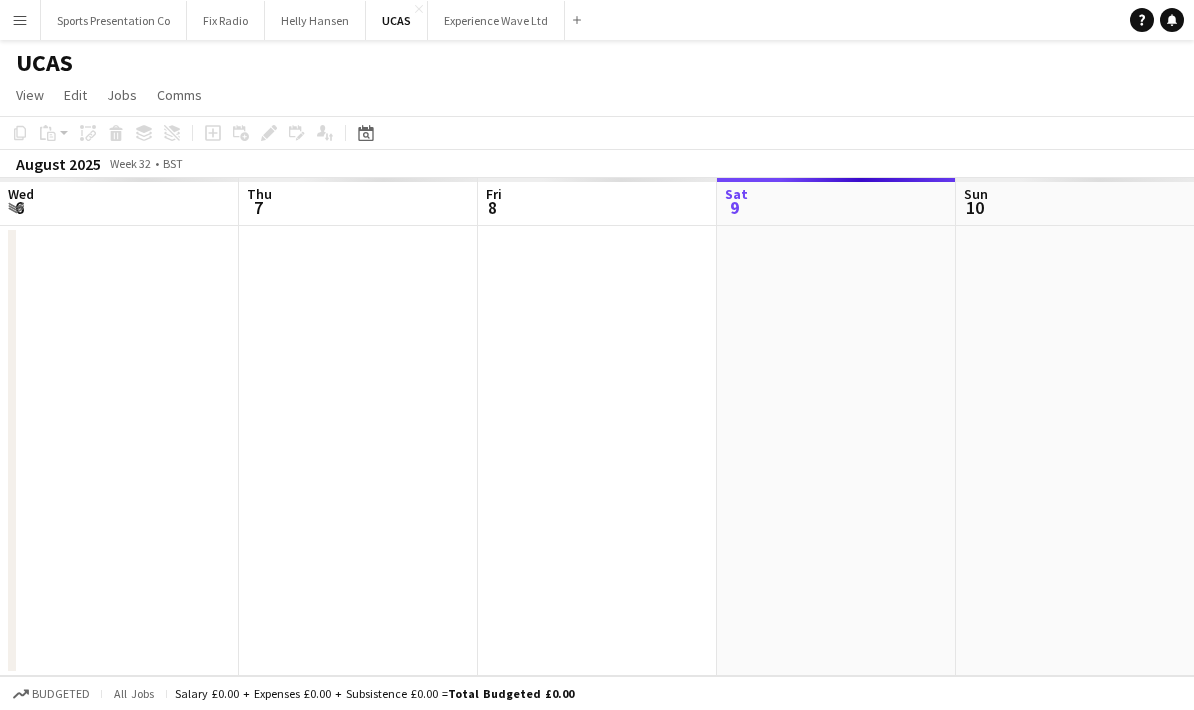 scroll, scrollTop: 0, scrollLeft: 0, axis: both 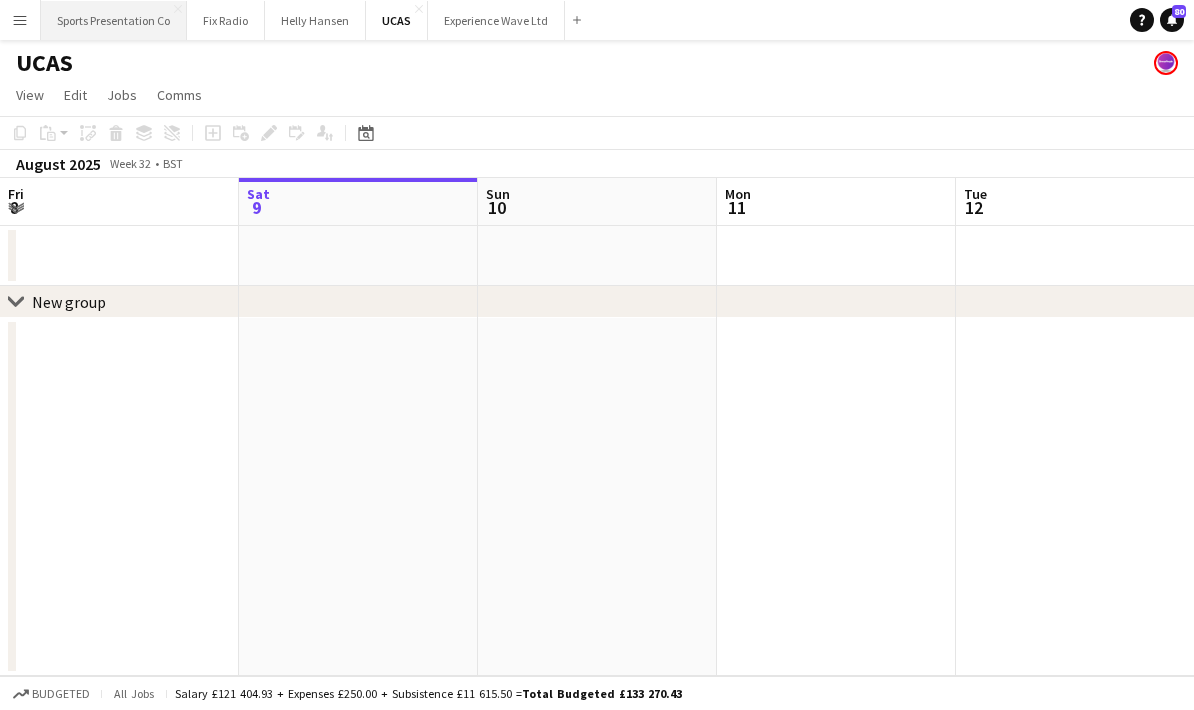 click on "Sports Presentation Co
Close" at bounding box center [114, 20] 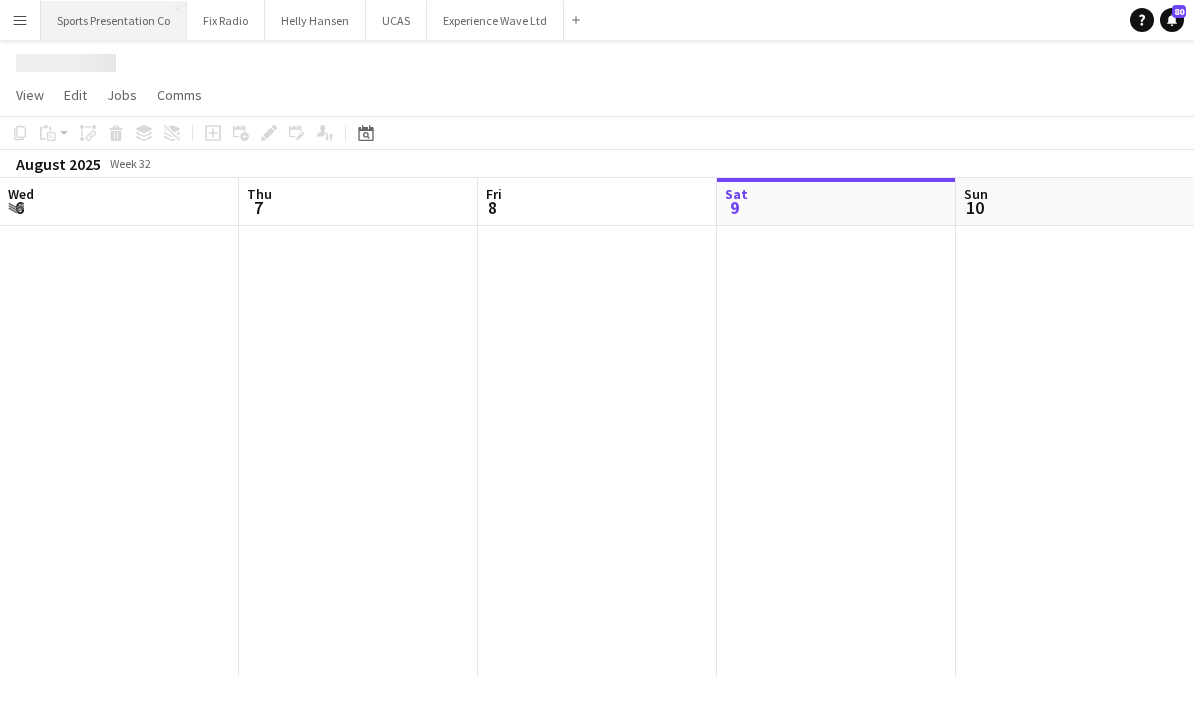 scroll, scrollTop: 0, scrollLeft: 478, axis: horizontal 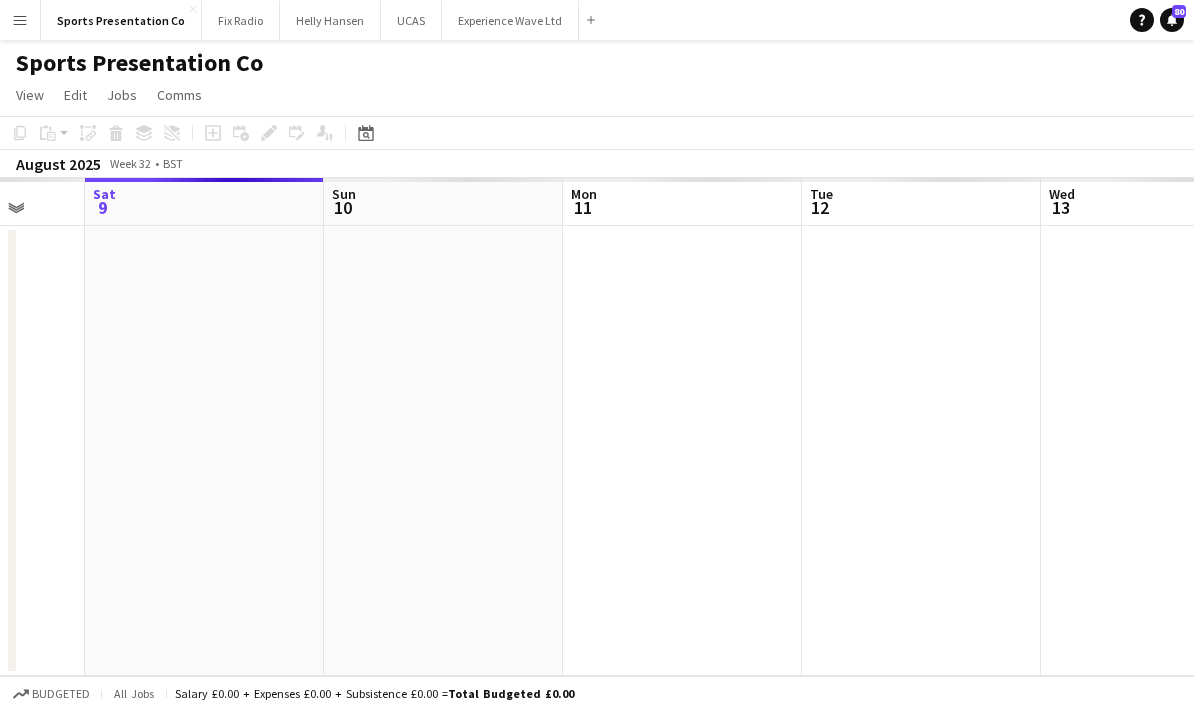 drag, startPoint x: 683, startPoint y: 436, endPoint x: 270, endPoint y: 469, distance: 414.3163 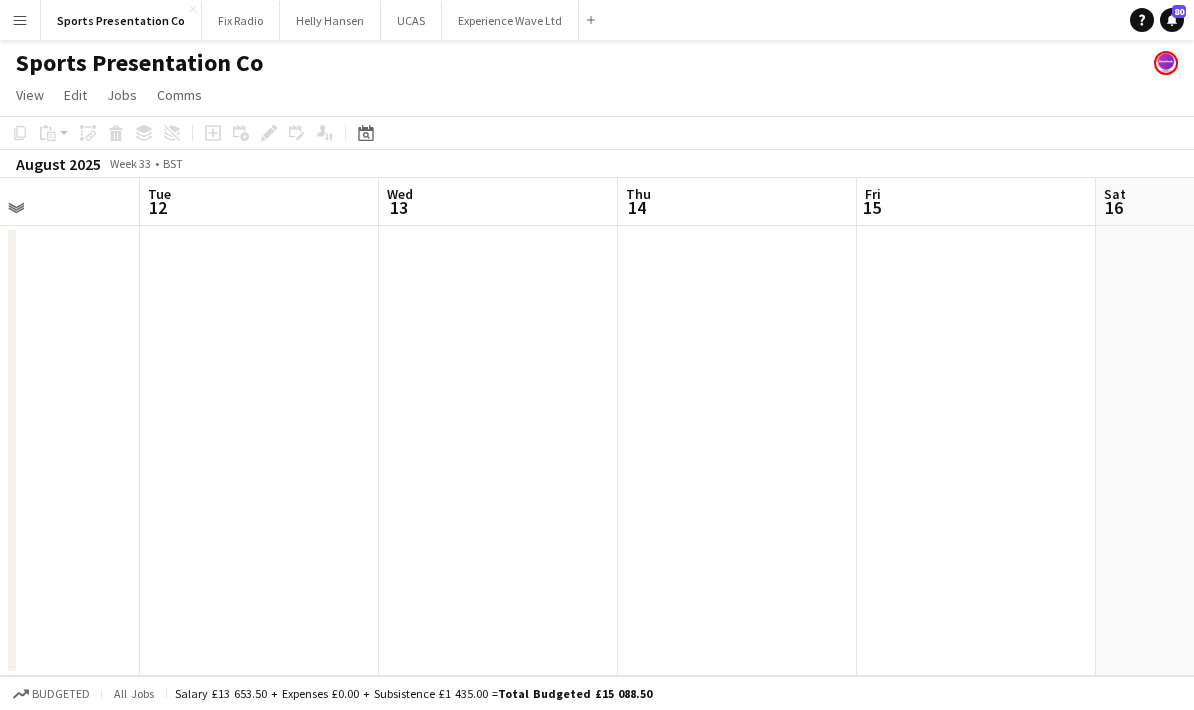 drag, startPoint x: 696, startPoint y: 424, endPoint x: 400, endPoint y: 439, distance: 296.37982 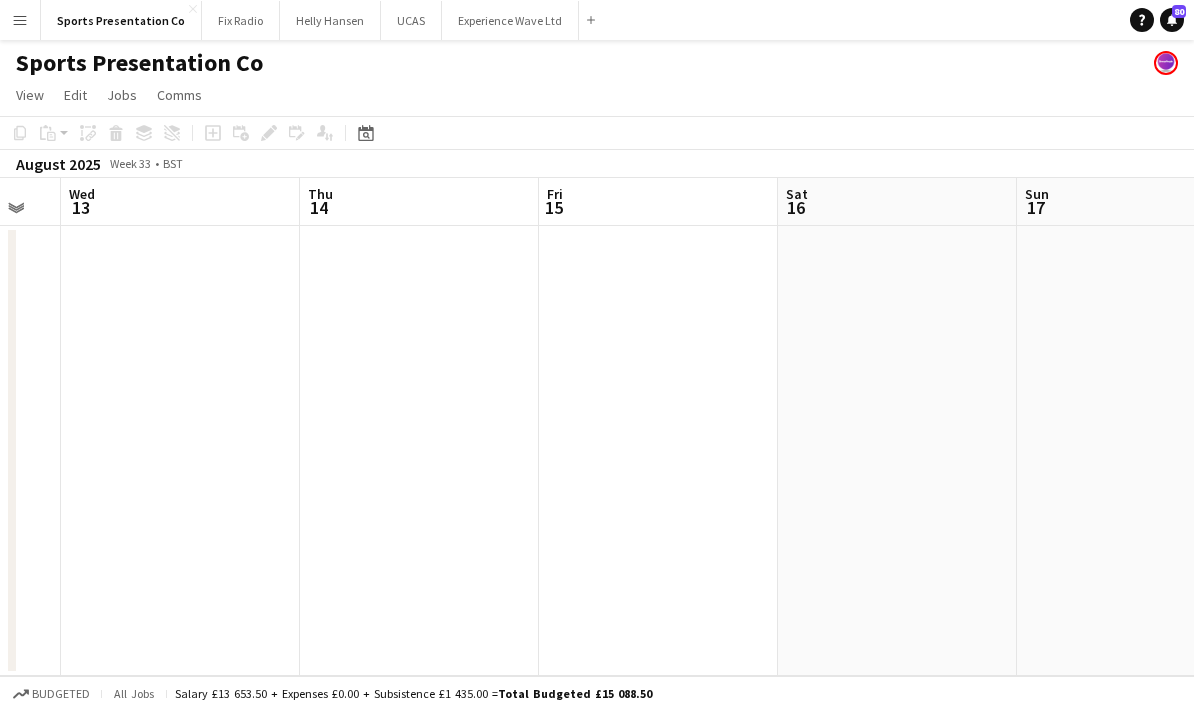 drag, startPoint x: 664, startPoint y: 430, endPoint x: 396, endPoint y: 435, distance: 268.04663 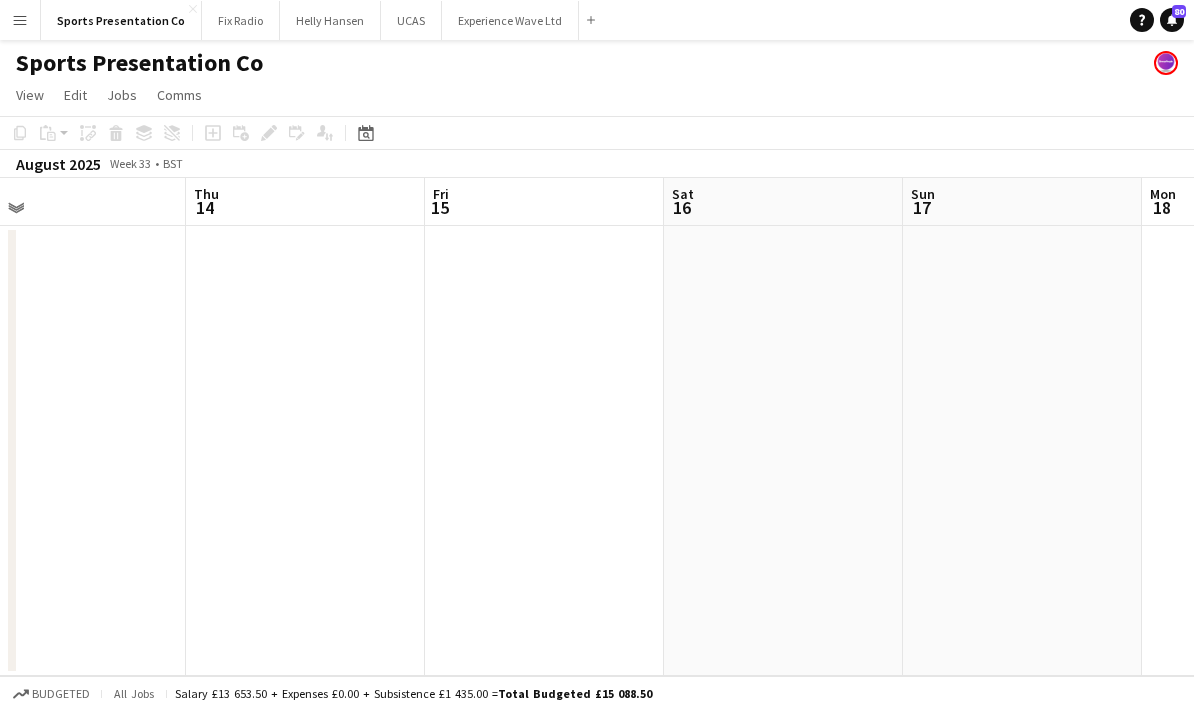 drag, startPoint x: 817, startPoint y: 431, endPoint x: 398, endPoint y: 451, distance: 419.47705 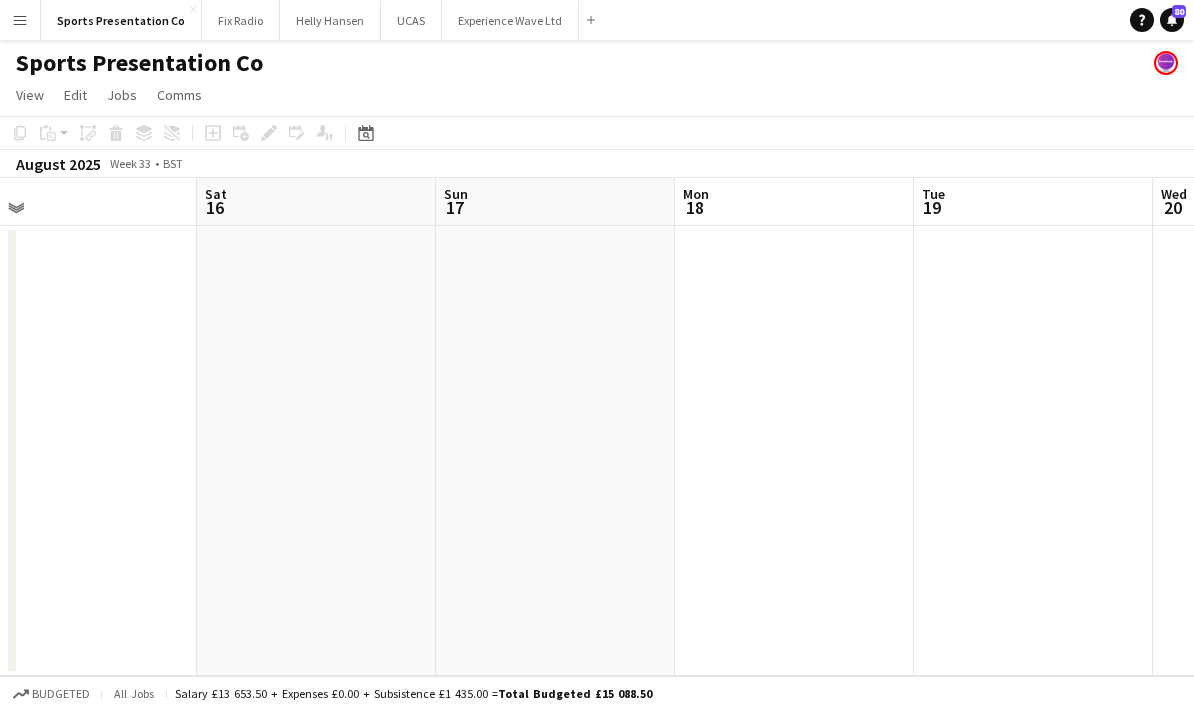 drag, startPoint x: 773, startPoint y: 439, endPoint x: 369, endPoint y: 462, distance: 404.65417 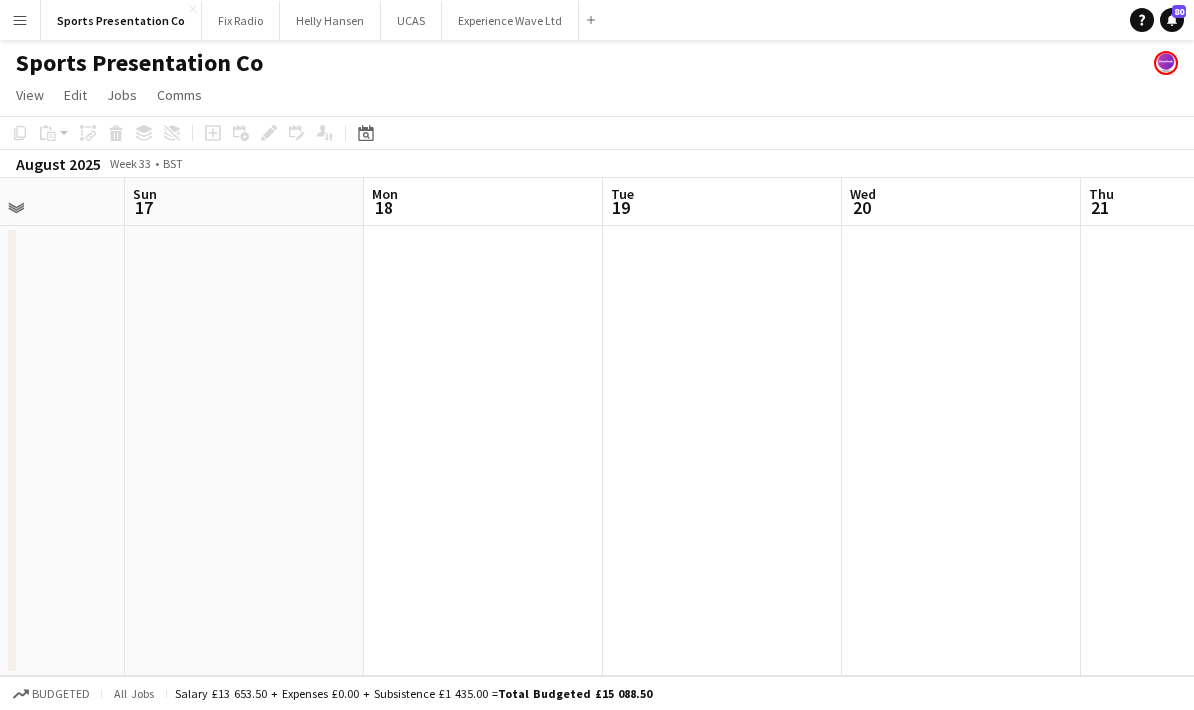 drag, startPoint x: 684, startPoint y: 442, endPoint x: 504, endPoint y: 453, distance: 180.3358 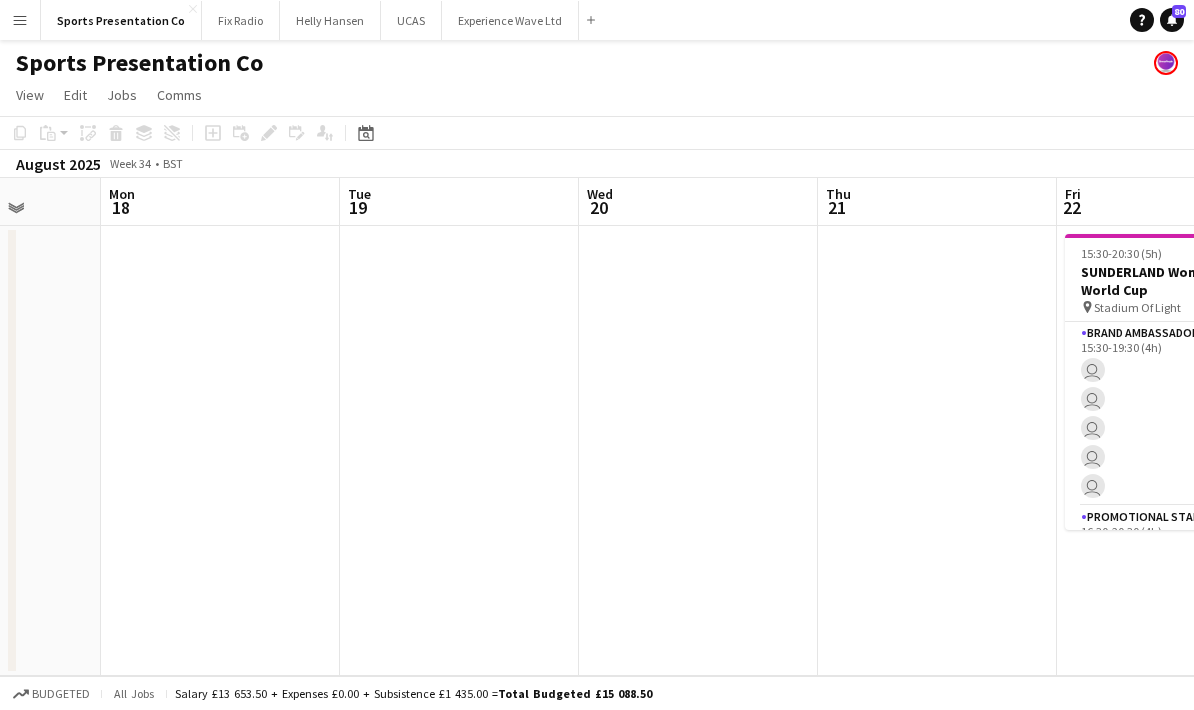 drag, startPoint x: 592, startPoint y: 453, endPoint x: 519, endPoint y: 461, distance: 73.43705 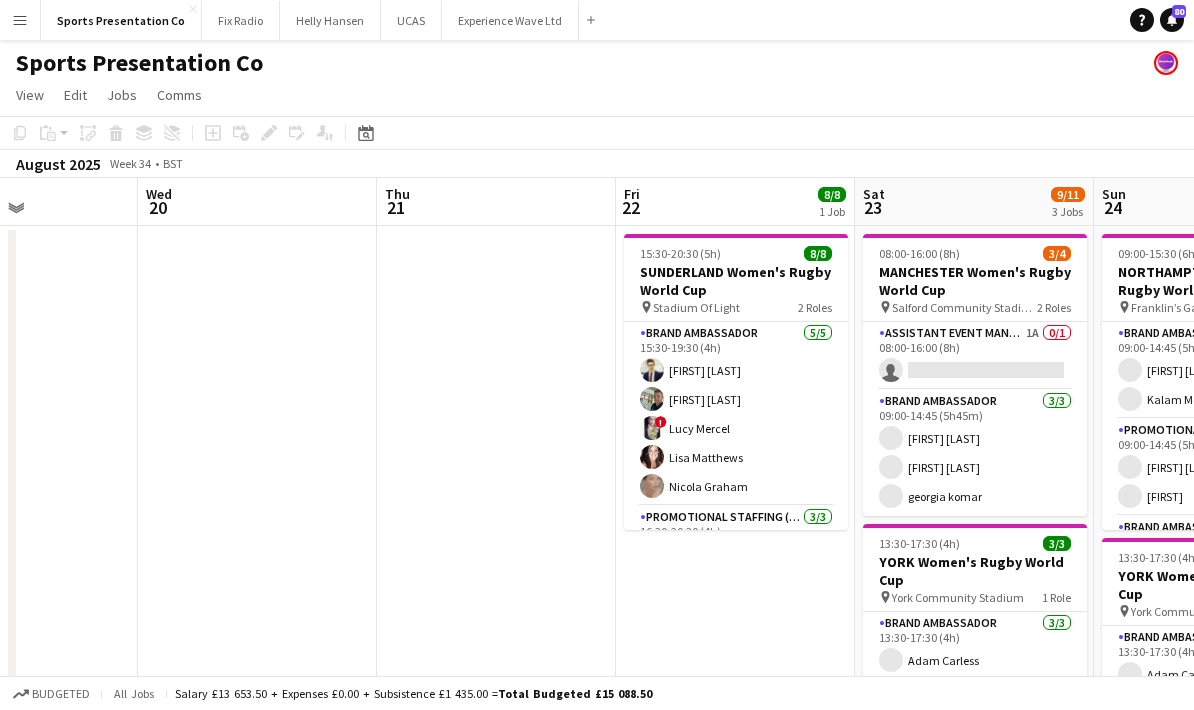 drag, startPoint x: 626, startPoint y: 446, endPoint x: 419, endPoint y: 467, distance: 208.06248 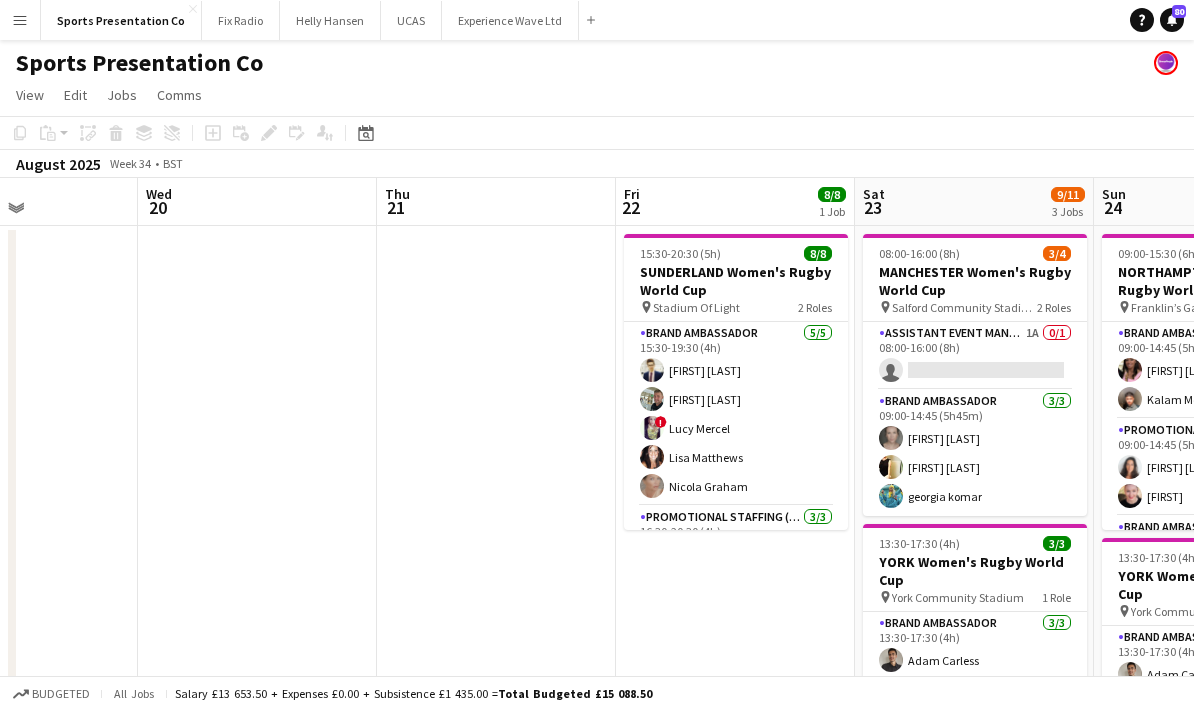 click on "Sun   17   Mon   18   Tue   19   Wed   20   Thu   21   Fri   22   8/8   1 Job   Sat   23   9/11   3 Jobs   Sun   24   8/8   2 Jobs   Mon   25   Tue   26      [TIME]-[TIME] ([DURATION])    8/8   SUNDERLAND Women's Rugby World Cup
pin
Stadium Of Light   2 Roles   Brand Ambassador   5/5   [TIME]-[TIME] ([DURATION])
[FIRST] [LAST] [FIRST] [LAST] ! [FIRST] [LAST] [FIRST] [LAST]  Promotional Staffing (Brand Ambassadors)   3/3   [TIME]-[TIME] ([DURATION])
[FIRST] [LAST] [FIRST] [LAST] [FIRST] [LAST]     [TIME]-[TIME] ([DURATION])    3/4   MANCHESTER Women's Rugby World Cup
pin
Salford Community Stadium   2 Roles   Assistant Event Manager   1A   0/1   [TIME]-[TIME] ([DURATION])
single-neutral-actions
Brand Ambassador   3/3   [TIME]-[TIME] ([DURATION])
[FIRST] [LAST] [FIRST] [LAST] [FIRST] [LAST]     [TIME]-[TIME] ([DURATION])    3/3   YORK Women's Rugby World Cup
pin
York Community Stadium   1 Role   3/3" at bounding box center [597, 606] 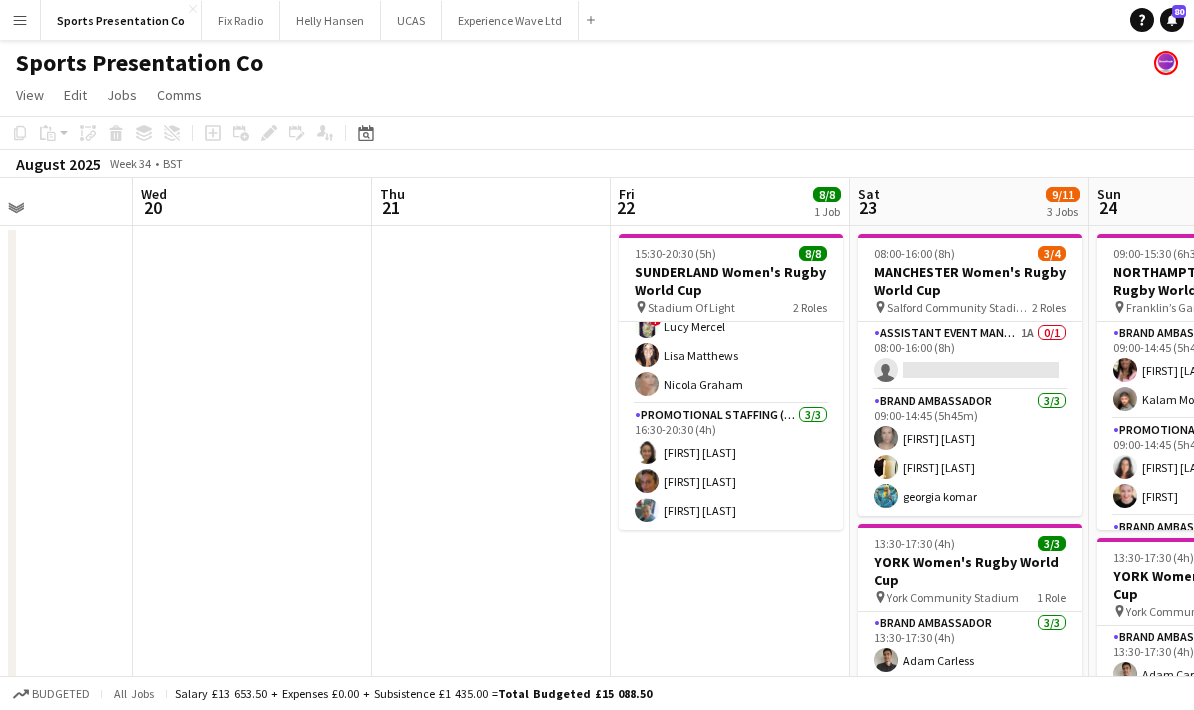 scroll, scrollTop: 102, scrollLeft: 0, axis: vertical 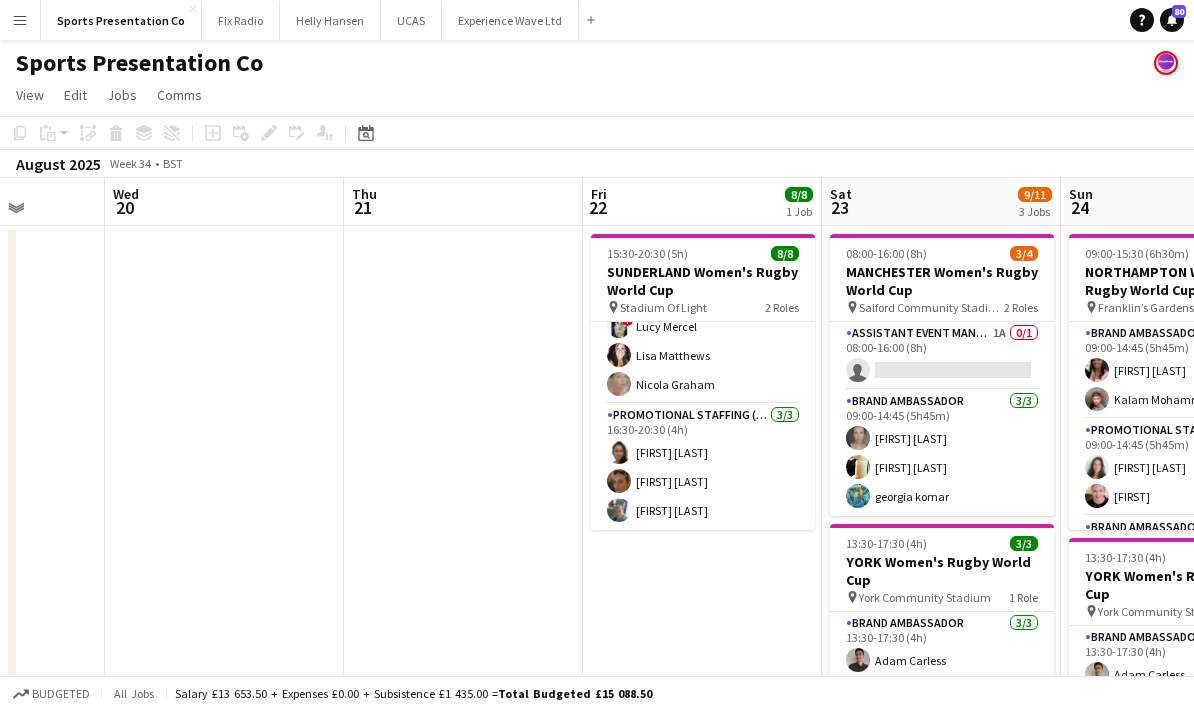 drag, startPoint x: 656, startPoint y: 592, endPoint x: 389, endPoint y: 600, distance: 267.1198 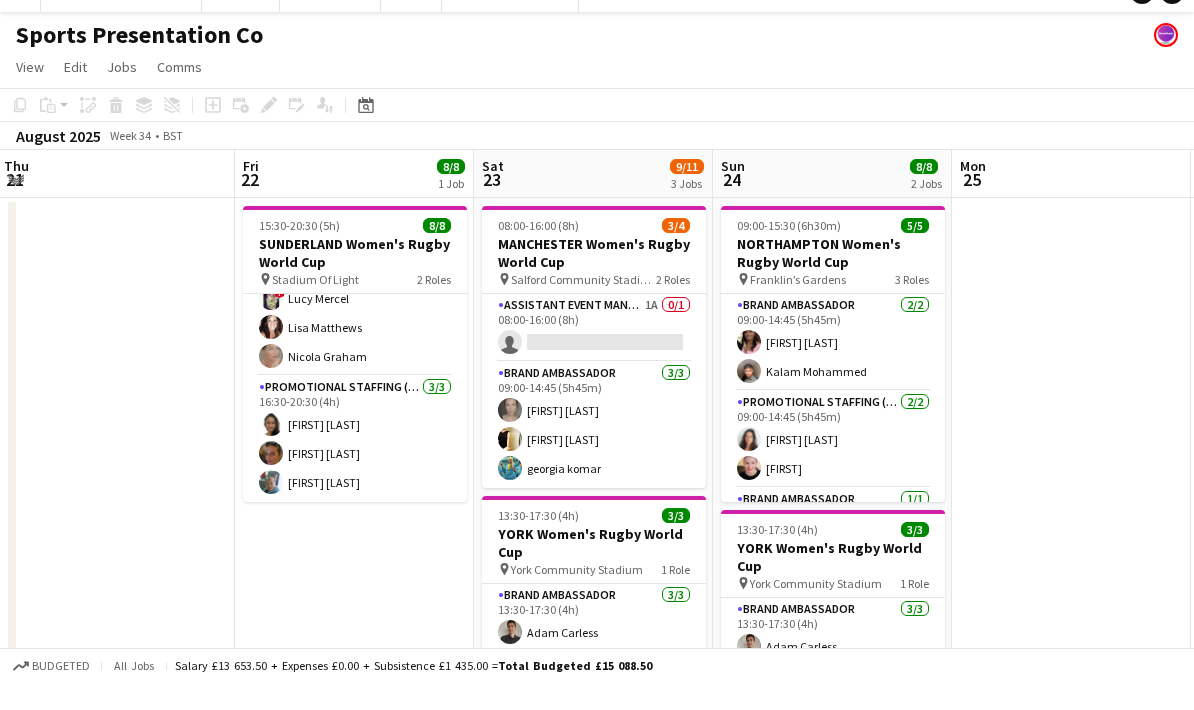 scroll, scrollTop: 0, scrollLeft: 756, axis: horizontal 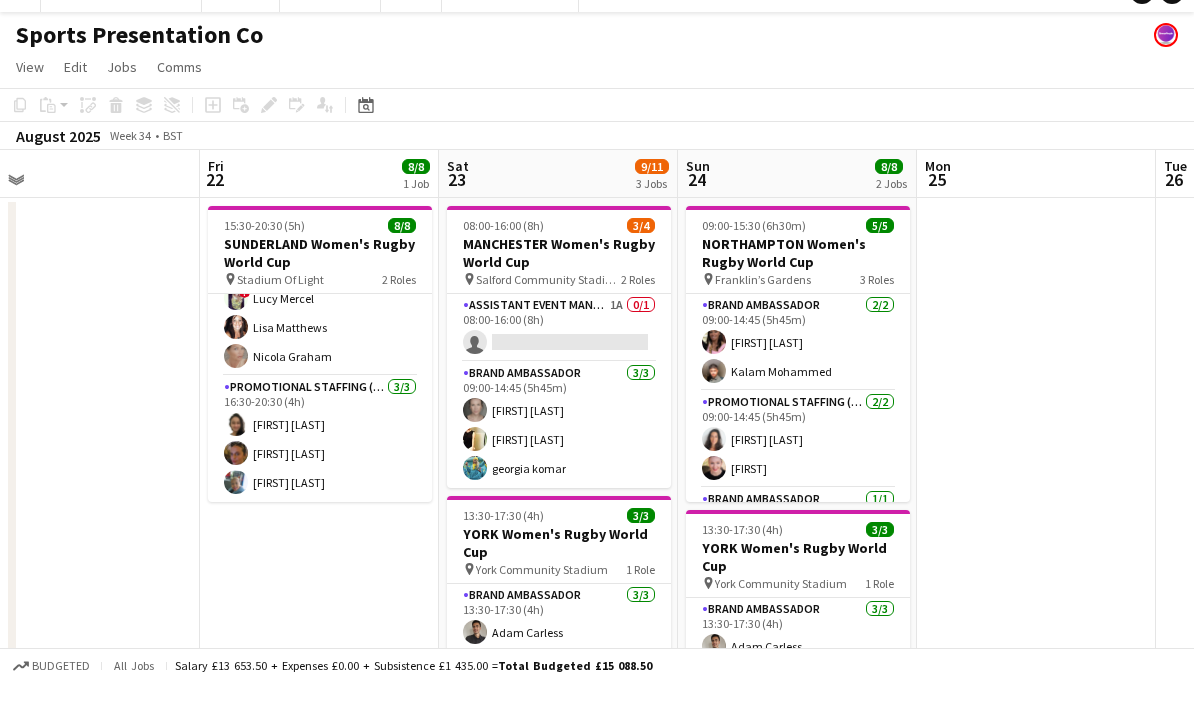 drag, startPoint x: 462, startPoint y: 572, endPoint x: 318, endPoint y: 575, distance: 144.03125 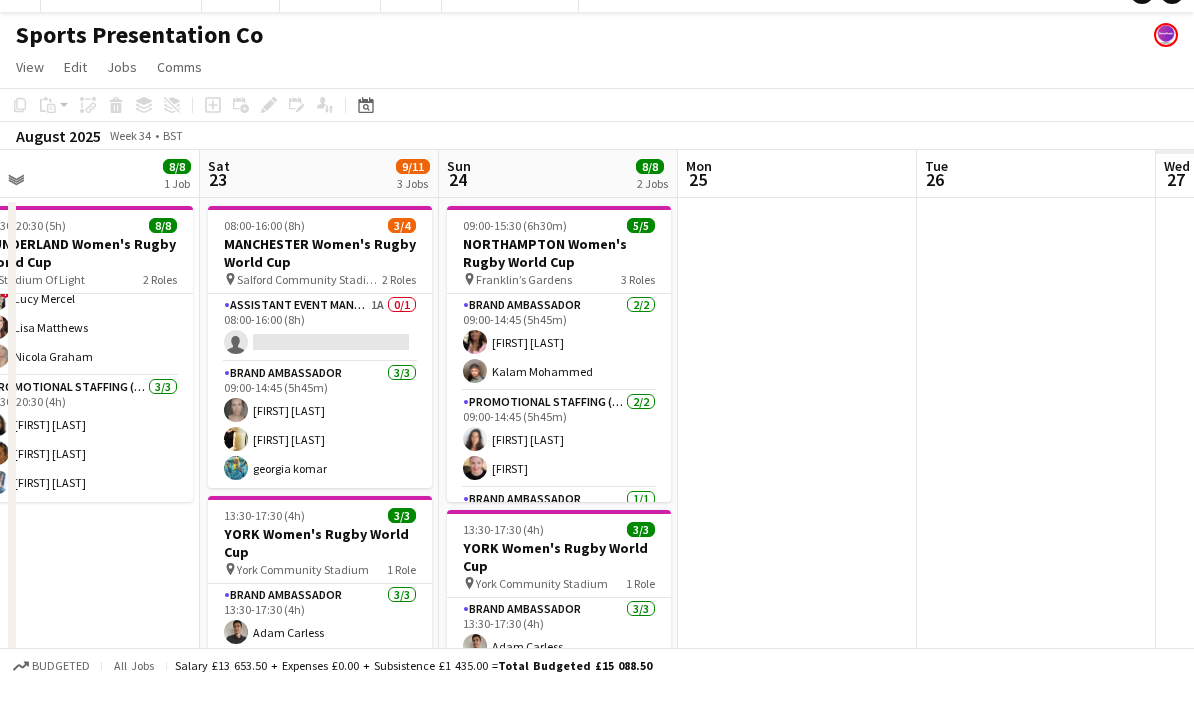 scroll, scrollTop: 0, scrollLeft: 625, axis: horizontal 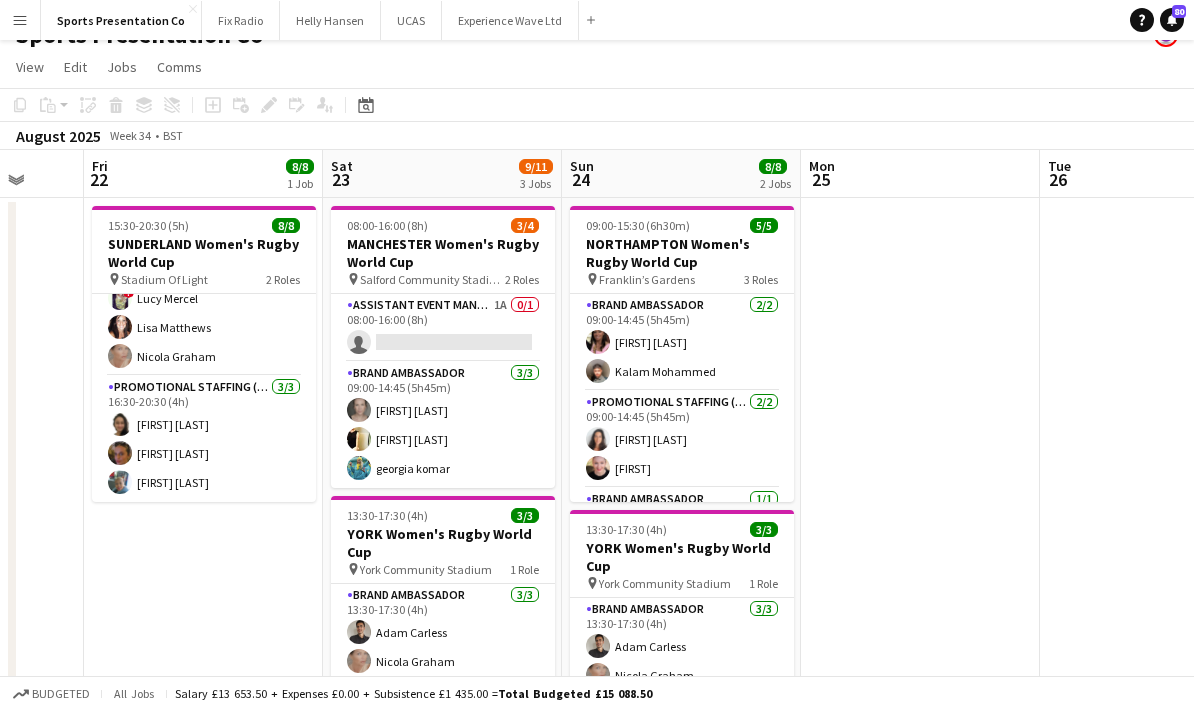 drag, startPoint x: 1074, startPoint y: 447, endPoint x: 751, endPoint y: 439, distance: 323.09906 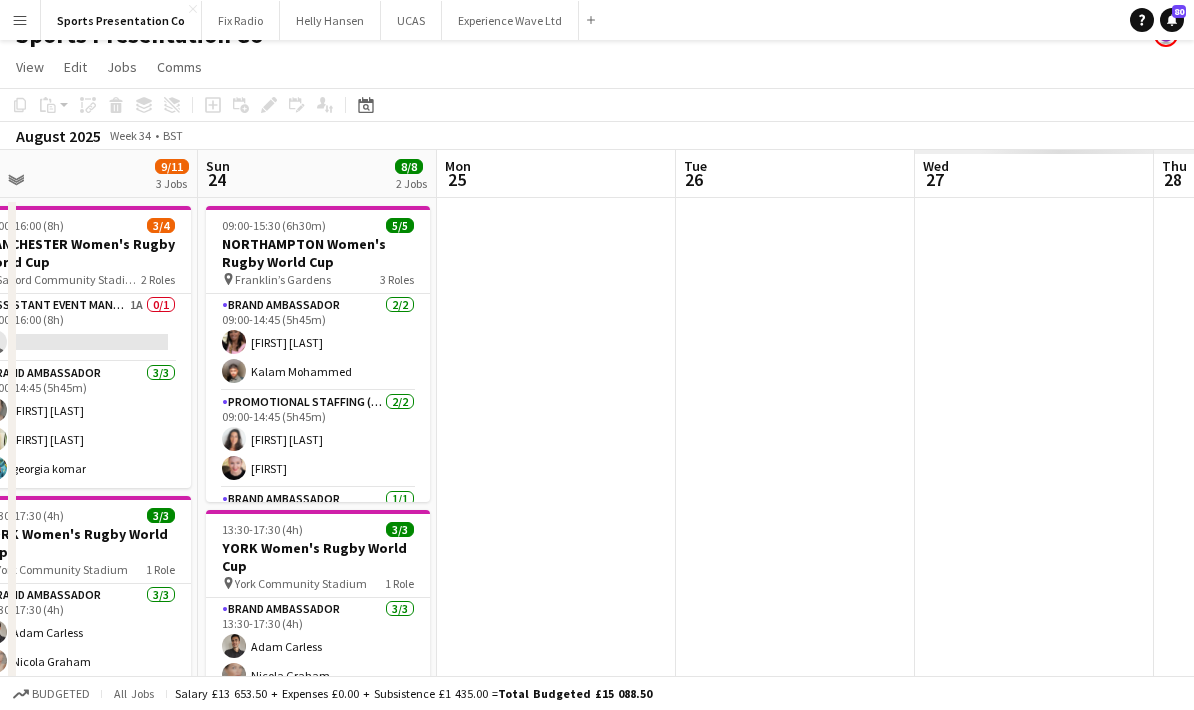 drag, startPoint x: 966, startPoint y: 412, endPoint x: 701, endPoint y: 438, distance: 266.27243 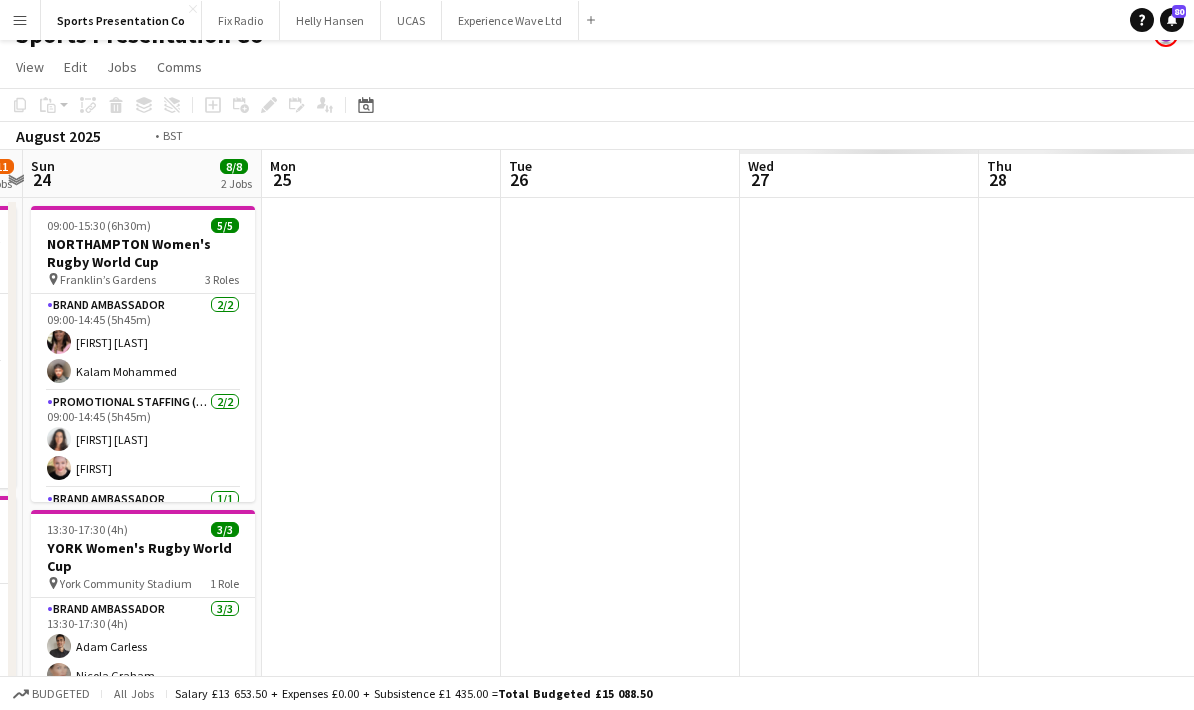 drag, startPoint x: 861, startPoint y: 436, endPoint x: 703, endPoint y: 438, distance: 158.01266 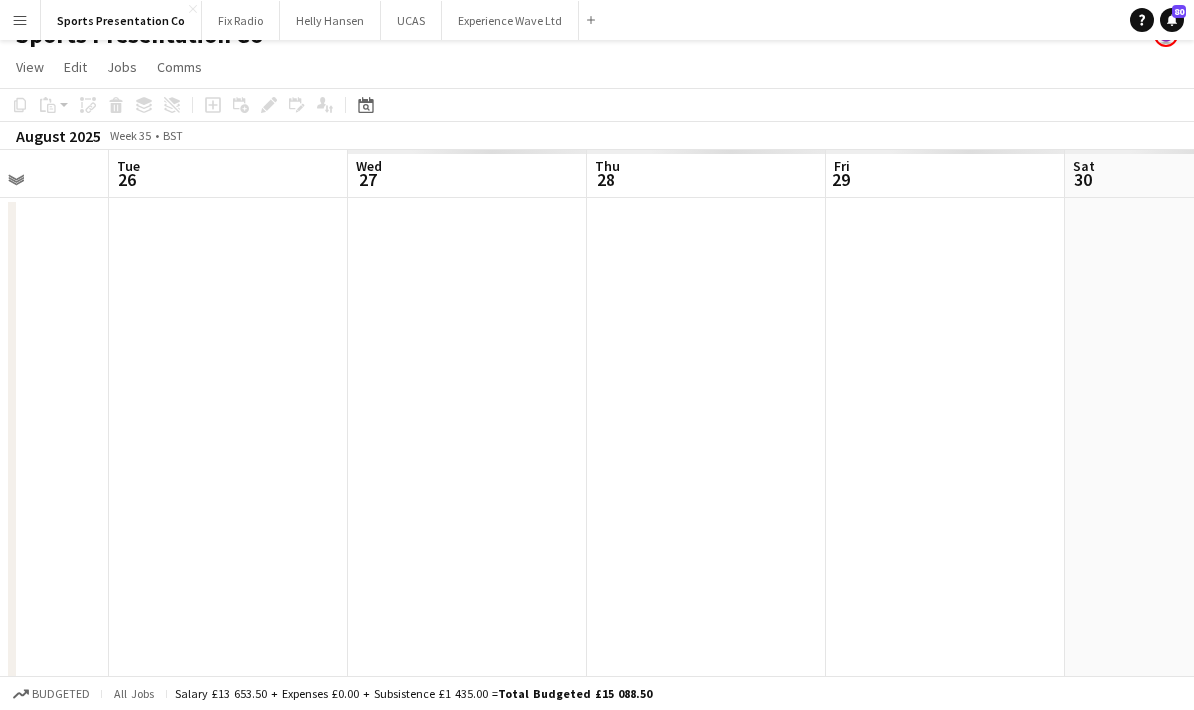 drag, startPoint x: 1003, startPoint y: 429, endPoint x: 646, endPoint y: 445, distance: 357.35837 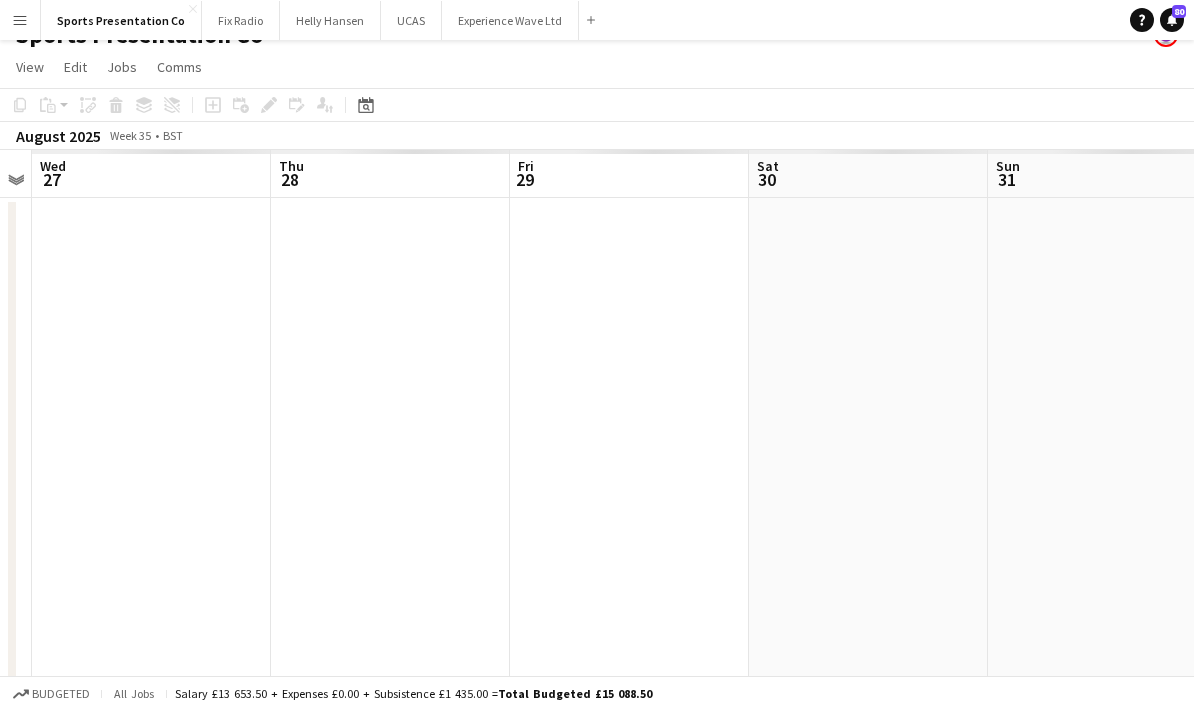 drag, startPoint x: 904, startPoint y: 444, endPoint x: 581, endPoint y: 456, distance: 323.22284 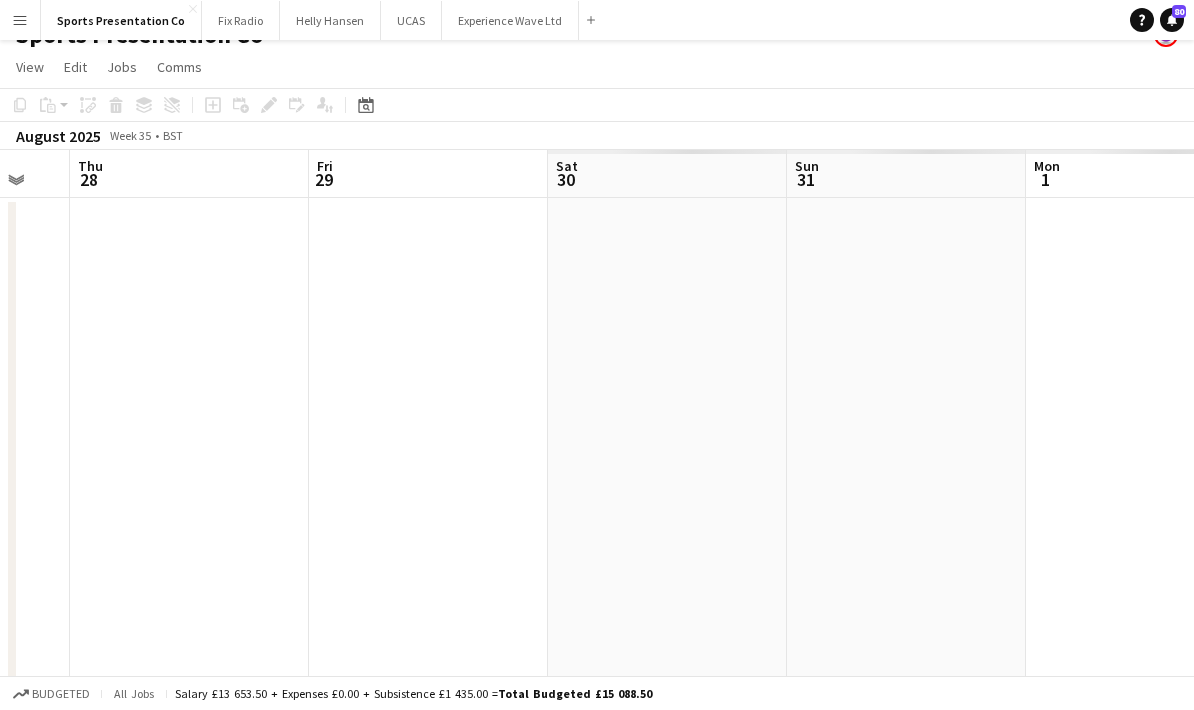 scroll, scrollTop: 0, scrollLeft: 574, axis: horizontal 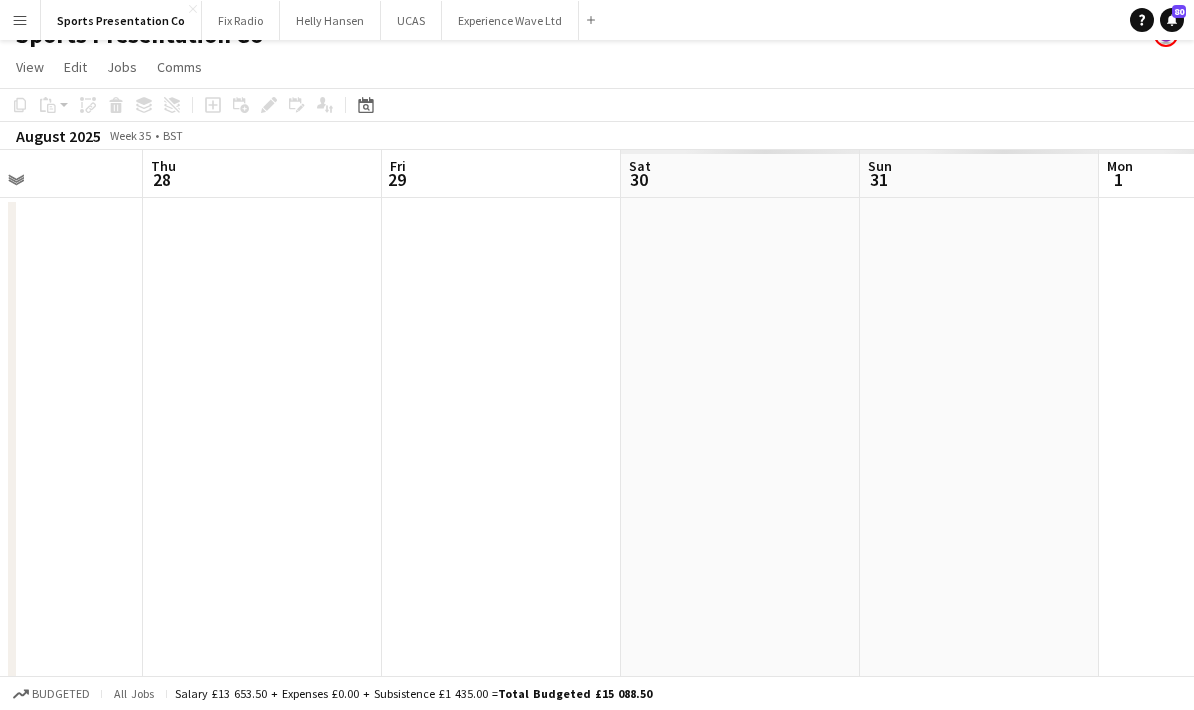 drag, startPoint x: 251, startPoint y: 468, endPoint x: 448, endPoint y: 444, distance: 198.45654 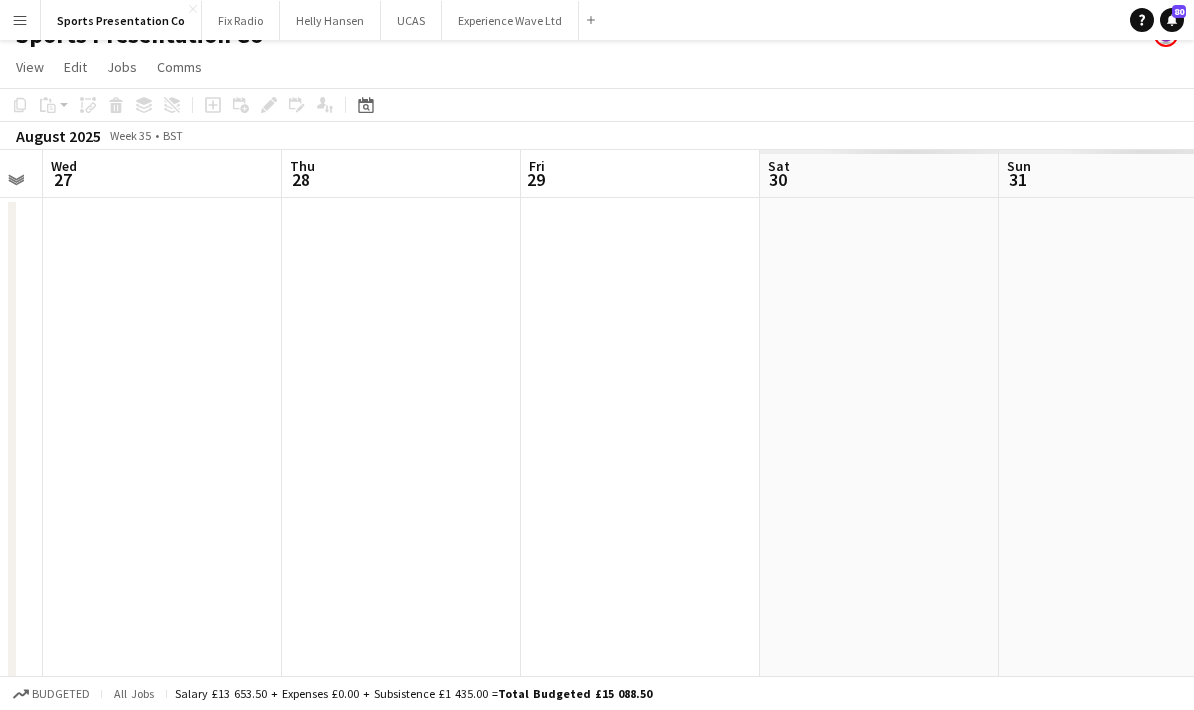 drag, startPoint x: 418, startPoint y: 465, endPoint x: 557, endPoint y: 433, distance: 142.6359 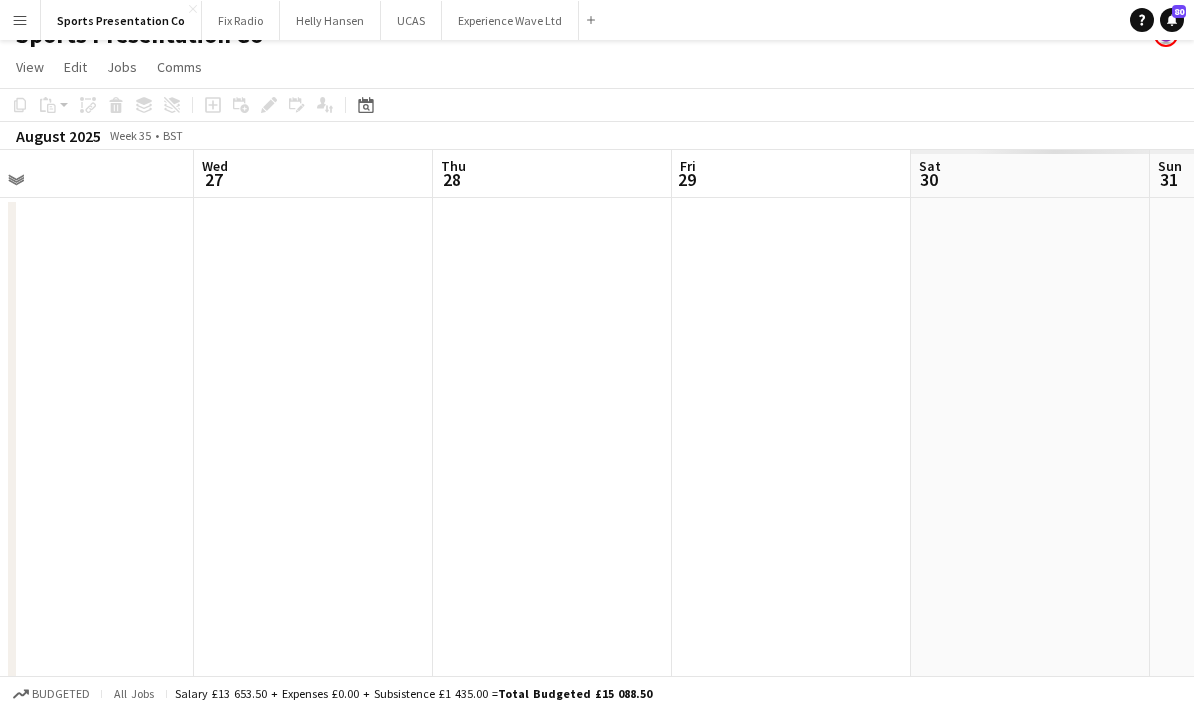 drag, startPoint x: 480, startPoint y: 463, endPoint x: 555, endPoint y: 462, distance: 75.00667 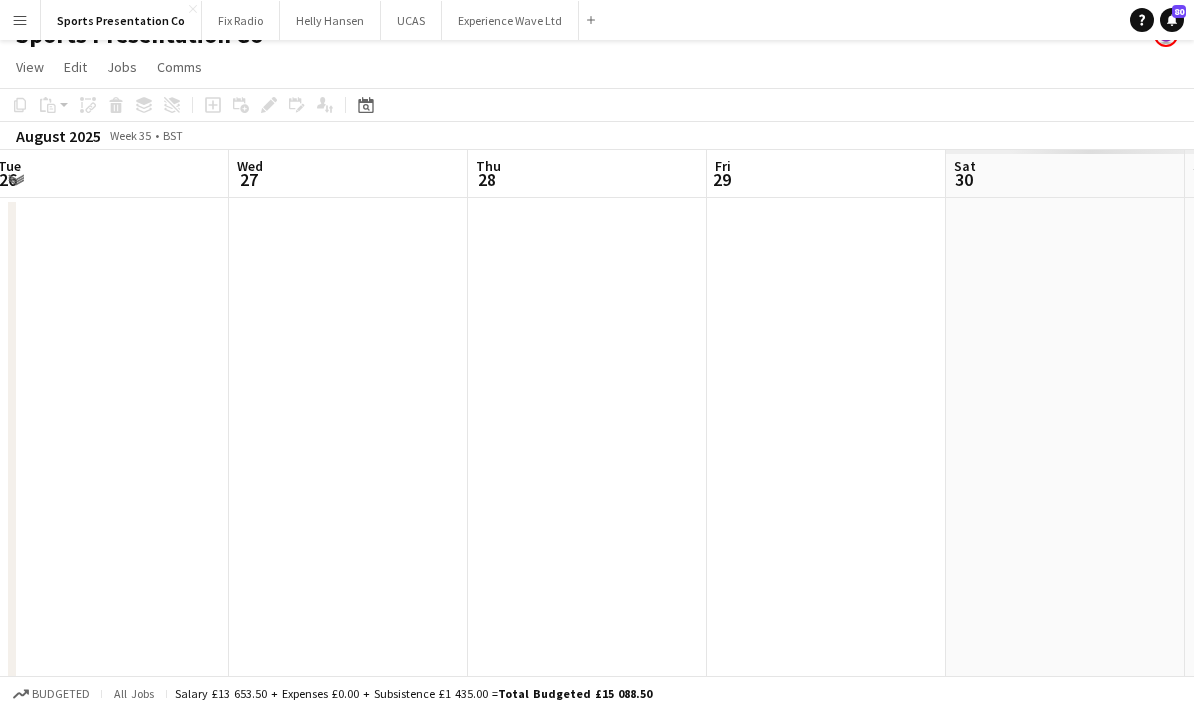drag, startPoint x: 381, startPoint y: 472, endPoint x: 584, endPoint y: 462, distance: 203.24615 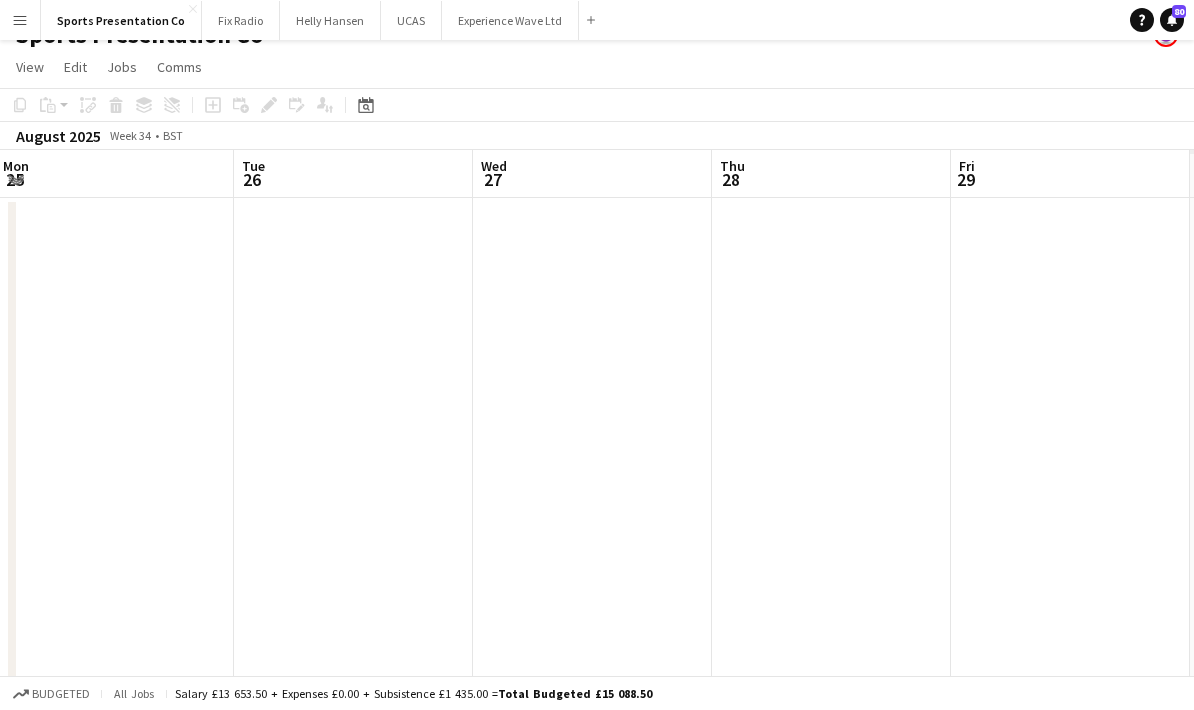 scroll, scrollTop: 0, scrollLeft: 497, axis: horizontal 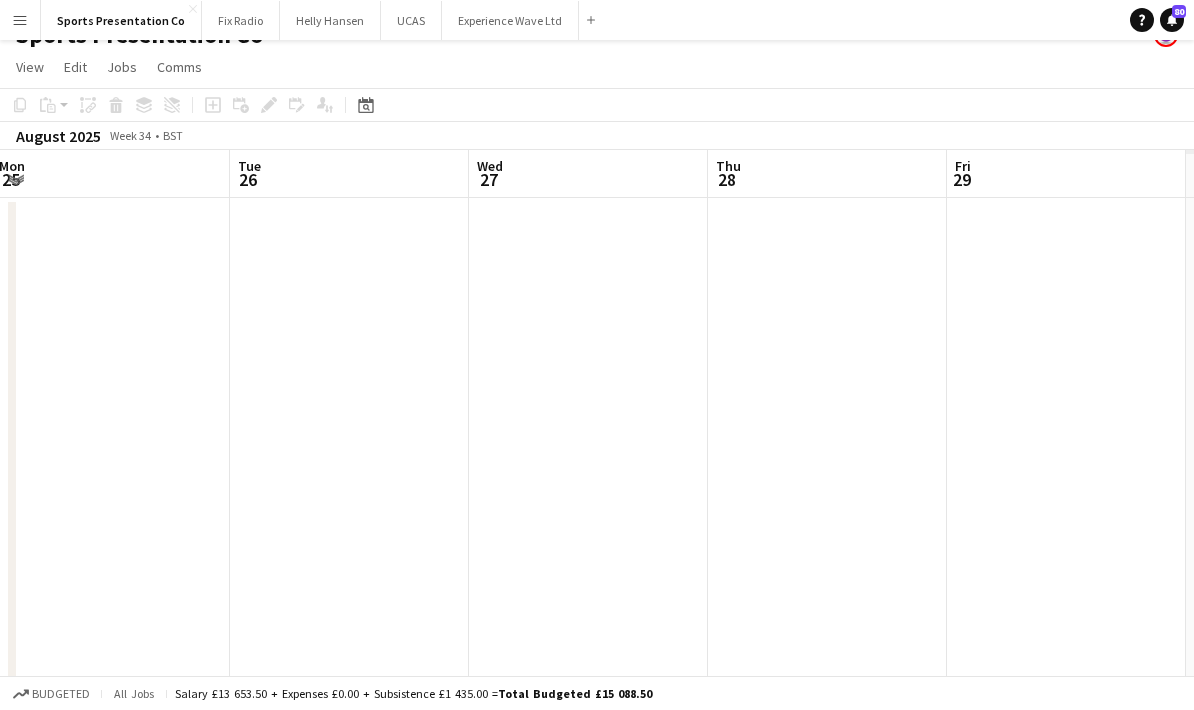 drag, startPoint x: 434, startPoint y: 463, endPoint x: 653, endPoint y: 466, distance: 219.02055 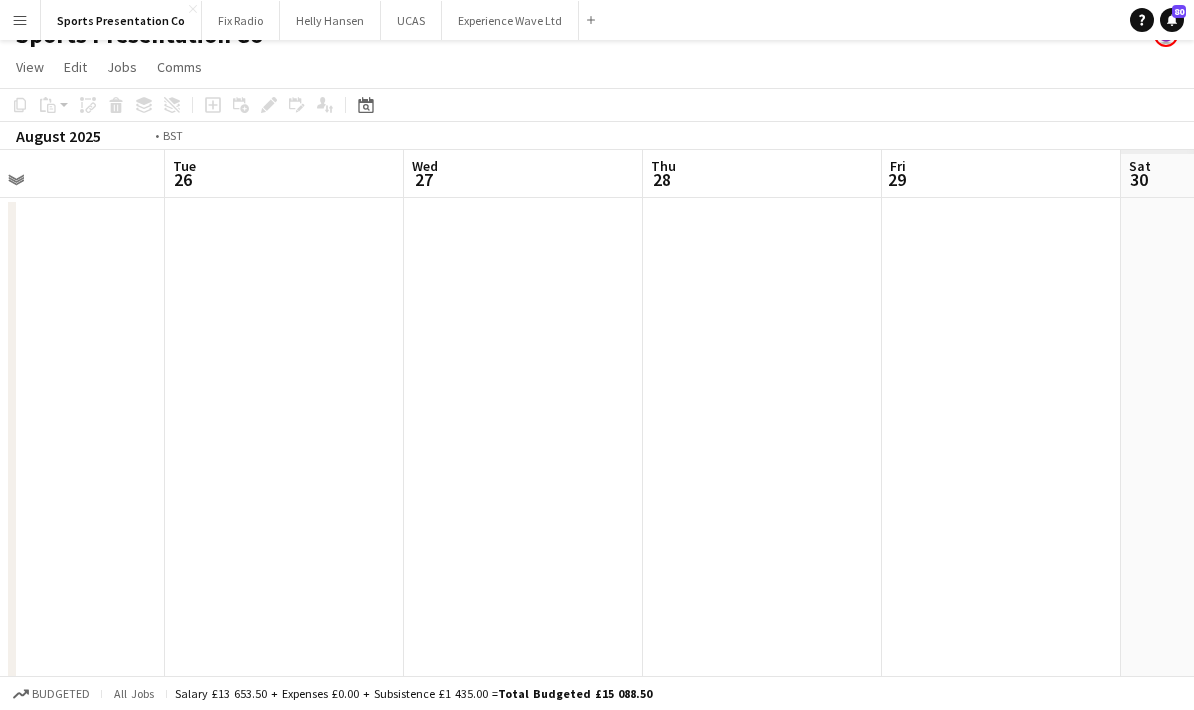 drag, startPoint x: 840, startPoint y: 399, endPoint x: 616, endPoint y: 423, distance: 225.28204 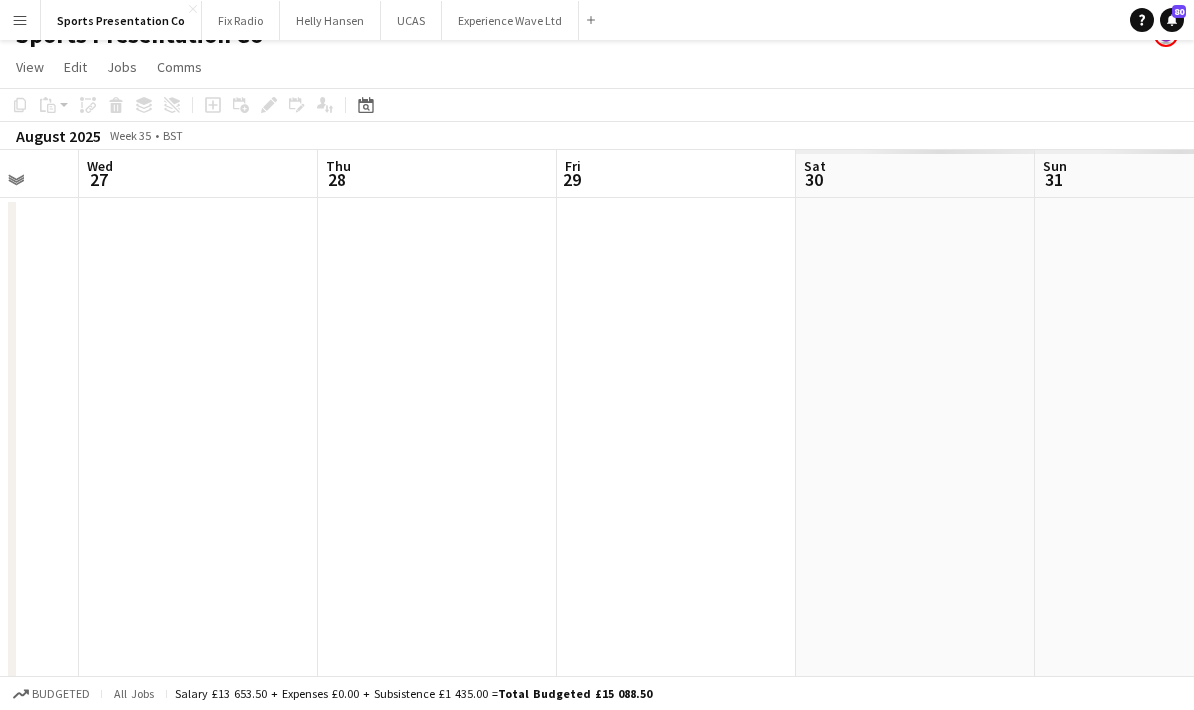 drag, startPoint x: 730, startPoint y: 415, endPoint x: 582, endPoint y: 417, distance: 148.01352 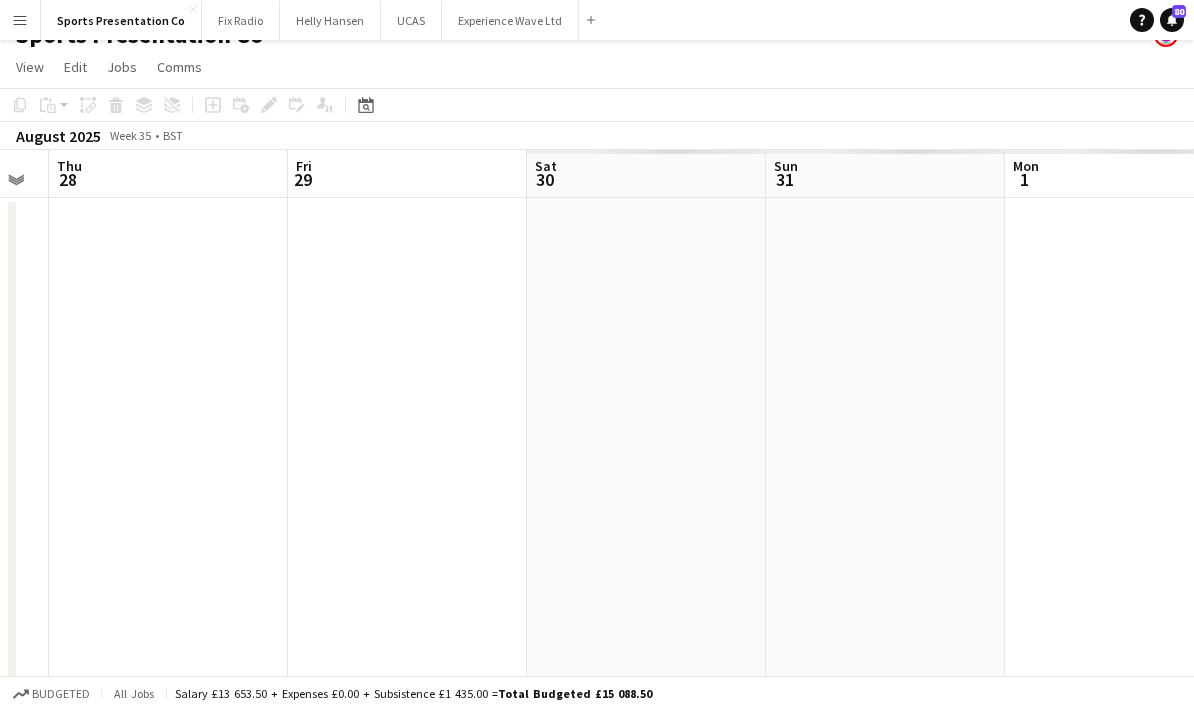 drag, startPoint x: 637, startPoint y: 422, endPoint x: 605, endPoint y: 413, distance: 33.24154 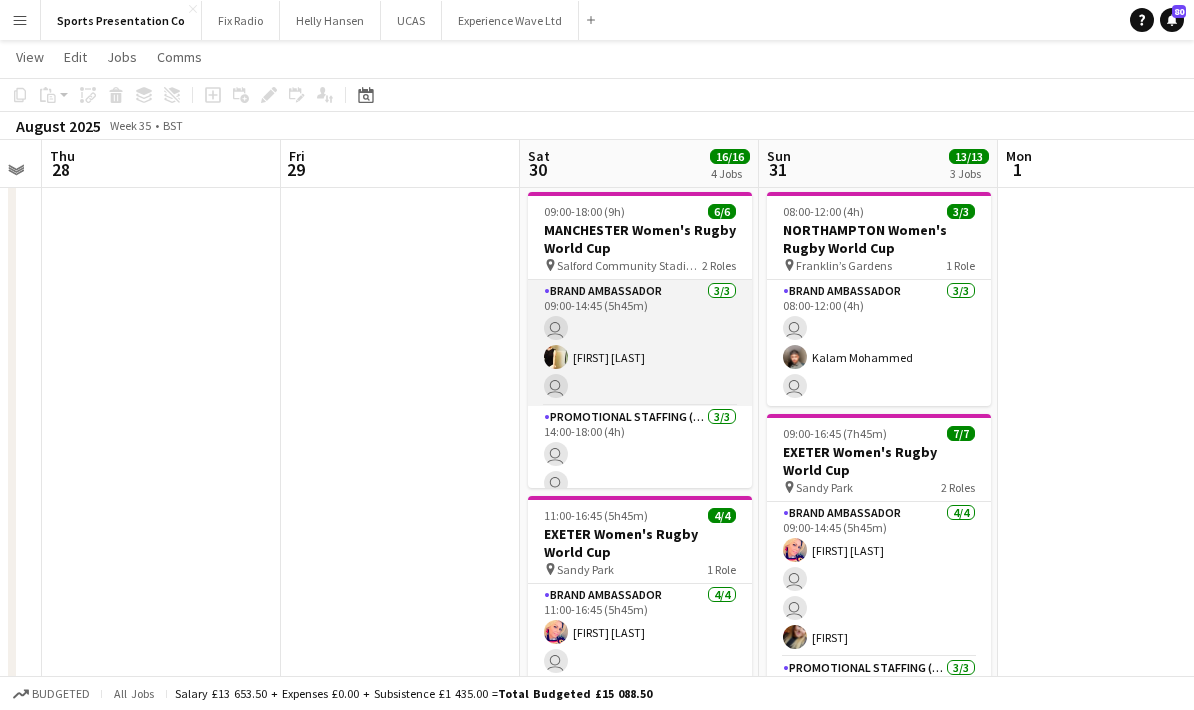 scroll, scrollTop: 39, scrollLeft: 0, axis: vertical 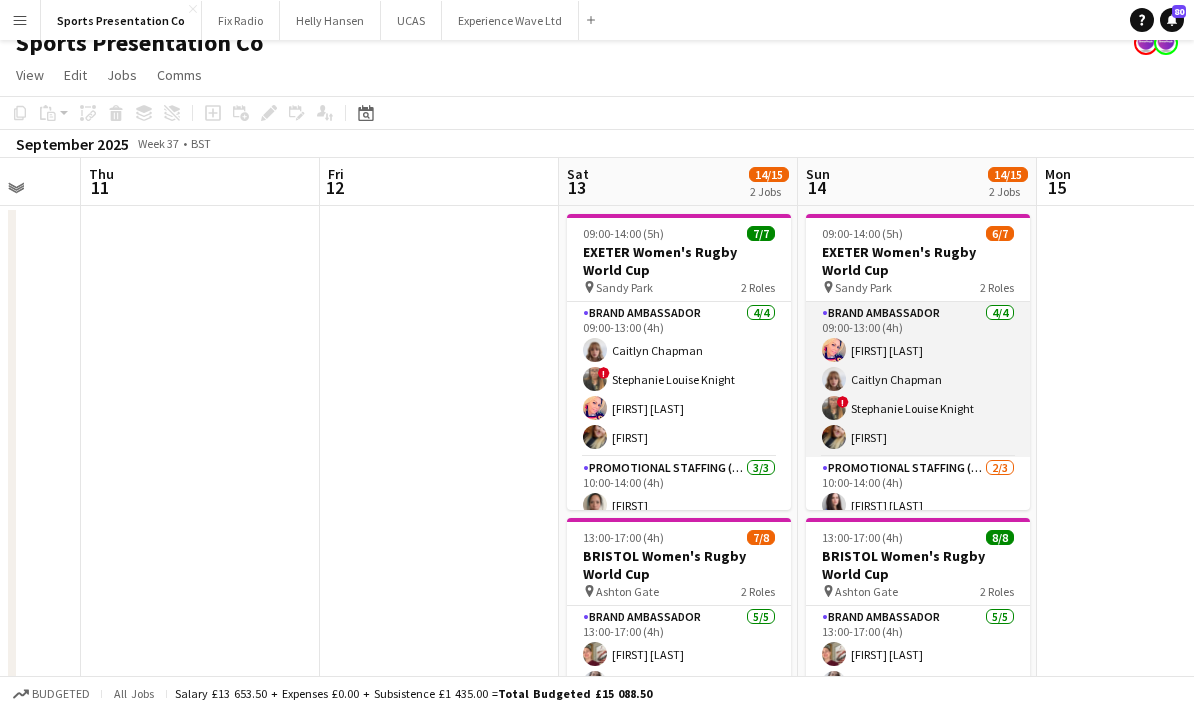 click on "Brand Ambassador   4/4   09:00-13:00 (4h)
[FIRST] [LAST] ! [FIRST] [LAST]" at bounding box center (918, 379) 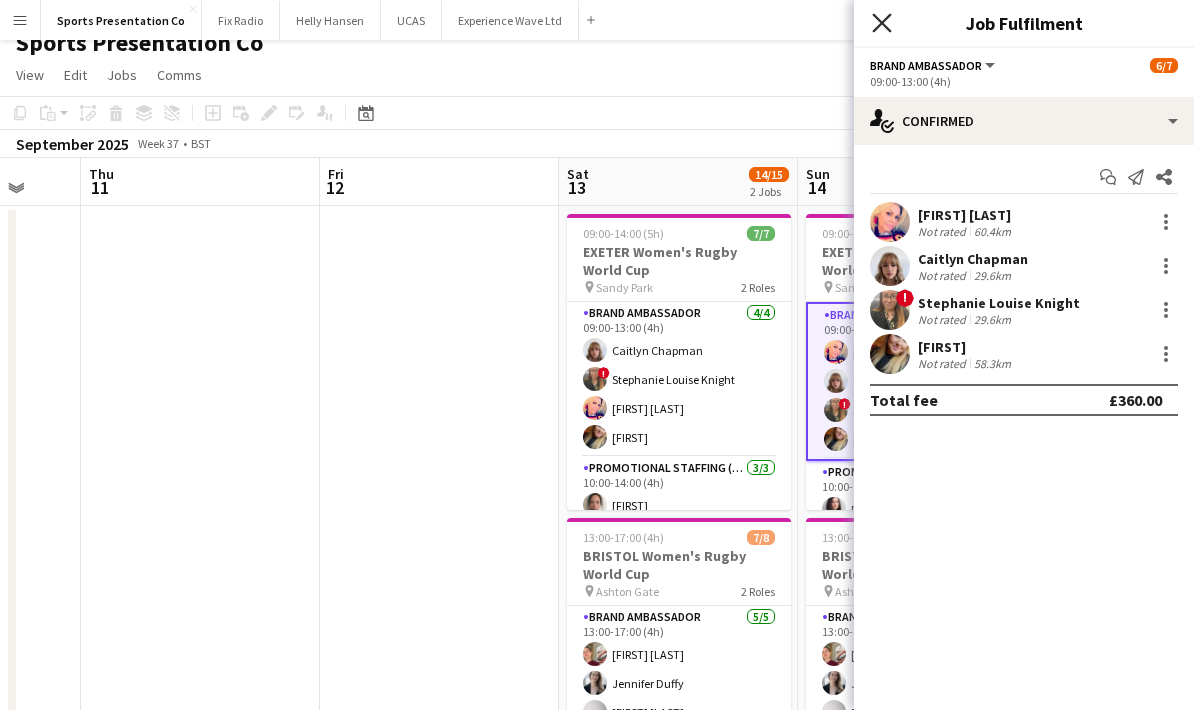 click on "Close pop-in" 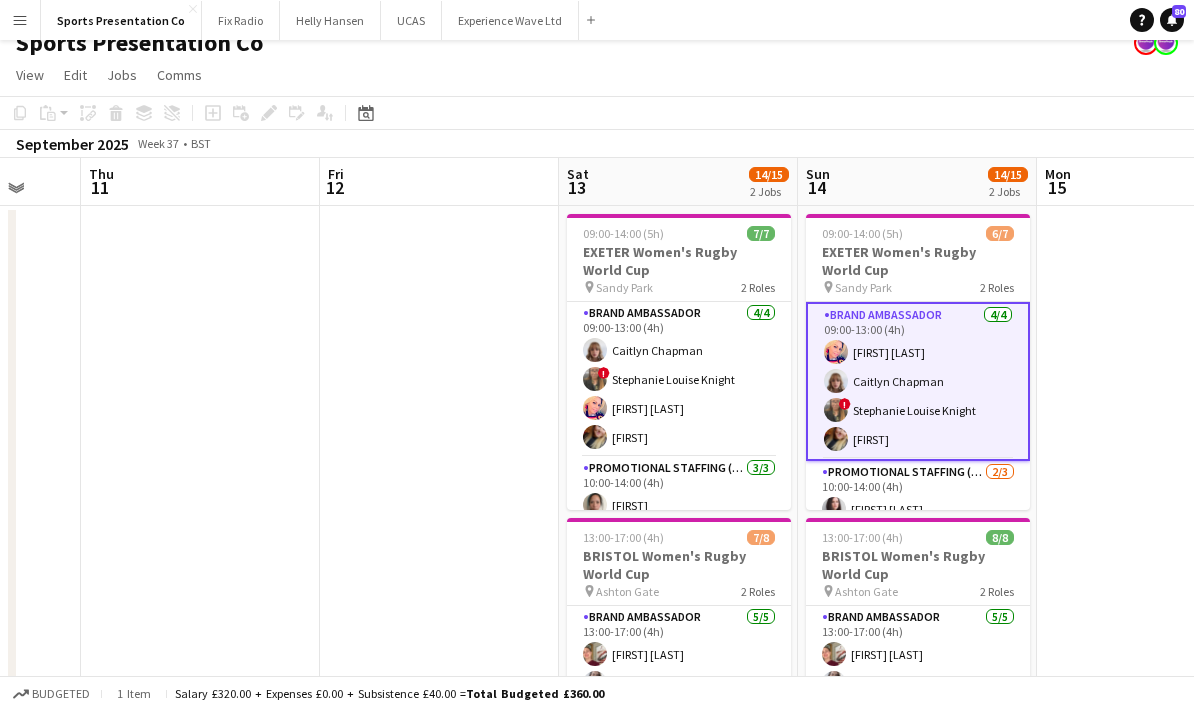 click at bounding box center (1156, 530) 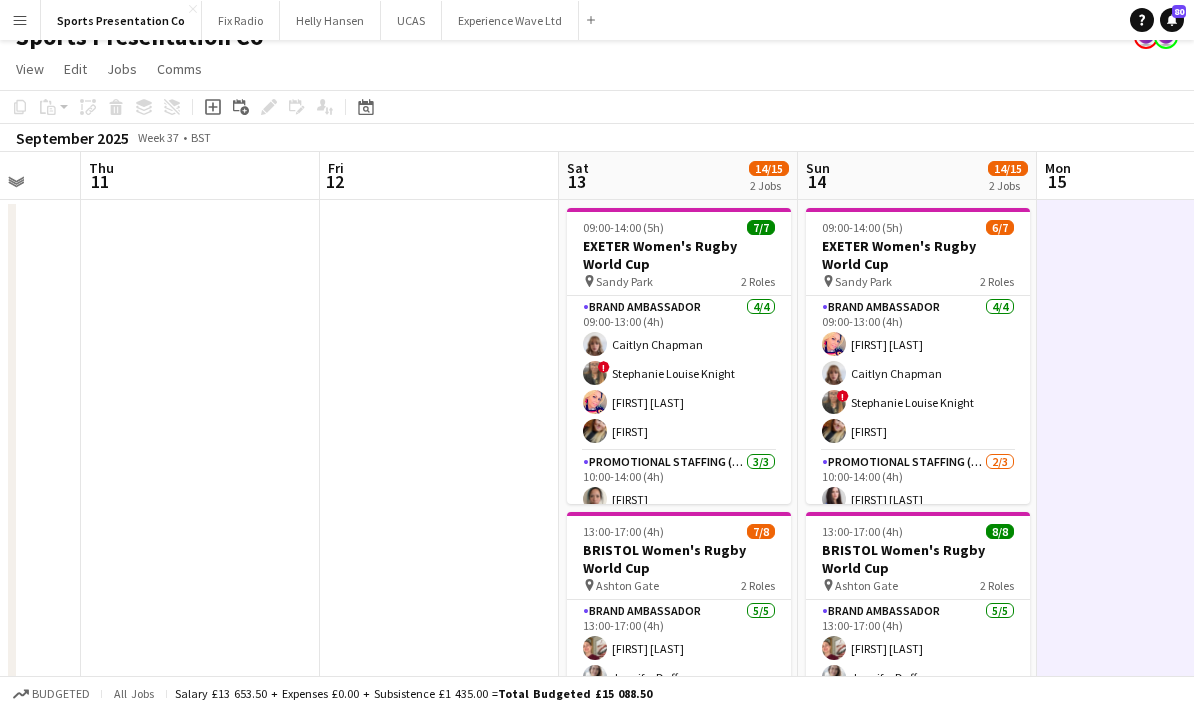 scroll, scrollTop: 32, scrollLeft: 0, axis: vertical 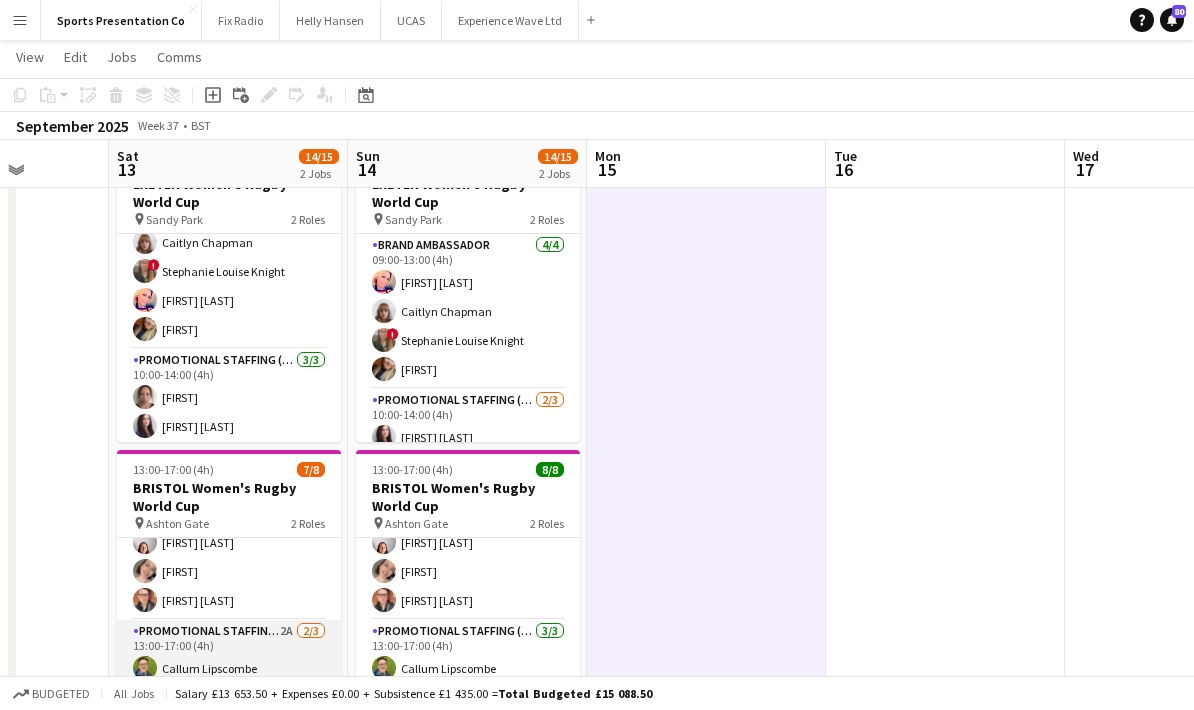 click on "Promotional Staffing (Brand Ambassadors)   2A   2/3   13:00-17:00 (4h)
[FIRST] [LAST] [FIRST] [LAST]
single-neutral-actions" at bounding box center [229, 683] 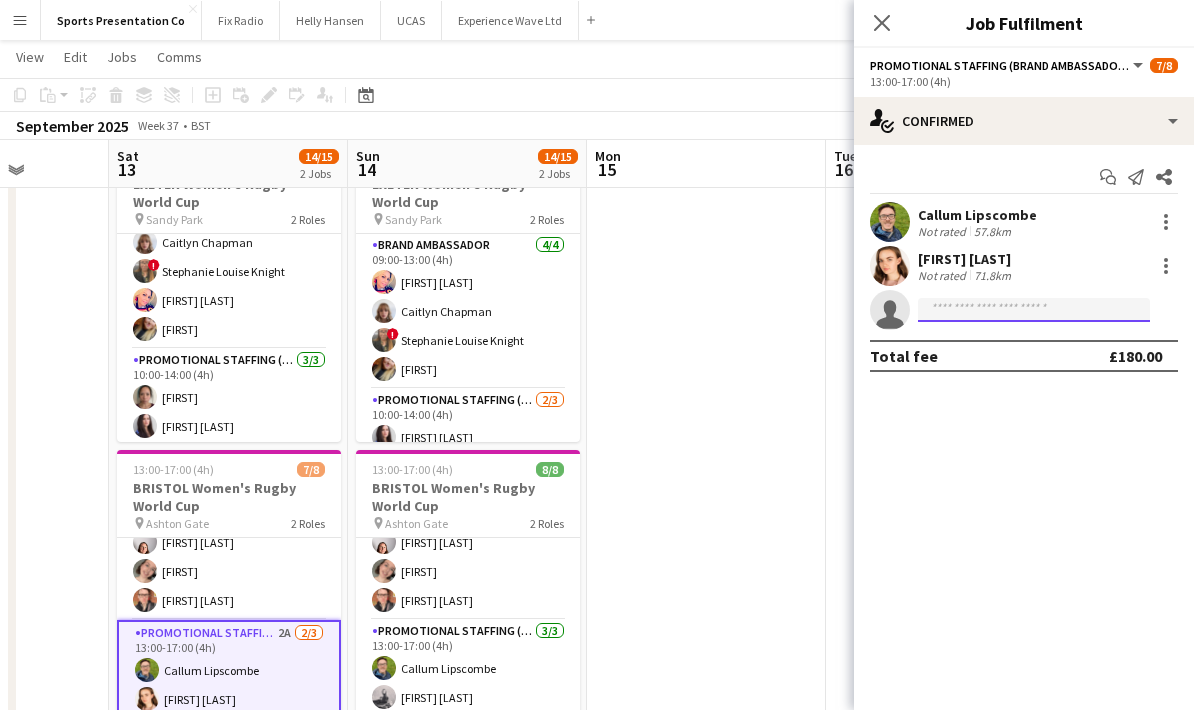 click 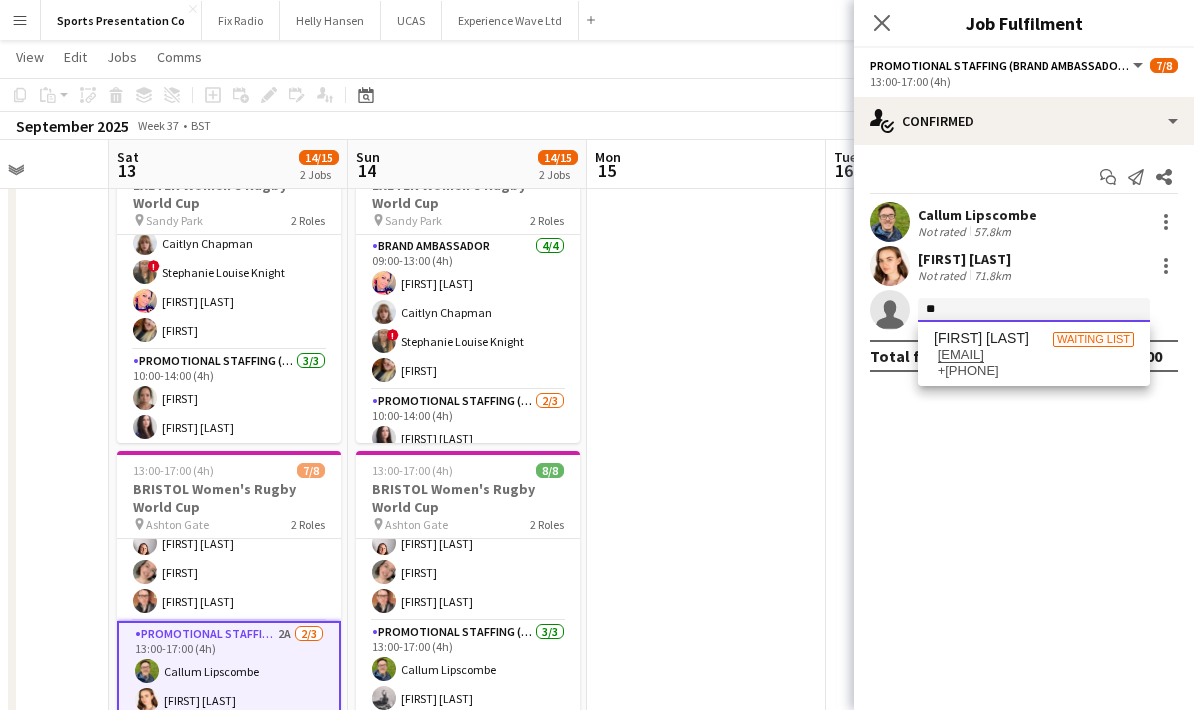 type on "*" 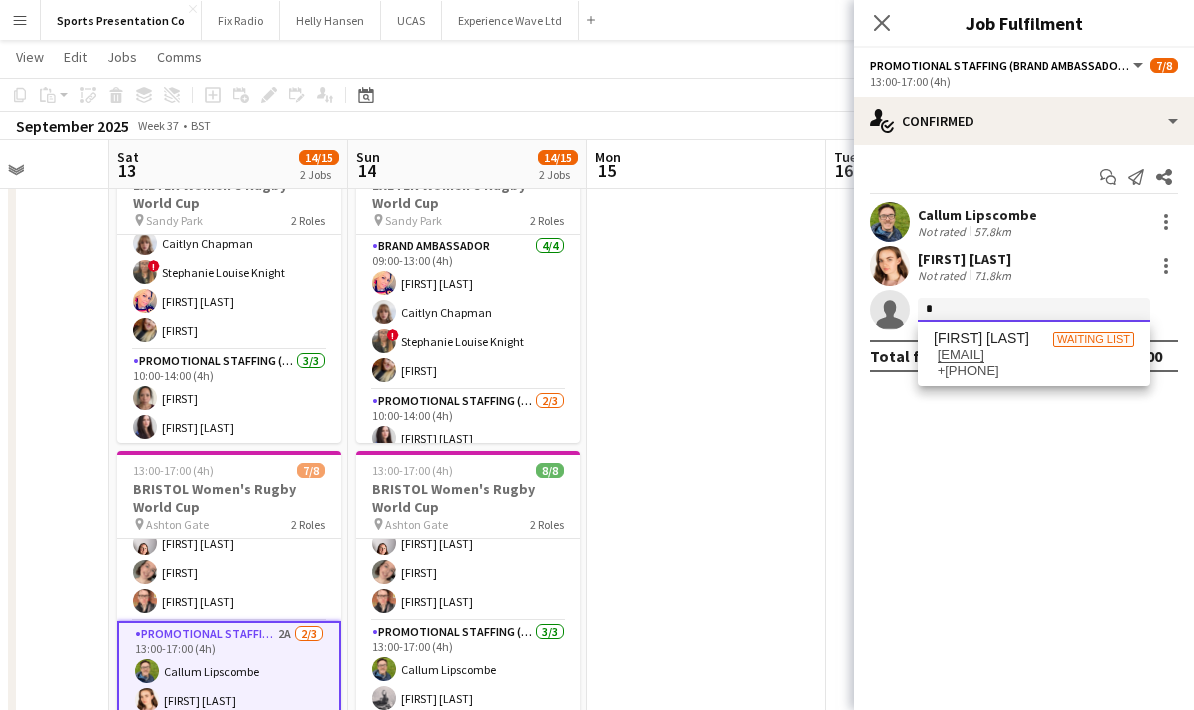 type 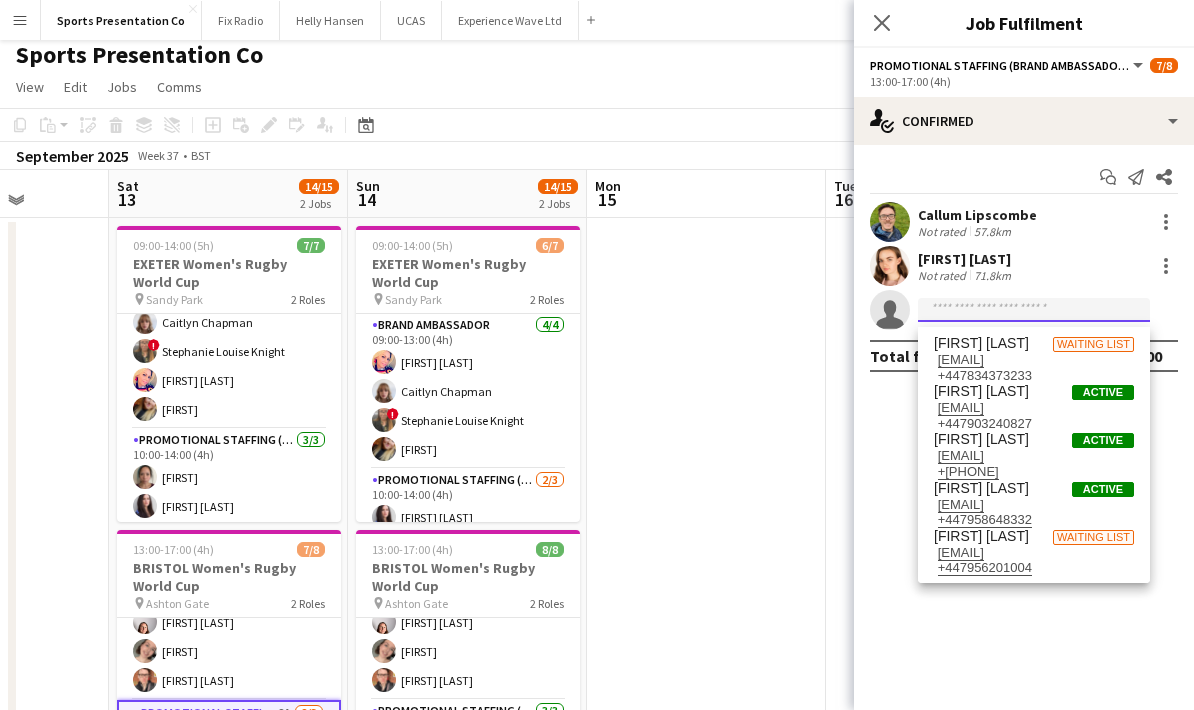 scroll, scrollTop: 0, scrollLeft: 0, axis: both 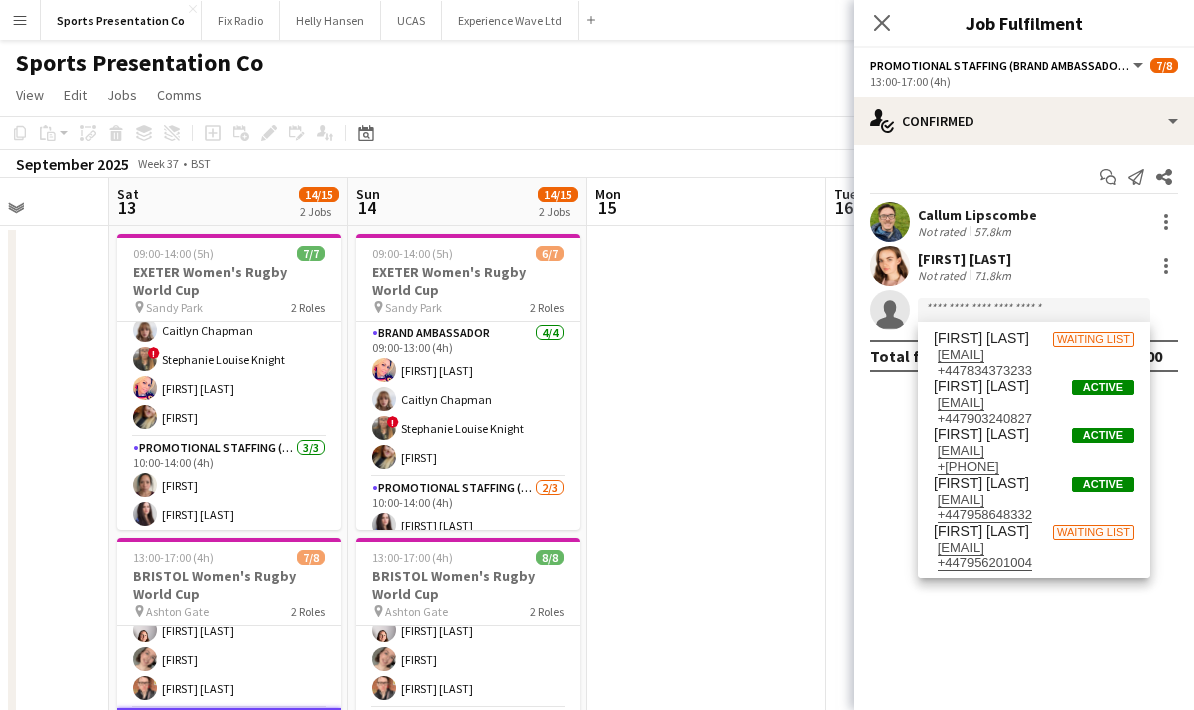 click on "Menu" at bounding box center (20, 20) 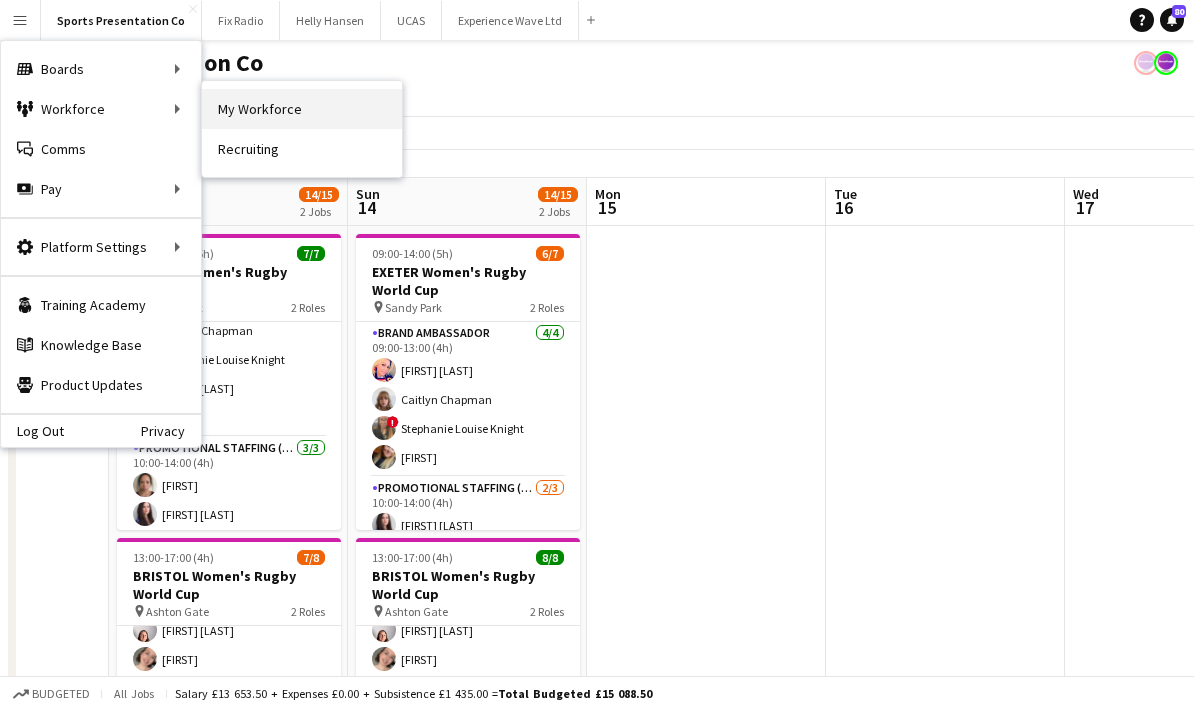 click on "My Workforce" at bounding box center [302, 109] 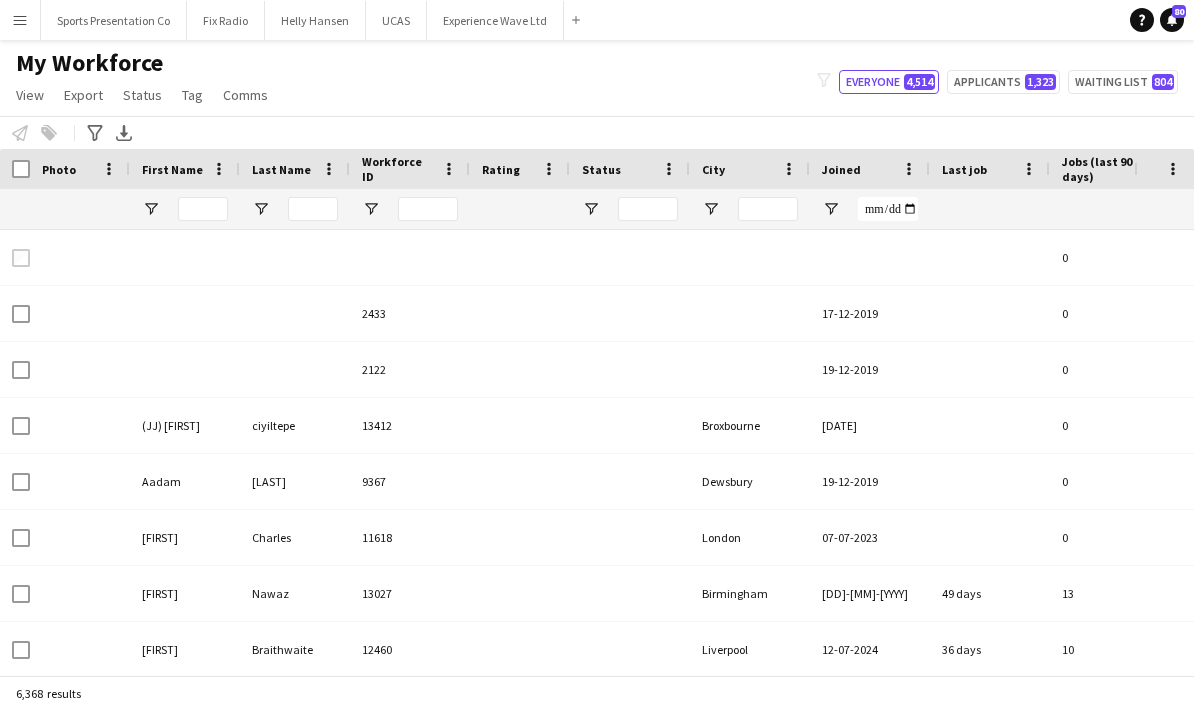 type on "******" 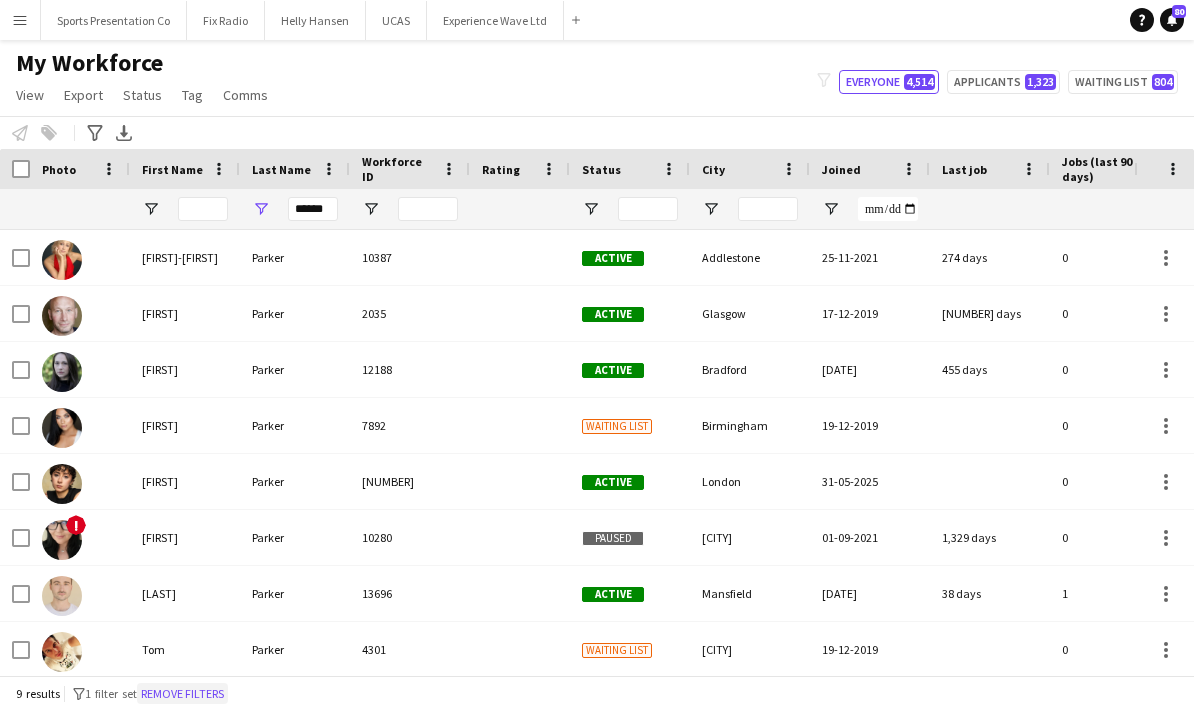 click on "Remove filters" 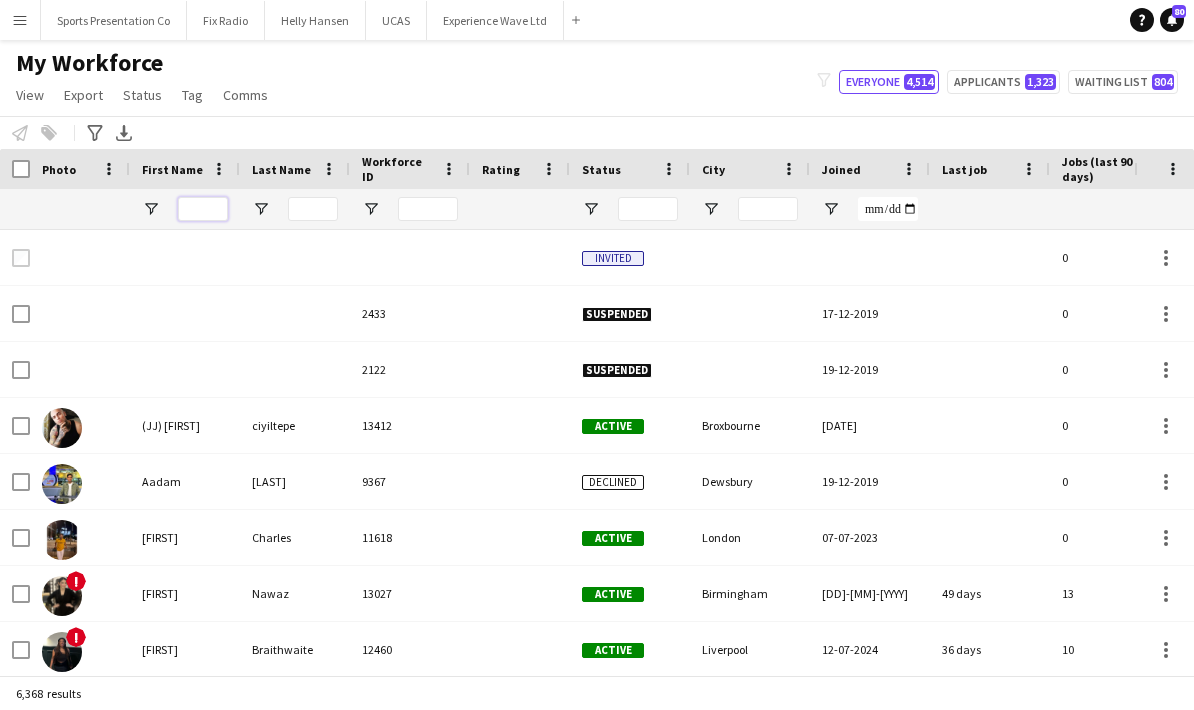 click at bounding box center [203, 209] 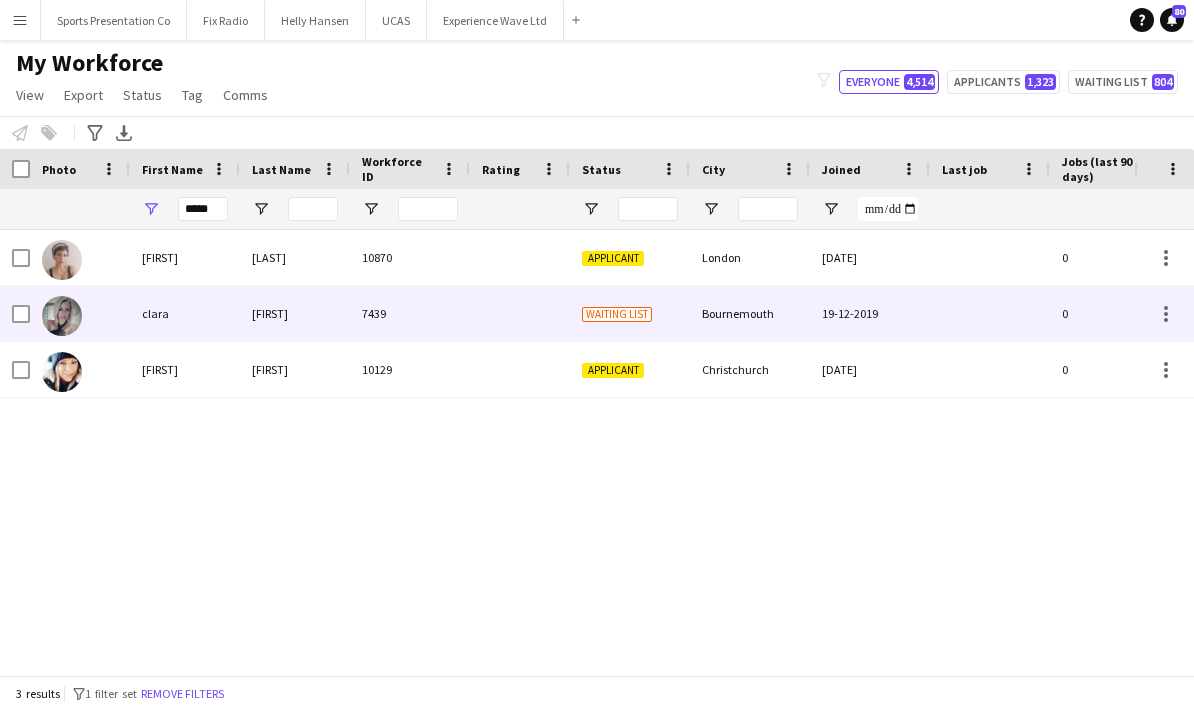 click on "[FIRST]" at bounding box center (295, 313) 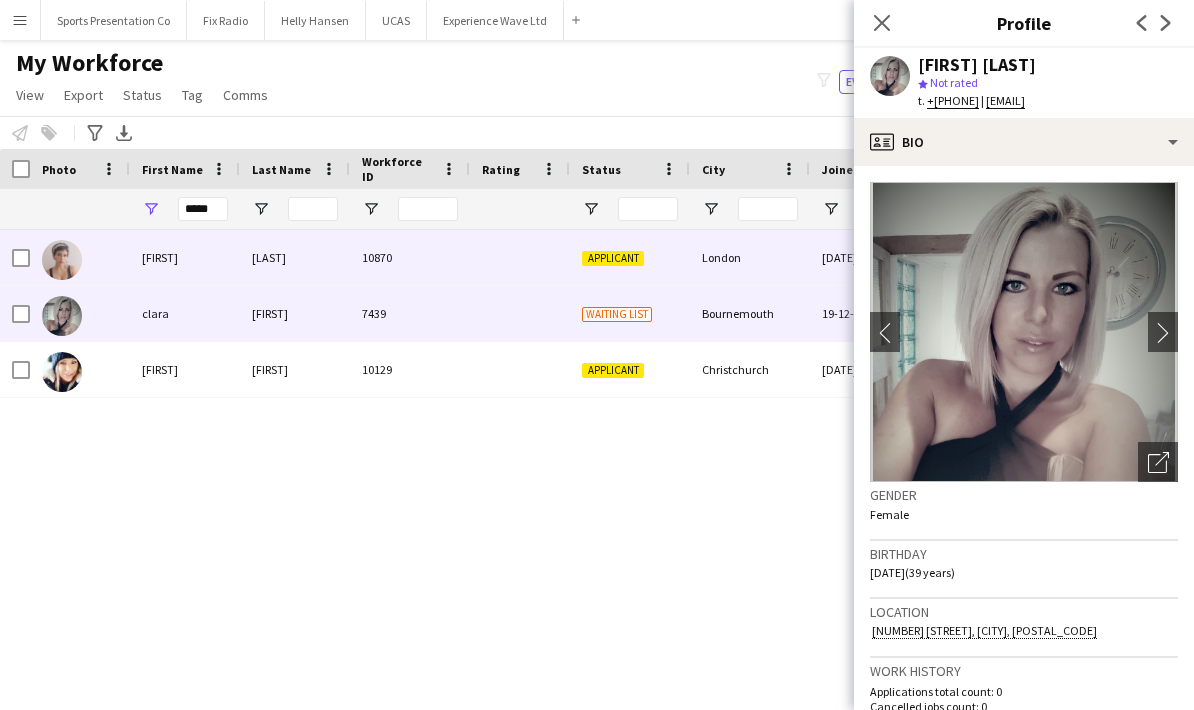click on "[FIRST]" at bounding box center (185, 257) 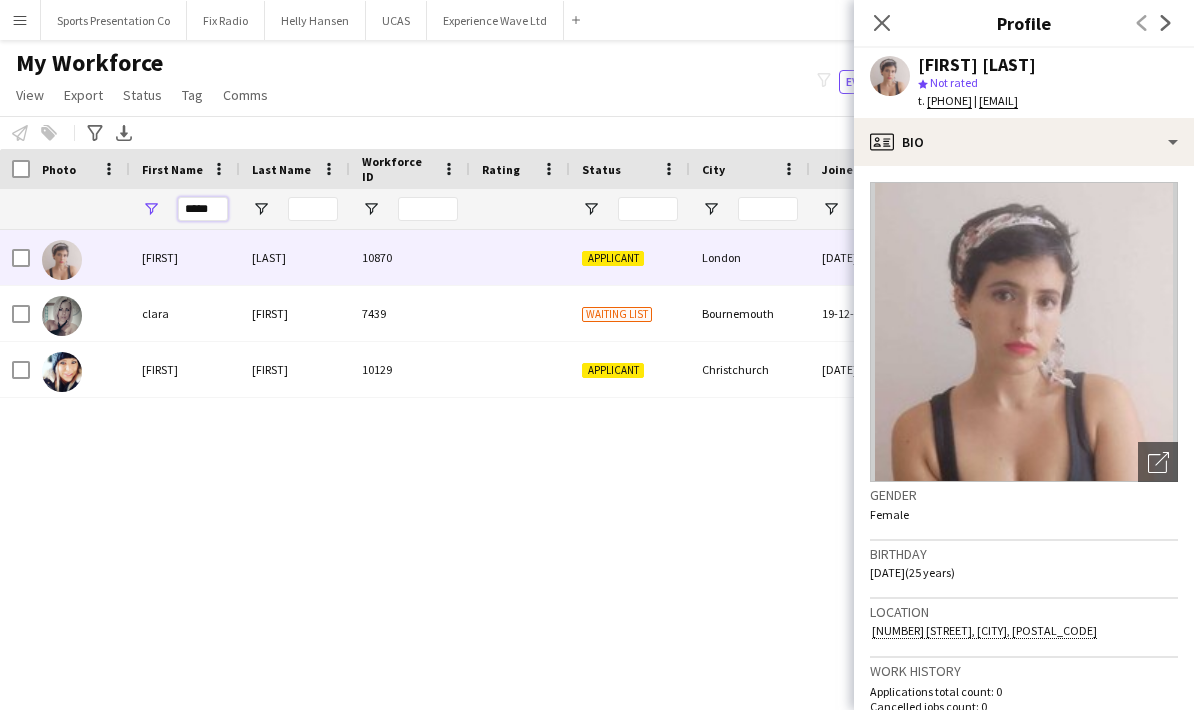 click on "*****" at bounding box center [203, 209] 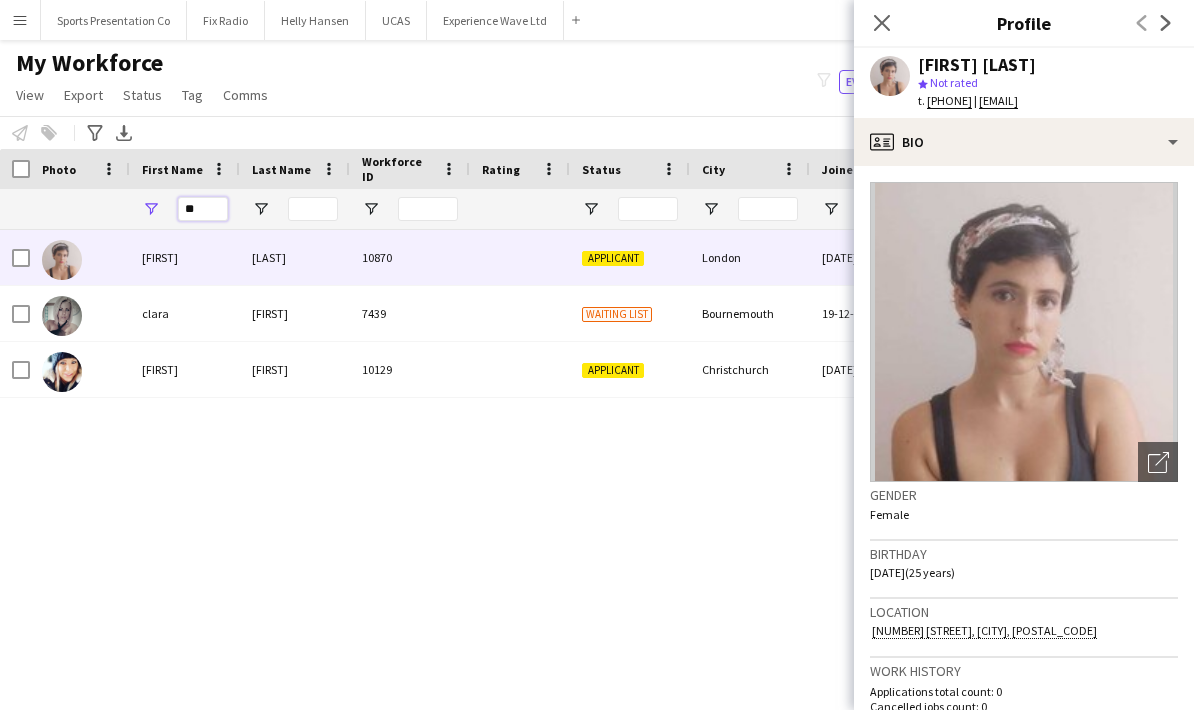 type on "*" 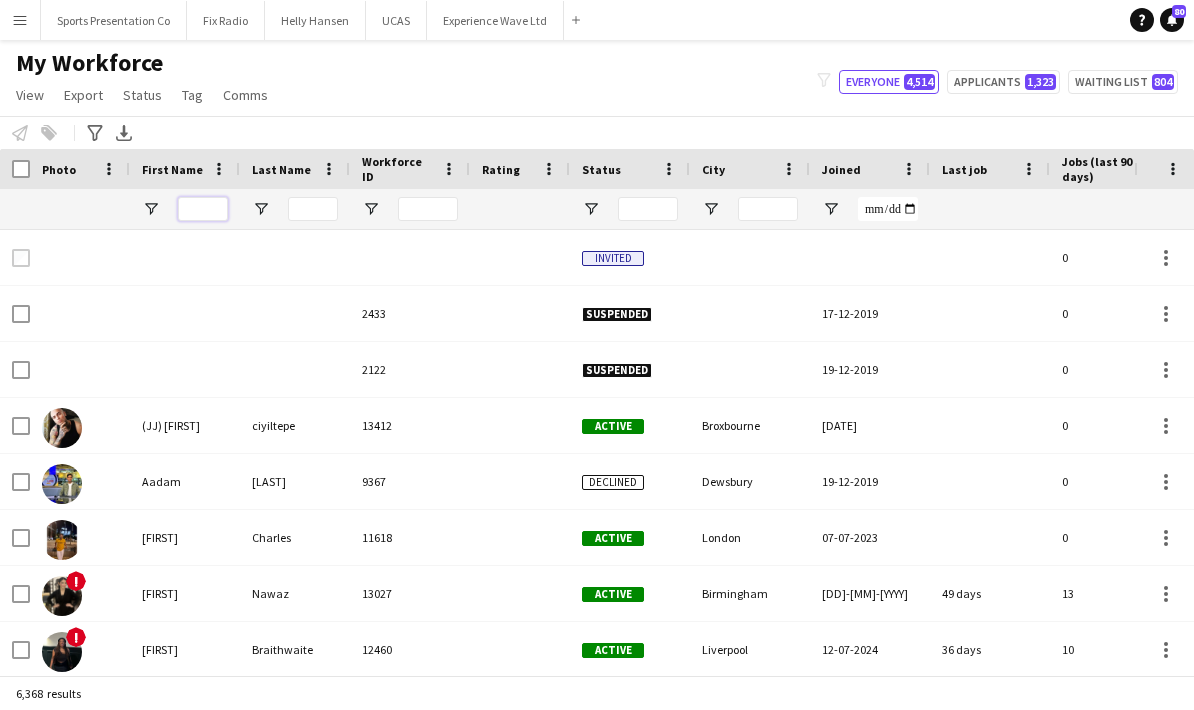type 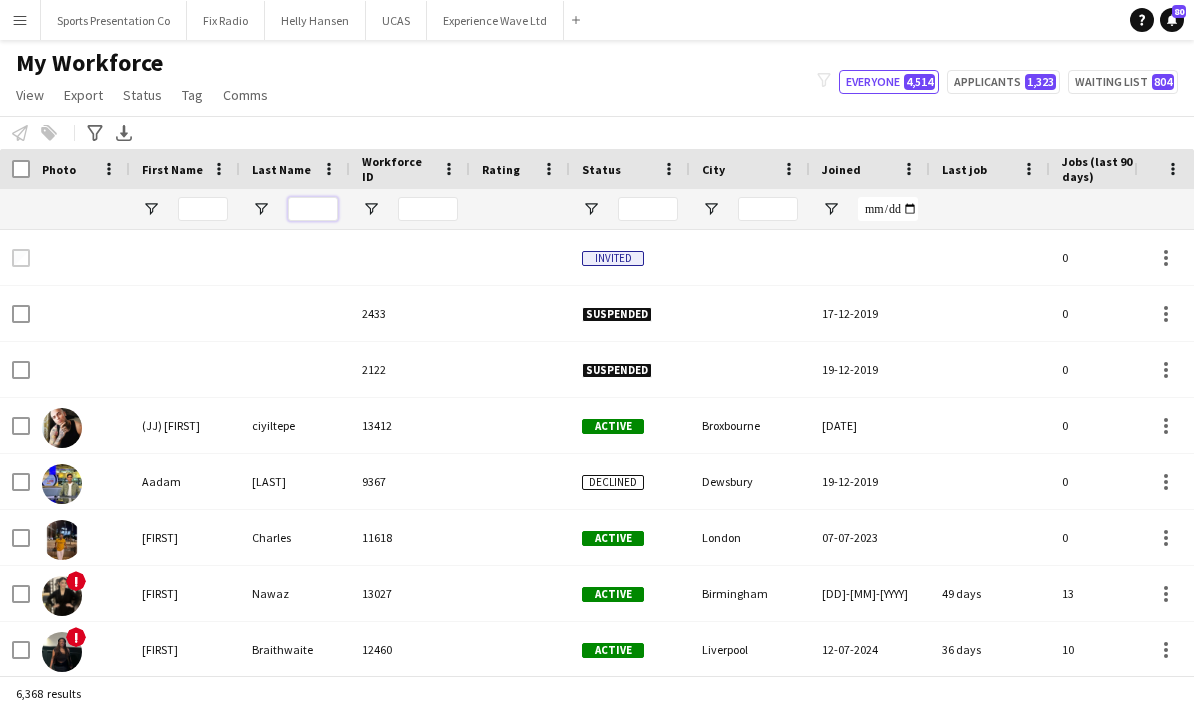 click at bounding box center [313, 209] 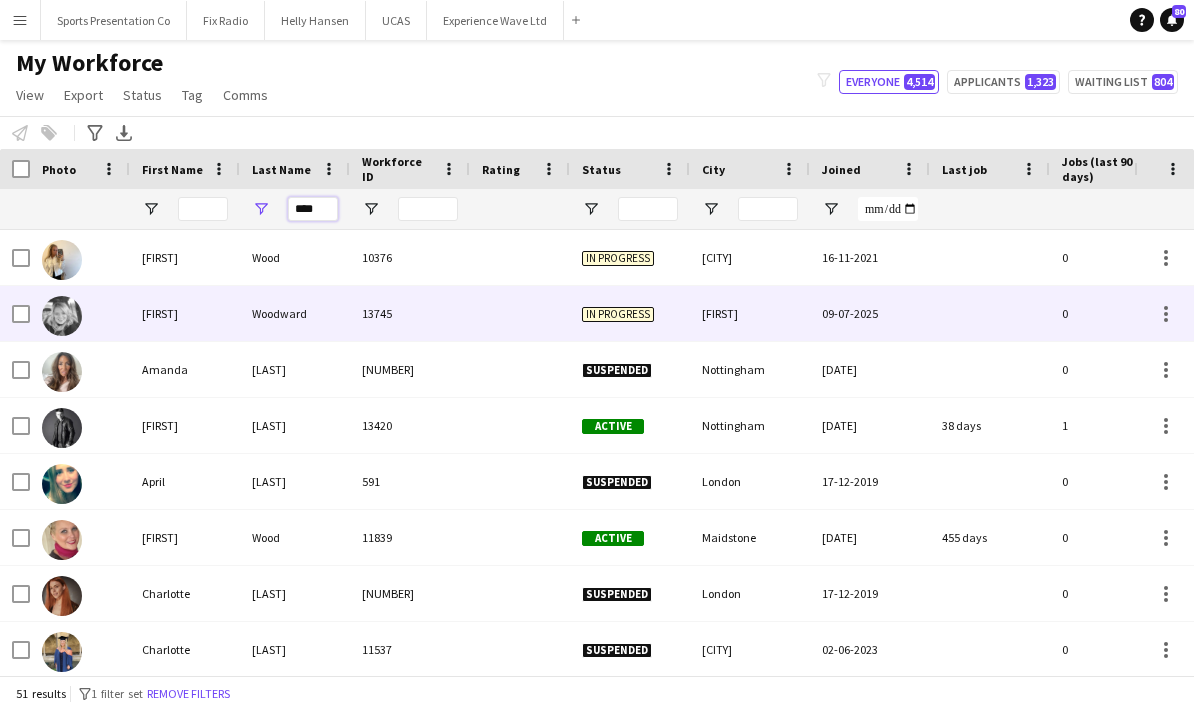 scroll, scrollTop: 9, scrollLeft: 0, axis: vertical 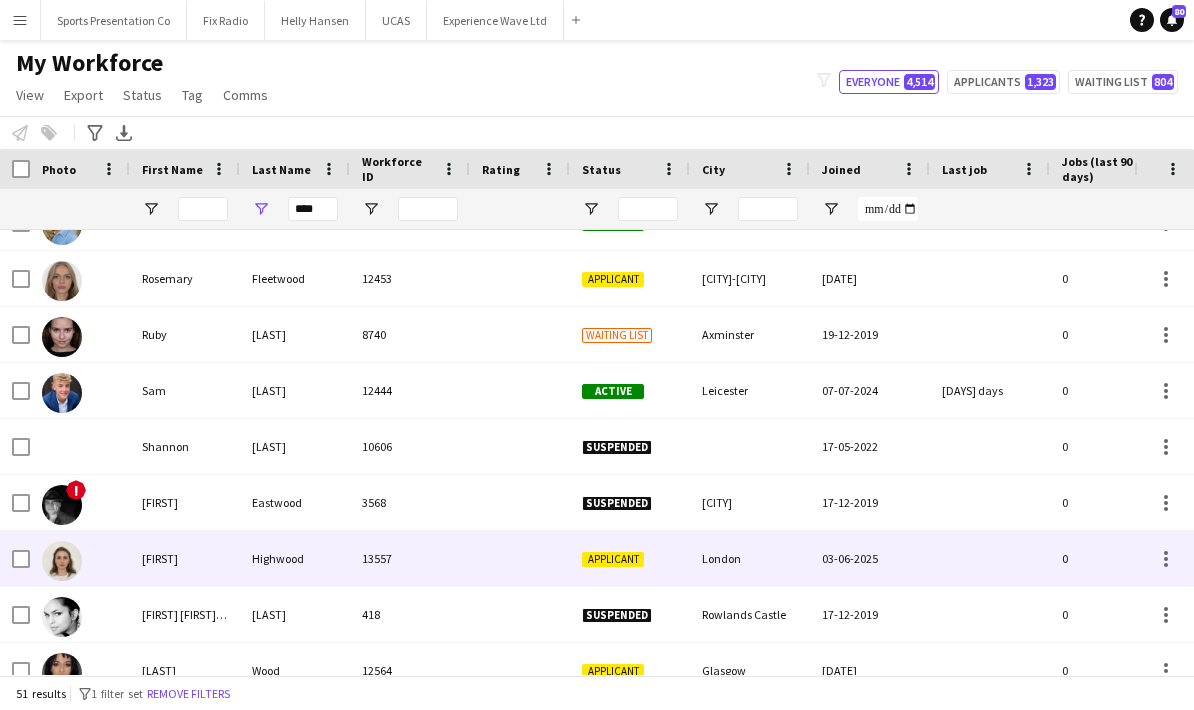 type on "****" 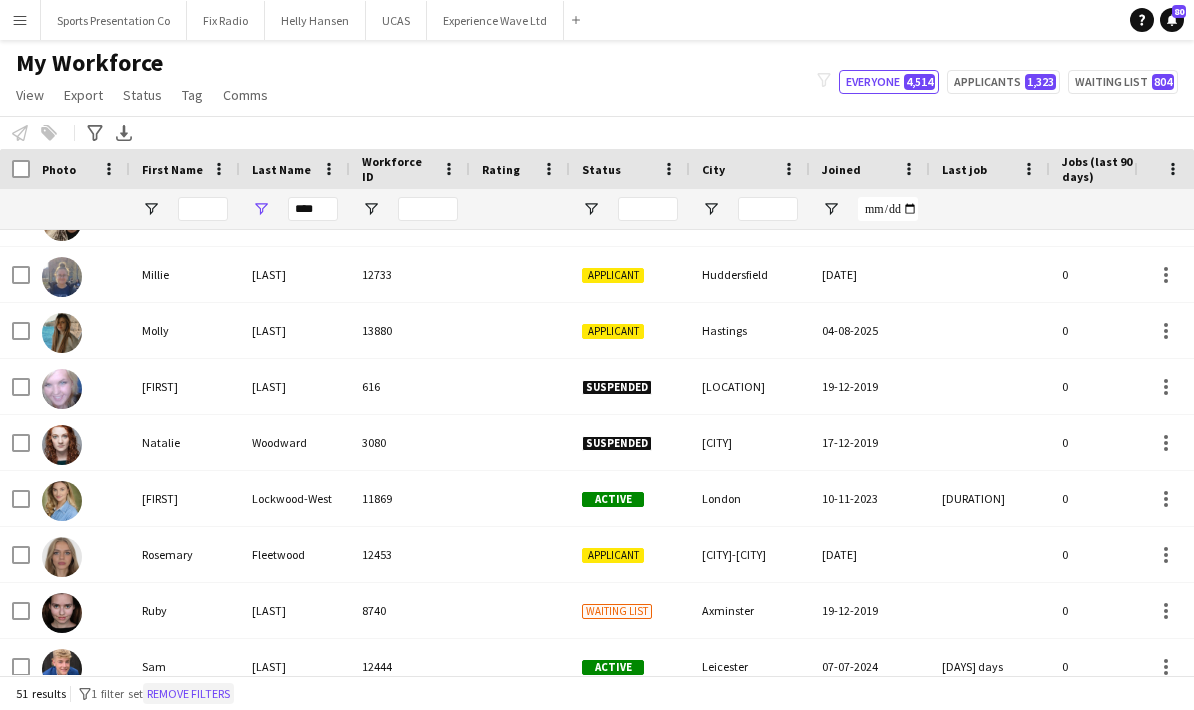 click on "Remove filters" 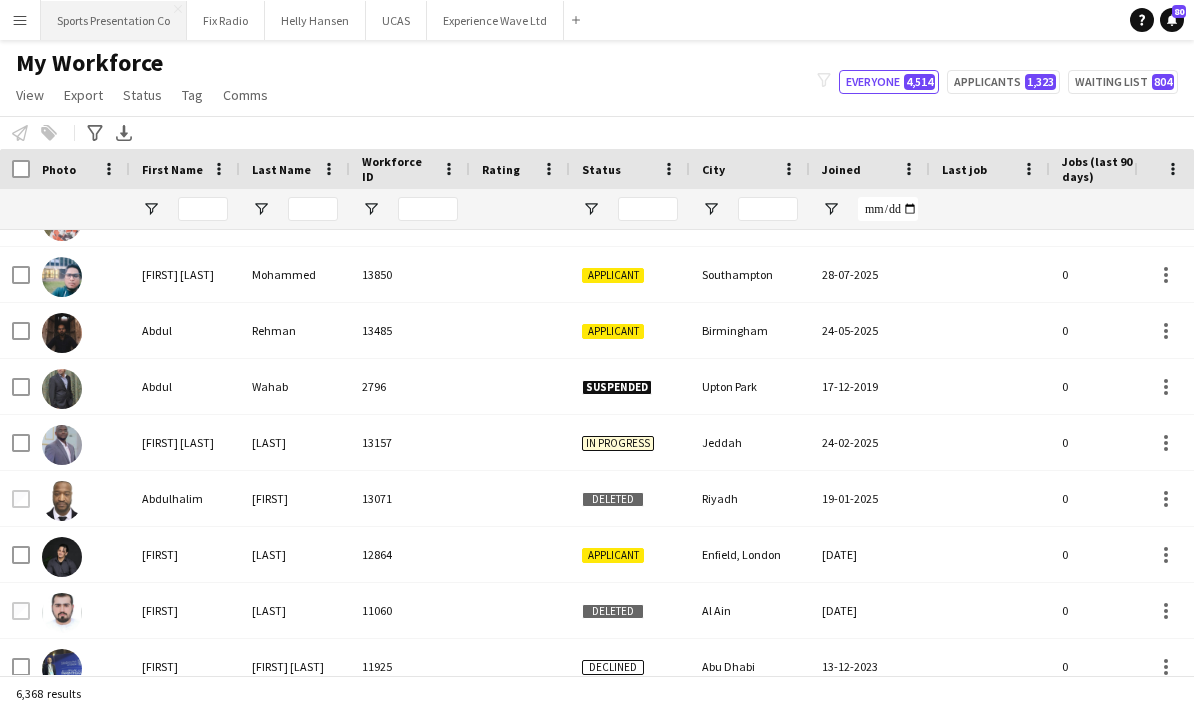 click on "Sports Presentation Co
Close" at bounding box center [114, 20] 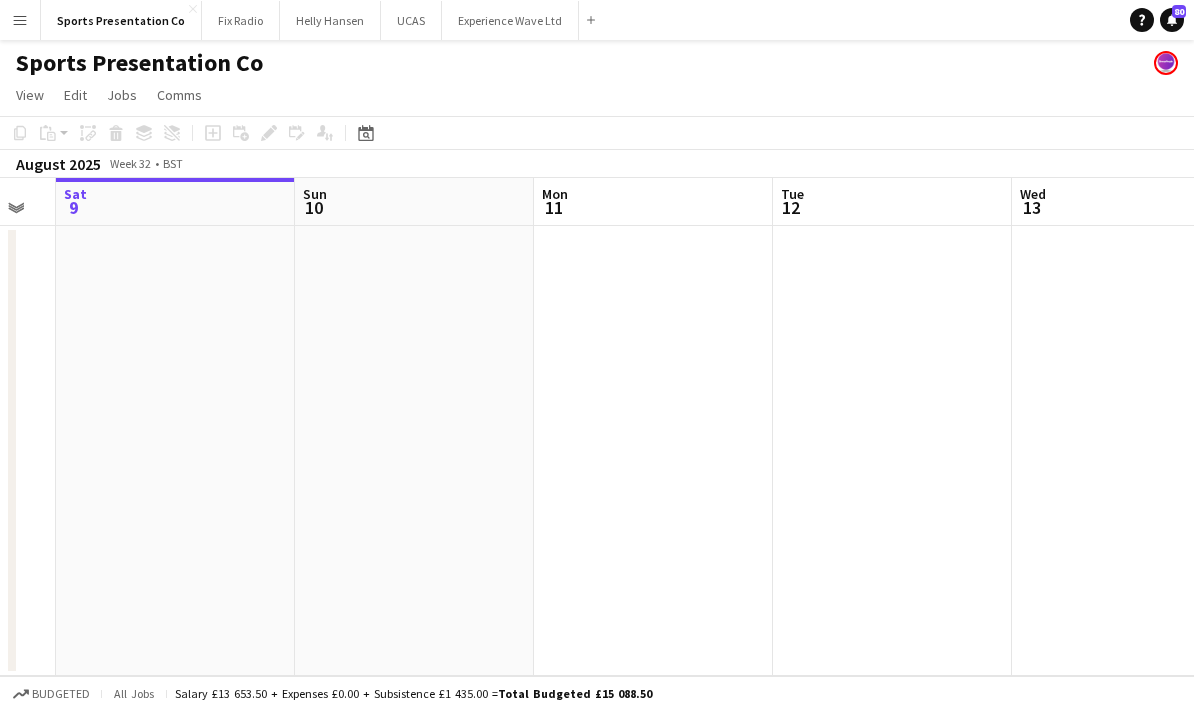 drag, startPoint x: 758, startPoint y: 486, endPoint x: 335, endPoint y: 548, distance: 427.5196 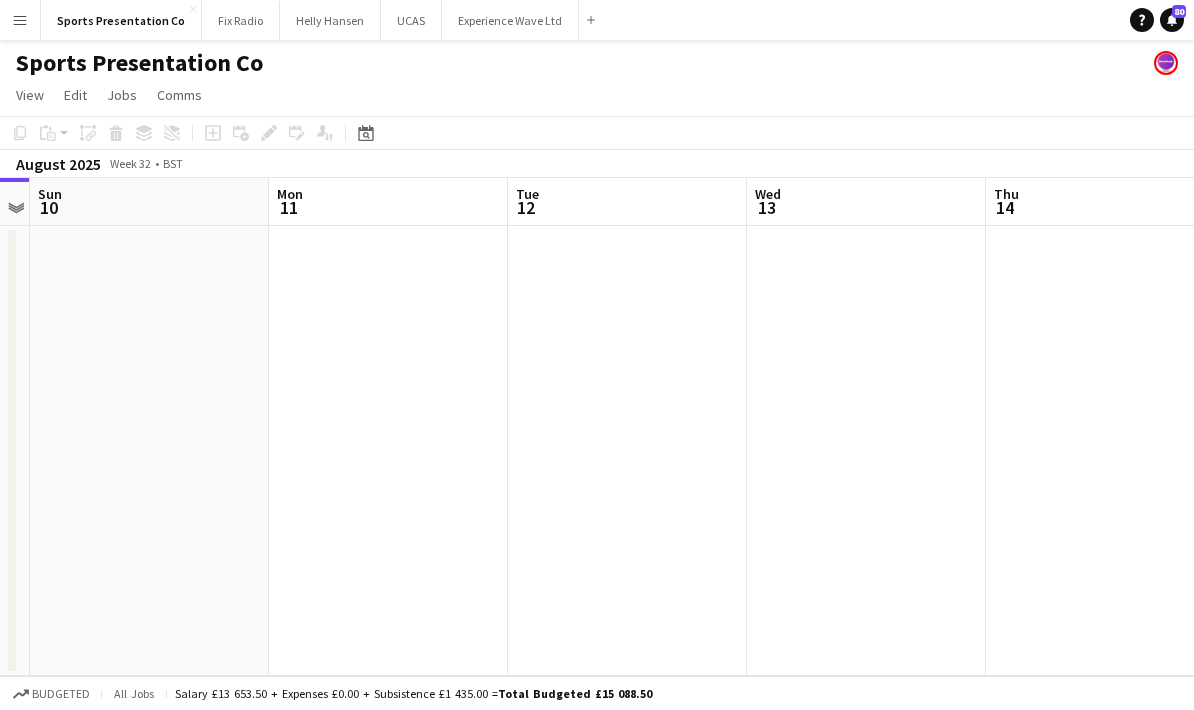 drag, startPoint x: 624, startPoint y: 516, endPoint x: 407, endPoint y: 541, distance: 218.43535 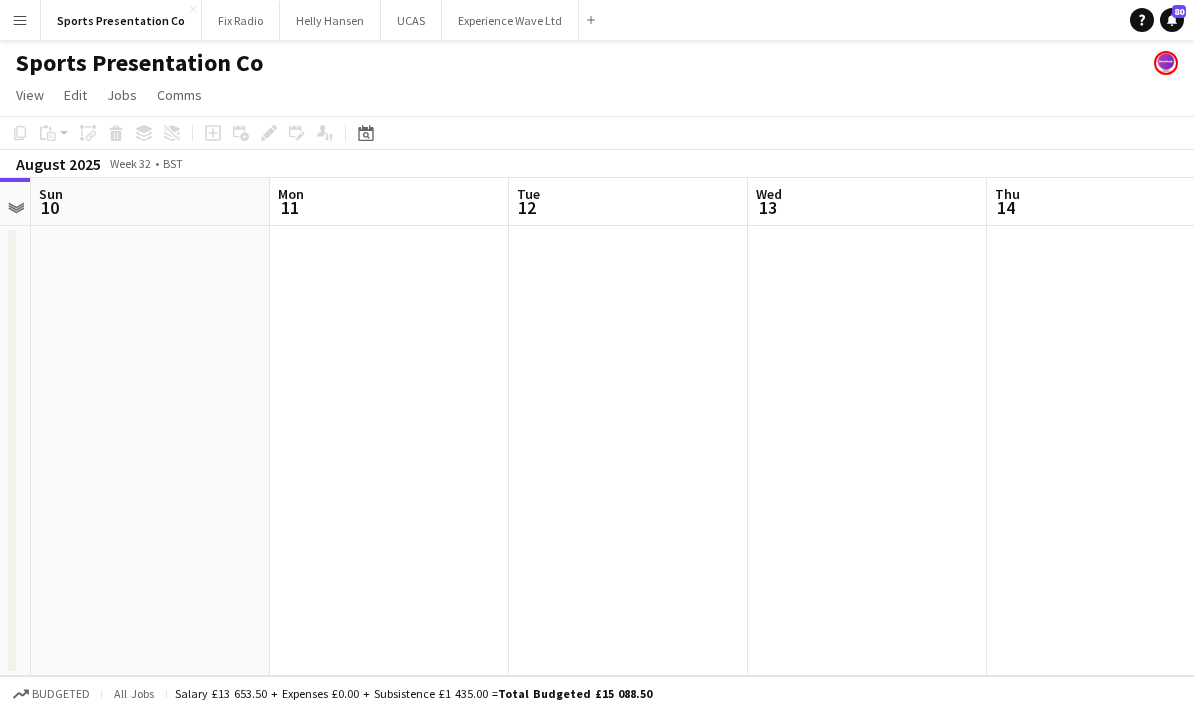 click on "Thu   7   Fri   8   Sat   9   Sun   10   Mon   11   Tue   12   Wed   13   Thu   14   Fri   15   Sat   16" at bounding box center (597, 427) 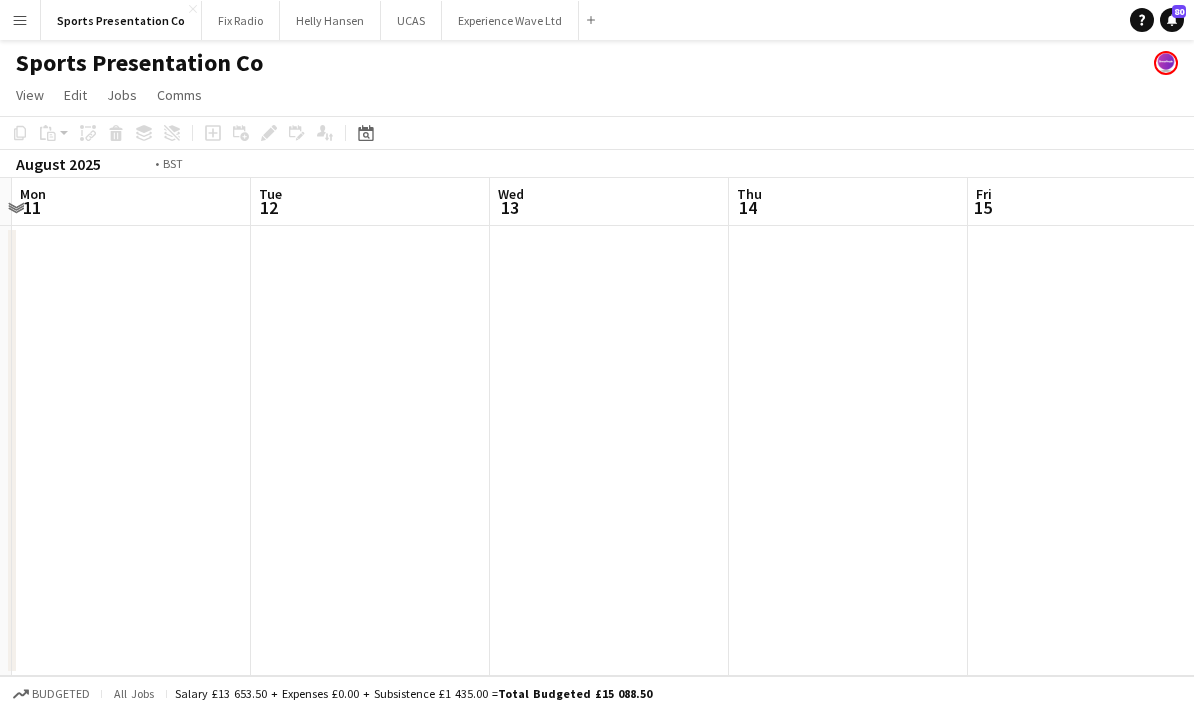 drag, startPoint x: 808, startPoint y: 497, endPoint x: 567, endPoint y: 533, distance: 243.67397 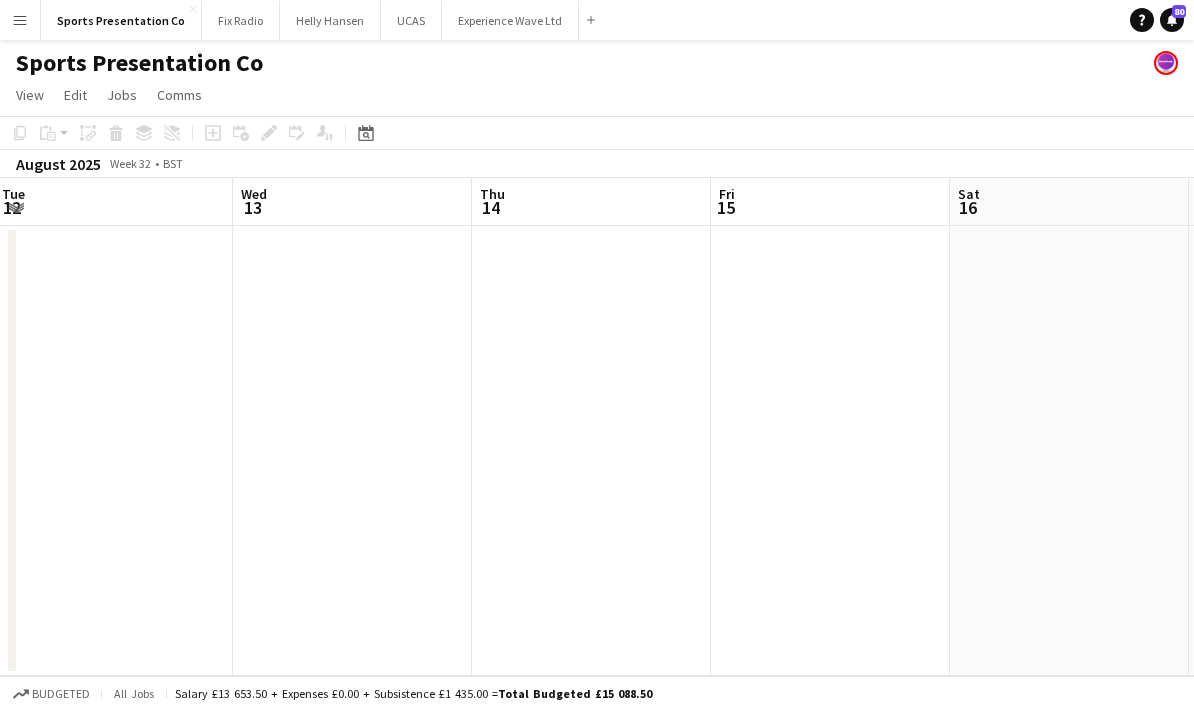 drag, startPoint x: 845, startPoint y: 499, endPoint x: 321, endPoint y: 547, distance: 526.1939 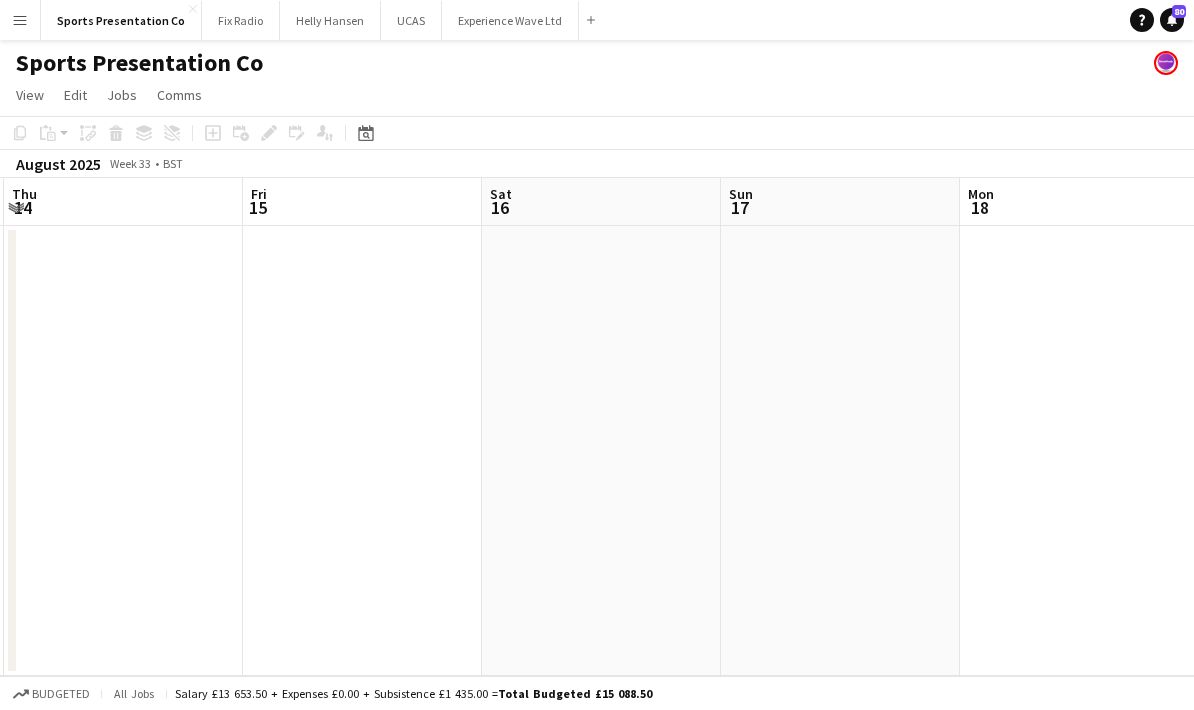 drag, startPoint x: 597, startPoint y: 535, endPoint x: 108, endPoint y: 553, distance: 489.33118 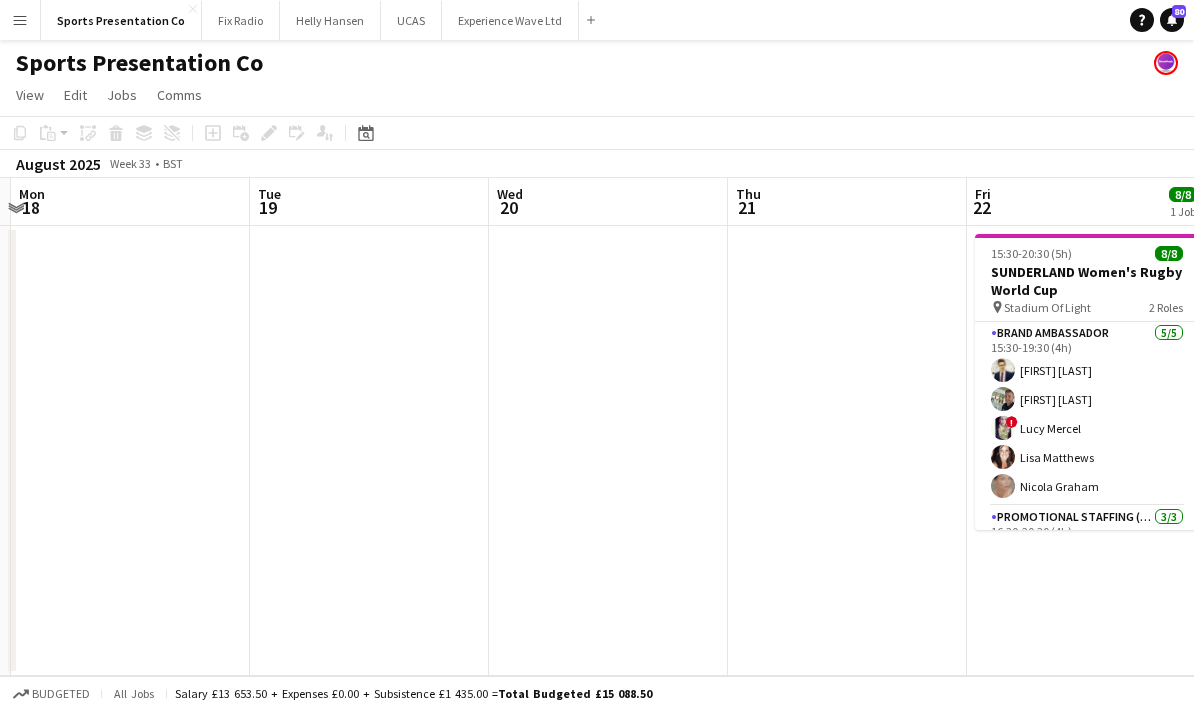 drag, startPoint x: 718, startPoint y: 496, endPoint x: 421, endPoint y: 528, distance: 298.71893 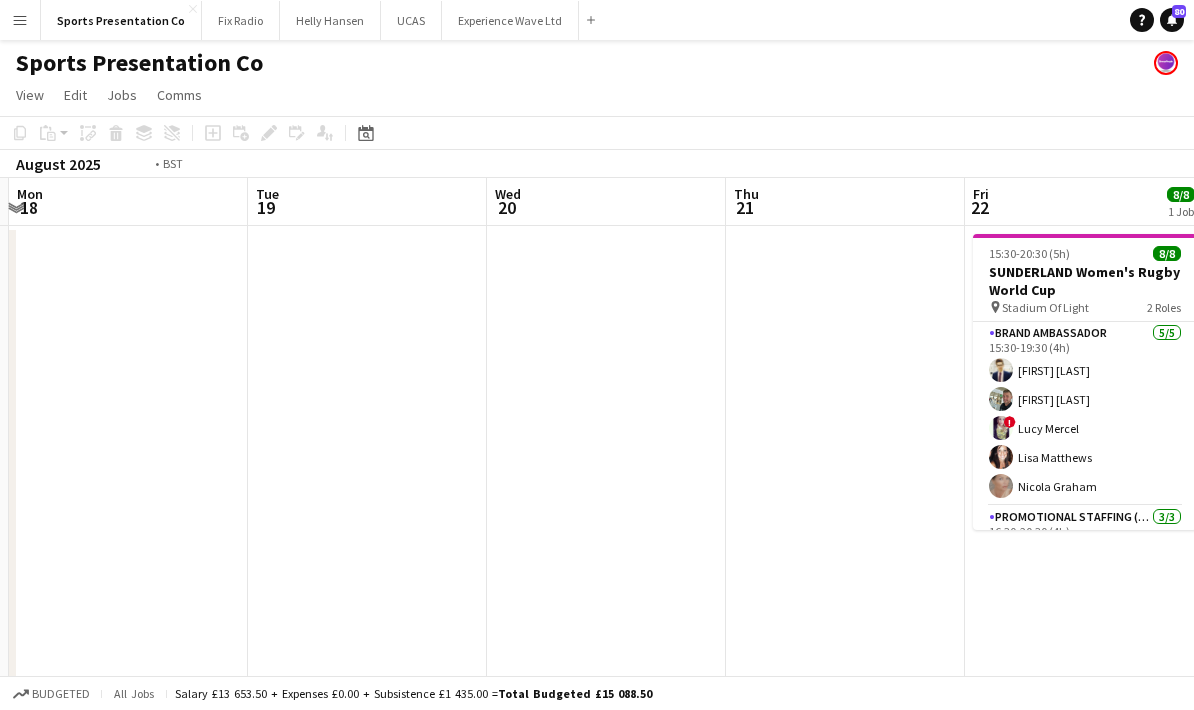 drag, startPoint x: 717, startPoint y: 495, endPoint x: 374, endPoint y: 529, distance: 344.681 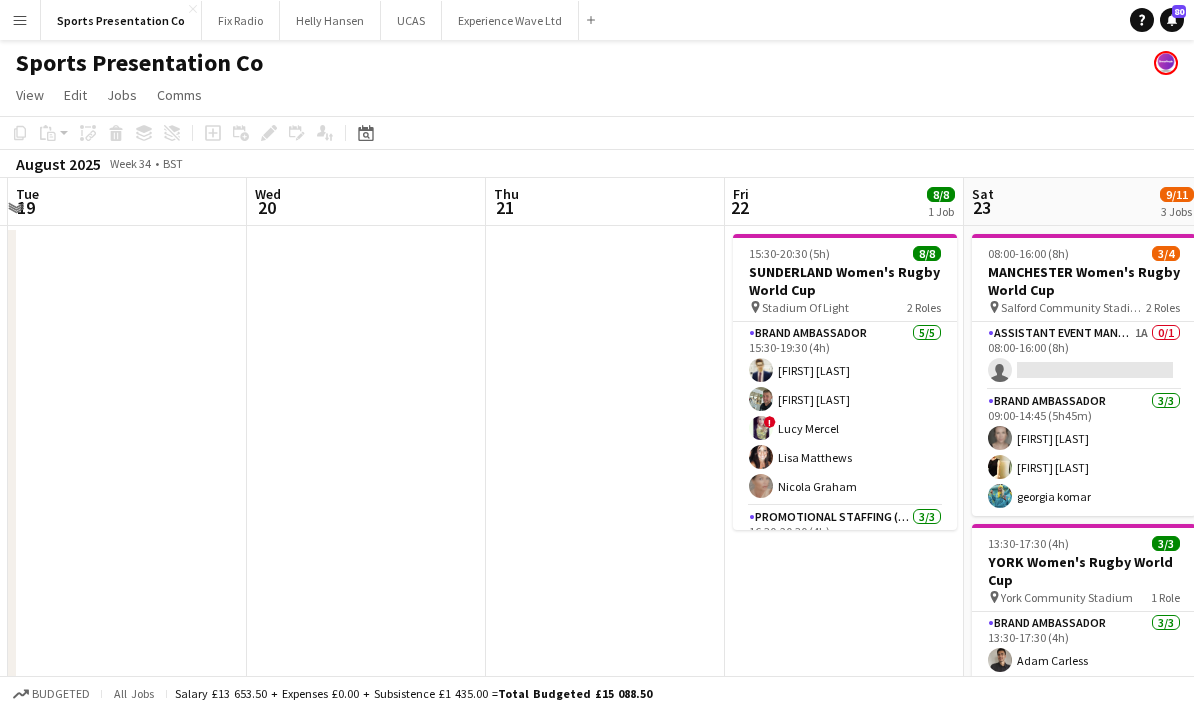 click at bounding box center (605, 630) 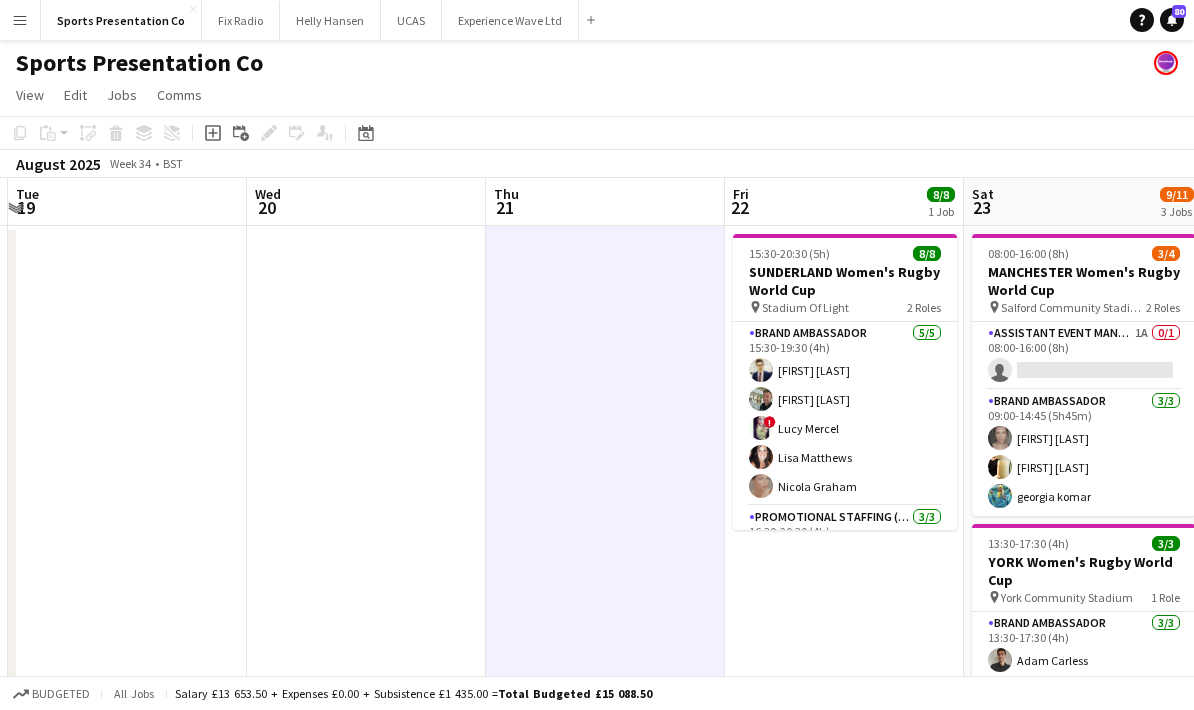 click at bounding box center (605, 630) 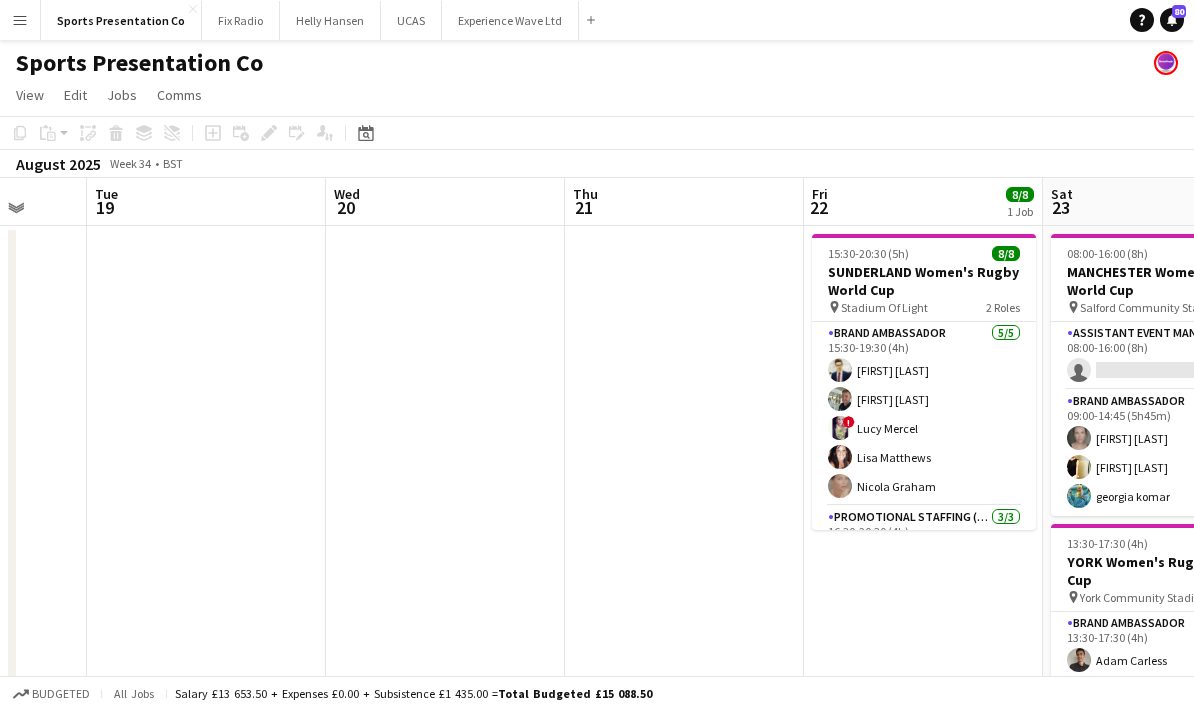 drag, startPoint x: 295, startPoint y: 653, endPoint x: 285, endPoint y: 655, distance: 10.198039 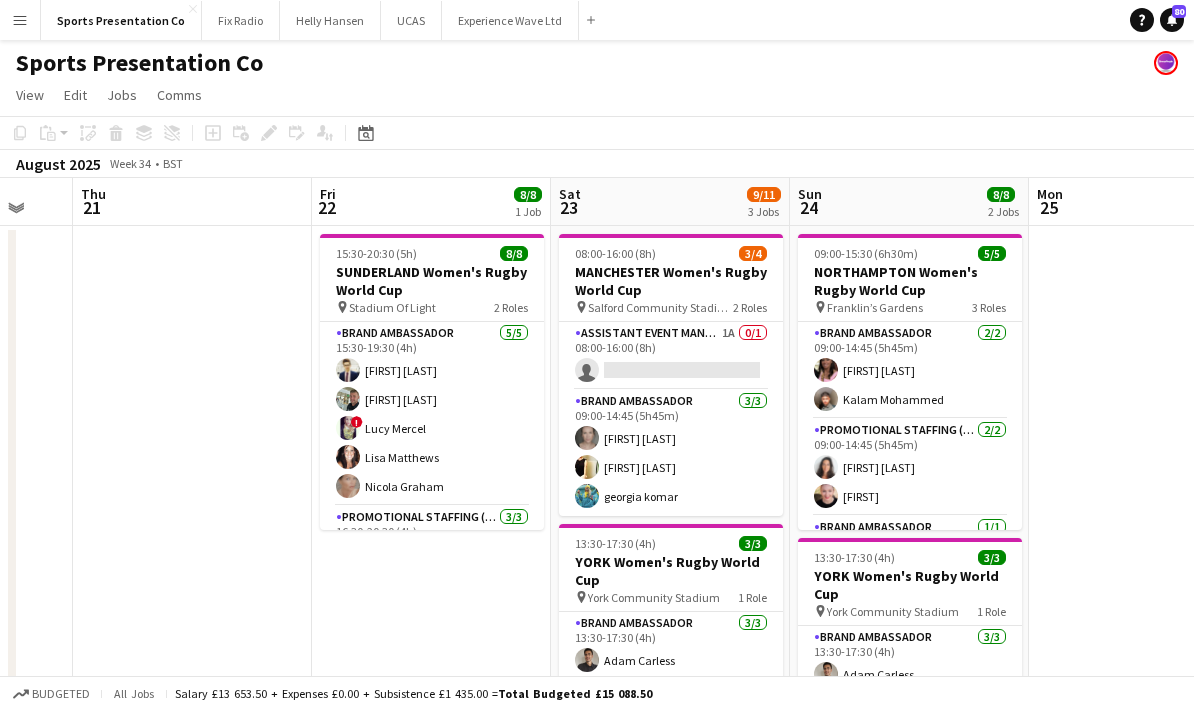 click at bounding box center (1148, 630) 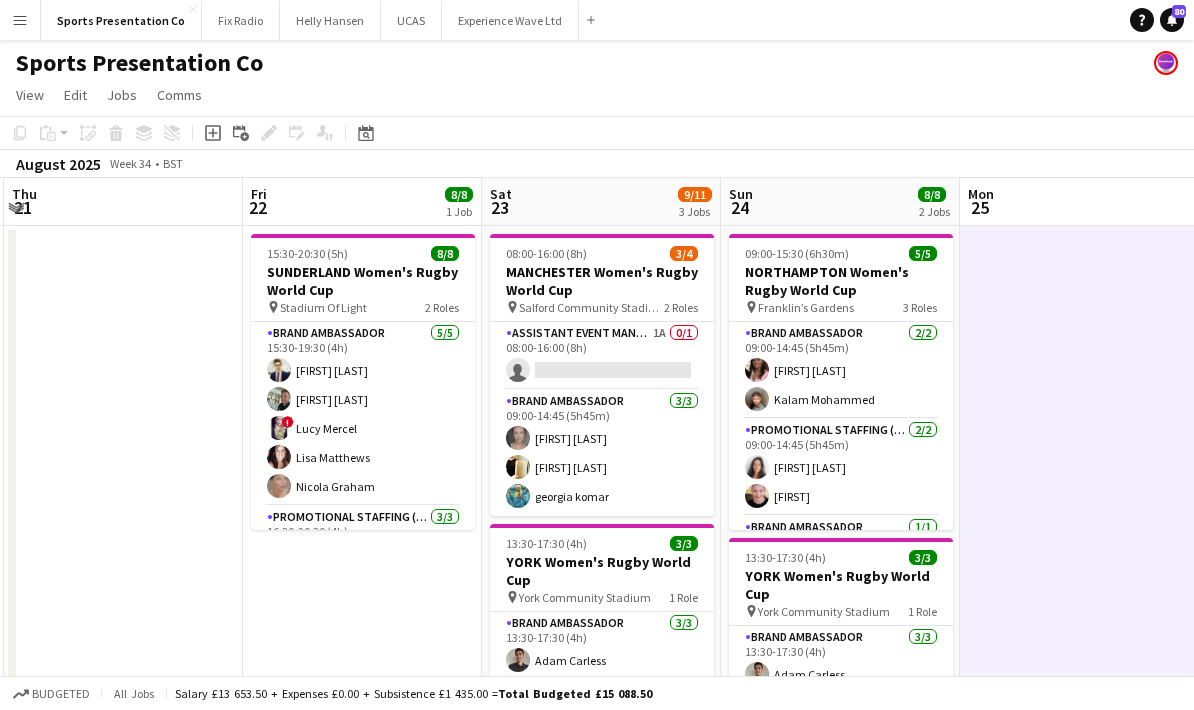 drag, startPoint x: 1124, startPoint y: 461, endPoint x: 765, endPoint y: 504, distance: 361.56604 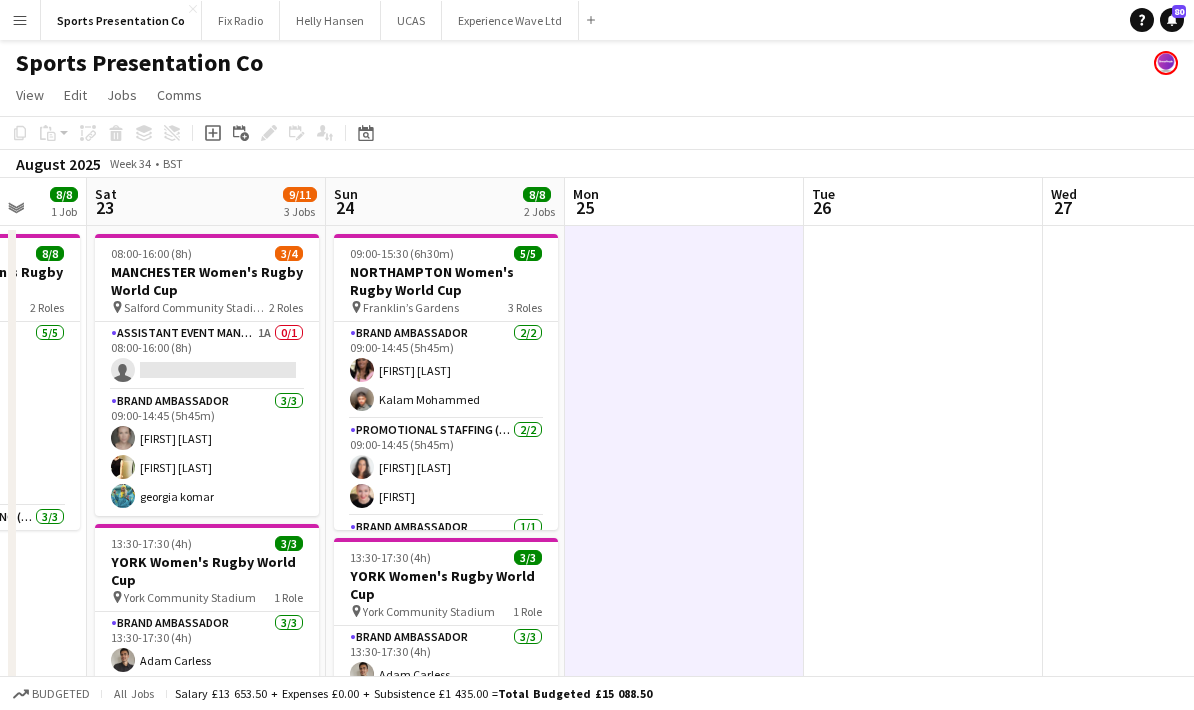 drag, startPoint x: 946, startPoint y: 504, endPoint x: 602, endPoint y: 509, distance: 344.03635 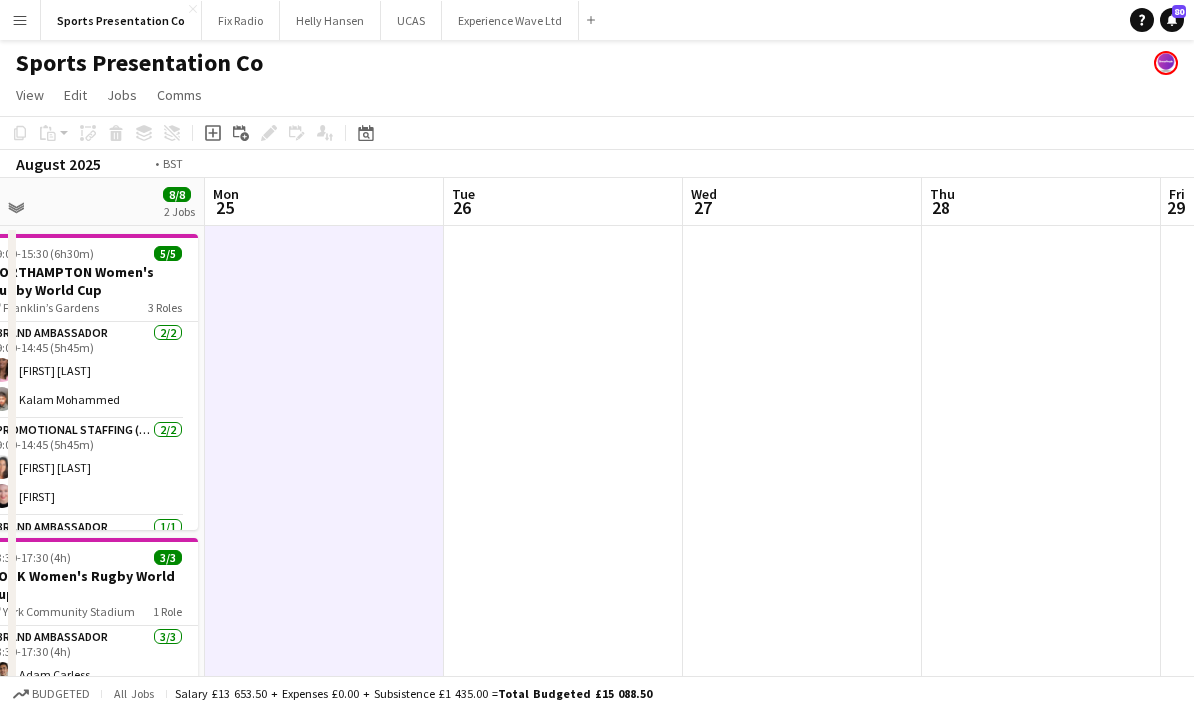 drag, startPoint x: 677, startPoint y: 513, endPoint x: 498, endPoint y: 515, distance: 179.01117 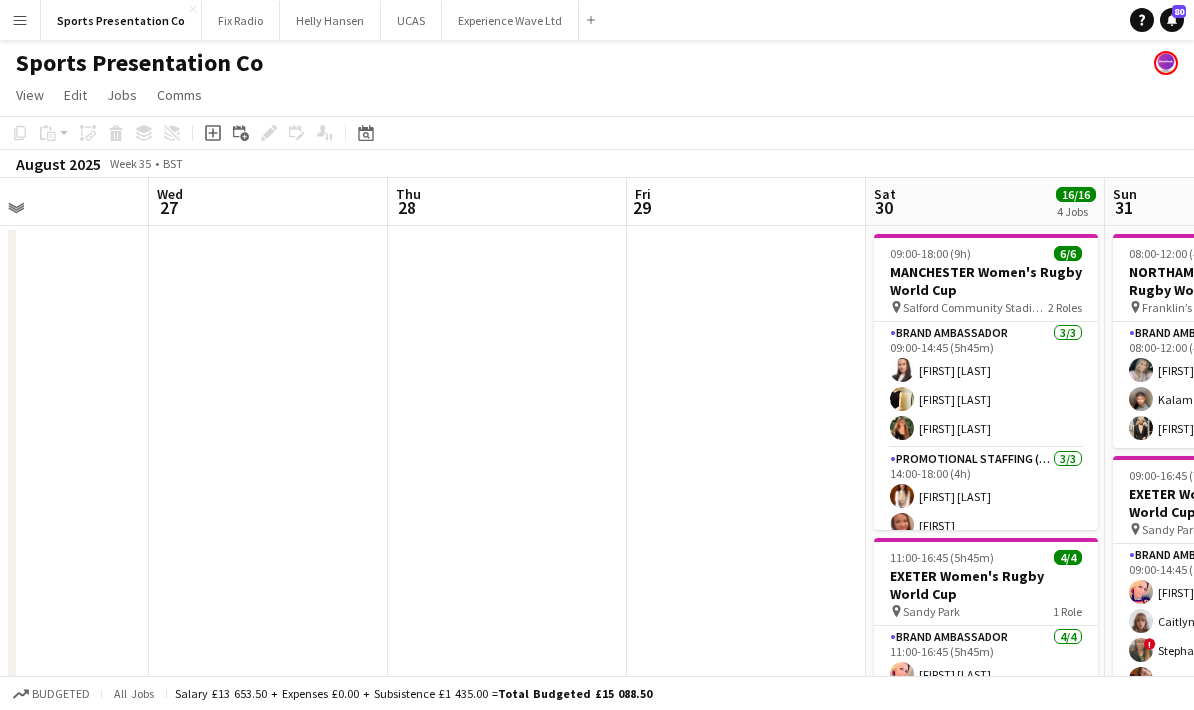 drag, startPoint x: 530, startPoint y: 518, endPoint x: 616, endPoint y: 523, distance: 86.145226 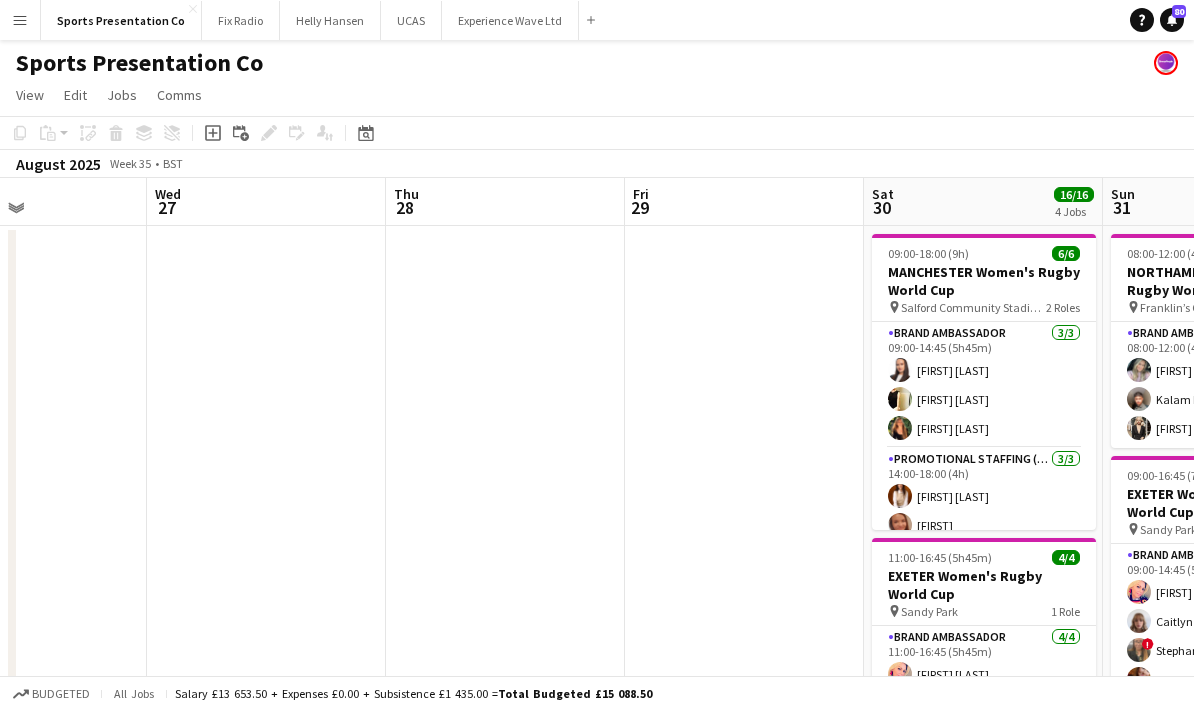 click at bounding box center [744, 748] 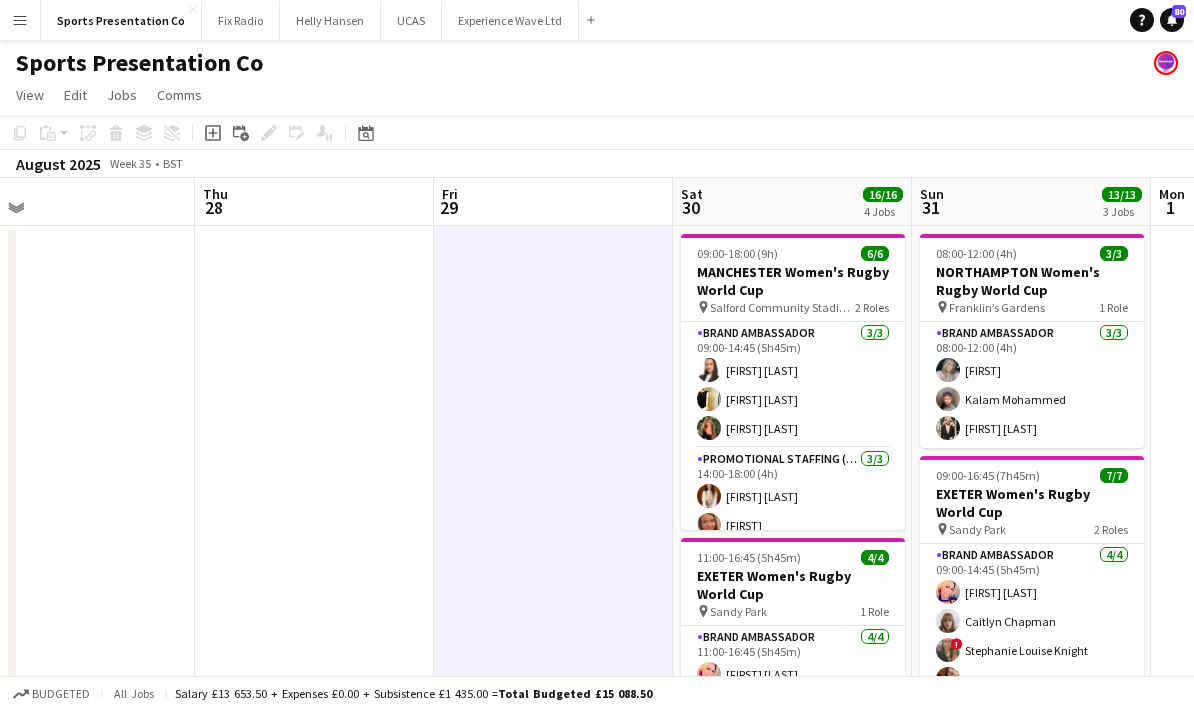 drag, startPoint x: 671, startPoint y: 529, endPoint x: 474, endPoint y: 551, distance: 198.22462 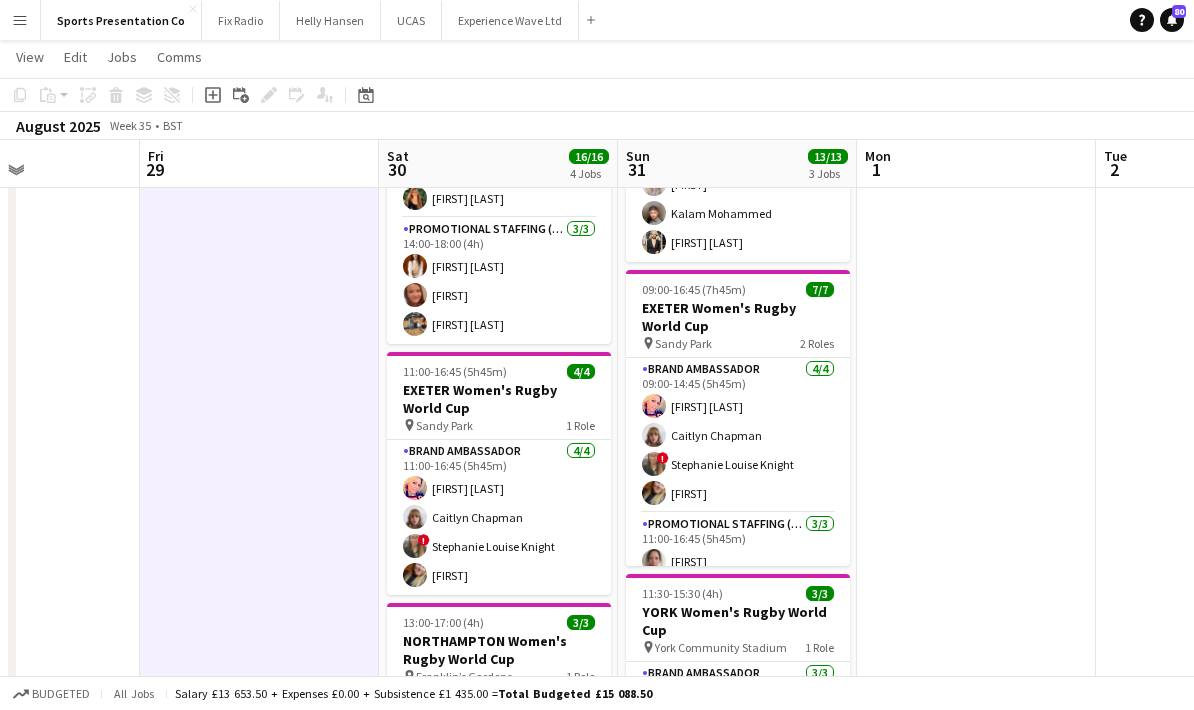 drag, startPoint x: 1091, startPoint y: 438, endPoint x: 796, endPoint y: 484, distance: 298.5649 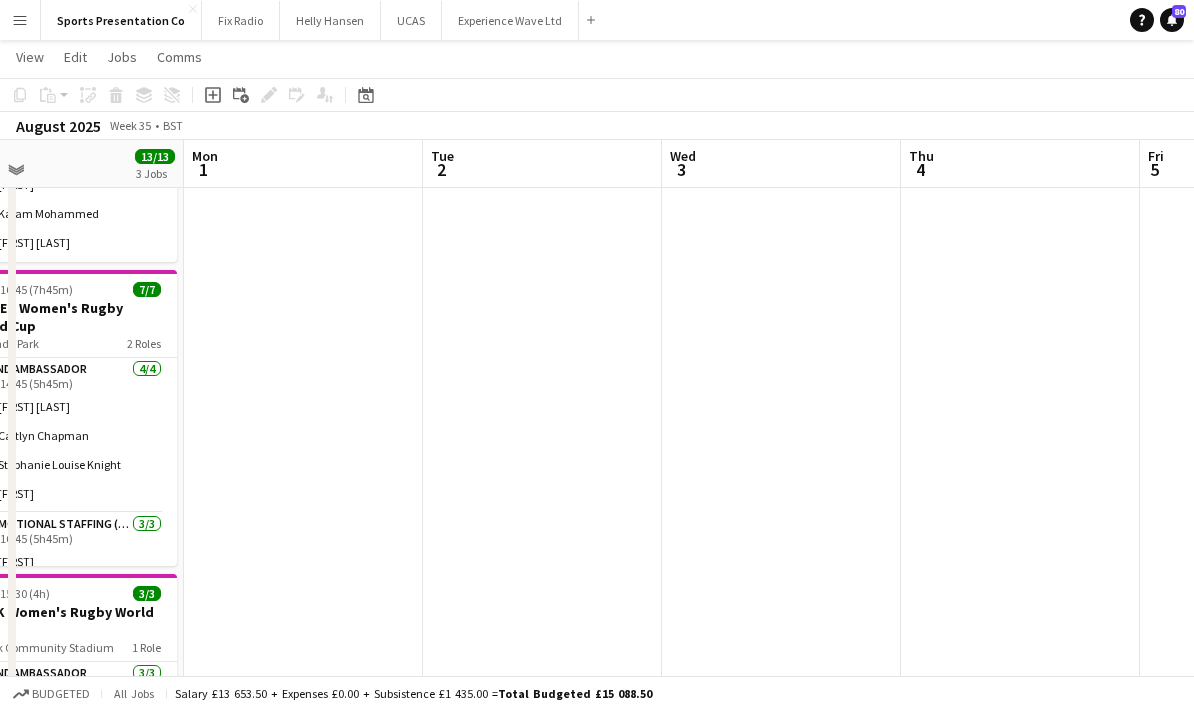 drag, startPoint x: 793, startPoint y: 485, endPoint x: 628, endPoint y: 495, distance: 165.30275 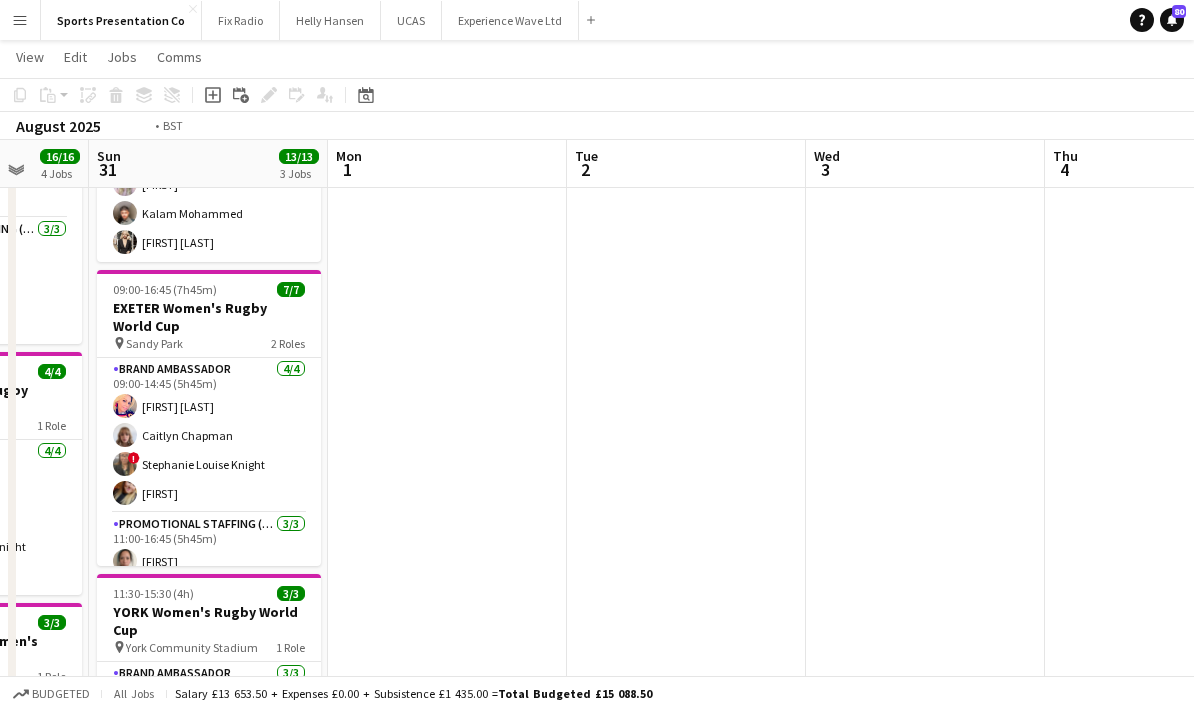 click on "Thu   28   Fri   29   Sat   30   16/16   4 Jobs   Sun   31   13/13   3 Jobs   Mon   1   Tue   2   Wed   3   Thu   4   Fri   5   Sat   6   11/13   3 Jobs      09:00-18:00 (9h)    6/6   MANCHESTER Women's Rugby World Cup
pin
Salford Community Stadium   2 Roles   Brand Ambassador   3/3   09:00-14:45 (5h45m)
[FIRST] [LAST] [FIRST]  Promotional Staffing (Brand Ambassadors)   3/3   14:00-18:00 (4h)
[FIRST] [LAST] [FIRST]     11:00-16:45 (5h45m)    4/4   EXETER Women's Rugby World Cup
pin
Sandy Park   1 Role   Brand Ambassador   4/4   11:00-16:45 (5h45m)
[FIRST] [LAST] ! [FIRST] [LAST]     13:00-17:00 (4h)    3/3   NORTHAMPTON Women's Rugby World Cup
pin
Franklin’s Gardens   1 Role   Brand Ambassador   3/3   13:00-17:00 (4h)
[FIRST] [LAST] [FIRST]     15:30-19:30 (4h)    3/3   YORK Women's Rugby World Cup
pin" at bounding box center (597, 489) 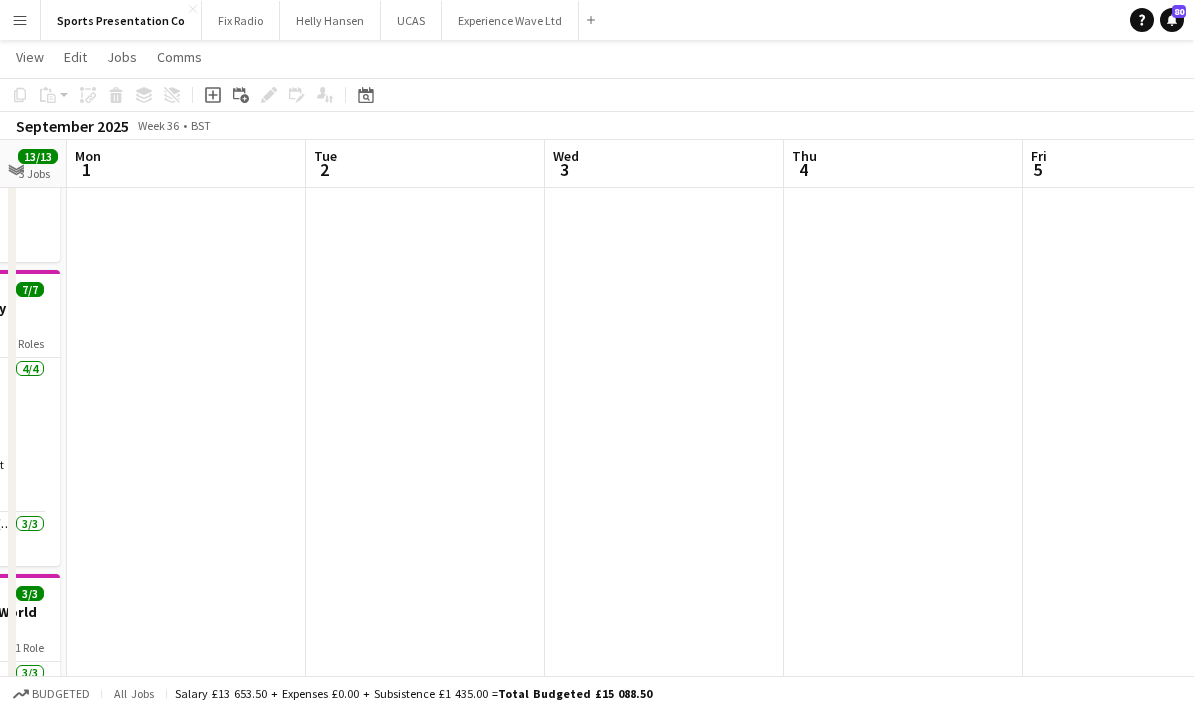 drag, startPoint x: 742, startPoint y: 466, endPoint x: 450, endPoint y: 483, distance: 292.49445 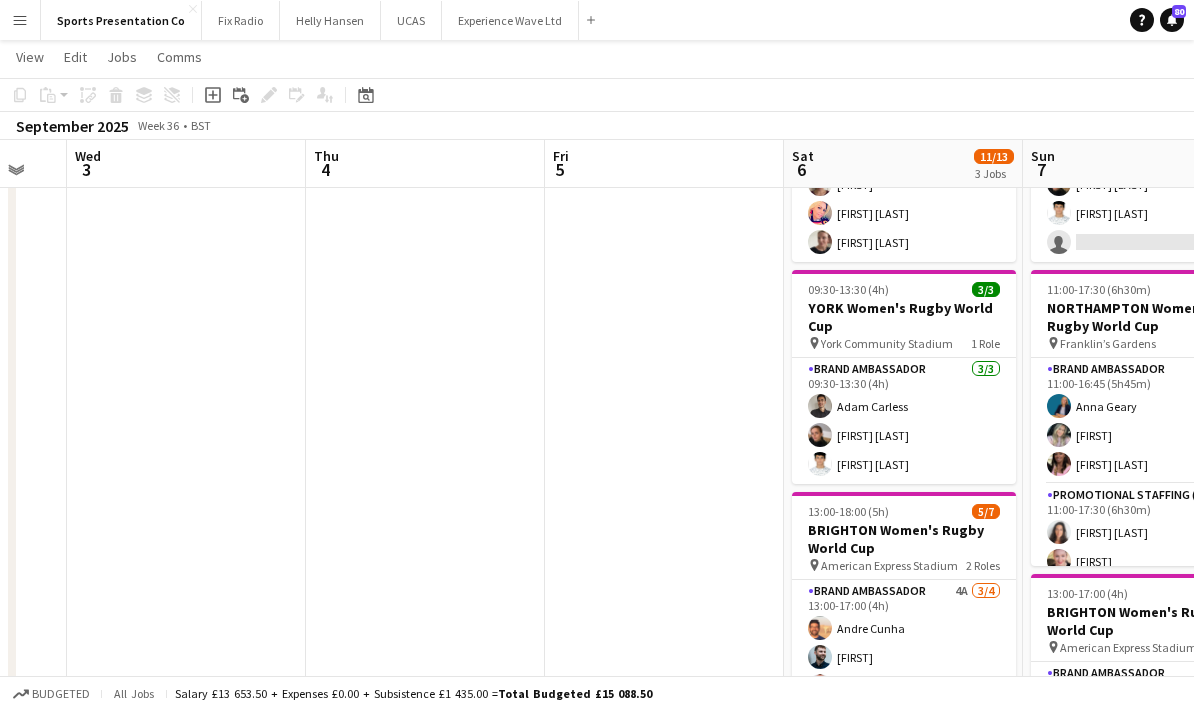 click at bounding box center (664, 562) 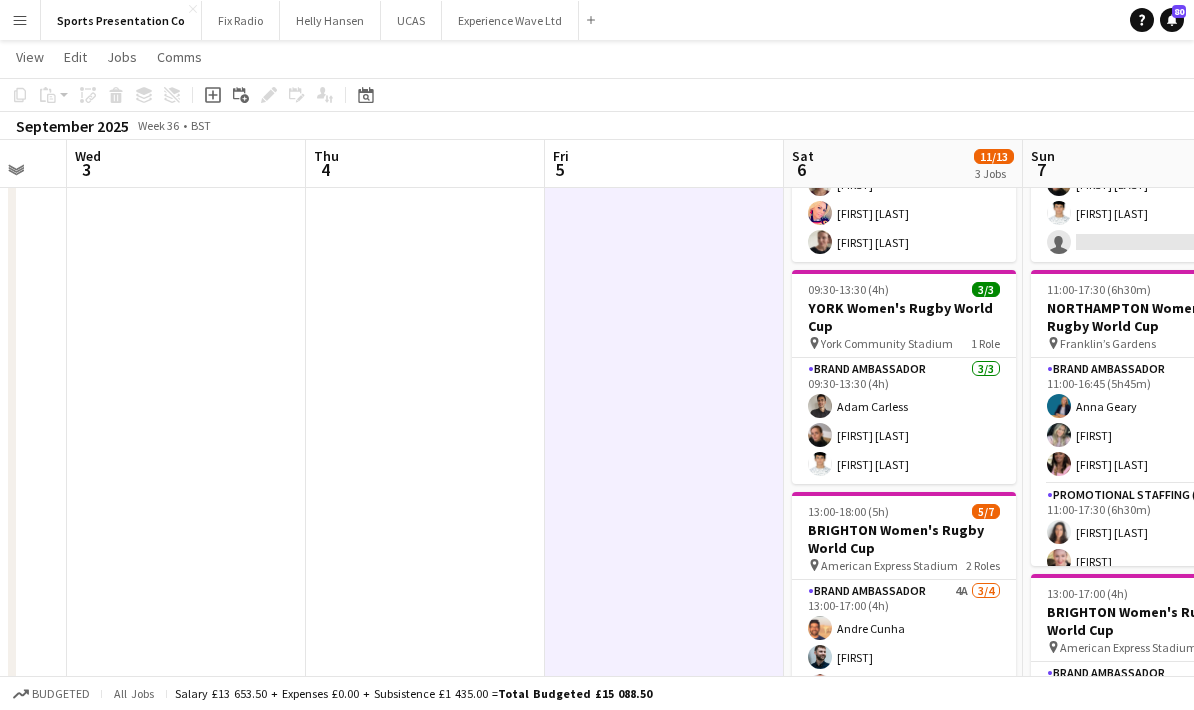 click at bounding box center (664, 562) 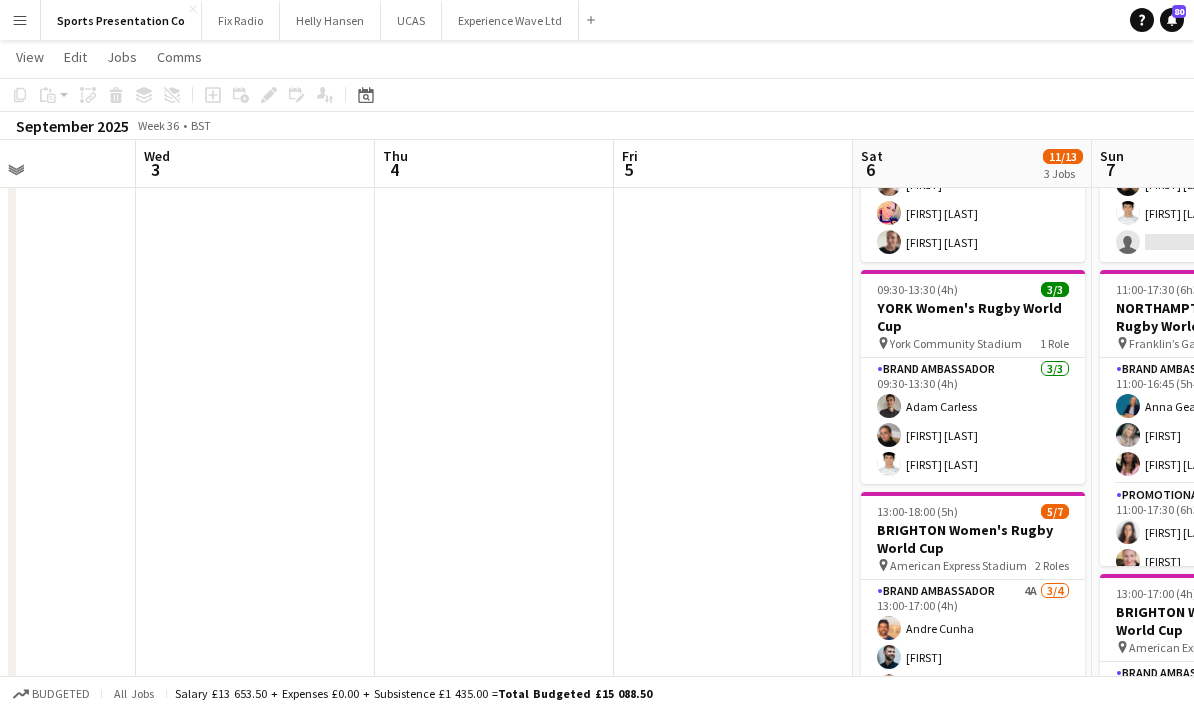 drag, startPoint x: 607, startPoint y: 493, endPoint x: 442, endPoint y: 504, distance: 165.36626 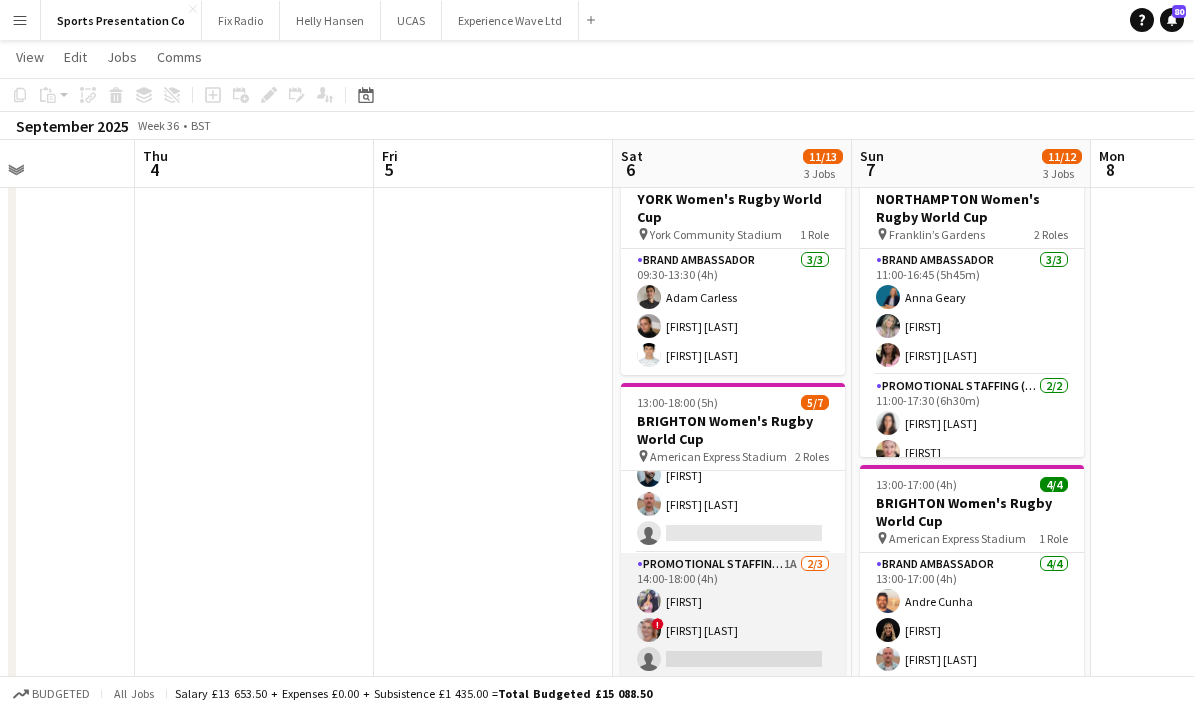 click on "!" at bounding box center [658, 624] 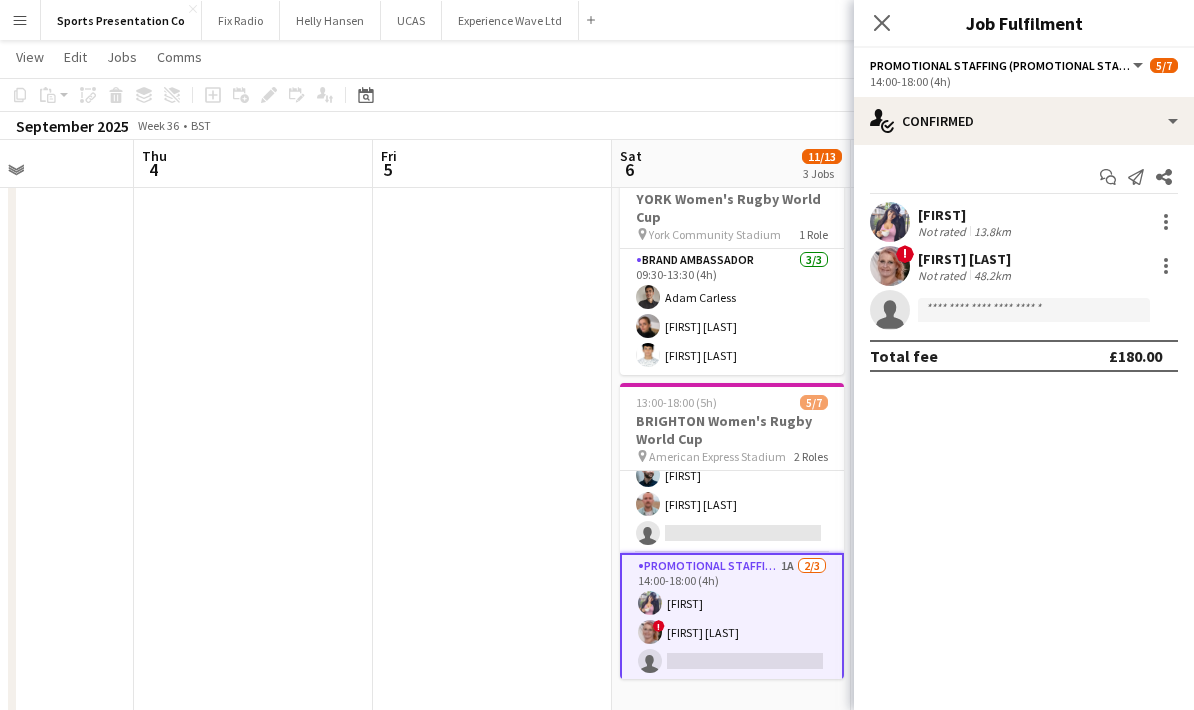 click at bounding box center [890, 266] 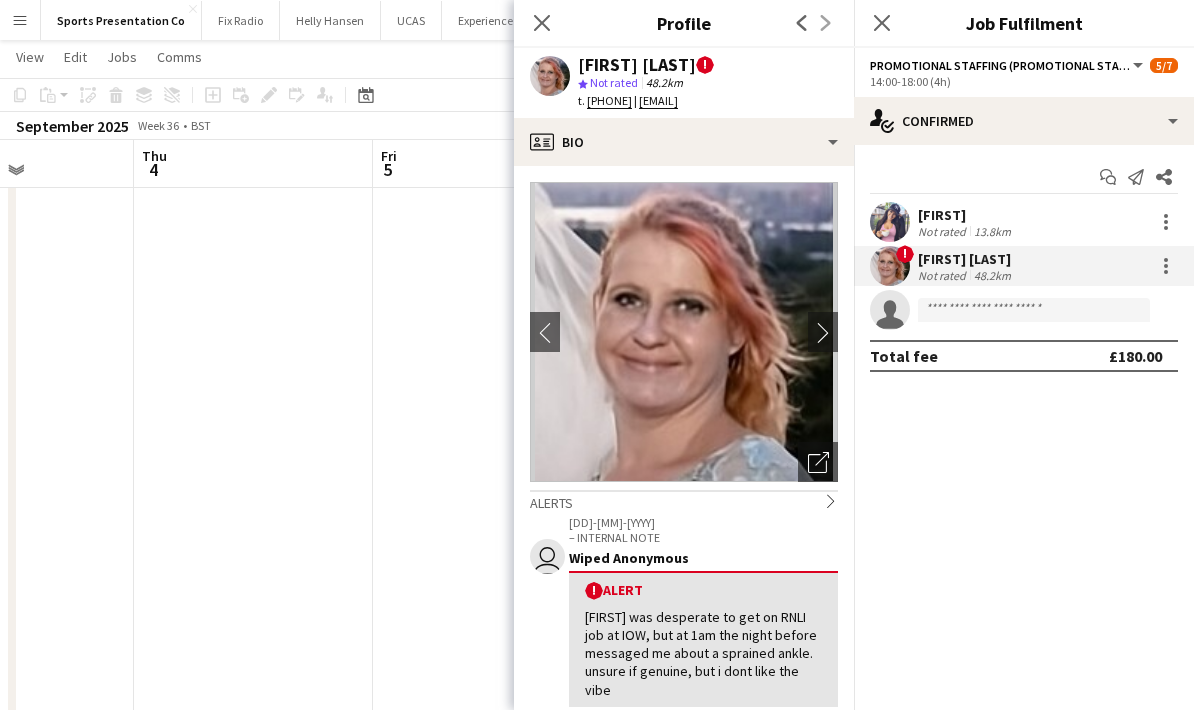 scroll, scrollTop: 0, scrollLeft: 0, axis: both 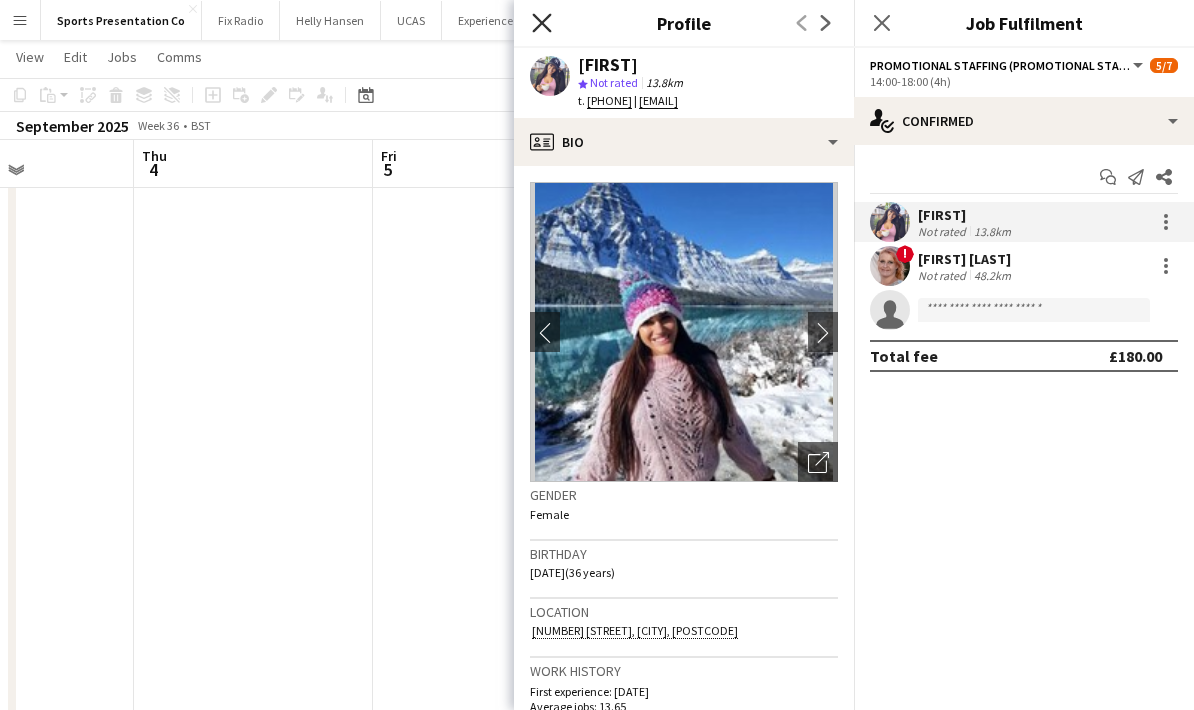 click on "Close pop-in" 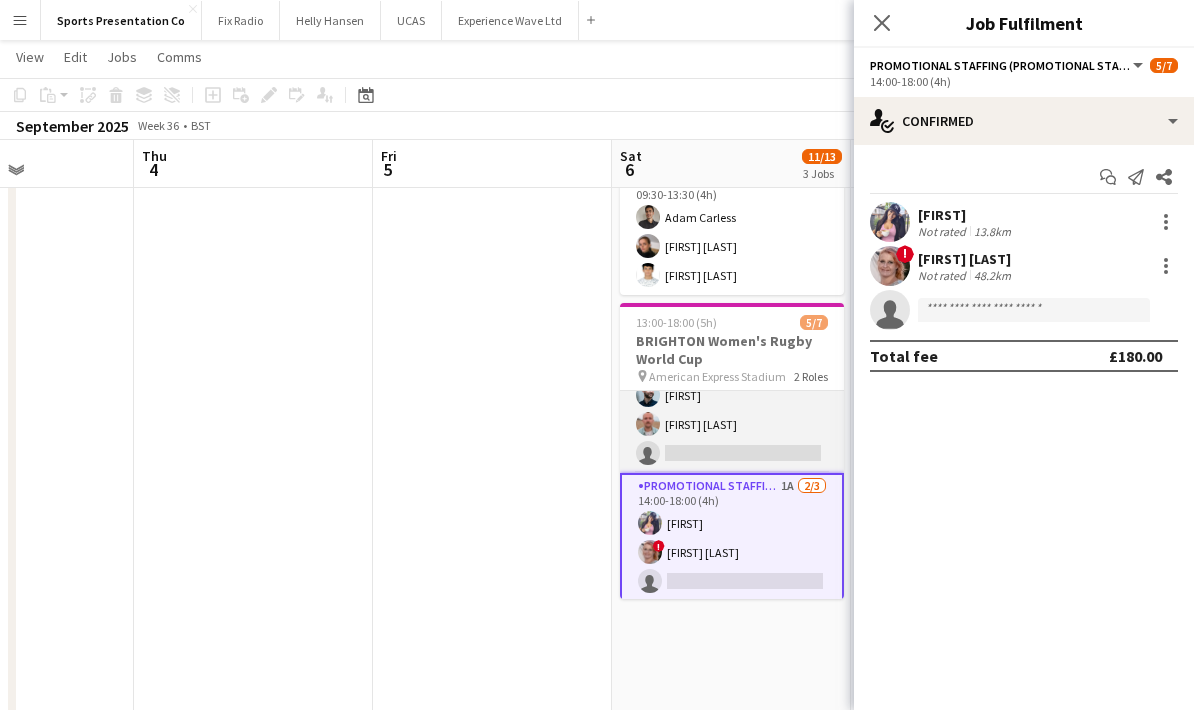 click on "Brand Ambassador   4A   3/4   [TIME]-[TIME] ([DURATION])
[FIRST] [LAST] [FIRST] [LAST] [FIRST] [LAST]
single-neutral-actions" at bounding box center [732, 395] 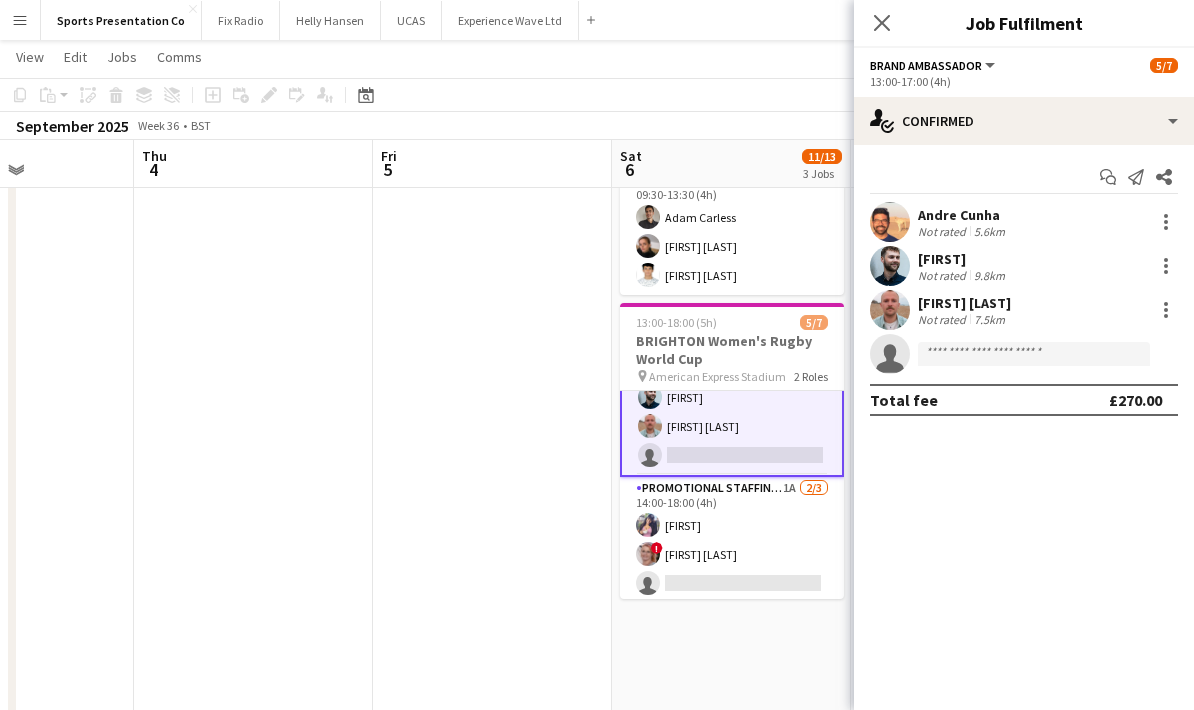 scroll, scrollTop: 376, scrollLeft: 0, axis: vertical 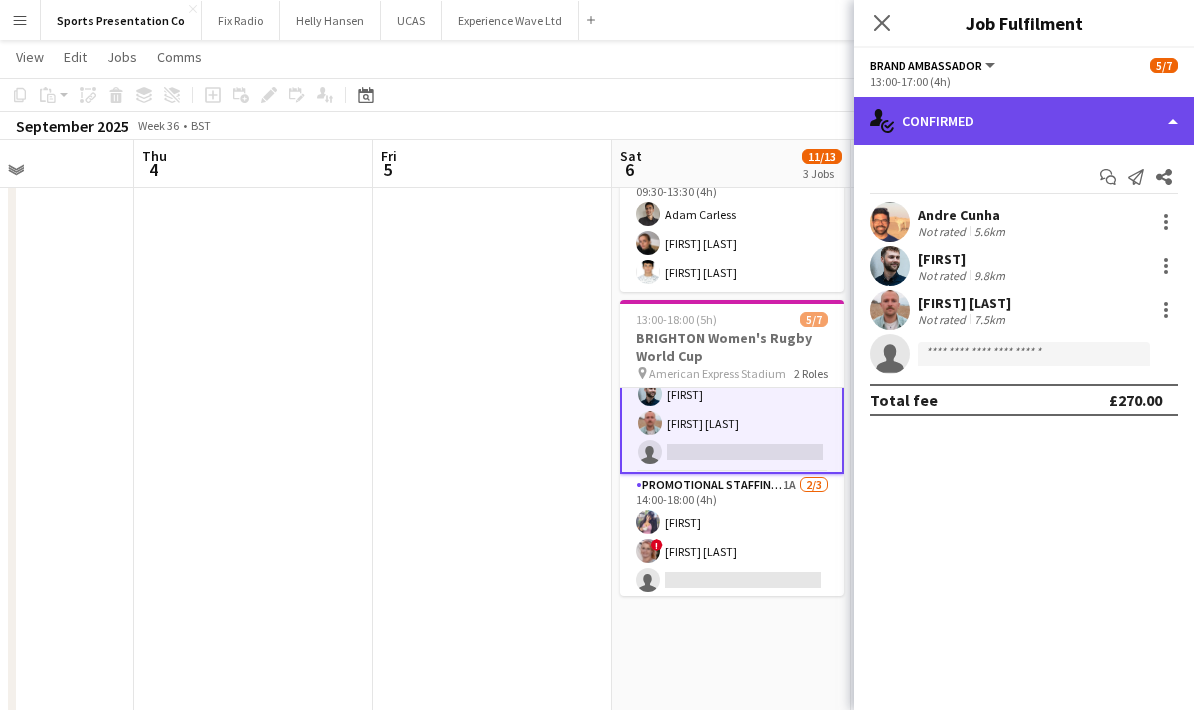 click on "single-neutral-actions-check-2
Confirmed" 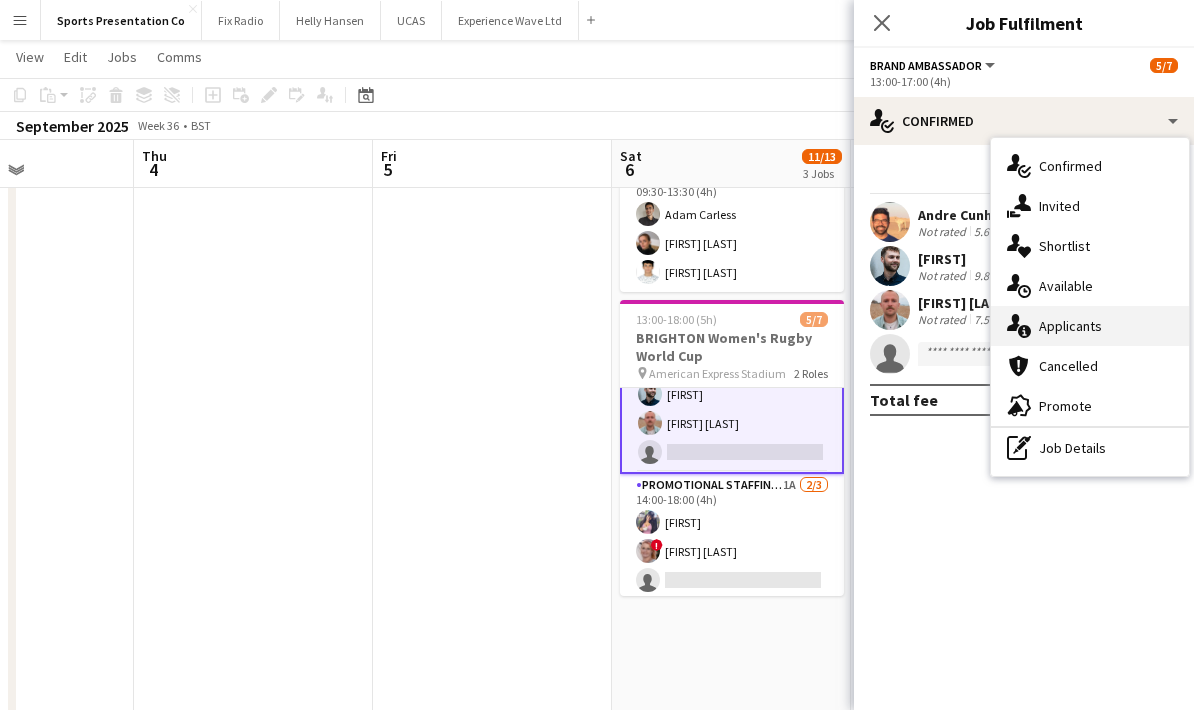 click on "single-neutral-actions-information
Applicants" at bounding box center (1090, 326) 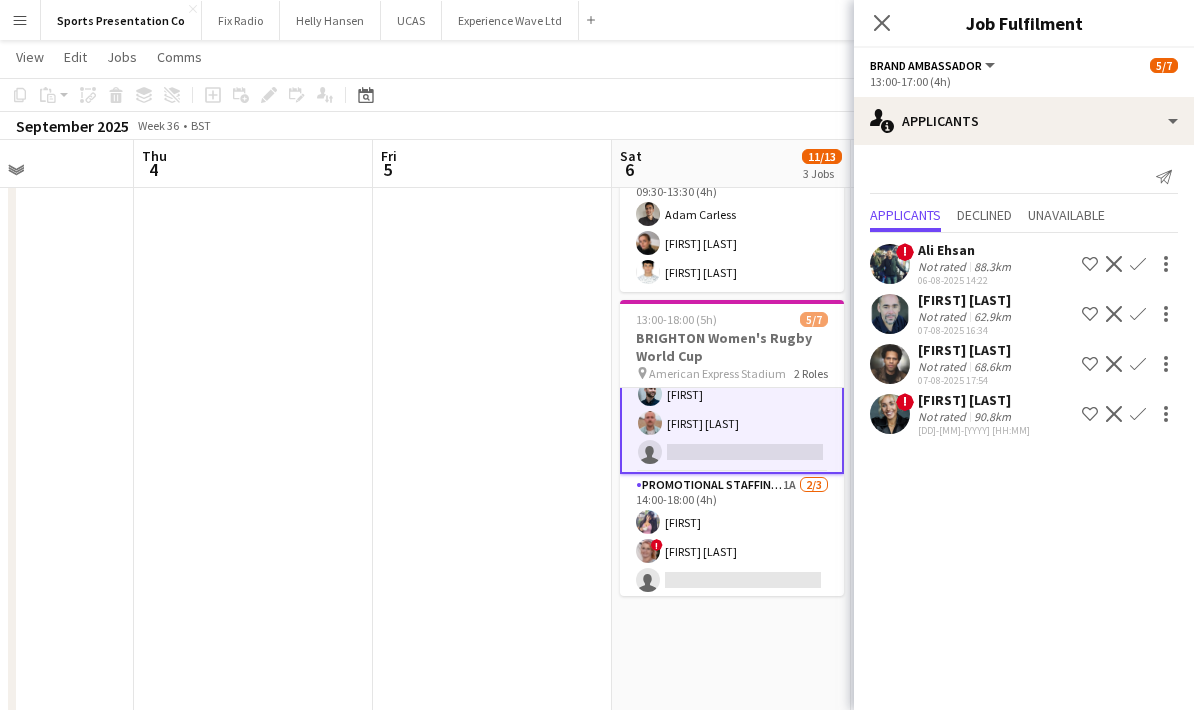 click on "68.6km" at bounding box center (992, 416) 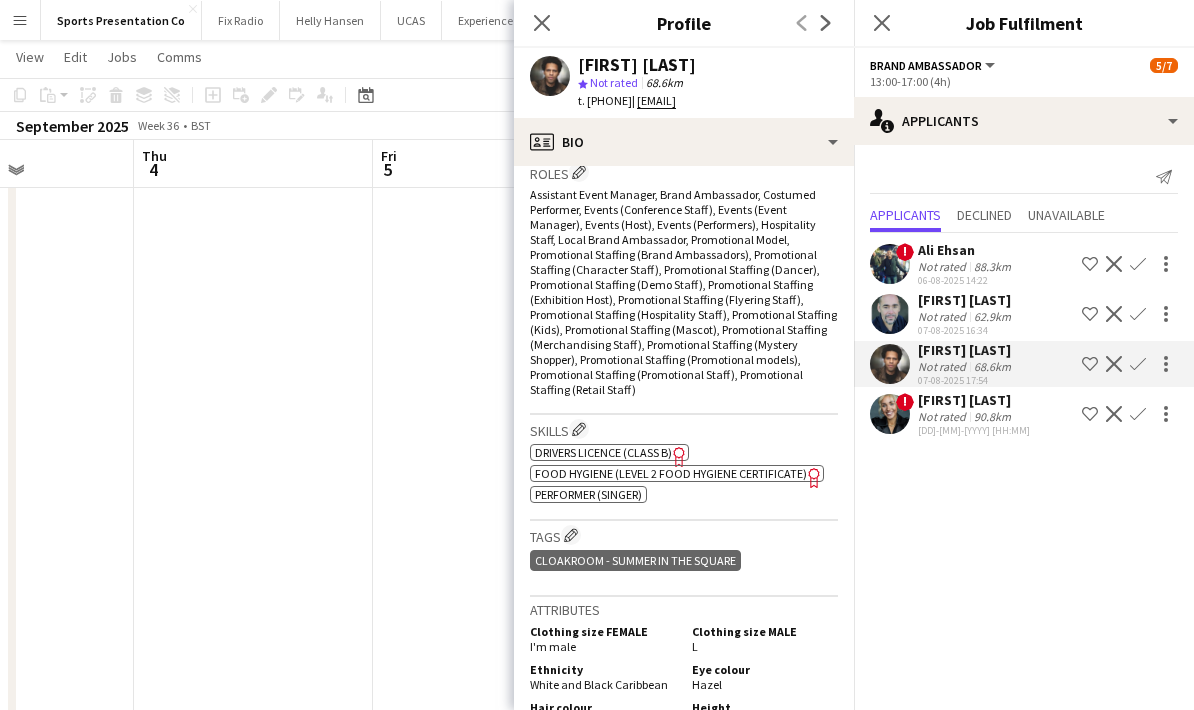 scroll, scrollTop: 875, scrollLeft: 0, axis: vertical 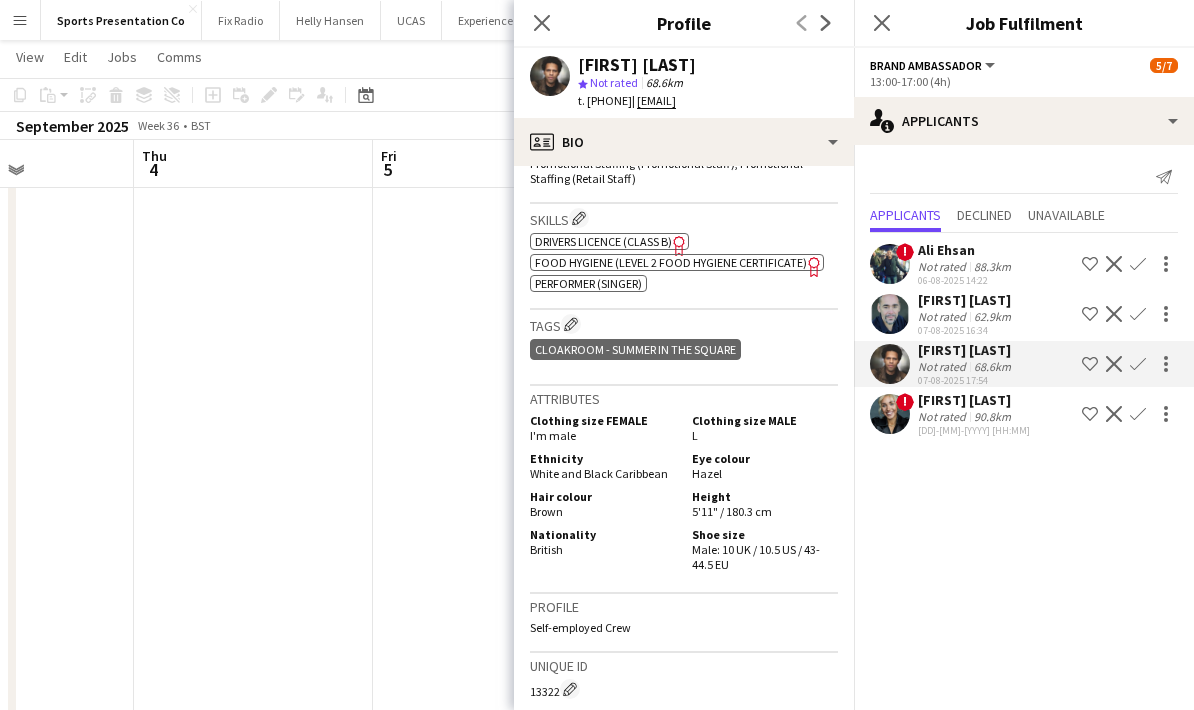 click 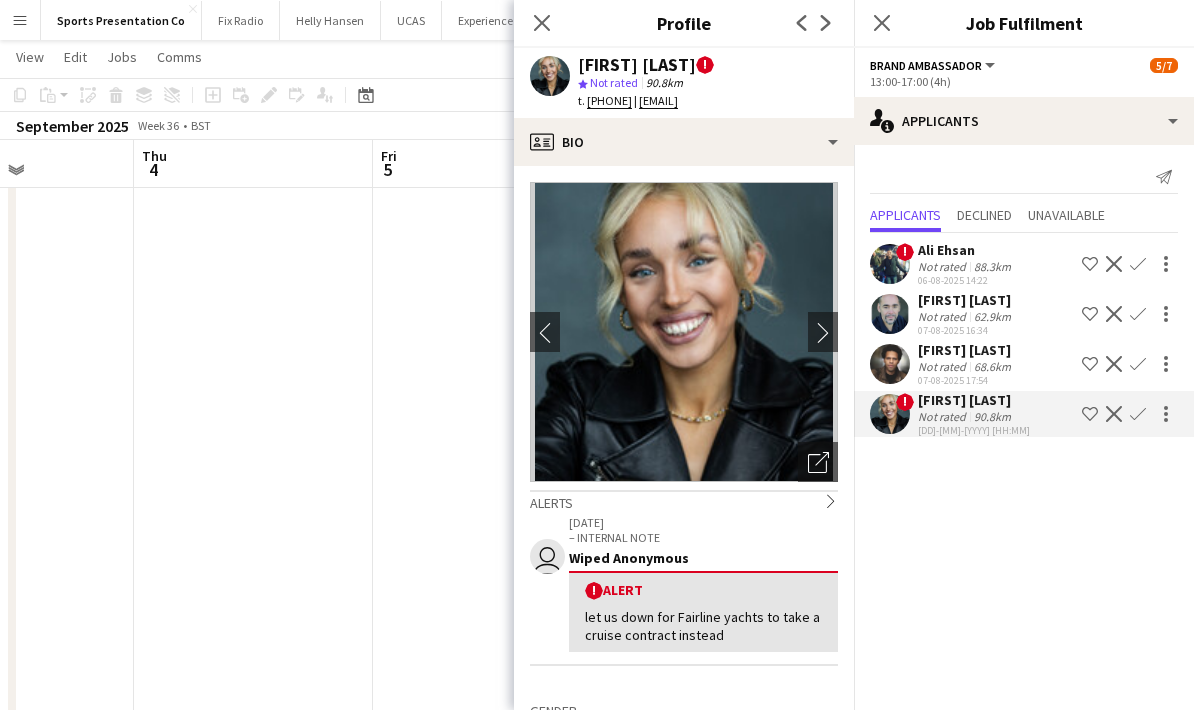 scroll, scrollTop: 0, scrollLeft: 0, axis: both 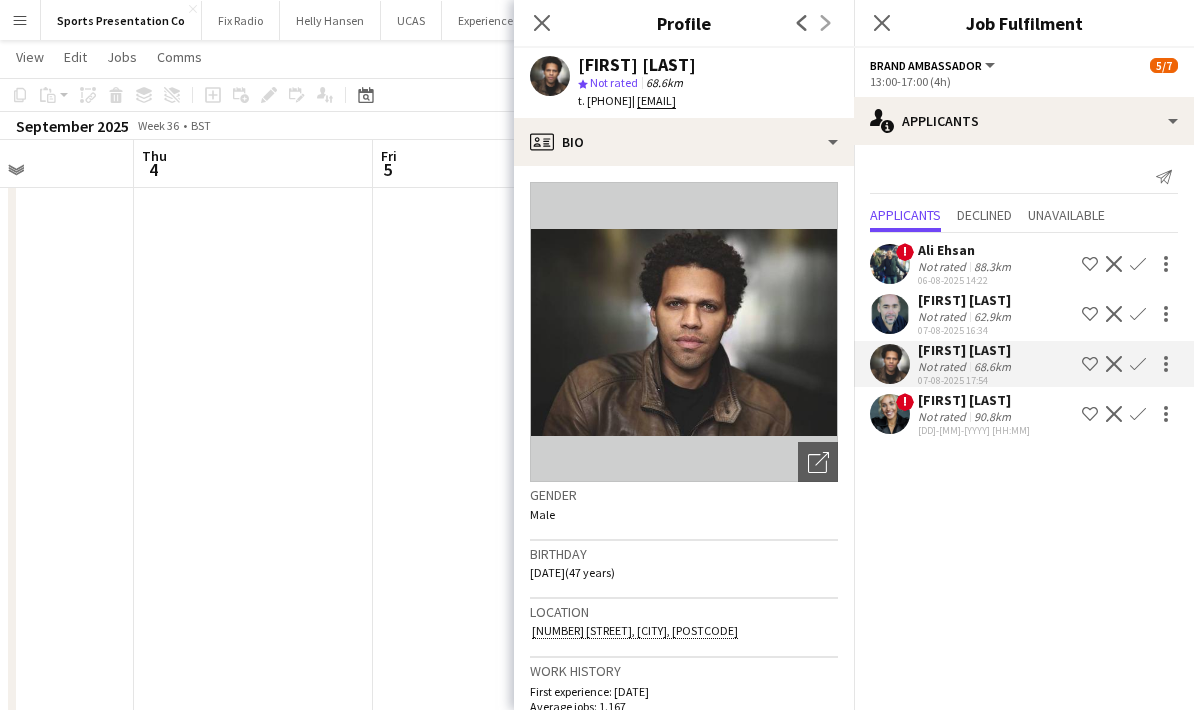 click on "[FIRST] [LAST]
star
Not rated   68.6km   t. [PHONE]   |    [EMAIL]" 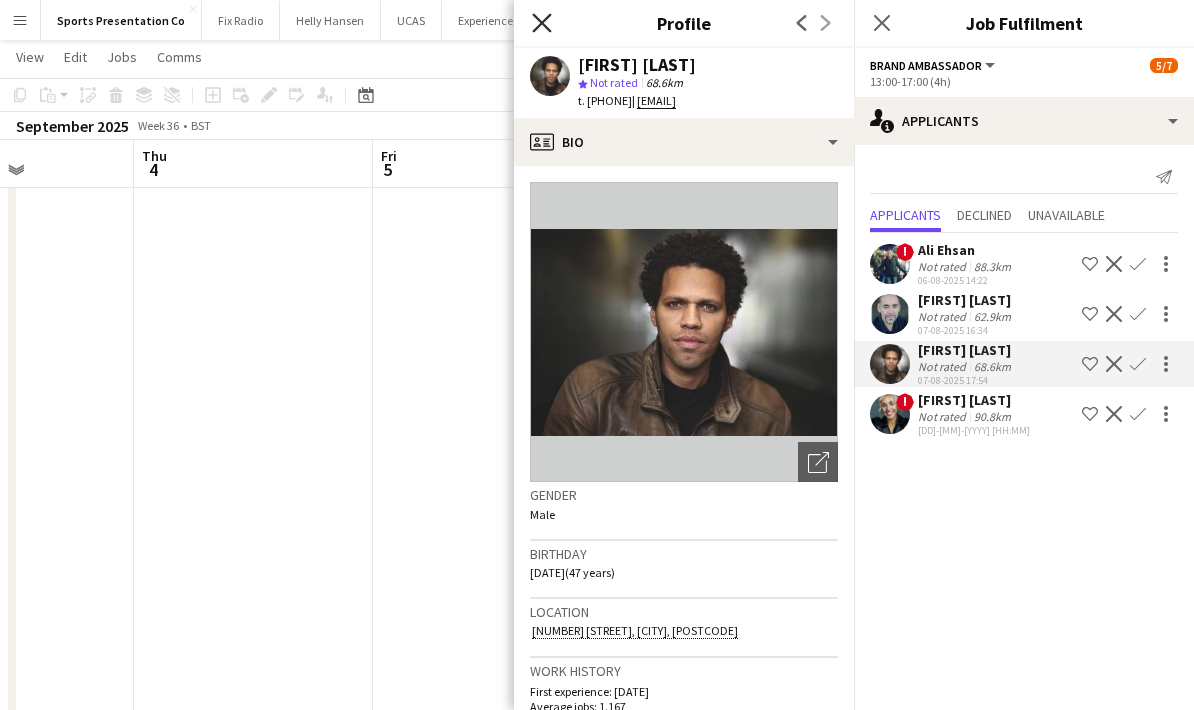 click on "Close pop-in" 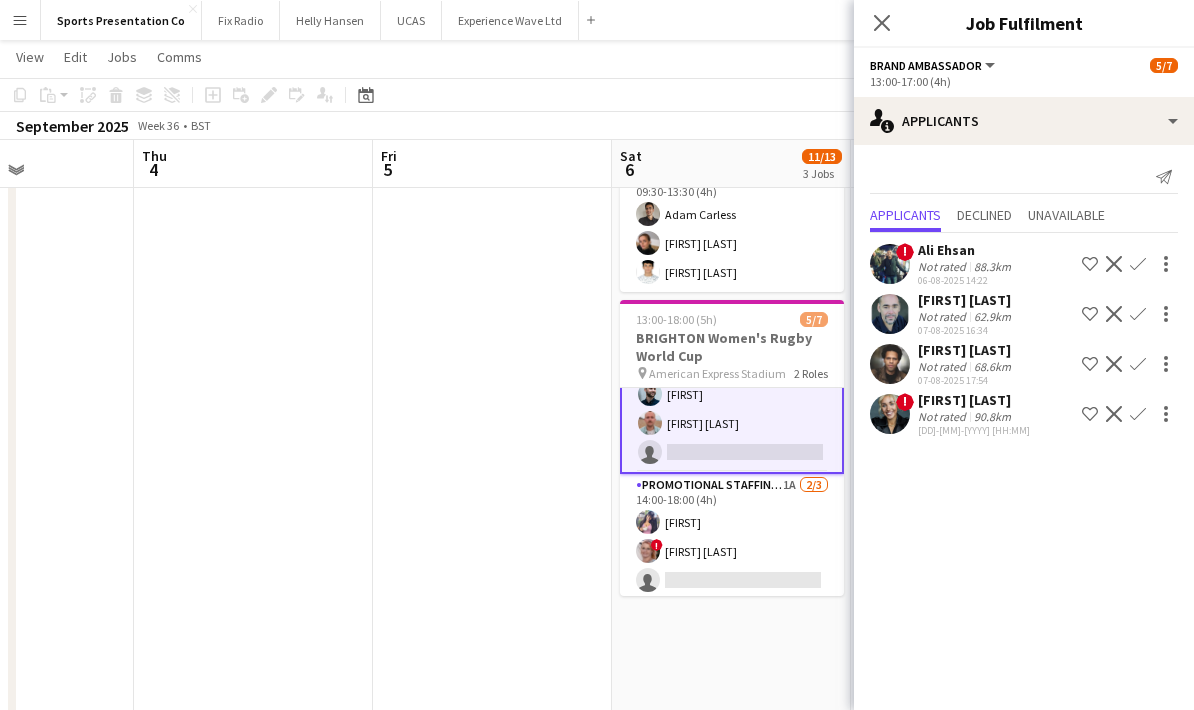 click at bounding box center (492, 370) 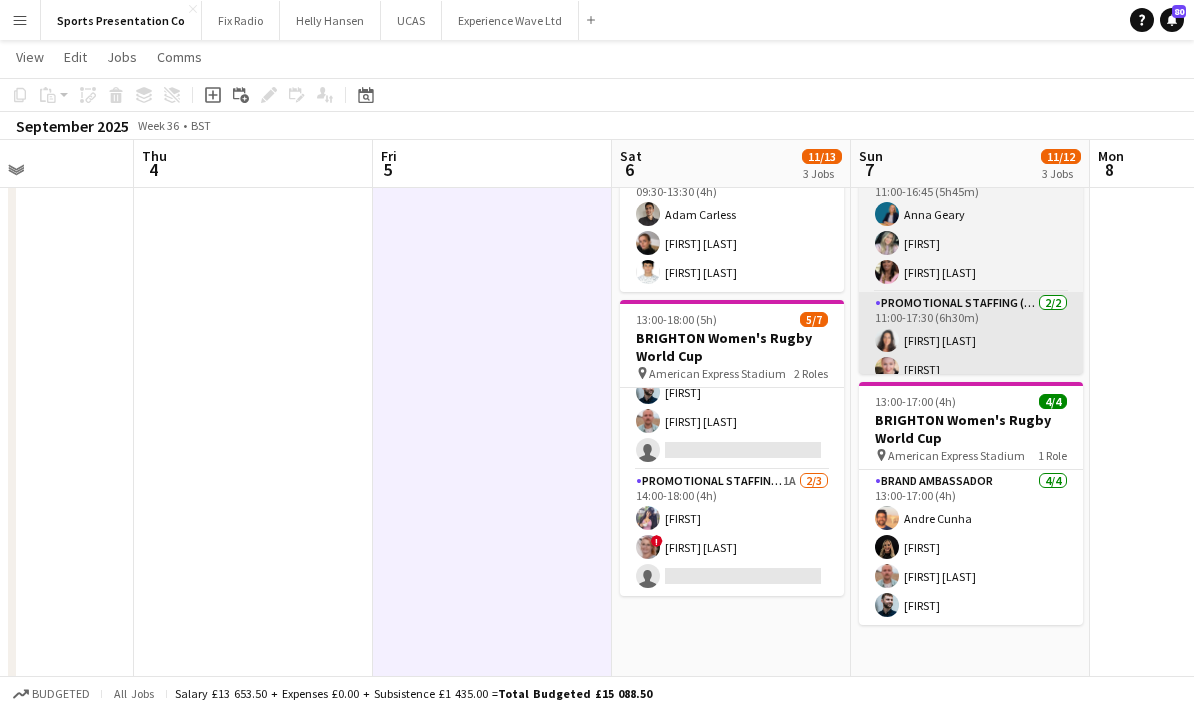 scroll, scrollTop: -3, scrollLeft: 0, axis: vertical 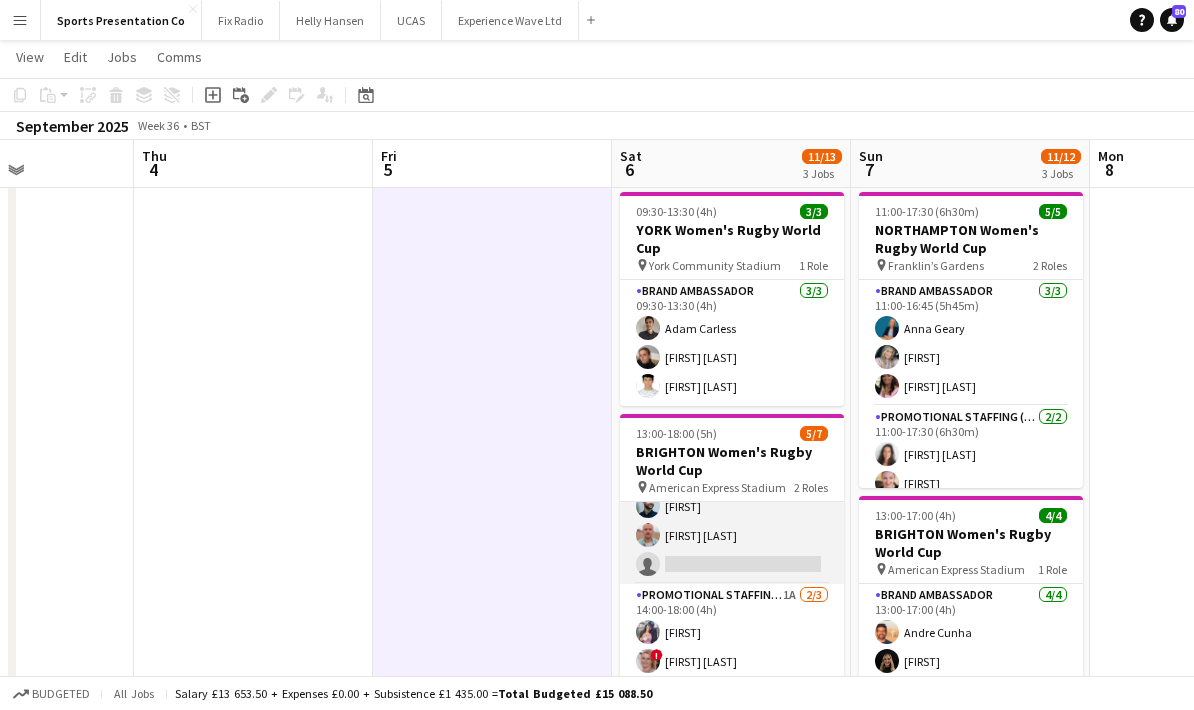 click on "Brand Ambassador   4A   3/4   [TIME]-[TIME] ([DURATION])
[FIRST] [LAST] [FIRST] [LAST] [FIRST] [LAST]
single-neutral-actions" at bounding box center [732, 506] 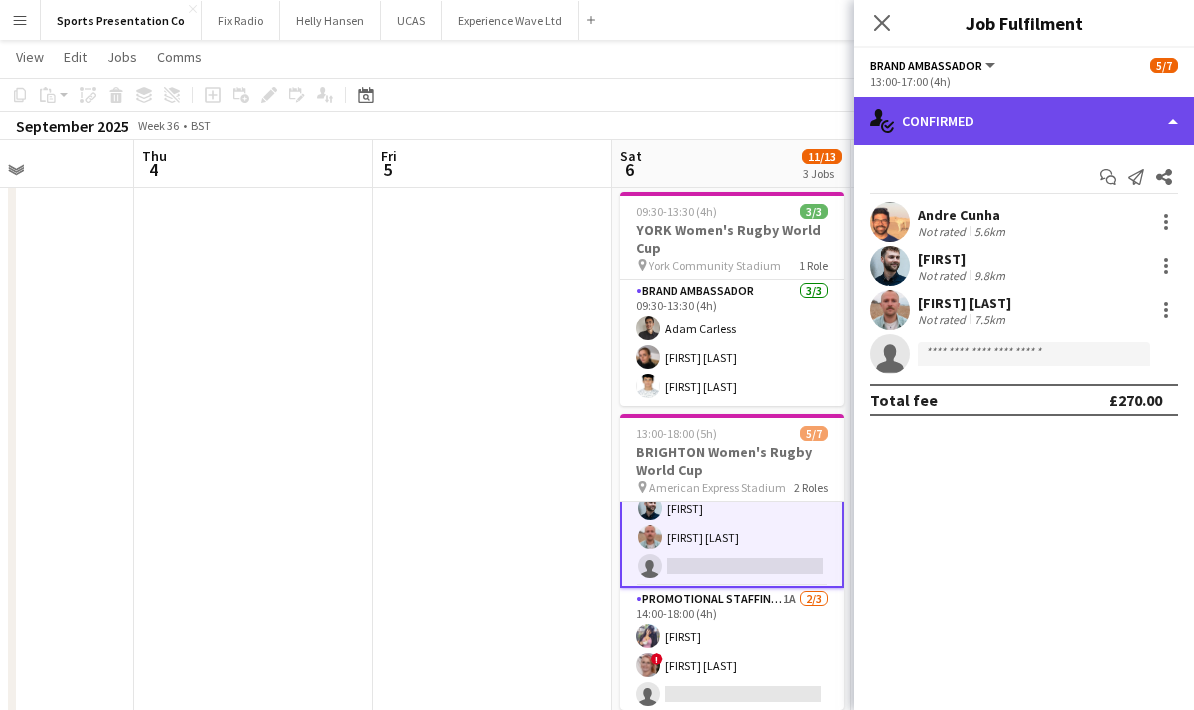 click on "single-neutral-actions-check-2
Confirmed" 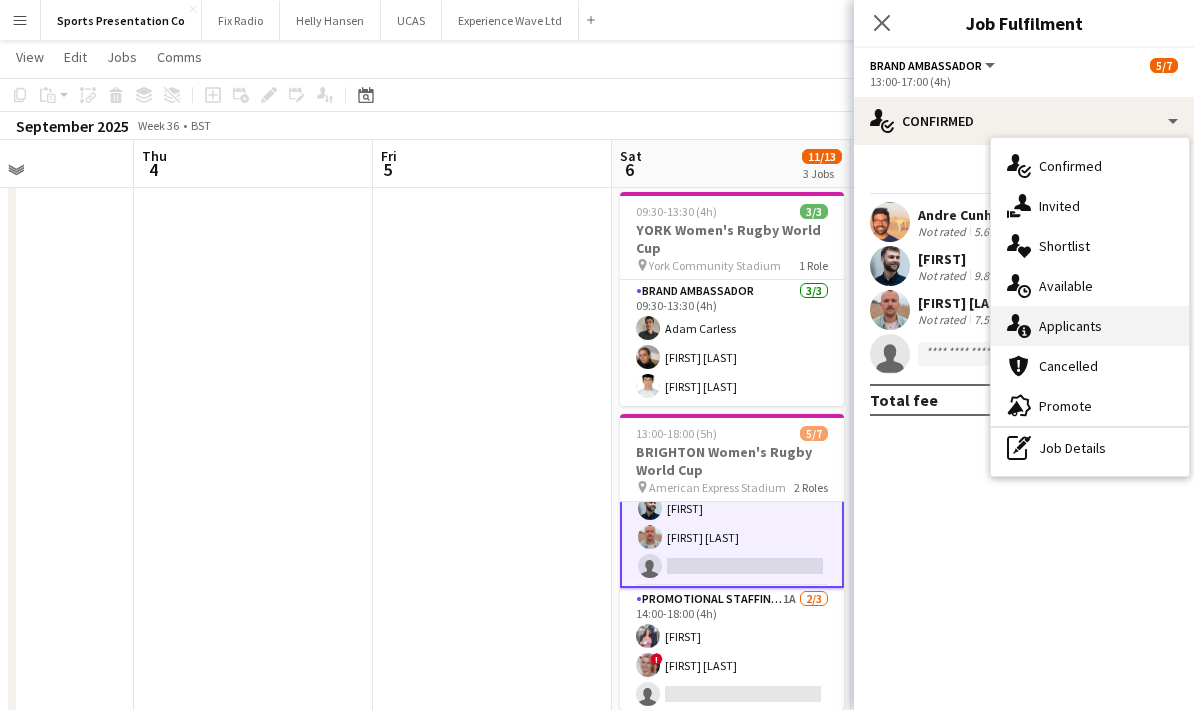 click on "single-neutral-actions-information
Applicants" at bounding box center [1090, 326] 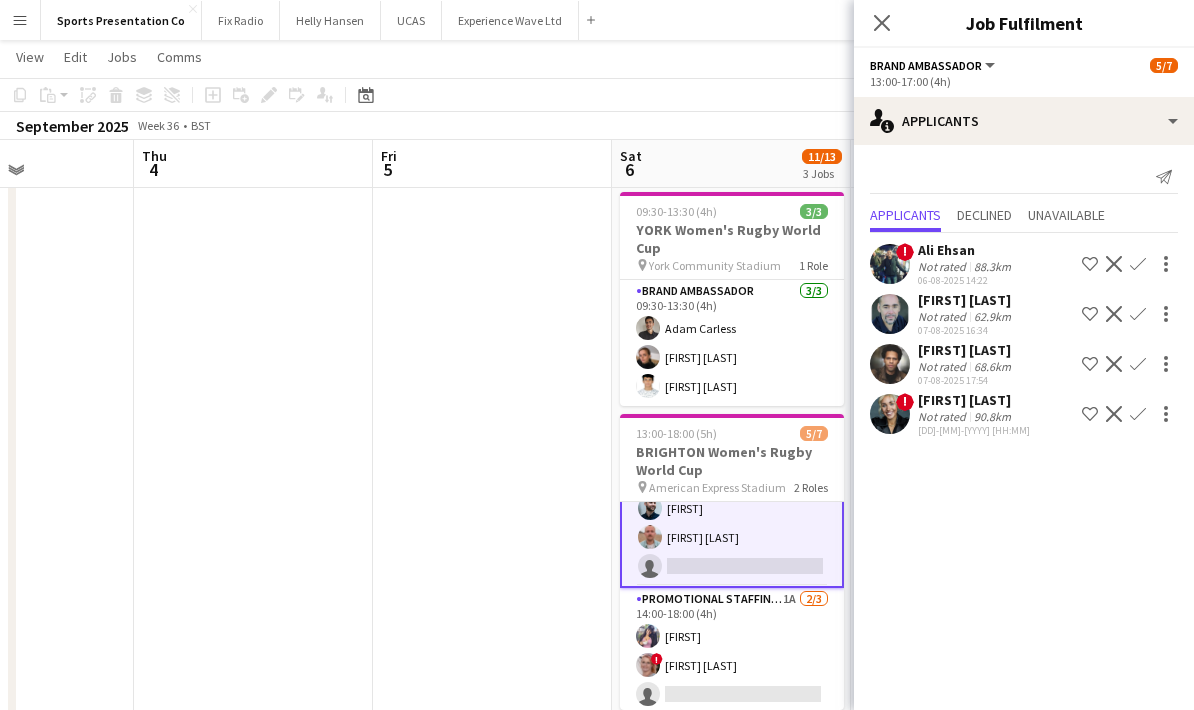 click on "62.9km" at bounding box center (992, 366) 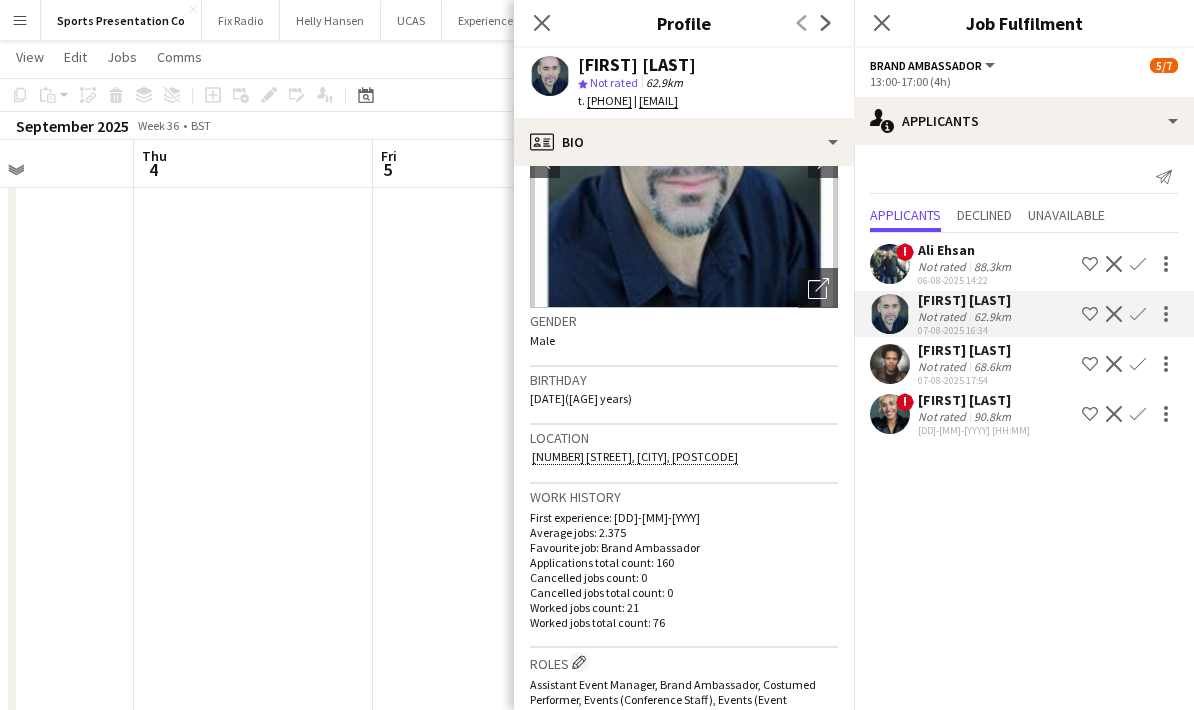 scroll, scrollTop: 139, scrollLeft: 0, axis: vertical 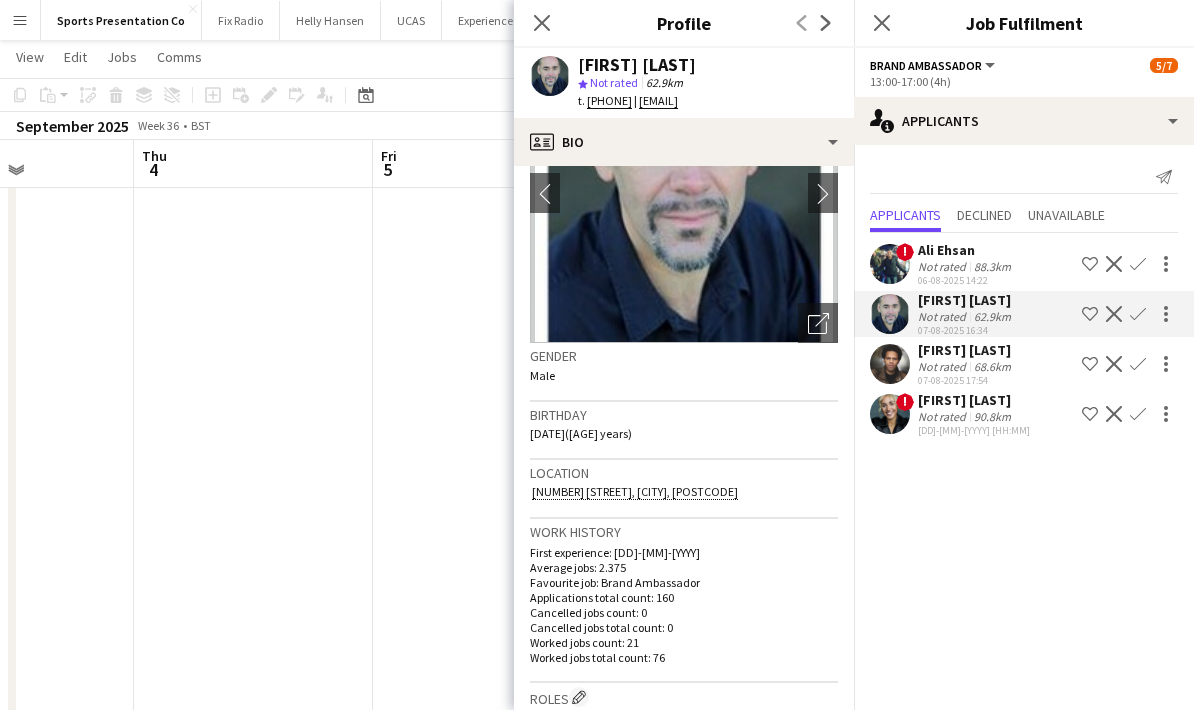 click on "07-08-2025 17:54" at bounding box center (974, 430) 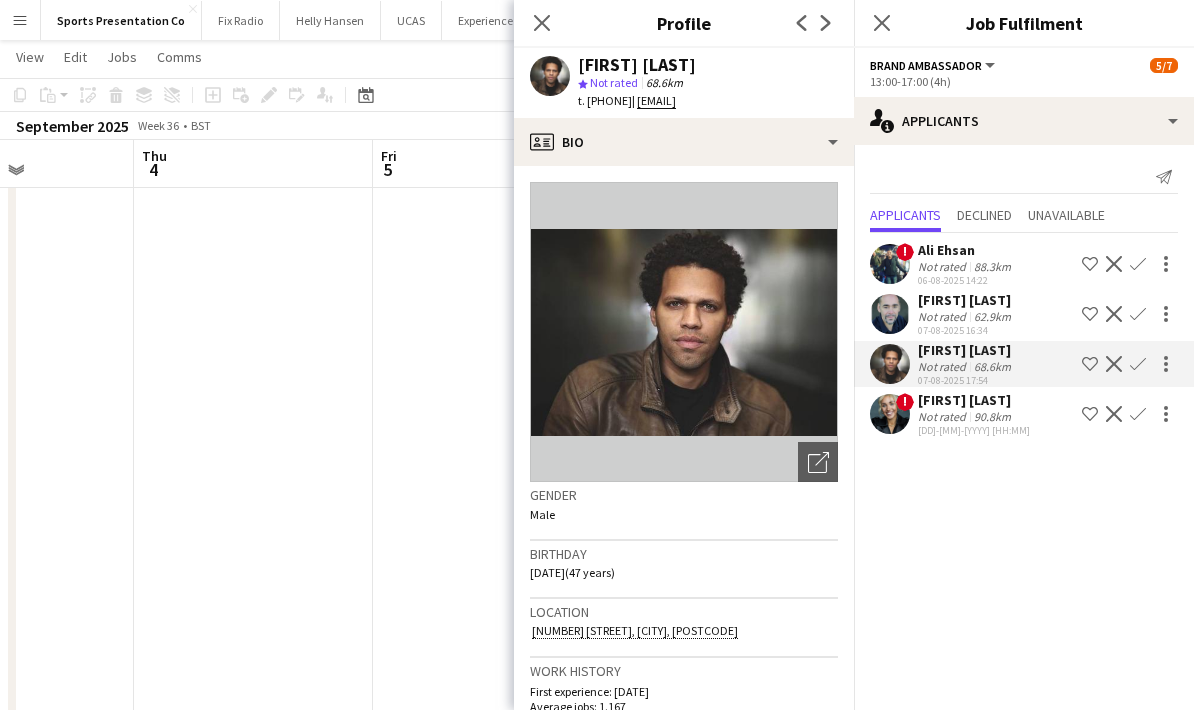 scroll, scrollTop: 342, scrollLeft: 0, axis: vertical 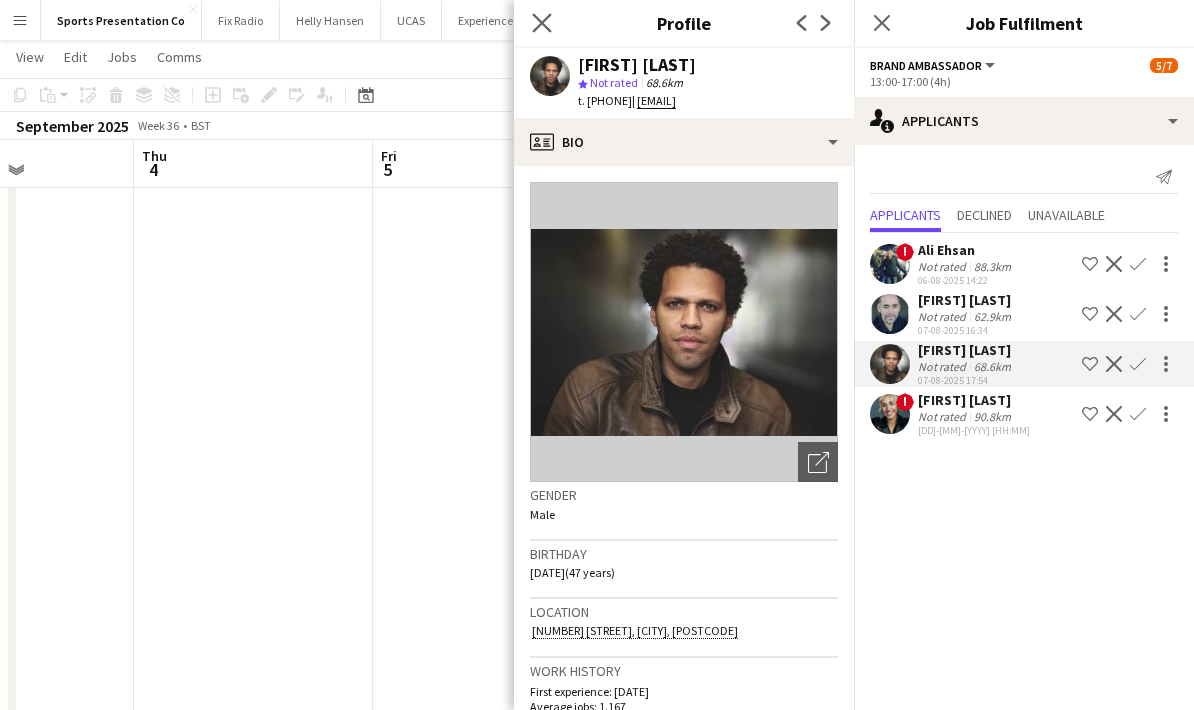 click on "Close pop-in" 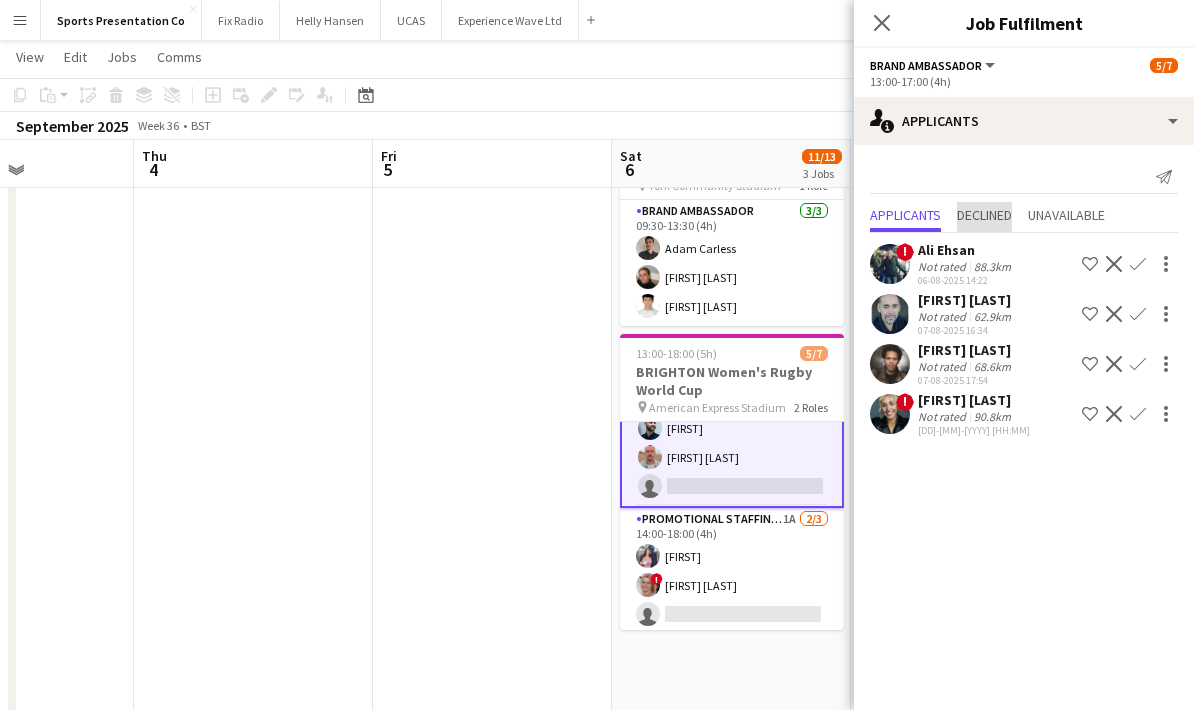 click on "Declined" at bounding box center (984, 215) 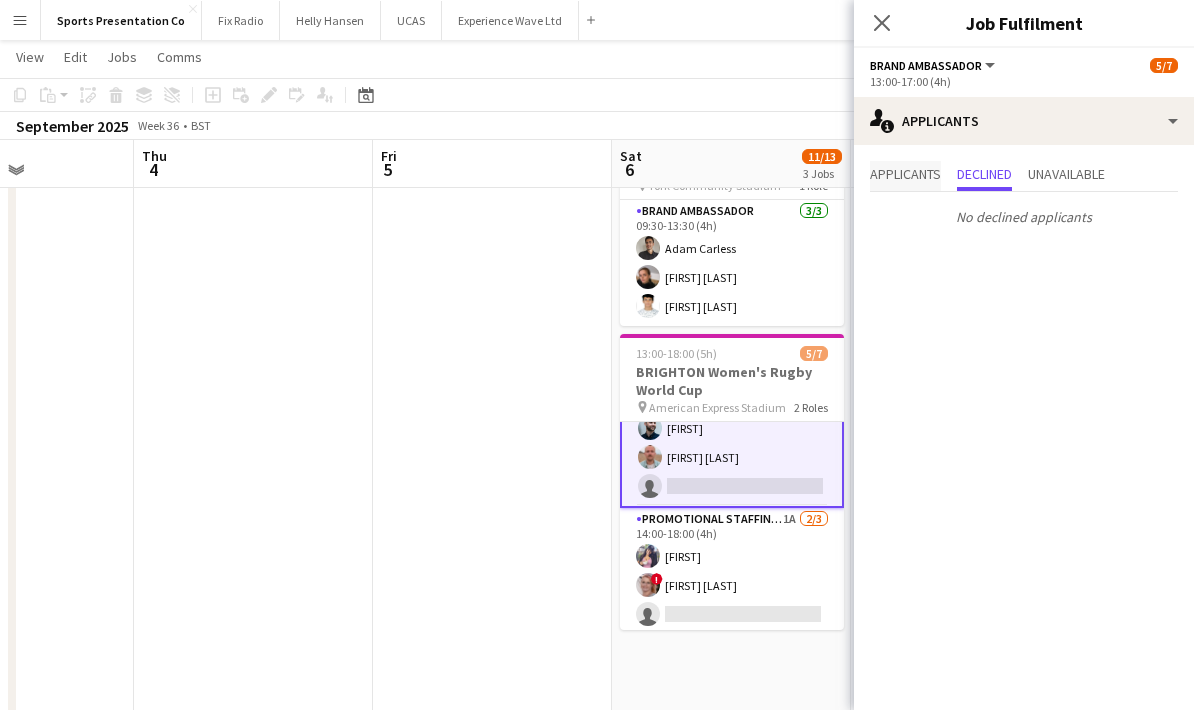 click on "Applicants" at bounding box center [905, 174] 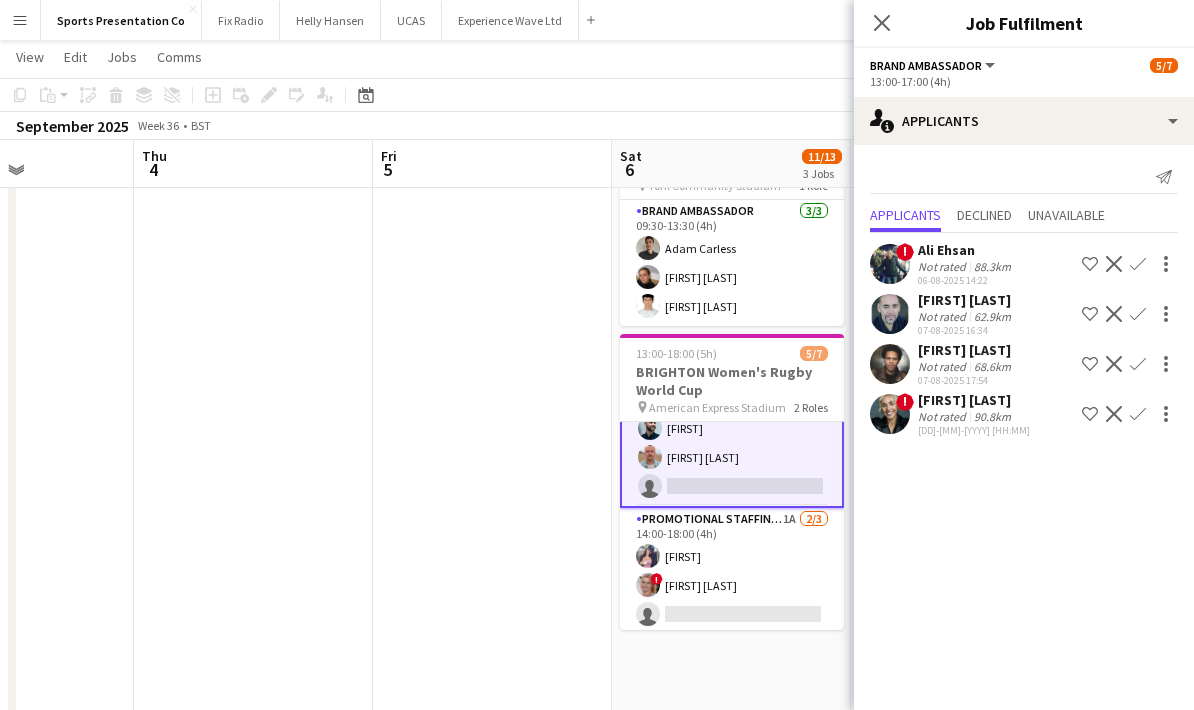 click at bounding box center [492, 404] 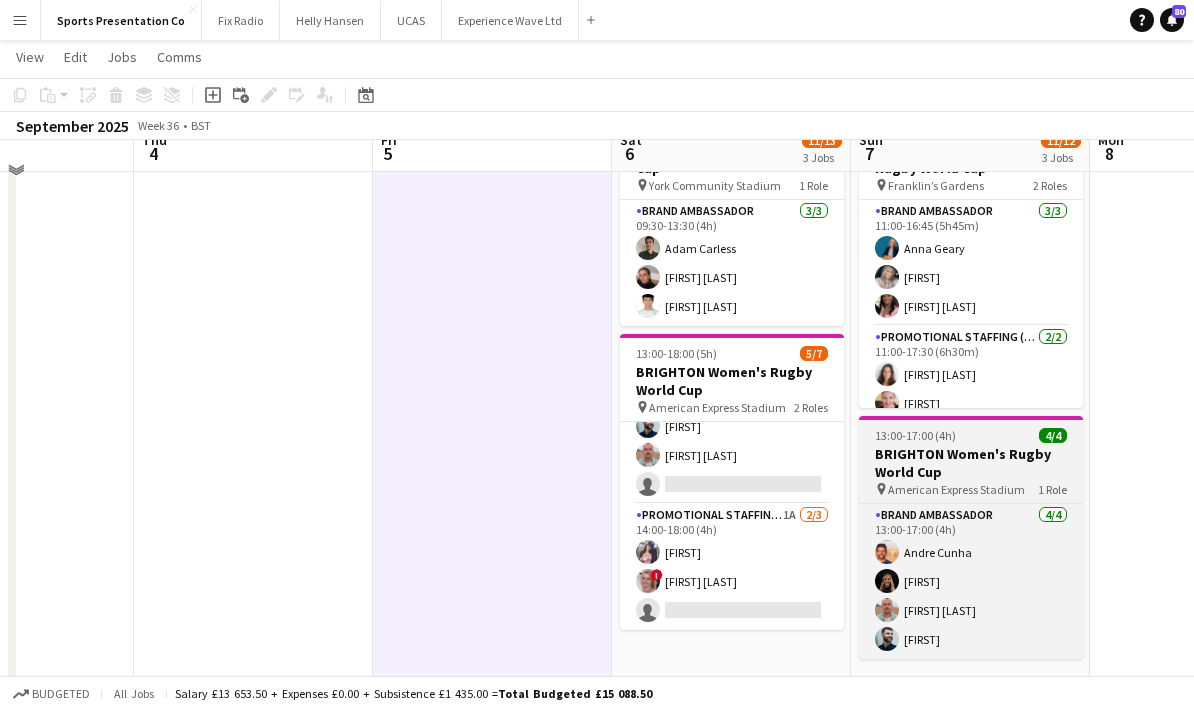 scroll, scrollTop: 297, scrollLeft: 0, axis: vertical 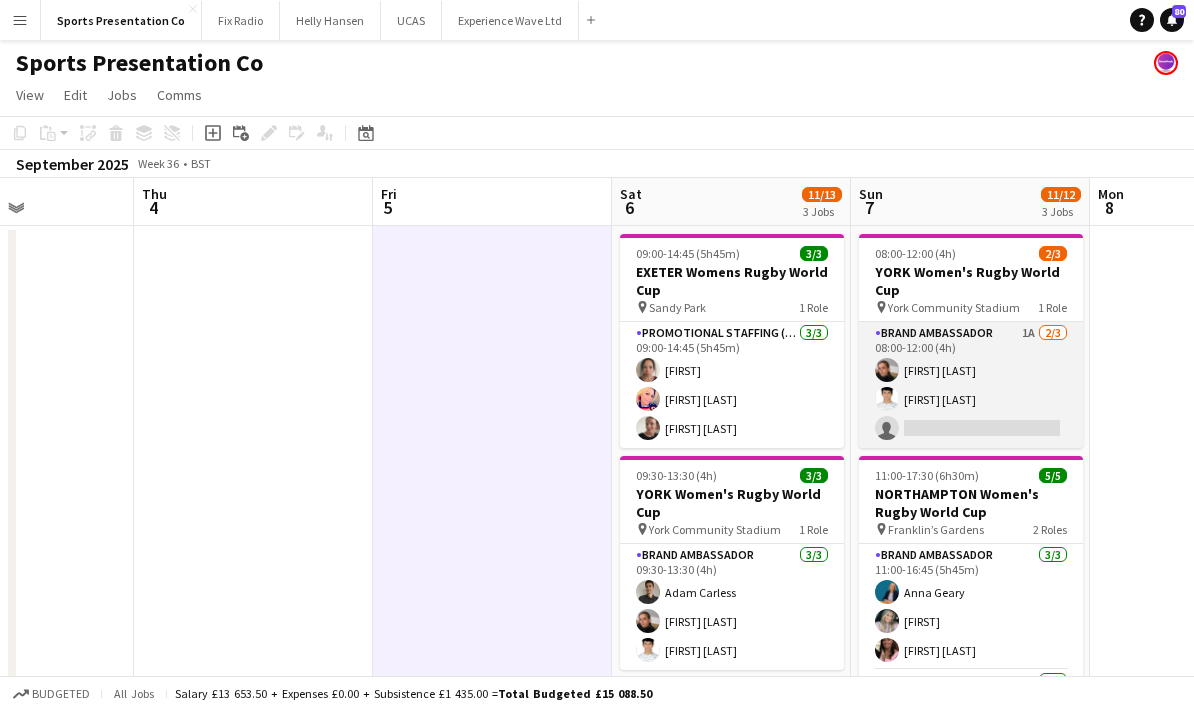 click on "Brand Ambassador   1A   2/3   08:00-12:00 (4h)
[FIRST] [LAST] [FIRST] [LAST]
single-neutral-actions" at bounding box center (971, 385) 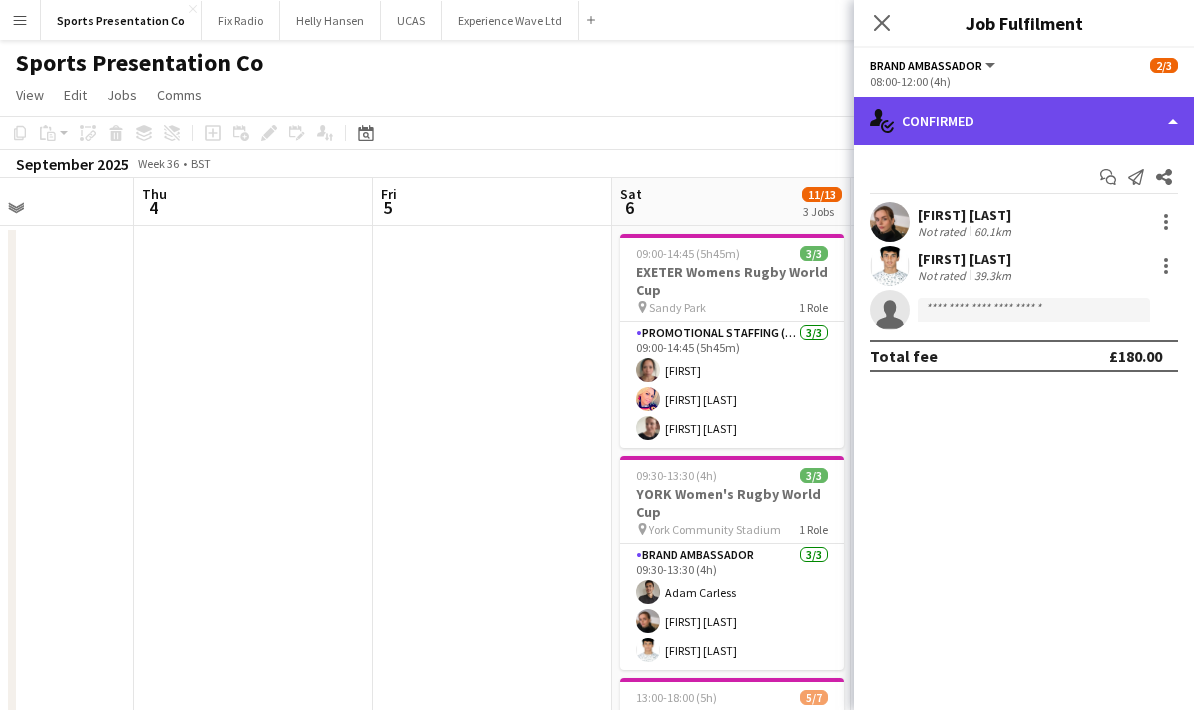 click on "single-neutral-actions-check-2
Confirmed" 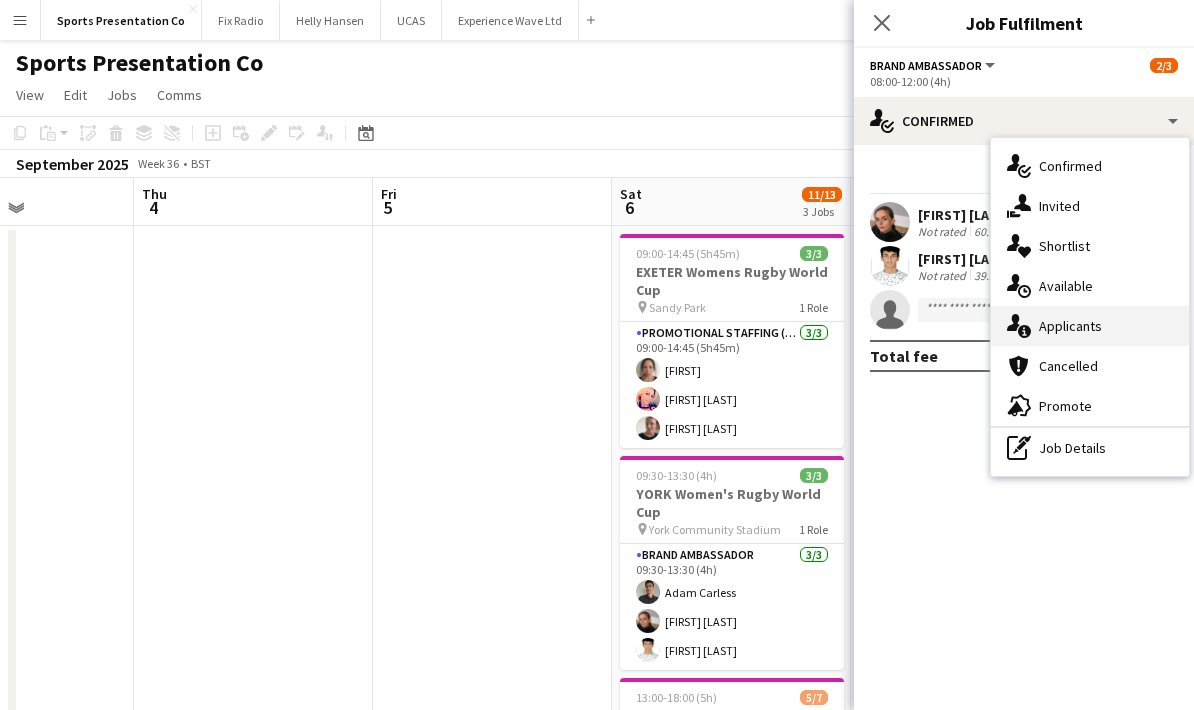 click on "single-neutral-actions-information
Applicants" at bounding box center [1090, 326] 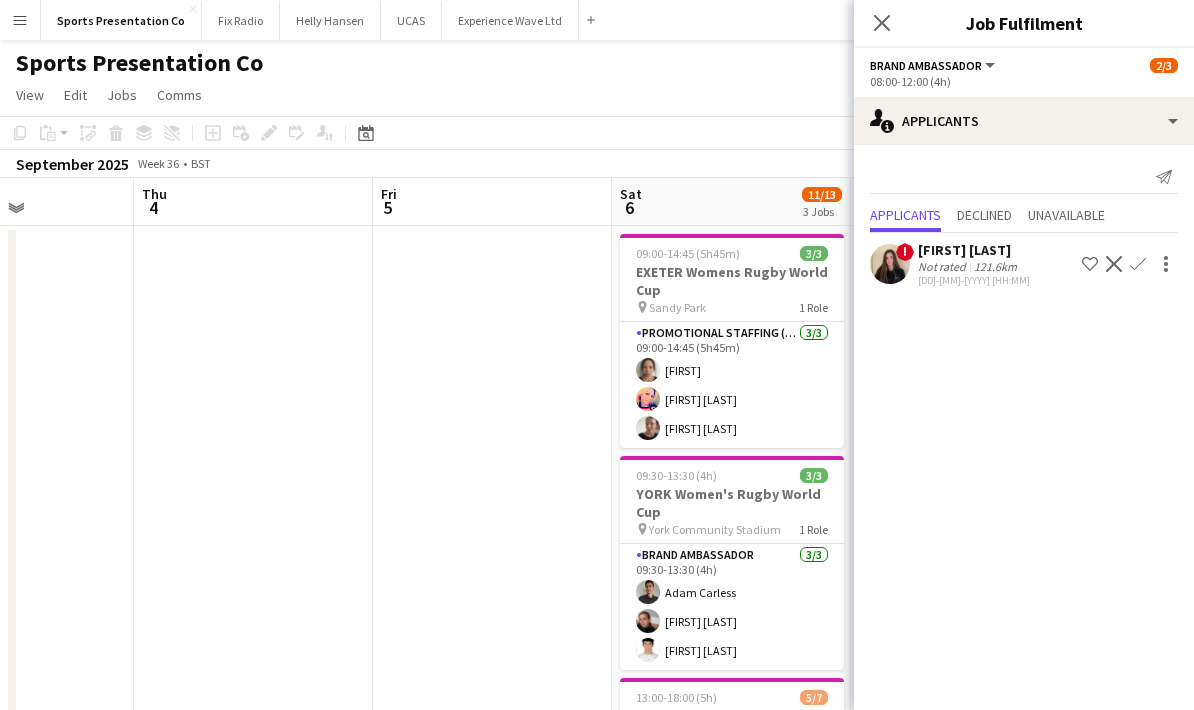click 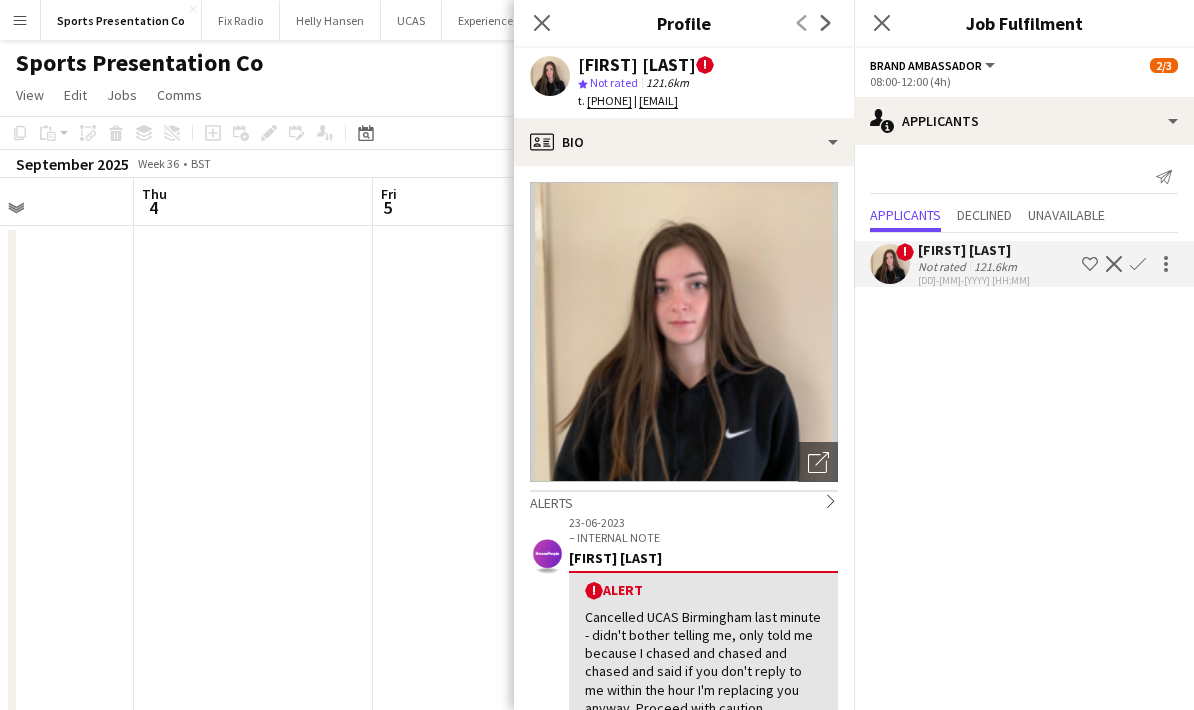 scroll, scrollTop: 0, scrollLeft: 0, axis: both 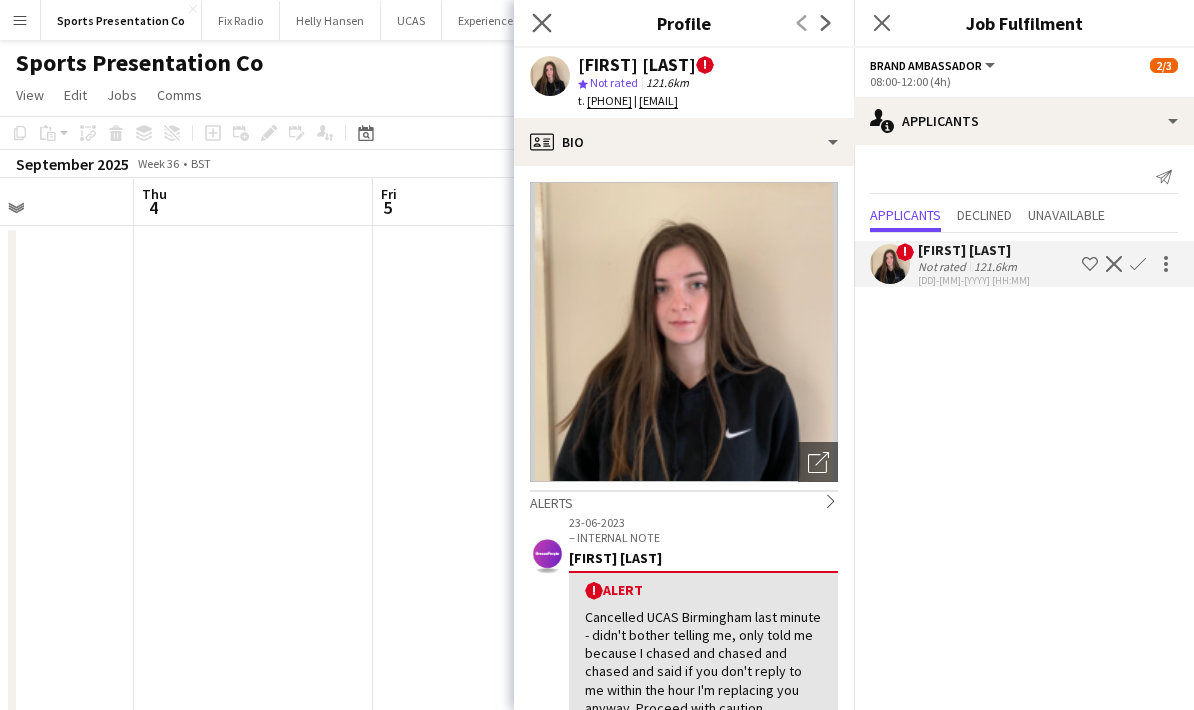 click on "Close pop-in" 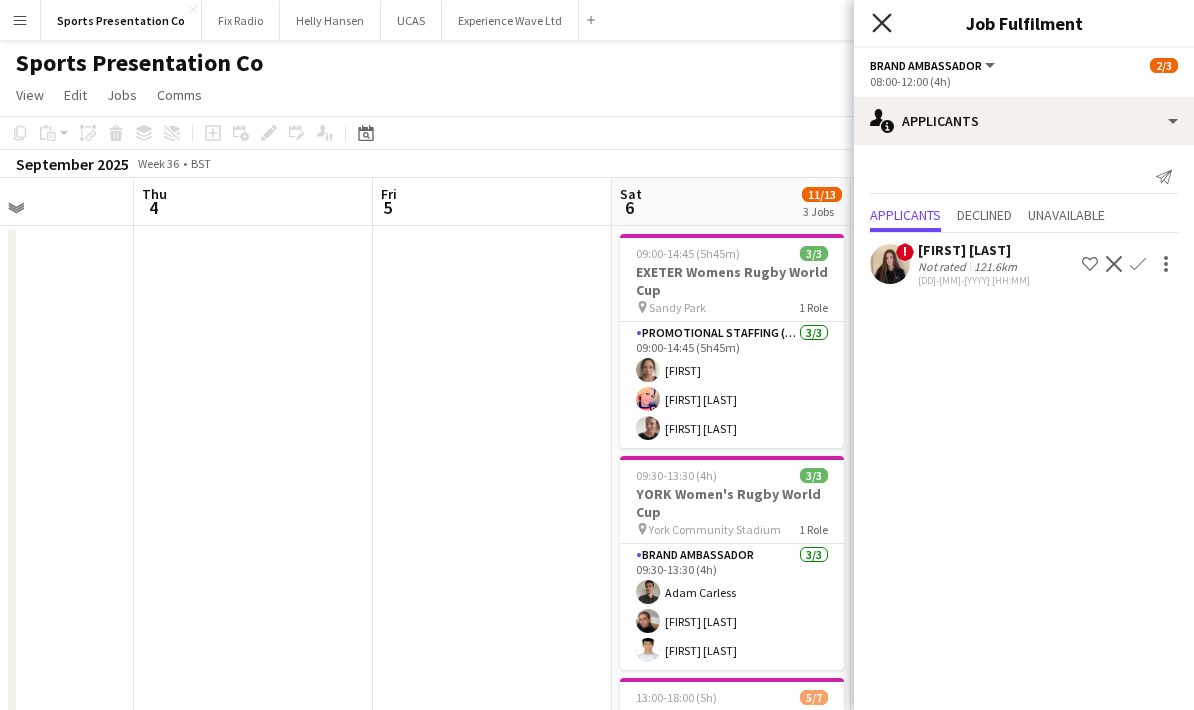click on "Close pop-in" 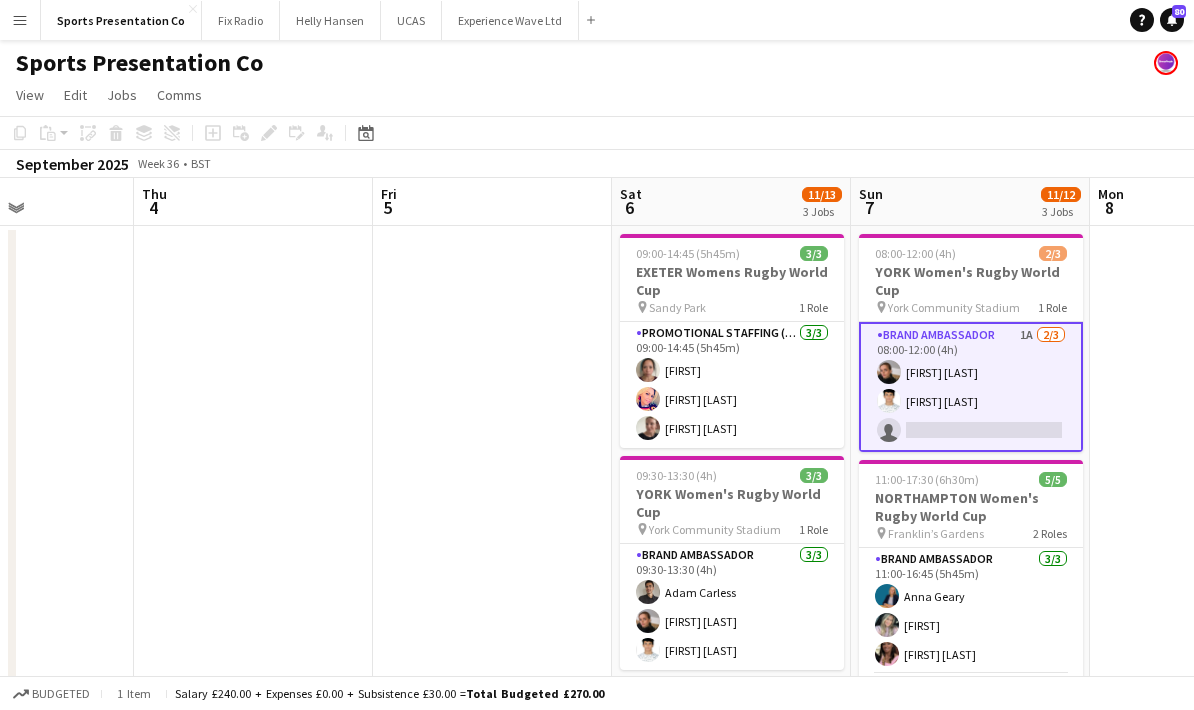 click at bounding box center (1209, 748) 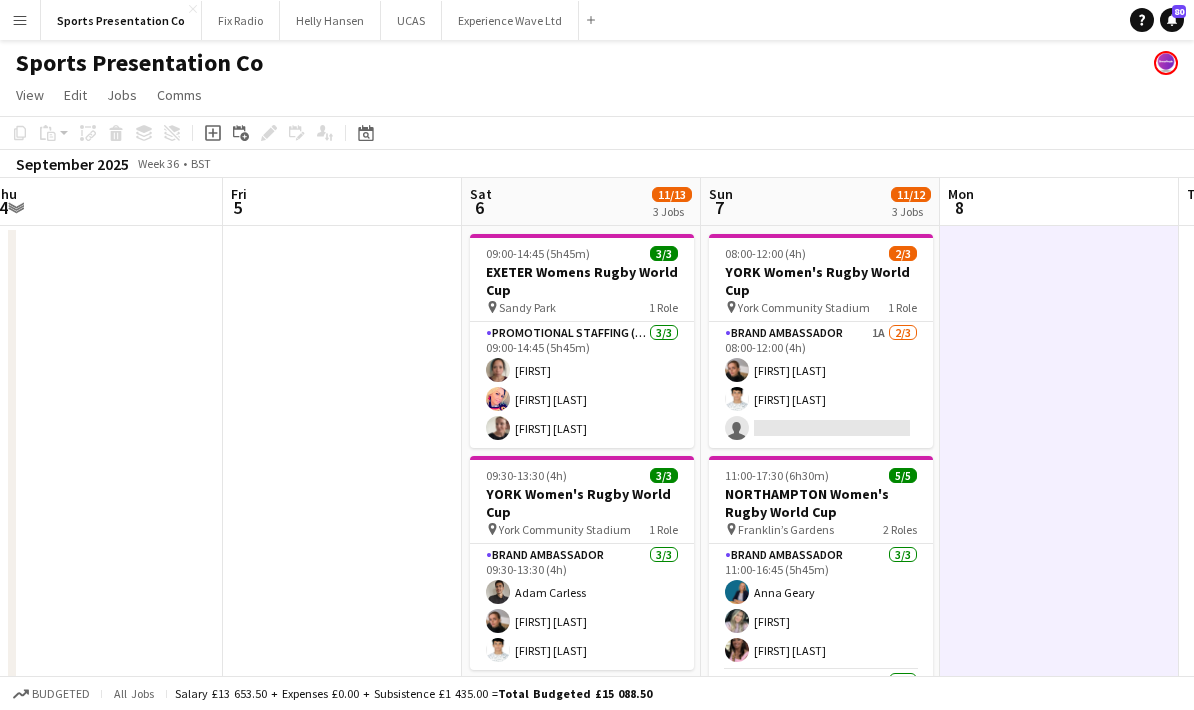 scroll, scrollTop: 0, scrollLeft: 754, axis: horizontal 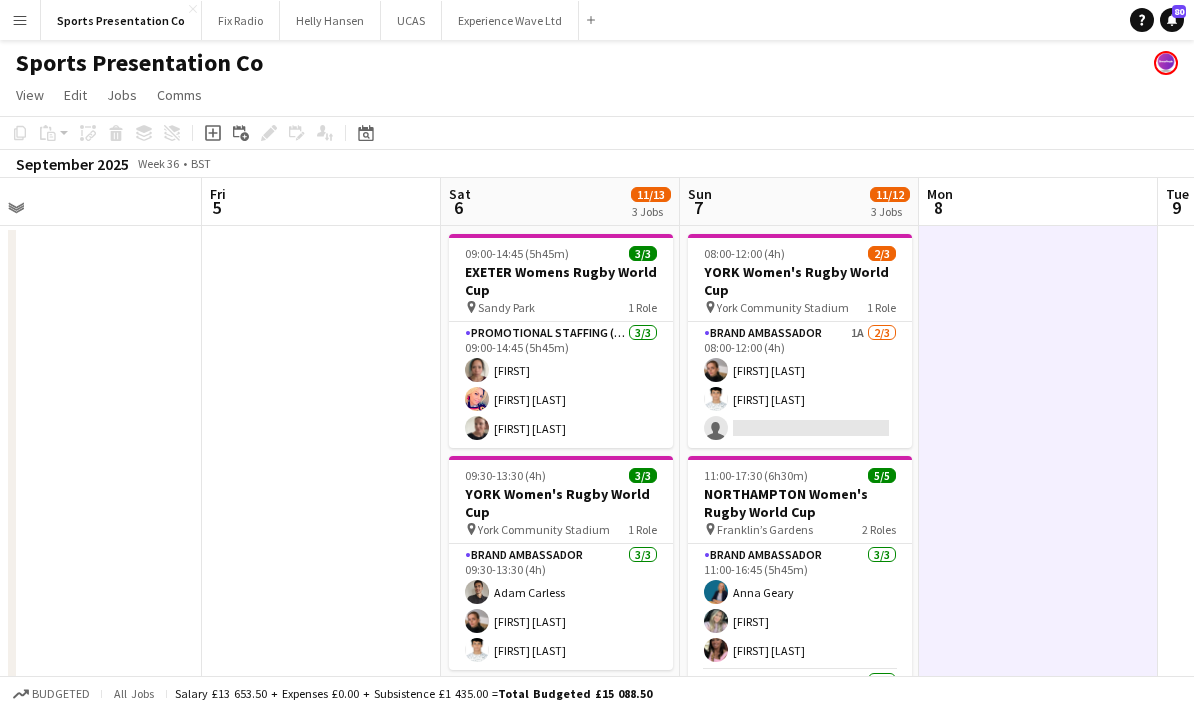 drag, startPoint x: 1126, startPoint y: 451, endPoint x: 955, endPoint y: 431, distance: 172.16562 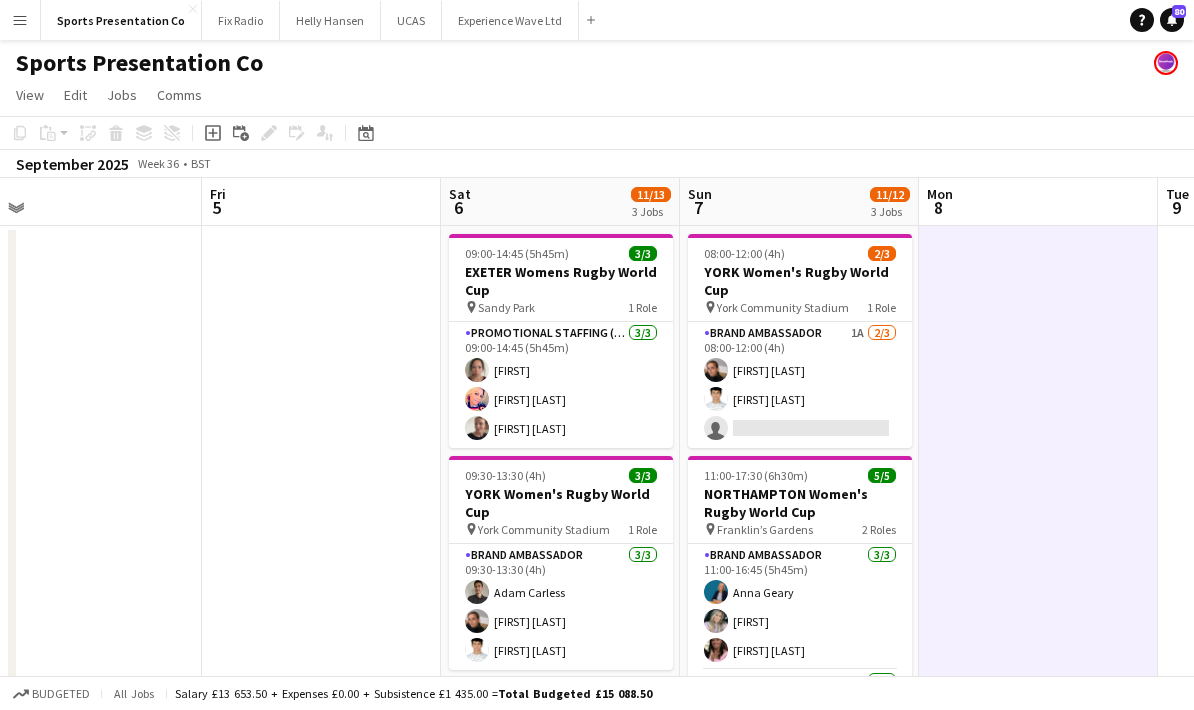 click at bounding box center (1038, 748) 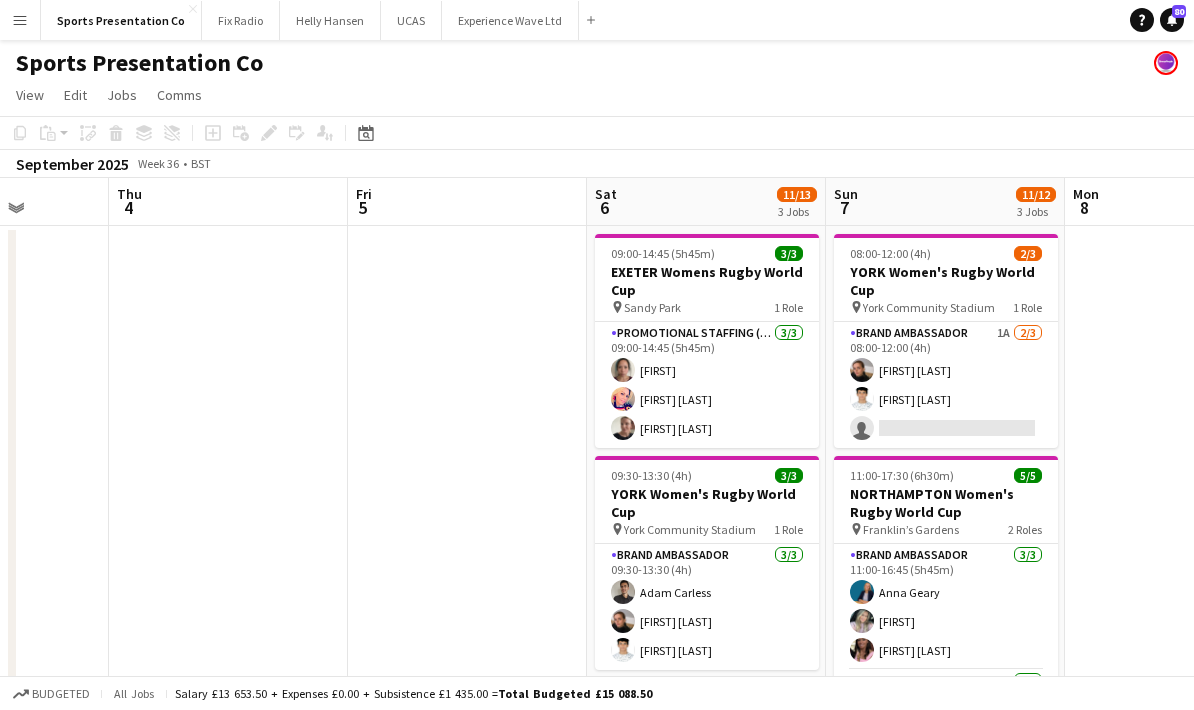 drag, startPoint x: 1092, startPoint y: 465, endPoint x: 900, endPoint y: 445, distance: 193.03885 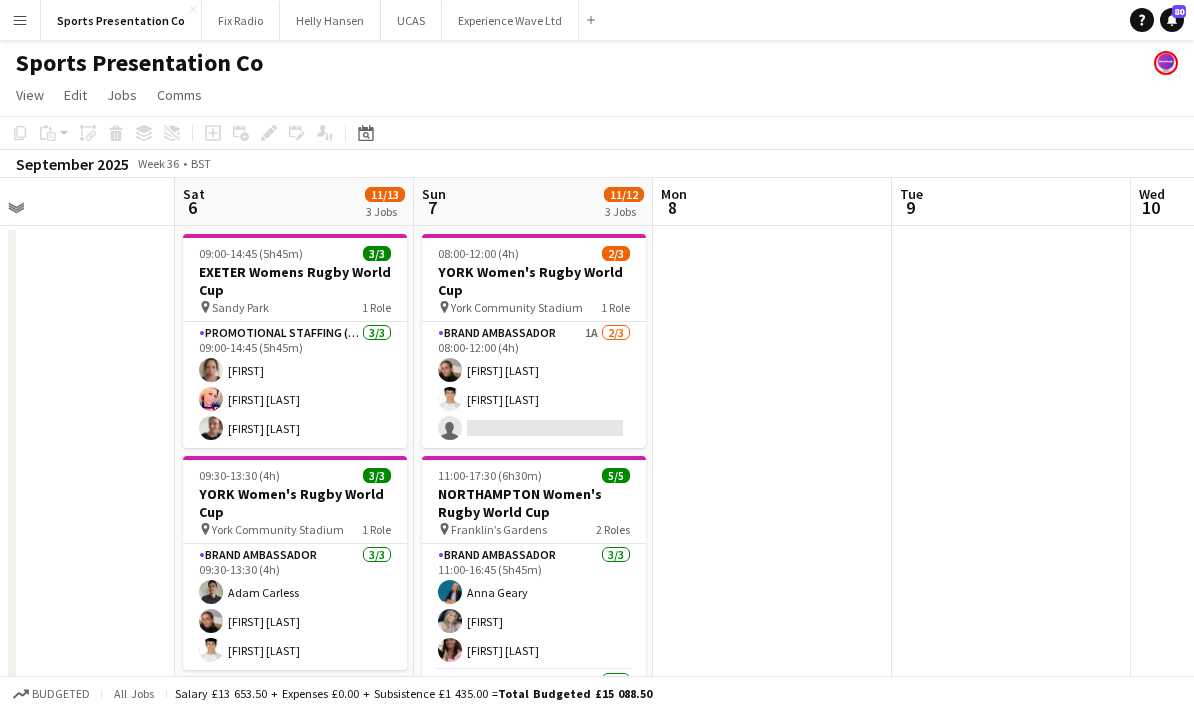 drag, startPoint x: 986, startPoint y: 458, endPoint x: 876, endPoint y: 450, distance: 110.29053 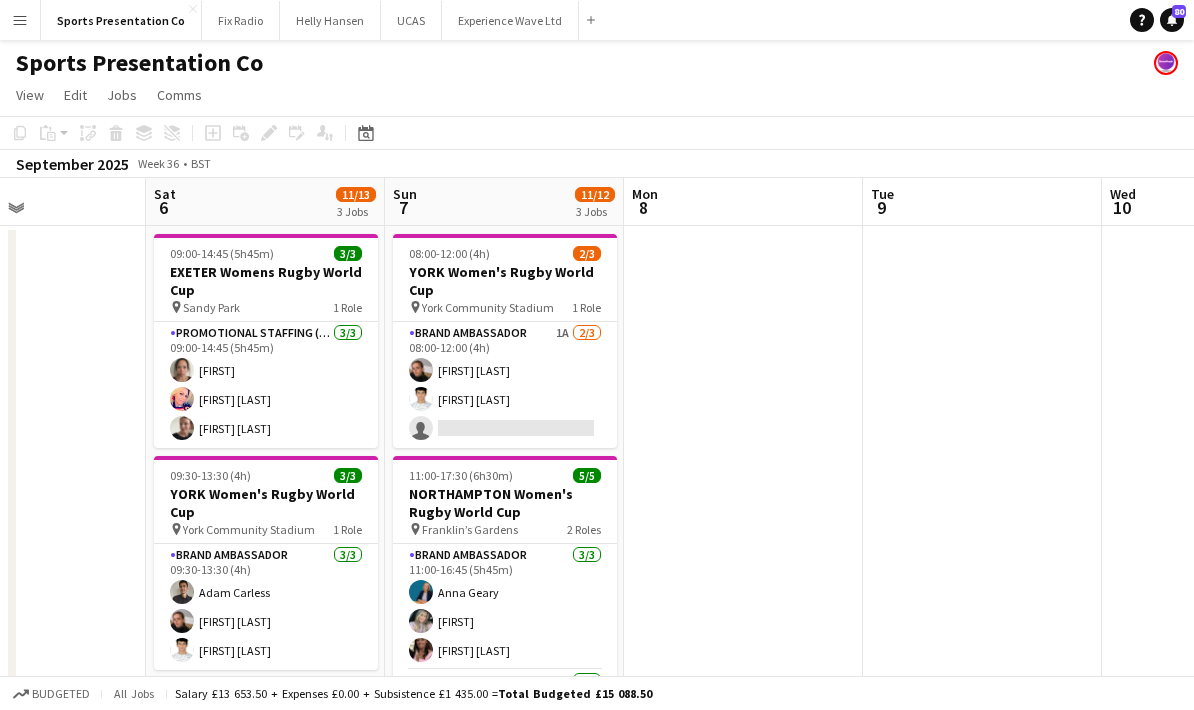 click at bounding box center [982, 748] 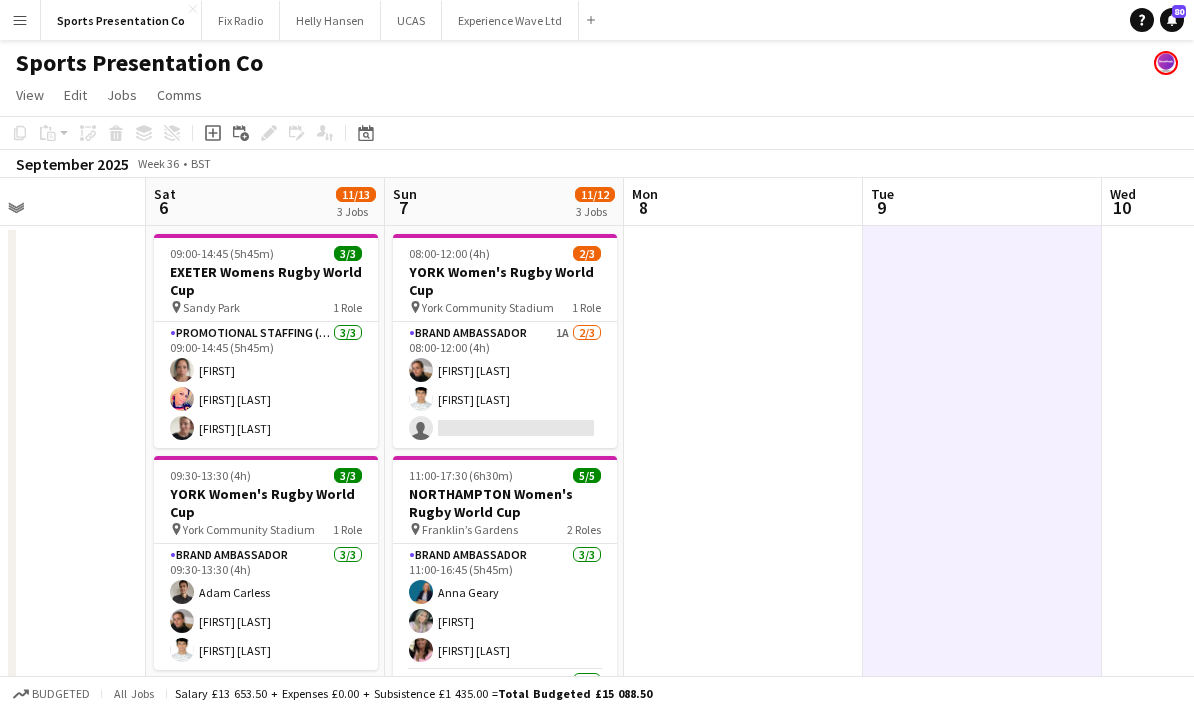 click at bounding box center [743, 748] 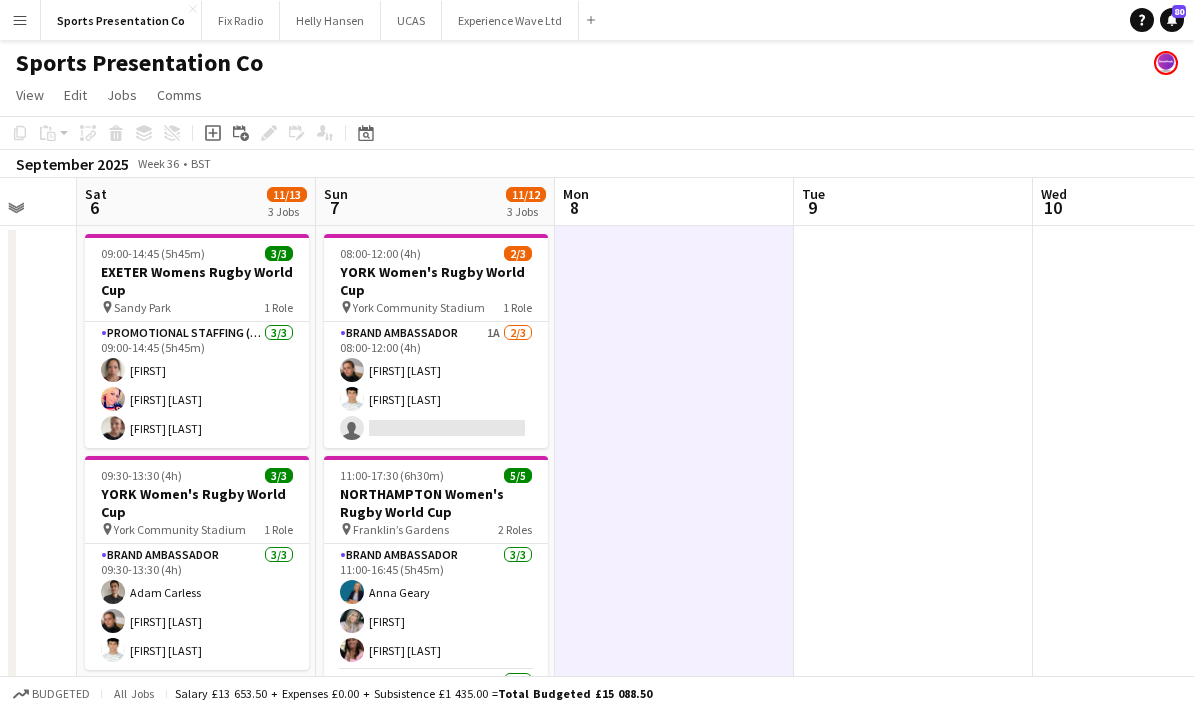 drag, startPoint x: 969, startPoint y: 445, endPoint x: 661, endPoint y: 449, distance: 308.02597 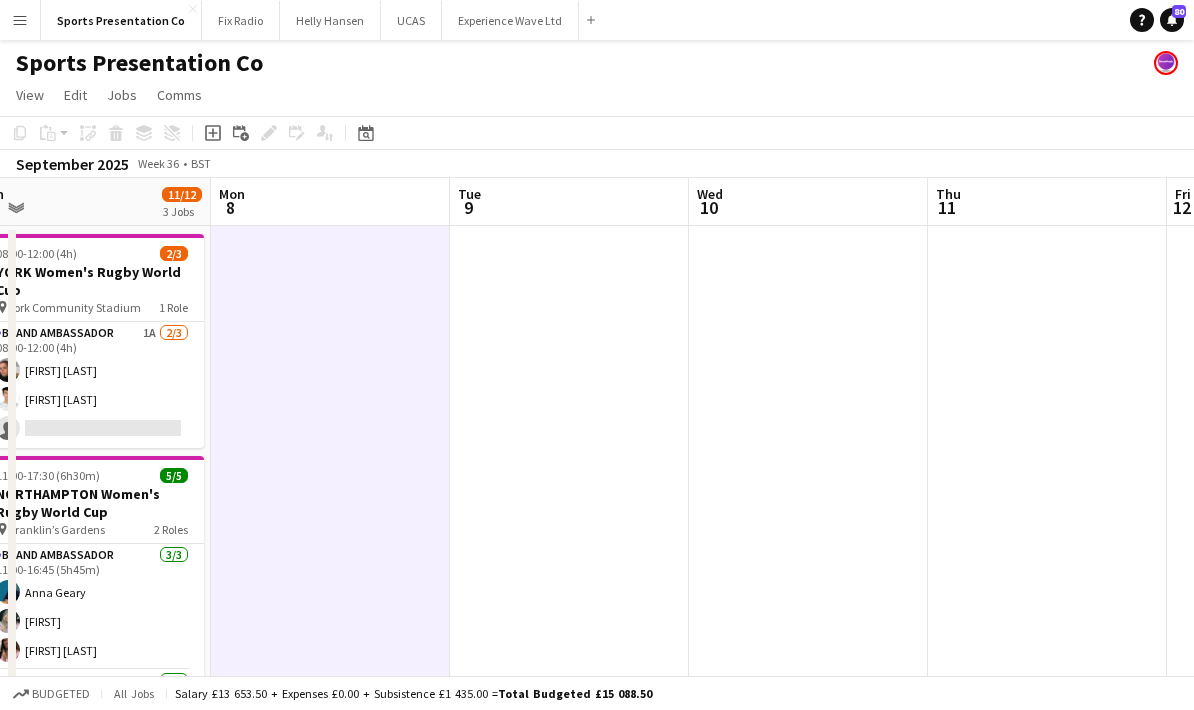 drag, startPoint x: 795, startPoint y: 447, endPoint x: 651, endPoint y: 442, distance: 144.08678 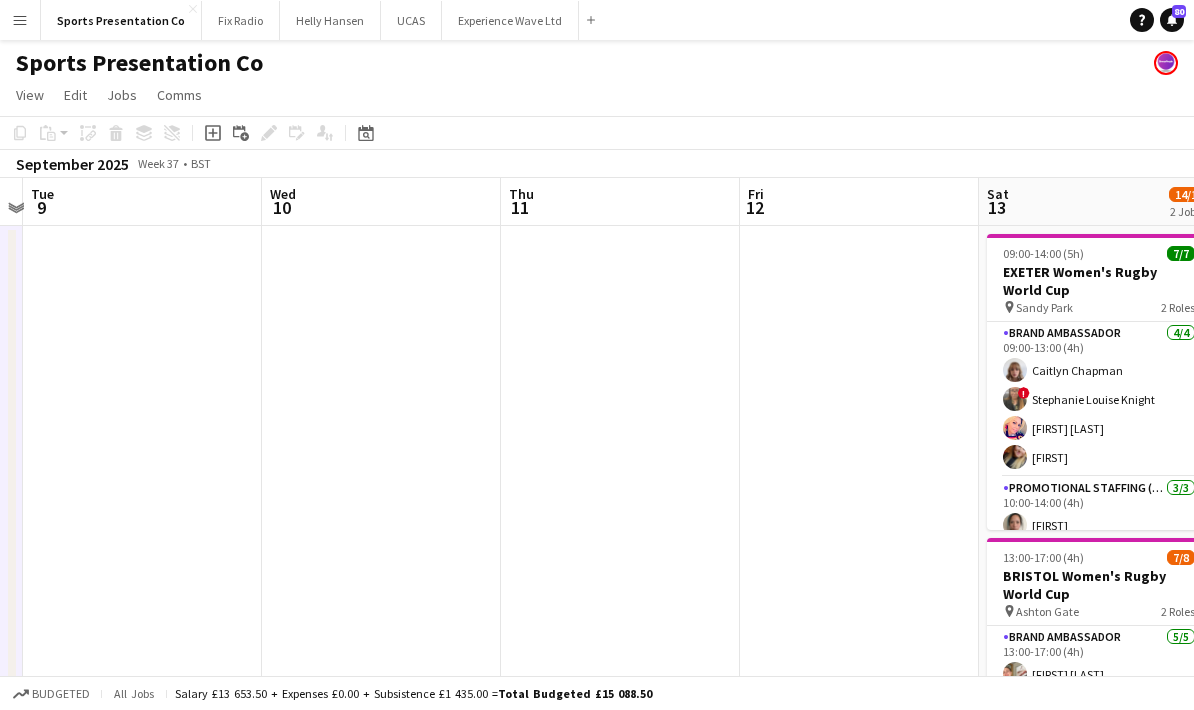 drag, startPoint x: 764, startPoint y: 434, endPoint x: 508, endPoint y: 412, distance: 256.94357 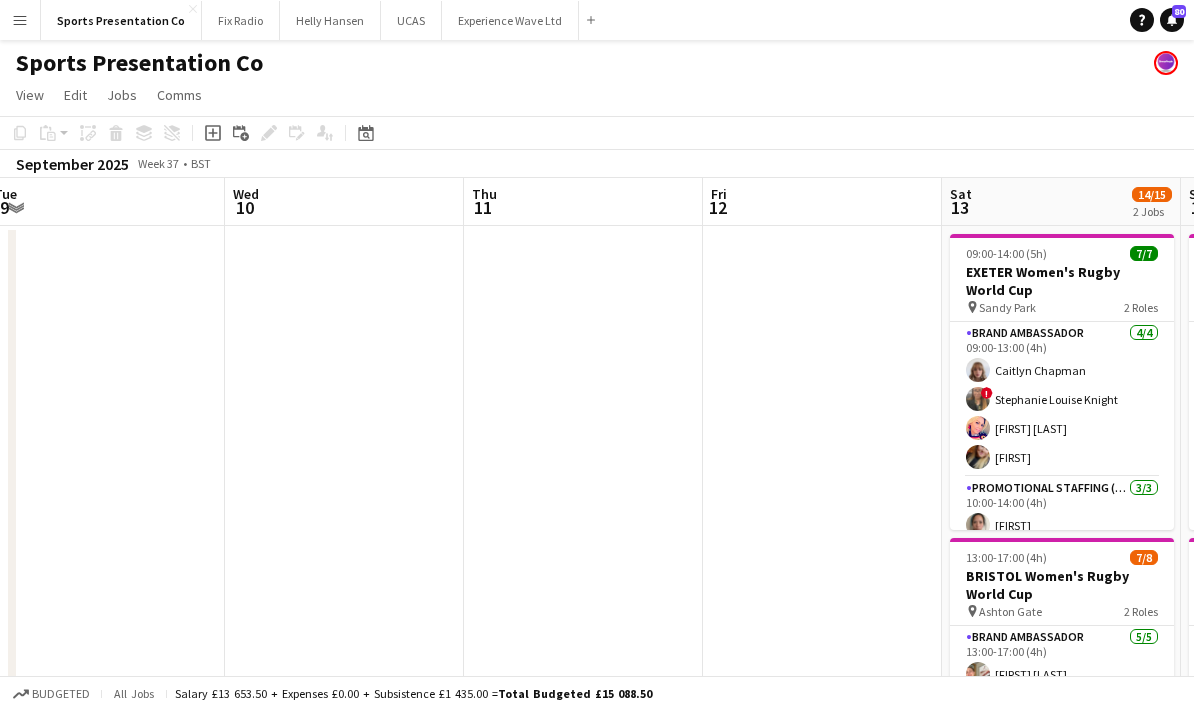 drag, startPoint x: 738, startPoint y: 414, endPoint x: 584, endPoint y: 415, distance: 154.00325 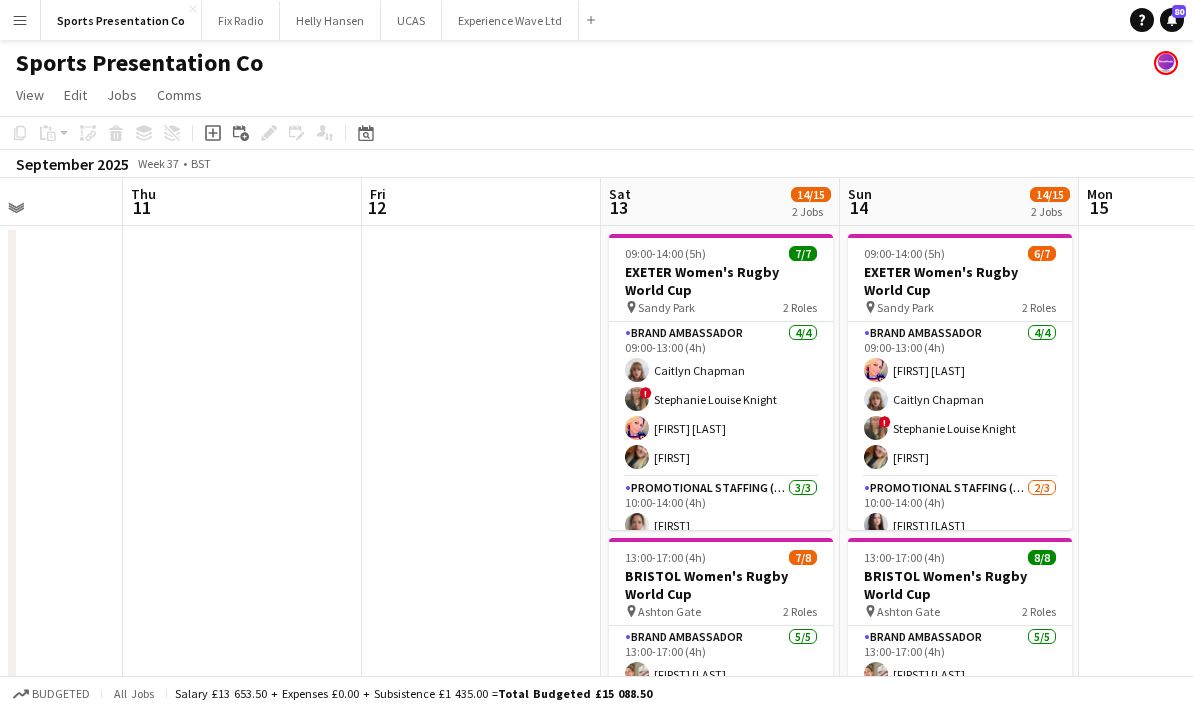 scroll, scrollTop: 0, scrollLeft: 701, axis: horizontal 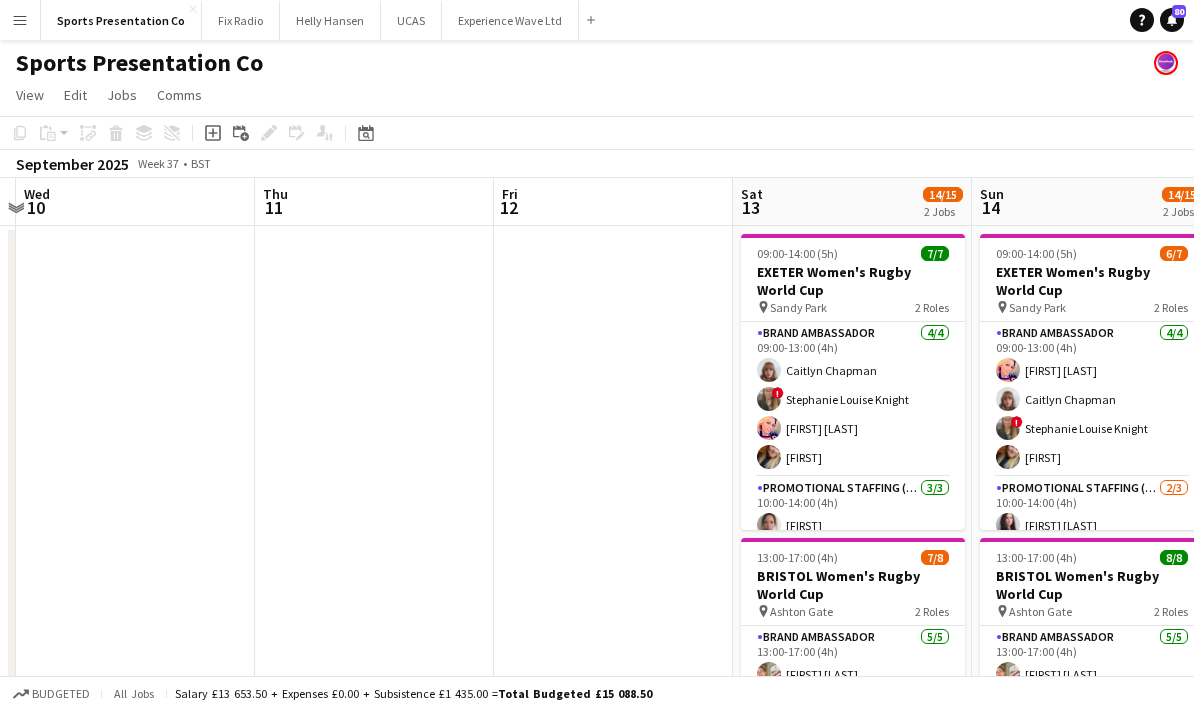 drag, startPoint x: 695, startPoint y: 423, endPoint x: 486, endPoint y: 409, distance: 209.46837 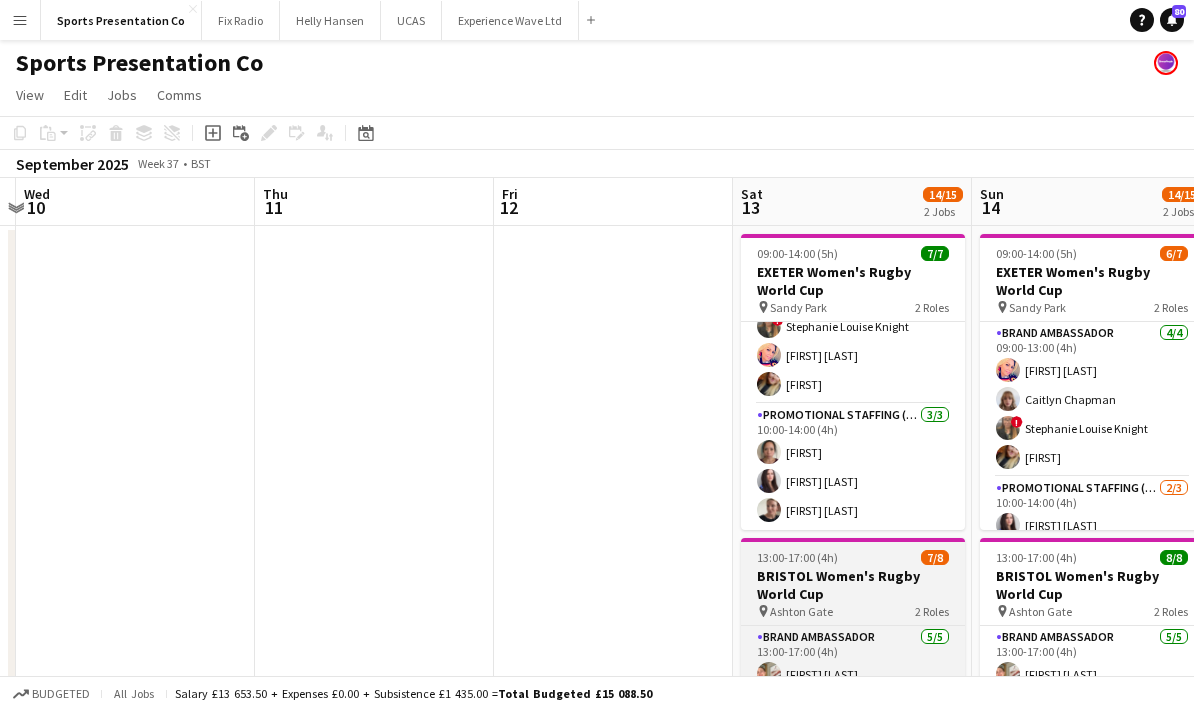 scroll, scrollTop: 73, scrollLeft: 0, axis: vertical 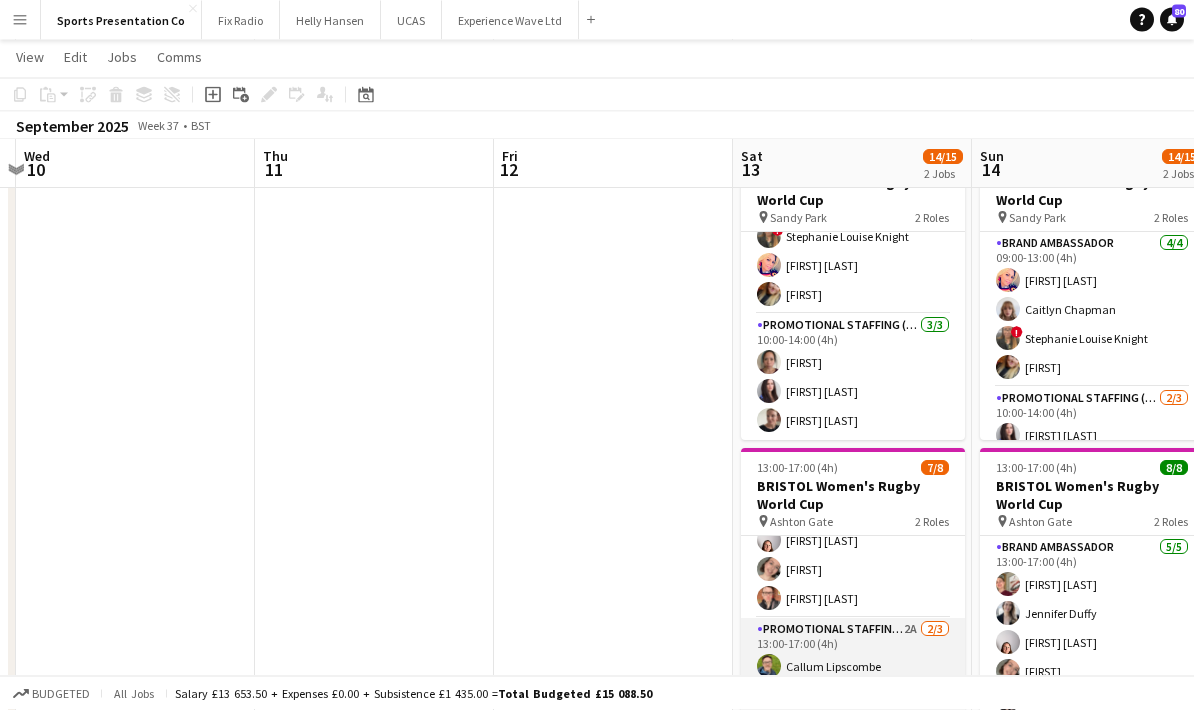 click on "Promotional Staffing (Brand Ambassadors)   2A   2/3   13:00-17:00 (4h)
[FIRST] [LAST] [FIRST] [LAST]
single-neutral-actions" at bounding box center [853, 682] 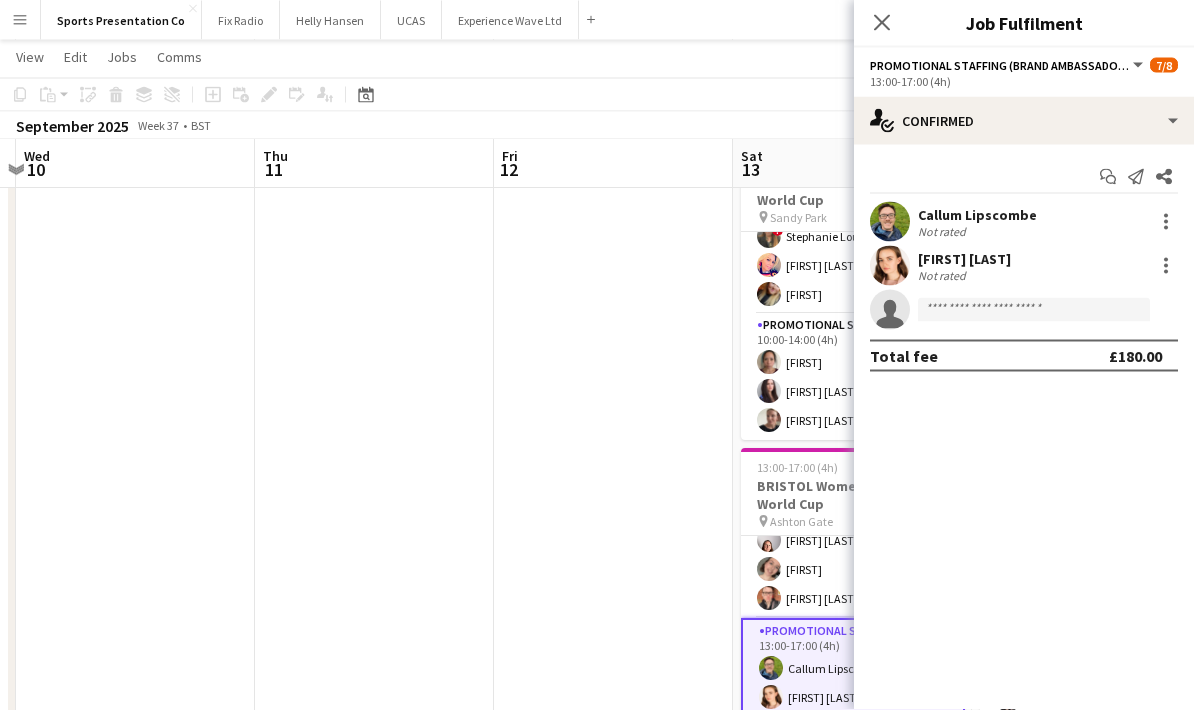 scroll, scrollTop: 88, scrollLeft: 0, axis: vertical 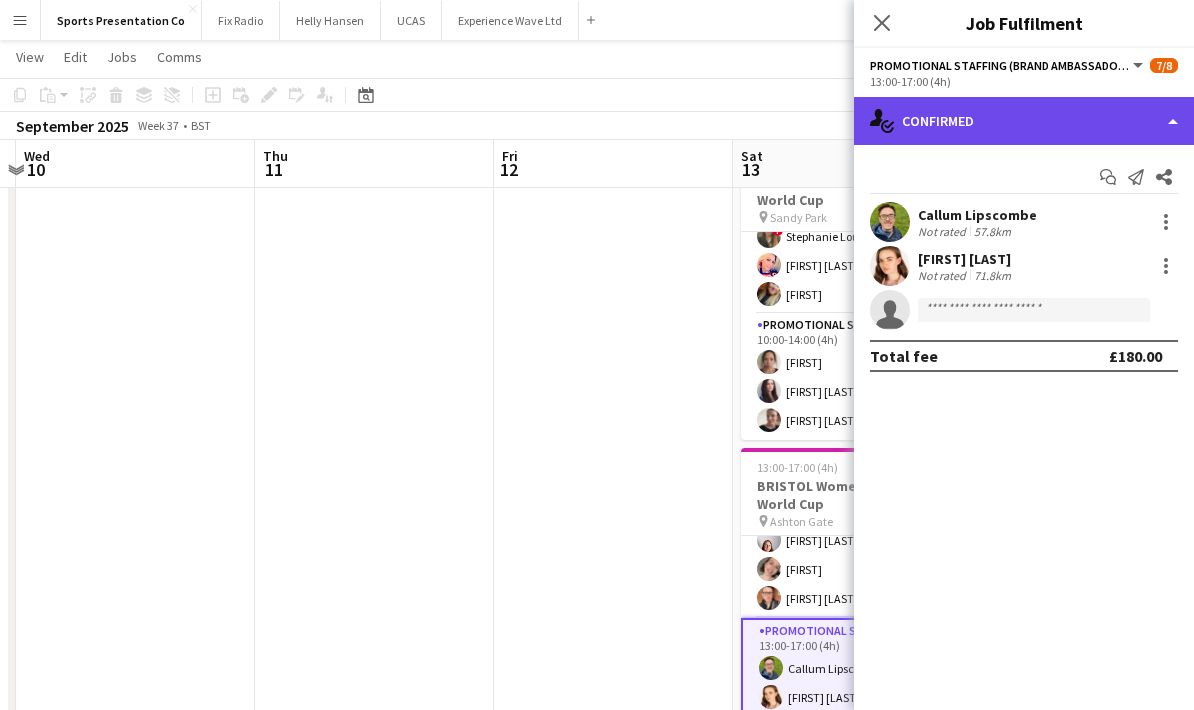 click on "single-neutral-actions-check-2
Confirmed" 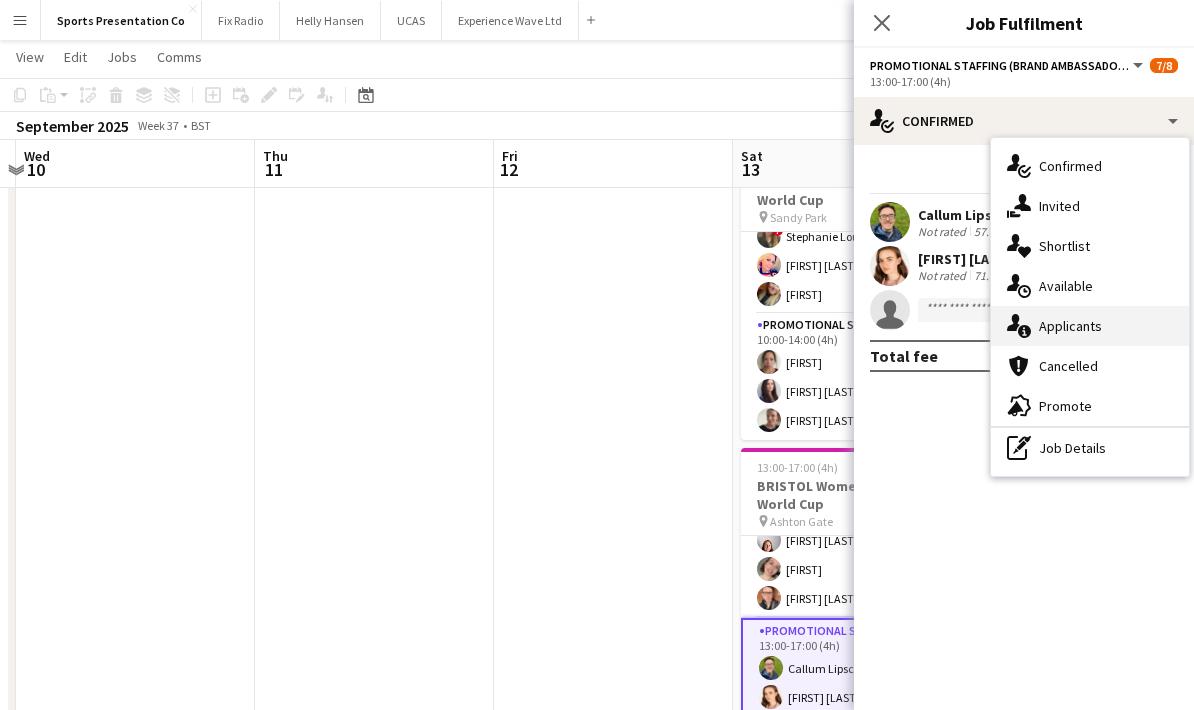 click on "single-neutral-actions-information
Applicants" at bounding box center (1090, 326) 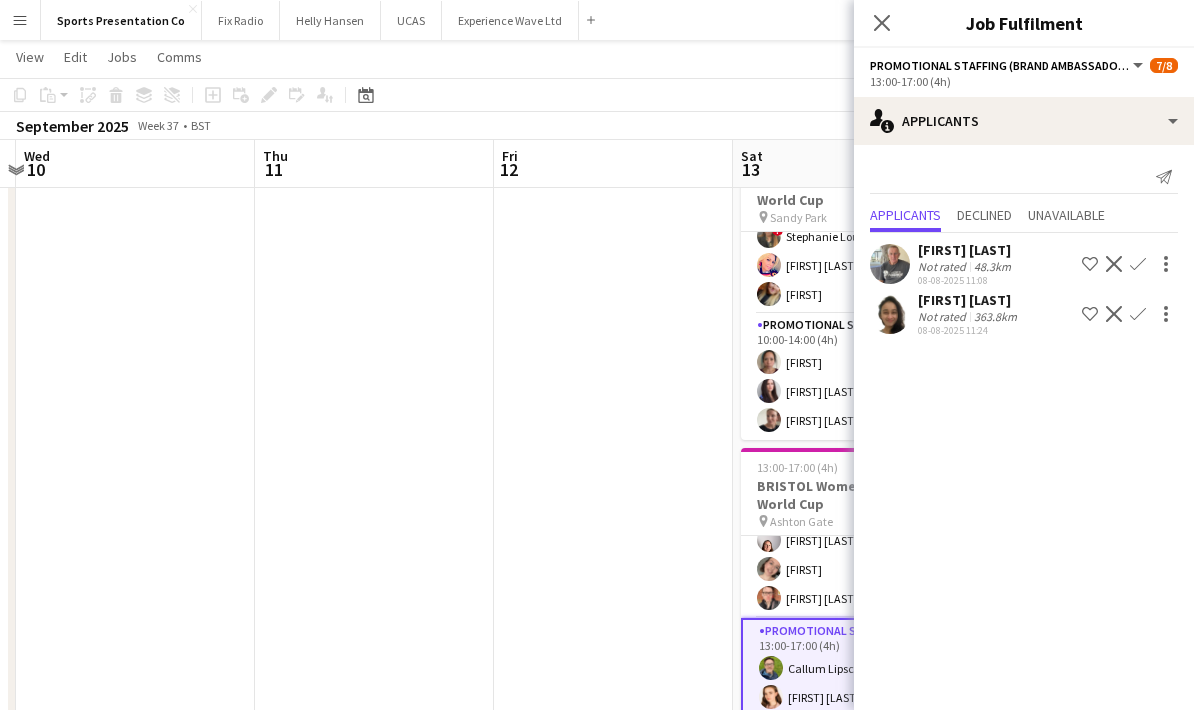 click on "08-08-2025 11:08" at bounding box center (969, 330) 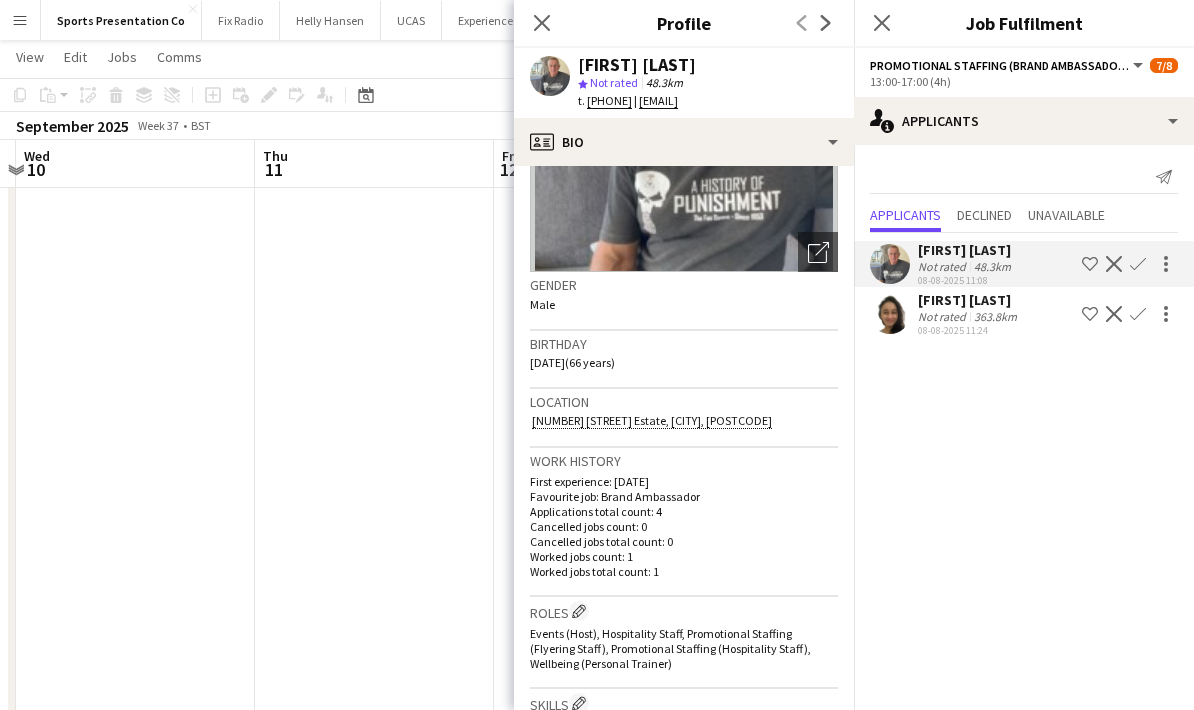 scroll, scrollTop: 221, scrollLeft: 0, axis: vertical 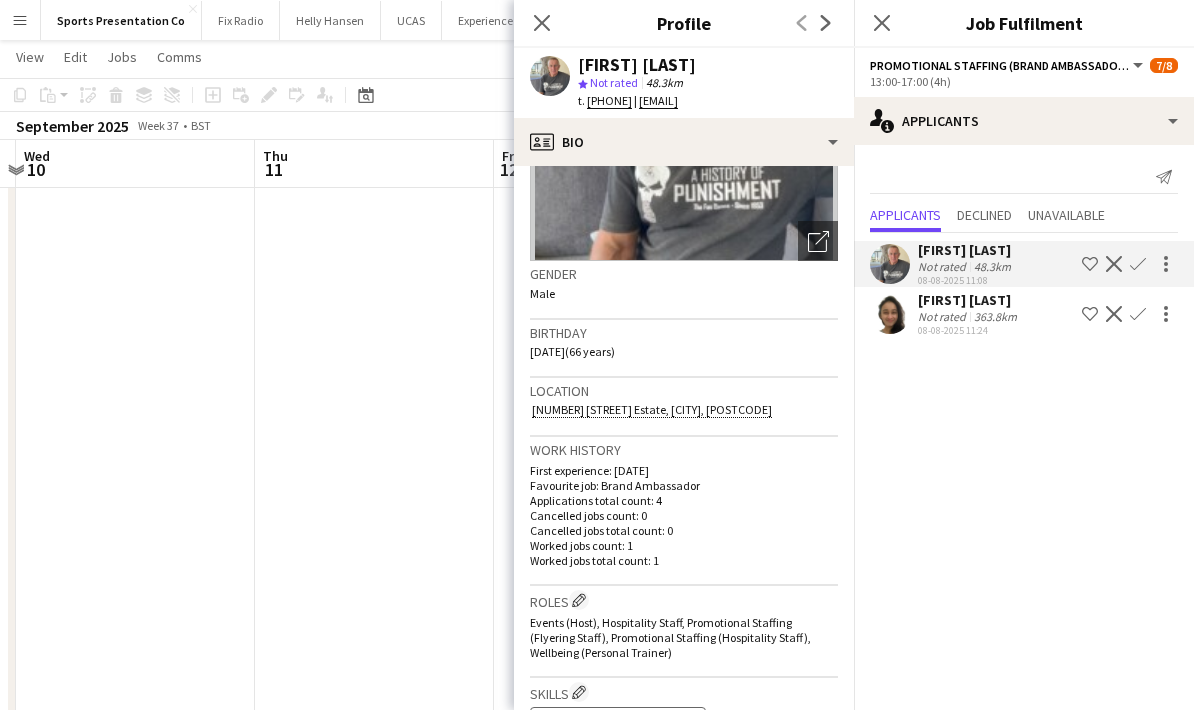 click on "Worked jobs total count: 1" 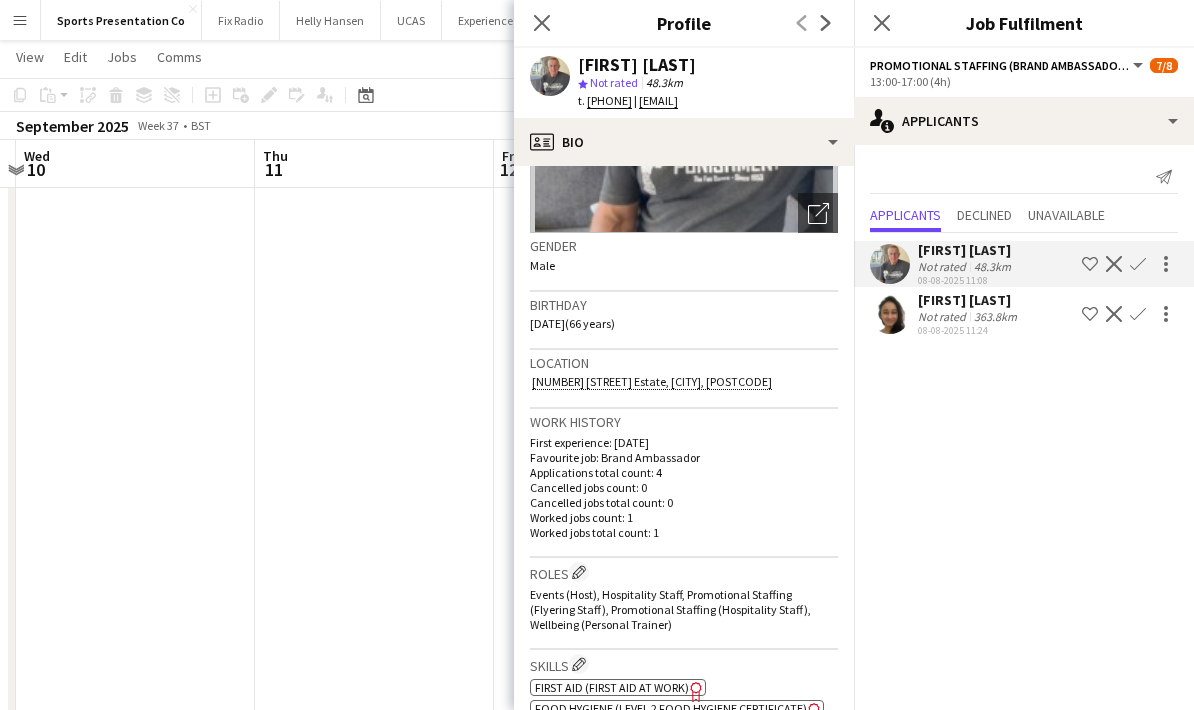 scroll, scrollTop: 15, scrollLeft: 0, axis: vertical 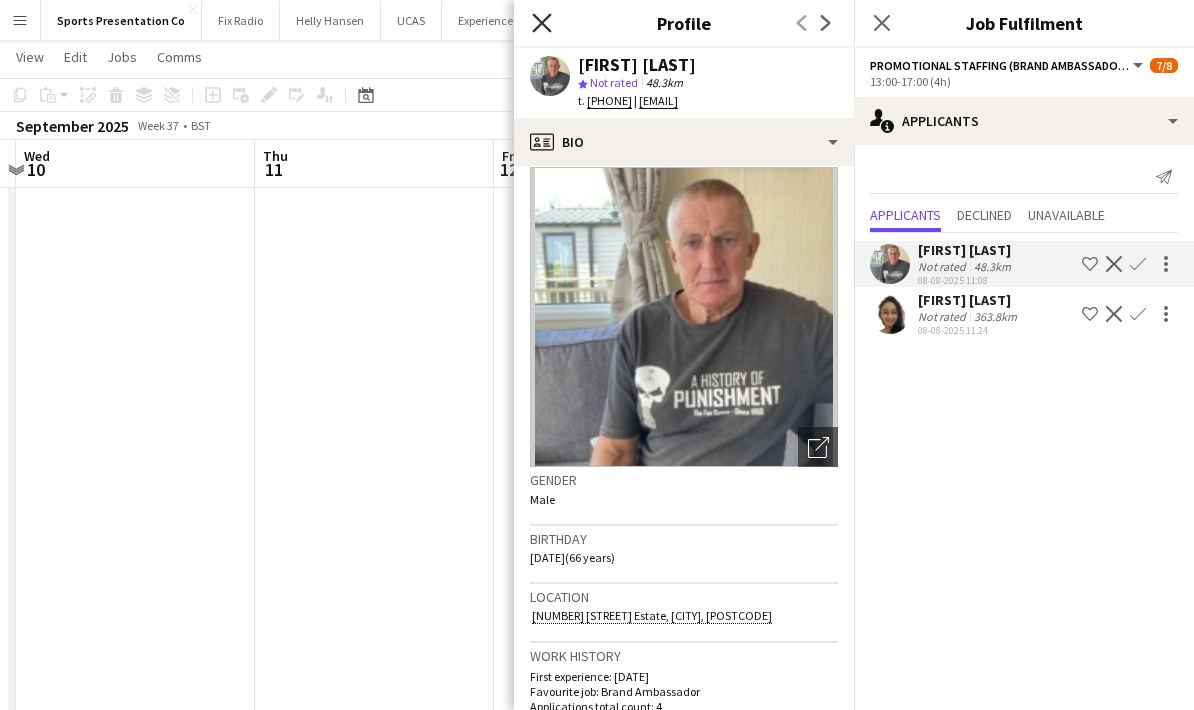 click 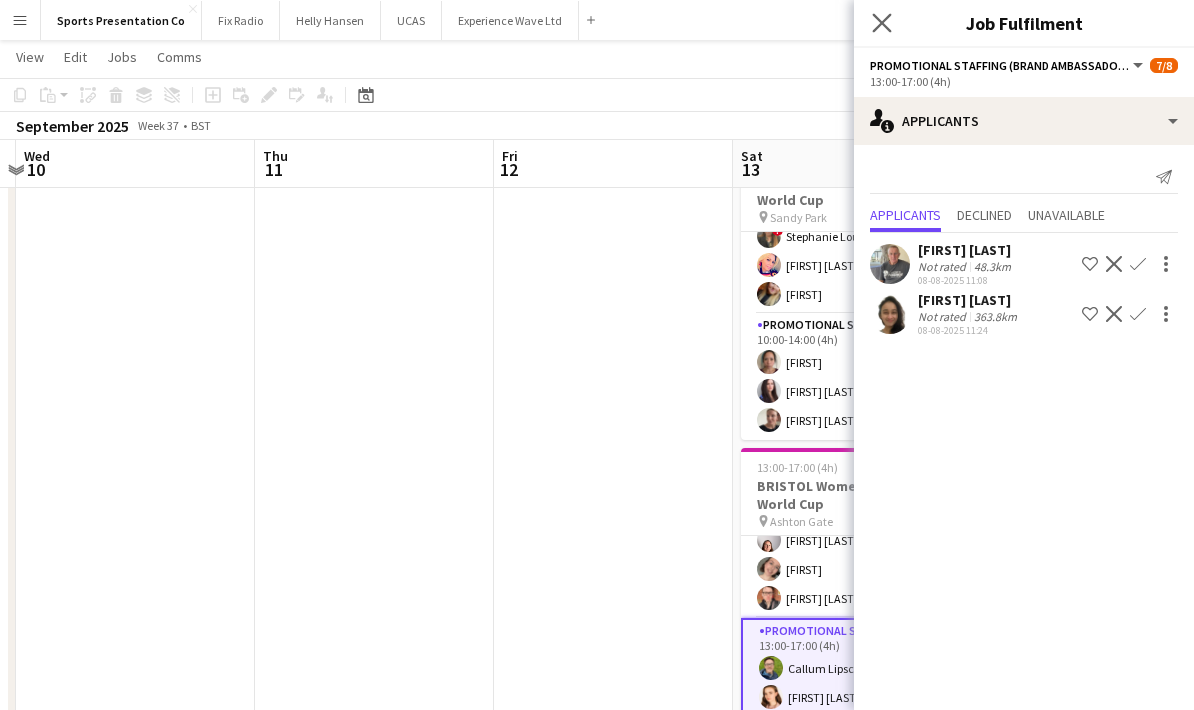 click on "Close pop-in" 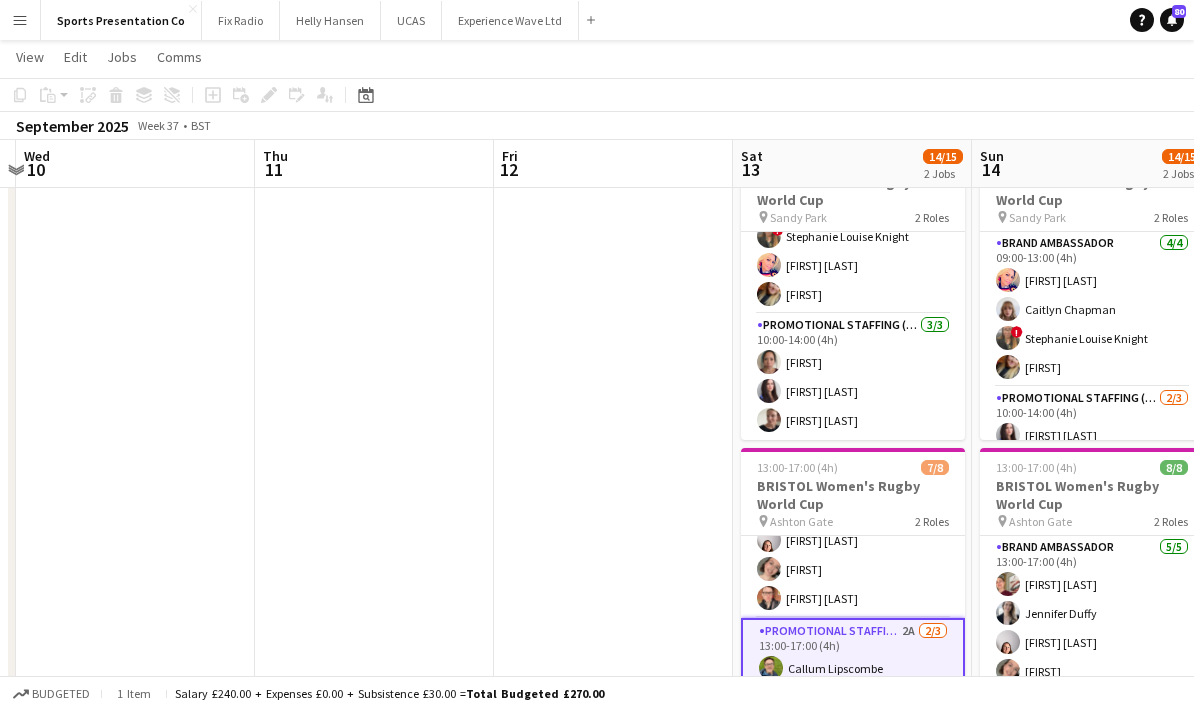 click at bounding box center (613, 658) 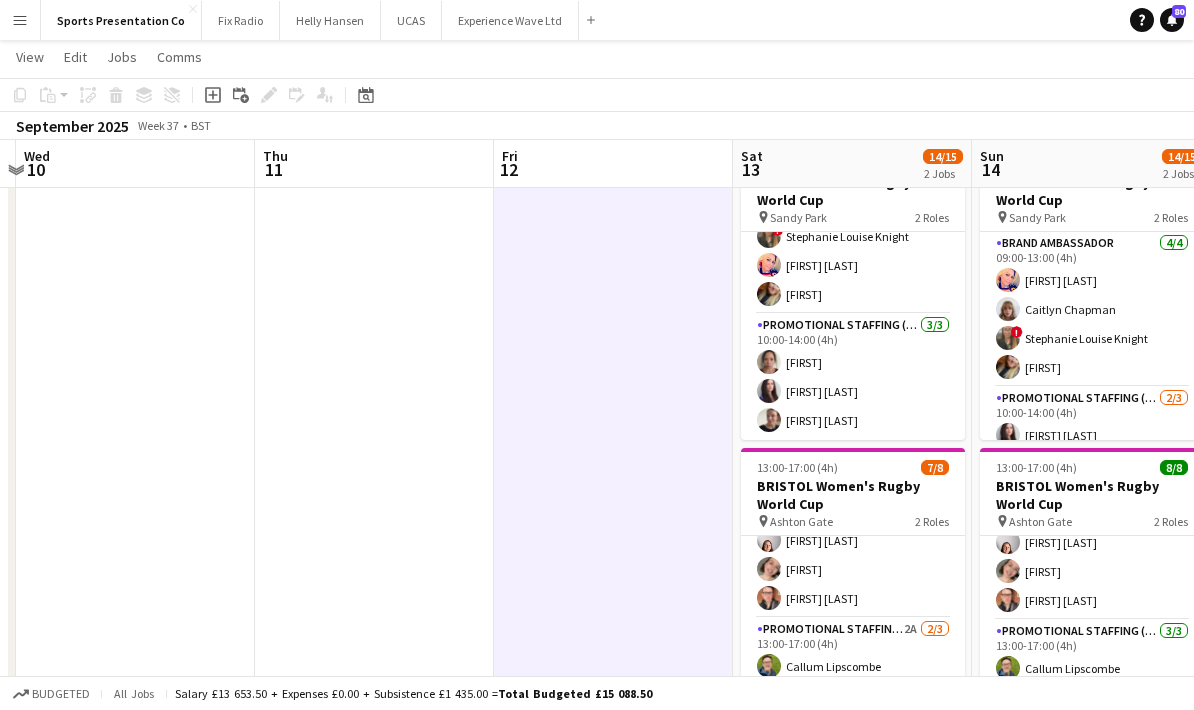 scroll, scrollTop: 101, scrollLeft: 0, axis: vertical 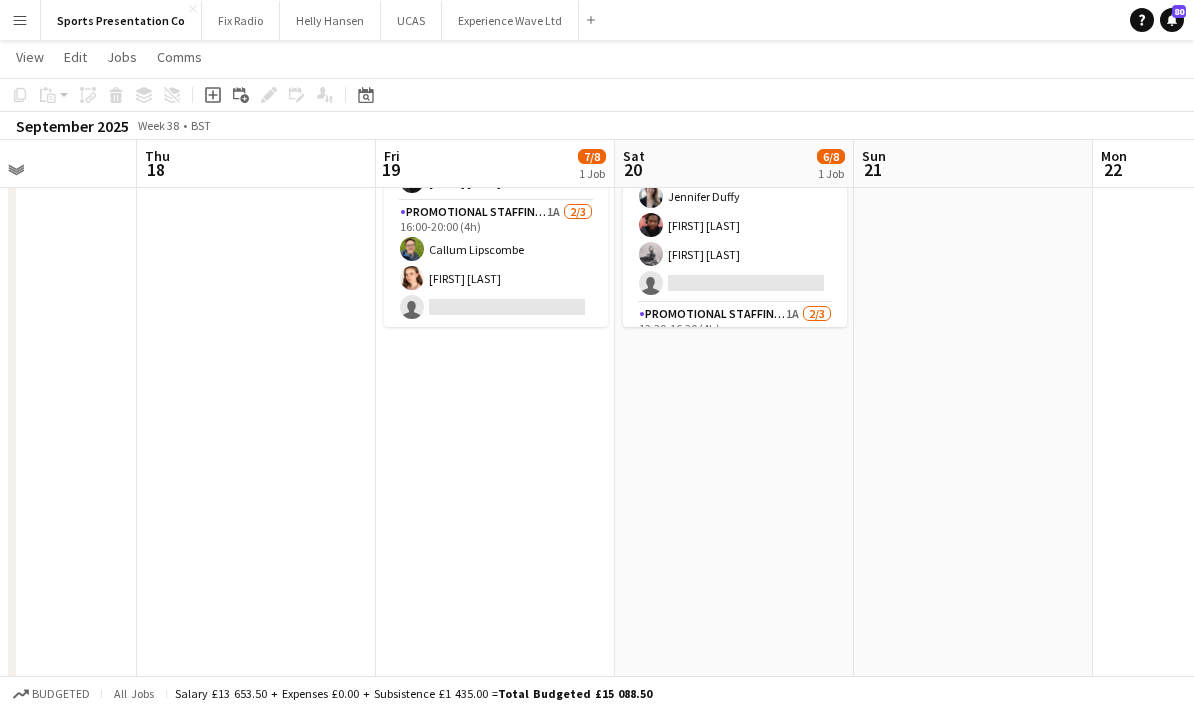 click on "[TIME]-[TIME] ([DURATION])    6/8   BRISTOL Women's Rugby World Cup
pin
Ashton Gate   2 Roles   Brand Ambassador   3A   4/5   [TIME]-[TIME] ([DURATION])
[FIRST] [LAST] [FIRST] [LAST] [FIRST] [LAST] [FIRST] [LAST]
single-neutral-actions
Promotional Staffing (Brand Ambassadors)   1A   2/3   [TIME]-[TIME] ([DURATION])
[FIRST] [LAST] [FIRST] [LAST]
single-neutral-actions" at bounding box center [734, 545] 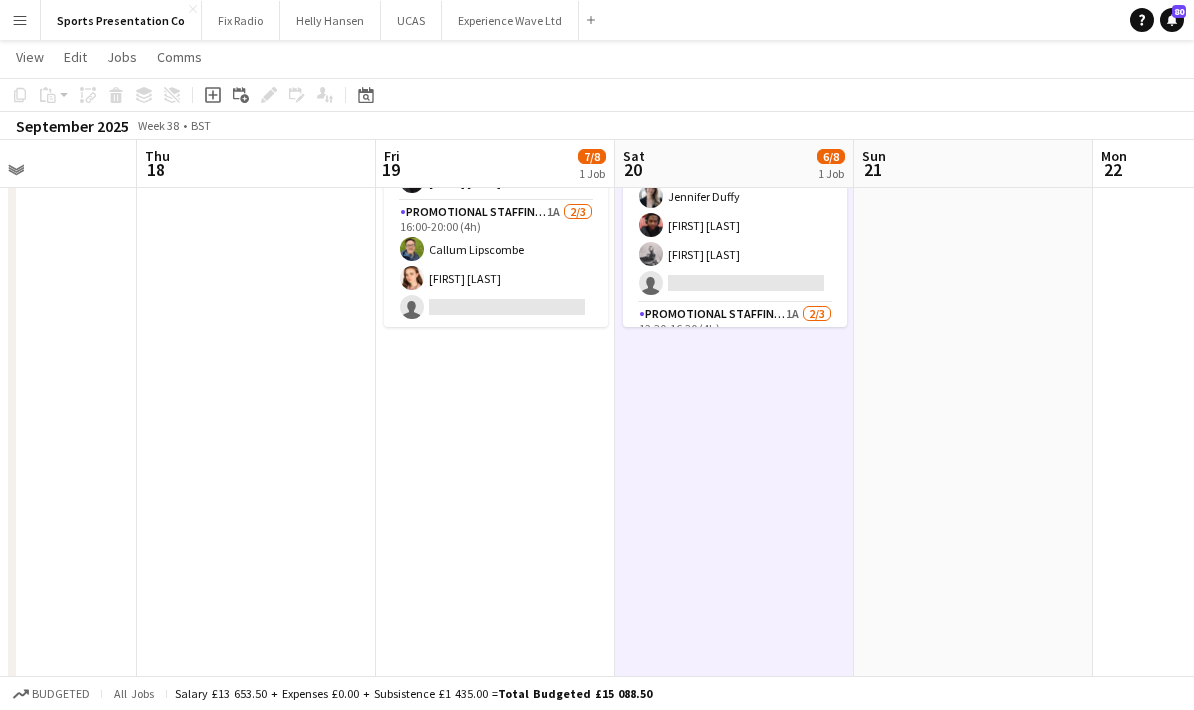 scroll, scrollTop: 102, scrollLeft: 0, axis: vertical 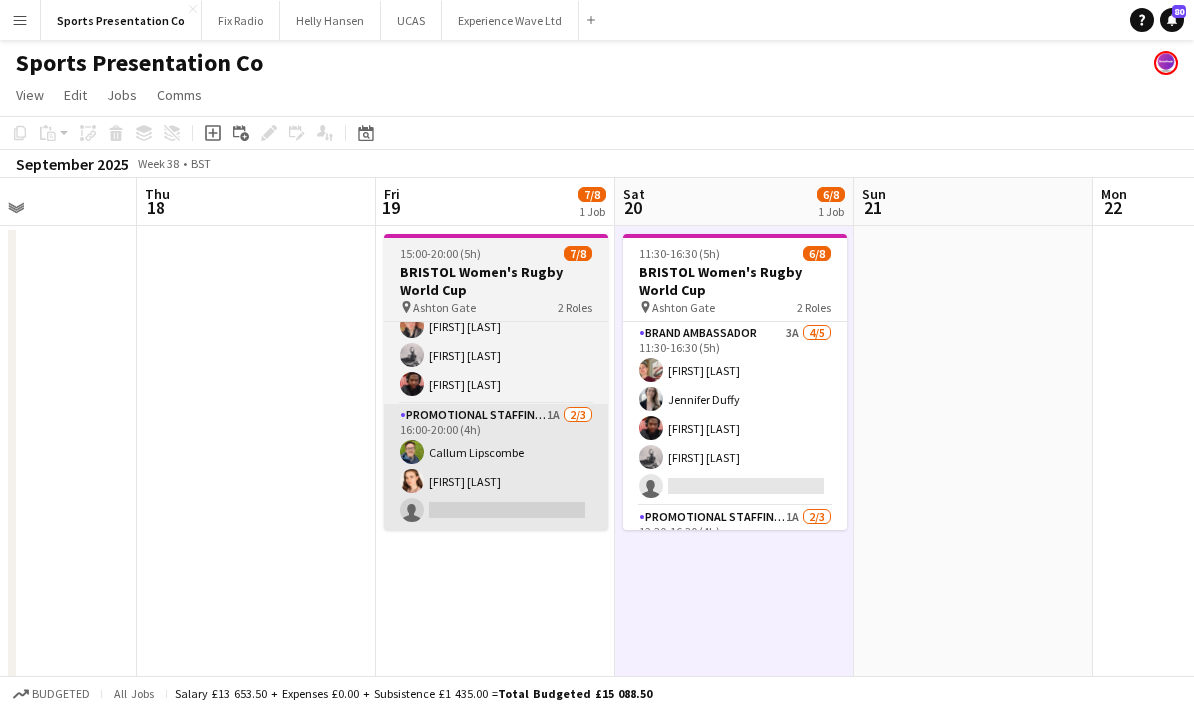 click on "Promotional Staffing (Brand Ambassadors)   1A   2/3   16:00-20:00 (4h)
[FIRST] [LAST] [FIRST] [LAST]
single-neutral-actions" at bounding box center [496, 467] 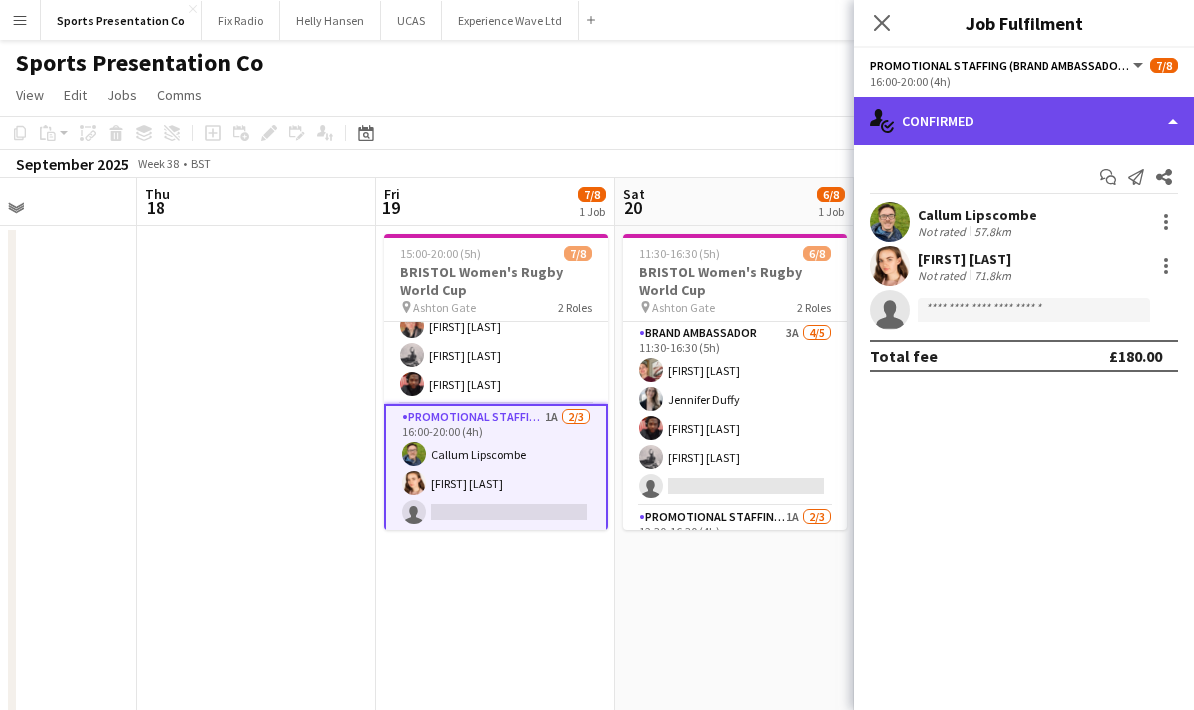 click on "single-neutral-actions-check-2
Confirmed" 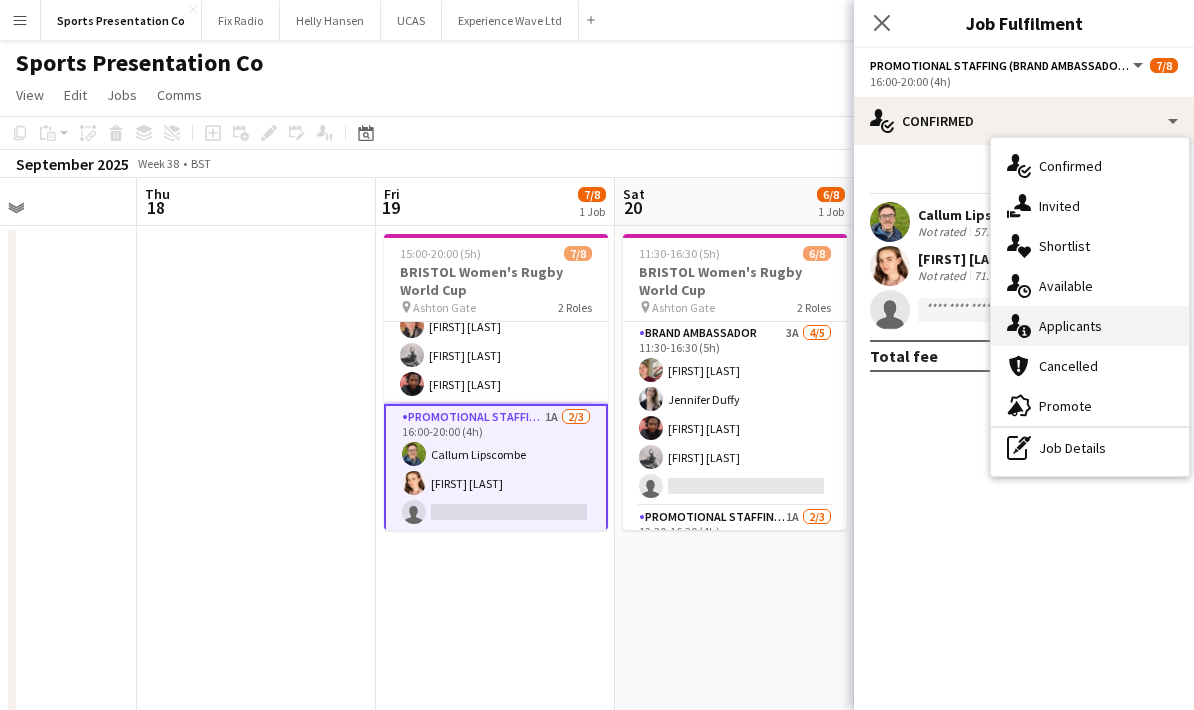 click on "single-neutral-actions-information
Applicants" at bounding box center (1090, 326) 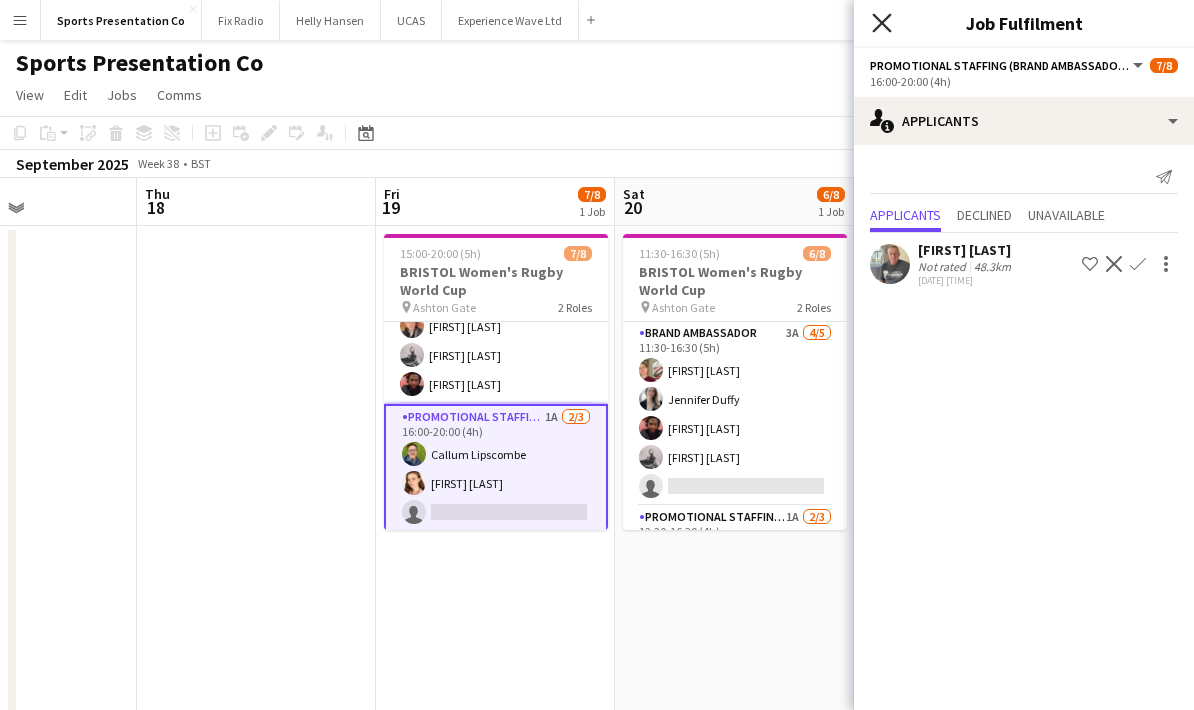 click 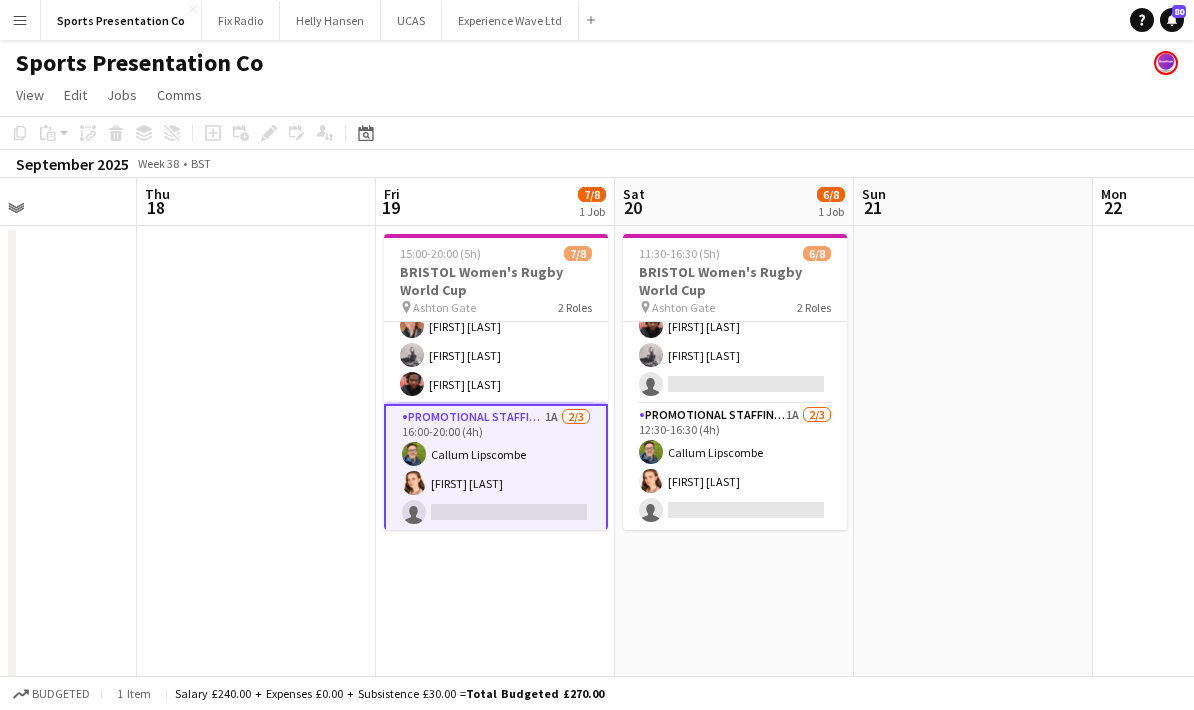 scroll, scrollTop: 102, scrollLeft: 0, axis: vertical 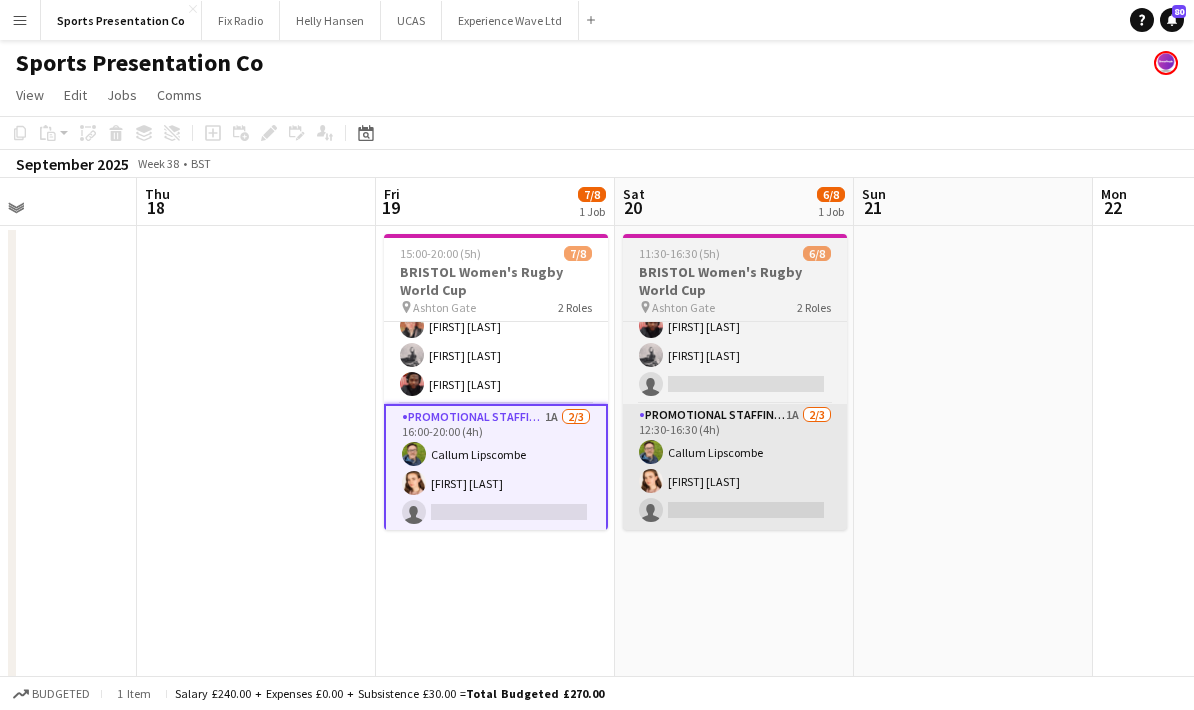 click on "Promotional Staffing (Brand Ambassadors)   1A   2/3   12:30-16:30 (4h)
[FIRST] [LAST] [FIRST] [LAST]
single-neutral-actions" at bounding box center [735, 467] 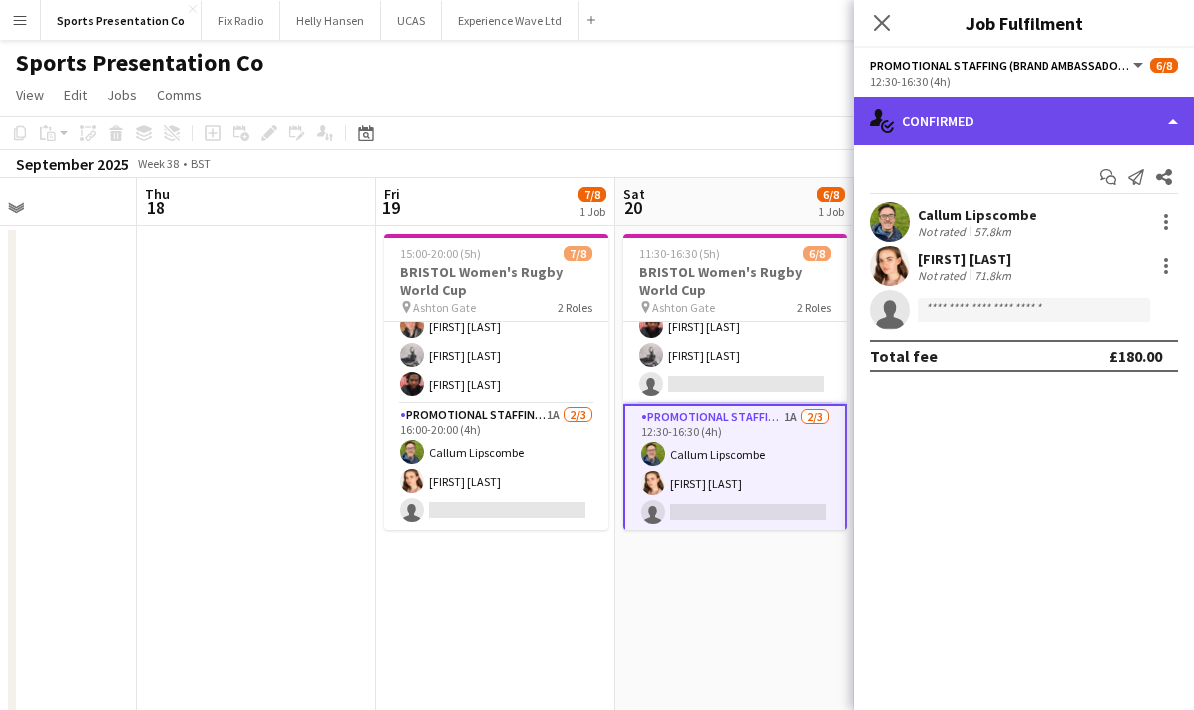 click on "single-neutral-actions-check-2
Confirmed" 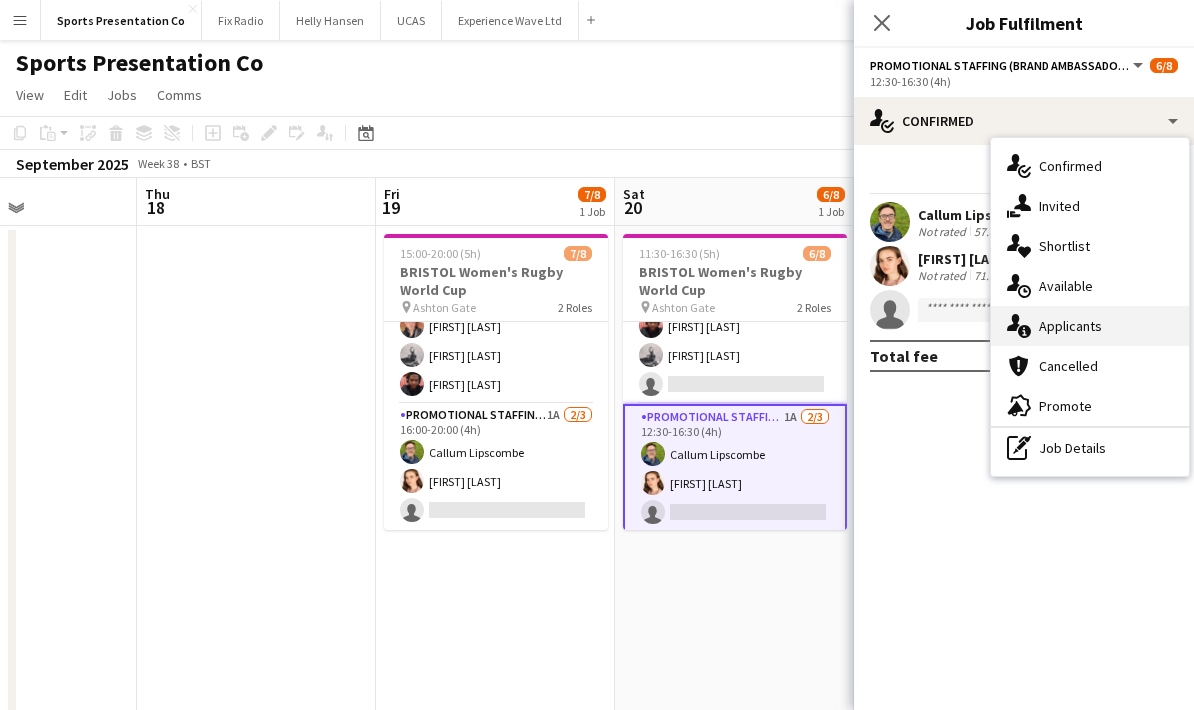 click on "single-neutral-actions-information
Applicants" at bounding box center (1090, 326) 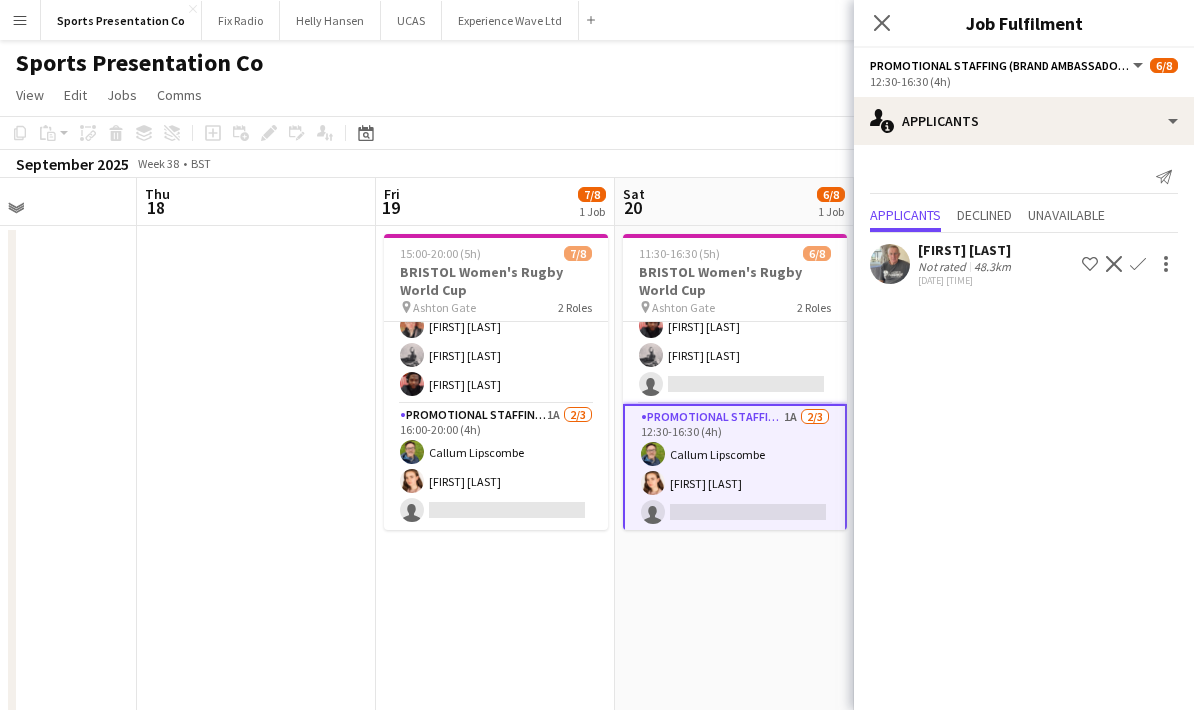 click on "15:00-20:00 (5h)    7/8   BRISTOL Women's Rugby World Cup
pin
Ashton Gate   2 Roles   Brand Ambassador   5/5   15:00-19:00 (4h)
[FIRST] [LAST] [FIRST] [LAST] [FIRST] [LAST] [FIRST] [LAST]  Promotional Staffing (Brand Ambassadors)   1A   2/3   16:00-20:00 (4h)
[FIRST] [LAST] [FIRST] [LAST]
single-neutral-actions" at bounding box center (495, 748) 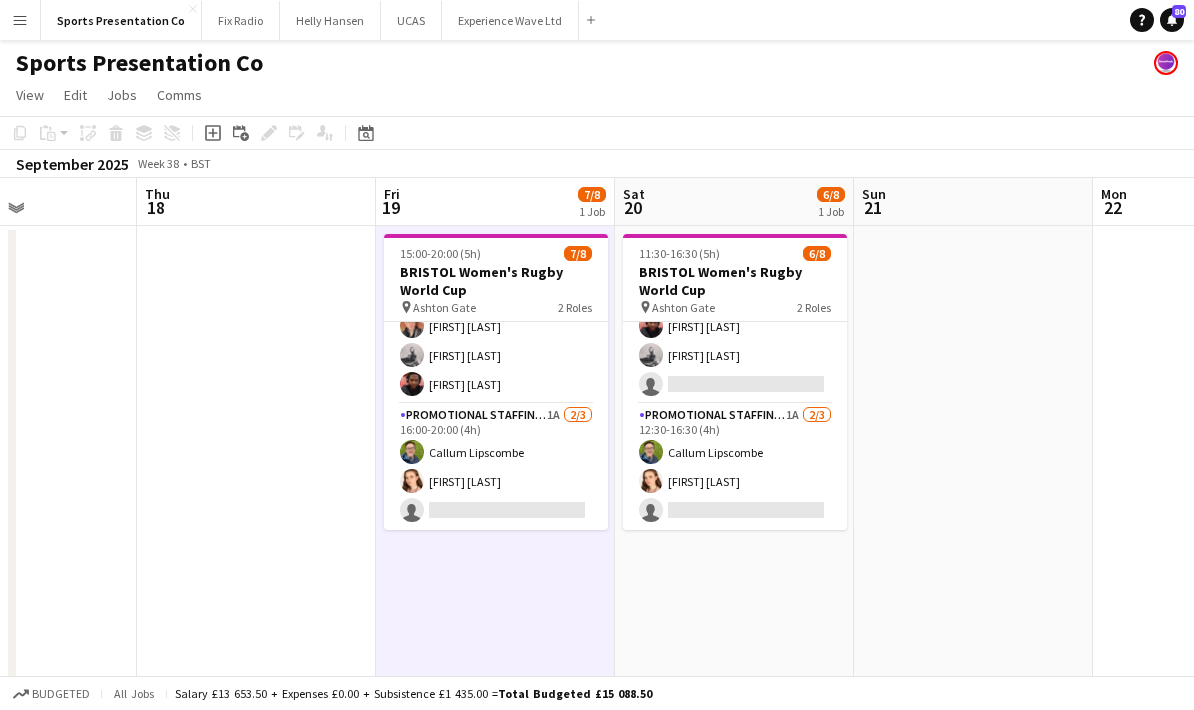 click on "[TIME]-[TIME] ([DURATION])    6/8   BRISTOL Women's Rugby World Cup
pin
Ashton Gate   2 Roles   Brand Ambassador   3A   4/5   [TIME]-[TIME] ([DURATION])
[FIRST] [LAST] [FIRST] [LAST] [FIRST] [LAST] [FIRST] [LAST]
single-neutral-actions
Promotional Staffing (Brand Ambassadors)   1A   2/3   [TIME]-[TIME] ([DURATION])
[FIRST] [LAST] [FIRST] [LAST]
single-neutral-actions" at bounding box center [734, 748] 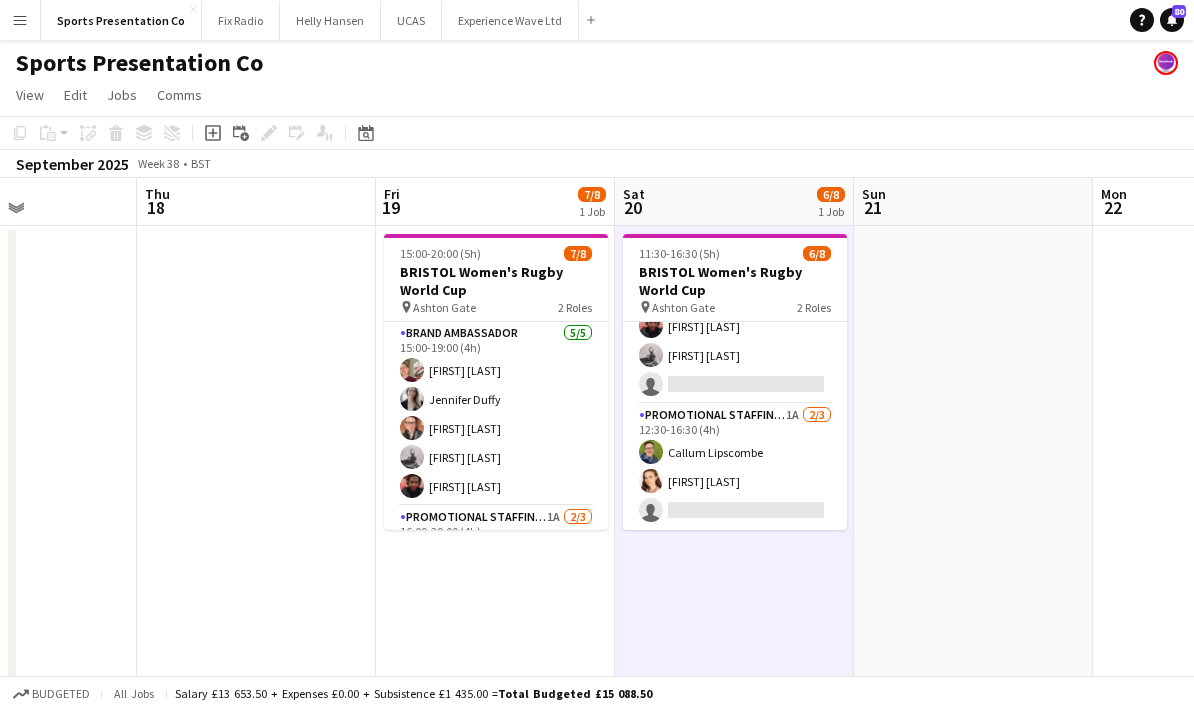 scroll, scrollTop: 0, scrollLeft: 0, axis: both 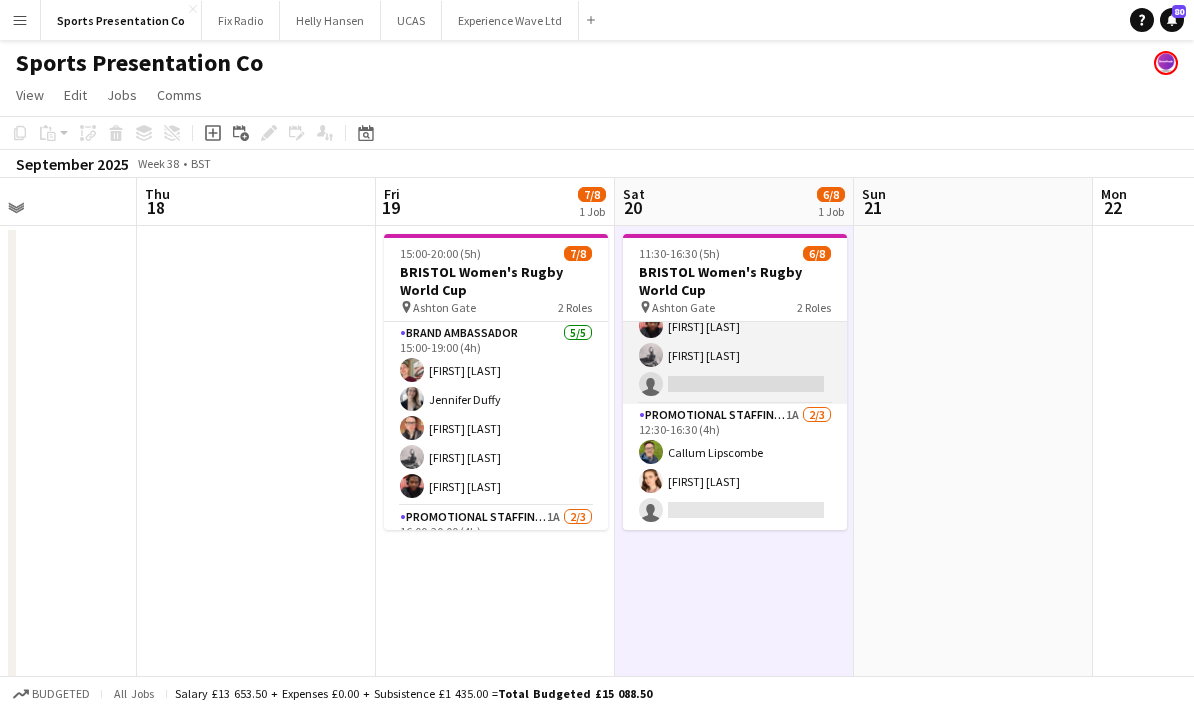 click on "Gemma Farr Jennifer Duffy Emmanuel Orhewere Emily Brown
single-neutral-actions" at bounding box center [735, 312] 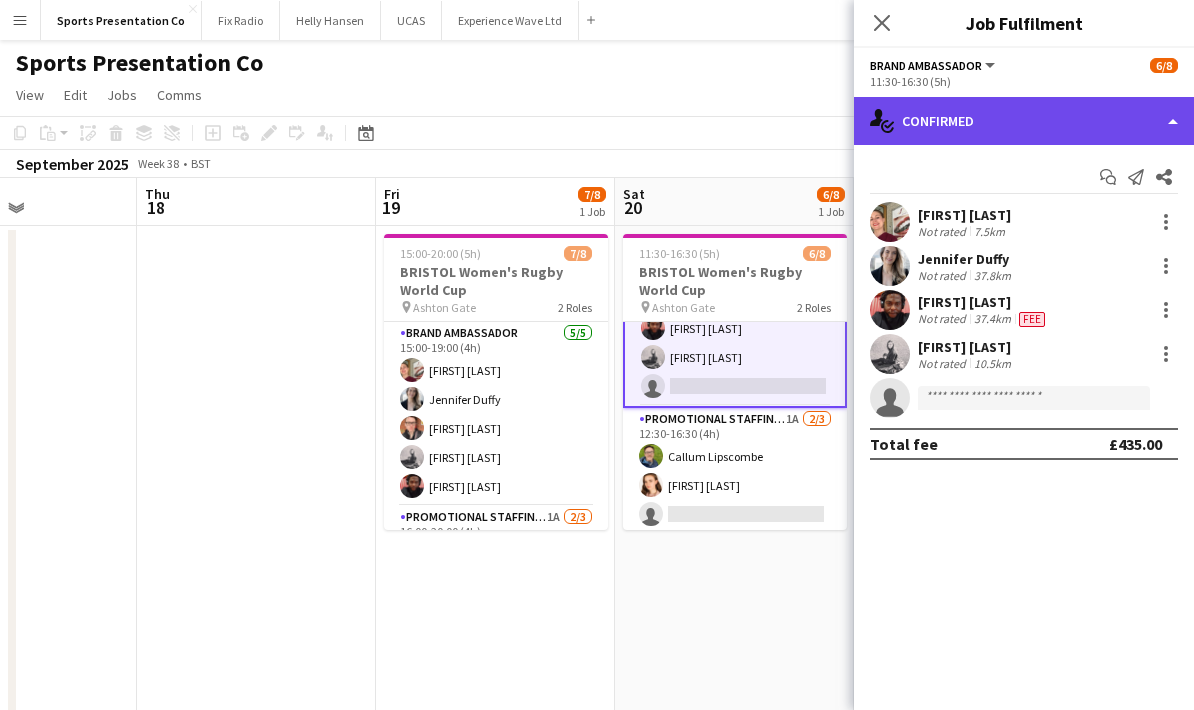 click on "single-neutral-actions-check-2
Confirmed" 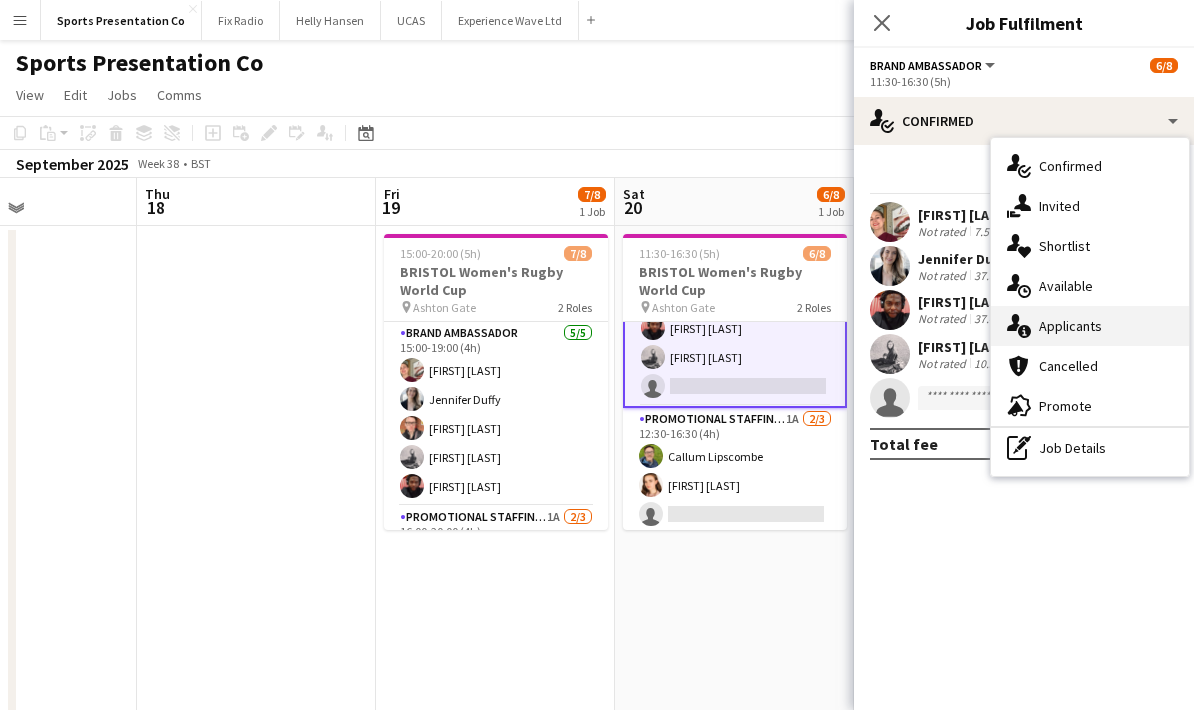 click on "single-neutral-actions-information
Applicants" at bounding box center [1090, 326] 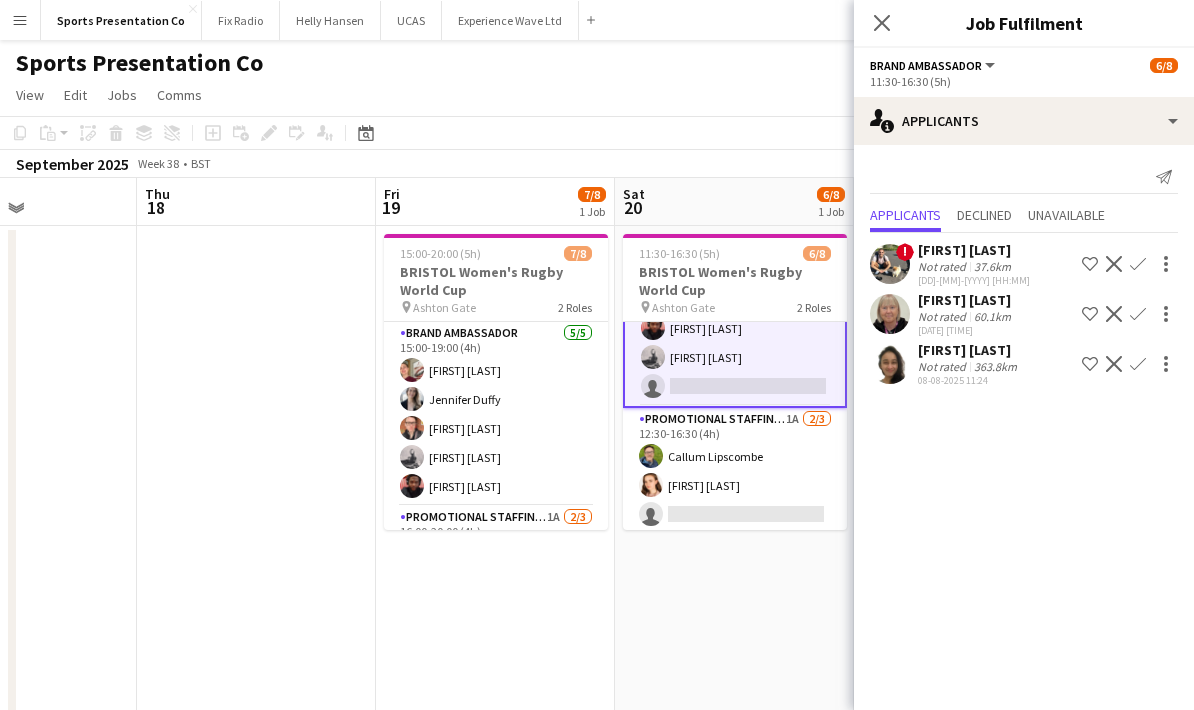 click at bounding box center (256, 748) 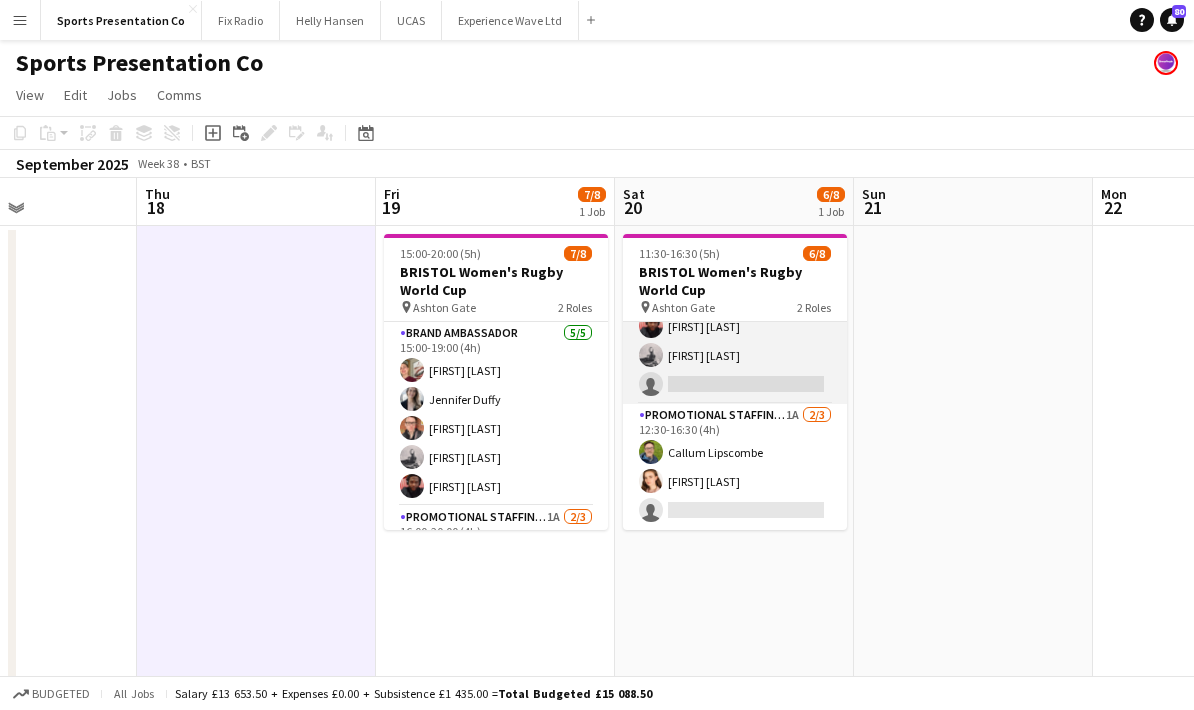 click on "Gemma Farr Jennifer Duffy Emmanuel Orhewere Emily Brown
single-neutral-actions" at bounding box center [735, 312] 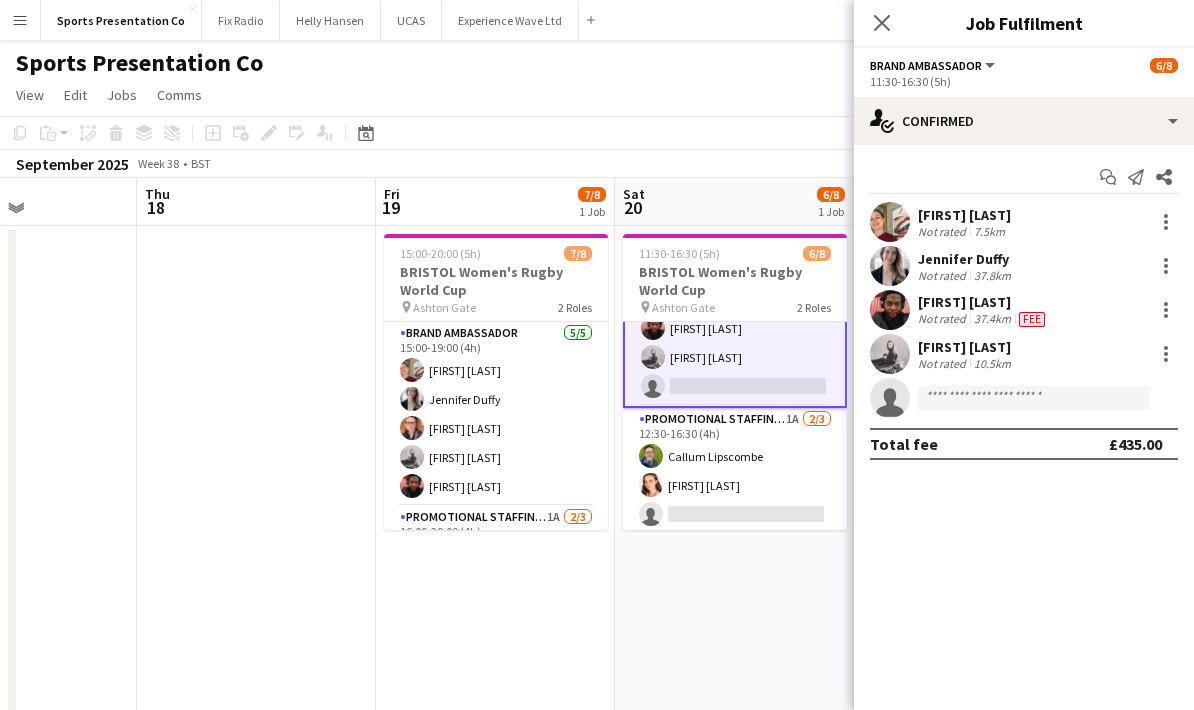 scroll, scrollTop: 13, scrollLeft: 0, axis: vertical 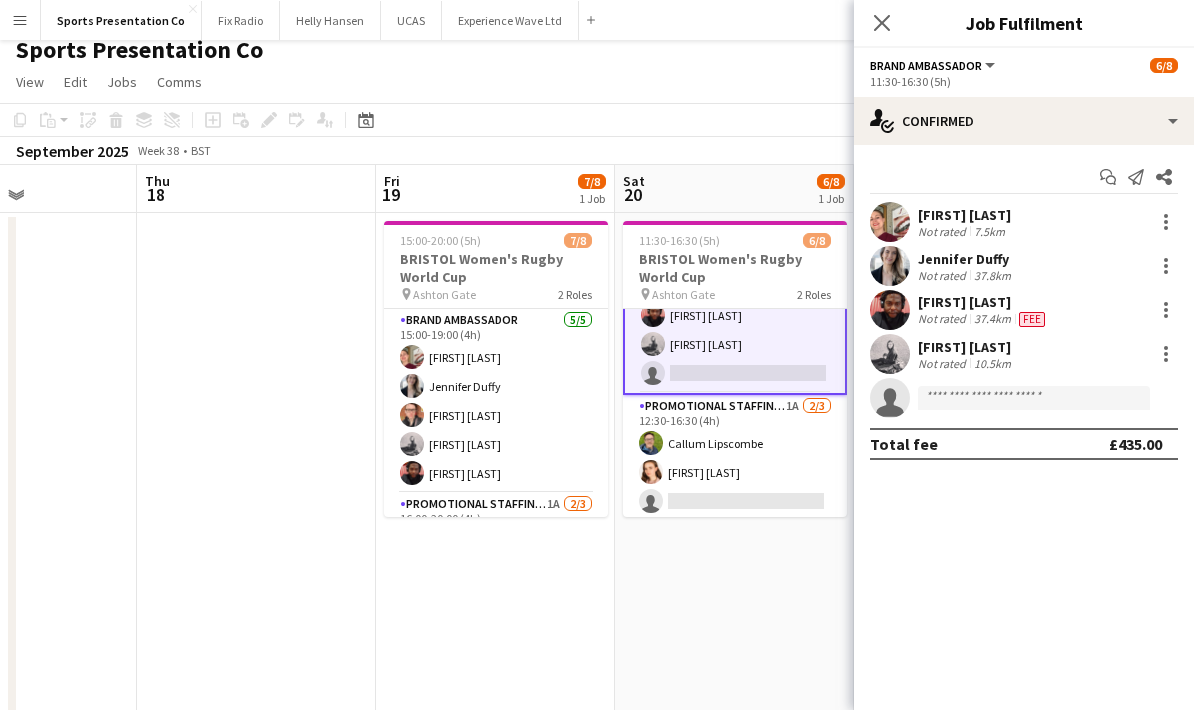 click at bounding box center (256, 735) 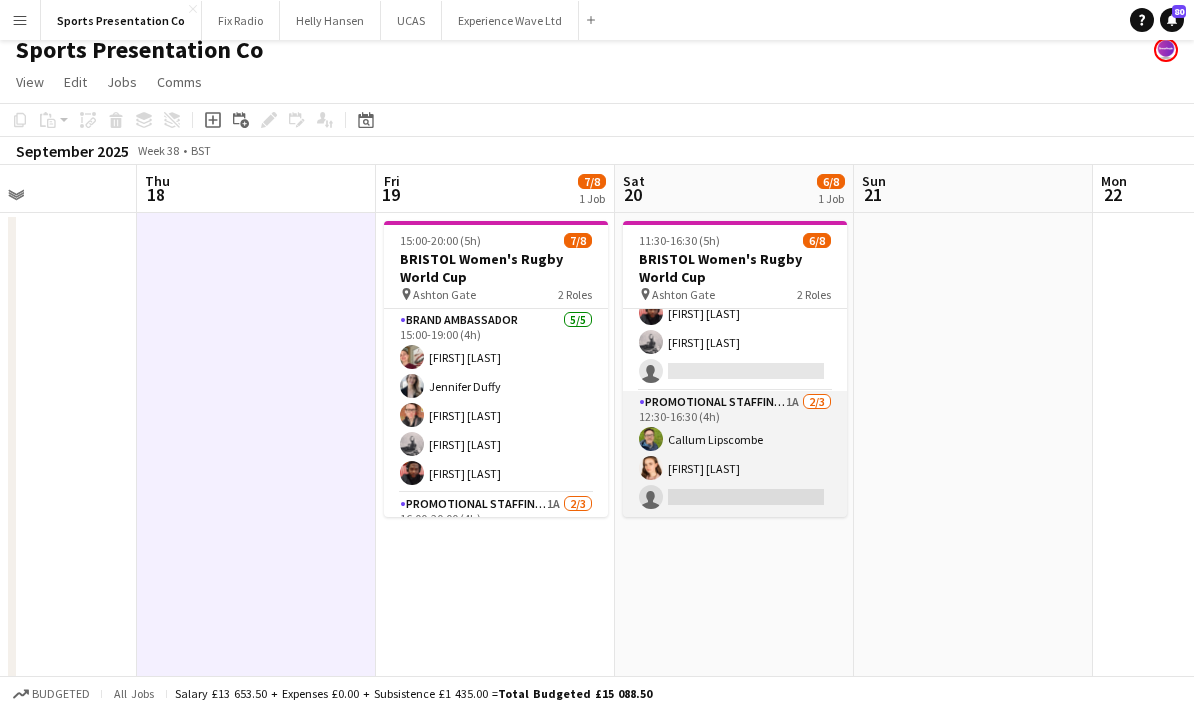 scroll, scrollTop: 102, scrollLeft: 0, axis: vertical 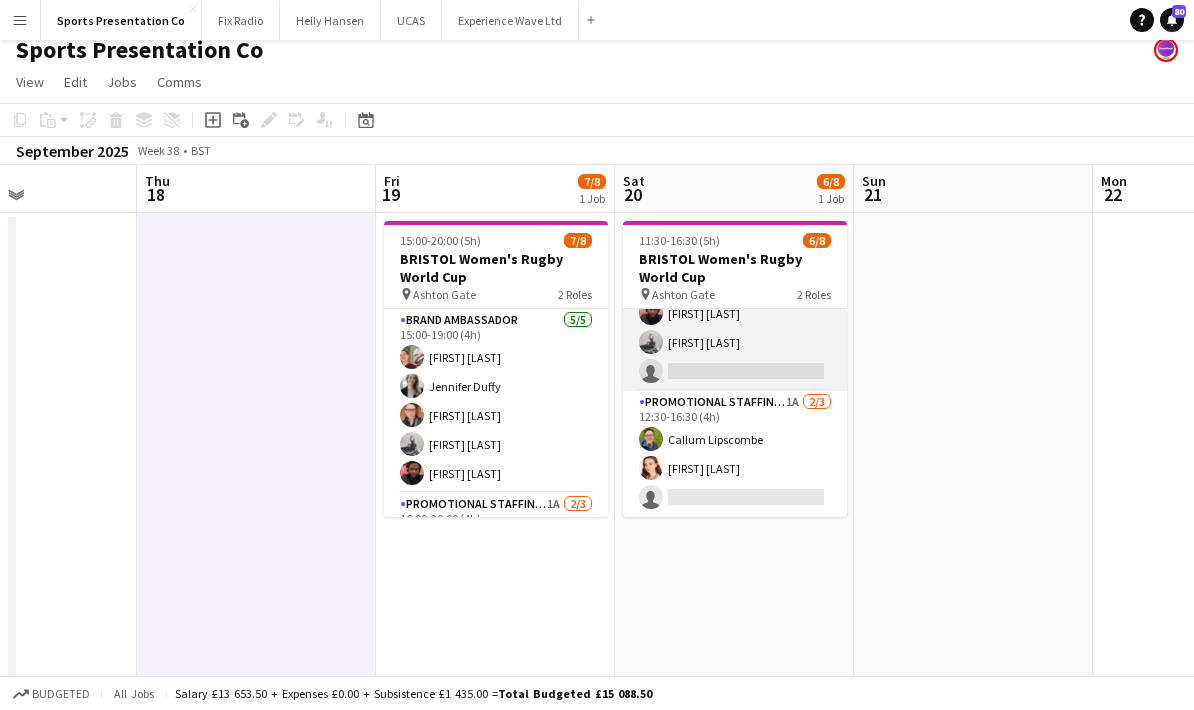 click on "Gemma Farr Jennifer Duffy Emmanuel Orhewere Emily Brown
single-neutral-actions" at bounding box center [735, 299] 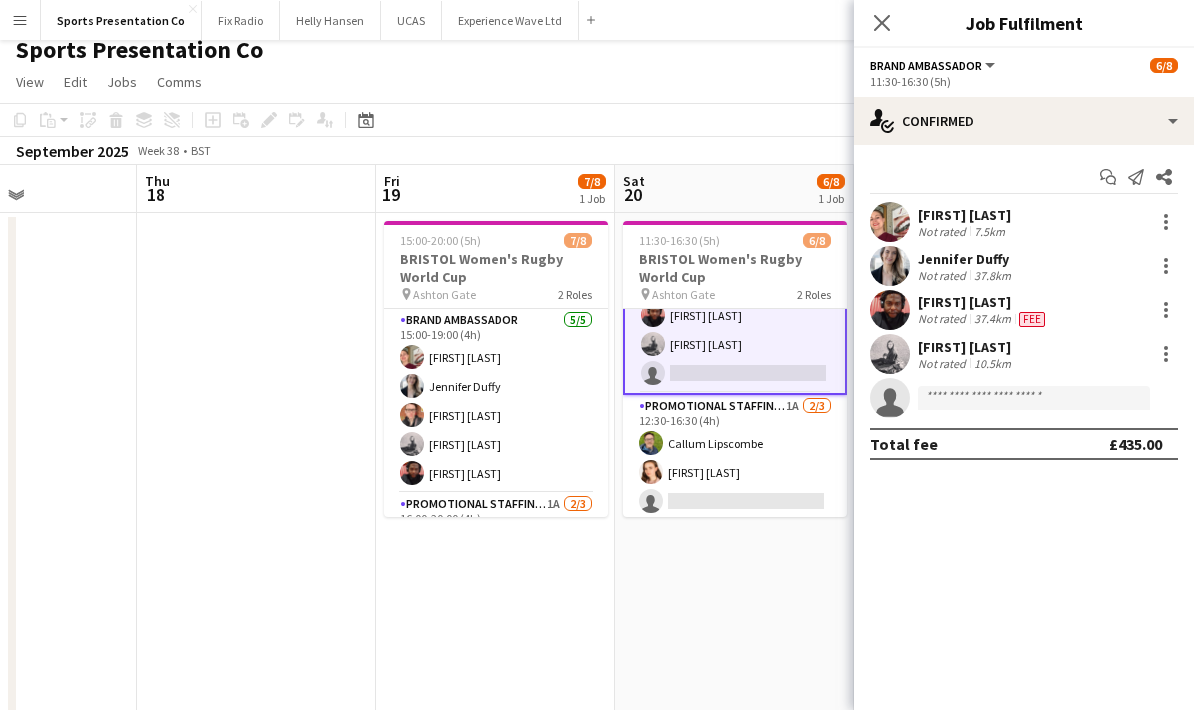 click on "Menu" at bounding box center [20, 20] 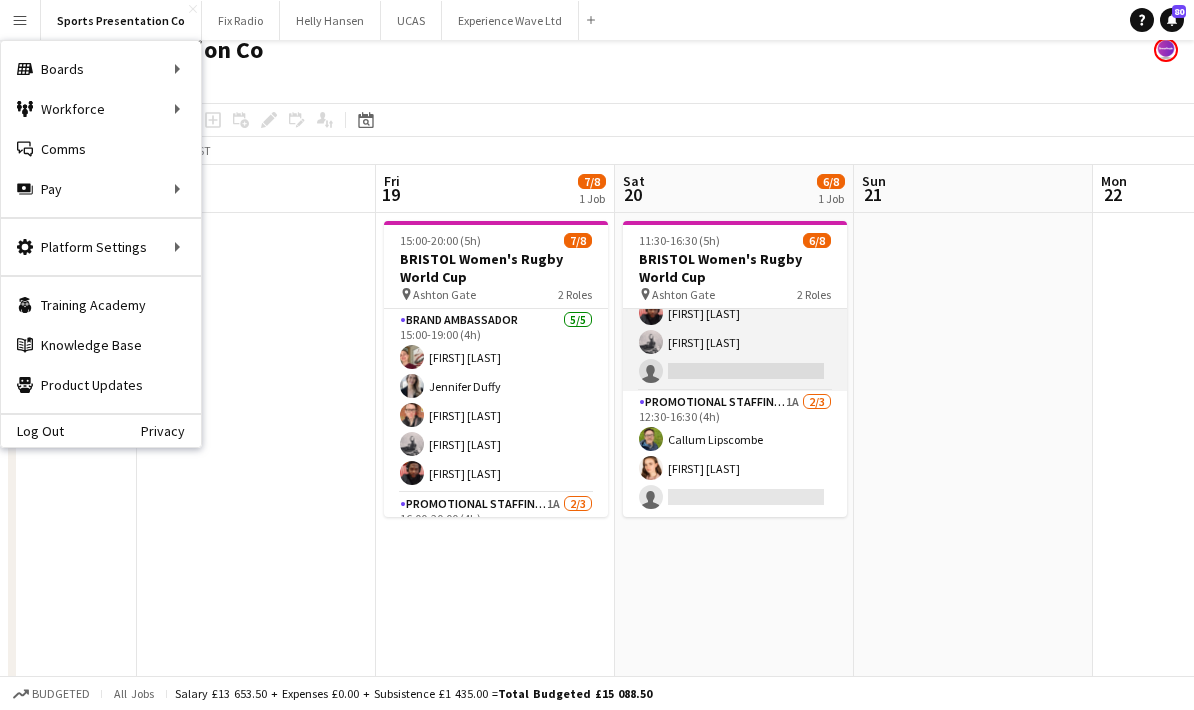 click on "Gemma Farr Jennifer Duffy Emmanuel Orhewere Emily Brown
single-neutral-actions" at bounding box center (735, 299) 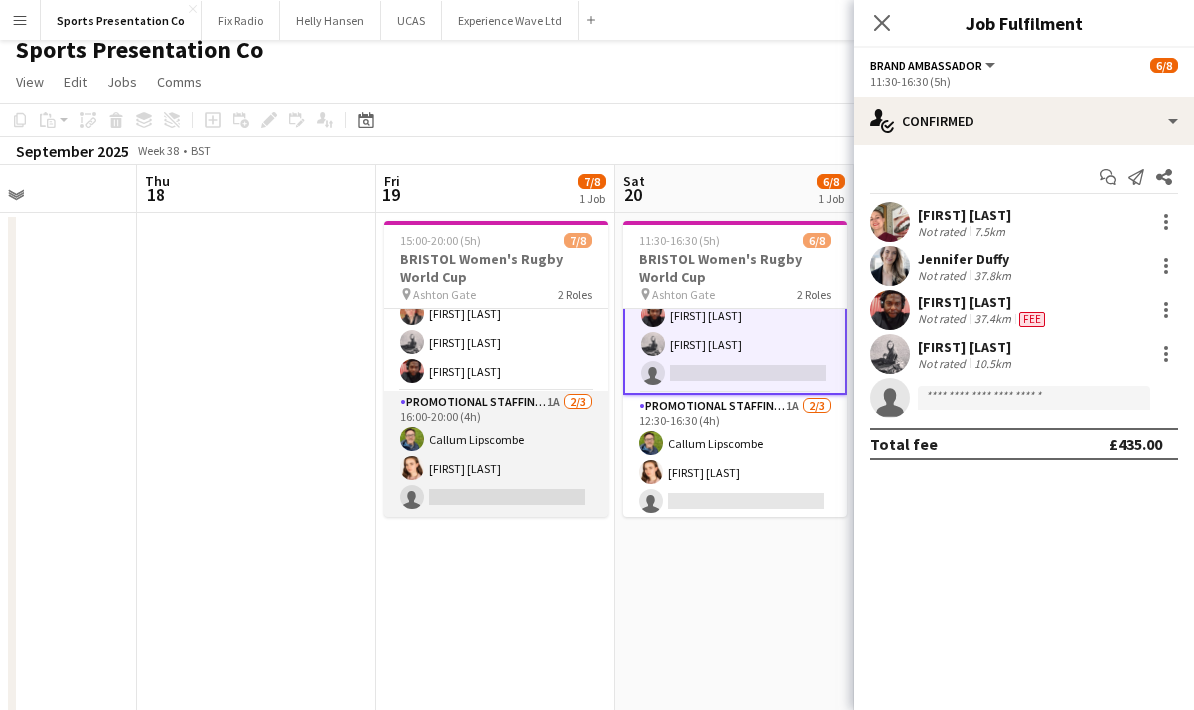 click on "Promotional Staffing (Brand Ambassadors)   1A   2/3   16:00-20:00 (4h)
[FIRST] [LAST] [FIRST] [LAST]
single-neutral-actions" at bounding box center (496, 454) 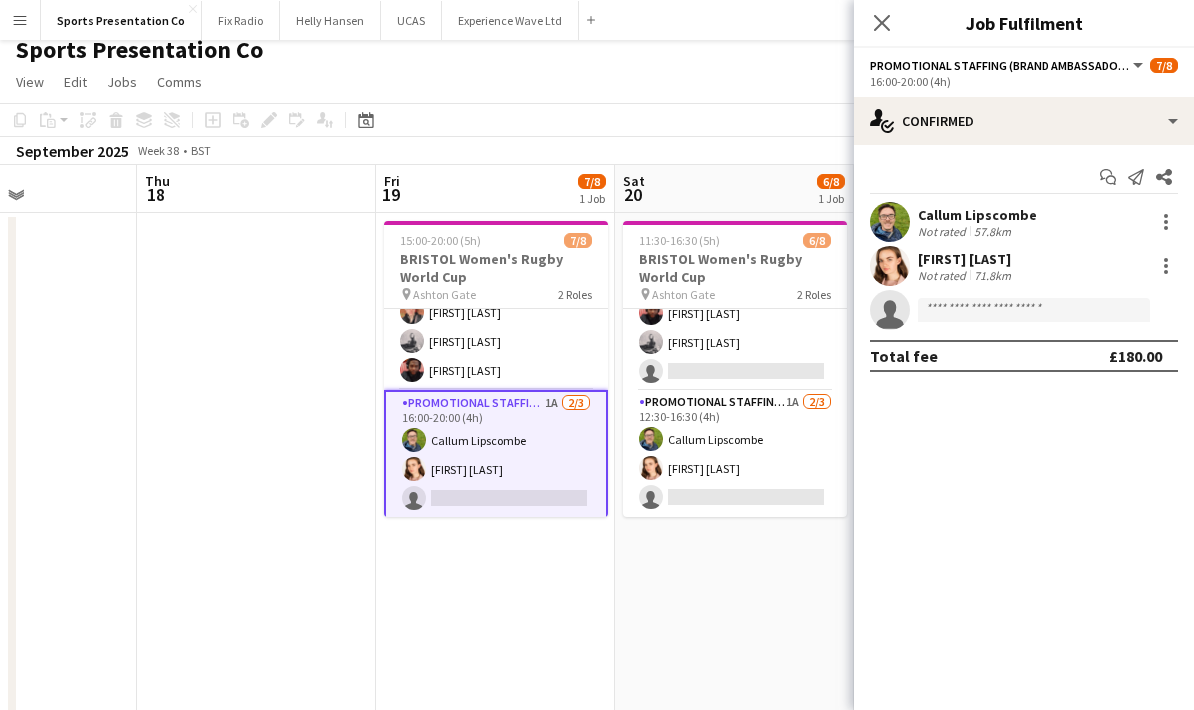 scroll, scrollTop: 102, scrollLeft: 0, axis: vertical 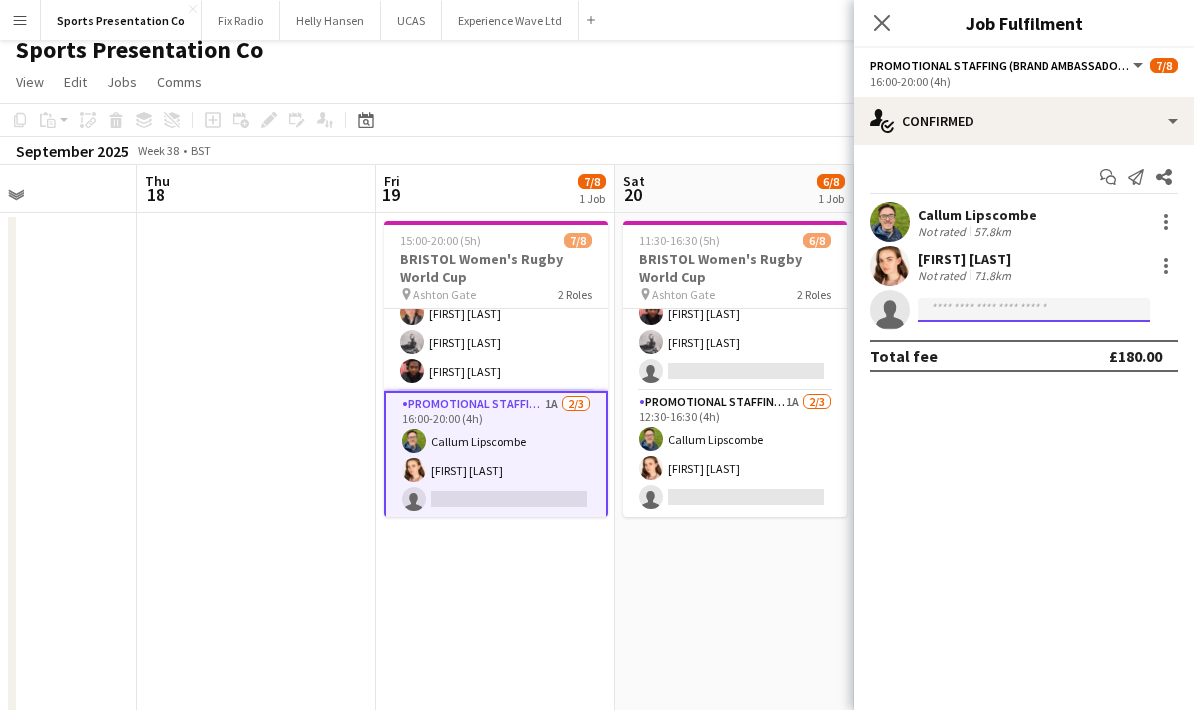 click 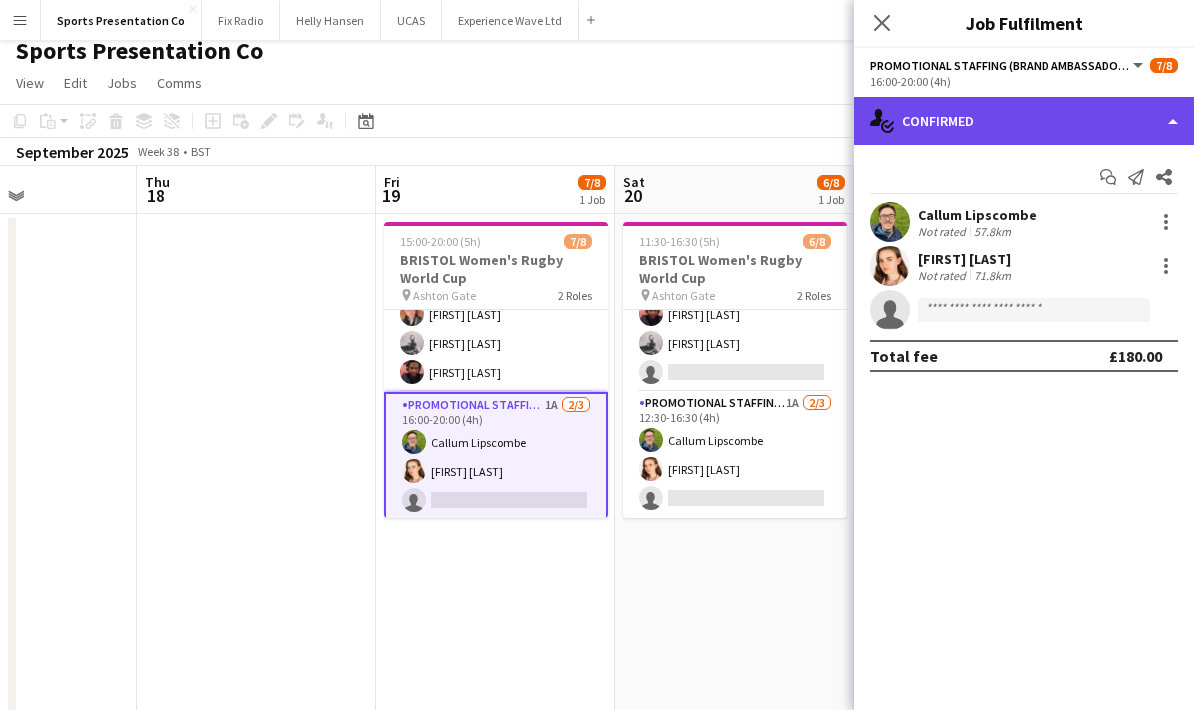 click on "single-neutral-actions-check-2
Confirmed" 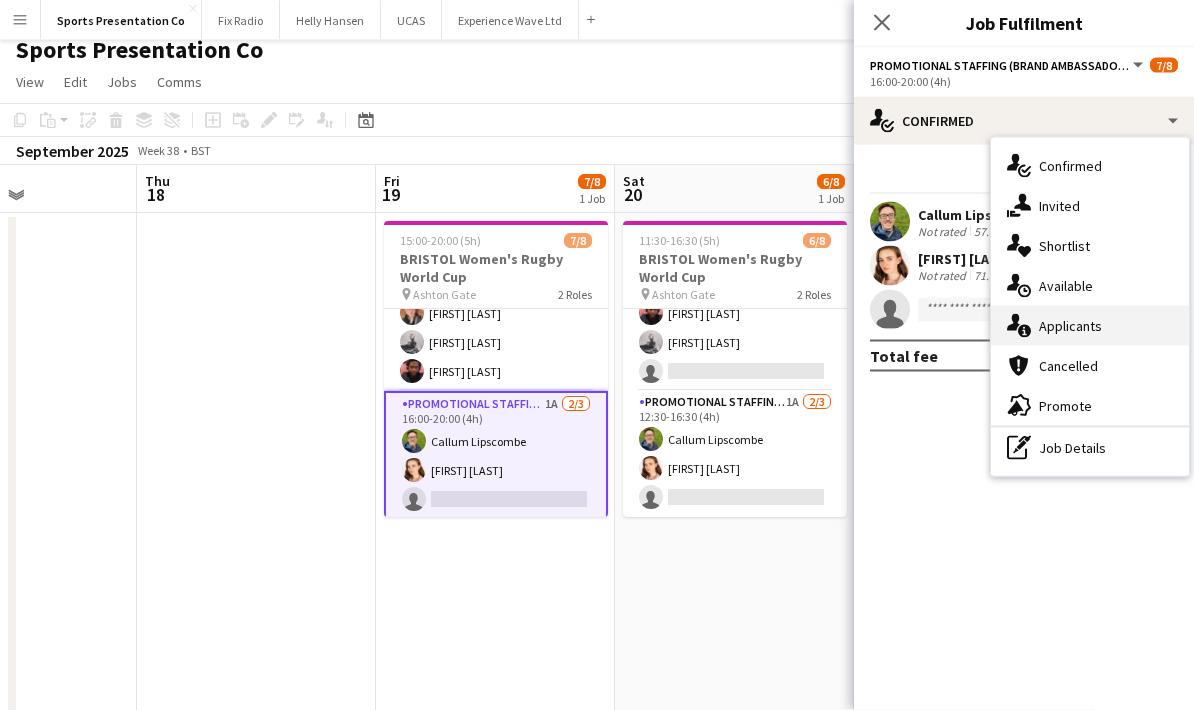 scroll, scrollTop: 13, scrollLeft: 0, axis: vertical 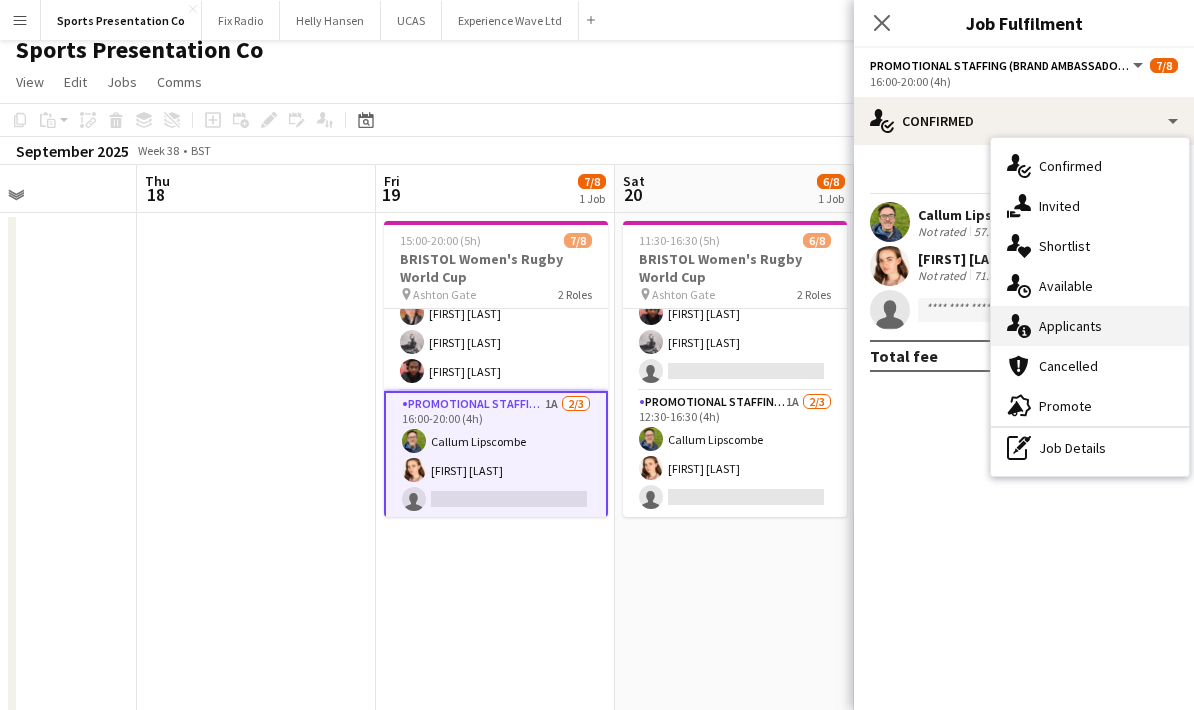 click on "single-neutral-actions-information
Applicants" at bounding box center (1090, 326) 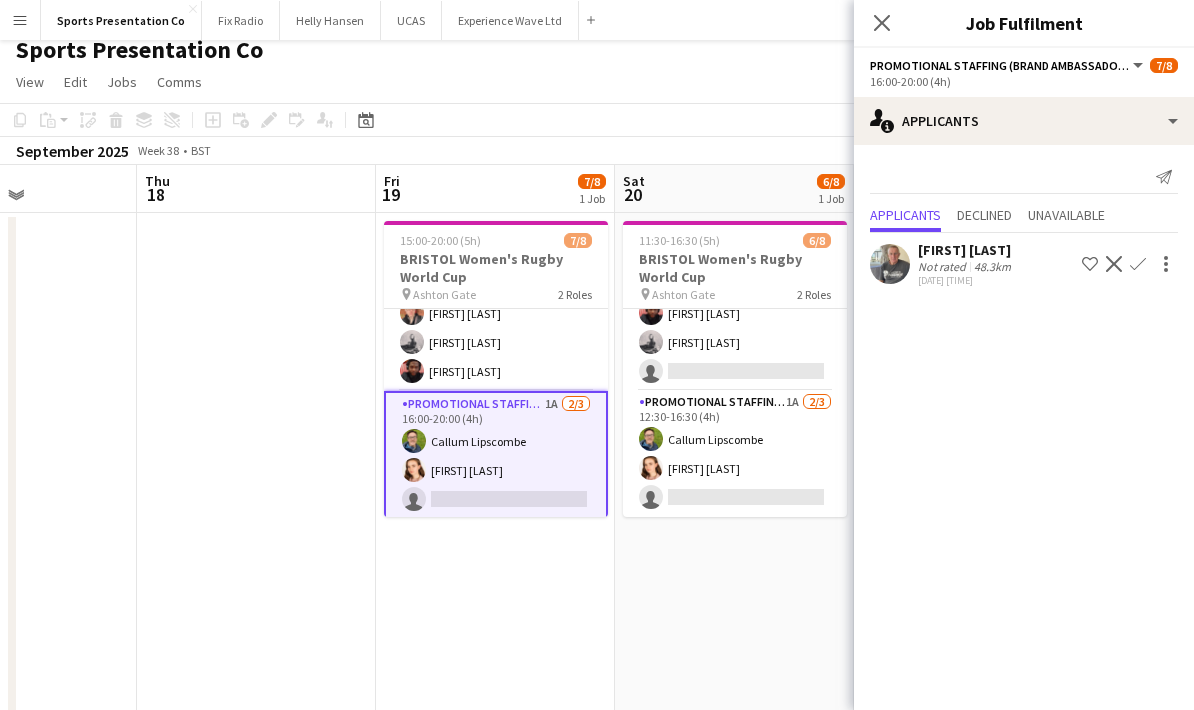 click on "Not rated" 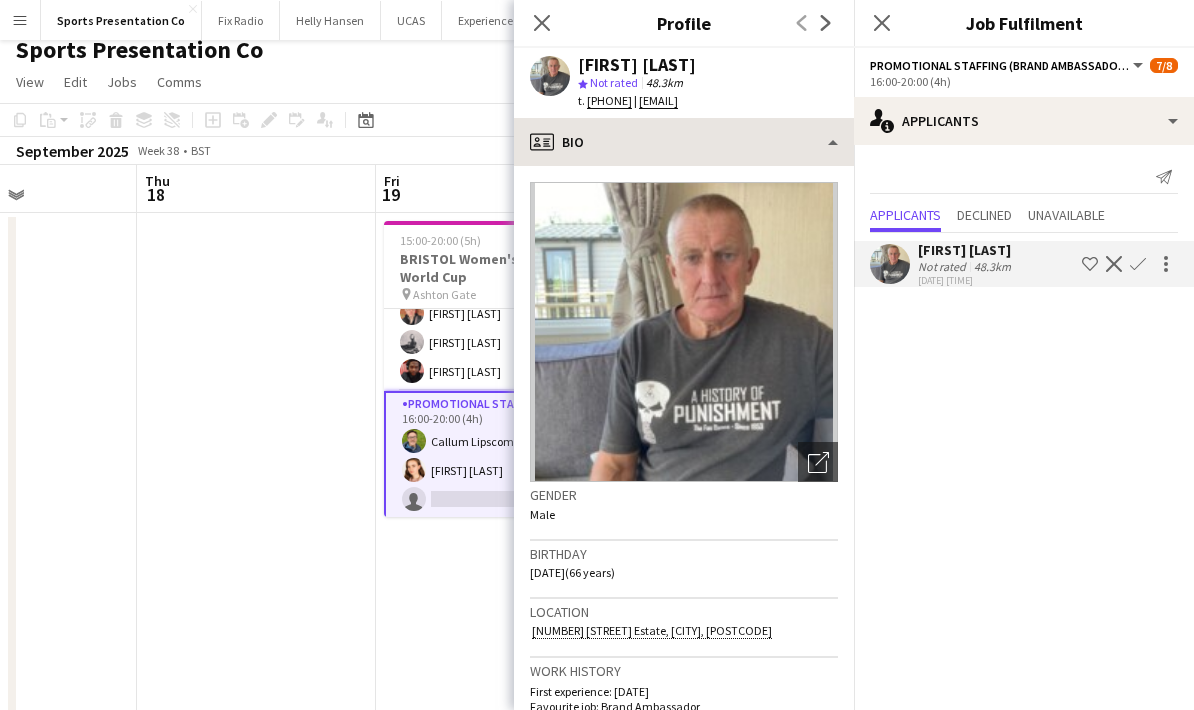 scroll, scrollTop: 0, scrollLeft: 0, axis: both 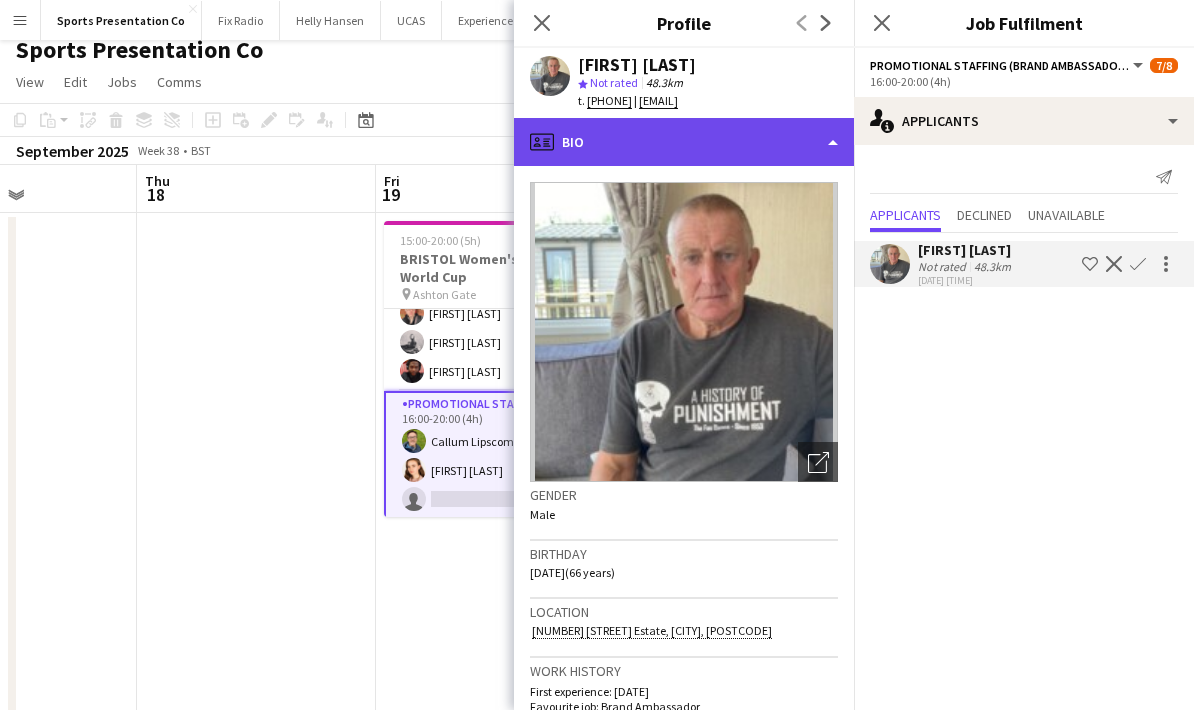 click on "profile
Bio" 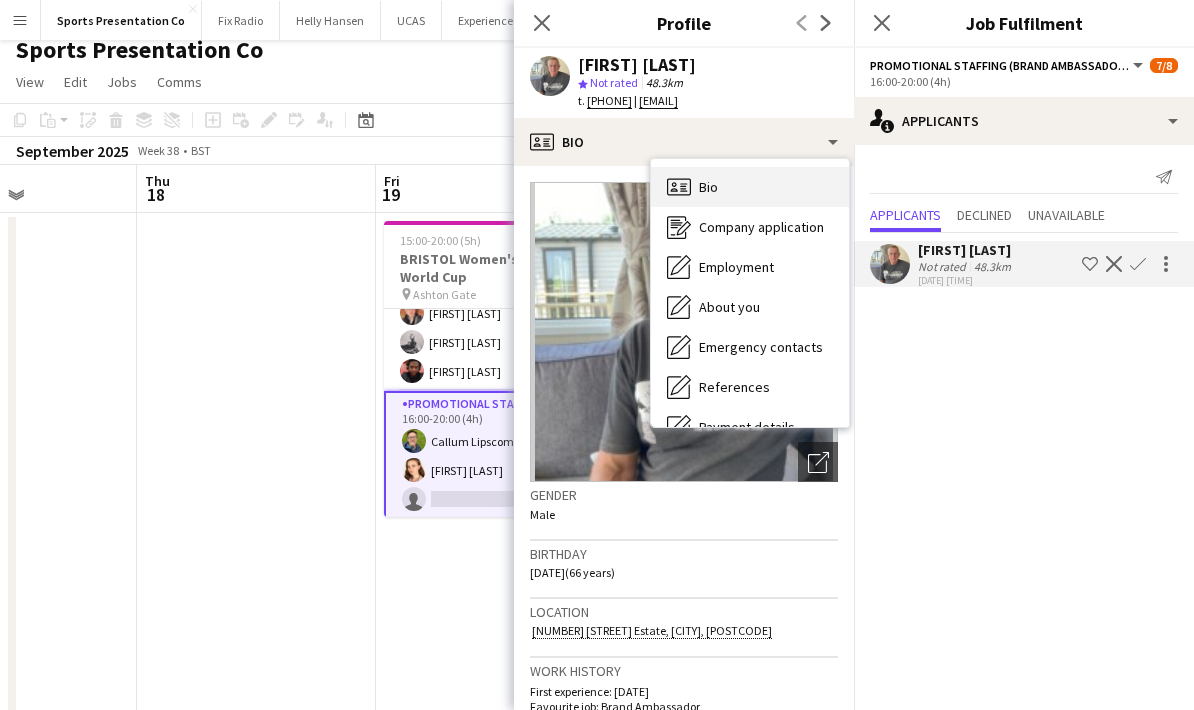 click on "Bio
Bio" at bounding box center (750, 187) 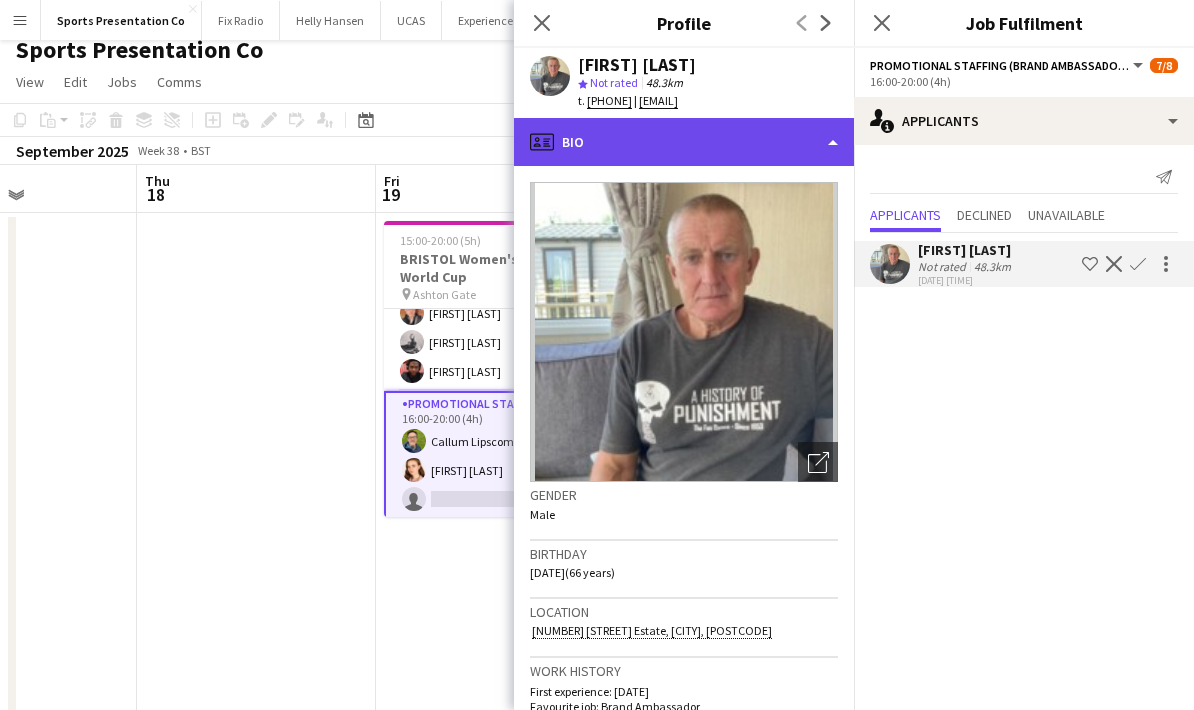 click on "profile
Bio" 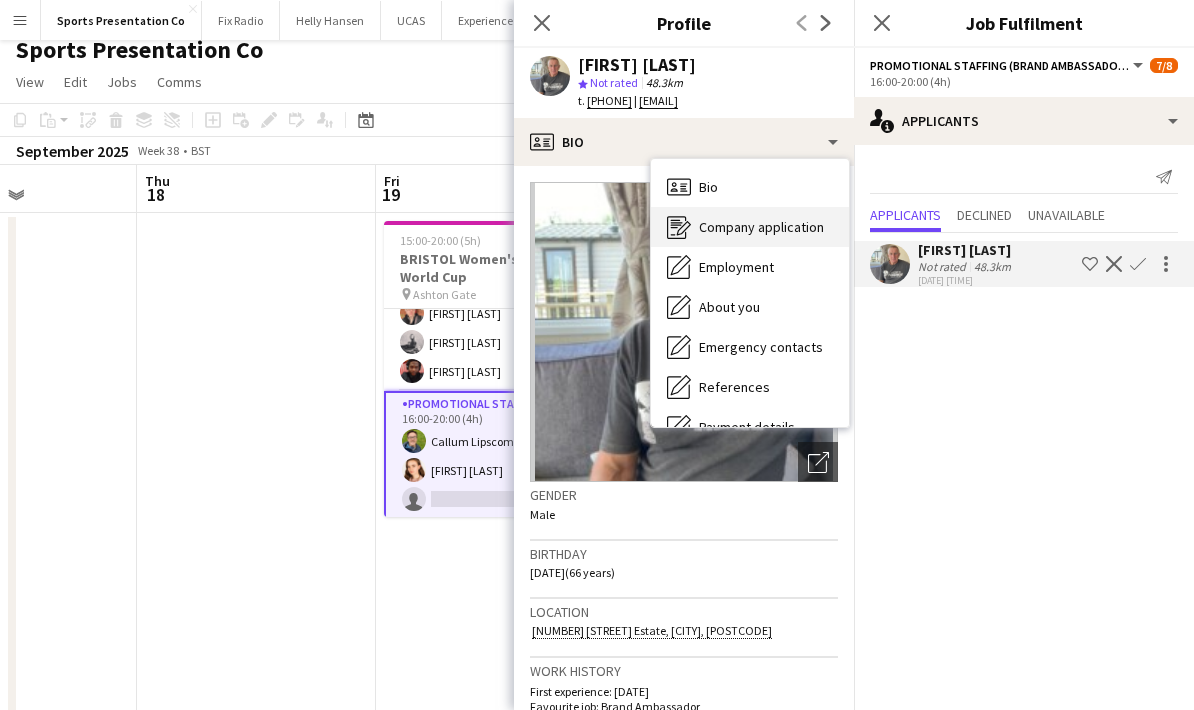 click on "Company application
Company application" at bounding box center (750, 227) 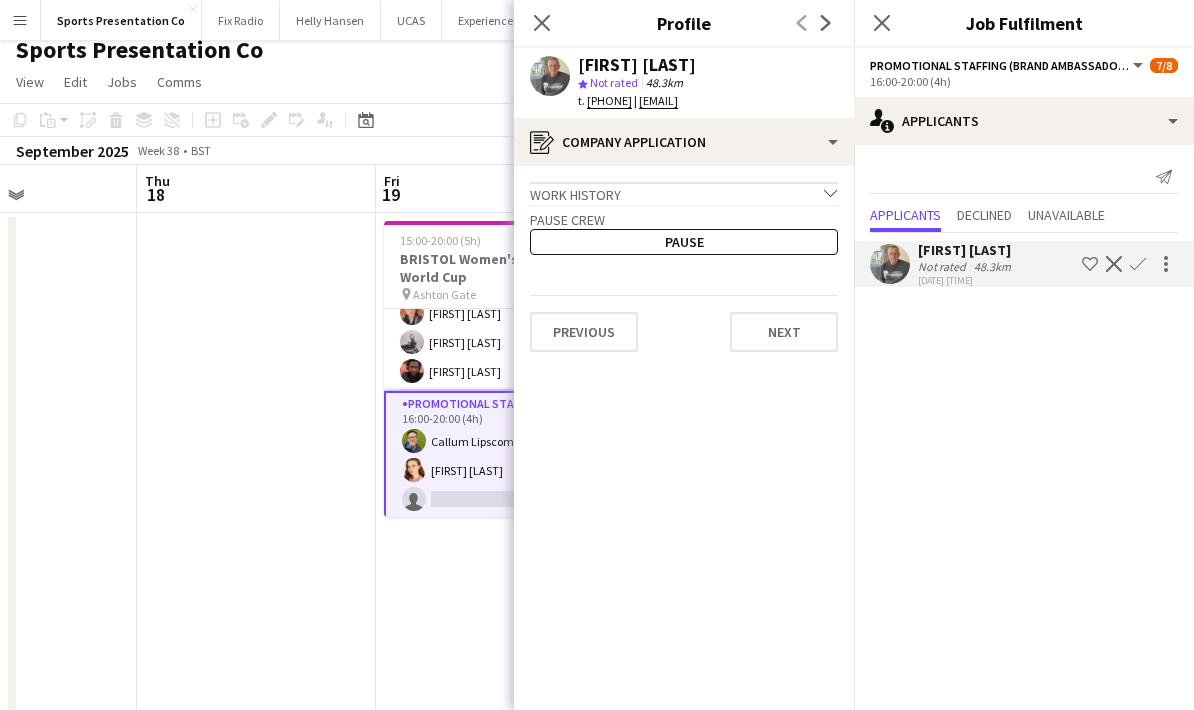 click on "chevron-down" 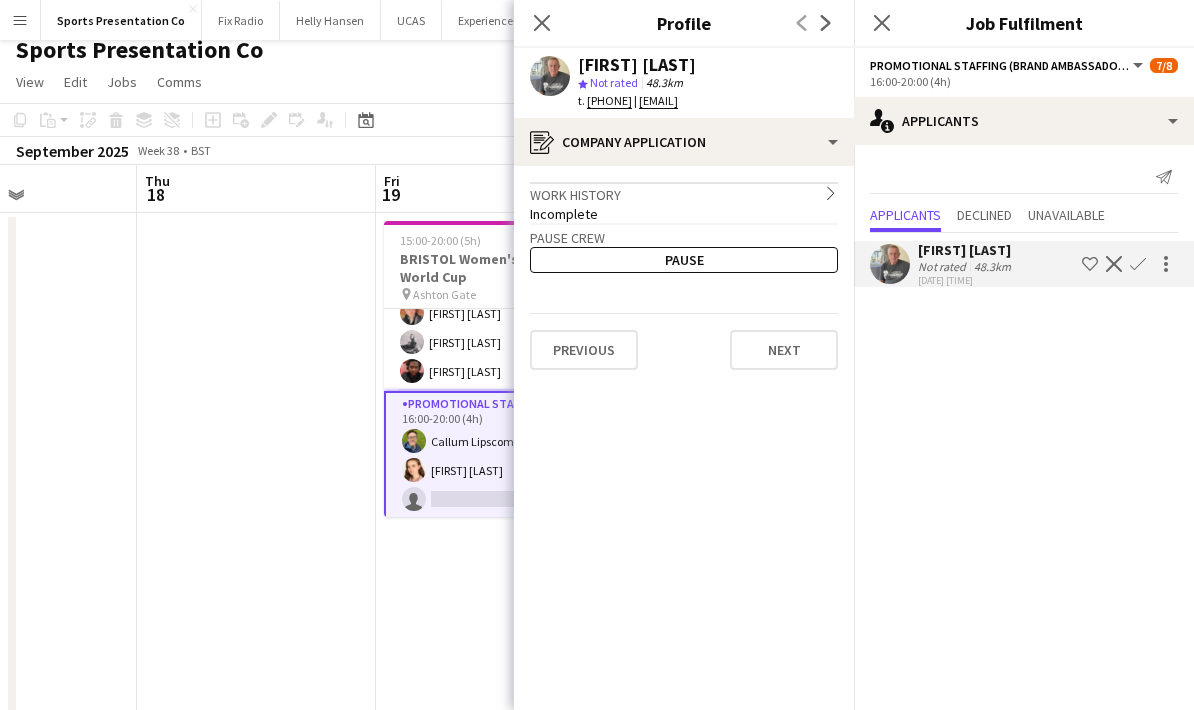 click on "chevron-right" 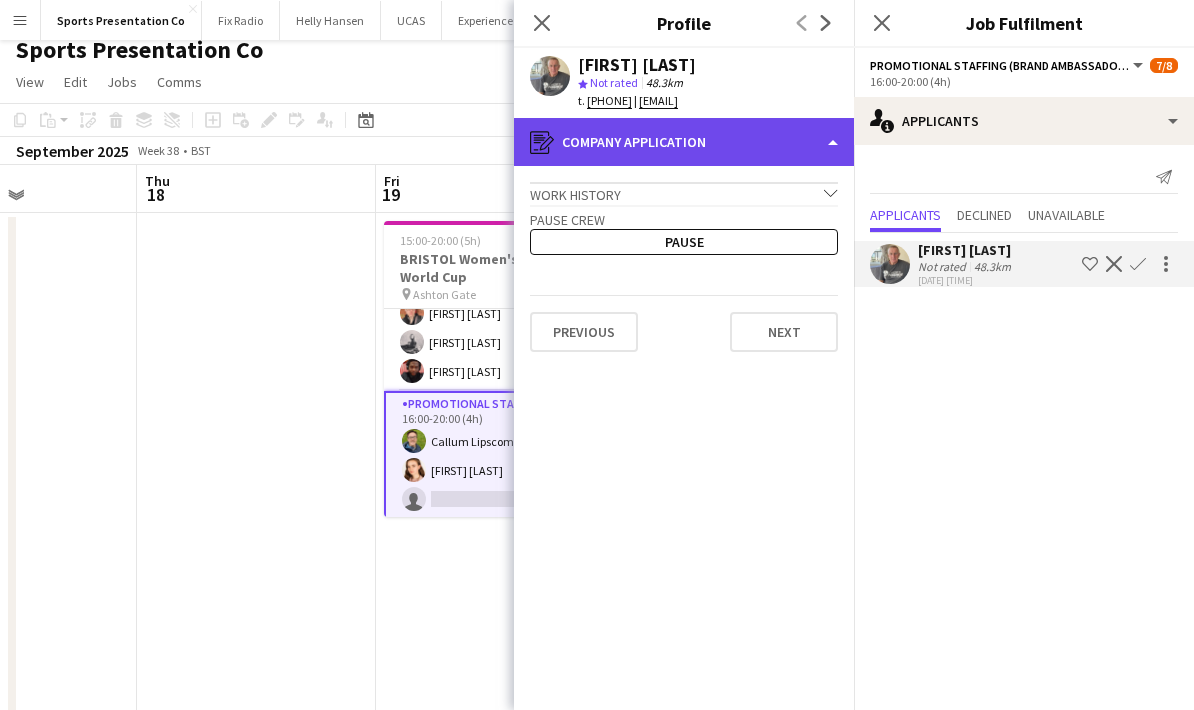 click on "register
Company application" 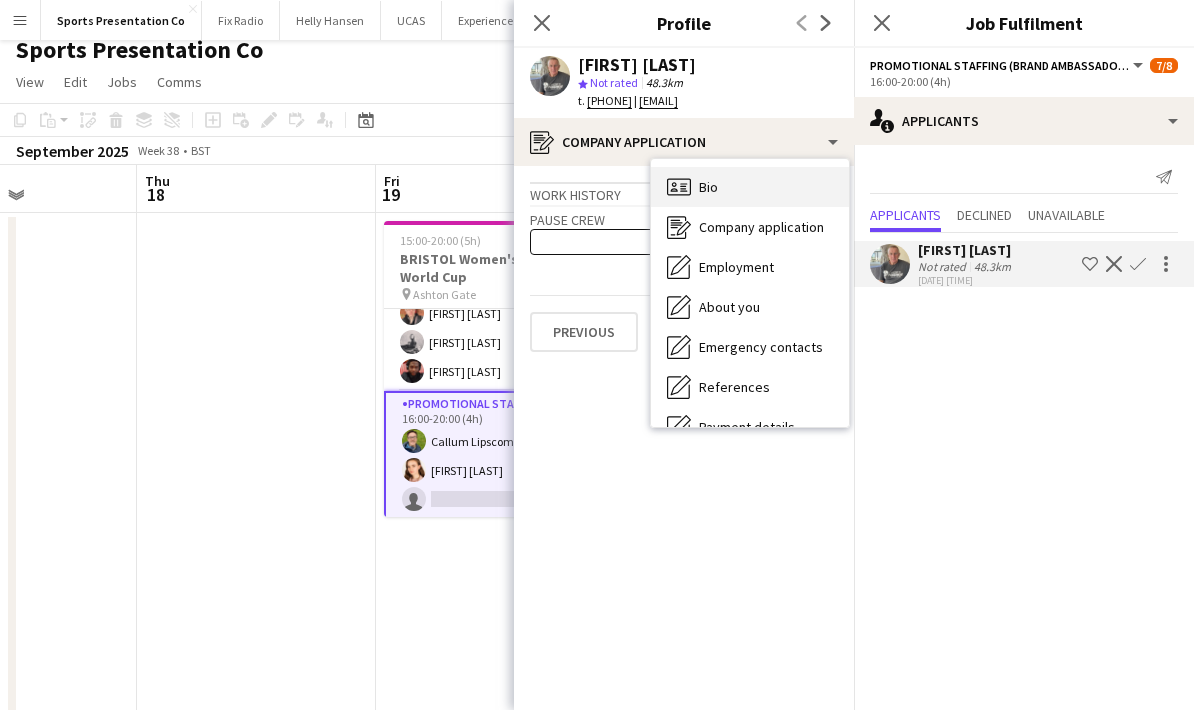 click on "Bio
Bio" at bounding box center [750, 187] 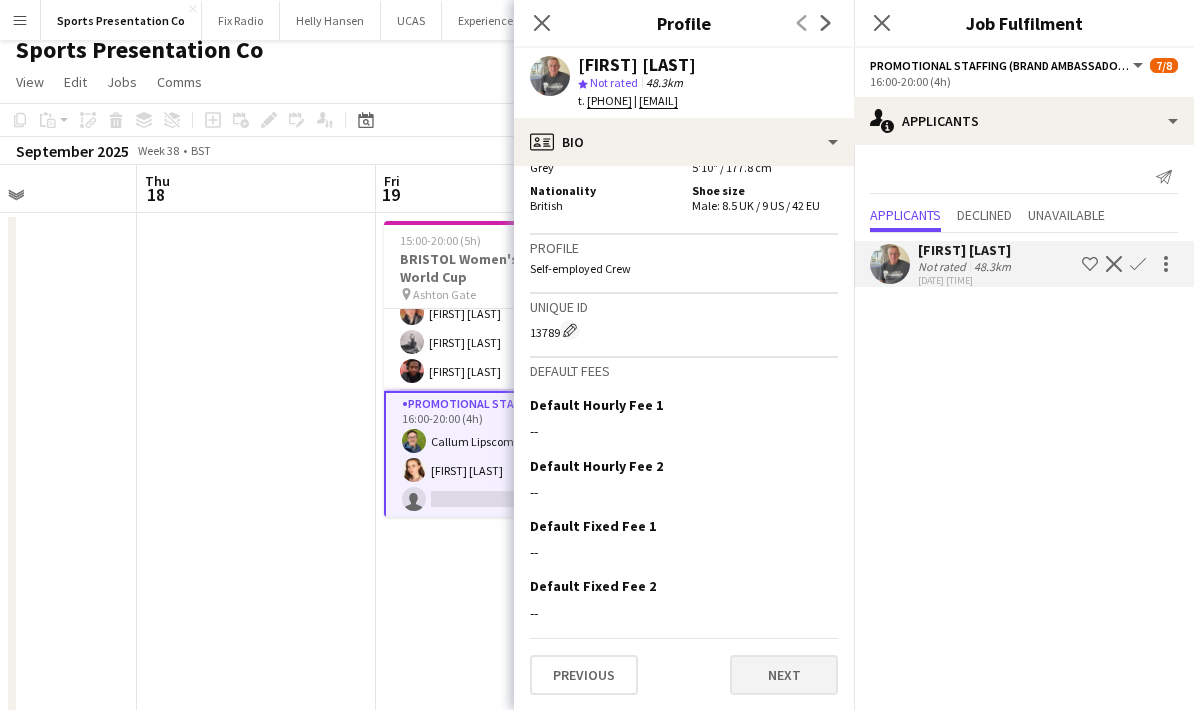 scroll, scrollTop: 1003, scrollLeft: 0, axis: vertical 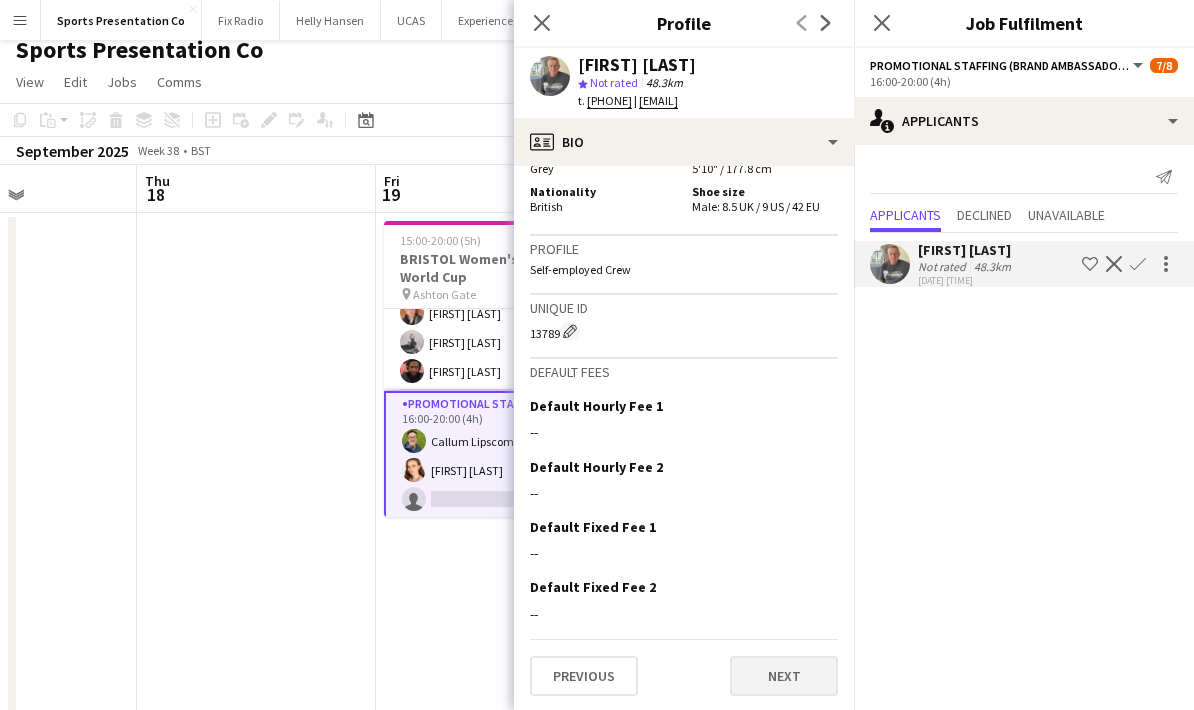 click on "Next" 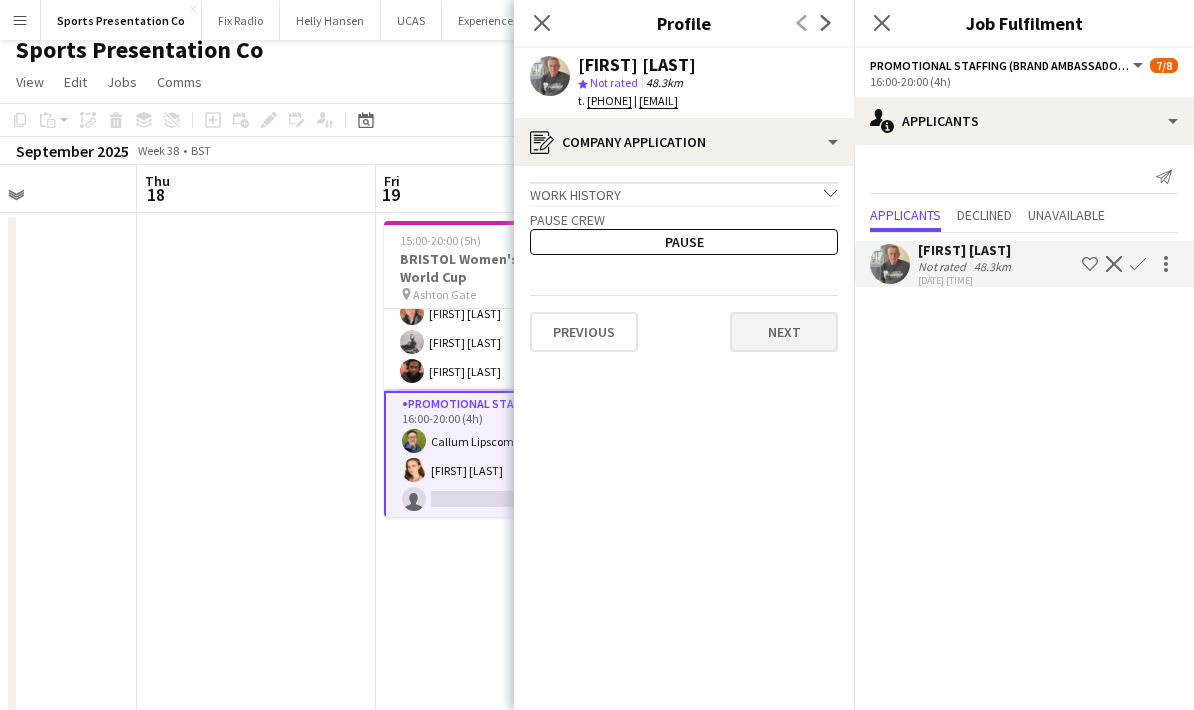 click on "Next" 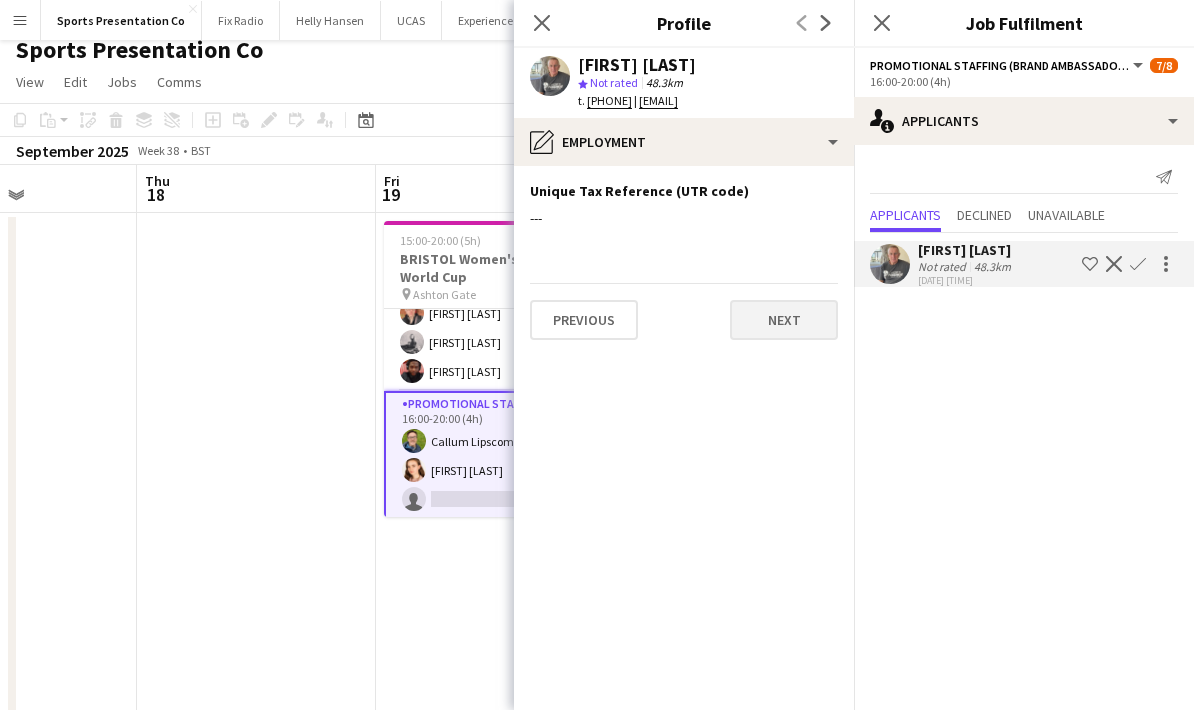 click on "Next" 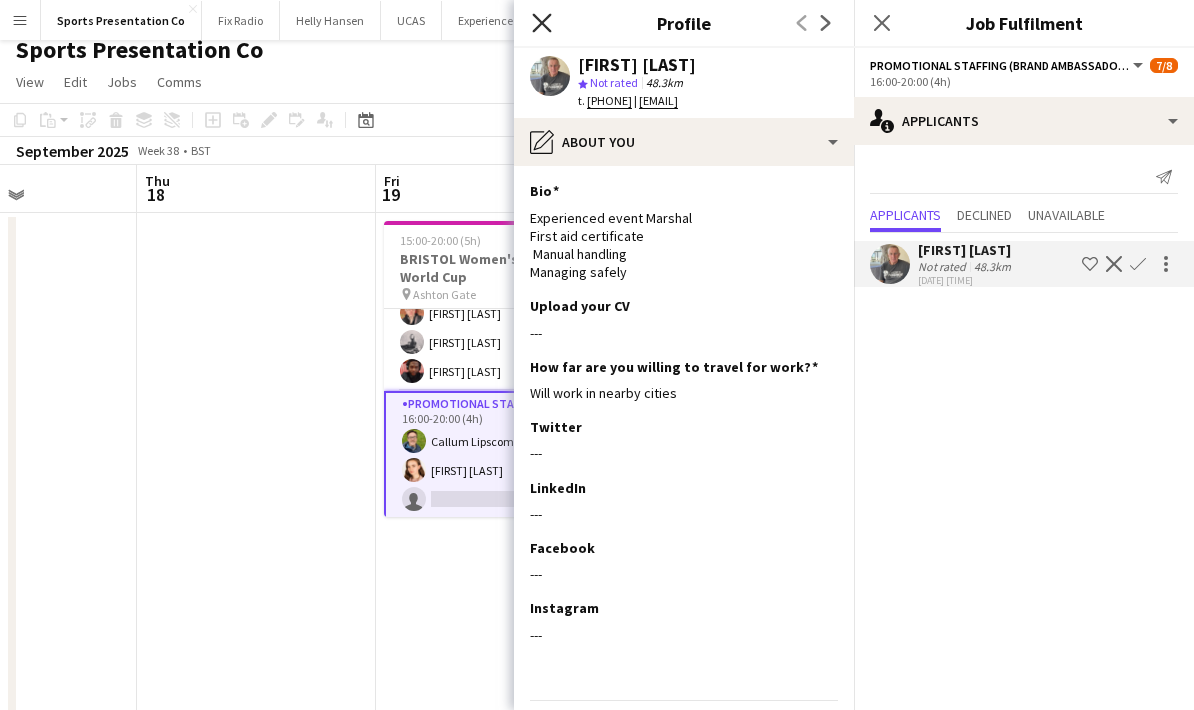 click 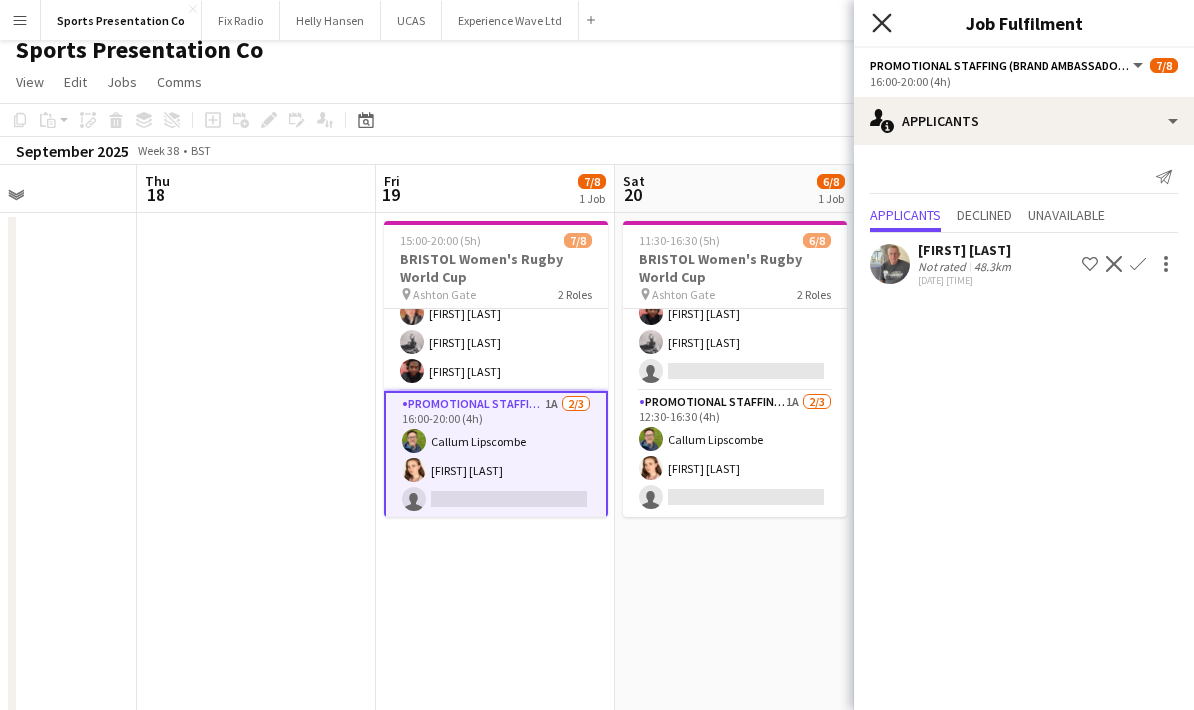 click on "Close pop-in" 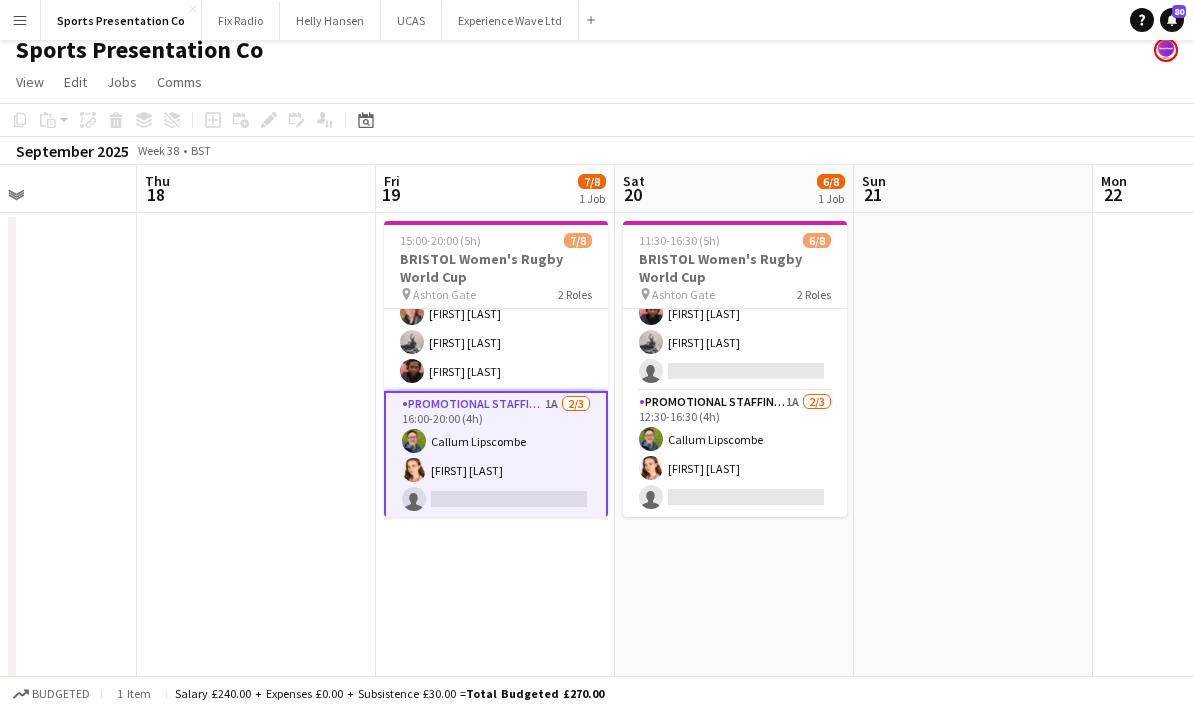 click at bounding box center [256, 735] 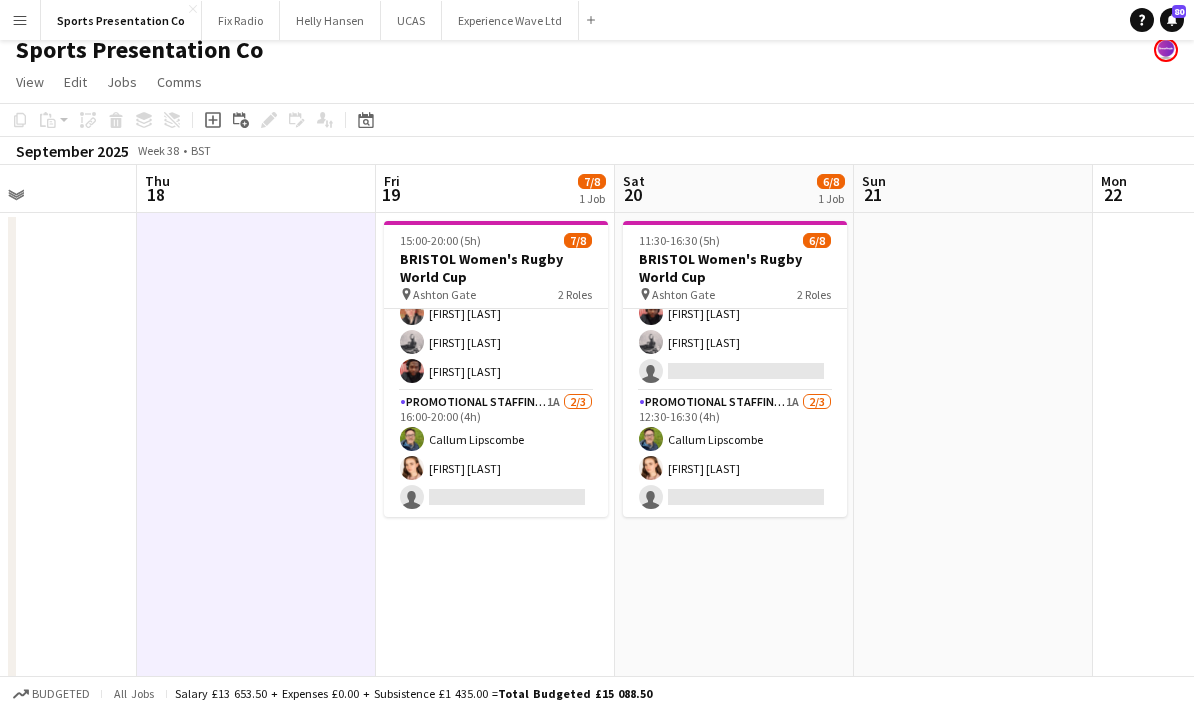 click at bounding box center (256, 735) 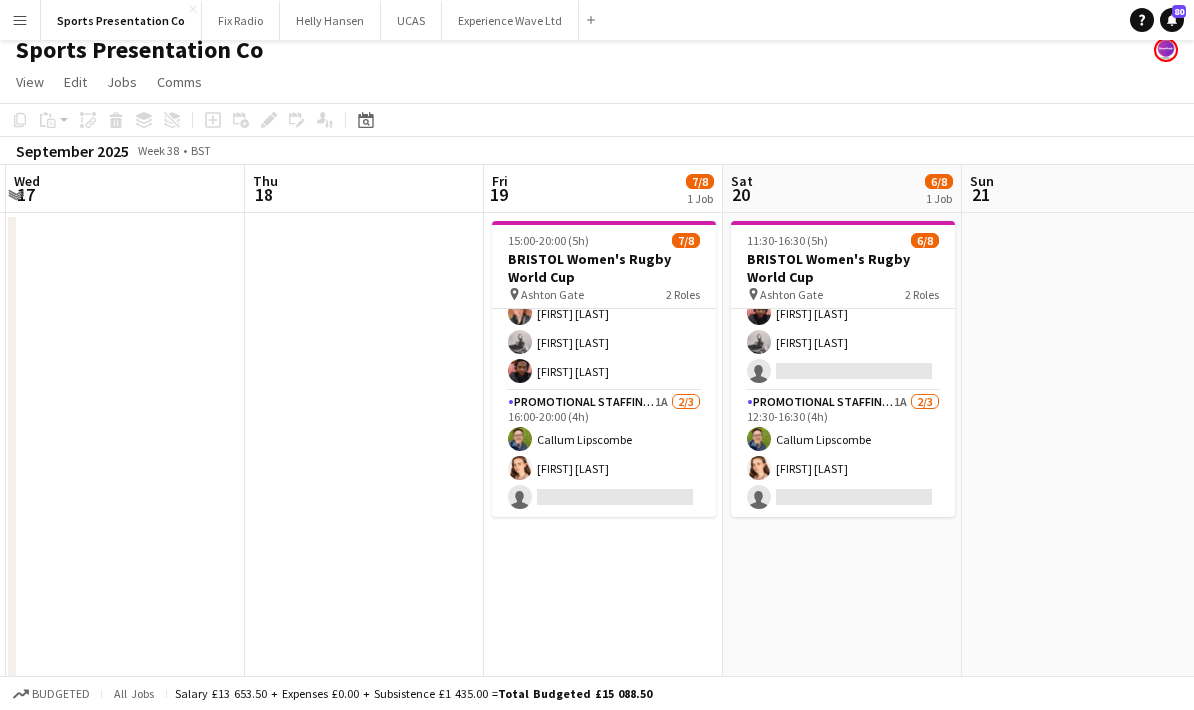 drag, startPoint x: 282, startPoint y: 549, endPoint x: 433, endPoint y: 545, distance: 151.05296 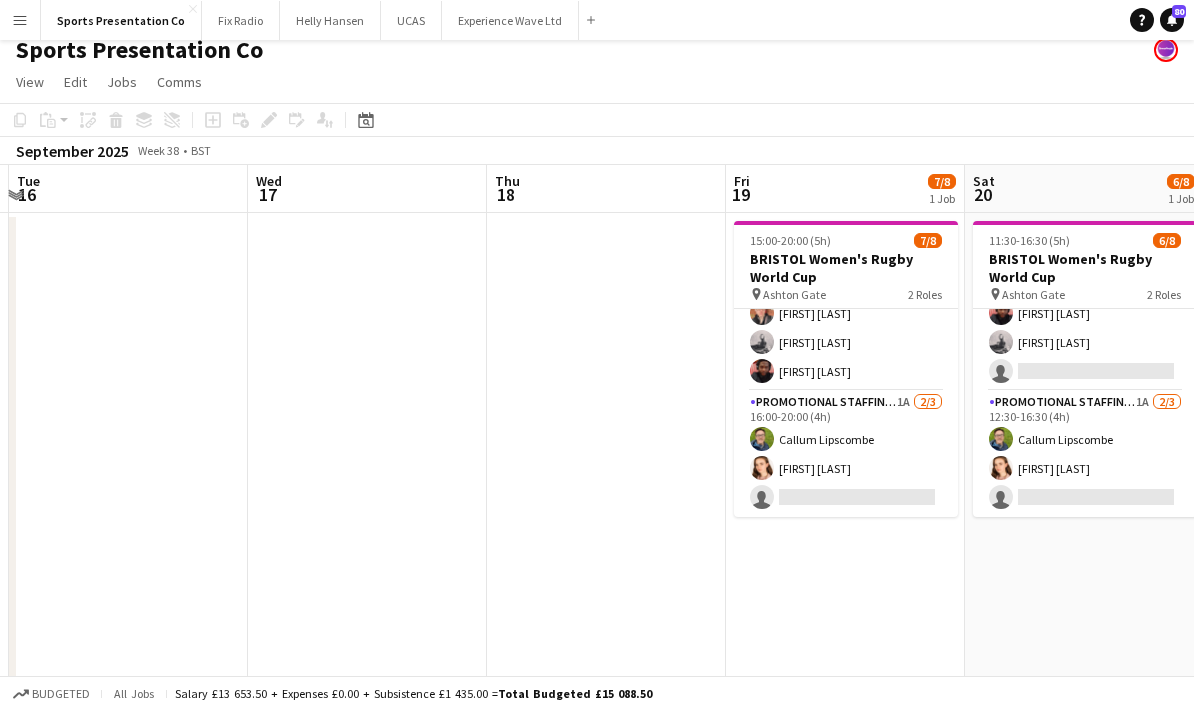 drag, startPoint x: 312, startPoint y: 541, endPoint x: 592, endPoint y: 507, distance: 282.05673 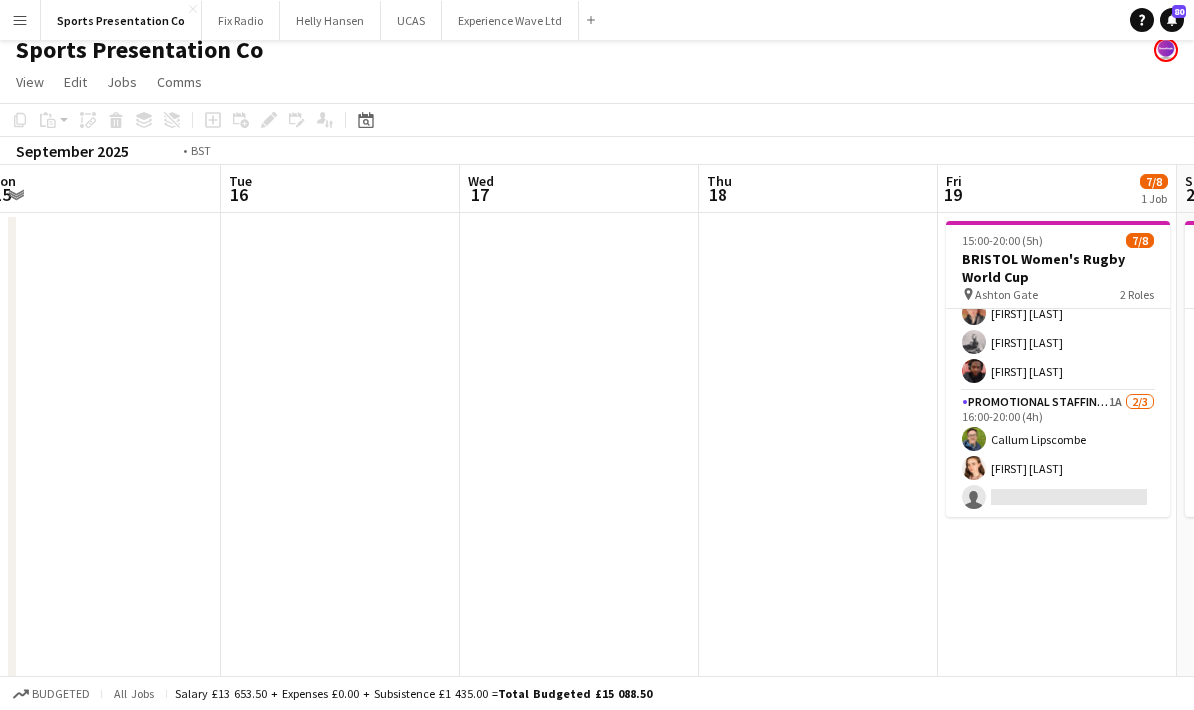 drag, startPoint x: 354, startPoint y: 517, endPoint x: 727, endPoint y: 469, distance: 376.07578 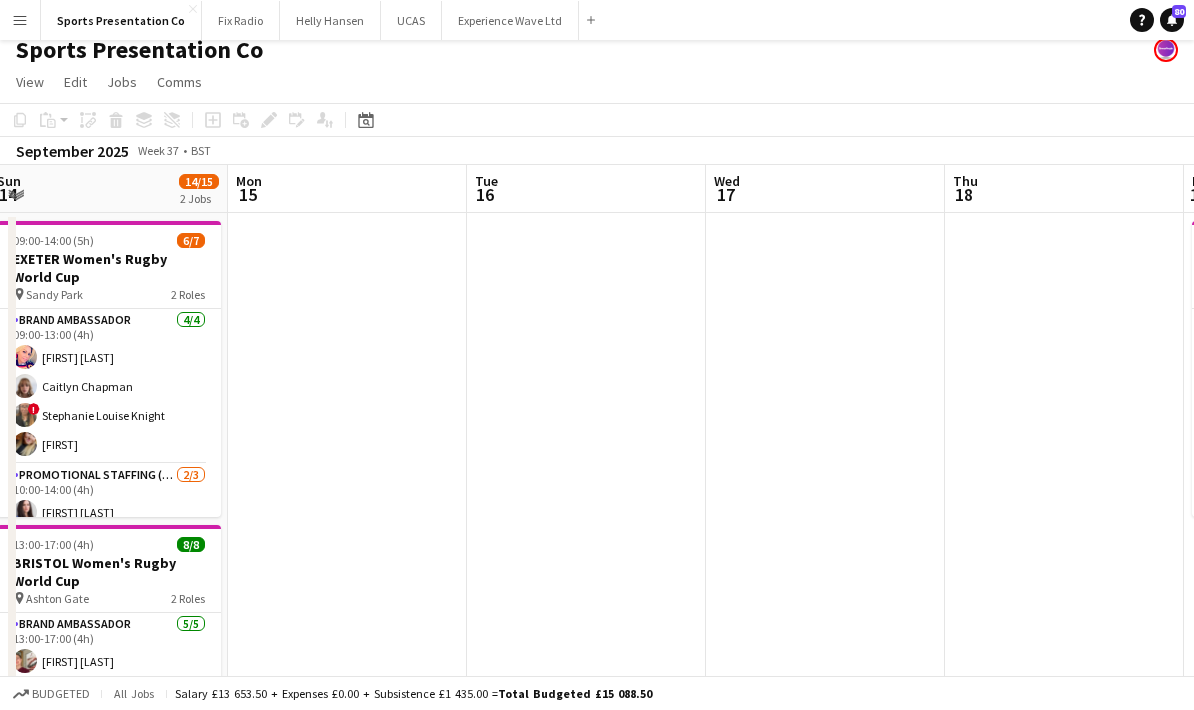 scroll, scrollTop: 0, scrollLeft: 563, axis: horizontal 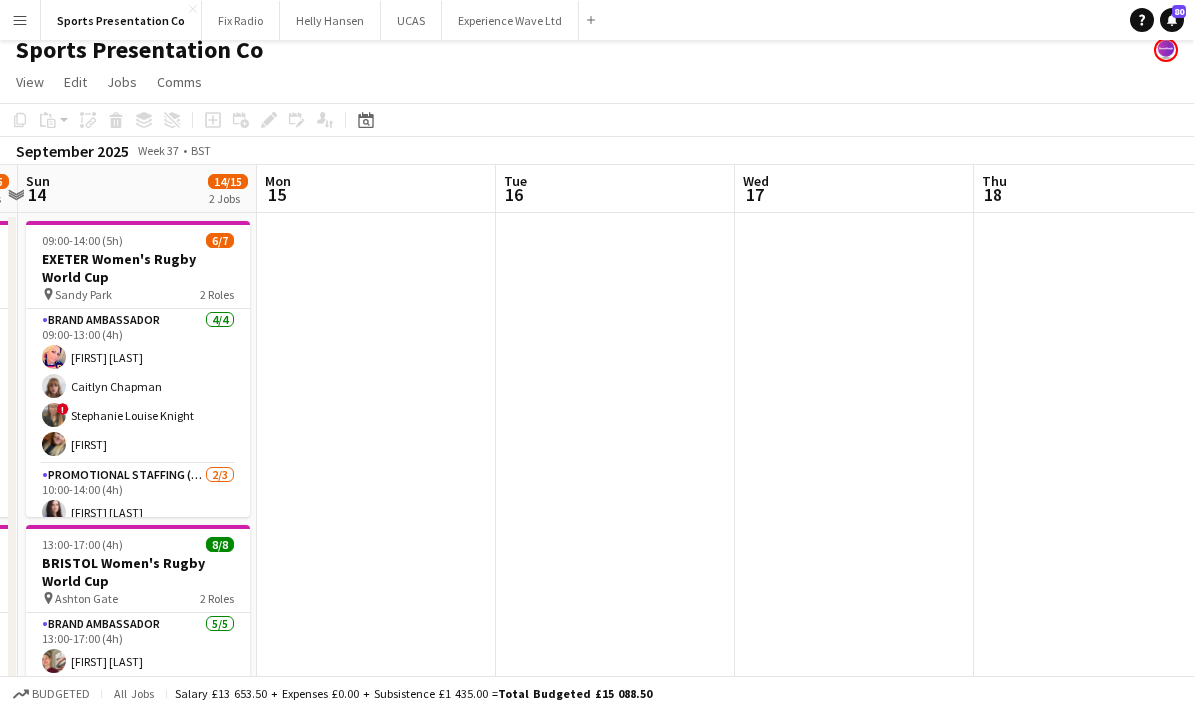 drag, startPoint x: 451, startPoint y: 491, endPoint x: 844, endPoint y: 458, distance: 394.38306 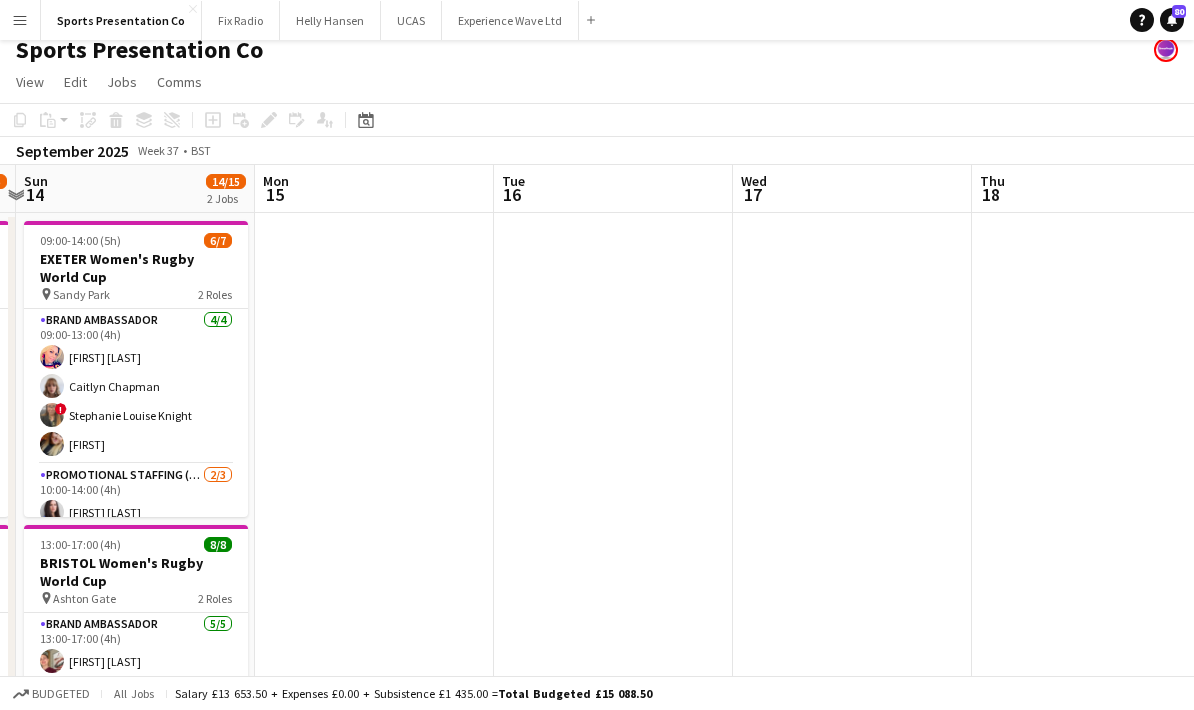 click on "Fri   12   Sat   13   14/15   2 Jobs   Sun   14   14/15   2 Jobs   Mon   15   Tue   16   Wed   17   Thu   18   Fri   19   7/8   1 Job   Sat   20   6/8   1 Job   Sun   21      09:00-14:00 (5h)    7/7   EXETER Women's Rugby World Cup
pin
Sandy Park   2 Roles   Brand Ambassador   4/4   09:00-13:00 (4h)
[FIRST] [LAST] ! [FIRST] [LAST] [FIRST] [LAST]     Promotional Staffing (Brand Ambassadors)   3/3   10:00-14:00 (4h)
[FIRST] [LAST] [FIRST] [LAST]     13:00-17:00 (4h)    7/8   BRISTOL Women's Rugby World Cup
pin
Ashton Gate   2 Roles   Brand Ambassador   5/5   13:00-17:00 (4h)
[FIRST] [LAST] [FIRST] [LAST] [FIRST] [LAST]  Promotional Staffing (Brand Ambassadors)   2A   2/3   13:00-17:00 (4h)
[FIRST] [LAST] [FIRST] [LAST]
single-neutral-actions
09:00-14:00 (5h)    6/7   EXETER Women's Rugby World Cup" at bounding box center [597, 711] 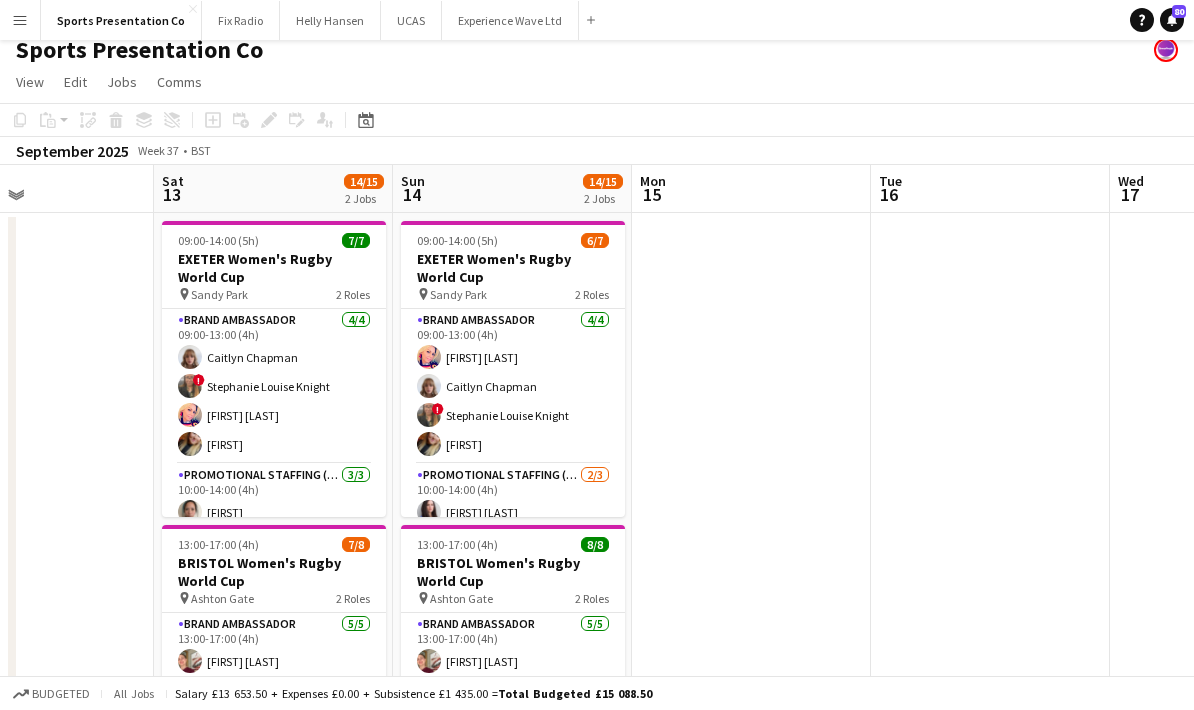 click at bounding box center (34, 735) 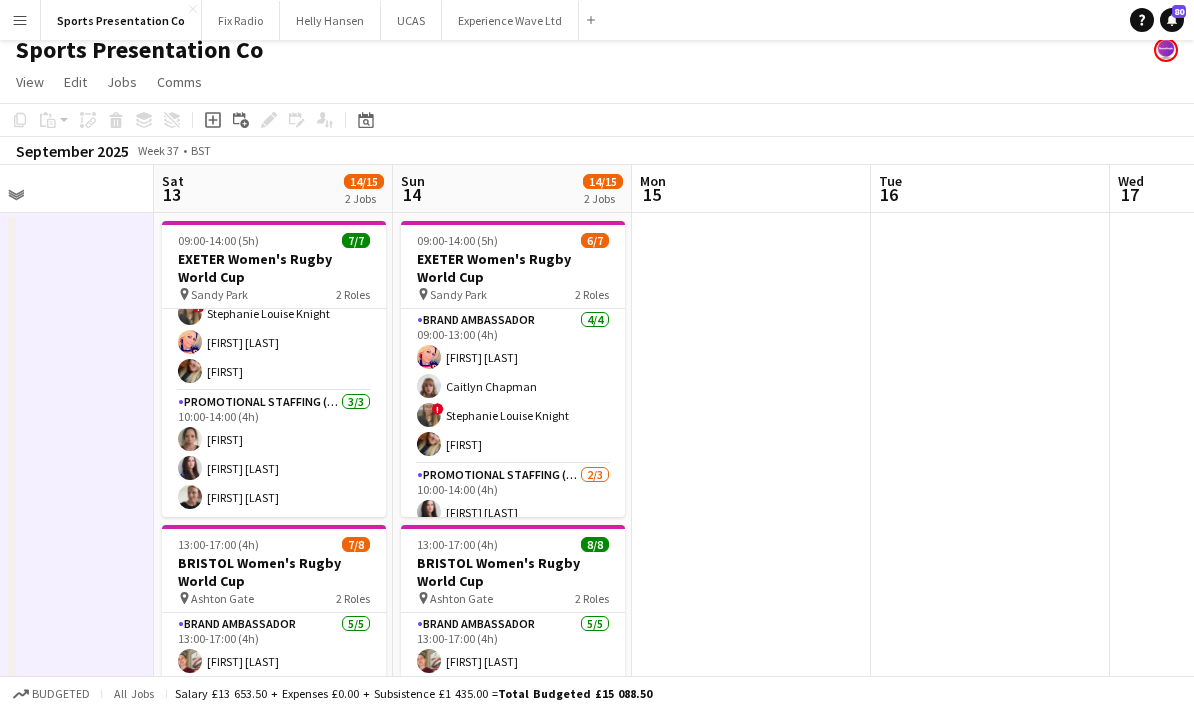 scroll, scrollTop: 74, scrollLeft: 0, axis: vertical 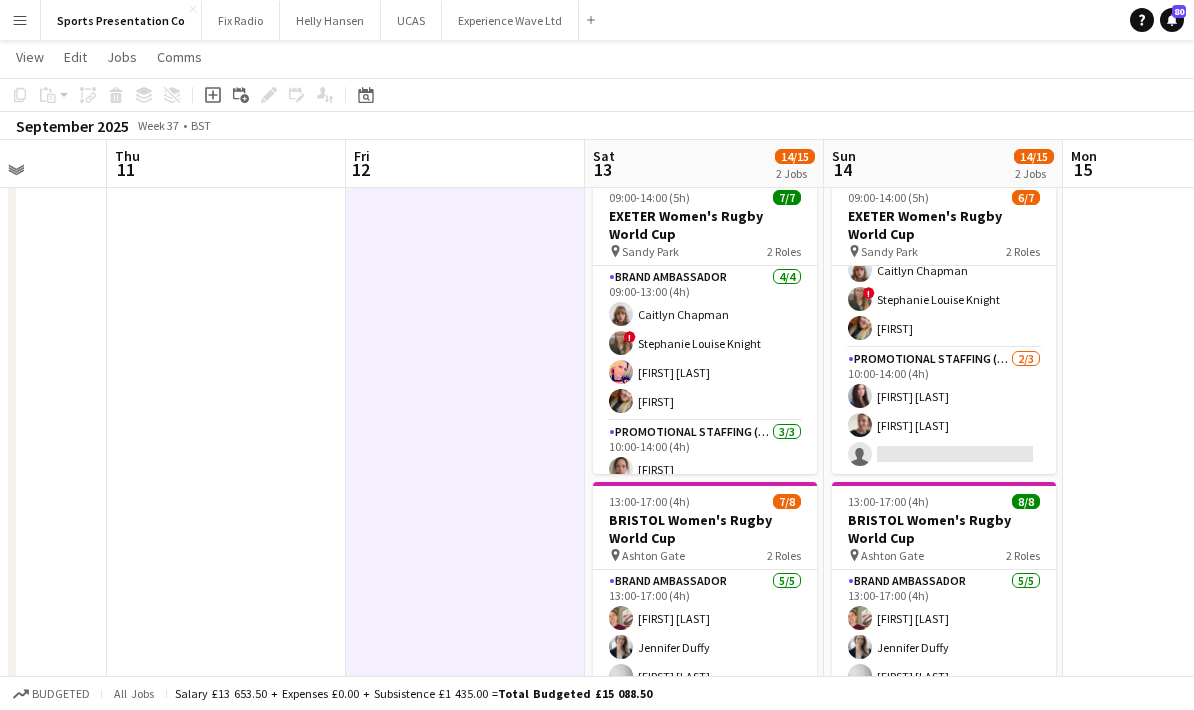 click at bounding box center (226, 692) 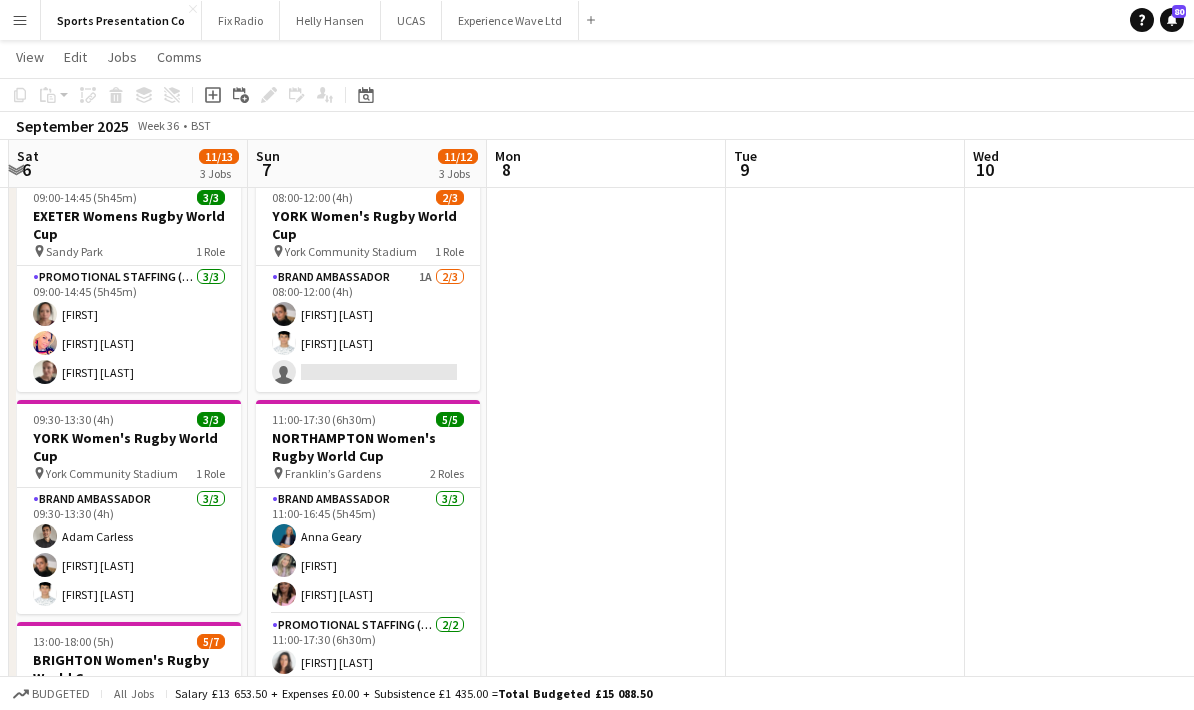 scroll, scrollTop: 0, scrollLeft: 604, axis: horizontal 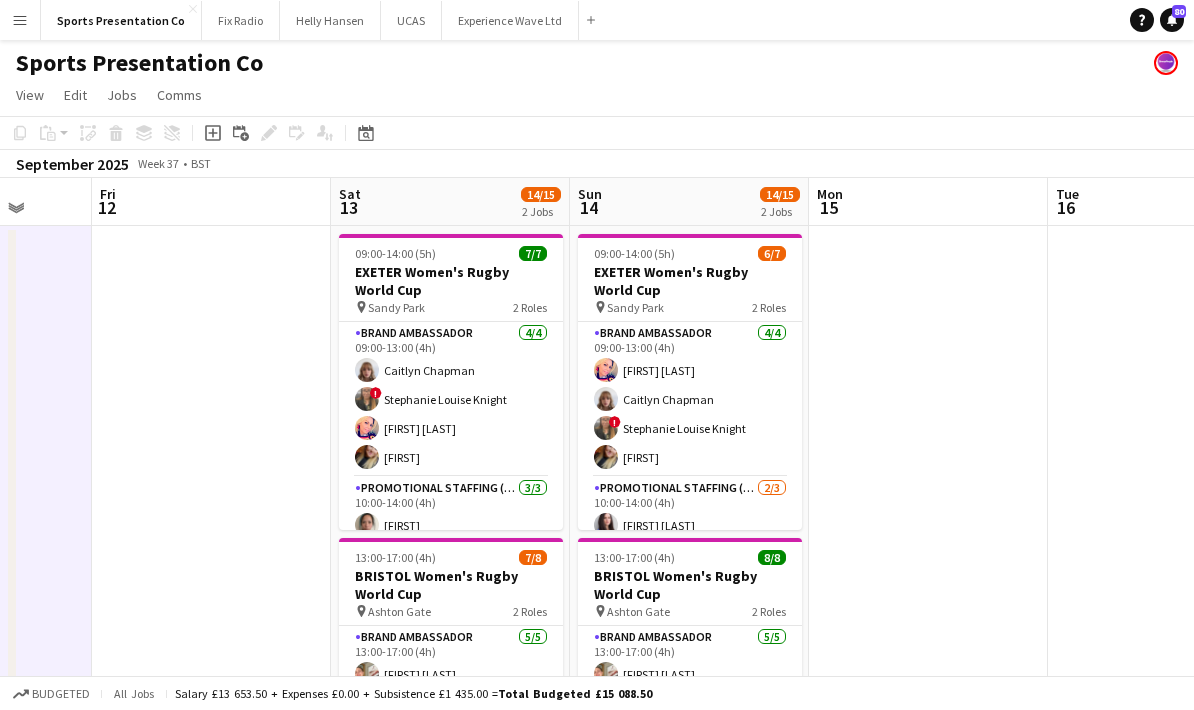 click at bounding box center (211, 748) 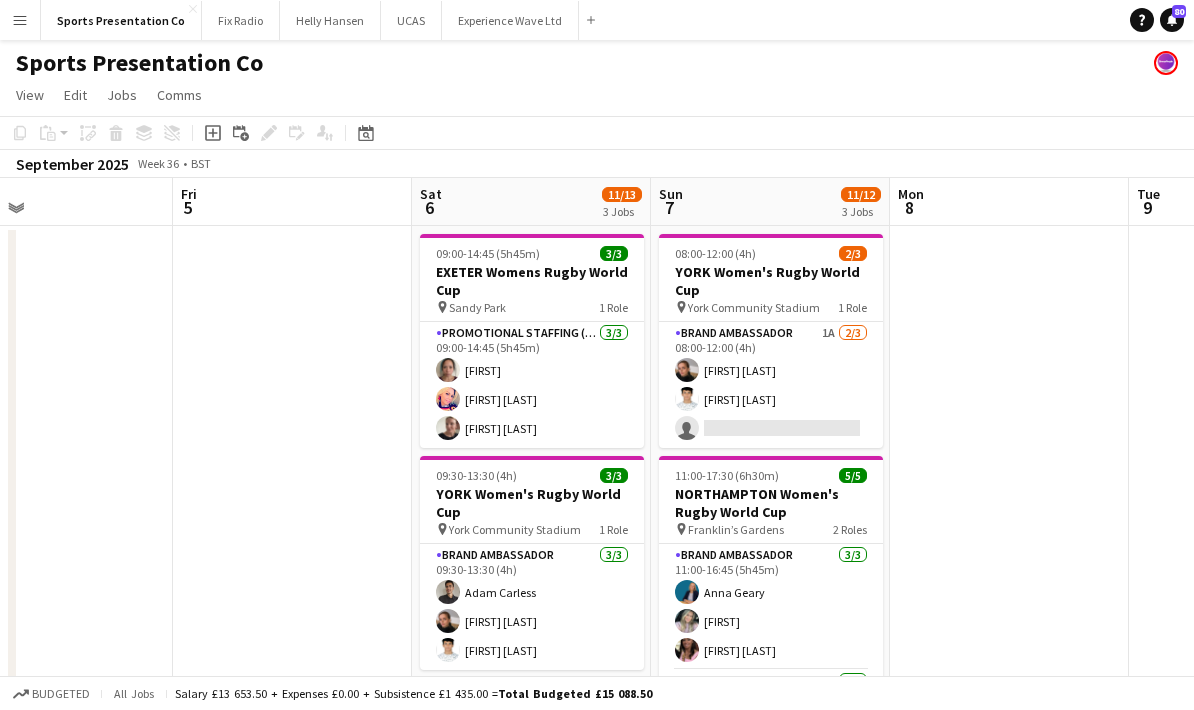 scroll, scrollTop: 0, scrollLeft: 544, axis: horizontal 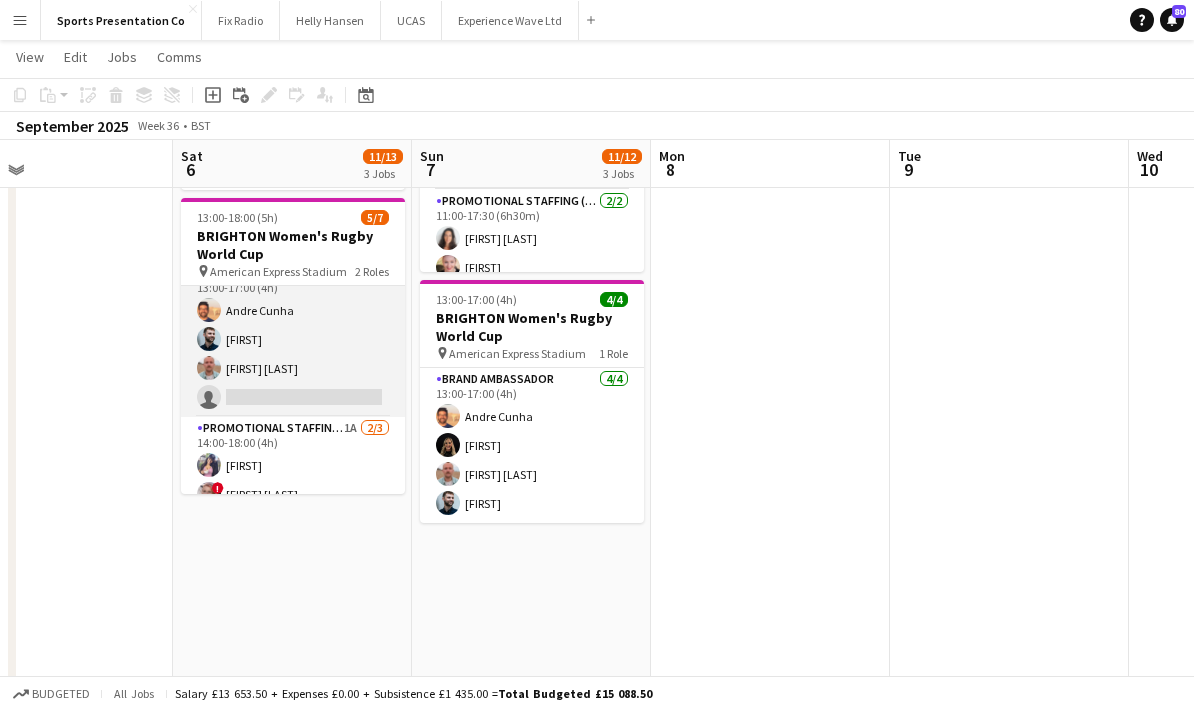 click on "Brand Ambassador   4A   3/4   [TIME]-[TIME] ([DURATION])
[FIRST] [LAST] [FIRST] [LAST] [FIRST] [LAST]
single-neutral-actions" at bounding box center (293, 339) 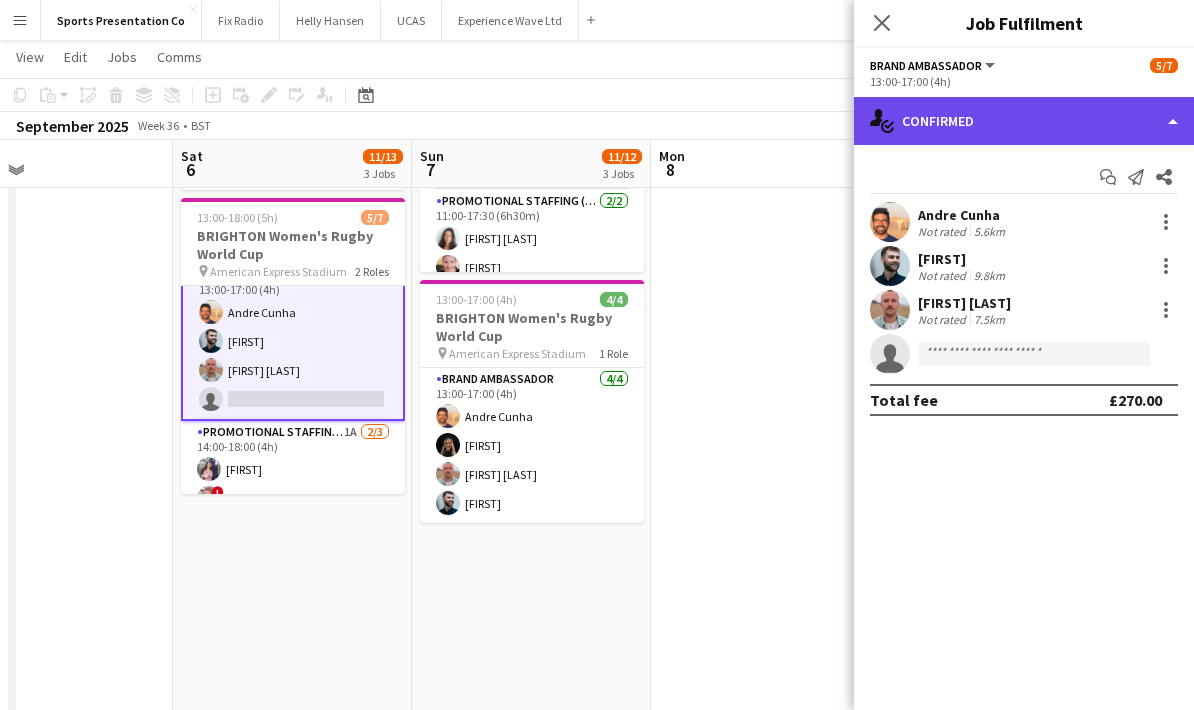 click on "single-neutral-actions-check-2
Confirmed" 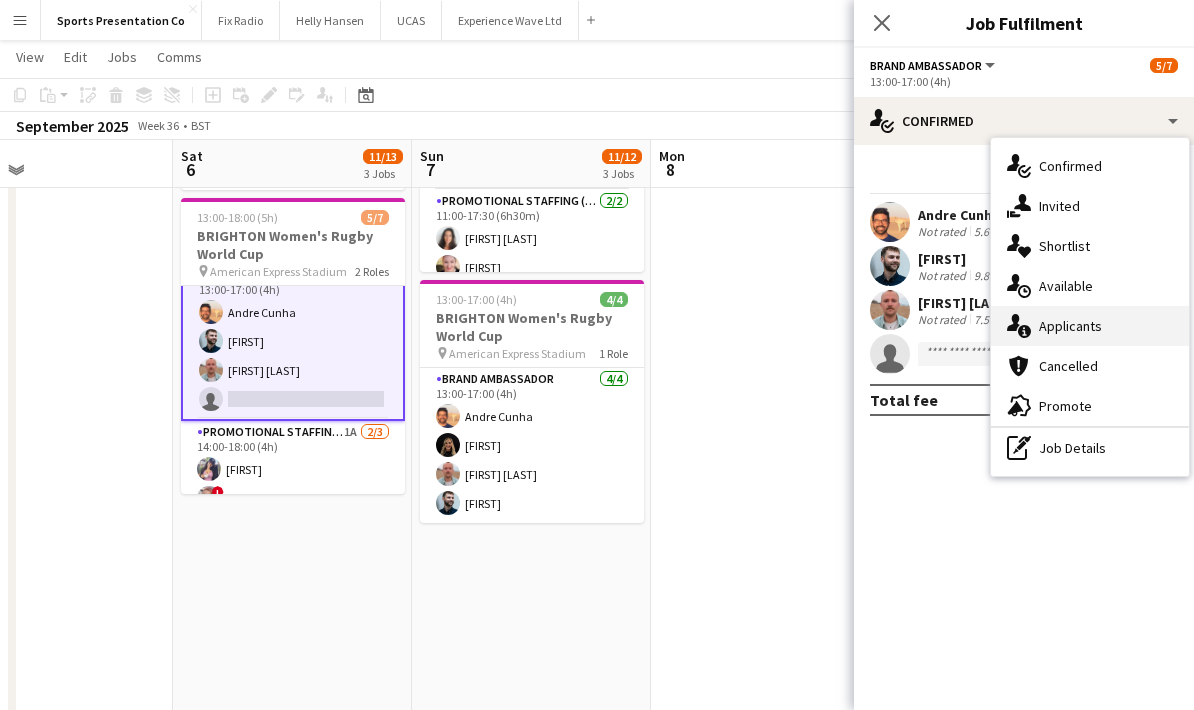 click on "single-neutral-actions-information
Applicants" at bounding box center [1090, 326] 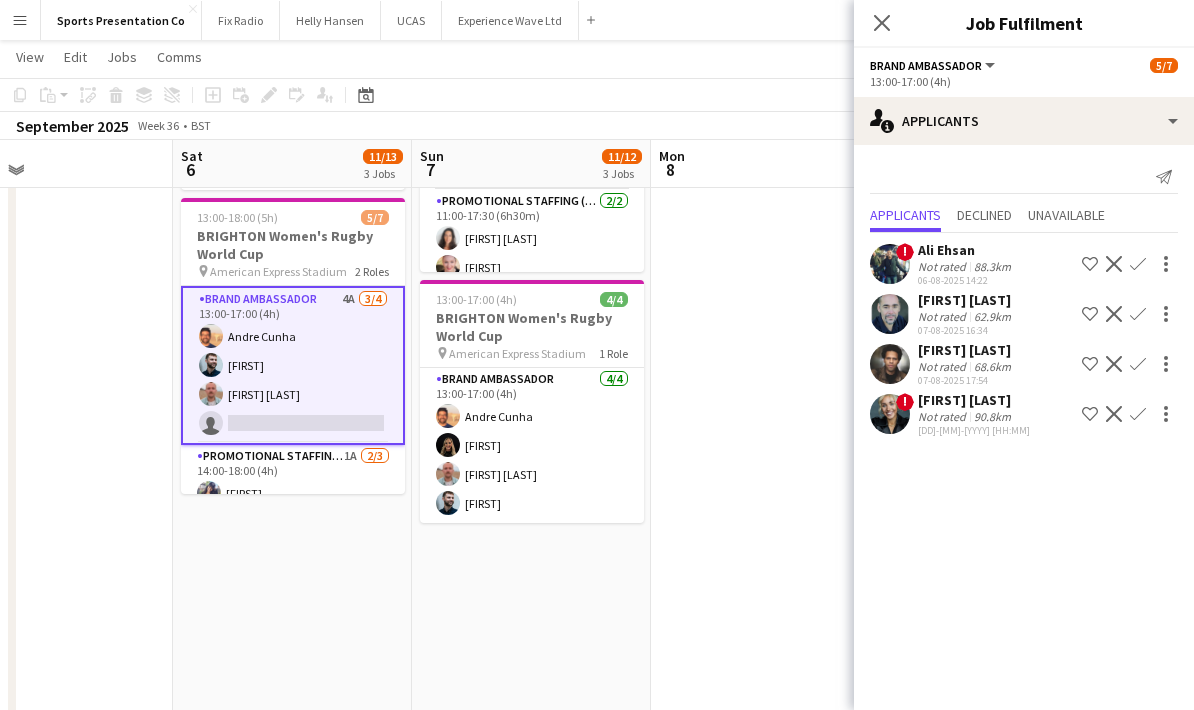scroll, scrollTop: 0, scrollLeft: 0, axis: both 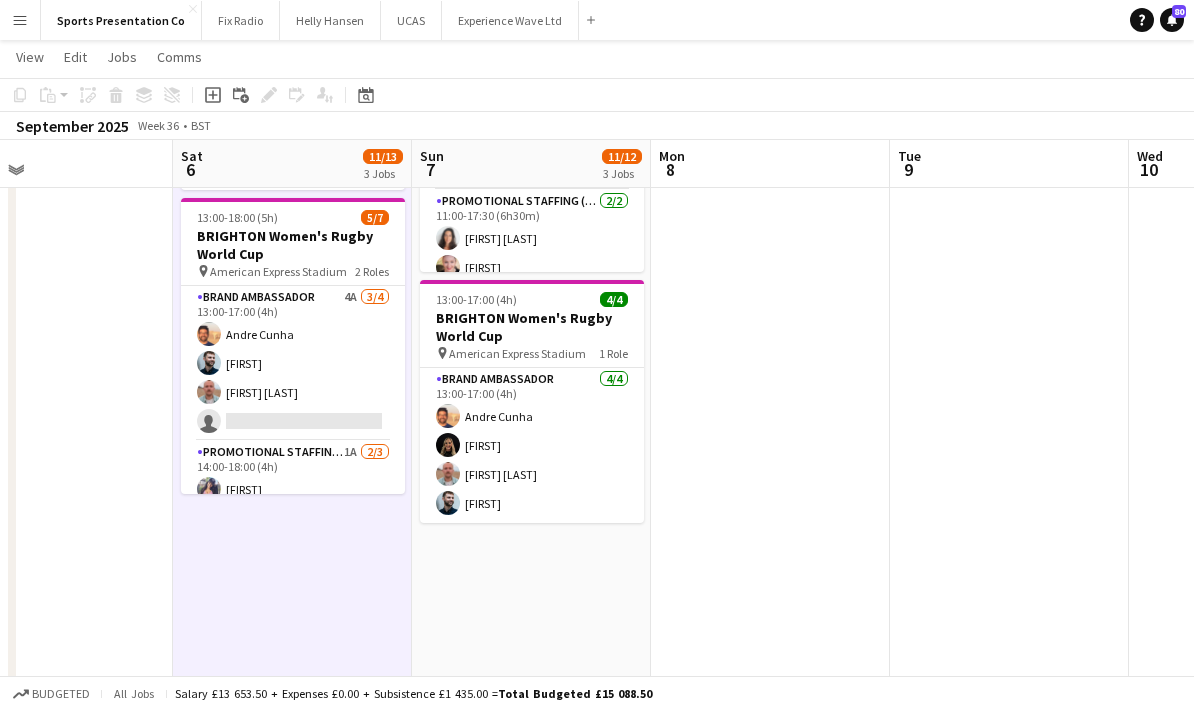click on "[FIRST] [LAST] [FIRST] [LAST] [FIRST] [LAST]     [TIME]-[TIME] ([DURATION])    [COUNT]/[COUNT]   [CITY] Womens Rugby World Cup
pin
[LOCATION]   [COUNT] Role   Promotional Staffing (Brand Ambassadors)   [COUNT]/[COUNT]   [TIME]-[TIME] ([DURATION])
[FIRST] [LAST] [FIRST] [LAST] [FIRST] [LAST]     [TIME]-[TIME] ([DURATION])    [COUNT]/[COUNT]   [CITY] Women's Rugby World Cup
pin
[LOCATION]   [COUNT] Role   Brand Ambassador   [COUNT]/[COUNT]   [TIME]-[TIME] ([DURATION])
[FIRST] [LAST] [FIRST] [LAST] [FIRST] [LAST]     [TIME]-[TIME] ([DURATION])    [COUNT]/[COUNT]   [CITY] Women's Rugby World Cup
pin
[LOCATION]   [COUNT] Roles   Brand Ambassador   [NUMBER]A   [COUNT]/[COUNT]   [TIME]-[TIME] ([DURATION])
[FIRST] [LAST] [FIRST] [LAST] [FIRST] [LAST]
single-neutral-actions
Promotional Staffing (Promotional Staff)   [NUMBER]A   [COUNT]/[COUNT]   [TIME]-[TIME] ([DURATION])
[FIRST] [LAST] ! [FIRST] [LAST]
single-neutral-actions" at bounding box center (292, 268) 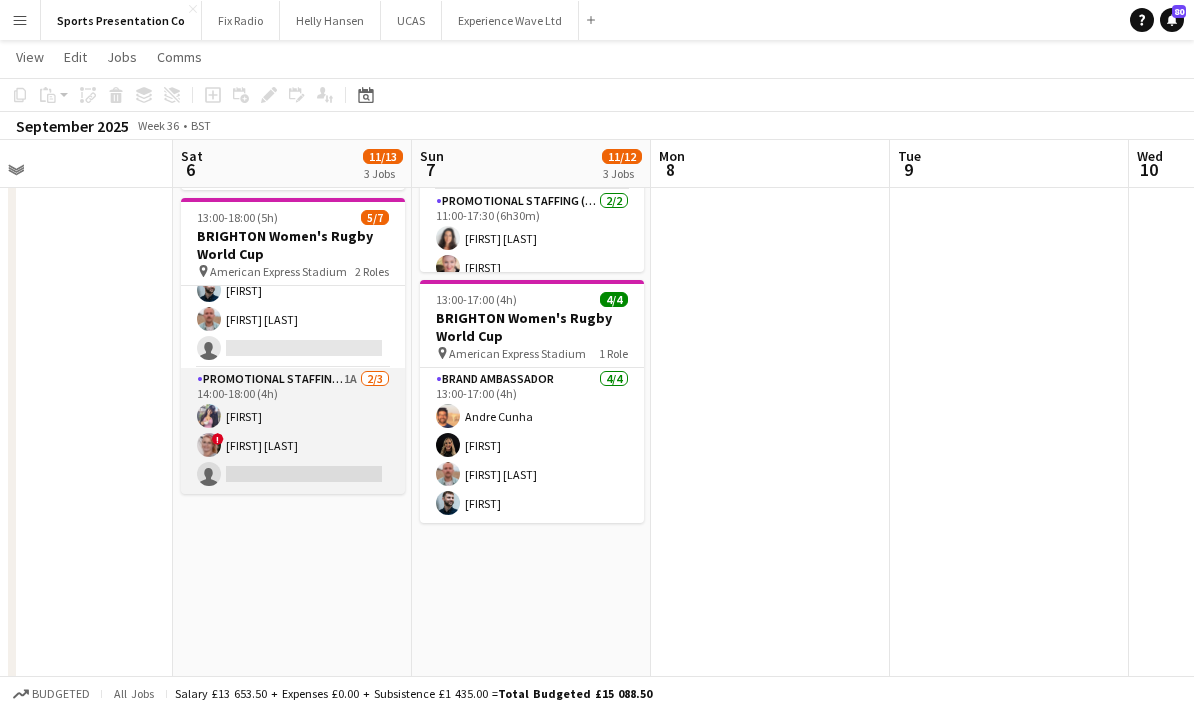 scroll, scrollTop: 73, scrollLeft: 0, axis: vertical 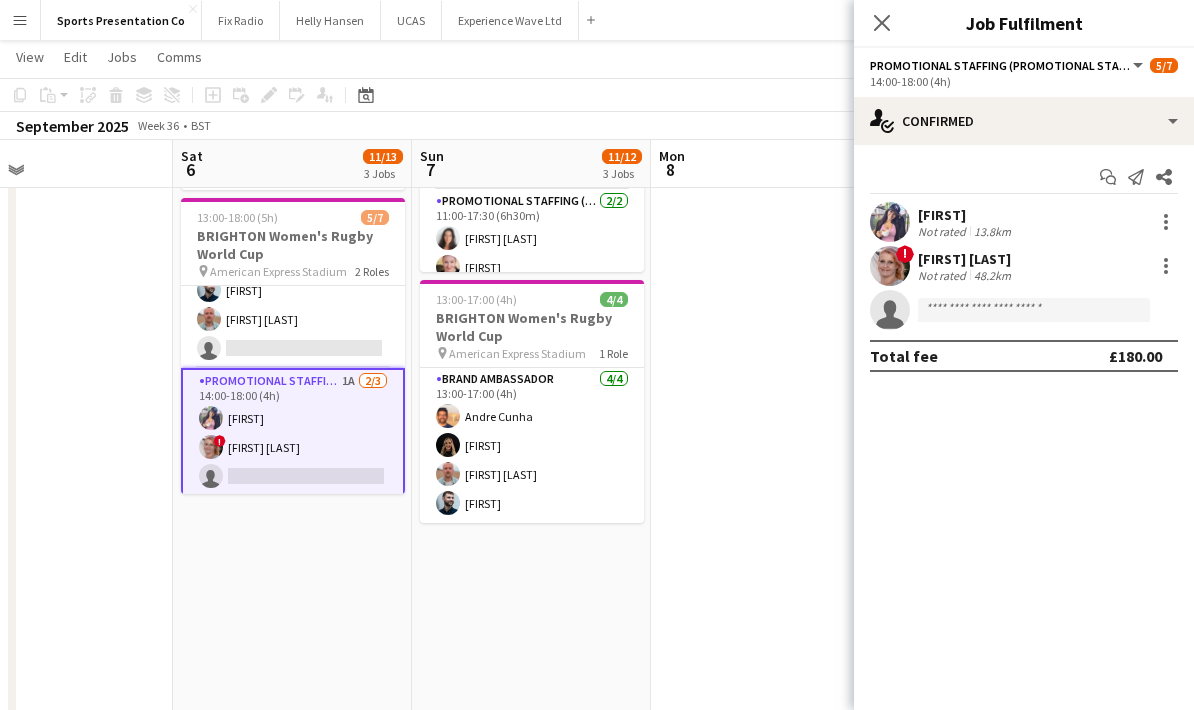 click on "Promotional Staffing (Promotional Staff)" 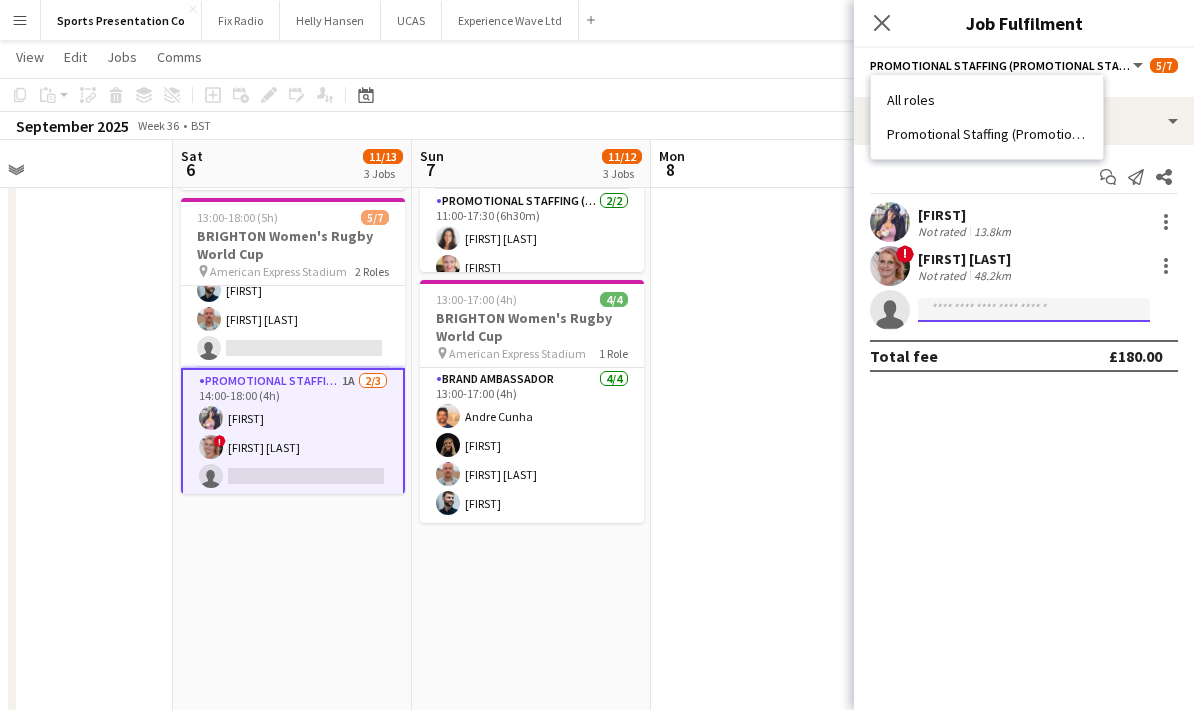 click 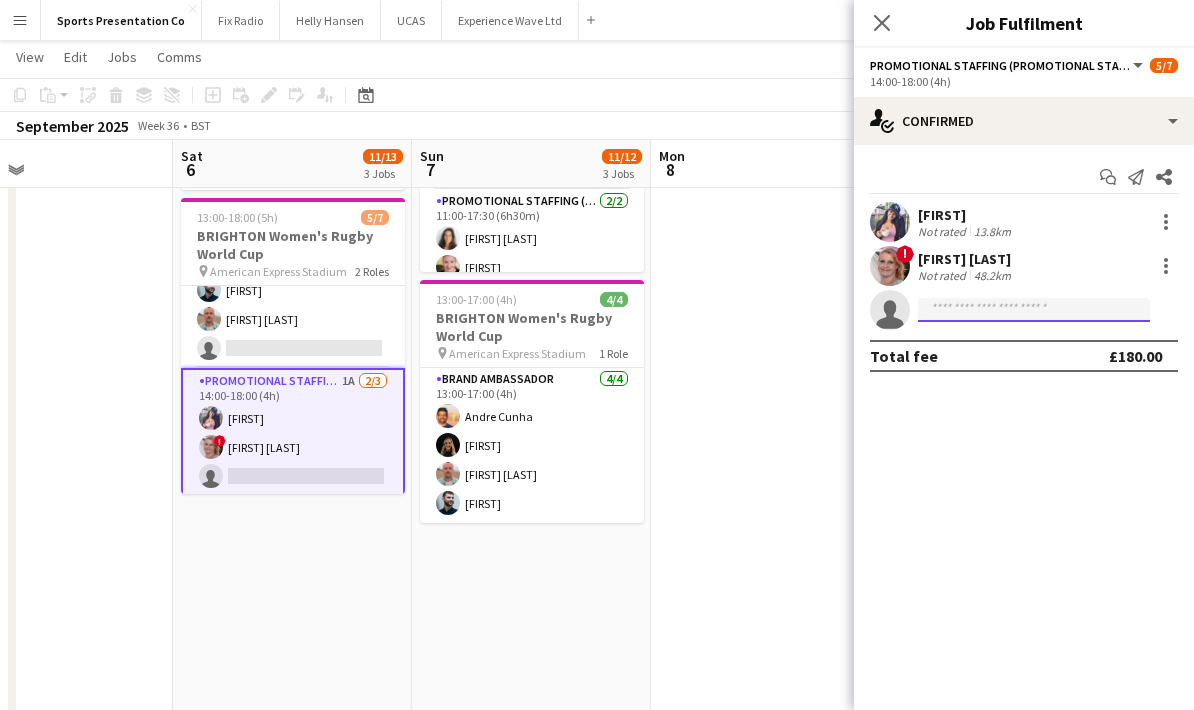scroll, scrollTop: 477, scrollLeft: 0, axis: vertical 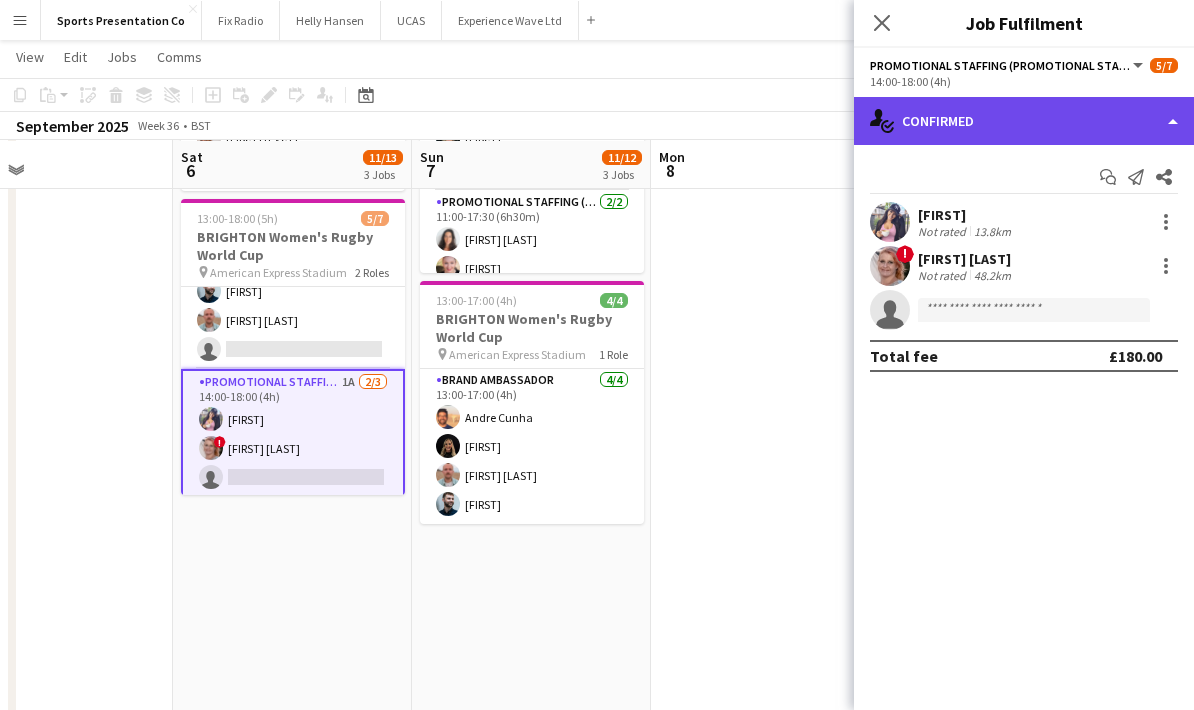 click on "single-neutral-actions-check-2
Confirmed" 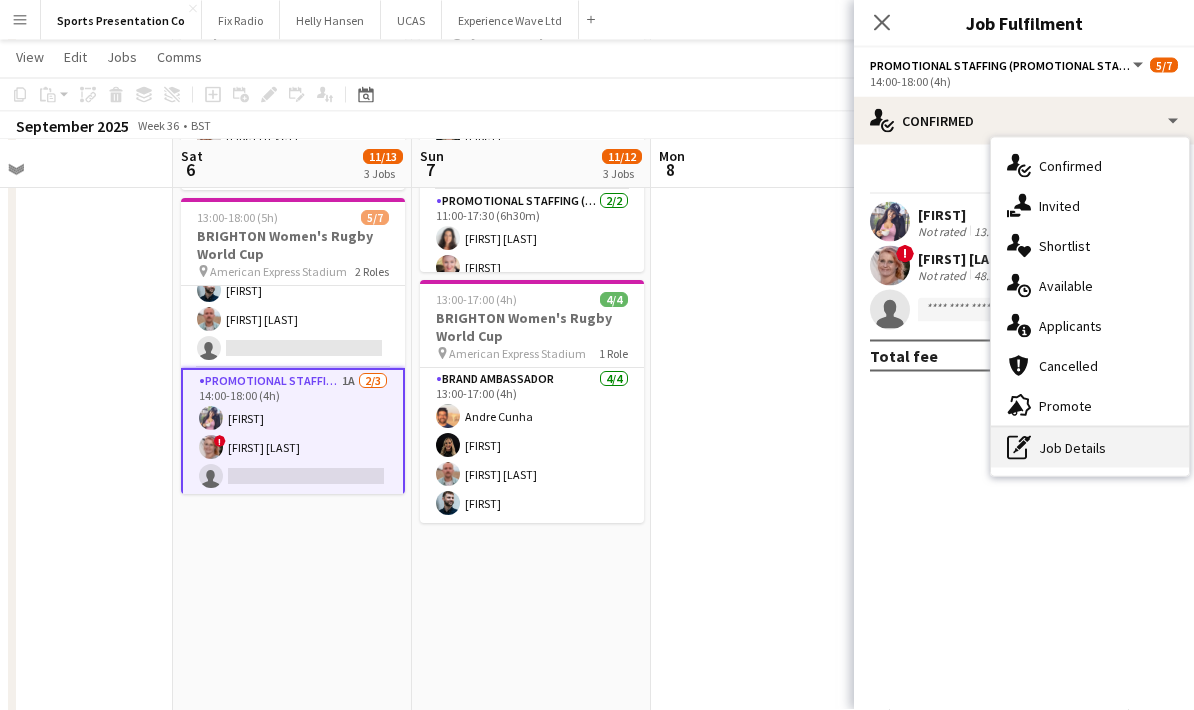 scroll, scrollTop: 478, scrollLeft: 0, axis: vertical 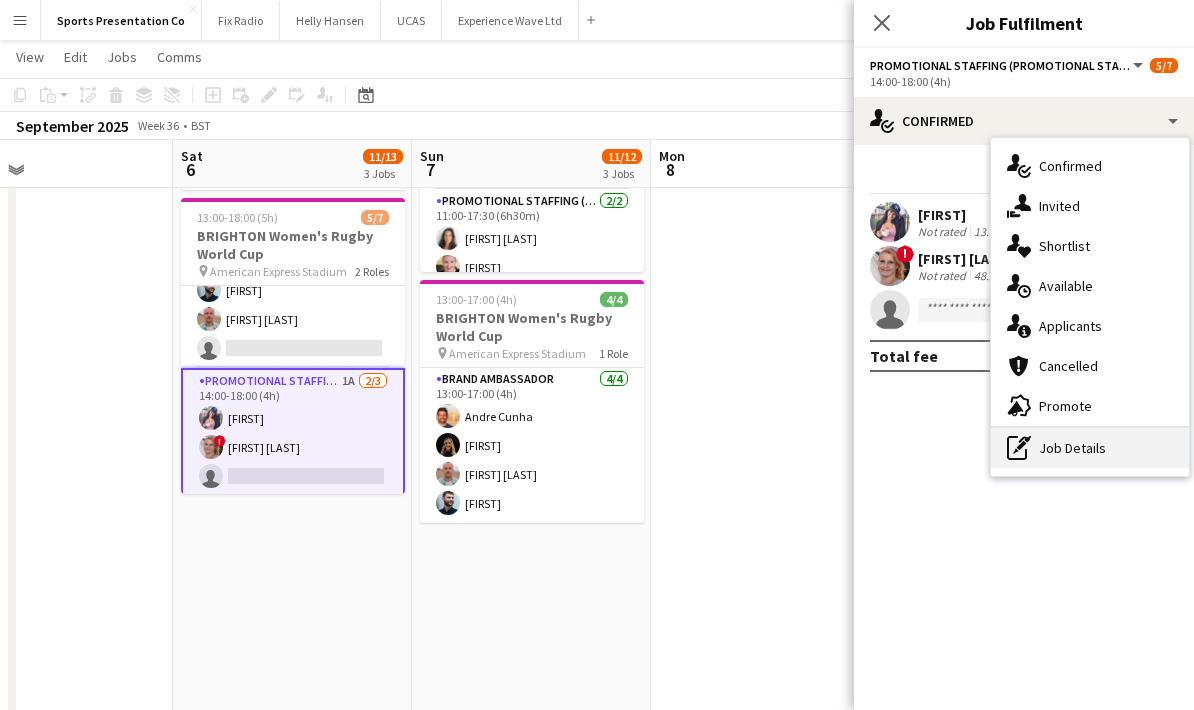 click on "pen-write
Job Details" at bounding box center (1090, 448) 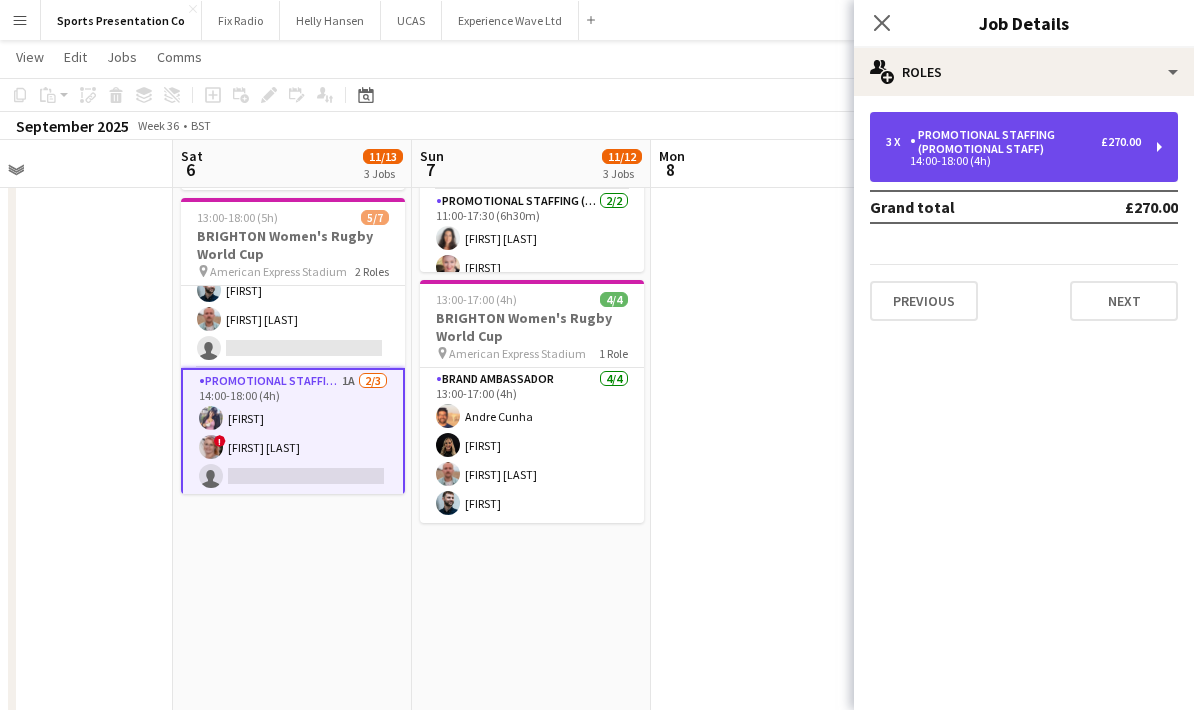 click on "3 x   Promotional Staffing (Promotional Staff)   £270.00   14:00-18:00 (4h)" at bounding box center (1024, 147) 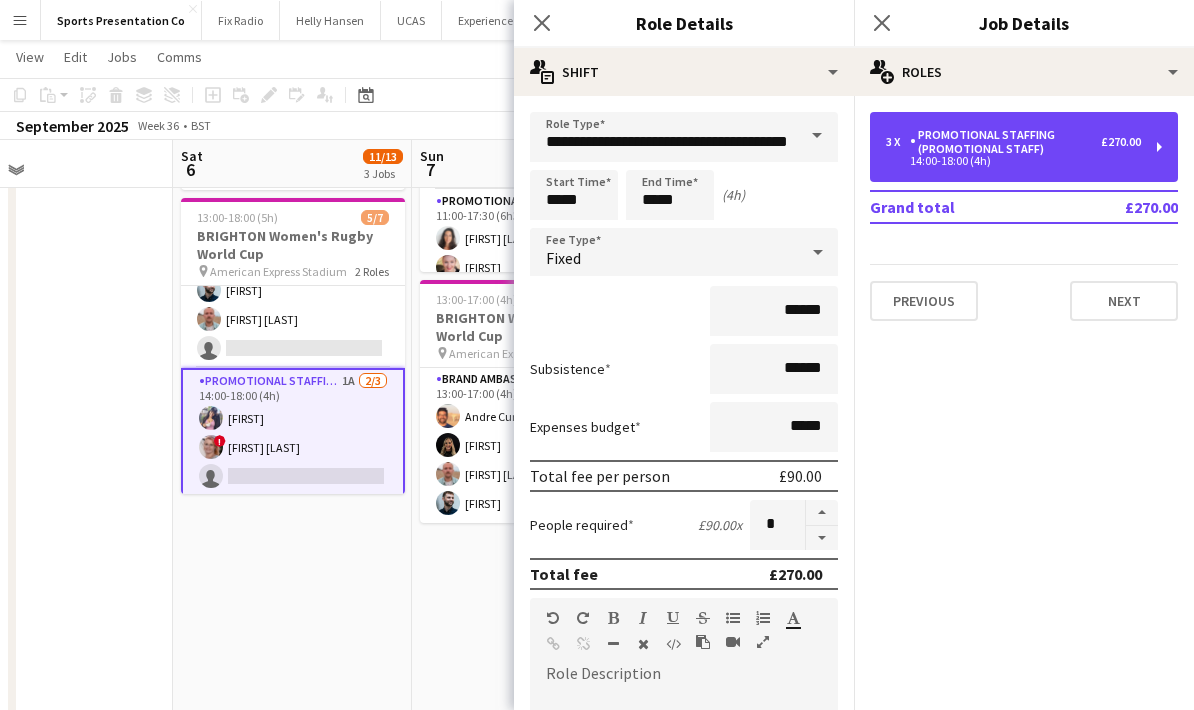 scroll, scrollTop: 3, scrollLeft: 0, axis: vertical 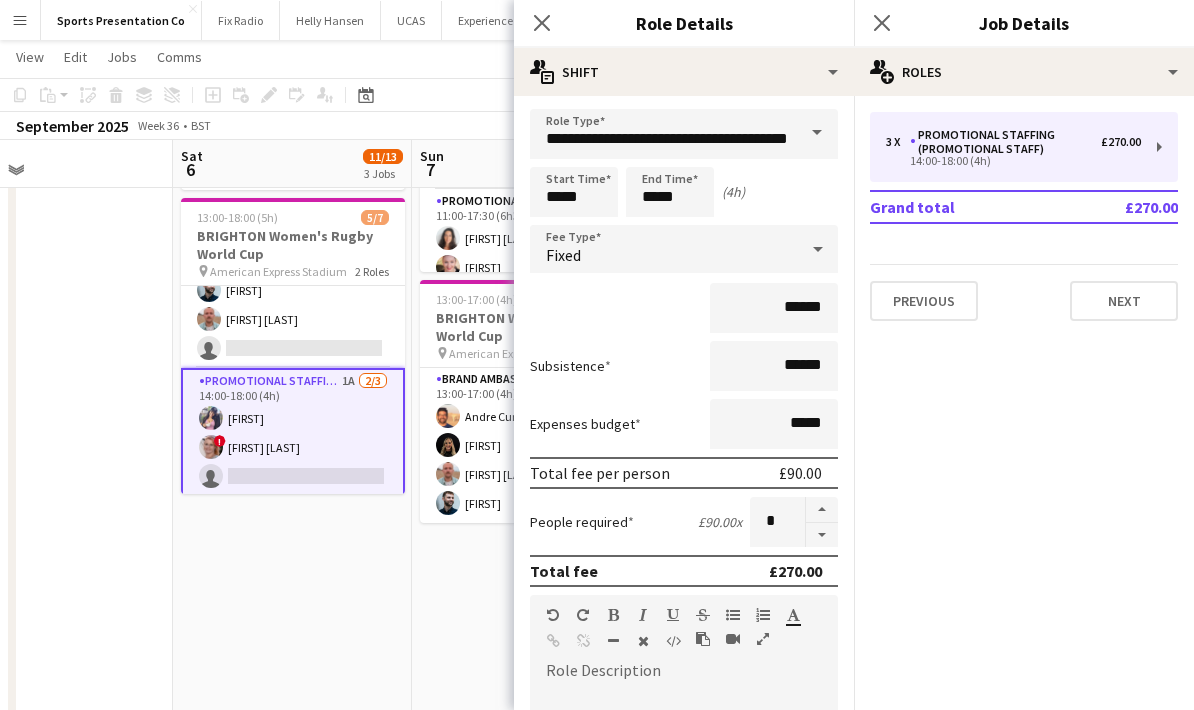 click on "Subsistence  ******" at bounding box center [684, 366] 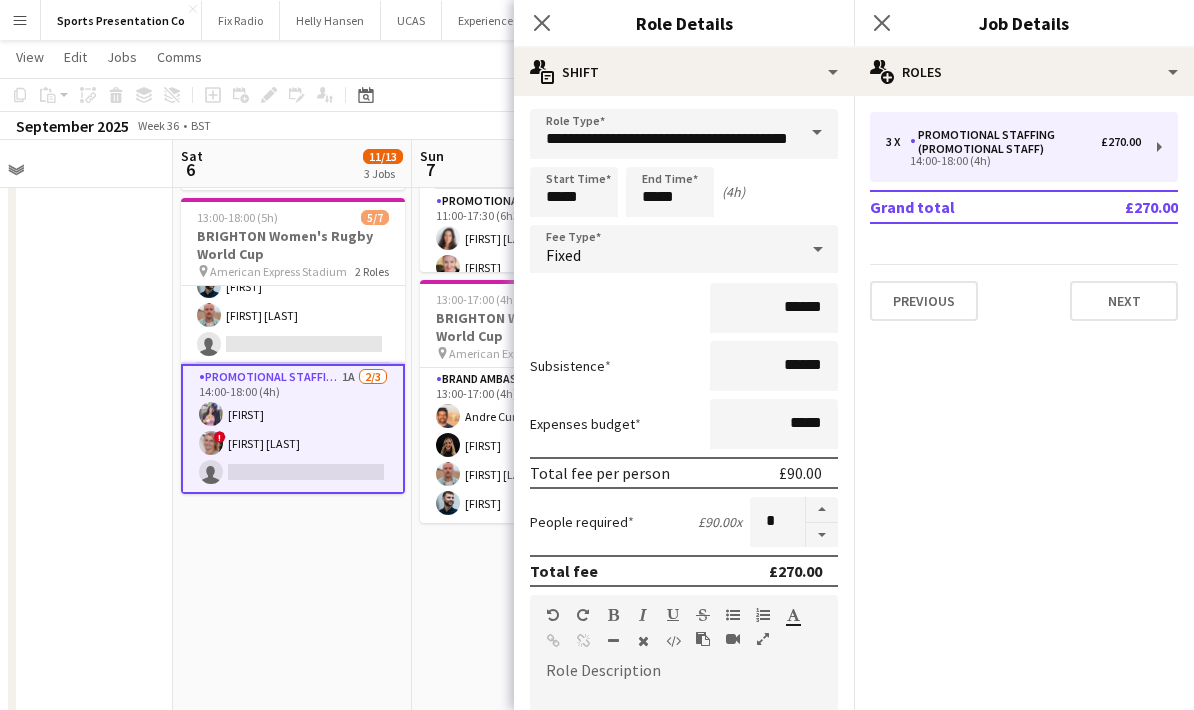 scroll, scrollTop: 77, scrollLeft: 0, axis: vertical 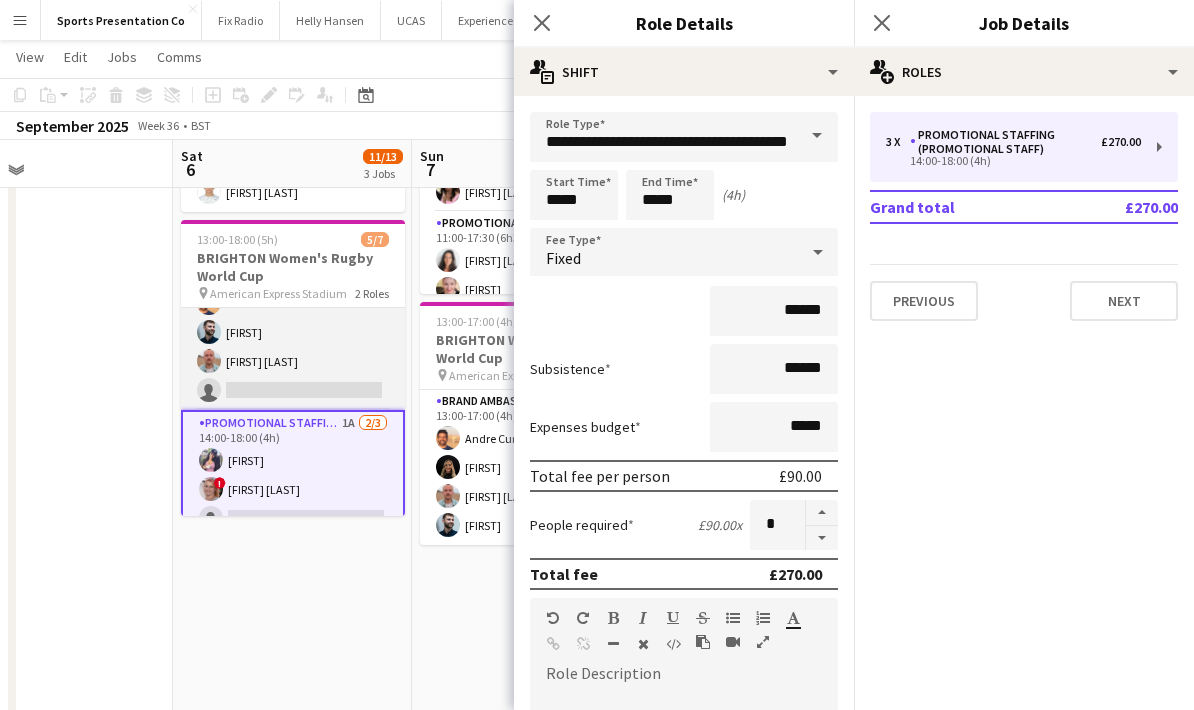 click on "Brand Ambassador   4A   3/4   [TIME]-[TIME] ([DURATION])
[FIRST] [LAST] [FIRST] [LAST] [FIRST] [LAST]
single-neutral-actions" at bounding box center [293, 332] 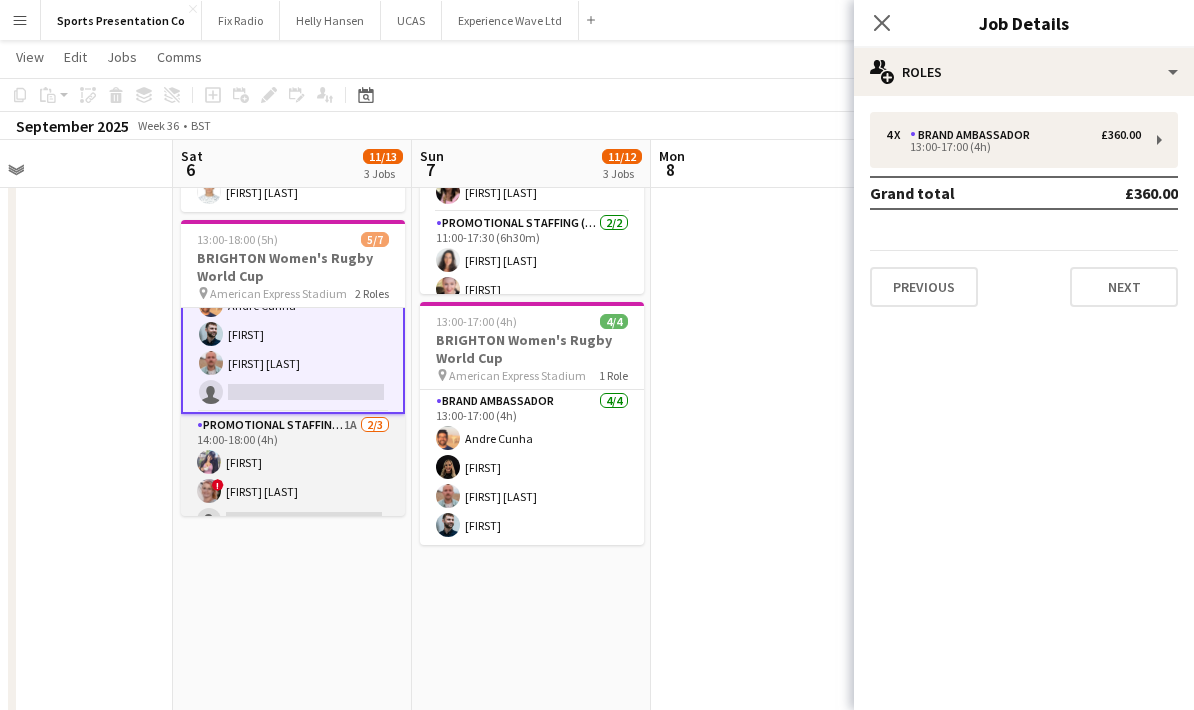 click on "Promotional Staffing (Promotional Staff)   1A   2/3   14:00-18:00 (4h)
[FIRST] [LAST] ! [FIRST] [LAST]
single-neutral-actions" at bounding box center [293, 477] 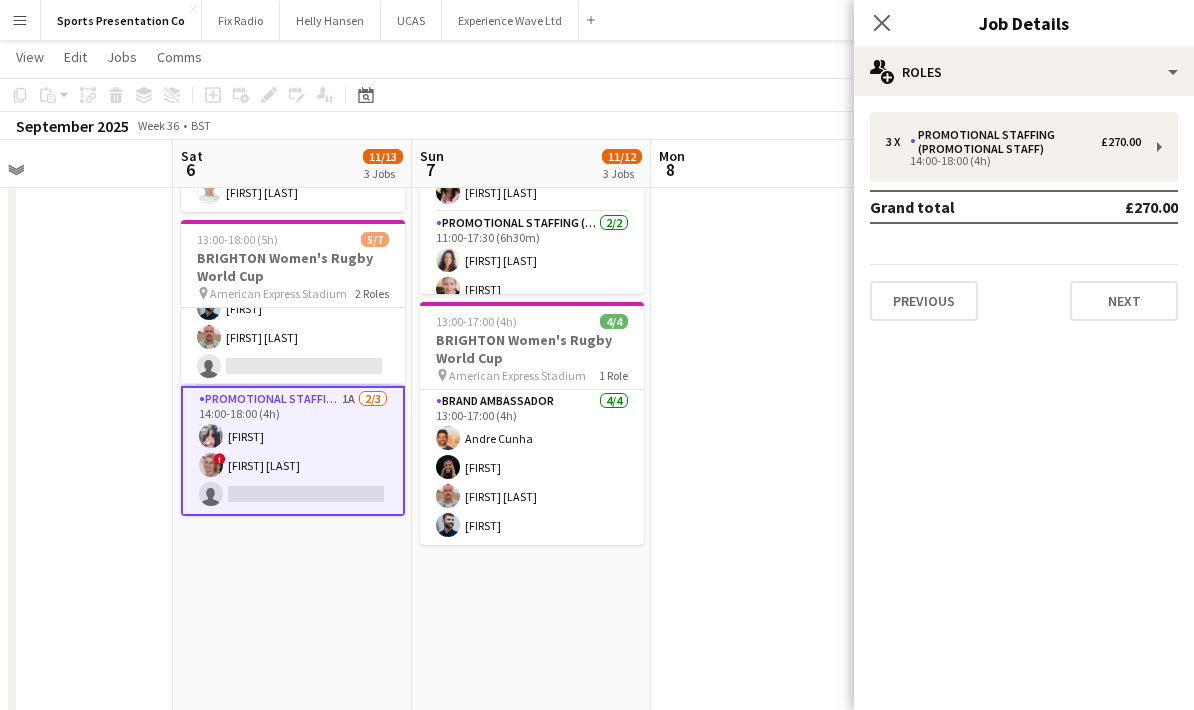 scroll, scrollTop: 77, scrollLeft: 0, axis: vertical 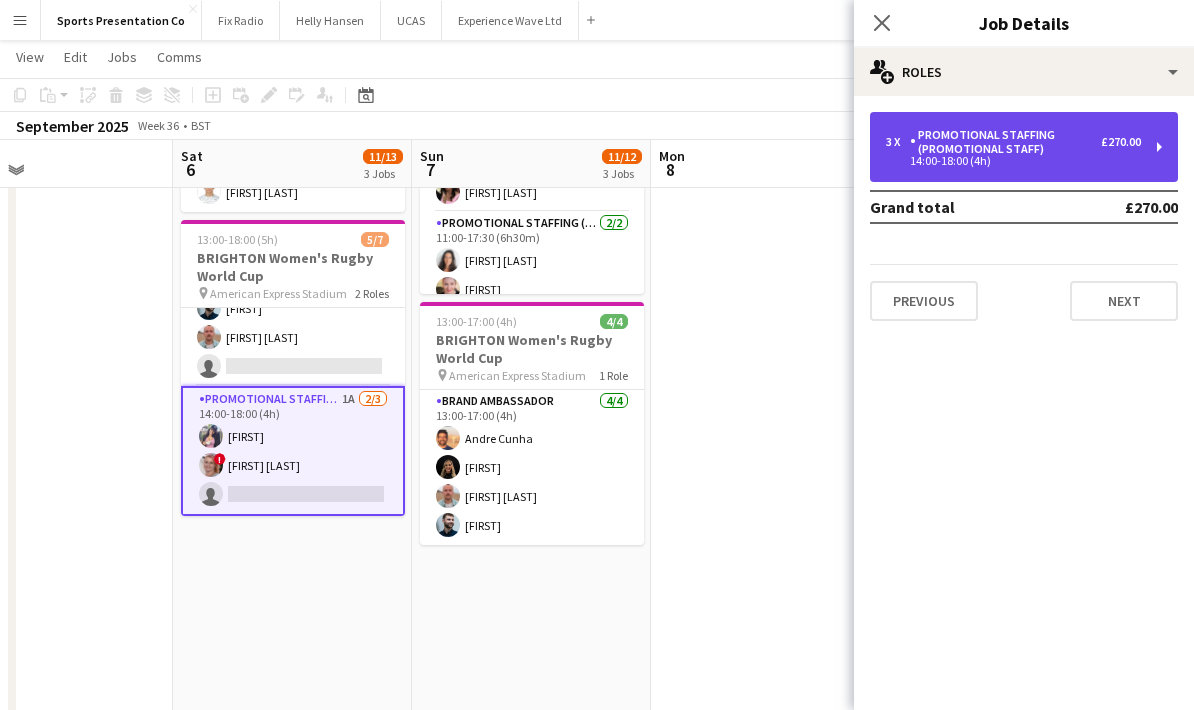 click on "3 x   Promotional Staffing (Promotional Staff)   £270.00   14:00-18:00 (4h)" at bounding box center [1024, 147] 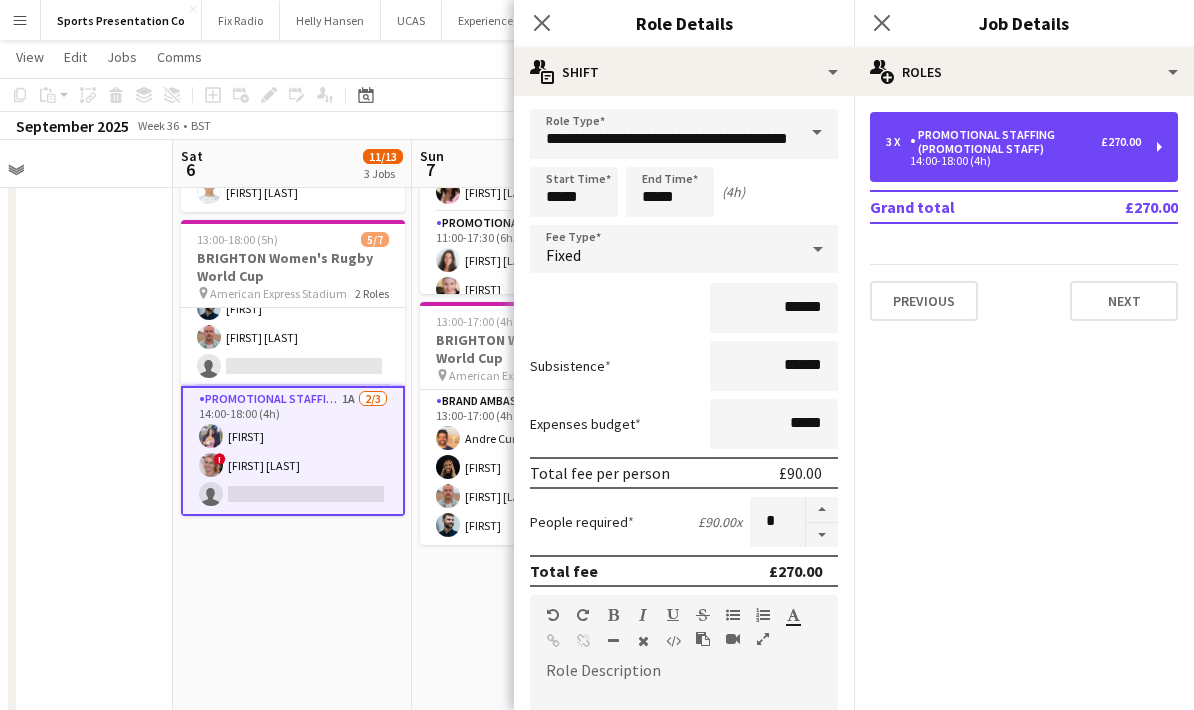 scroll, scrollTop: 9, scrollLeft: 0, axis: vertical 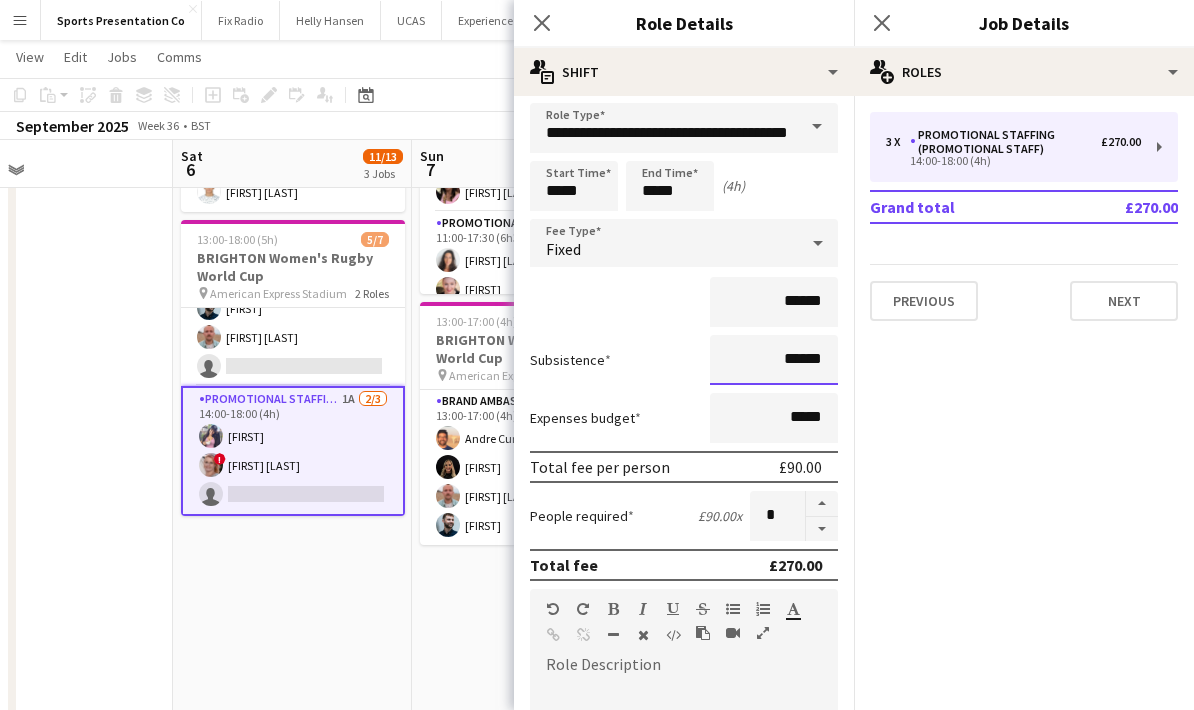 click on "******" at bounding box center (774, 360) 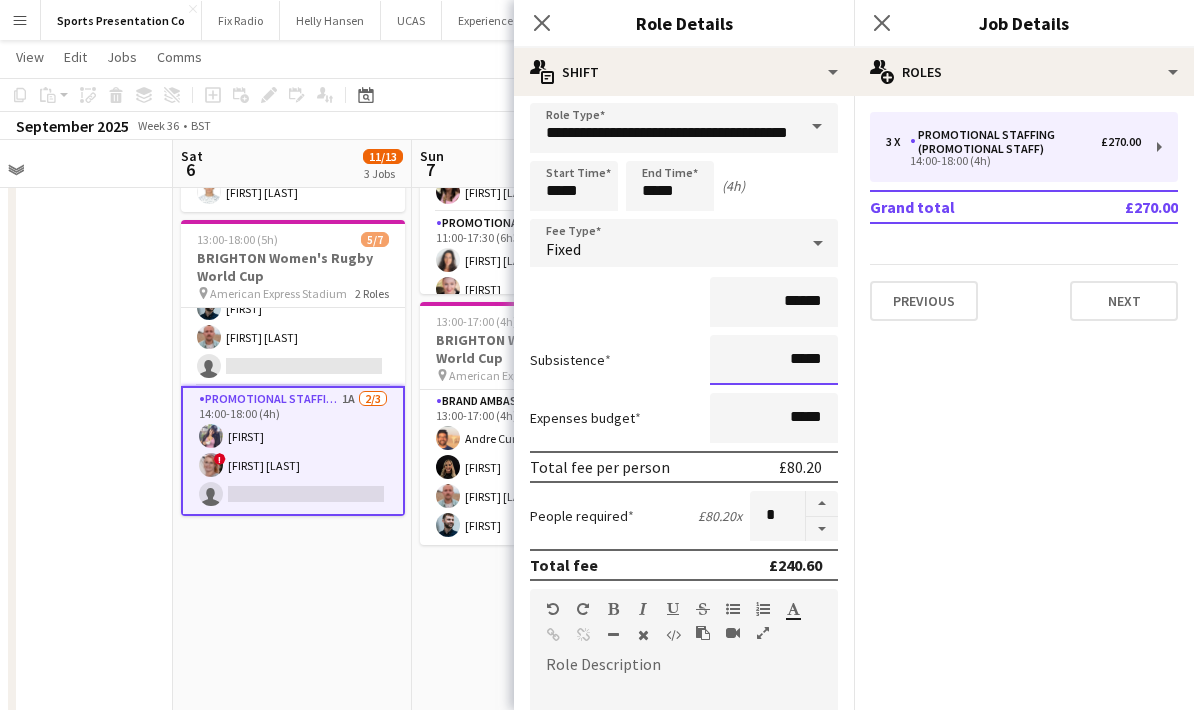 click on "*****" at bounding box center [774, 360] 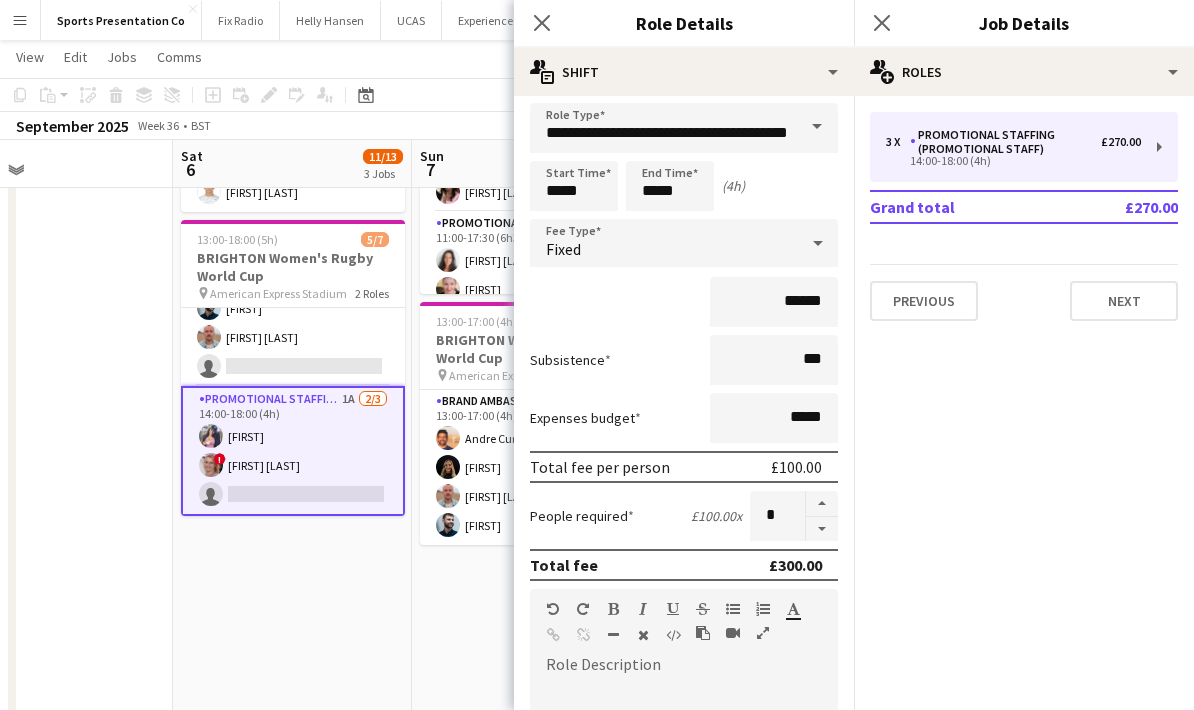 click on "**********" at bounding box center [684, 675] 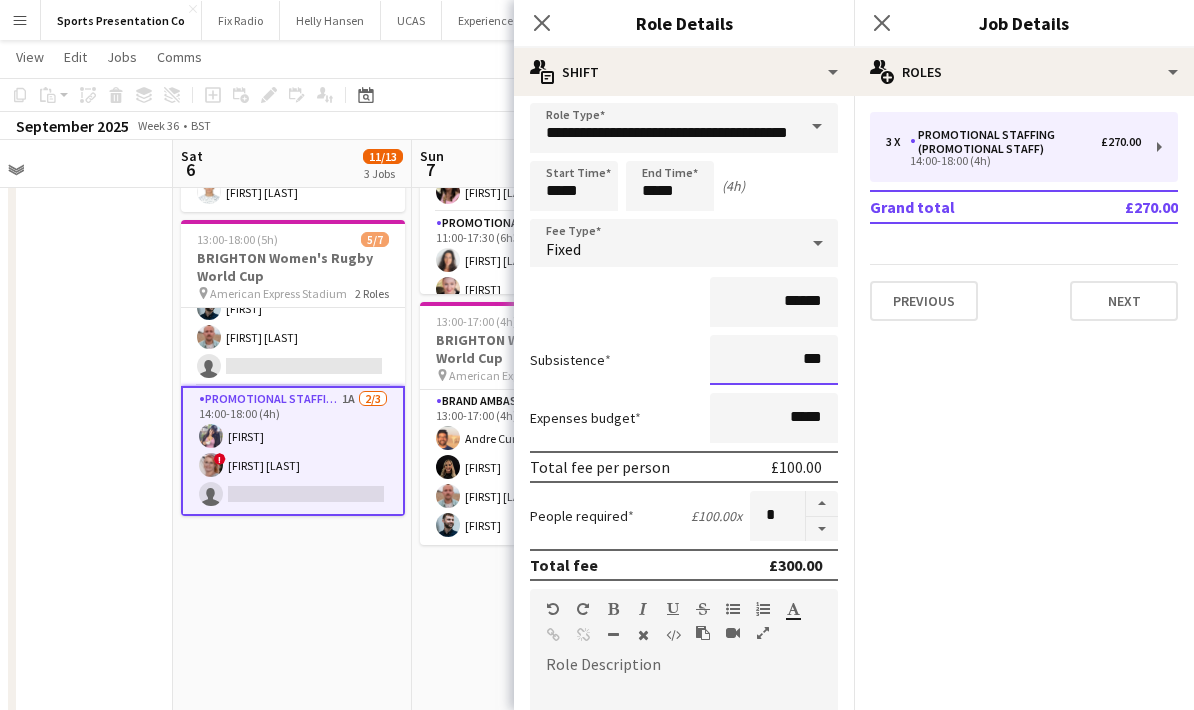 click on "***" at bounding box center [774, 360] 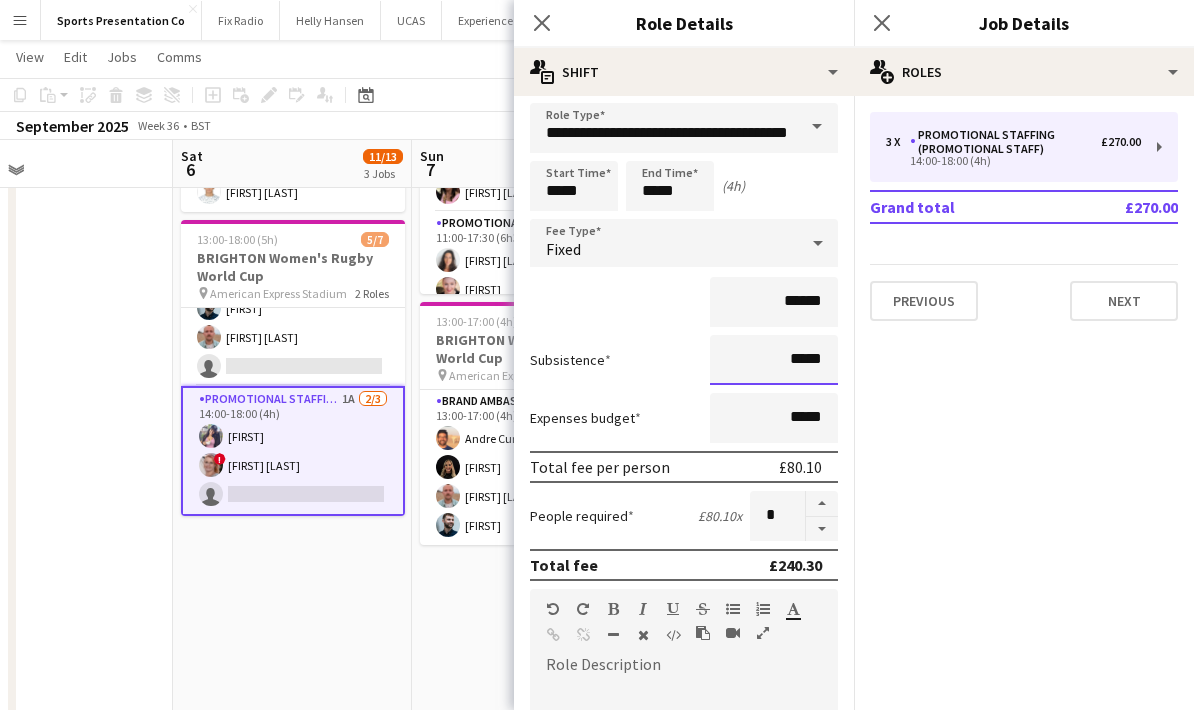 type on "*****" 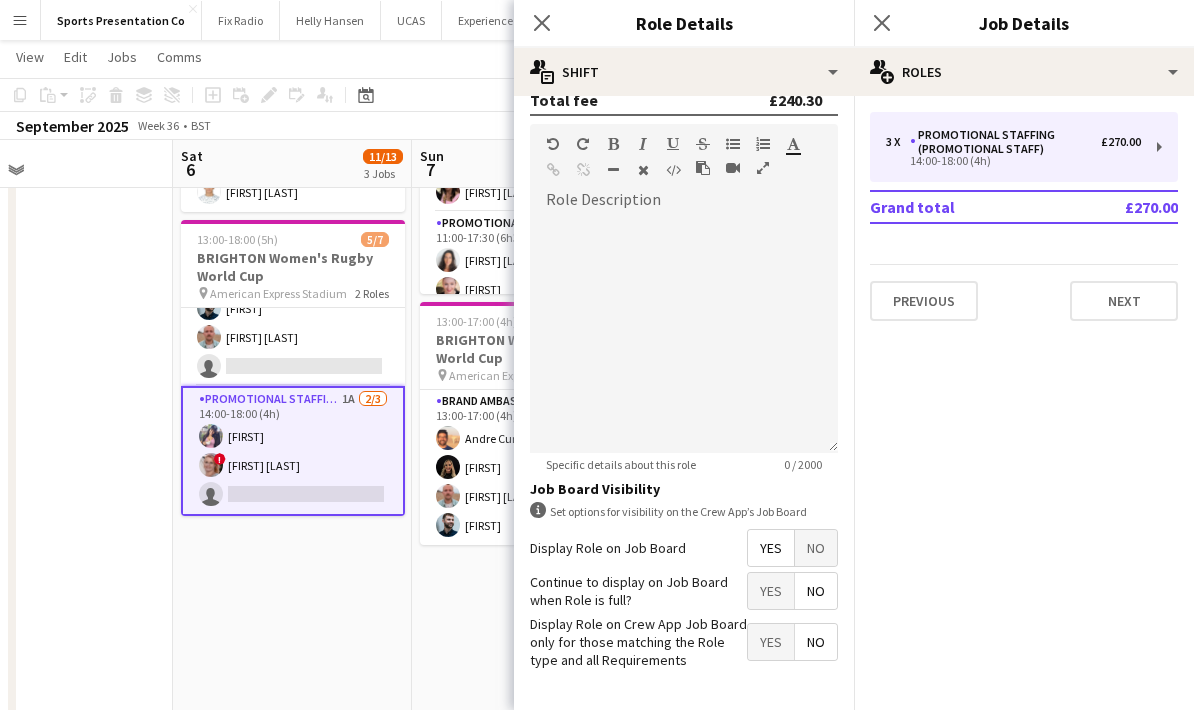 scroll, scrollTop: 473, scrollLeft: 0, axis: vertical 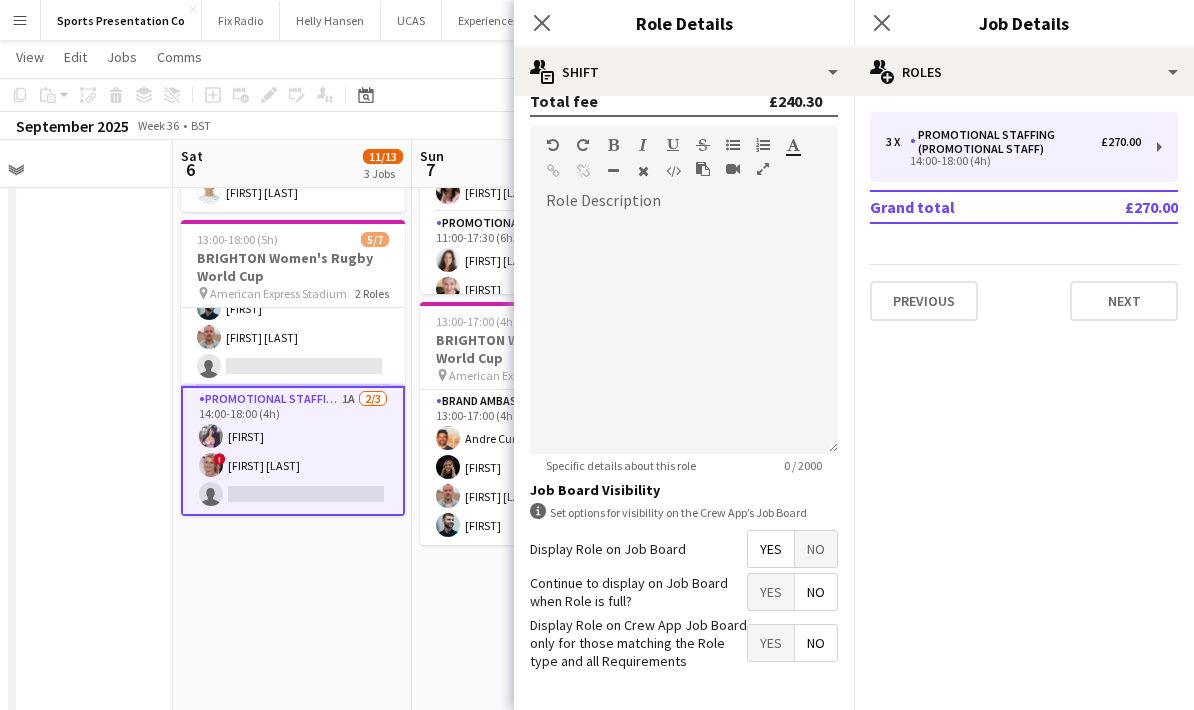 click on "pencil3
General details   3 x   Promotional Staffing (Promotional Staff)   £270.00   [TIME]-[TIME] ([DURATION])   Grand total   £270.00   Previous   Next" 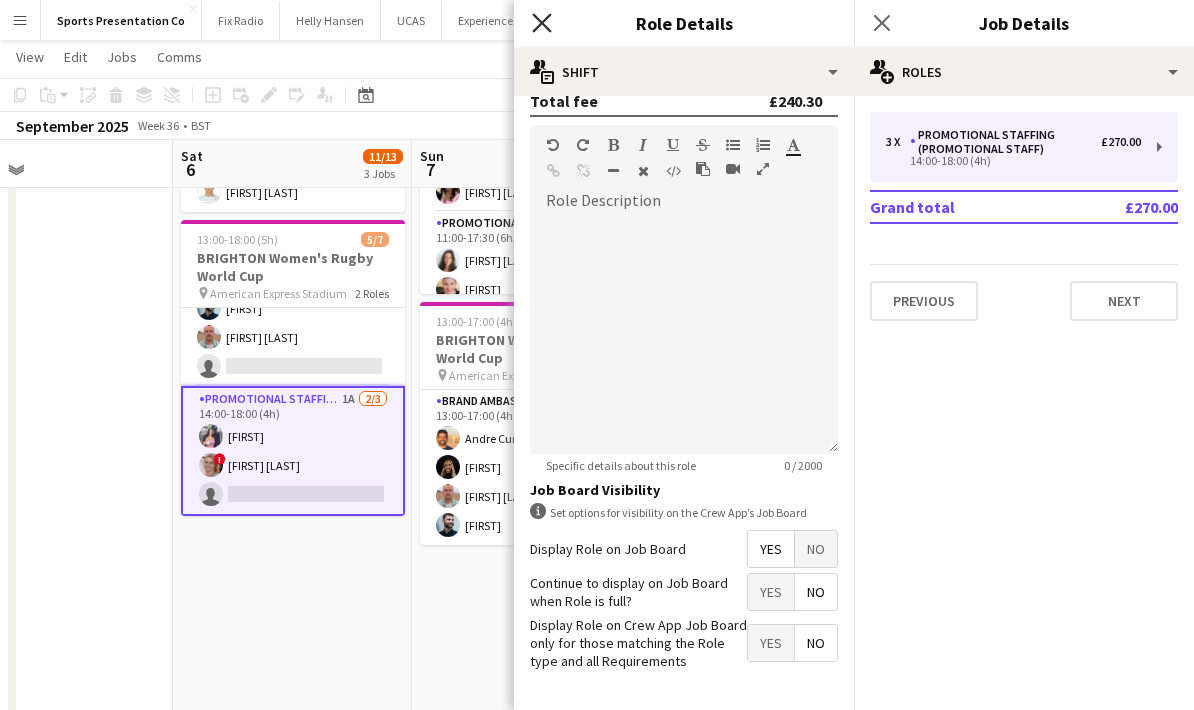 click on "Close pop-in" 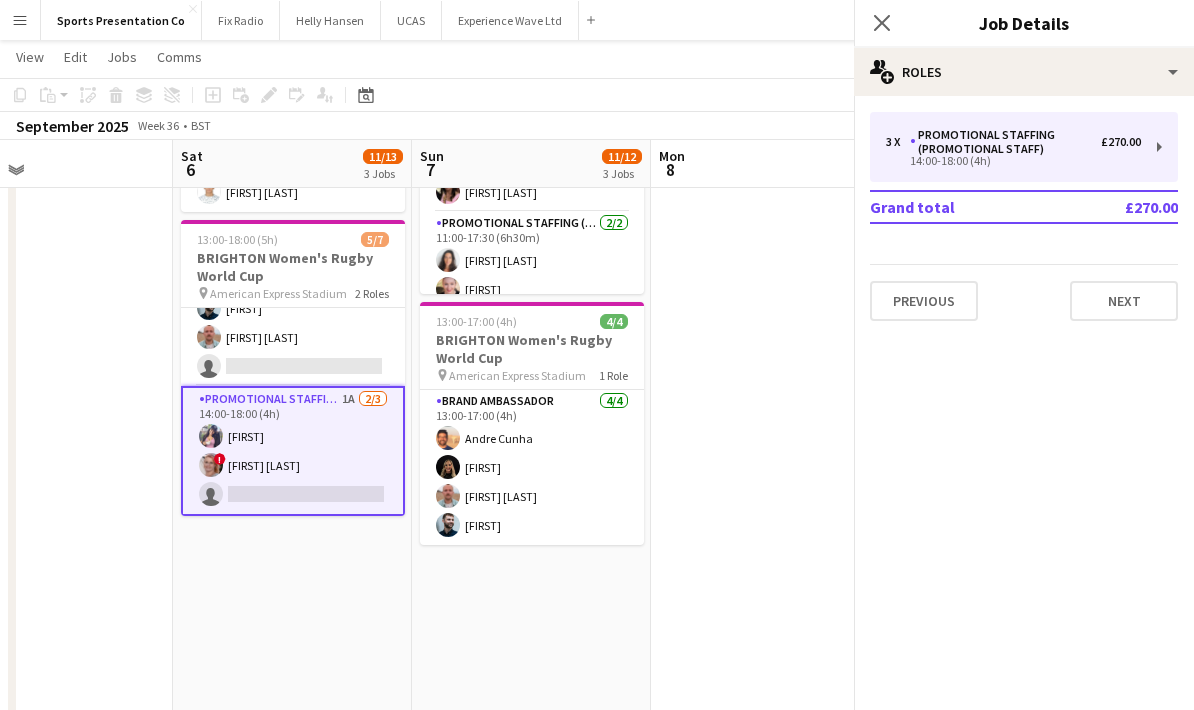 scroll, scrollTop: 0, scrollLeft: 0, axis: both 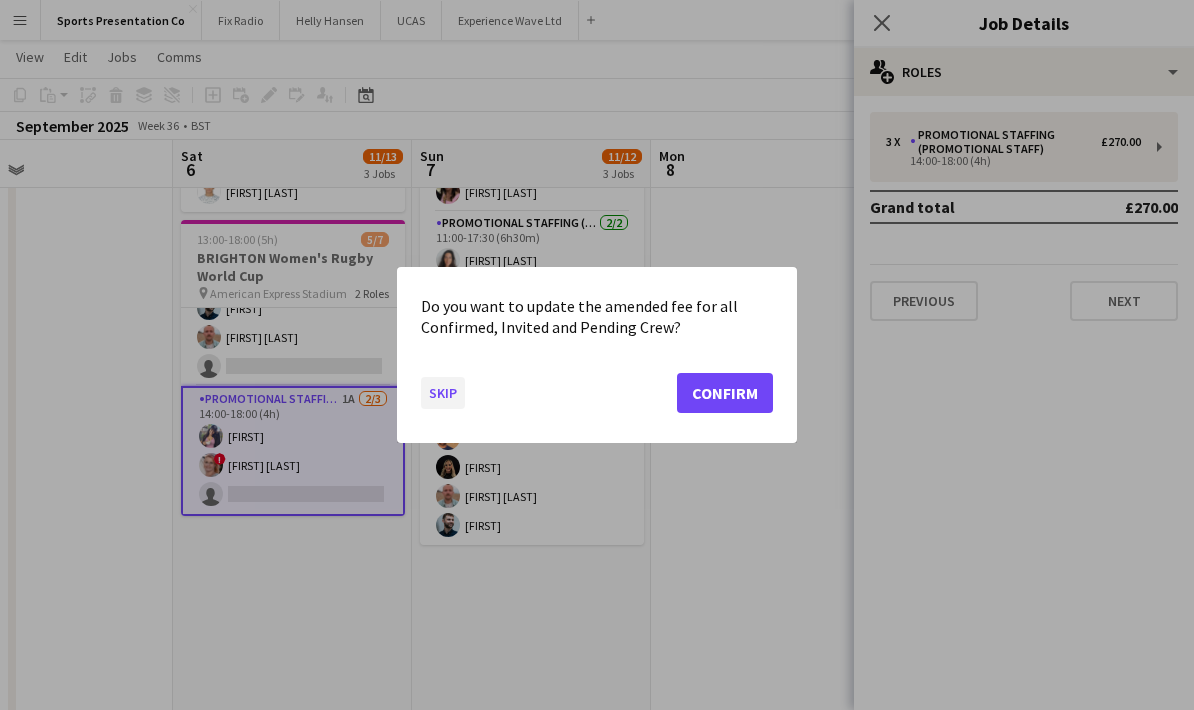 click on "Skip" 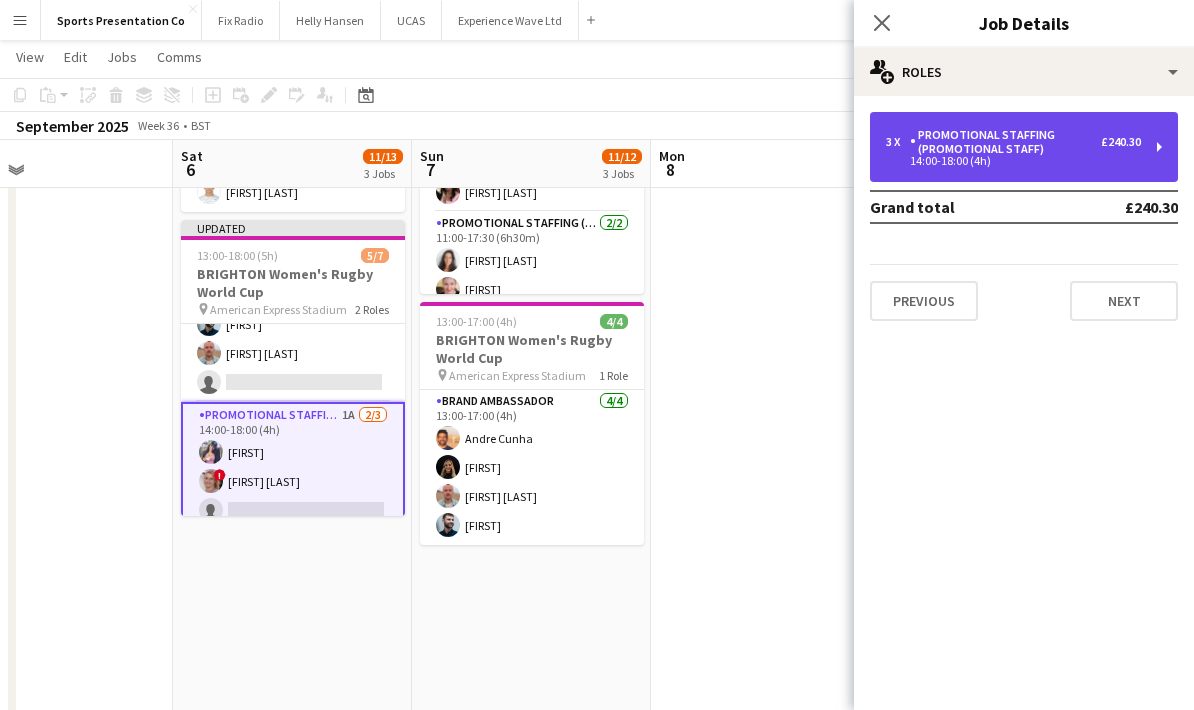 click on "£240.30" at bounding box center (1121, 142) 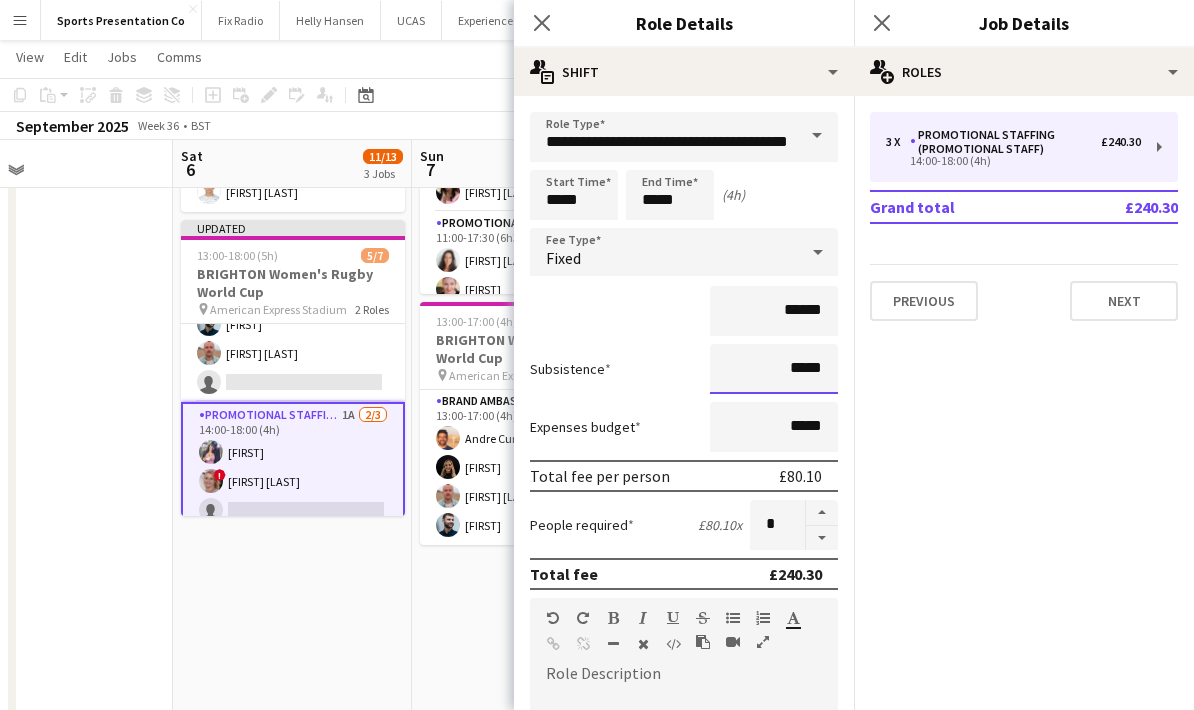 click on "*****" at bounding box center (774, 369) 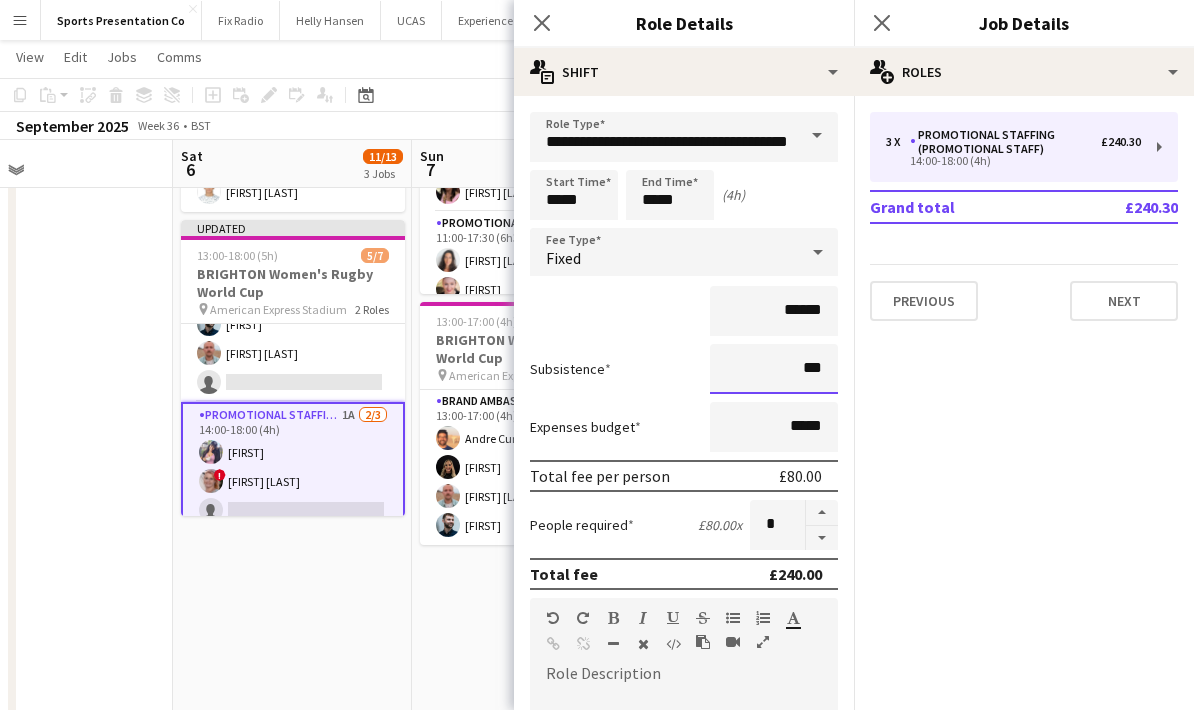 type on "**" 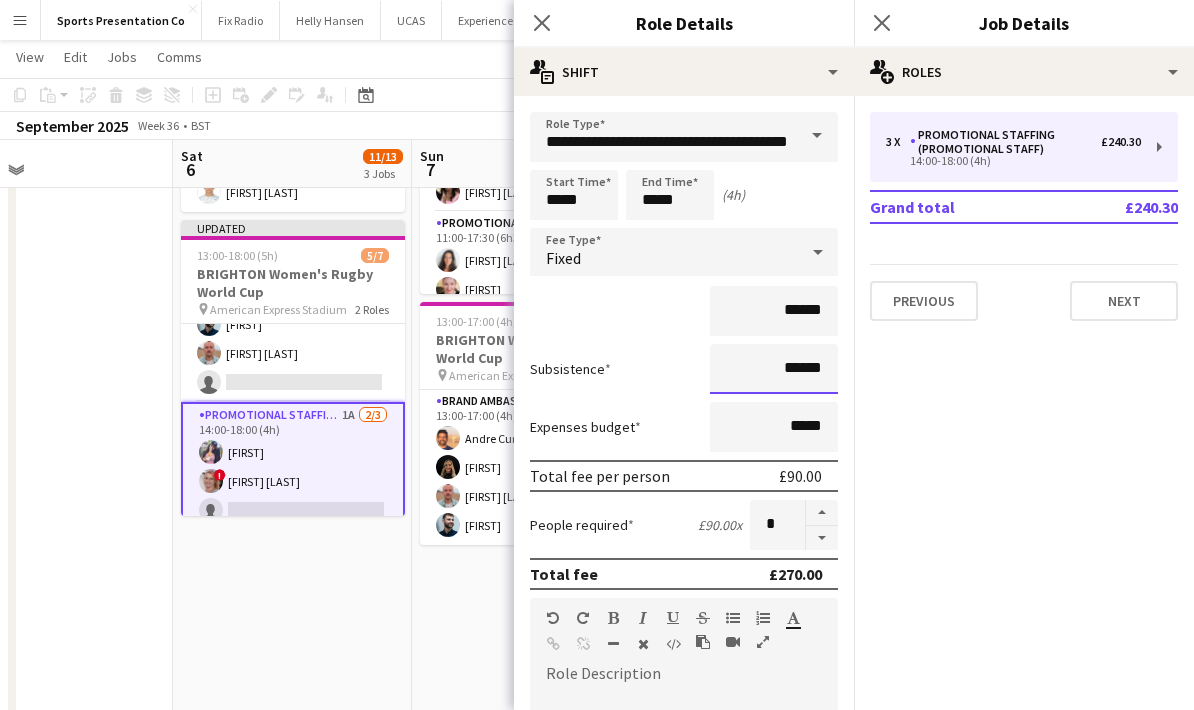 type on "******" 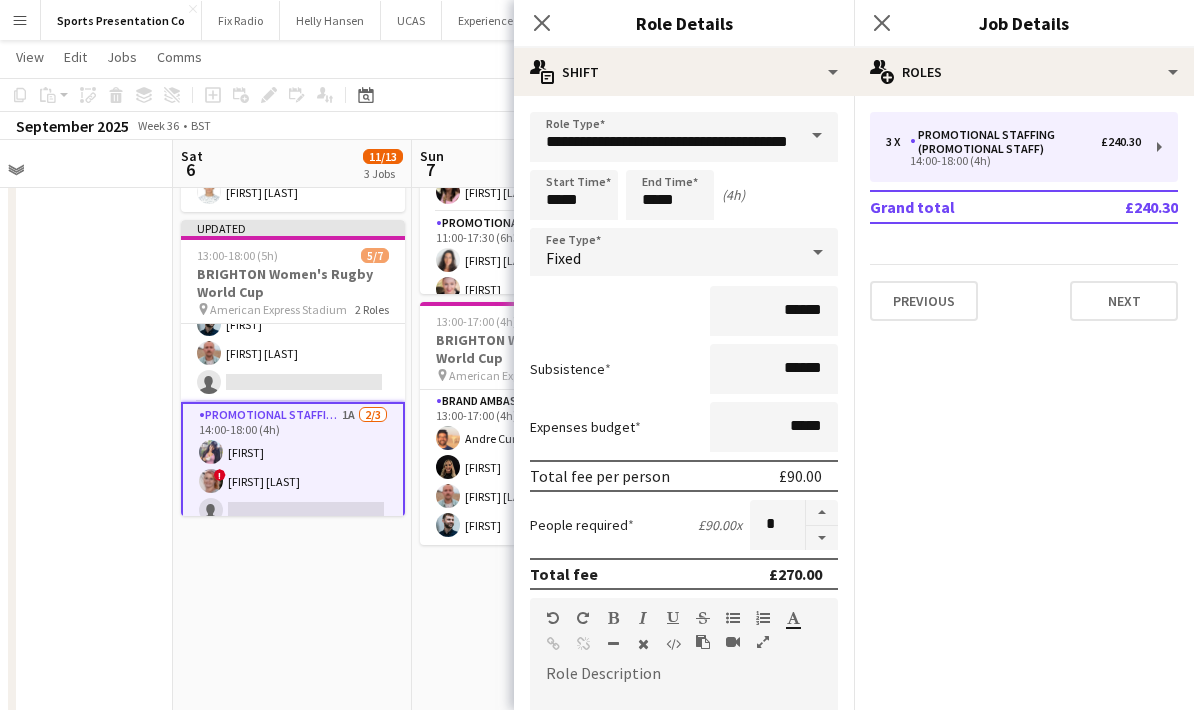 click on "Subsistence  ******" at bounding box center [684, 369] 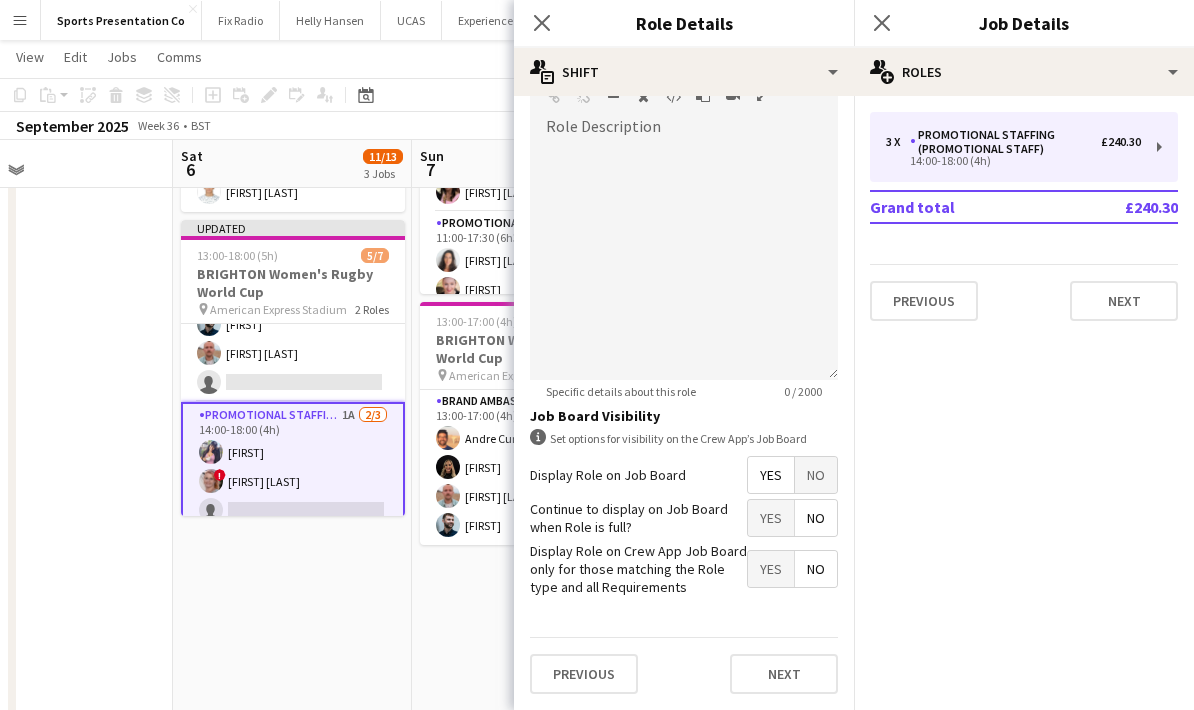 scroll, scrollTop: 553, scrollLeft: 0, axis: vertical 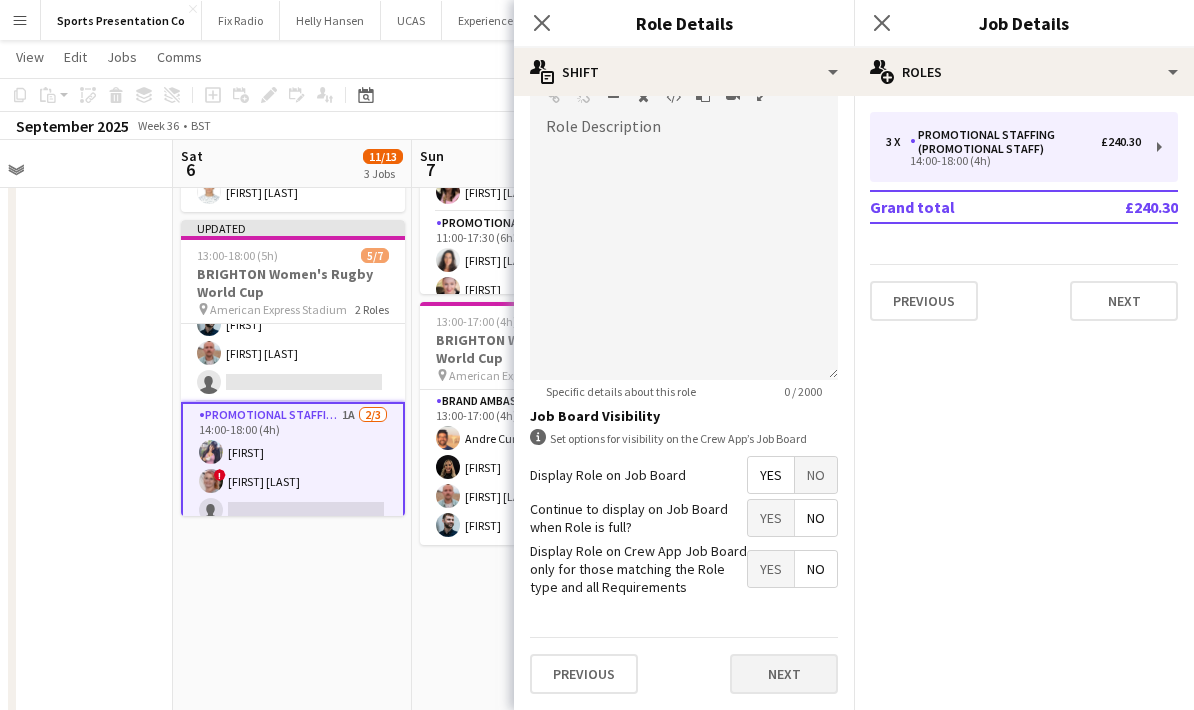 click on "Next" at bounding box center (784, 674) 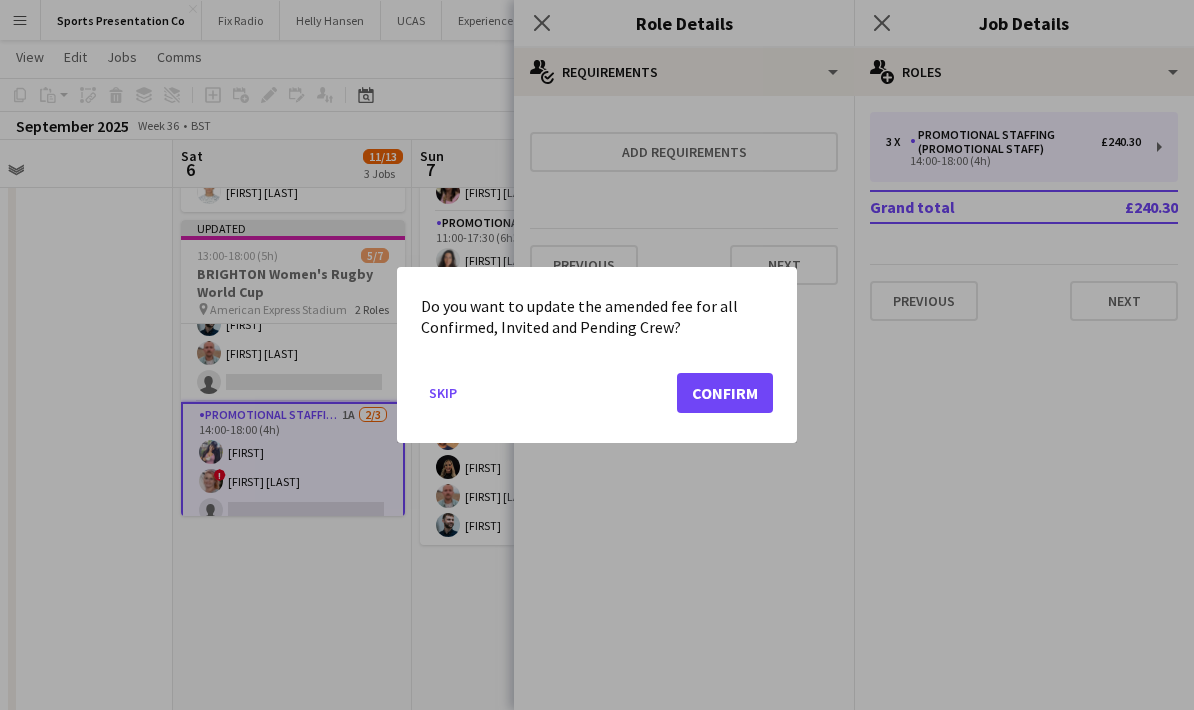 scroll, scrollTop: 0, scrollLeft: 0, axis: both 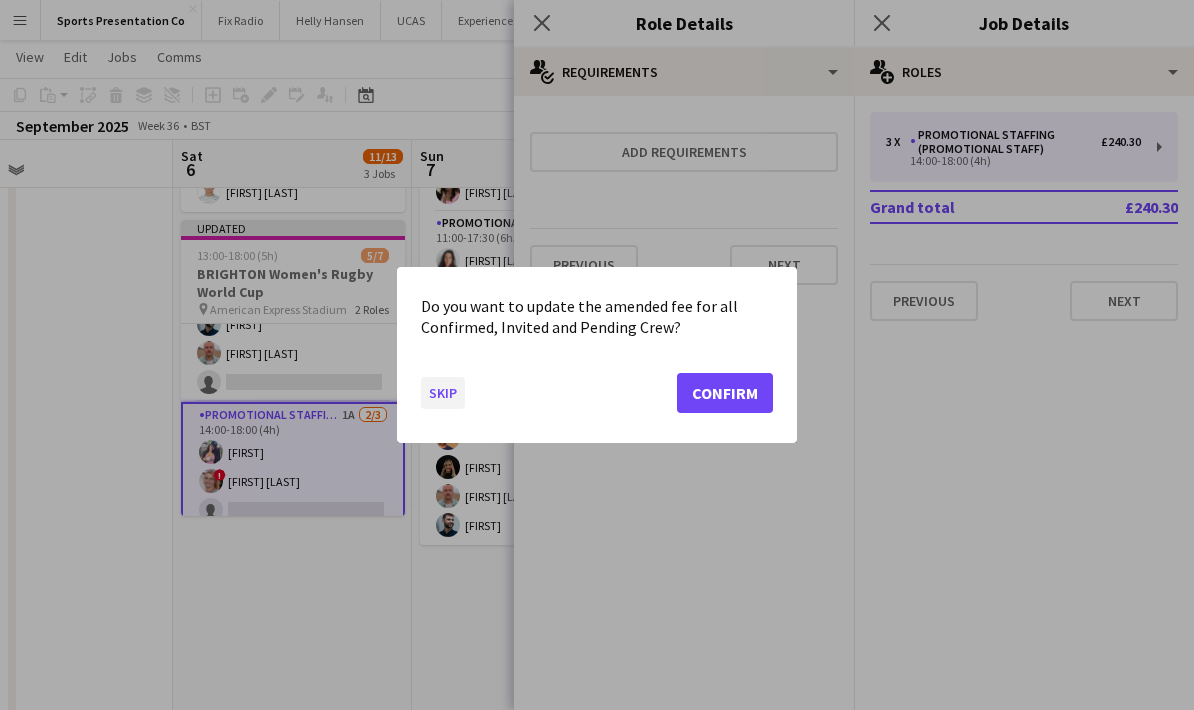 click on "Skip" 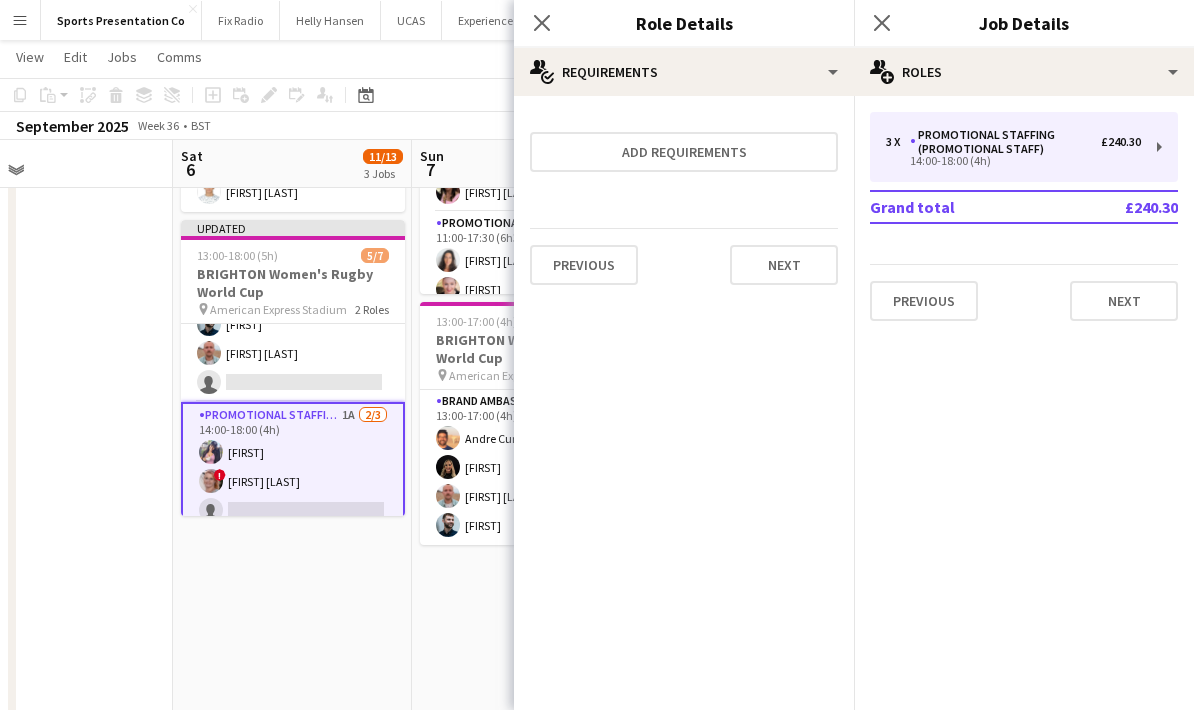 scroll, scrollTop: 456, scrollLeft: 0, axis: vertical 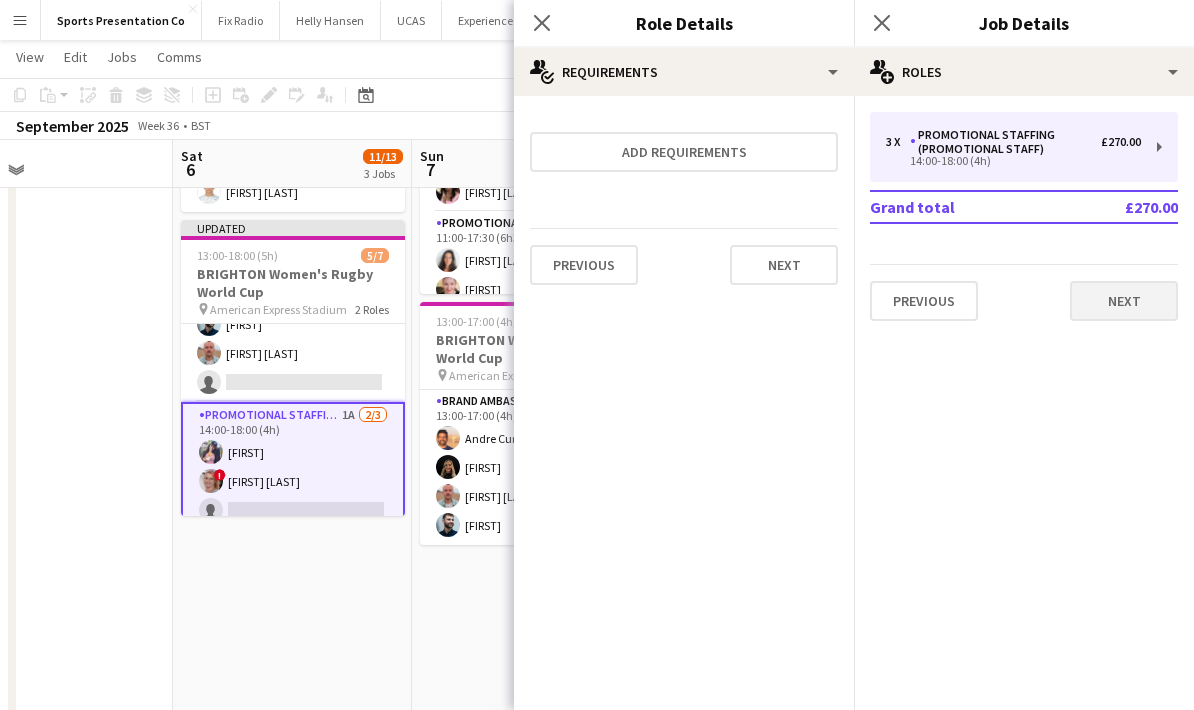 click on "Next" at bounding box center (1124, 301) 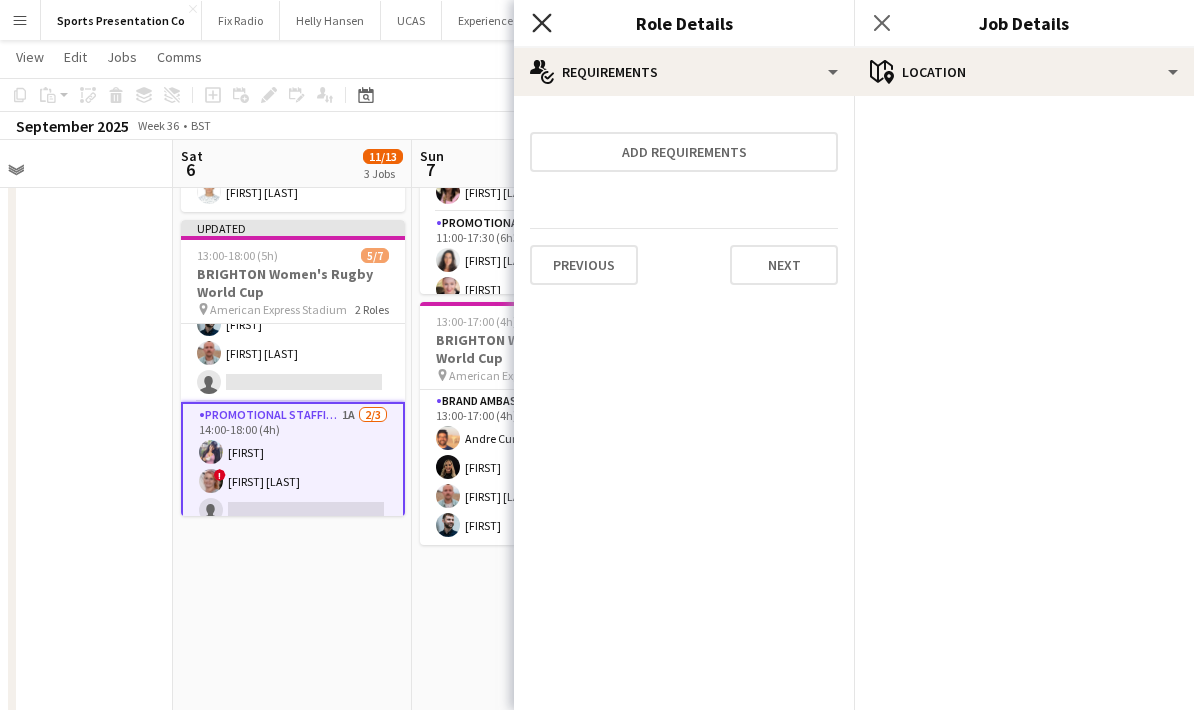 click on "Close pop-in" 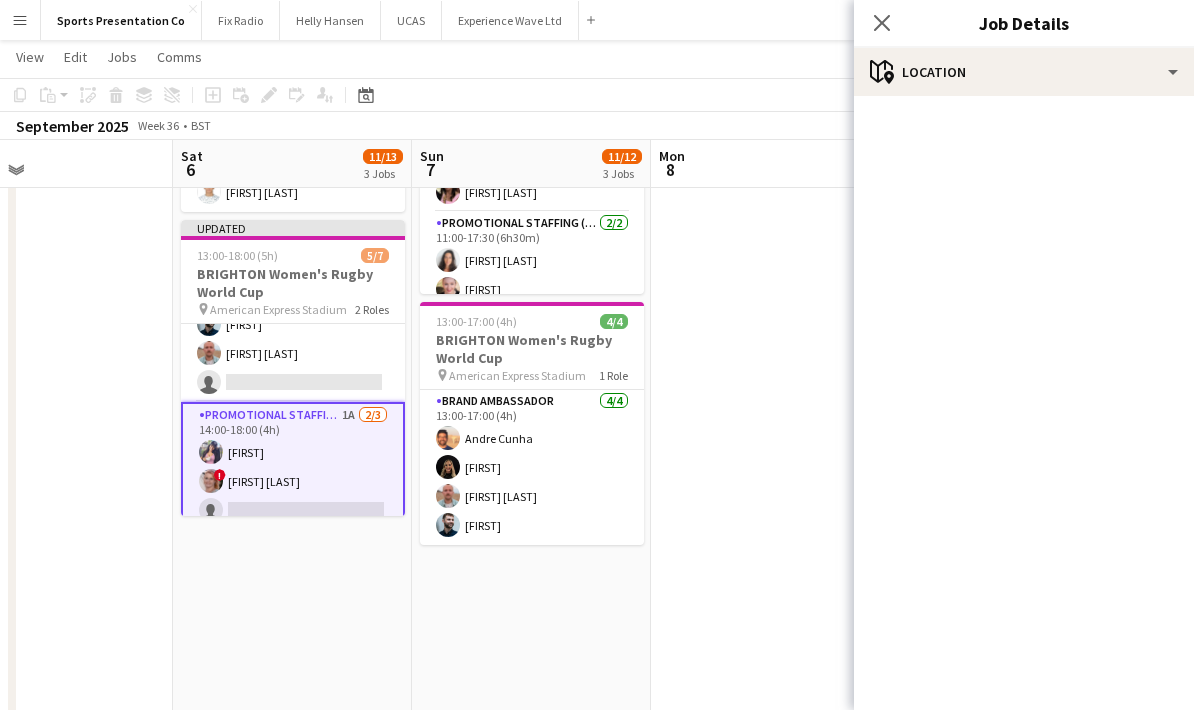 click at bounding box center [770, 290] 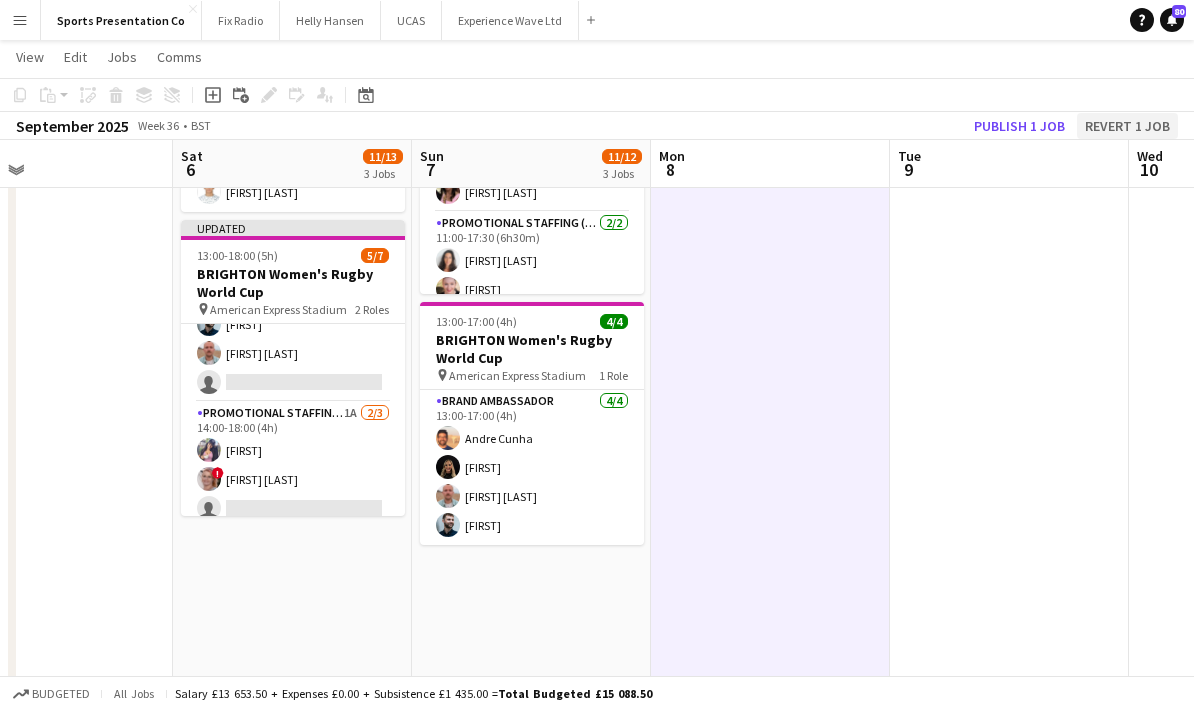 click on "Revert 1 job" 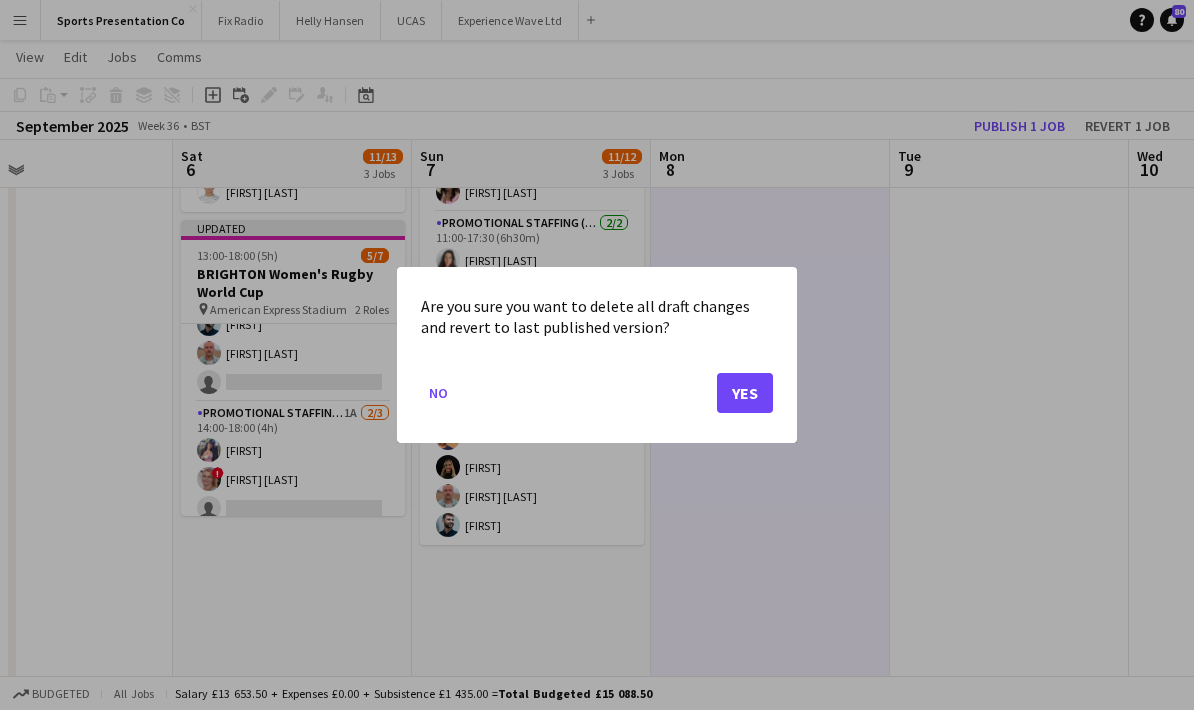 click on "Yes" 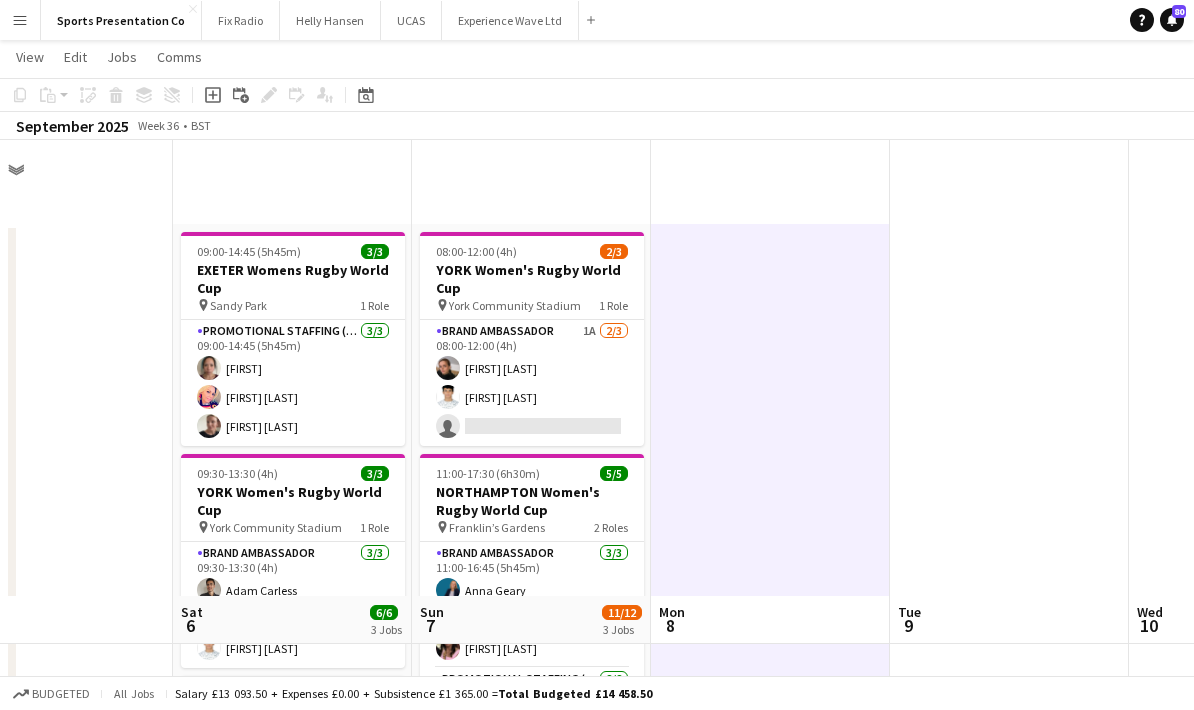 scroll, scrollTop: 456, scrollLeft: 0, axis: vertical 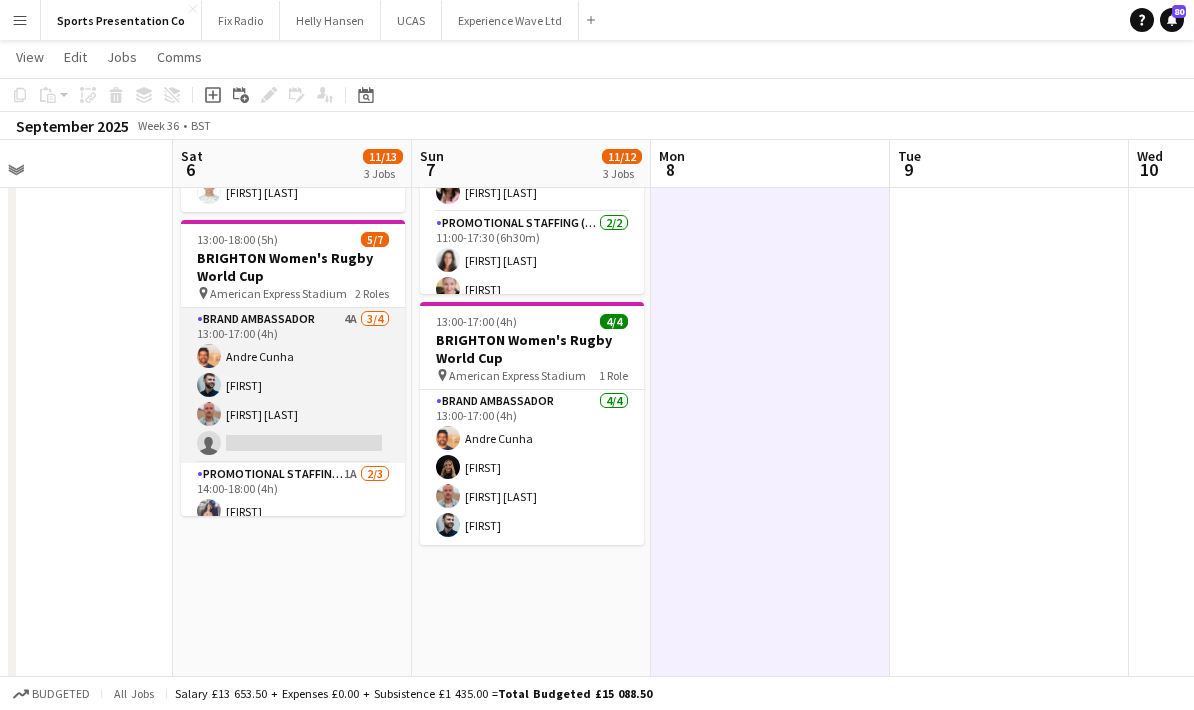 click on "Brand Ambassador   4A   3/4   [TIME]-[TIME] ([DURATION])
[FIRST] [LAST] [FIRST] [LAST] [FIRST] [LAST]
single-neutral-actions" at bounding box center (293, 385) 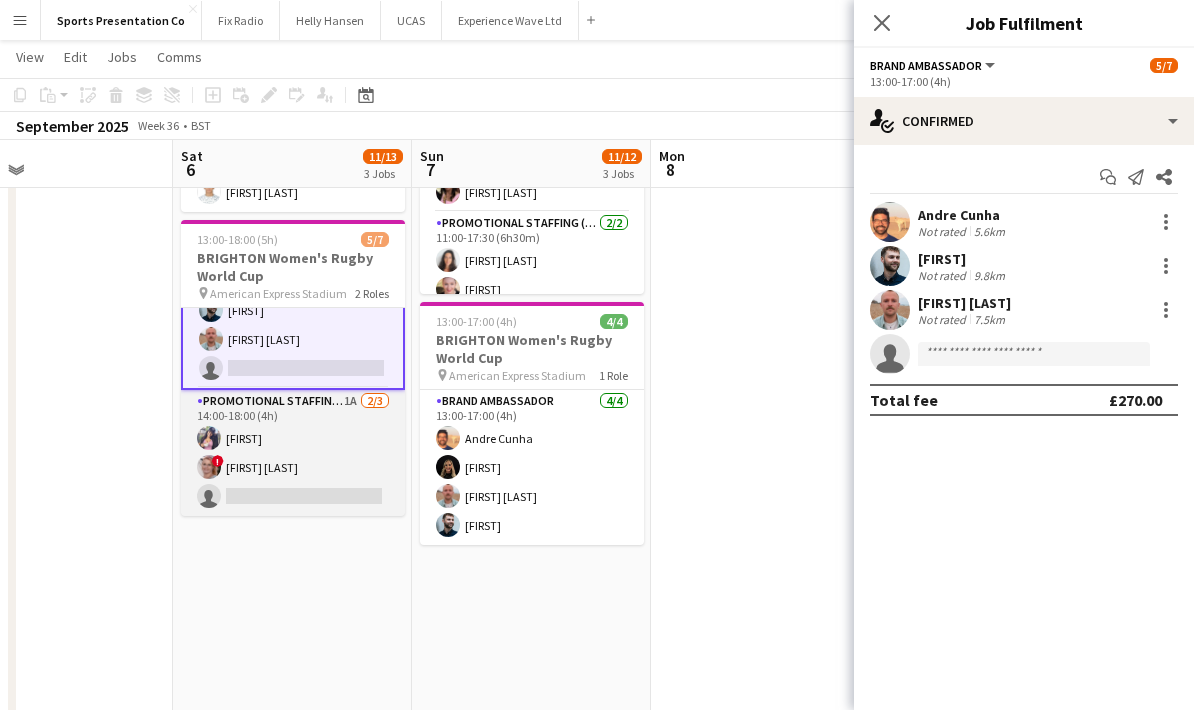 scroll, scrollTop: 77, scrollLeft: 0, axis: vertical 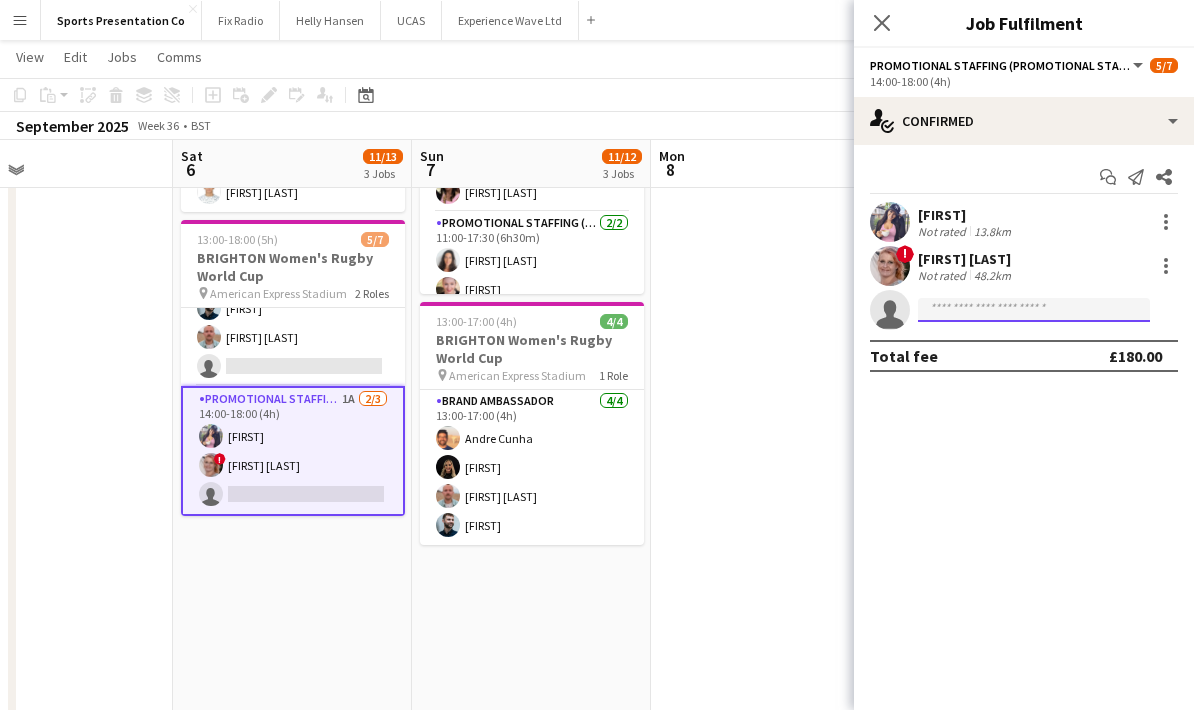 click 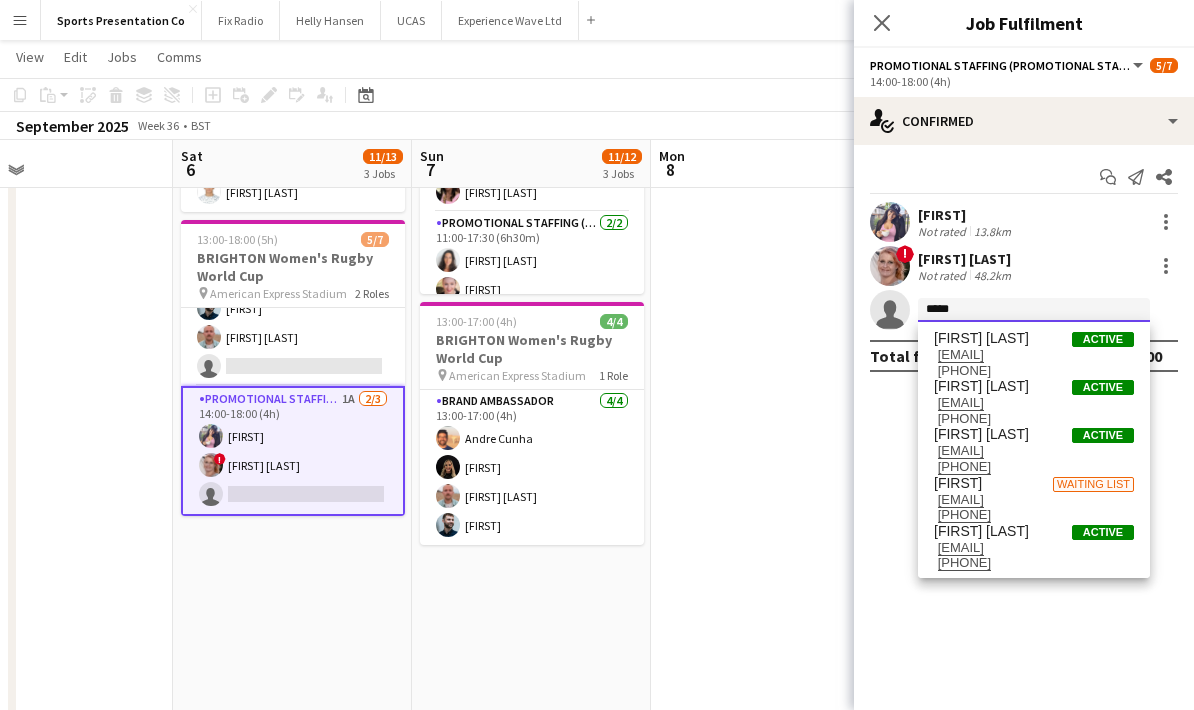 type on "*****" 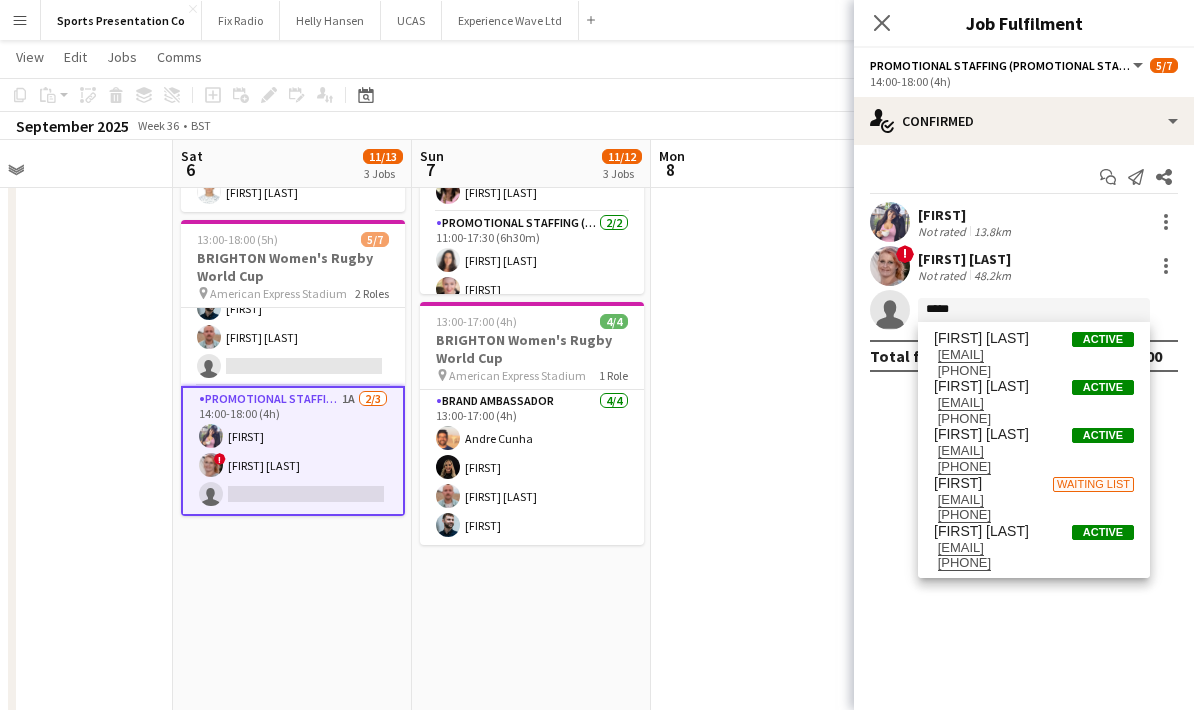 click on "check
Confirmed
Start chat
Send notification
Share
[FIRST] [LAST]   Not rated   13.8km  !  [FIRST] [LAST]   Not rated   48.2km
single-neutral-actions
*****  Total fee   £180.00" 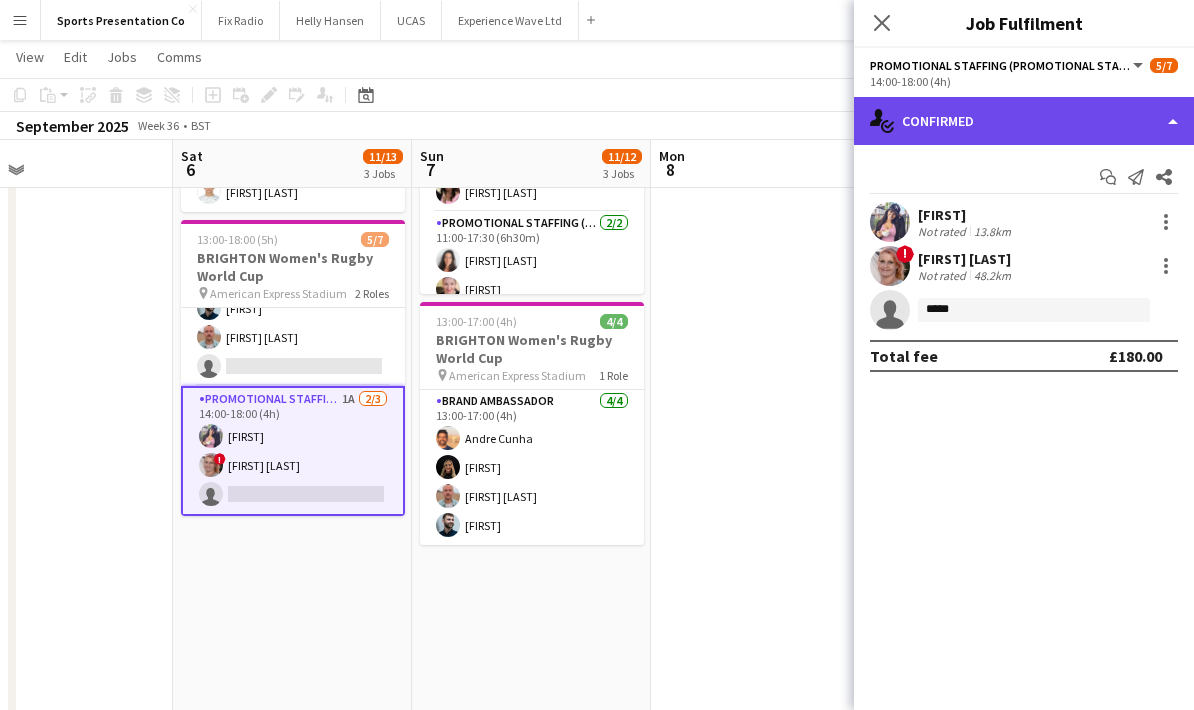 click on "single-neutral-actions-check-2
Confirmed" 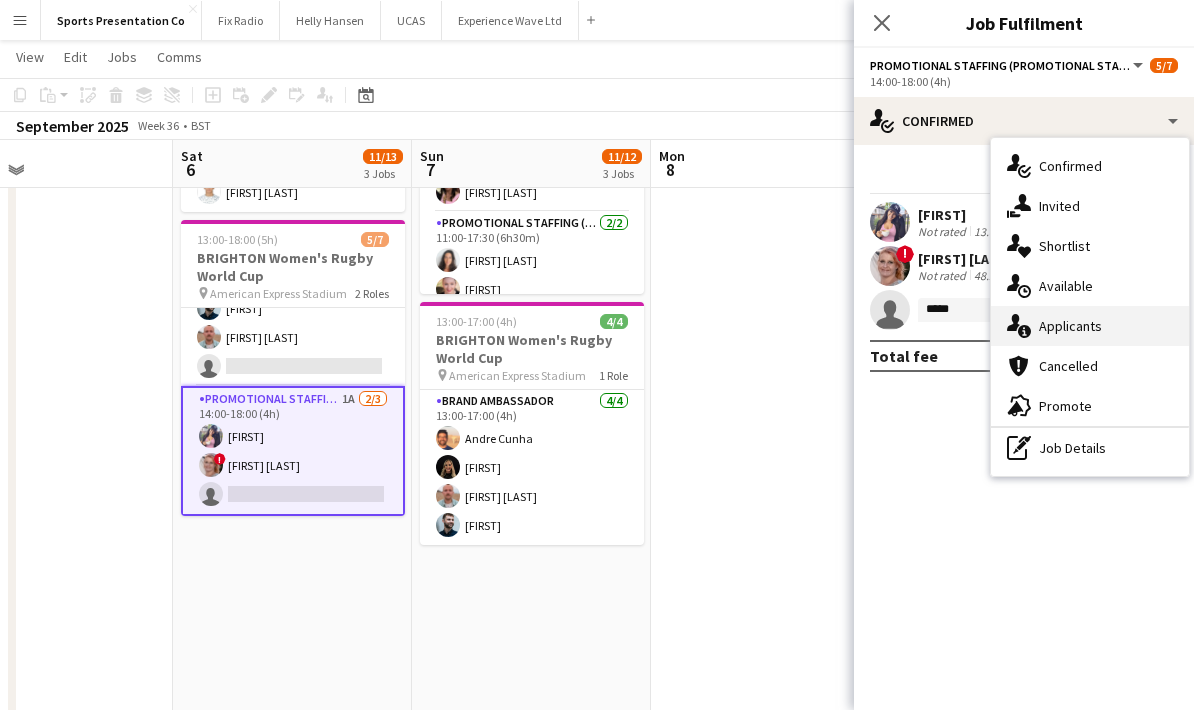 click on "single-neutral-actions-information
Applicants" at bounding box center (1090, 326) 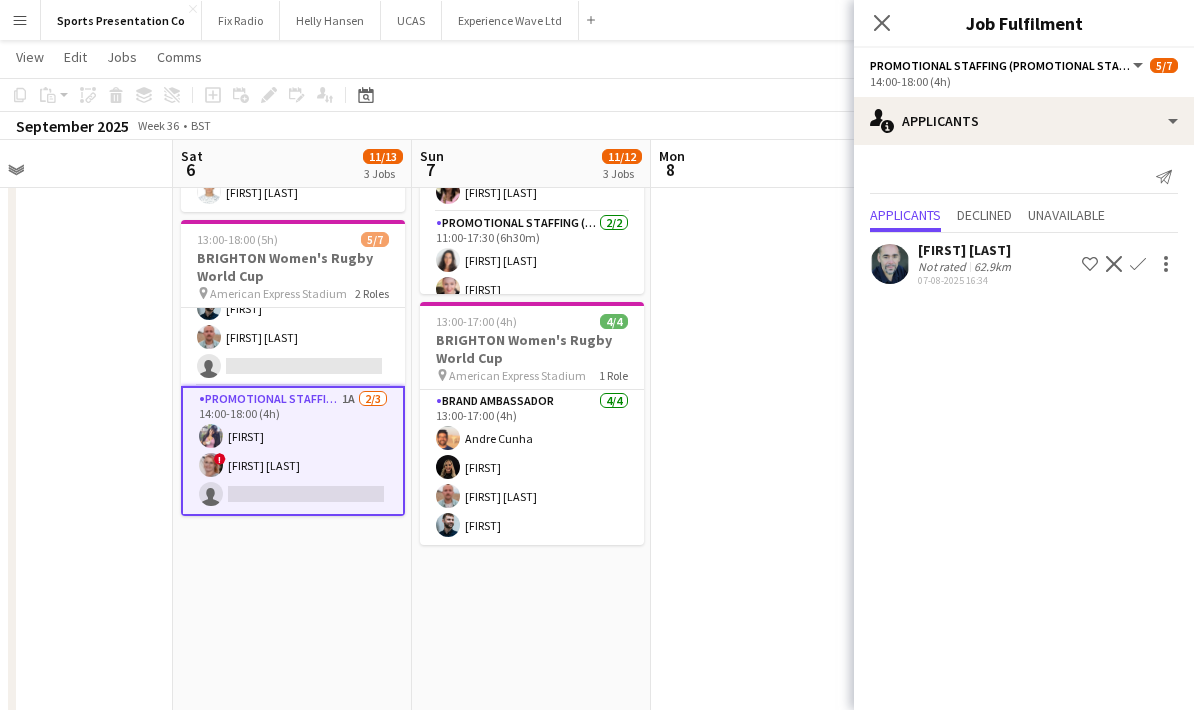 click on "Confirm" 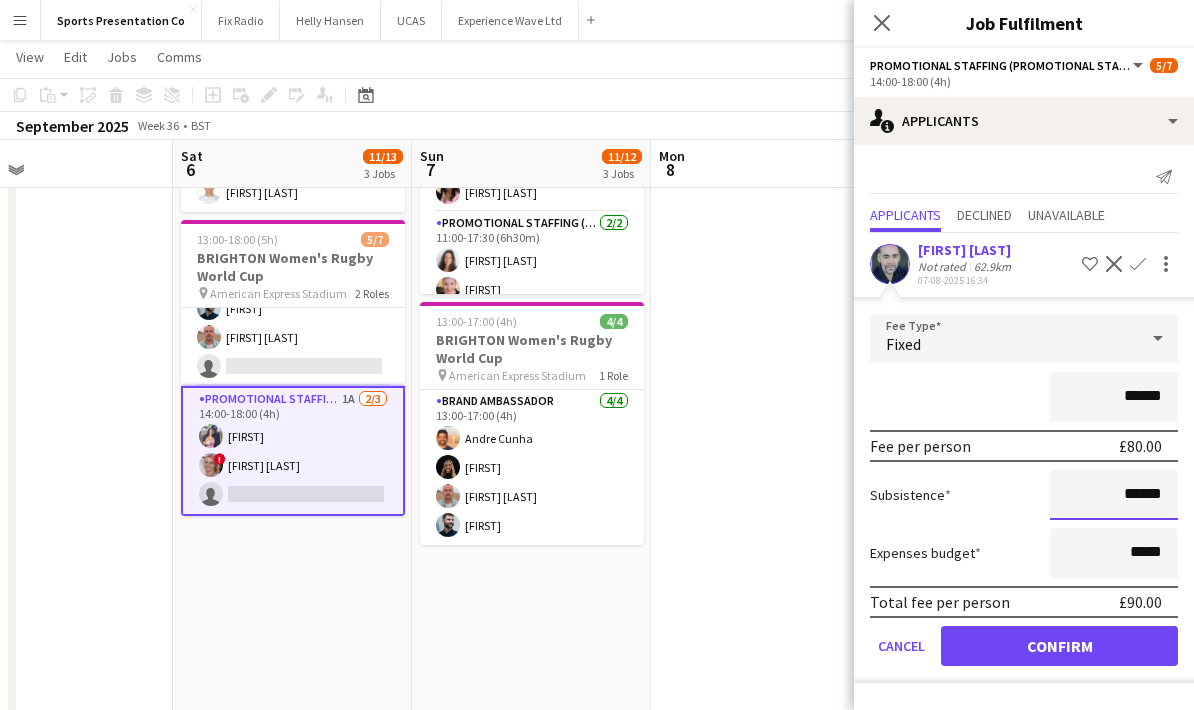 click on "******" at bounding box center (1114, 495) 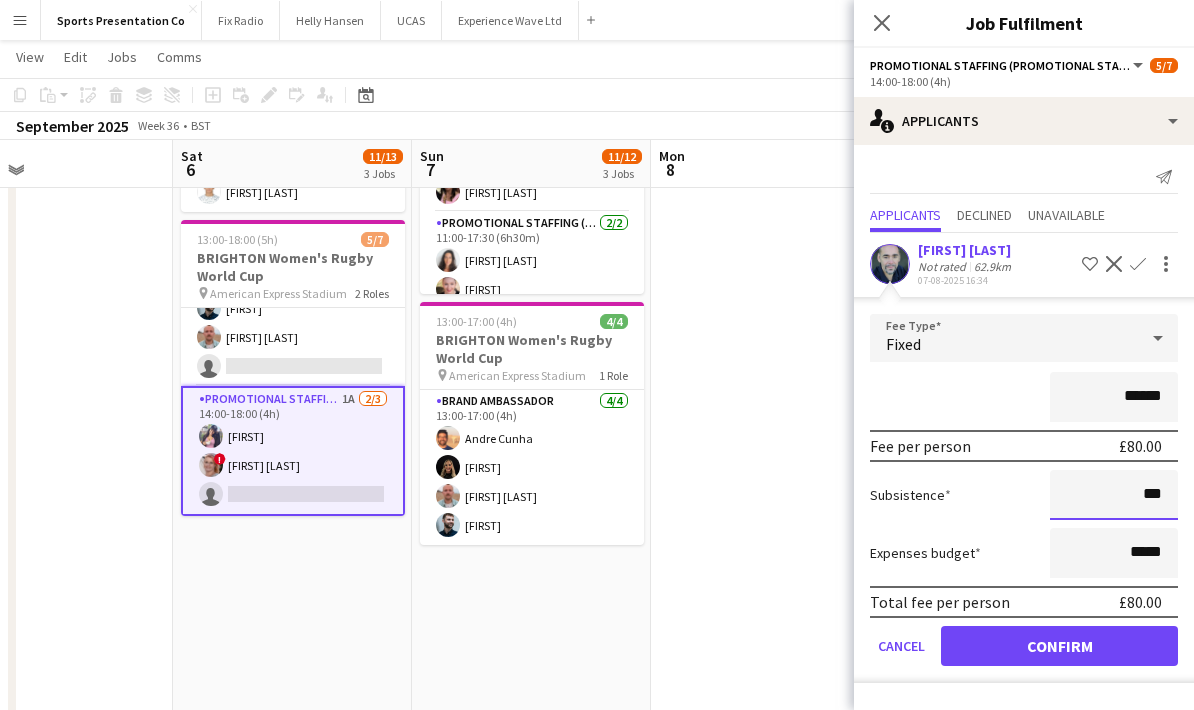 type on "**" 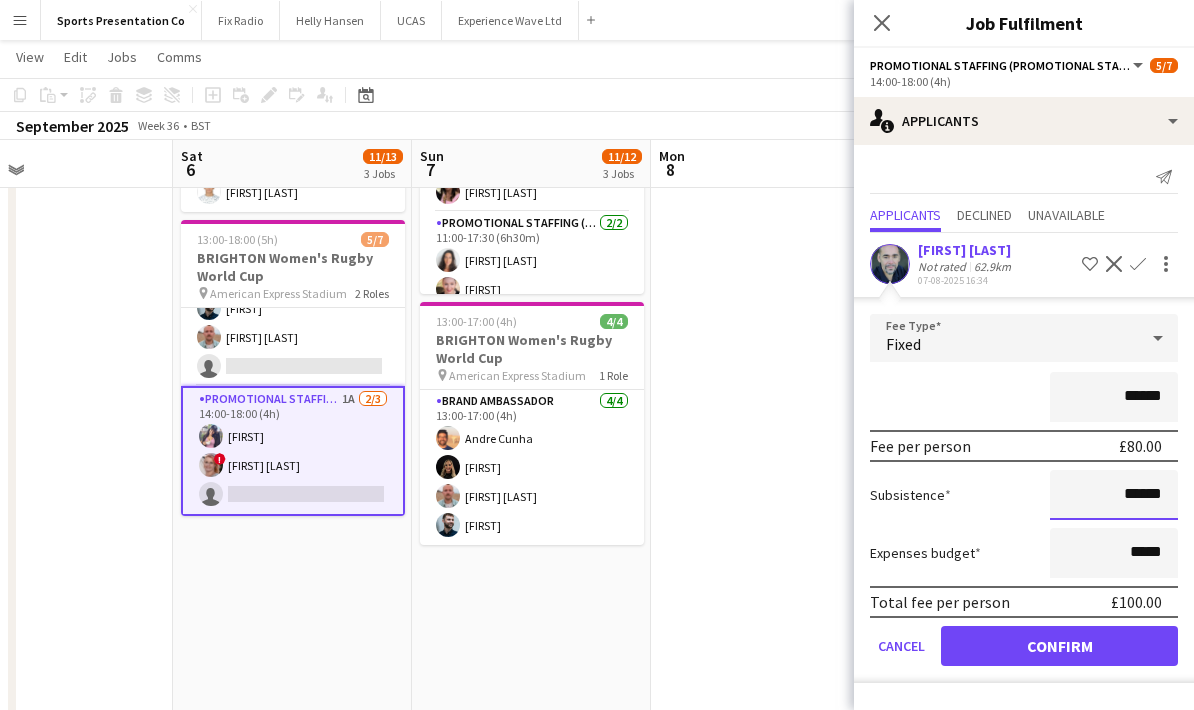 type on "******" 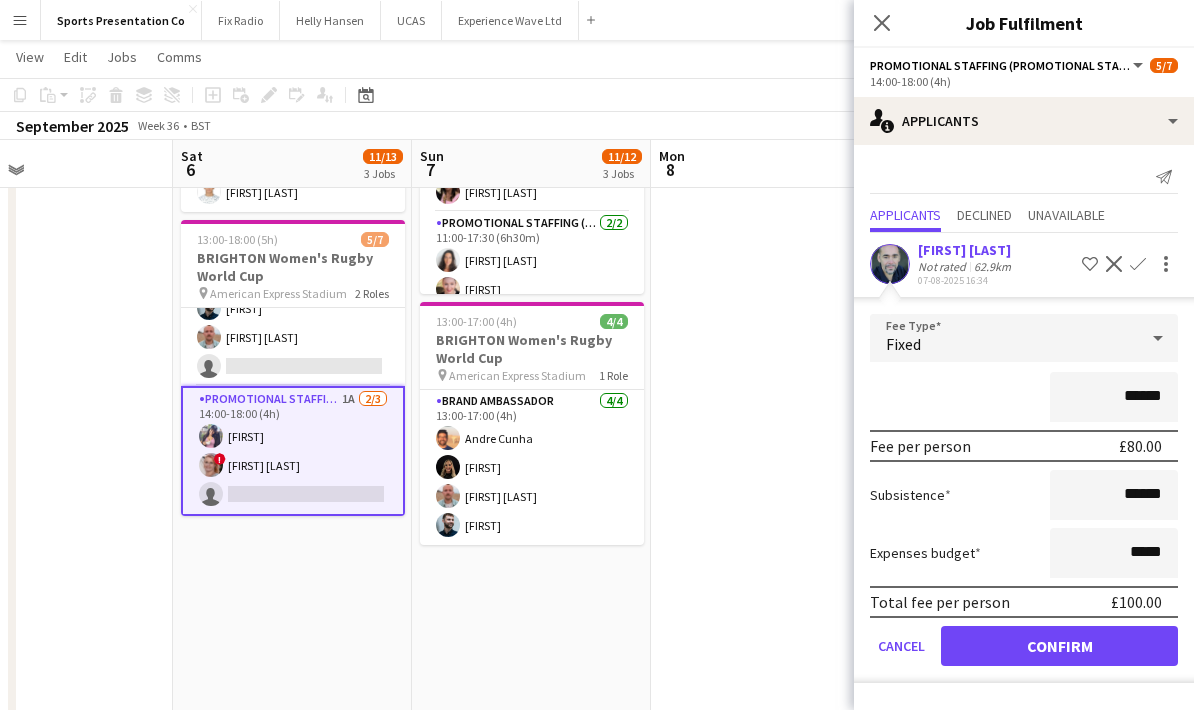 click on "Fee Type  Fixed ******  Fee per person   £80.00   Subsistence  ******  Expenses budget  *****  Total fee per person   £100.00   Cancel   Confirm" 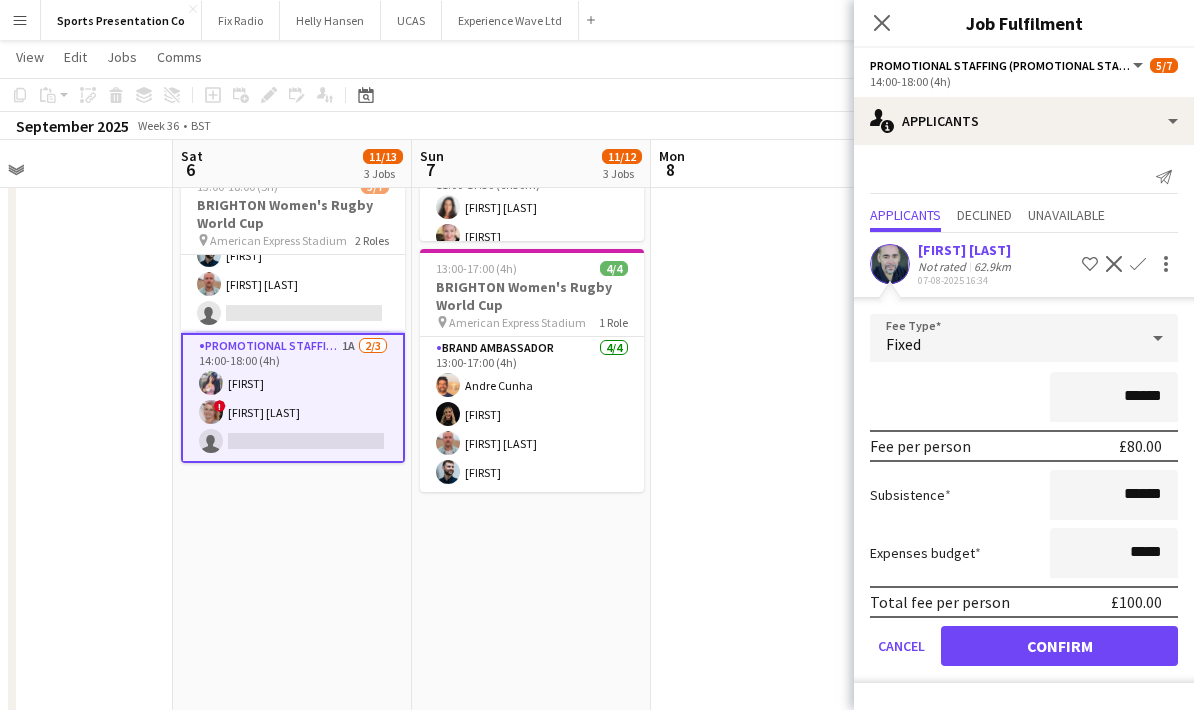 click on "Confirm" 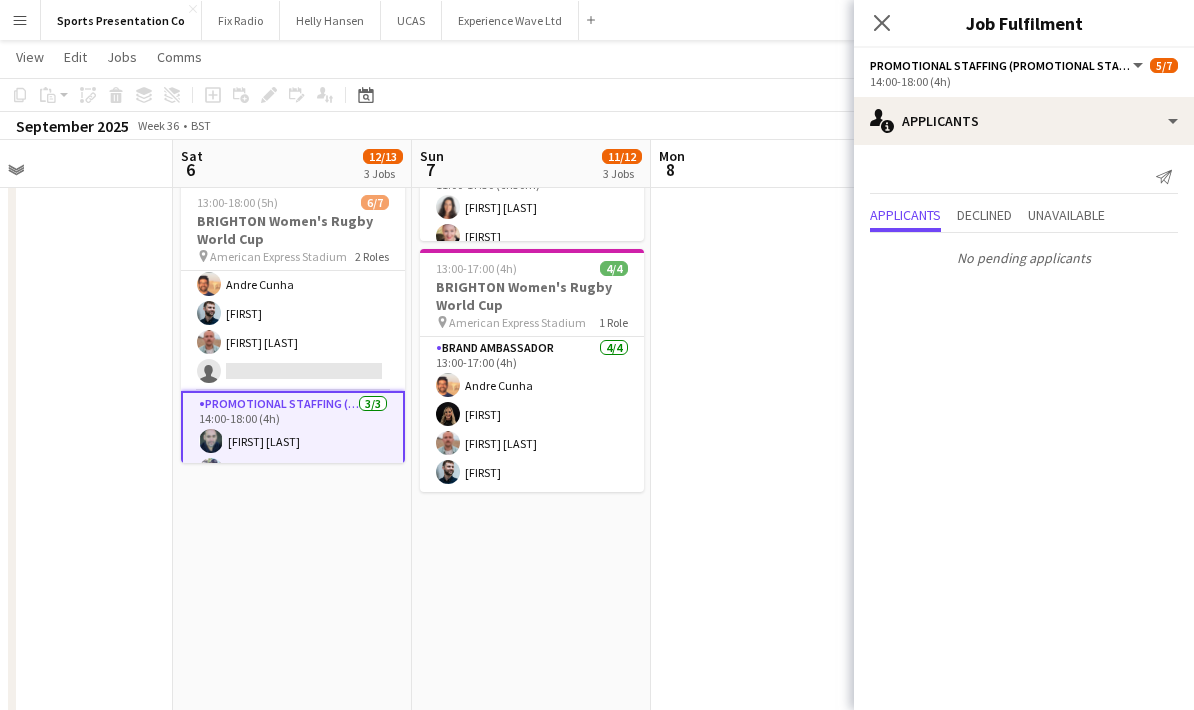 scroll, scrollTop: 2, scrollLeft: 0, axis: vertical 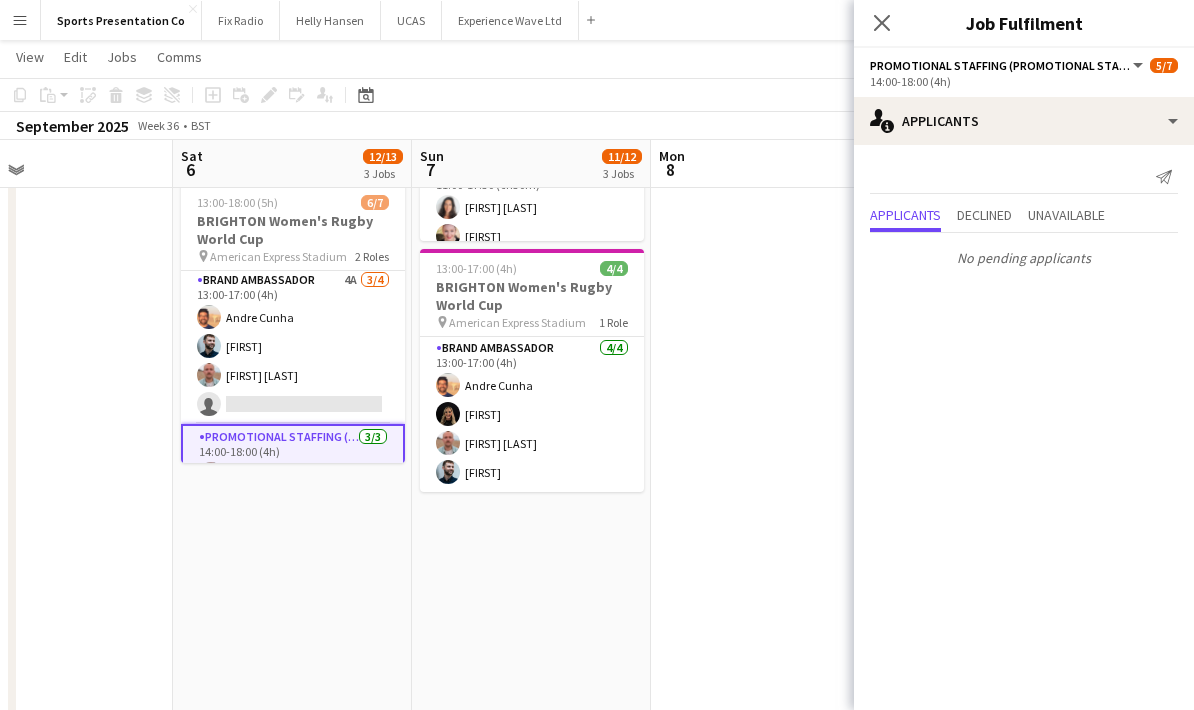 click at bounding box center [770, 237] 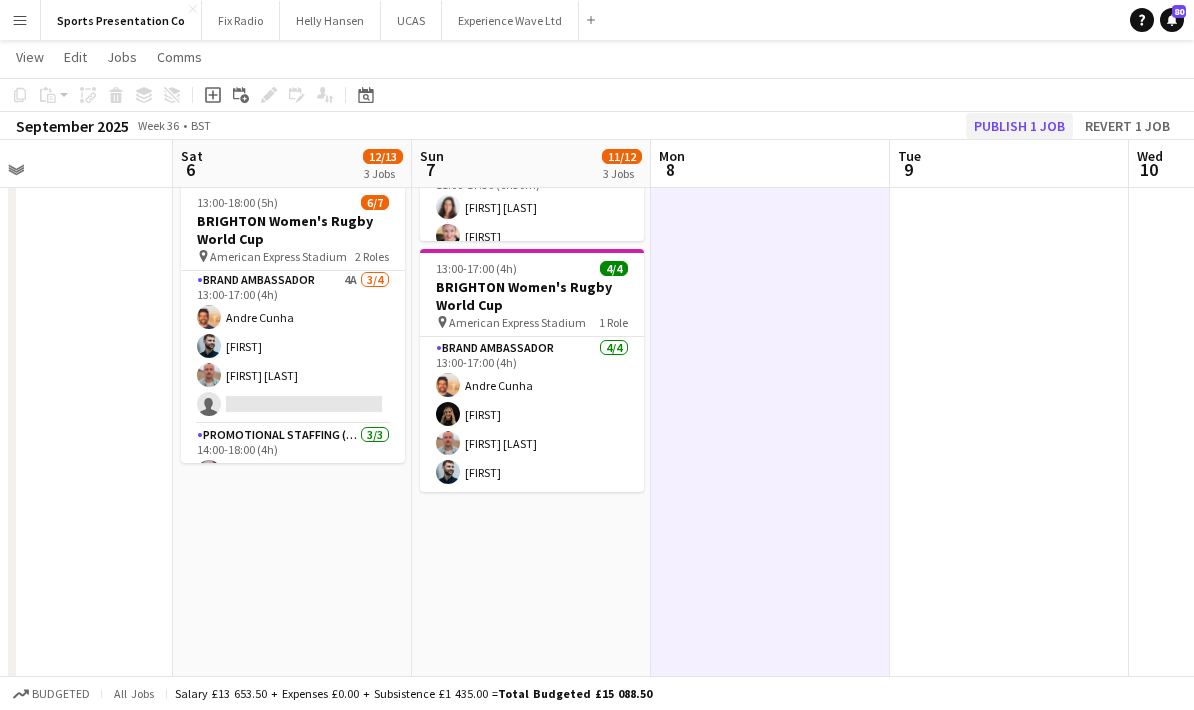 click on "Publish 1 job" 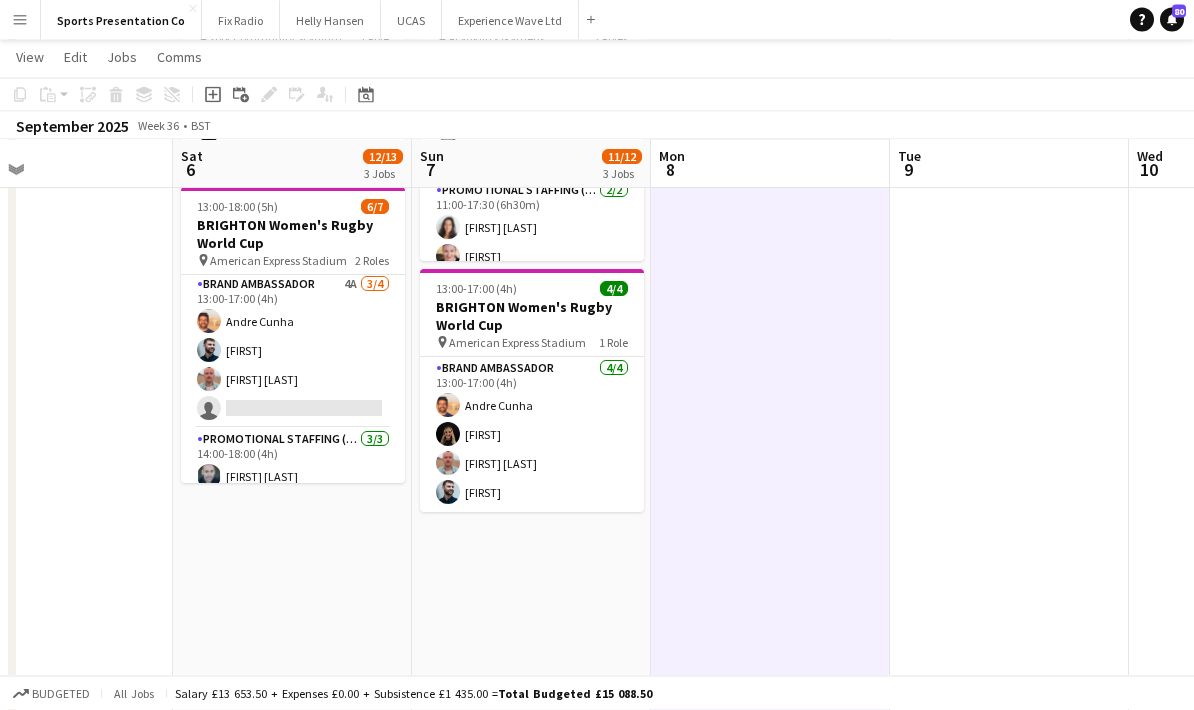 scroll, scrollTop: 489, scrollLeft: 0, axis: vertical 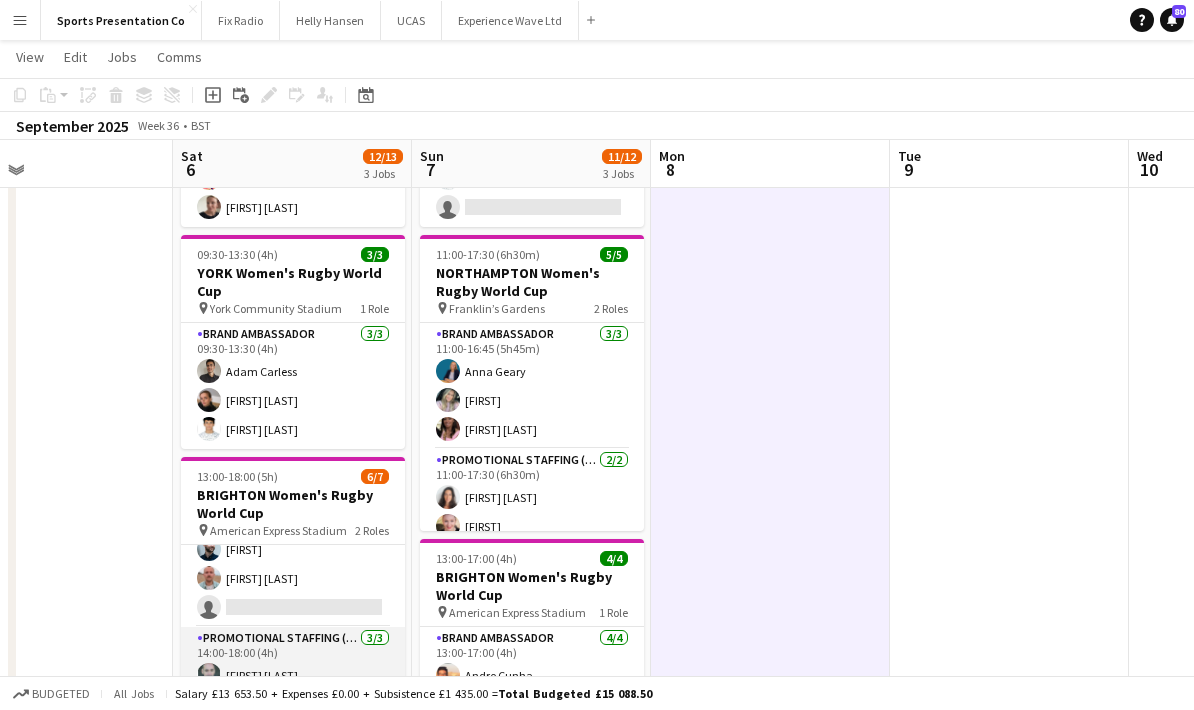 click on "Promotional Staffing (Promotional Staff)   3/3   [TIME]-[TIME] ([DURATION])
[FIRST] [LAST] [FIRST] [LAST] ! [FIRST] [LAST]" at bounding box center [293, 690] 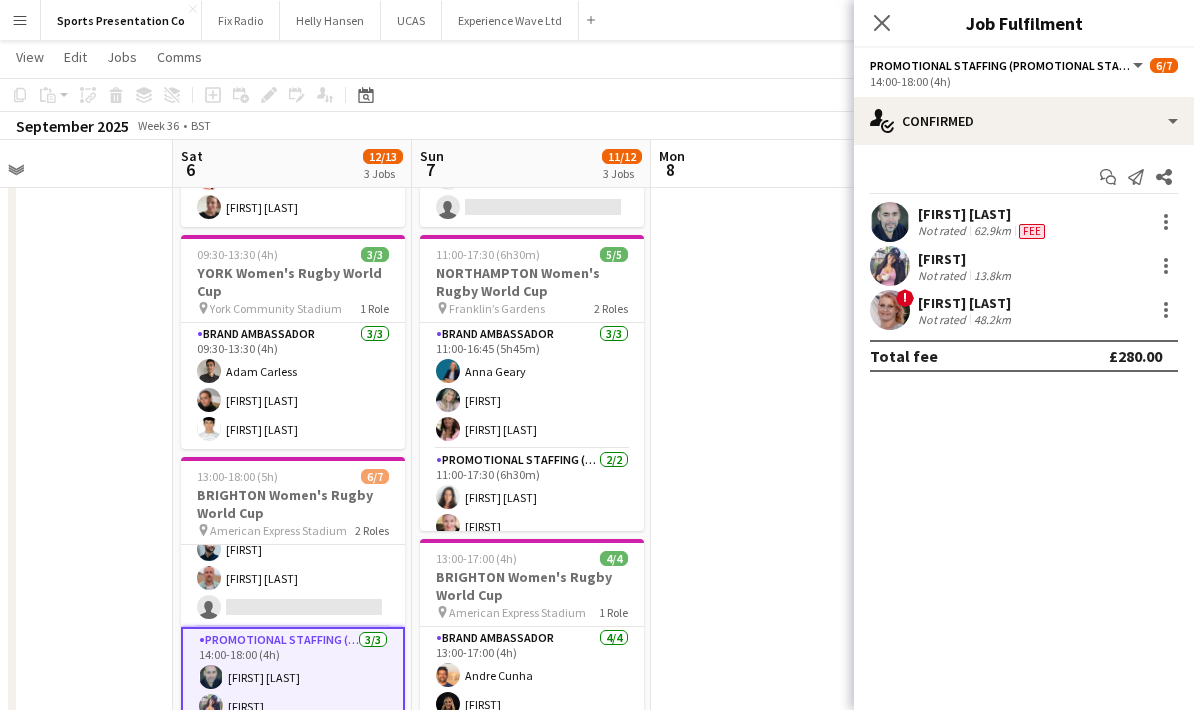 click on "62.9km" at bounding box center (992, 231) 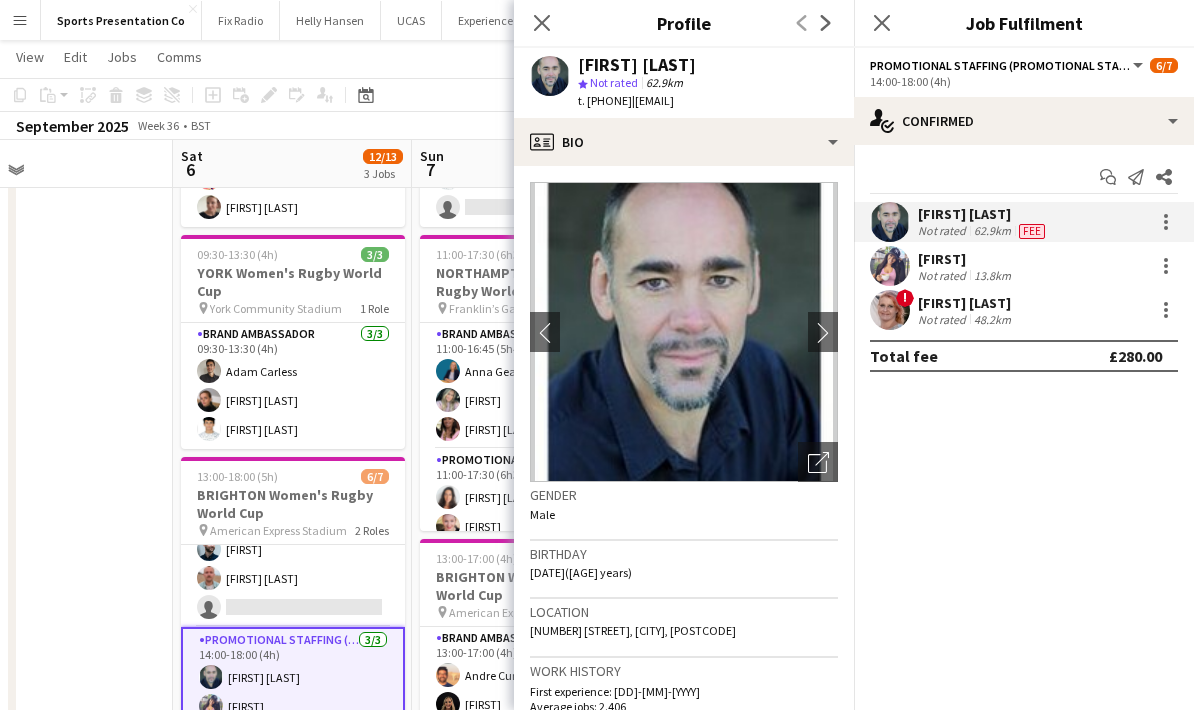drag, startPoint x: 811, startPoint y: 105, endPoint x: 581, endPoint y: 61, distance: 234.17088 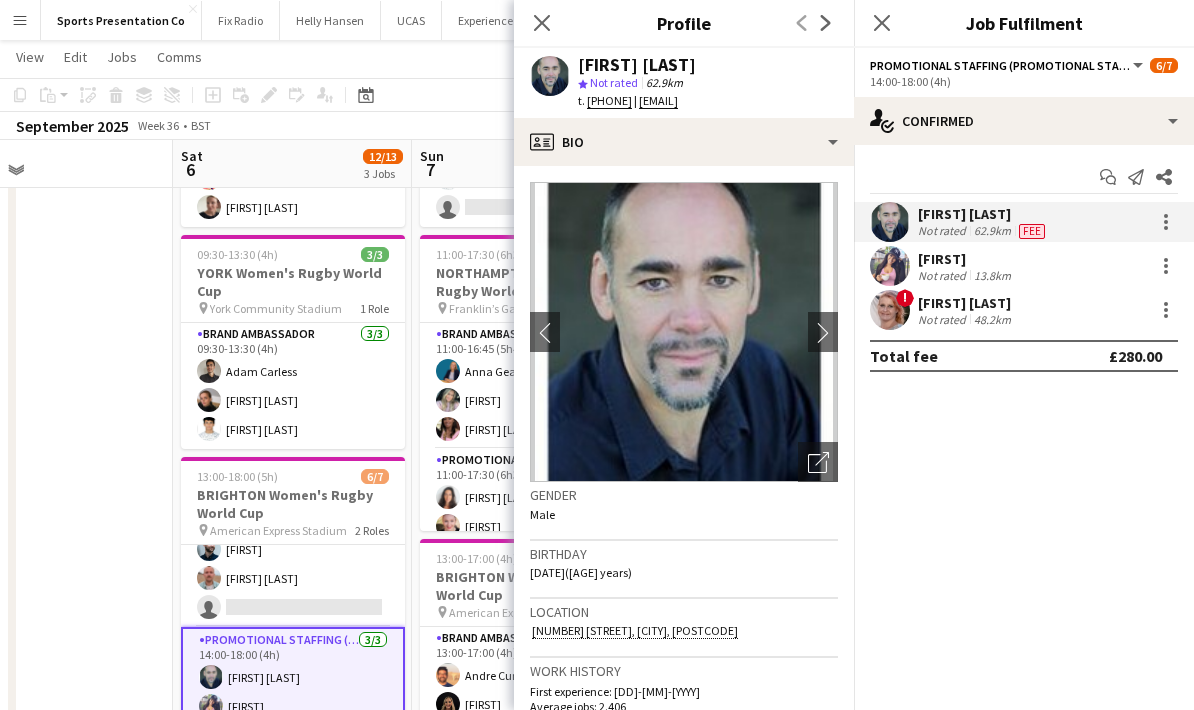 copy on "[FIRST] [LAST]
star
Not rated   [DISTANCE]   t. +[PHONE]   |   [EMAIL]" 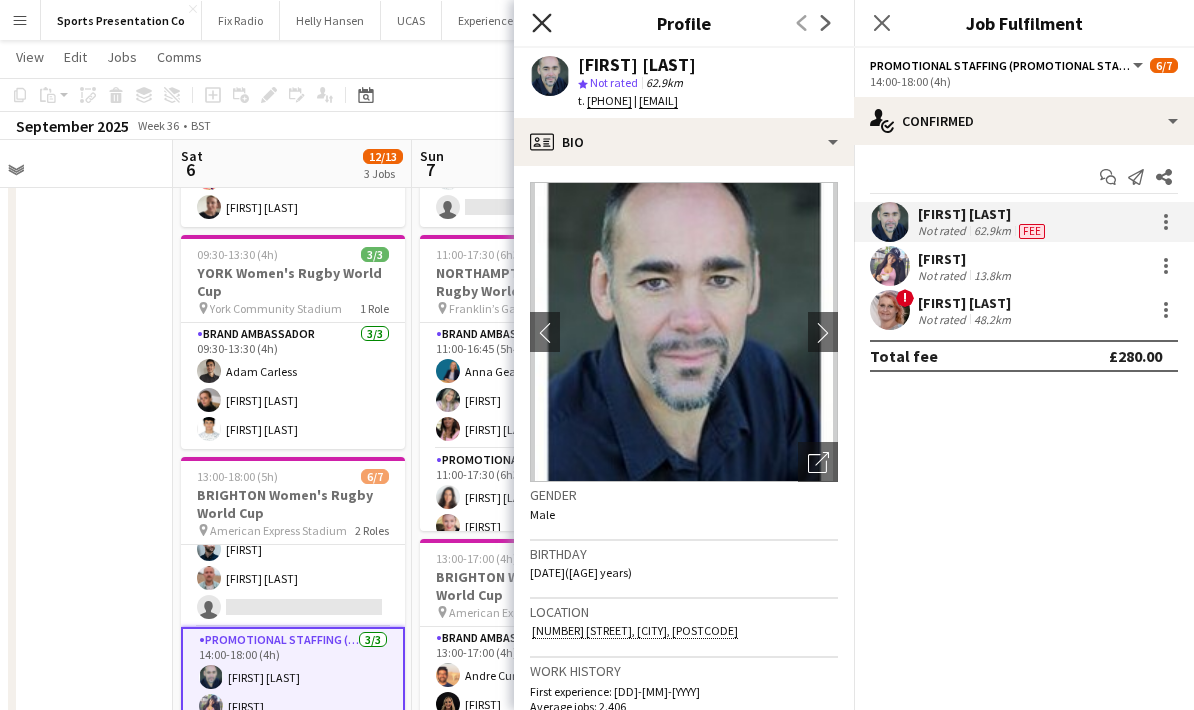 click on "Close pop-in" 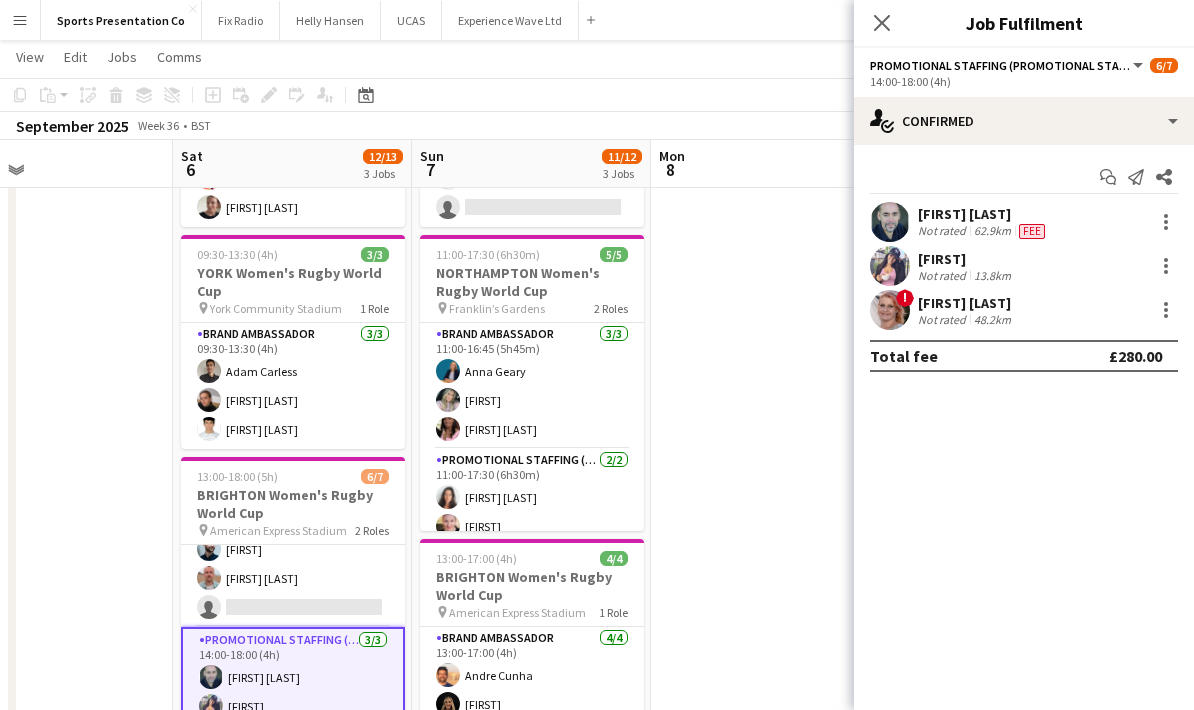 click at bounding box center [53, 527] 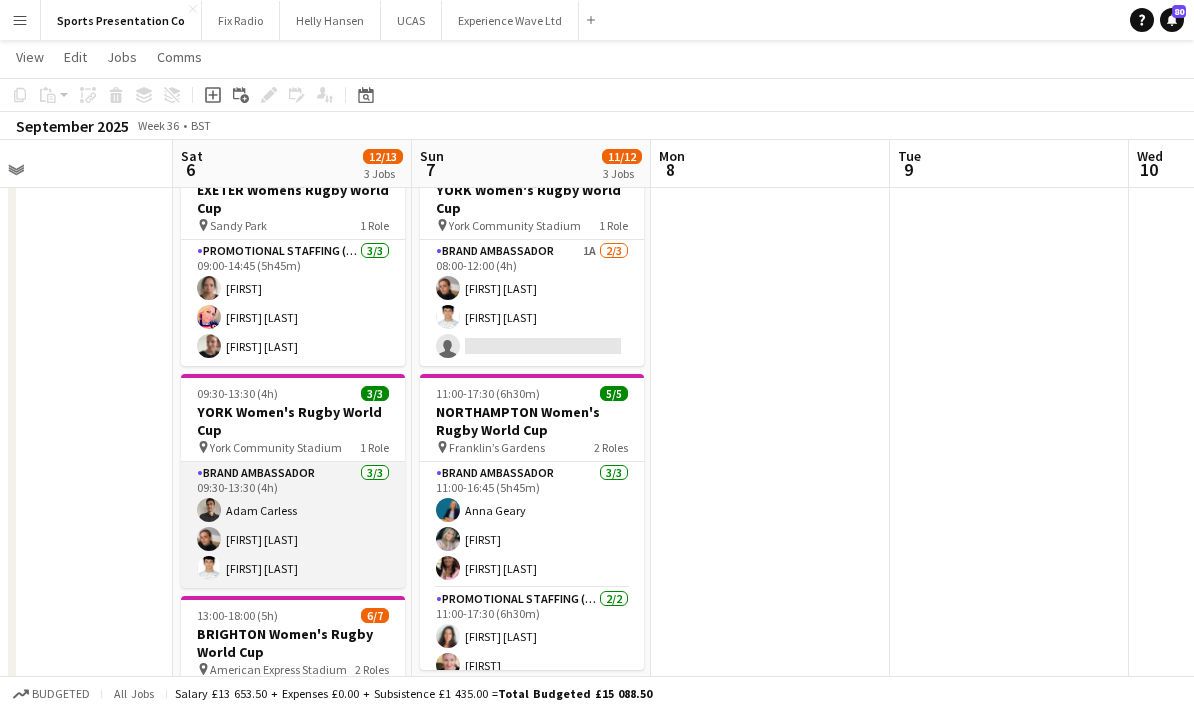 scroll, scrollTop: 70, scrollLeft: 0, axis: vertical 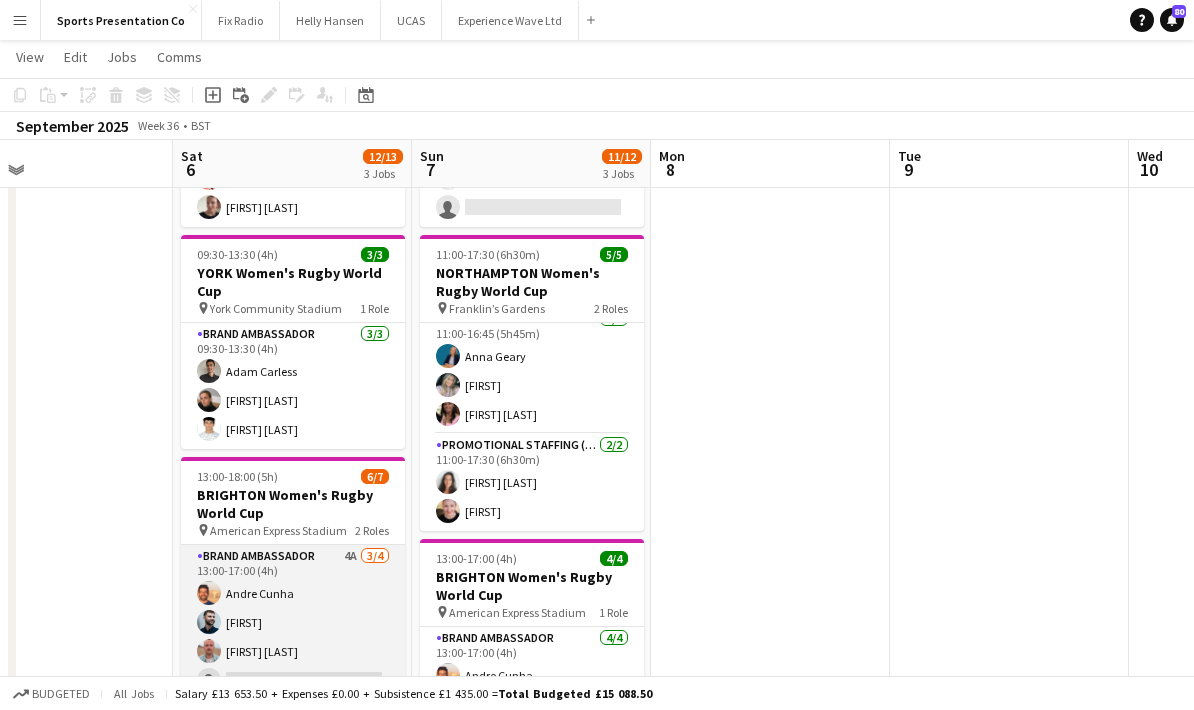 click on "Brand Ambassador   4A   3/4   [TIME]-[TIME] ([DURATION])
[FIRST] [LAST] [FIRST] [LAST] [FIRST] [LAST]
single-neutral-actions" at bounding box center (293, 622) 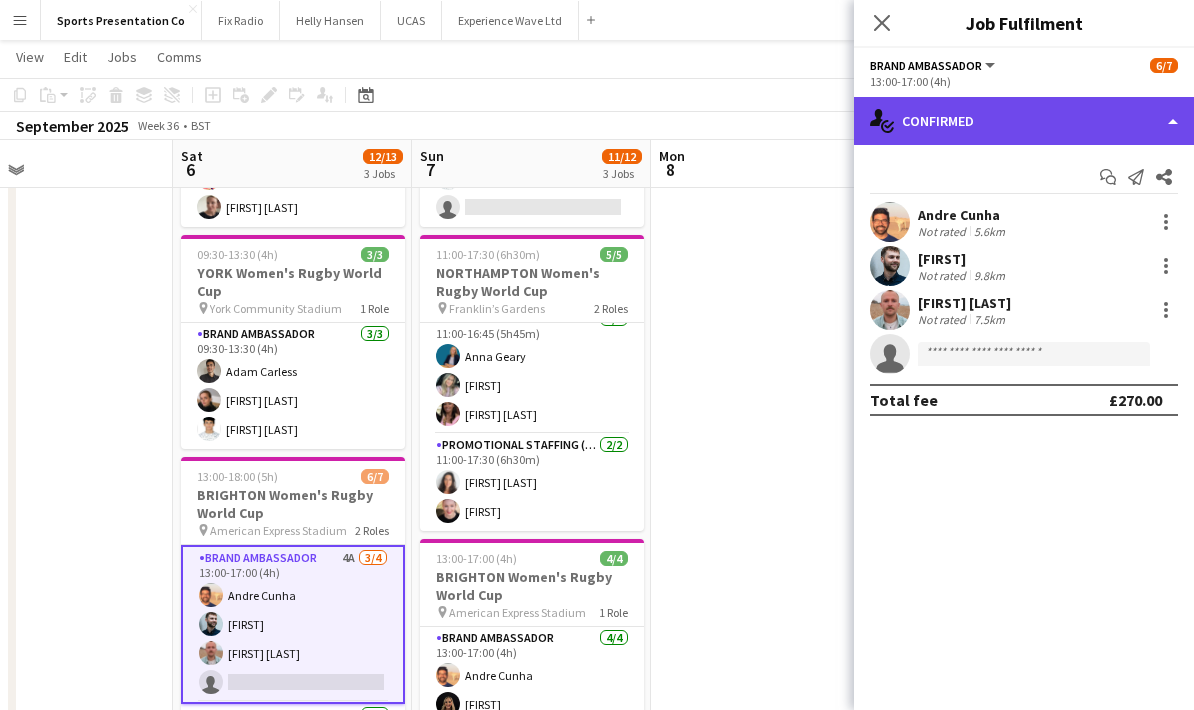 click on "single-neutral-actions-check-2
Confirmed" 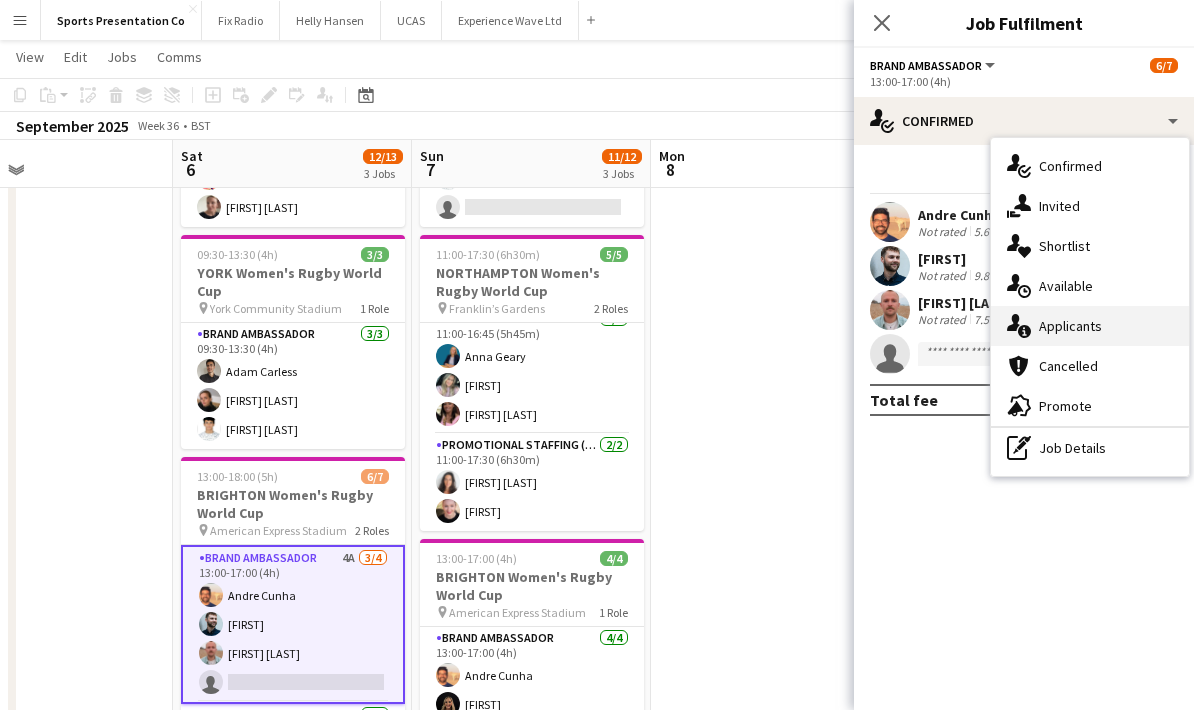 click on "single-neutral-actions-information
Applicants" at bounding box center [1090, 326] 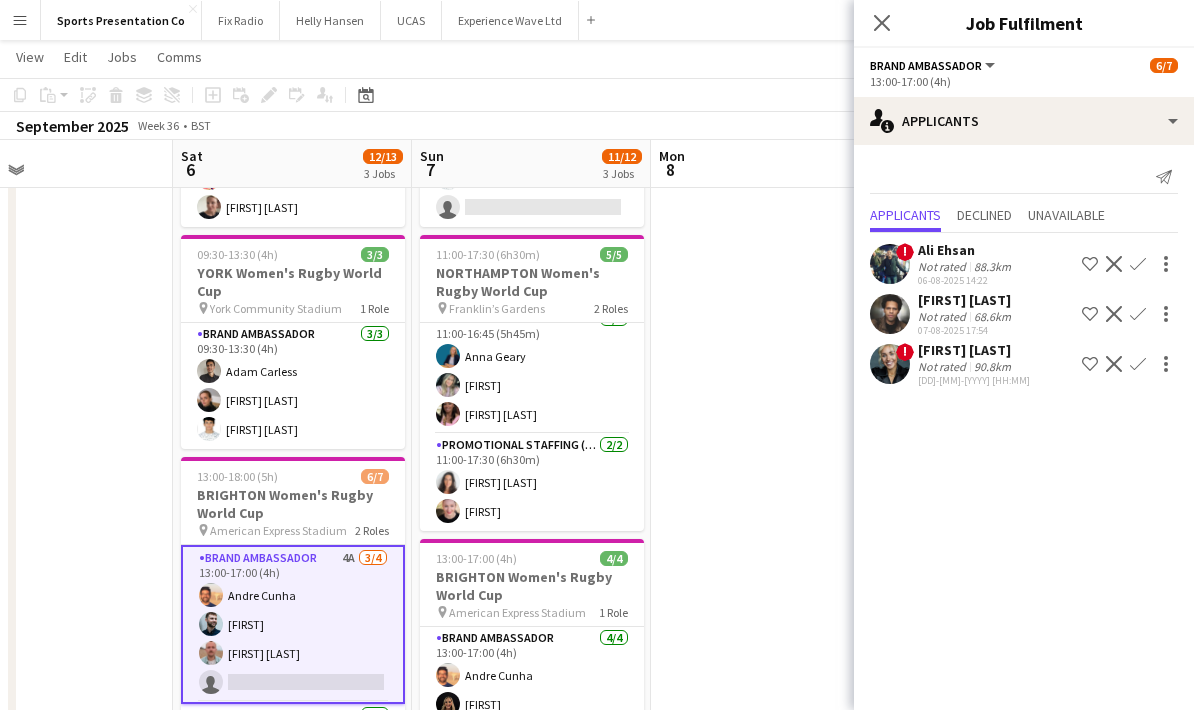 click on "68.6km" at bounding box center [992, 366] 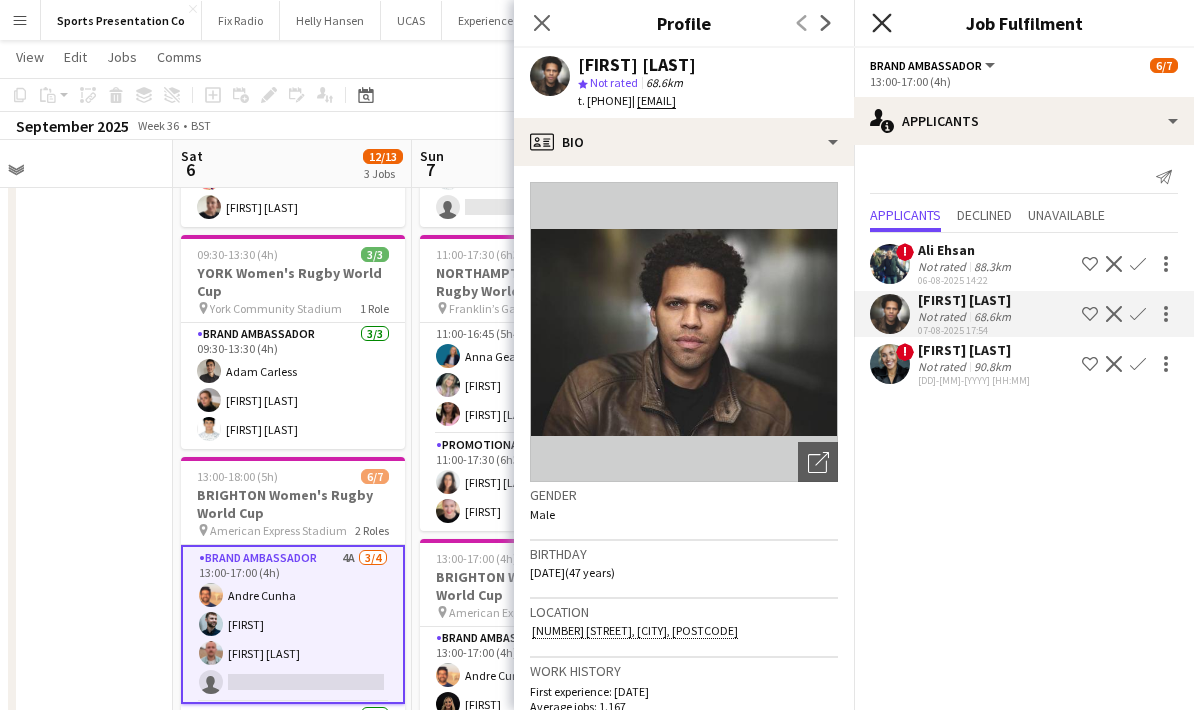 click on "Close pop-in" 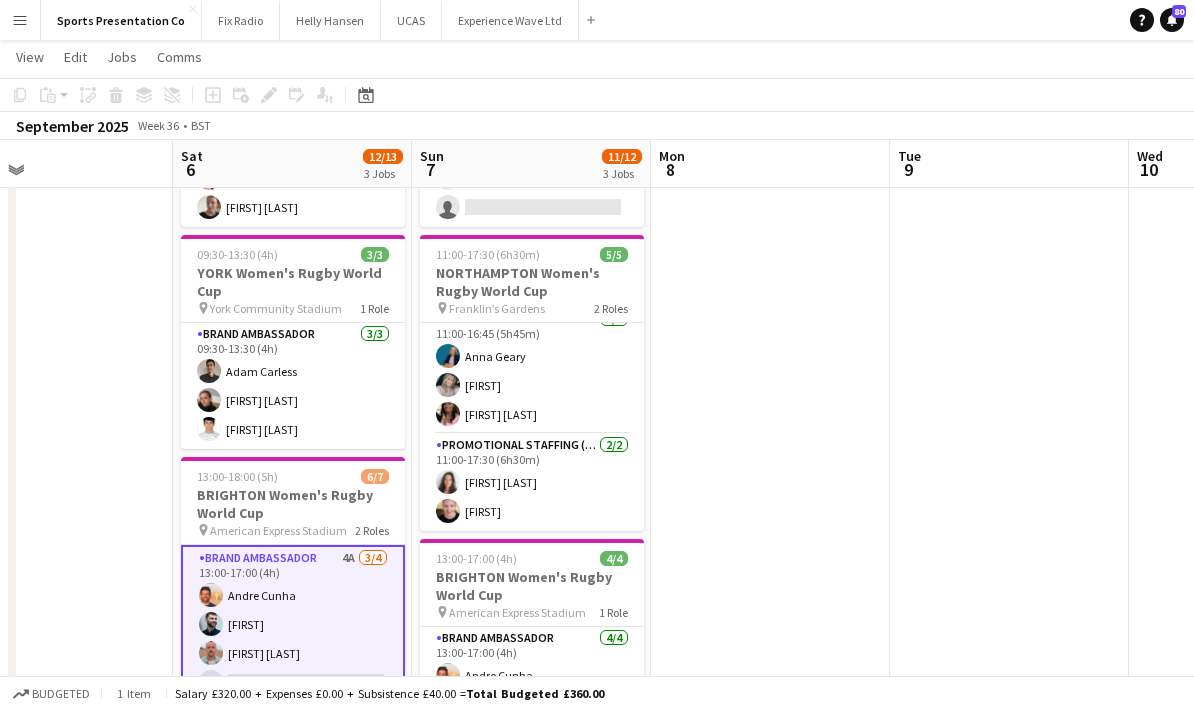 scroll, scrollTop: 0, scrollLeft: 0, axis: both 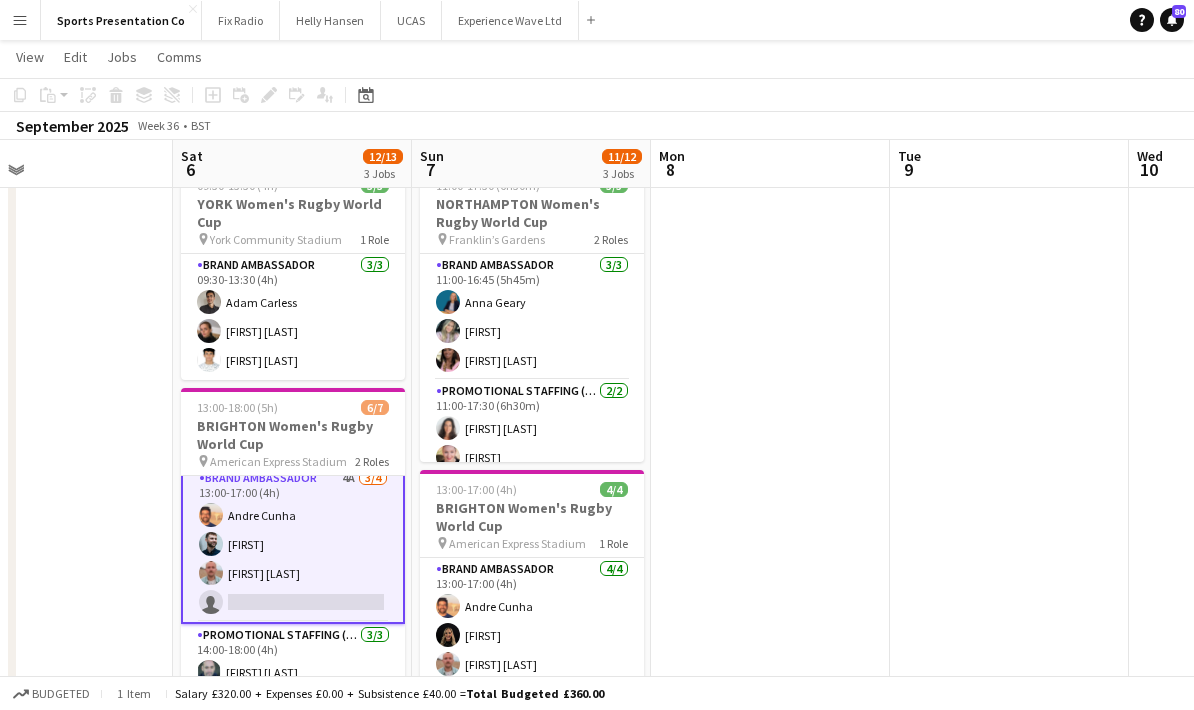 click on "Brand Ambassador   4A   3/4   [TIME]-[TIME] ([DURATION])
[FIRST] [LAST] [FIRST] [LAST] [FIRST] [LAST]
single-neutral-actions" at bounding box center [293, 544] 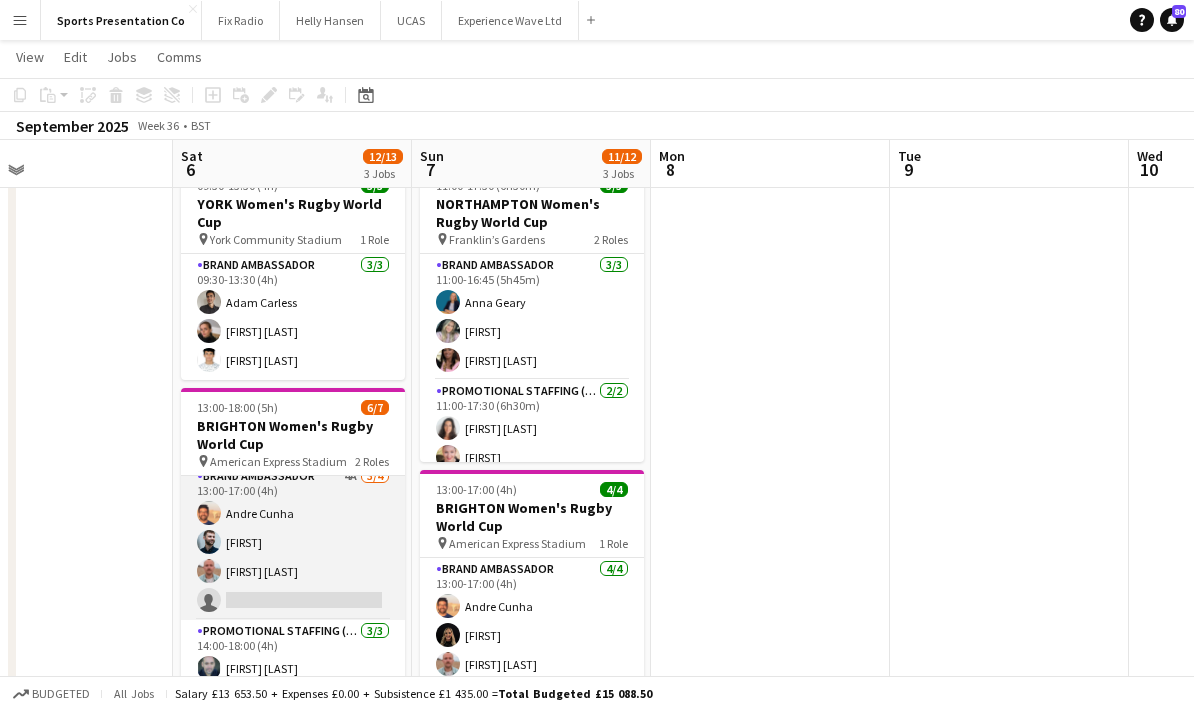 click on "Brand Ambassador   4A   3/4   [TIME]-[TIME] ([DURATION])
[FIRST] [LAST] [FIRST] [LAST] [FIRST] [LAST]
single-neutral-actions" at bounding box center [293, 542] 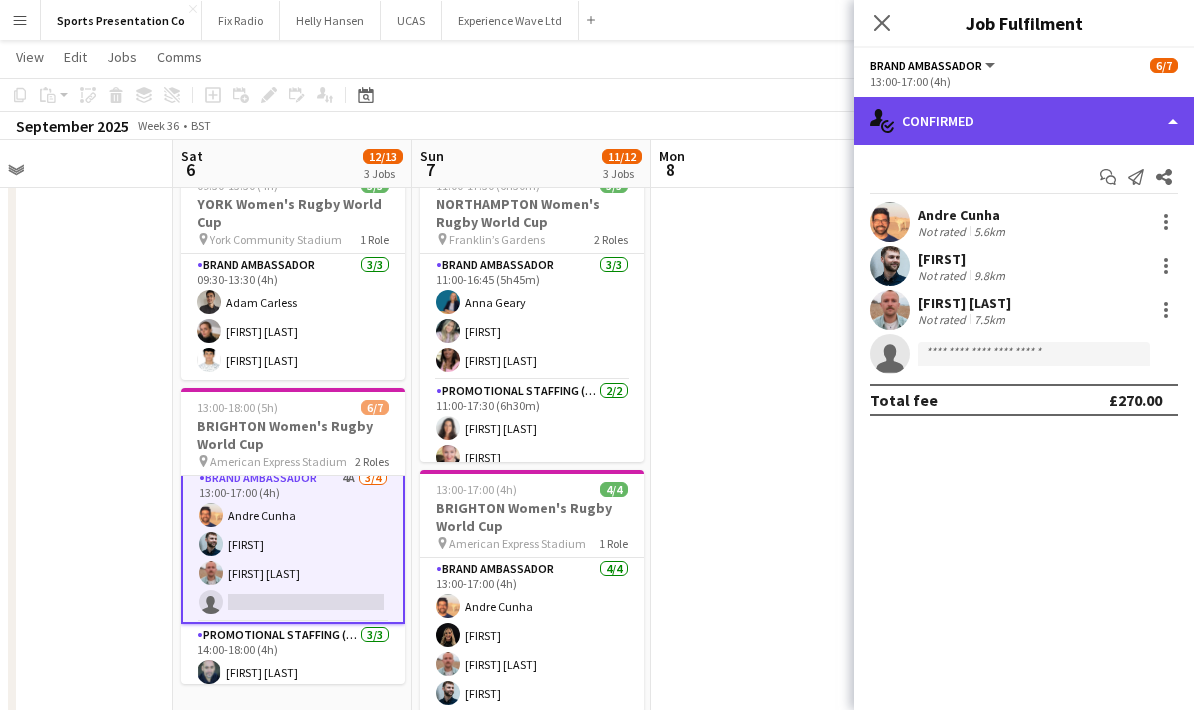 click on "single-neutral-actions-check-2
Confirmed" 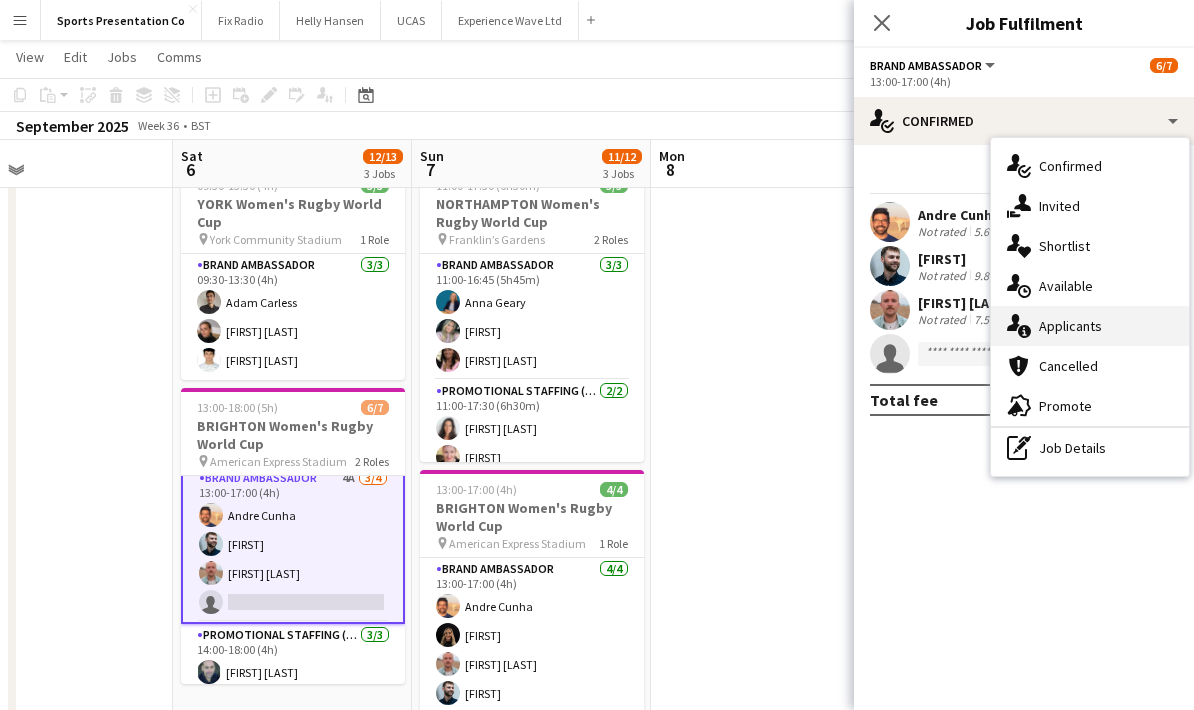 click on "single-neutral-actions-information
Applicants" at bounding box center [1090, 326] 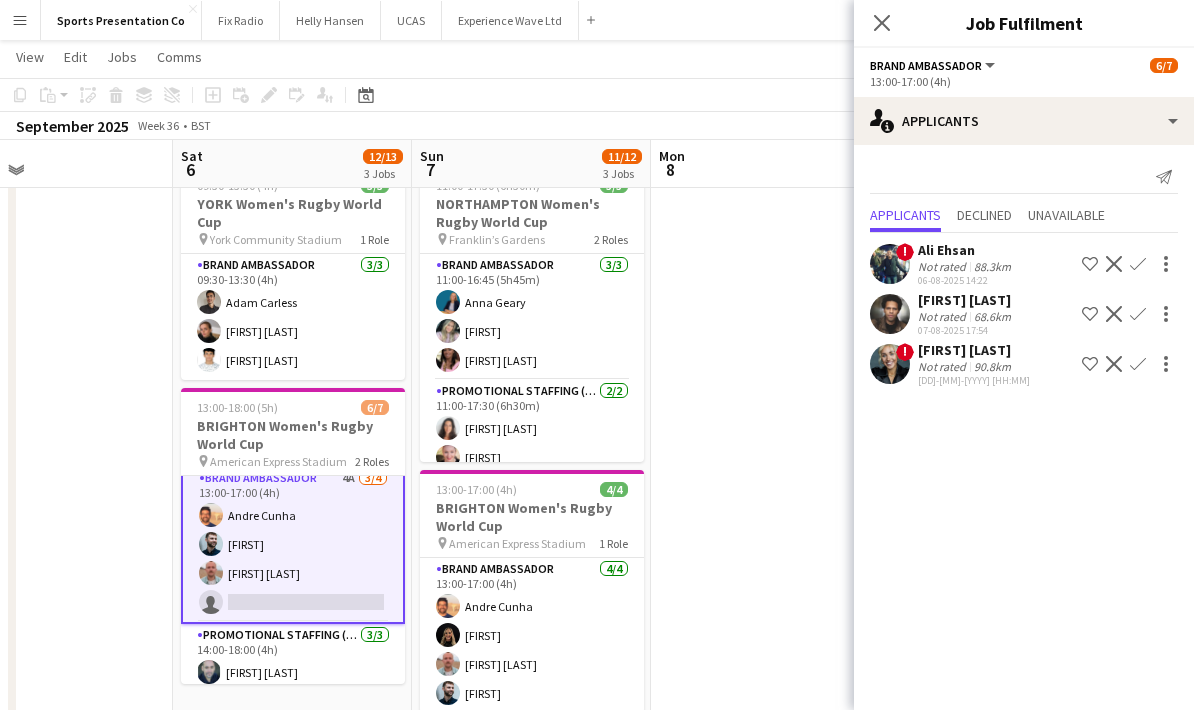 click on "90.8km" 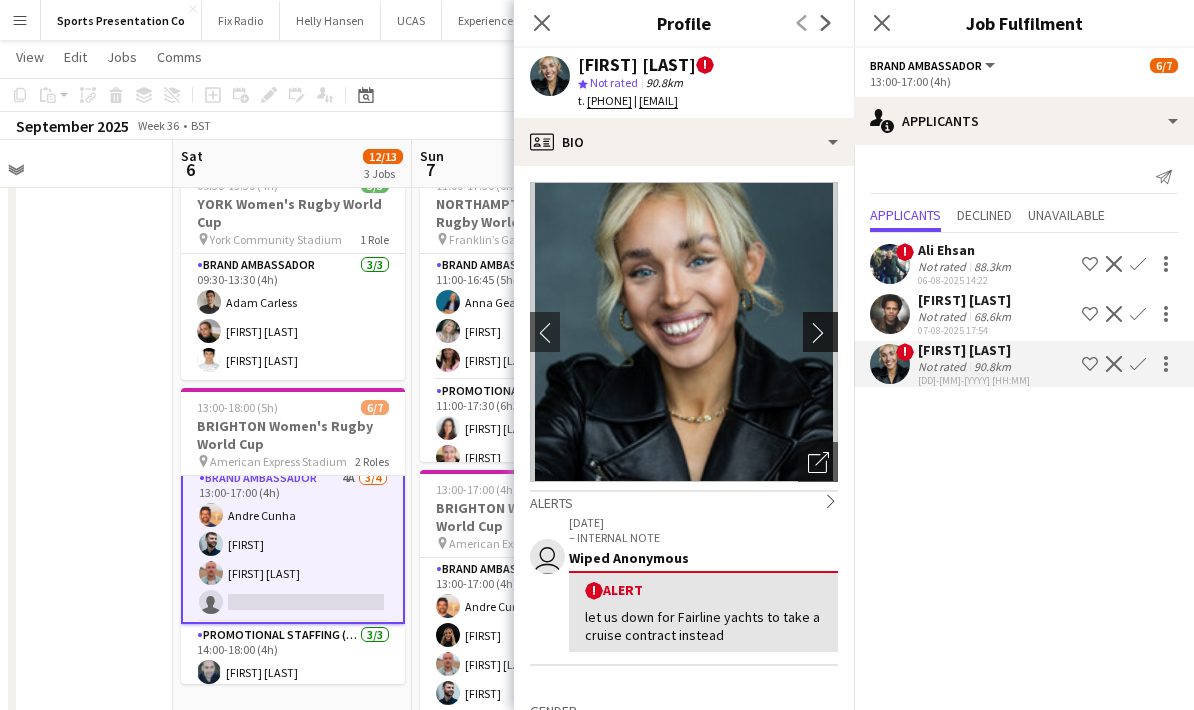 click on "chevron-right" 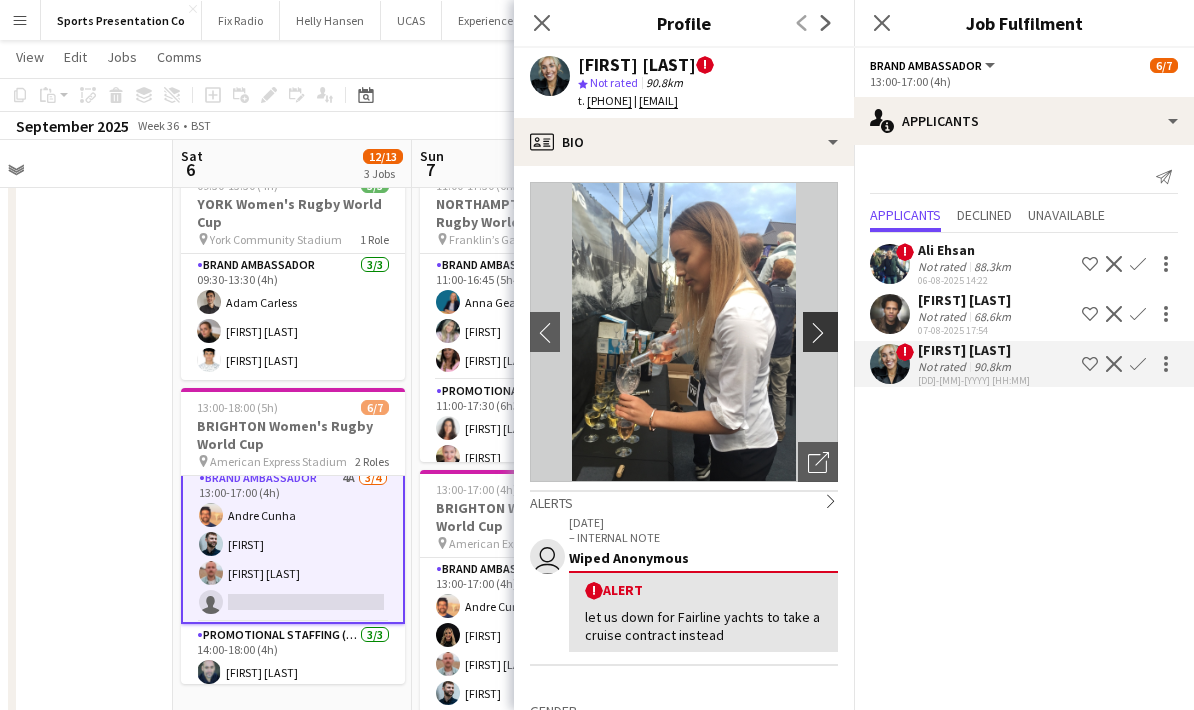 click on "chevron-right" 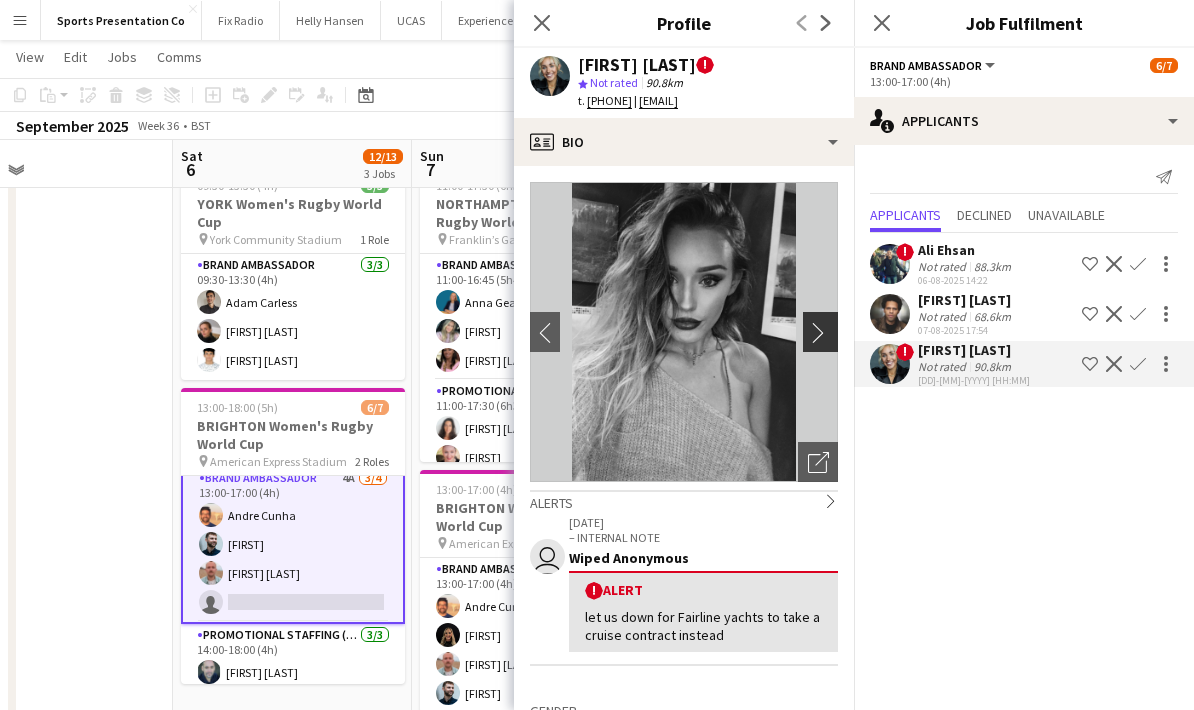 click on "chevron-right" 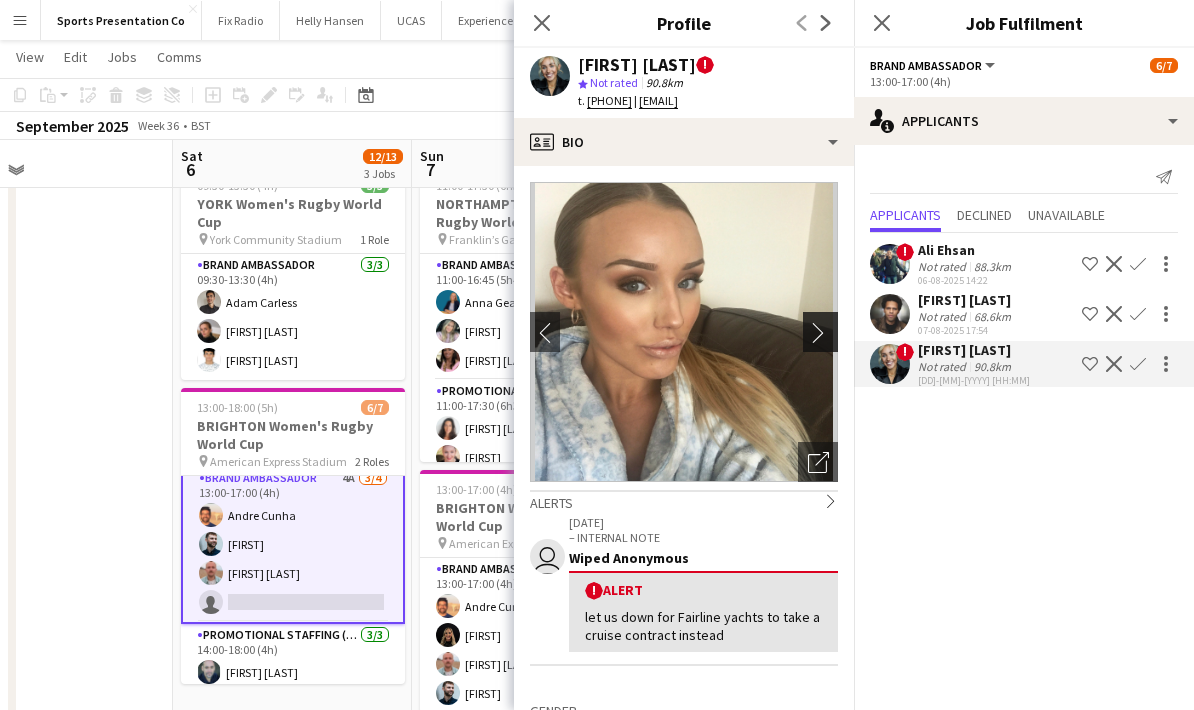 click on "chevron-right" 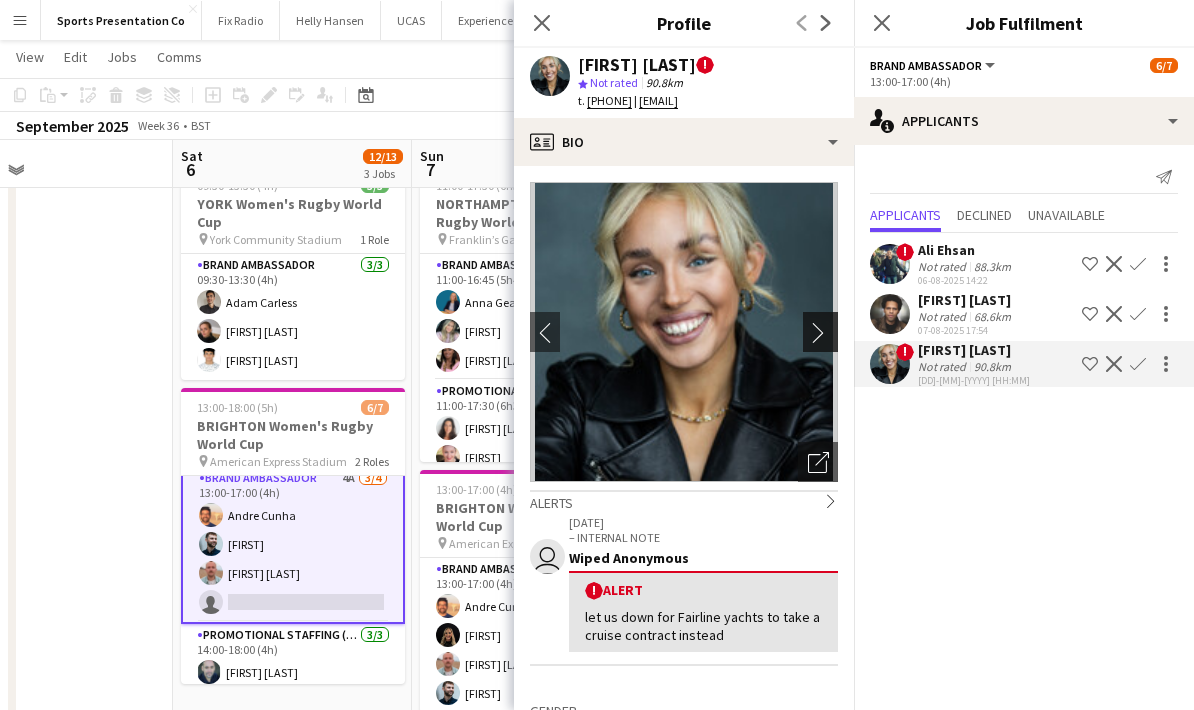 click on "chevron-right" 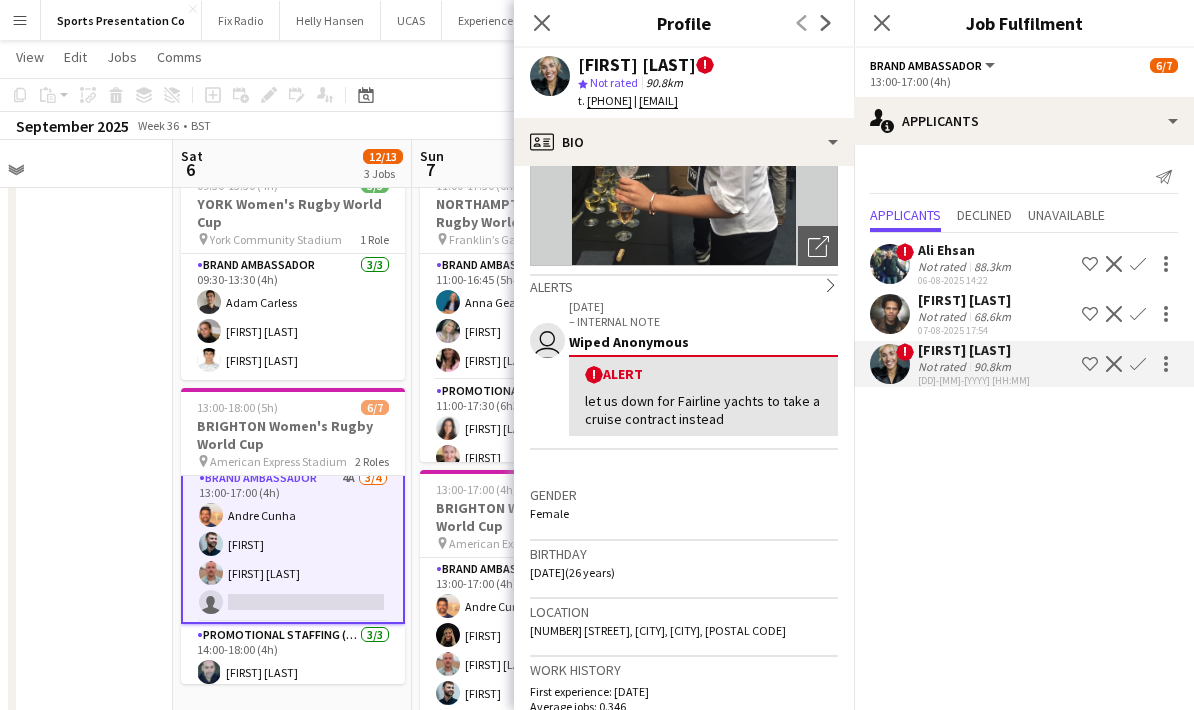 scroll, scrollTop: 197, scrollLeft: 0, axis: vertical 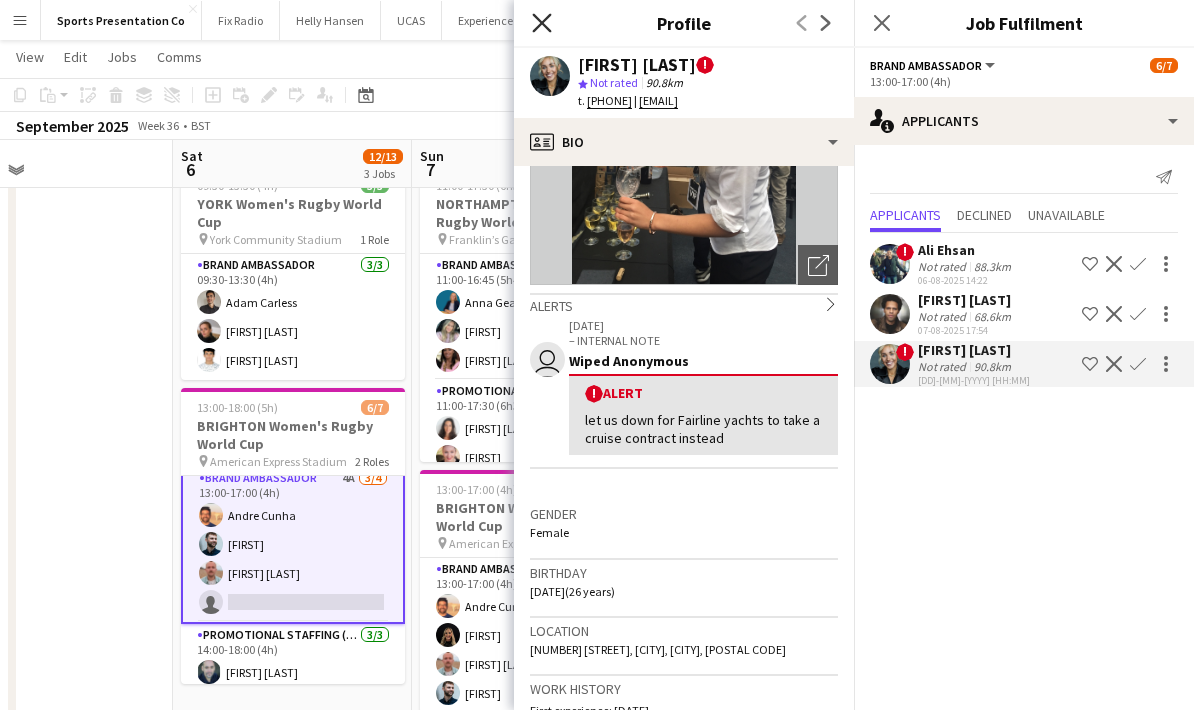 click on "Close pop-in" 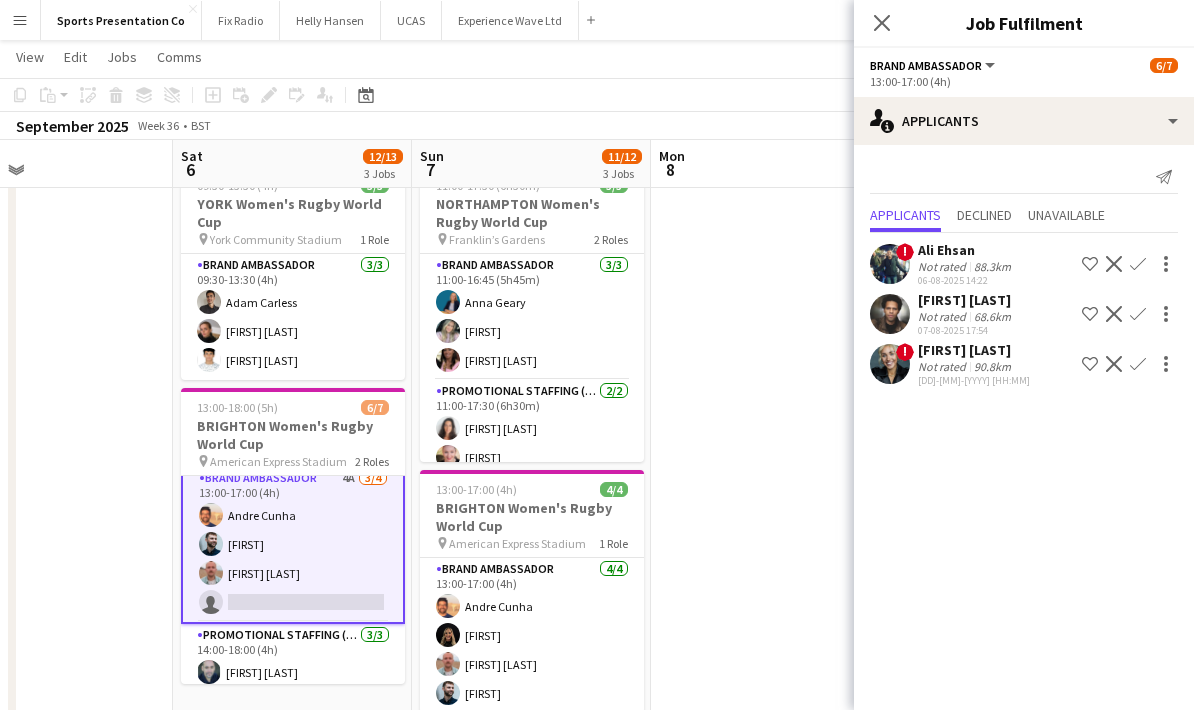 click at bounding box center (770, 346) 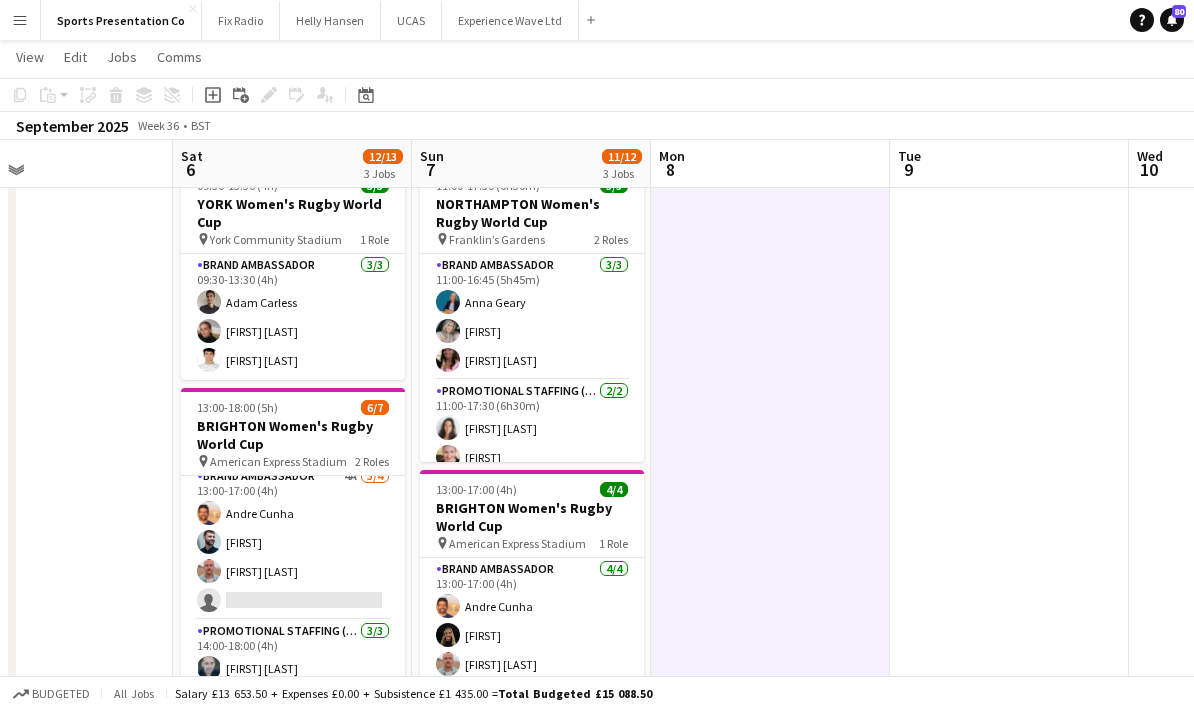 click at bounding box center [770, 346] 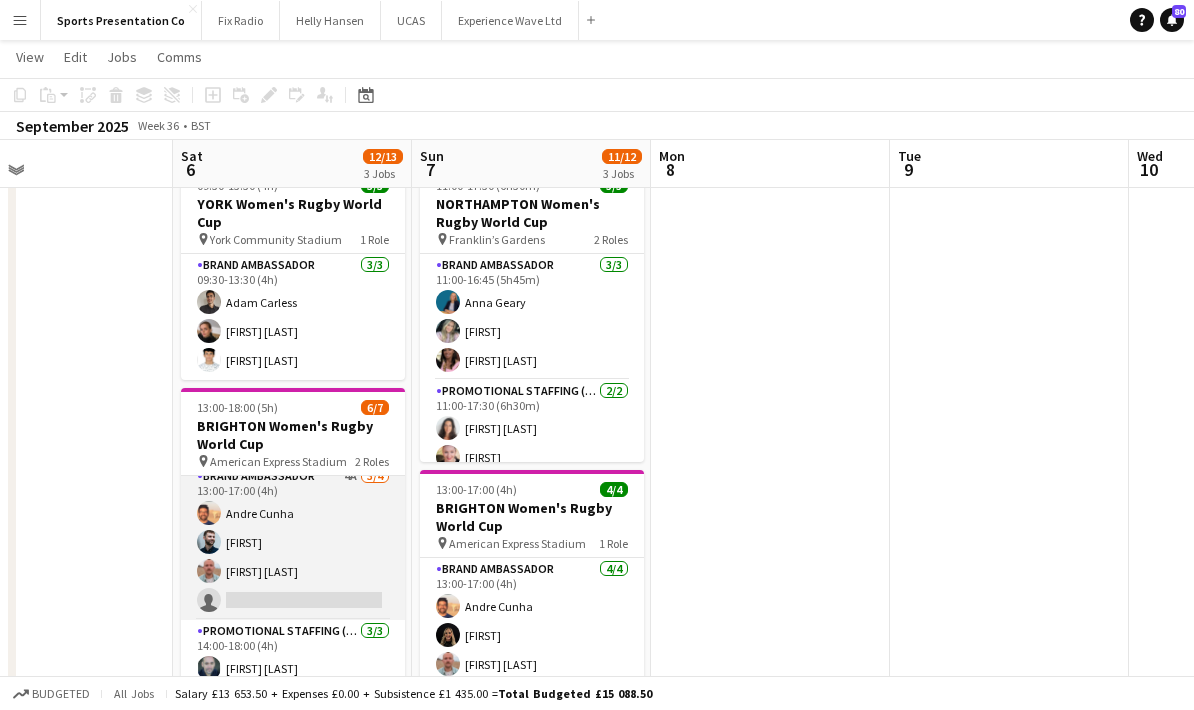 click on "Brand Ambassador   4A   3/4   [TIME]-[TIME] ([DURATION])
[FIRST] [LAST] [FIRST] [LAST] [FIRST] [LAST]
single-neutral-actions" at bounding box center (293, 542) 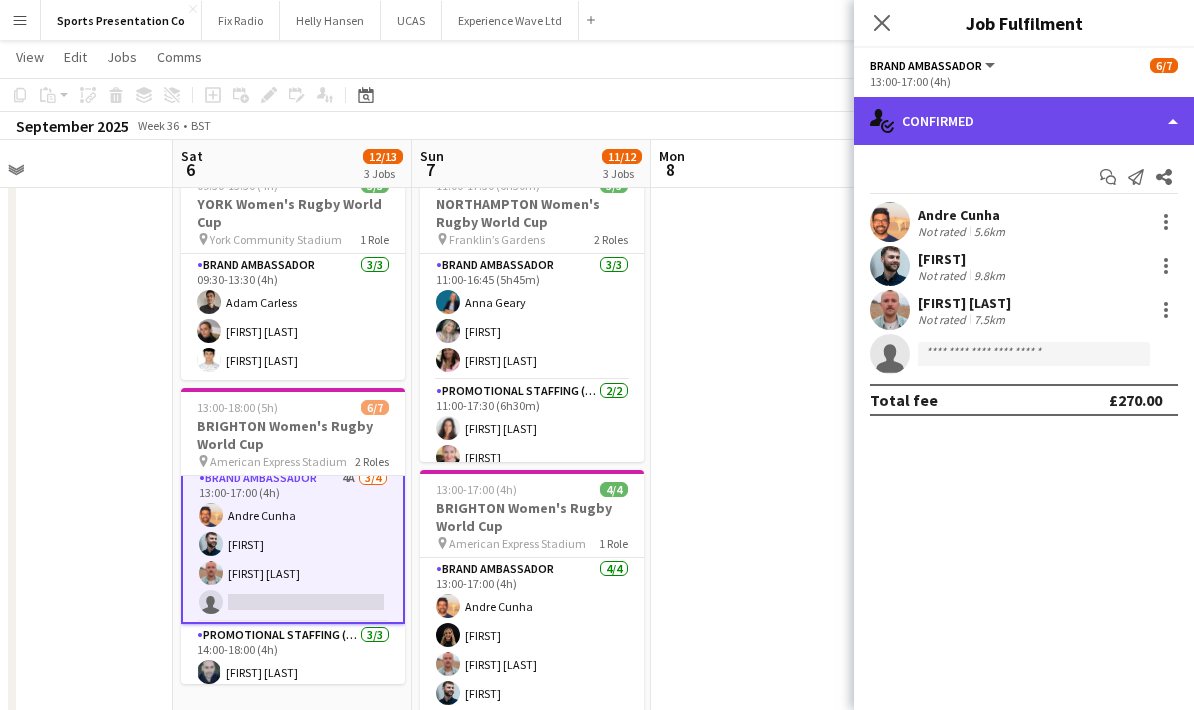 click on "single-neutral-actions-check-2
Confirmed" 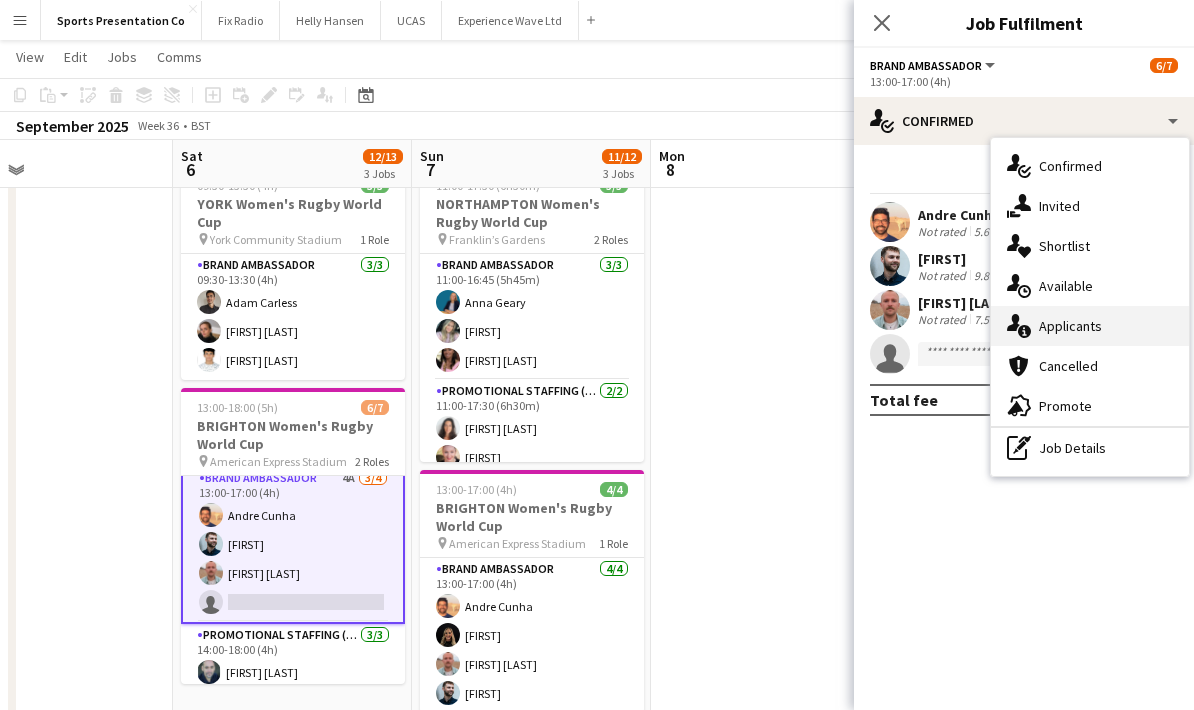 click on "single-neutral-actions-information
Applicants" at bounding box center [1090, 326] 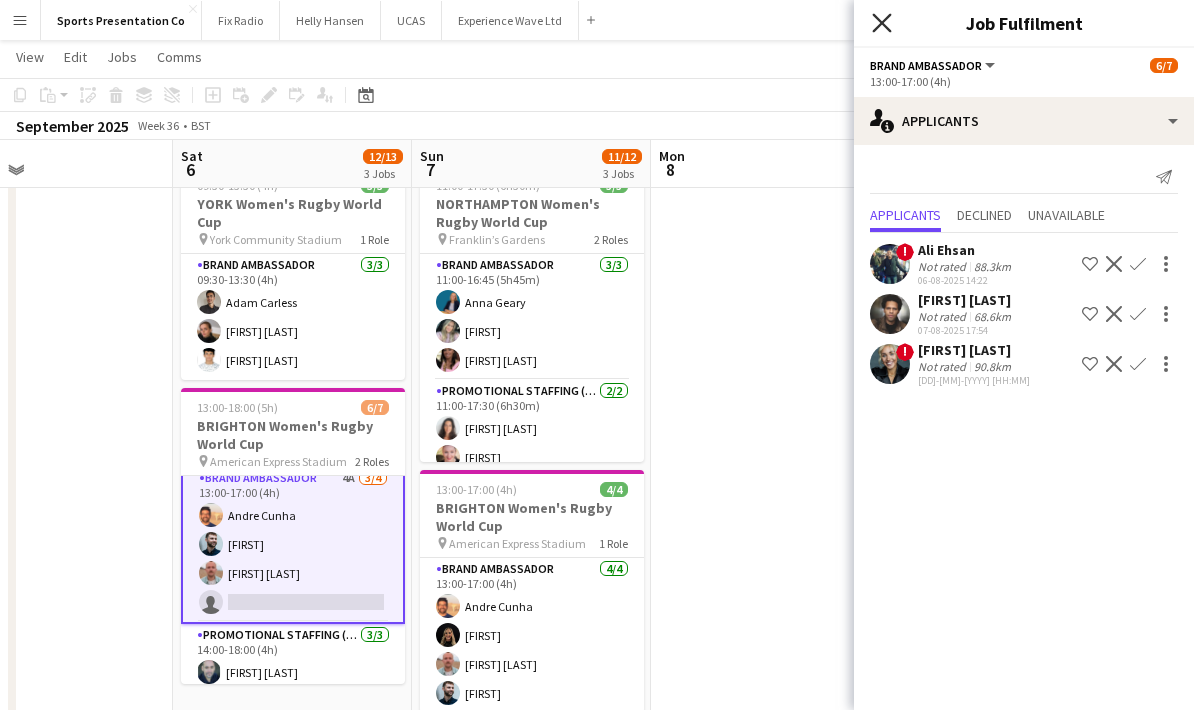click on "Close pop-in" 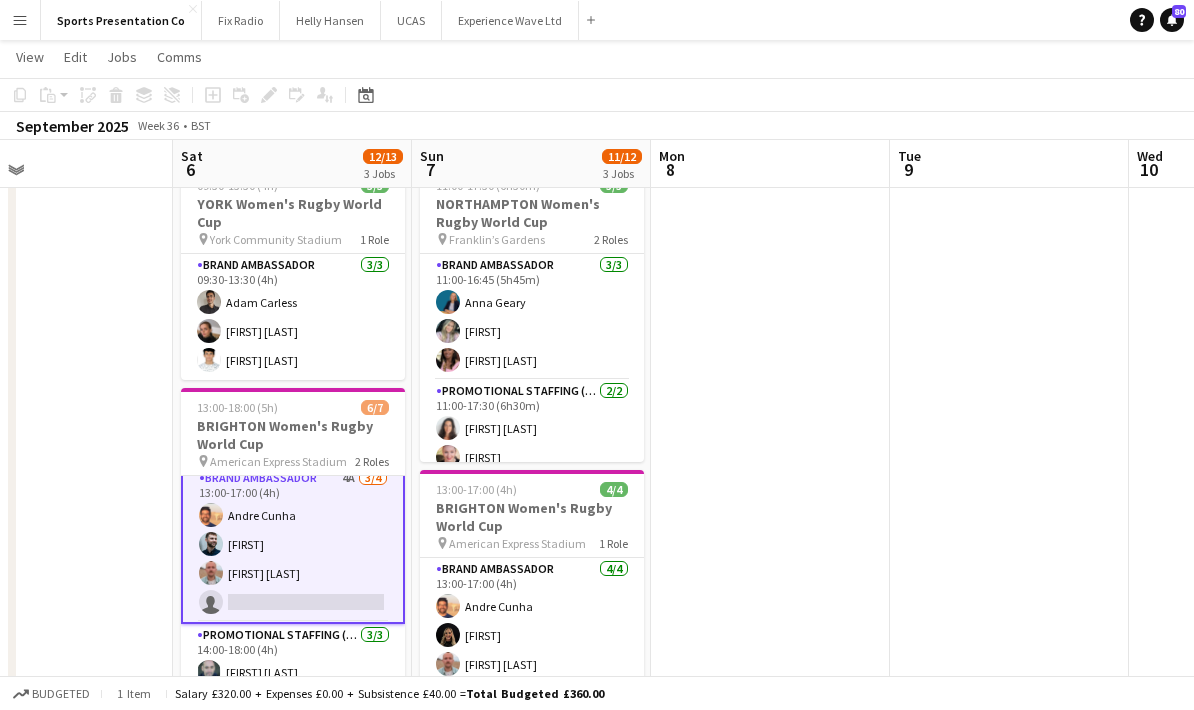 click at bounding box center (770, 346) 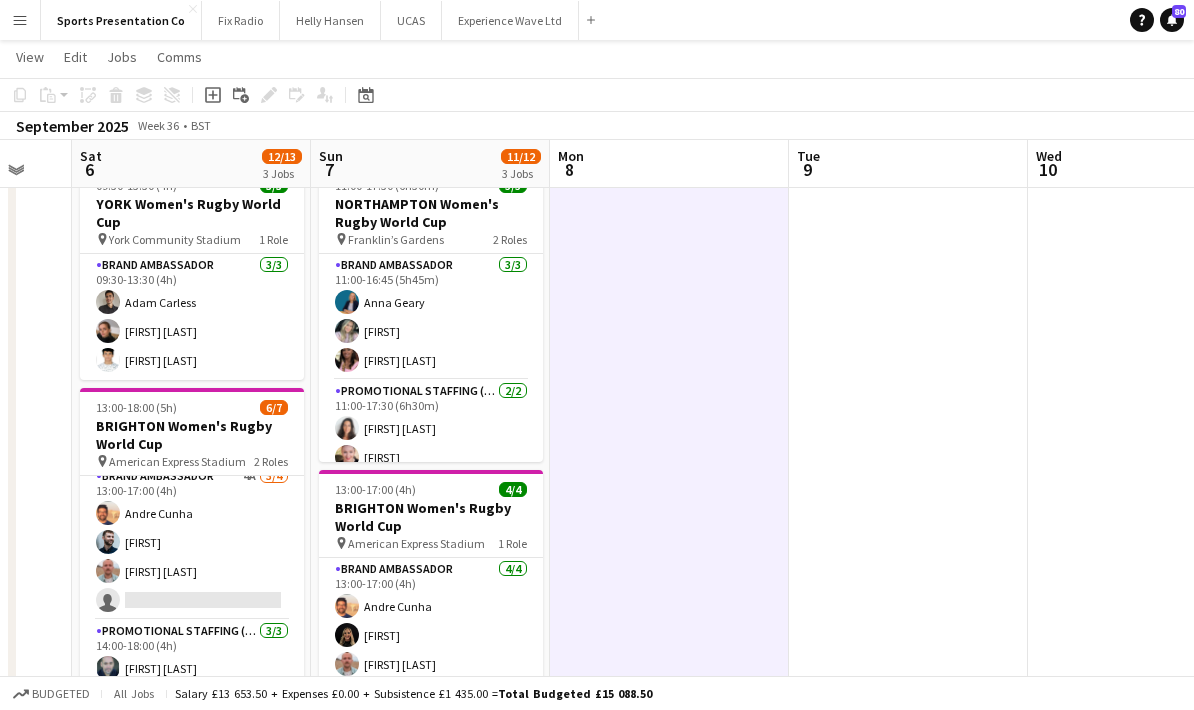 drag, startPoint x: 1037, startPoint y: 464, endPoint x: 694, endPoint y: 452, distance: 343.20984 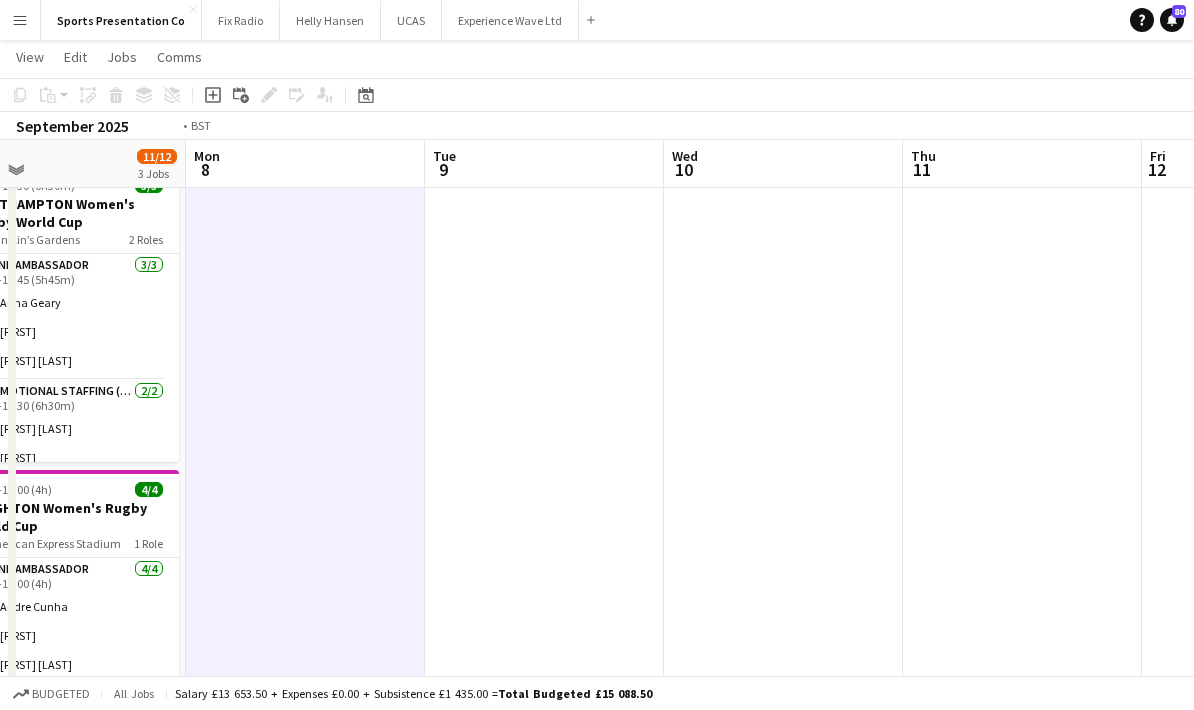 drag, startPoint x: 825, startPoint y: 443, endPoint x: 602, endPoint y: 418, distance: 224.39697 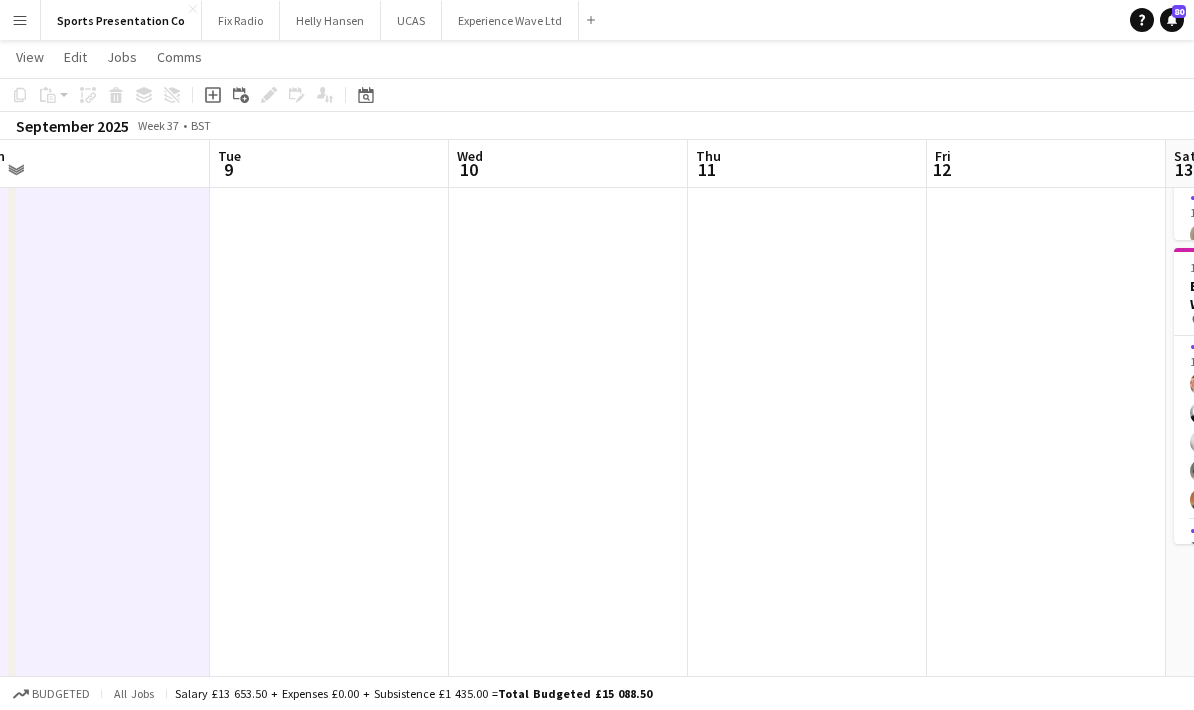 drag, startPoint x: 800, startPoint y: 423, endPoint x: 491, endPoint y: 423, distance: 309 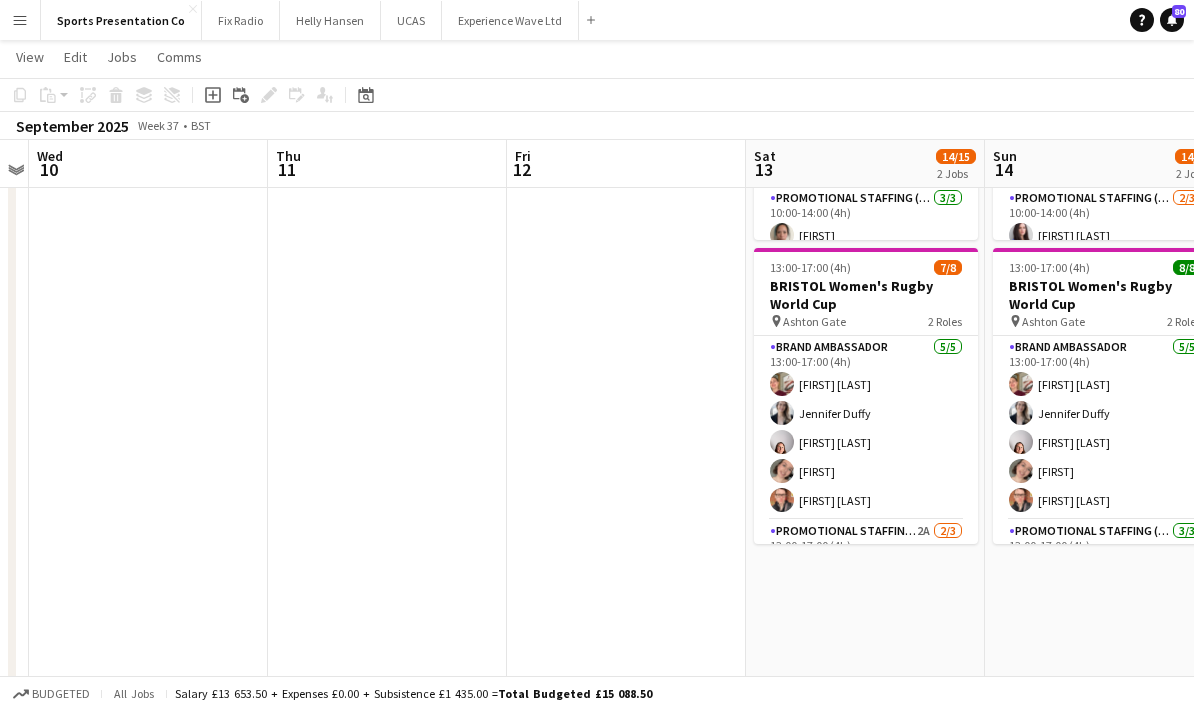 scroll, scrollTop: 0, scrollLeft: 751, axis: horizontal 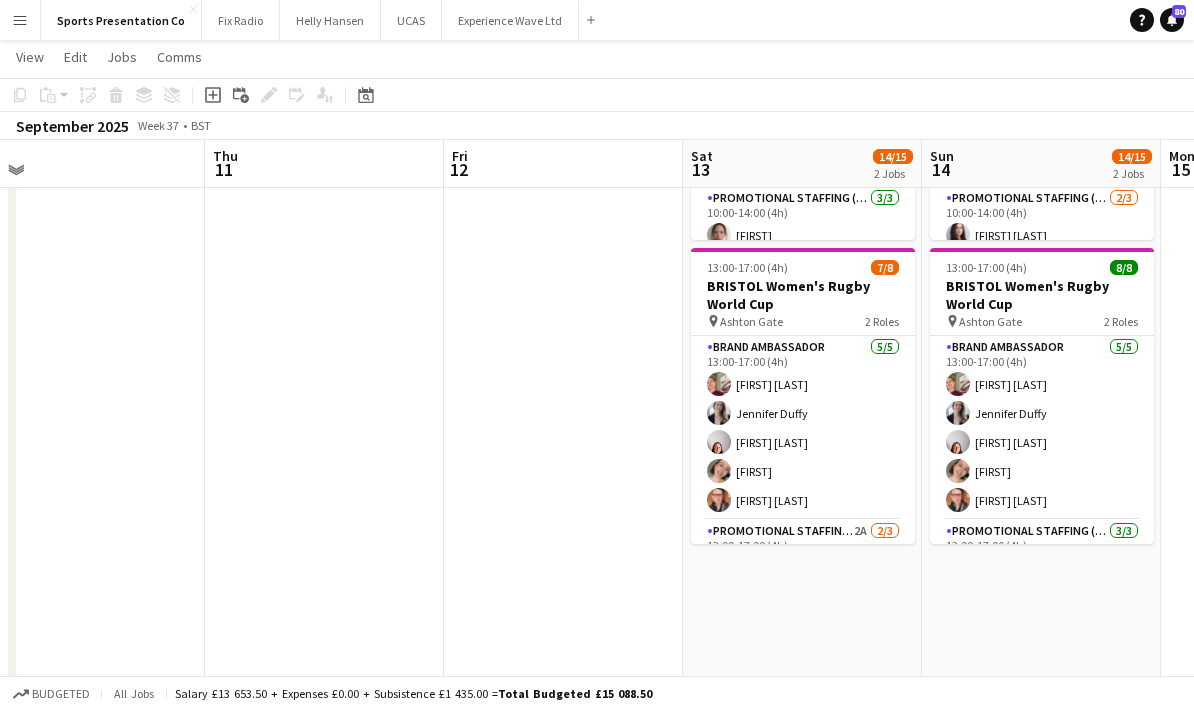 drag, startPoint x: 552, startPoint y: 421, endPoint x: 410, endPoint y: 413, distance: 142.22517 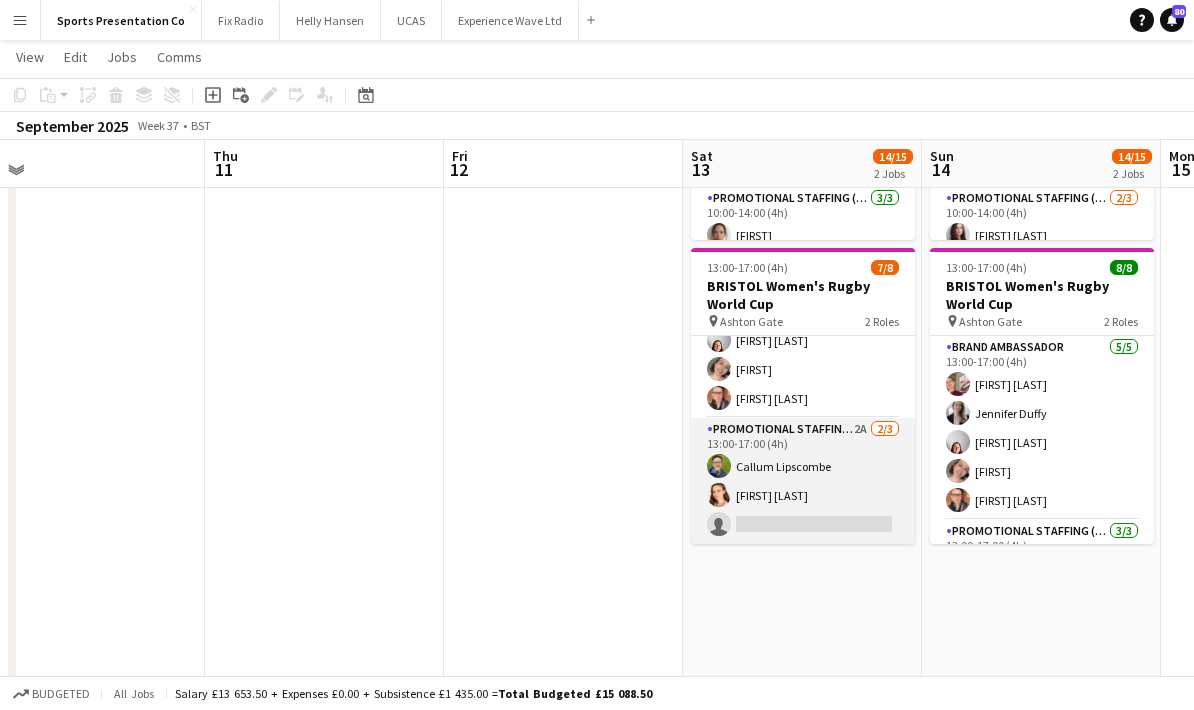 scroll, scrollTop: 102, scrollLeft: 0, axis: vertical 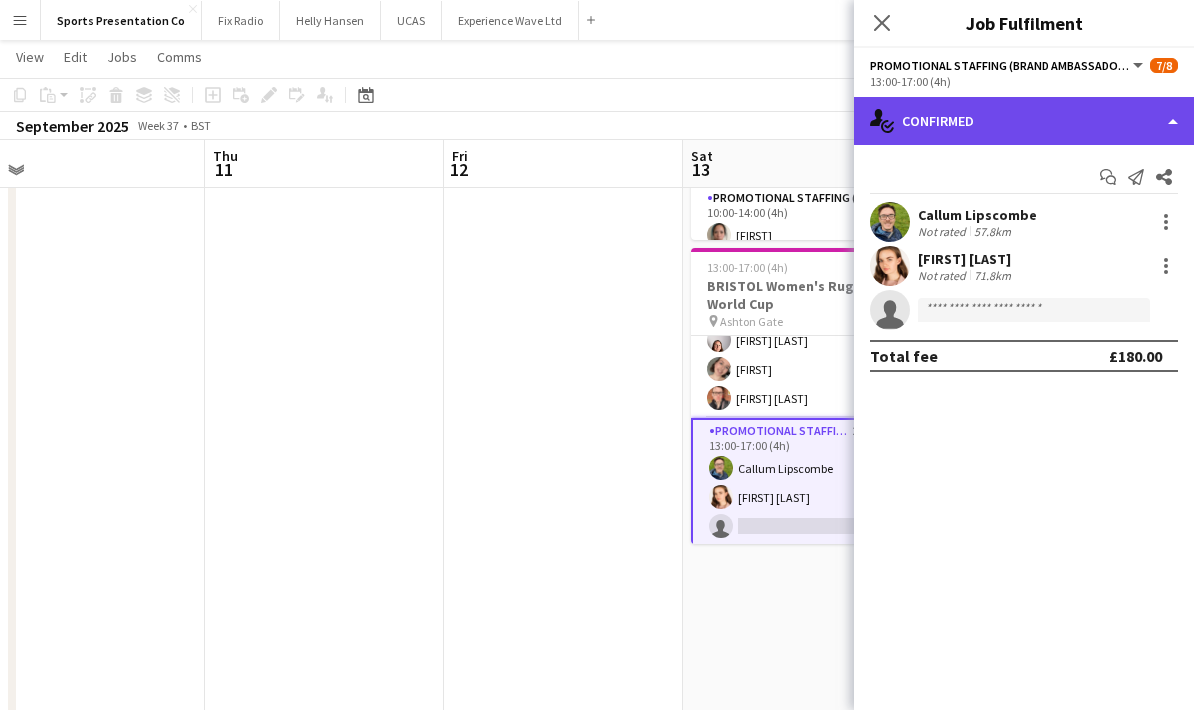 click on "single-neutral-actions-check-2
Confirmed" 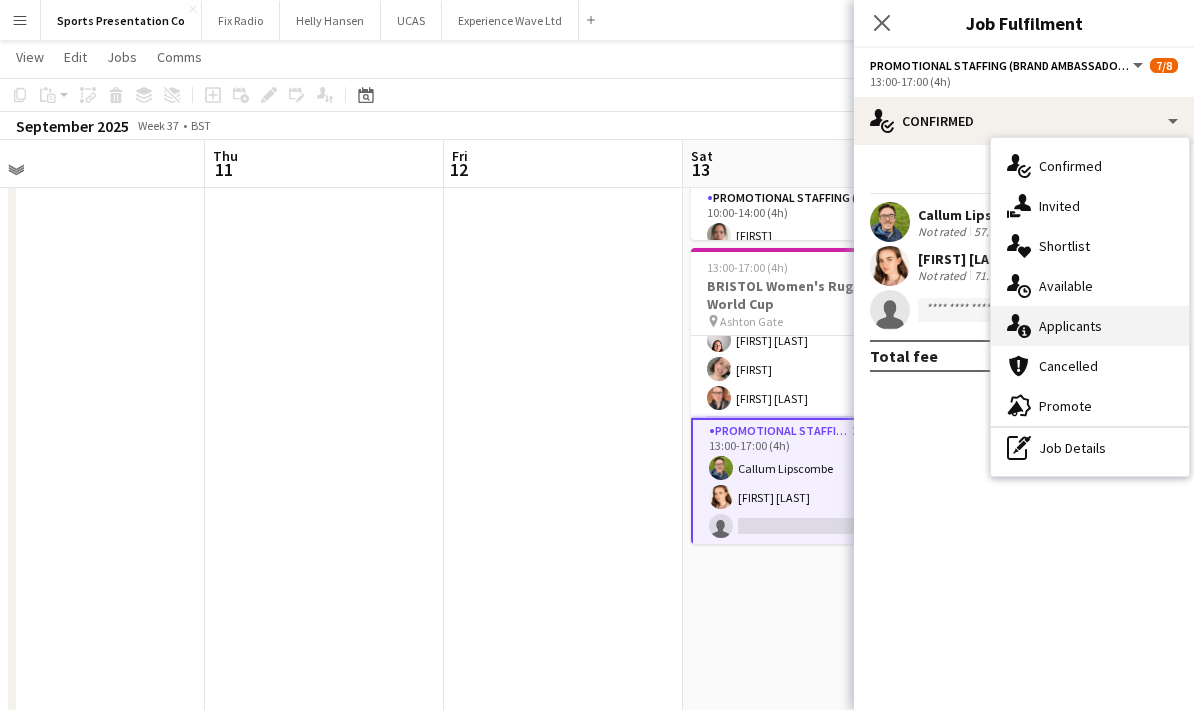 click on "single-neutral-actions-information
Applicants" at bounding box center (1090, 326) 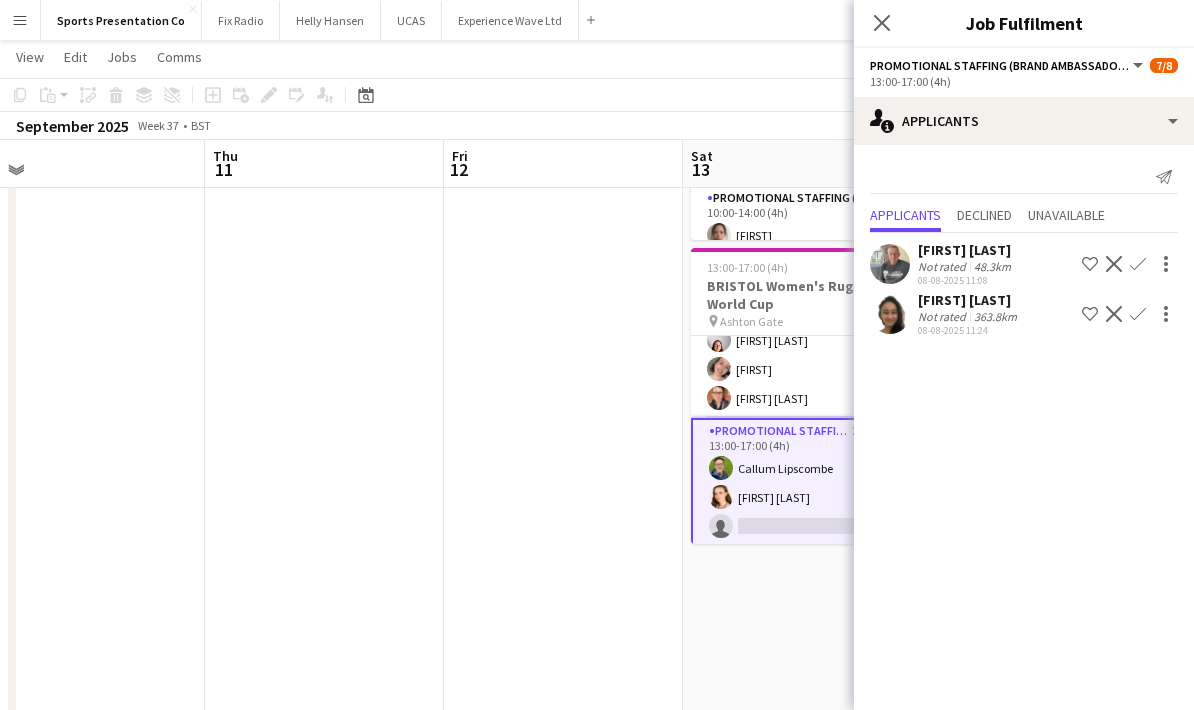 click on "48.3km" at bounding box center (995, 316) 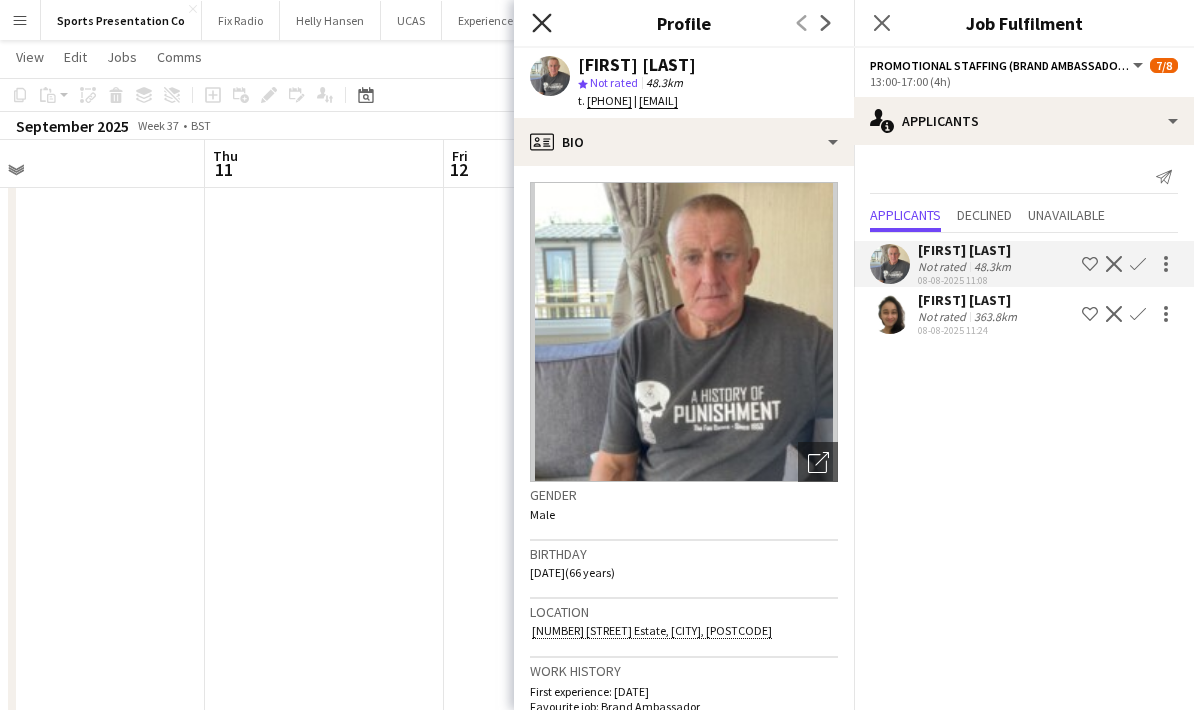 click 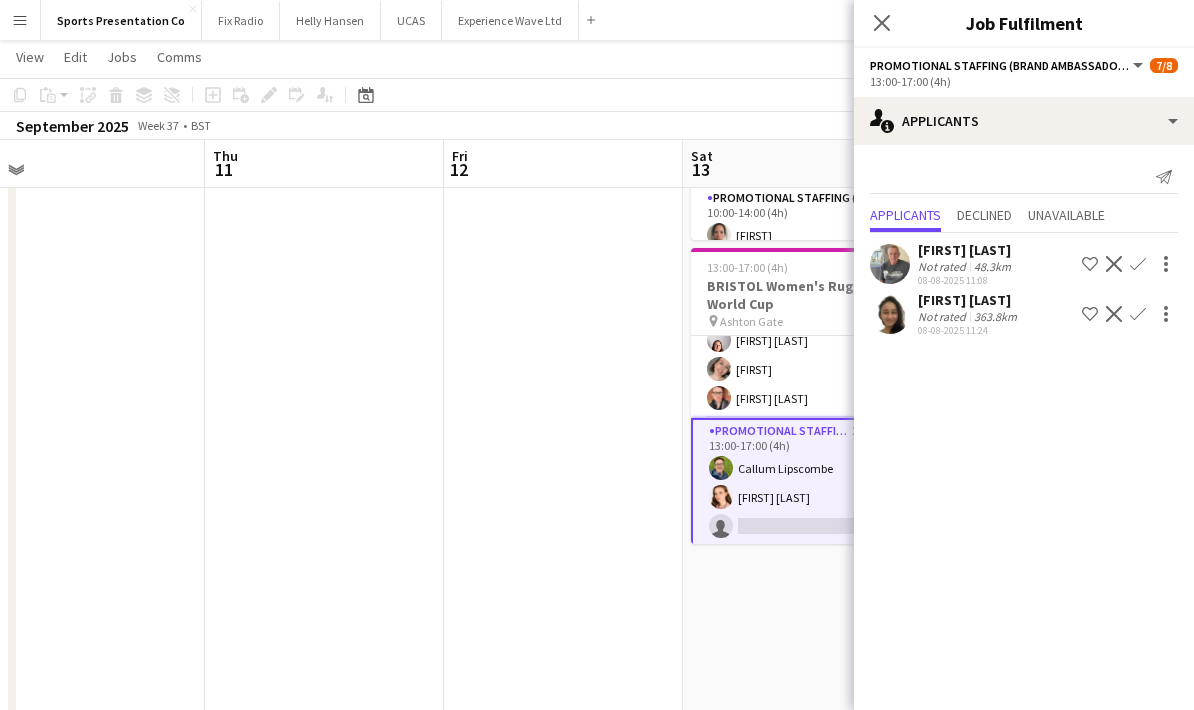click at bounding box center (563, 346) 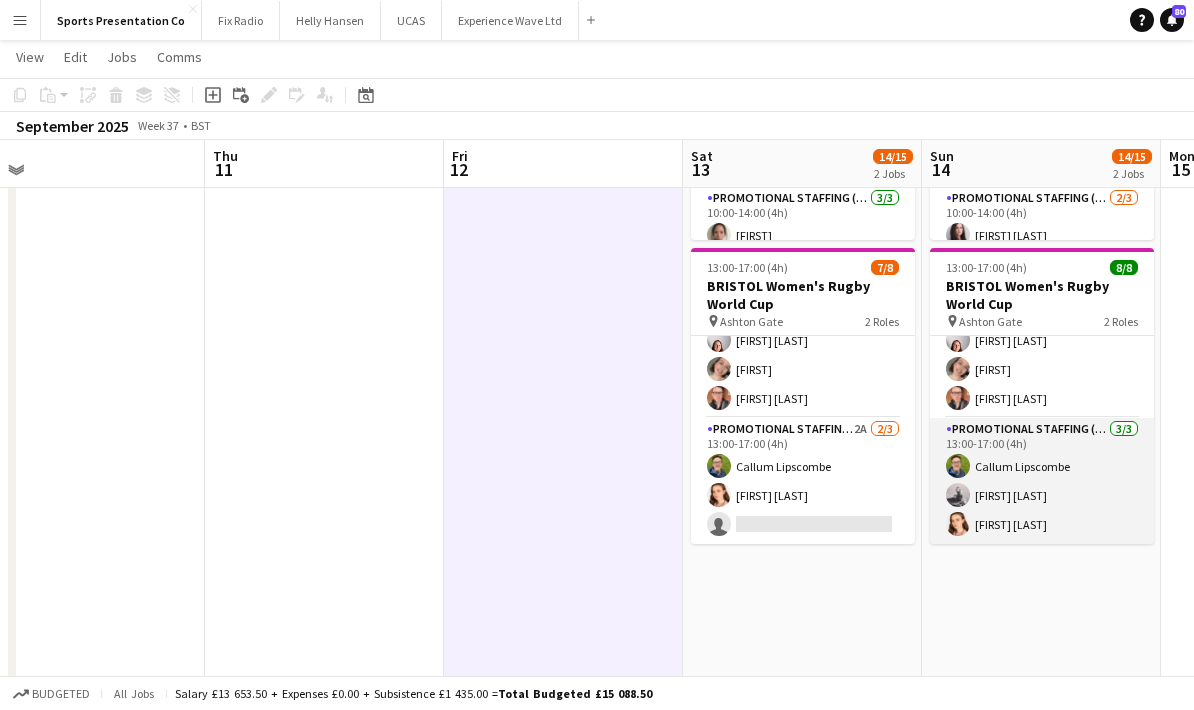 scroll, scrollTop: 102, scrollLeft: 0, axis: vertical 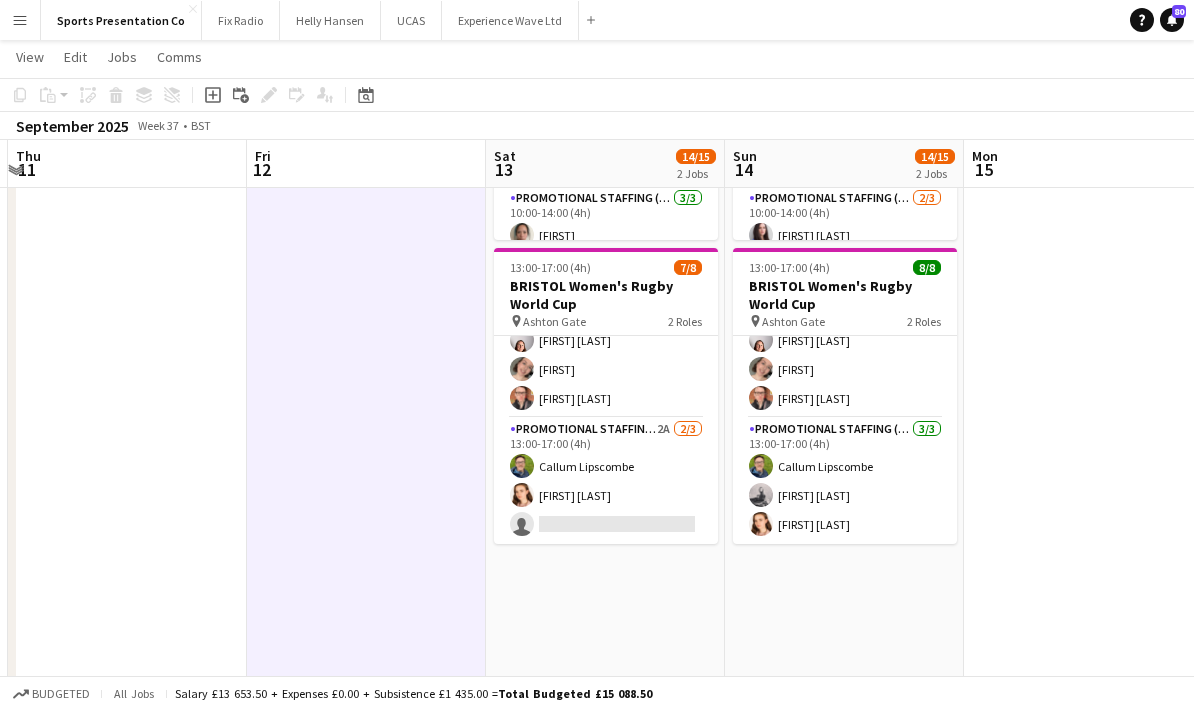 drag, startPoint x: 994, startPoint y: 639, endPoint x: 797, endPoint y: 659, distance: 198.01262 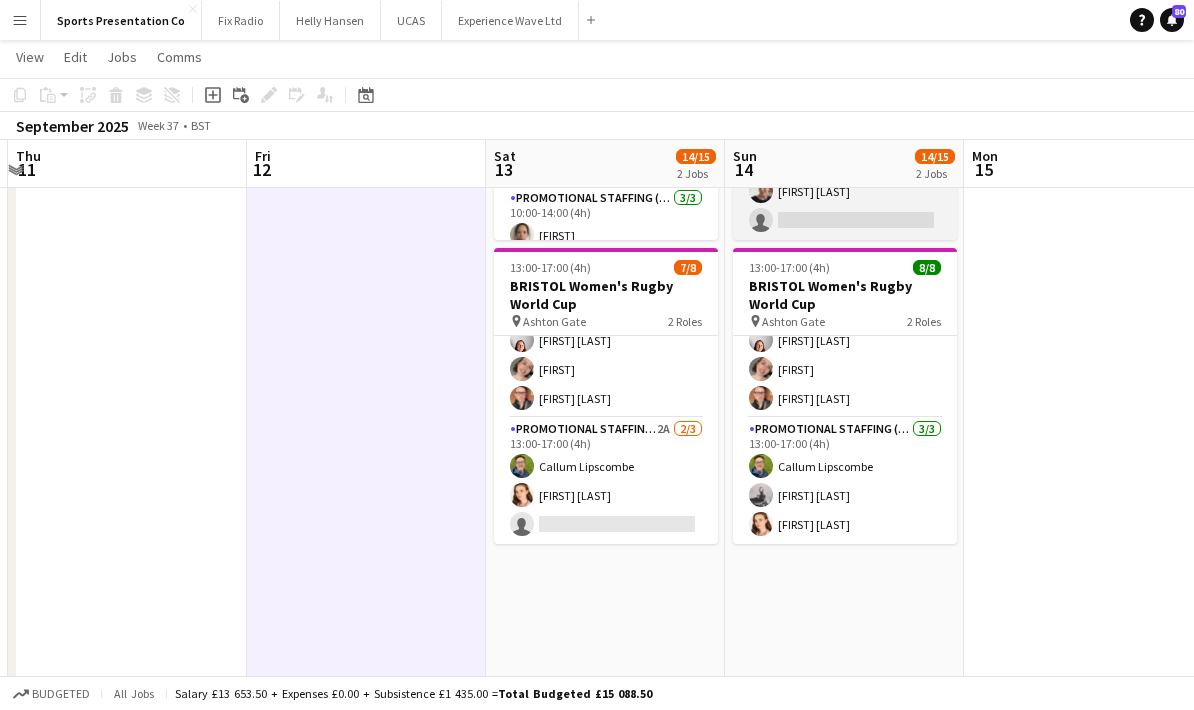 scroll, scrollTop: 73, scrollLeft: 0, axis: vertical 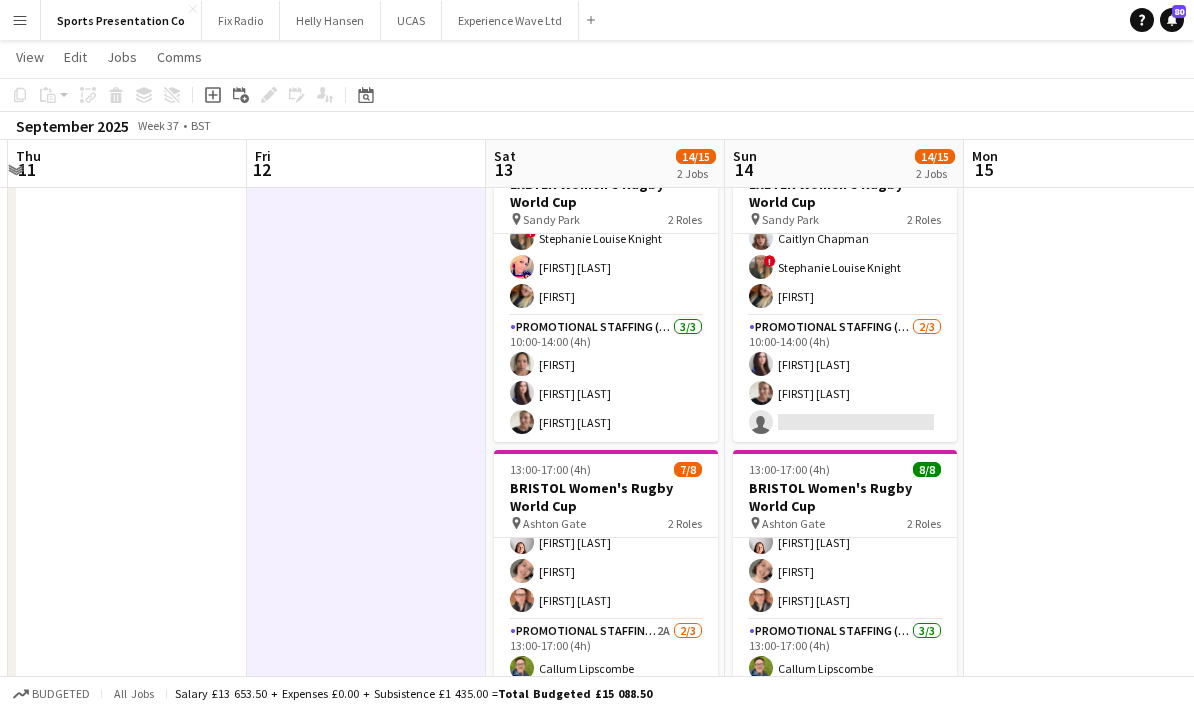 click at bounding box center (1083, 548) 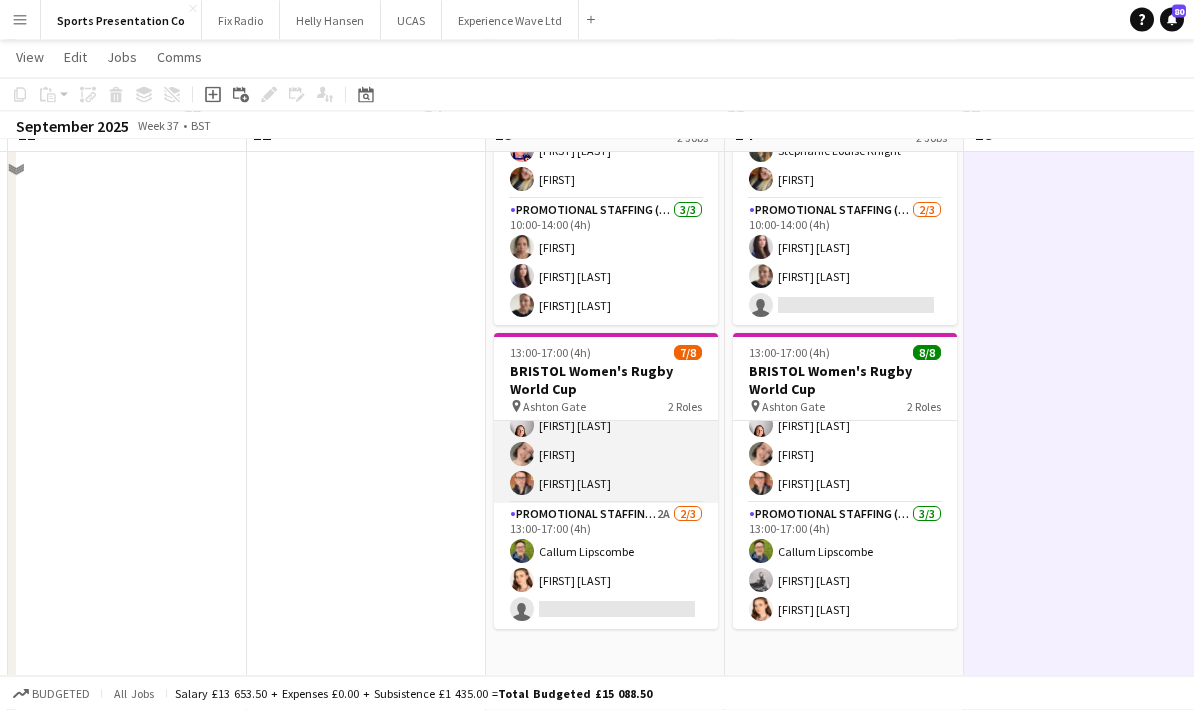scroll, scrollTop: 211, scrollLeft: 0, axis: vertical 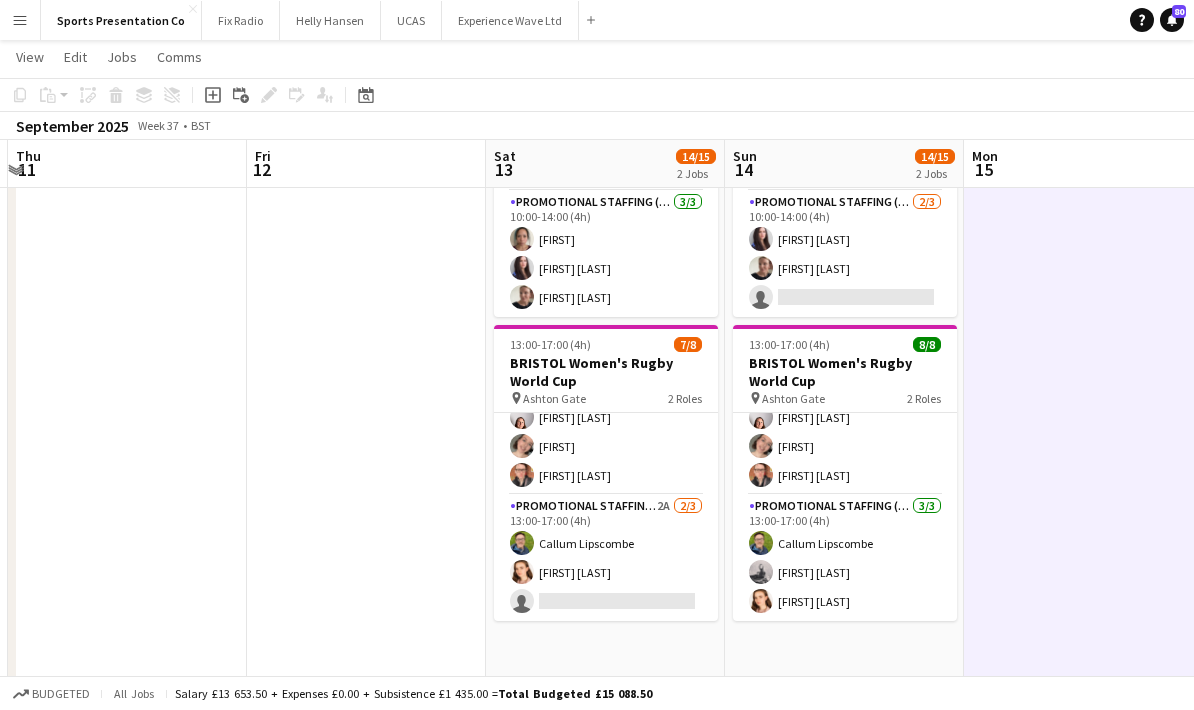 click at bounding box center [1083, 423] 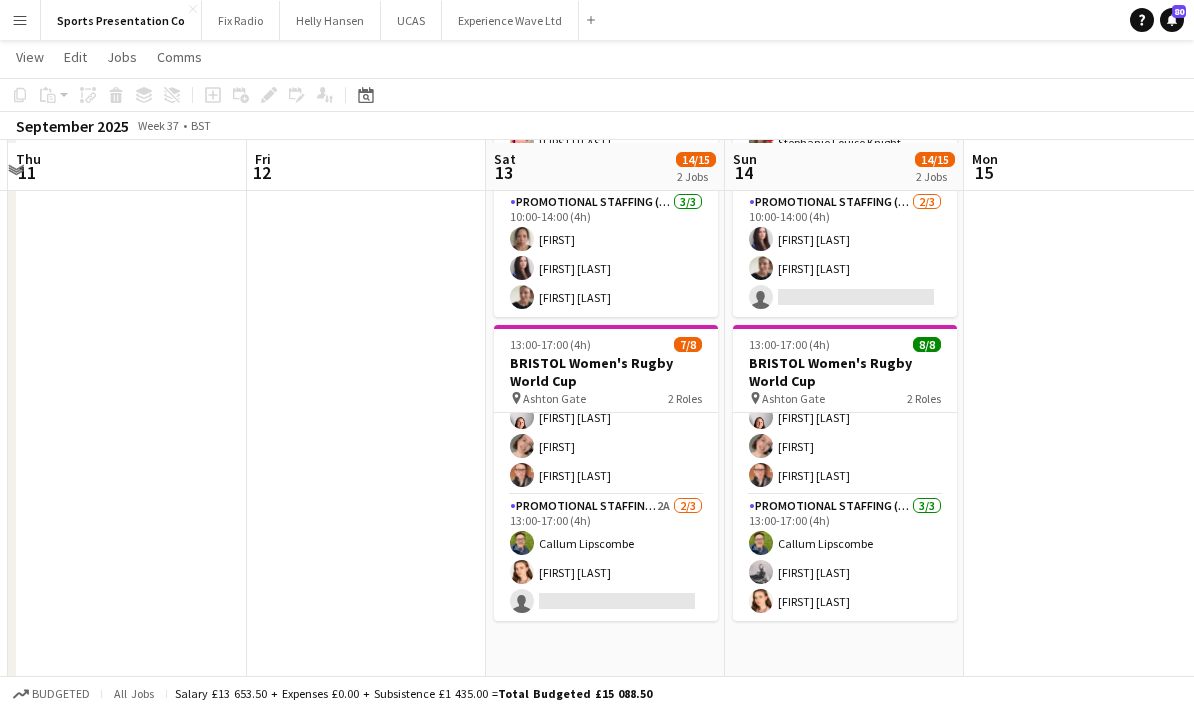 scroll, scrollTop: 218, scrollLeft: 0, axis: vertical 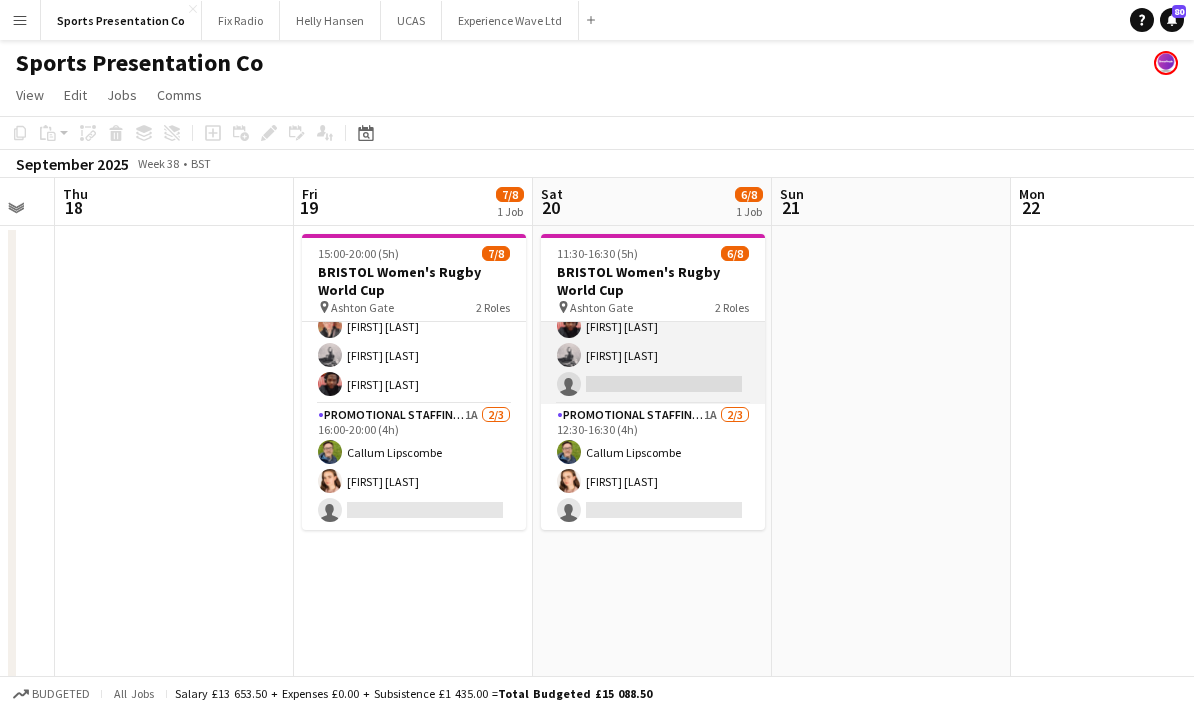 click on "Gemma Farr Jennifer Duffy Emmanuel Orhewere Emily Brown
single-neutral-actions" at bounding box center [653, 312] 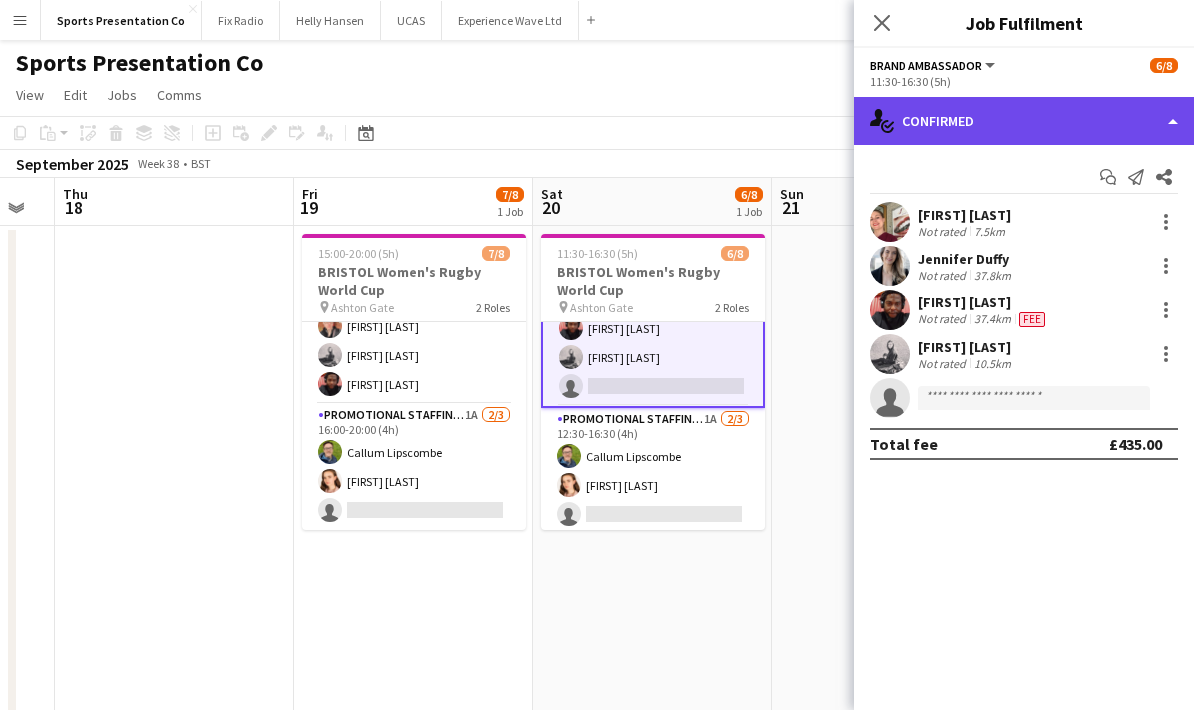 click on "single-neutral-actions-check-2
Confirmed" 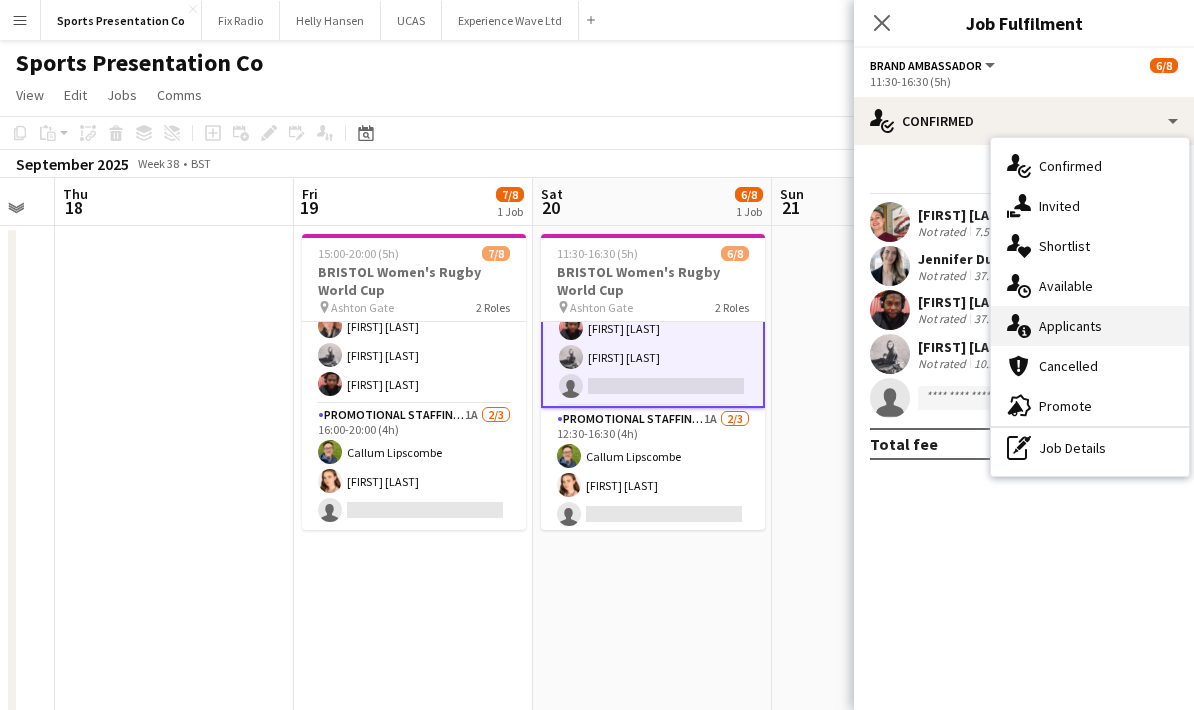 click on "single-neutral-actions-information
Applicants" at bounding box center [1090, 326] 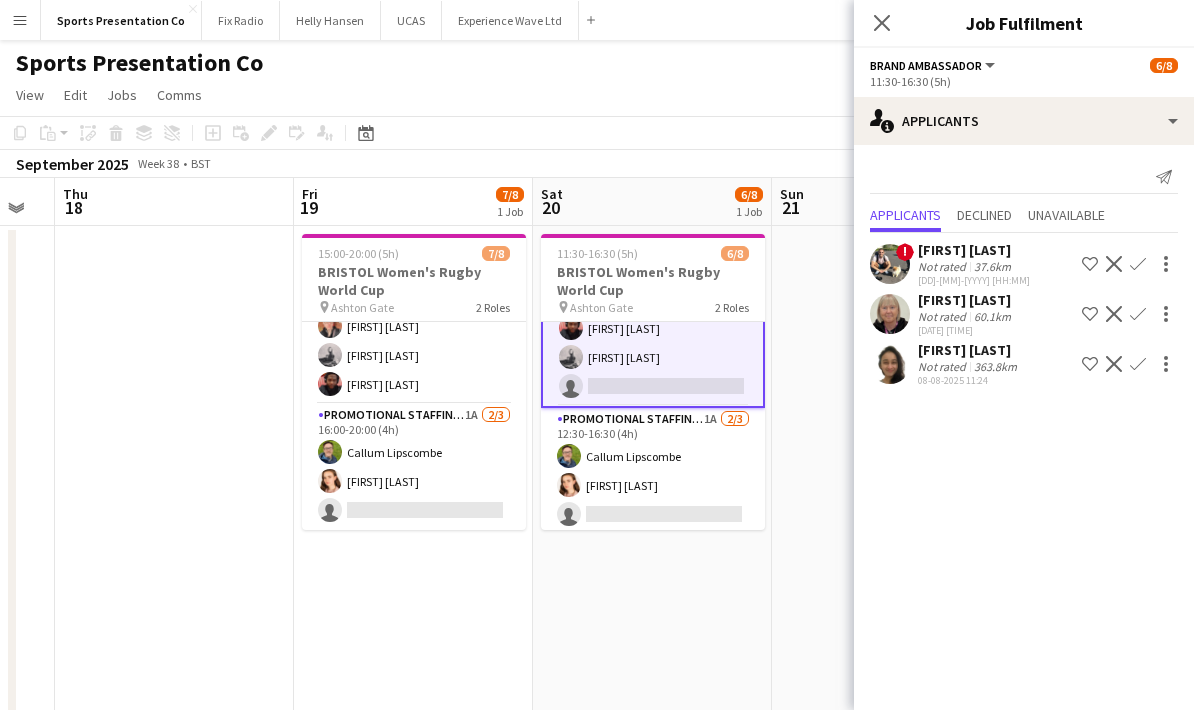 click on "Confirm" at bounding box center [1138, 364] 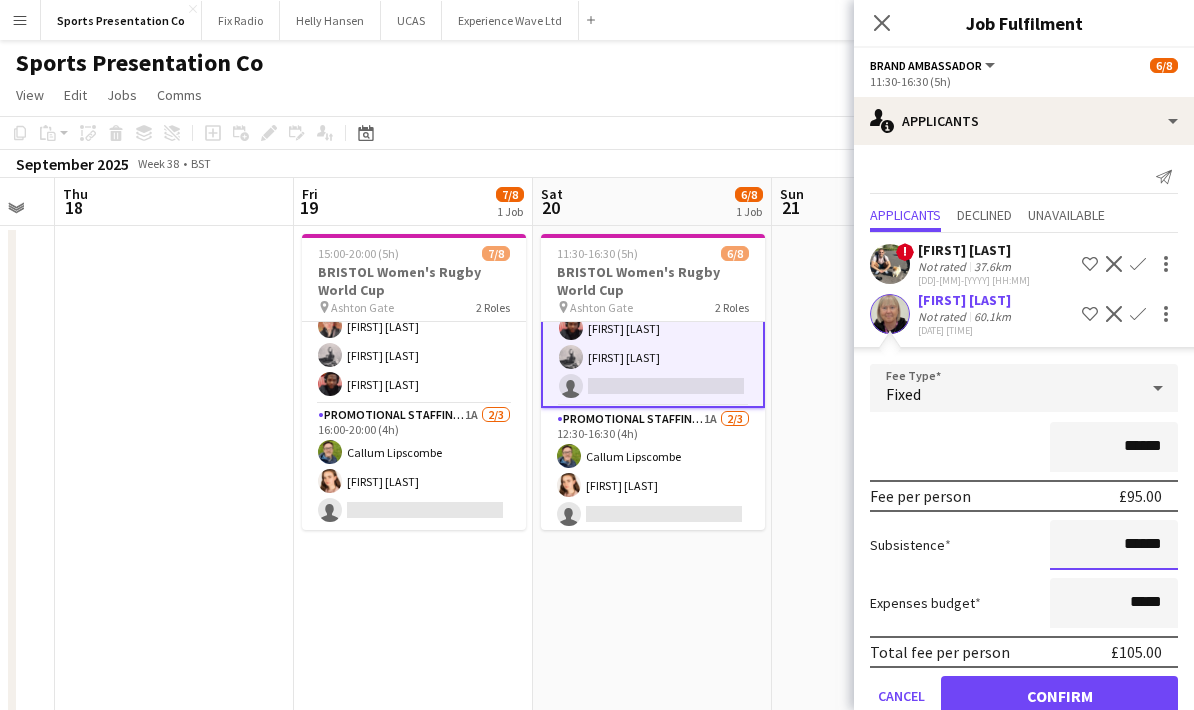 click on "Fee Type  Fixed ******  Fee per person   £95.00   Subsistence  ******  Expenses budget  *****  Total fee per person   £105.00   Cancel   Confirm" 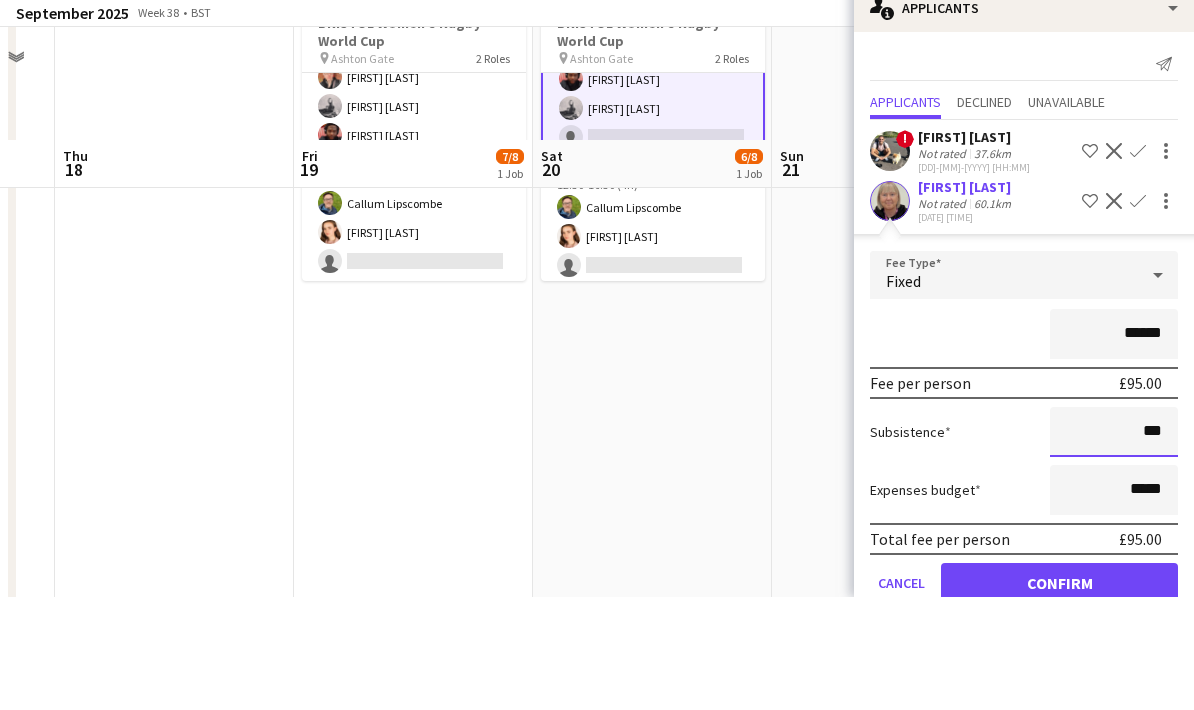 type on "**" 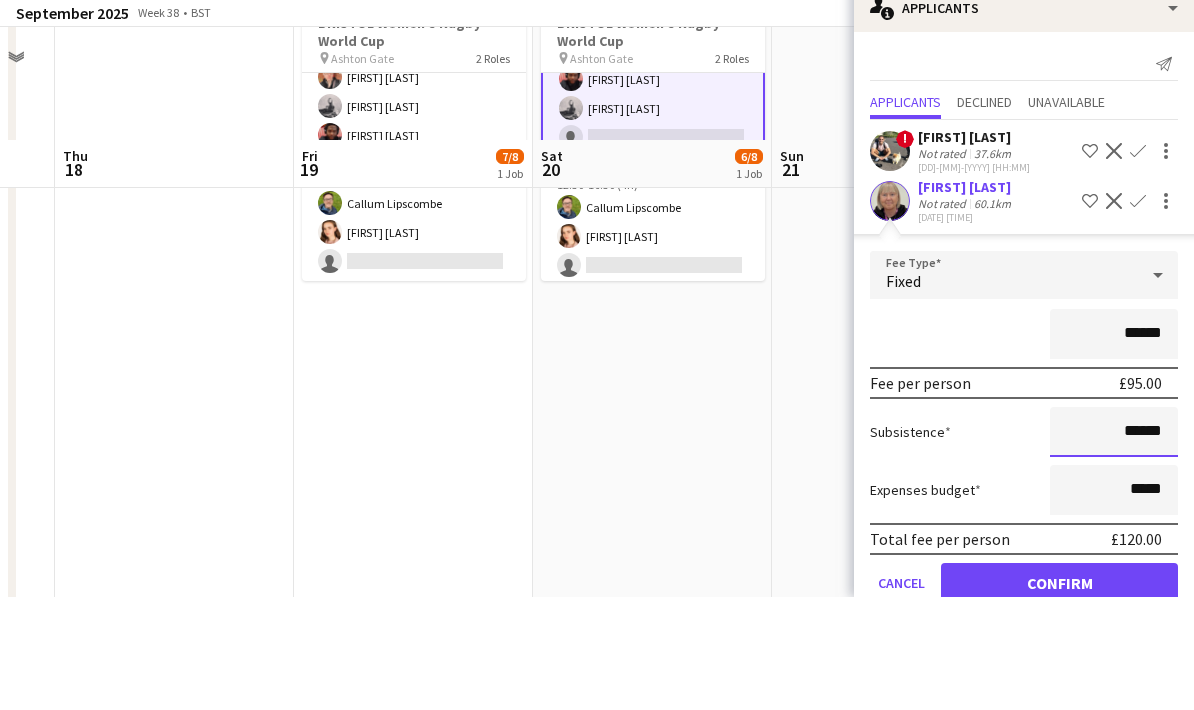 type on "******" 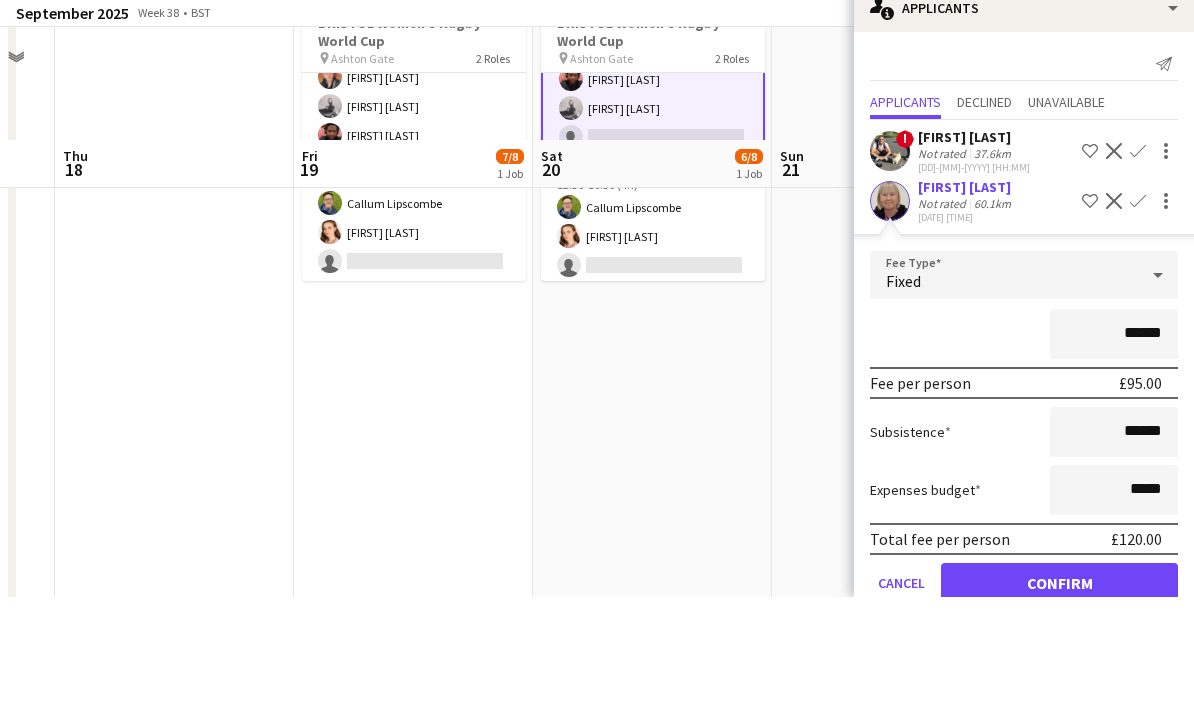click on "Subsistence  ******" 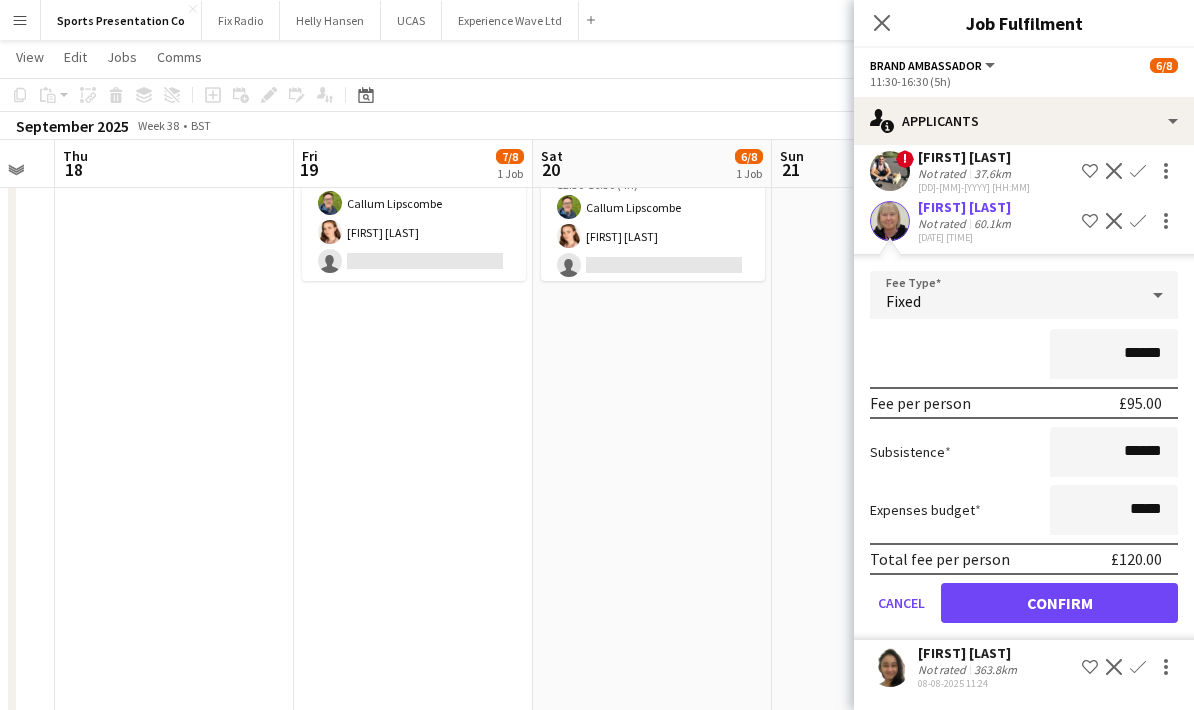 scroll, scrollTop: 96, scrollLeft: 0, axis: vertical 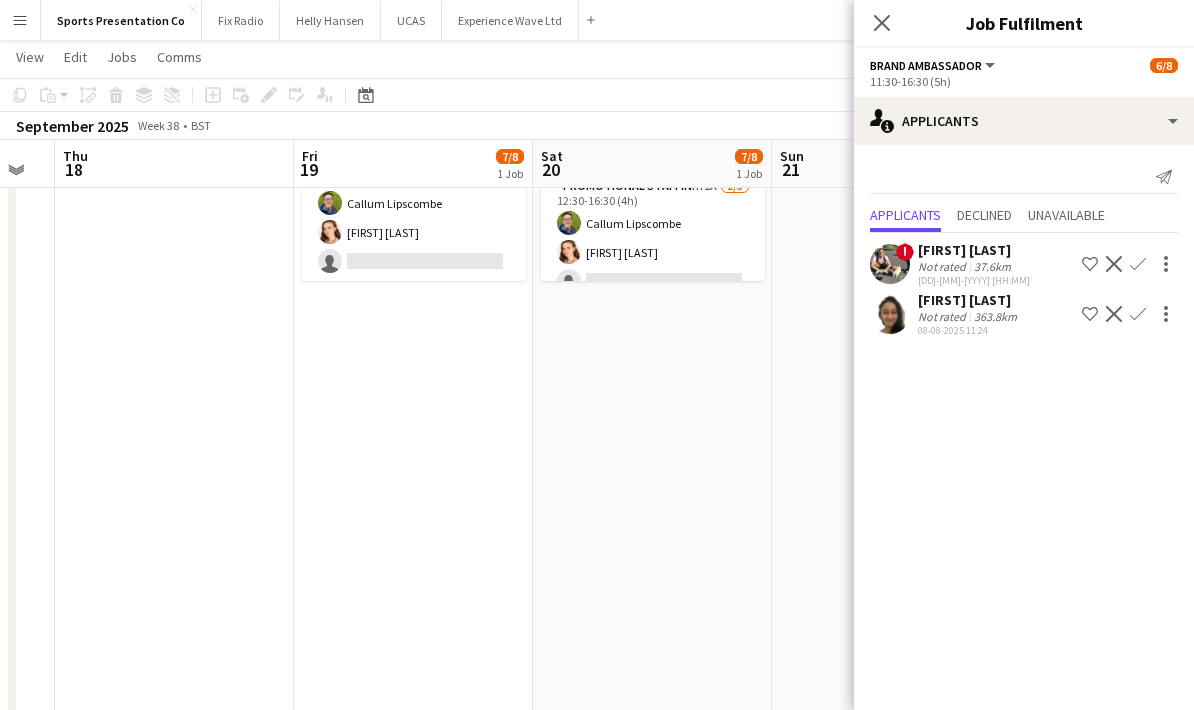 click at bounding box center (891, 387) 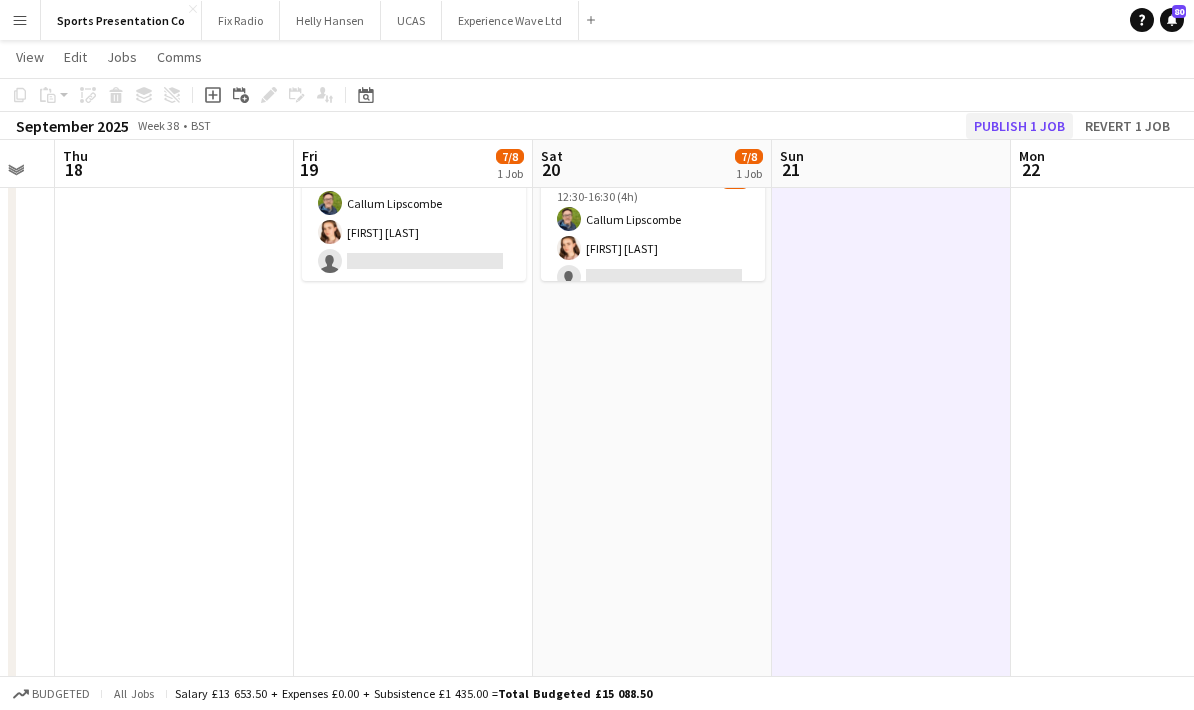 click on "Publish 1 job" 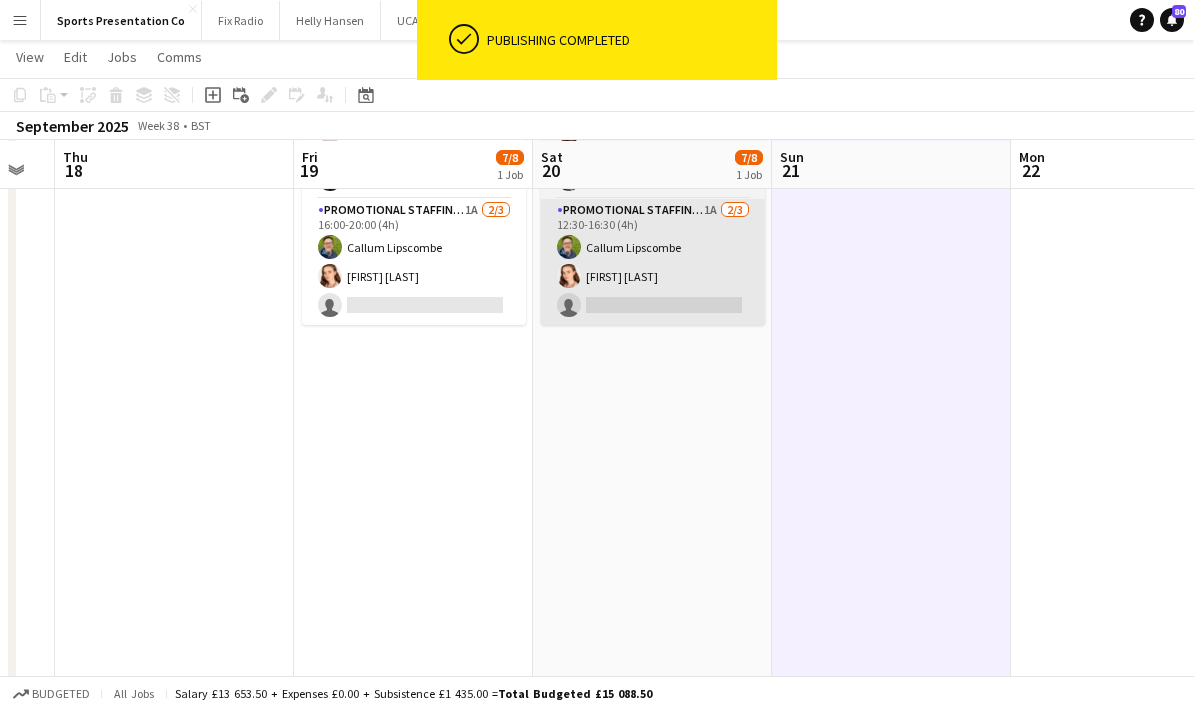 scroll, scrollTop: 103, scrollLeft: 0, axis: vertical 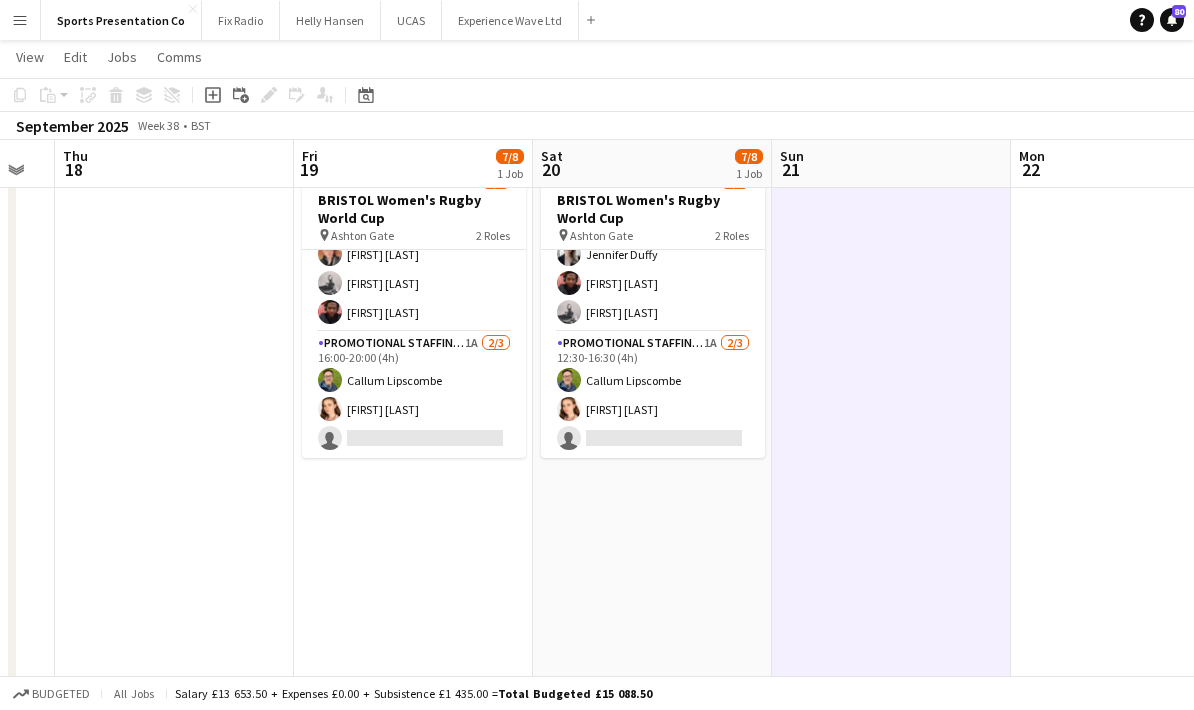 click on "Menu" at bounding box center [20, 20] 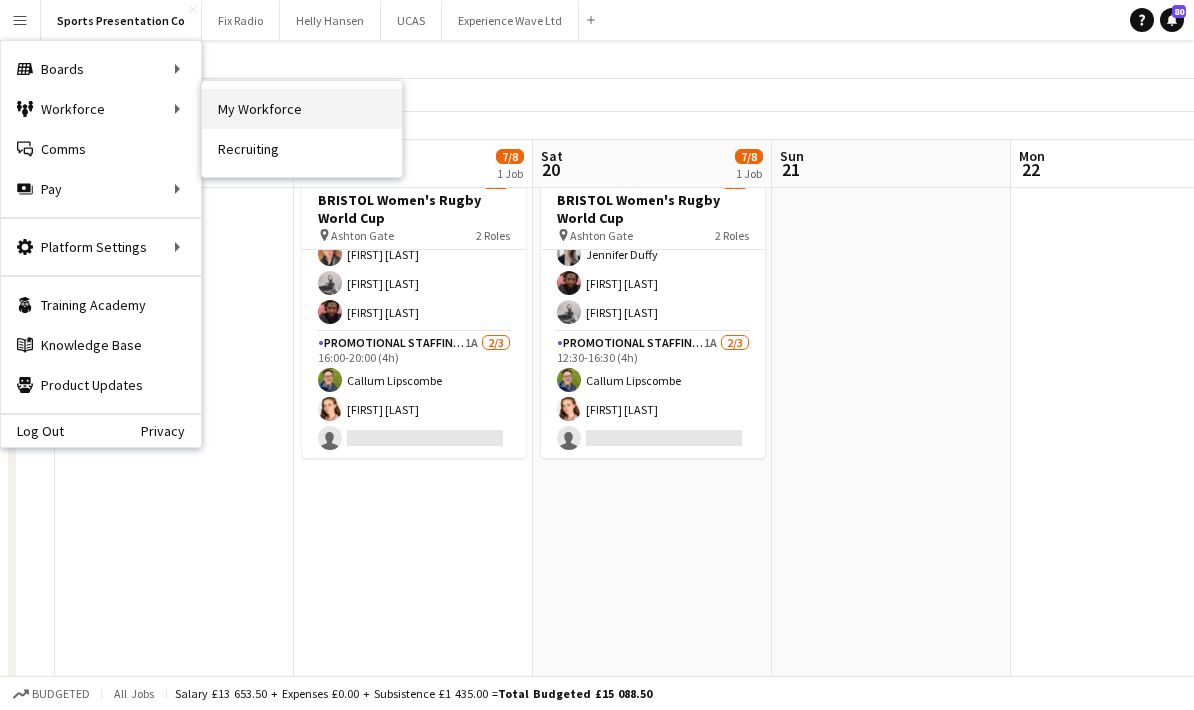 click on "My Workforce" at bounding box center (302, 109) 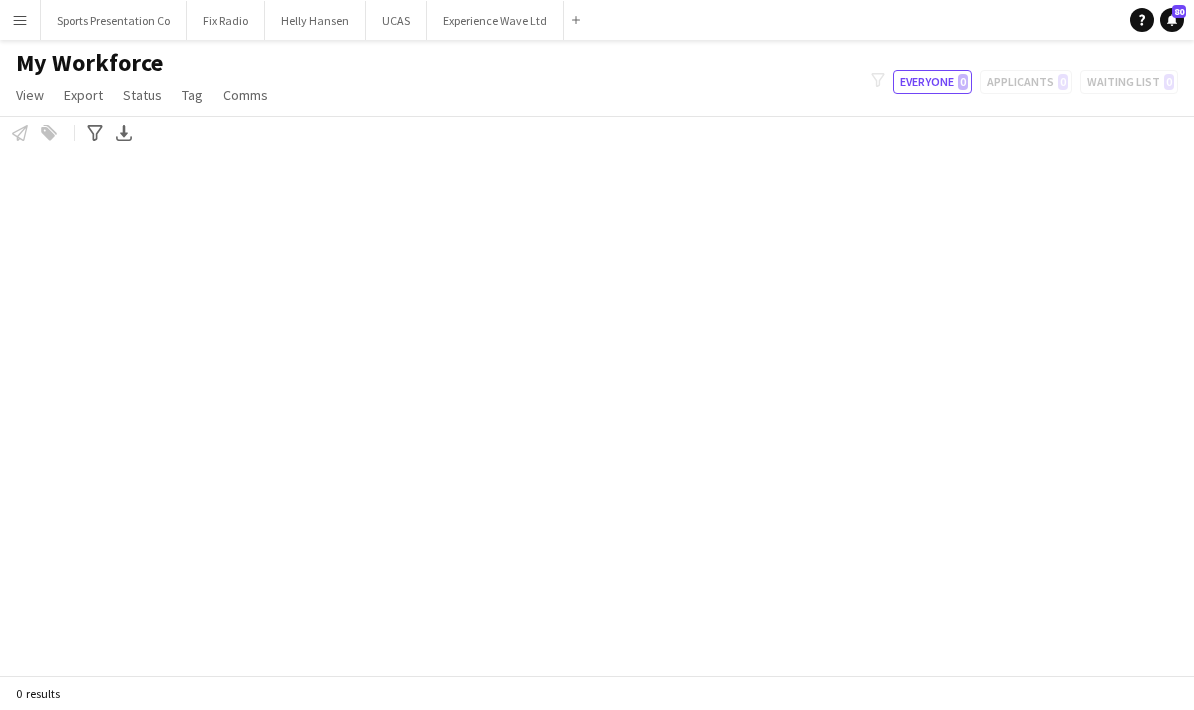 scroll, scrollTop: 0, scrollLeft: 0, axis: both 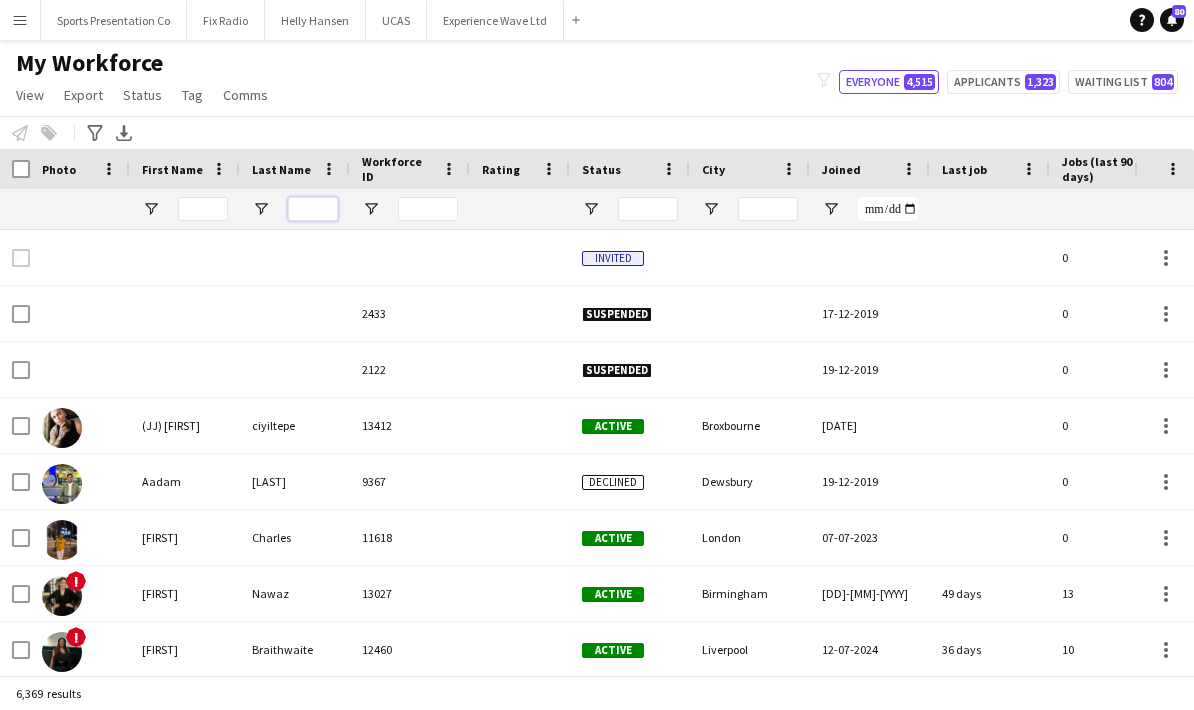 click at bounding box center [313, 209] 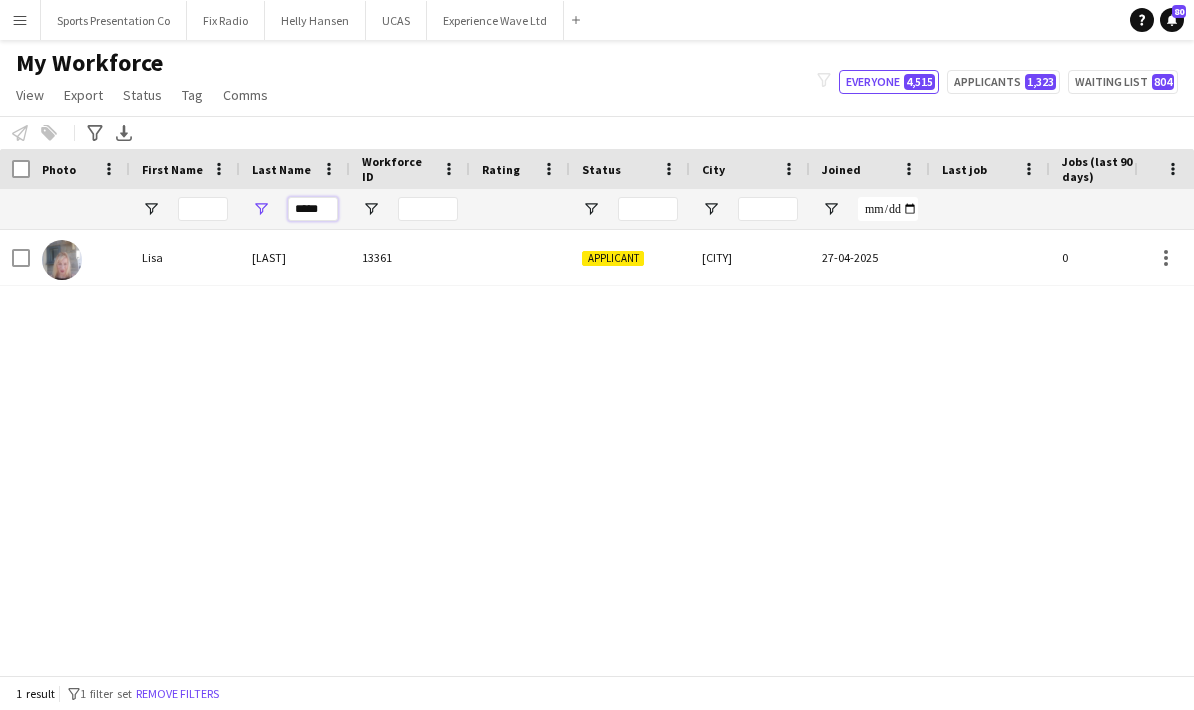 type on "*****" 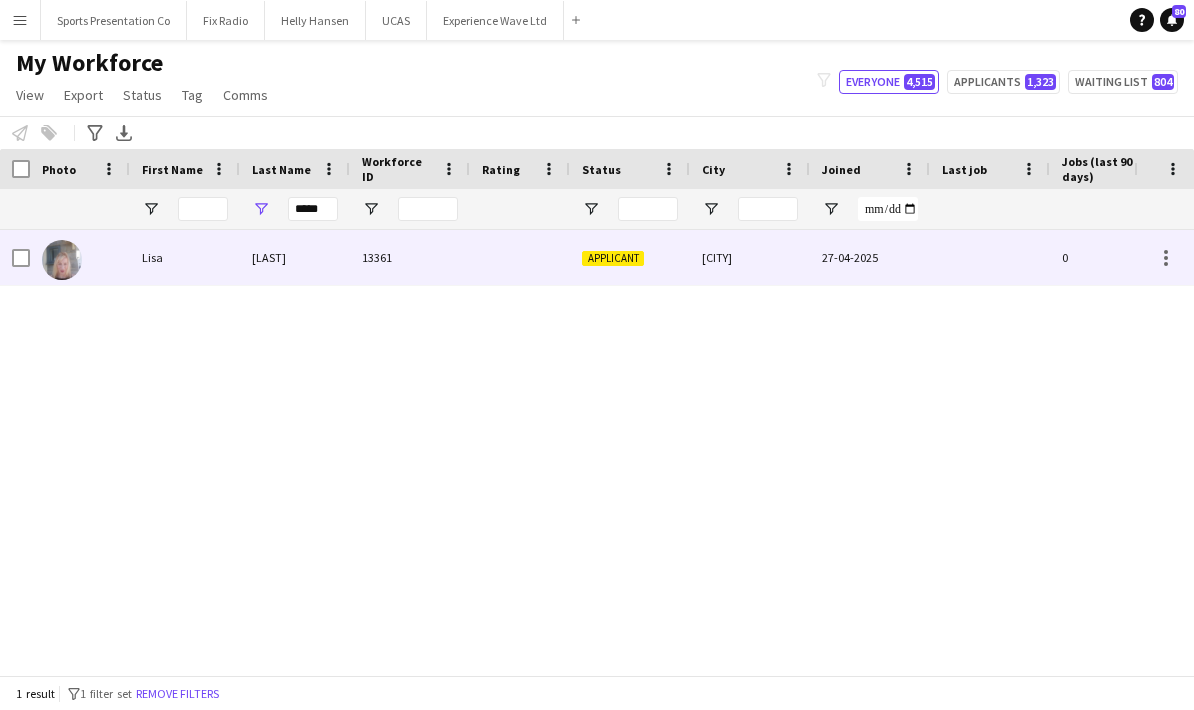 click on "Lisa" at bounding box center [185, 257] 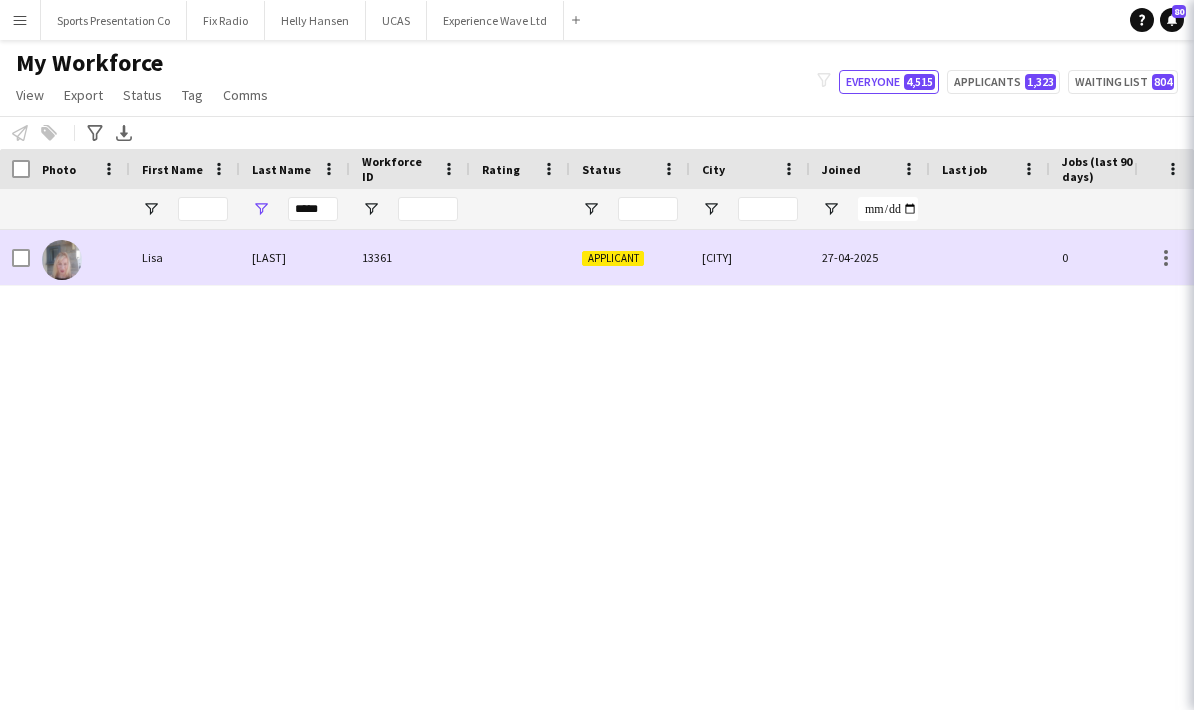 scroll, scrollTop: 70, scrollLeft: 0, axis: vertical 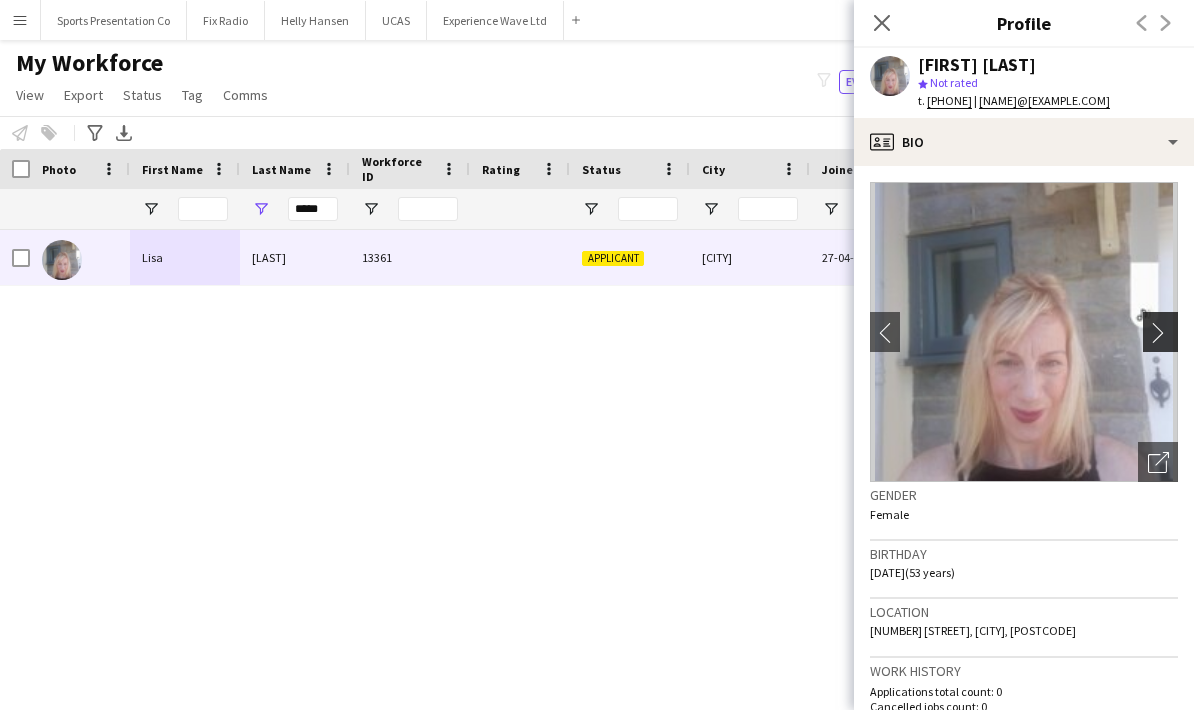 click on "chevron-right" 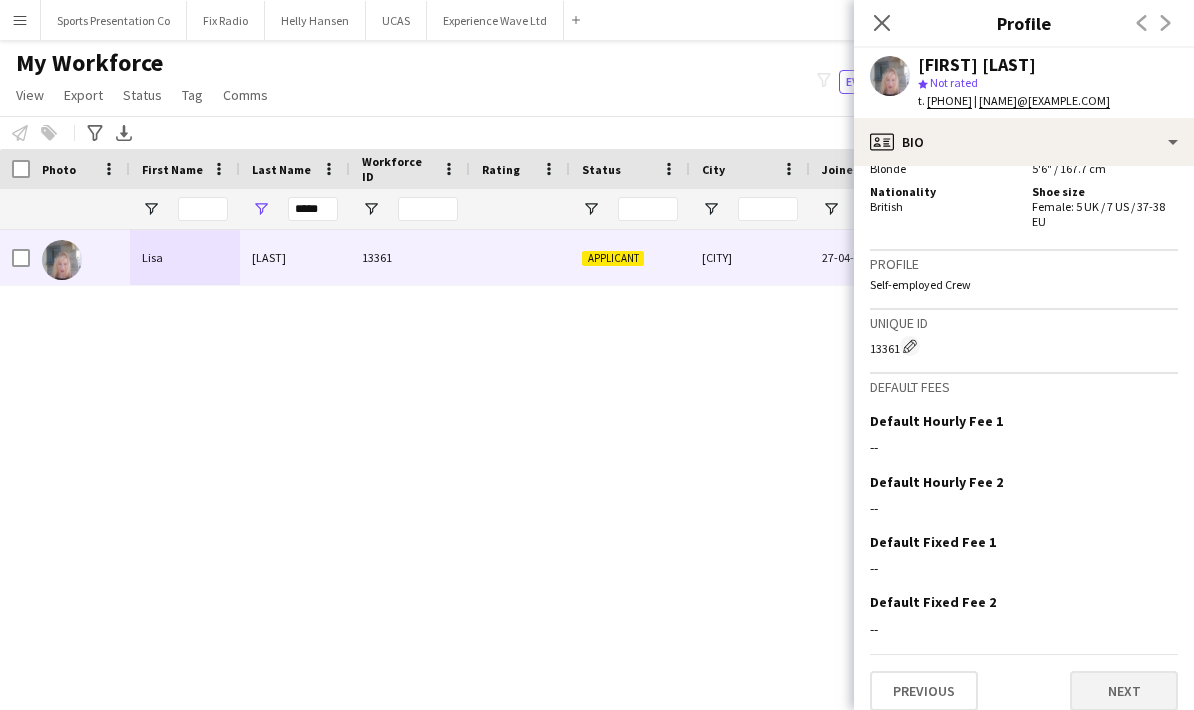 scroll, scrollTop: 993, scrollLeft: 0, axis: vertical 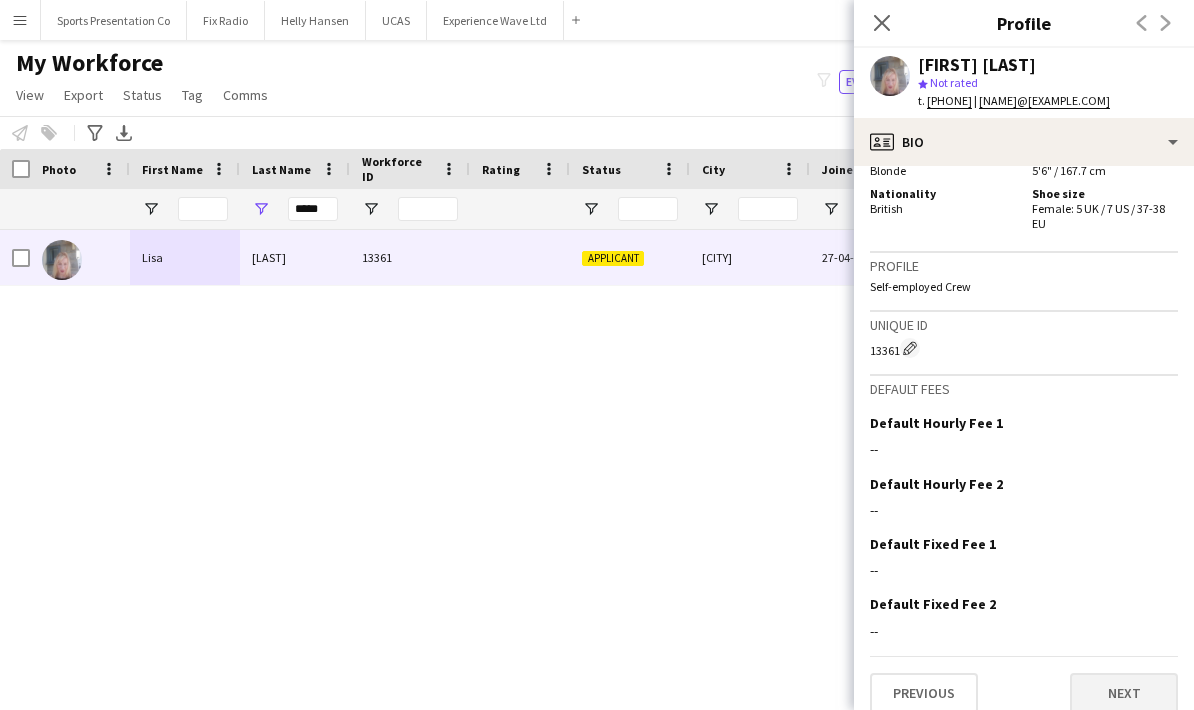 click on "Next" 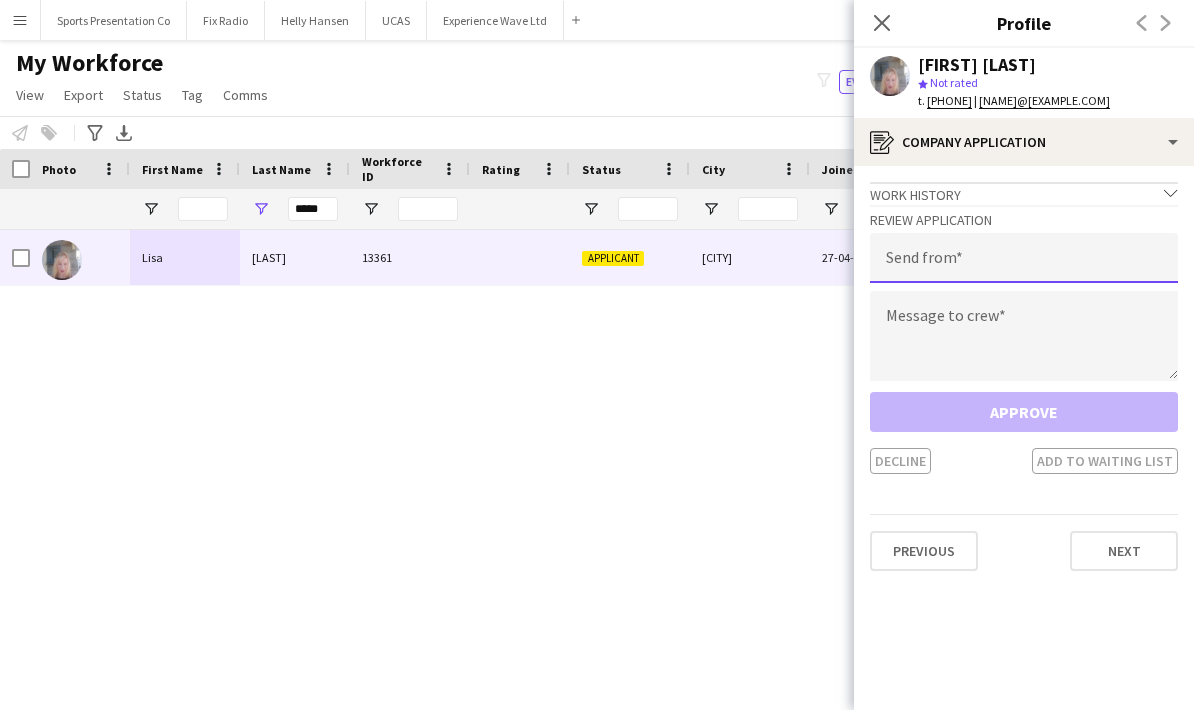 click 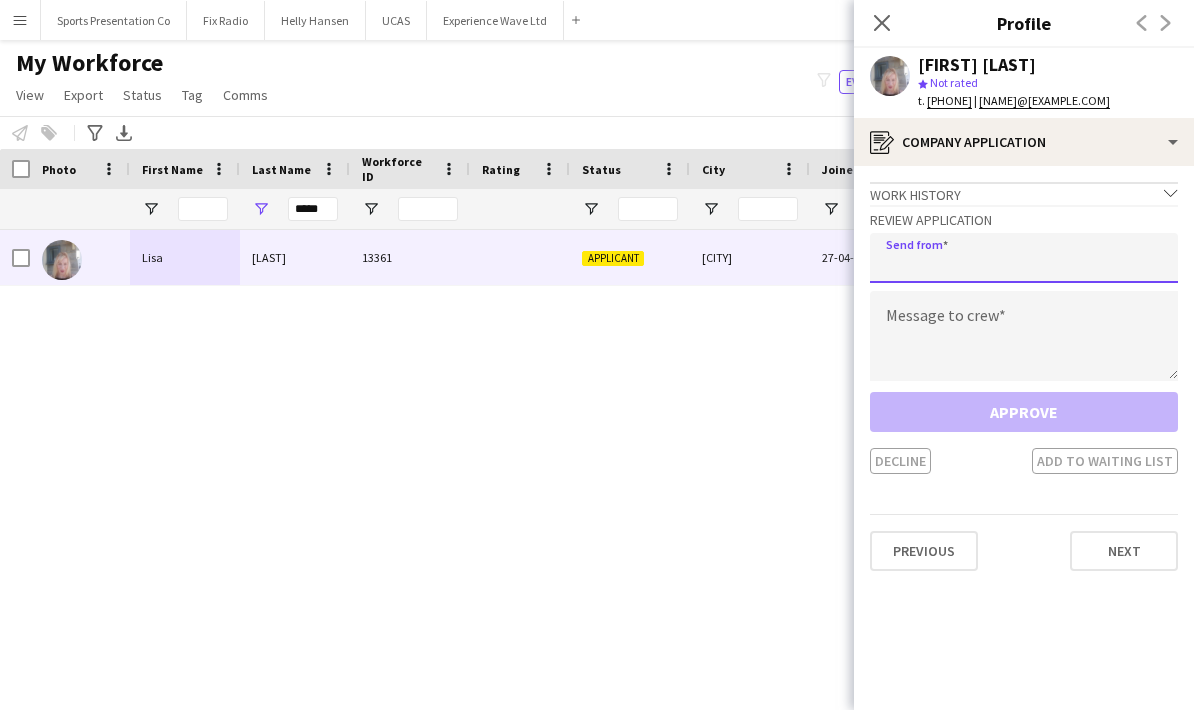 scroll, scrollTop: 69, scrollLeft: 0, axis: vertical 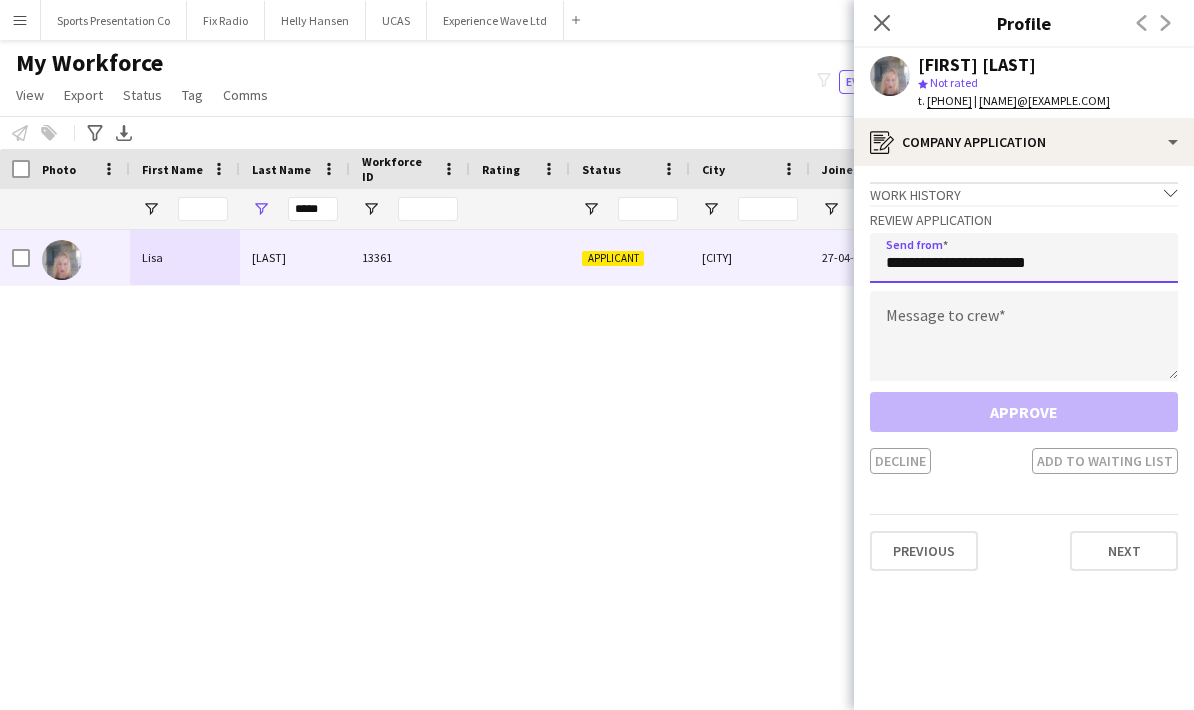 type on "**********" 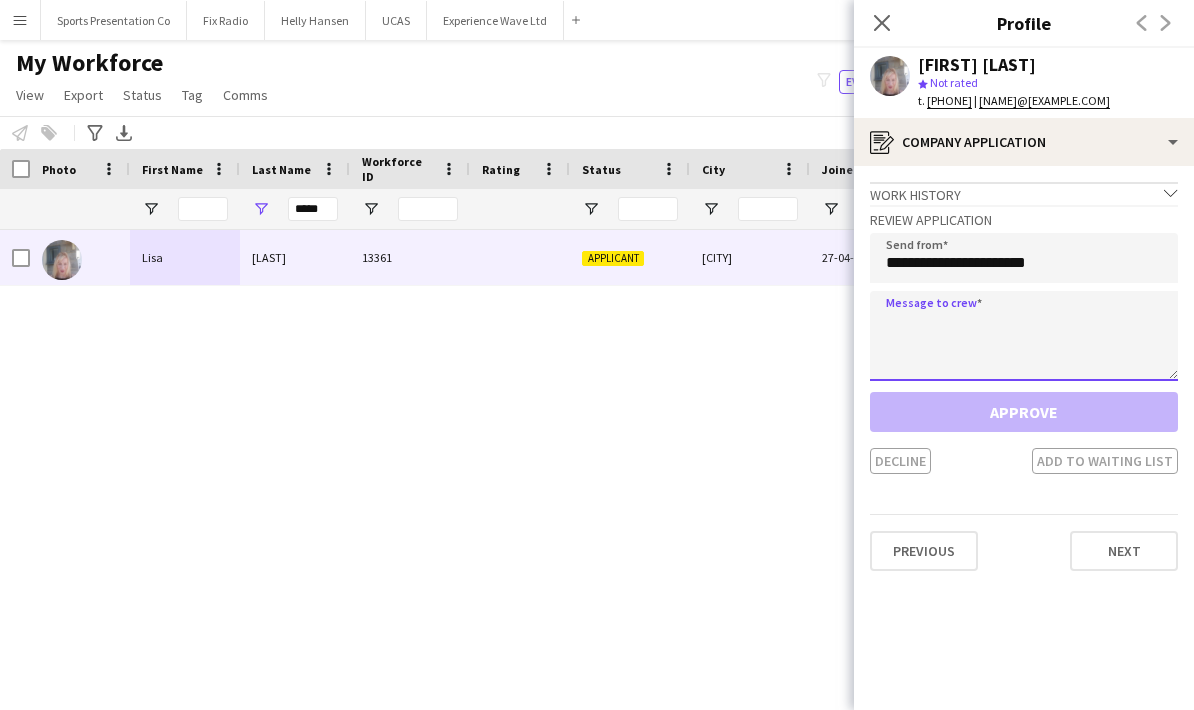 click 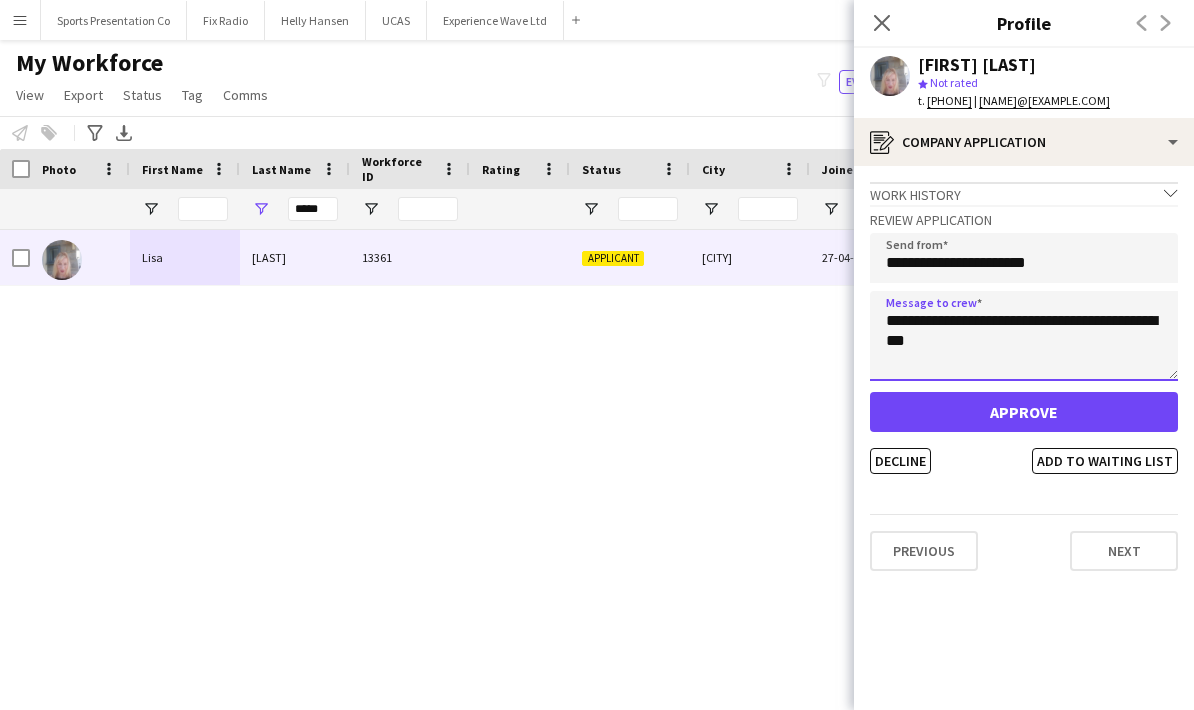type on "**********" 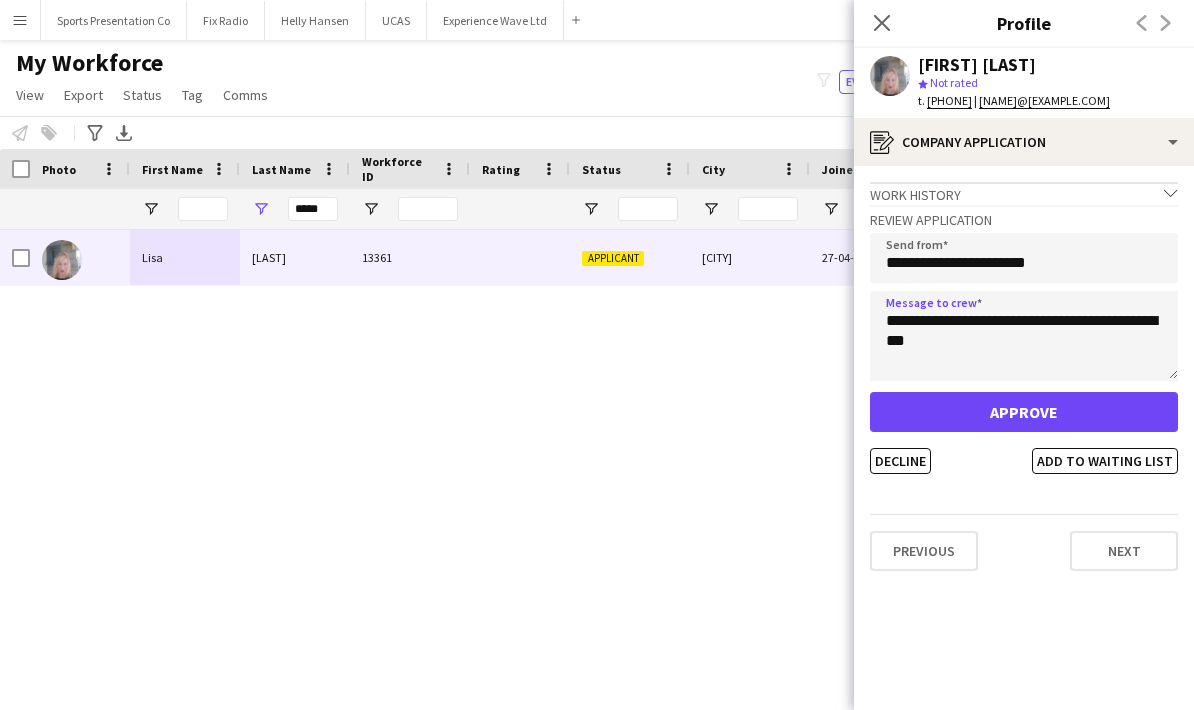 click on "Approve" 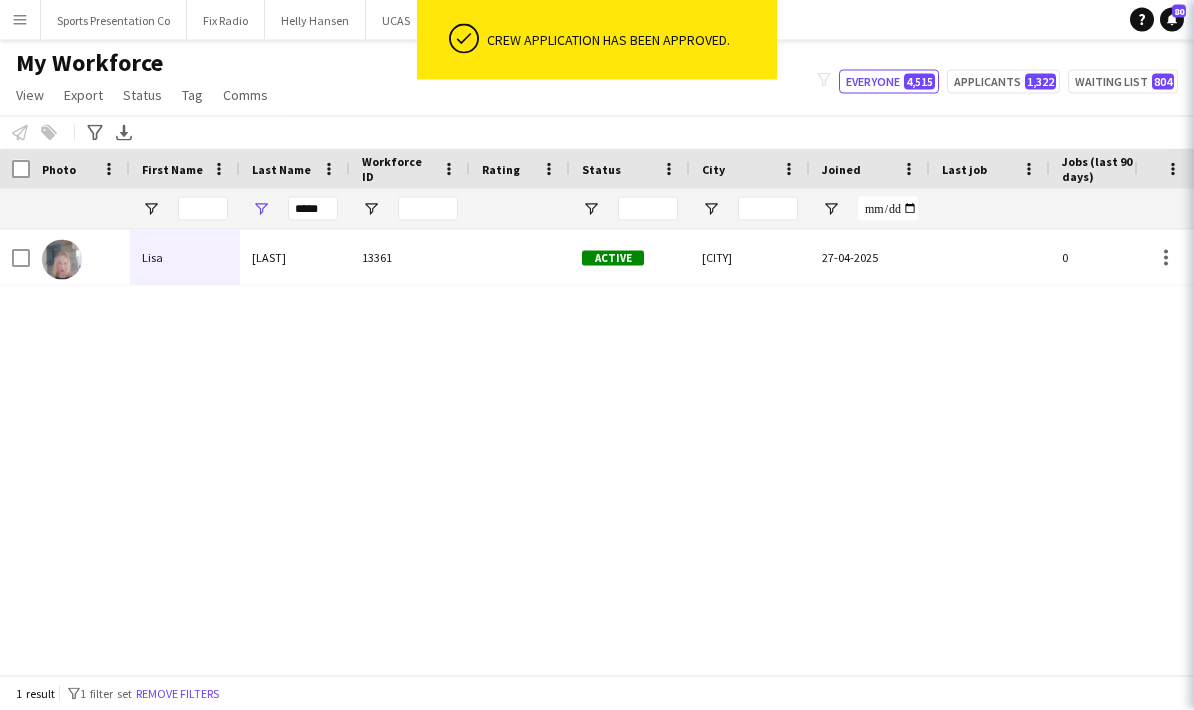 scroll, scrollTop: 70, scrollLeft: 0, axis: vertical 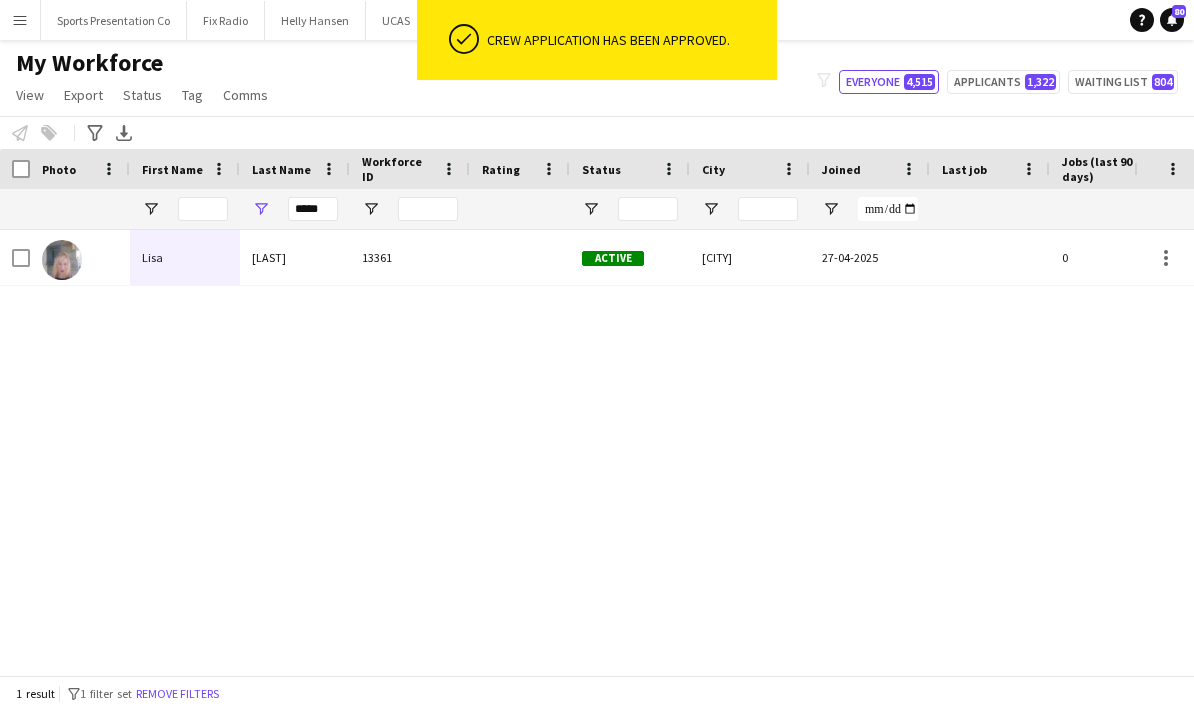 click on "[FIRST] [LAST] [NUMBER] Active [LOCATION] [DATE] [EMAIL]" at bounding box center [567, 452] 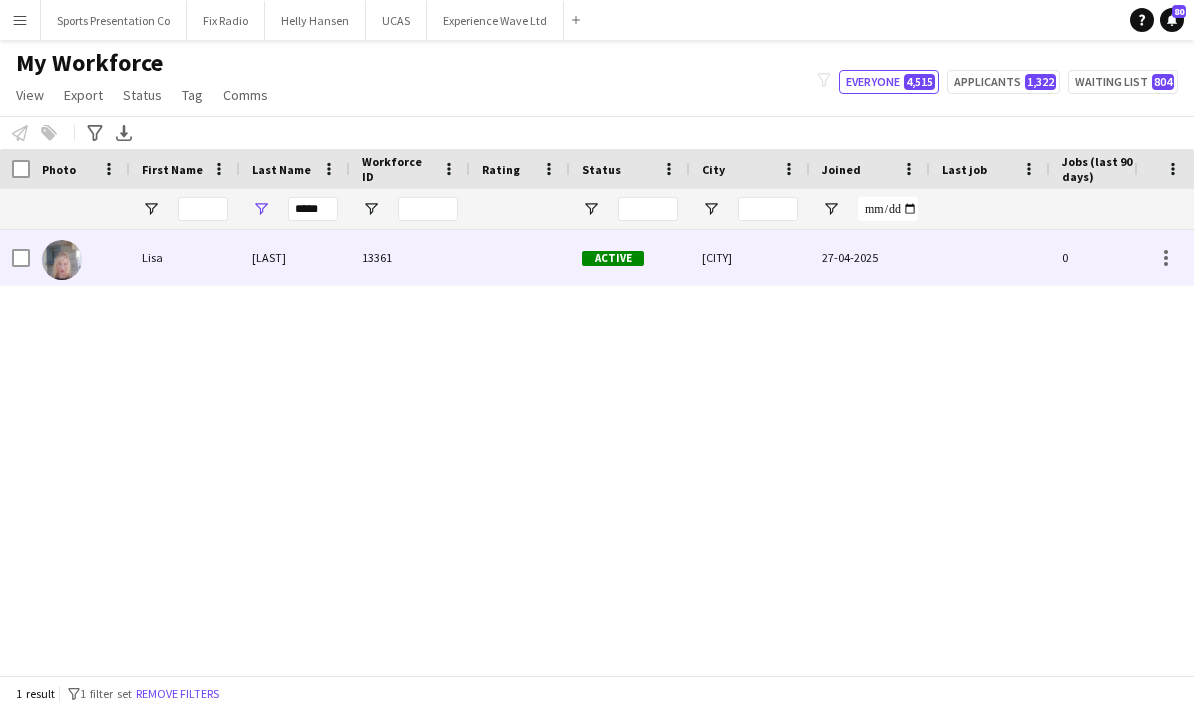 click at bounding box center [80, 257] 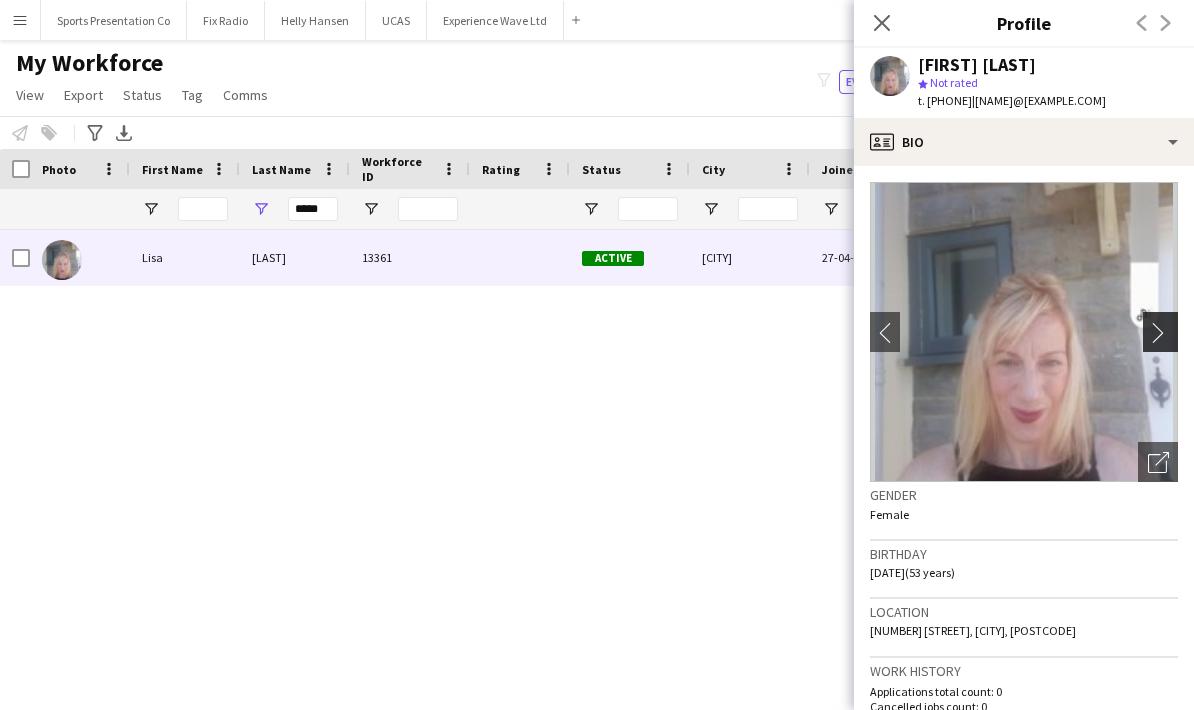 click on "chevron-right" 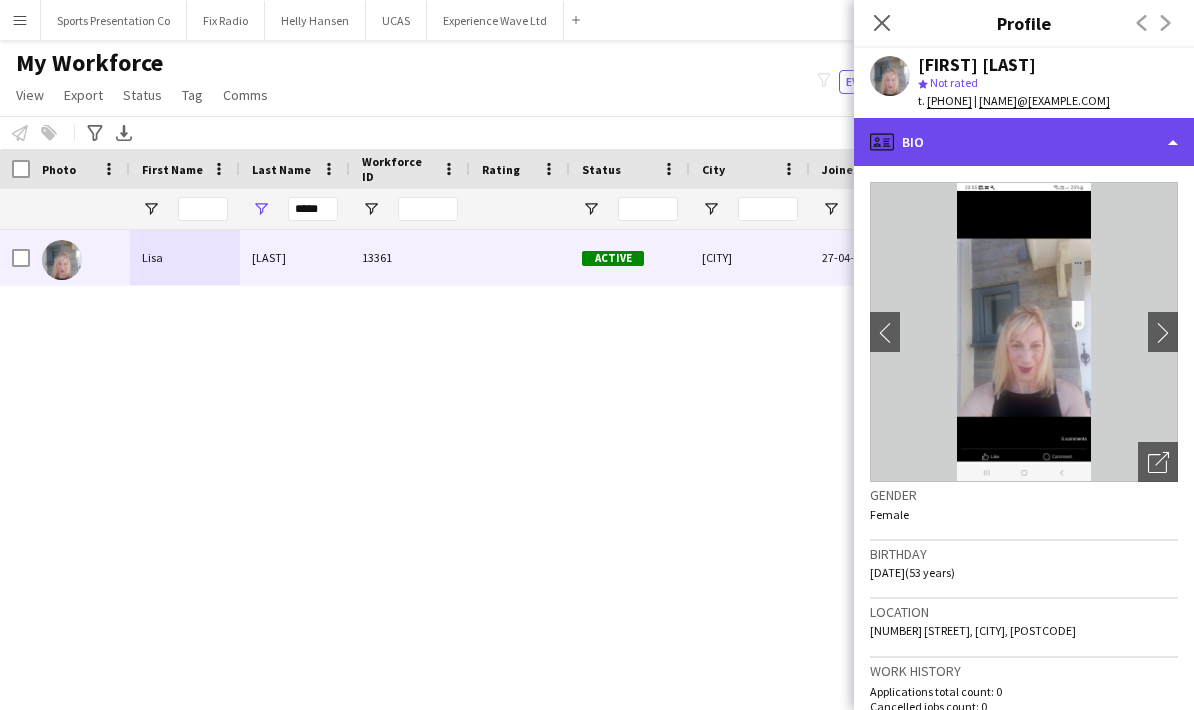 click on "profile
Bio" 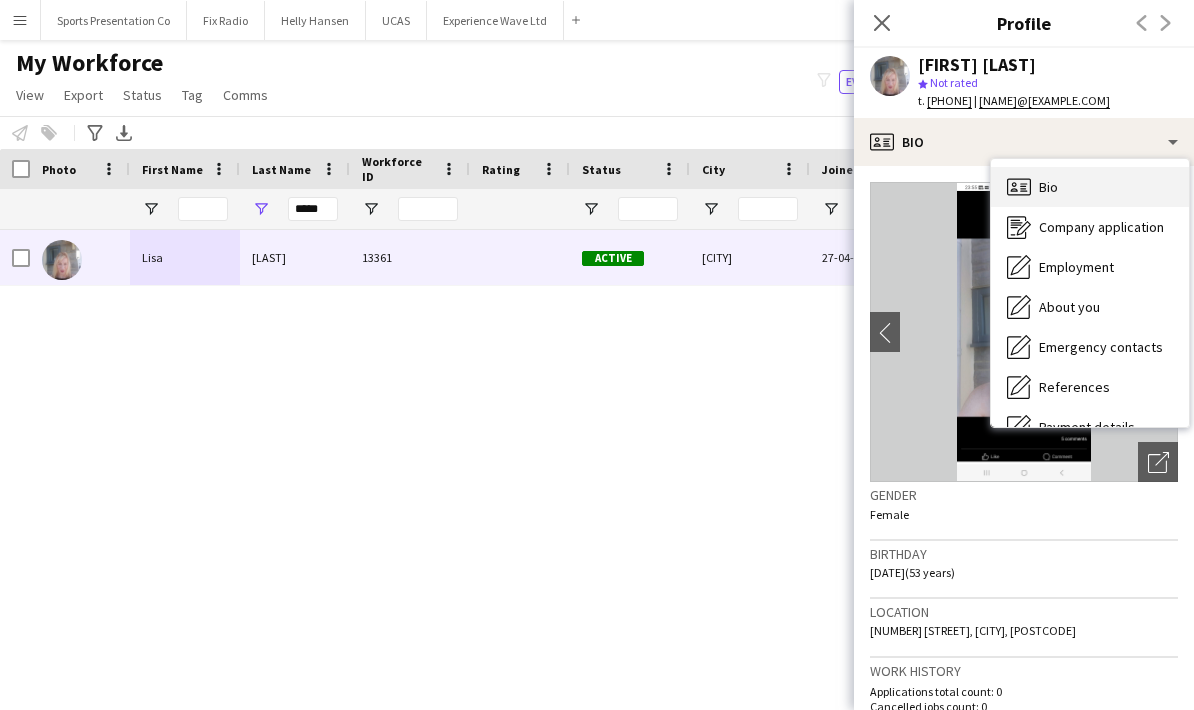 click on "Bio
Bio" at bounding box center [1090, 187] 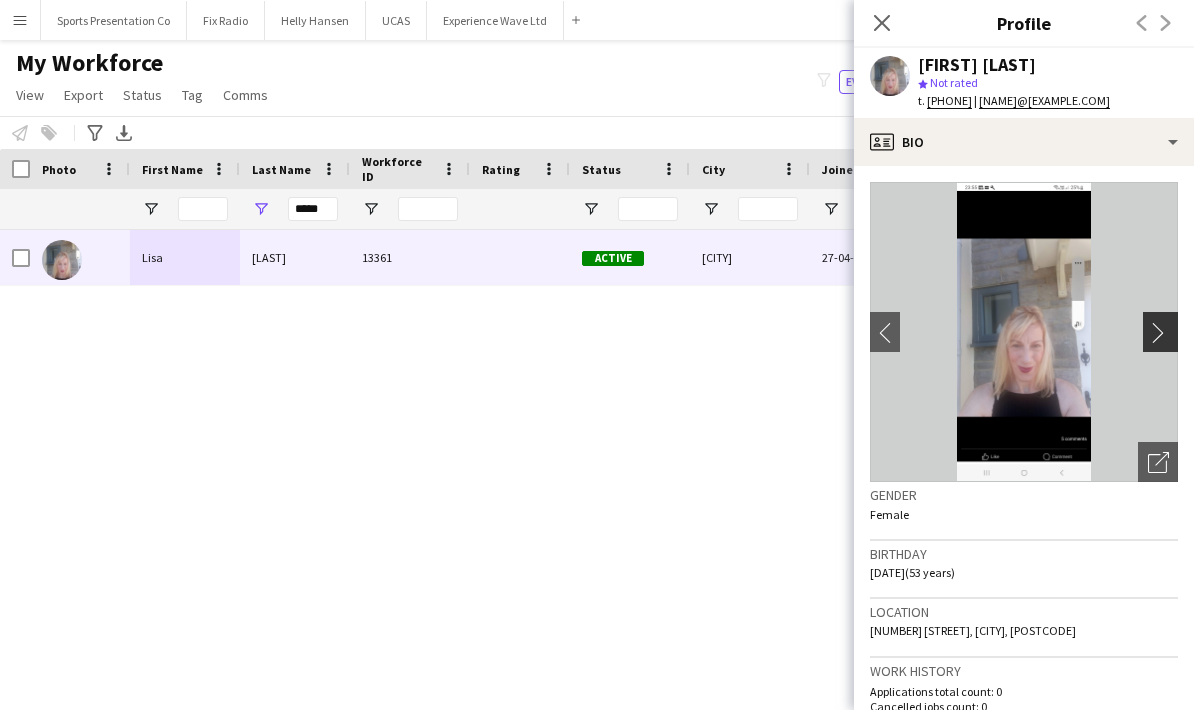 click on "chevron-right" 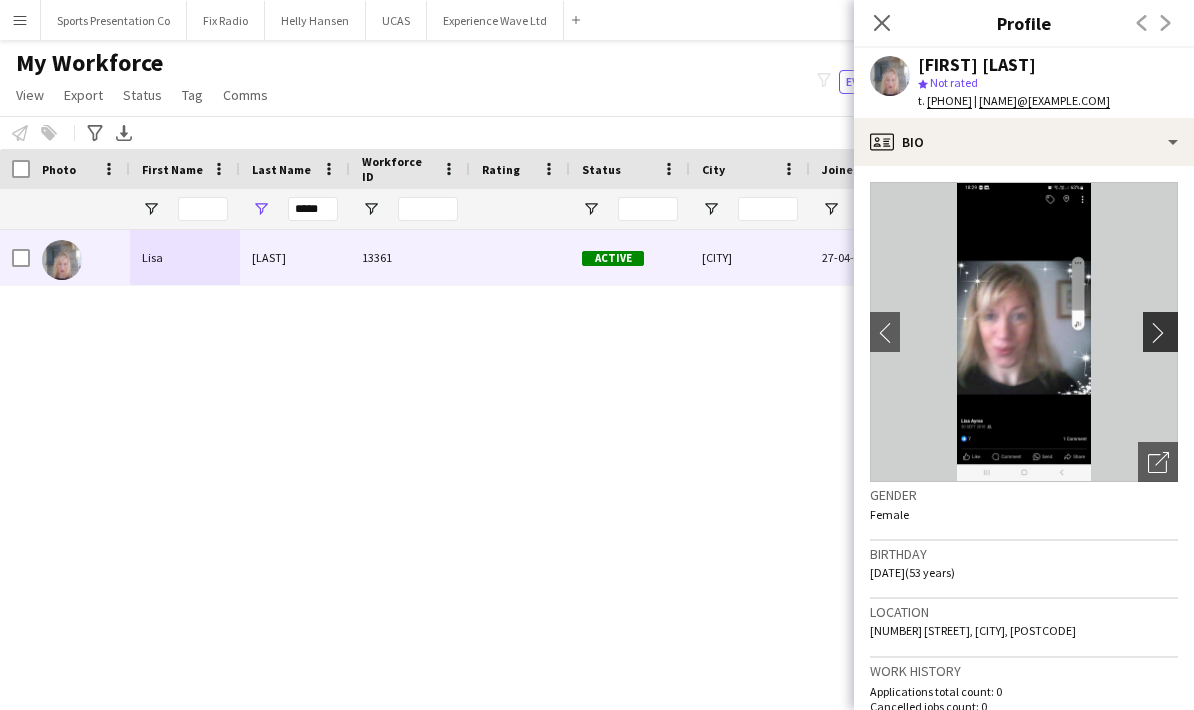 click on "chevron-right" 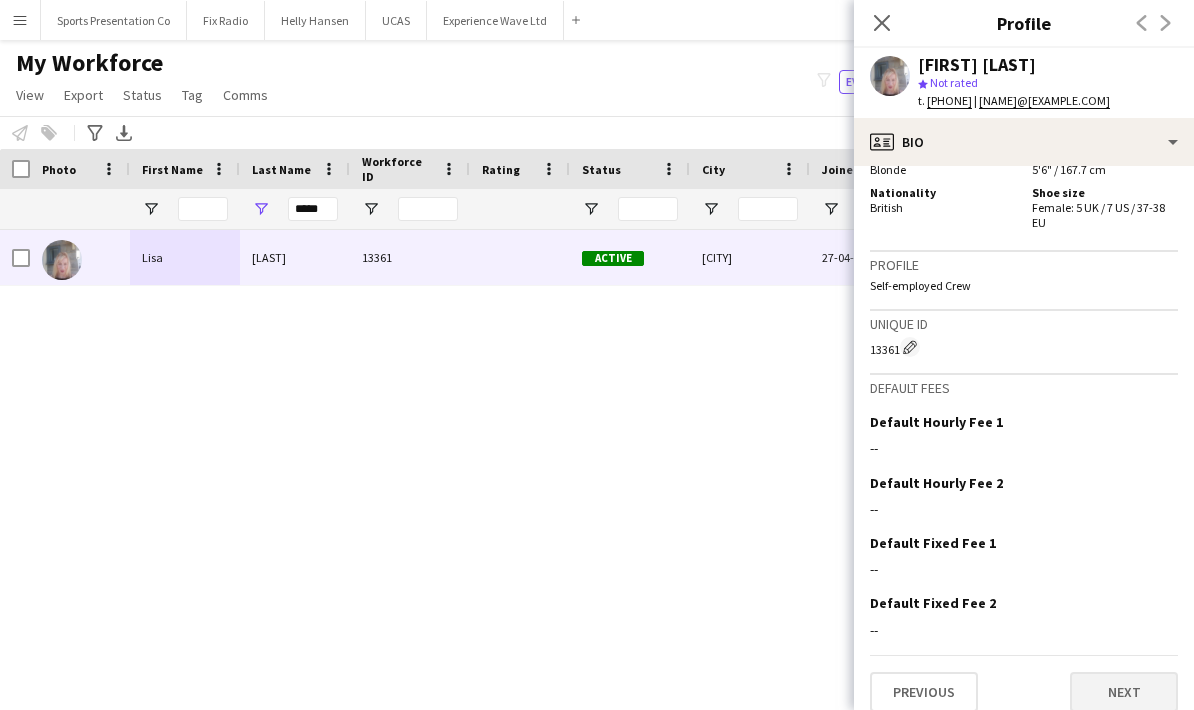 scroll, scrollTop: 993, scrollLeft: 0, axis: vertical 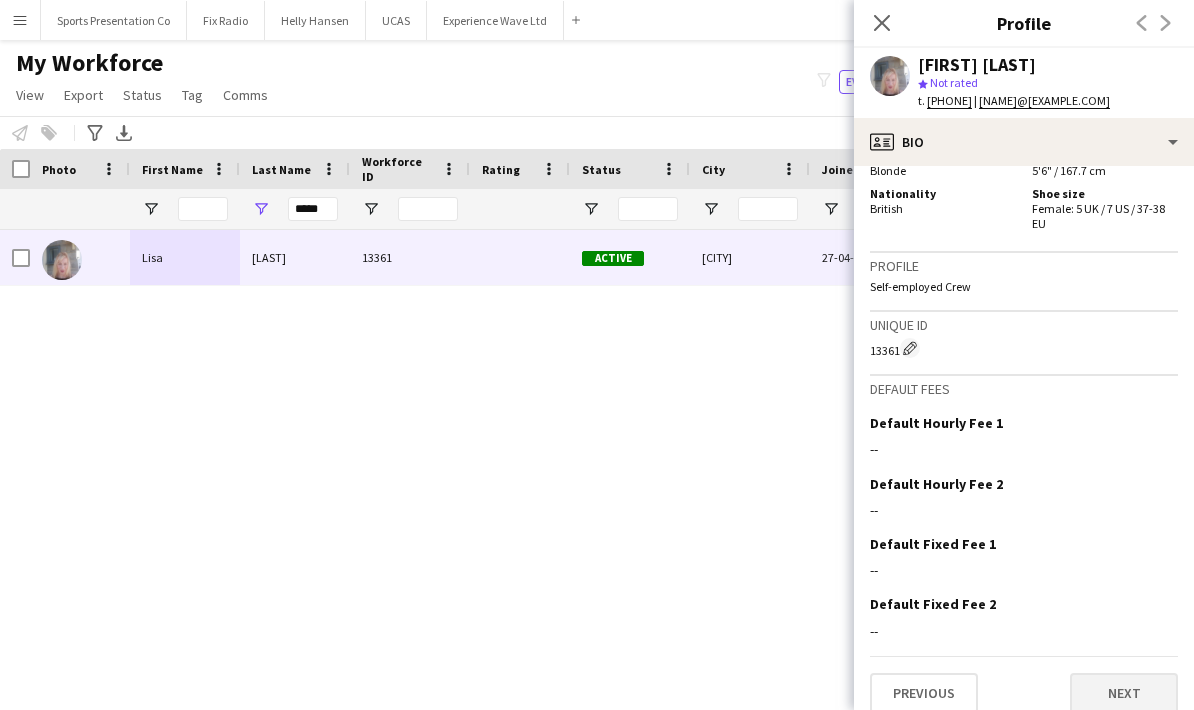 click on "Next" 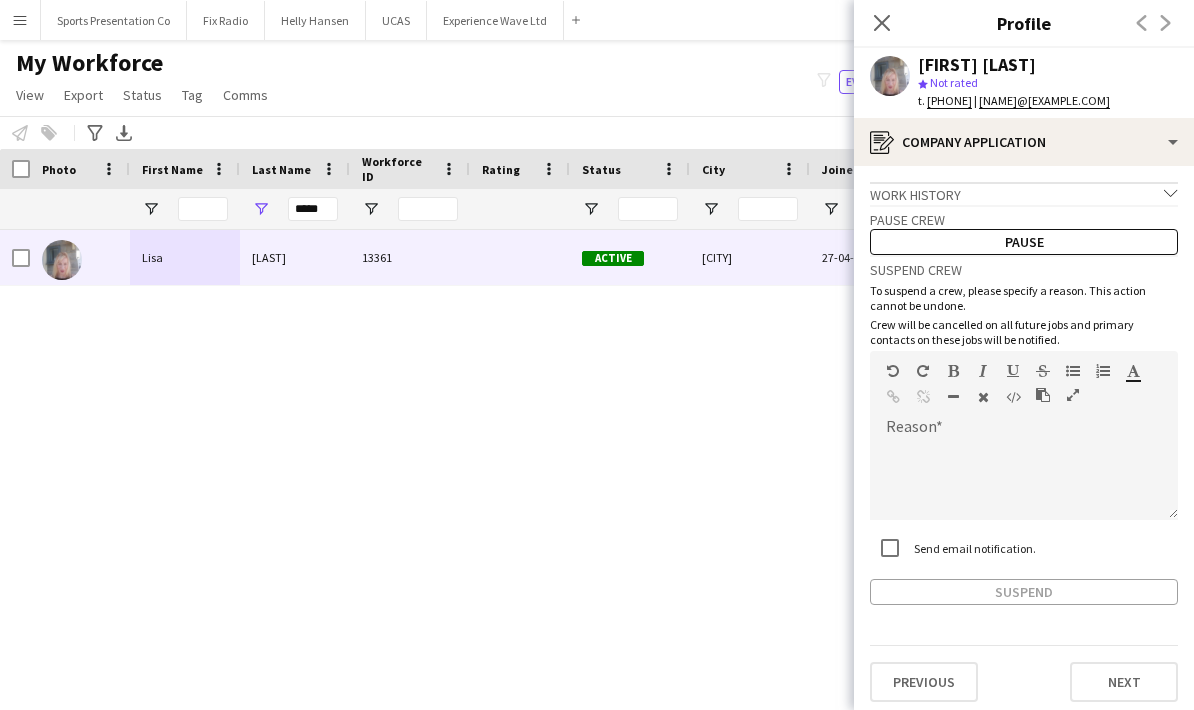 scroll, scrollTop: 0, scrollLeft: 0, axis: both 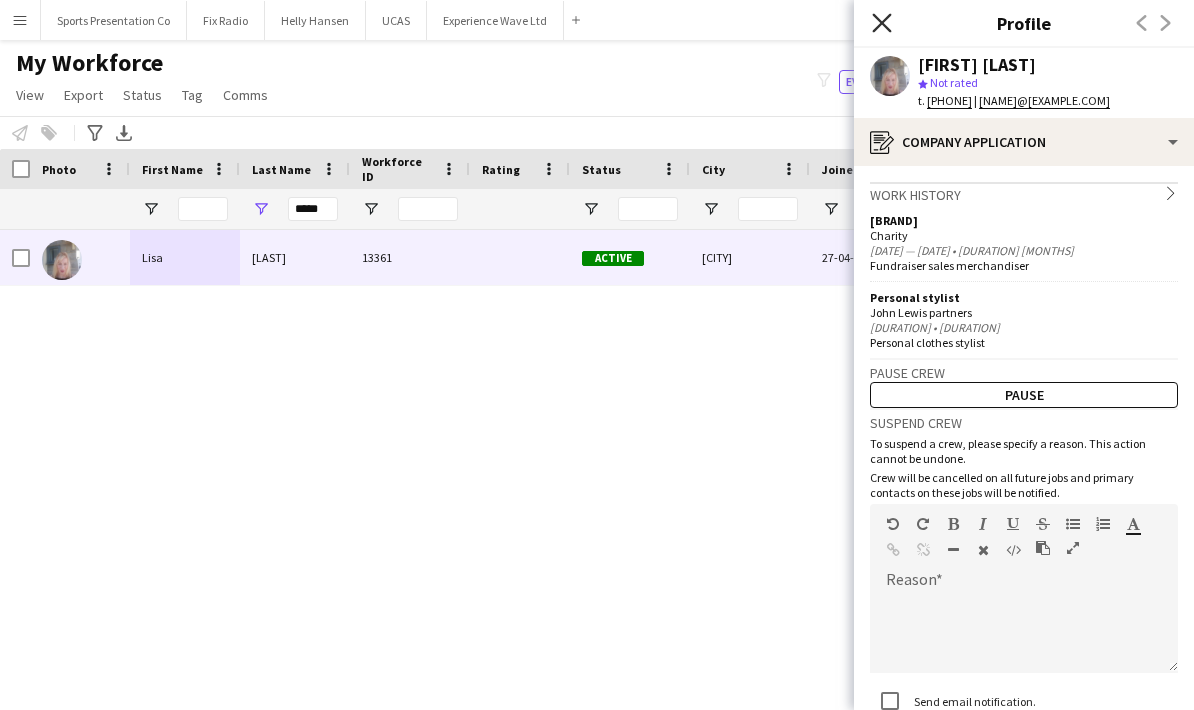 click 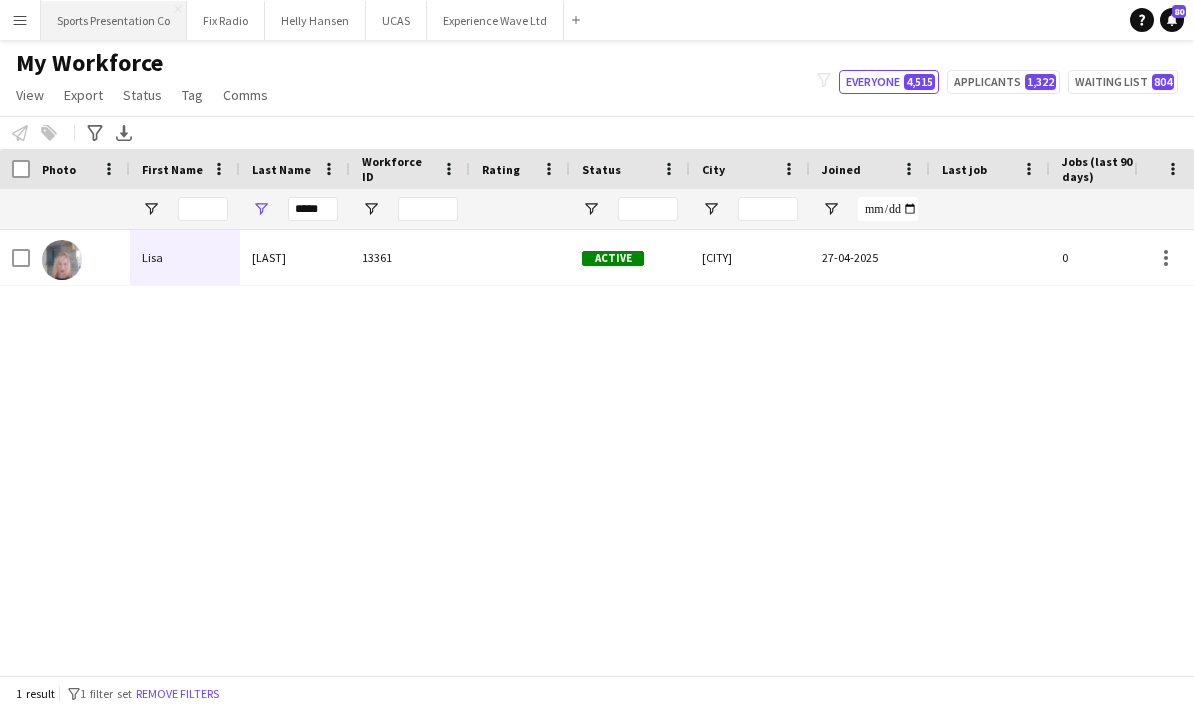 click on "Sports Presentation Co
Close" at bounding box center (114, 20) 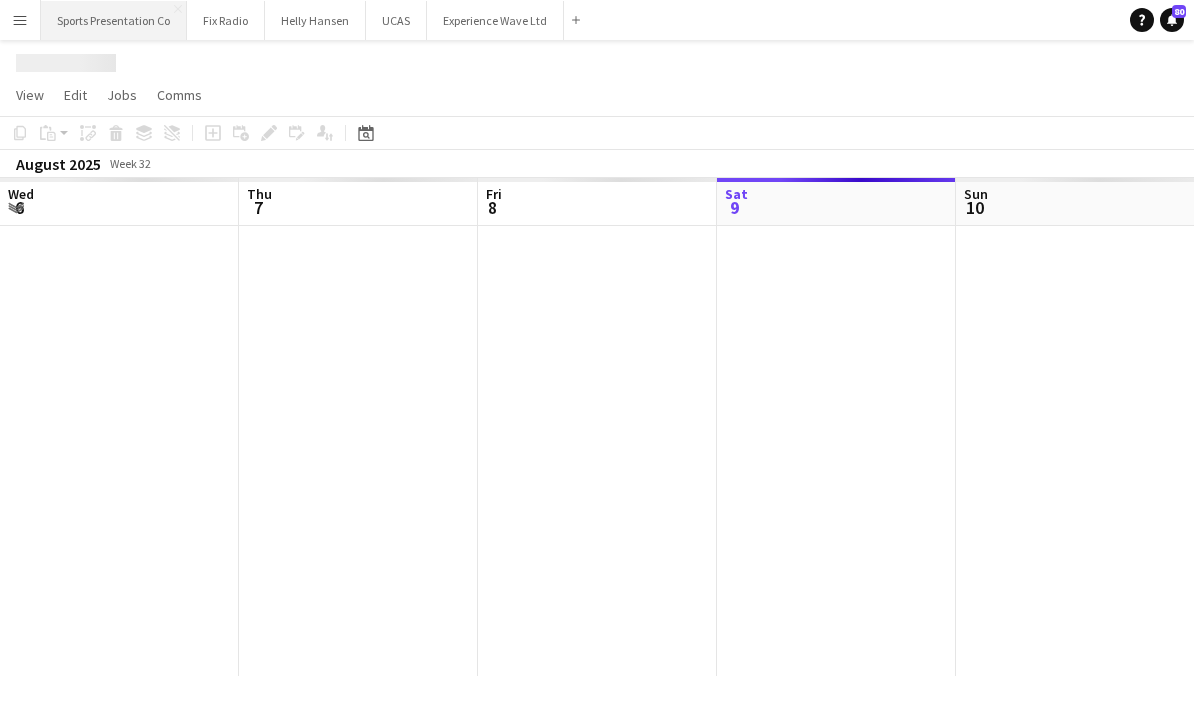 scroll, scrollTop: 0, scrollLeft: 0, axis: both 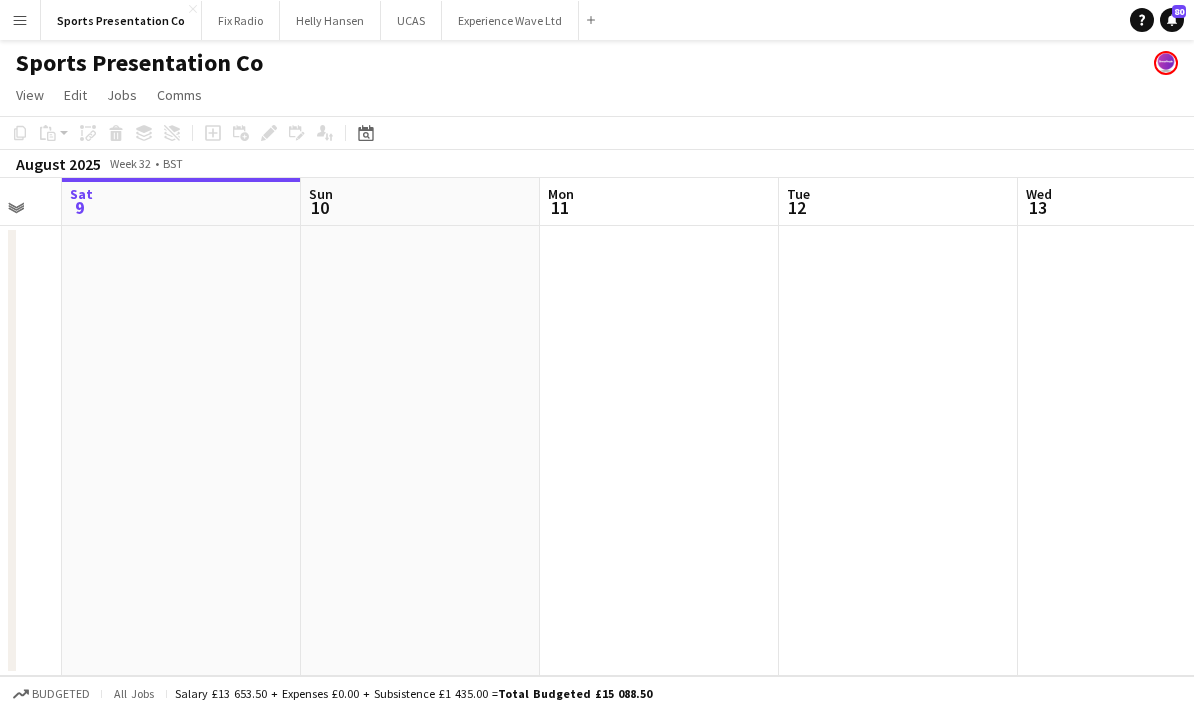 drag, startPoint x: 512, startPoint y: 581, endPoint x: 323, endPoint y: 582, distance: 189.00264 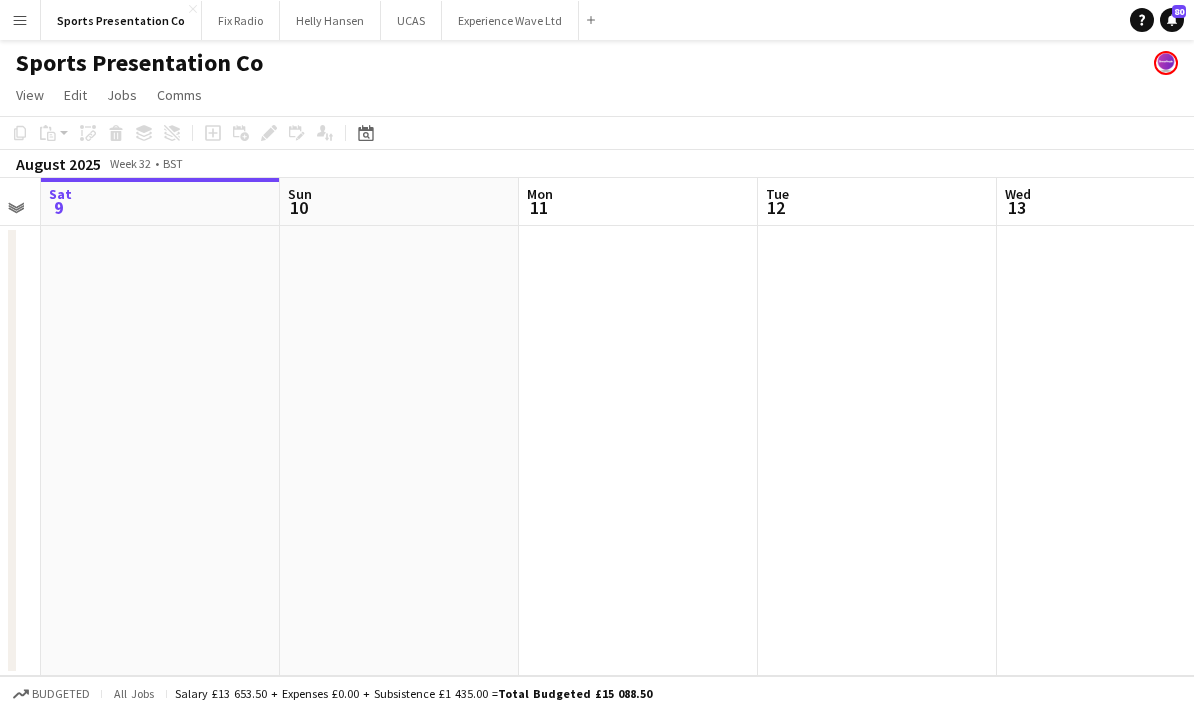 drag, startPoint x: 605, startPoint y: 558, endPoint x: 391, endPoint y: 560, distance: 214.00934 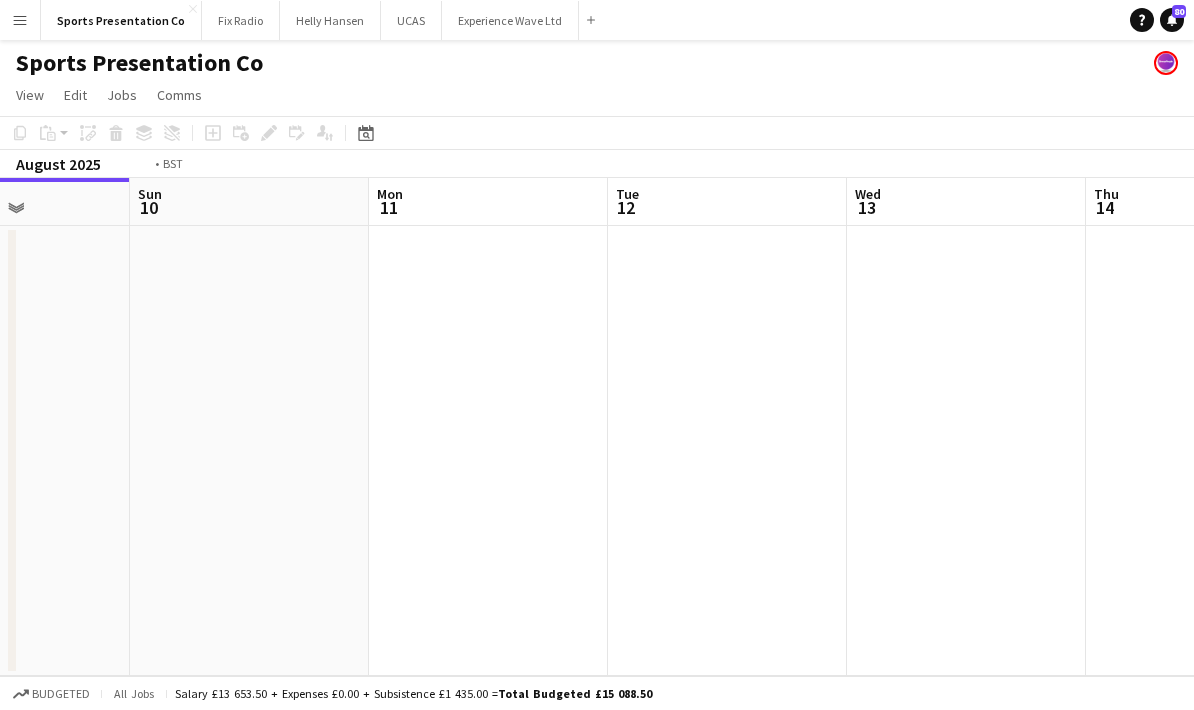 drag, startPoint x: 702, startPoint y: 536, endPoint x: 317, endPoint y: 557, distance: 385.5723 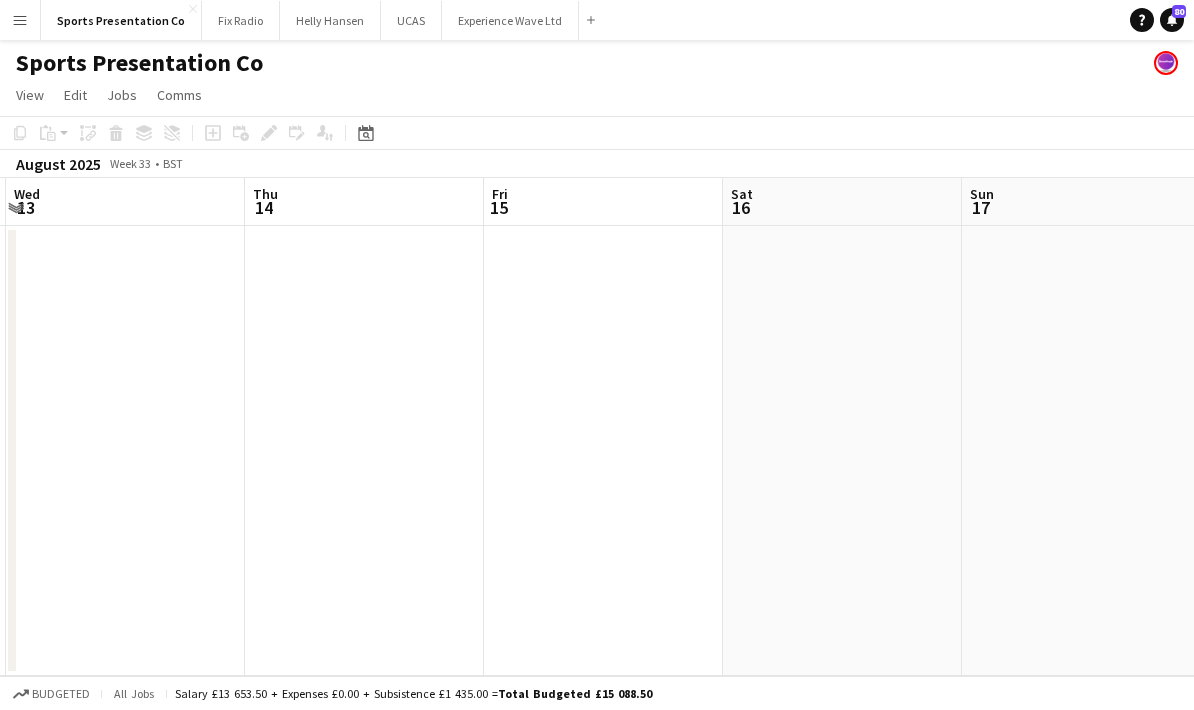 drag, startPoint x: 369, startPoint y: 552, endPoint x: 711, endPoint y: 516, distance: 343.88953 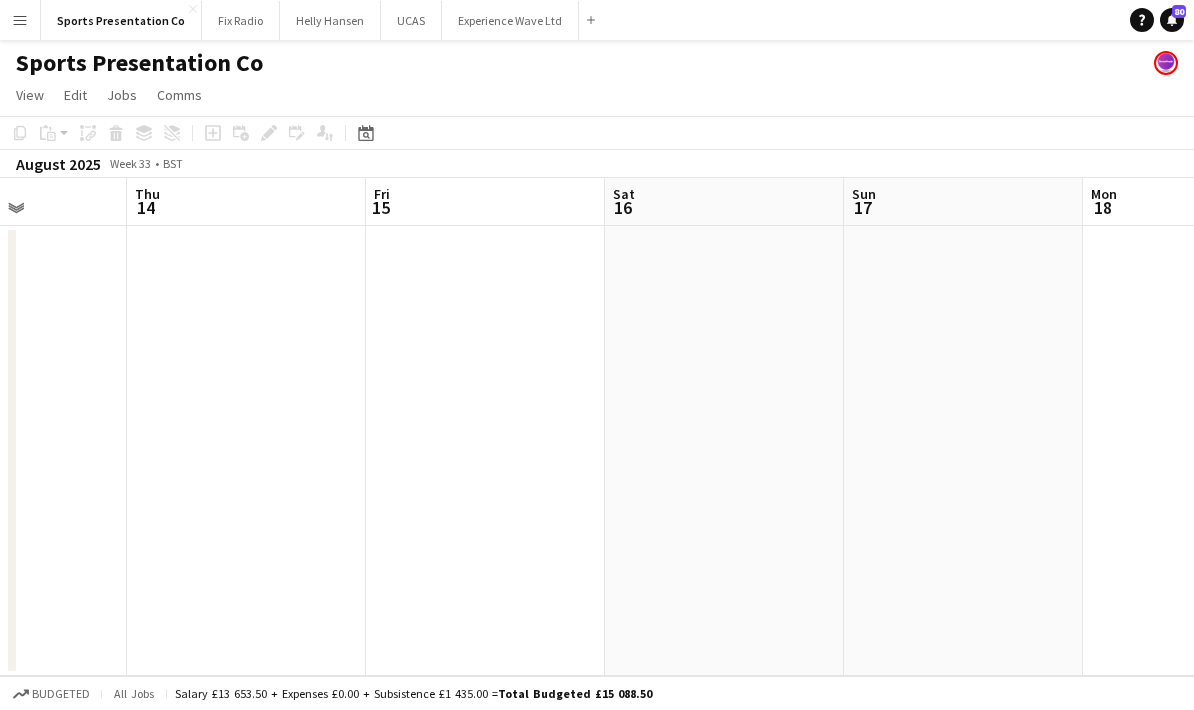 drag, startPoint x: 705, startPoint y: 520, endPoint x: 392, endPoint y: 528, distance: 313.10223 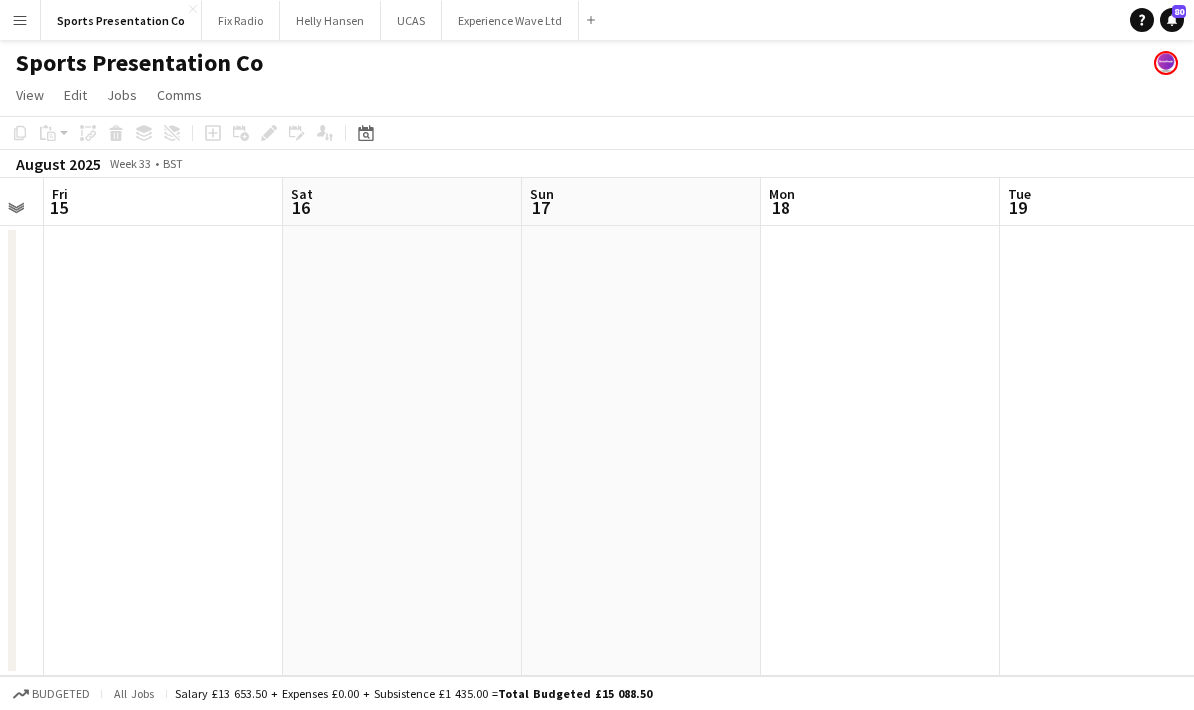 drag, startPoint x: 684, startPoint y: 510, endPoint x: 376, endPoint y: 520, distance: 308.1623 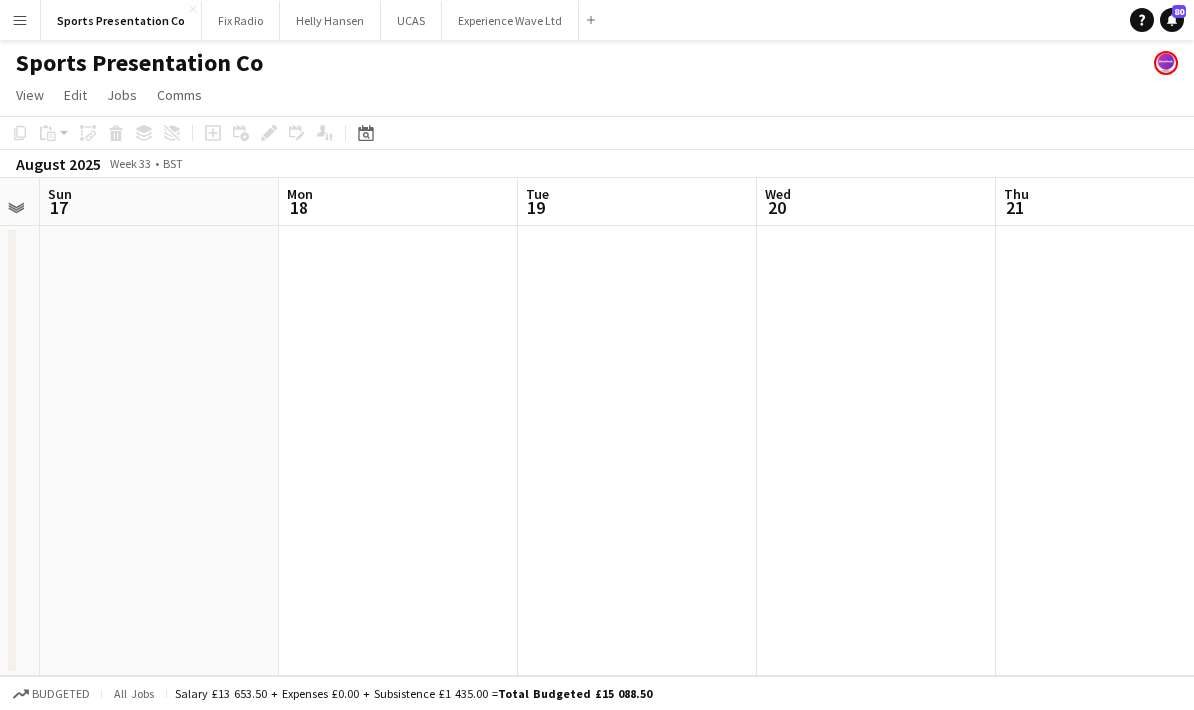 drag, startPoint x: 525, startPoint y: 522, endPoint x: 415, endPoint y: 525, distance: 110.0409 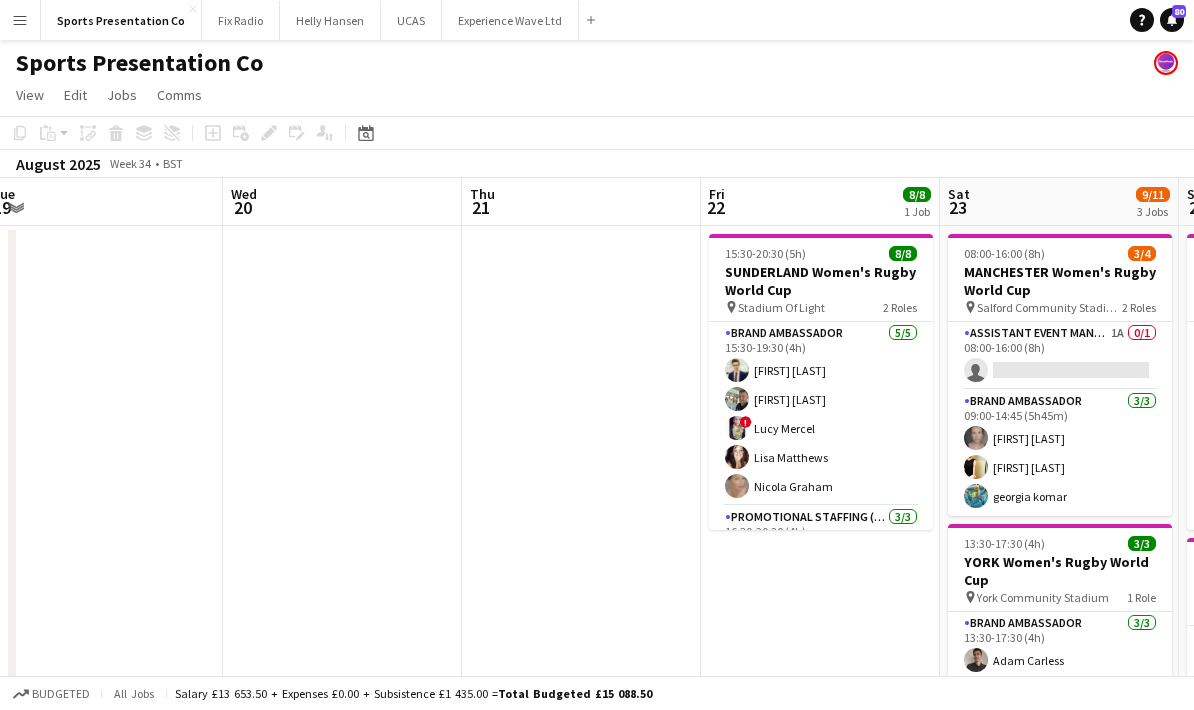 drag, startPoint x: 510, startPoint y: 528, endPoint x: 453, endPoint y: 534, distance: 57.31492 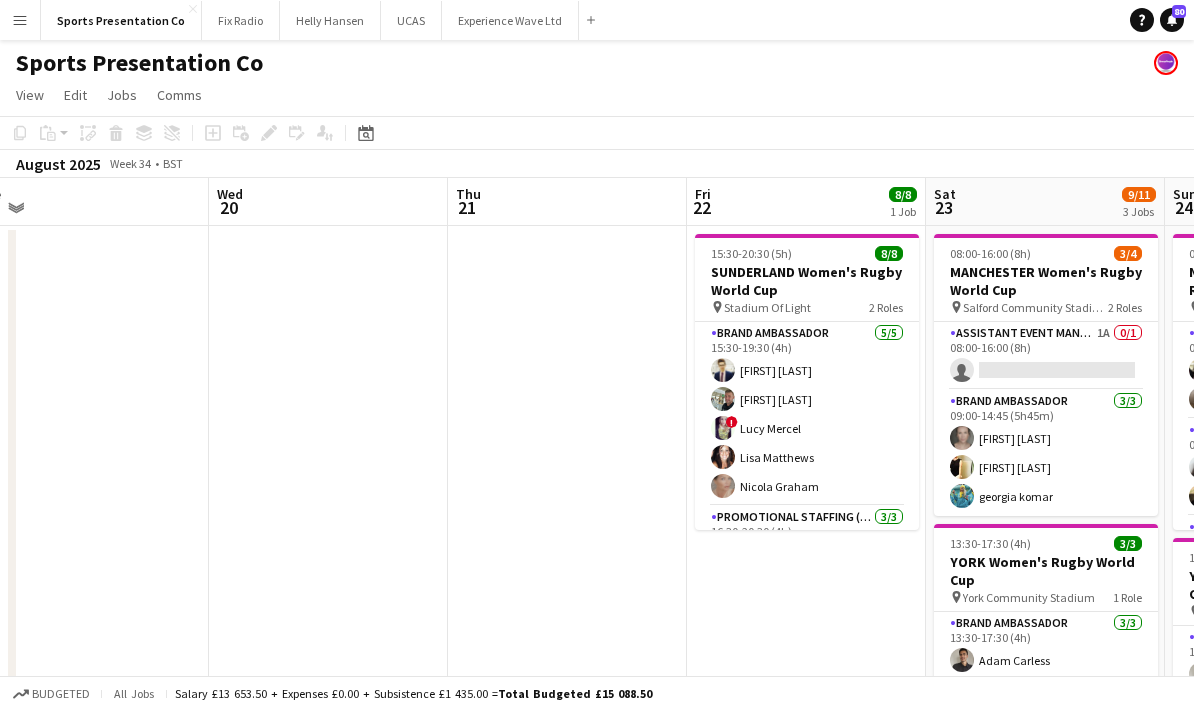 click at bounding box center (567, 630) 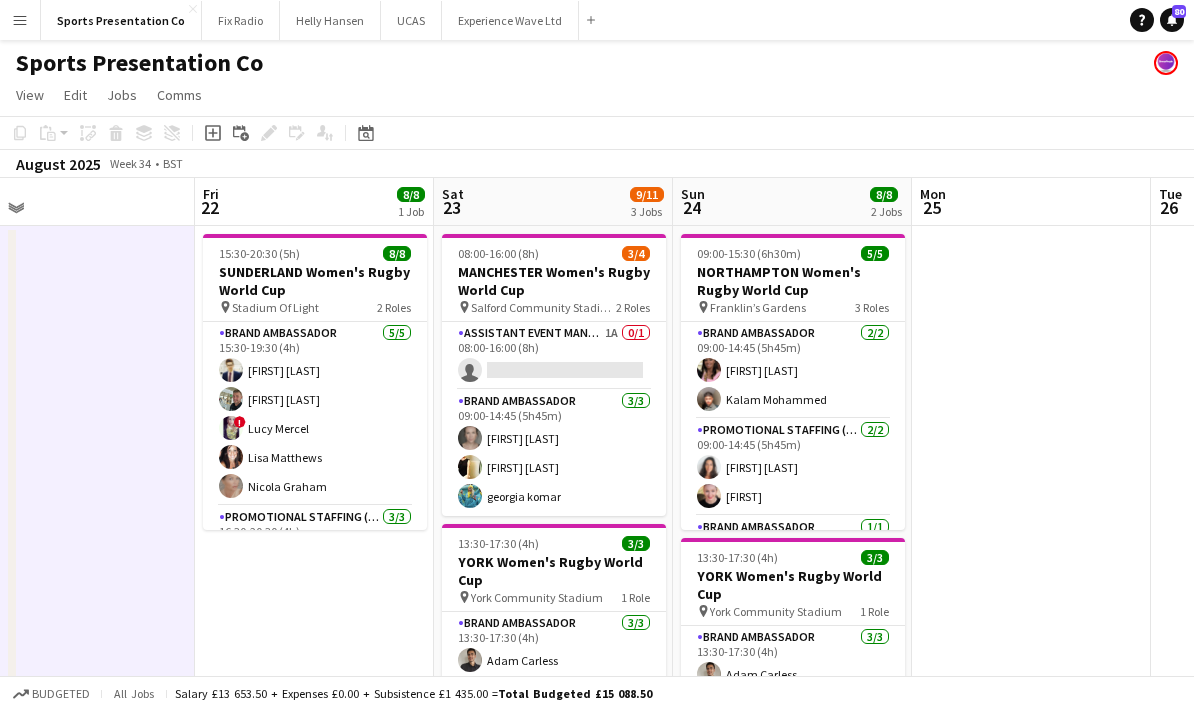 drag, startPoint x: 544, startPoint y: 615, endPoint x: 261, endPoint y: 618, distance: 283.0159 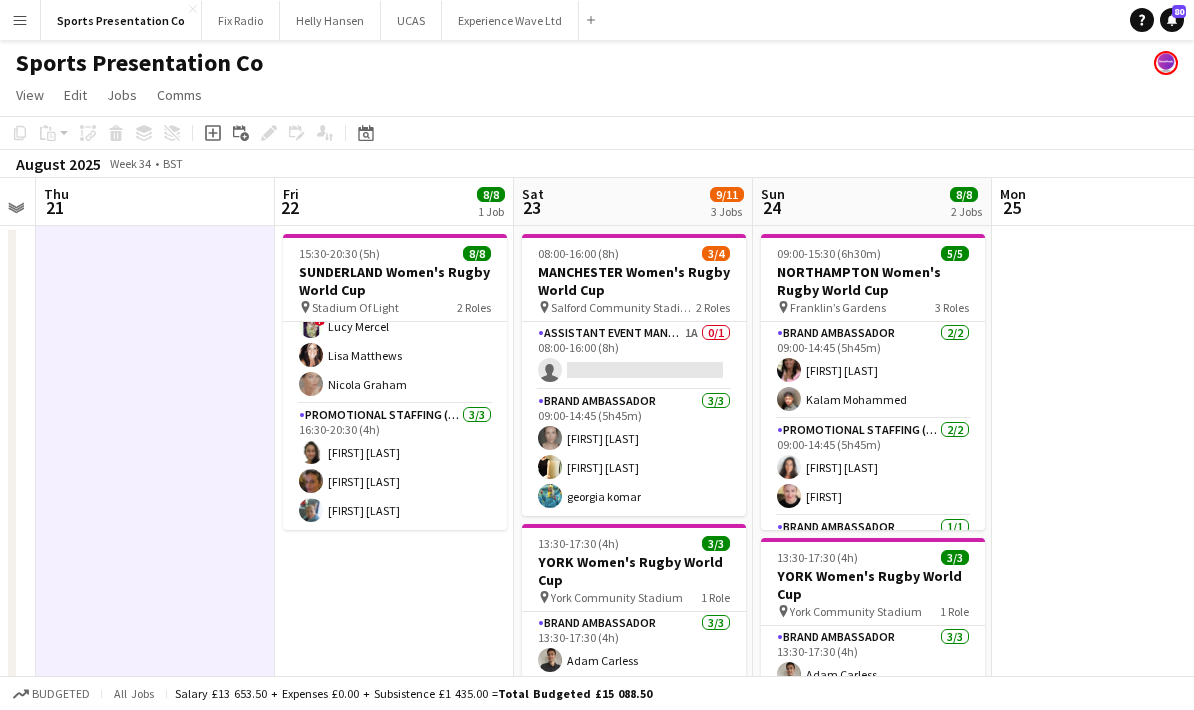 click at bounding box center [1111, 630] 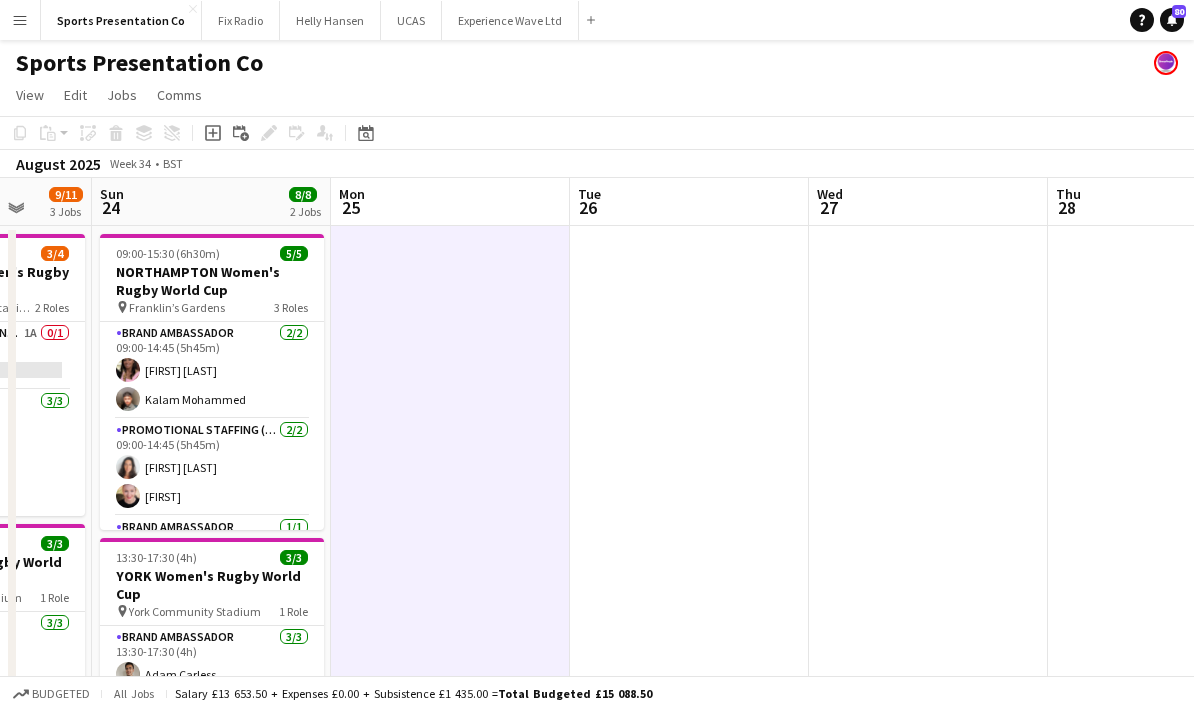 drag, startPoint x: 977, startPoint y: 538, endPoint x: 335, endPoint y: 542, distance: 642.01245 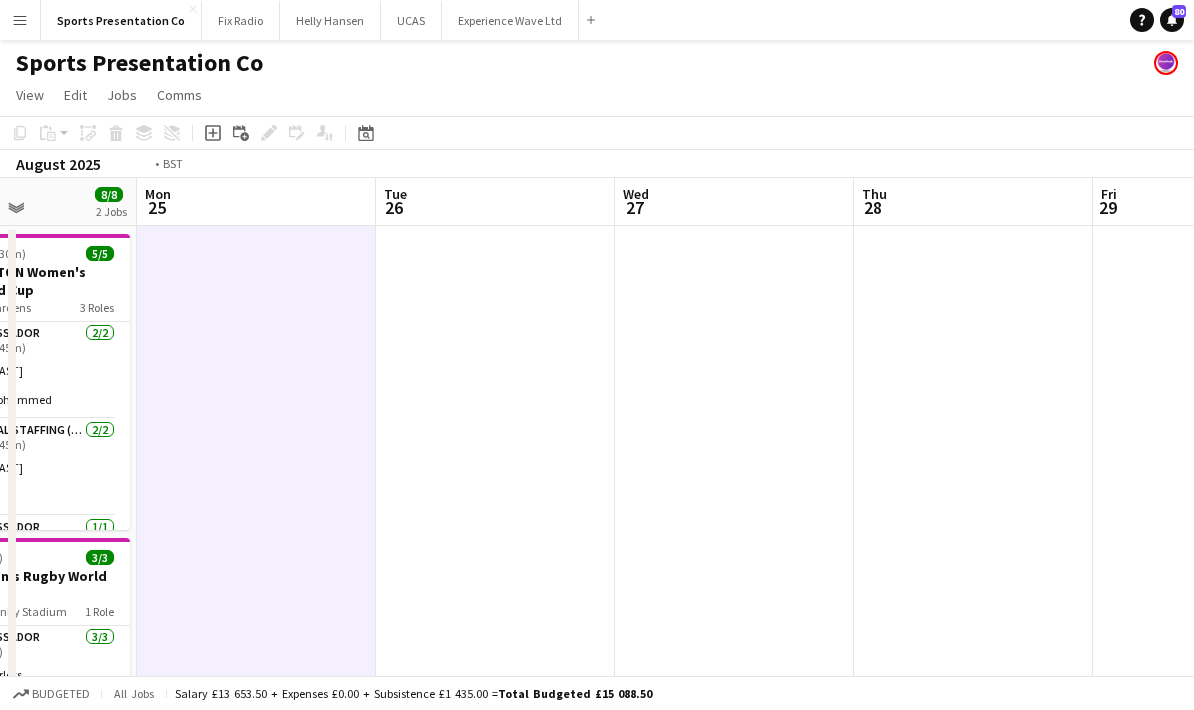 drag, startPoint x: 612, startPoint y: 463, endPoint x: 287, endPoint y: 499, distance: 326.98776 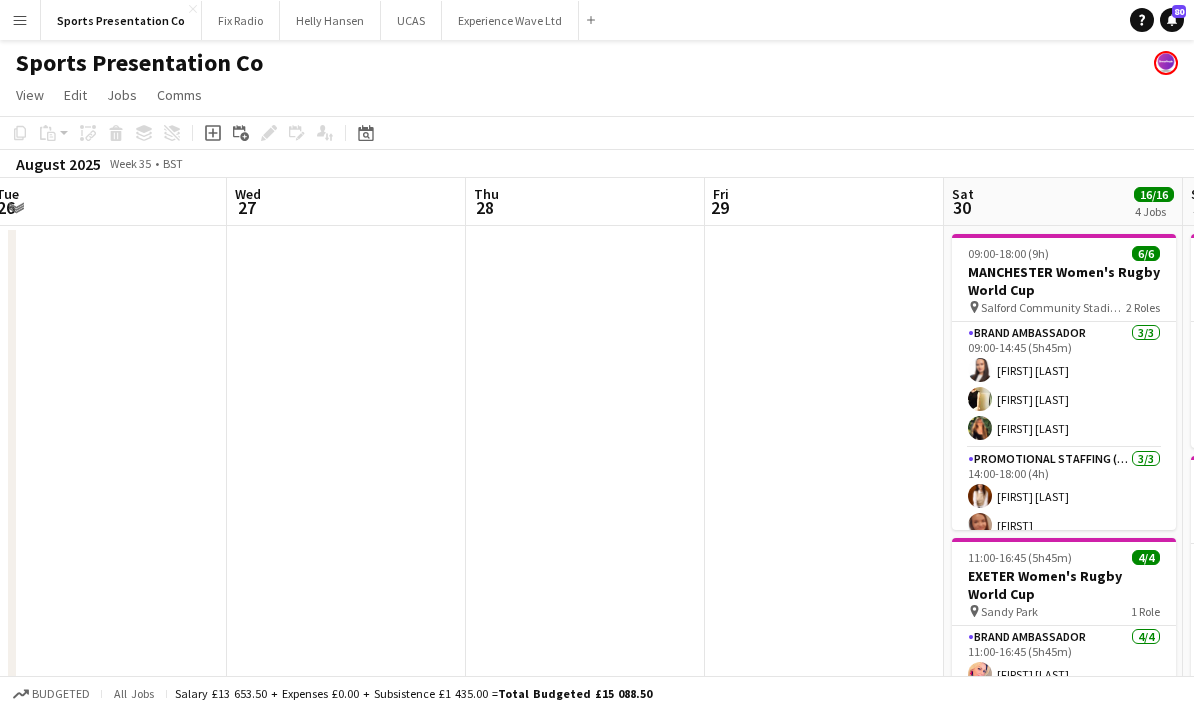drag, startPoint x: 723, startPoint y: 445, endPoint x: 478, endPoint y: 464, distance: 245.73563 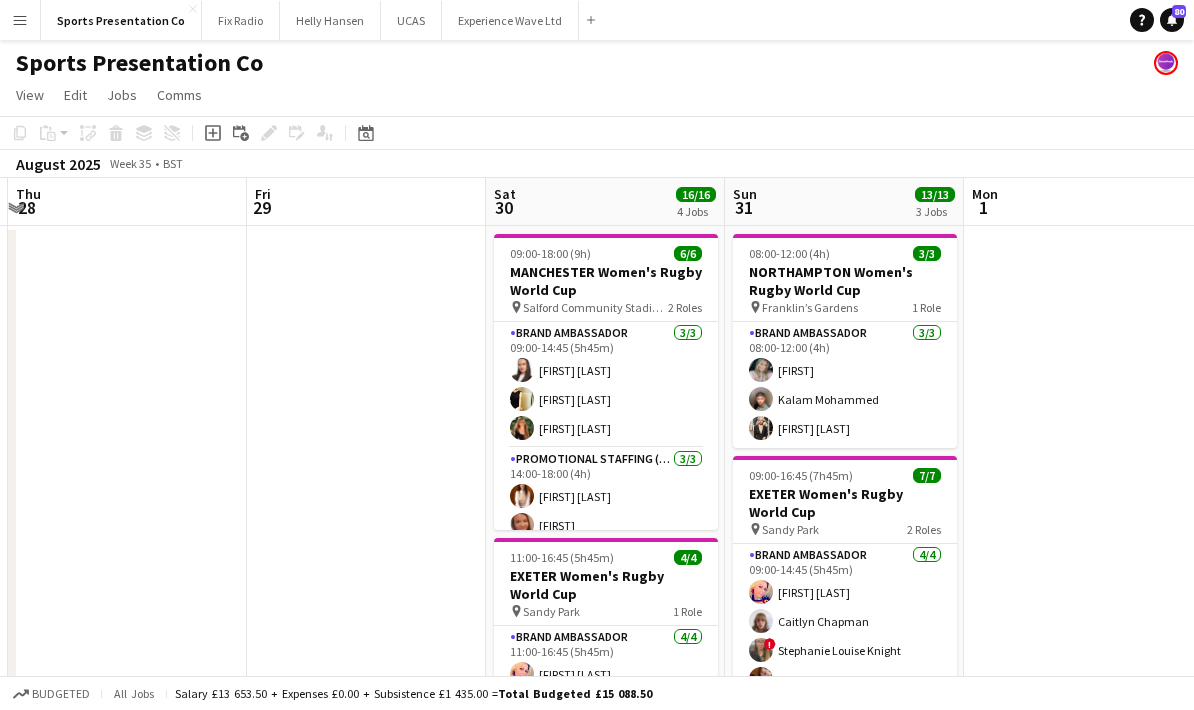 drag, startPoint x: 536, startPoint y: 482, endPoint x: 261, endPoint y: 480, distance: 275.00726 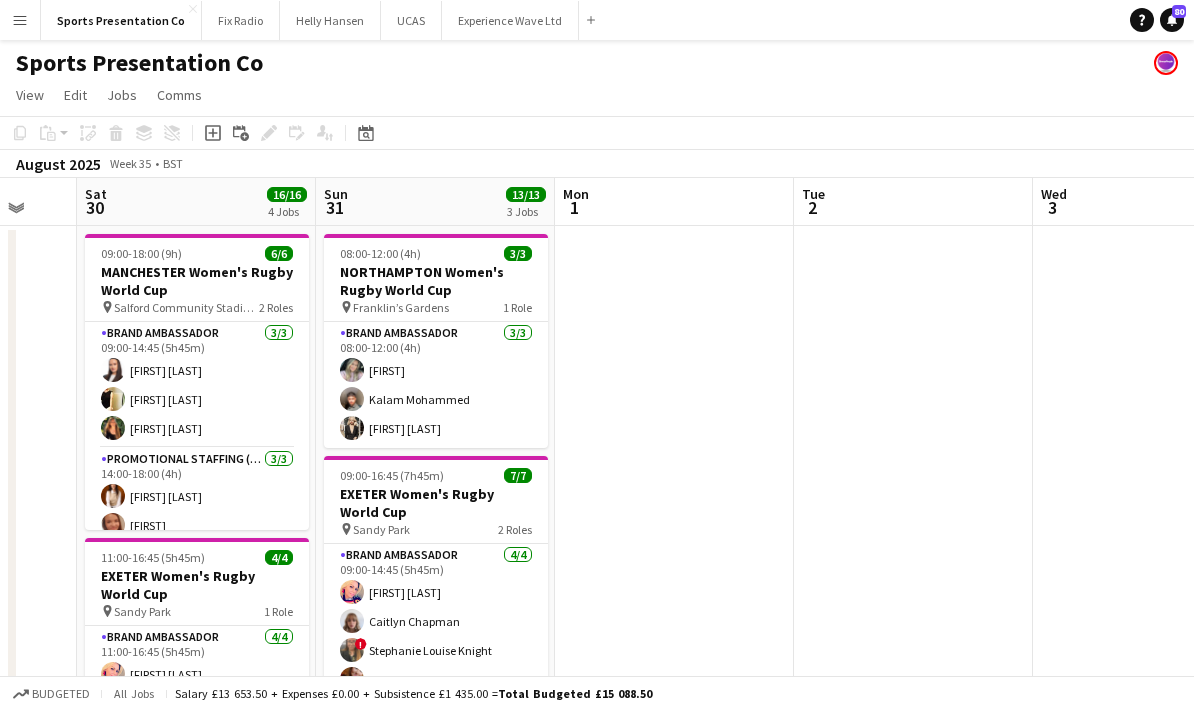 drag, startPoint x: 1071, startPoint y: 423, endPoint x: 682, endPoint y: 447, distance: 389.73965 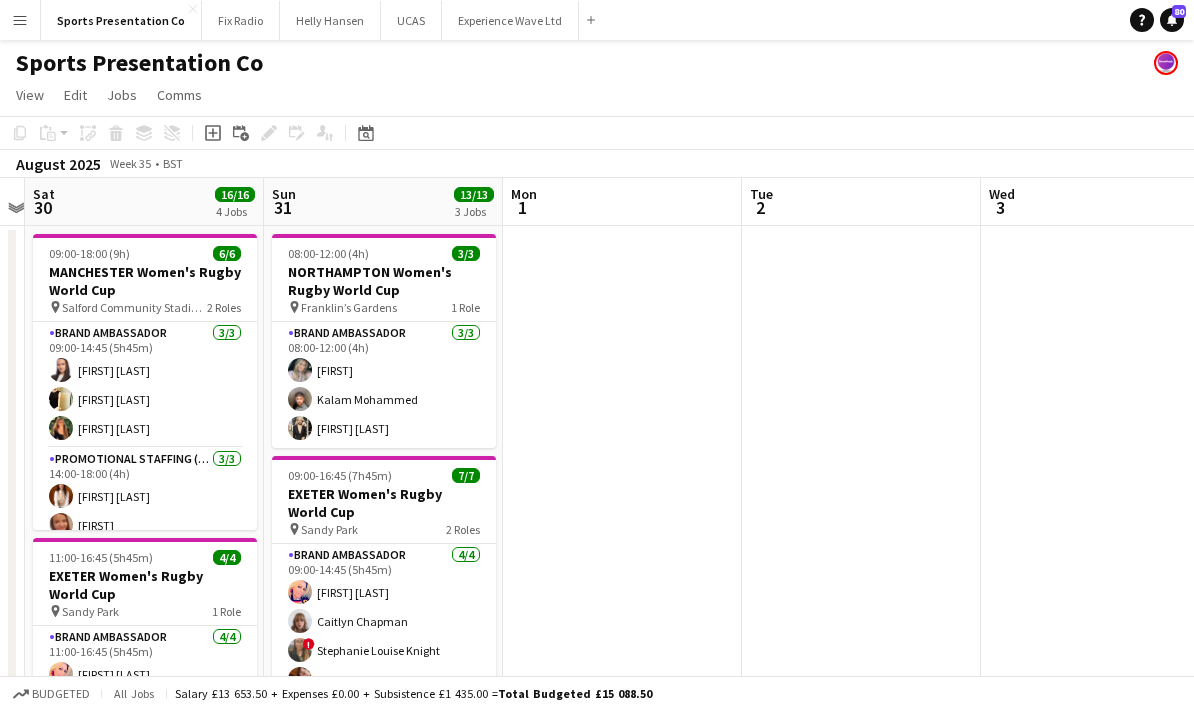 drag, startPoint x: 609, startPoint y: 442, endPoint x: 544, endPoint y: 444, distance: 65.03076 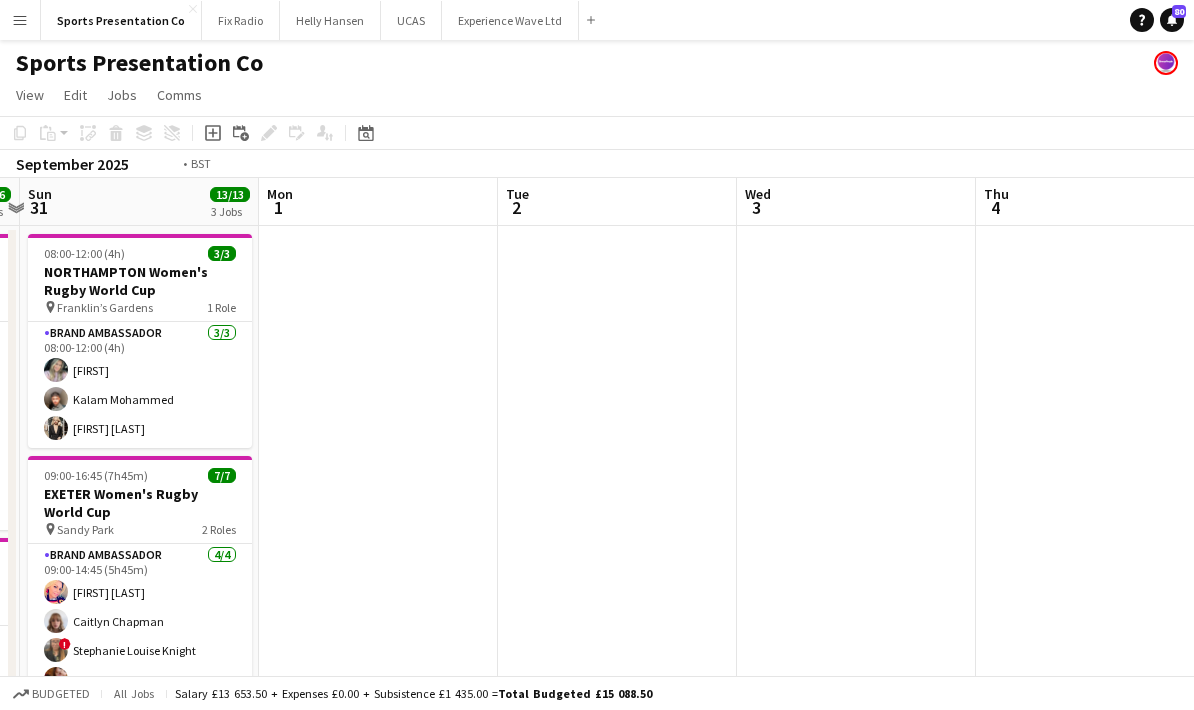 click on "Thu [DAY]   Fri [DAY]   Sat [DAY]   16/16   4 Jobs   Sun [DAY]   13/13   3 Jobs   Mon [DAY]   Tue [DAY]   Wed [DAY]   Thu [DAY]   Fri [DAY]   Sat [DAY]   12/13   3 Jobs      09:00-18:00 (9h)    6/6   MANCHESTER Women's Rugby World Cup
pin
Salford Community Stadium   2 Roles   Brand Ambassador   3/3   09:00-14:45 (5h45m)
[FIRST] [LAST] [FIRST] [LAST]  Promotional Staffing (Brand Ambassadors)   3/3   14:00-18:00 (4h)
[FIRST] [LAST] [FIRST] [LAST] [FIRST] [LAST]     11:00-16:45 (5h45m)    4/4   EXETER Women's Rugby World Cup
pin
Sandy Park   1 Role   Brand Ambassador   4/4   11:00-16:45 (5h45m)
[FIRST] [LAST] [FIRST] [LAST] ! [FIRST] [LAST] [FIRST] [LAST]     13:00-17:00 (4h)    3/3   NORTHAMPTON Women's Rugby World Cup
pin
Franklin’s Gardens   1 Role   Brand Ambassador   3/3   13:00-17:00 (4h)
[FIRST] [LAST] [FIRST] [LAST] [FIRST] [LAST]     15:30-19:30 (4h)    3/3   YORK Women's Rugby World Cup  pin" at bounding box center [597, 724] 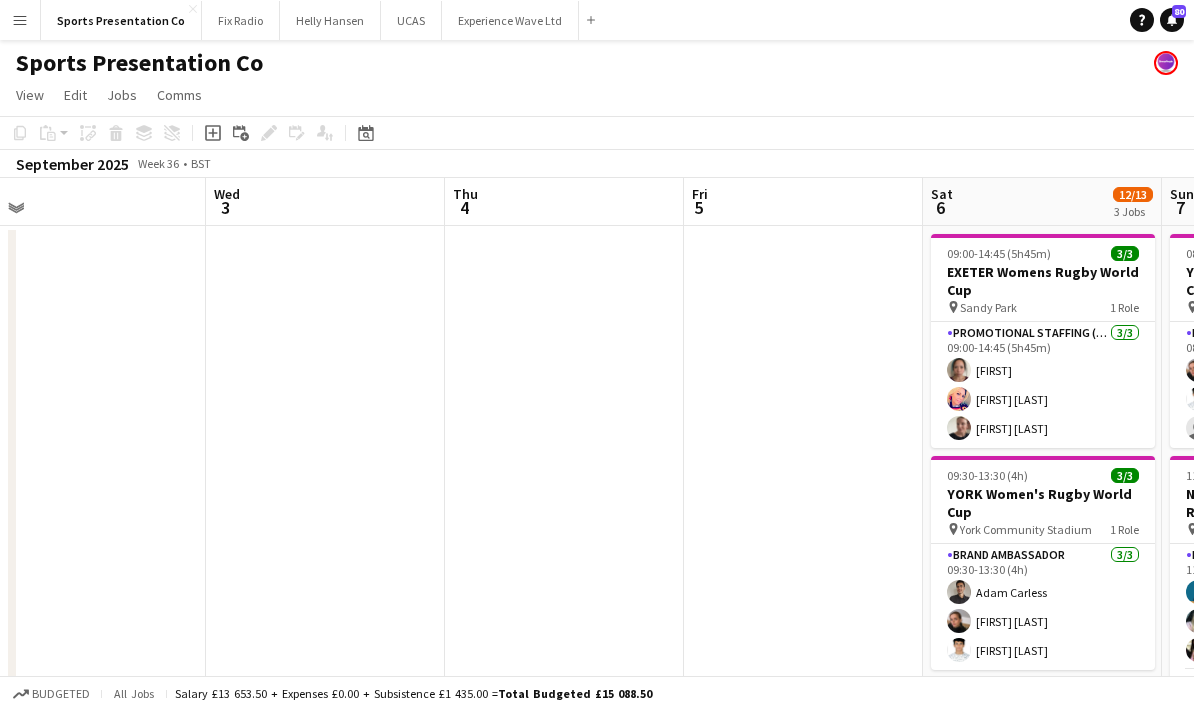 drag, startPoint x: 768, startPoint y: 453, endPoint x: 404, endPoint y: 458, distance: 364.03433 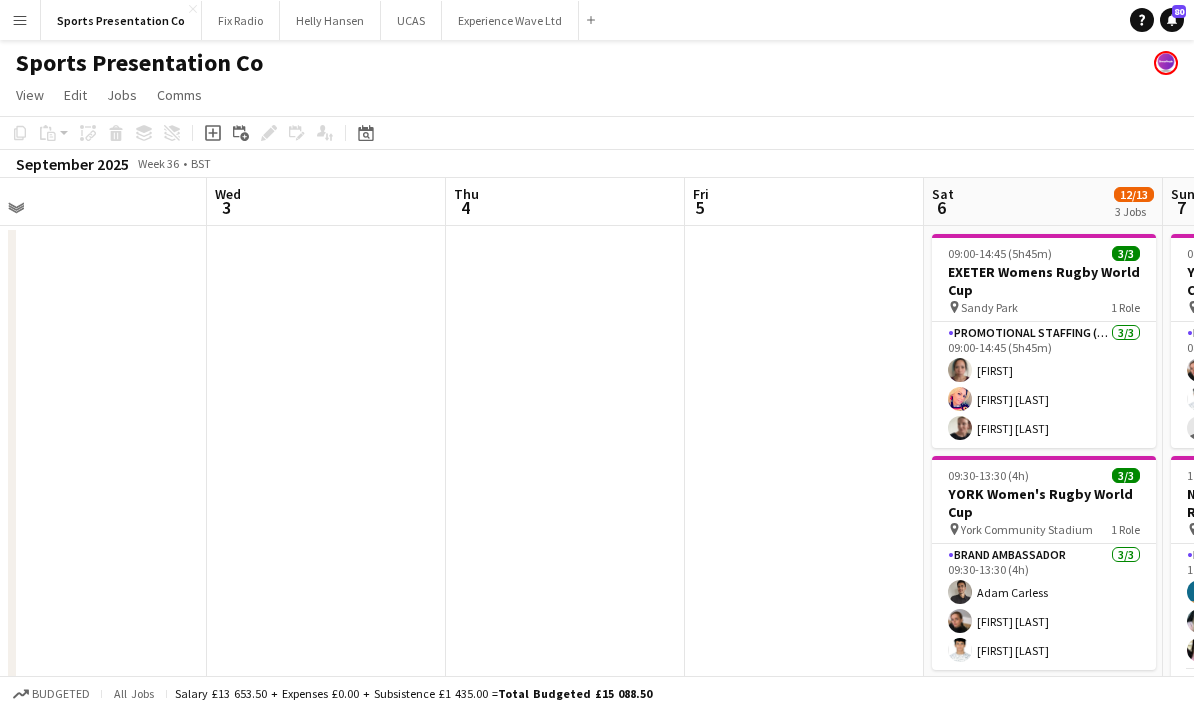 click on "Sat   30   16/16   4 Jobs   Sun   31   13/13   3 Jobs   Mon   1   Tue   2   Wed   3   Thu   4   Fri   5   Sat   6   12/13   3 Jobs   Sun   7   11/12   3 Jobs   Mon   8      09:00-18:00 (9h)    6/6   MANCHESTER Women's Rugby World Cup
pin
Salford Community Stadium   2 Roles   Brand Ambassador   3/3   09:00-14:45 (5h45m)
[FIRST] [LAST] [FIRST] [LAST] [FIRST] [LAST]  Promotional Staffing (Brand Ambassadors)   3/3   14:00-18:00 (4h)
[FIRST] [LAST] [FIRST] [LAST] [FIRST] [LAST]     11:00-16:45 (5h45m)    4/4   EXETER Women's Rugby World Cup
pin
Sandy Park   1 Role   Brand Ambassador   4/4   11:00-16:45 (5h45m)
[FIRST] [LAST] [FIRST] [LAST] ! [FIRST] [LAST] [FIRST] [LAST]     13:00-17:00 (4h)    3/3   NORTHAMPTON Women's Rugby World Cup
pin
Franklin’s Gardens   1 Role   Brand Ambassador   3/3   13:00-17:00 (4h)
[FIRST] [LAST] [FIRST] [LAST] [FIRST] [LAST]     15:30-19:30 (4h)    3/3
pin" at bounding box center (597, 724) 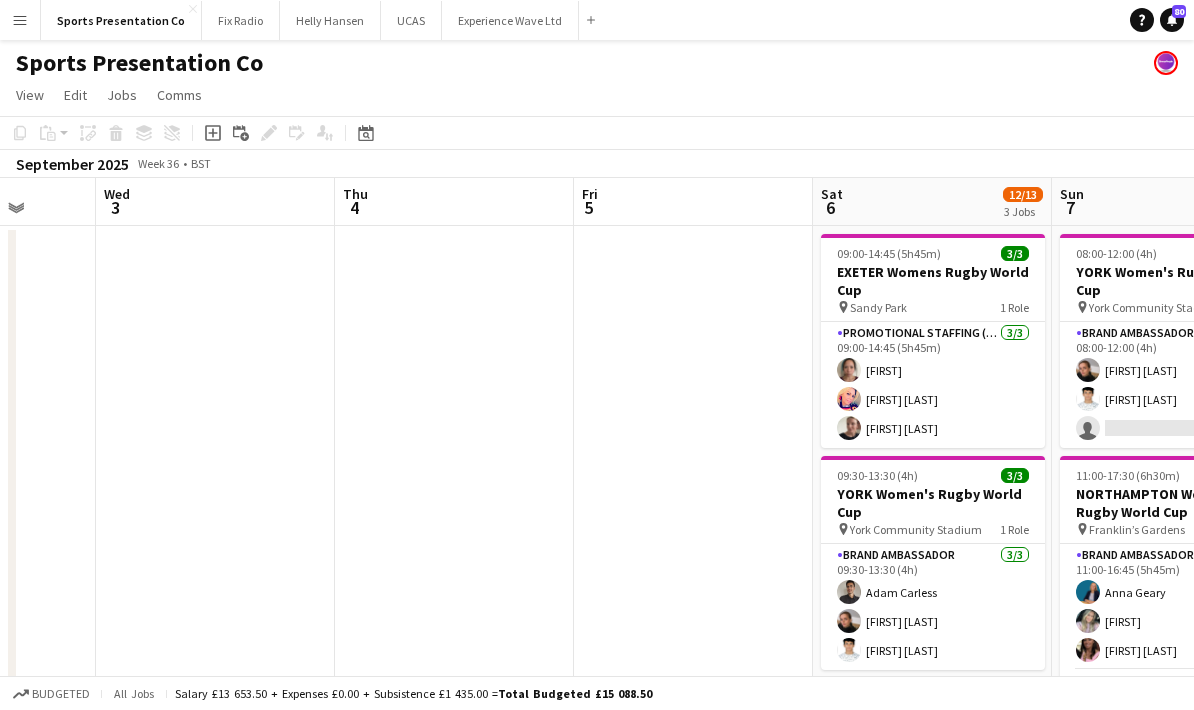 drag, startPoint x: 575, startPoint y: 447, endPoint x: 383, endPoint y: 451, distance: 192.04166 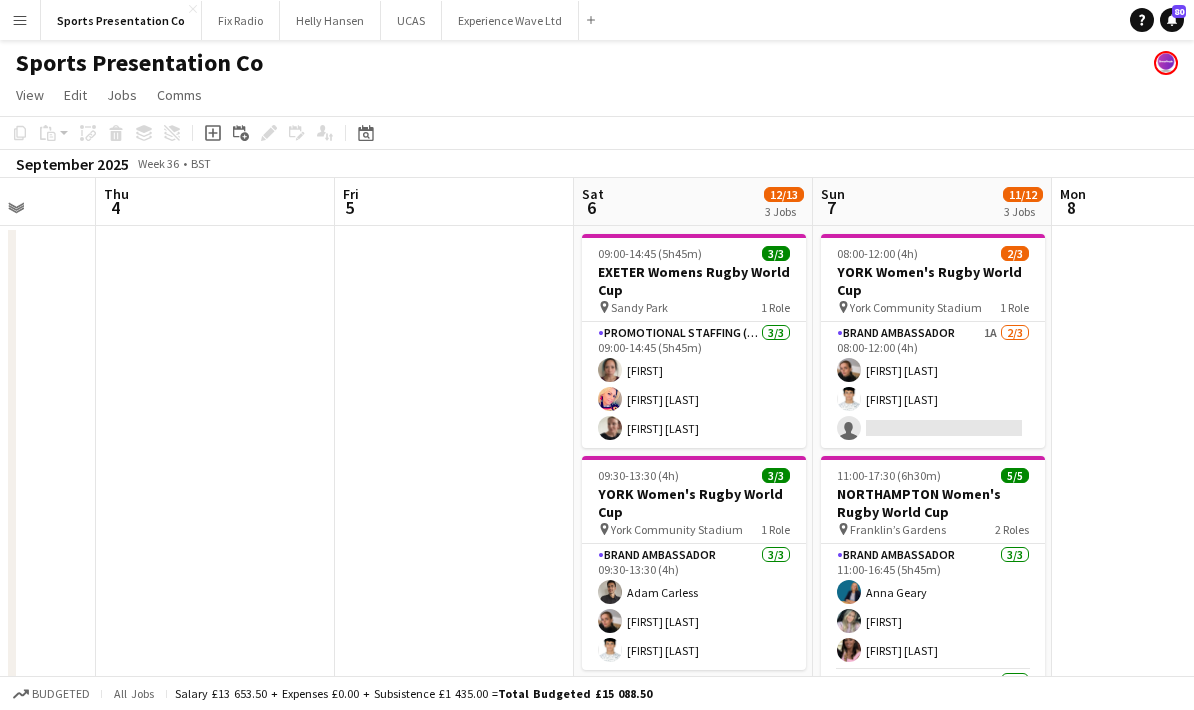 scroll, scrollTop: 0, scrollLeft: 641, axis: horizontal 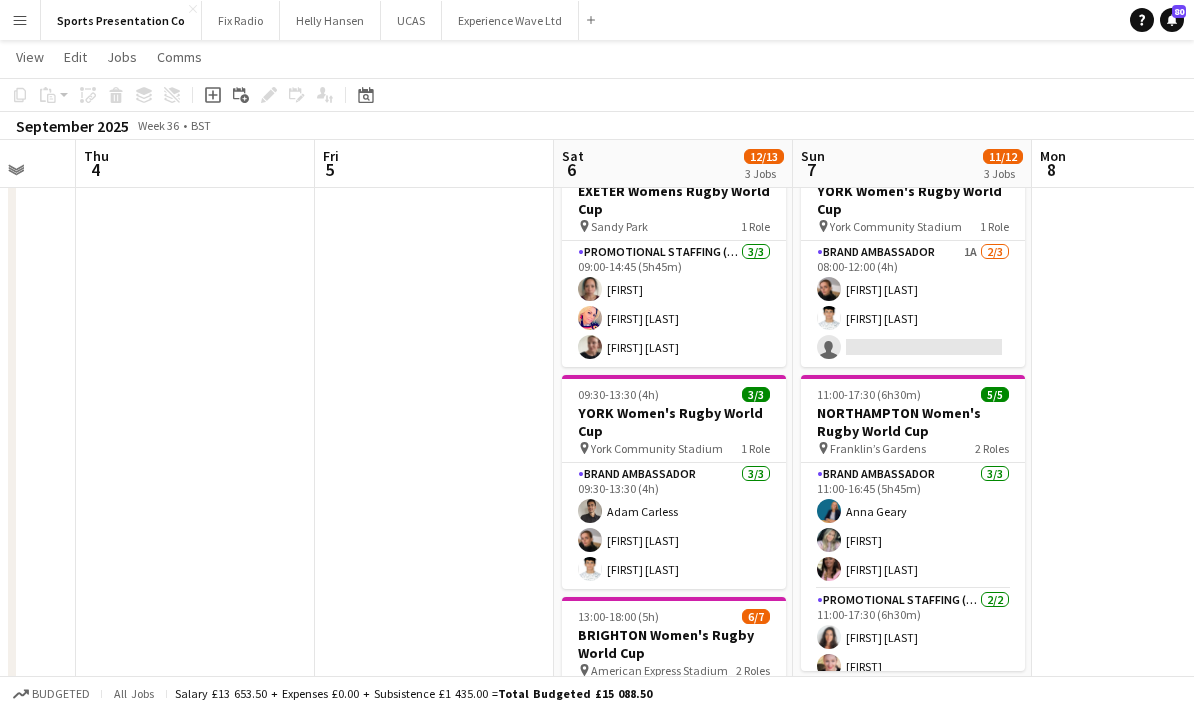 click at bounding box center (1151, 667) 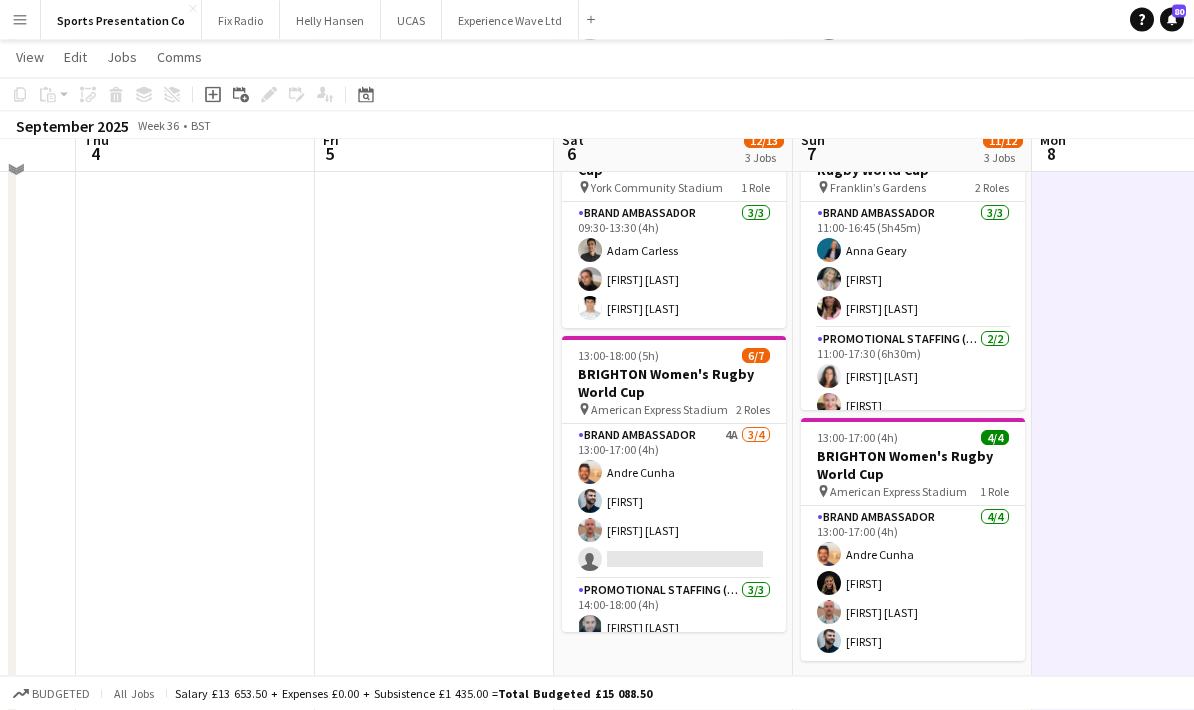 scroll, scrollTop: 317, scrollLeft: 0, axis: vertical 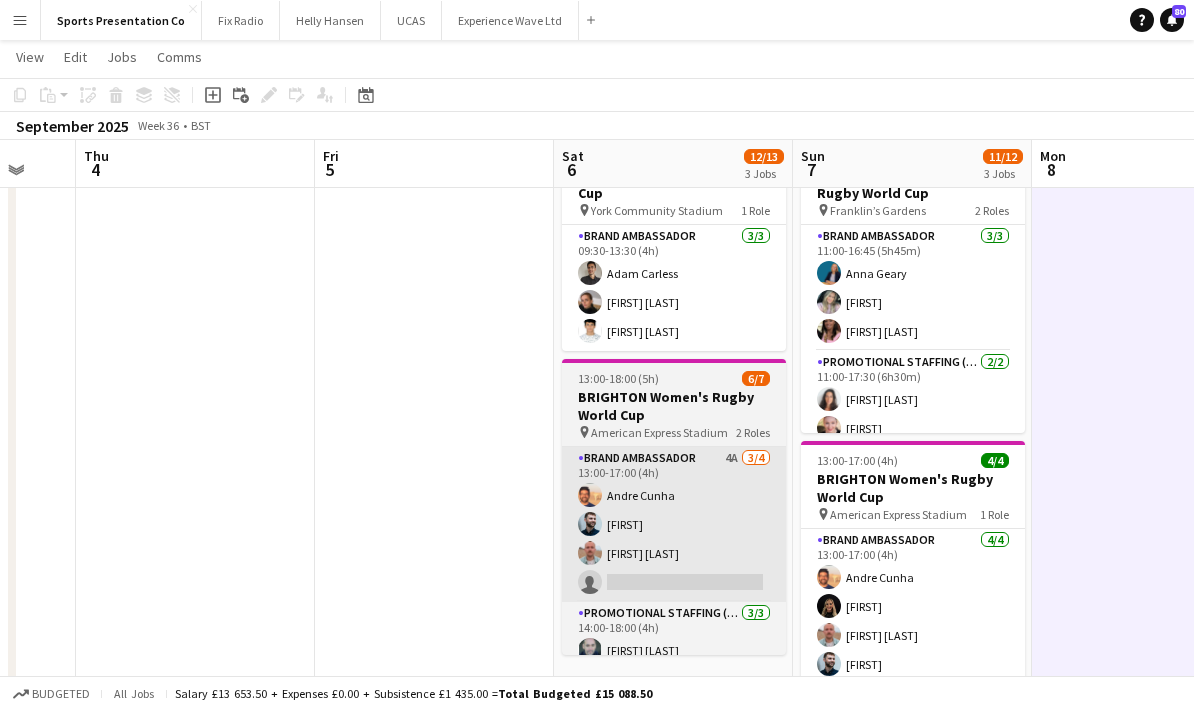 click on "Brand Ambassador   4A   3/4   [TIME]-[TIME] ([DURATION])
[FIRST] [LAST] [FIRST] [LAST] [FIRST] [LAST]
single-neutral-actions" at bounding box center [674, 524] 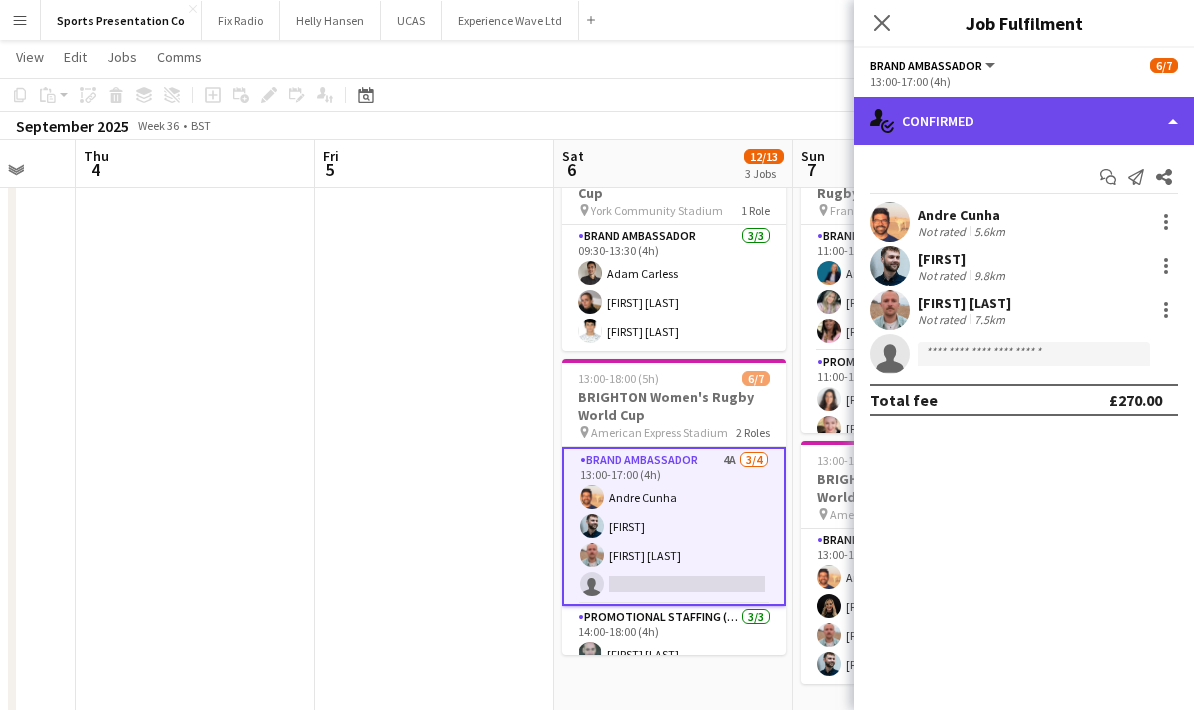 click on "single-neutral-actions-check-2
Confirmed" 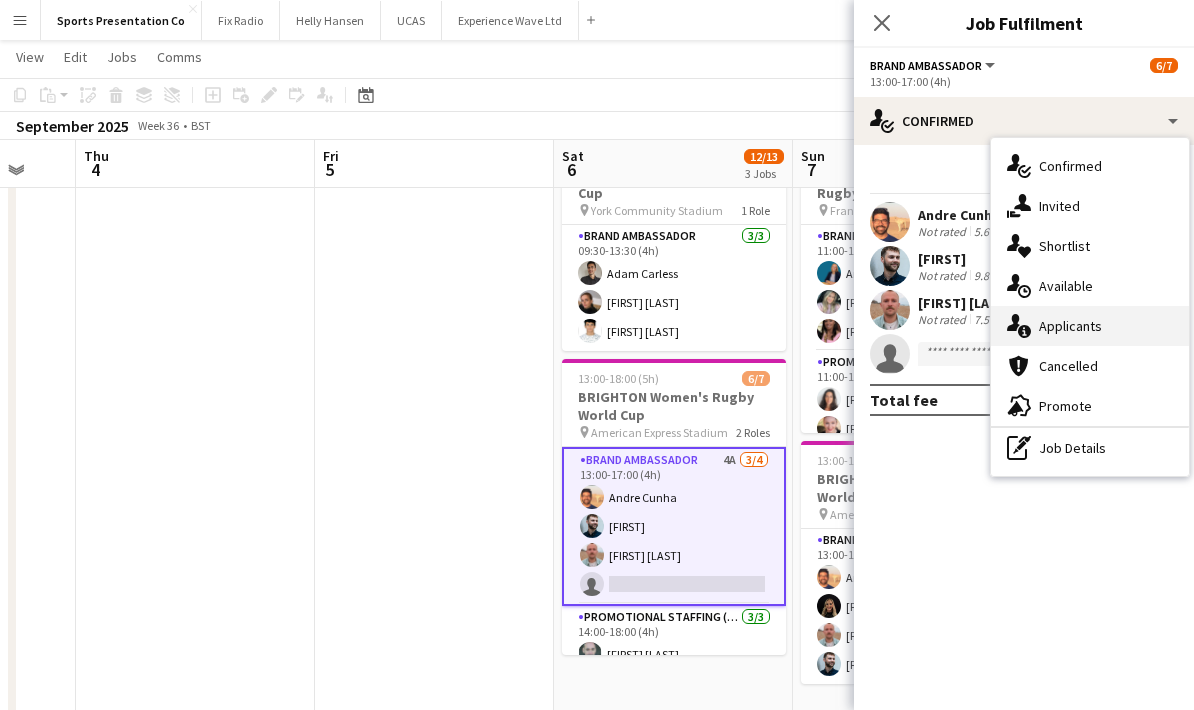 click on "single-neutral-actions-information
Applicants" at bounding box center (1090, 326) 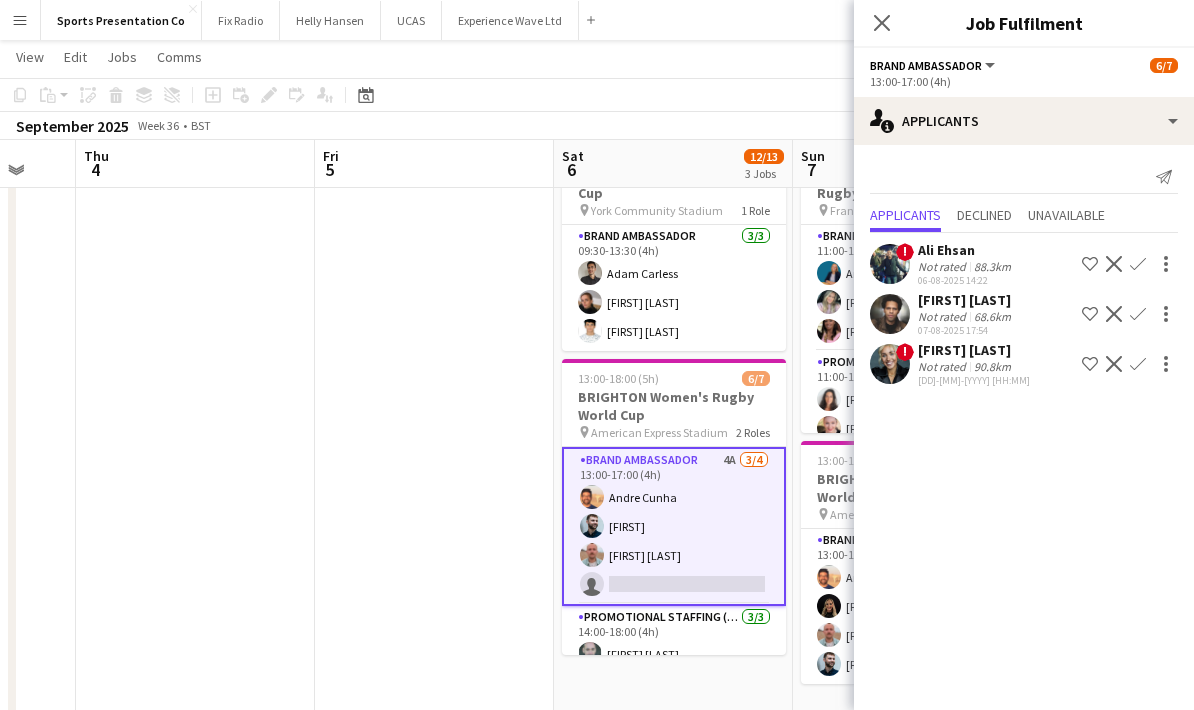 click at bounding box center [434, 429] 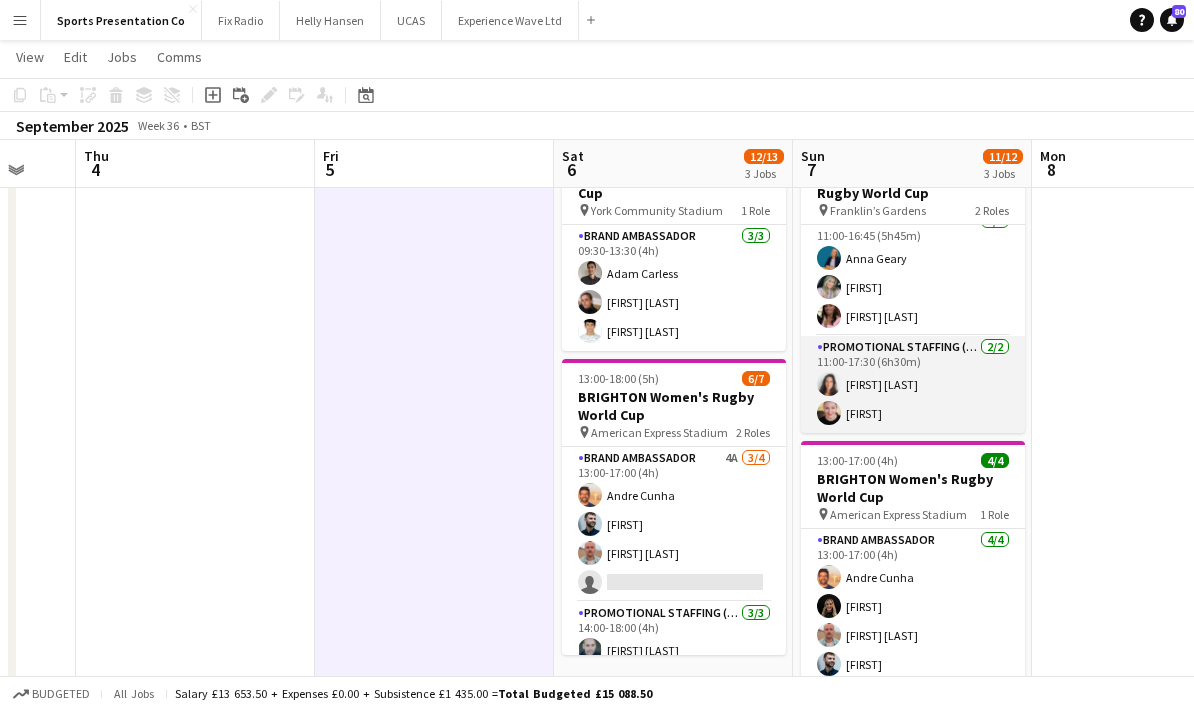 scroll, scrollTop: 15, scrollLeft: 0, axis: vertical 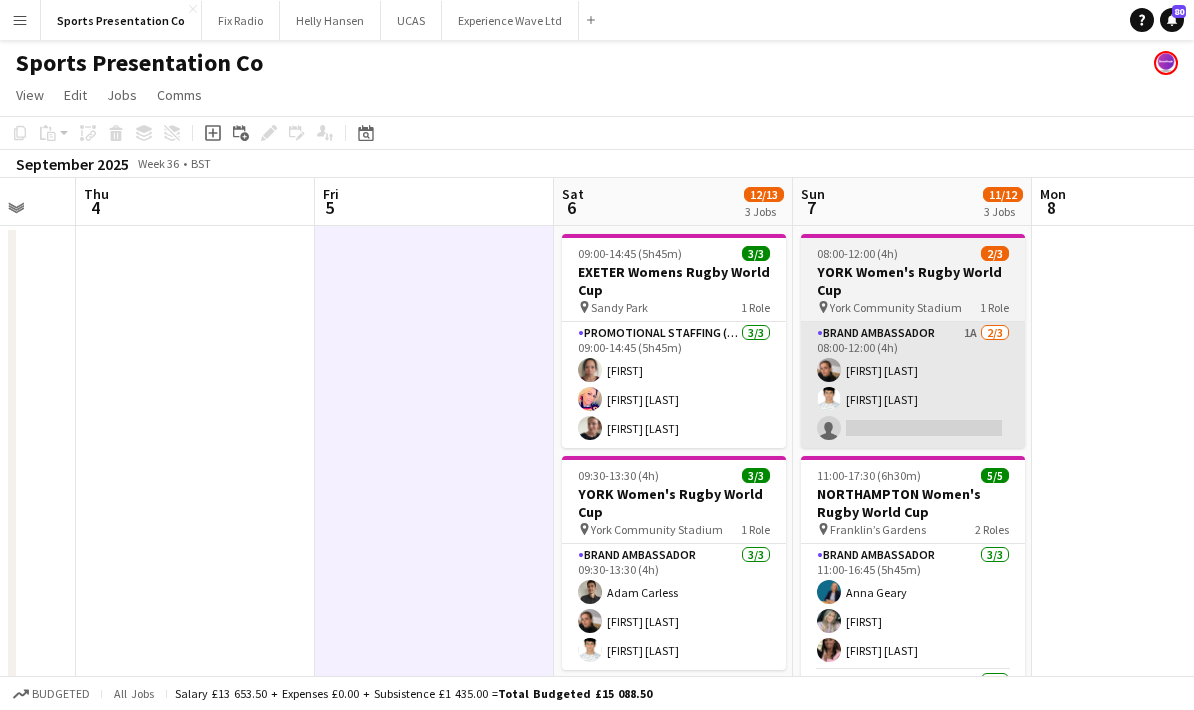 click on "Brand Ambassador   1A   2/3   08:00-12:00 (4h)
[FIRST] [LAST] [FIRST] [LAST]
single-neutral-actions" at bounding box center (913, 385) 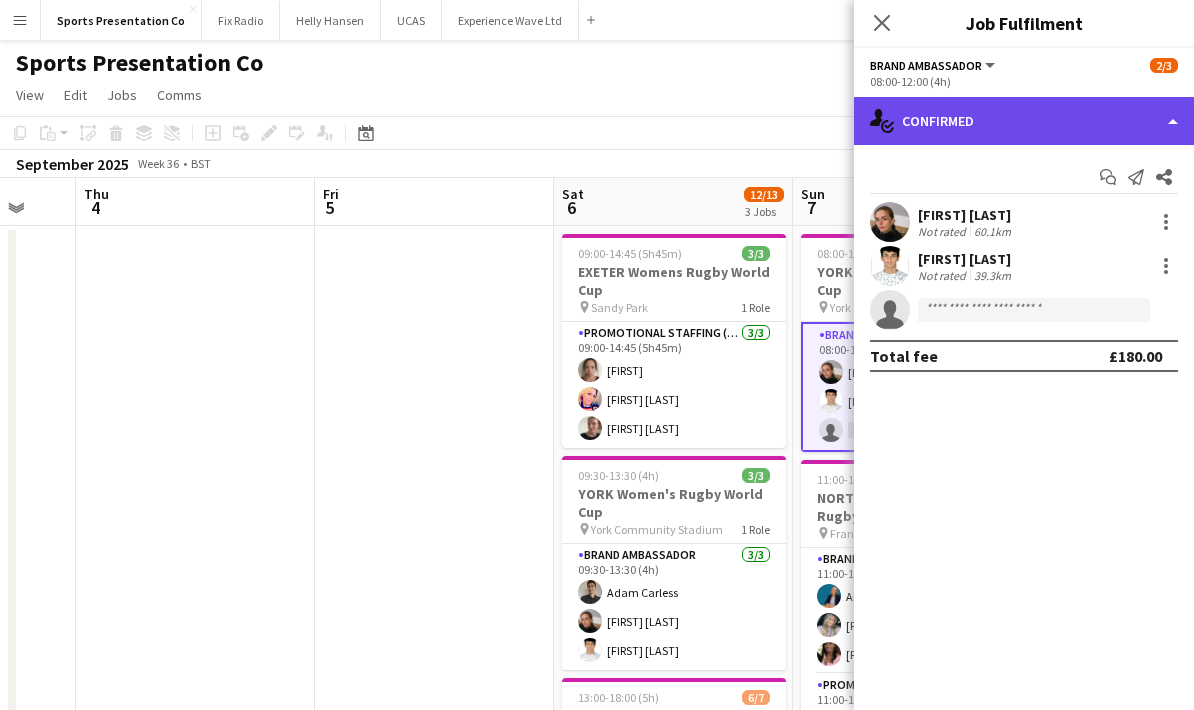 click on "single-neutral-actions-check-2
Confirmed" 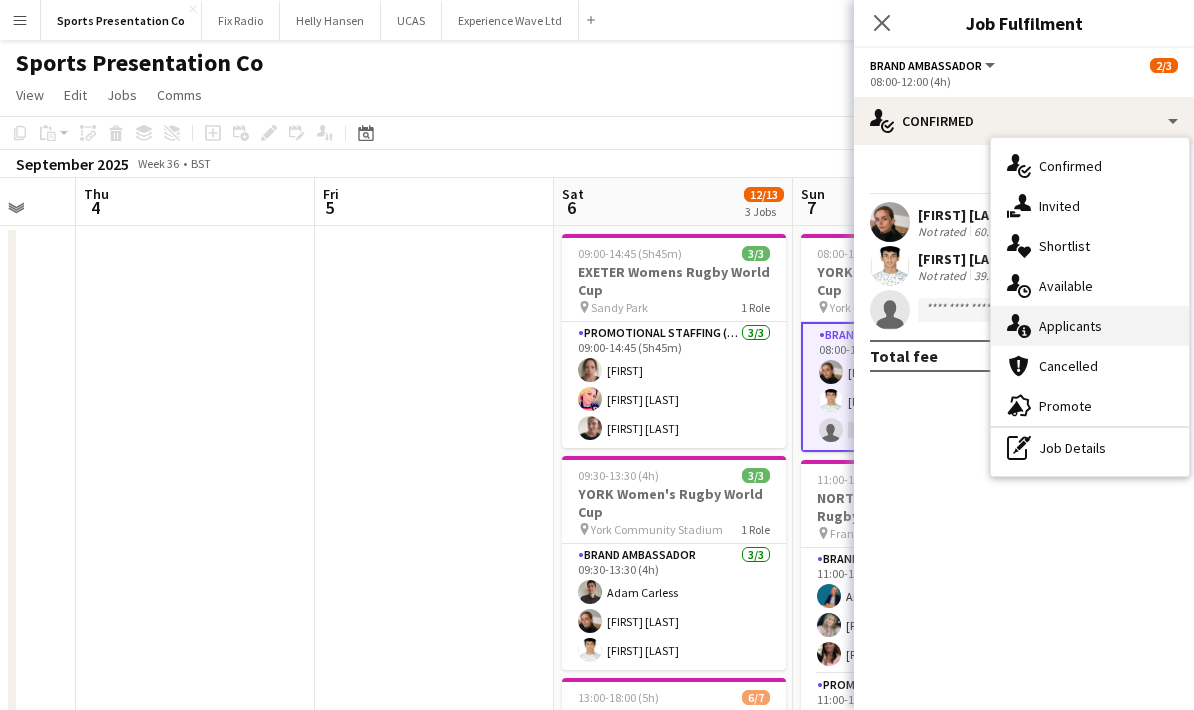 click on "single-neutral-actions-information
Applicants" at bounding box center (1090, 326) 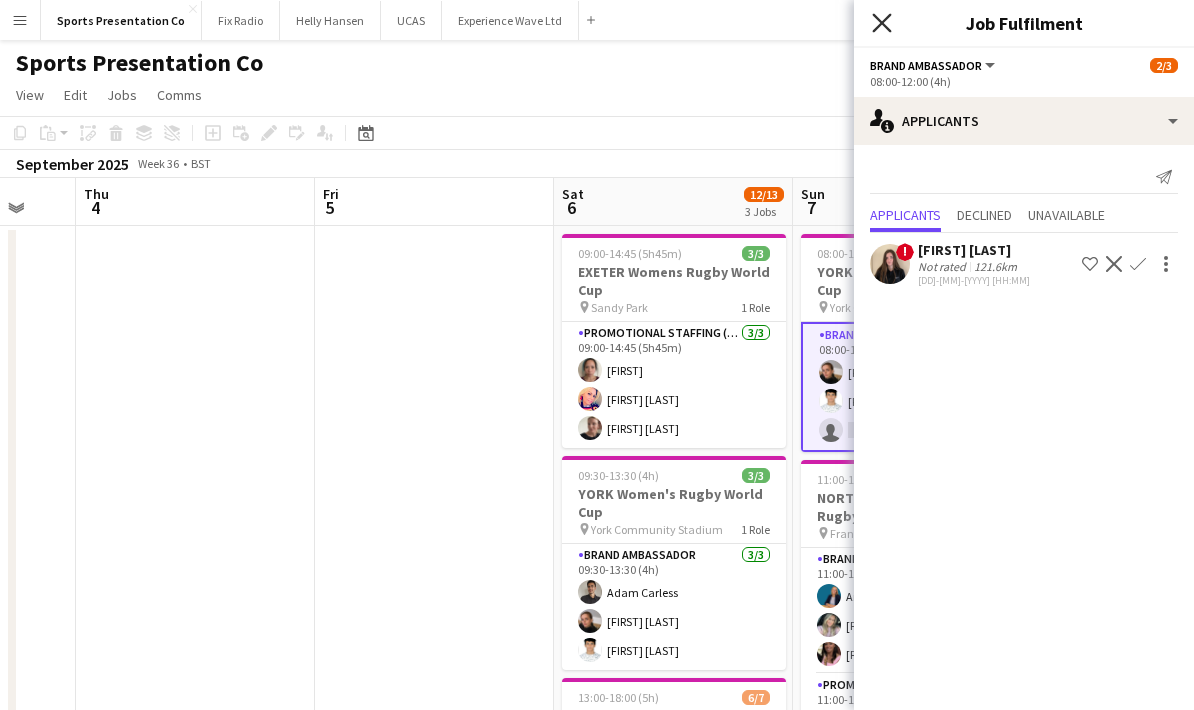 click on "Close pop-in" 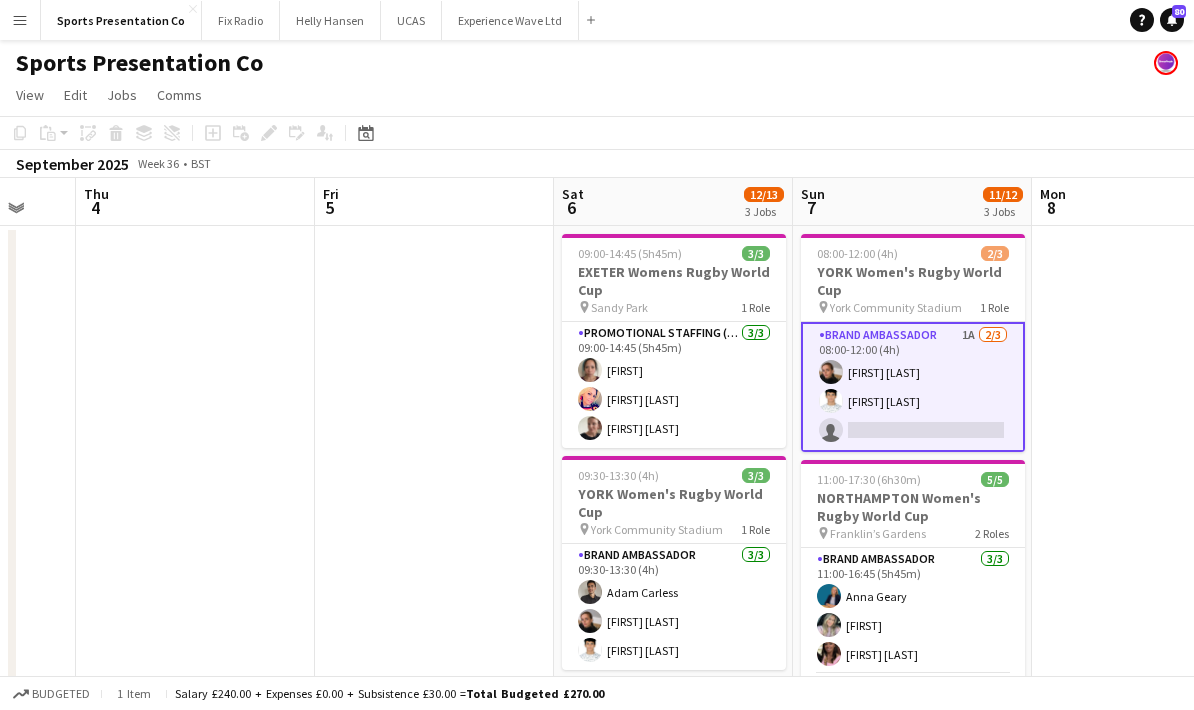 click at bounding box center [1151, 748] 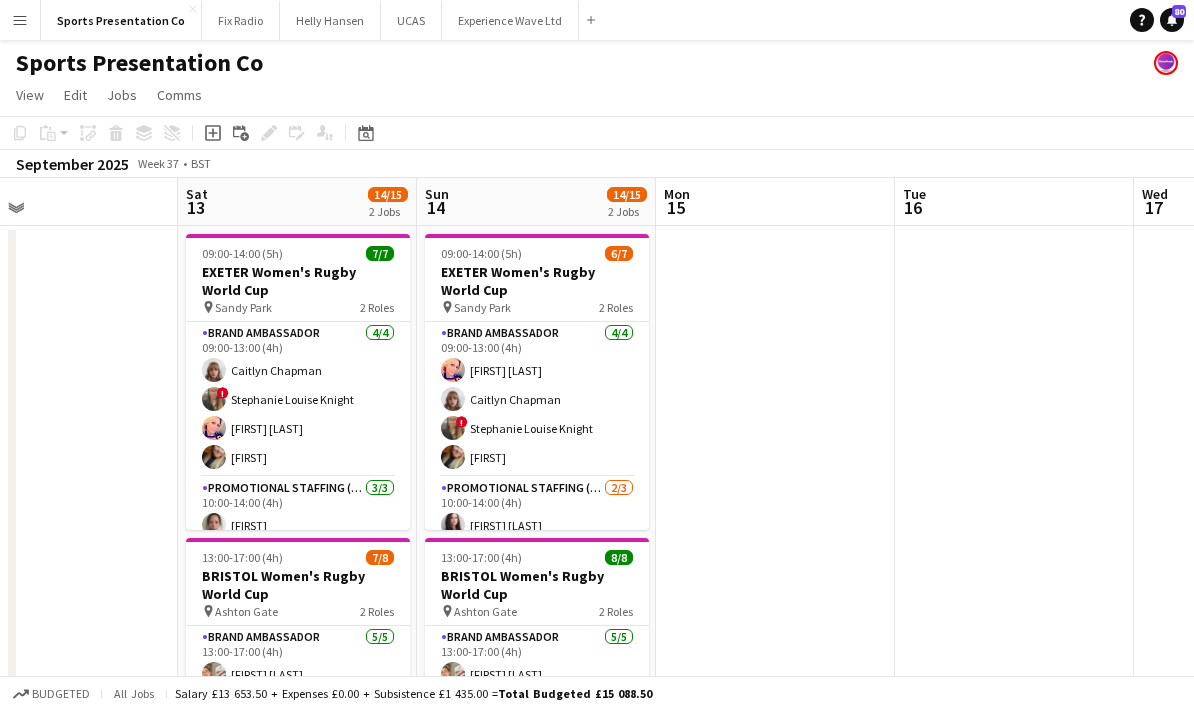 scroll, scrollTop: 0, scrollLeft: 586, axis: horizontal 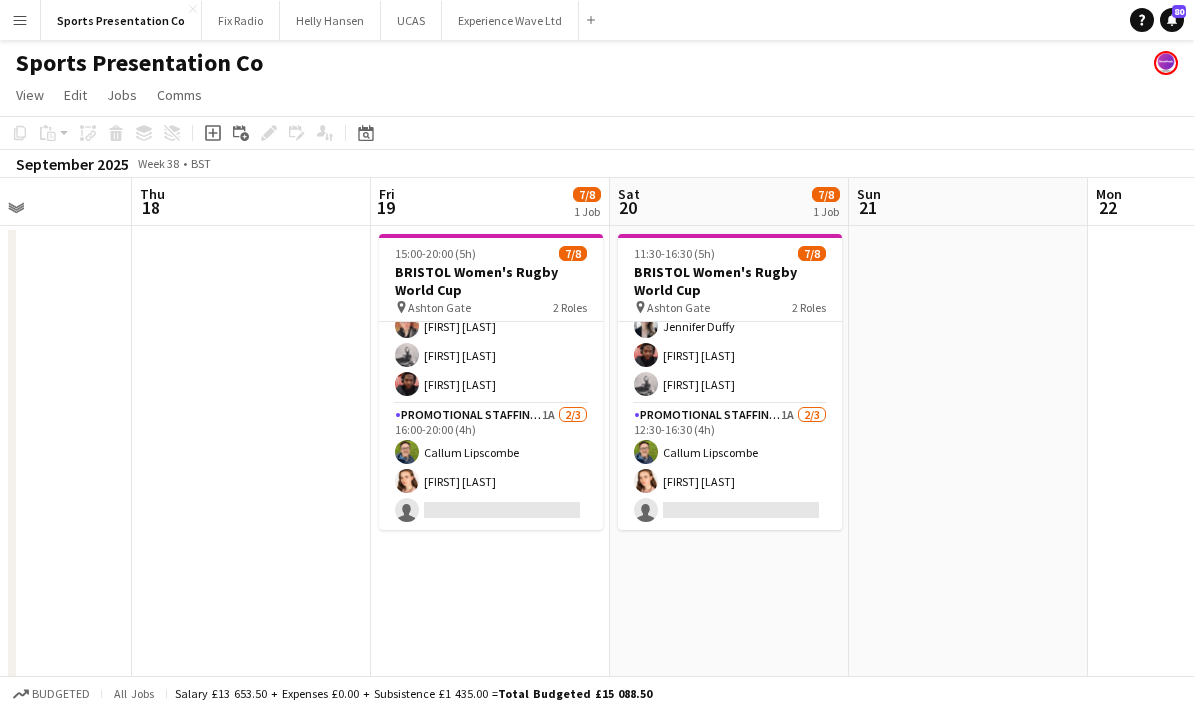 click at bounding box center [251, 748] 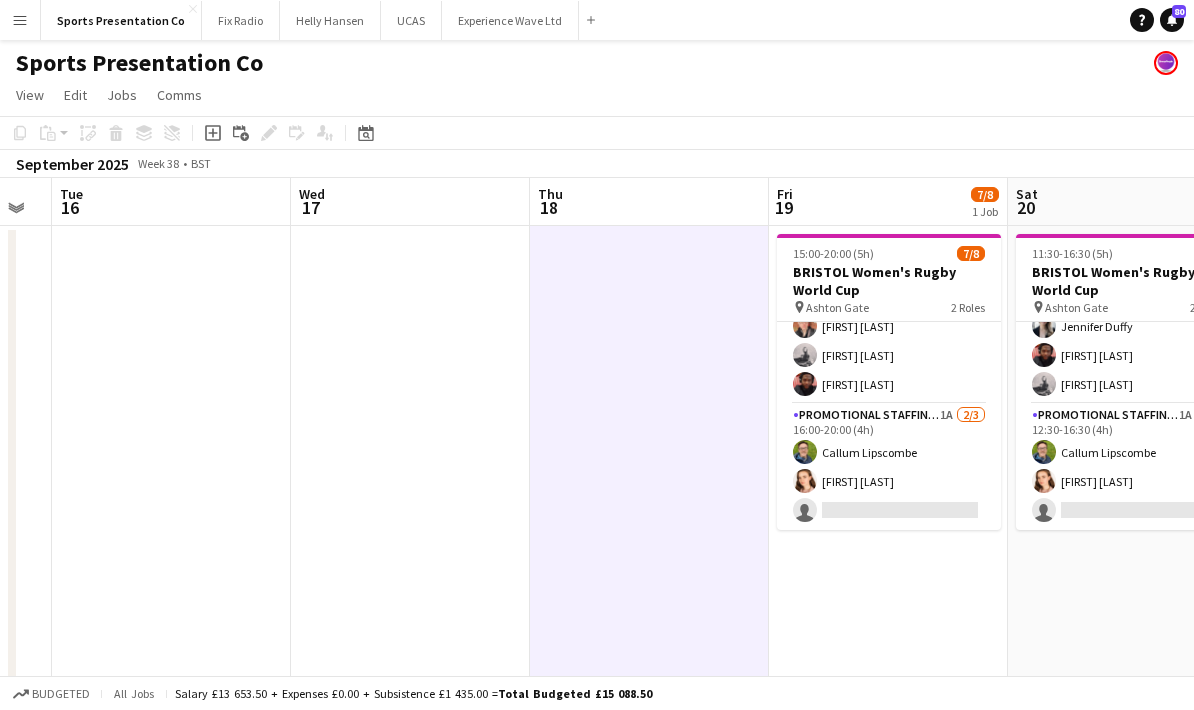 click on "Sun   14   14/15   2 Jobs   Mon   15   Tue   16   Wed   17   Thu   18   Fri   19   7/8   1 Job   Sat   20   7/8   1 Job   Sun   21   Mon   22   Tue   23      [TIME]-[TIME] ([DURATION])    6/7   EXETER Women's Rugby World Cup
pin
Sandy Park   2 Roles   Brand Ambassador   4/4   [TIME]-[TIME] ([DURATION])
[FIRST] [LAST] [FIRST] [LAST] ! [FIRST] [LAST] [FIRST] [LAST]  Promotional Staffing (Brand Ambassadors)   2/3   [TIME]-[TIME] ([DURATION])
[FIRST] [LAST] [FIRST] [LAST] [FIRST] [LAST]
single-neutral-actions
[TIME]-[TIME] ([DURATION])    8/8   BRISTOL Women's Rugby World Cup
pin
Ashton Gate   2 Roles   Brand Ambassador   5/5   [TIME]-[TIME] ([DURATION])
[FIRST] [LAST] [FIRST] [LAST] [FIRST] [LAST] [FIRST] [LAST] [FIRST] [LAST]  Promotional Staffing (Brand Ambassadors)   3/3   [TIME]-[TIME] ([DURATION])
[FIRST] [LAST] [FIRST] [LAST] [FIRST] [LAST]     [TIME]-[TIME] ([DURATION])    7/8   BRISTOL Women's Rugby World Cup
pin" at bounding box center (597, 724) 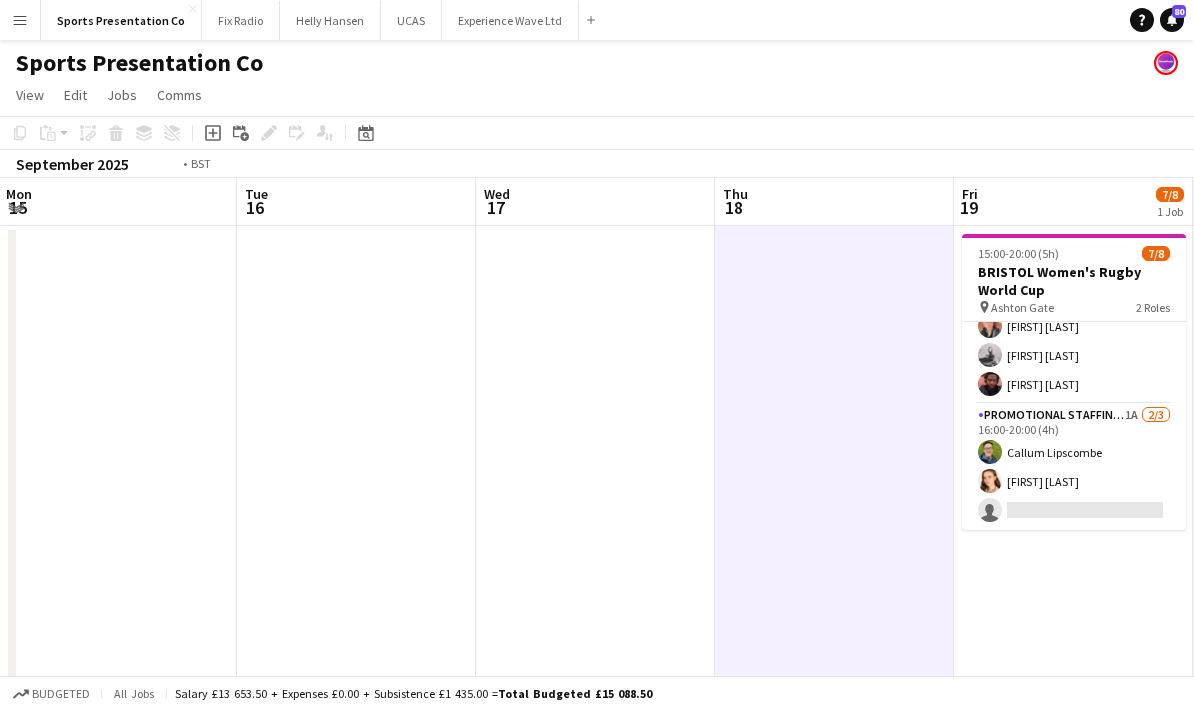 drag, startPoint x: 478, startPoint y: 580, endPoint x: 725, endPoint y: 582, distance: 247.0081 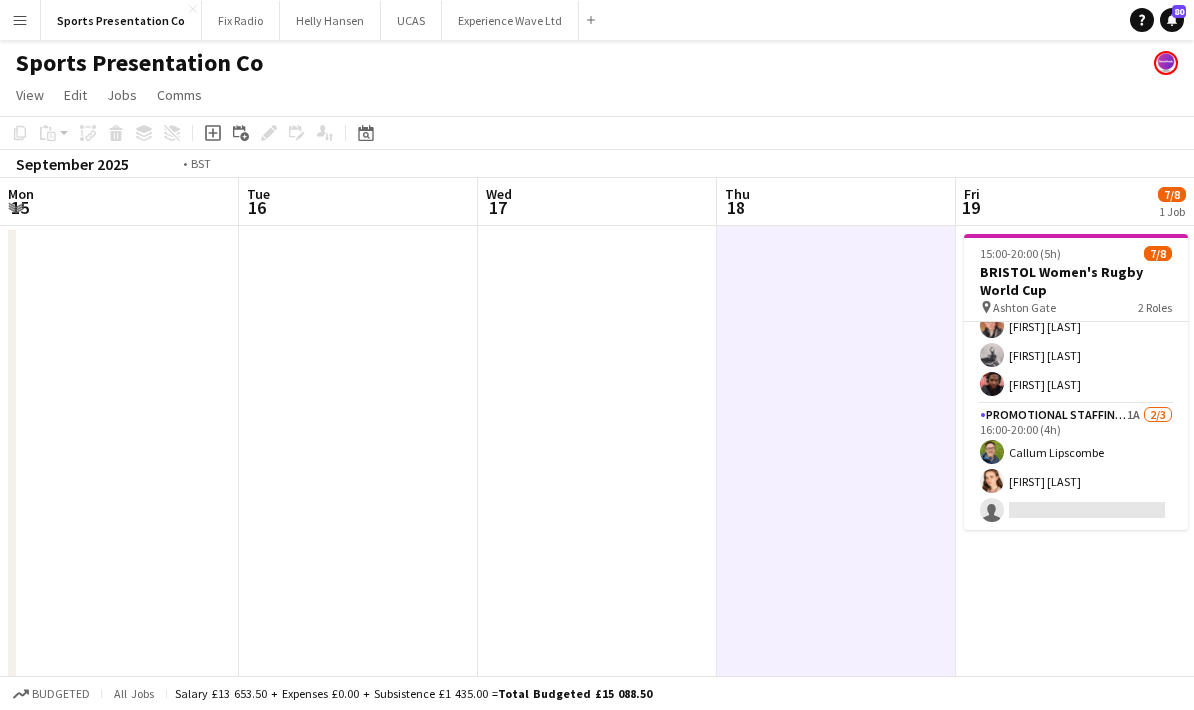 click on "Sat   13   14/15   2 Jobs   Sun   14   14/15   2 Jobs   Mon   15   Tue   16   Wed   17   Thu   18   Fri   19   7/8   1 Job   Sat   20   7/8   1 Job   Sun   21   Mon   22      [TIME]-[TIME] ([DURATION])    7/7   EXETER Women's Rugby World Cup
pin
Sandy Park   2 Roles   Brand Ambassador   4/4   [TIME]-[TIME] ([DURATION])
[FIRST] [LAST] ! [FIRST] [LAST] [FIRST] [LAST] [FIRST] [LAST]  Promotional Staffing (Brand Ambassadors)   3/3   [TIME]-[TIME] ([DURATION])
[FIRST] [LAST] [FIRST] [LAST] [FIRST] [LAST]     [TIME]-[TIME] ([DURATION])    7/8   BRISTOL Women's Rugby World Cup
pin
Ashton Gate   2 Roles   Brand Ambassador   5/5   [TIME]-[TIME] ([DURATION])
[FIRST] [LAST] [FIRST] [LAST] [FIRST] [LAST] [FIRST] [LAST] [FIRST] [LAST]  Promotional Staffing (Brand Ambassadors)   2A   2/3   [TIME]-[TIME] ([DURATION])
[FIRST] [LAST] [FIRST] [LAST]
single-neutral-actions
[TIME]-[TIME] ([DURATION])    6/7   EXETER Women's Rugby World Cup" at bounding box center [597, 724] 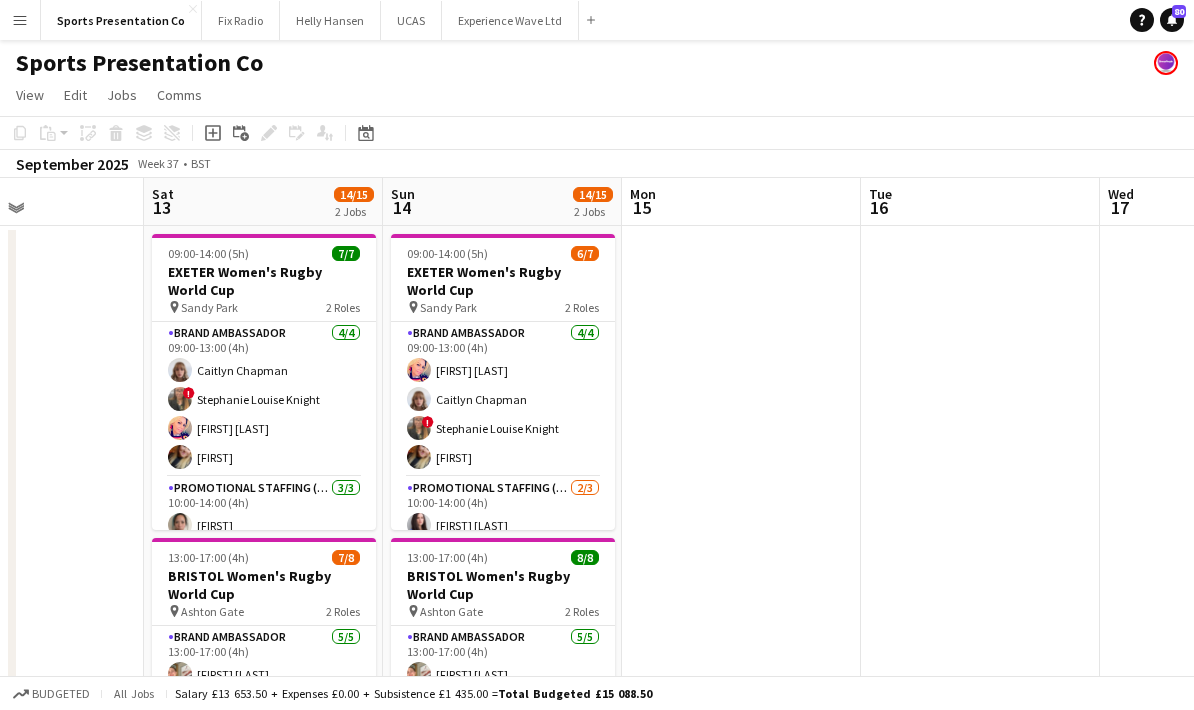 drag, startPoint x: 434, startPoint y: 570, endPoint x: 808, endPoint y: 551, distance: 374.4823 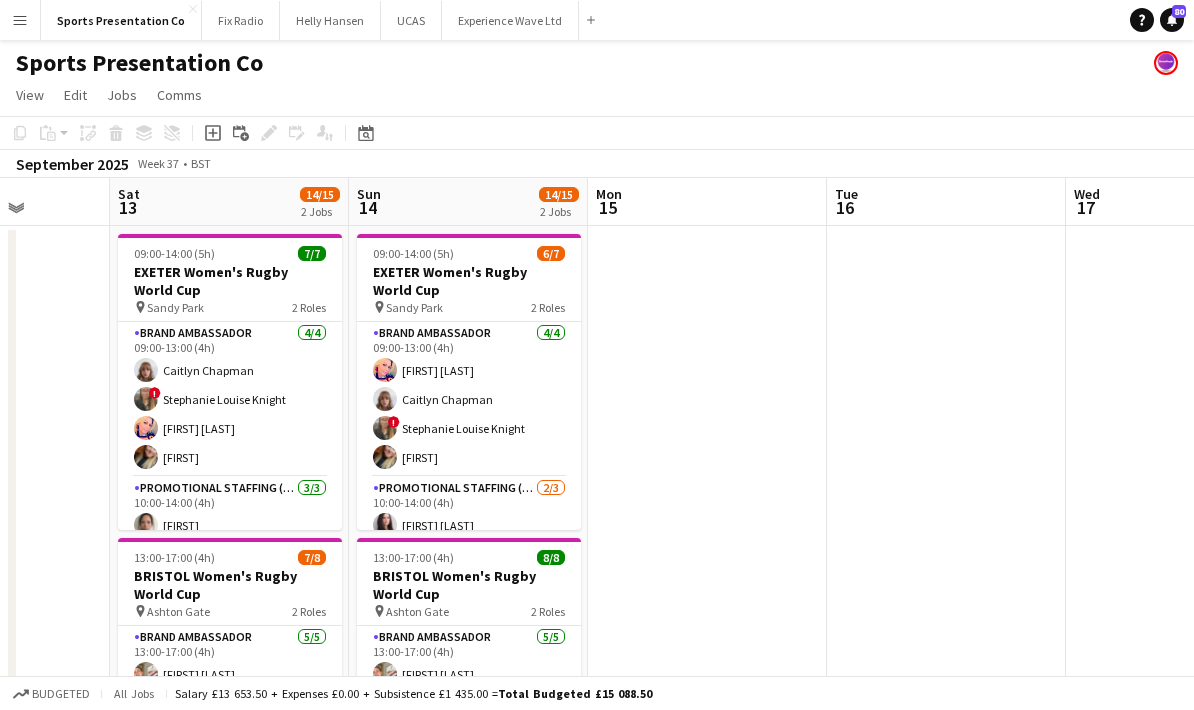scroll, scrollTop: 0, scrollLeft: 576, axis: horizontal 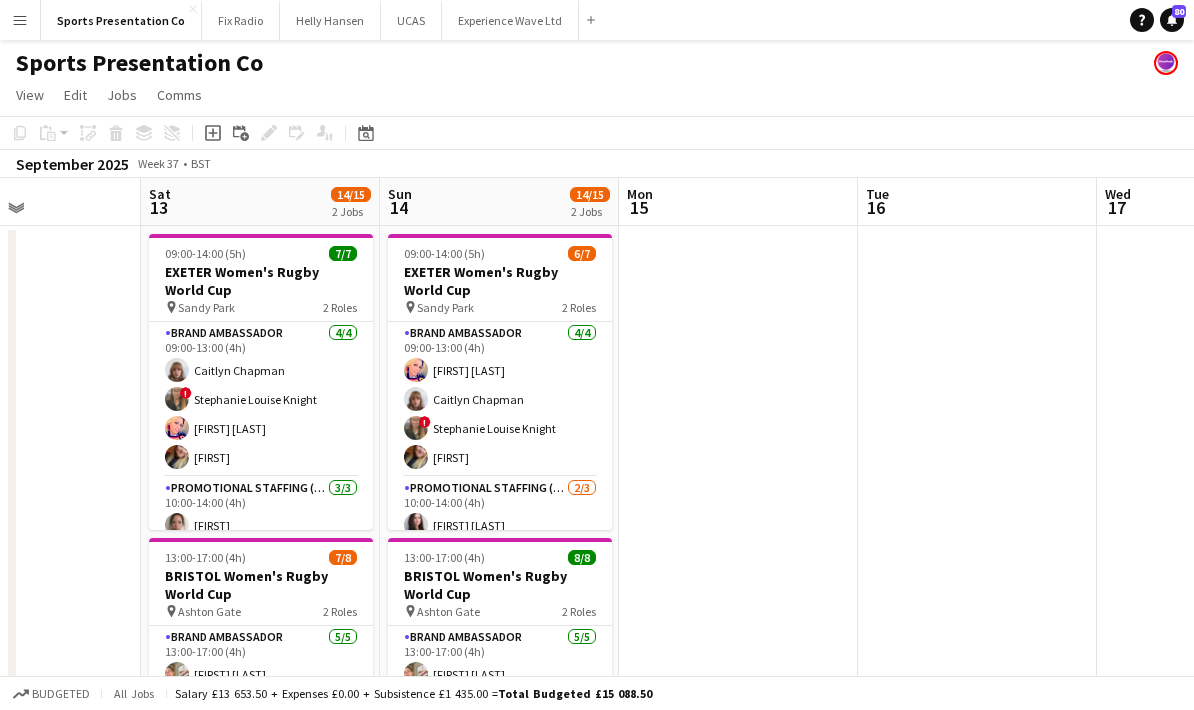 drag, startPoint x: 585, startPoint y: 555, endPoint x: 773, endPoint y: 546, distance: 188.2153 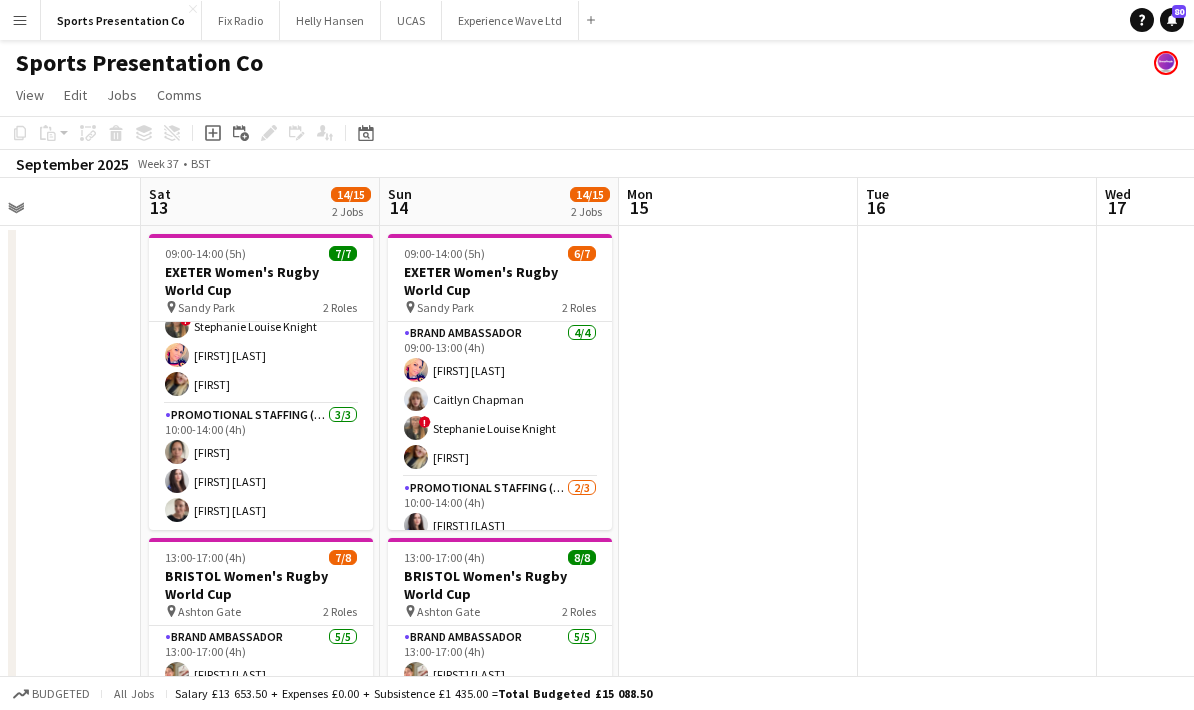 scroll, scrollTop: 74, scrollLeft: 0, axis: vertical 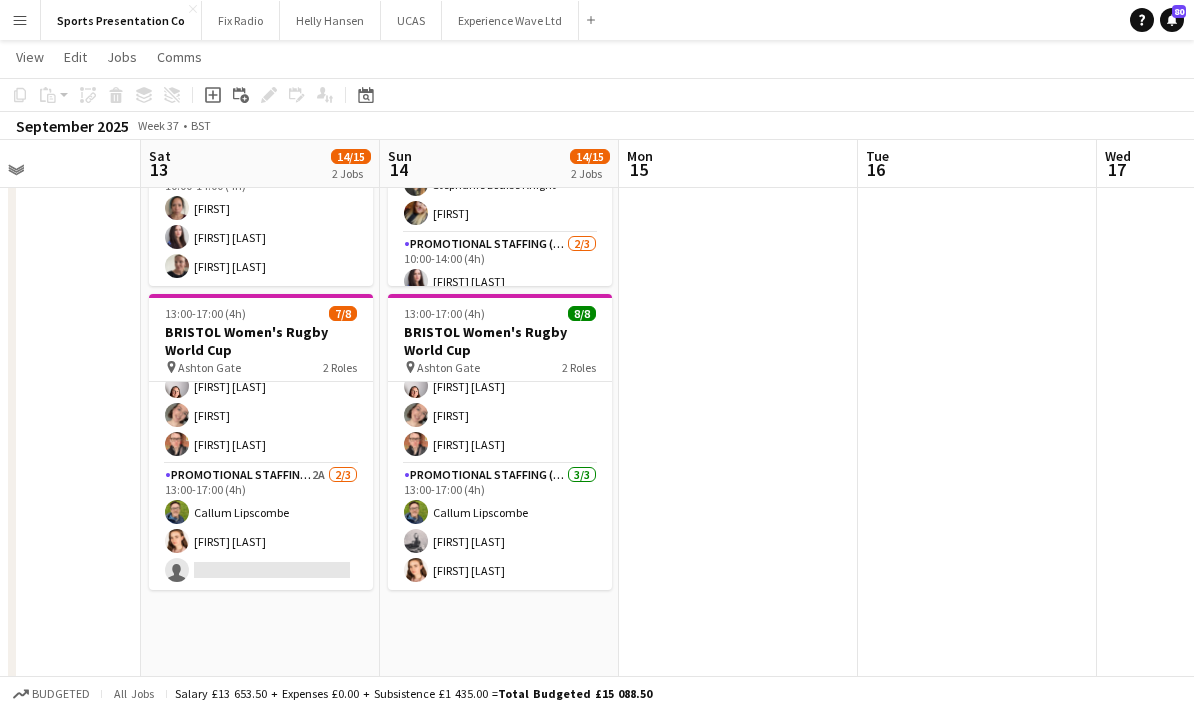 click at bounding box center [738, 504] 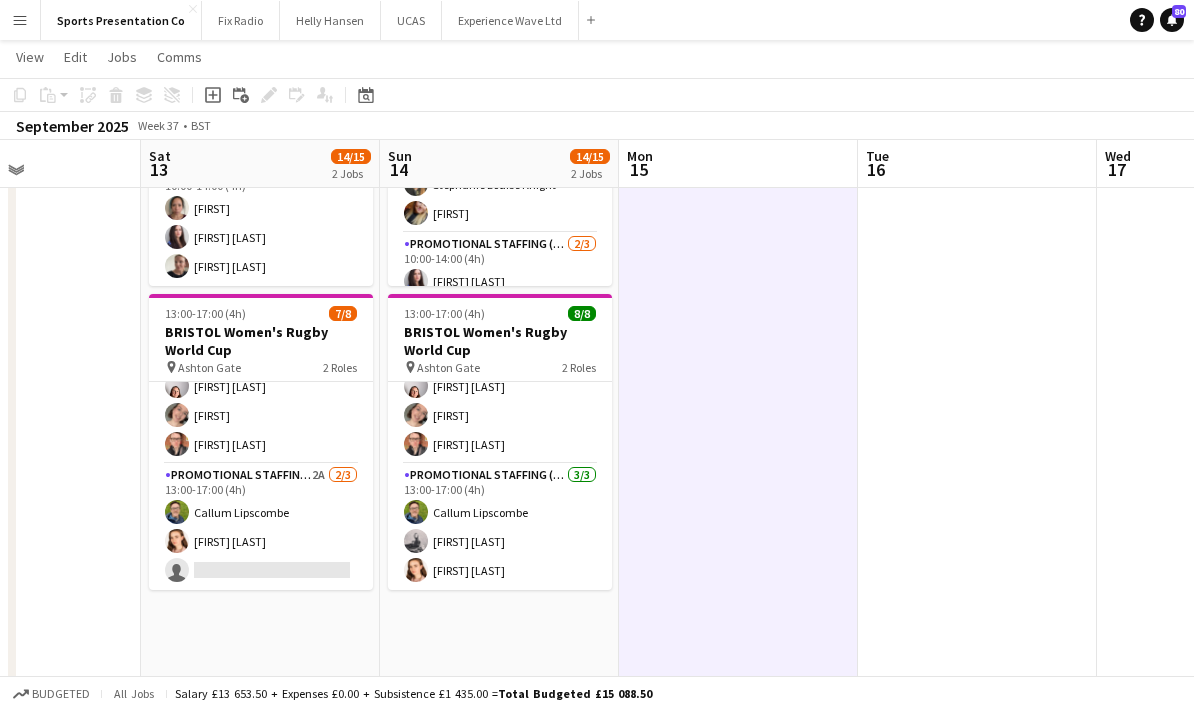 click on "Volha Zhylach Caitlyn Chapman ! Stephanie Louise Knight Jodie Sanders  Promotional Staffing (Brand Ambassadors)   2/3   10:00-14:00 (4h)
Mireia Quingles Nicolau Didde Thomsen Wasilewski
single-neutral-actions
13:00-17:00 (4h)    8/8   BRISTOL Women's Rugby World Cup
pin
Ashton Gate   2 Roles   Brand Ambassador   5/5   13:00-17:00 (4h)
Gemma Farr Jennifer Duffy Genevieve Callander Emily Callander Caitlin Cordwell  Promotional Staffing (Brand Ambassadors)   3/3   13:00-17:00 (4h)
Callum Lipscombe Emily Brown Athena Gibson-Diamond" at bounding box center [499, 504] 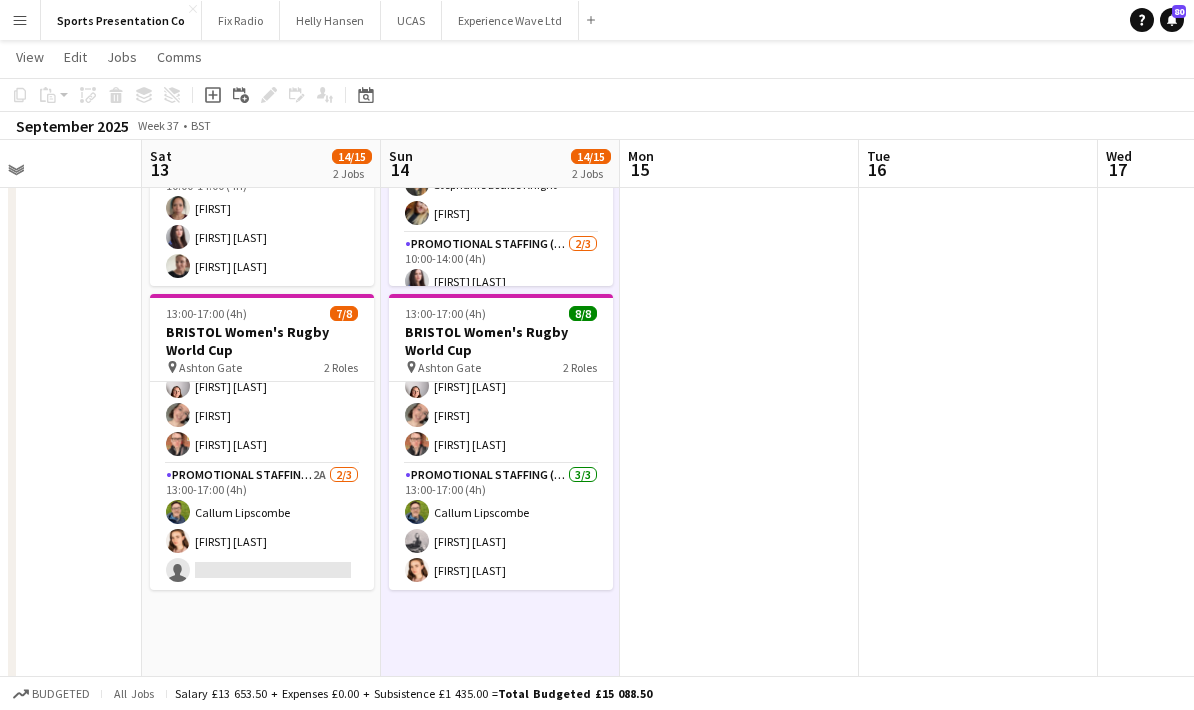 click at bounding box center (739, 504) 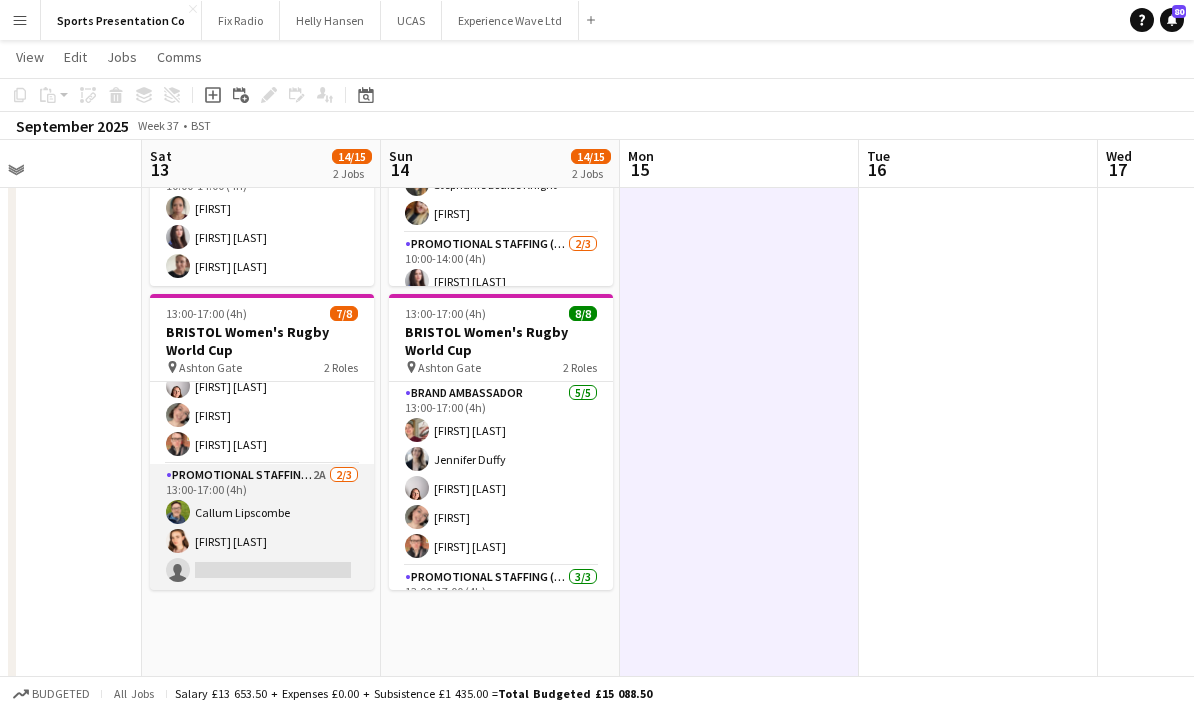 scroll, scrollTop: -2, scrollLeft: 0, axis: vertical 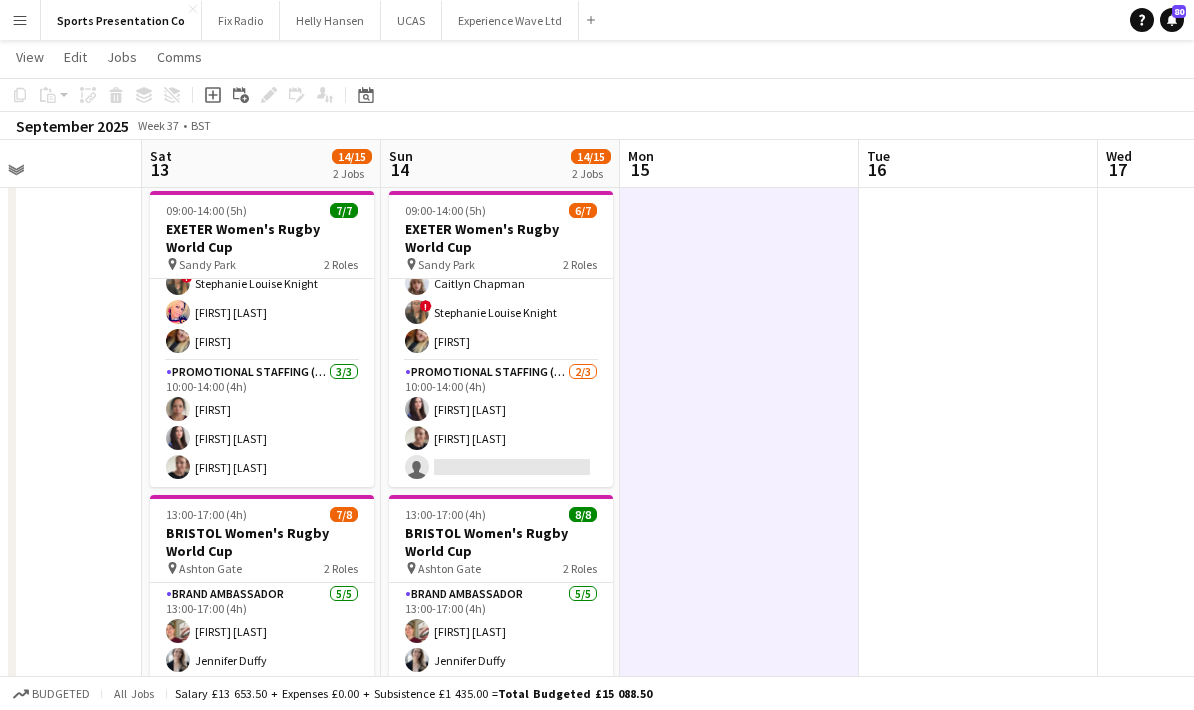 click at bounding box center (22, 705) 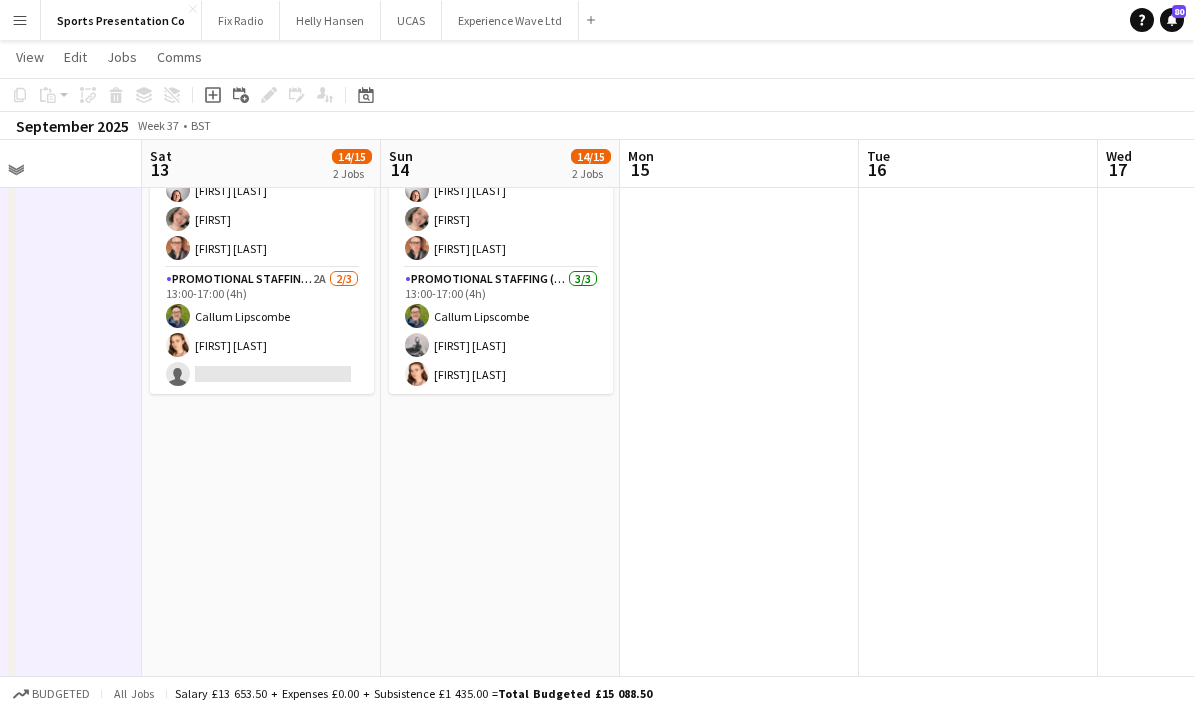 click on "Menu" at bounding box center (20, 20) 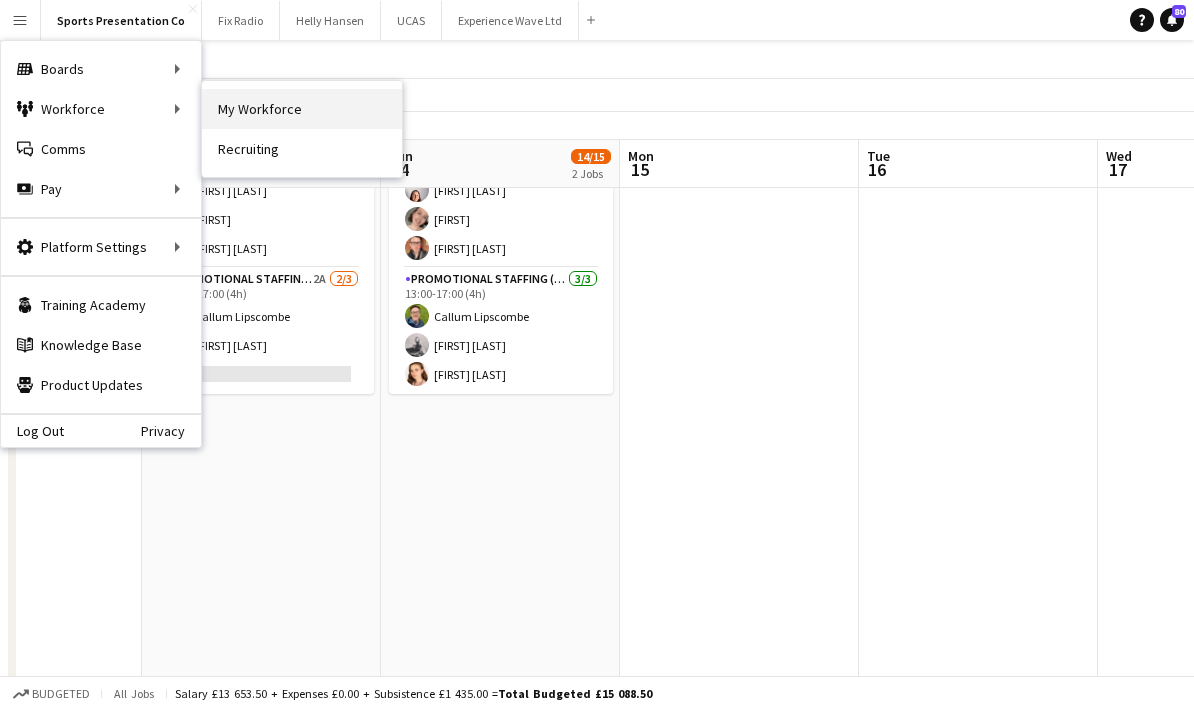 click on "My Workforce" at bounding box center (302, 109) 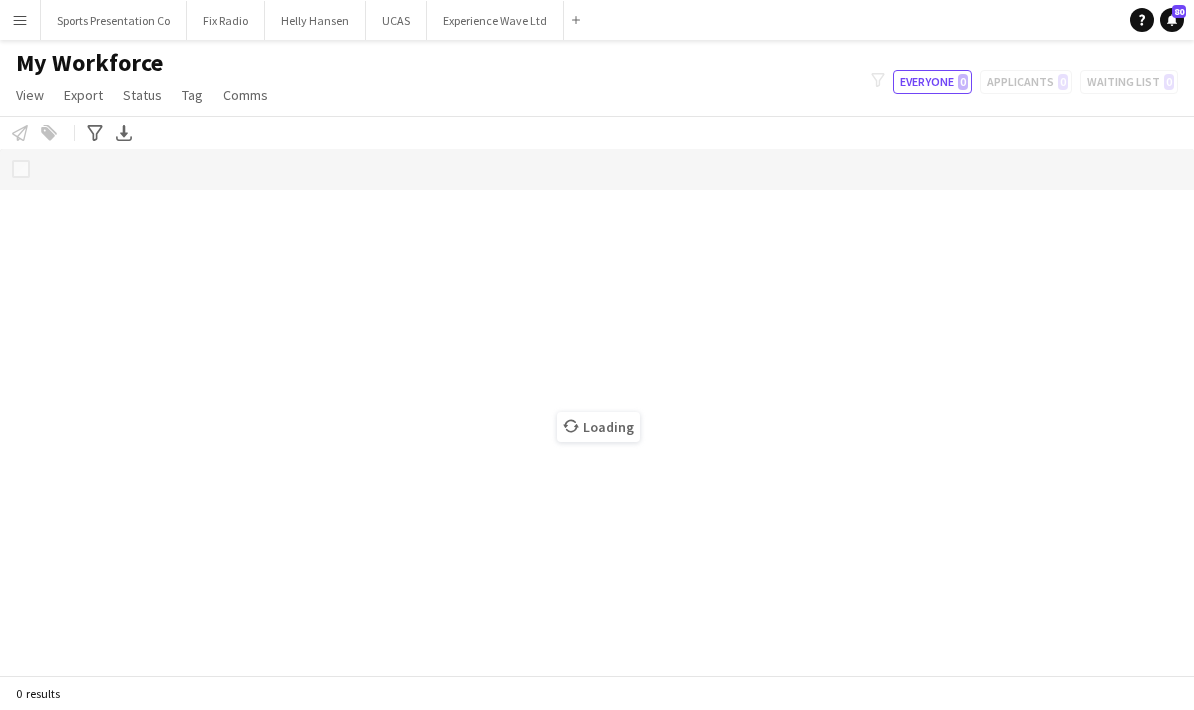 scroll, scrollTop: 80, scrollLeft: 0, axis: vertical 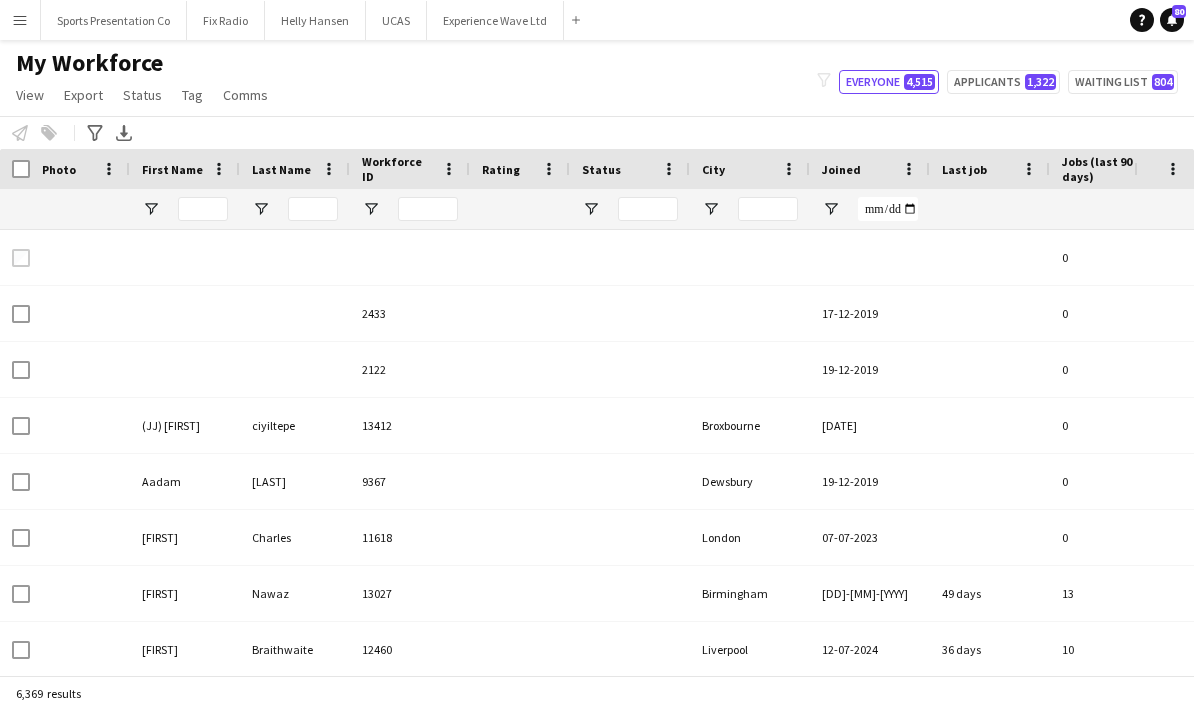 type on "*****" 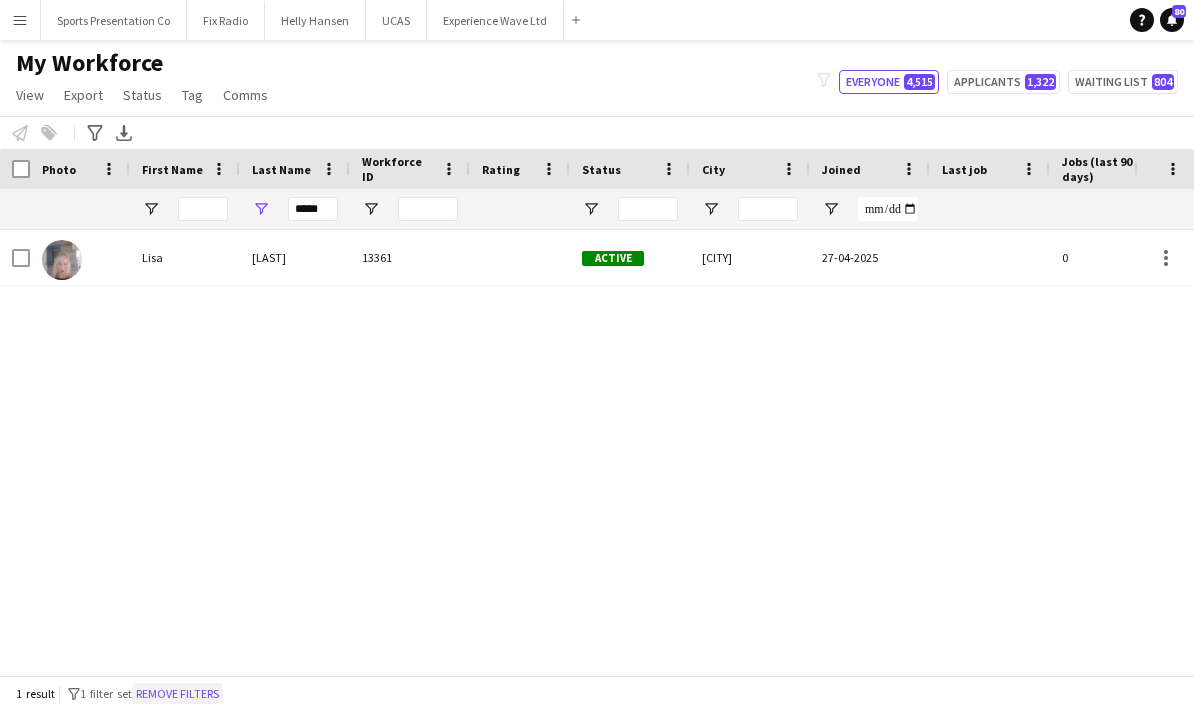 click on "Remove filters" 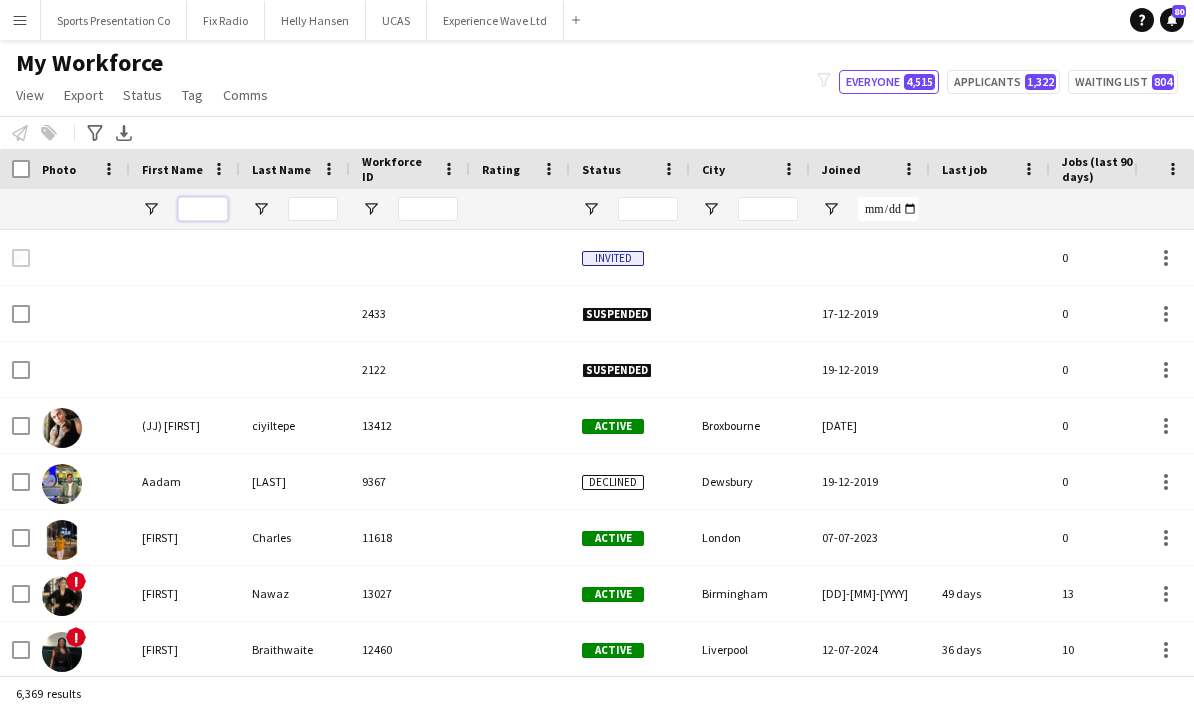 click at bounding box center [203, 209] 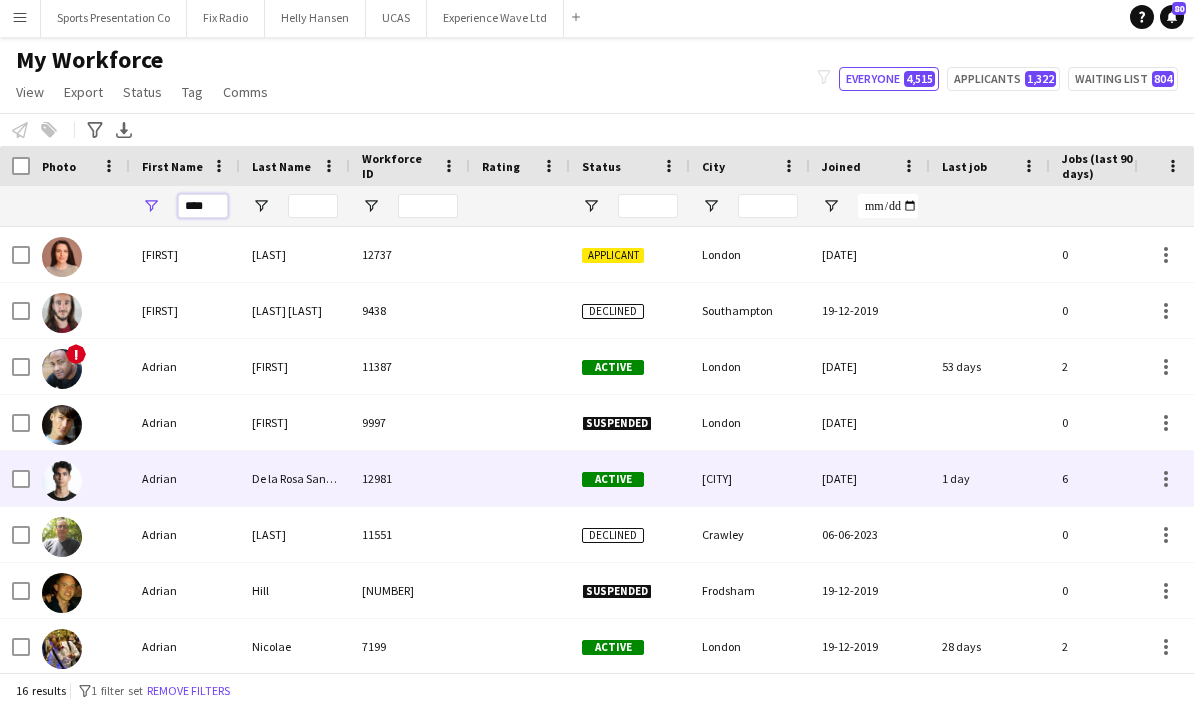 type on "****" 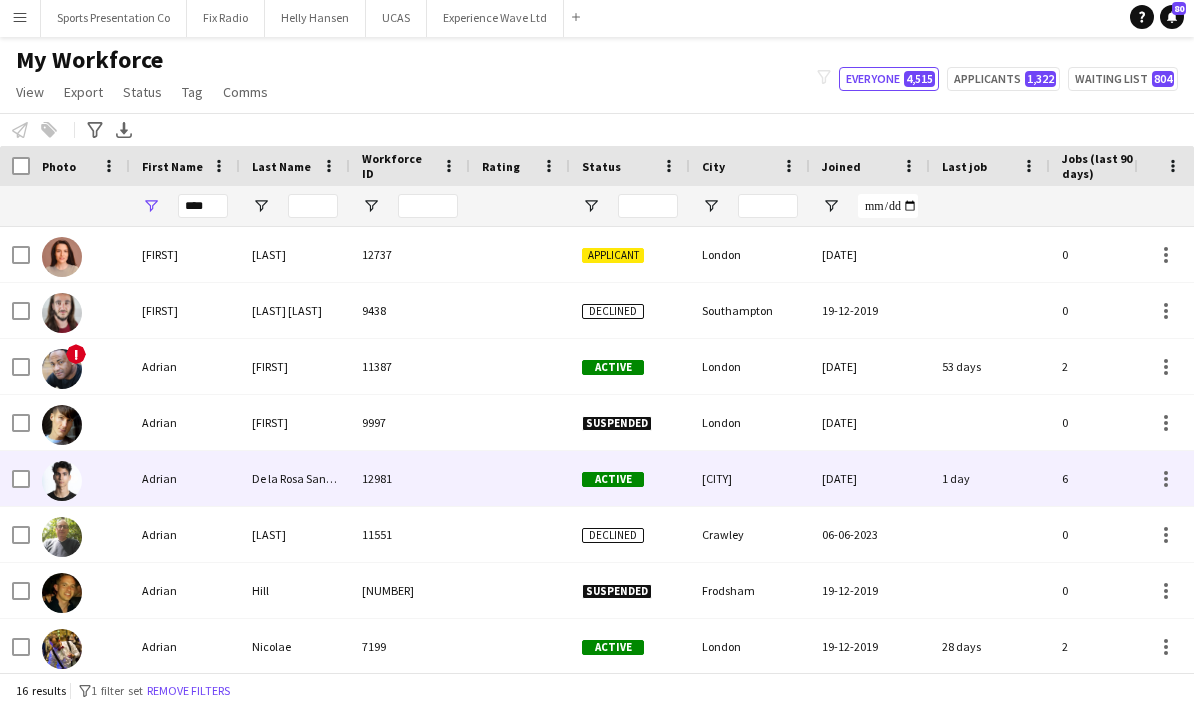 click on "De la Rosa Sanchez" at bounding box center [295, 481] 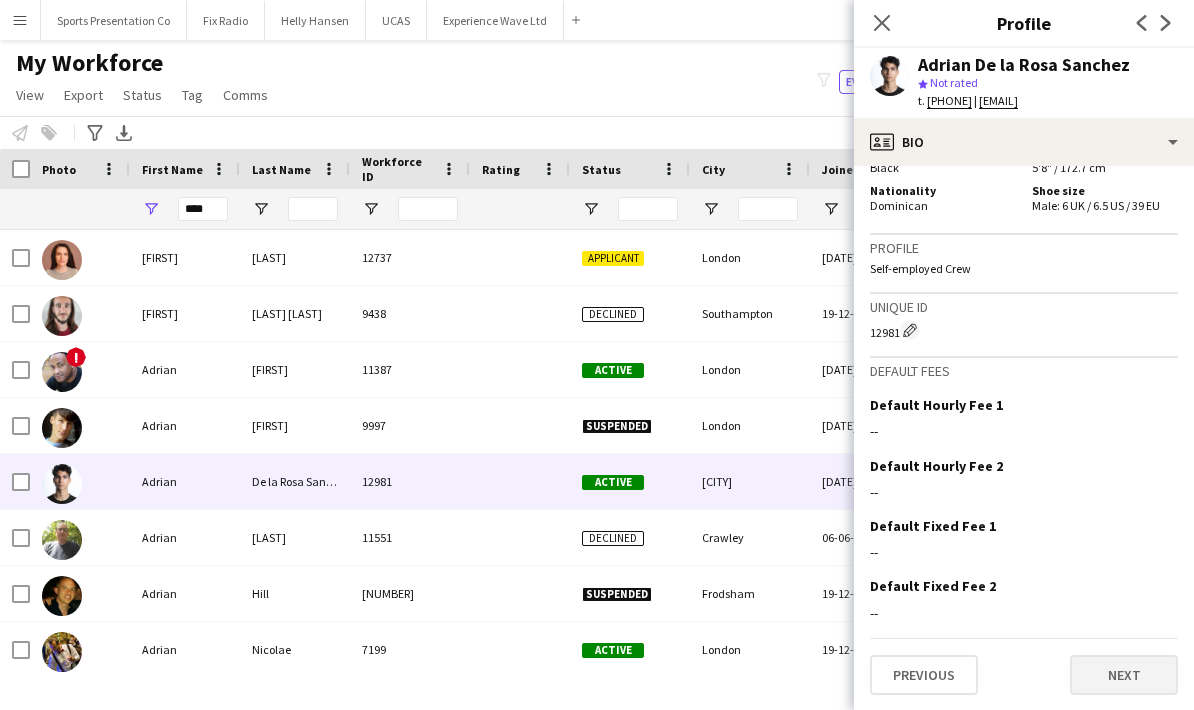 scroll, scrollTop: 1206, scrollLeft: 0, axis: vertical 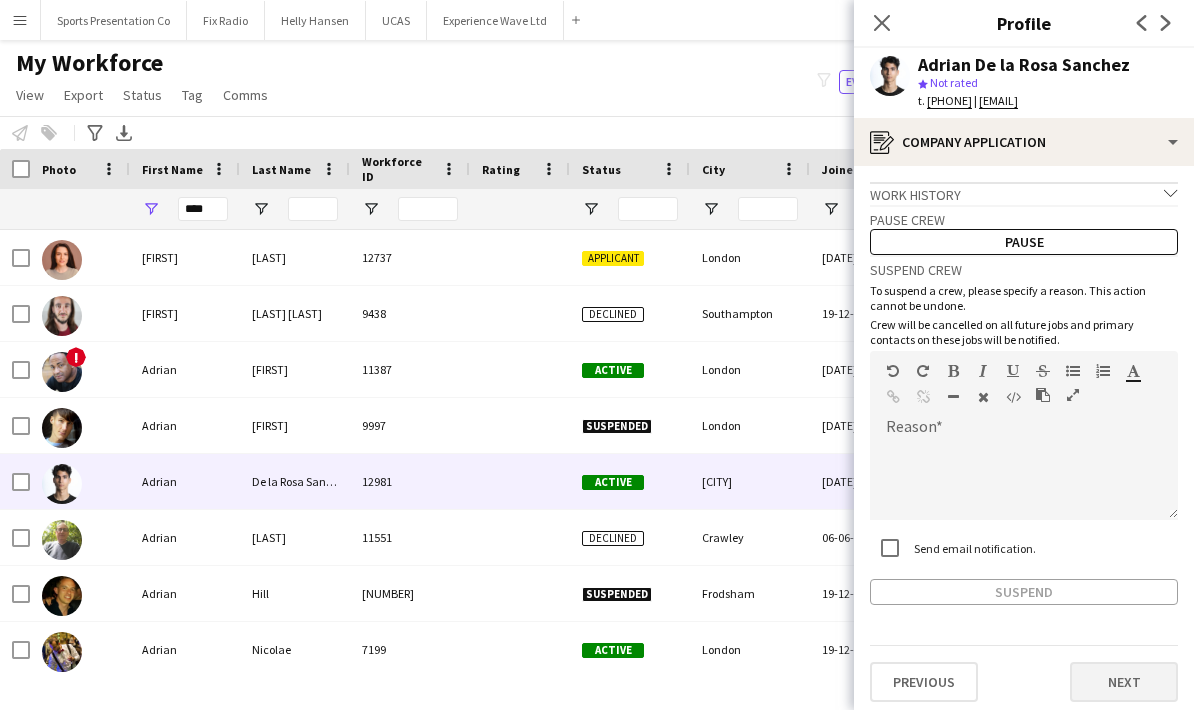 click on "Next" 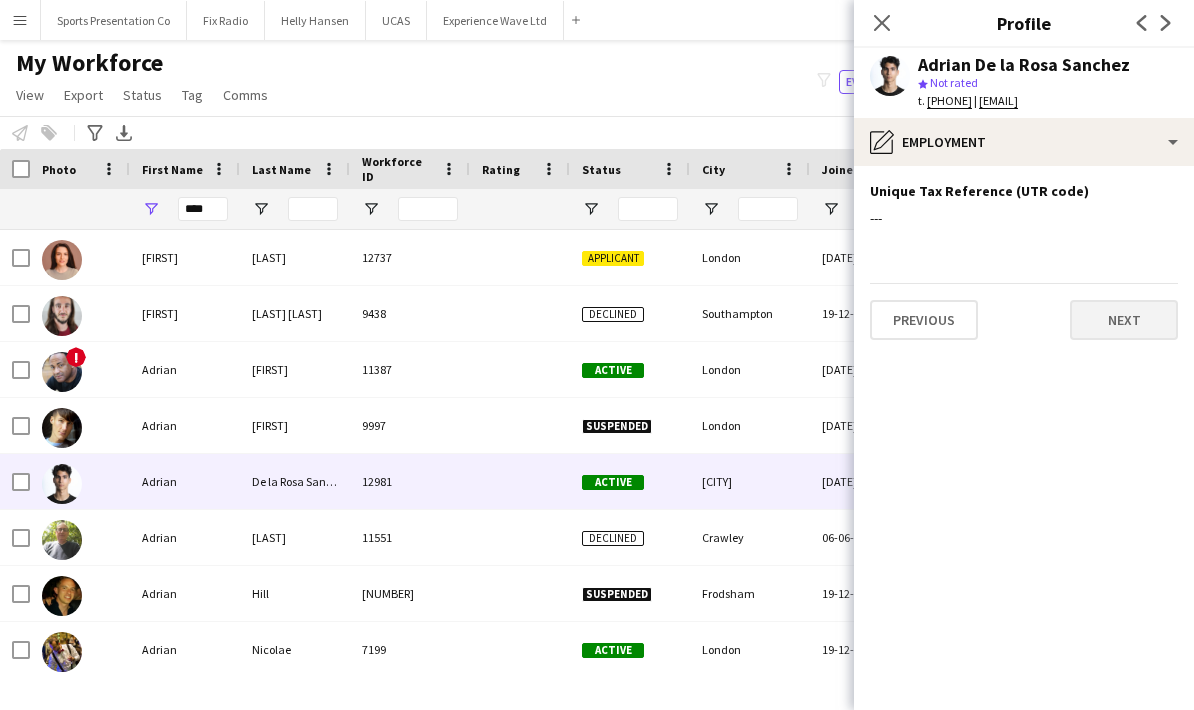 click on "Next" 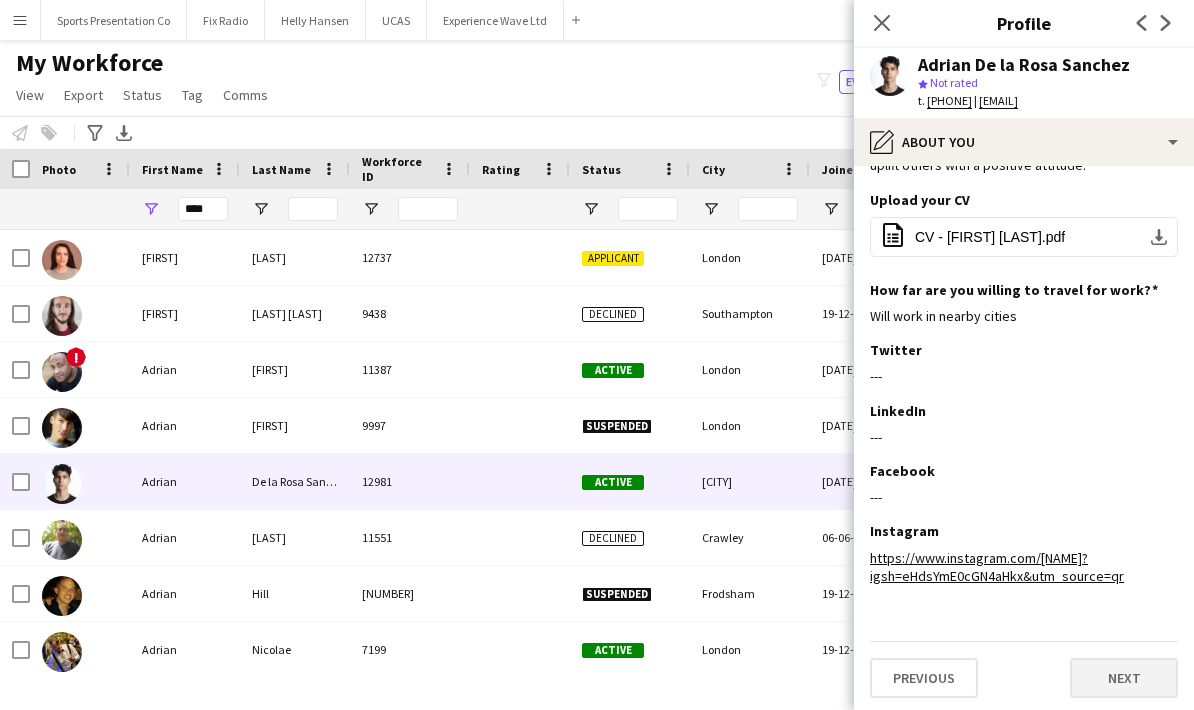 scroll, scrollTop: 215, scrollLeft: 0, axis: vertical 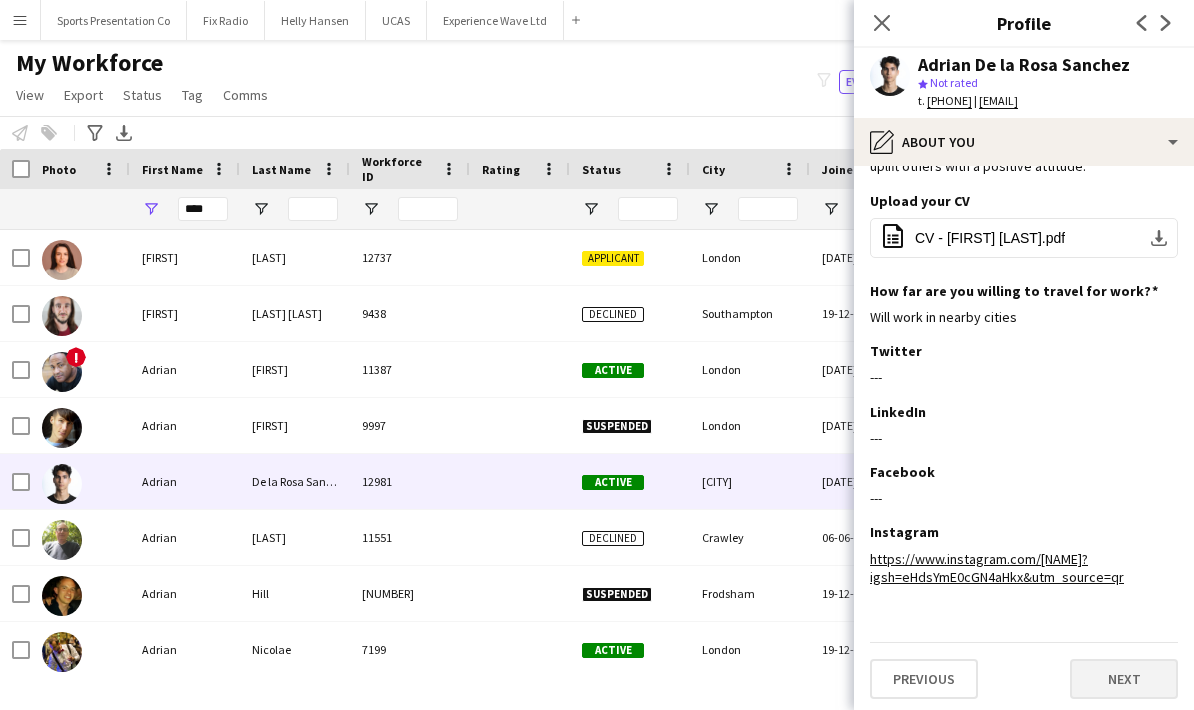 click on "Next" 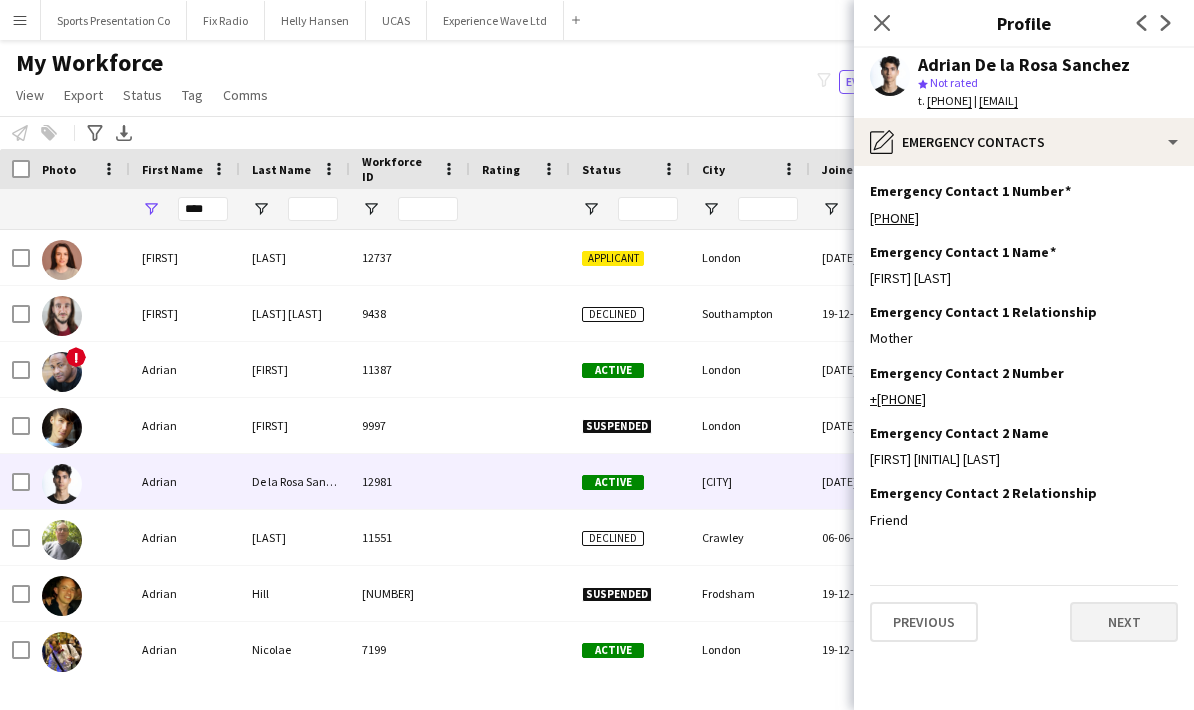 click on "Next" 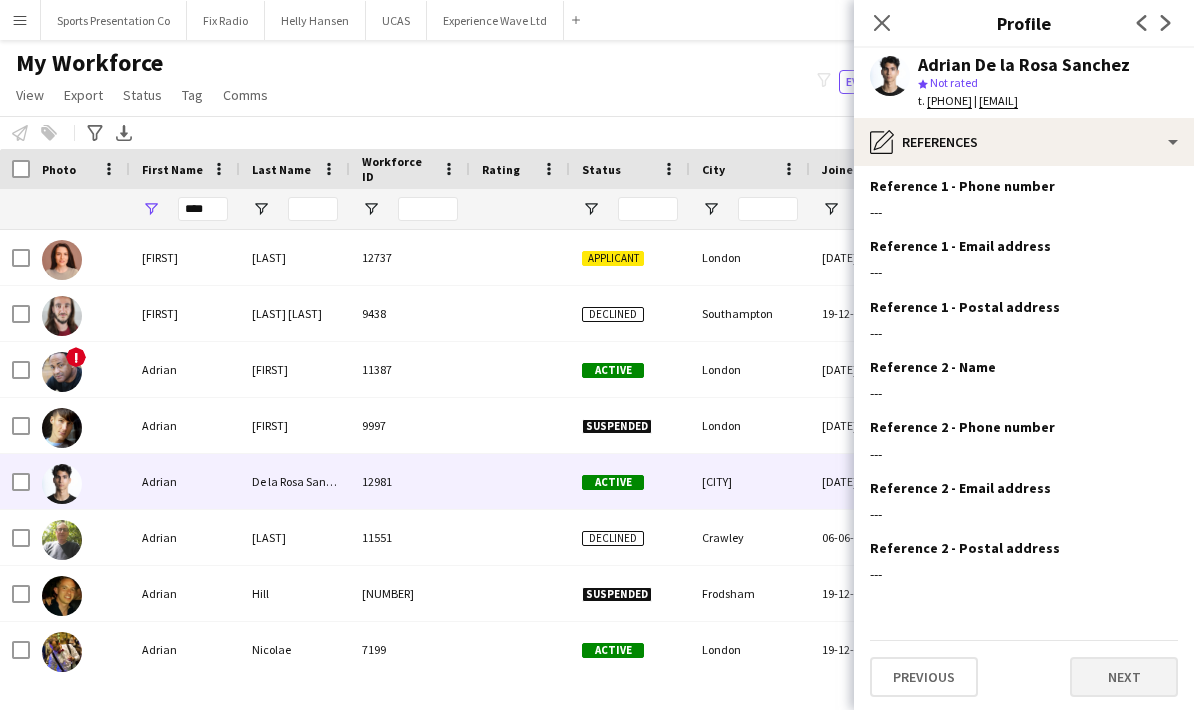 scroll, scrollTop: 65, scrollLeft: 0, axis: vertical 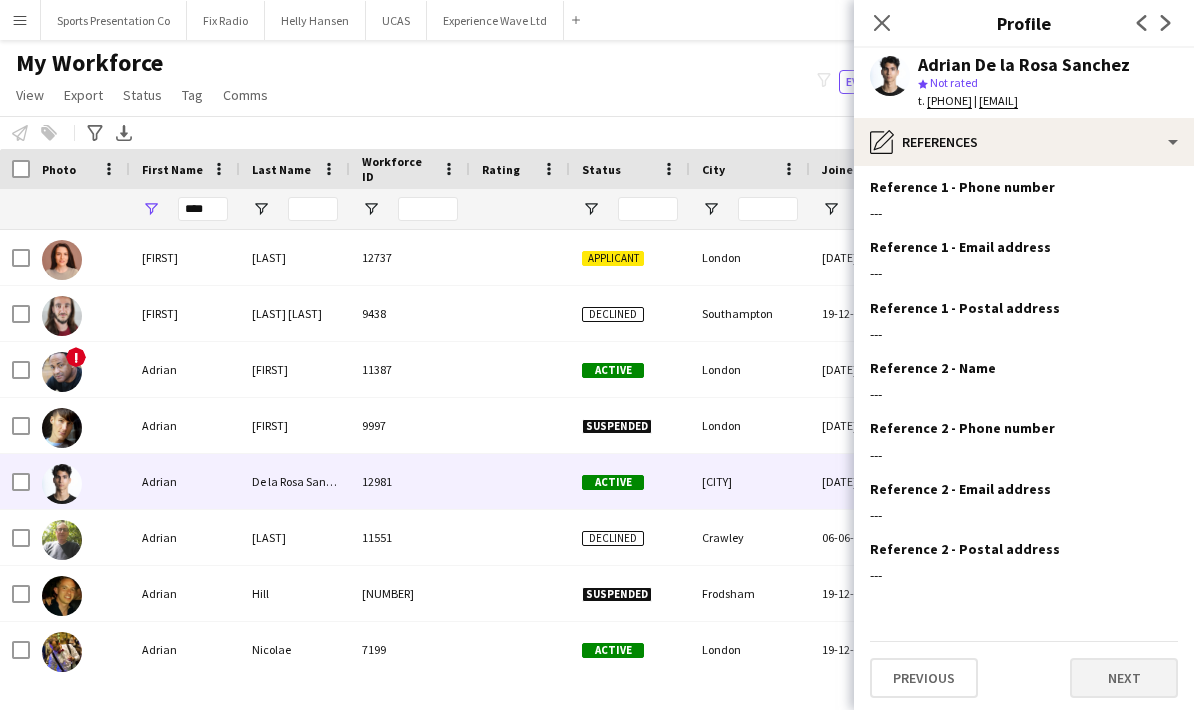 click on "Next" 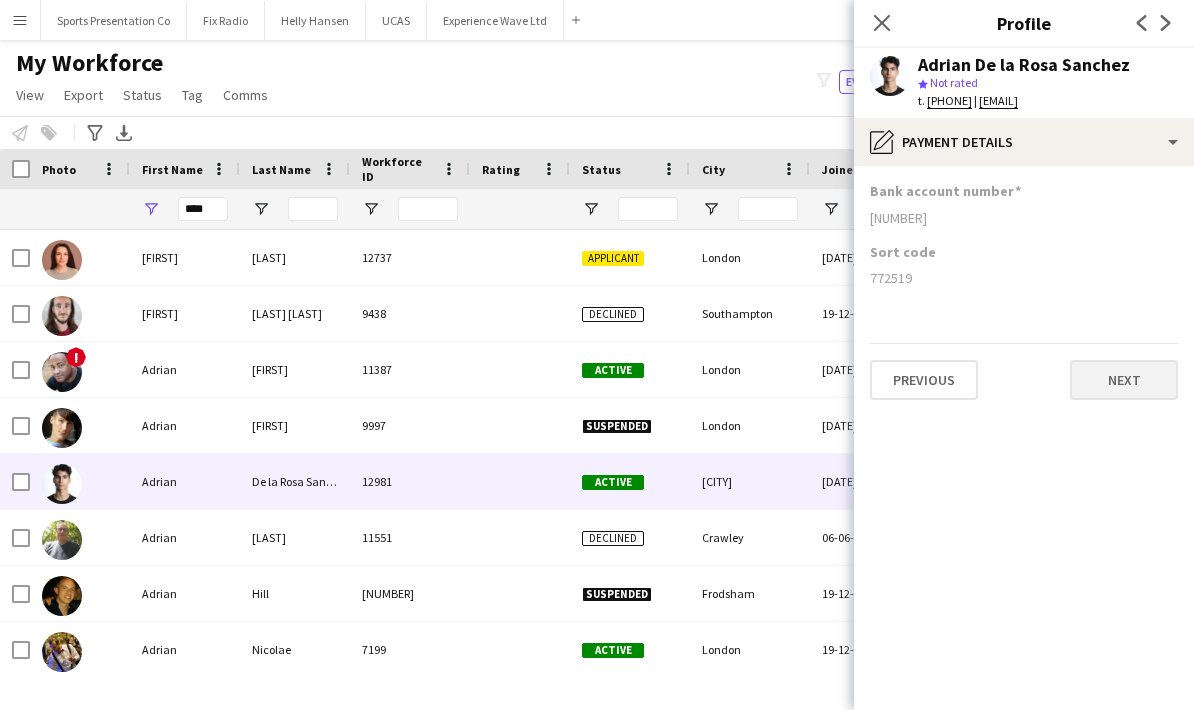 click on "Next" 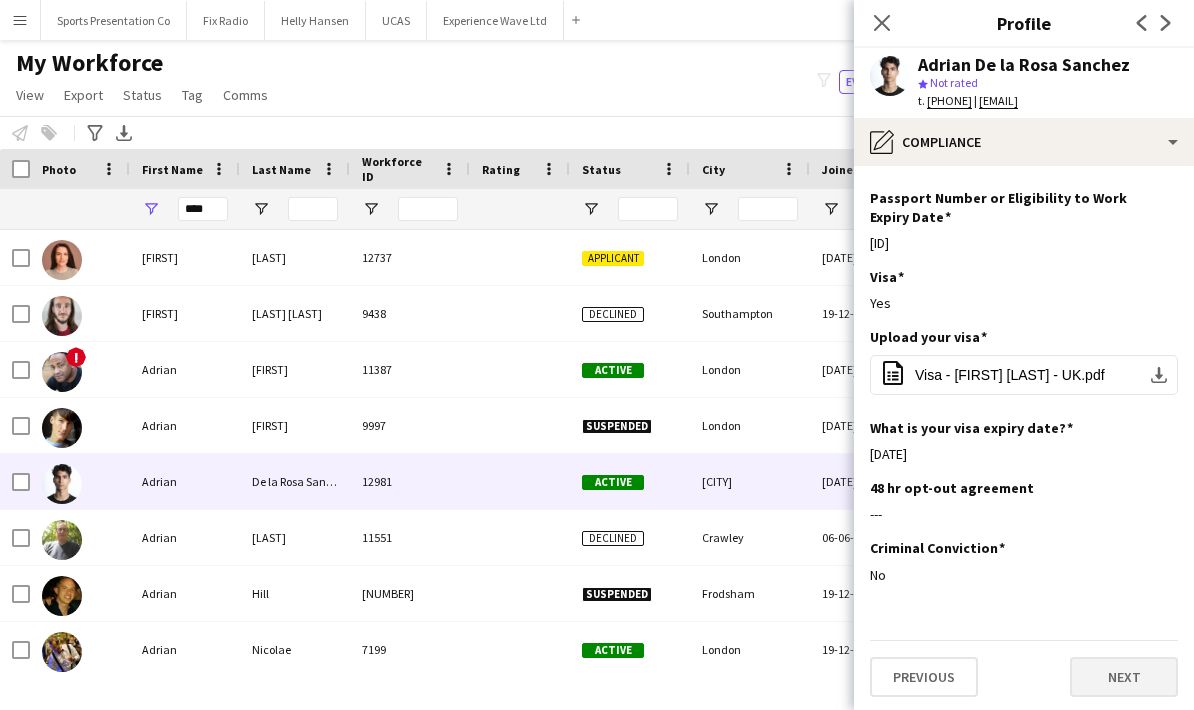 scroll, scrollTop: 203, scrollLeft: 0, axis: vertical 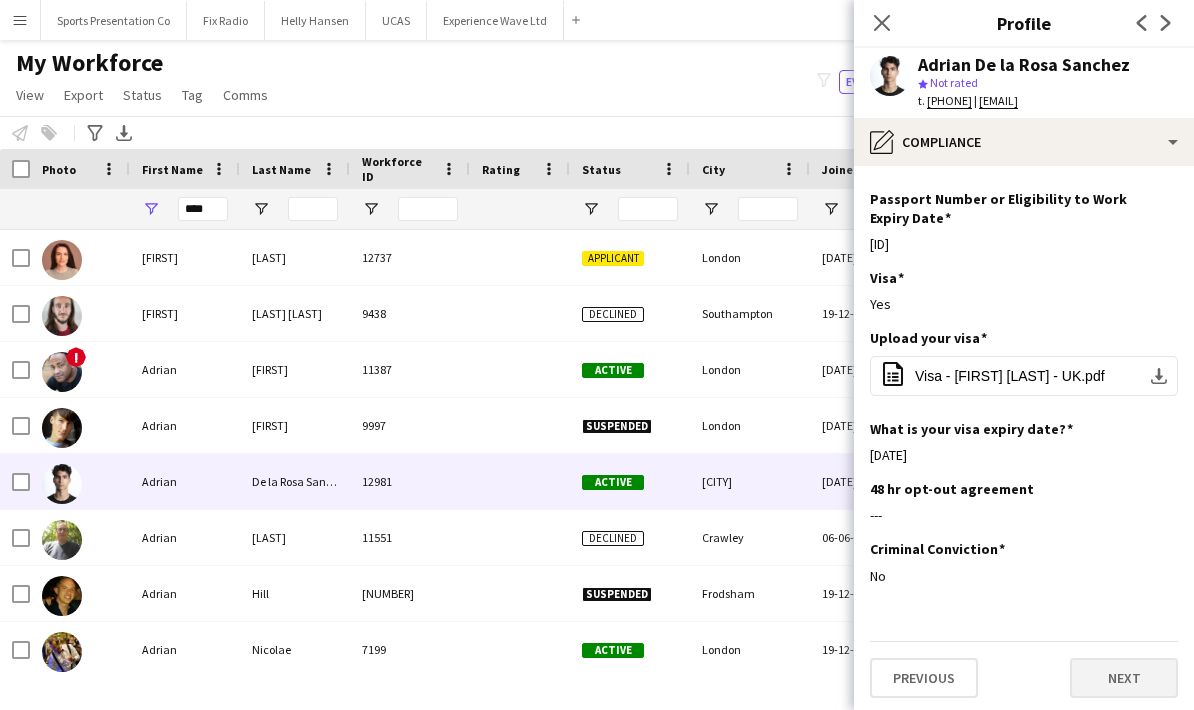 click on "Next" 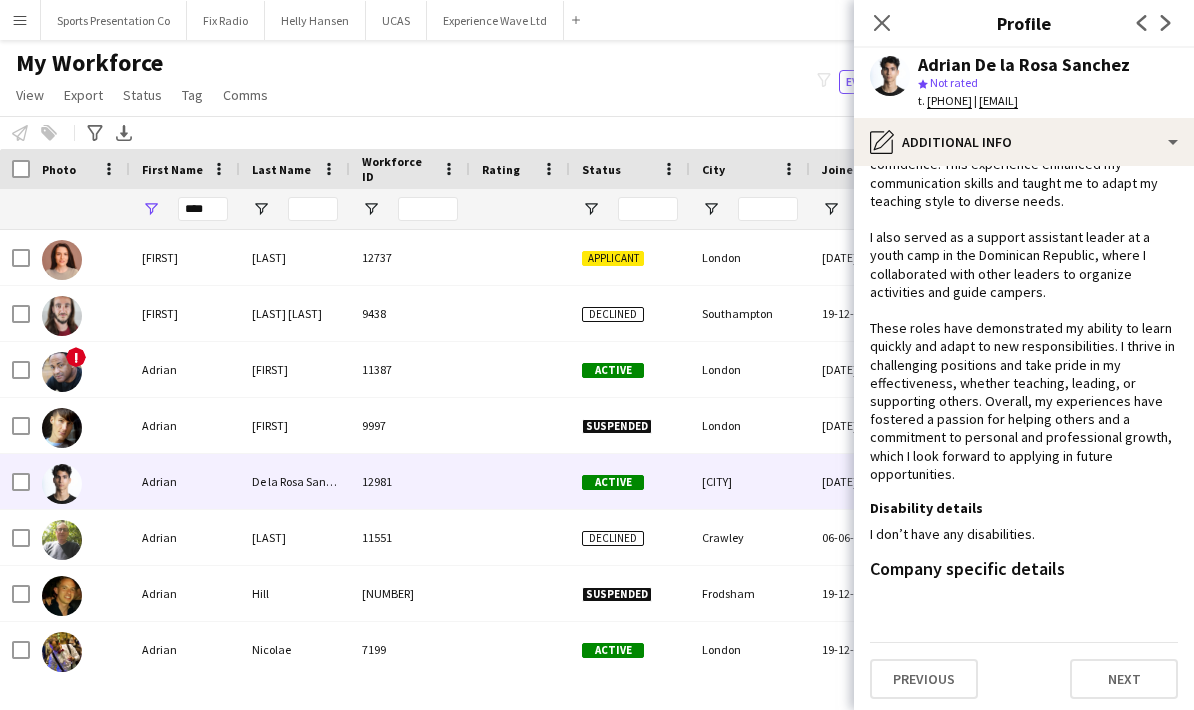 scroll, scrollTop: 239, scrollLeft: 0, axis: vertical 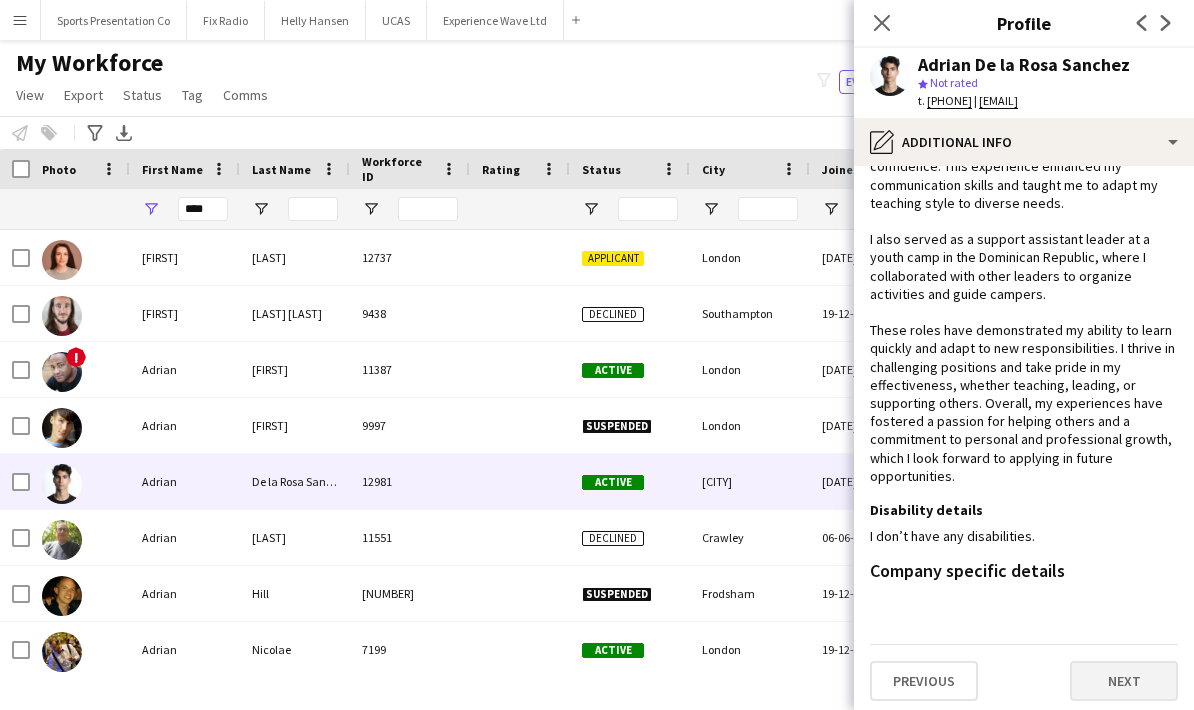 click on "Next" 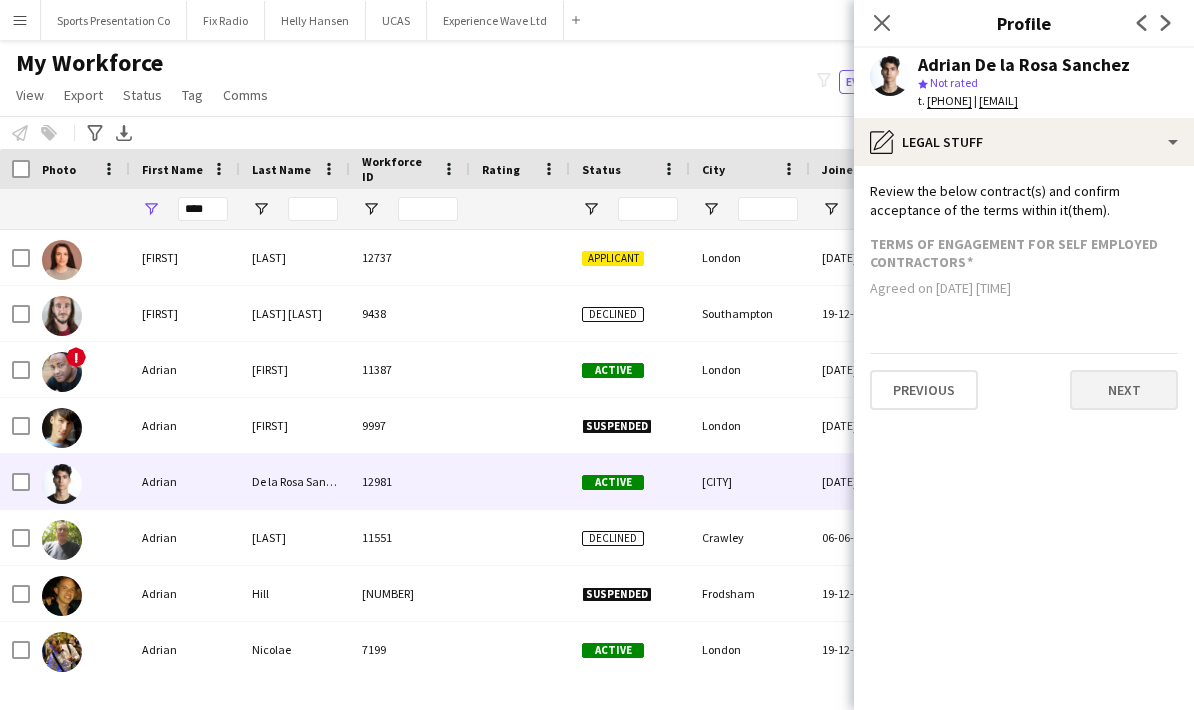 click on "Next" 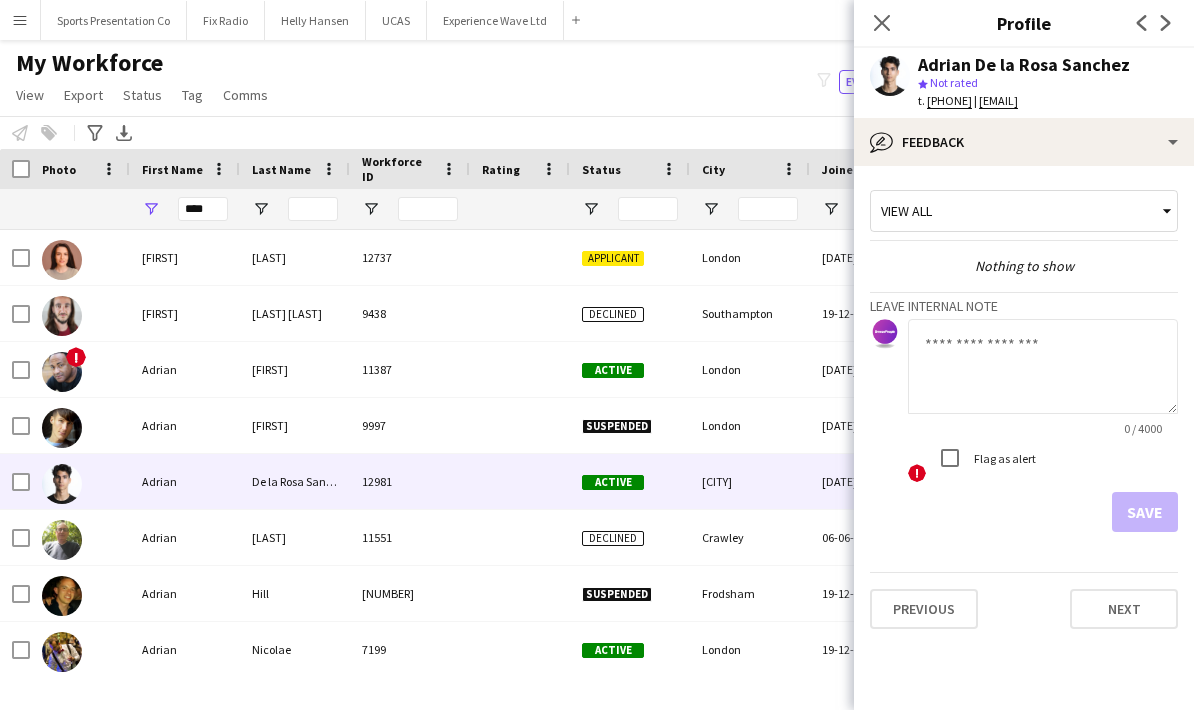 click 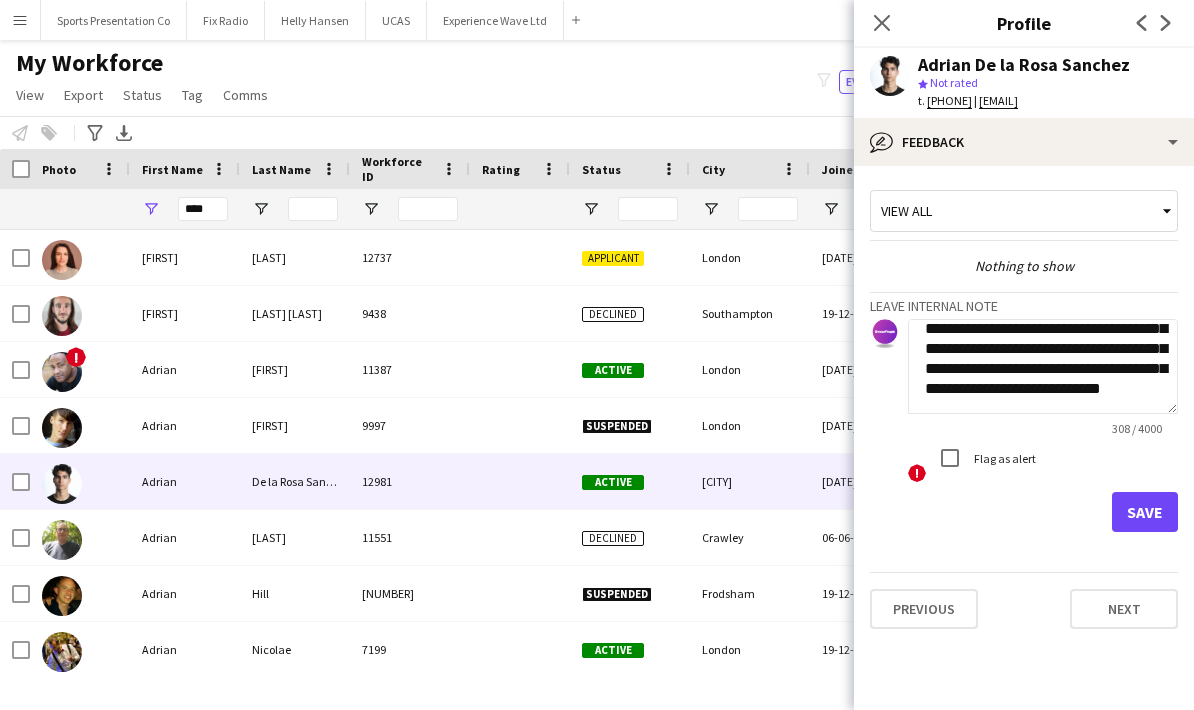 scroll, scrollTop: 121, scrollLeft: 0, axis: vertical 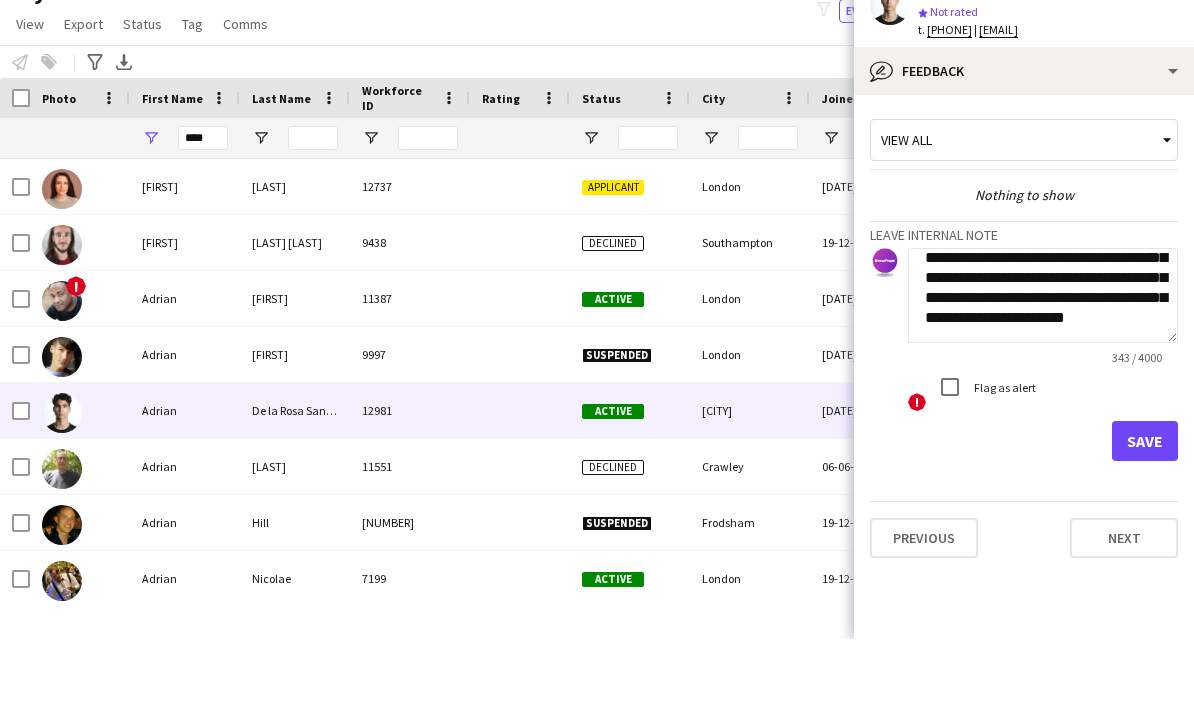 type on "**********" 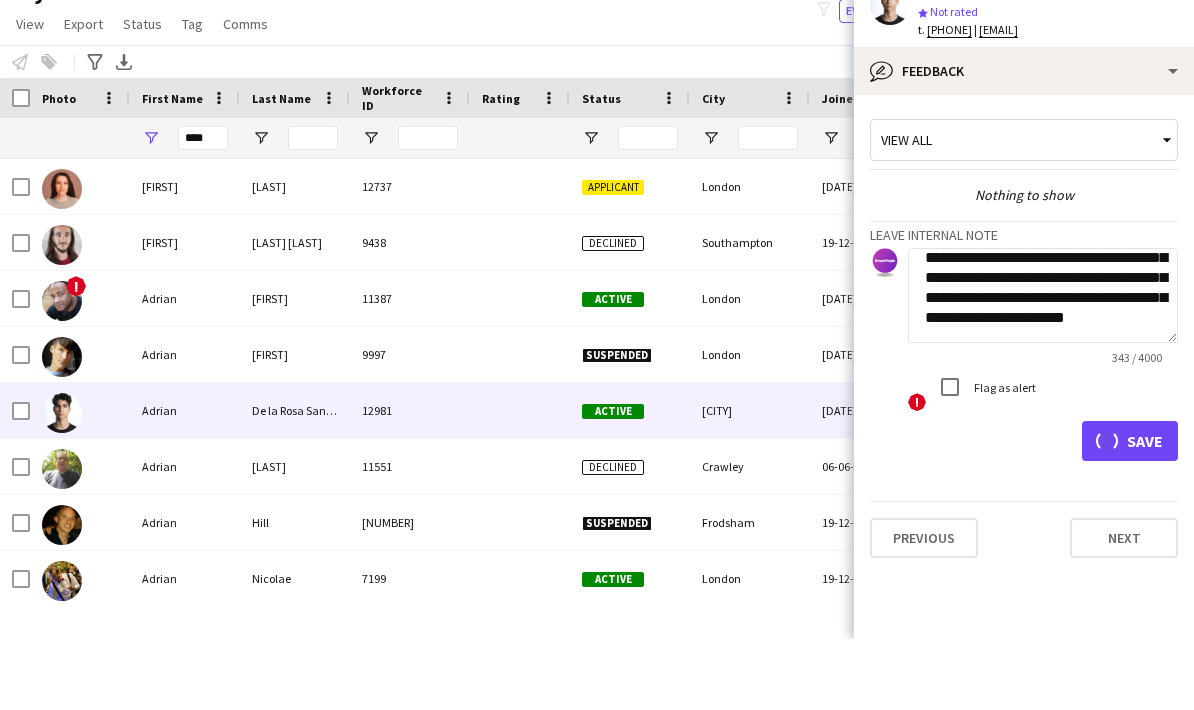 type 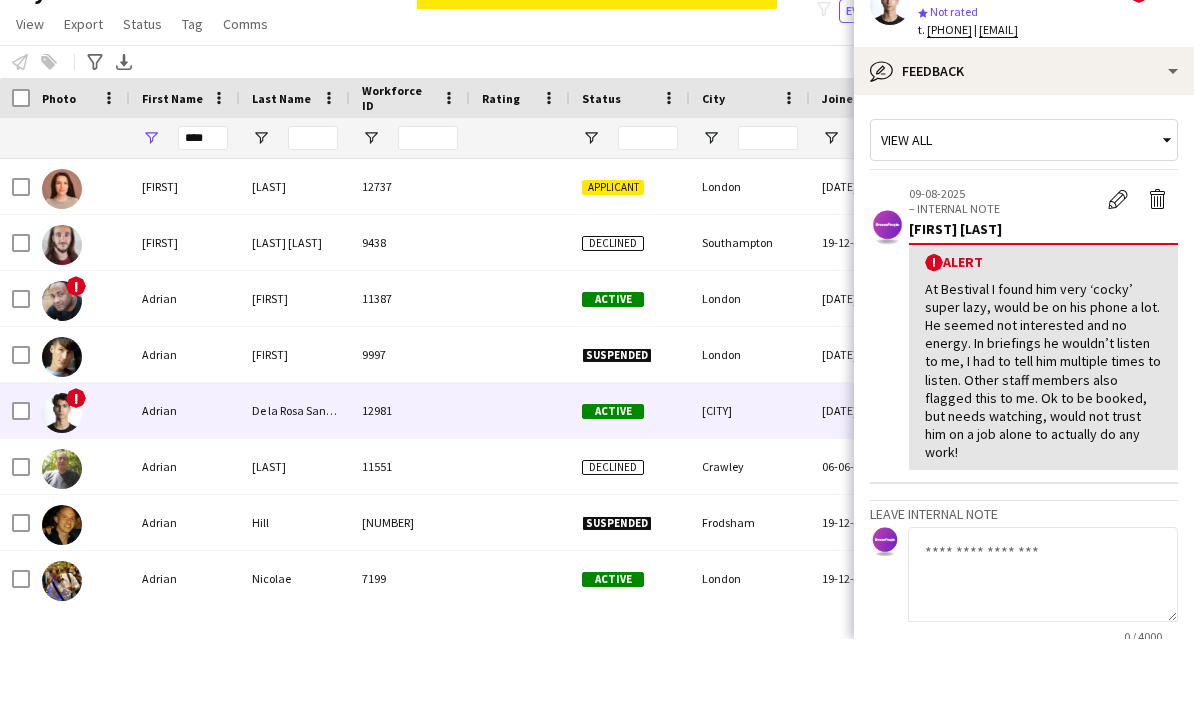 scroll, scrollTop: 0, scrollLeft: 0, axis: both 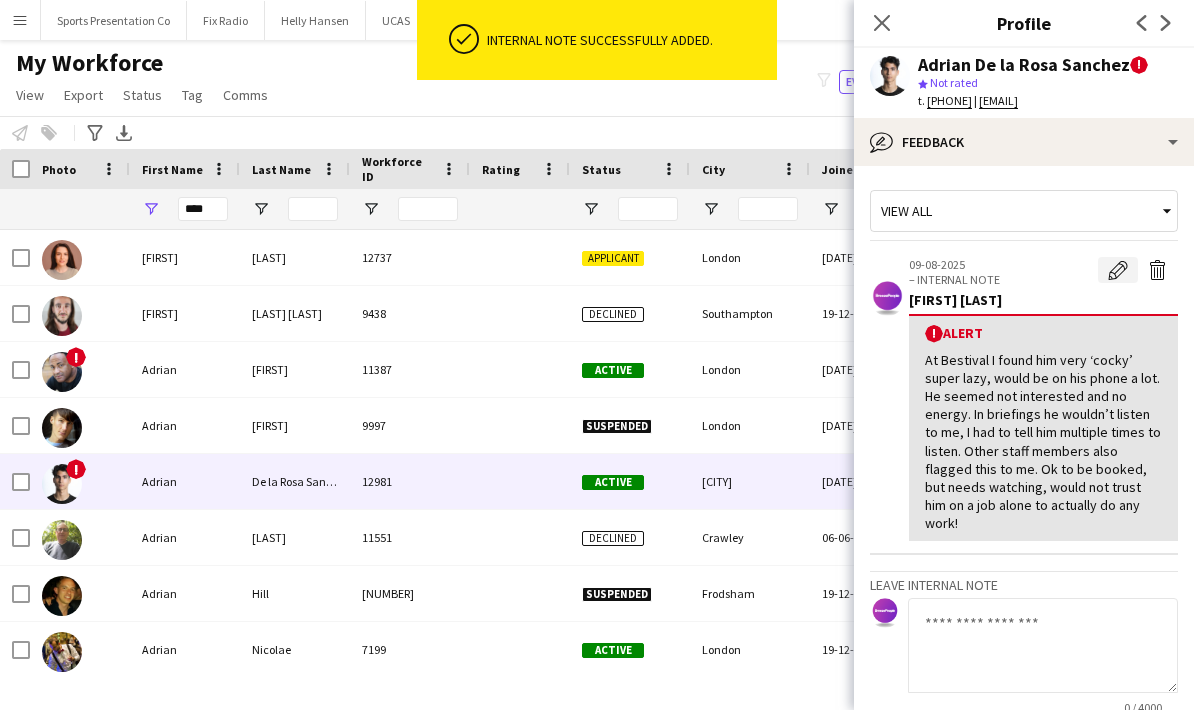 click on "Edit alert" 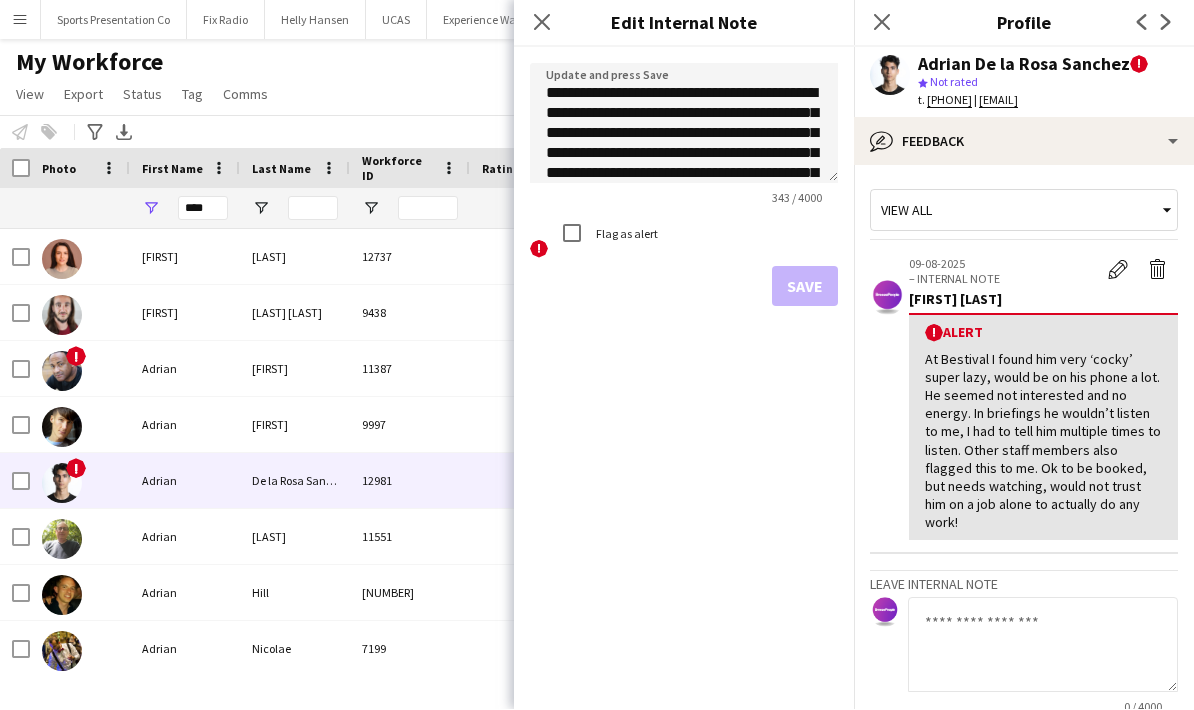 scroll, scrollTop: 0, scrollLeft: 0, axis: both 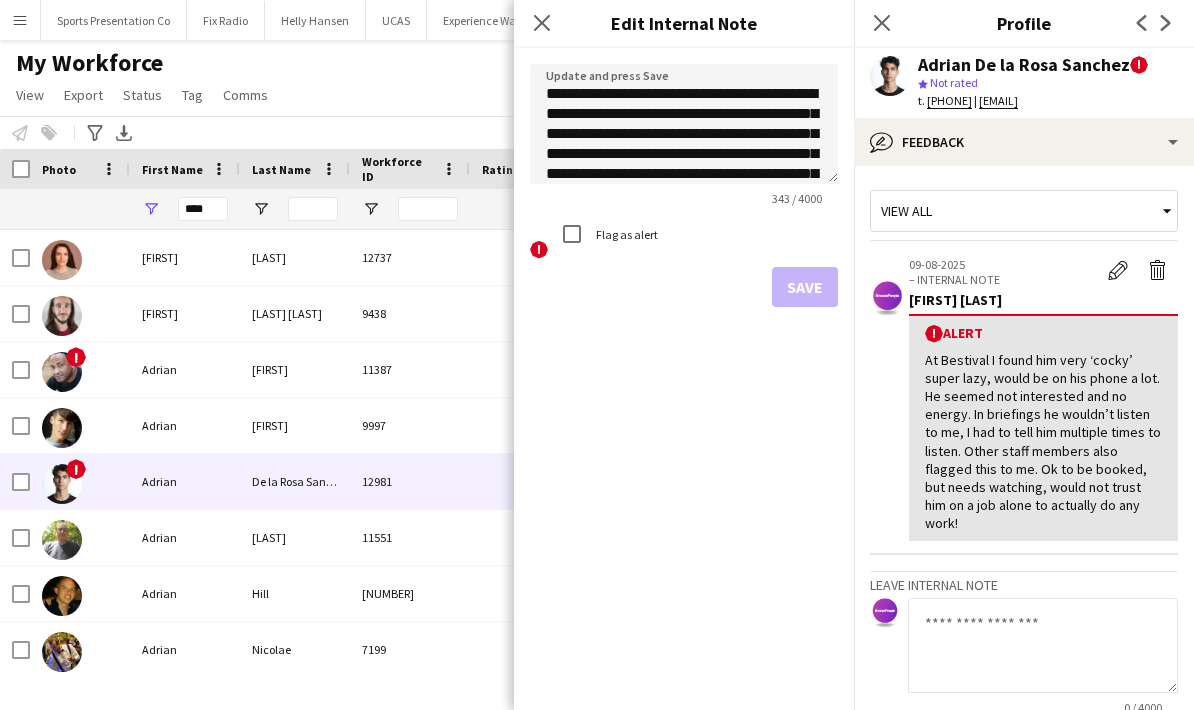 click on "[FIRST] [LAST]" 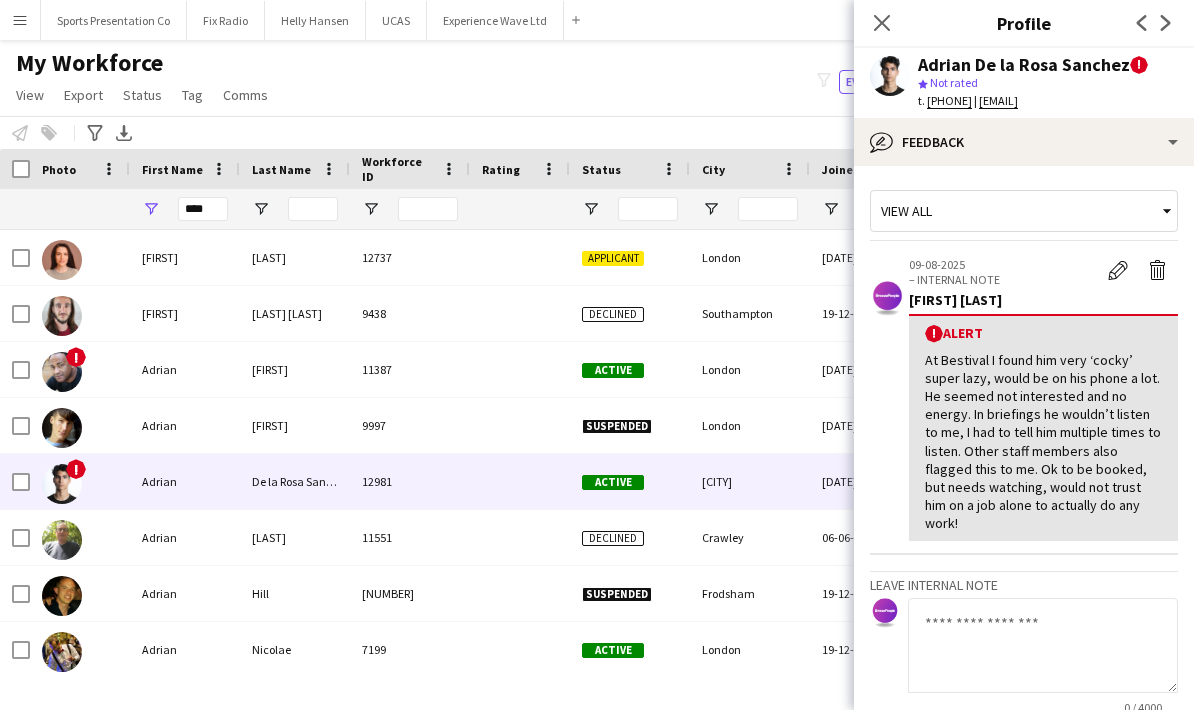click on "[FIRST] [LAST]" 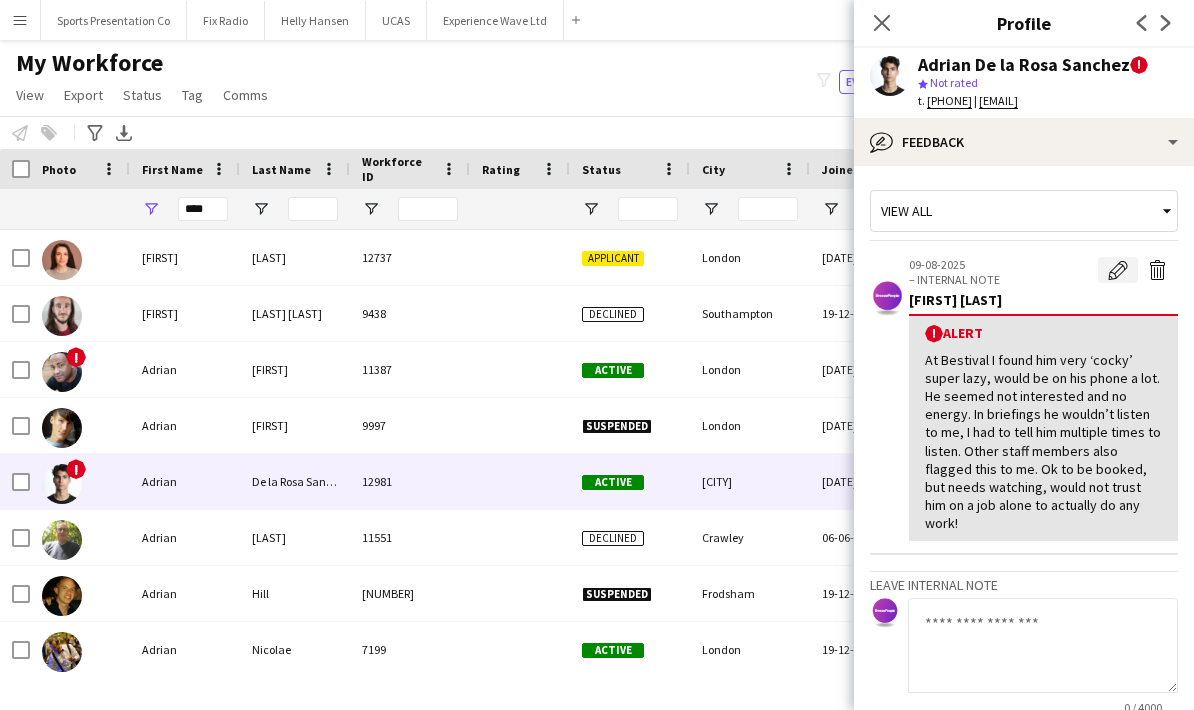 click on "Edit alert" 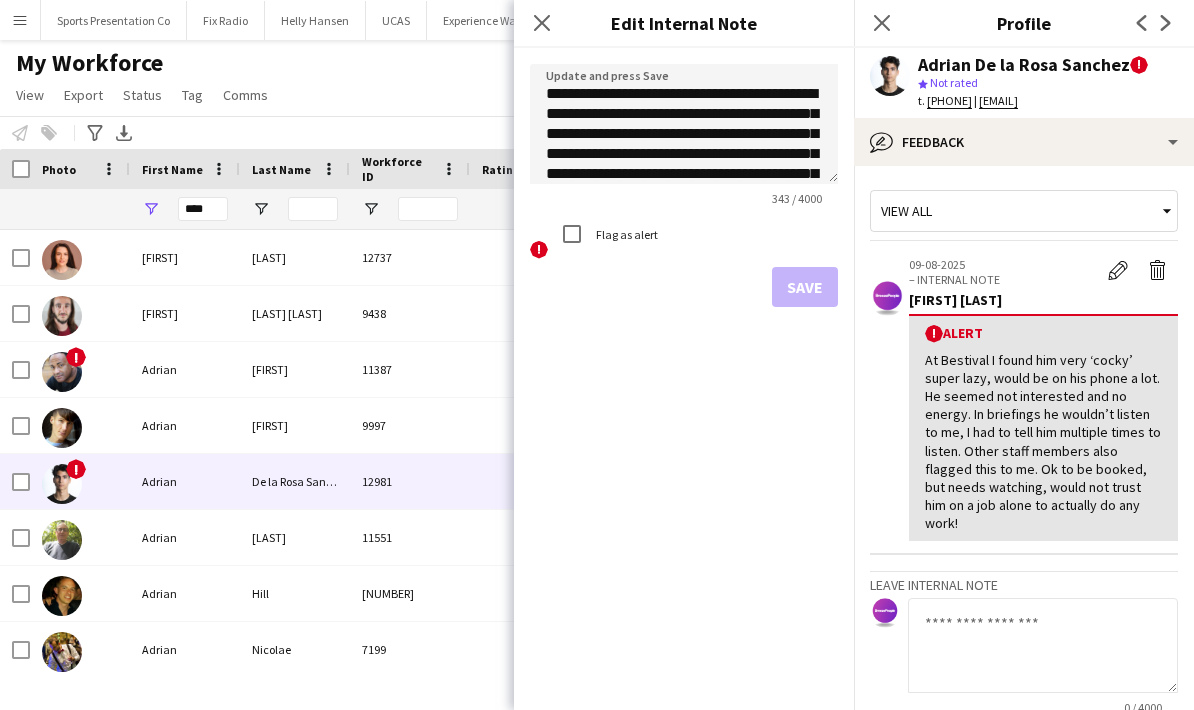 scroll, scrollTop: 0, scrollLeft: 0, axis: both 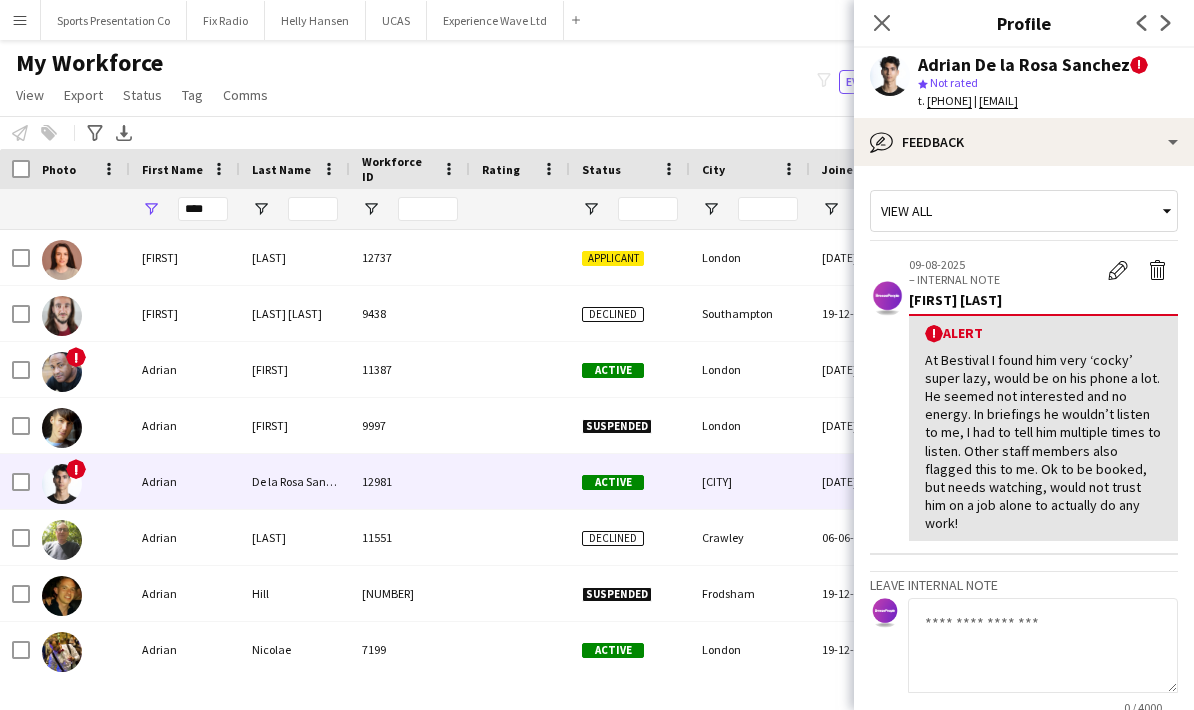 click on "At Bestival I found him very ‘cocky’ super lazy, would be on his phone a lot. He seemed not interested and no energy. In briefings he wouldn’t listen to me, I had to tell him multiple times to listen. Other staff members also flagged this to me. Ok to be booked, but needs watching, would not trust him on a job alone to actually do any work!" 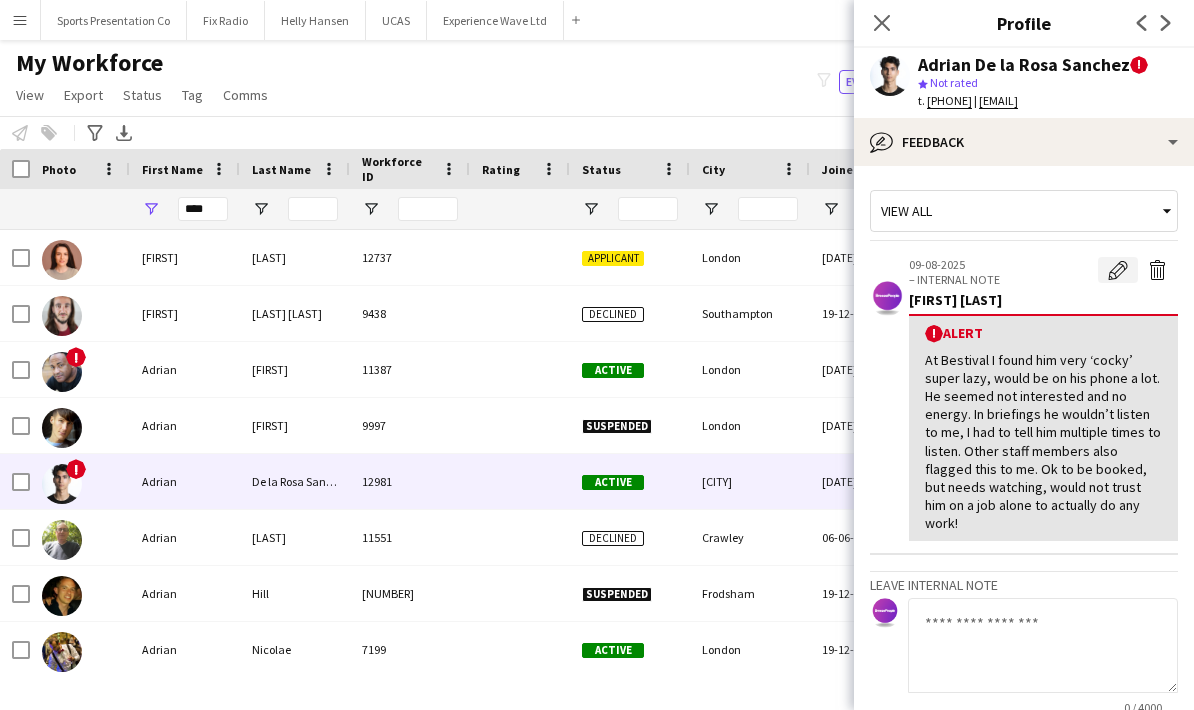 click on "Edit alert" 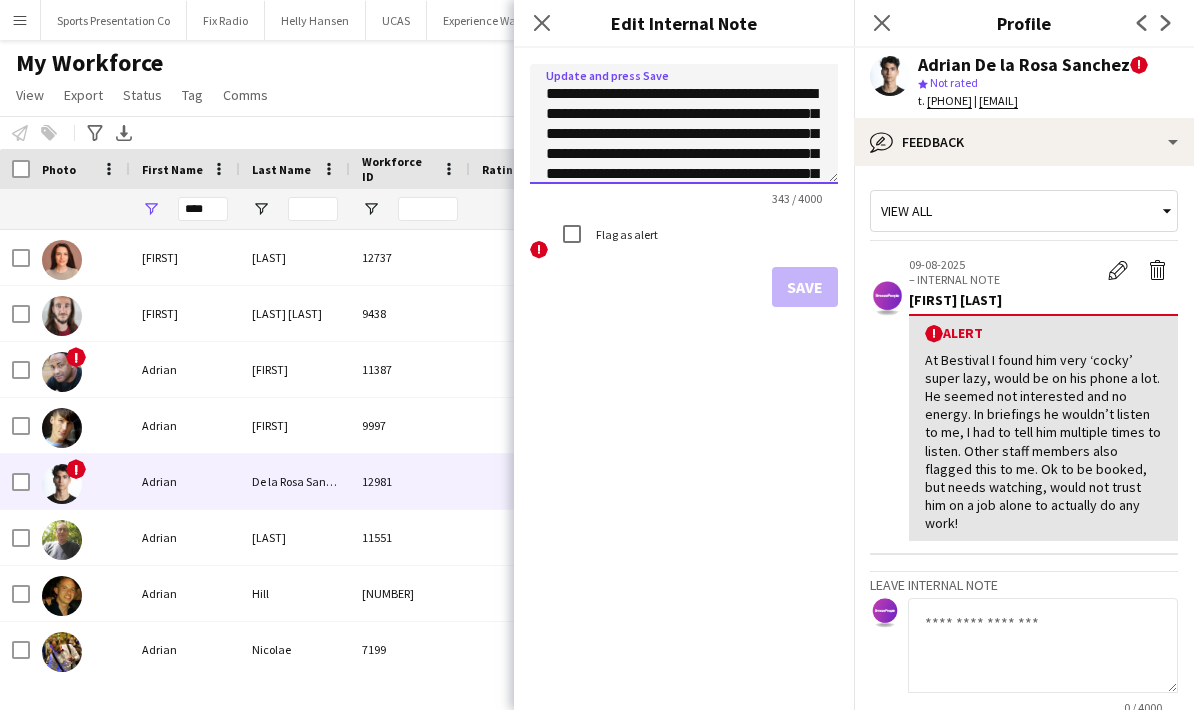 click on "**********" 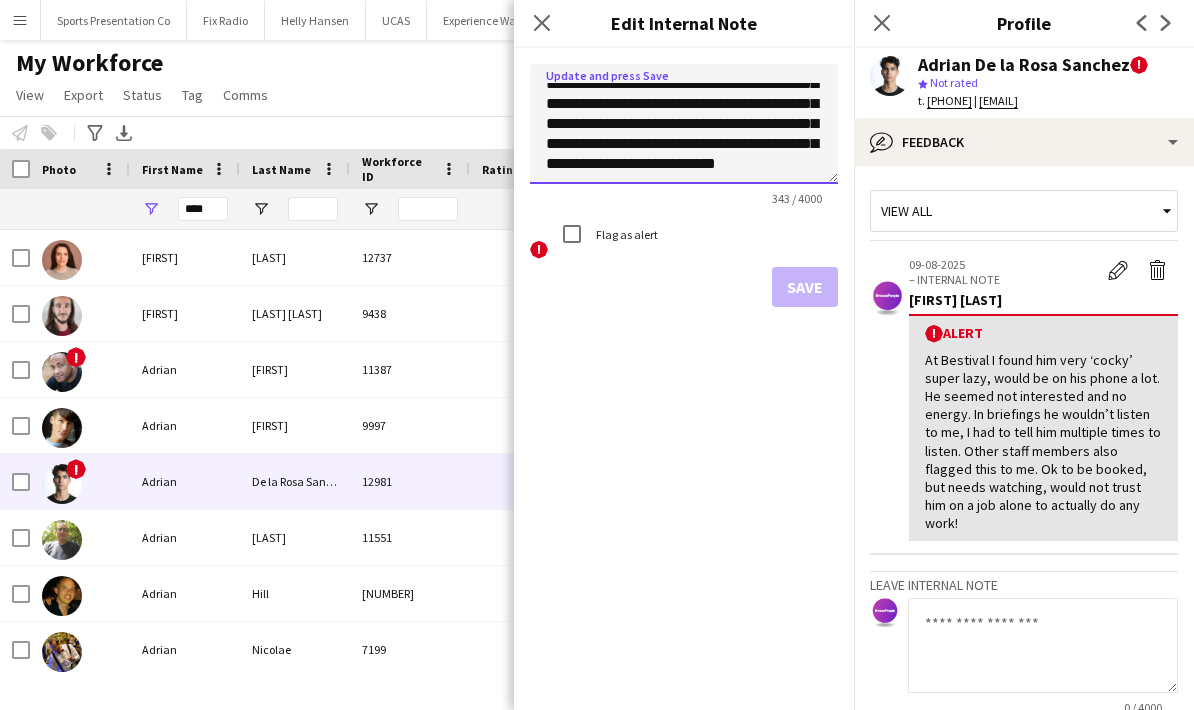 scroll, scrollTop: 90, scrollLeft: 0, axis: vertical 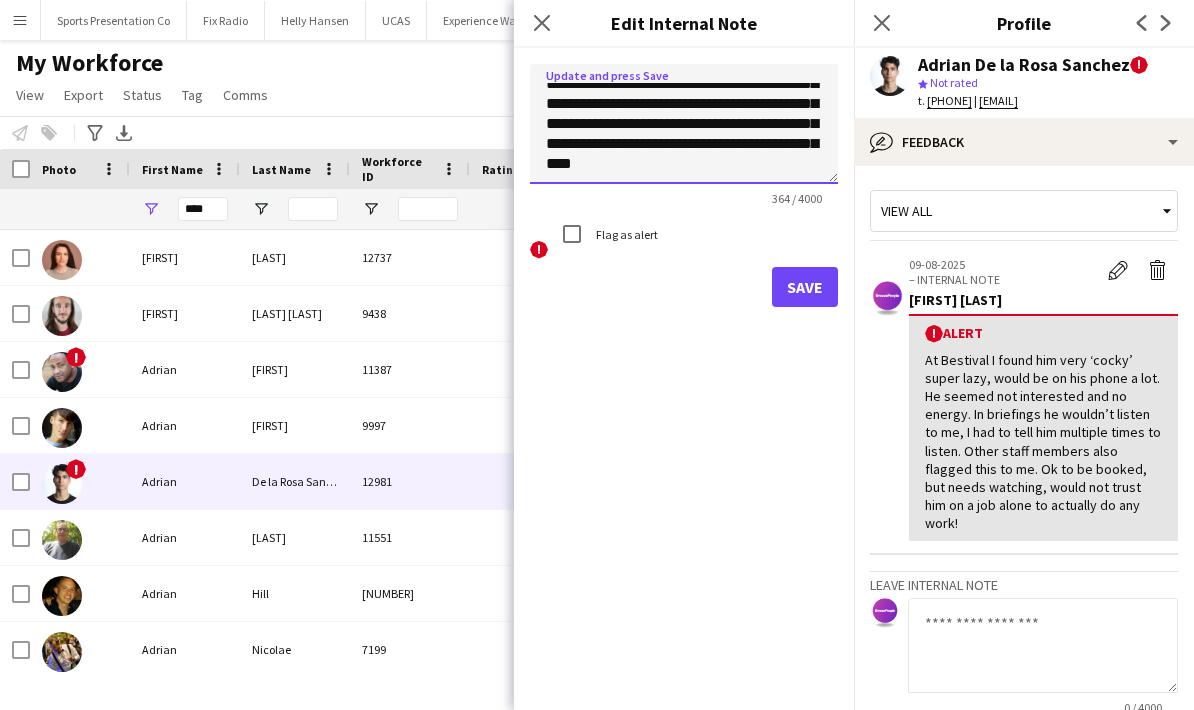 type on "**********" 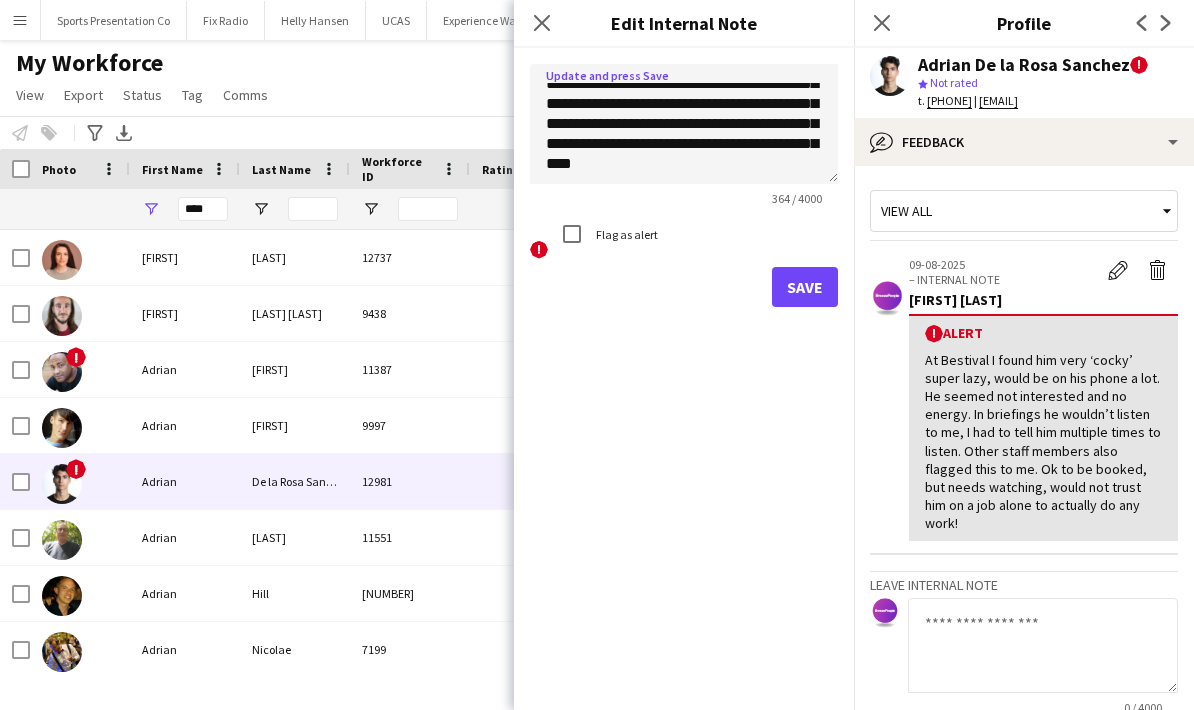 click on "Save" 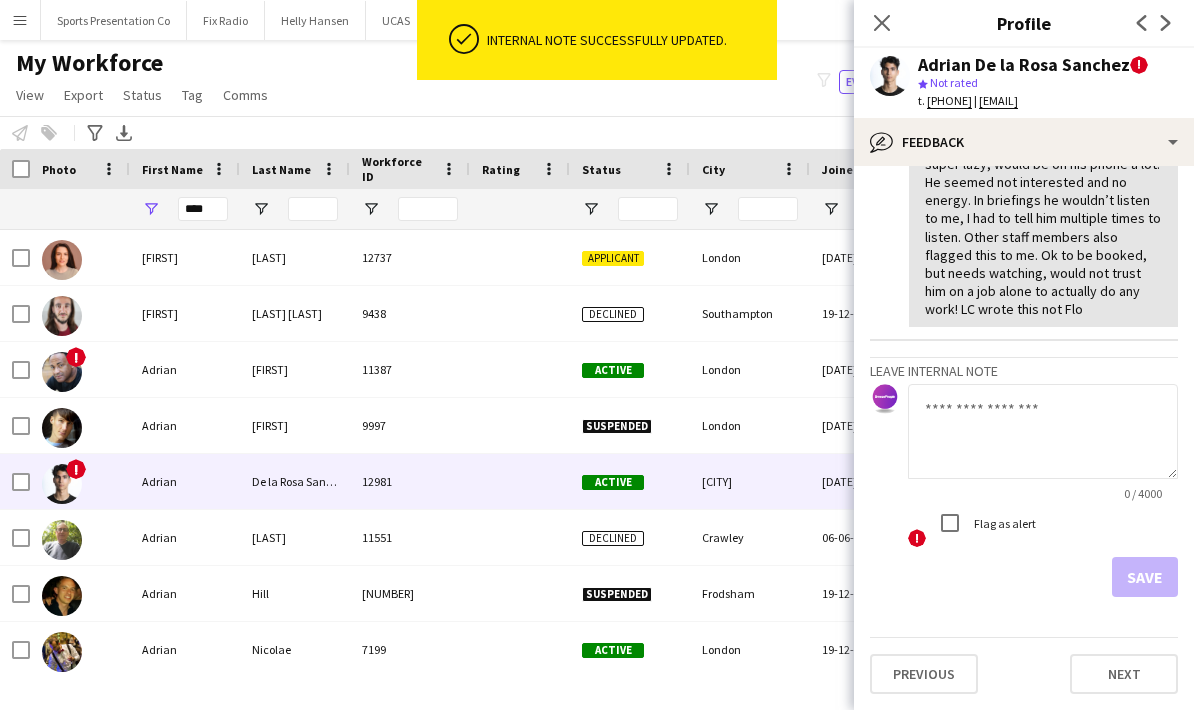 scroll, scrollTop: 213, scrollLeft: 0, axis: vertical 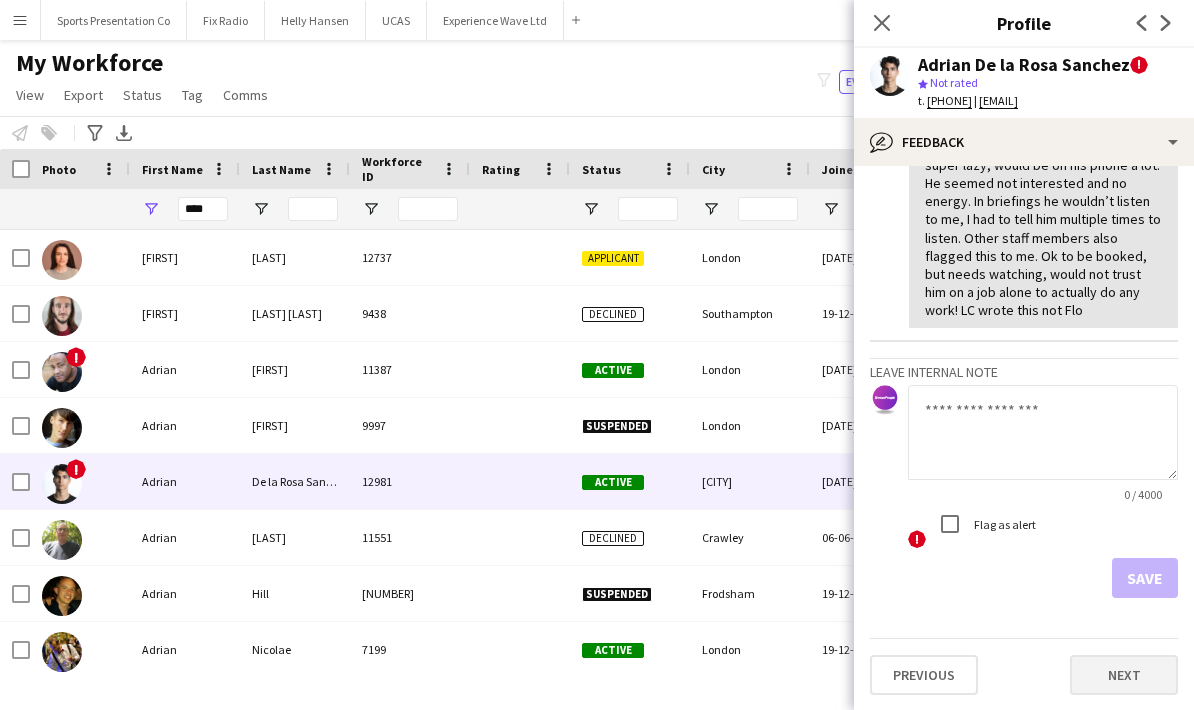 click on "Next" 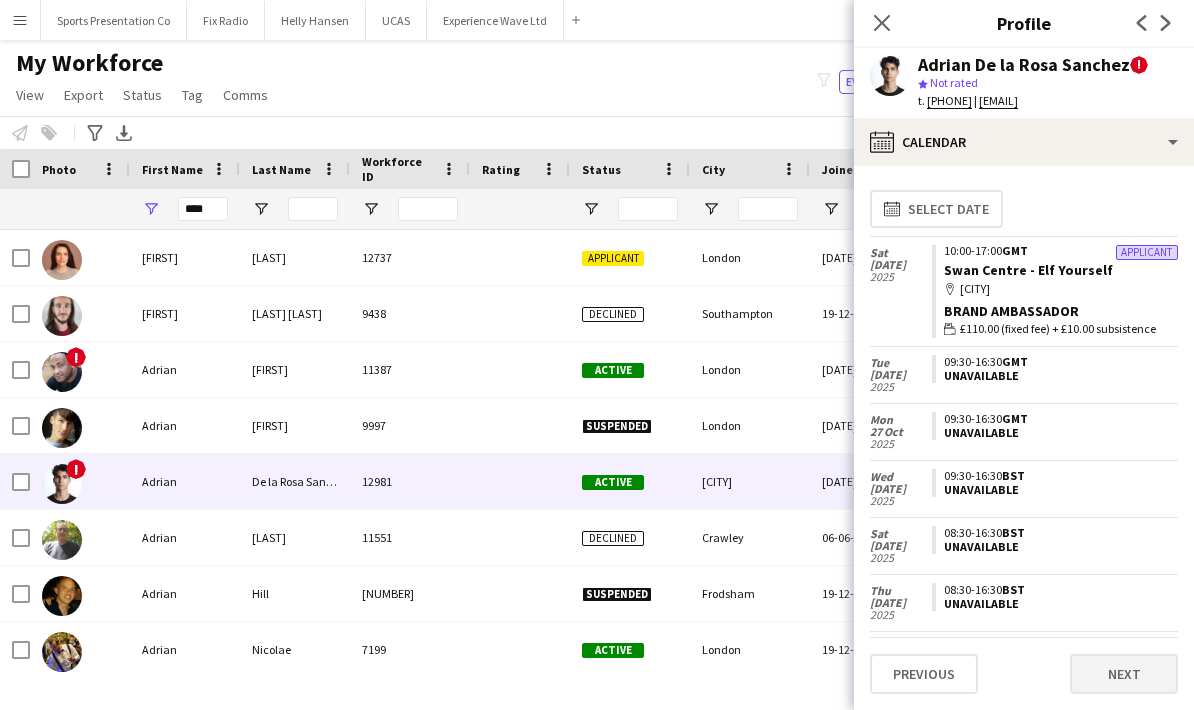 click on "Next" 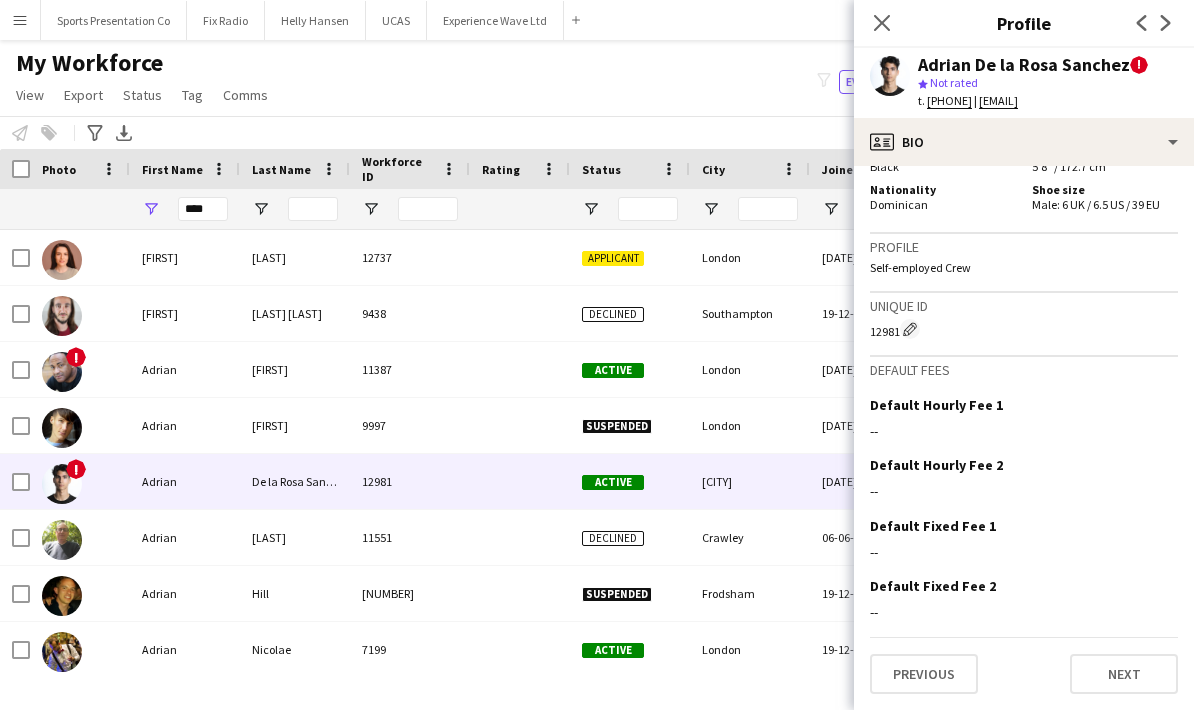 scroll, scrollTop: 1565, scrollLeft: 0, axis: vertical 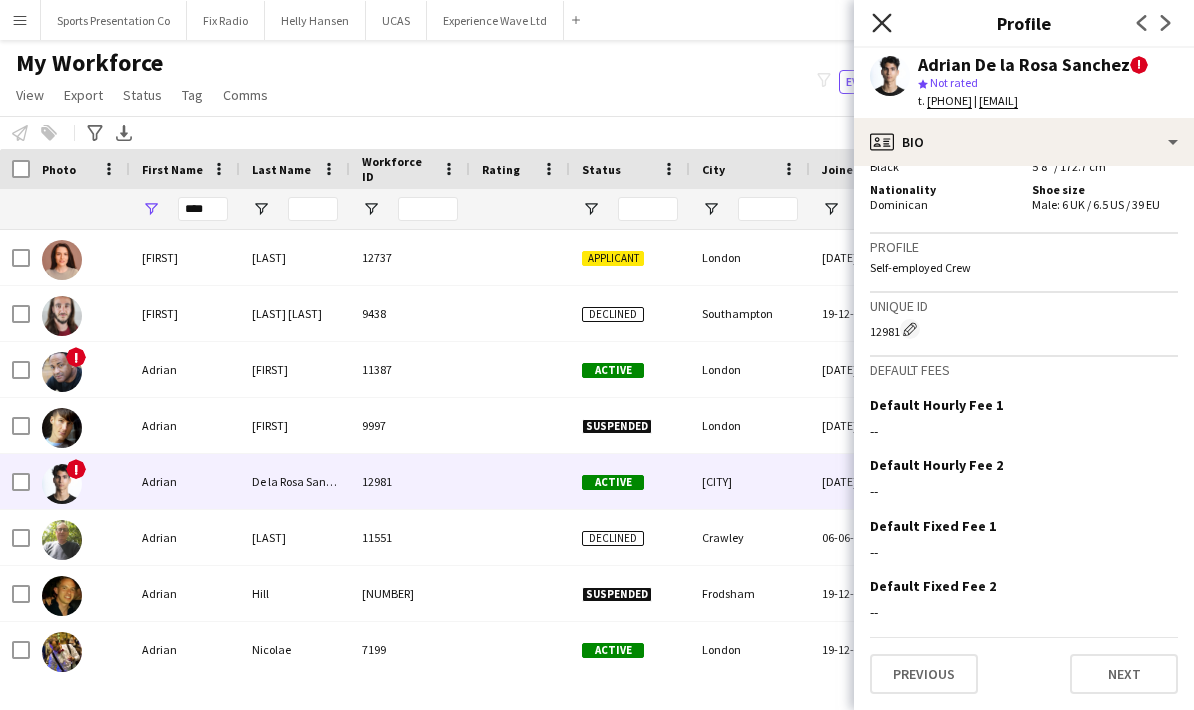 click on "Close pop-in" 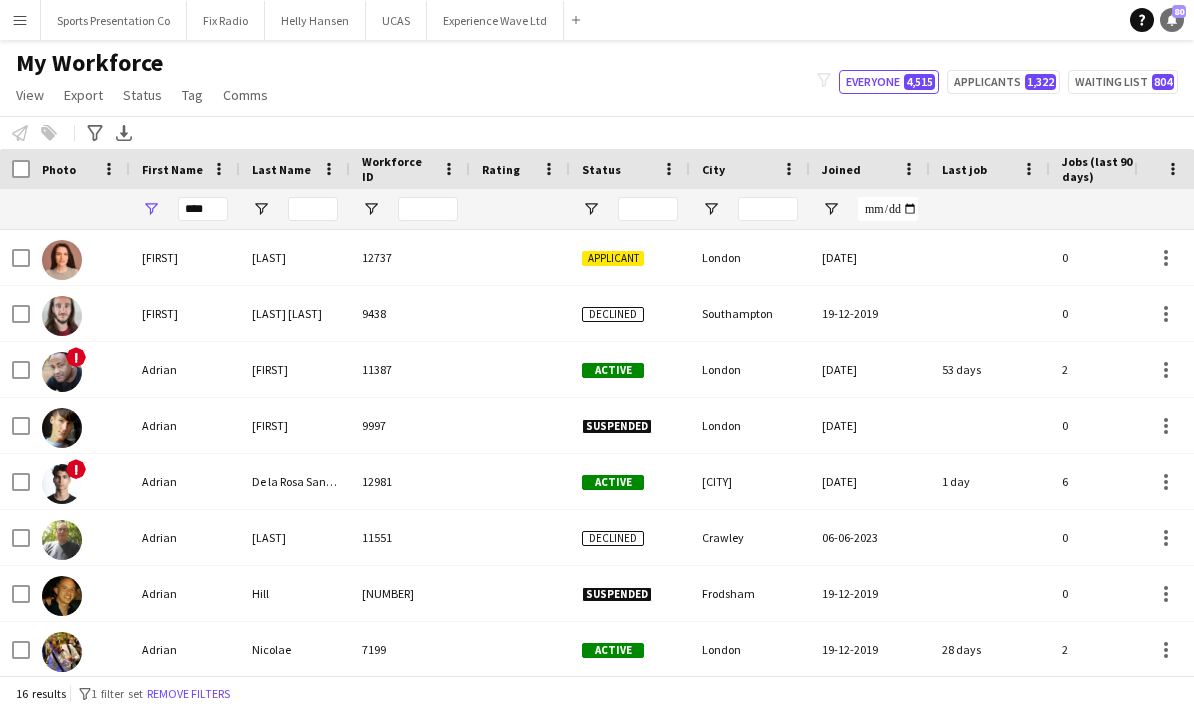 click on "Notifications" 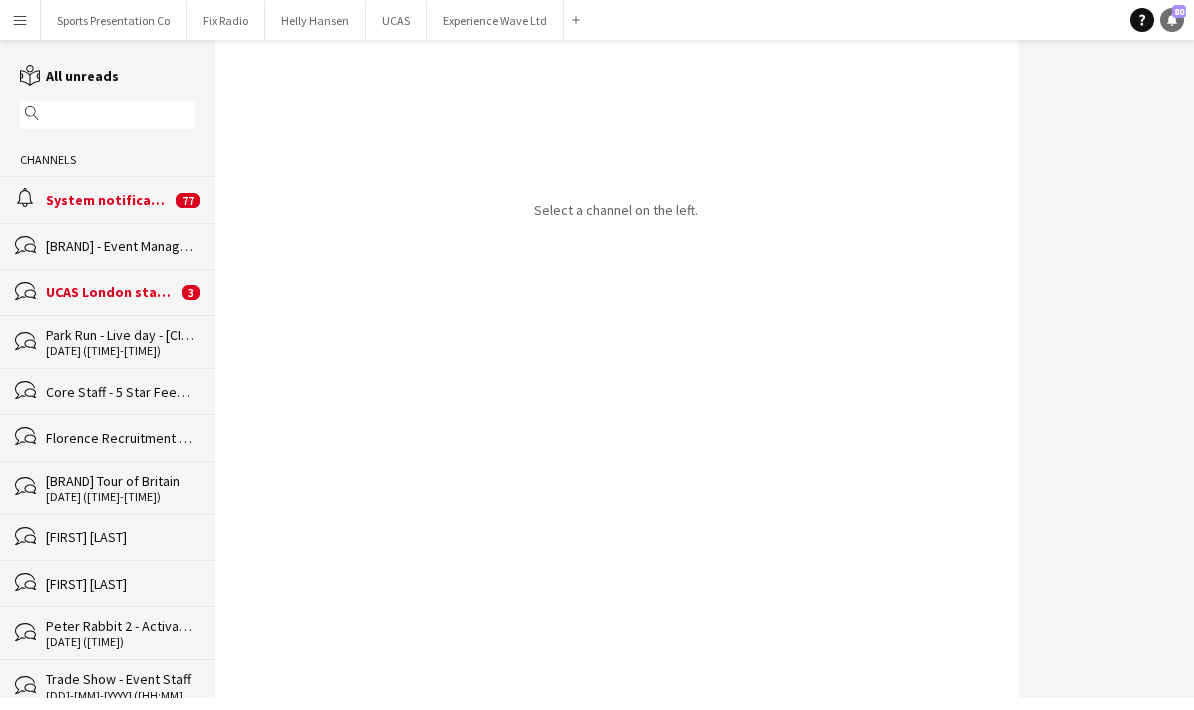 click on "Notifications
80" at bounding box center [1172, 20] 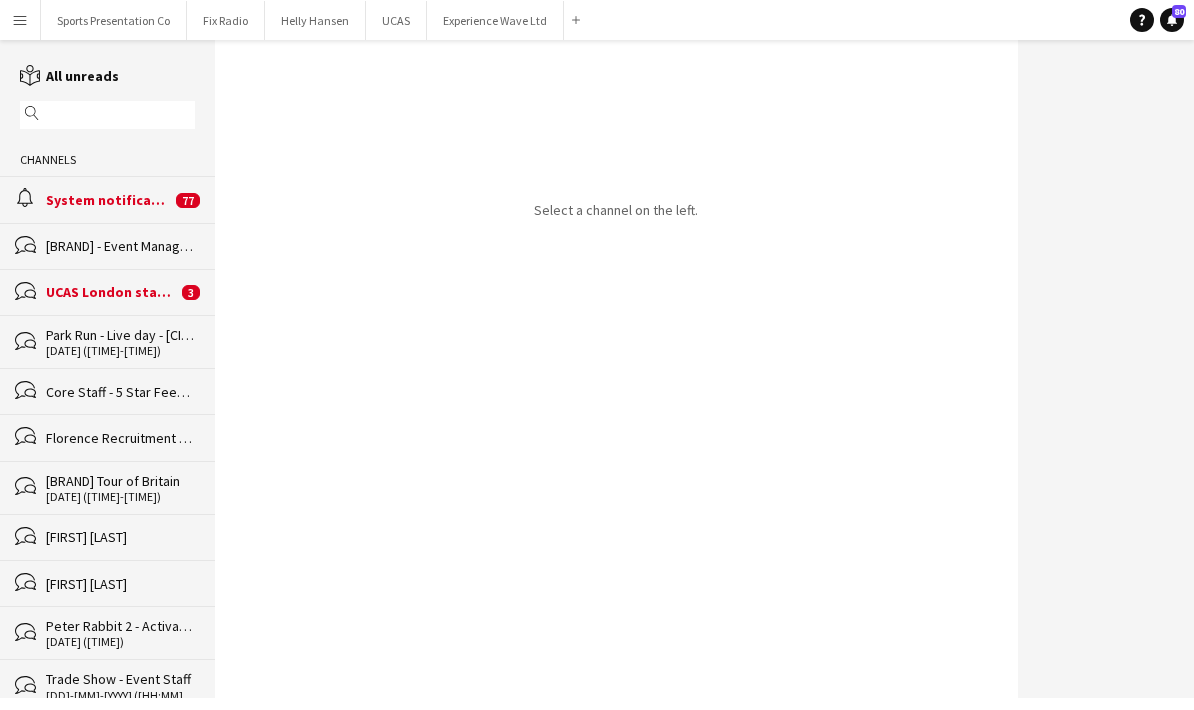 click on "Menu" at bounding box center [20, 20] 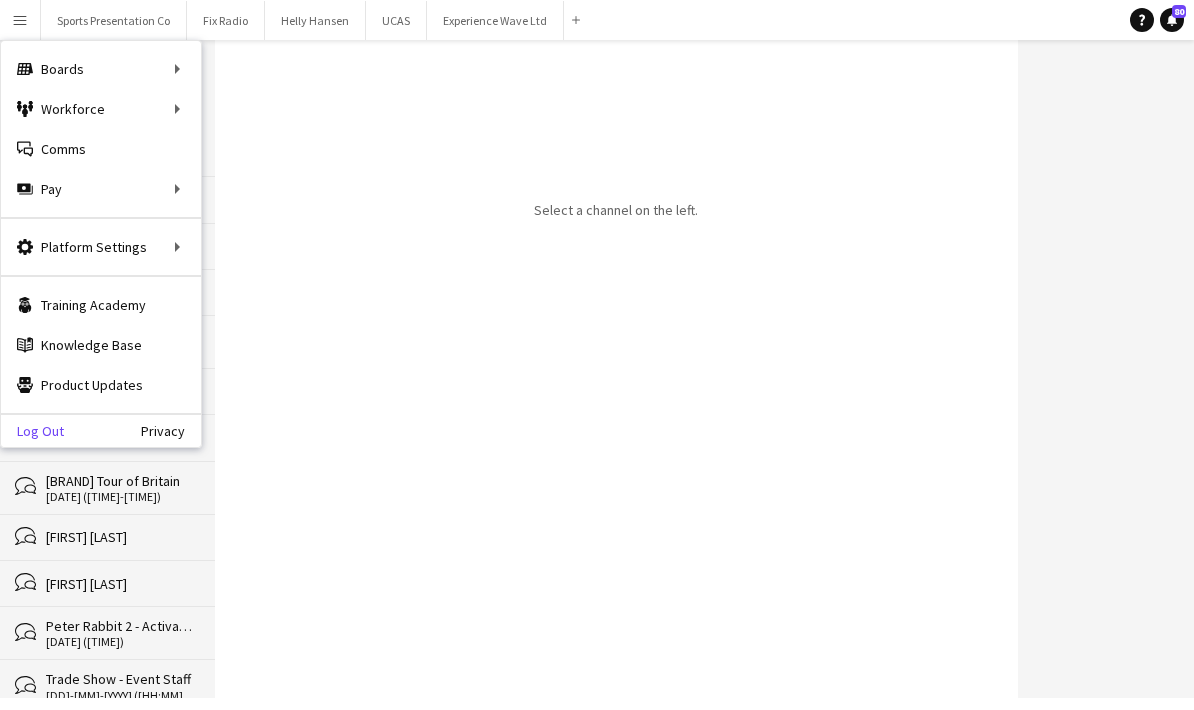 click on "Log Out" at bounding box center (32, 431) 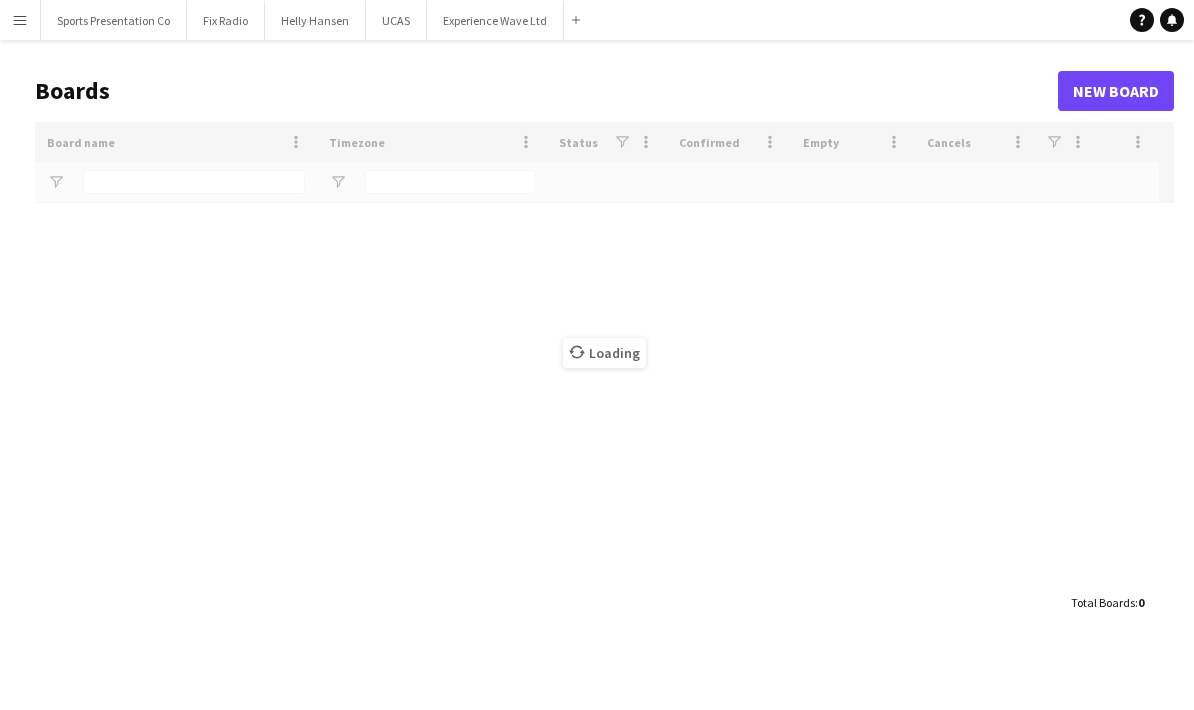 scroll, scrollTop: 0, scrollLeft: 0, axis: both 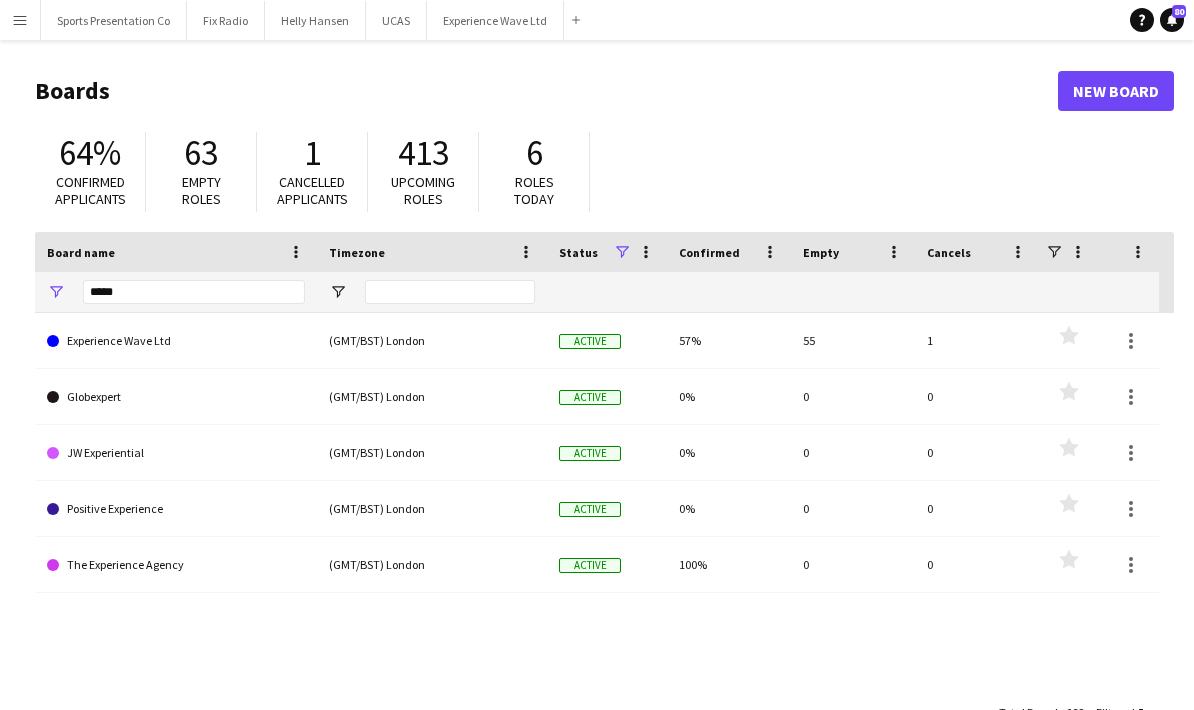 click on "64% Confirmed applicants 63 Empty roles 1 Cancelled applicants 413 Upcoming roles 6 Roles today" 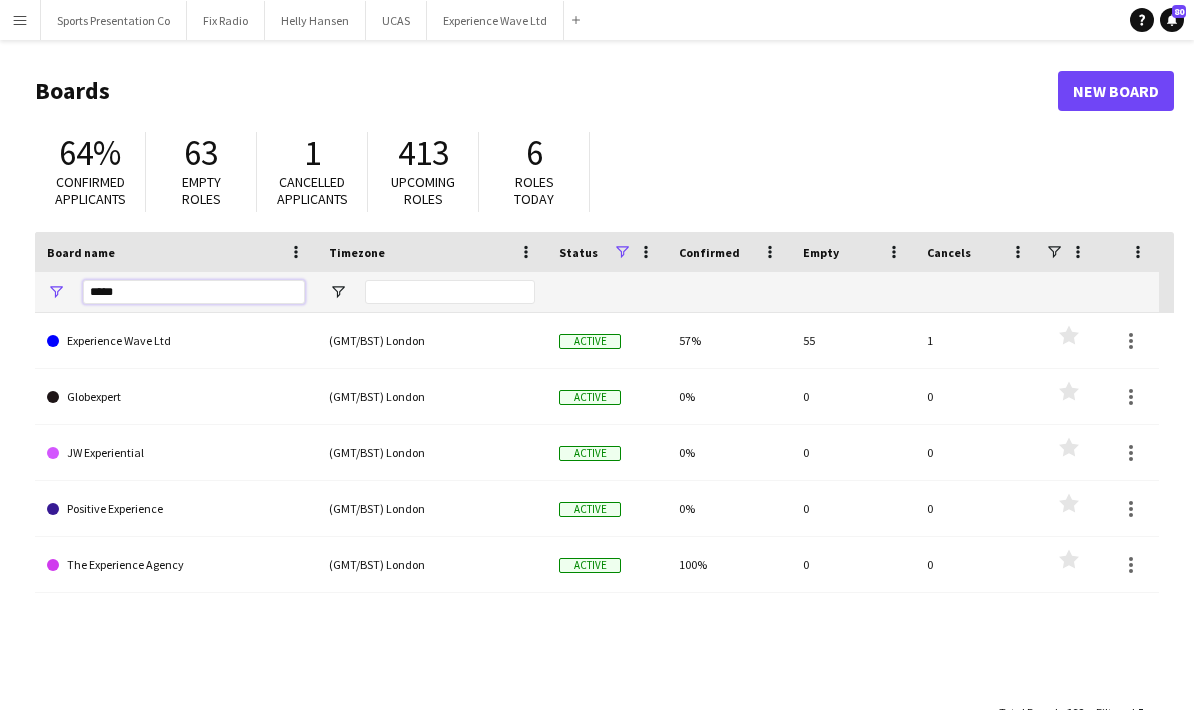 drag, startPoint x: 195, startPoint y: 293, endPoint x: 73, endPoint y: 304, distance: 122.494896 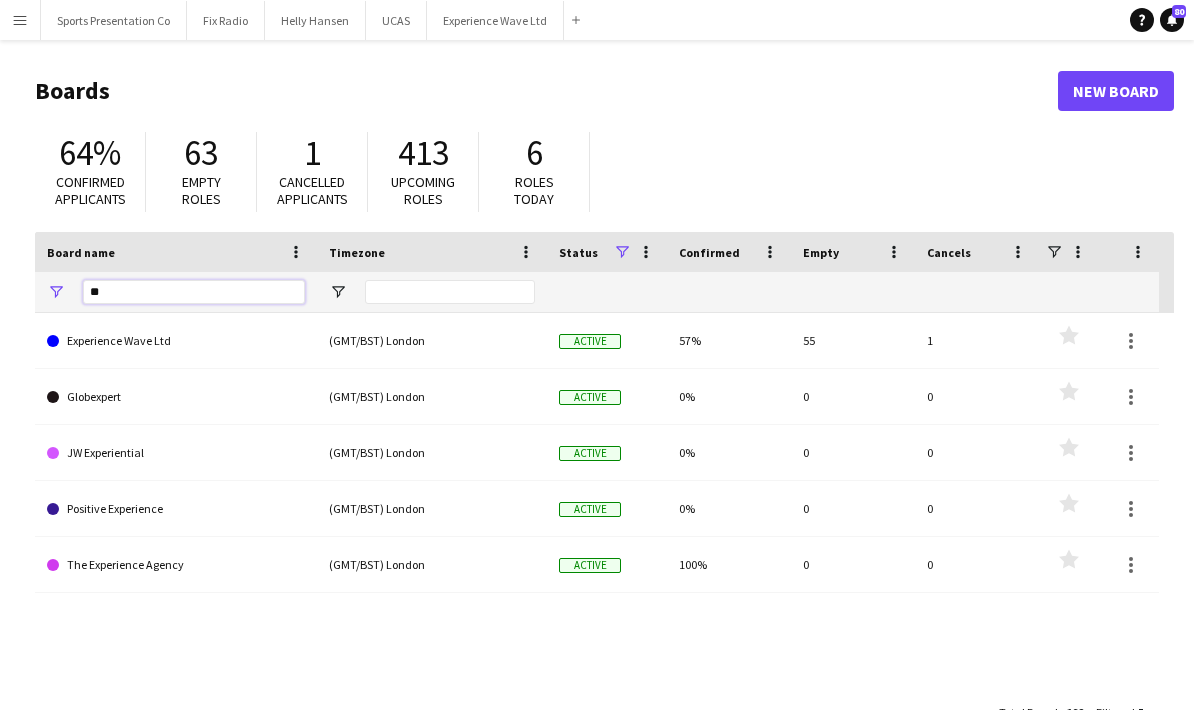 type on "*" 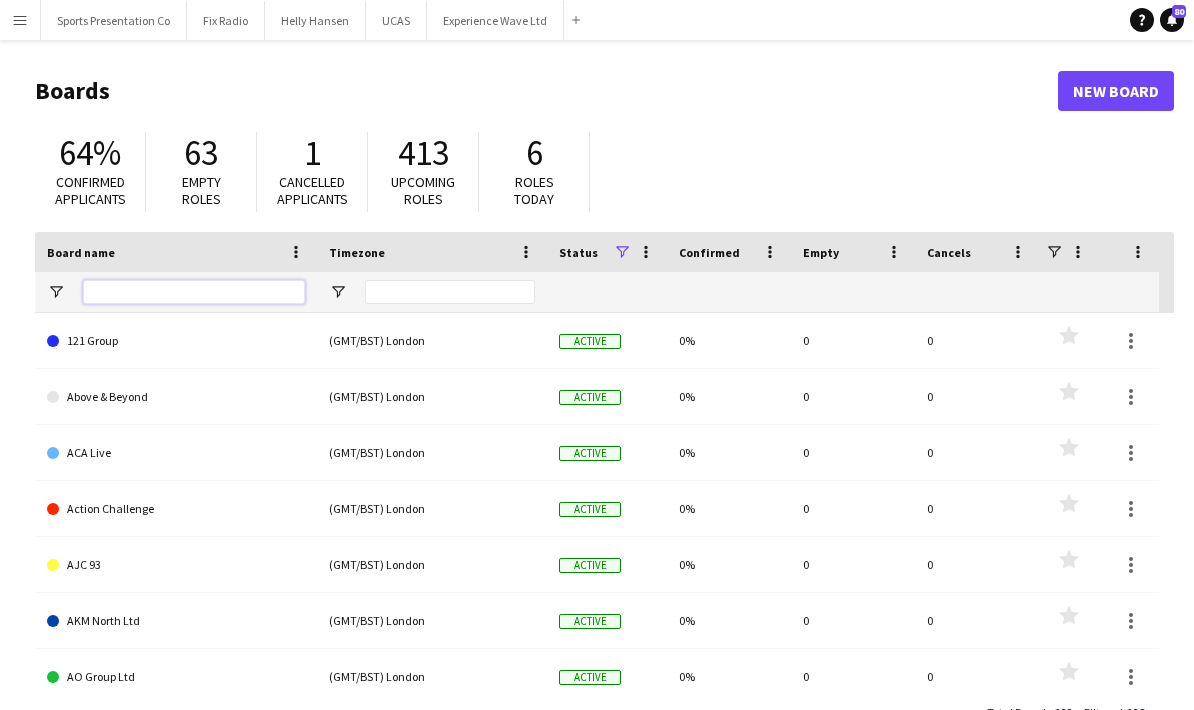 type 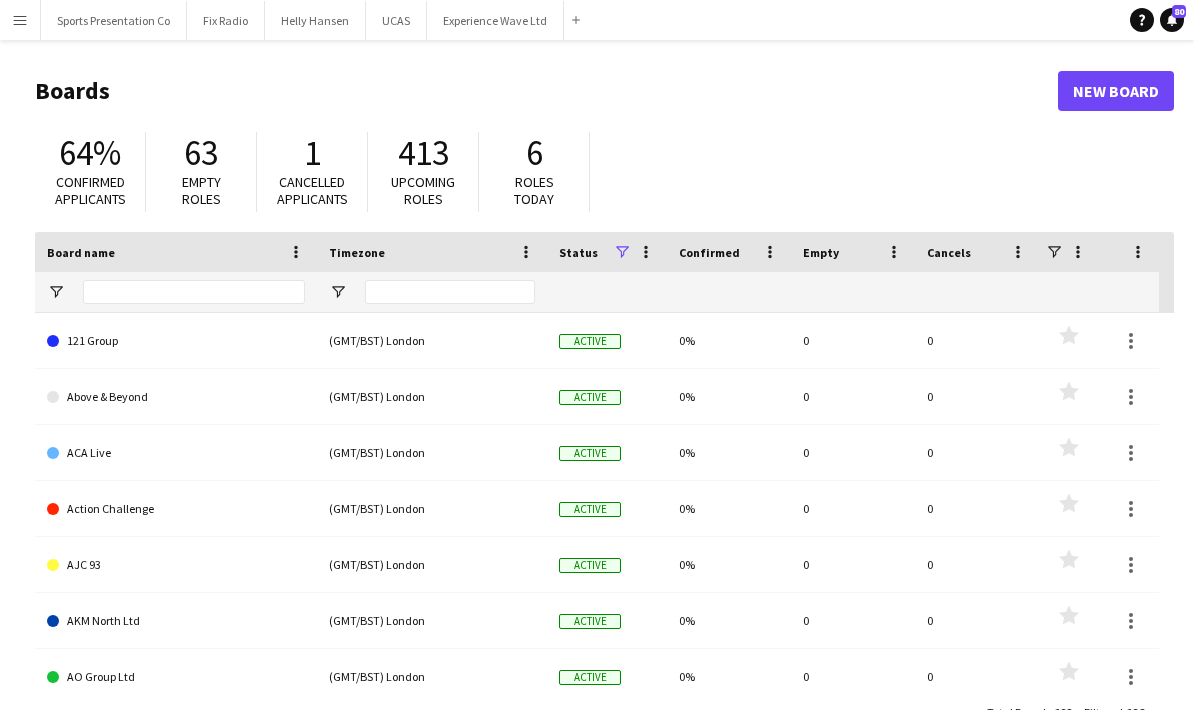 click on "Menu" at bounding box center (20, 20) 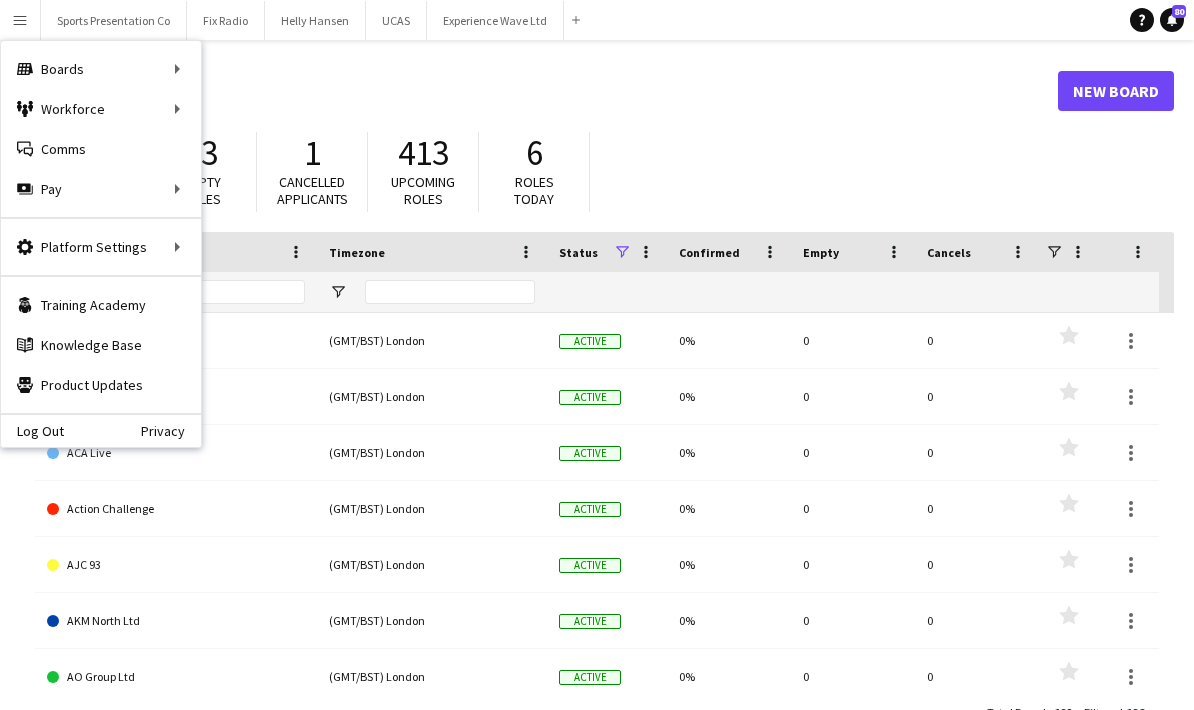 click on "Boards" 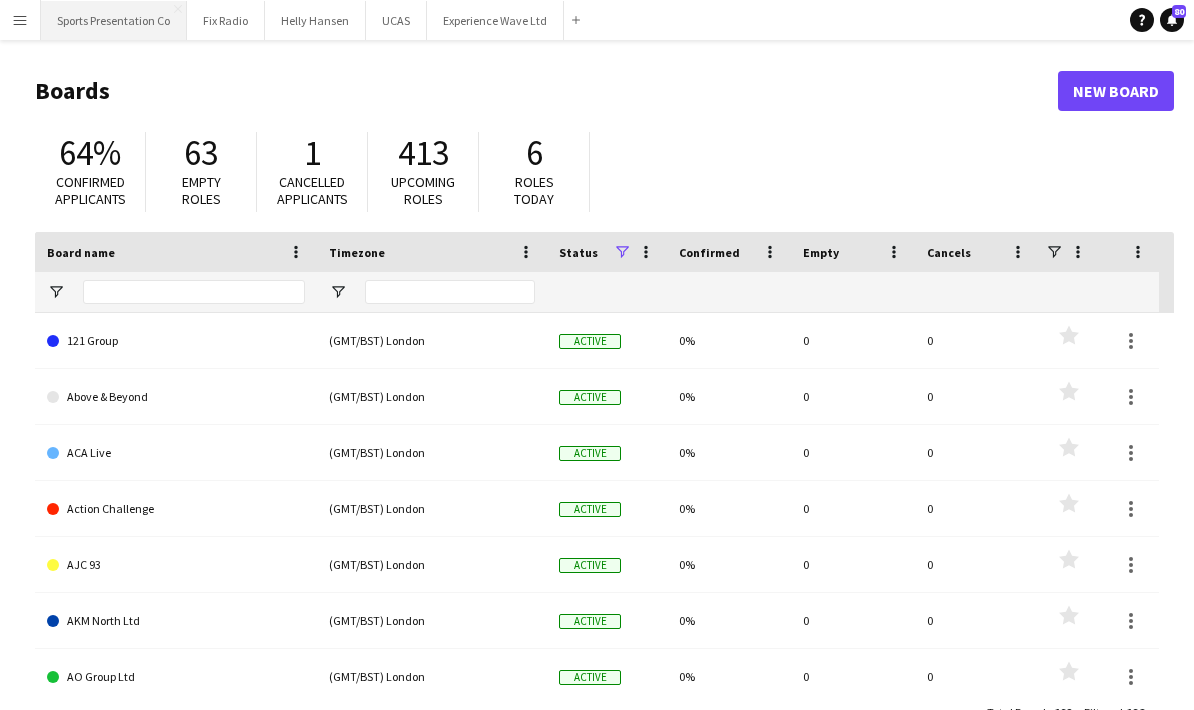 click on "Sports Presentation Co
Close" at bounding box center [114, 20] 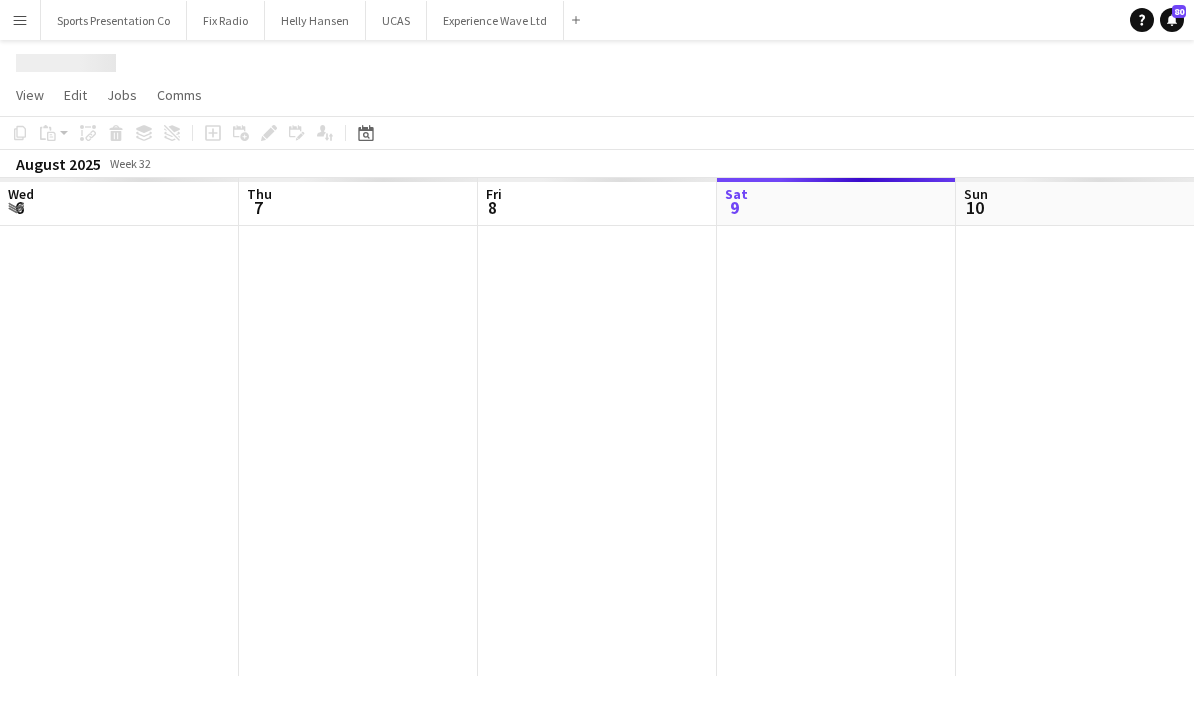 scroll, scrollTop: 0, scrollLeft: 478, axis: horizontal 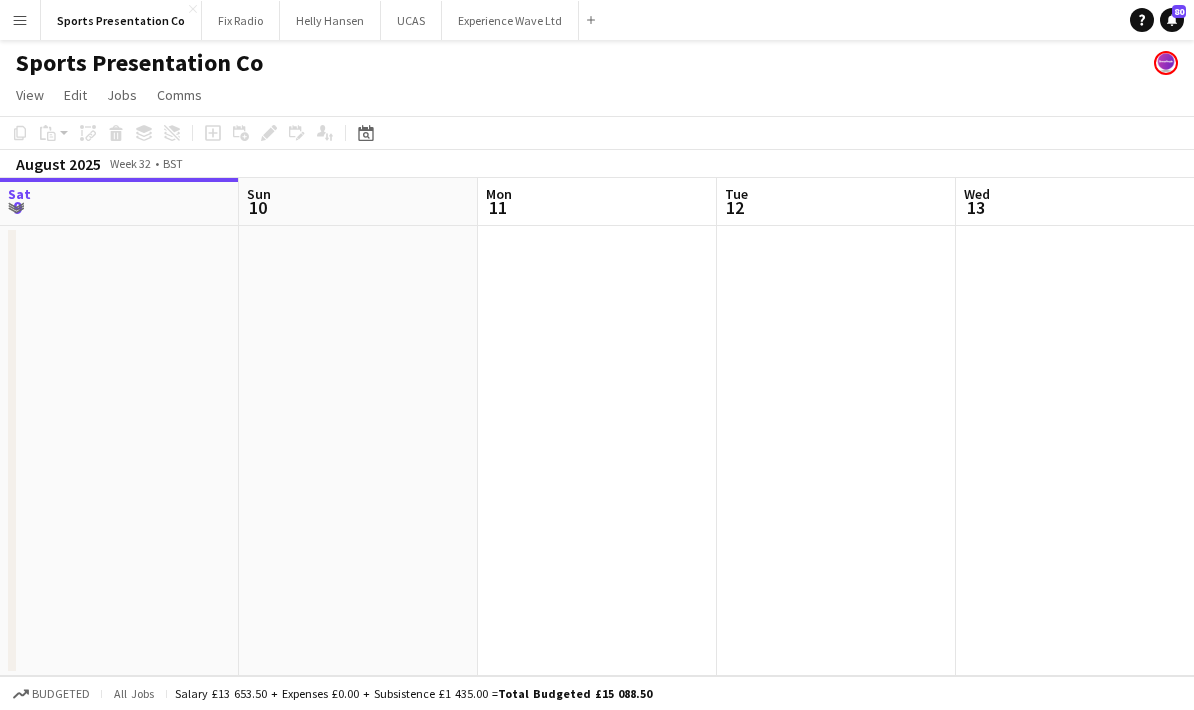 drag, startPoint x: 865, startPoint y: 396, endPoint x: 591, endPoint y: 399, distance: 274.01642 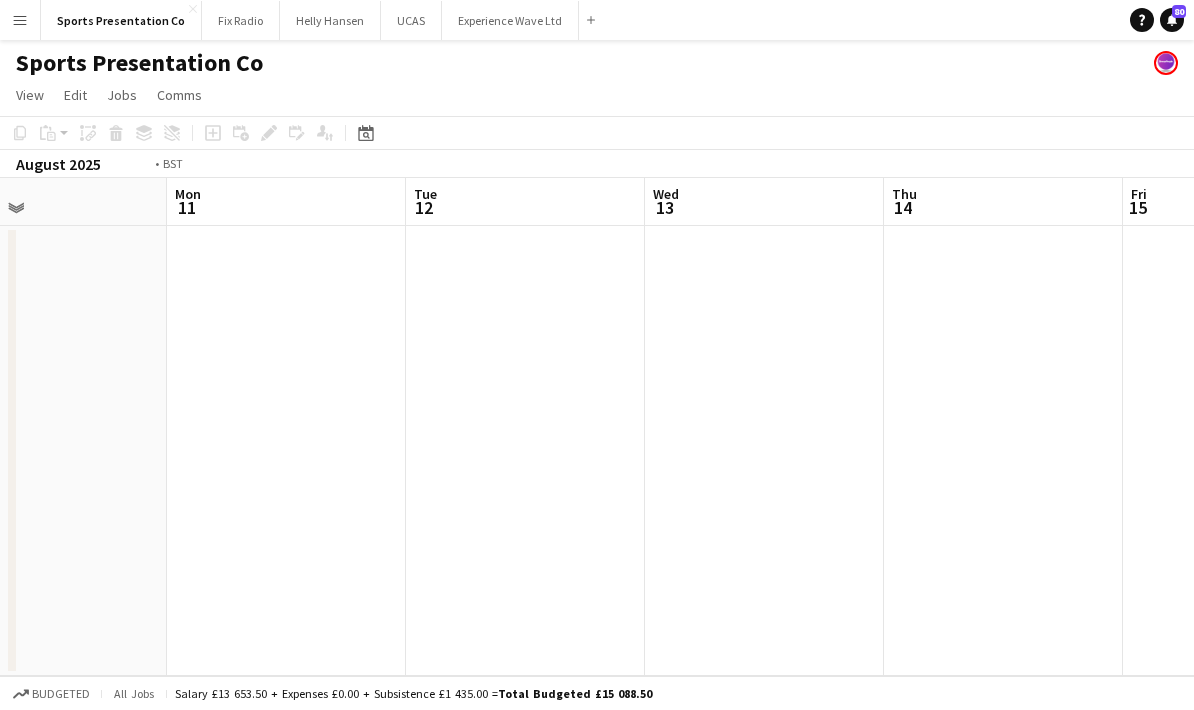 drag, startPoint x: 718, startPoint y: 411, endPoint x: 661, endPoint y: 410, distance: 57.00877 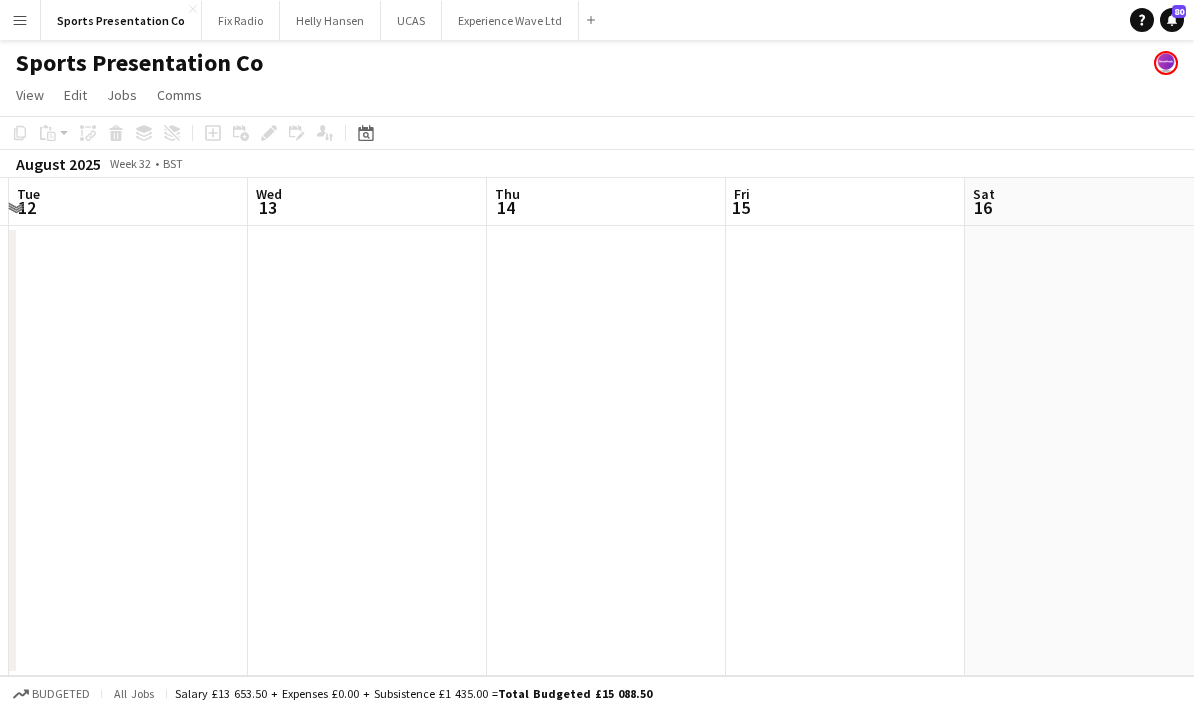 drag, startPoint x: 712, startPoint y: 417, endPoint x: 450, endPoint y: 424, distance: 262.0935 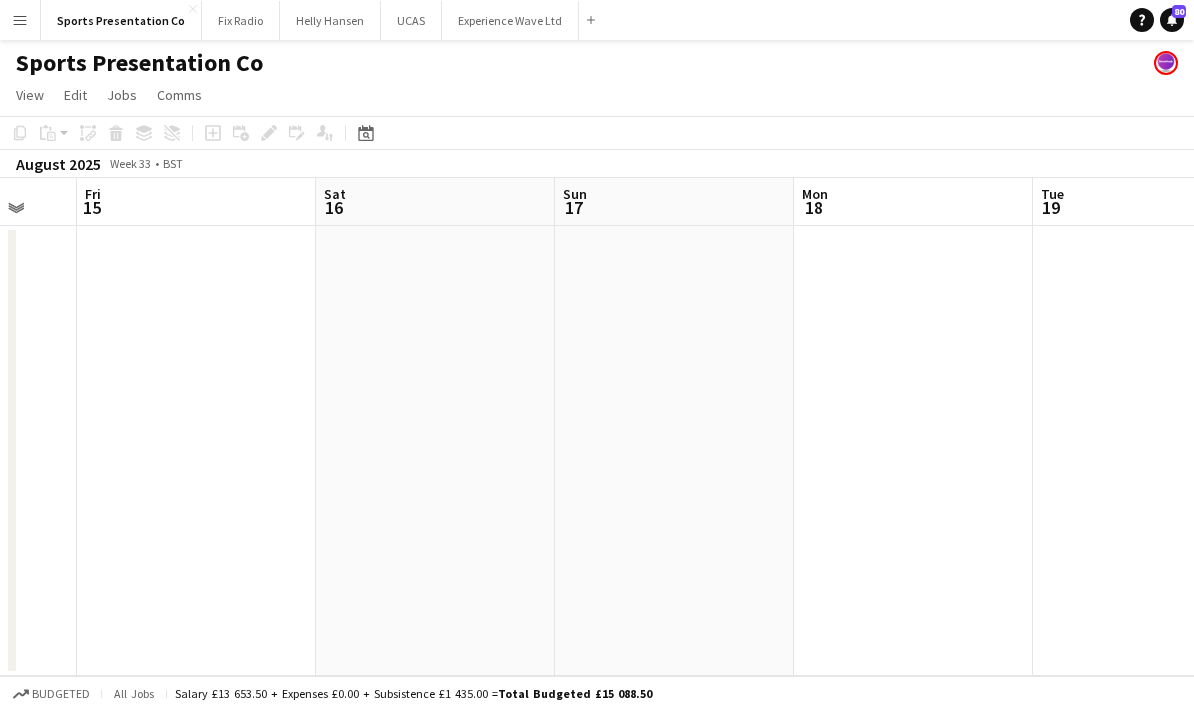 drag, startPoint x: 792, startPoint y: 413, endPoint x: 545, endPoint y: 402, distance: 247.24481 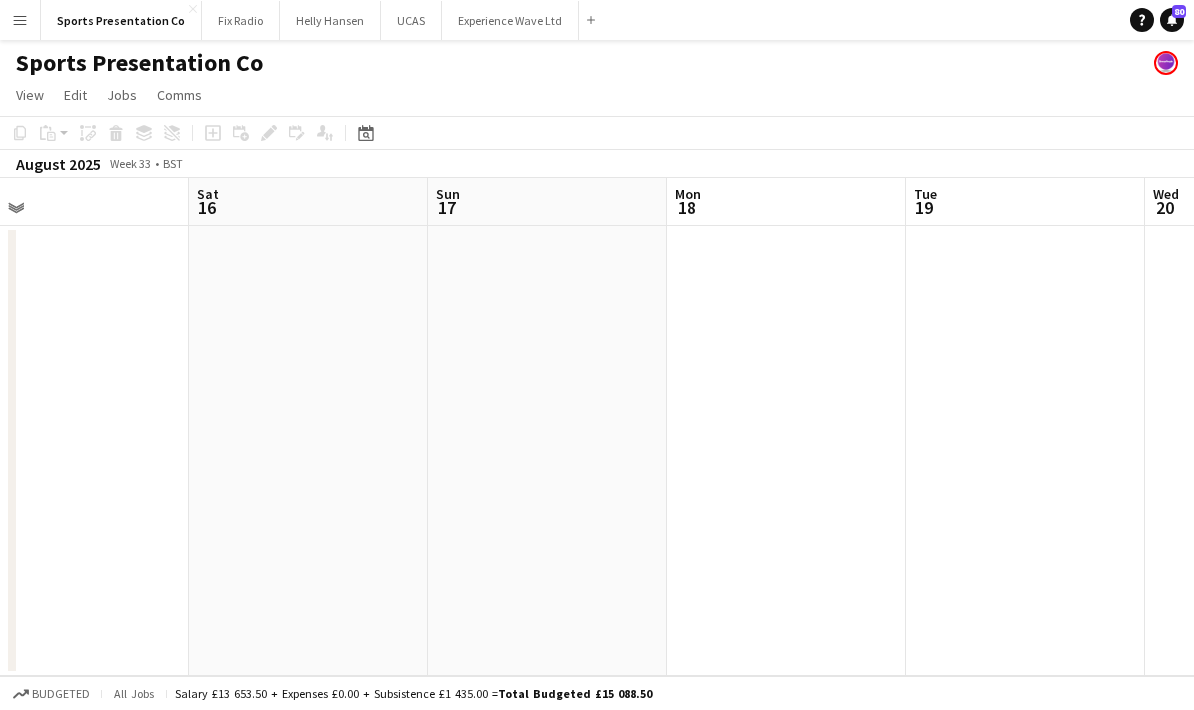 drag, startPoint x: 889, startPoint y: 393, endPoint x: 604, endPoint y: 387, distance: 285.06314 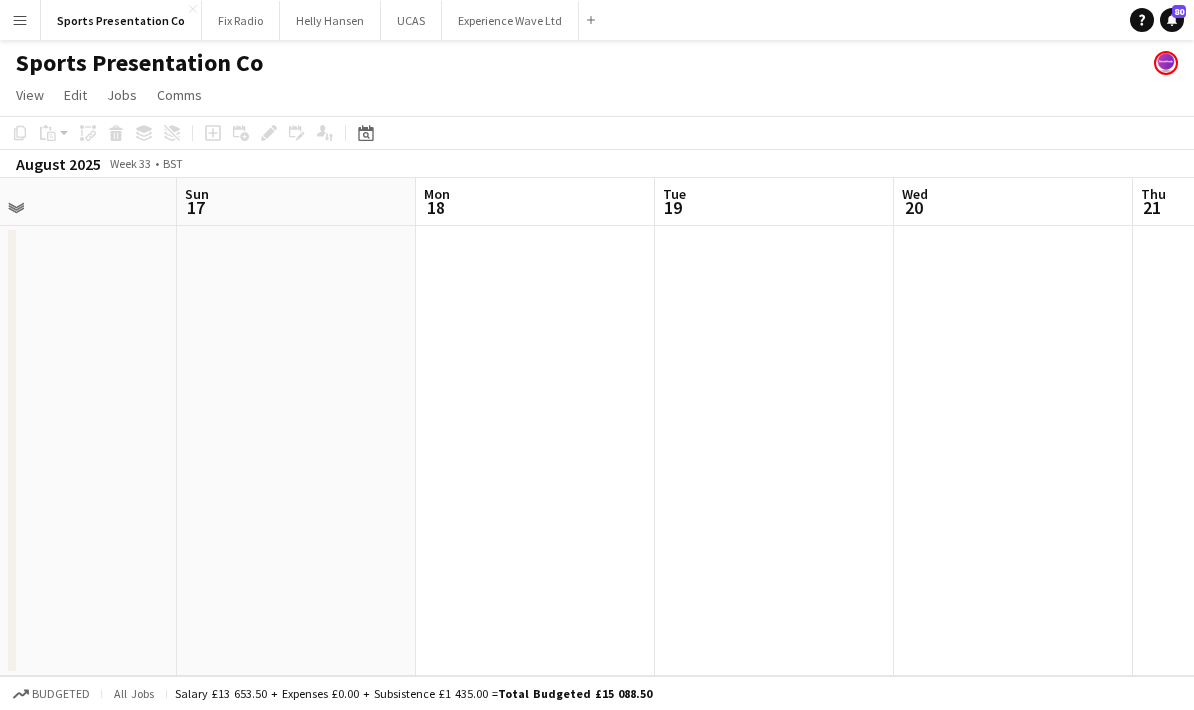 drag, startPoint x: 886, startPoint y: 374, endPoint x: 602, endPoint y: 384, distance: 284.176 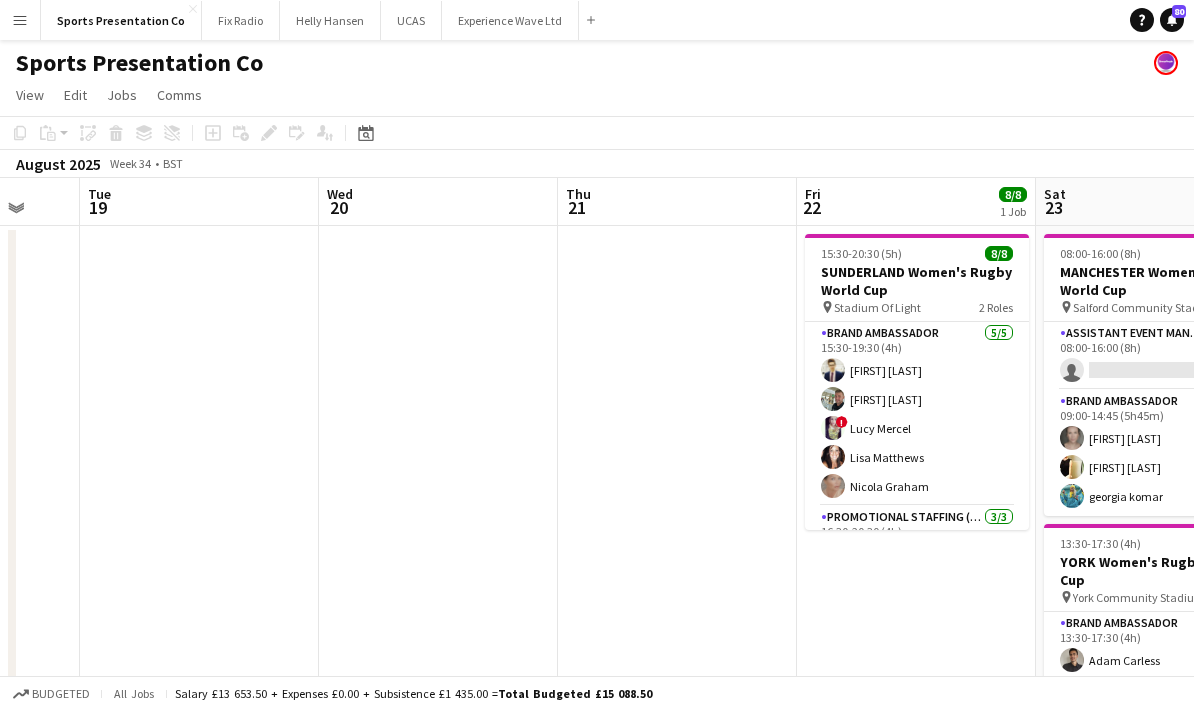 drag, startPoint x: 545, startPoint y: 376, endPoint x: 520, endPoint y: 379, distance: 25.179358 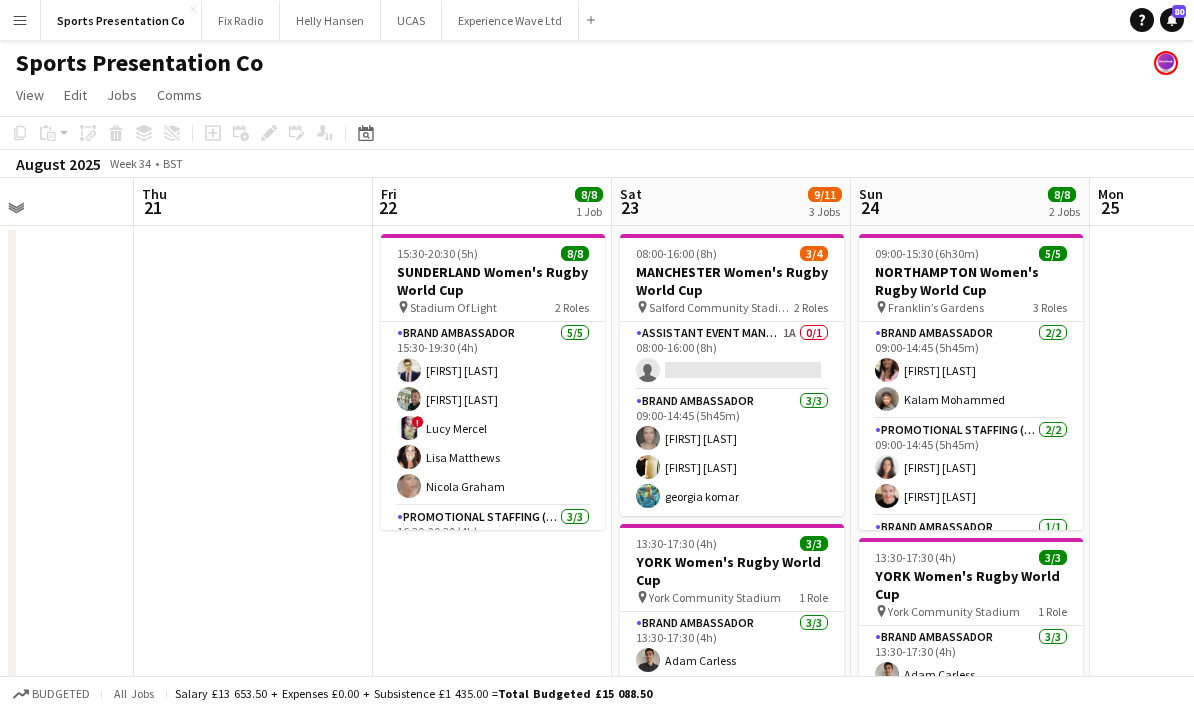 drag, startPoint x: 474, startPoint y: 377, endPoint x: 363, endPoint y: 379, distance: 111.01801 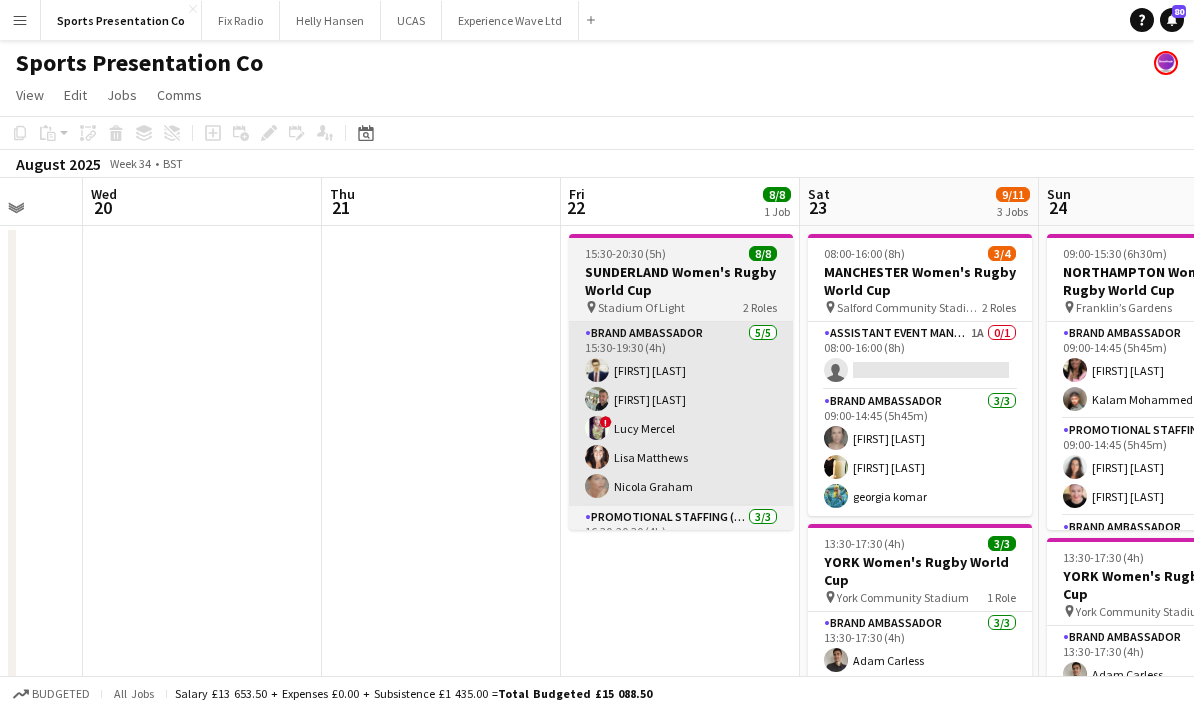 scroll, scrollTop: 0, scrollLeft: 634, axis: horizontal 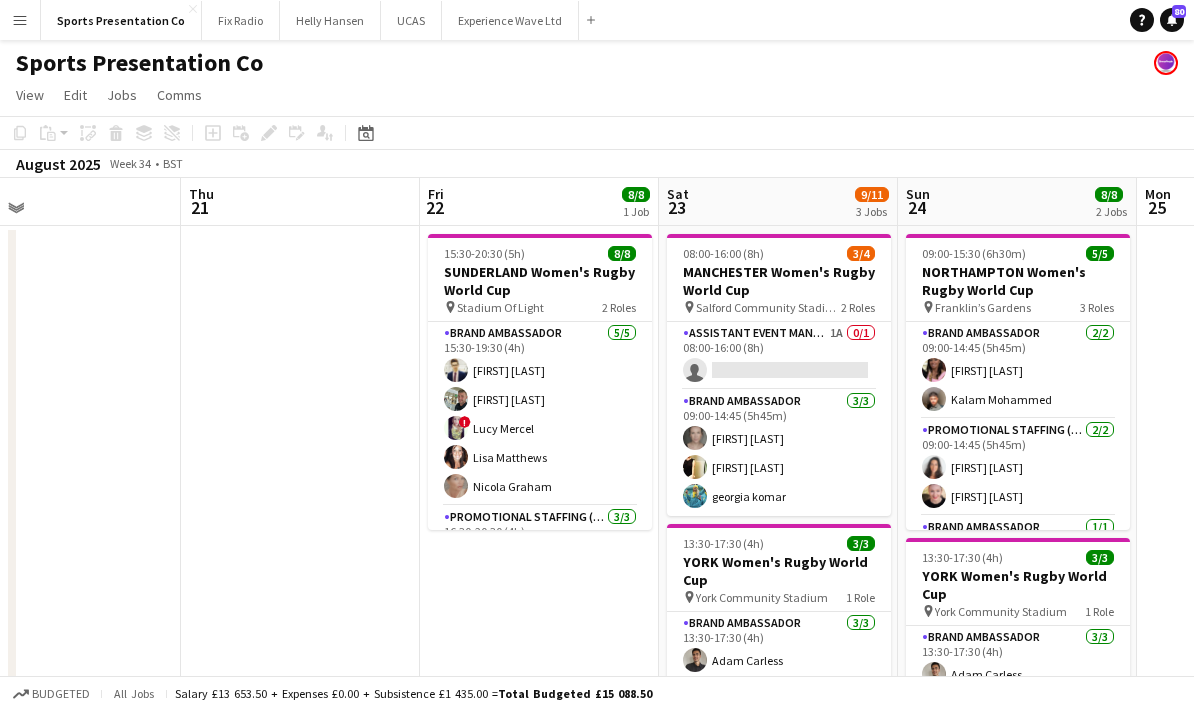 drag, startPoint x: 707, startPoint y: 599, endPoint x: 339, endPoint y: 603, distance: 368.02173 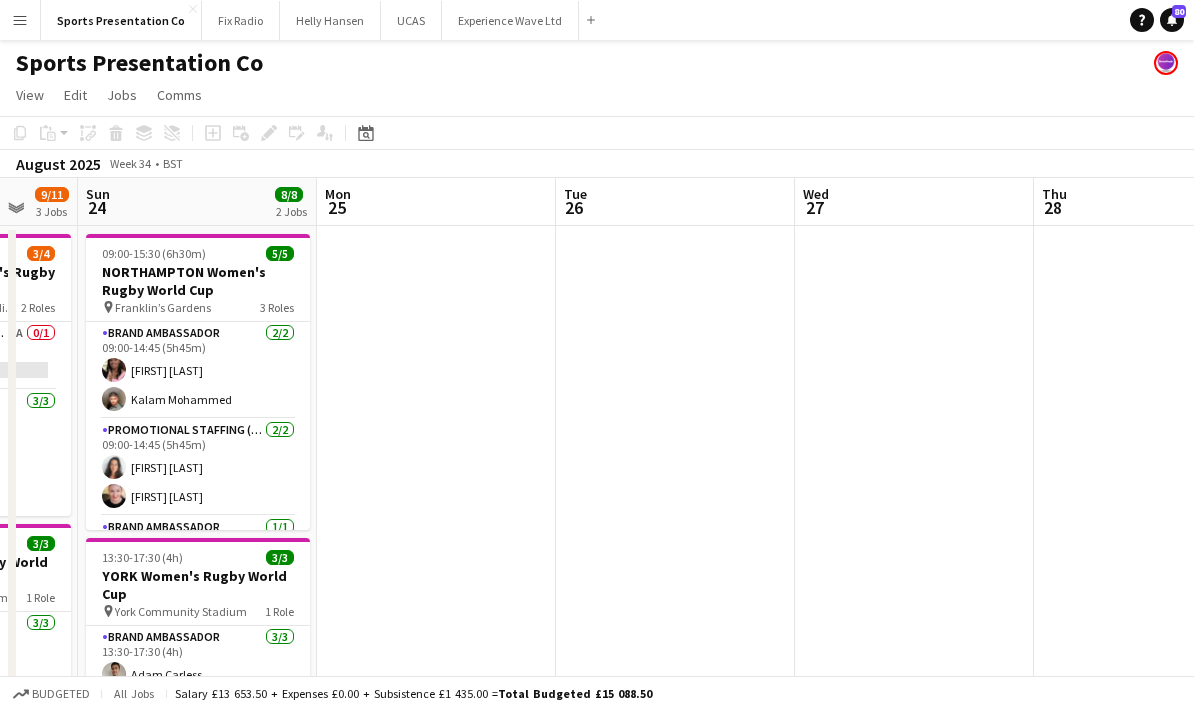 drag, startPoint x: 1149, startPoint y: 445, endPoint x: 703, endPoint y: 443, distance: 446.0045 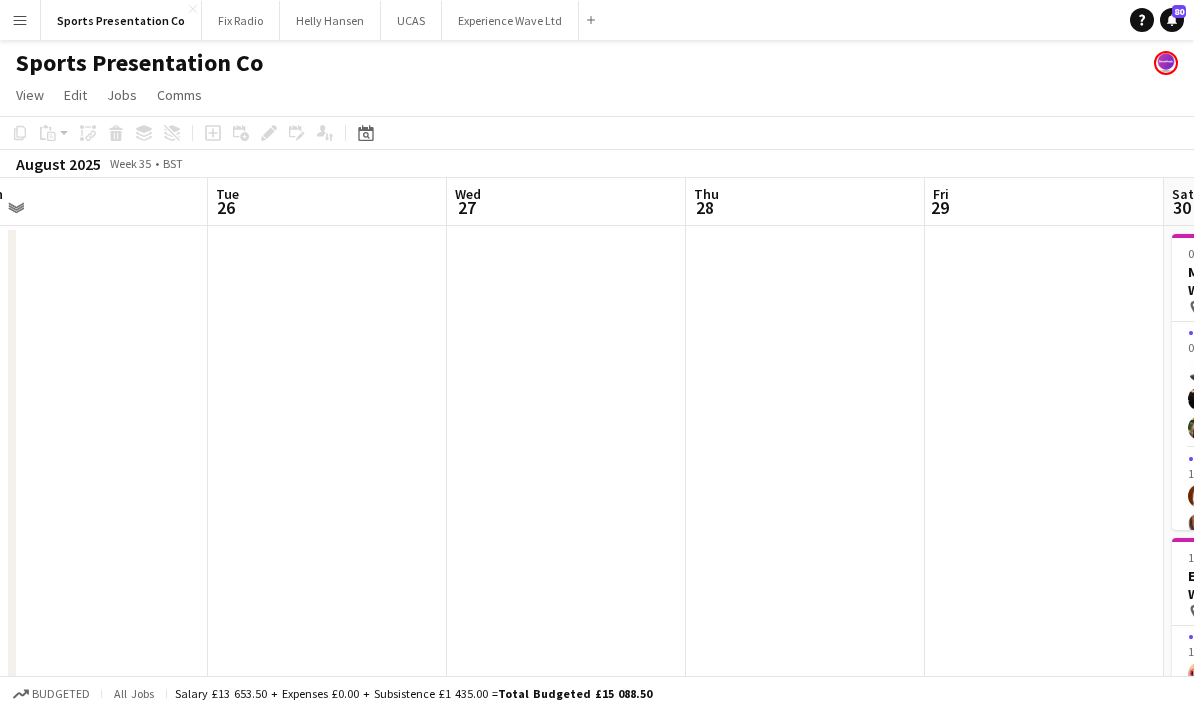 drag, startPoint x: 704, startPoint y: 441, endPoint x: 465, endPoint y: 435, distance: 239.0753 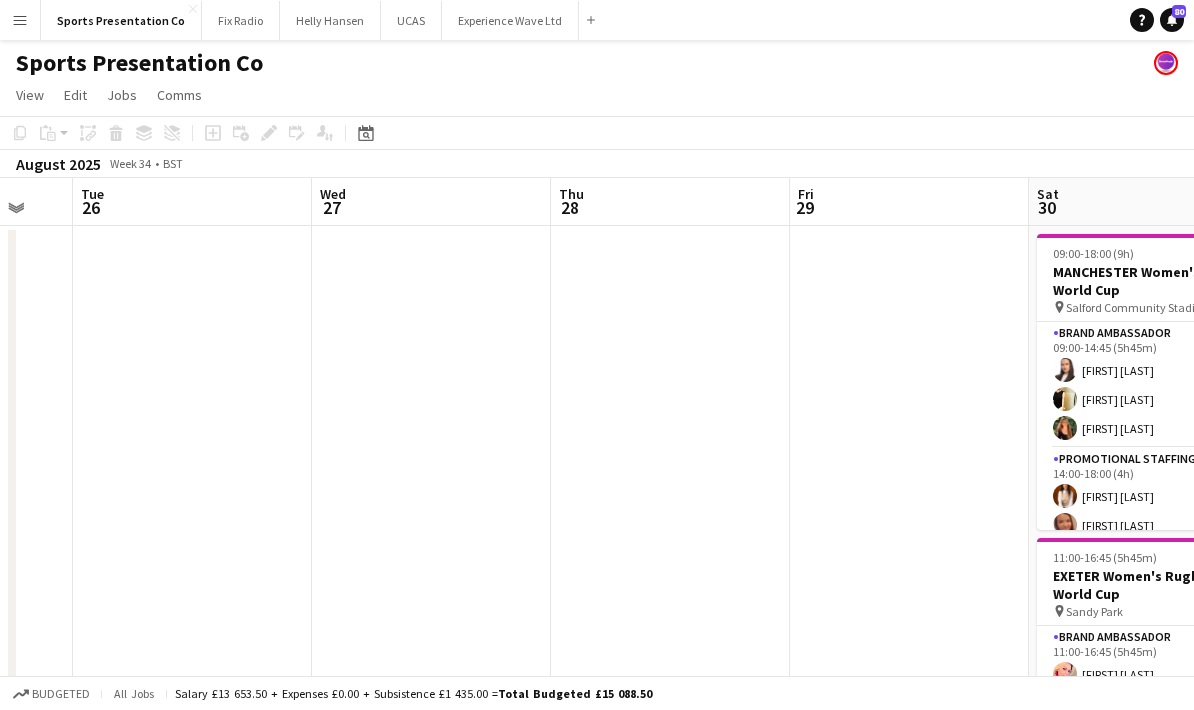 drag, startPoint x: 488, startPoint y: 436, endPoint x: 425, endPoint y: 439, distance: 63.07139 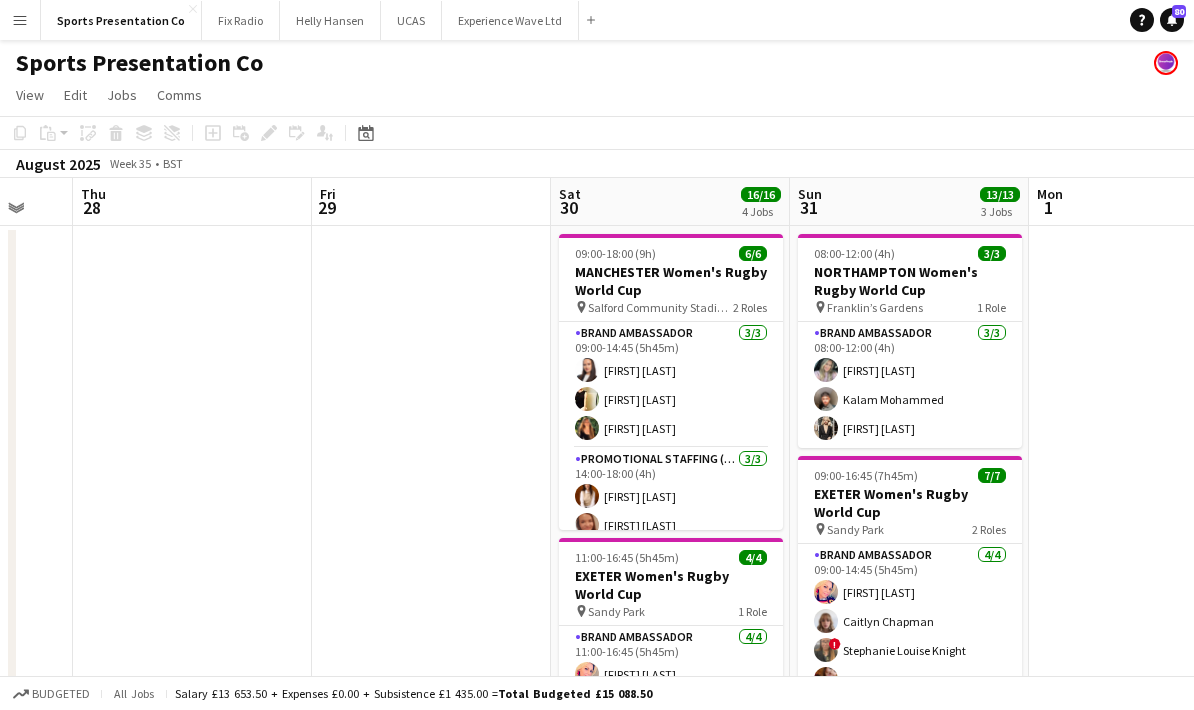 scroll, scrollTop: 0, scrollLeft: 732, axis: horizontal 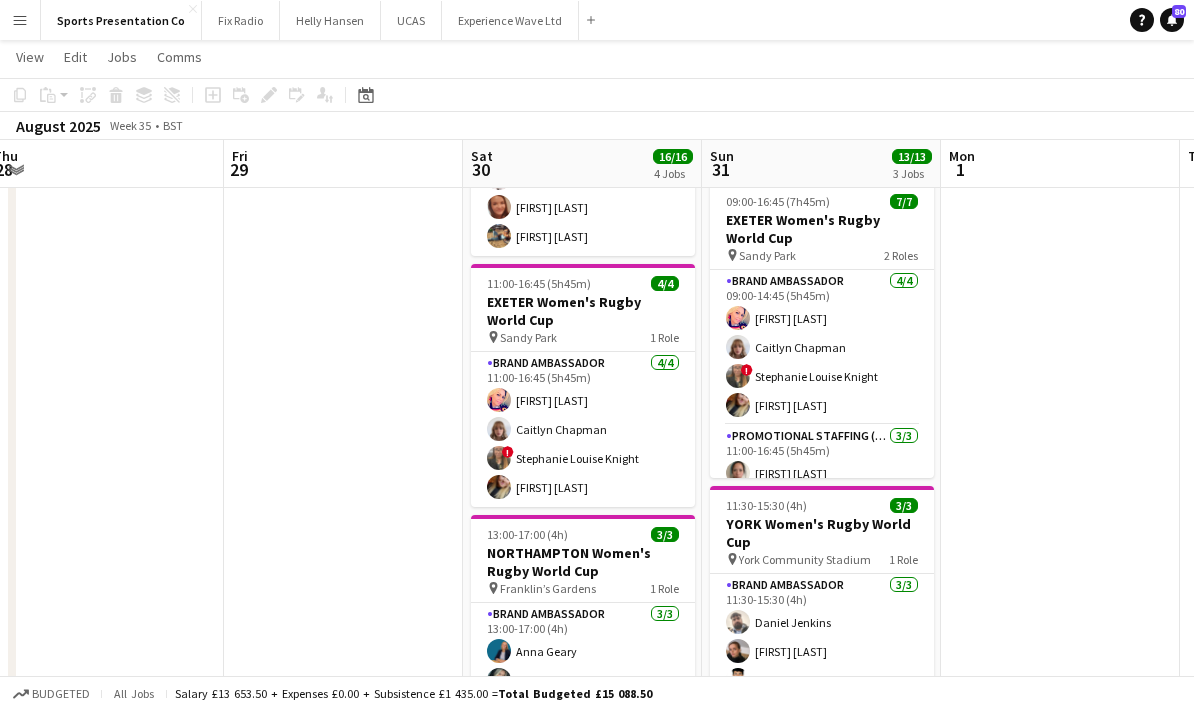 click on "Menu" at bounding box center [20, 20] 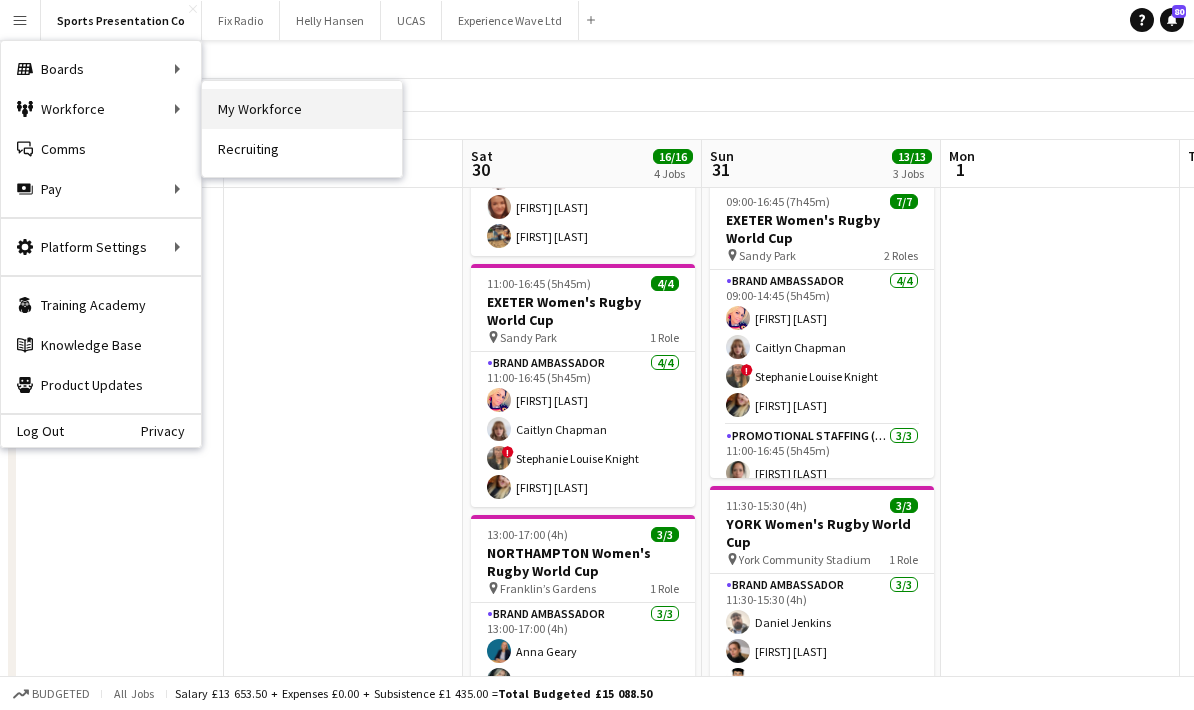 click on "My Workforce" at bounding box center [302, 109] 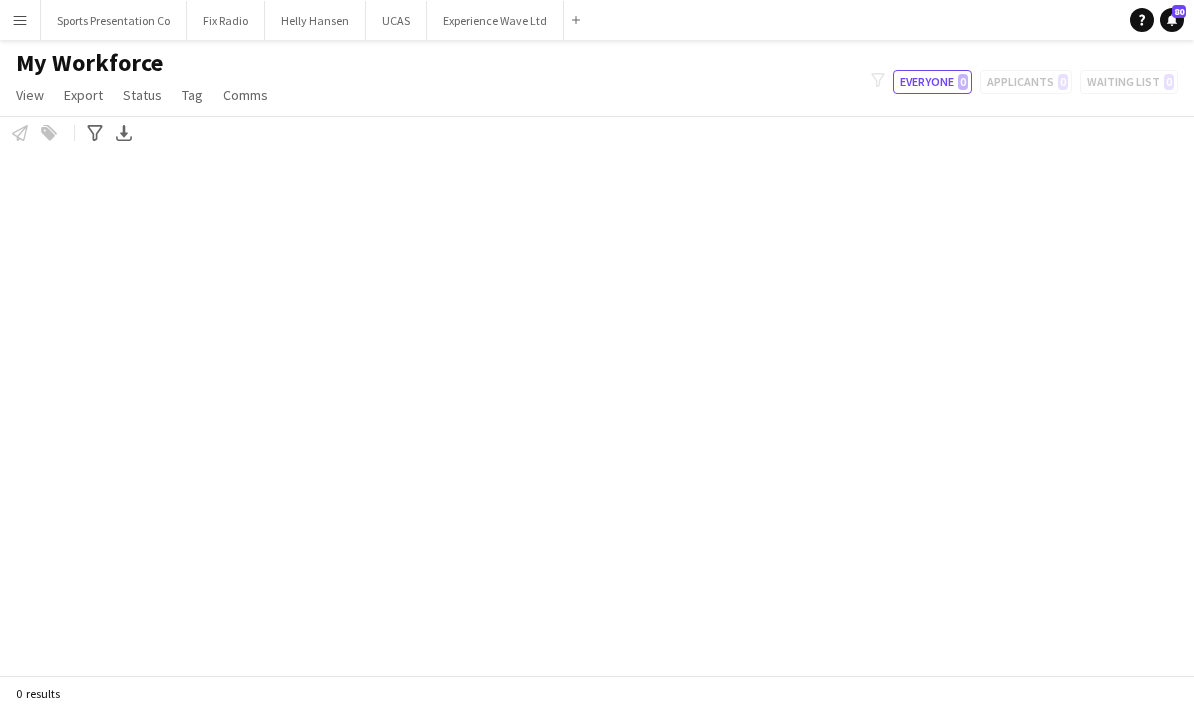 scroll, scrollTop: 80, scrollLeft: 0, axis: vertical 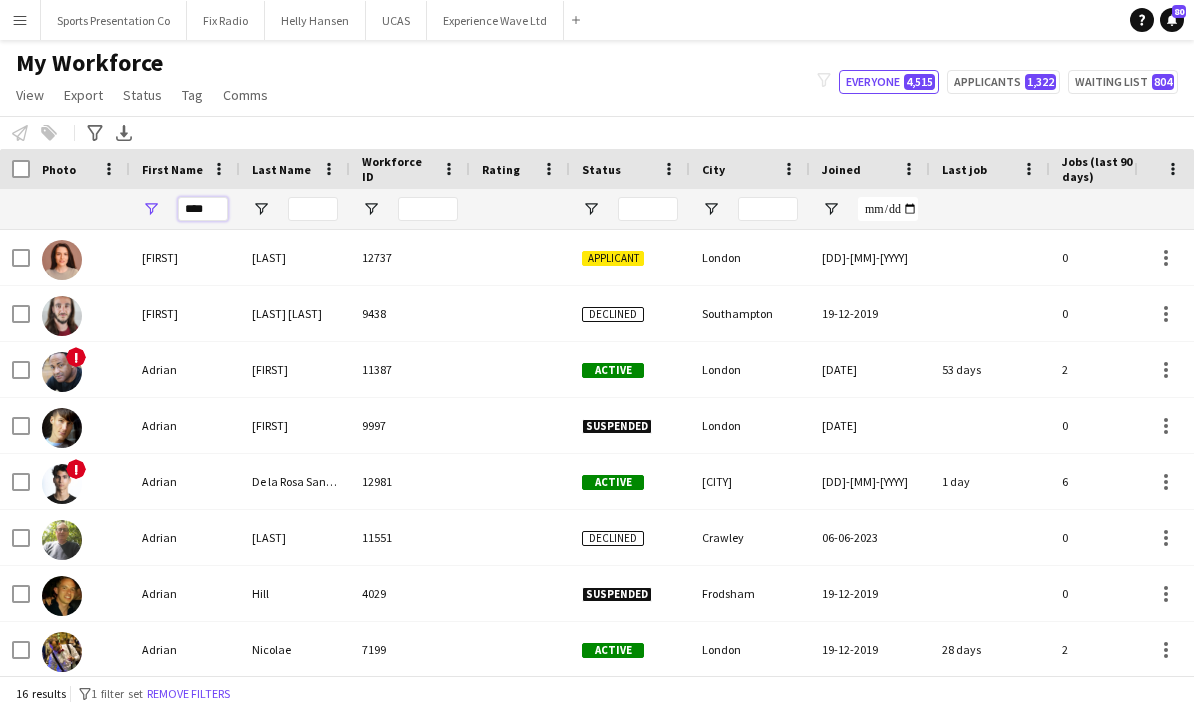 drag, startPoint x: 212, startPoint y: 132, endPoint x: 184, endPoint y: 130, distance: 28.071337 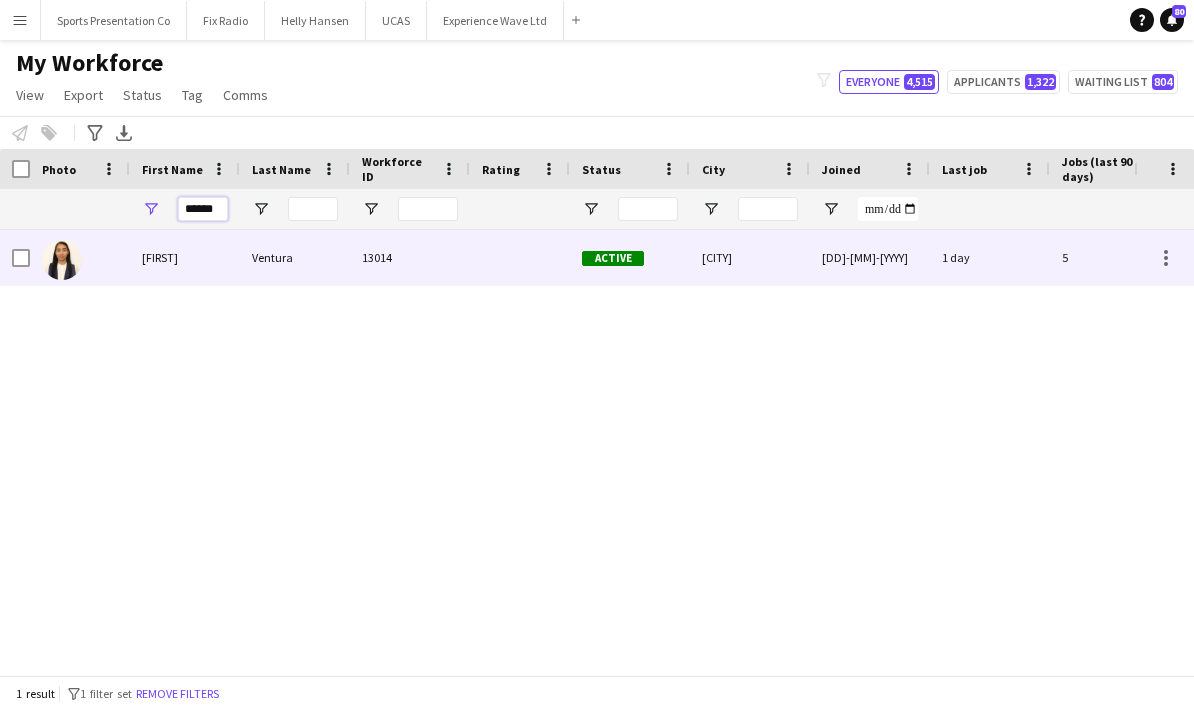 type on "******" 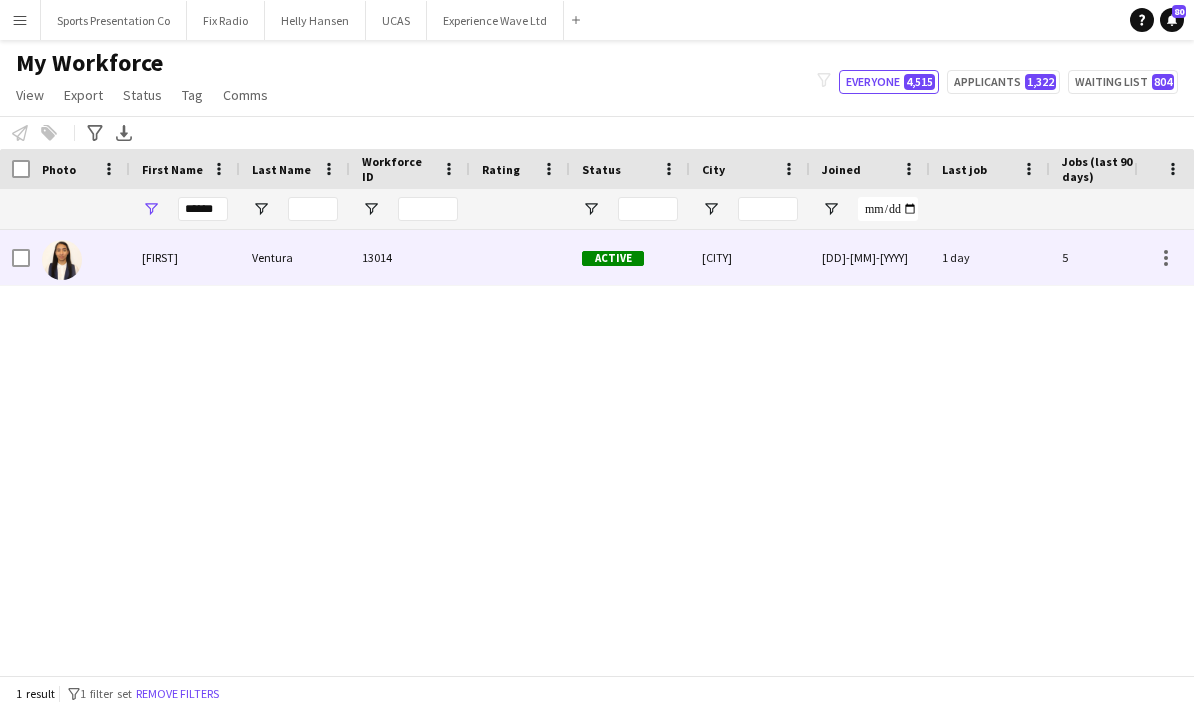 click on "Astrid" at bounding box center [185, 257] 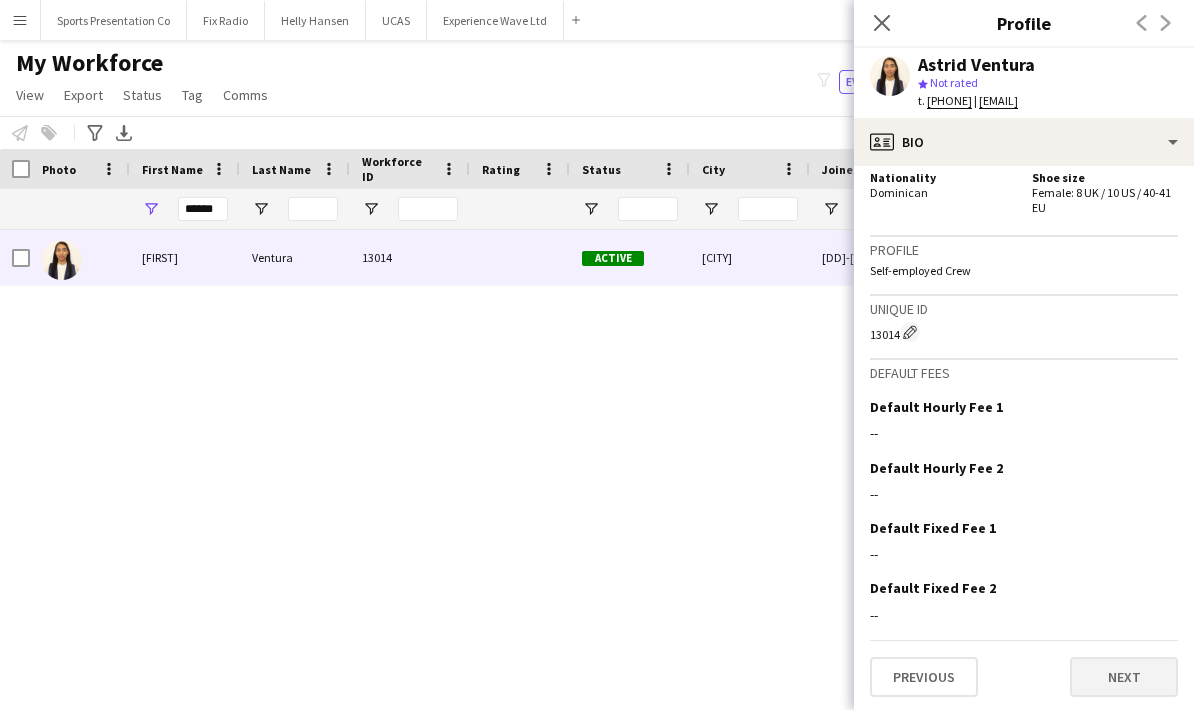 scroll, scrollTop: 1100, scrollLeft: 0, axis: vertical 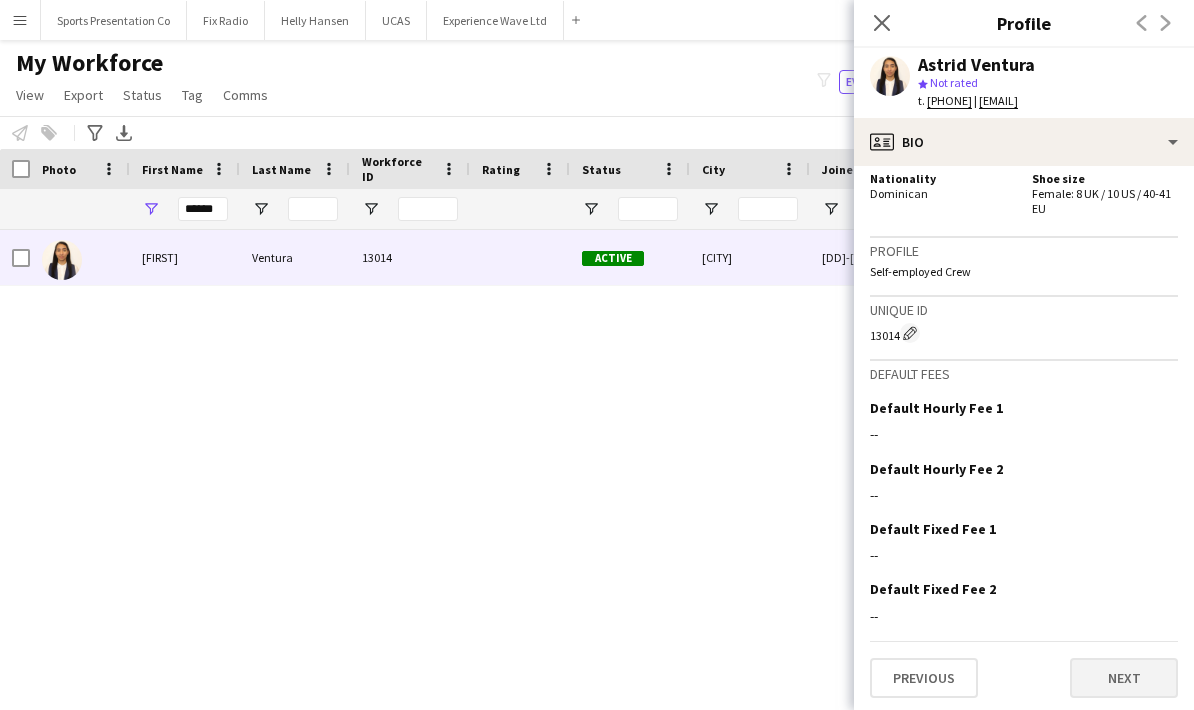 click on "Next" 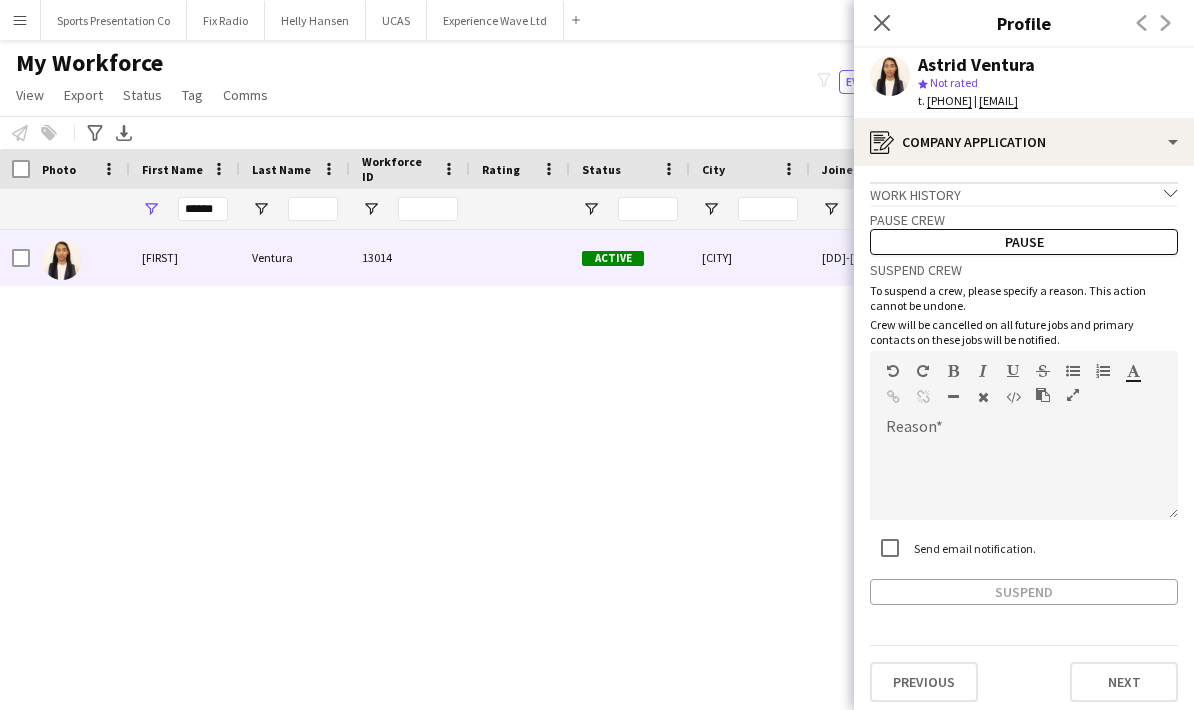 click on "Next" 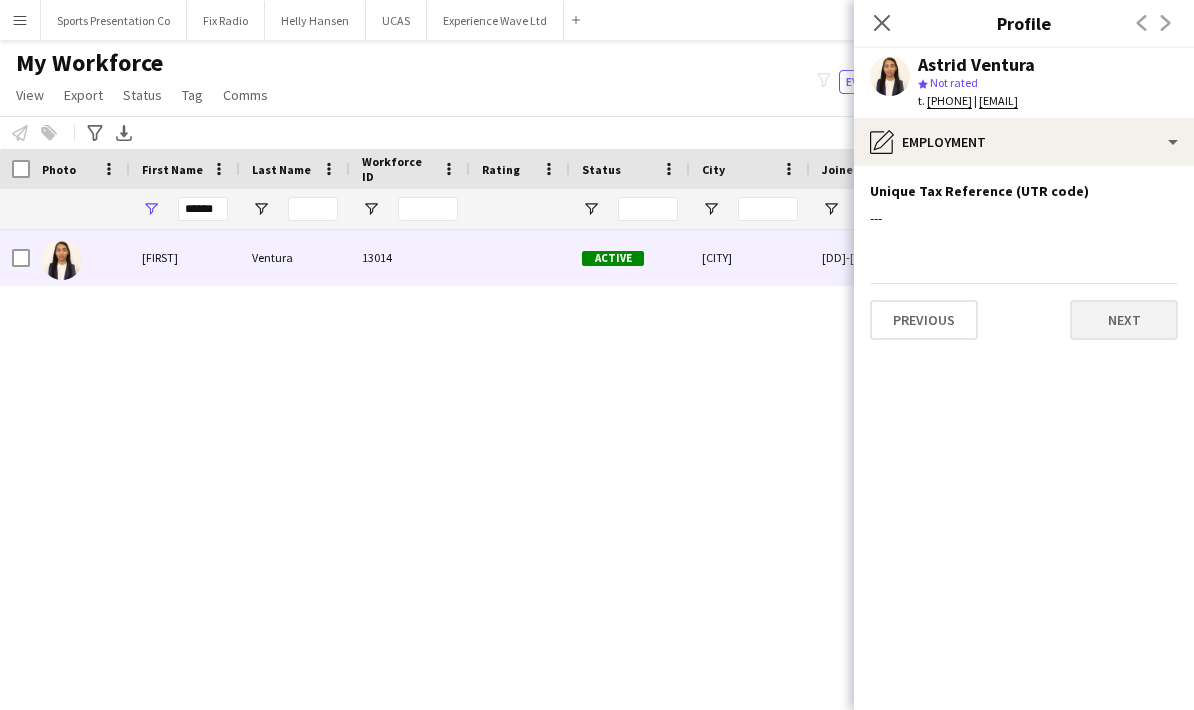 click on "Next" 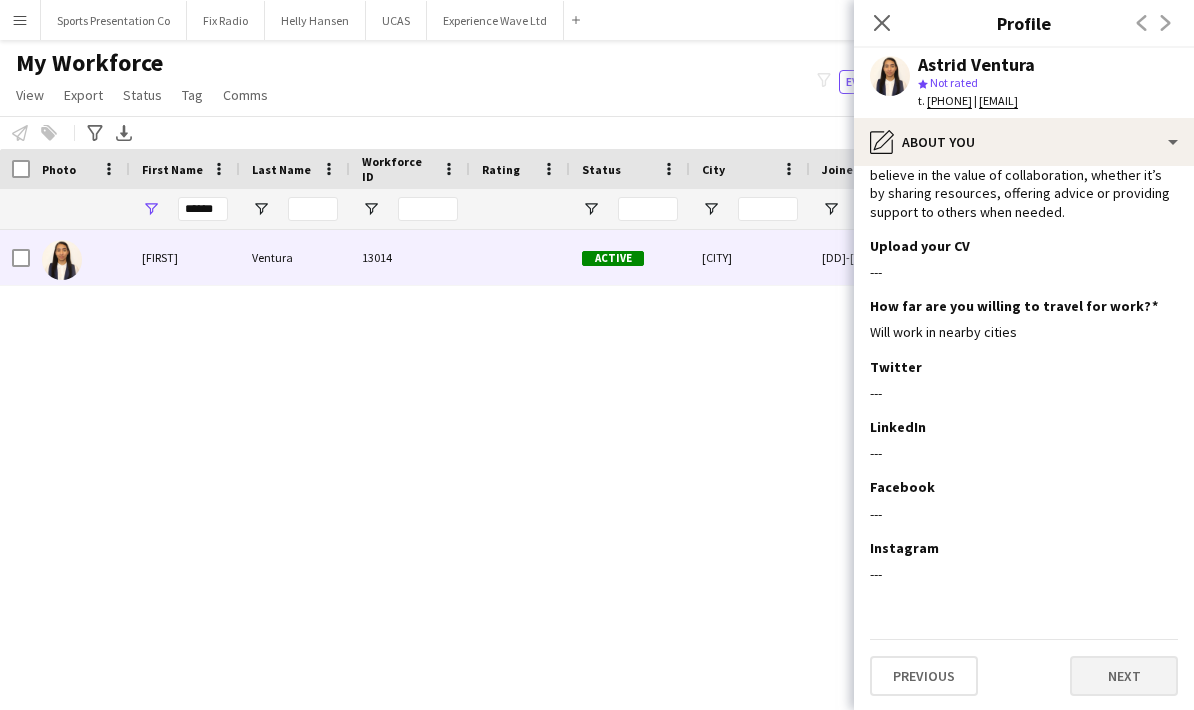 scroll, scrollTop: 96, scrollLeft: 0, axis: vertical 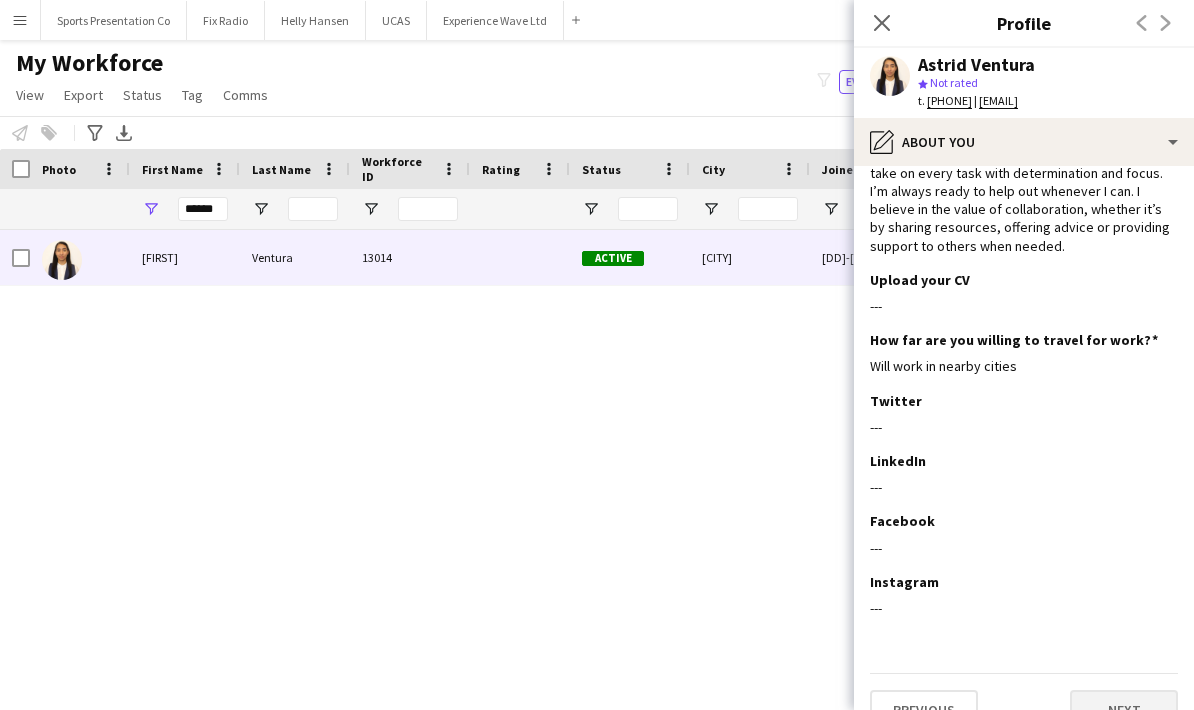 click on "Next" 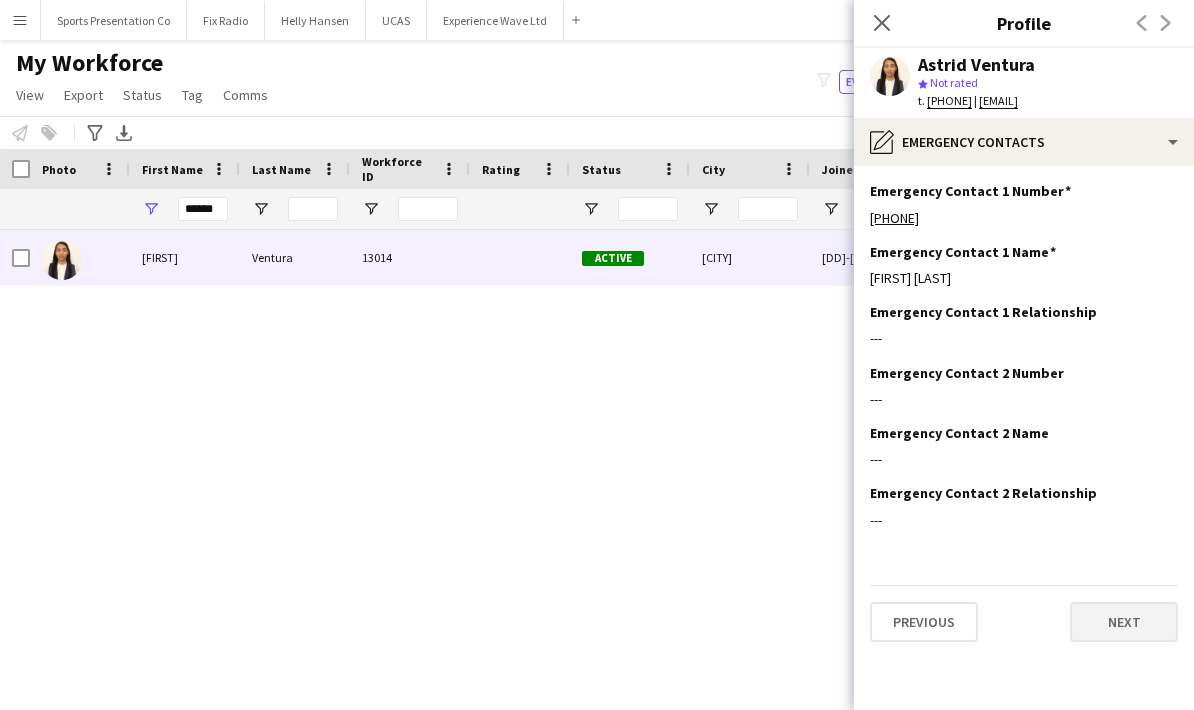 click on "Next" 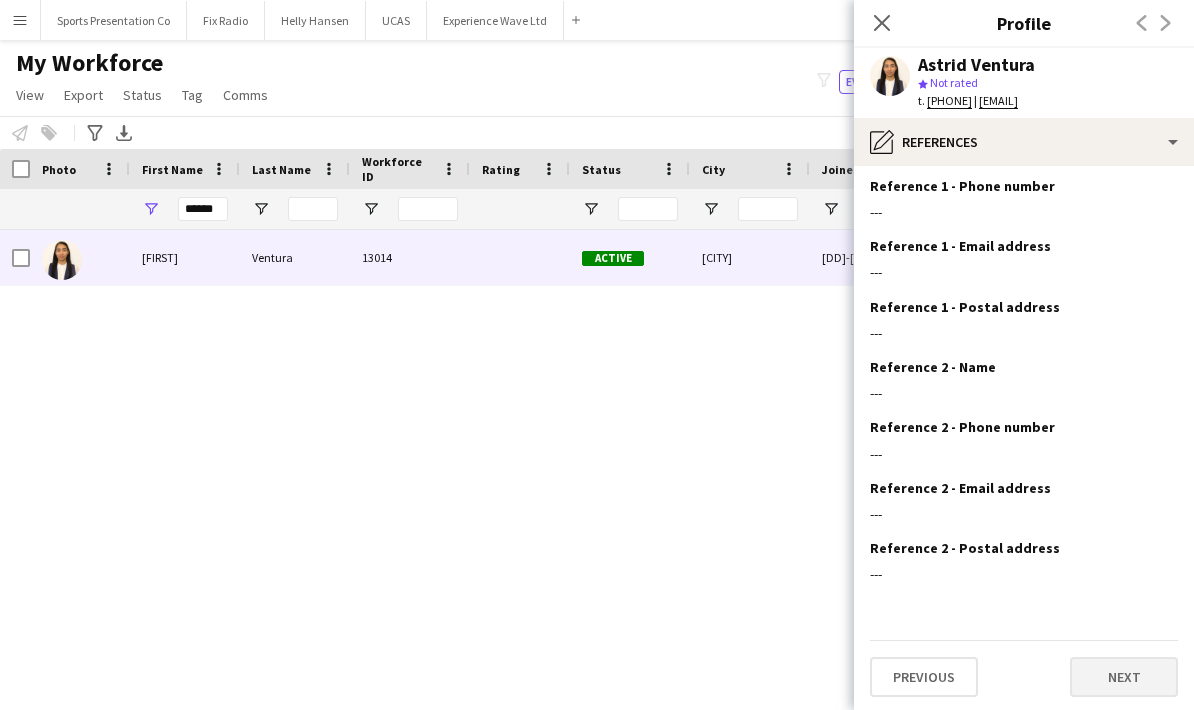 scroll, scrollTop: 65, scrollLeft: 0, axis: vertical 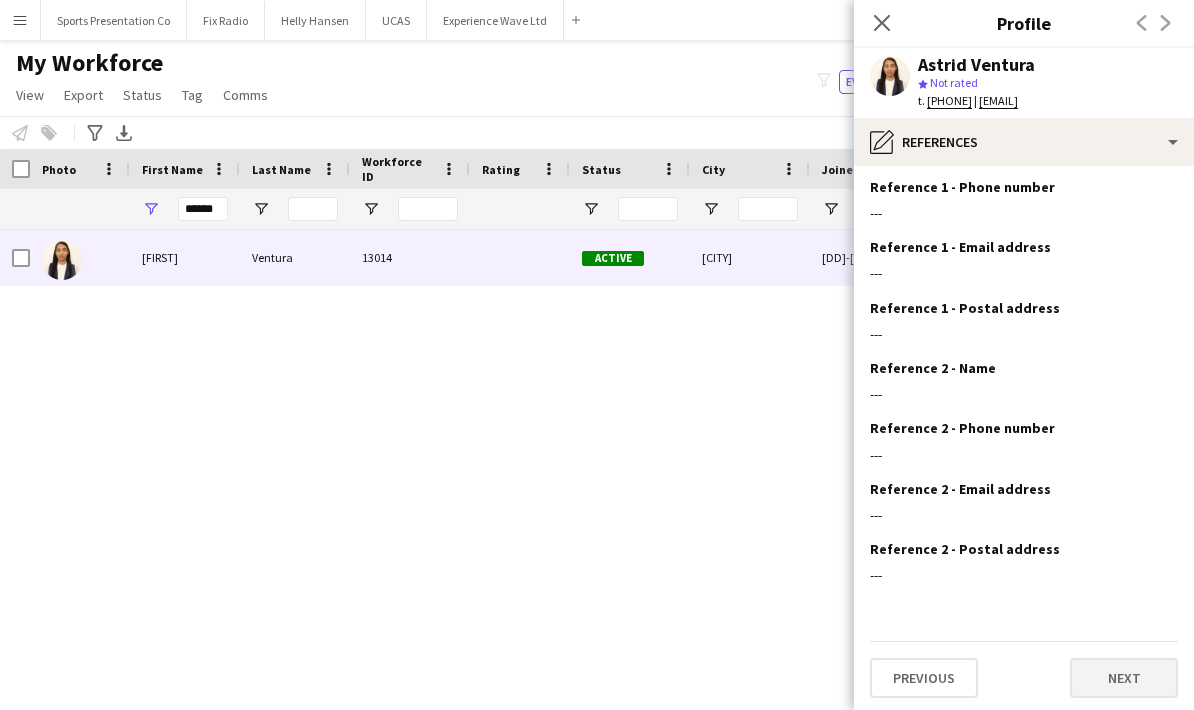 click on "Next" 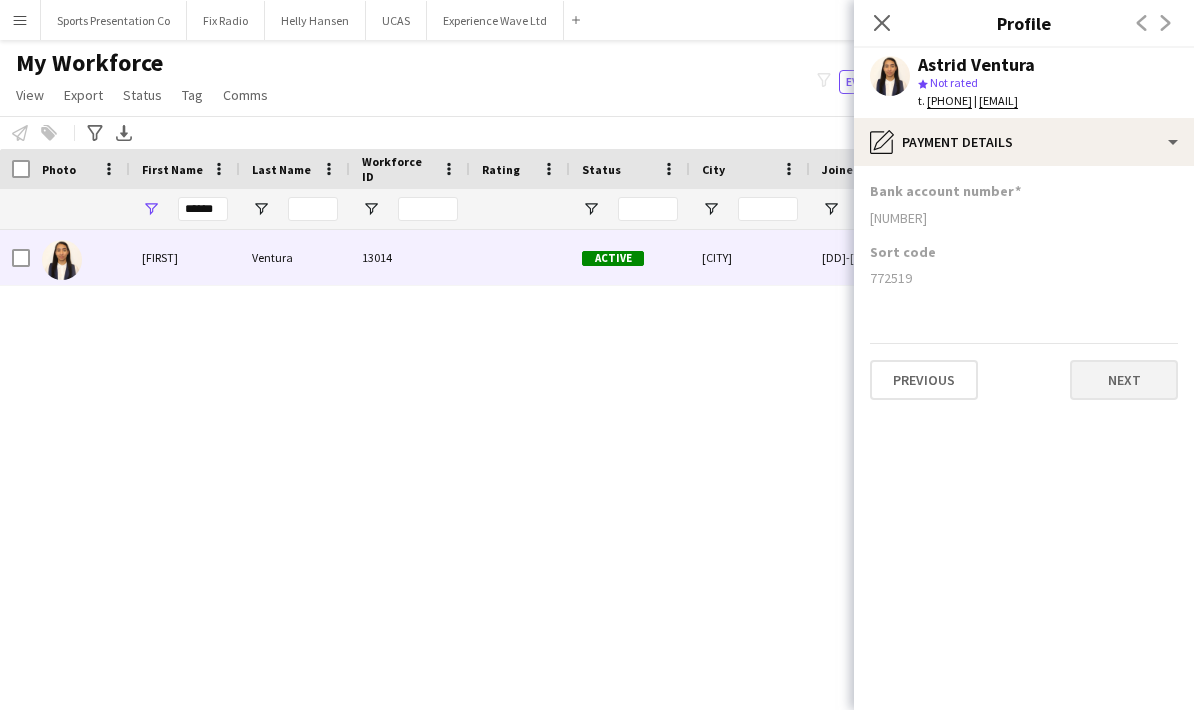 click on "Next" 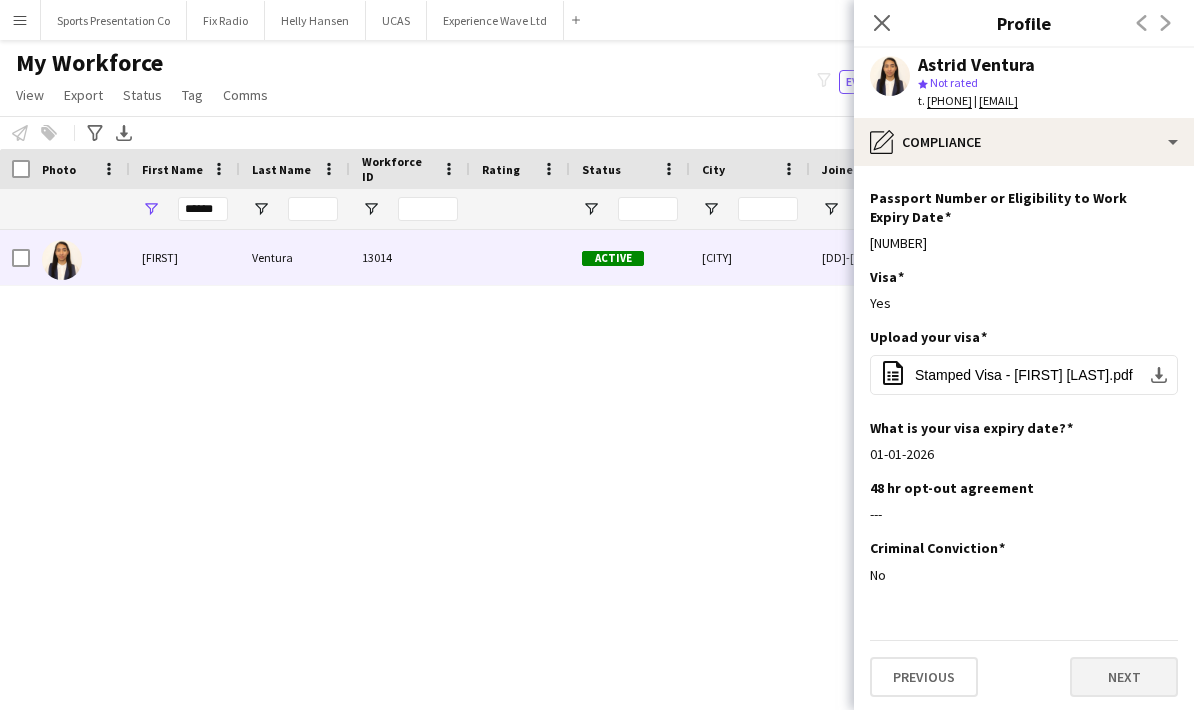 scroll, scrollTop: 203, scrollLeft: 0, axis: vertical 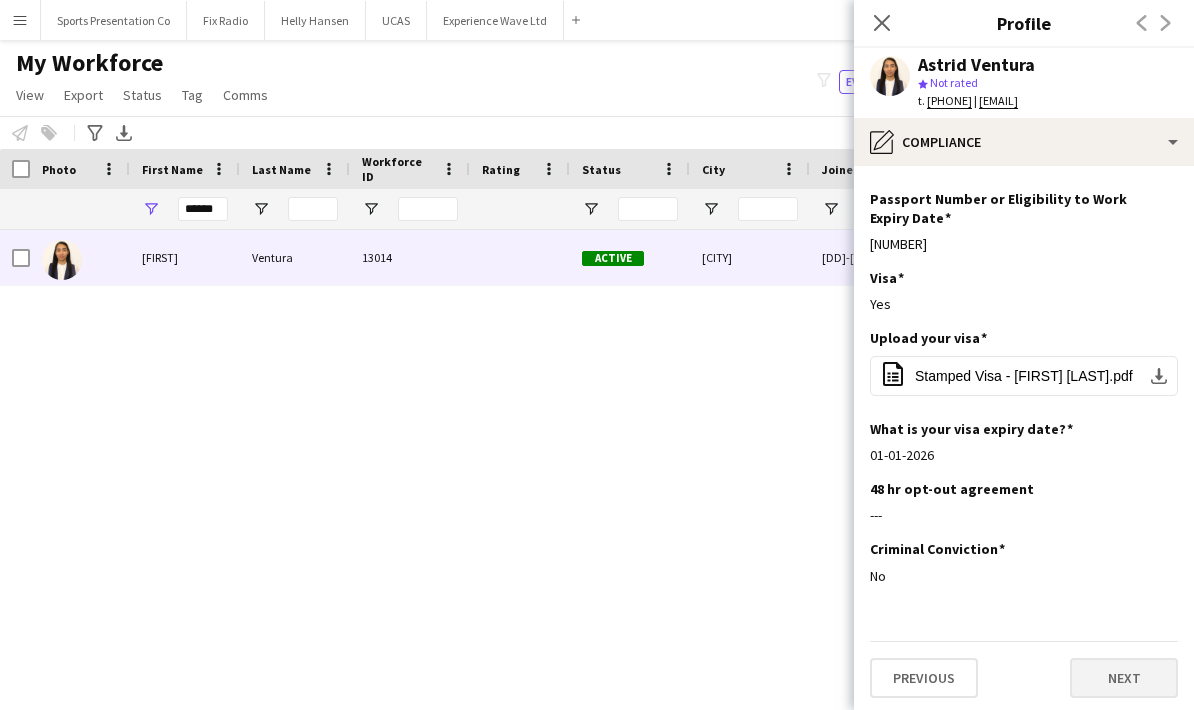click on "Next" 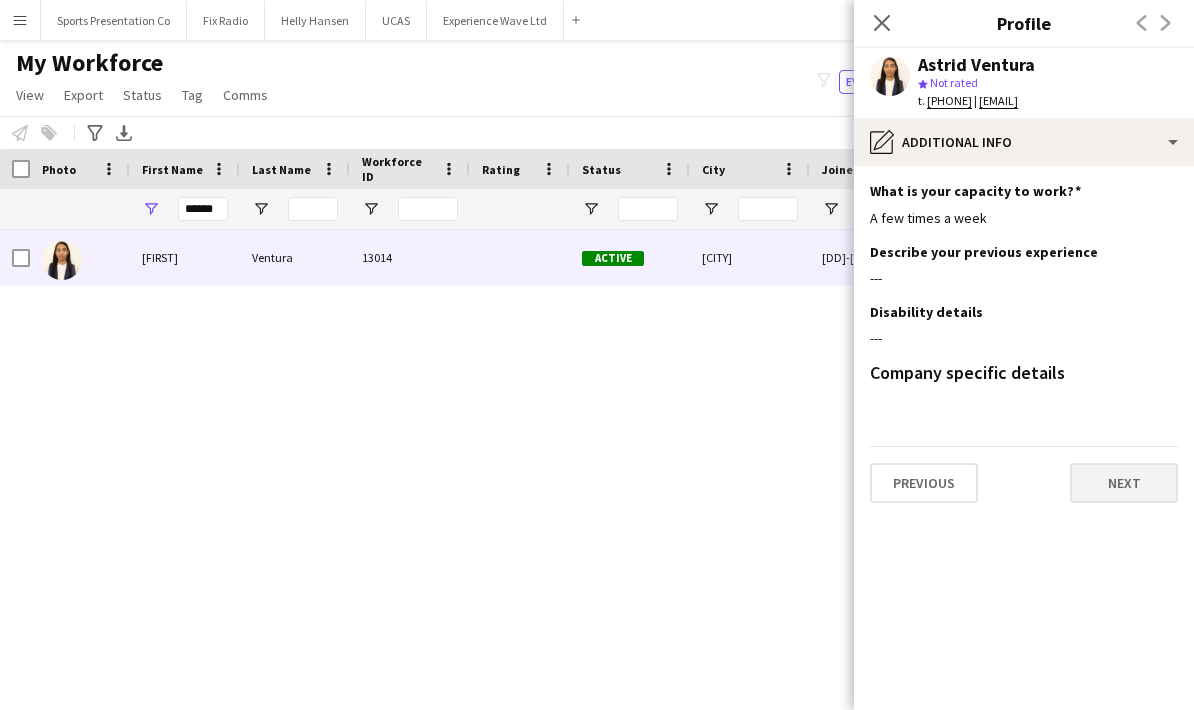 scroll, scrollTop: 0, scrollLeft: 0, axis: both 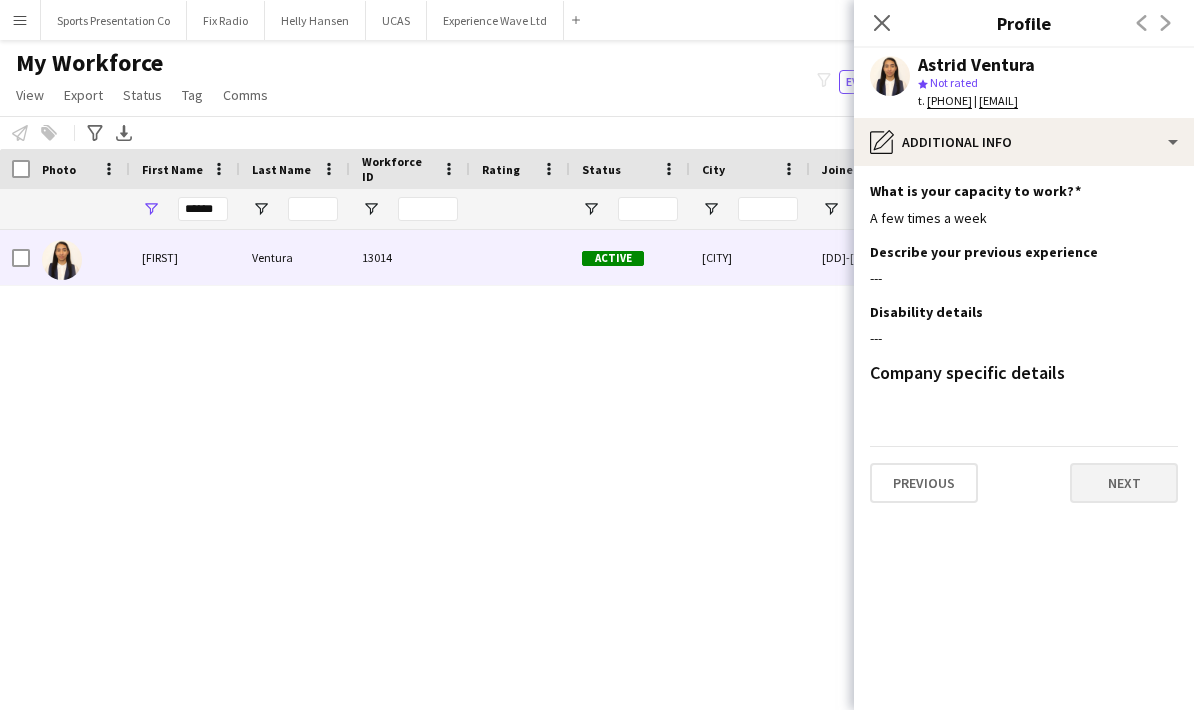 click on "Next" 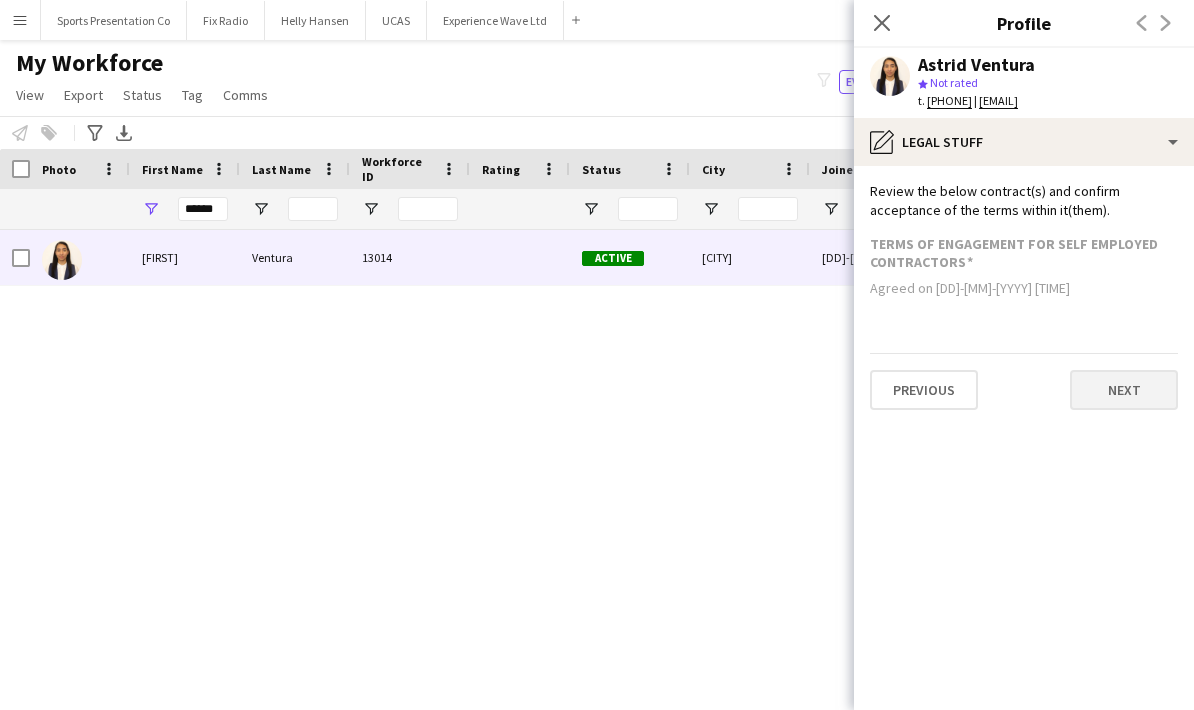 click on "Next" 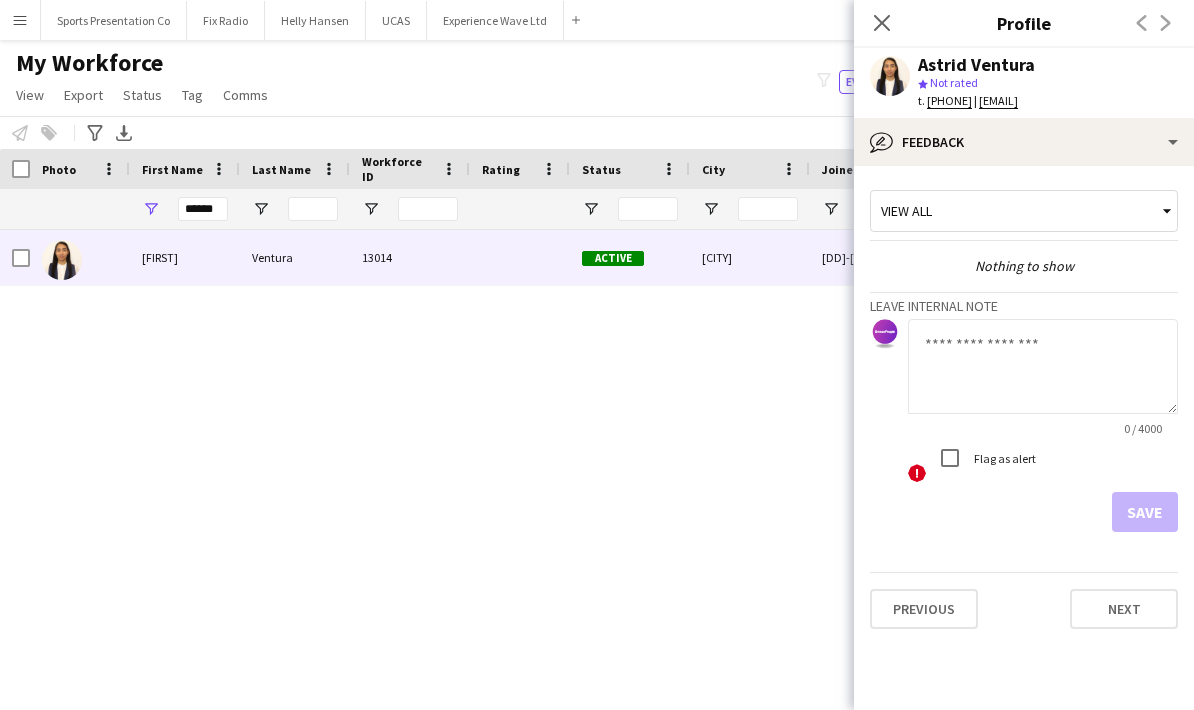 click 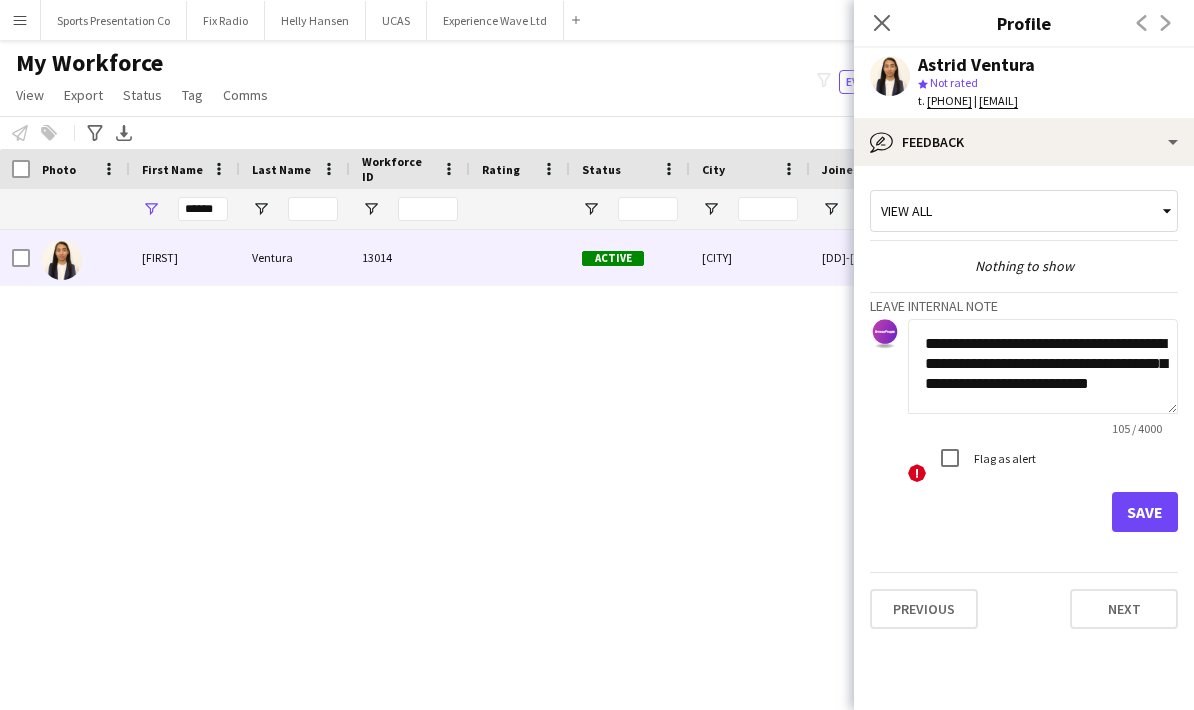 scroll, scrollTop: 1, scrollLeft: 0, axis: vertical 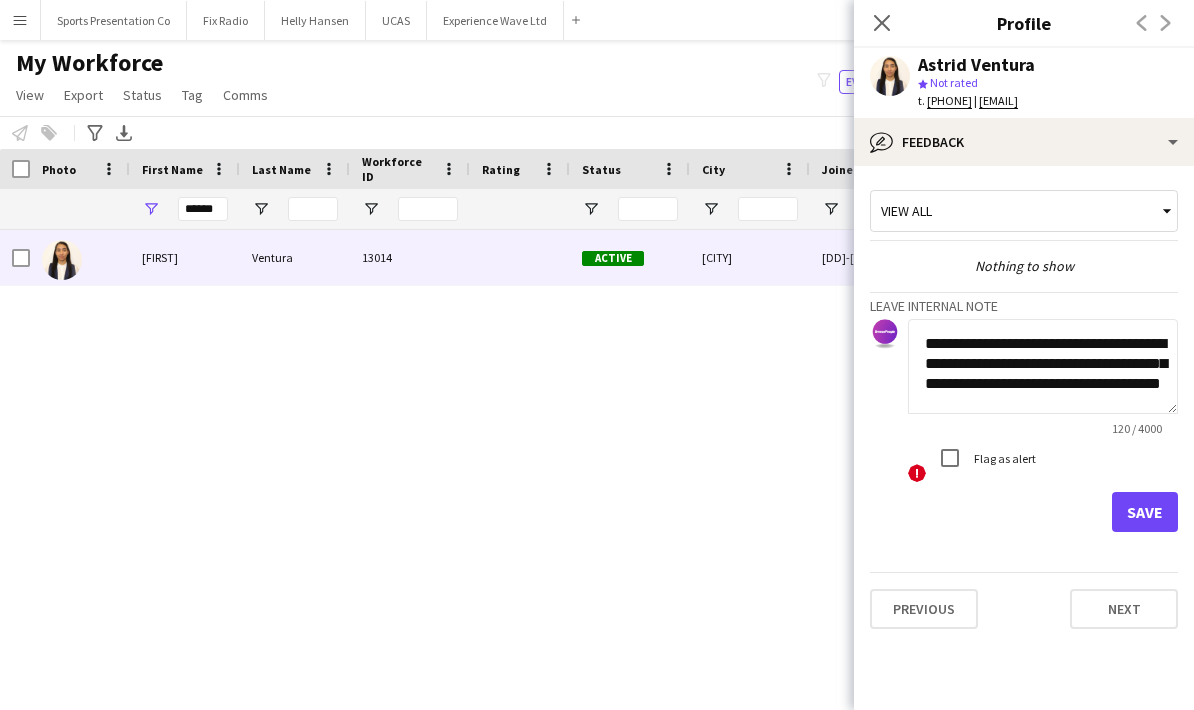 click on "**********" 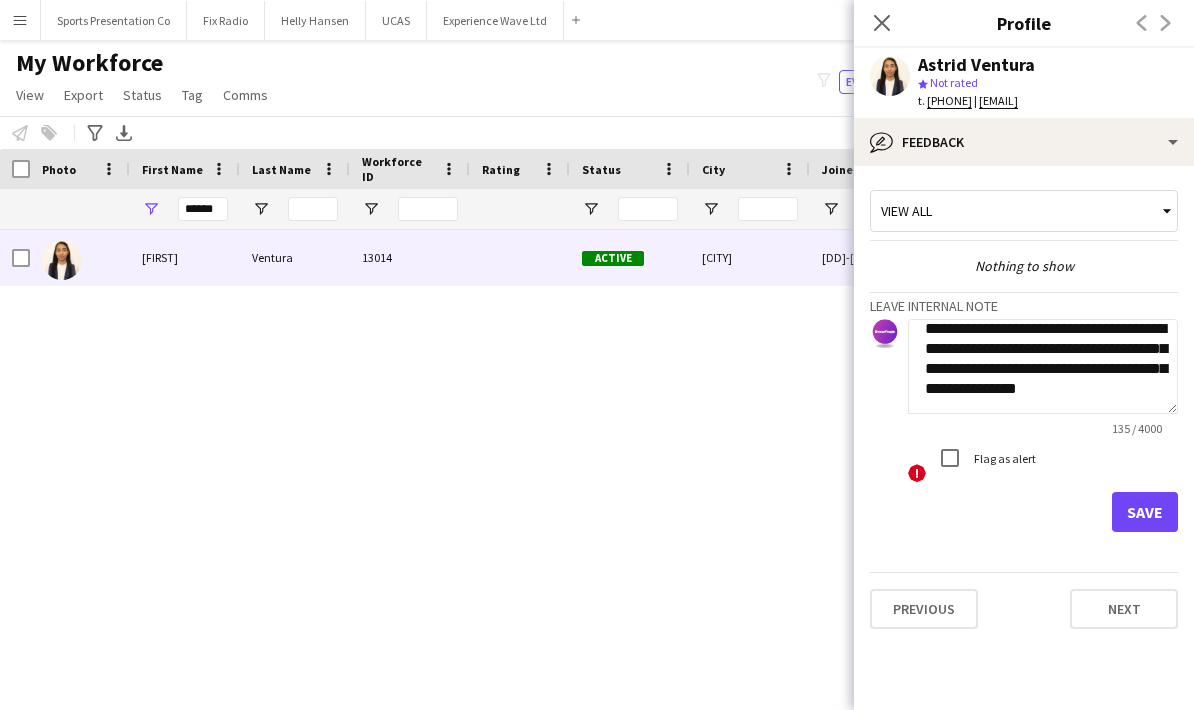 scroll, scrollTop: 15, scrollLeft: 0, axis: vertical 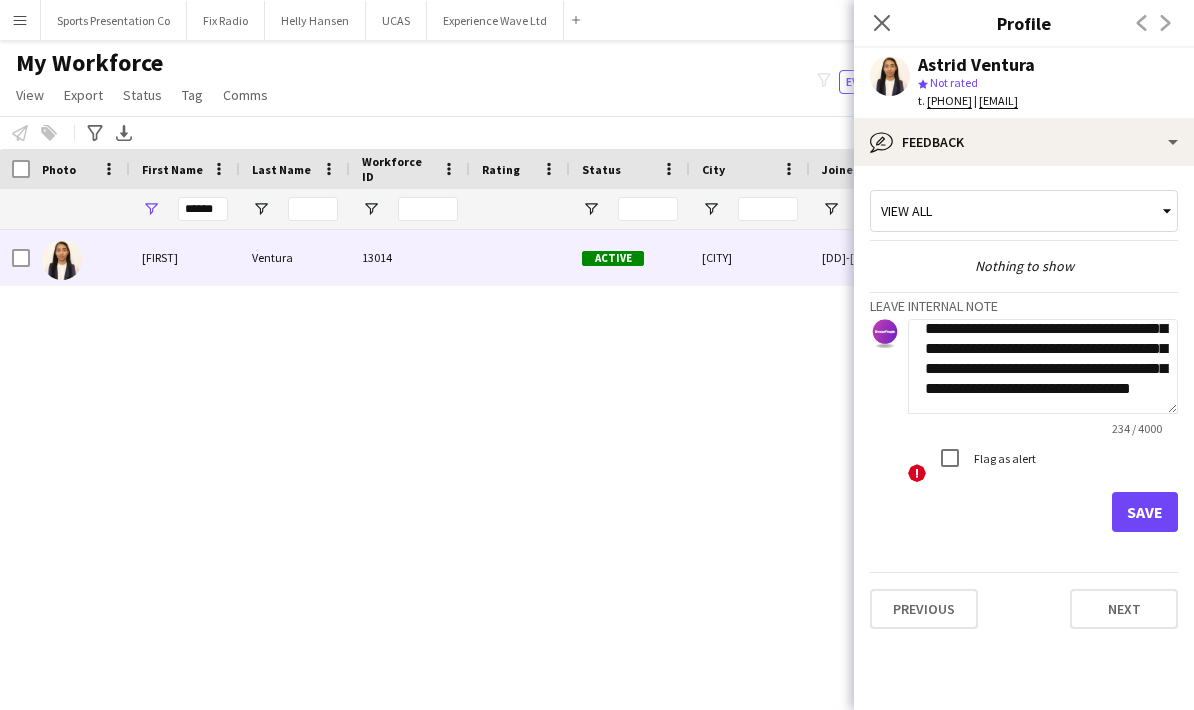 type on "**********" 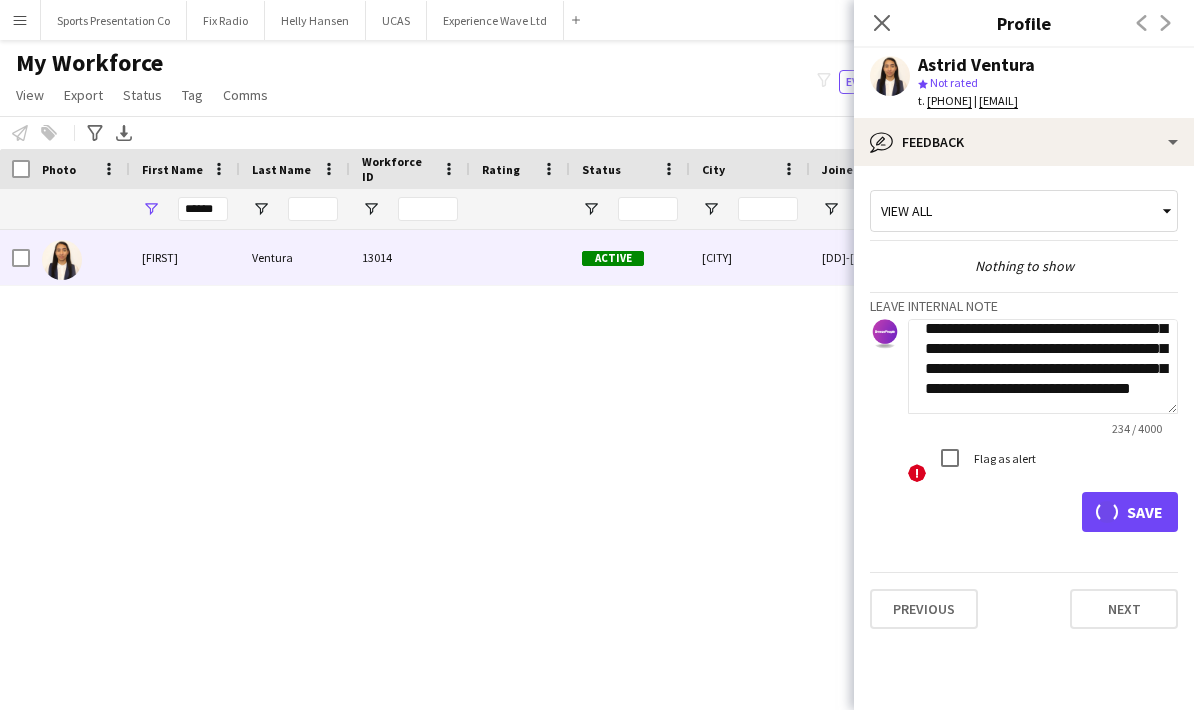 type 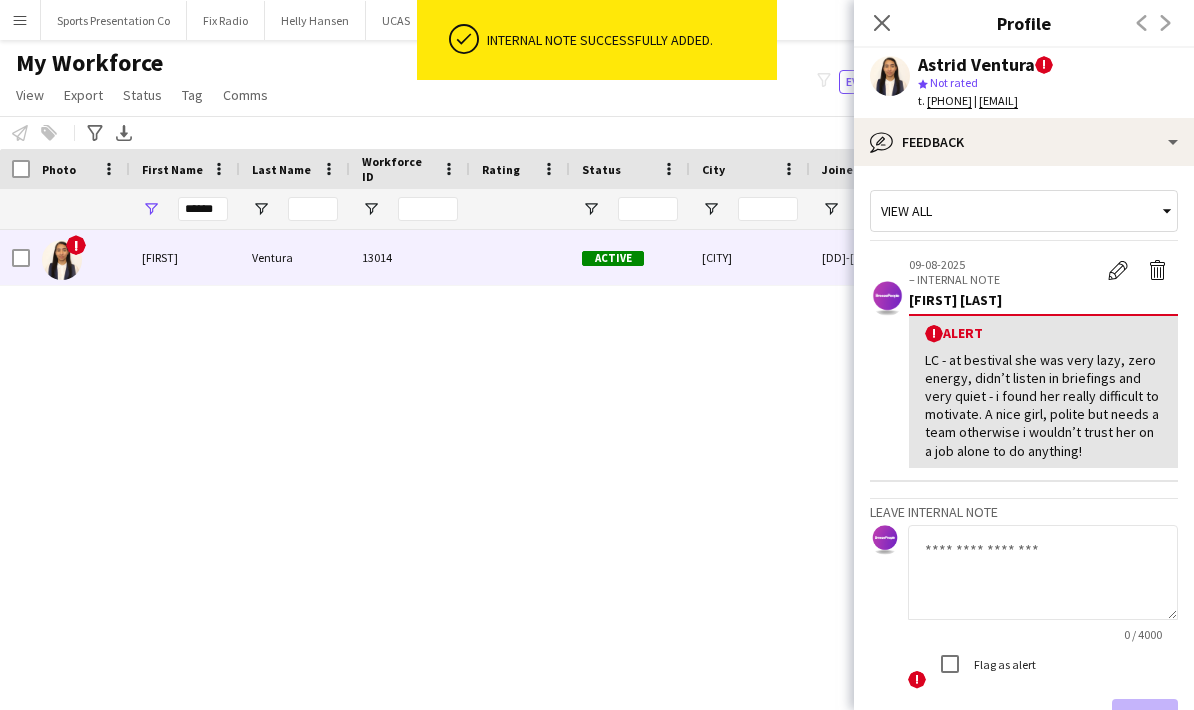 scroll, scrollTop: 0, scrollLeft: 0, axis: both 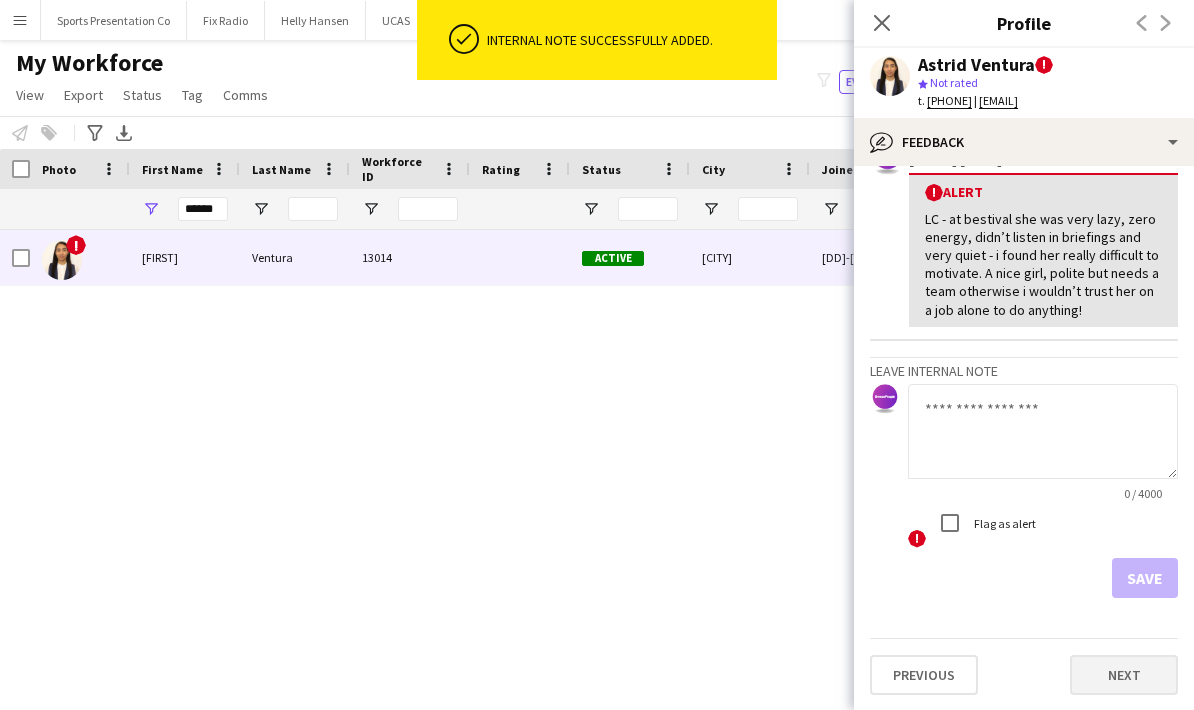 click on "Next" 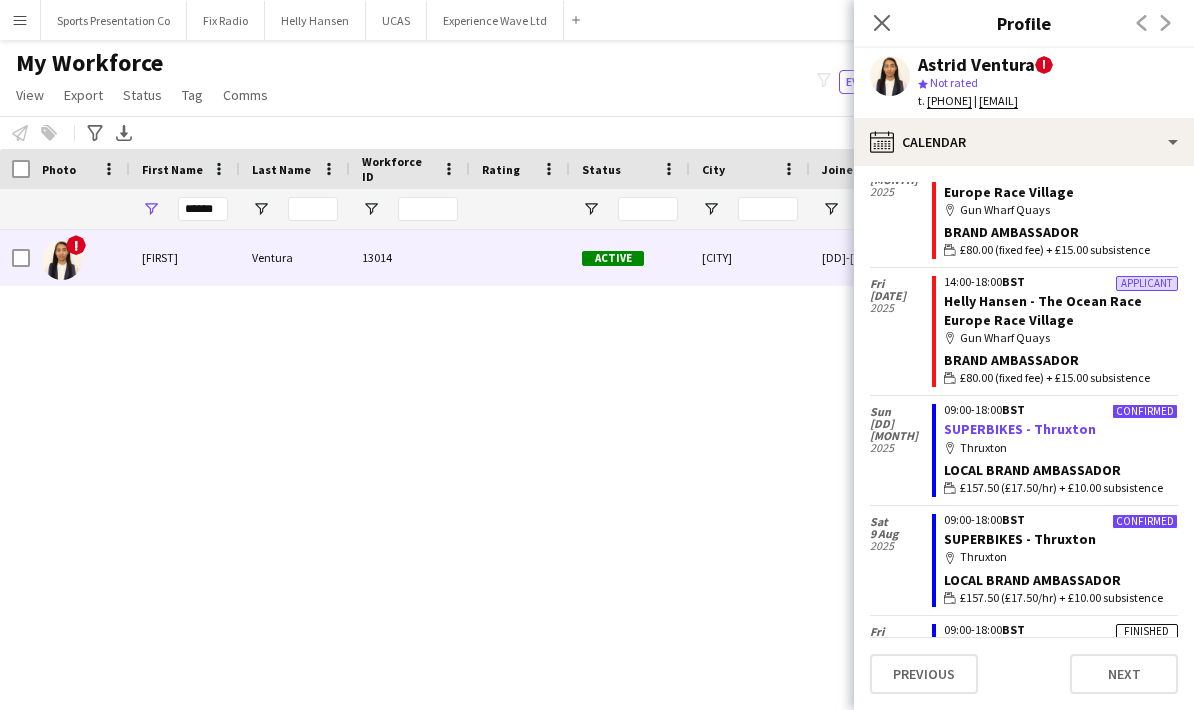 scroll, scrollTop: 47, scrollLeft: 0, axis: vertical 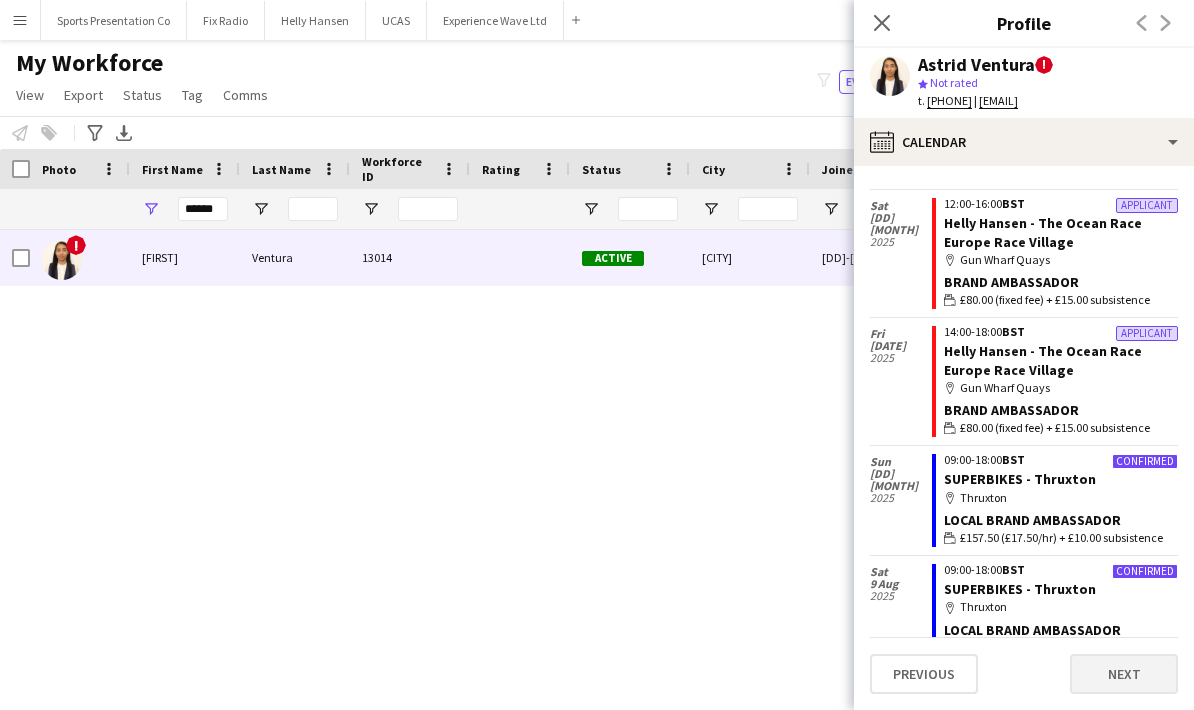 click on "Next" 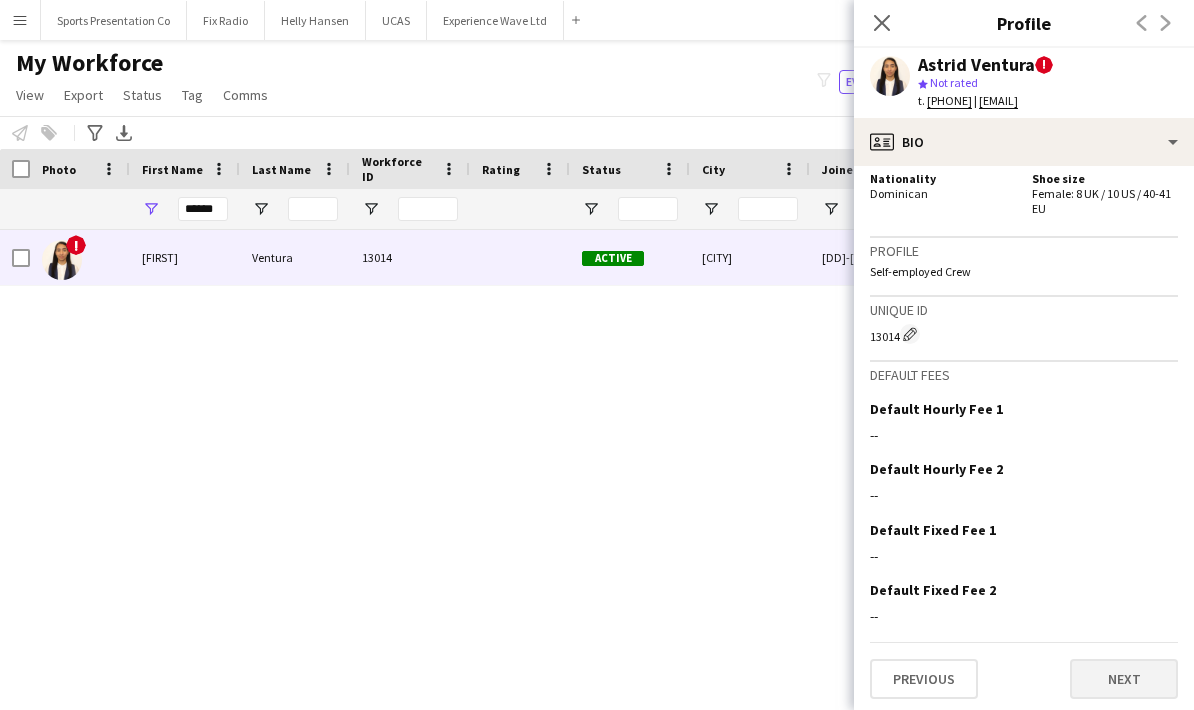 scroll, scrollTop: 1387, scrollLeft: 0, axis: vertical 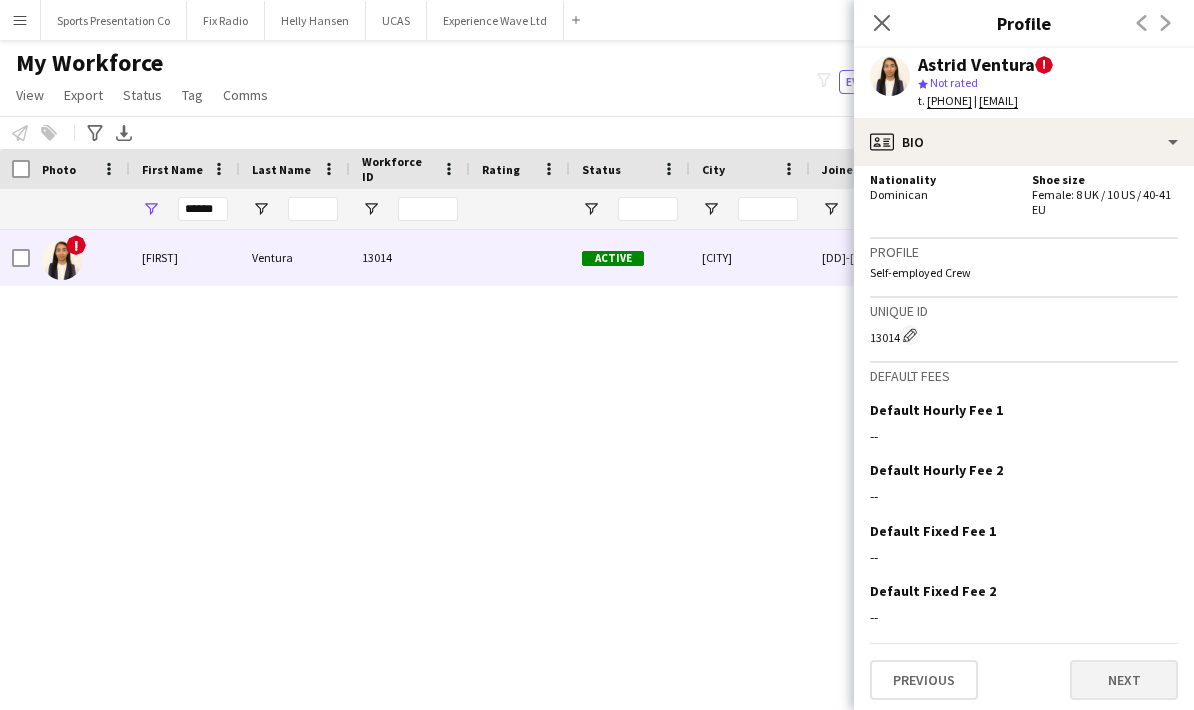 click on "Next" 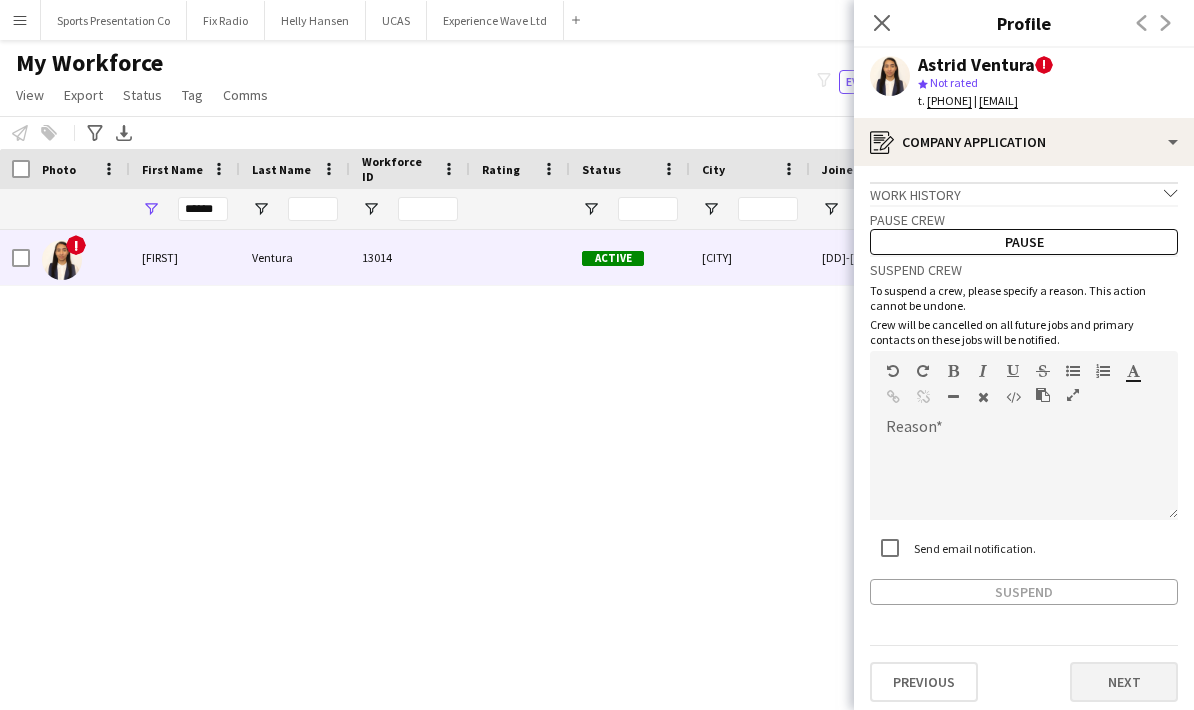 click on "Next" 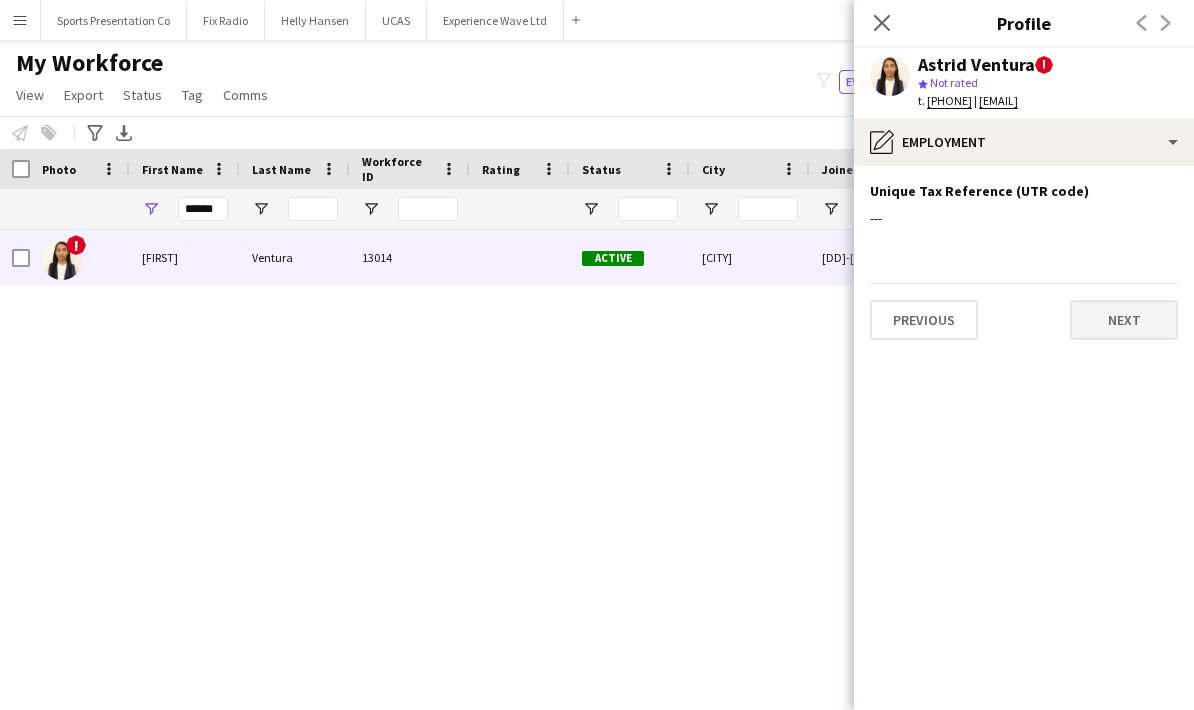 click on "Next" 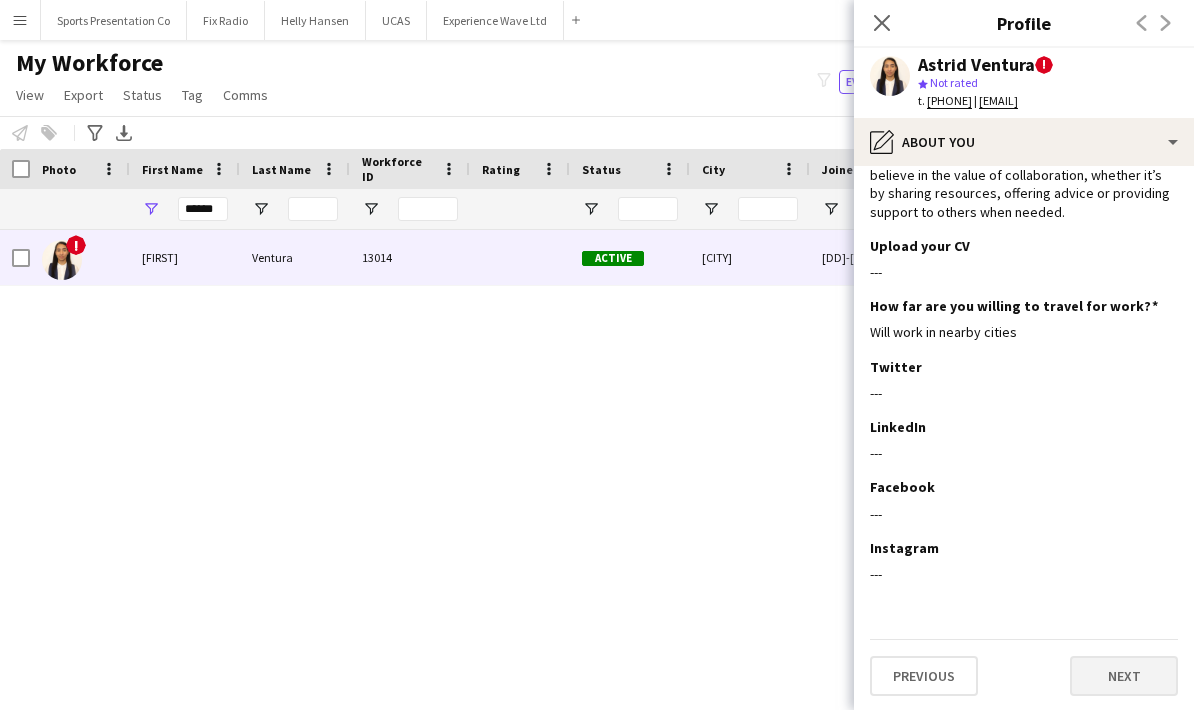scroll, scrollTop: 95, scrollLeft: 0, axis: vertical 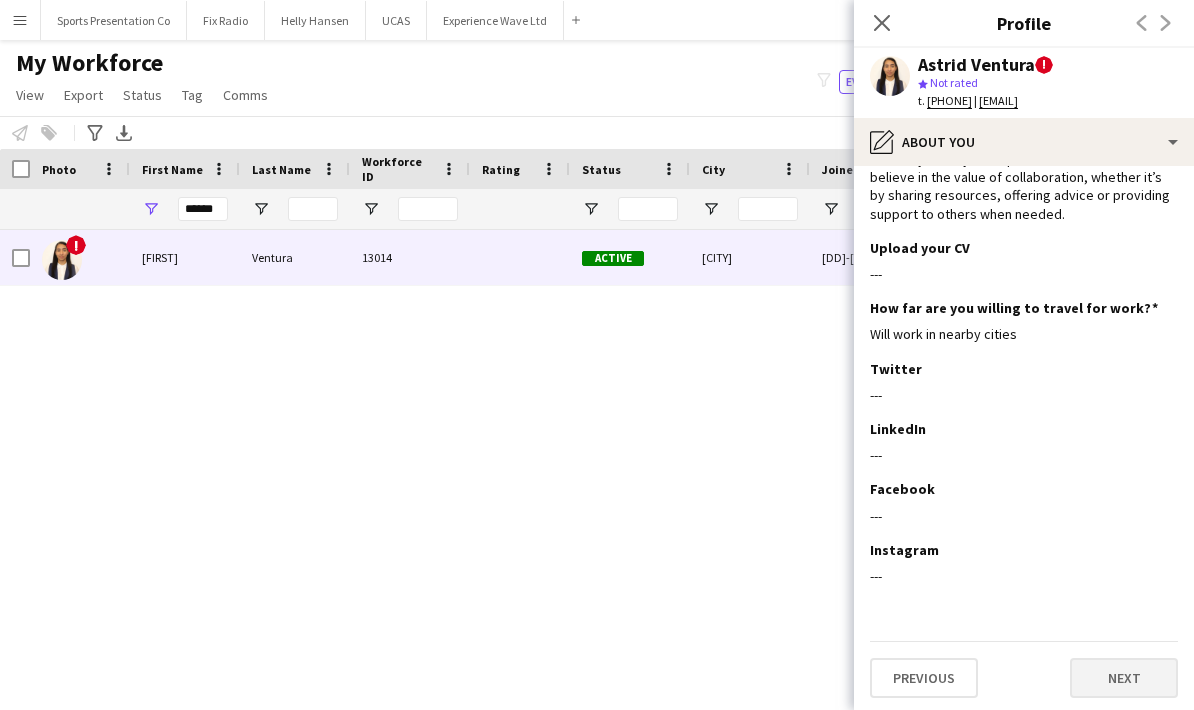 click on "Next" 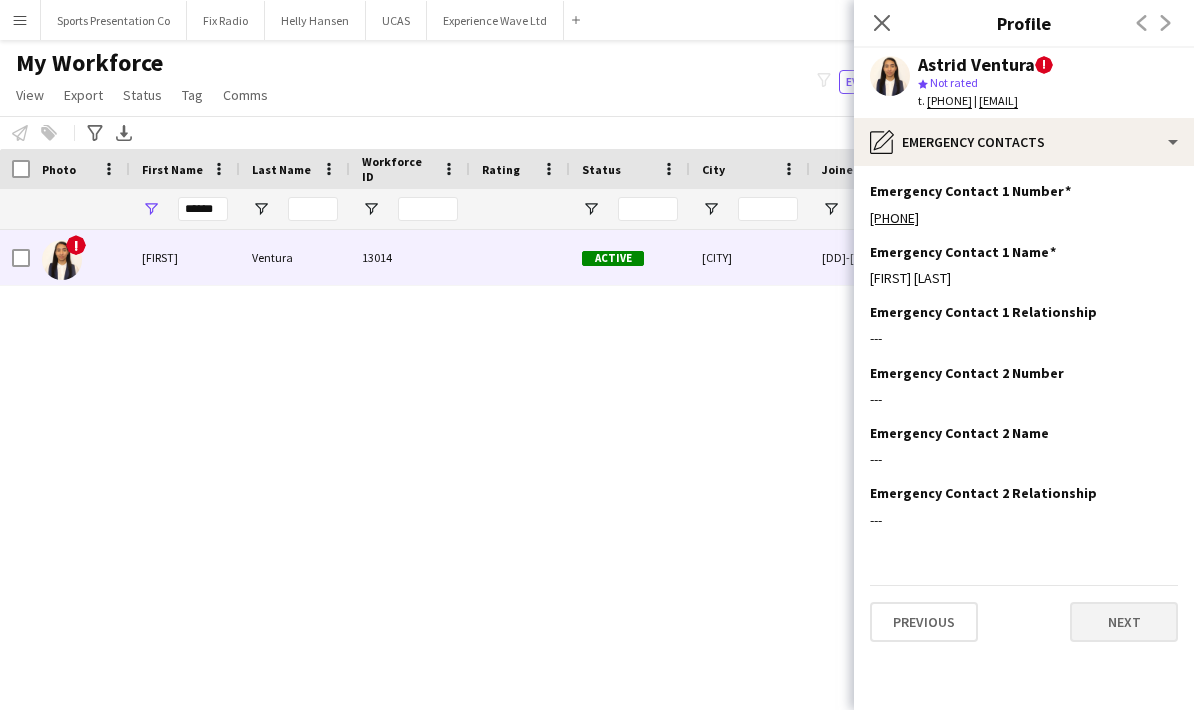 click on "Next" 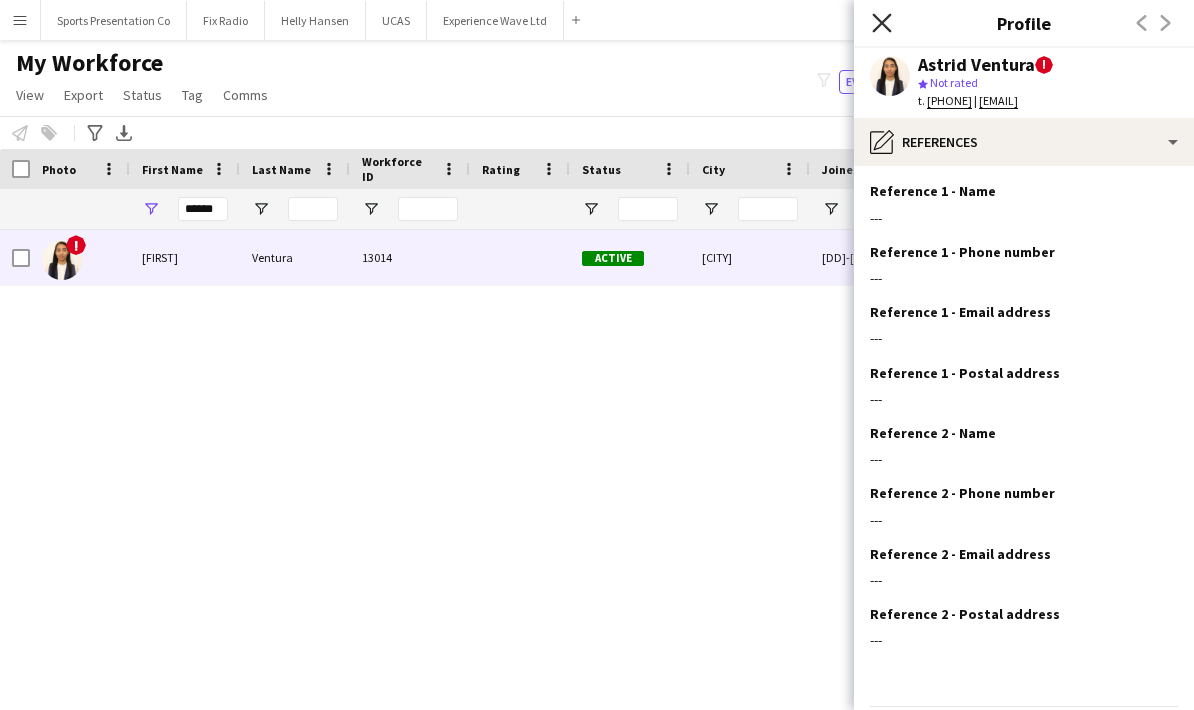 click on "Close pop-in" 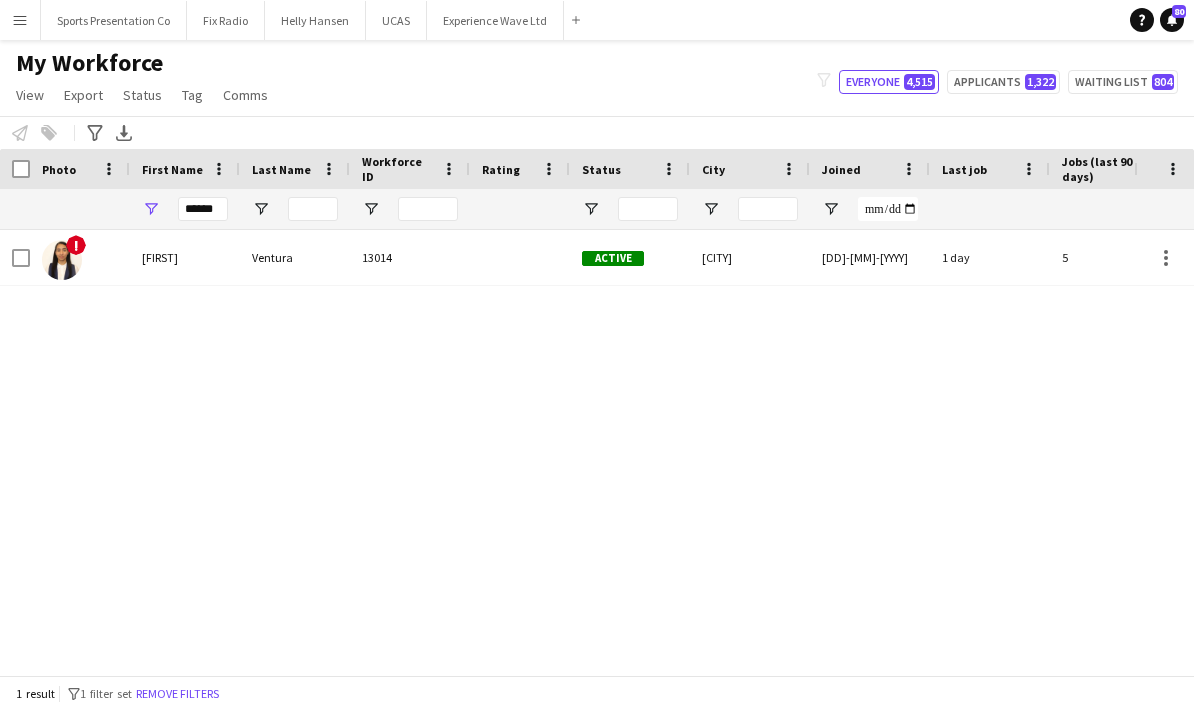 click on "!
Astrid Ventura 13014 Active Portsmouth 06-12-2024 1 day 5 astridventura1703@gmail.com" at bounding box center [567, 452] 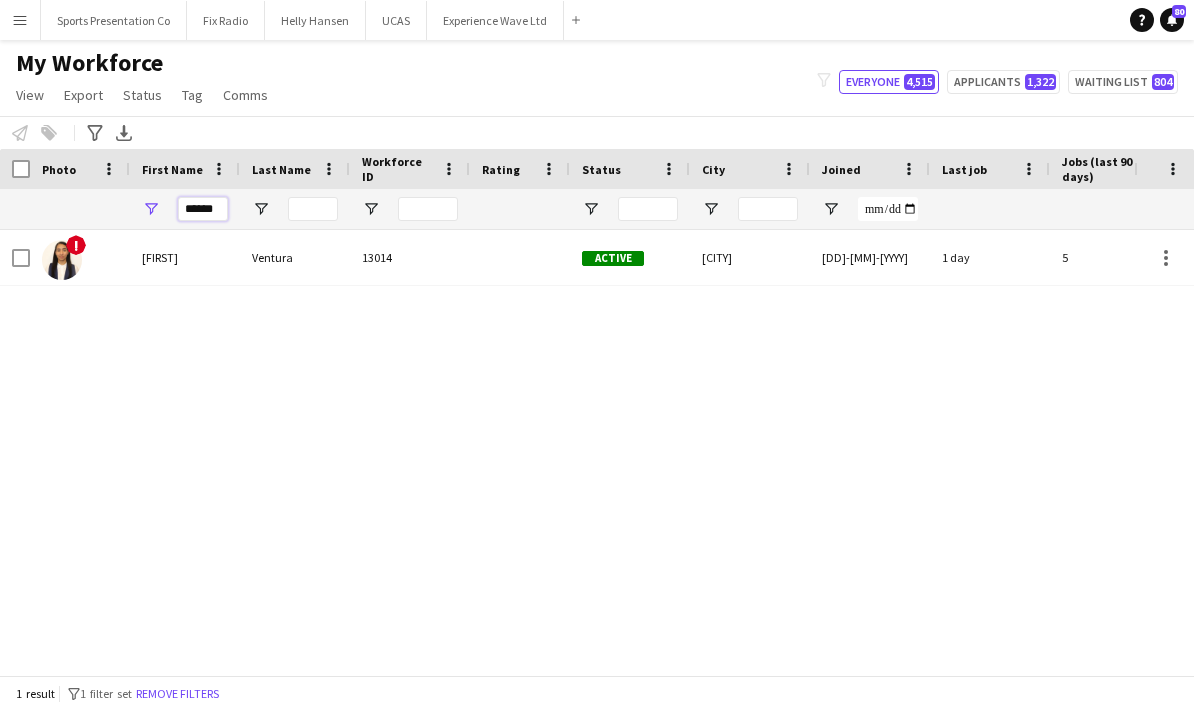 drag, startPoint x: 215, startPoint y: 132, endPoint x: 188, endPoint y: 129, distance: 27.166155 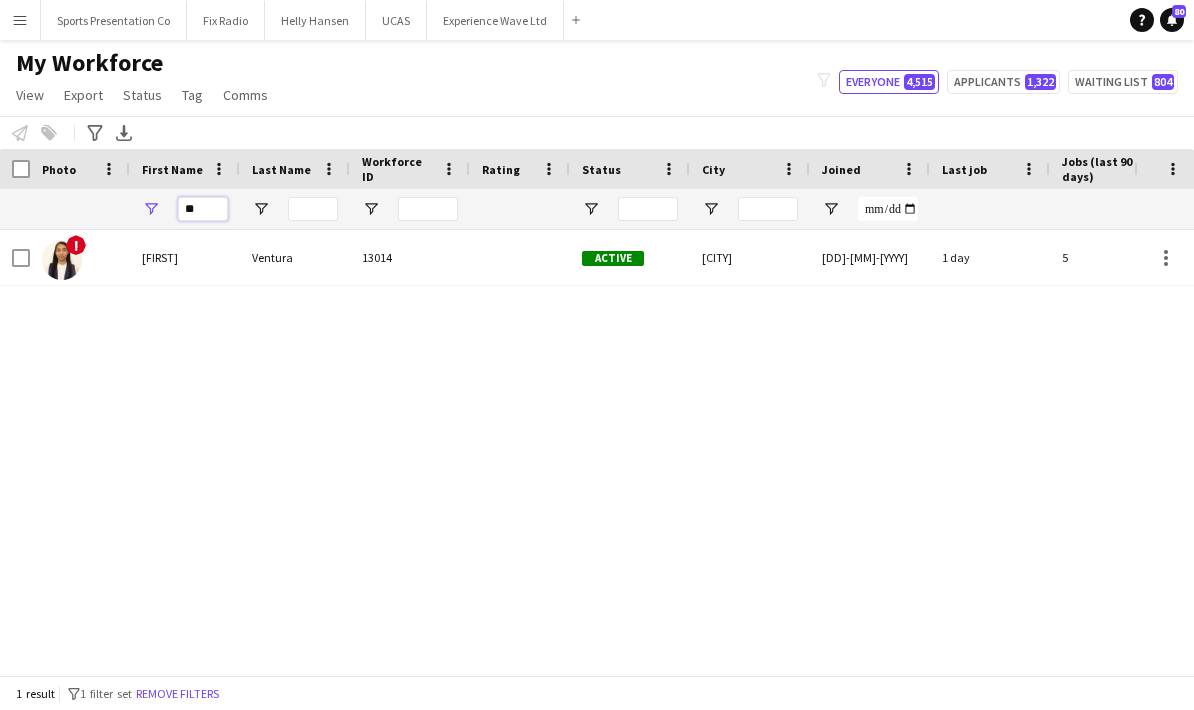 type on "*" 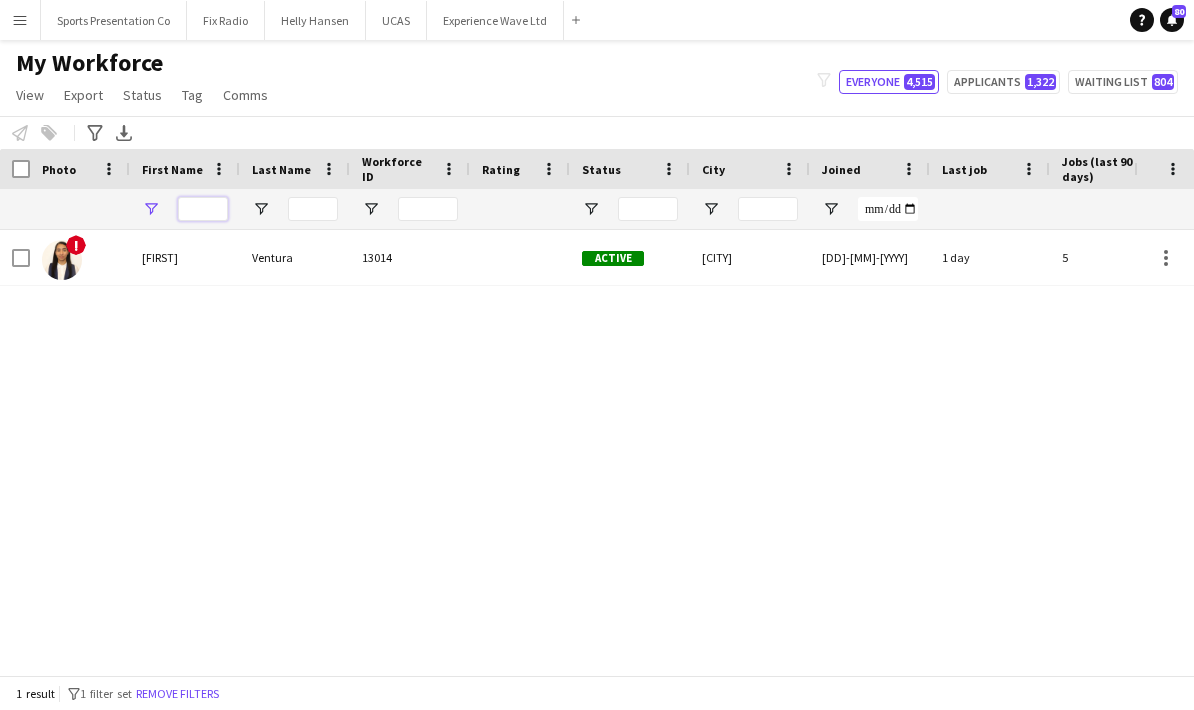 type on "*" 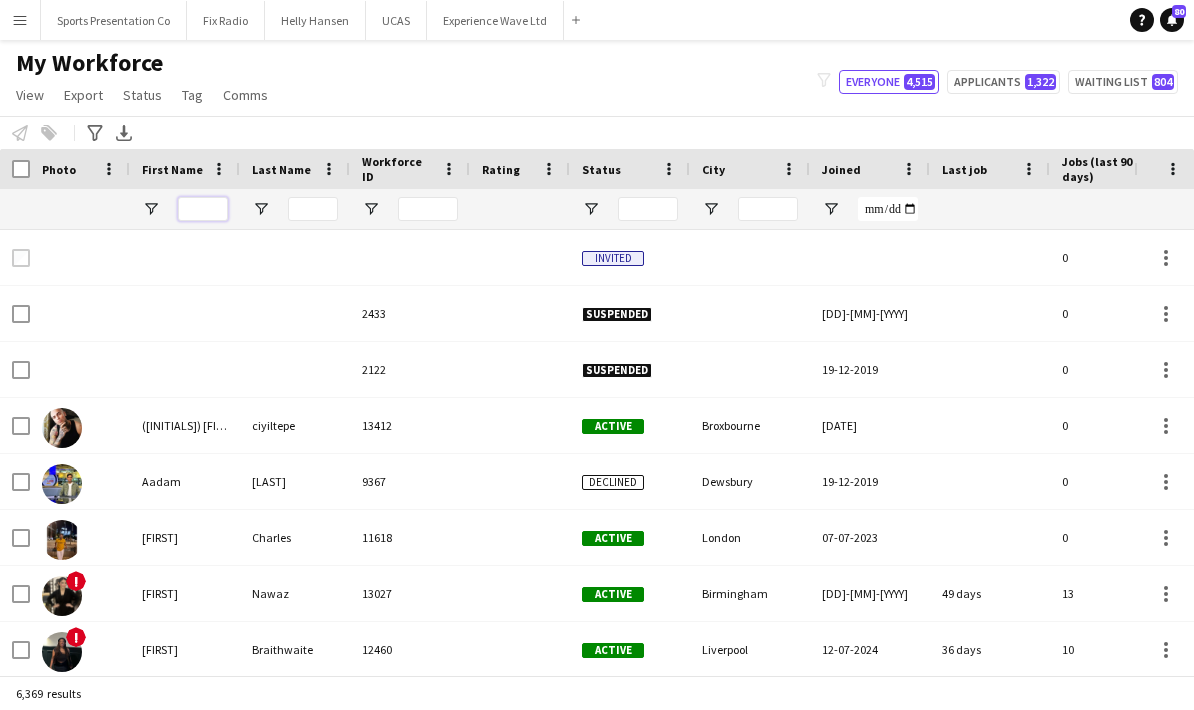 type on "*" 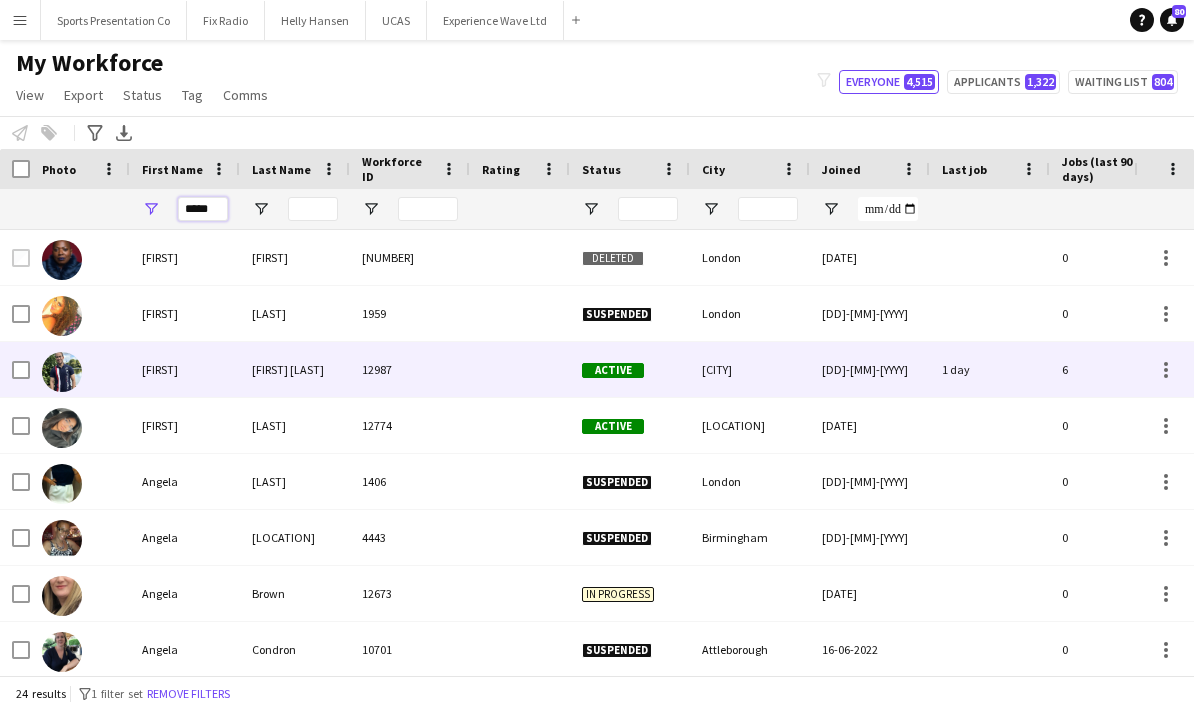 scroll, scrollTop: 37, scrollLeft: 0, axis: vertical 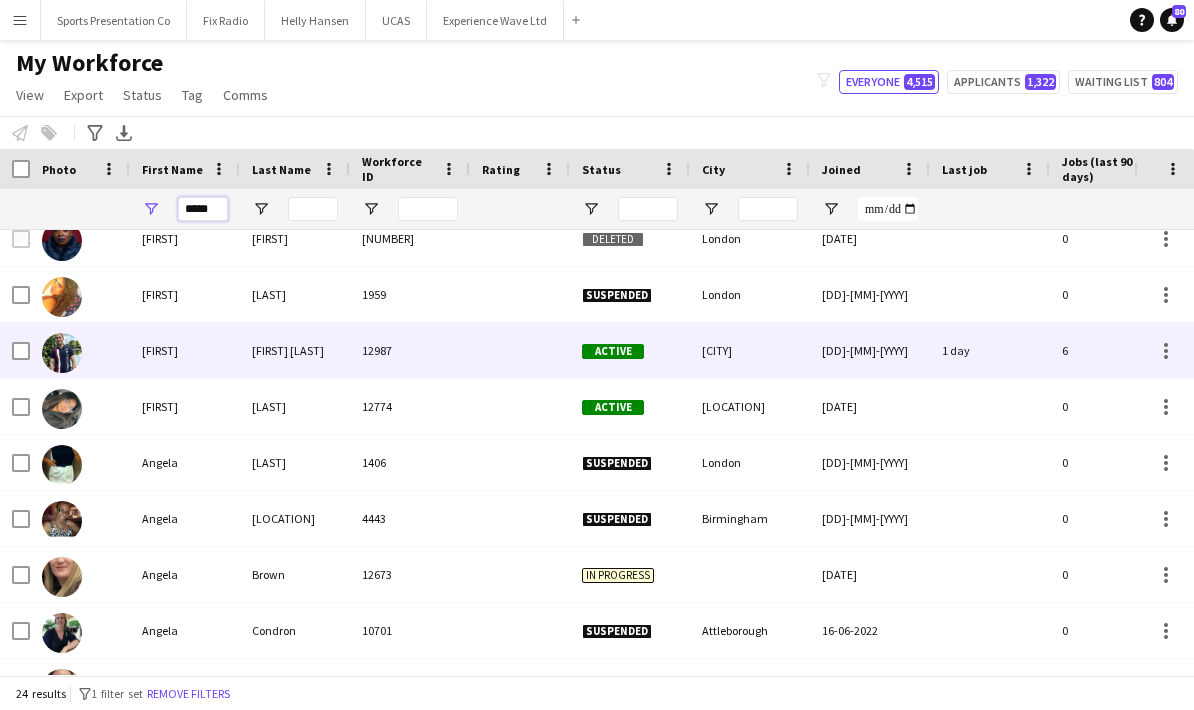 type on "*****" 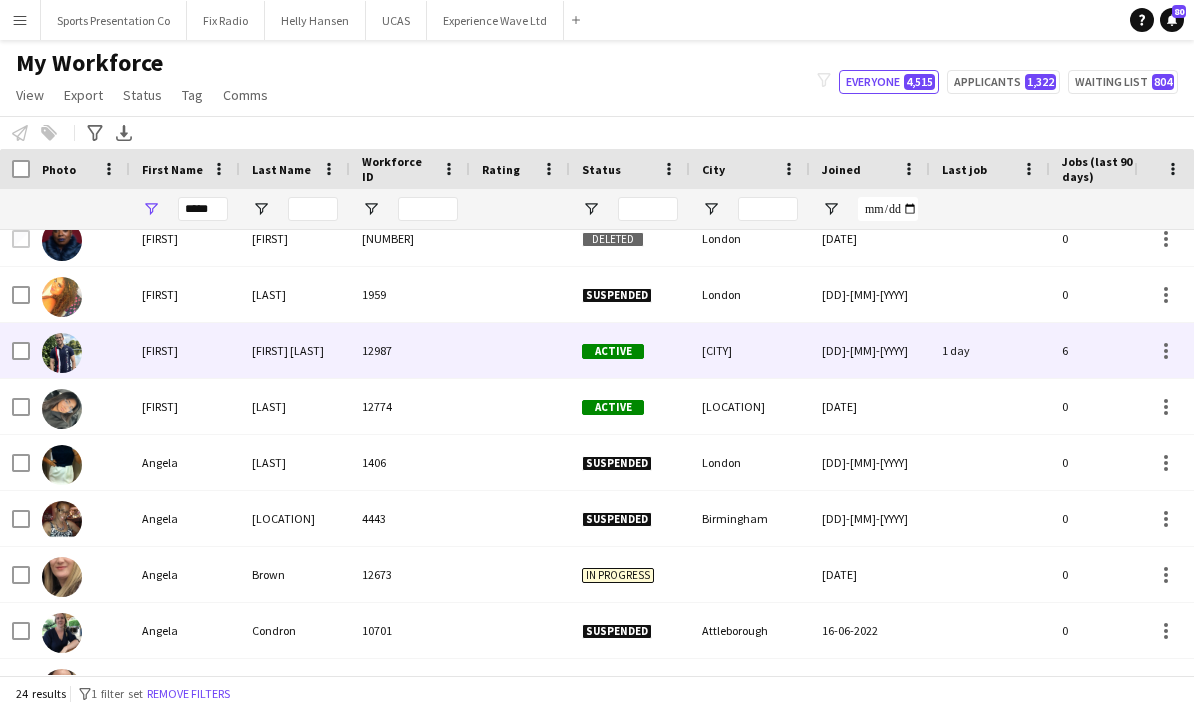 click on "Gervacio Bido" at bounding box center [295, 350] 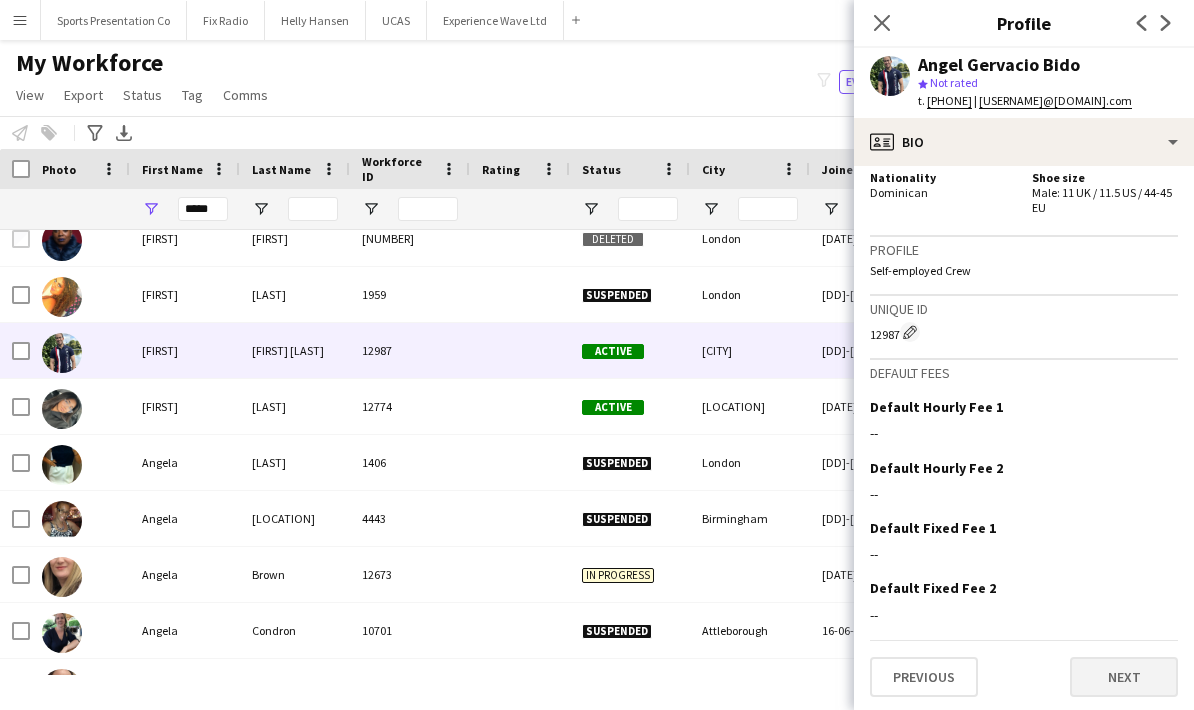 click on "Next" 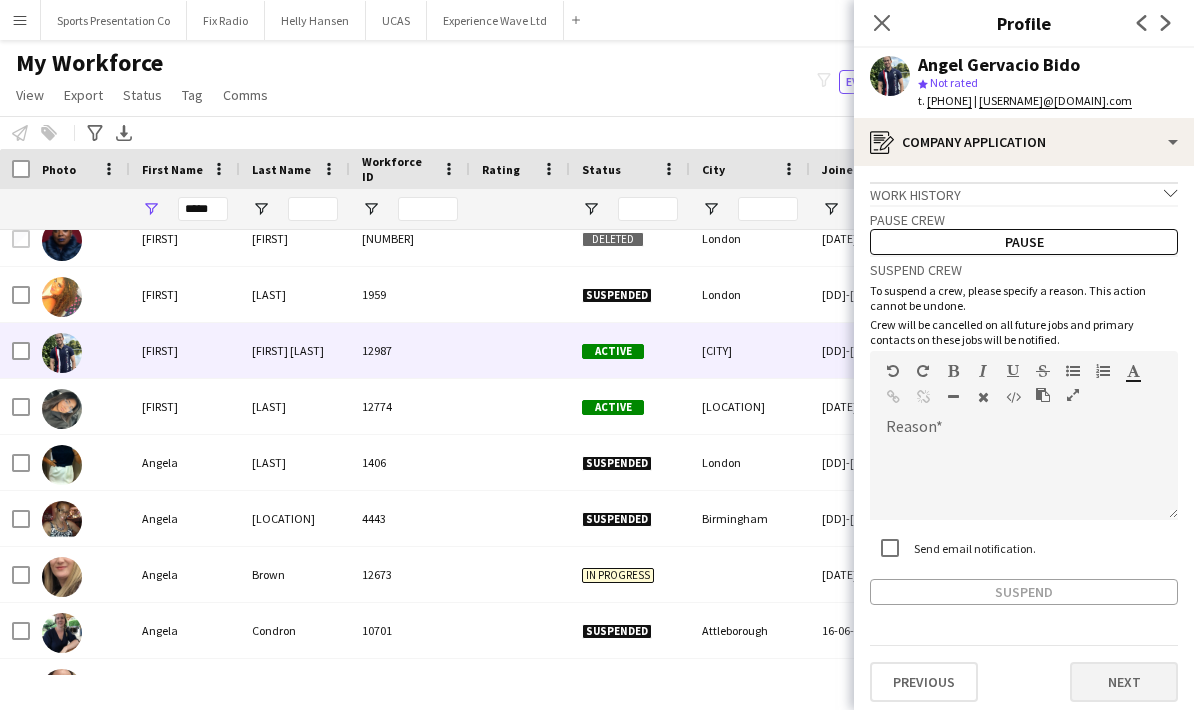 click on "Next" 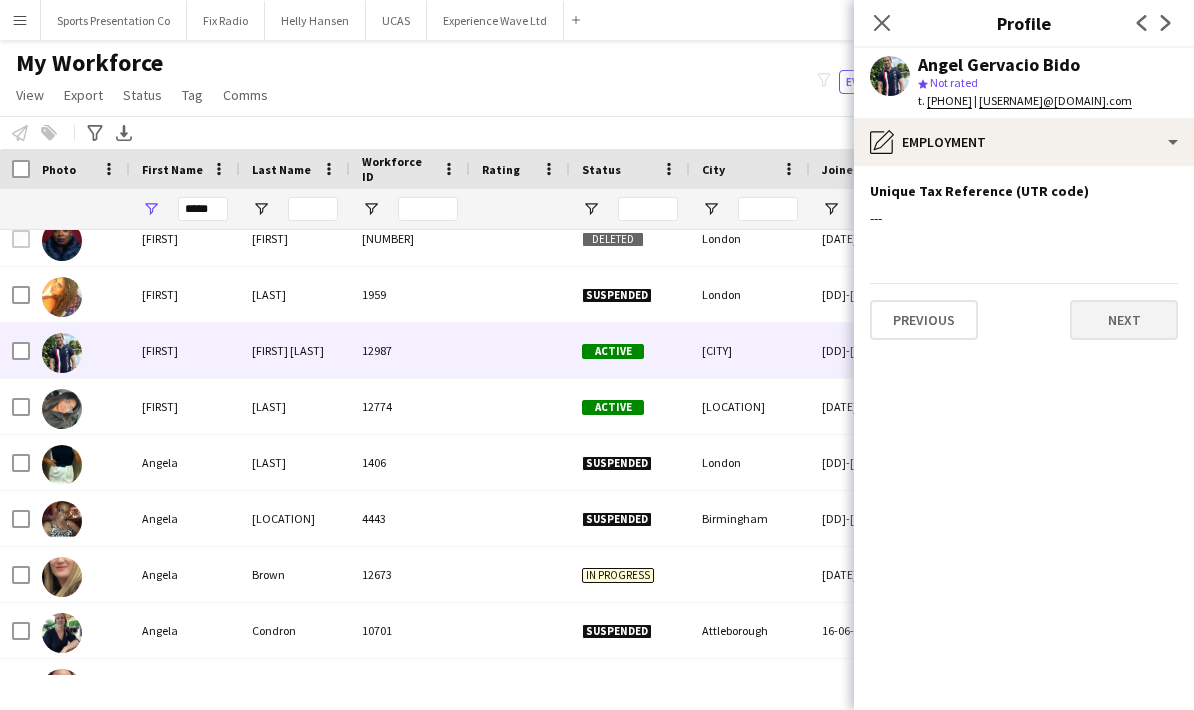 click on "Next" 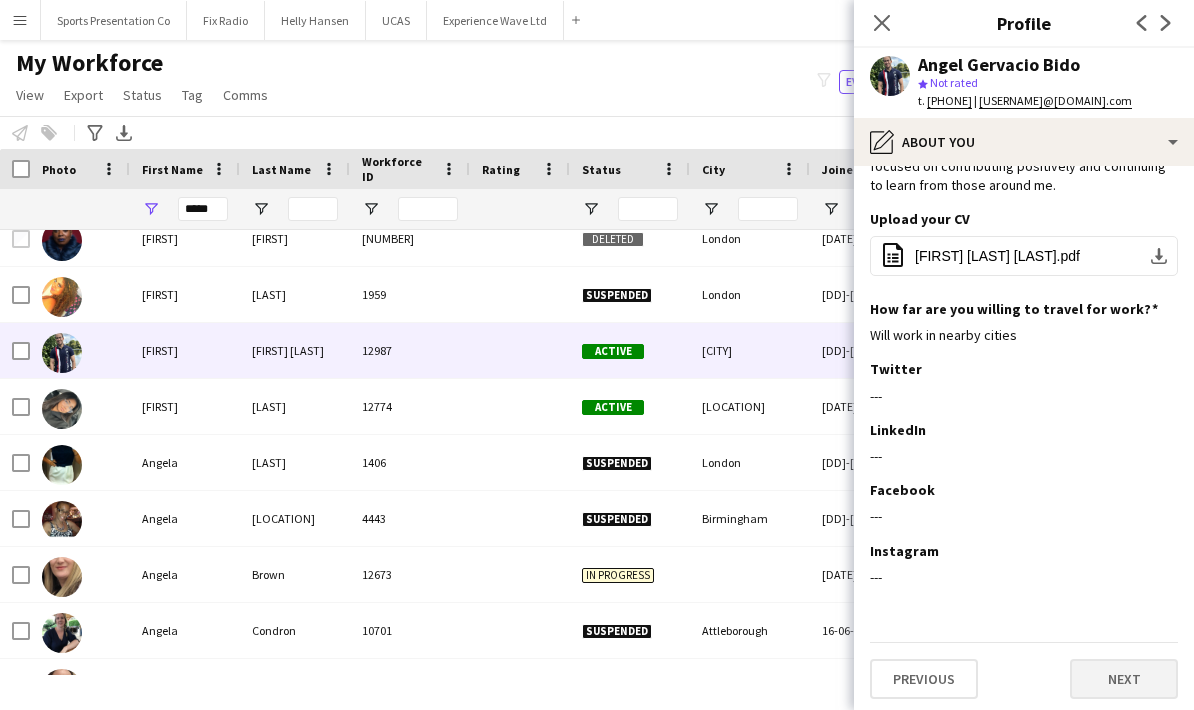 click on "Next" 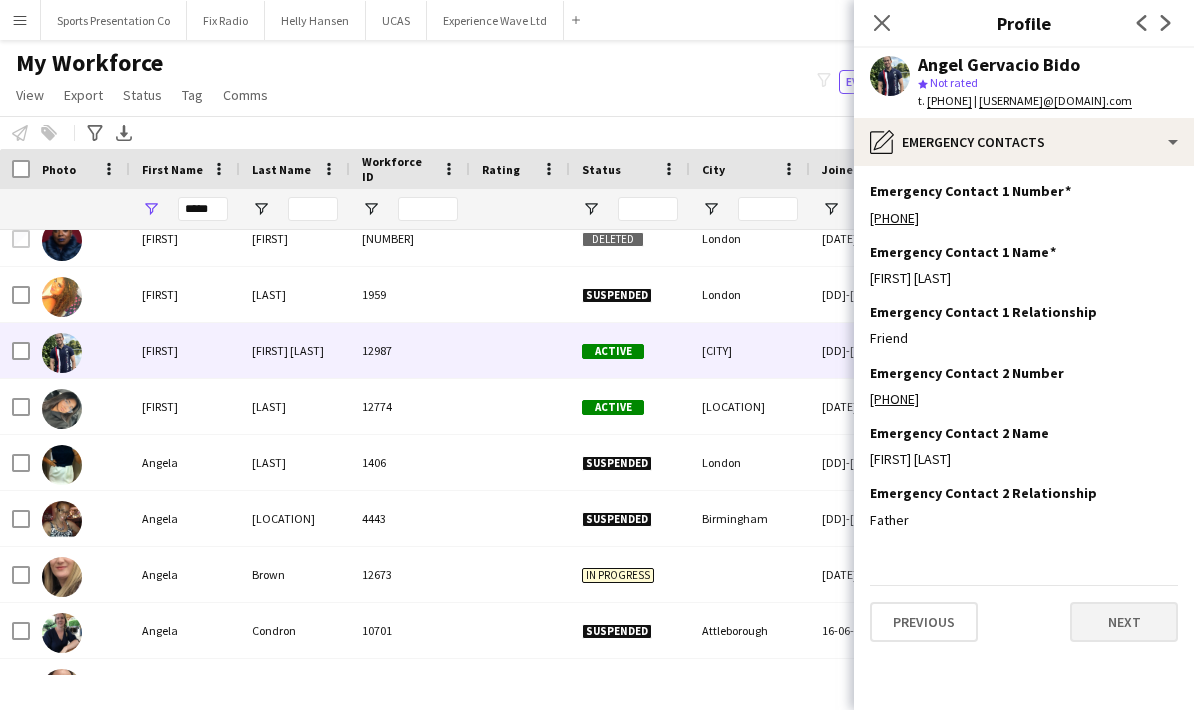 click on "Next" 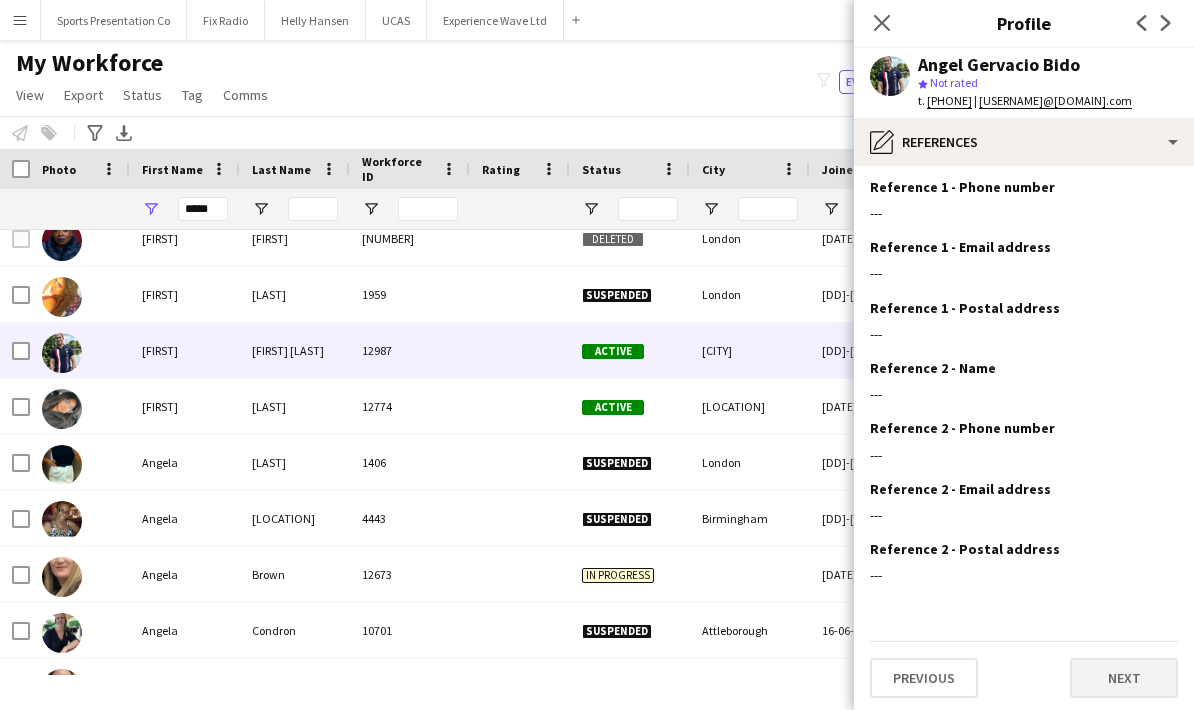 click on "Next" 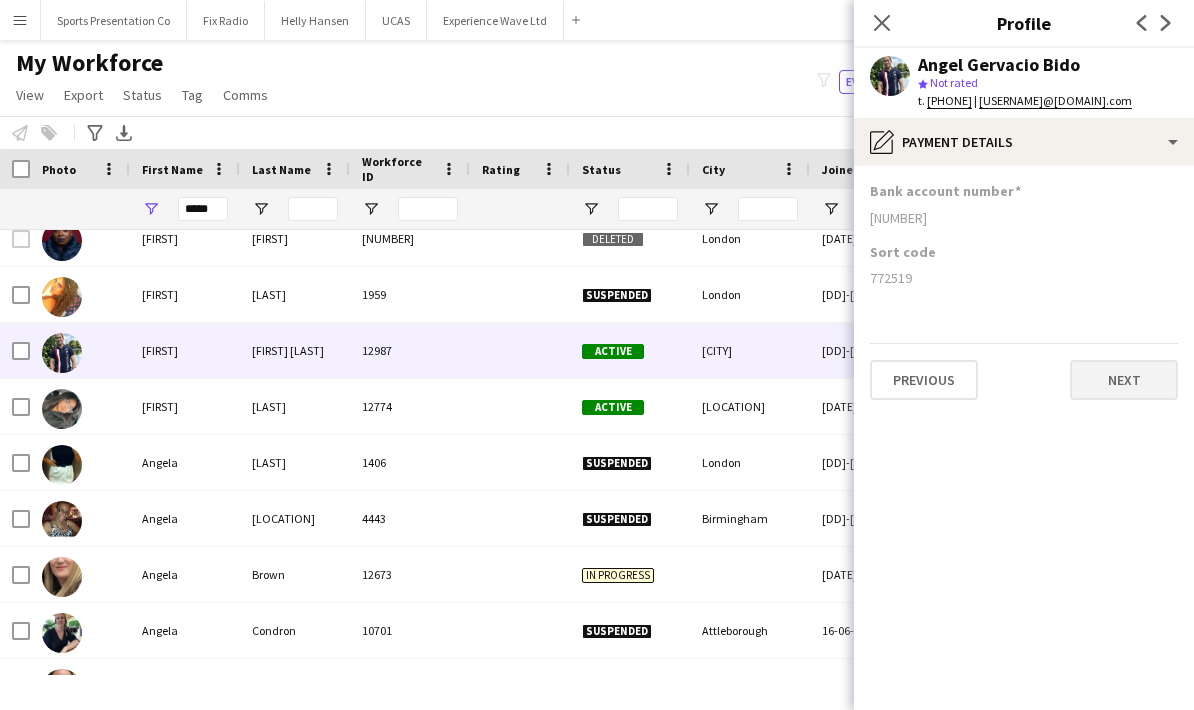 click on "Next" 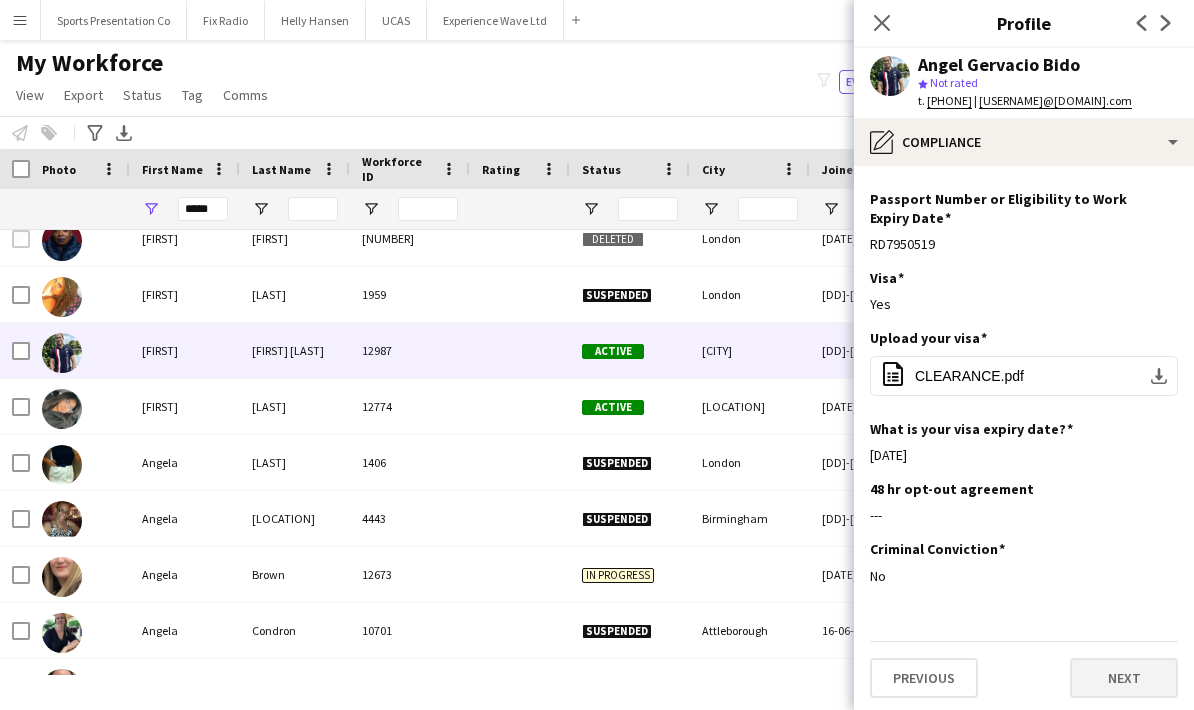 click on "Next" 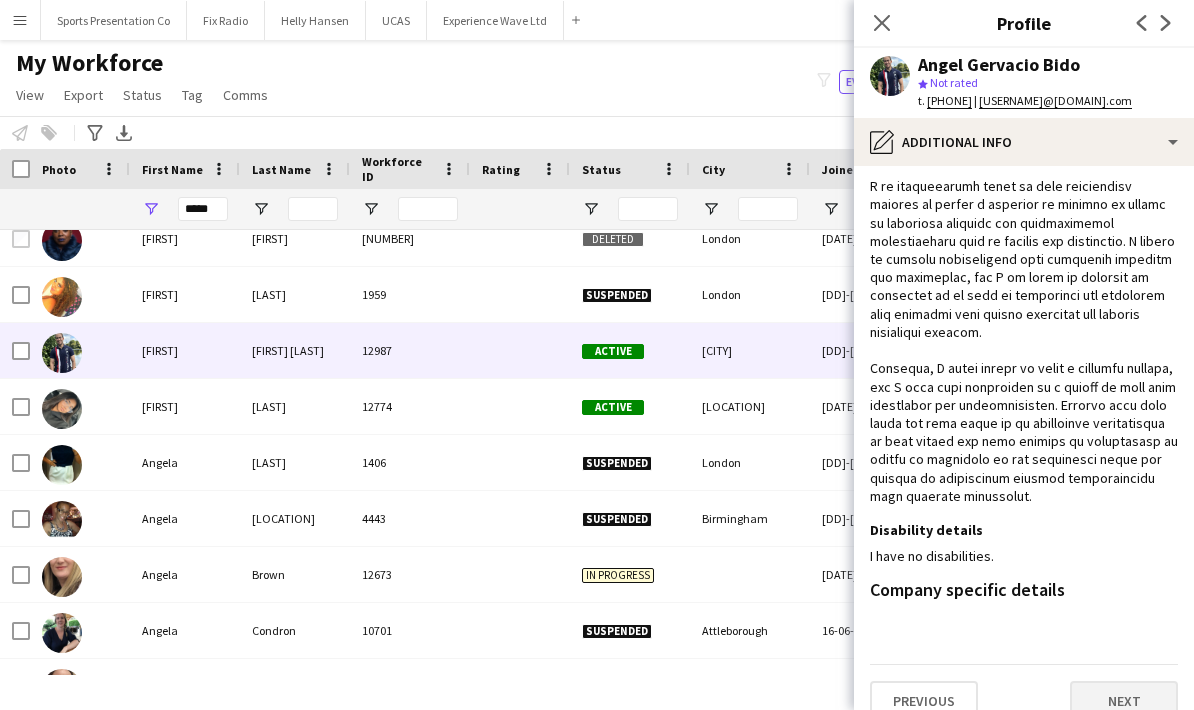 click on "Next" 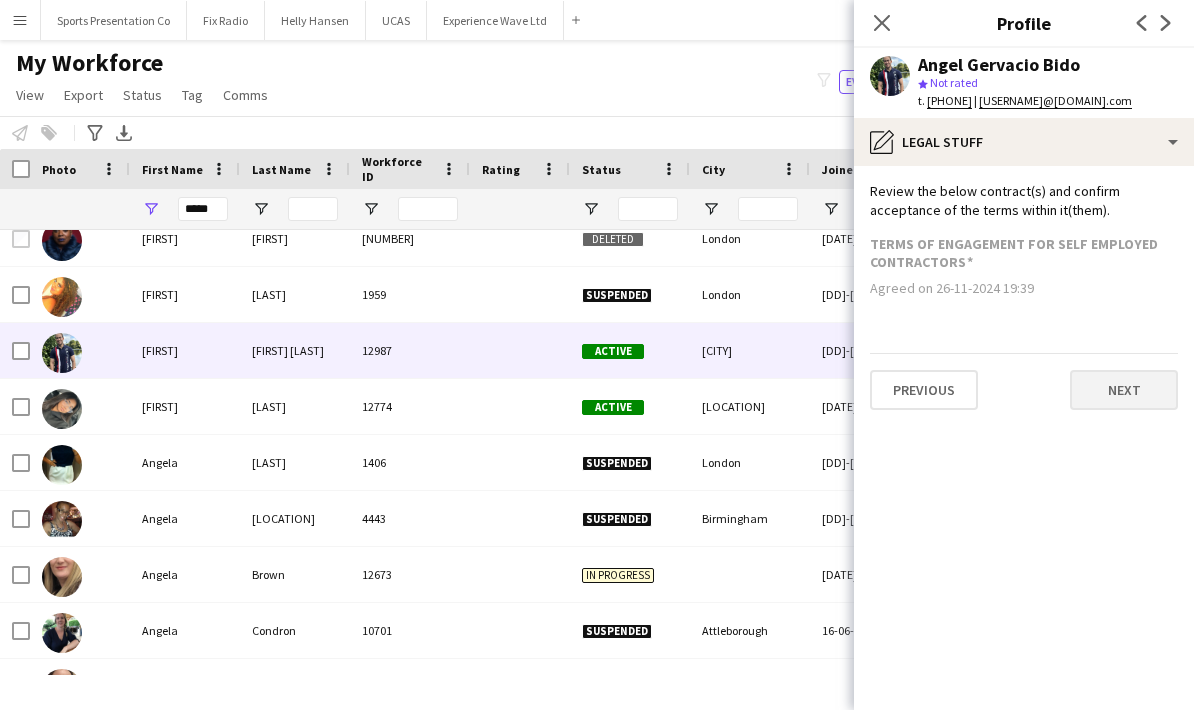click on "Next" 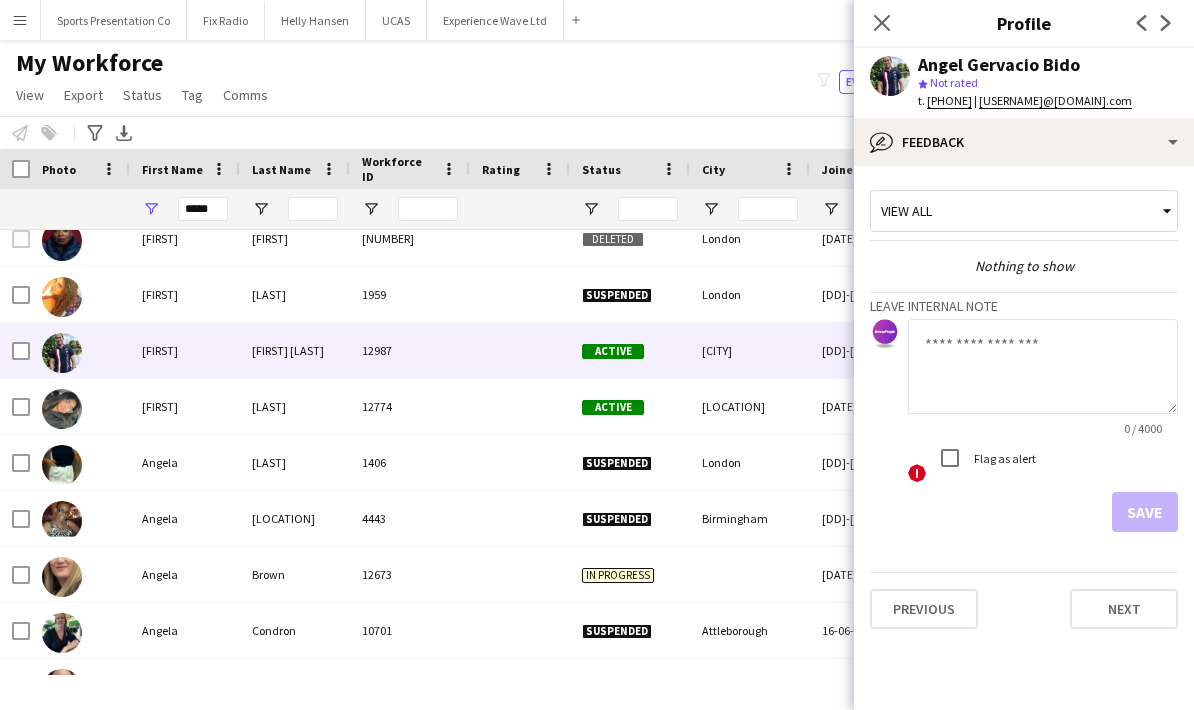 click 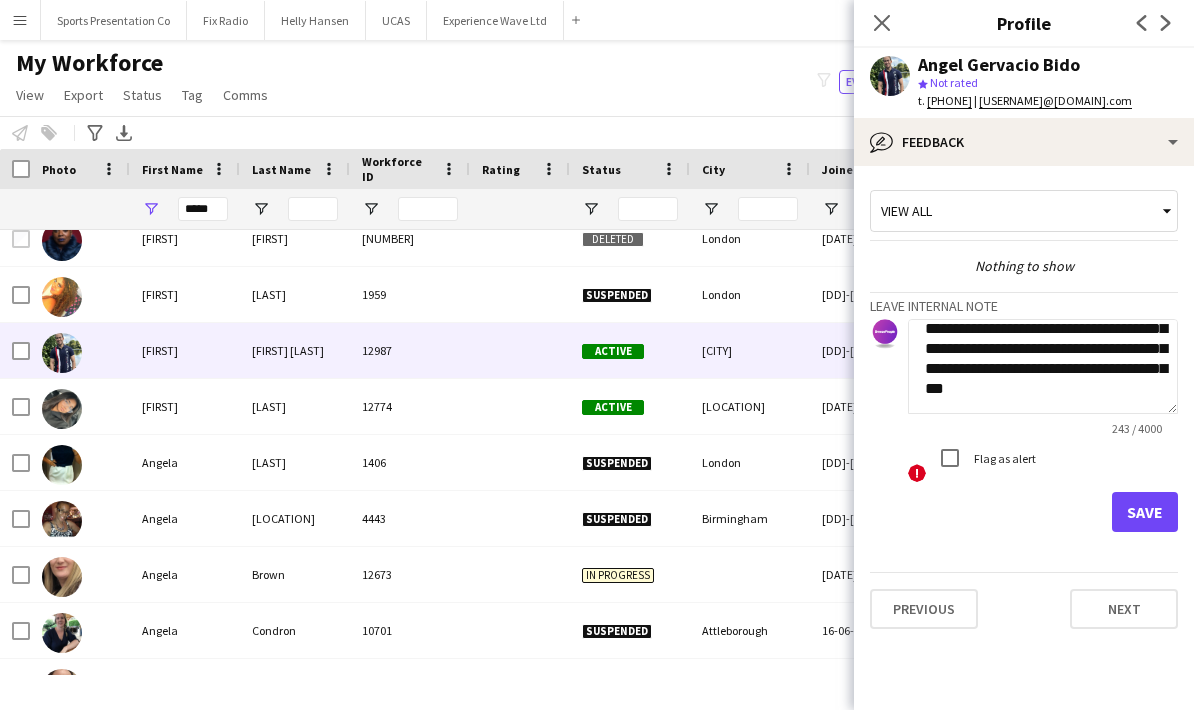 scroll, scrollTop: 95, scrollLeft: 0, axis: vertical 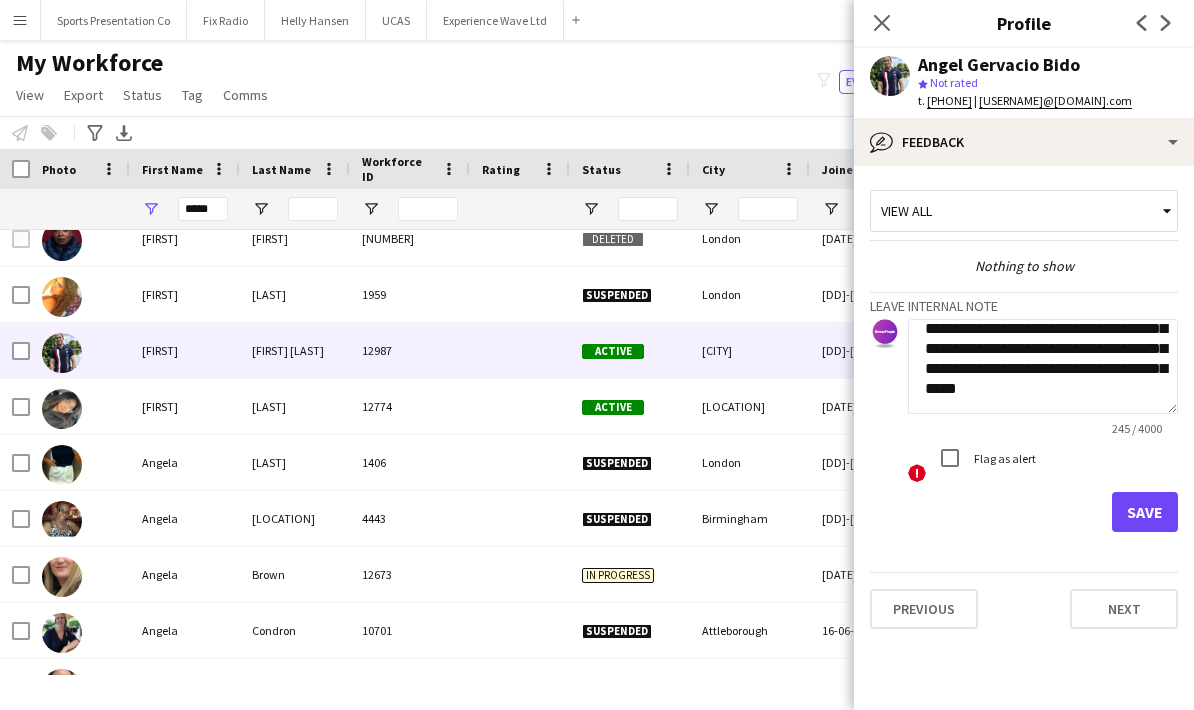 type on "**********" 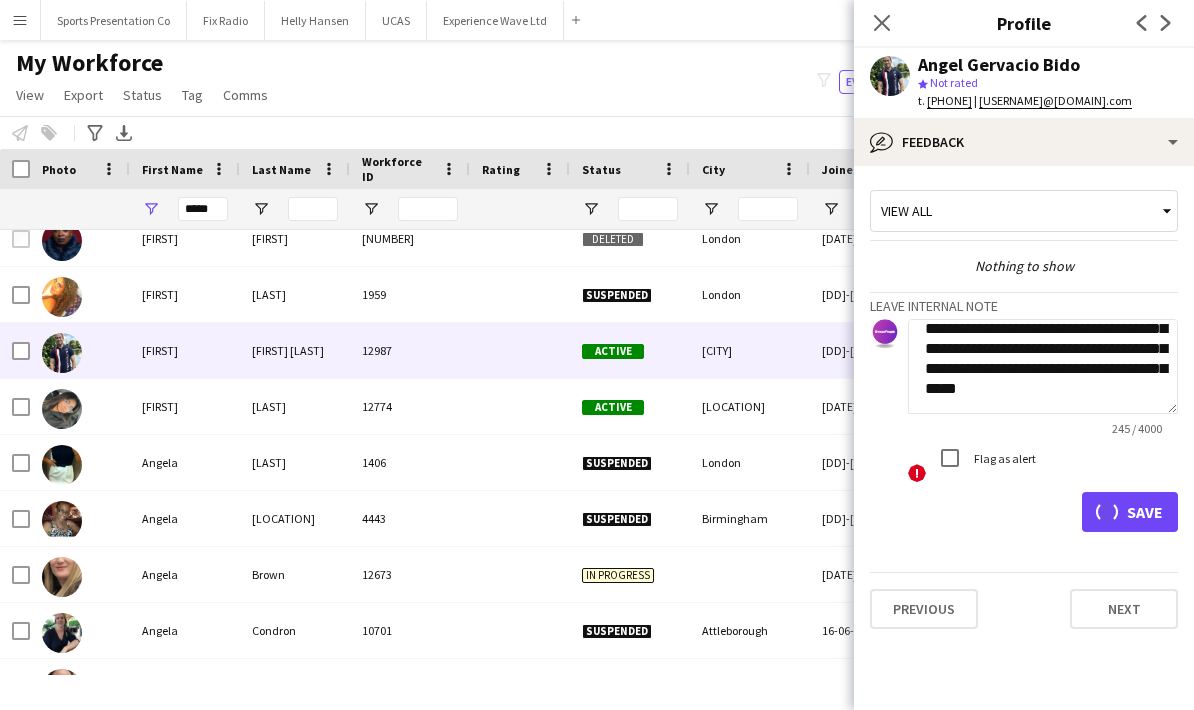 type 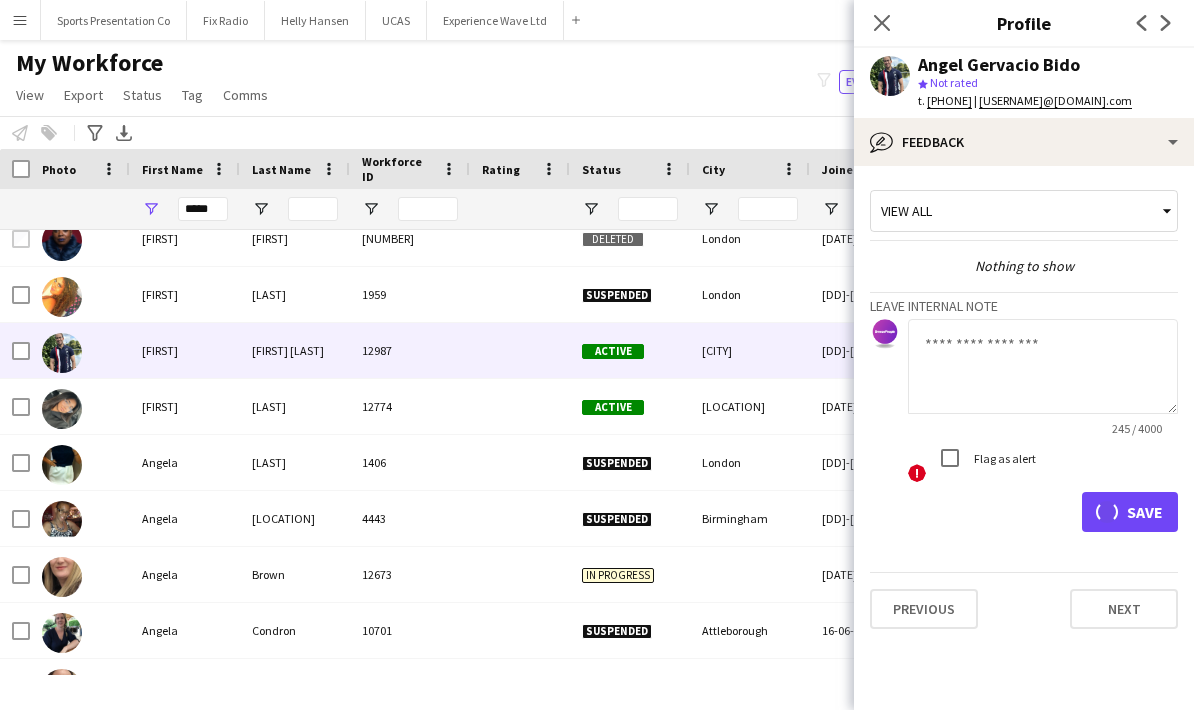 scroll, scrollTop: 0, scrollLeft: 0, axis: both 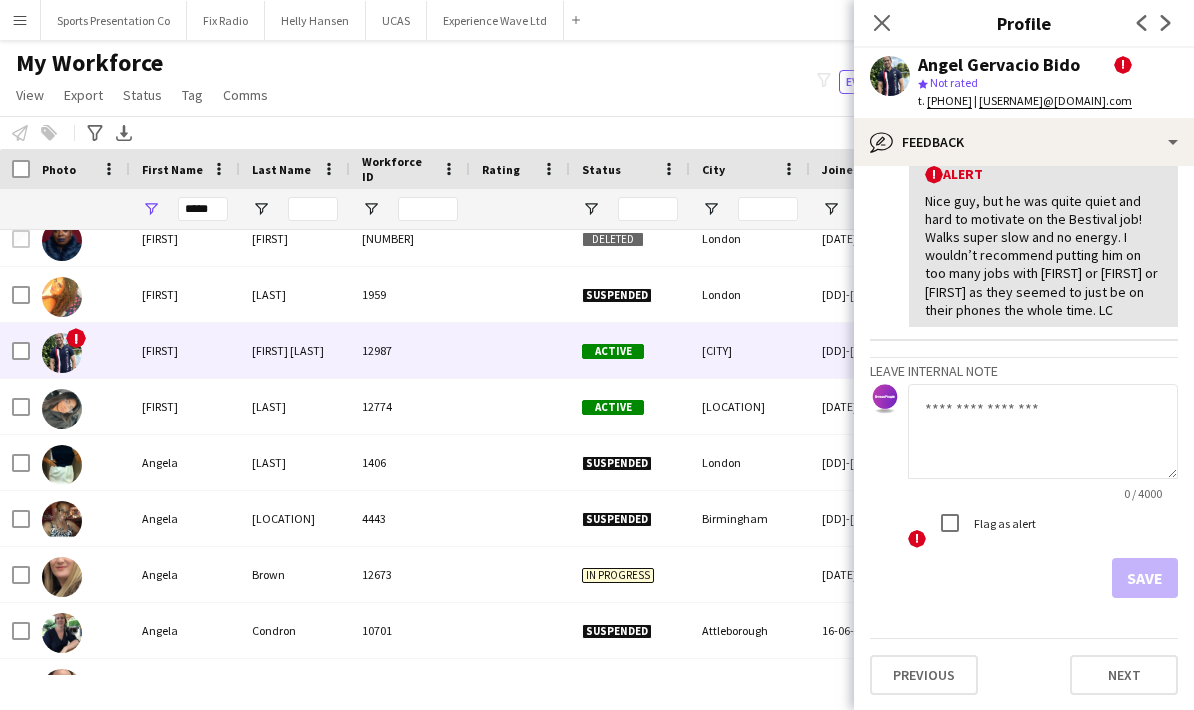 click on "Close pop-in" 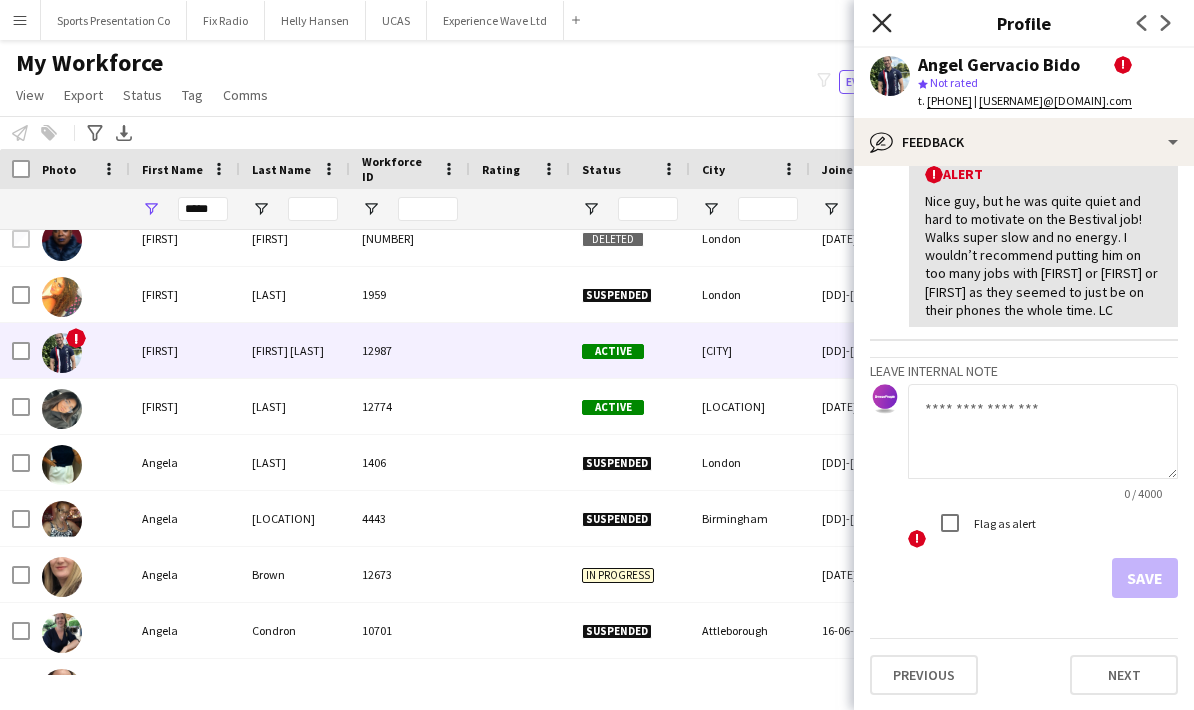 click 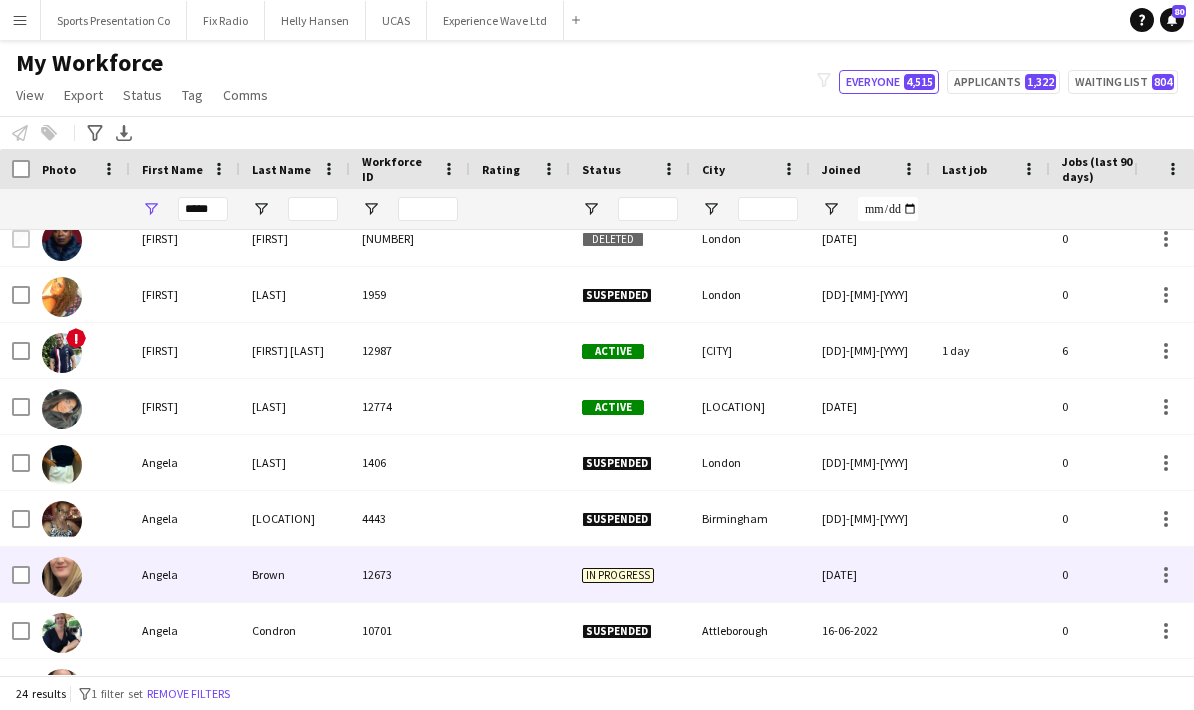 scroll, scrollTop: 142, scrollLeft: 0, axis: vertical 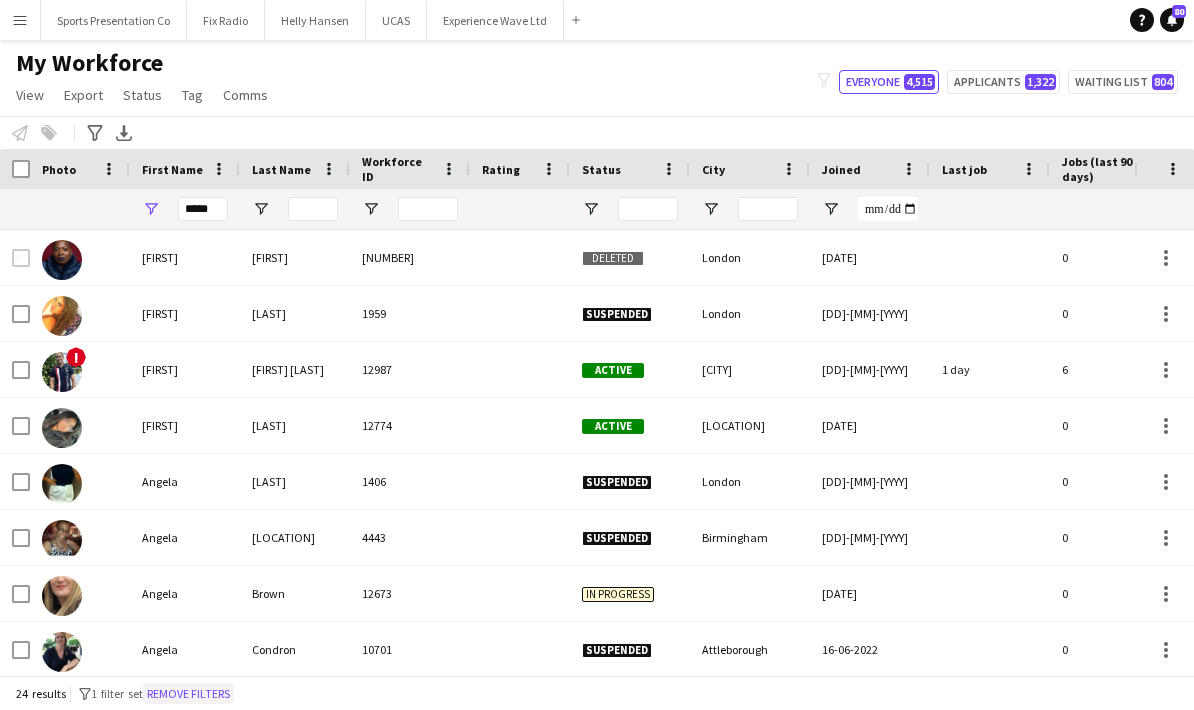 click on "Remove filters" 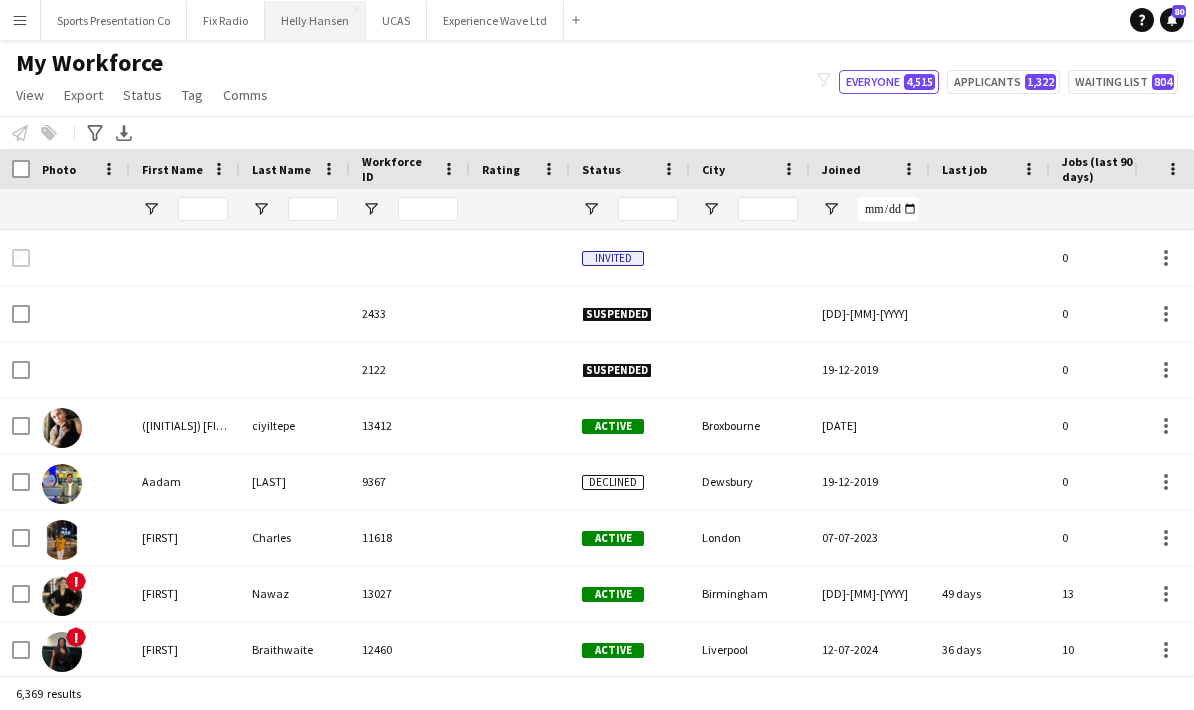 click on "Helly Hansen
Close" at bounding box center [315, 20] 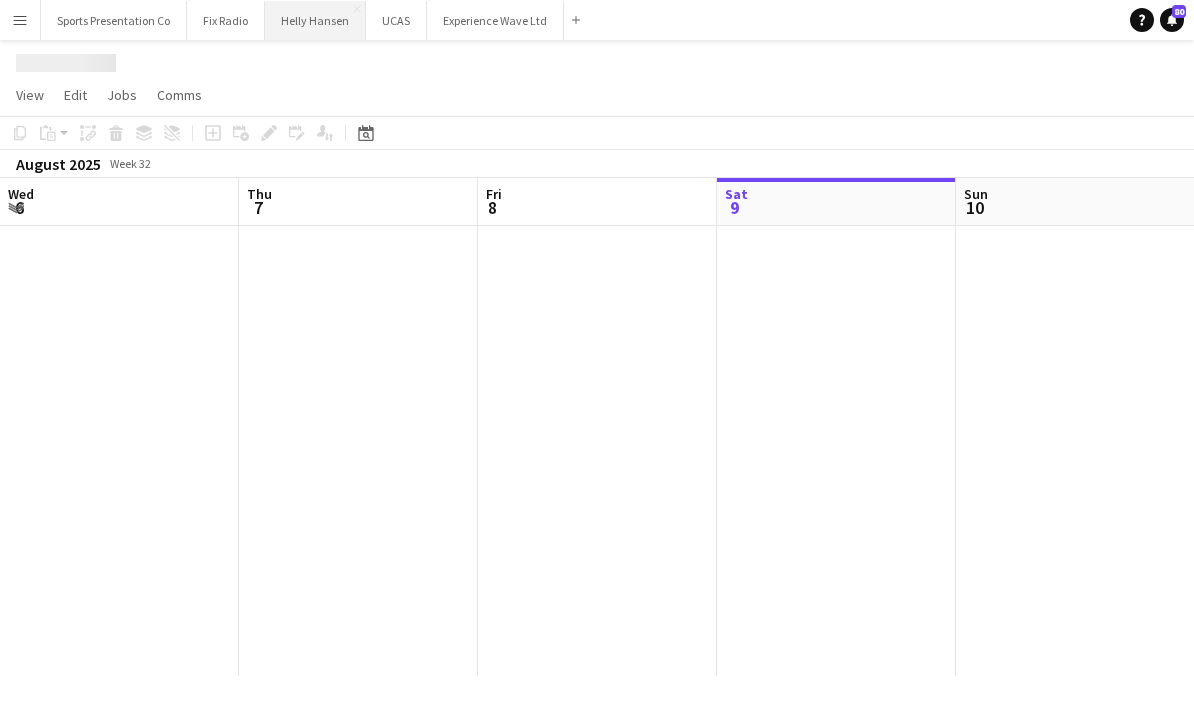 scroll, scrollTop: 0, scrollLeft: 0, axis: both 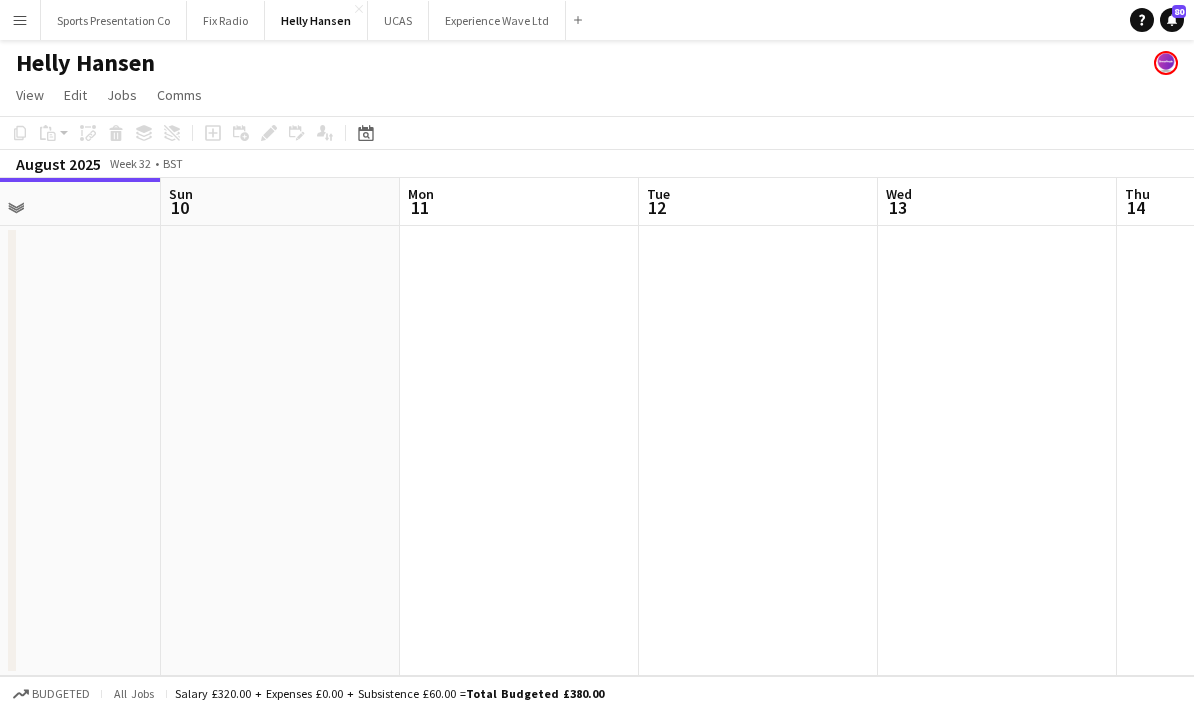 drag, startPoint x: 743, startPoint y: 439, endPoint x: 430, endPoint y: 454, distance: 313.35922 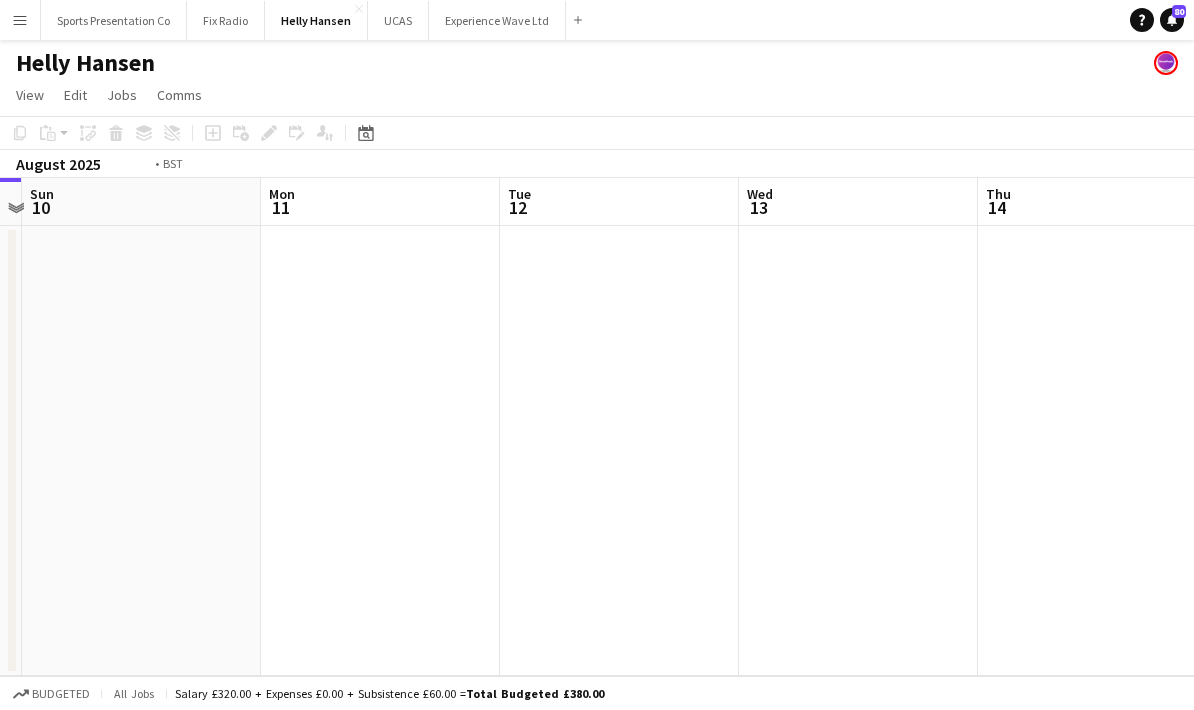 drag, startPoint x: 806, startPoint y: 467, endPoint x: 660, endPoint y: 482, distance: 146.76852 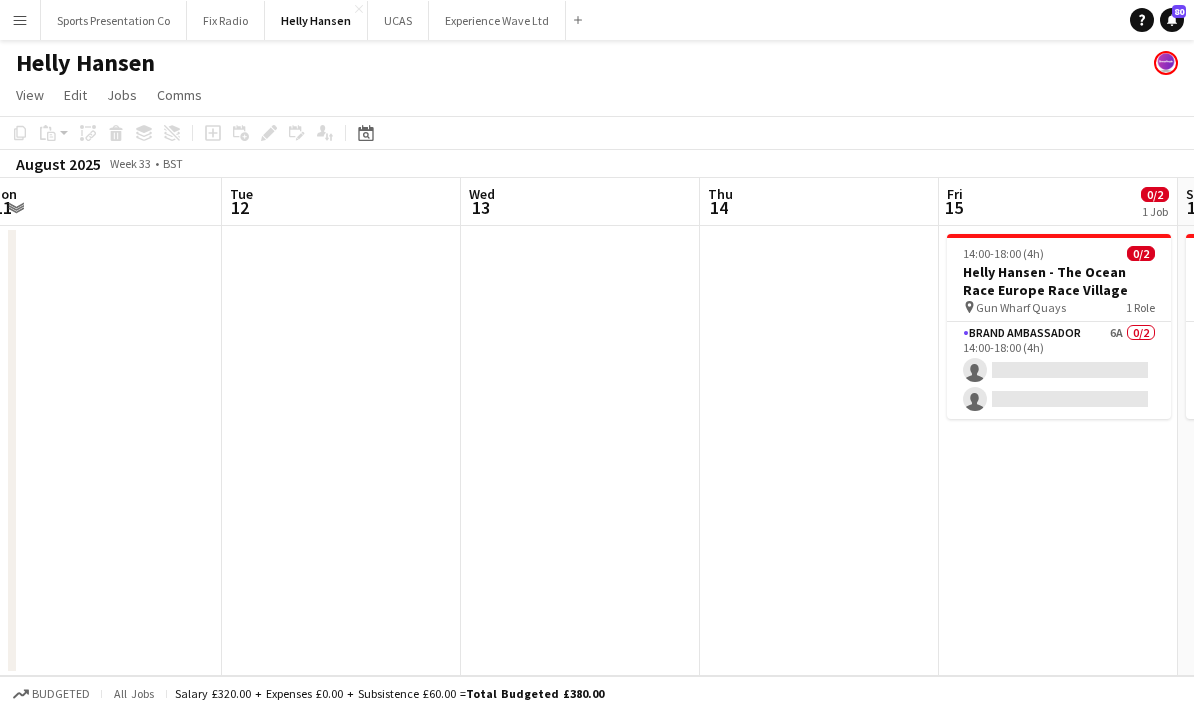 drag, startPoint x: 724, startPoint y: 480, endPoint x: 403, endPoint y: 472, distance: 321.09967 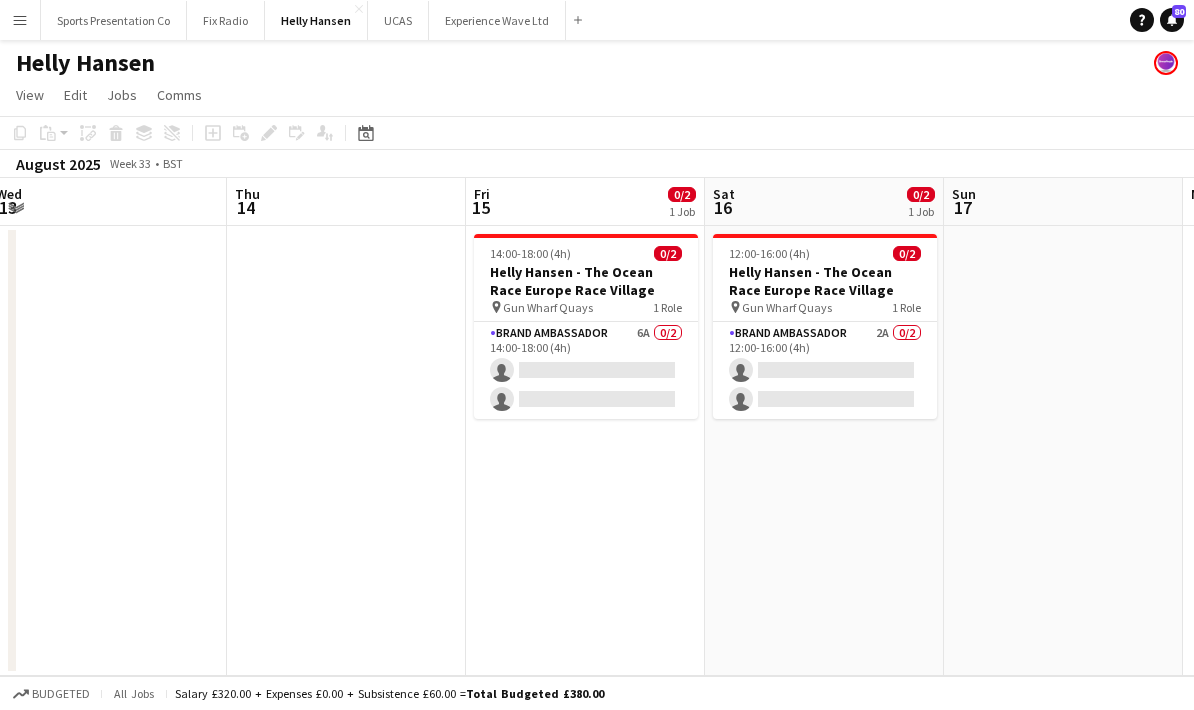 scroll, scrollTop: 0, scrollLeft: 606, axis: horizontal 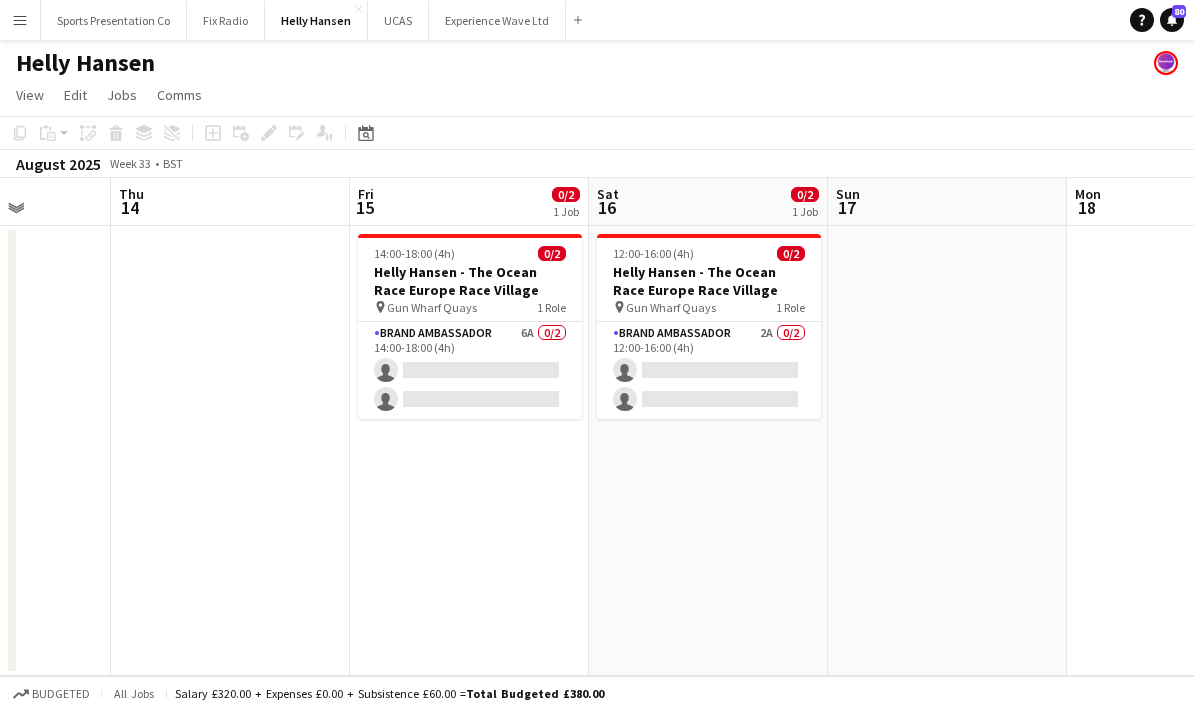 drag, startPoint x: 636, startPoint y: 527, endPoint x: 353, endPoint y: 516, distance: 283.2137 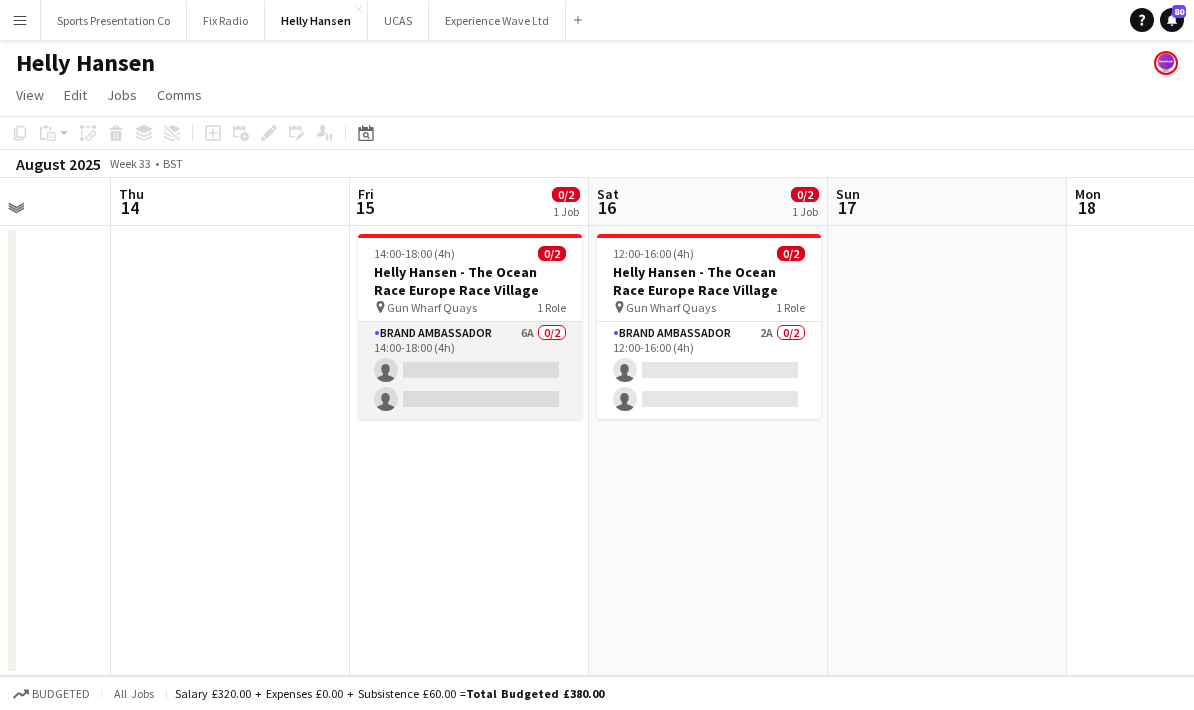 click on "Brand Ambassador   6A   0/2   14:00-18:00 (4h)
single-neutral-actions
single-neutral-actions" at bounding box center (470, 370) 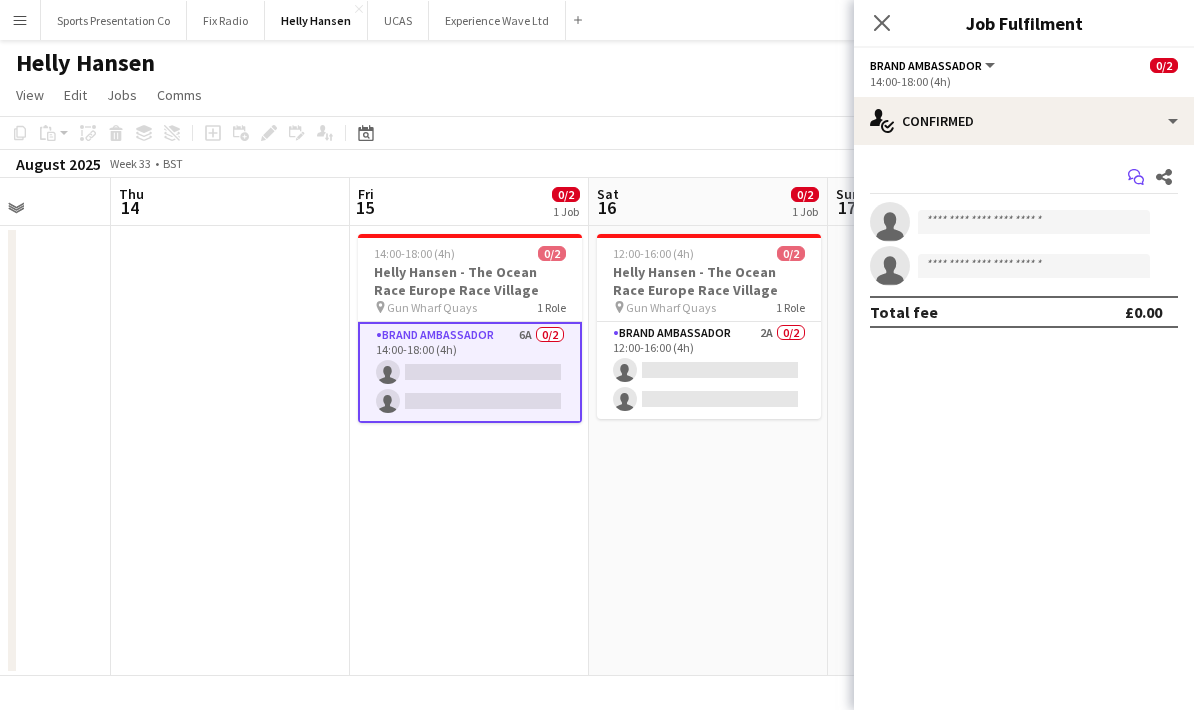 click on "Start chat" at bounding box center (1136, 177) 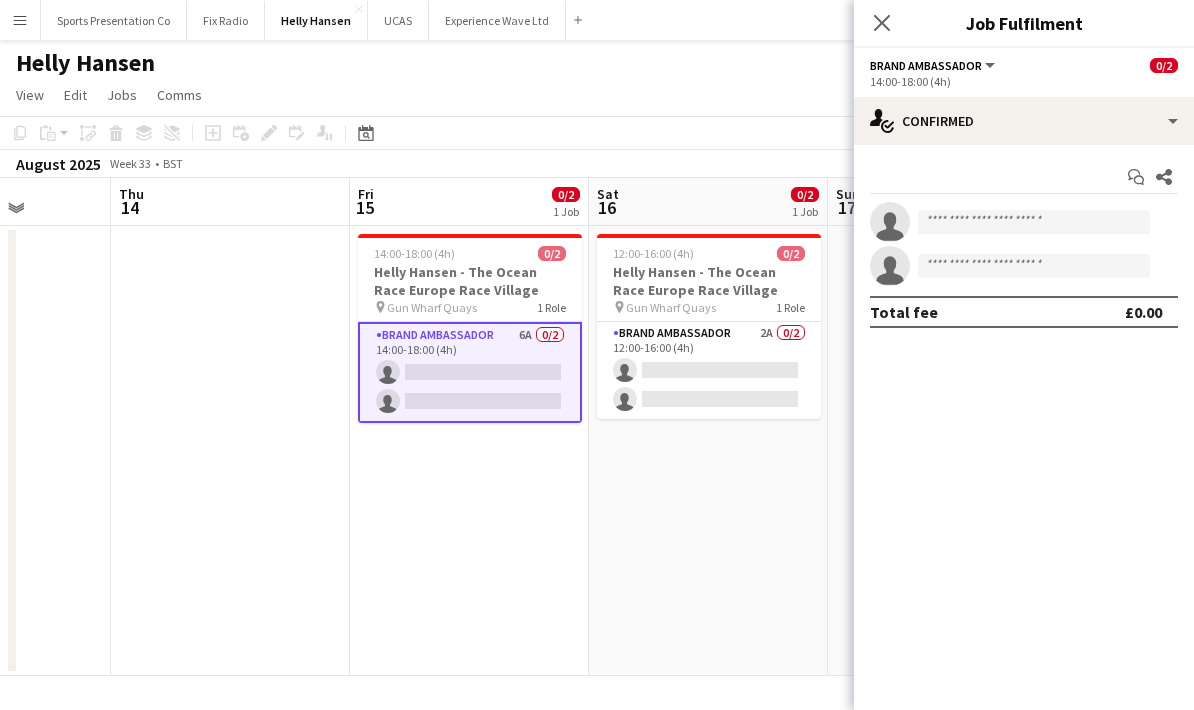 click on "single-neutral-actions" at bounding box center [1024, 222] 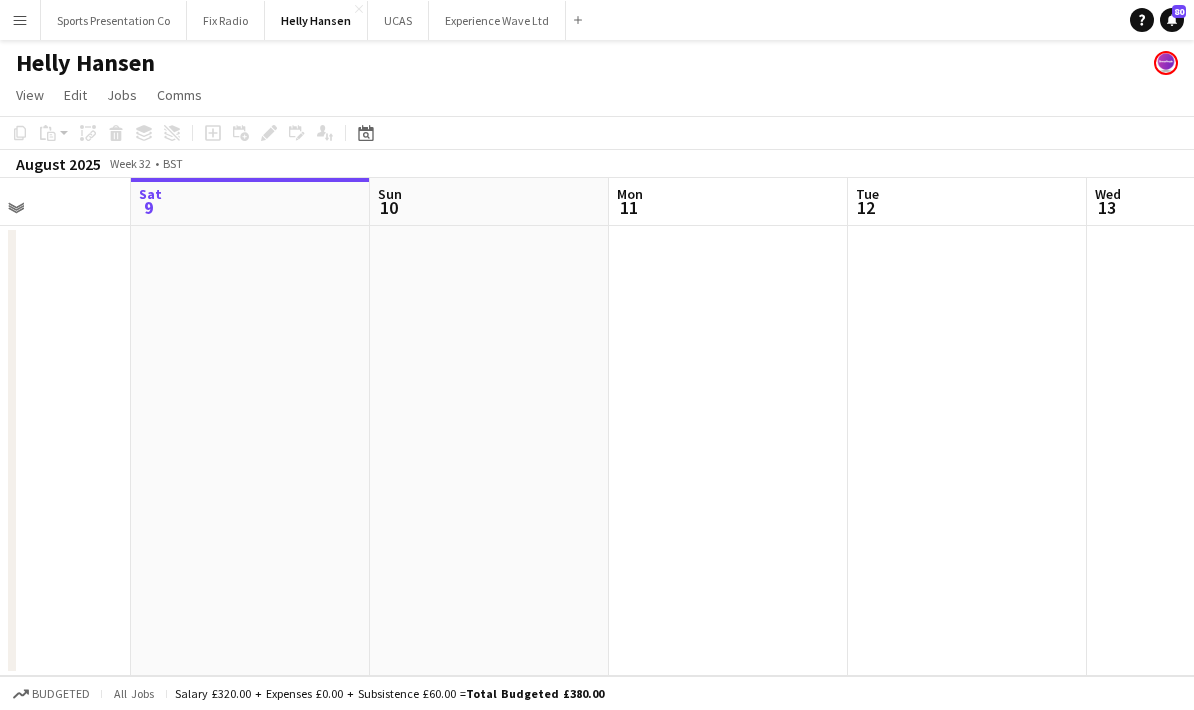 drag, startPoint x: 686, startPoint y: 418, endPoint x: 325, endPoint y: 429, distance: 361.16754 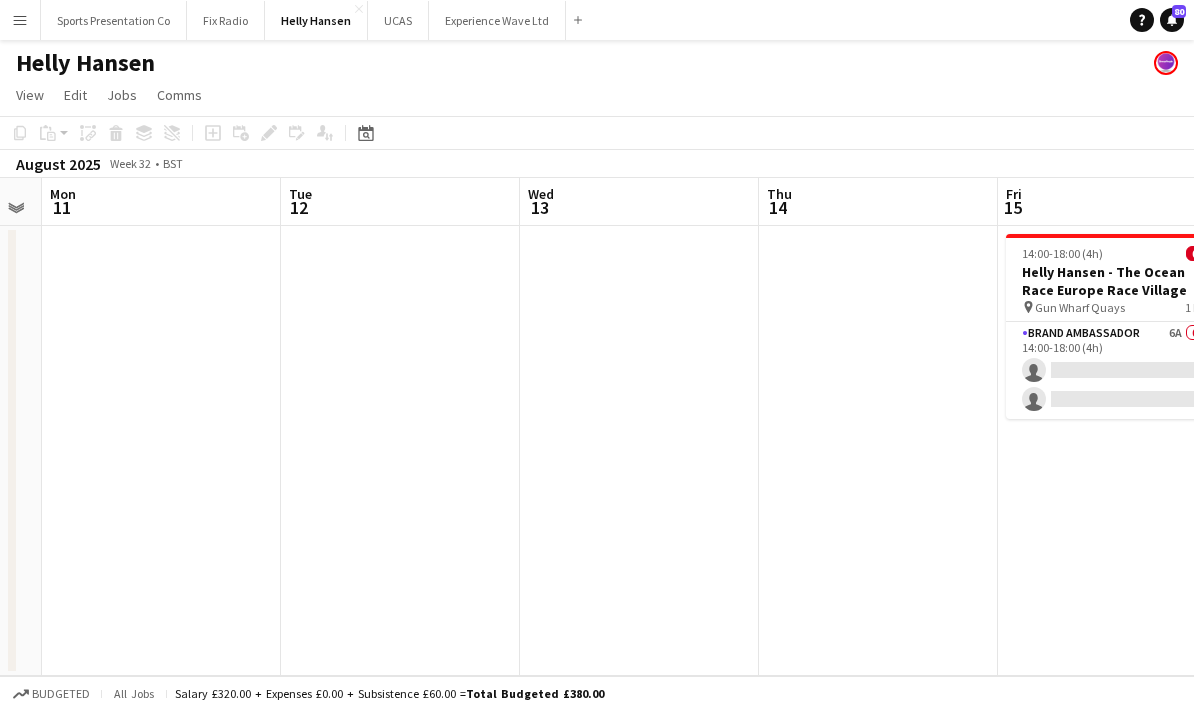 drag, startPoint x: 537, startPoint y: 448, endPoint x: 598, endPoint y: 442, distance: 61.294373 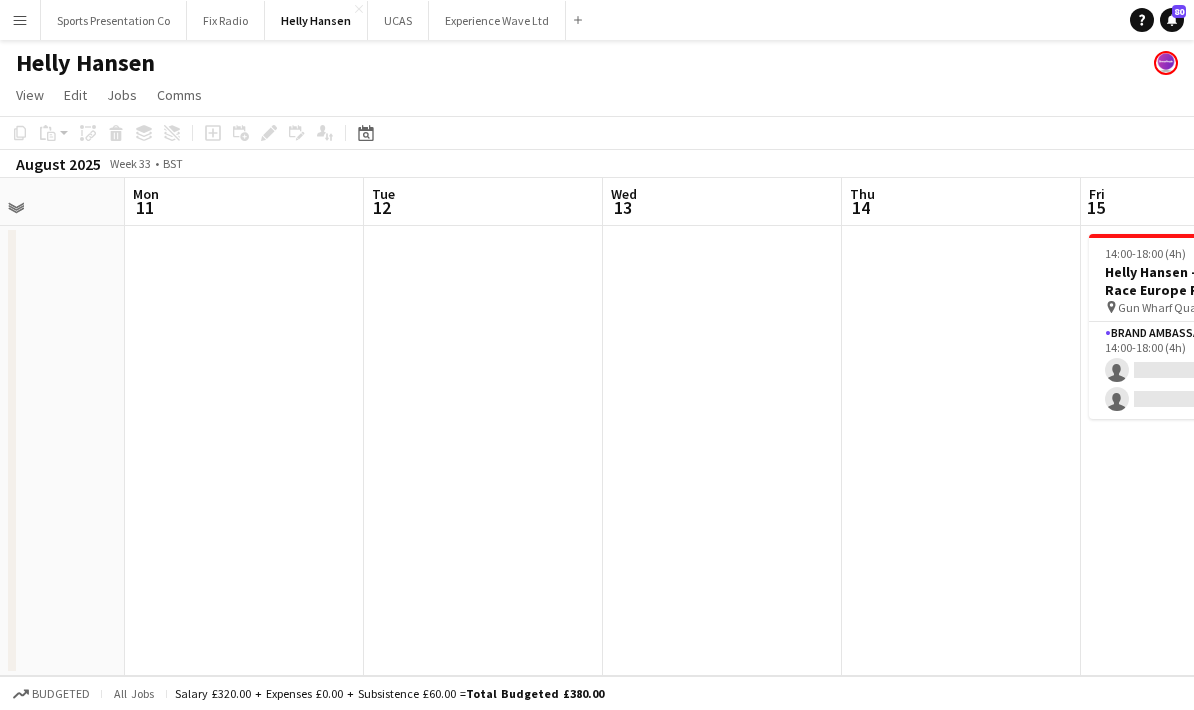 drag, startPoint x: 739, startPoint y: 439, endPoint x: 511, endPoint y: 458, distance: 228.7903 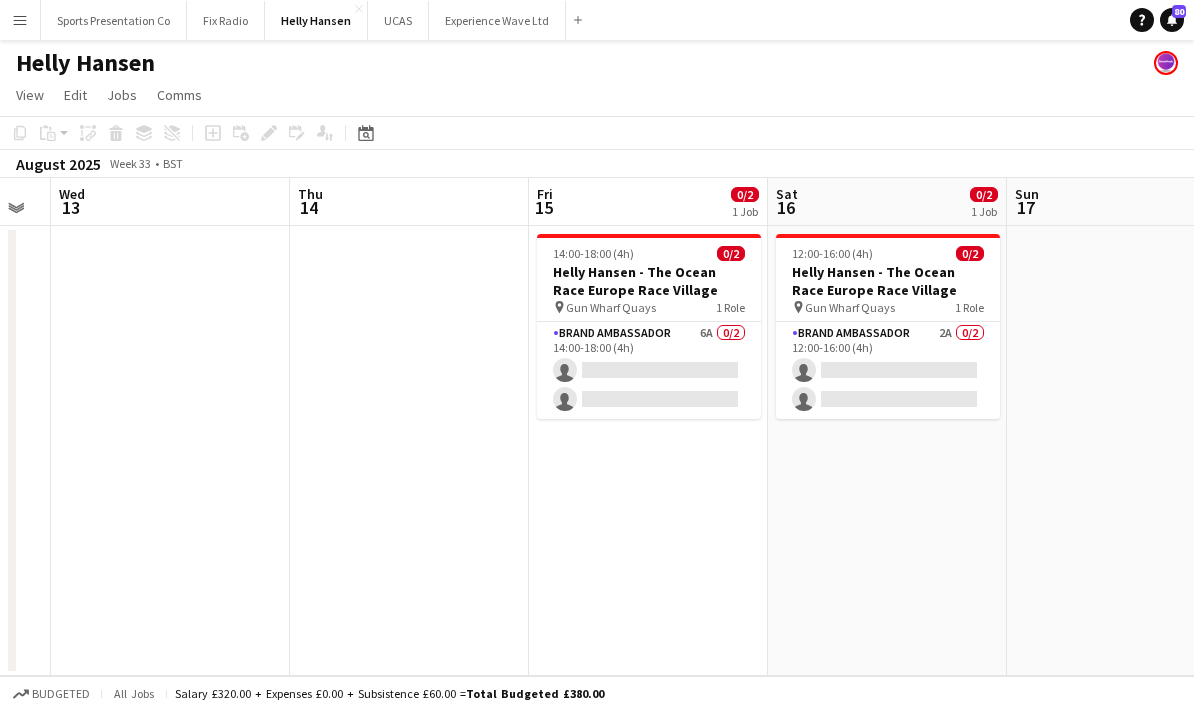 drag, startPoint x: 720, startPoint y: 574, endPoint x: 481, endPoint y: 570, distance: 239.03348 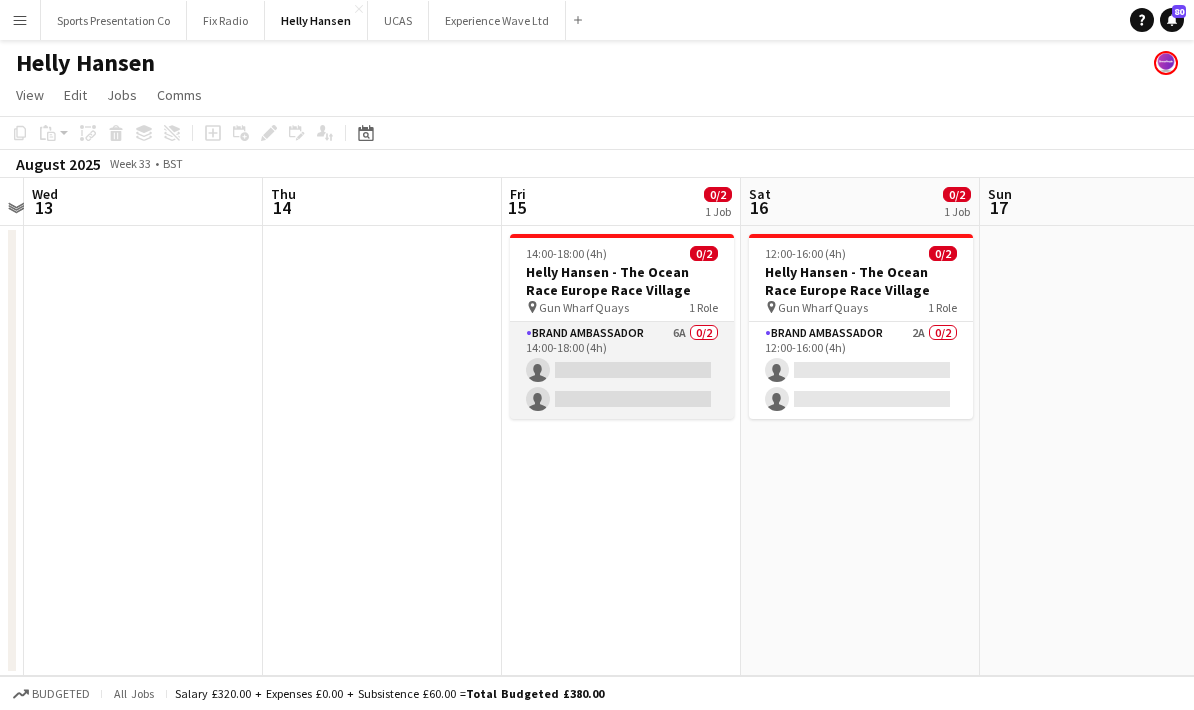 click on "Brand Ambassador   6A   0/2   14:00-18:00 (4h)
single-neutral-actions
single-neutral-actions" at bounding box center (622, 370) 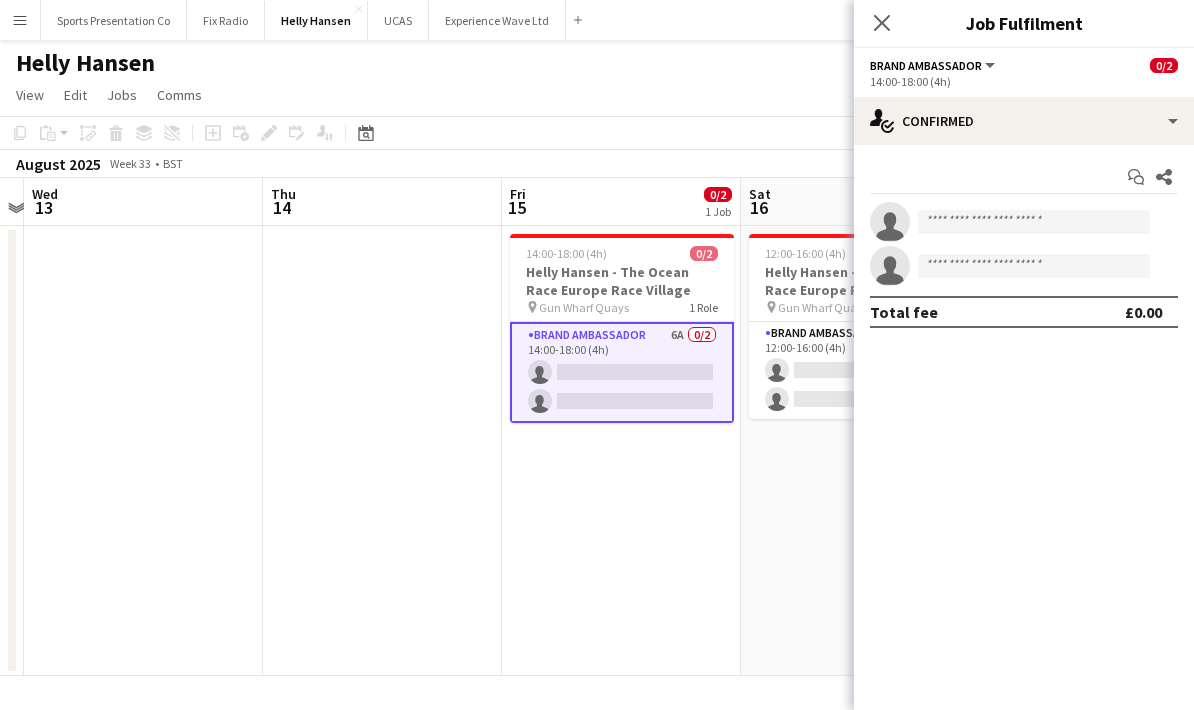 click on "Start chat
Share
single-neutral-actions
single-neutral-actions
Total fee   £0.00" at bounding box center [1024, 244] 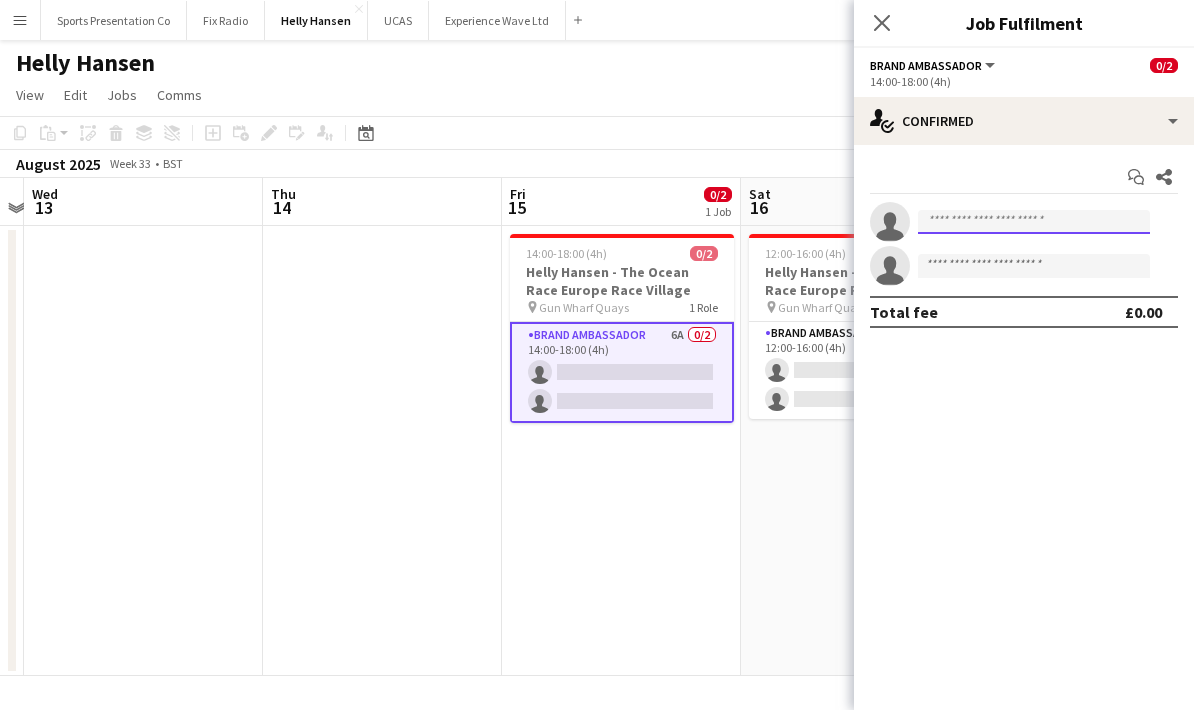 click at bounding box center (1034, 222) 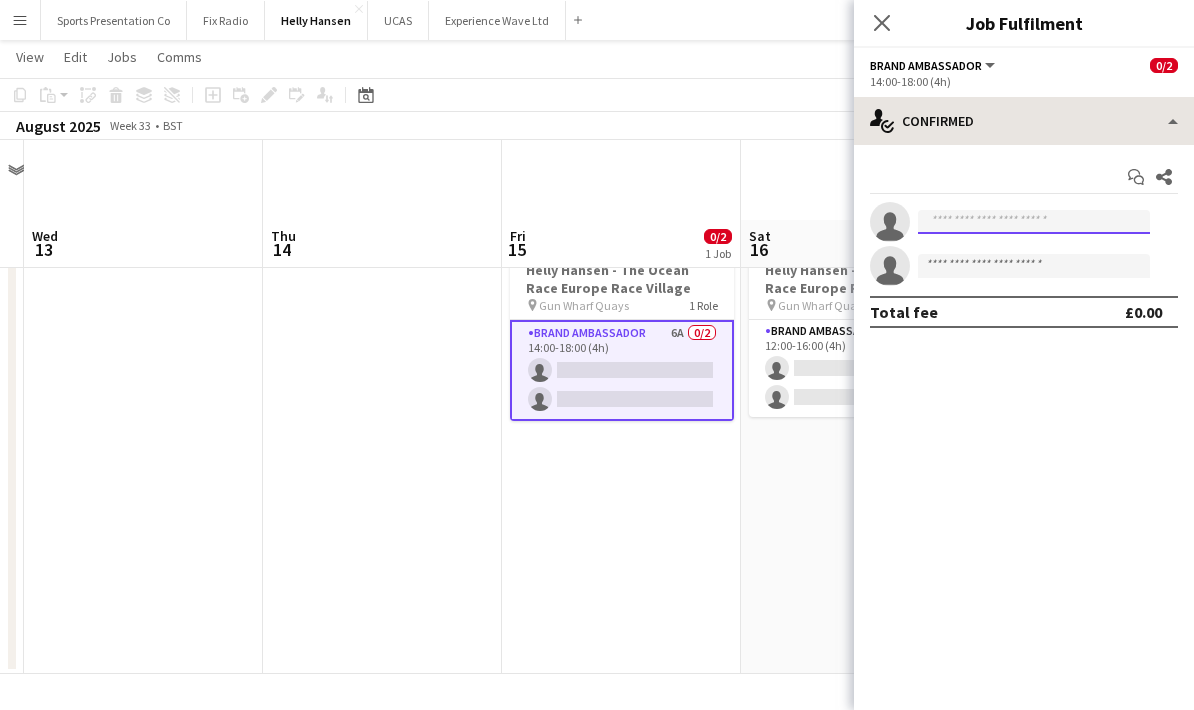 scroll, scrollTop: 80, scrollLeft: 0, axis: vertical 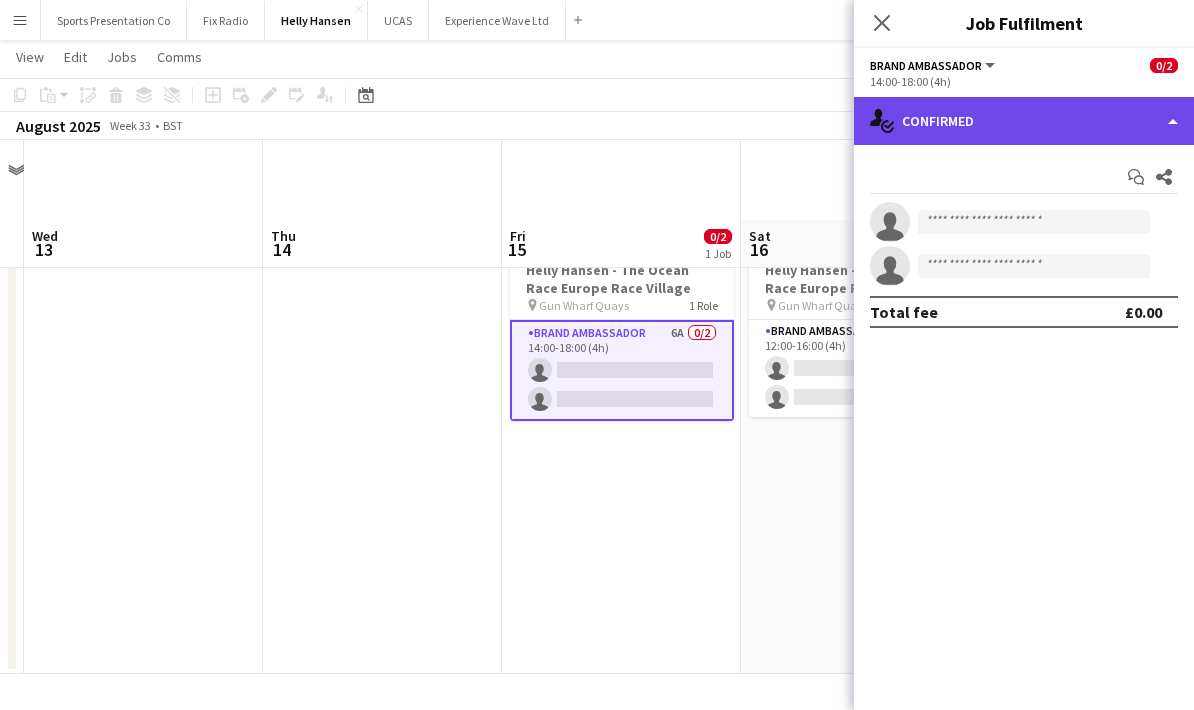 click on "single-neutral-actions-check-2
Confirmed" 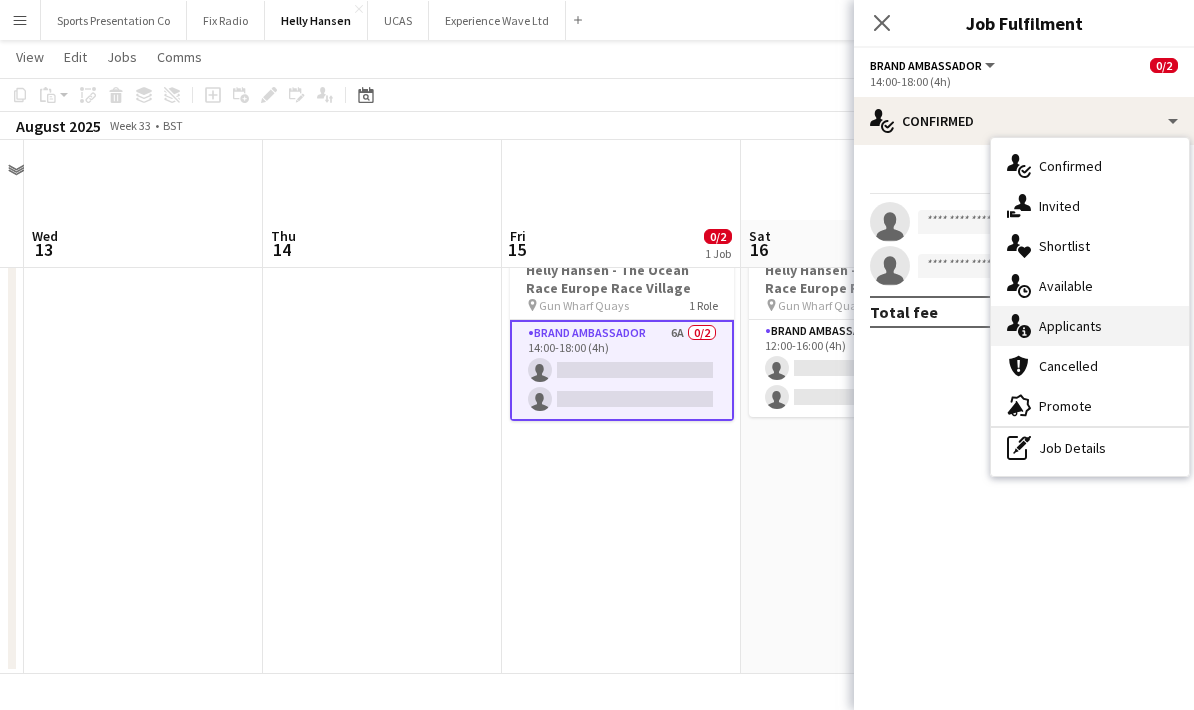 click on "single-neutral-actions-information
Applicants" at bounding box center [1090, 326] 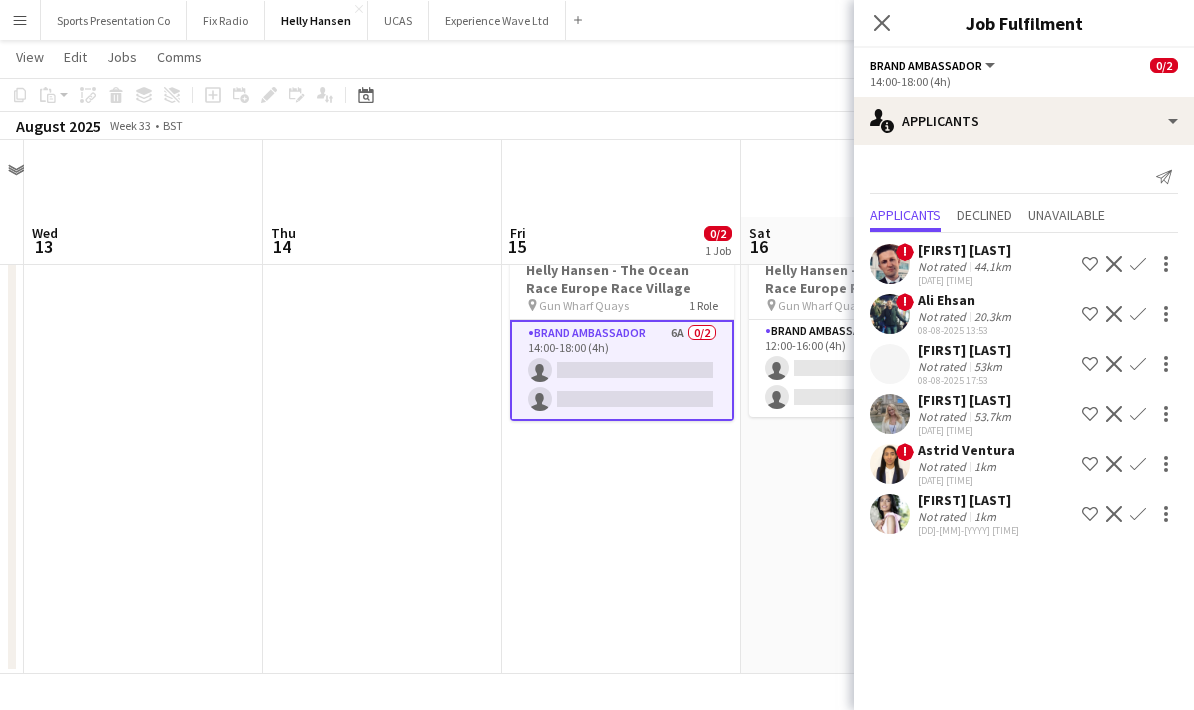 scroll, scrollTop: 77, scrollLeft: 0, axis: vertical 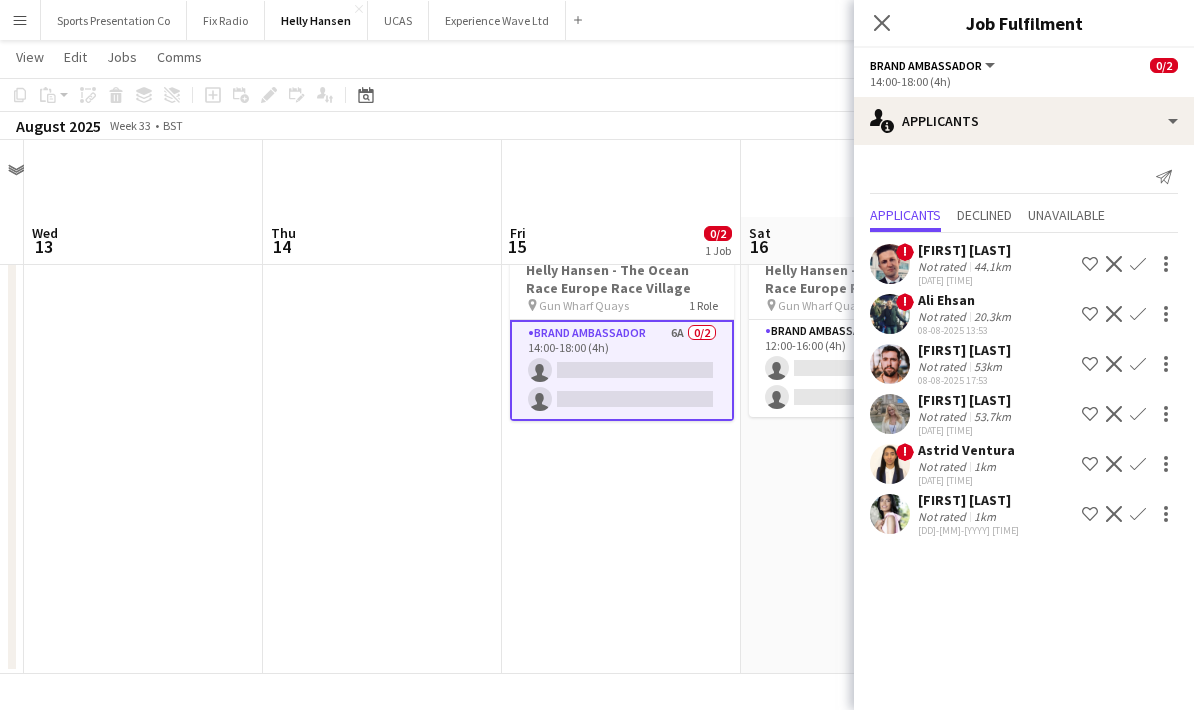 click on "Amelia Antell" at bounding box center (966, 450) 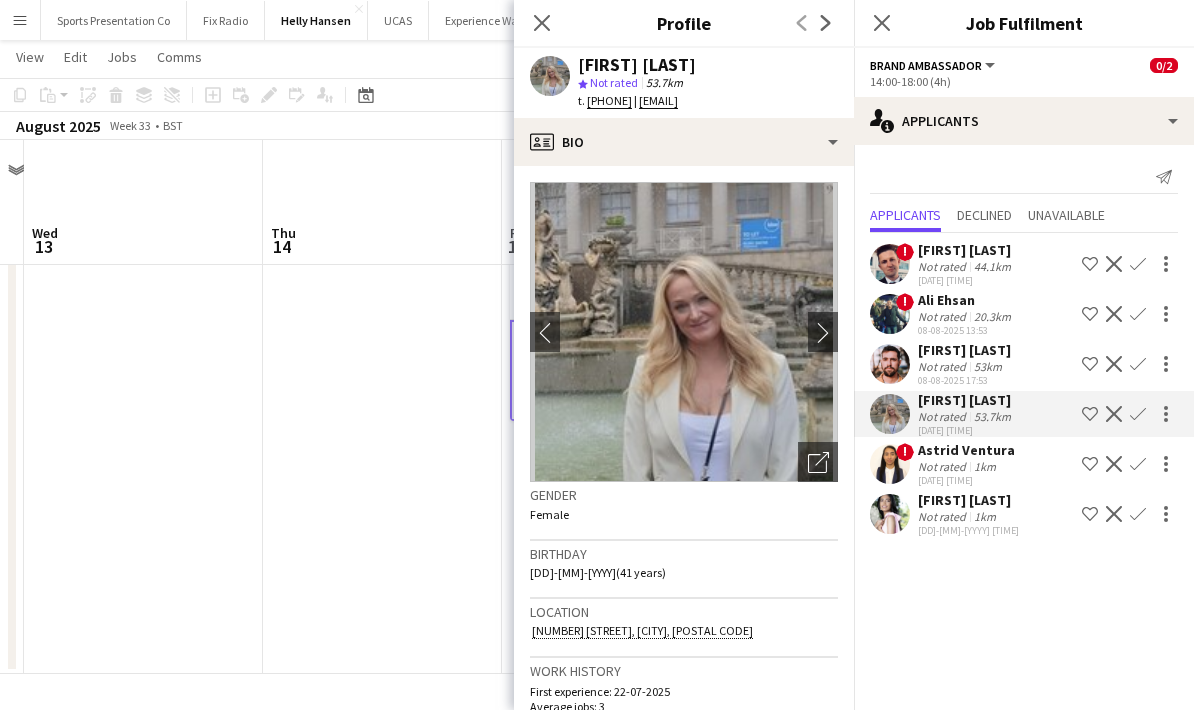 click on "53km" at bounding box center [992, 416] 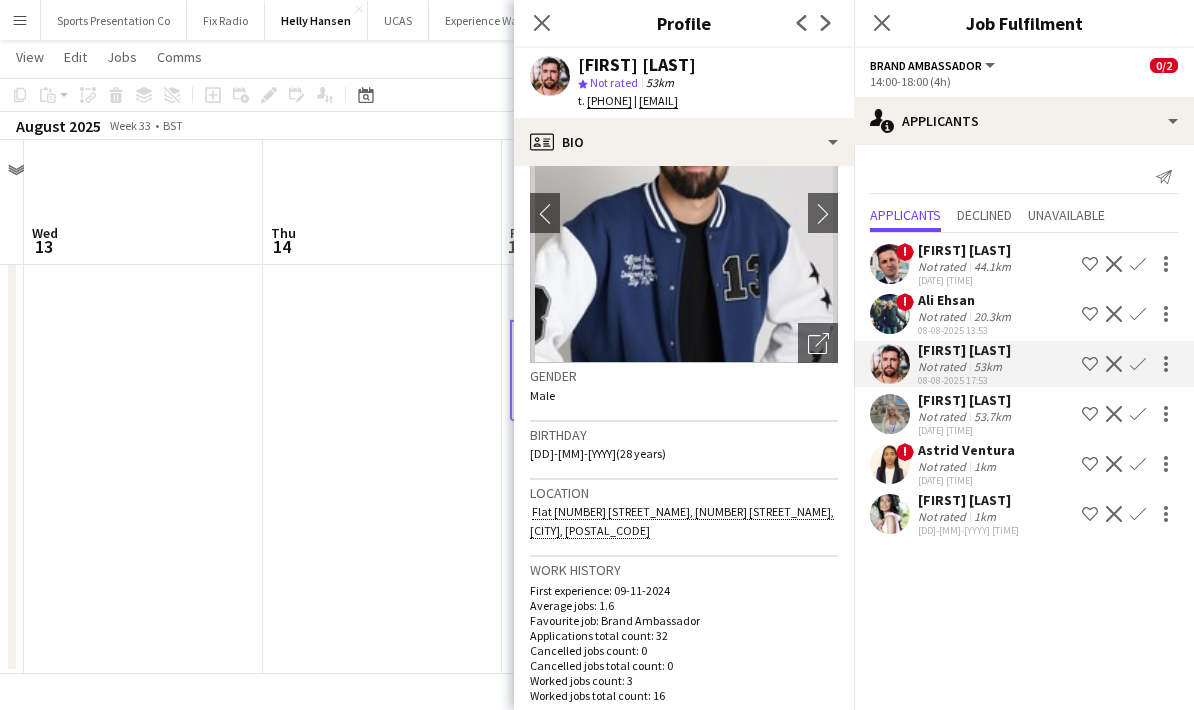 scroll, scrollTop: 102, scrollLeft: 0, axis: vertical 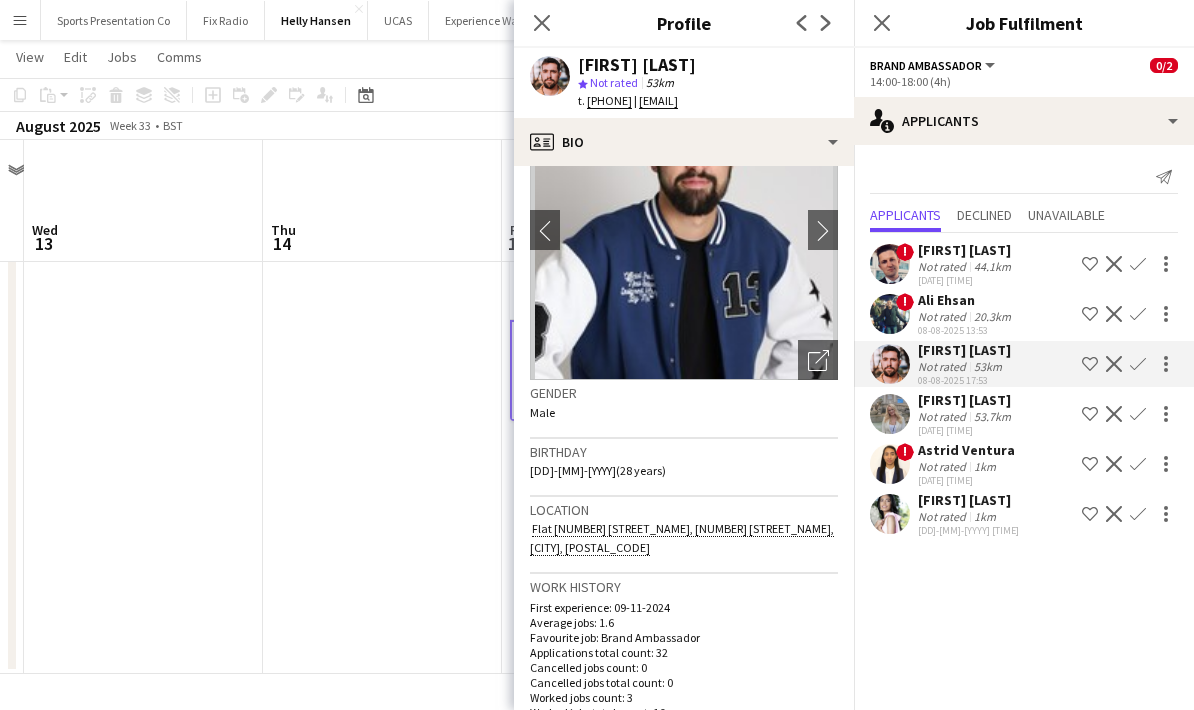 click on "Anny Bidó Bautista" 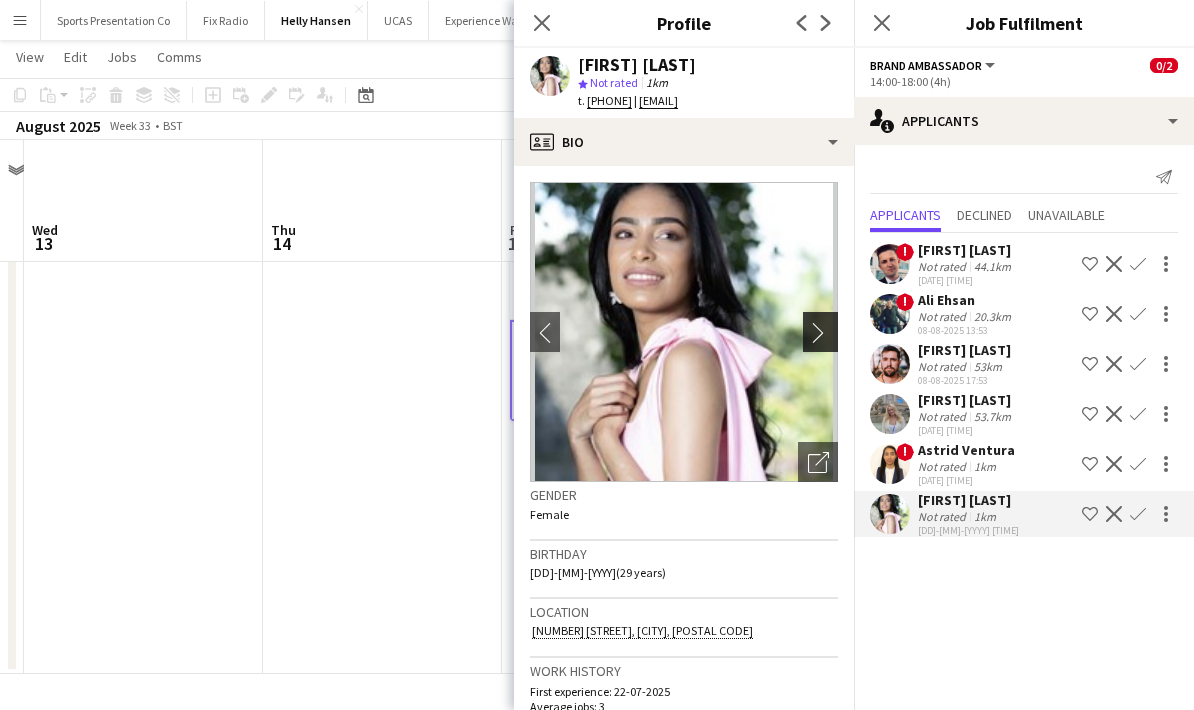 click on "chevron-right" 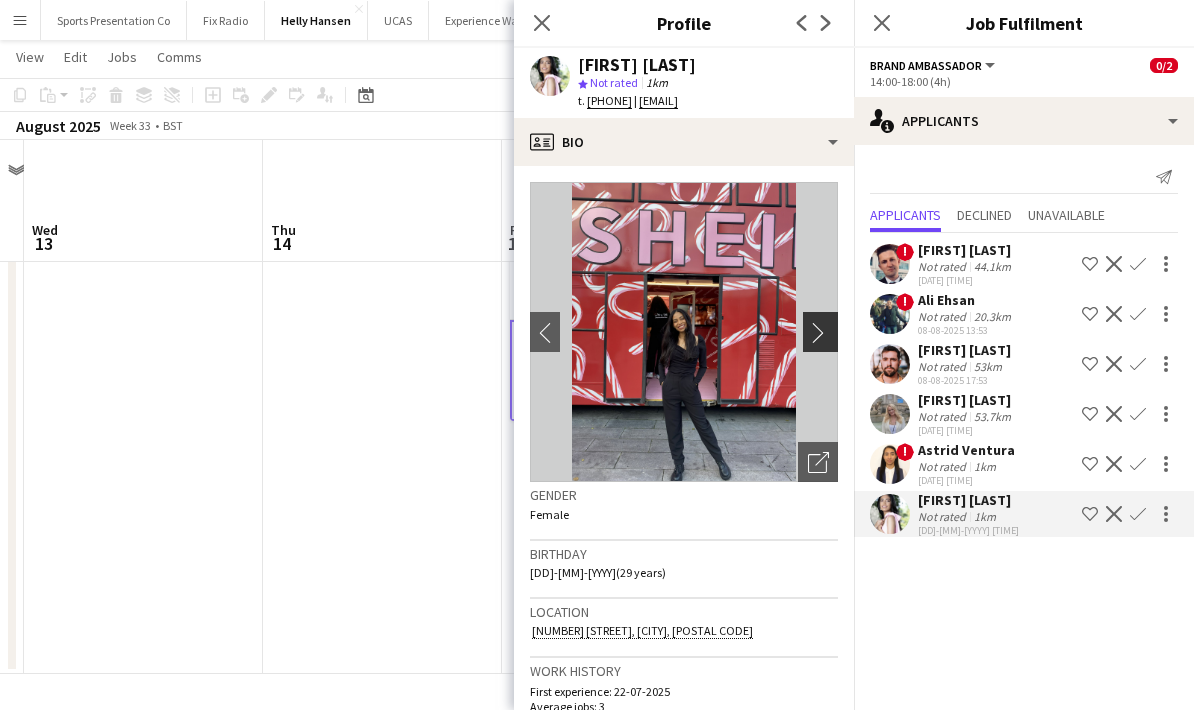 click on "chevron-right" 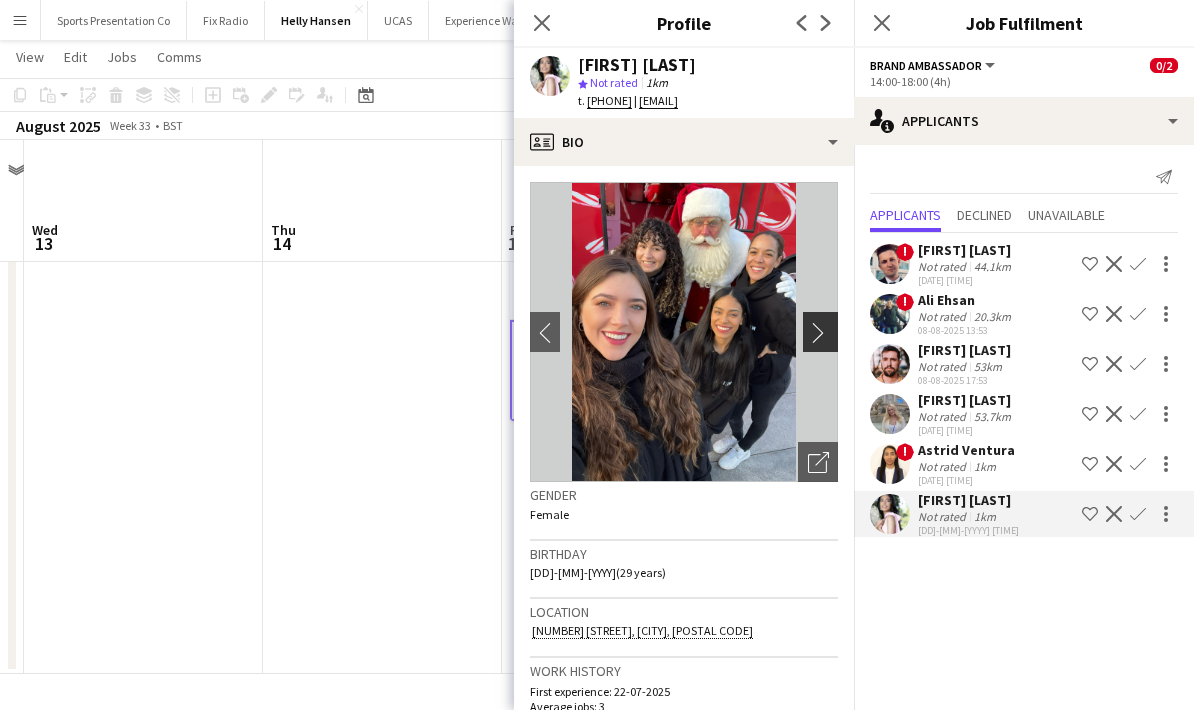 click on "chevron-right" 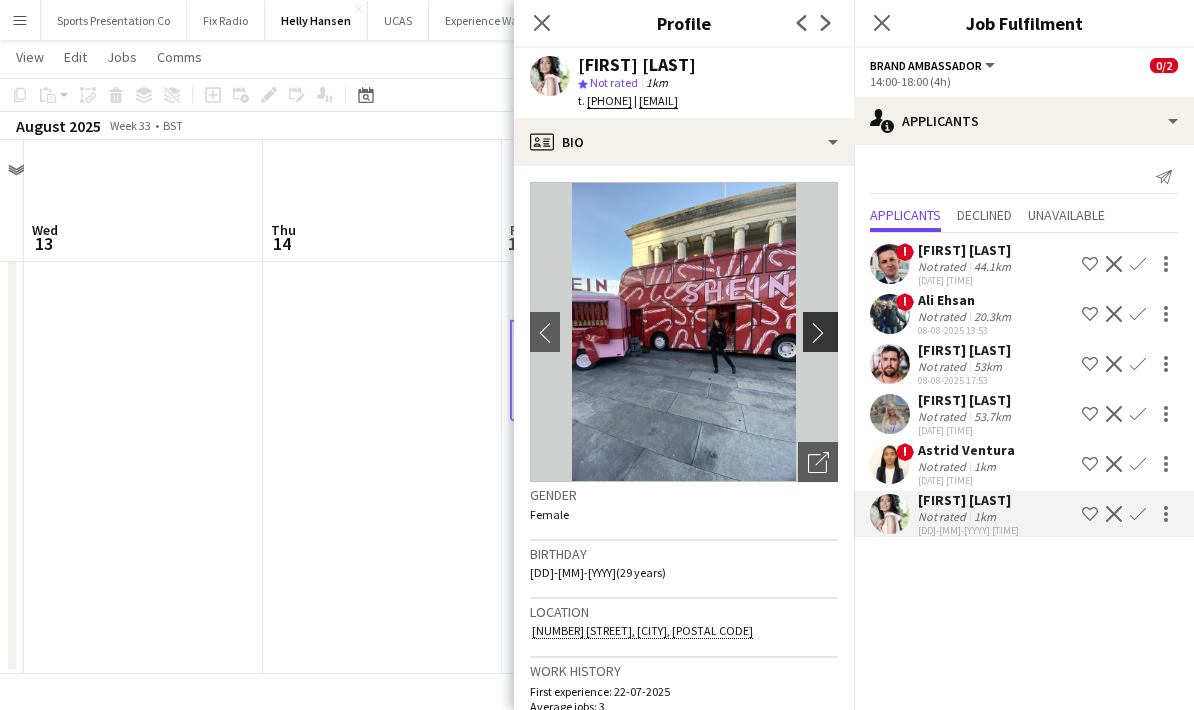 click on "chevron-right" 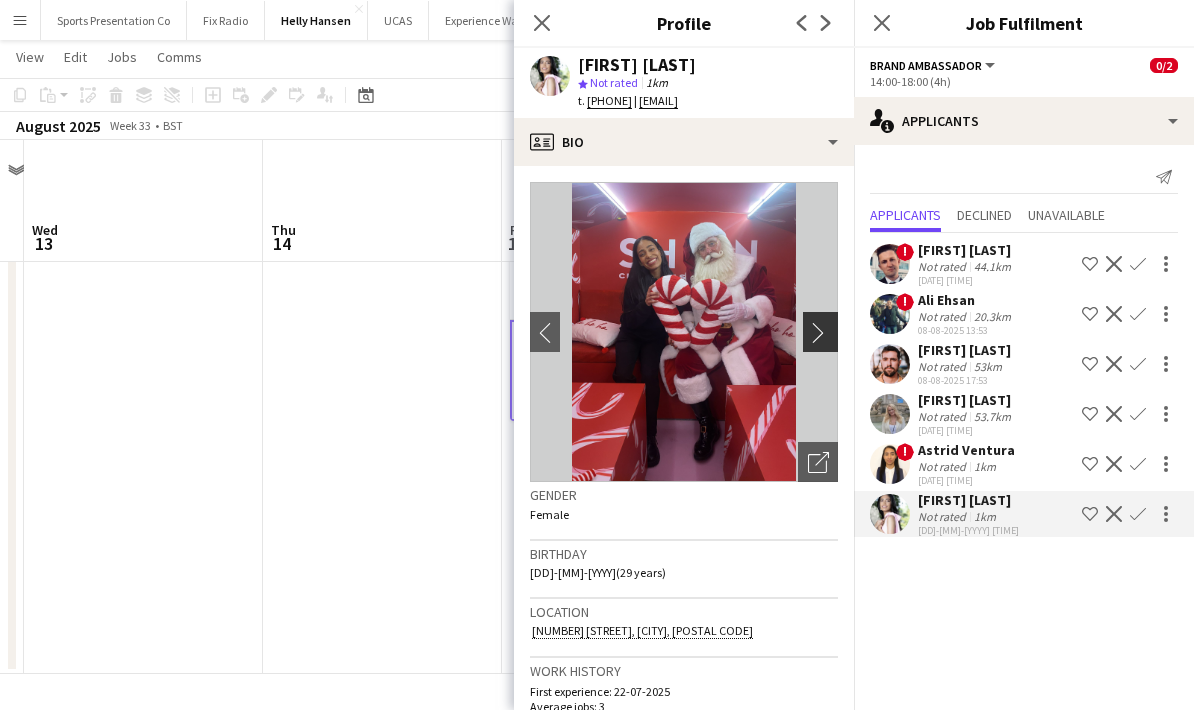 click on "chevron-right" 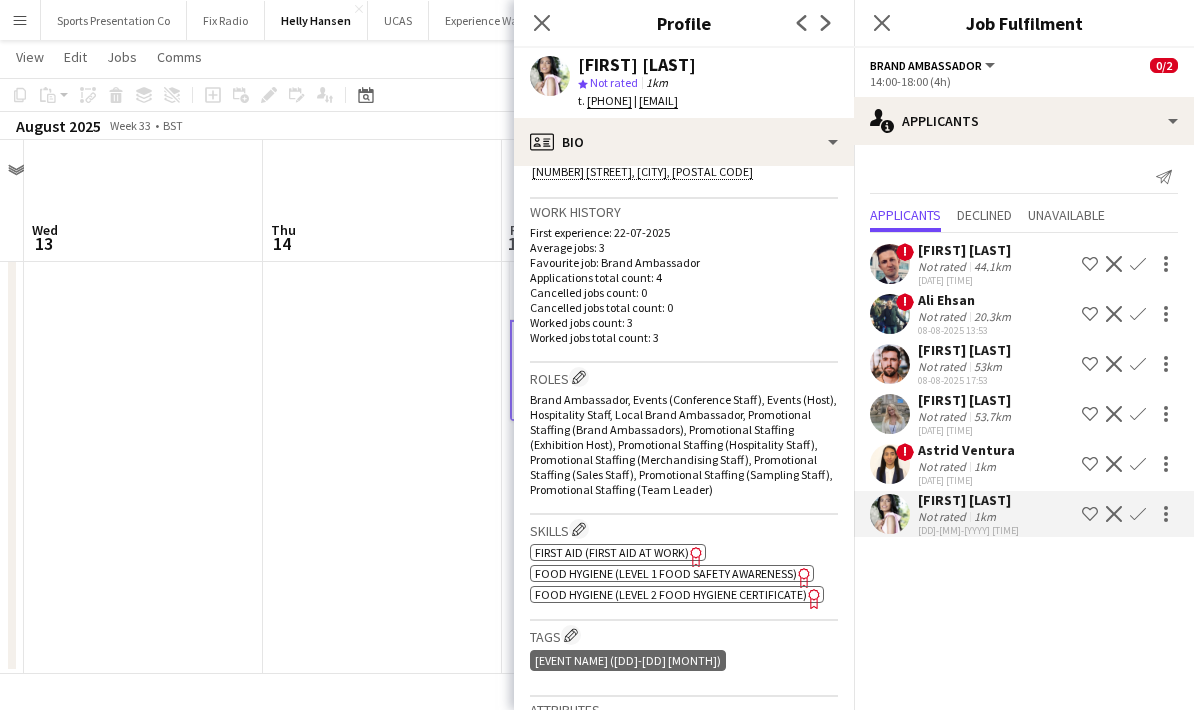 scroll, scrollTop: 453, scrollLeft: 0, axis: vertical 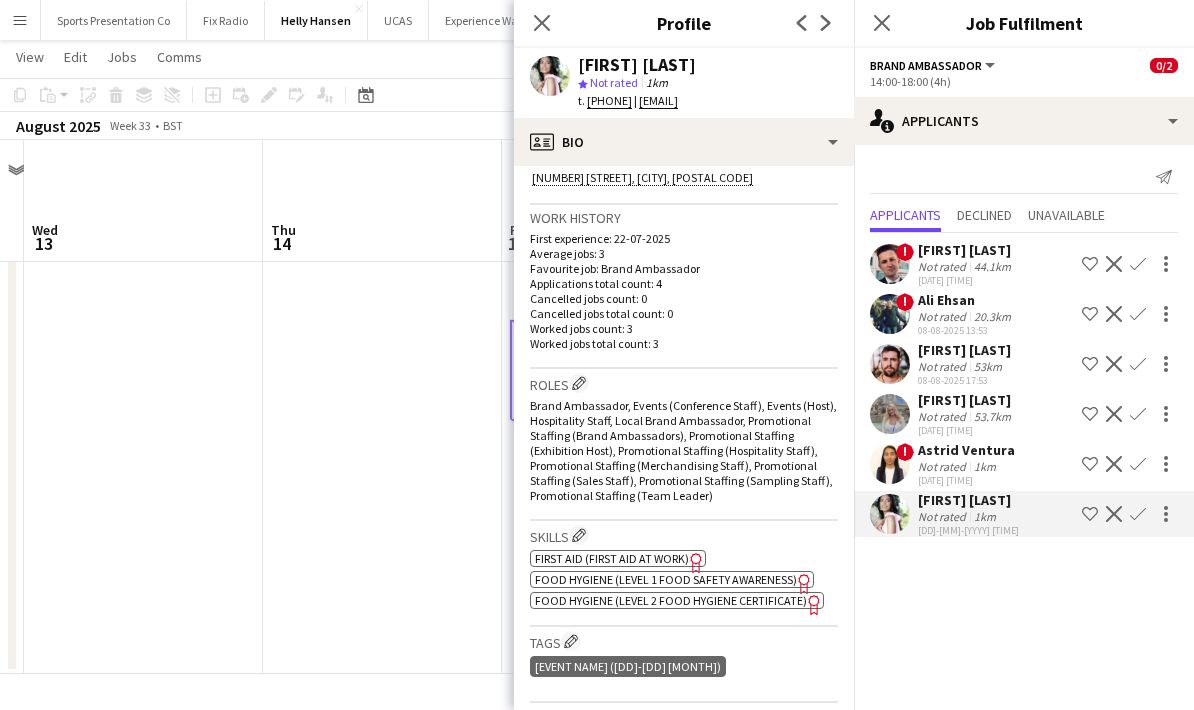 click on "Anny Bidó Bautista   Not rated   1km   09-08-2025 07:51
Shortlist crew
Decline
Confirm" 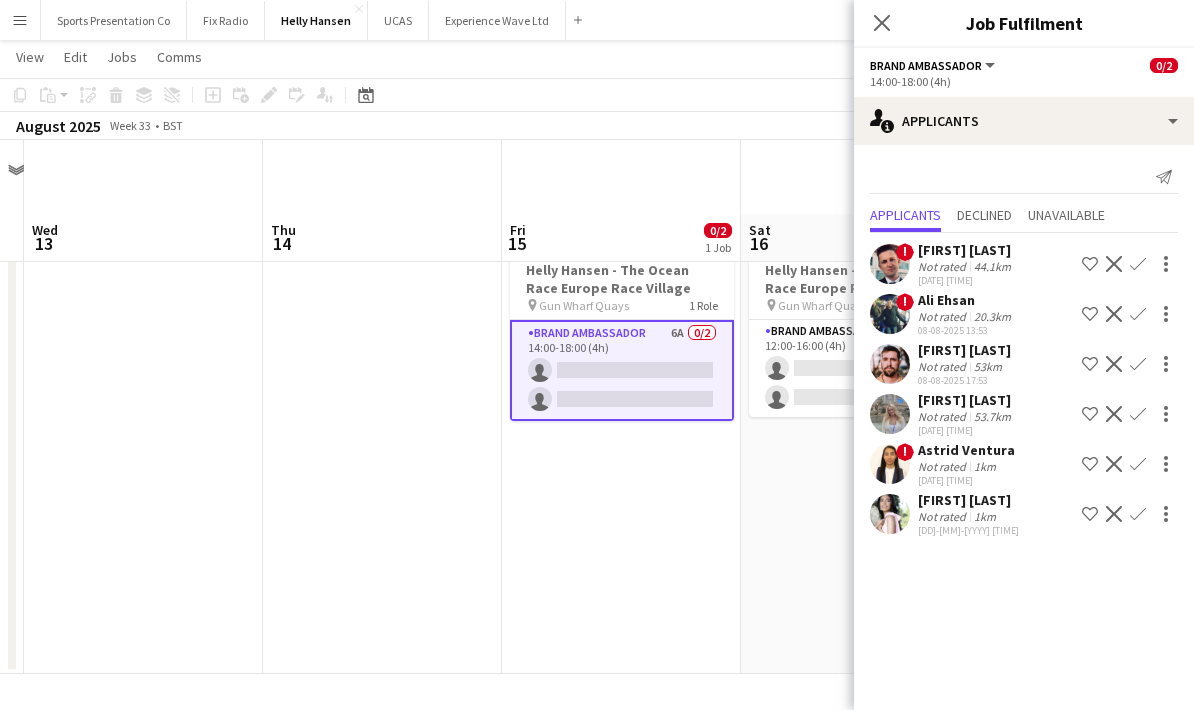 click on "Not rated   1km" 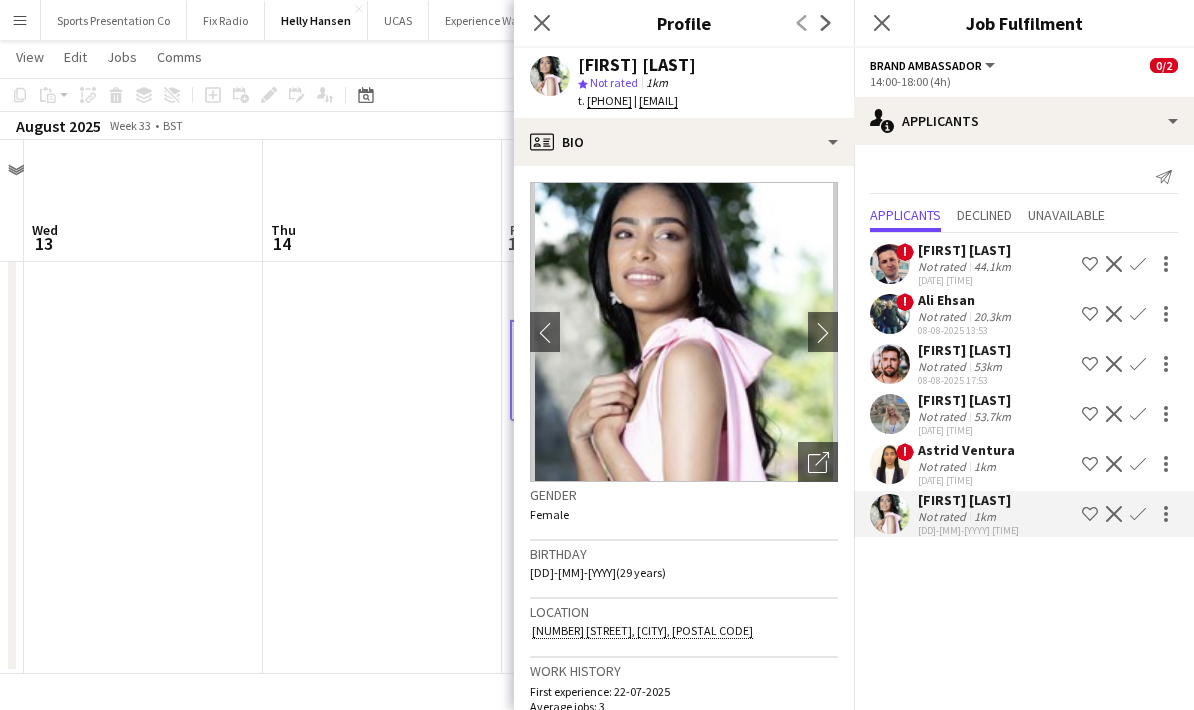 click on "users2
Applicants
Send notification
Applicants Declined Unavailable !  Brandon Wright   Not rated   44.1km   08-08-2025 13:32
Shortlist crew
Decline
Confirm
!  Ali Ehsan   Not rated   20.3km   08-08-2025 13:53
Shortlist crew
Decline
Confirm
Seb Sax   Not rated   53km   08-08-2025 17:53
Shortlist crew
Decline
Confirm
Amelia Antell   Not rated   53.7km   08-08-2025 21:36
Shortlist crew
Decline
Confirm
!  Astrid Ventura   Not rated   1km   09-08-2025 06:44
Shortlist crew
Decline
Confirm
Anny Bidó Bautista" 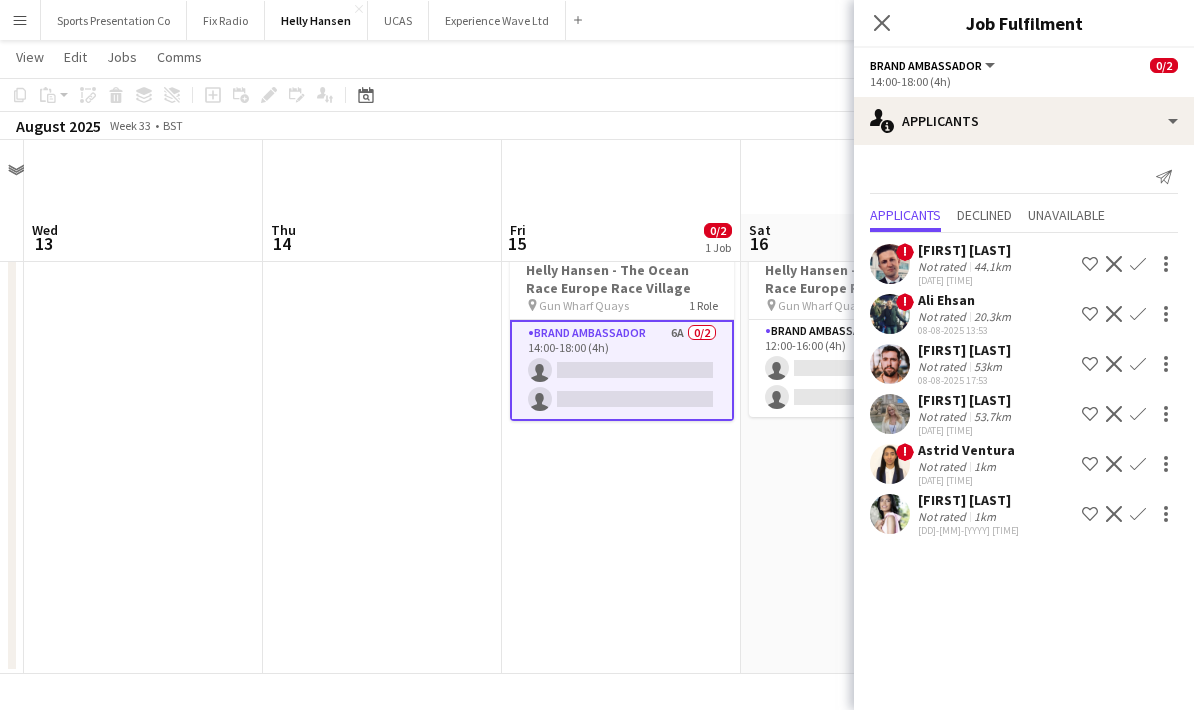 click on "14:00-18:00 (4h)" 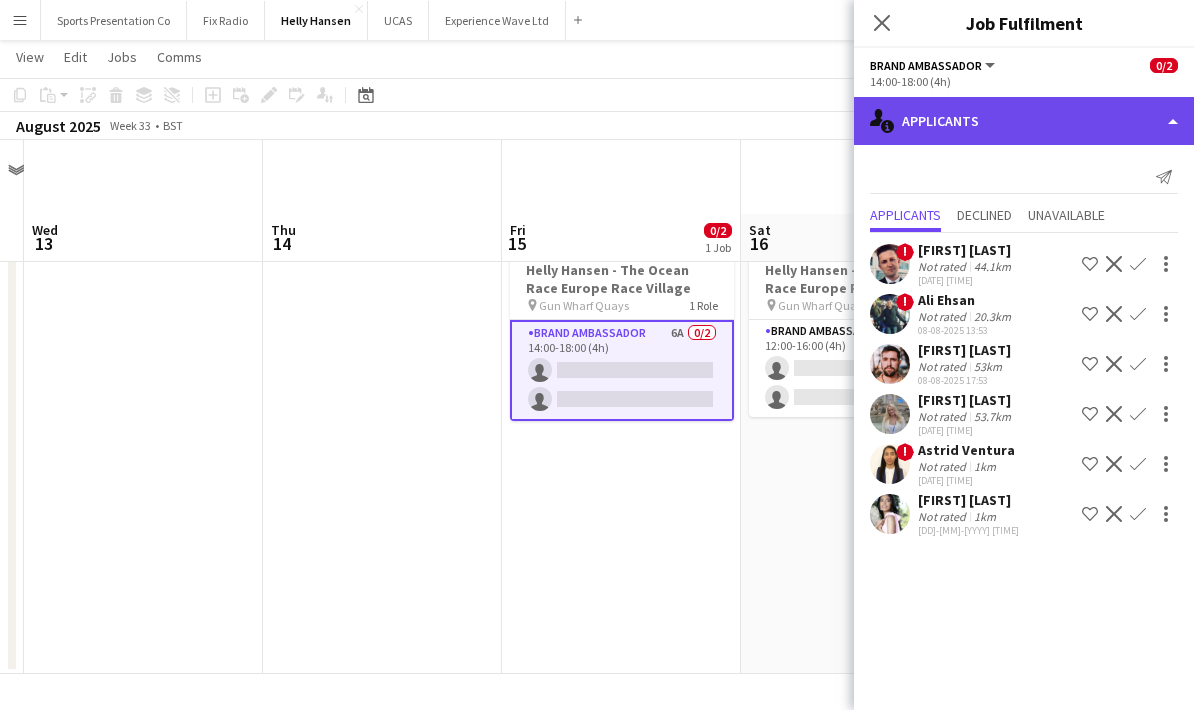 click on "single-neutral-actions-information
Applicants" 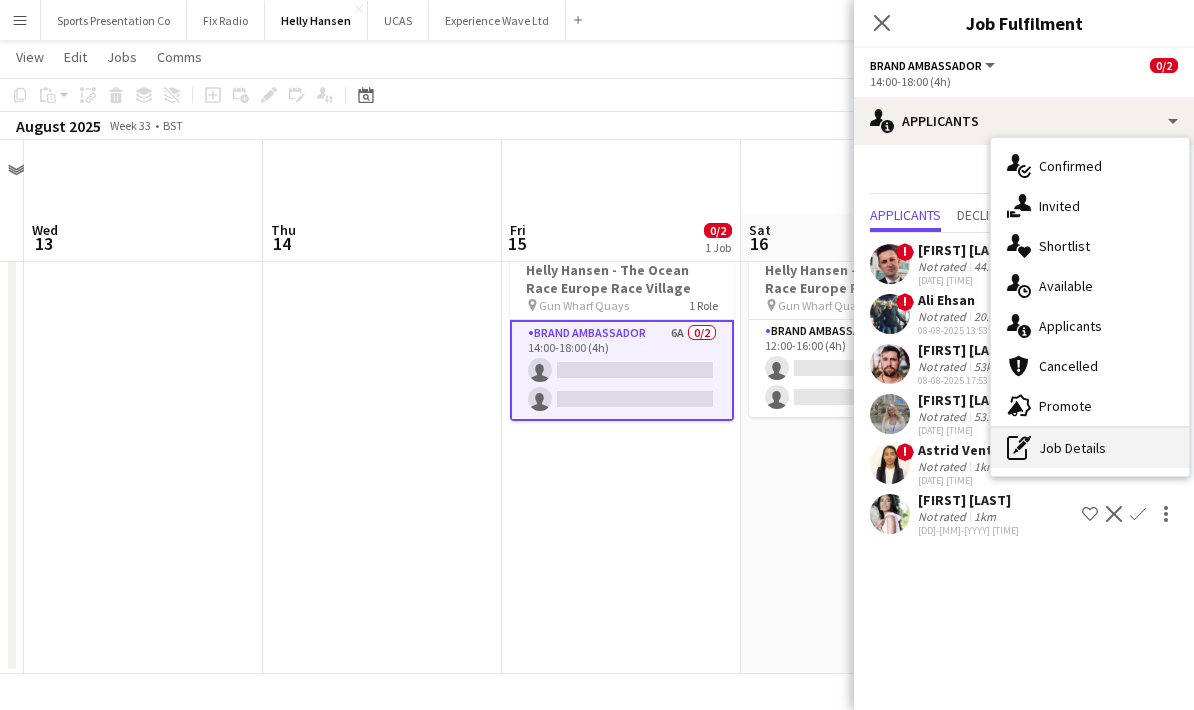 click on "pen-write
Job Details" at bounding box center (1090, 448) 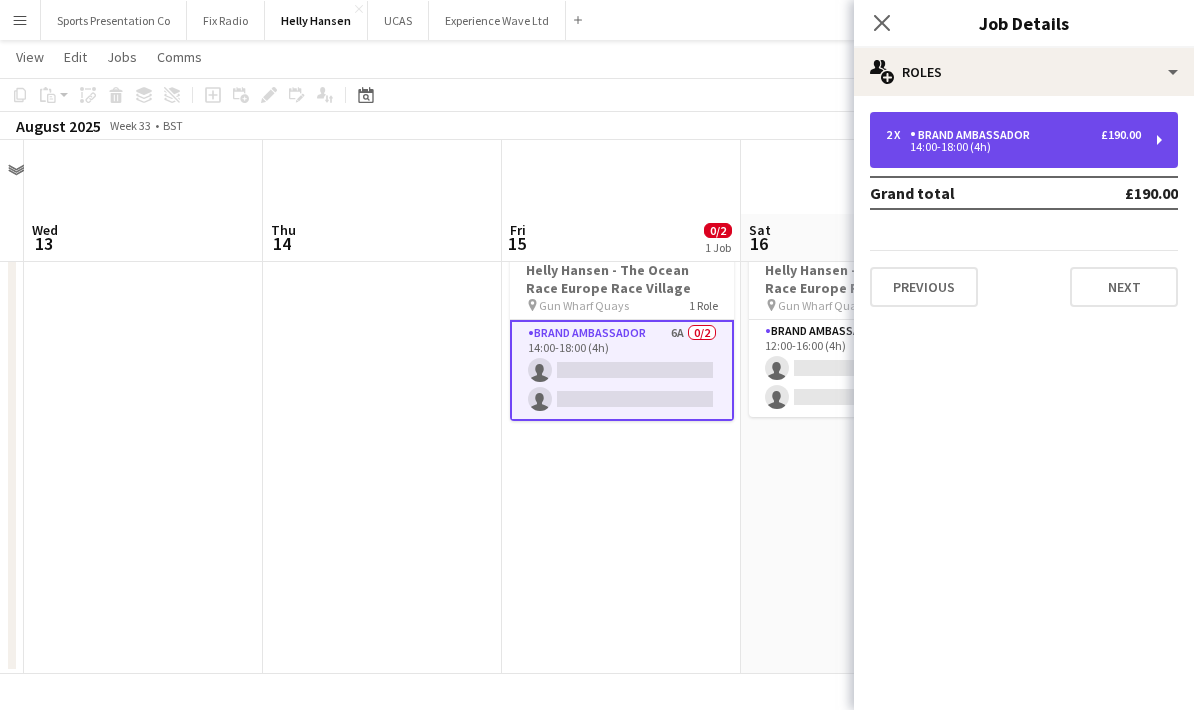 click on "2 x   Brand Ambassador   £190.00   14:00-18:00 (4h)" at bounding box center [1024, 140] 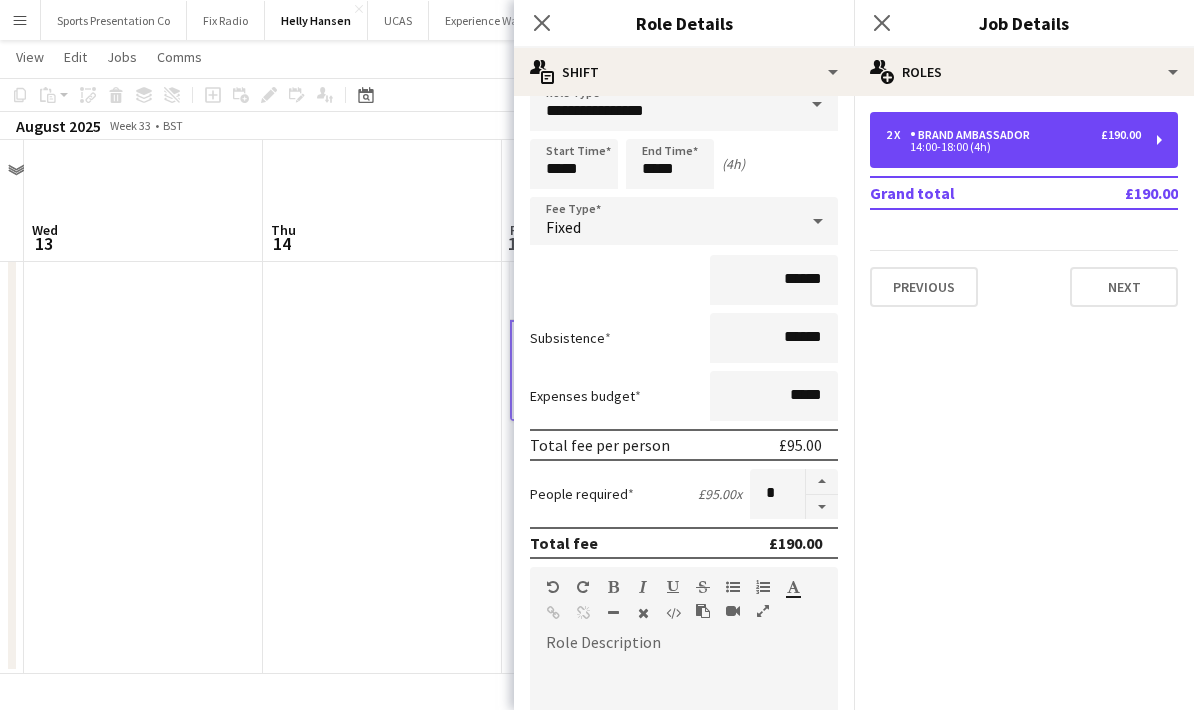 scroll, scrollTop: 30, scrollLeft: 0, axis: vertical 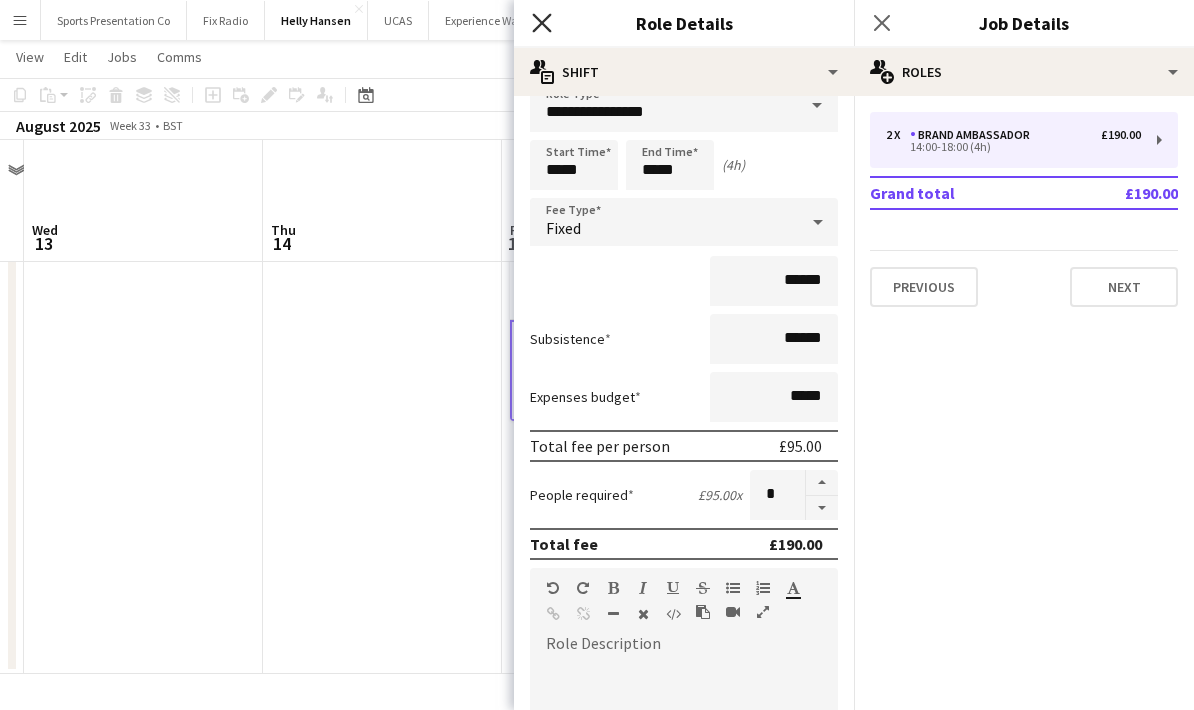 click on "Close pop-in" 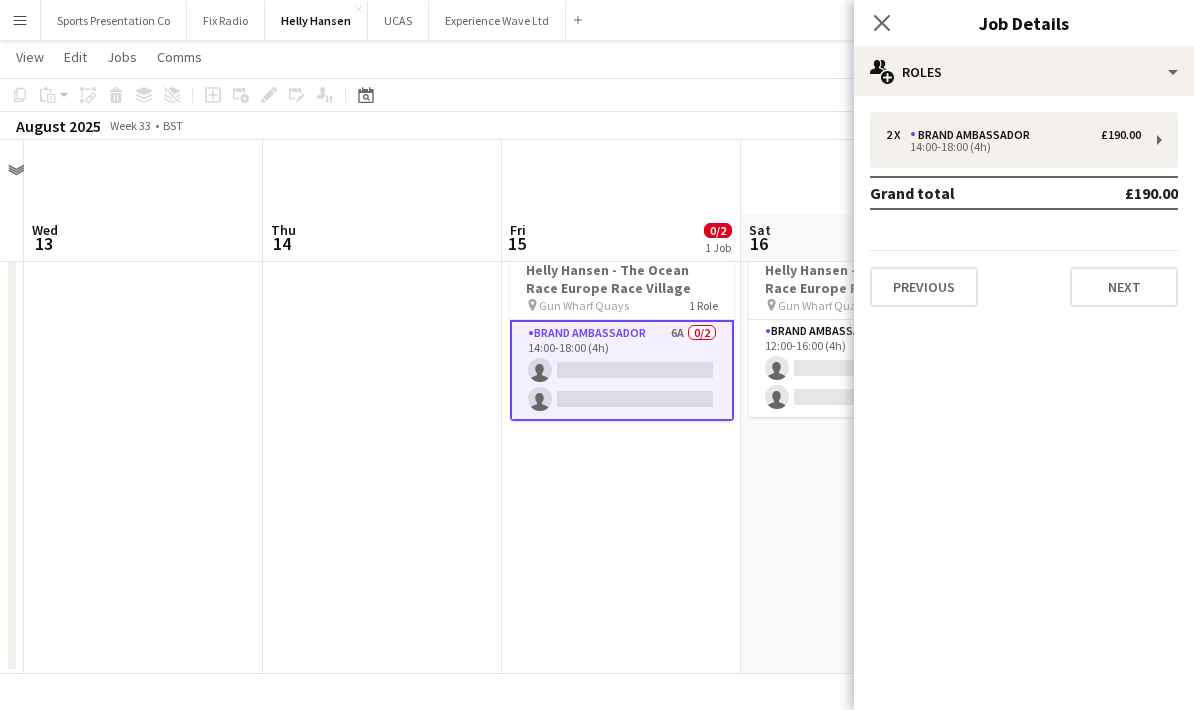 click on "pencil3
General details   2 x   Brand Ambassador   £190.00   14:00-18:00 (4h)   Grand total   £190.00   Previous   Next" 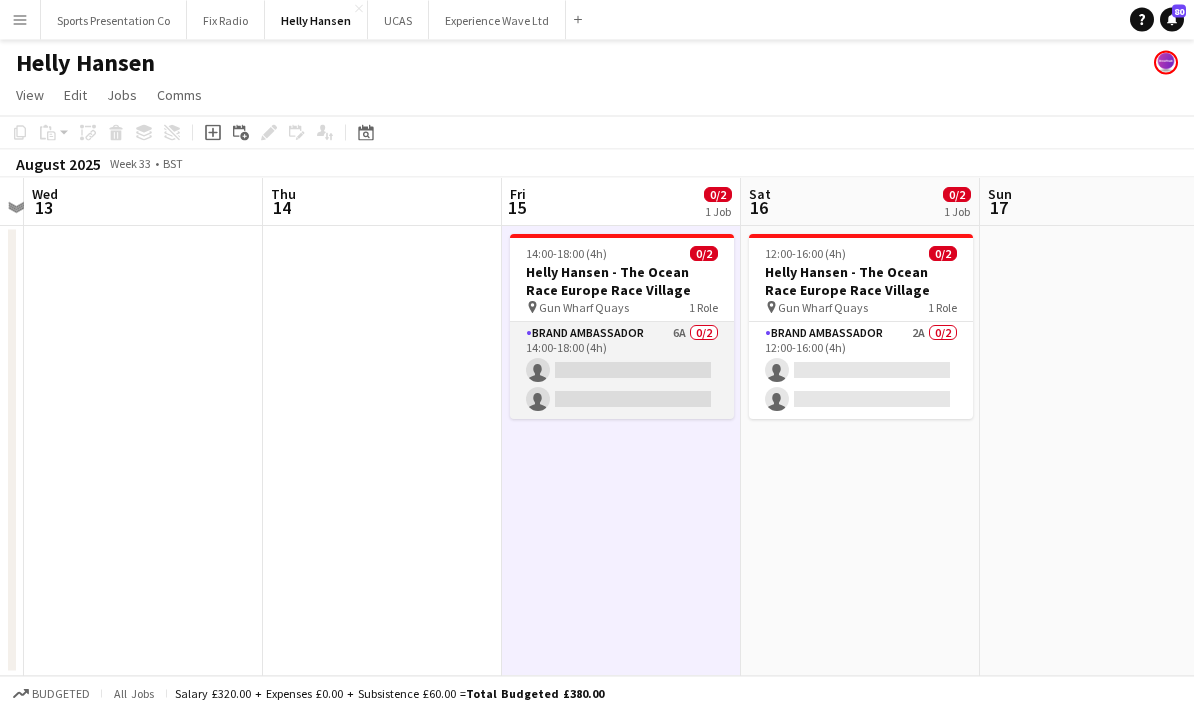 click on "Brand Ambassador   6A   0/2   14:00-18:00 (4h)
single-neutral-actions
single-neutral-actions" at bounding box center [622, 370] 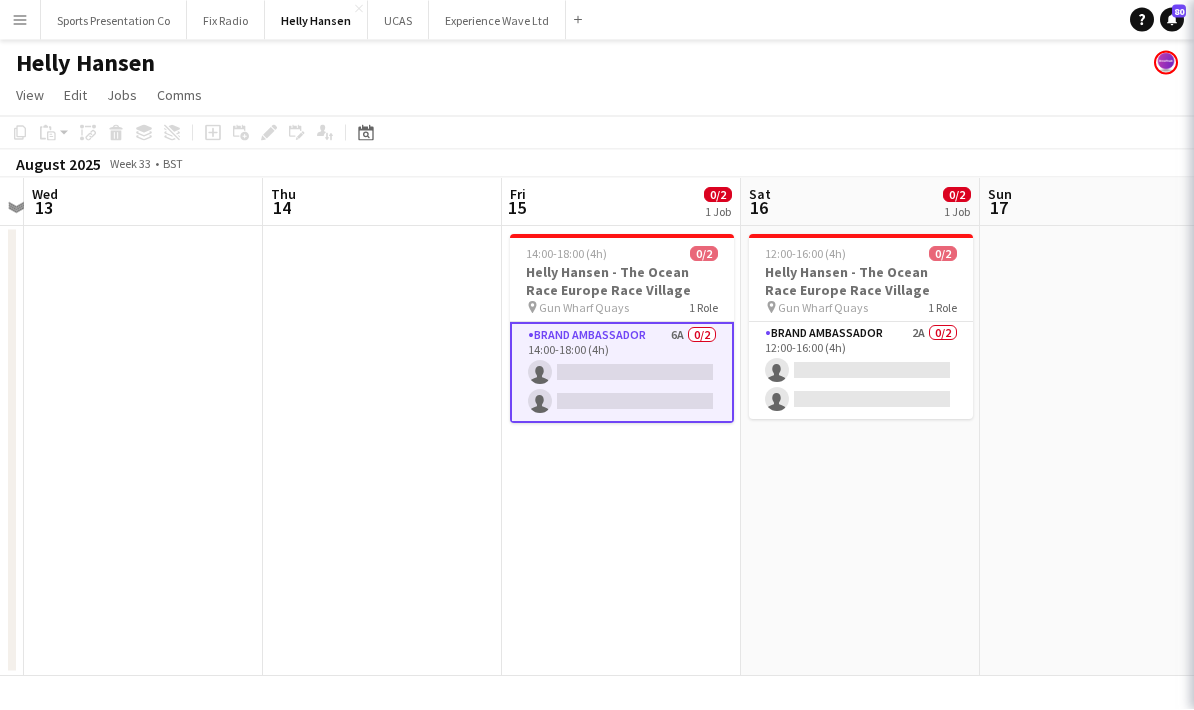 scroll, scrollTop: 22, scrollLeft: 0, axis: vertical 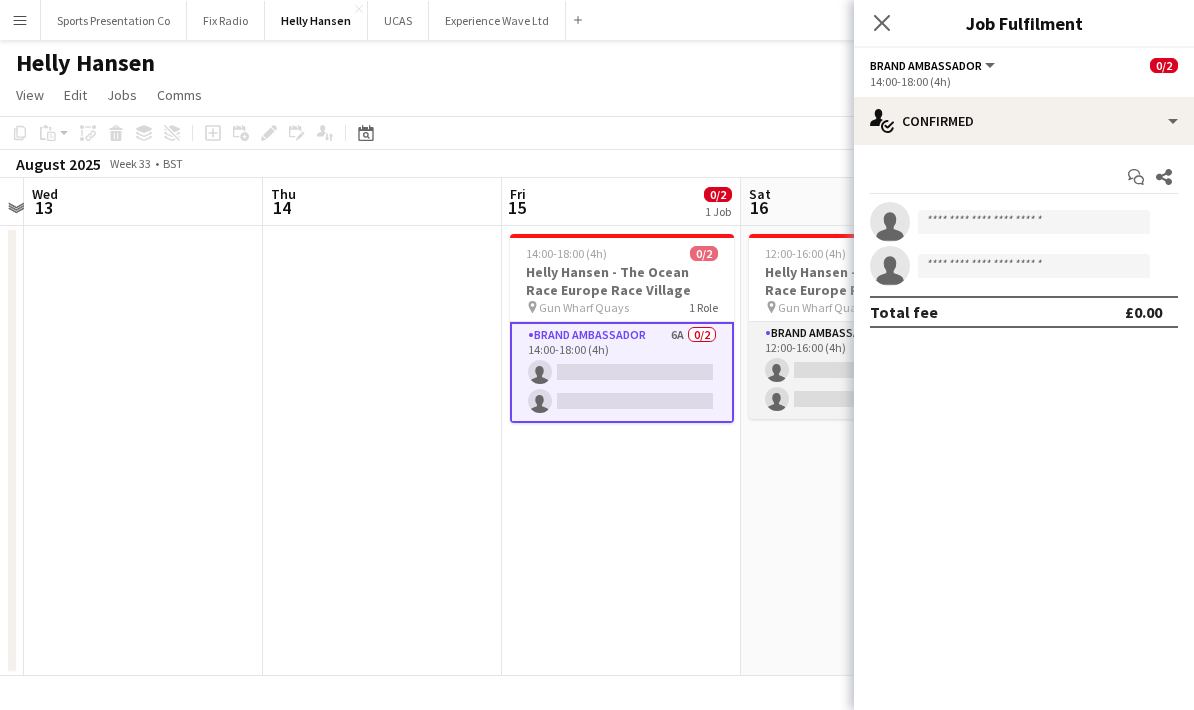 click on "Brand Ambassador   2A   0/2   12:00-16:00 (4h)
single-neutral-actions
single-neutral-actions" at bounding box center (861, 370) 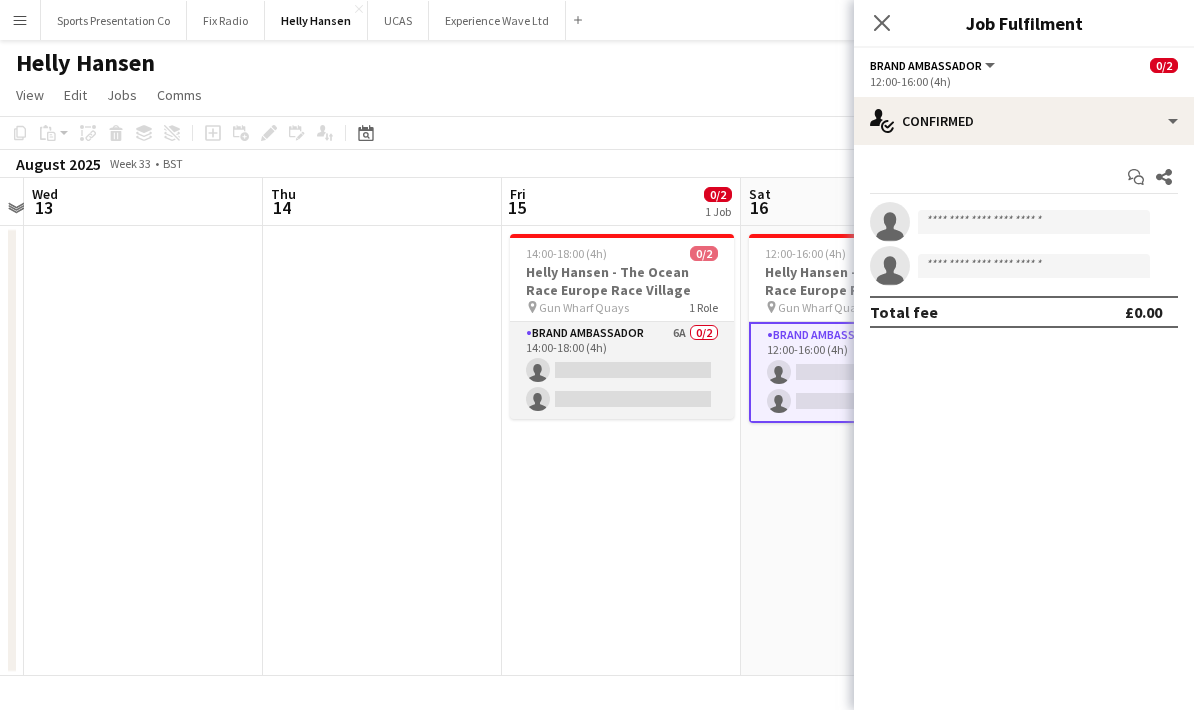 click on "Brand Ambassador   6A   0/2   14:00-18:00 (4h)
single-neutral-actions
single-neutral-actions" at bounding box center (622, 370) 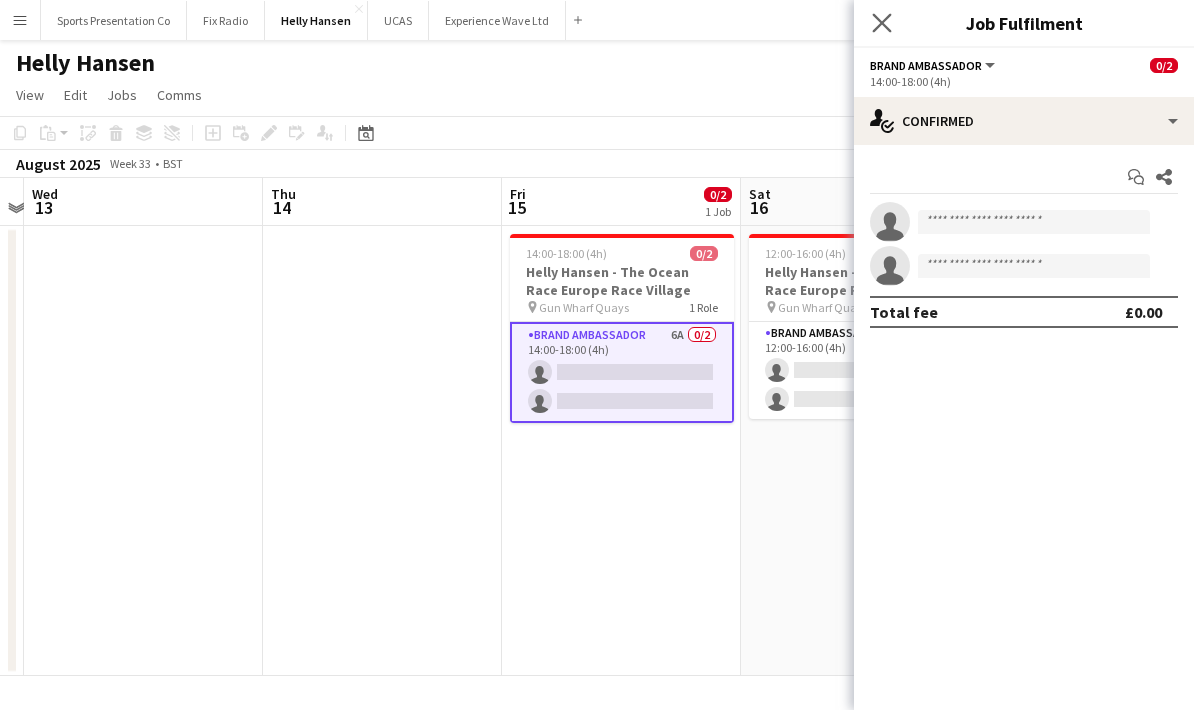 click on "Close pop-in" 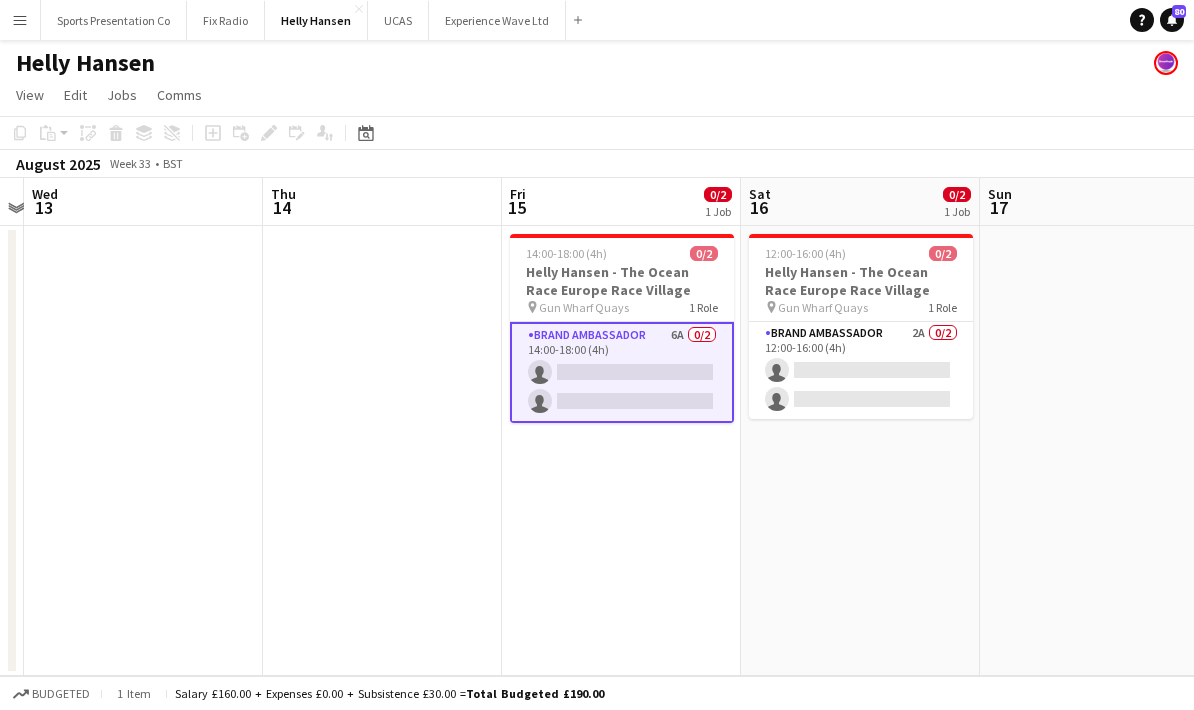 click on "Brand Ambassador   6A   0/2   14:00-18:00 (4h)
single-neutral-actions
single-neutral-actions" at bounding box center [622, 372] 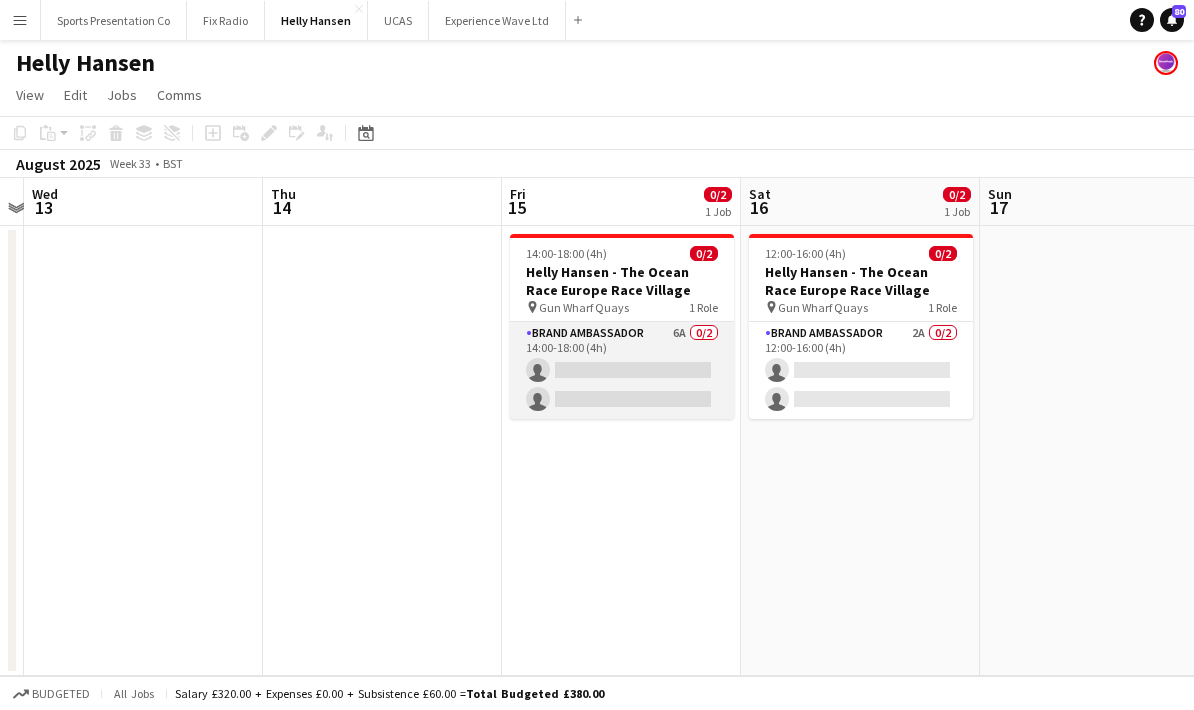 click on "Brand Ambassador   6A   0/2   14:00-18:00 (4h)
single-neutral-actions
single-neutral-actions" at bounding box center (622, 370) 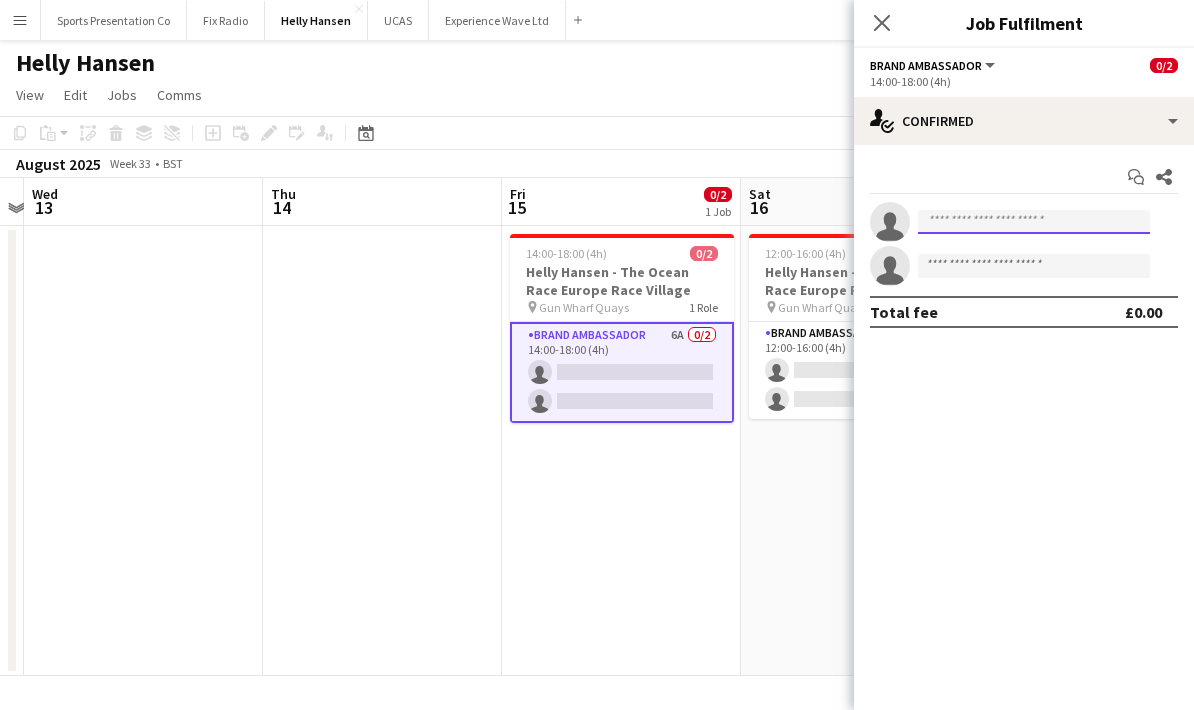 click at bounding box center (1034, 222) 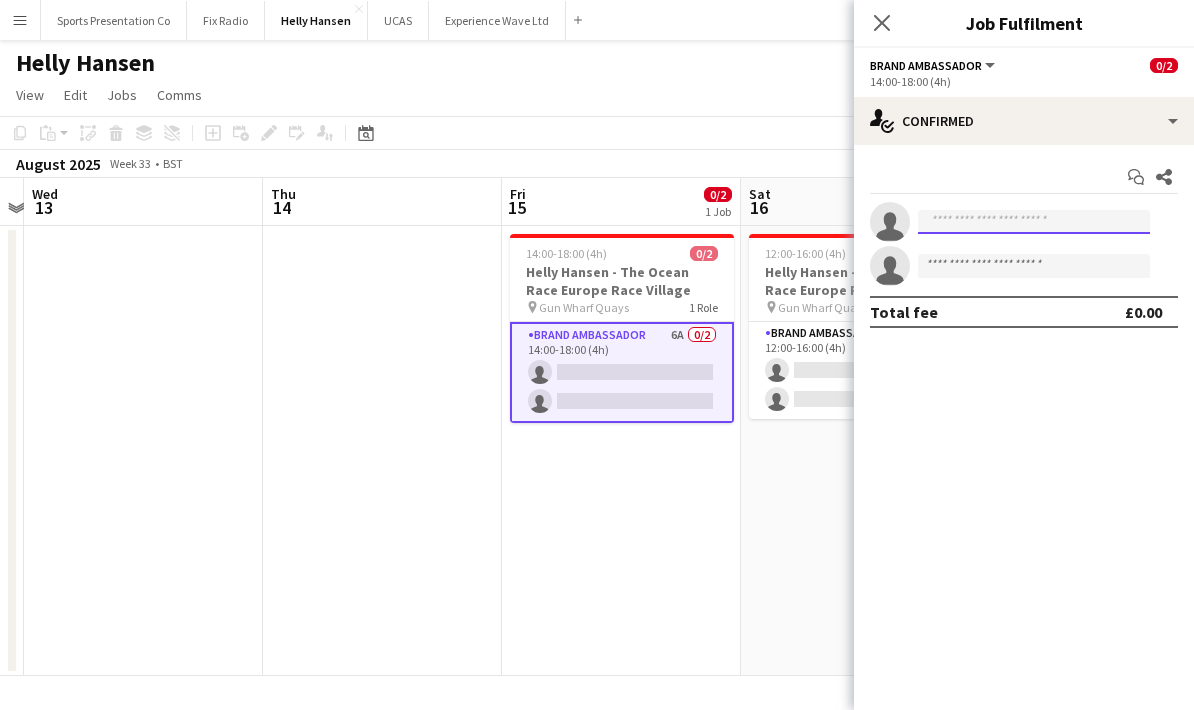 scroll, scrollTop: 21, scrollLeft: 0, axis: vertical 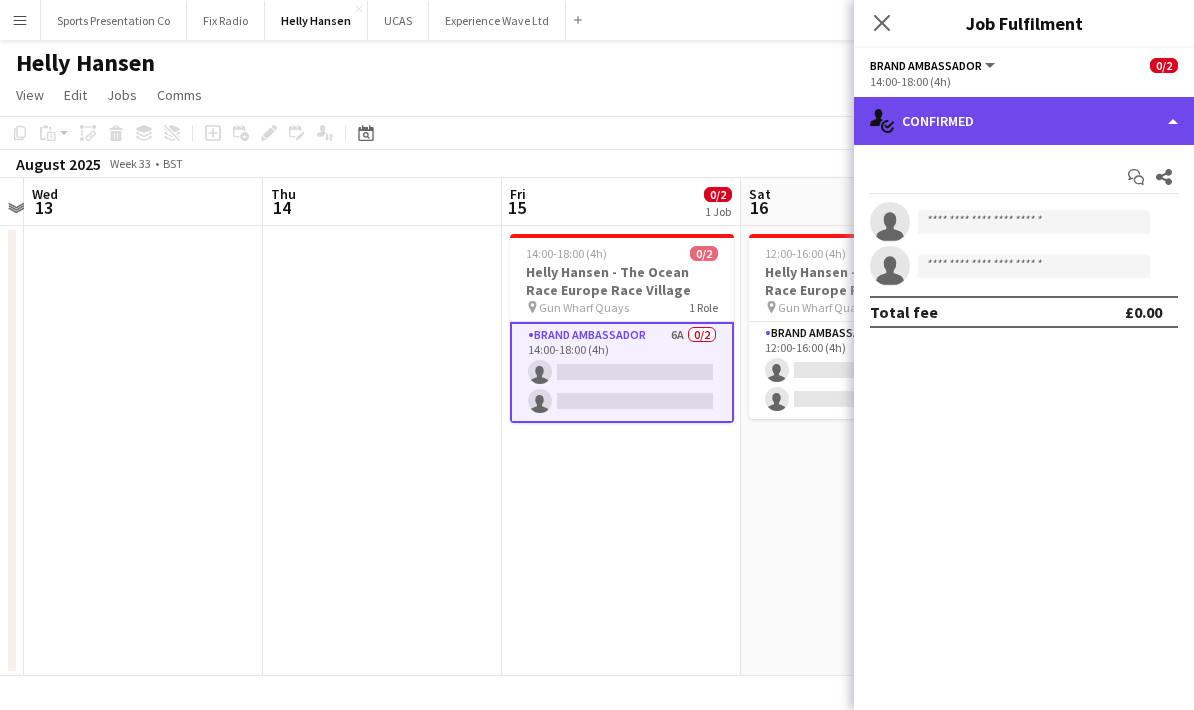 click on "single-neutral-actions-check-2
Confirmed" 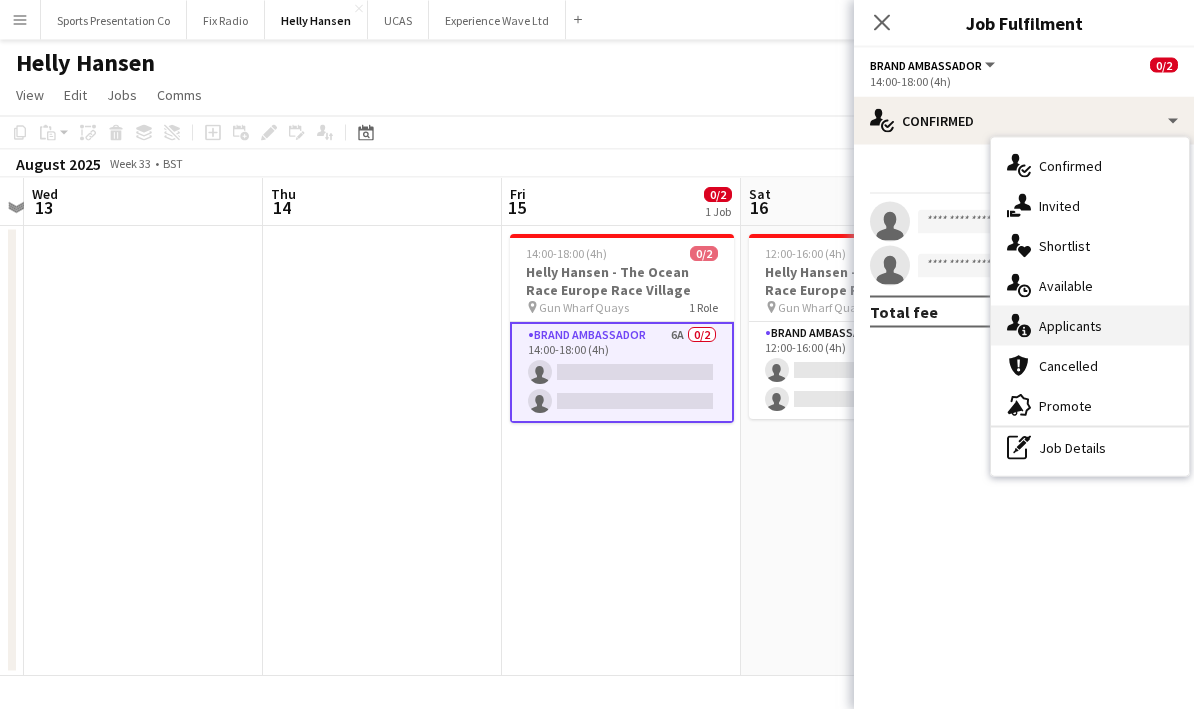 scroll, scrollTop: 22, scrollLeft: 0, axis: vertical 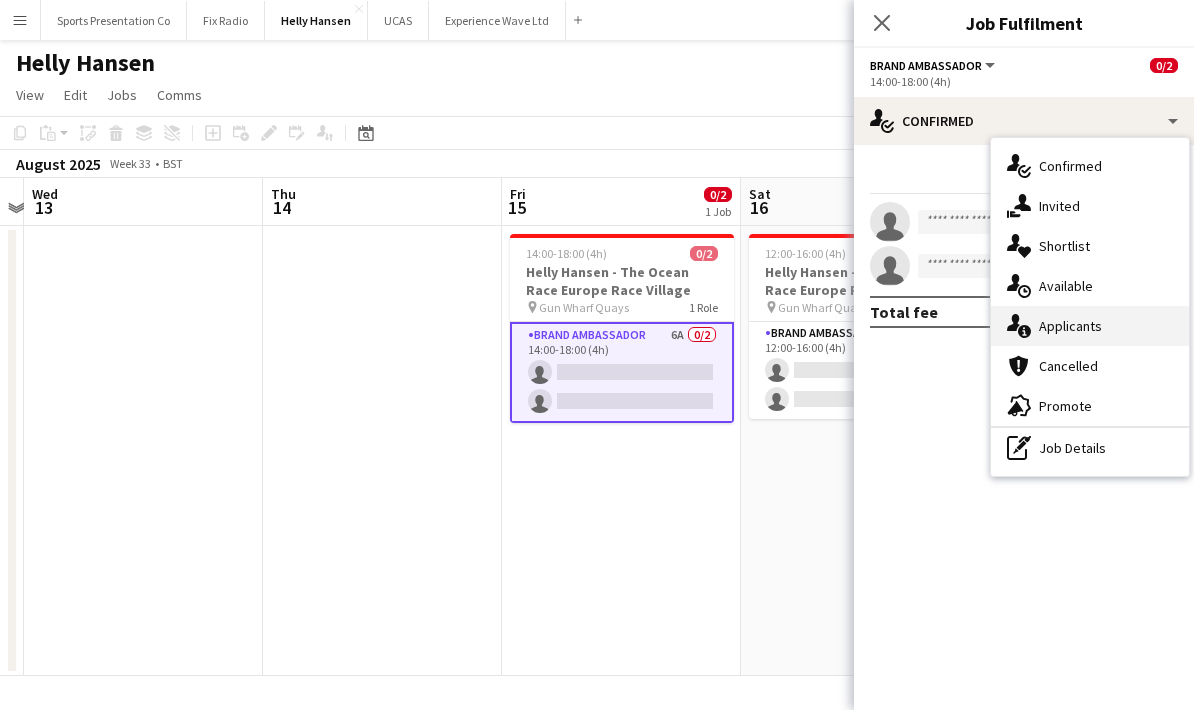 click on "single-neutral-actions-information
Applicants" at bounding box center [1090, 326] 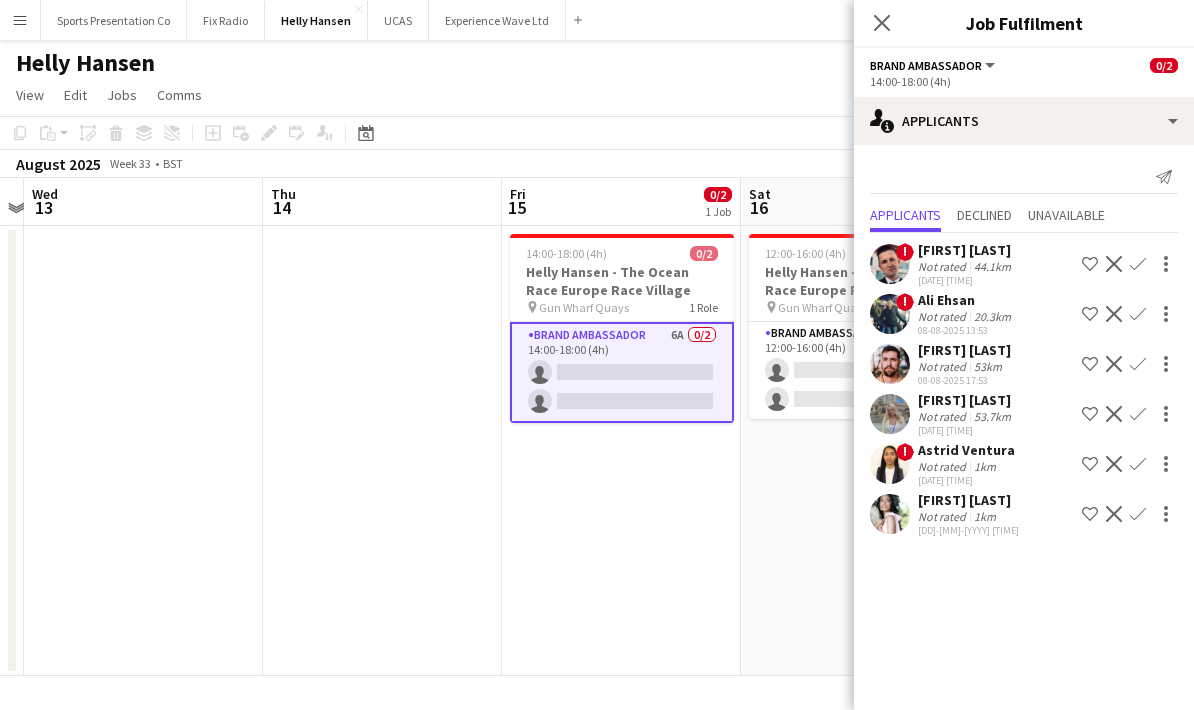 click on "08-08-2025 17:53" at bounding box center [966, 430] 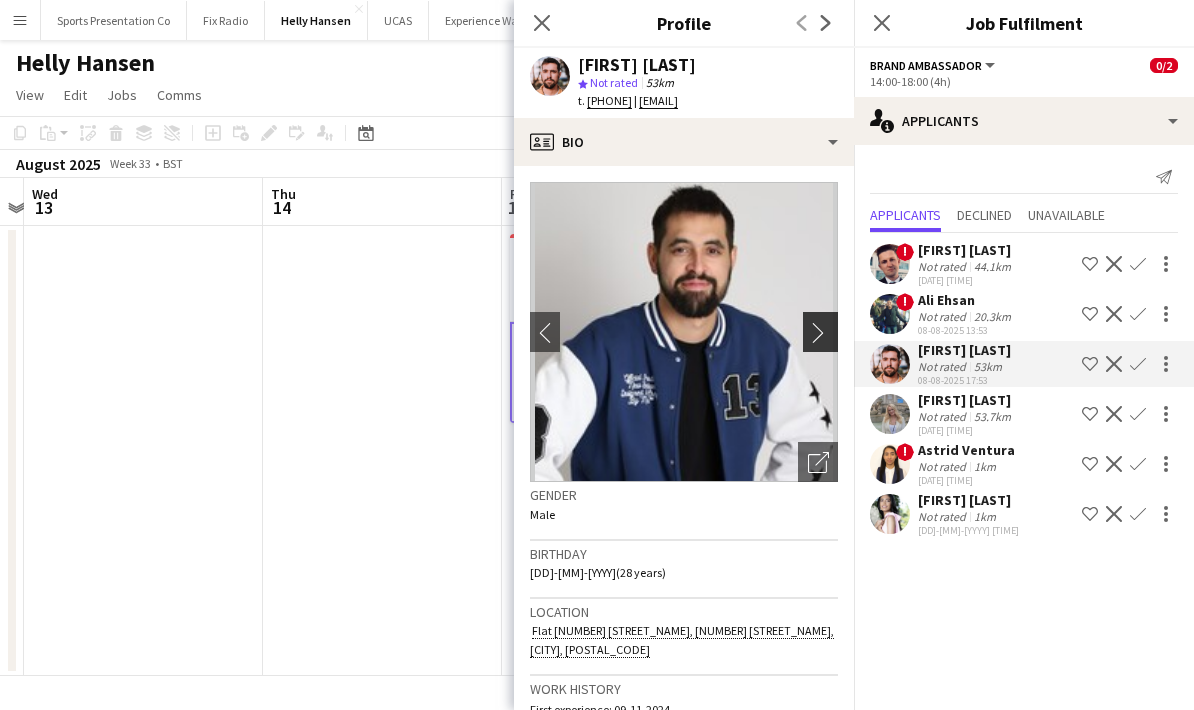 click on "chevron-right" 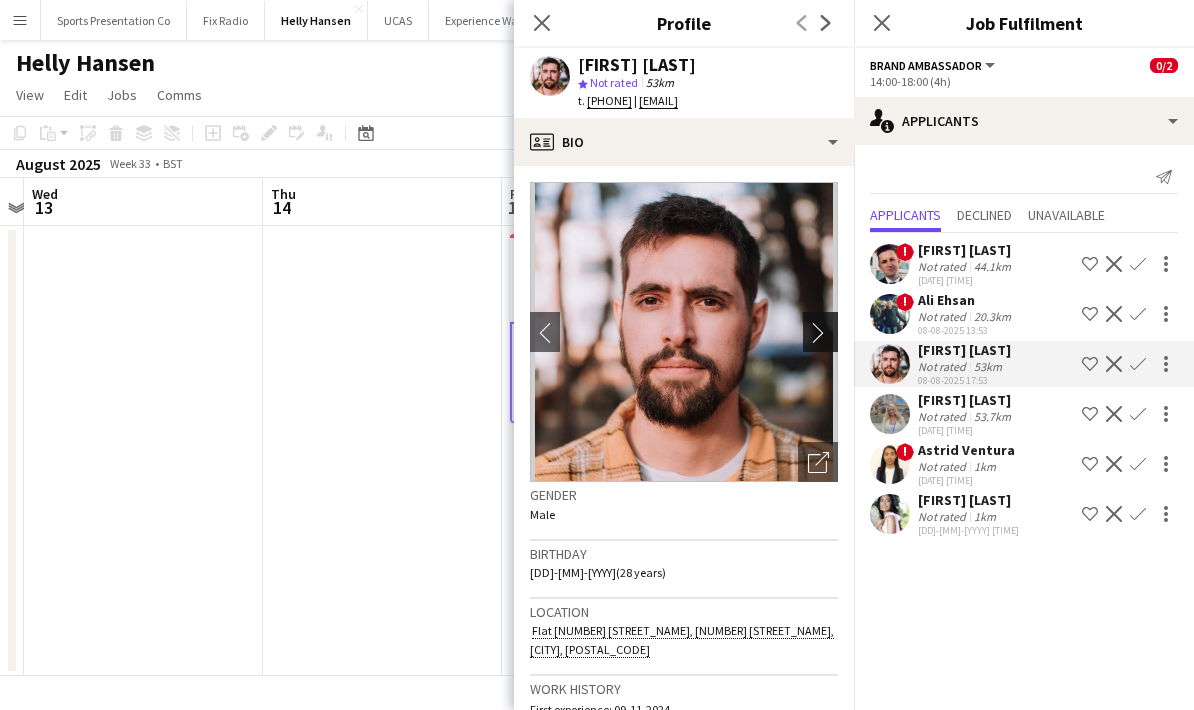 click on "chevron-right" 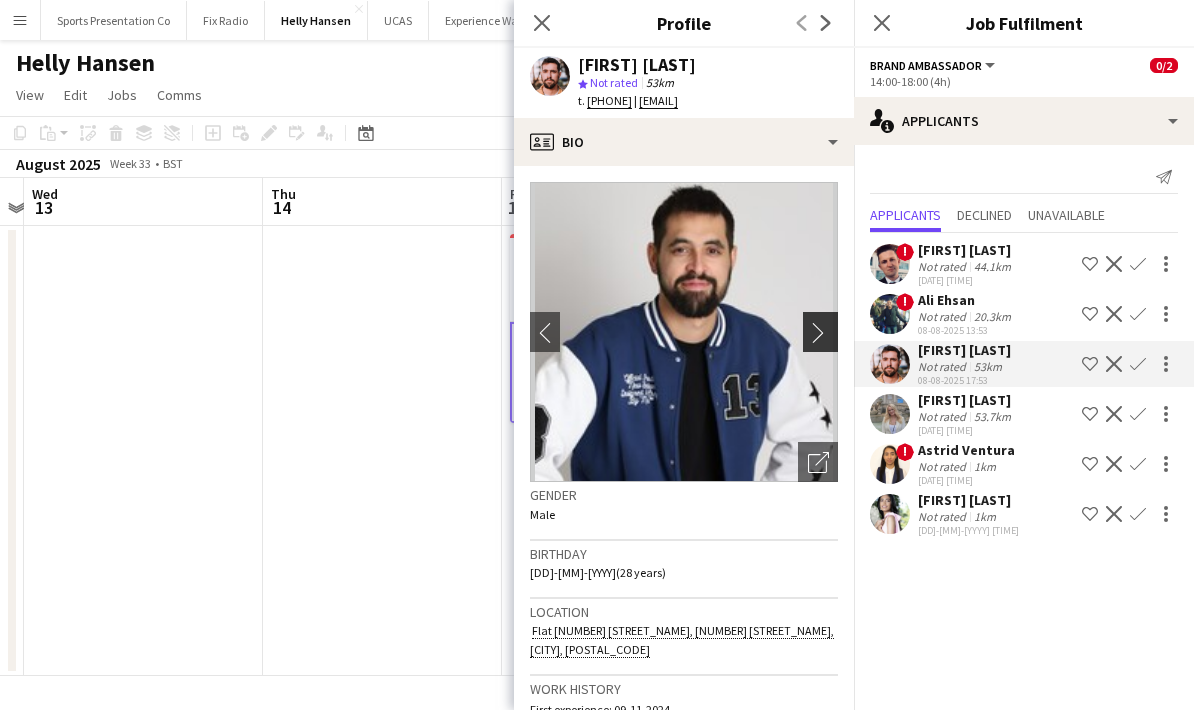click on "chevron-right" 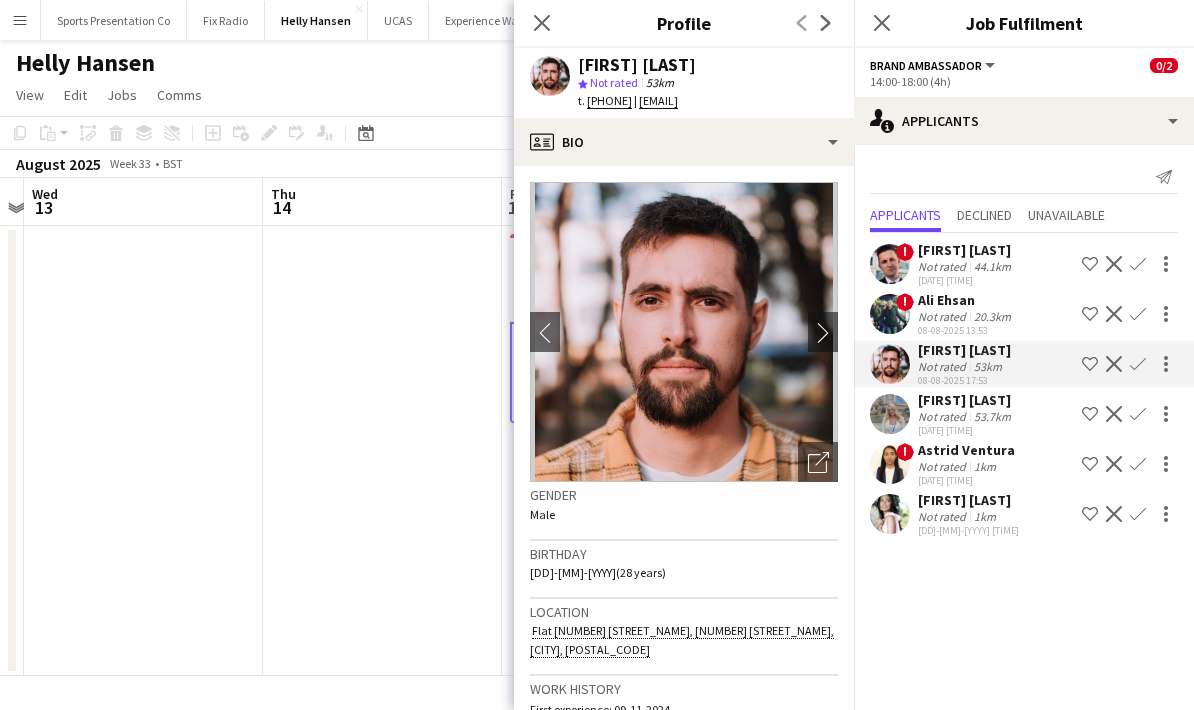 scroll, scrollTop: 0, scrollLeft: 0, axis: both 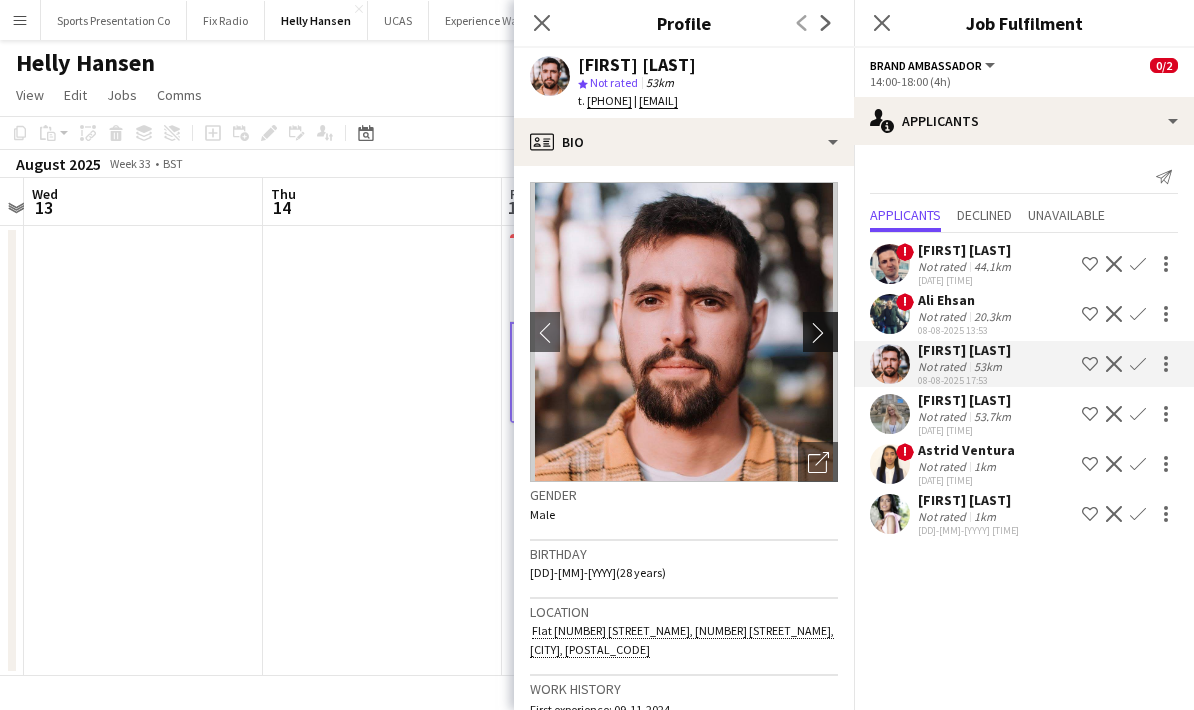 click on "chevron-right" 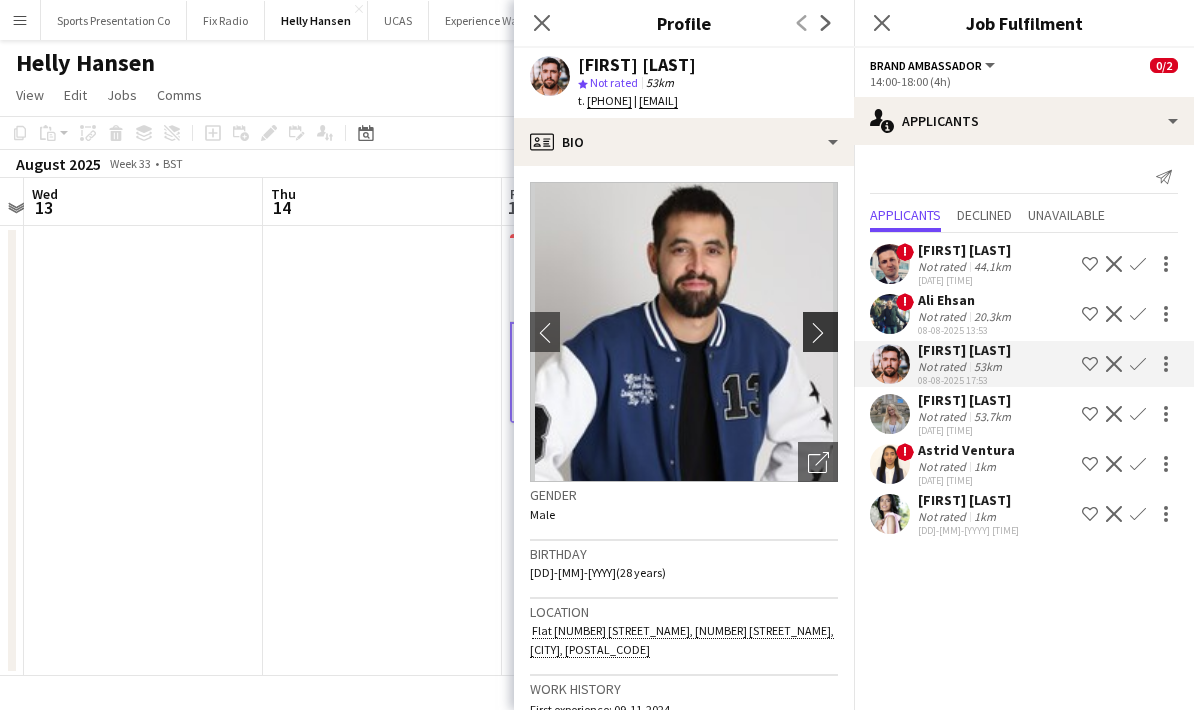 click on "chevron-right" 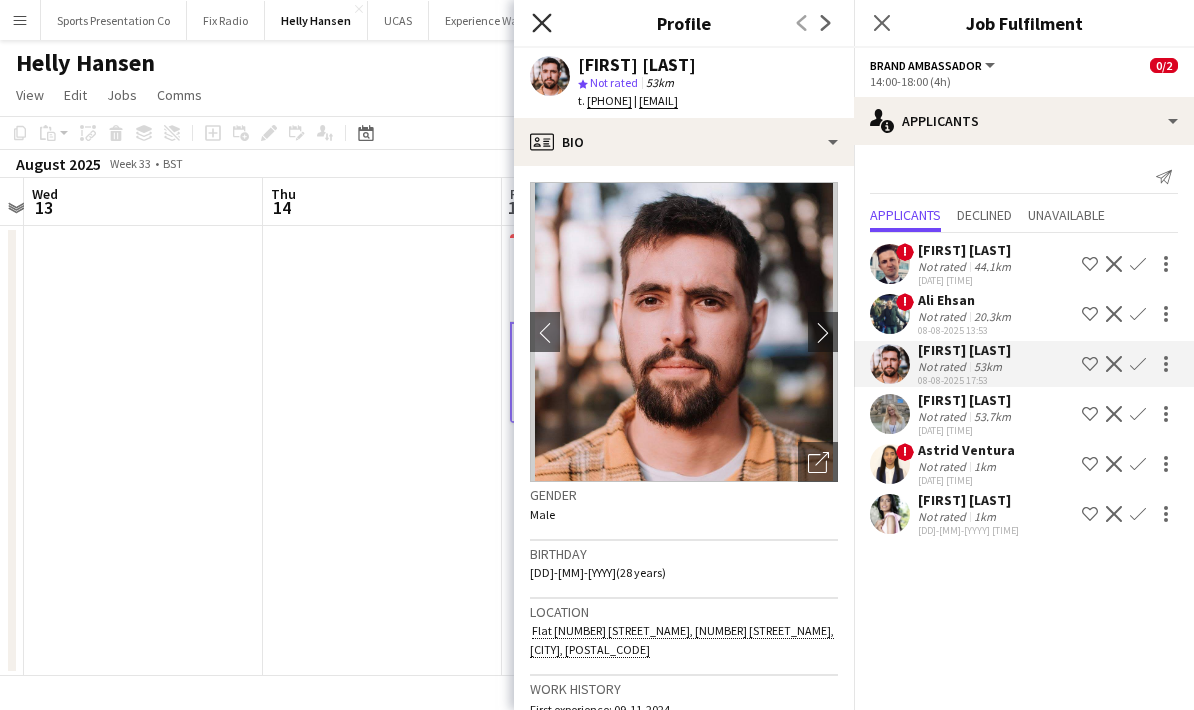 click on "Close pop-in" 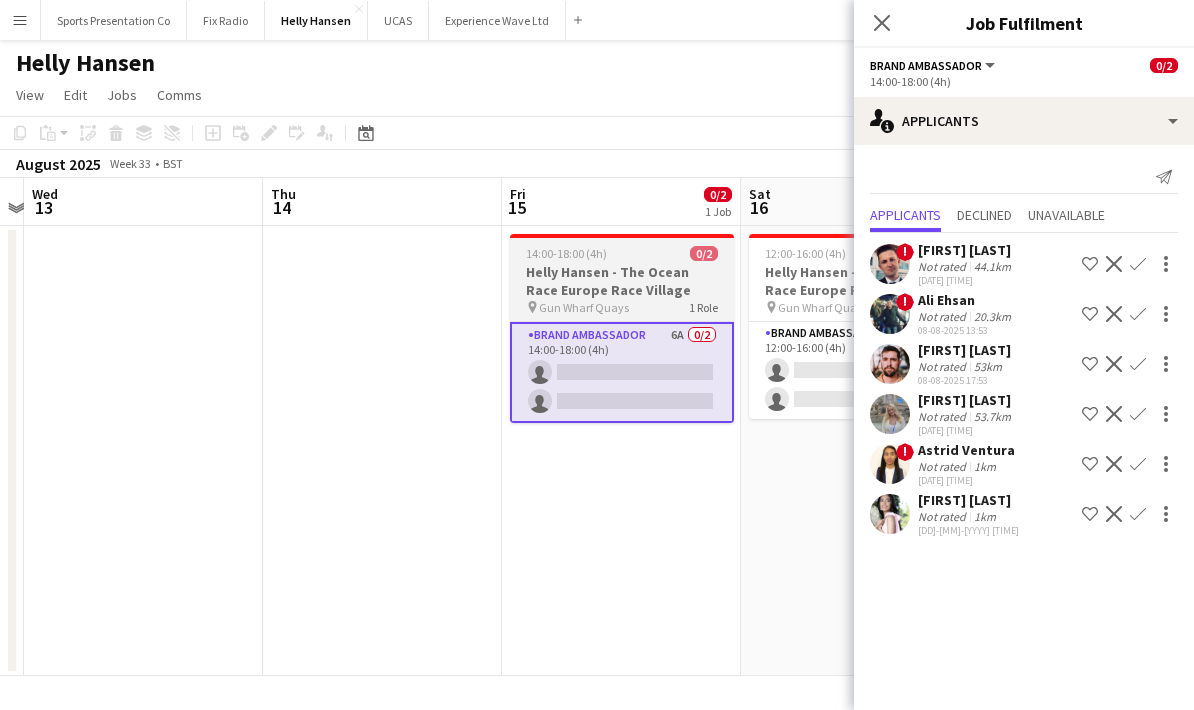 click on "Helly Hansen - The Ocean Race Europe Race Village" at bounding box center (622, 281) 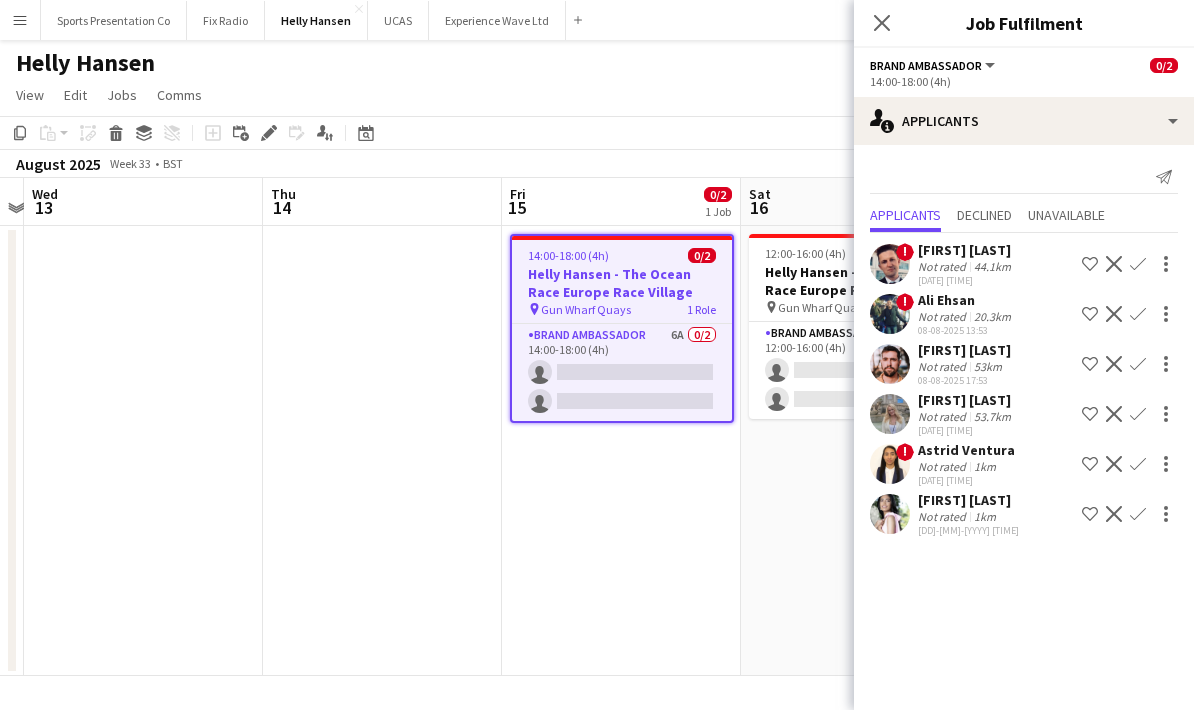 click on "Helly Hansen - The Ocean Race Europe Race Village" at bounding box center [622, 283] 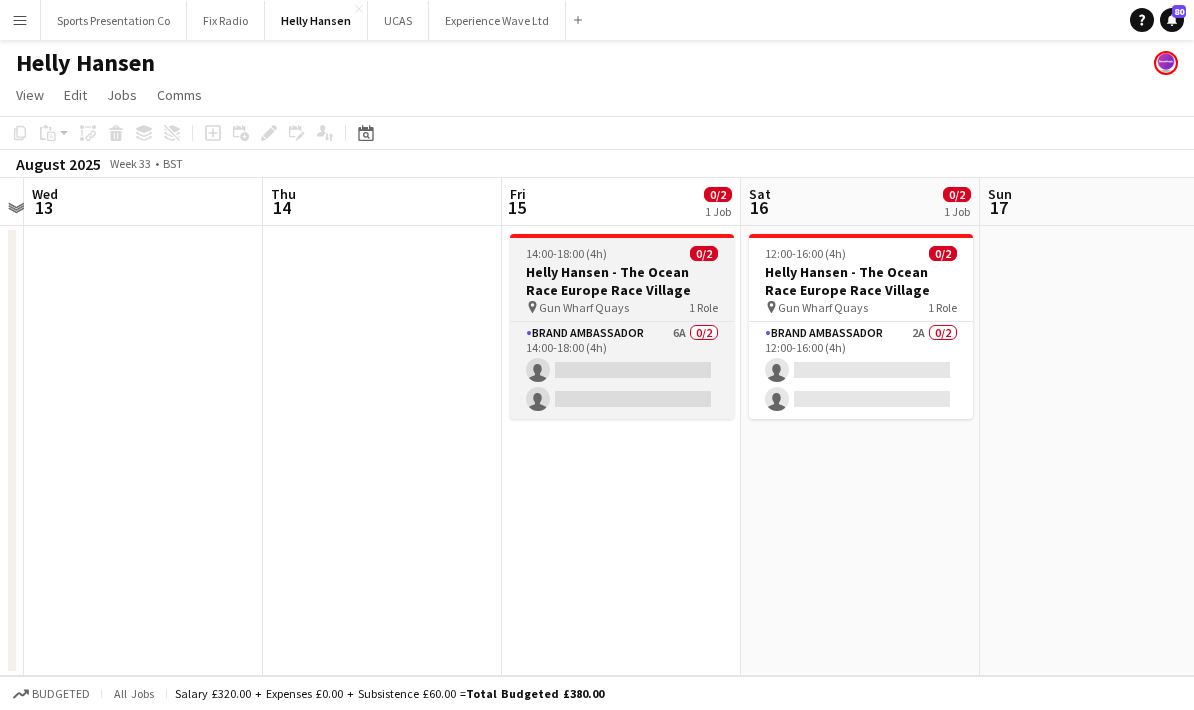 click on "Helly Hansen - The Ocean Race Europe Race Village" at bounding box center [622, 281] 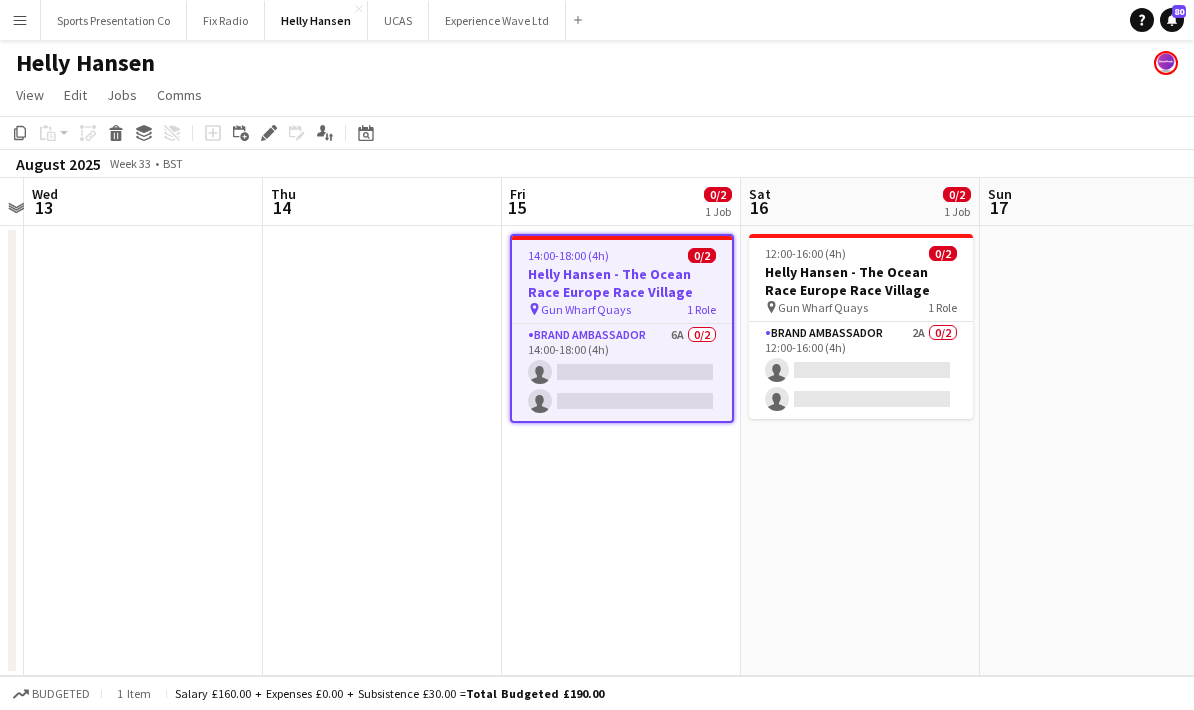 click on "Helly Hansen - The Ocean Race Europe Race Village" at bounding box center (622, 283) 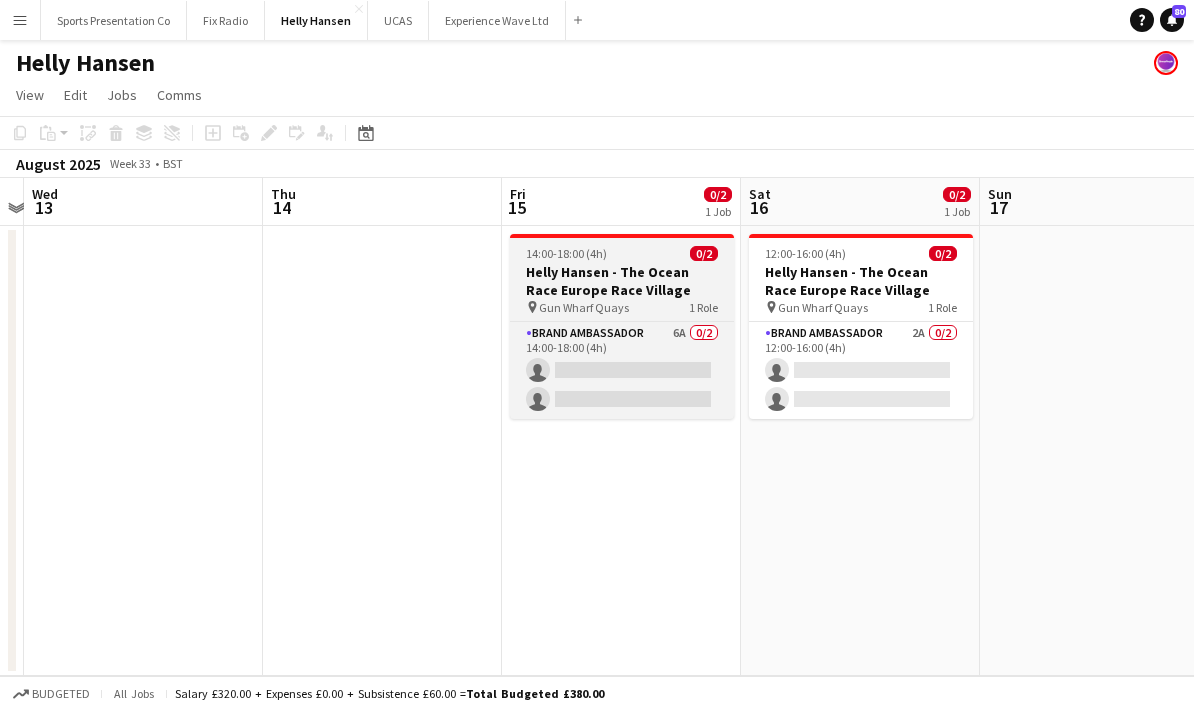 click on "Helly Hansen - The Ocean Race Europe Race Village" at bounding box center (622, 281) 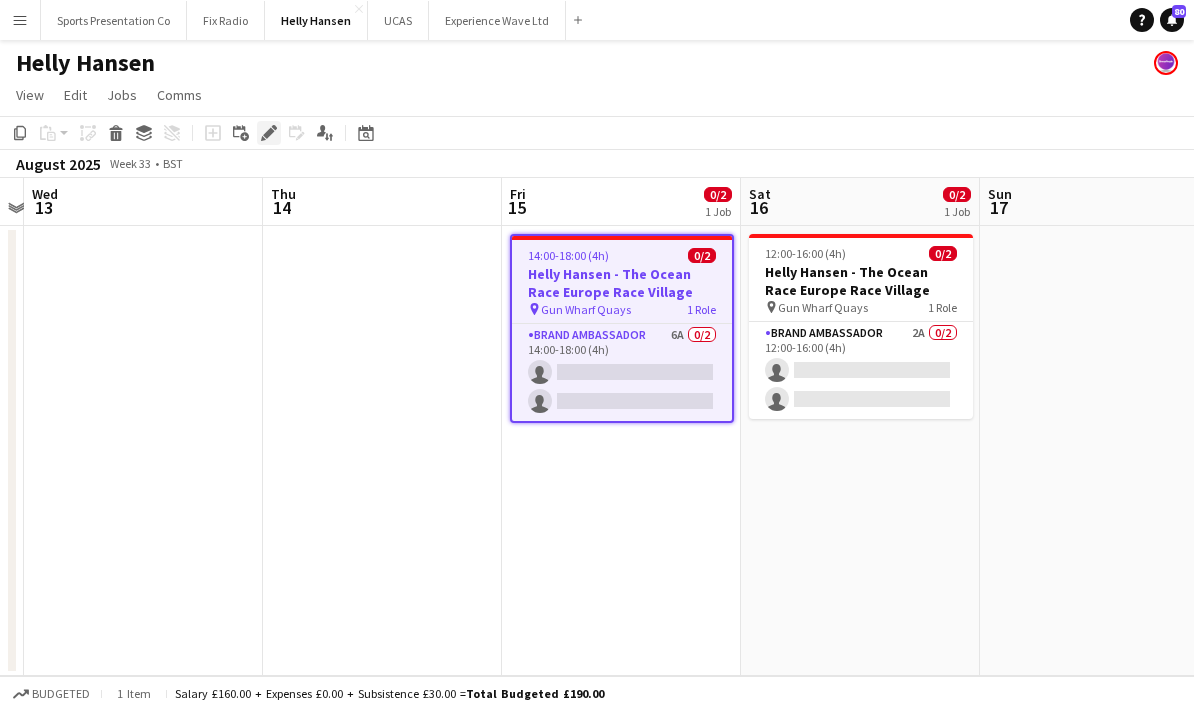 click on "Edit" 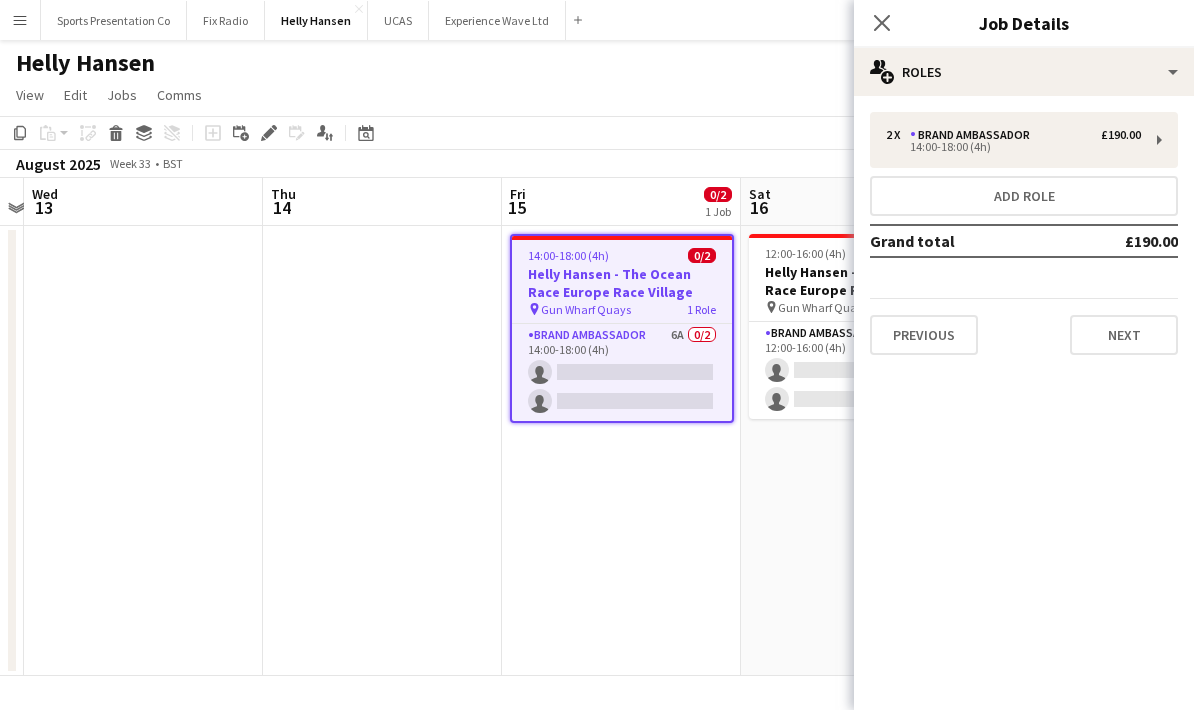 click on "14:00-18:00 (4h)    0/2   Helly Hansen - The Ocean Race Europe Race Village
pin
Gun Wharf Quays   1 Role   Brand Ambassador   6A   0/2   14:00-18:00 (4h)
single-neutral-actions
single-neutral-actions" at bounding box center [621, 451] 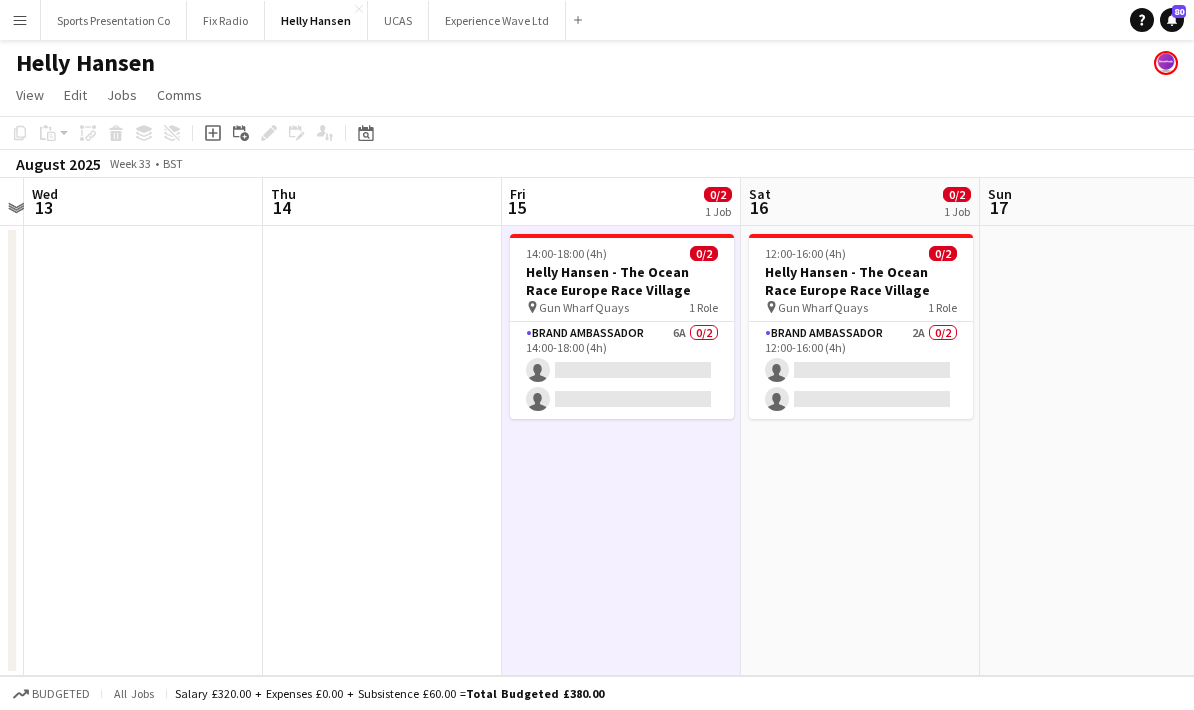 click at bounding box center [382, 451] 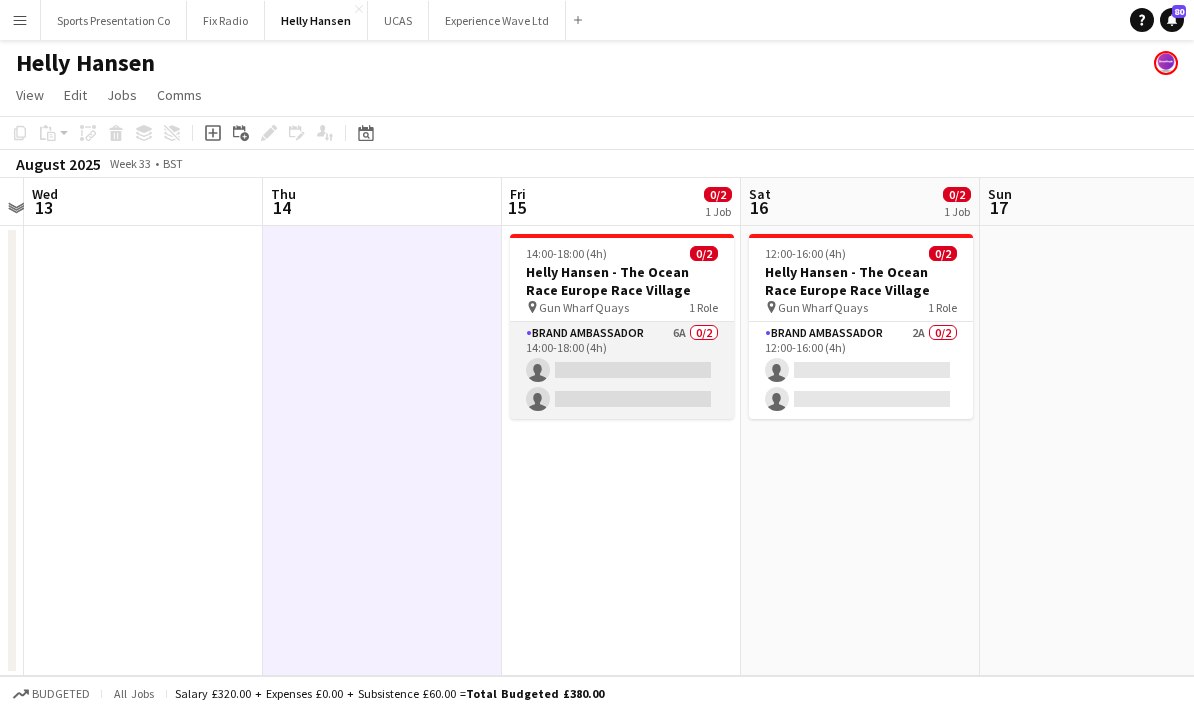 click on "Brand Ambassador   6A   0/2   14:00-18:00 (4h)
single-neutral-actions
single-neutral-actions" at bounding box center [622, 370] 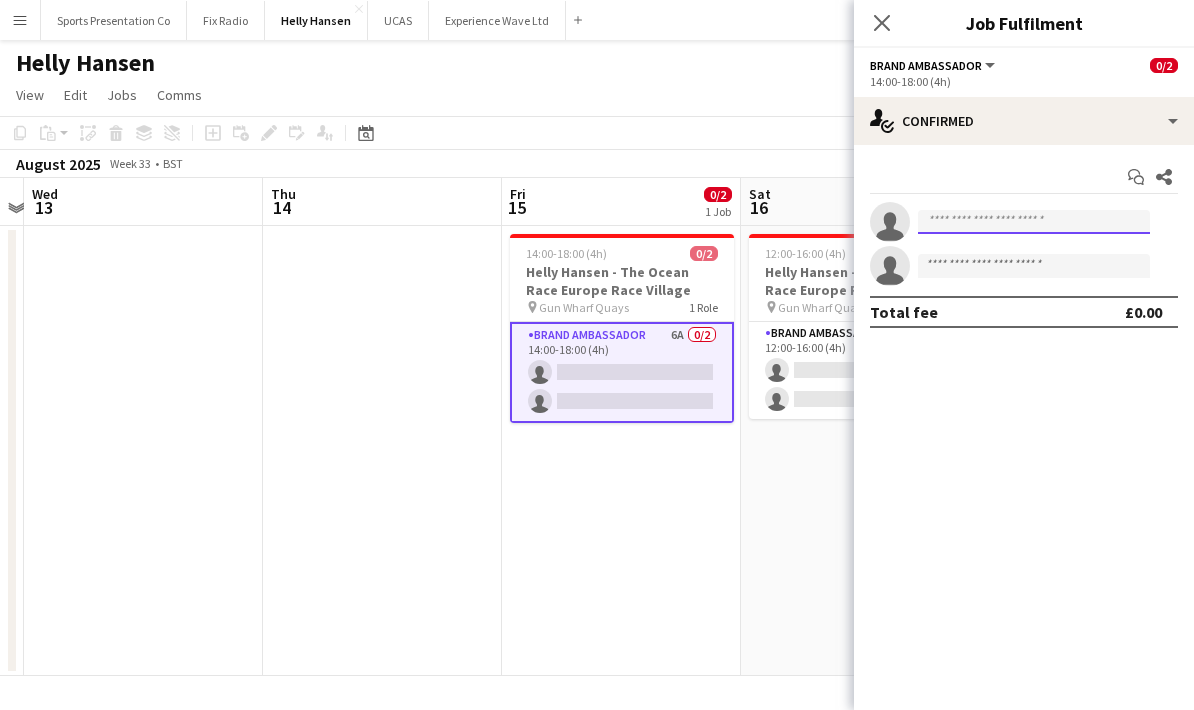 click at bounding box center (1034, 222) 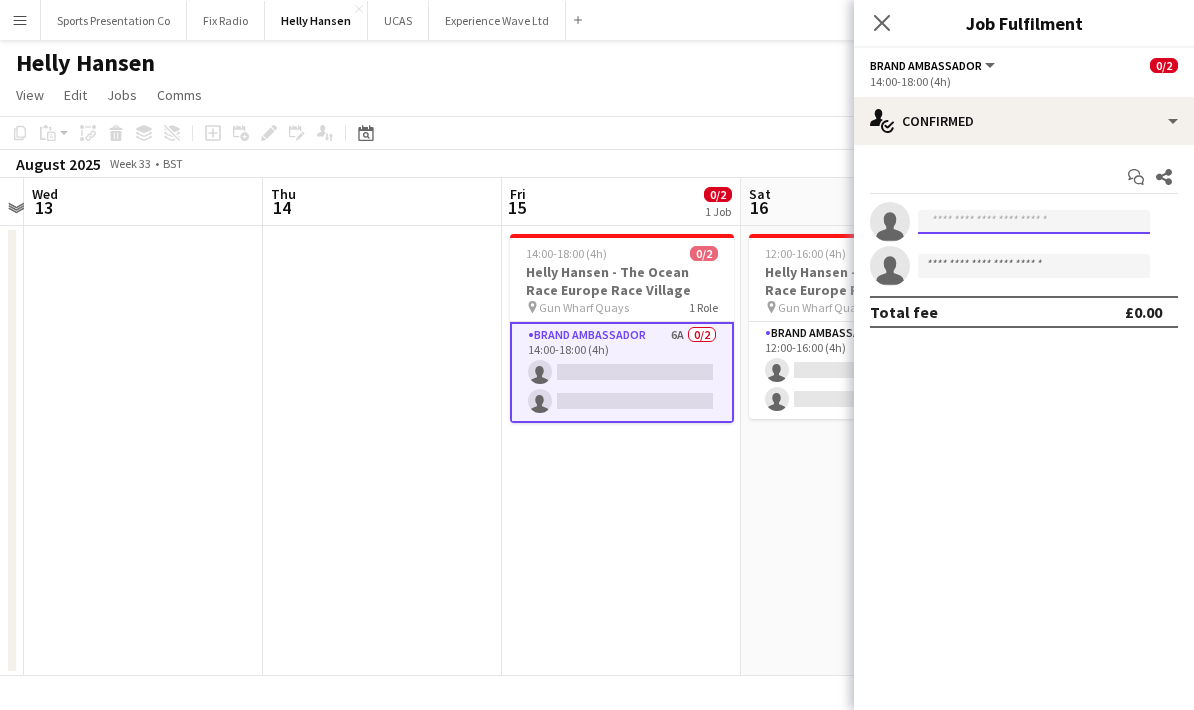 scroll, scrollTop: 21, scrollLeft: 0, axis: vertical 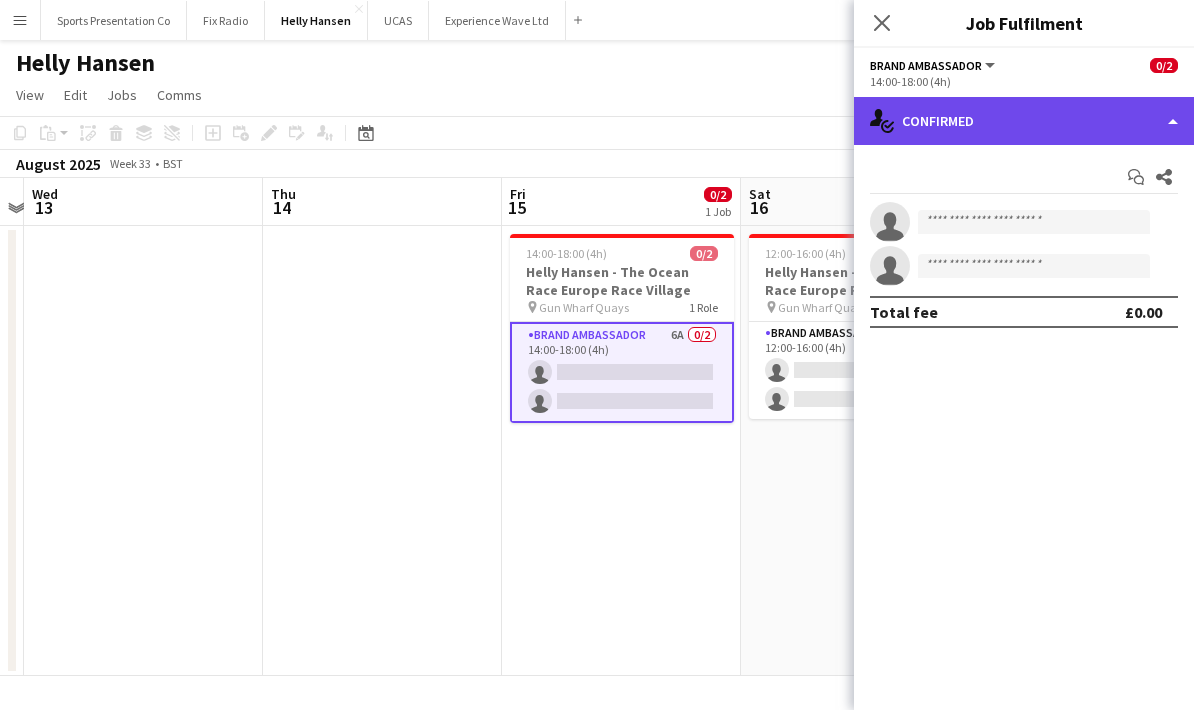 click on "single-neutral-actions-check-2
Confirmed" 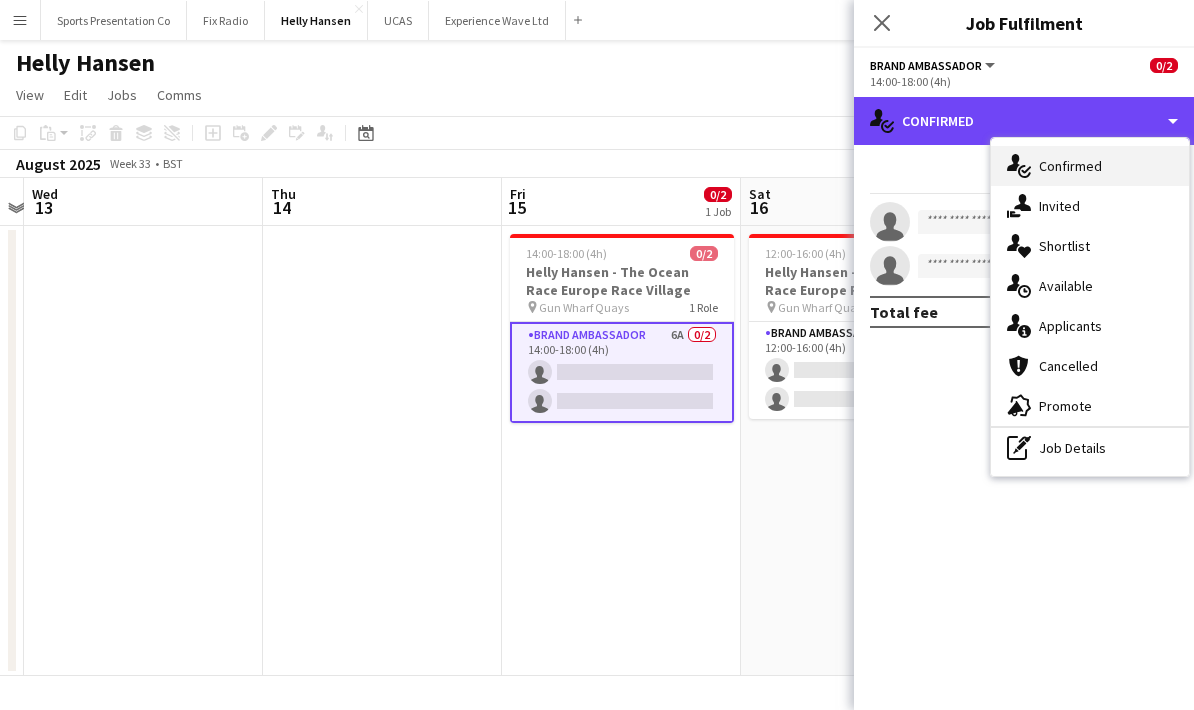 scroll, scrollTop: 22, scrollLeft: 0, axis: vertical 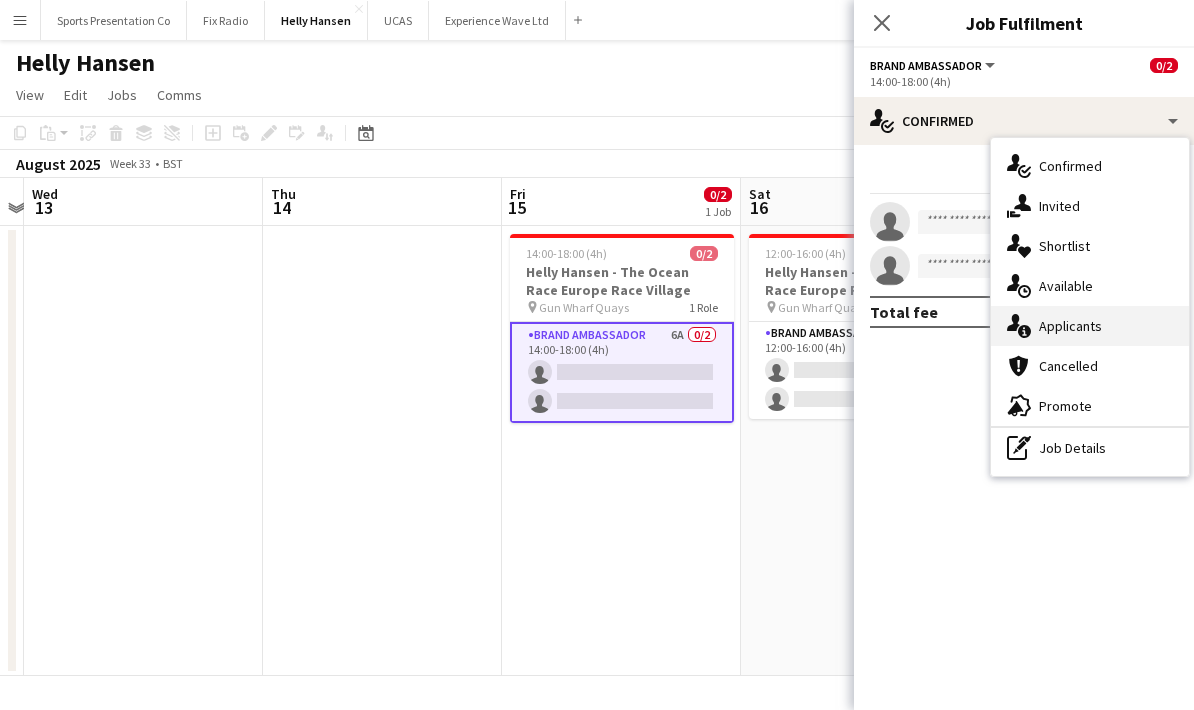 click on "single-neutral-actions-information
Applicants" at bounding box center (1090, 326) 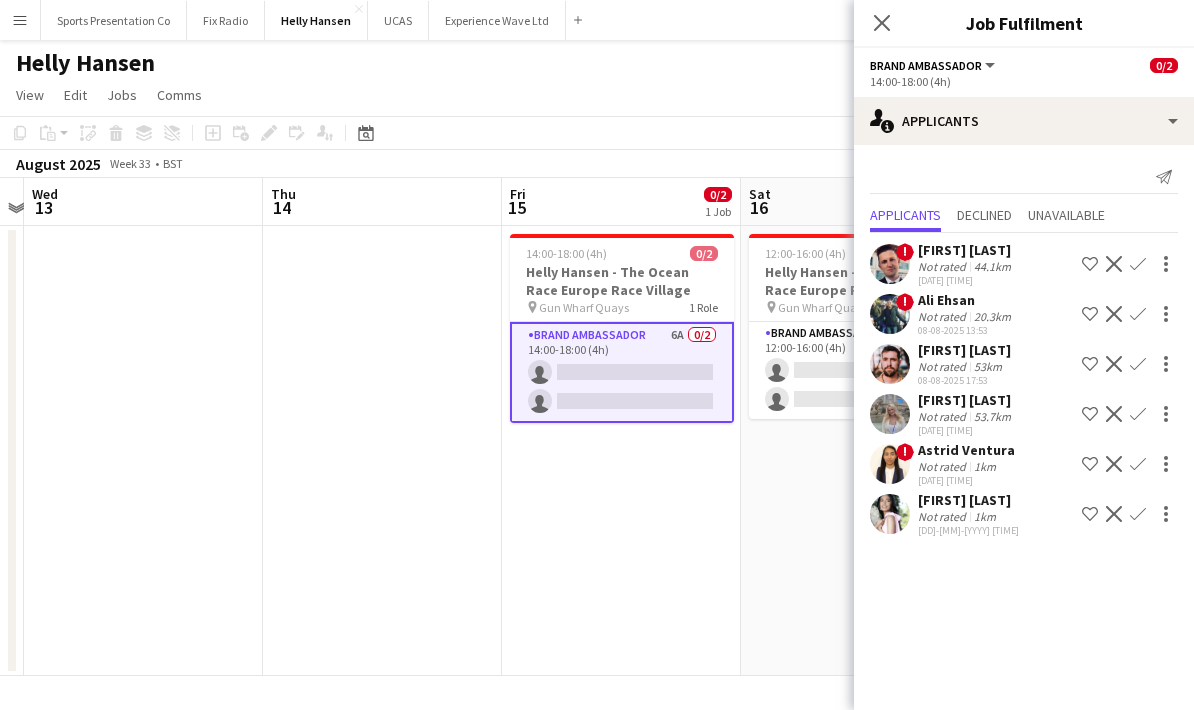 click on "Confirm" 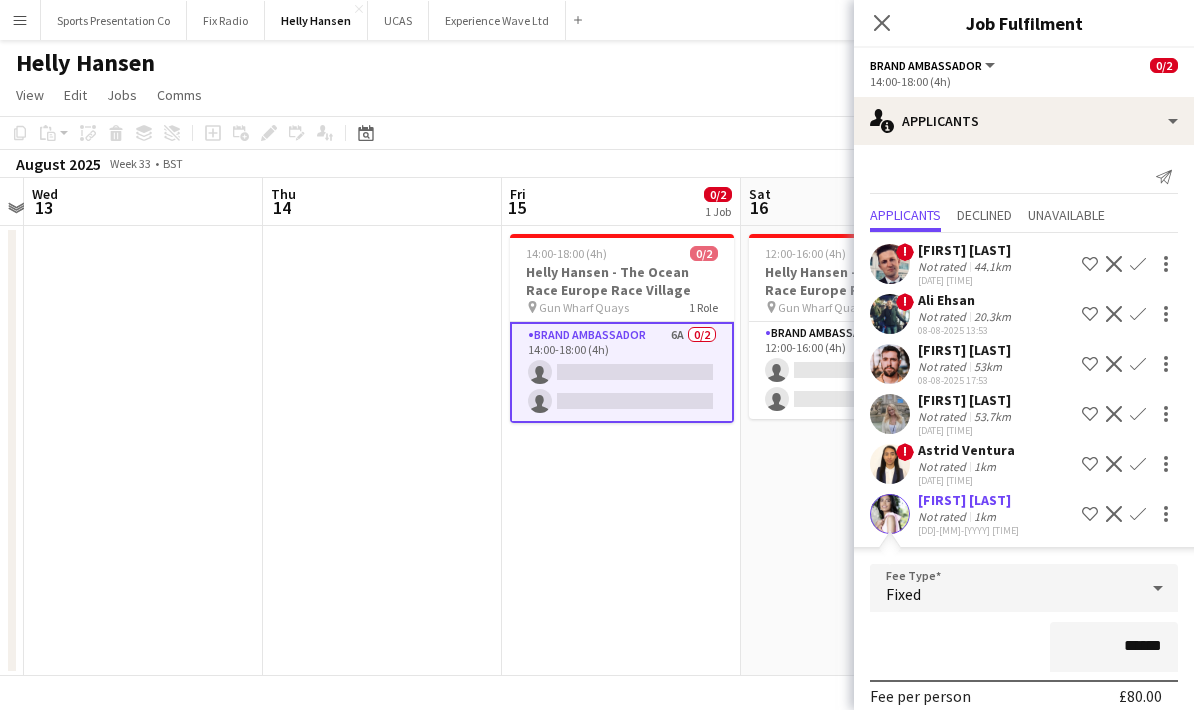 scroll, scrollTop: 21, scrollLeft: 0, axis: vertical 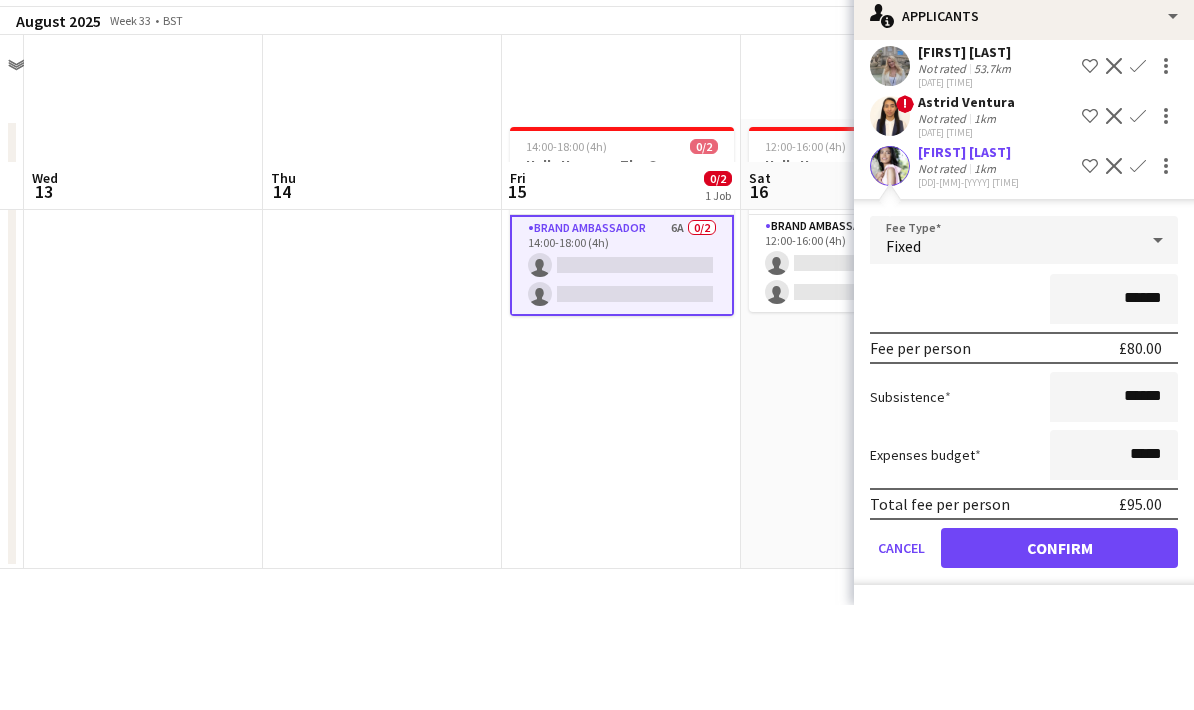 click on "Confirm" 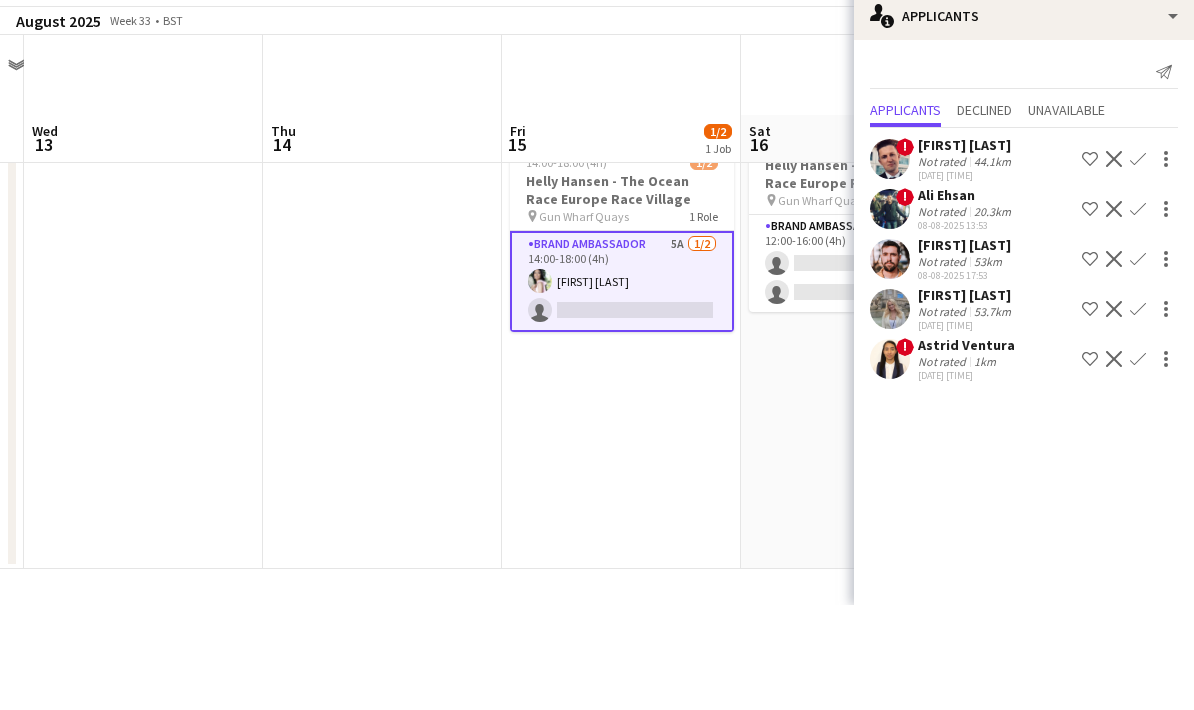 scroll, scrollTop: 80, scrollLeft: 0, axis: vertical 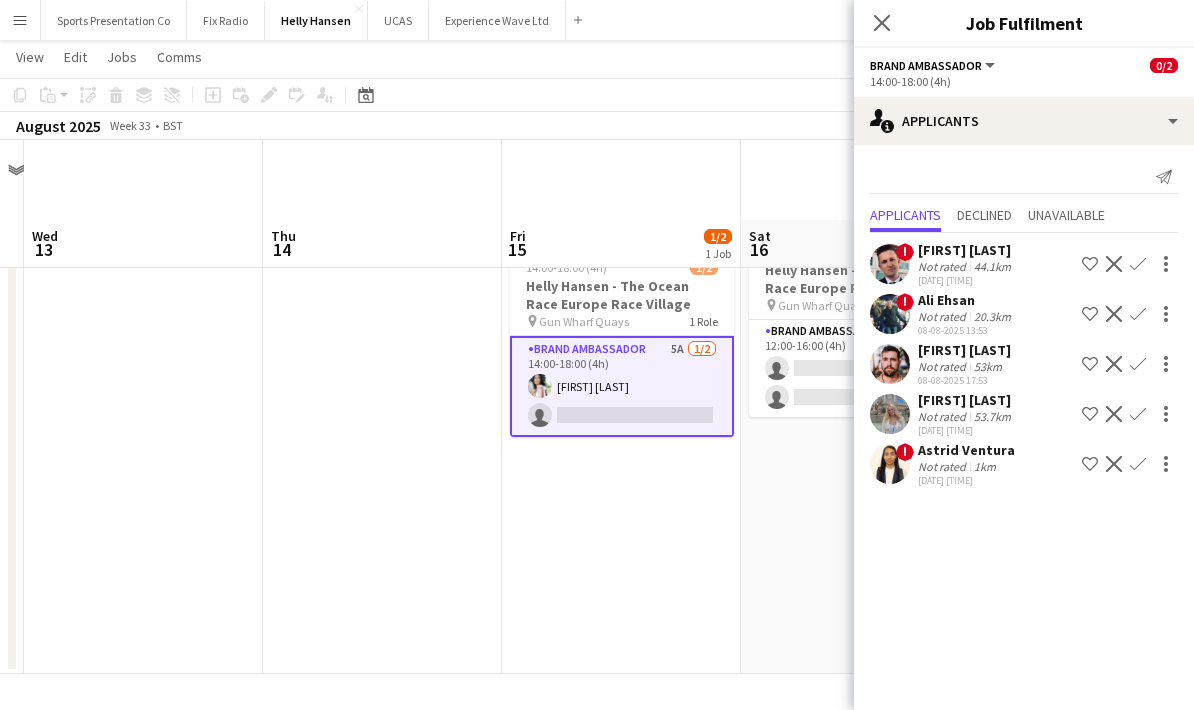 click on "Updated   14:00-18:00 (4h)    1/2   Helly Hansen - The Ocean Race Europe Race Village
pin
Gun Wharf Quays   1 Role   Brand Ambassador   5A   1/2   14:00-18:00 (4h)
Anny Bidó Bautista
single-neutral-actions" at bounding box center [621, 449] 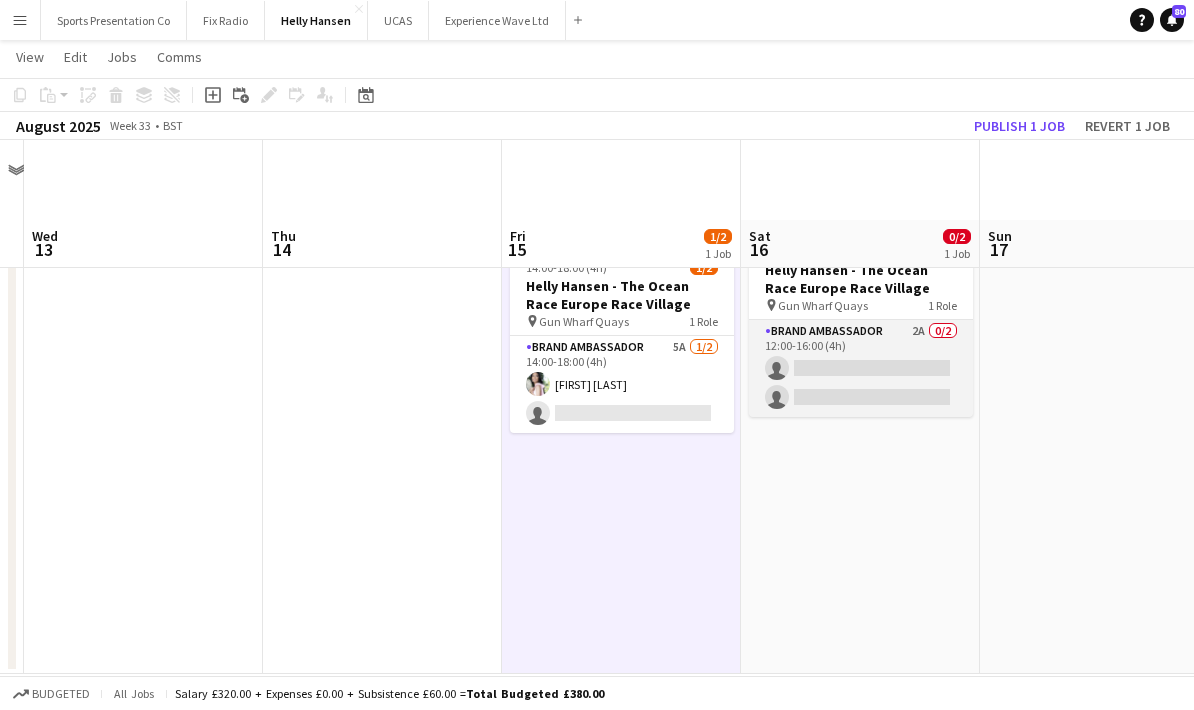 click on "Brand Ambassador   2A   0/2   12:00-16:00 (4h)
single-neutral-actions
single-neutral-actions" at bounding box center (861, 368) 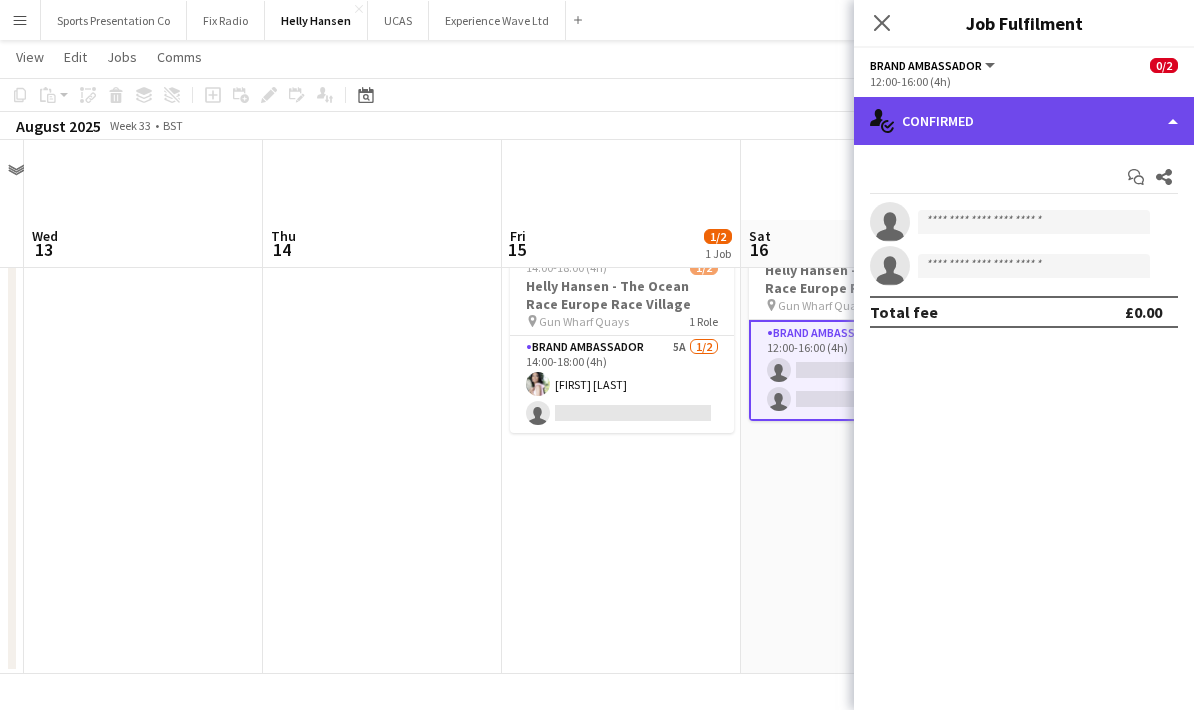 click on "single-neutral-actions-check-2
Confirmed" 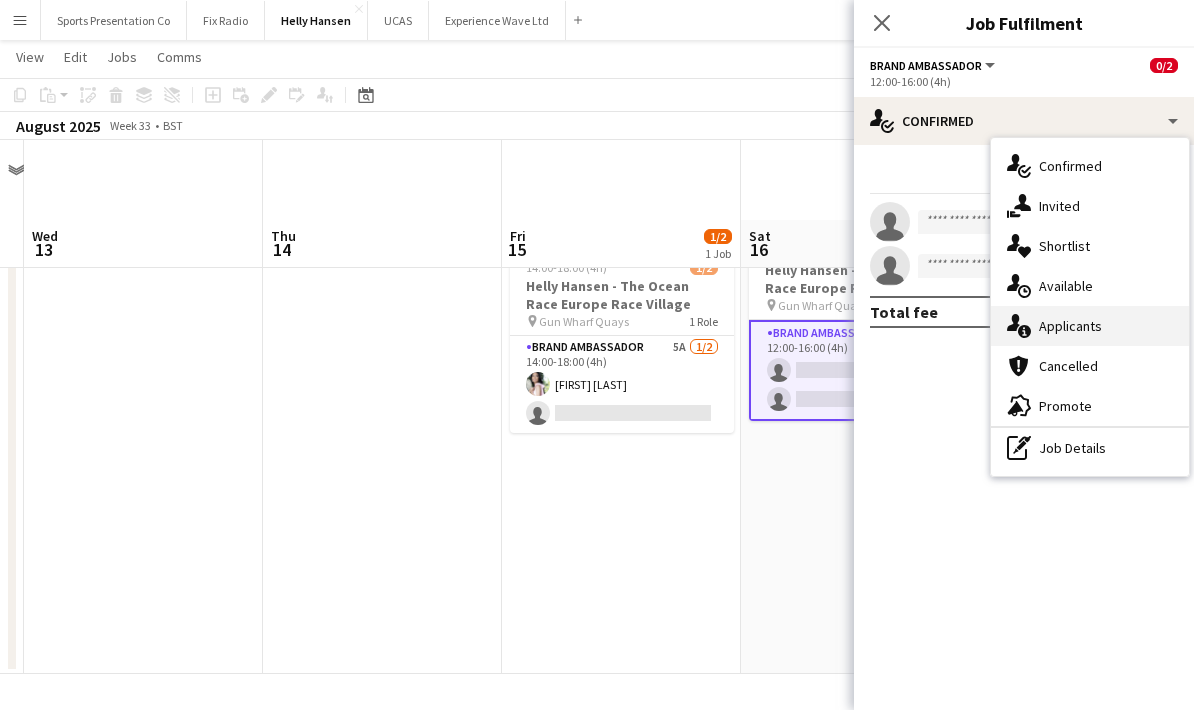 click on "single-neutral-actions-information
Applicants" at bounding box center (1090, 326) 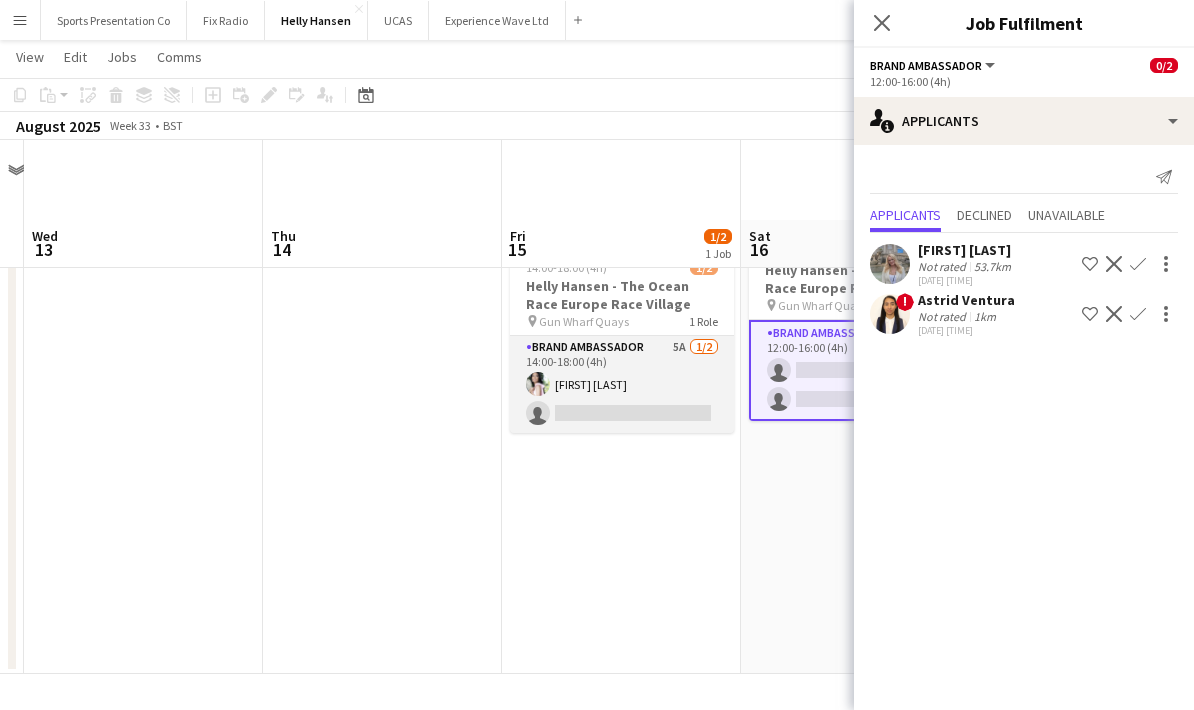 click on "Brand Ambassador   5A   1/2   14:00-18:00 (4h)
Anny Bidó Bautista
single-neutral-actions" at bounding box center [622, 384] 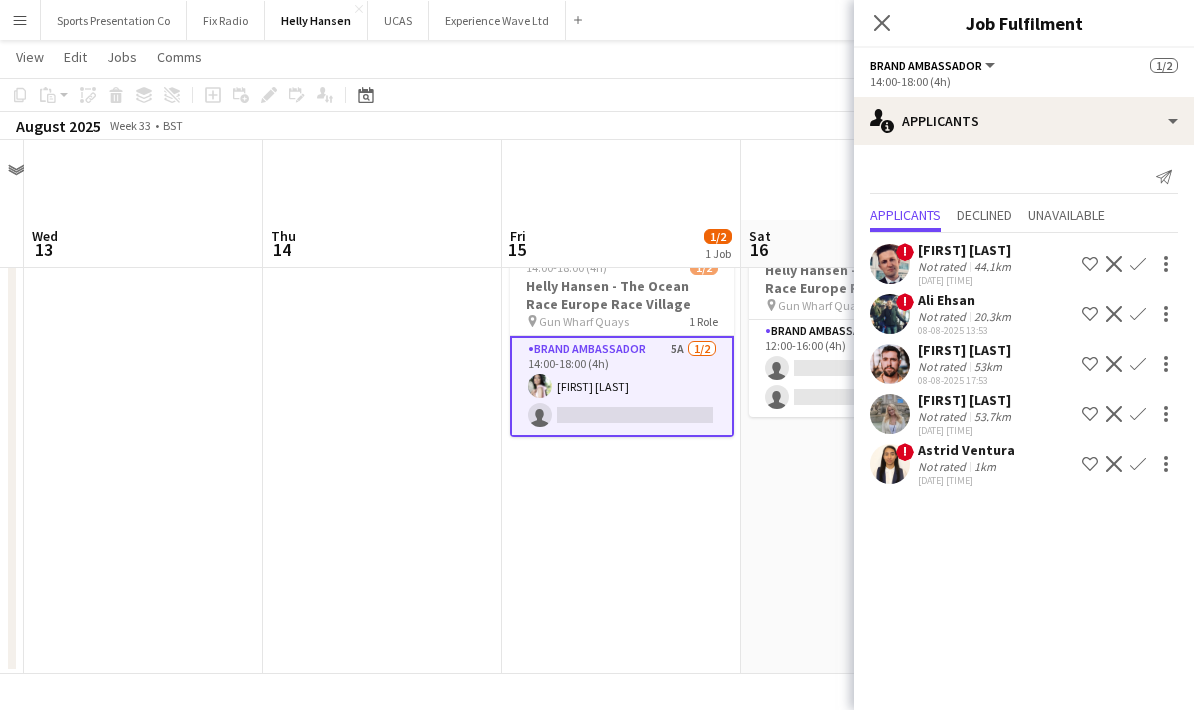 click on "12:00-16:00 (4h)    0/2   Helly Hansen - The Ocean Race Europe Race Village
pin
Gun Wharf Quays   1 Role   Brand Ambassador   2A   0/2   12:00-16:00 (4h)
single-neutral-actions
single-neutral-actions" at bounding box center [860, 449] 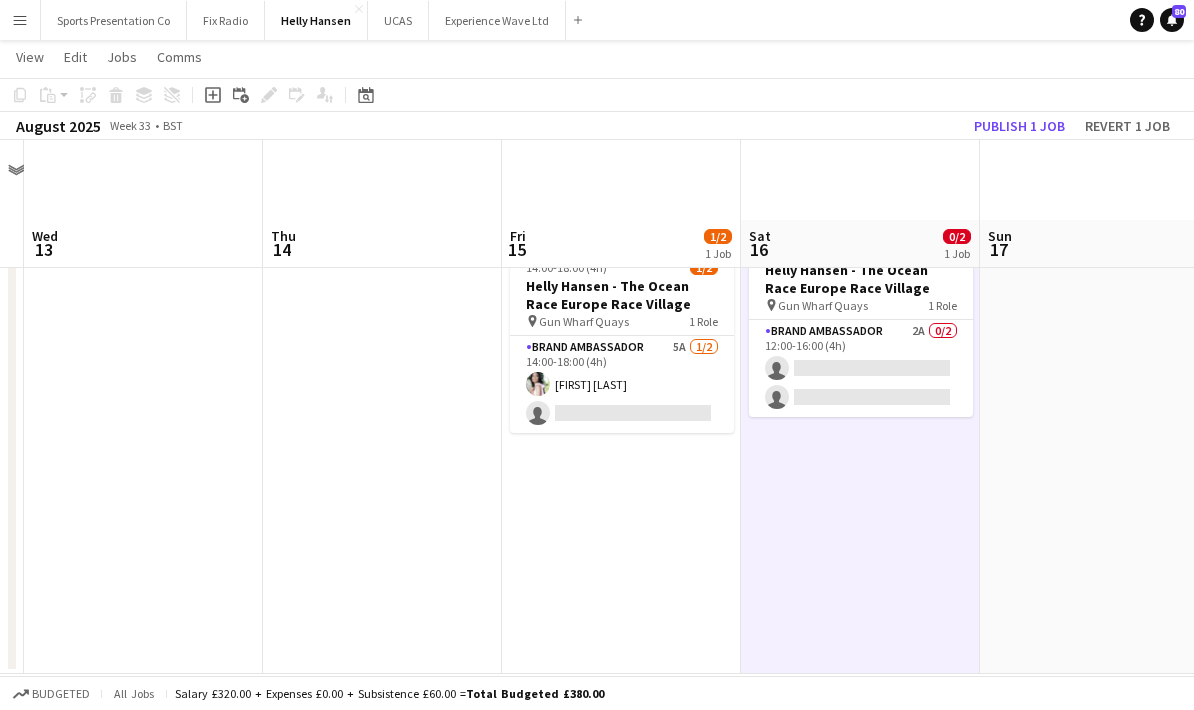 click on "Updated   14:00-18:00 (4h)    1/2   Helly Hansen - The Ocean Race Europe Race Village
pin
Gun Wharf Quays   1 Role   Brand Ambassador   5A   1/2   14:00-18:00 (4h)
Anny Bidó Bautista
single-neutral-actions" at bounding box center (621, 449) 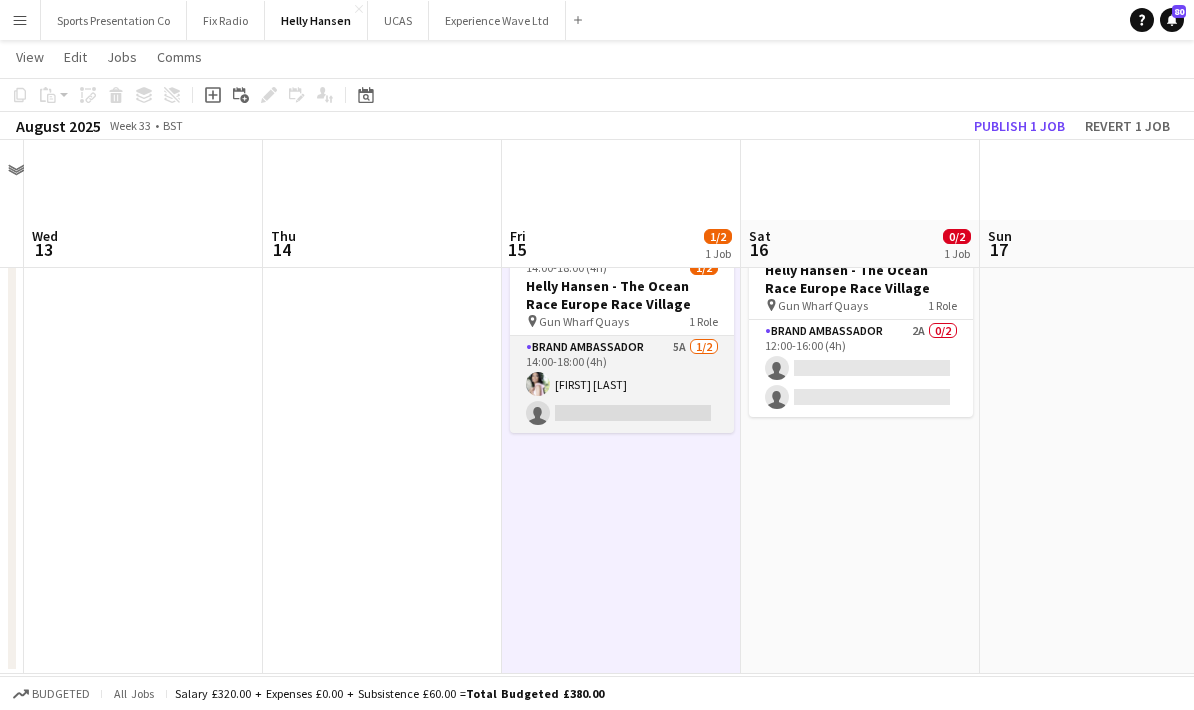 click on "Brand Ambassador   5A   1/2   14:00-18:00 (4h)
Anny Bidó Bautista
single-neutral-actions" at bounding box center (622, 384) 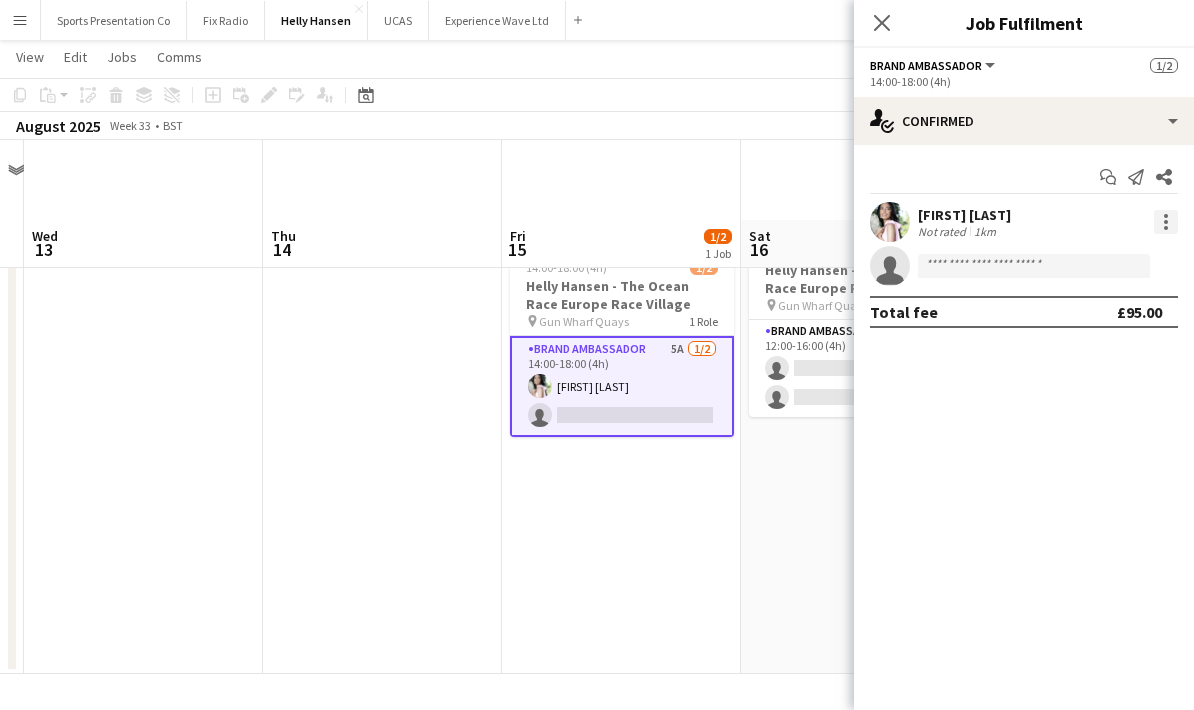 click at bounding box center [1166, 222] 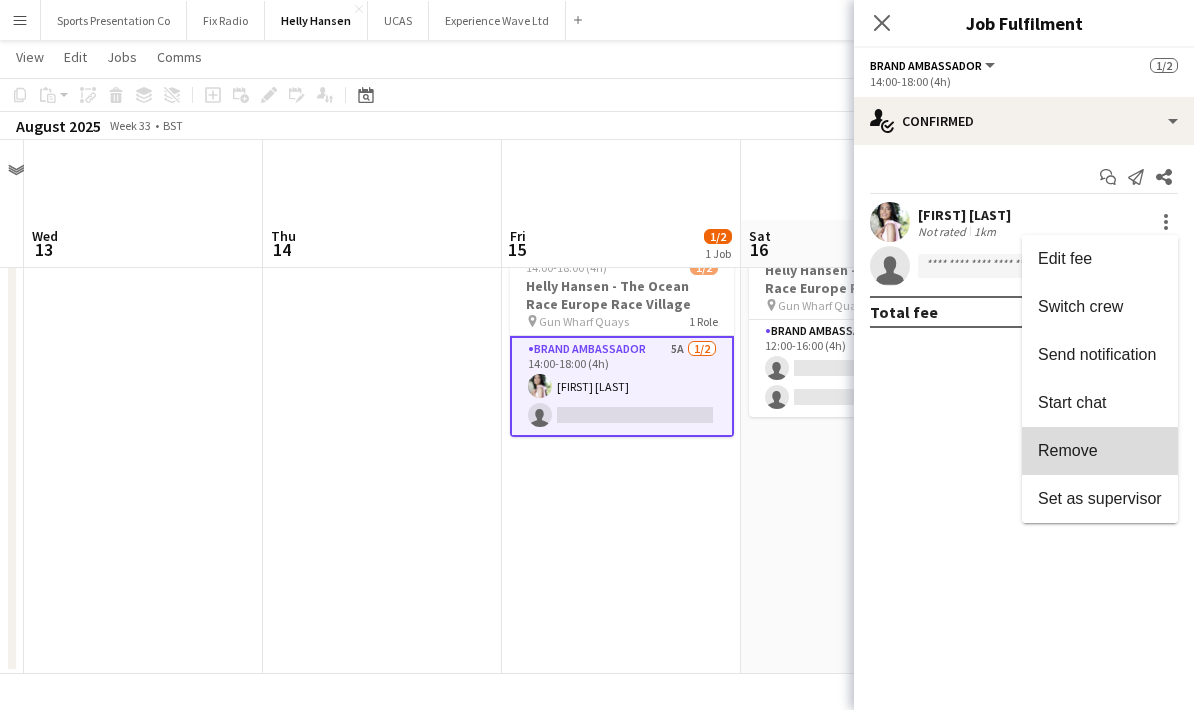click on "Remove" at bounding box center [1068, 450] 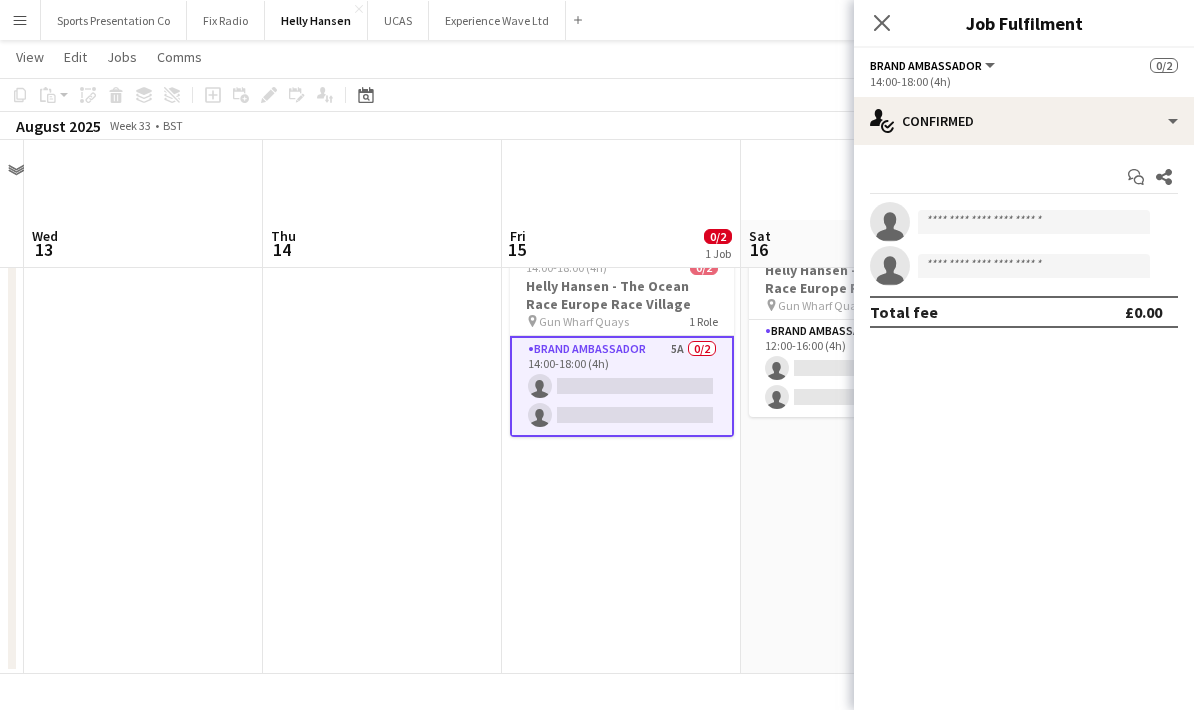 click on "12:00-16:00 (4h)    0/2   Helly Hansen - The Ocean Race Europe Race Village
pin
Gun Wharf Quays   1 Role   Brand Ambassador   2A   0/2   12:00-16:00 (4h)
single-neutral-actions
single-neutral-actions" at bounding box center [860, 449] 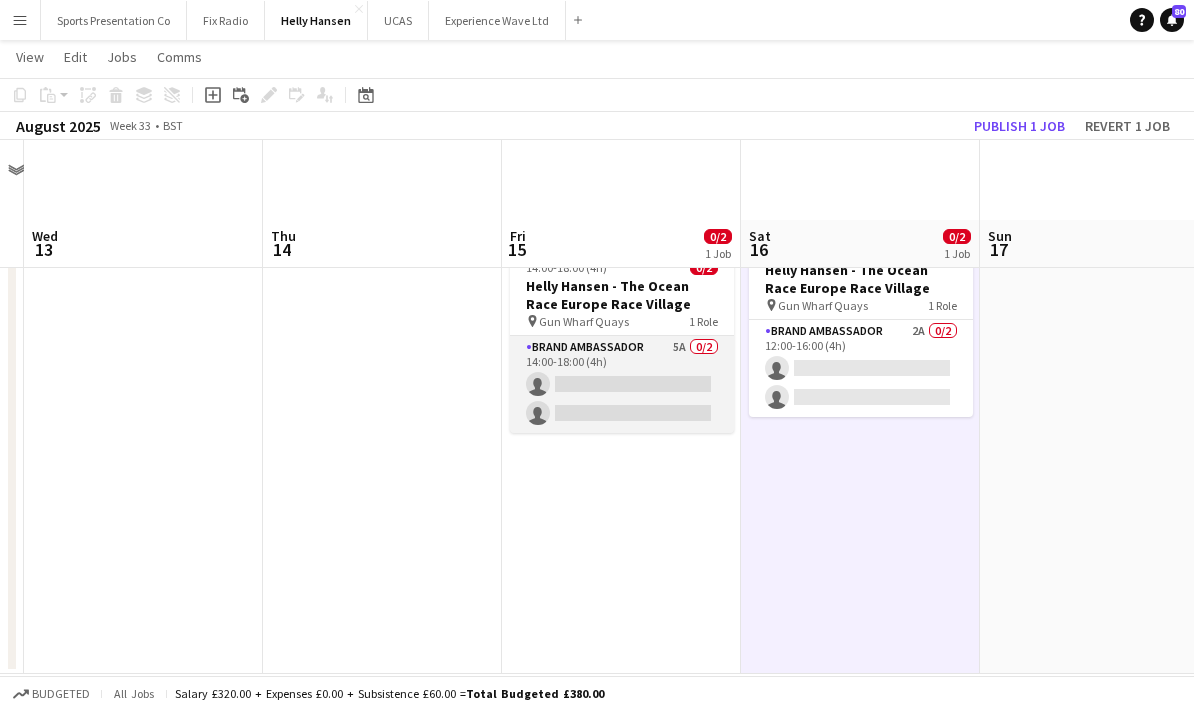 click on "Brand Ambassador   5A   0/2   14:00-18:00 (4h)
single-neutral-actions
single-neutral-actions" at bounding box center [622, 384] 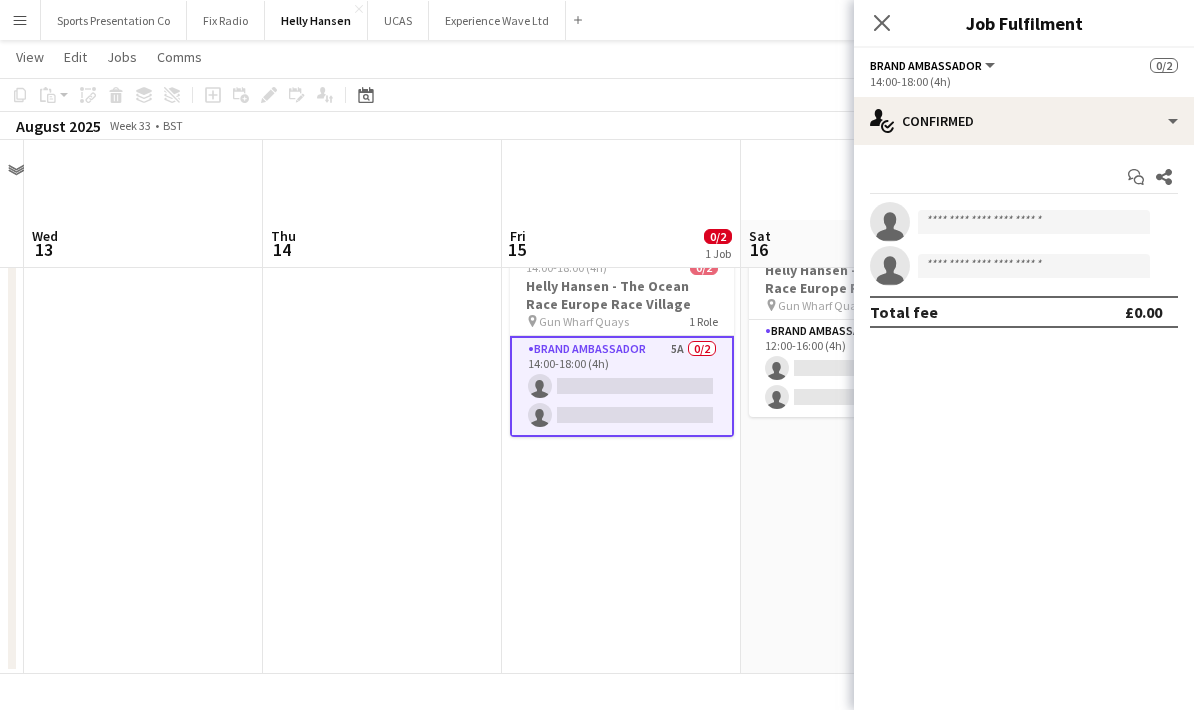 click on "12:00-16:00 (4h)    0/2   Helly Hansen - The Ocean Race Europe Race Village
pin
Gun Wharf Quays   1 Role   Brand Ambassador   2A   0/2   12:00-16:00 (4h)
single-neutral-actions
single-neutral-actions" at bounding box center [860, 449] 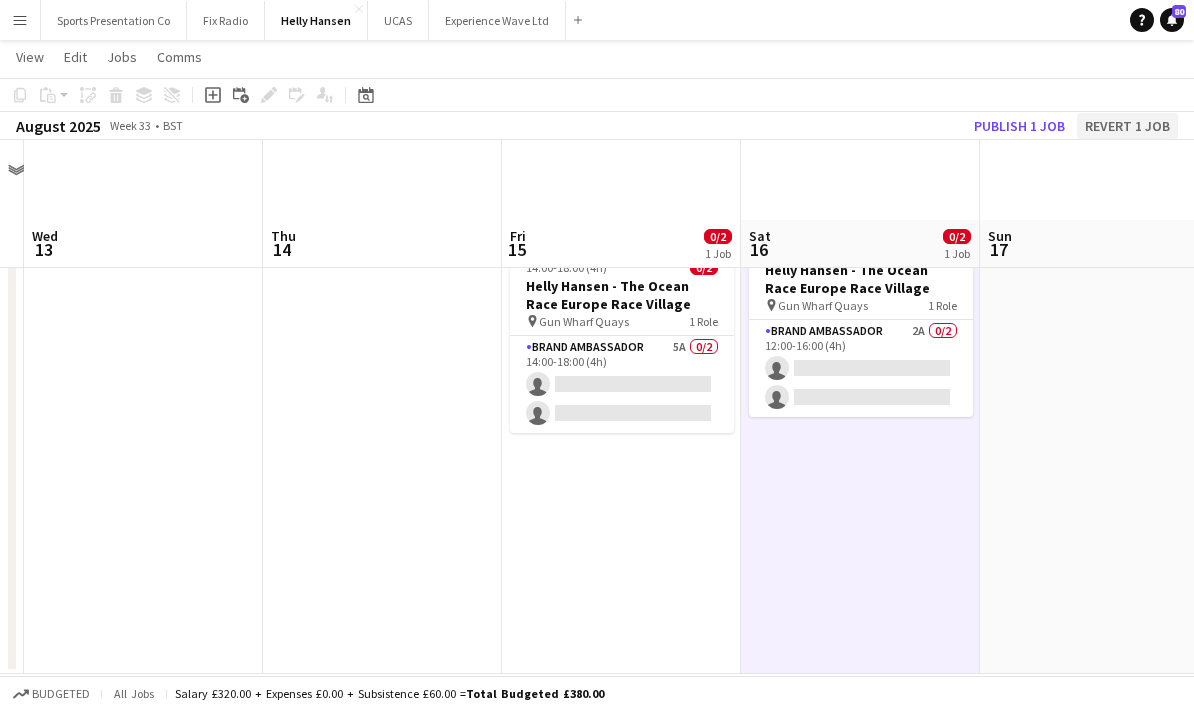 click on "Revert 1 job" 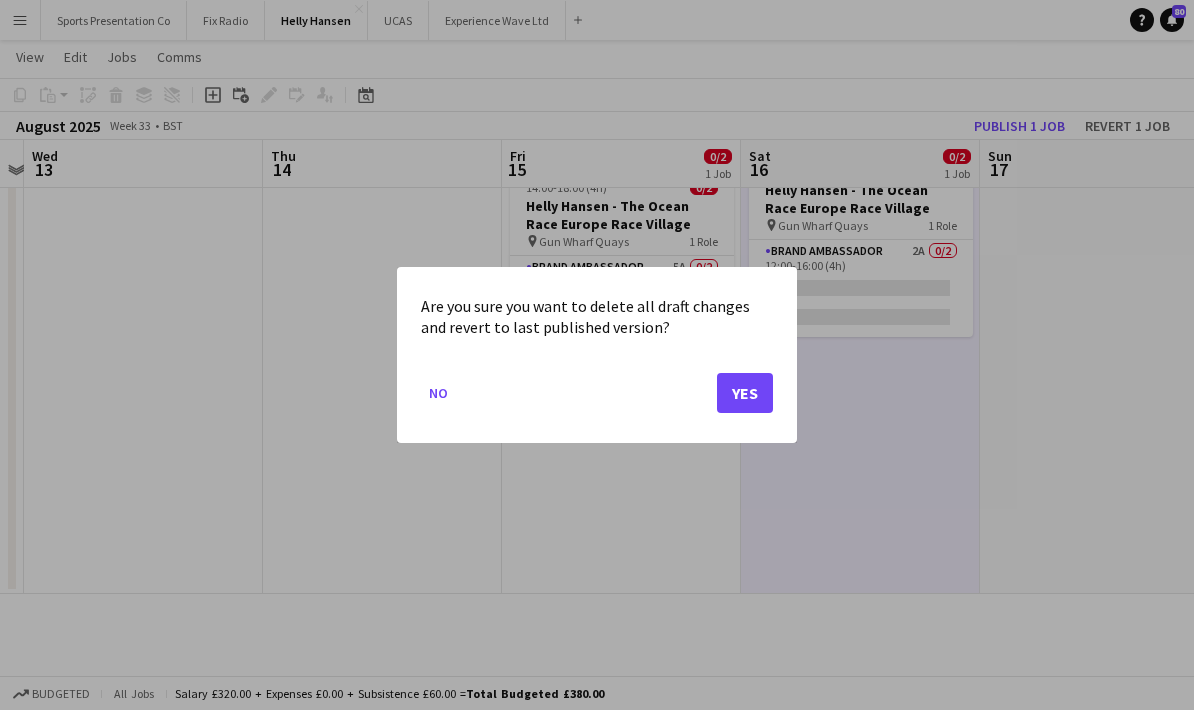 click on "Yes" 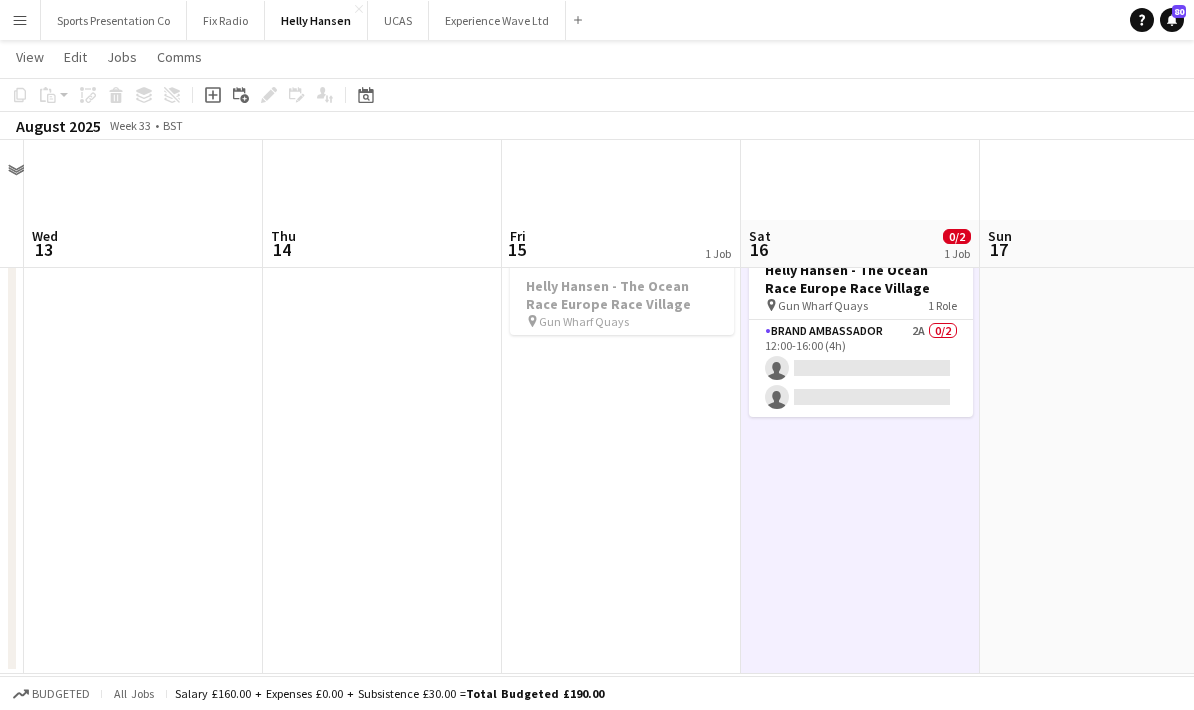 scroll, scrollTop: 80, scrollLeft: 0, axis: vertical 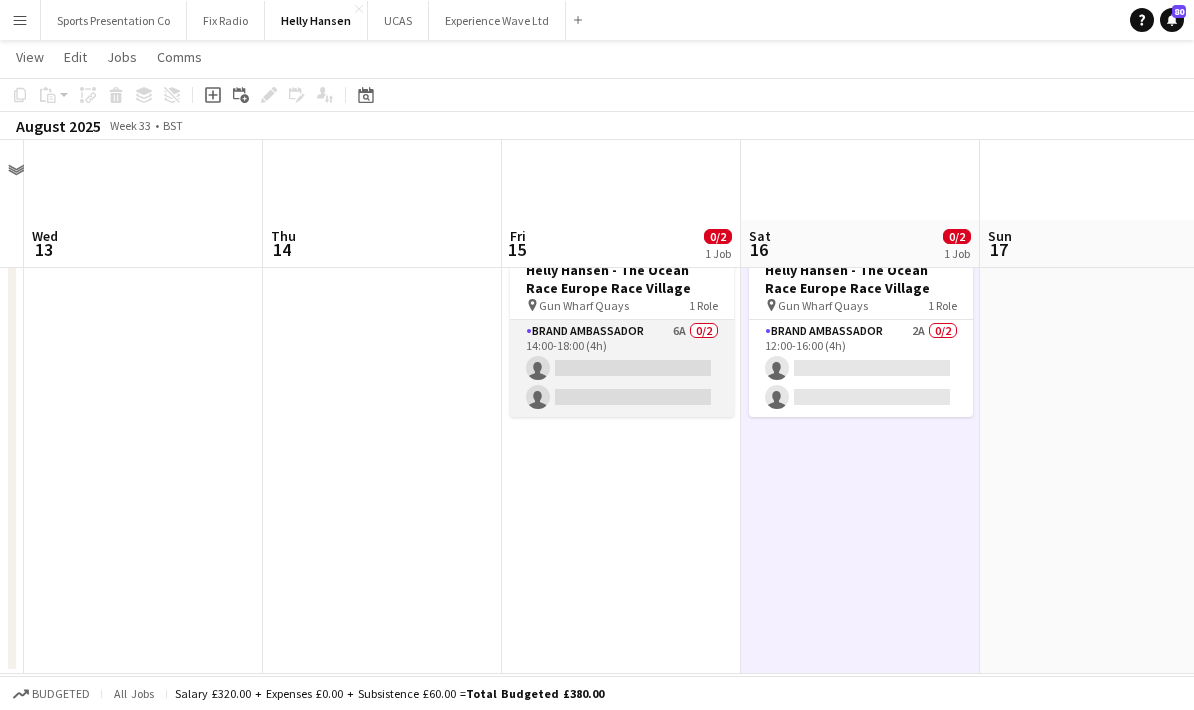 click on "Brand Ambassador   6A   0/2   14:00-18:00 (4h)
single-neutral-actions
single-neutral-actions" at bounding box center (622, 368) 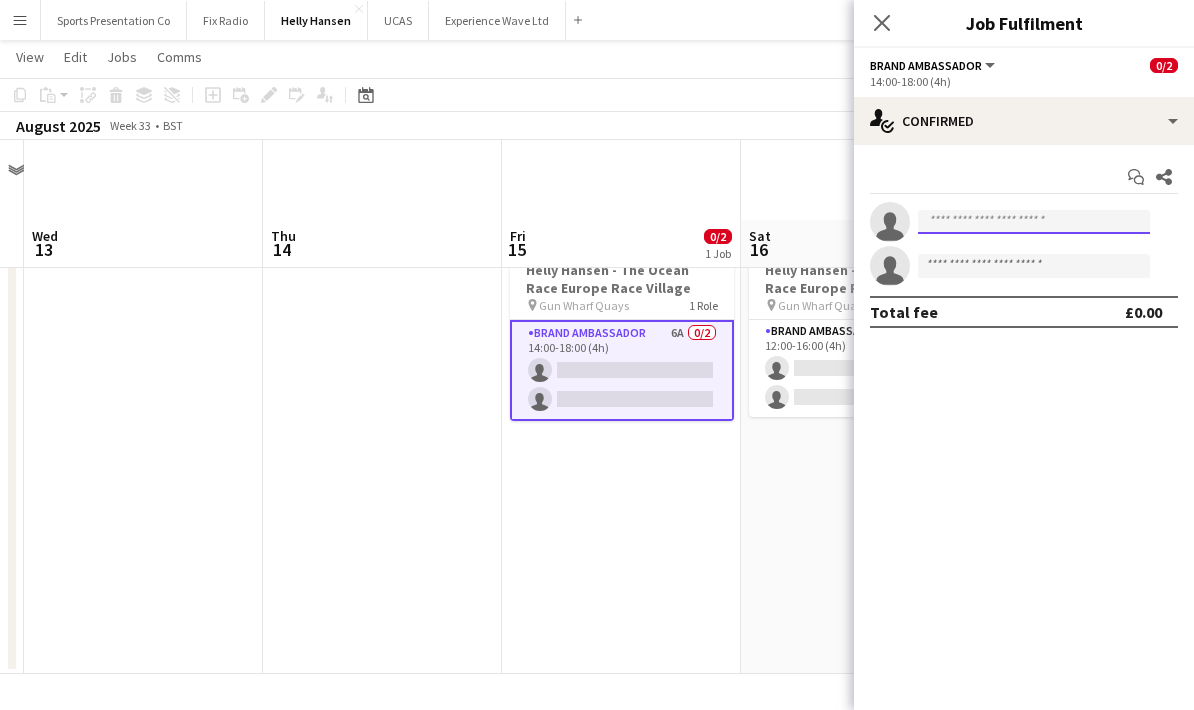 click at bounding box center [1034, 222] 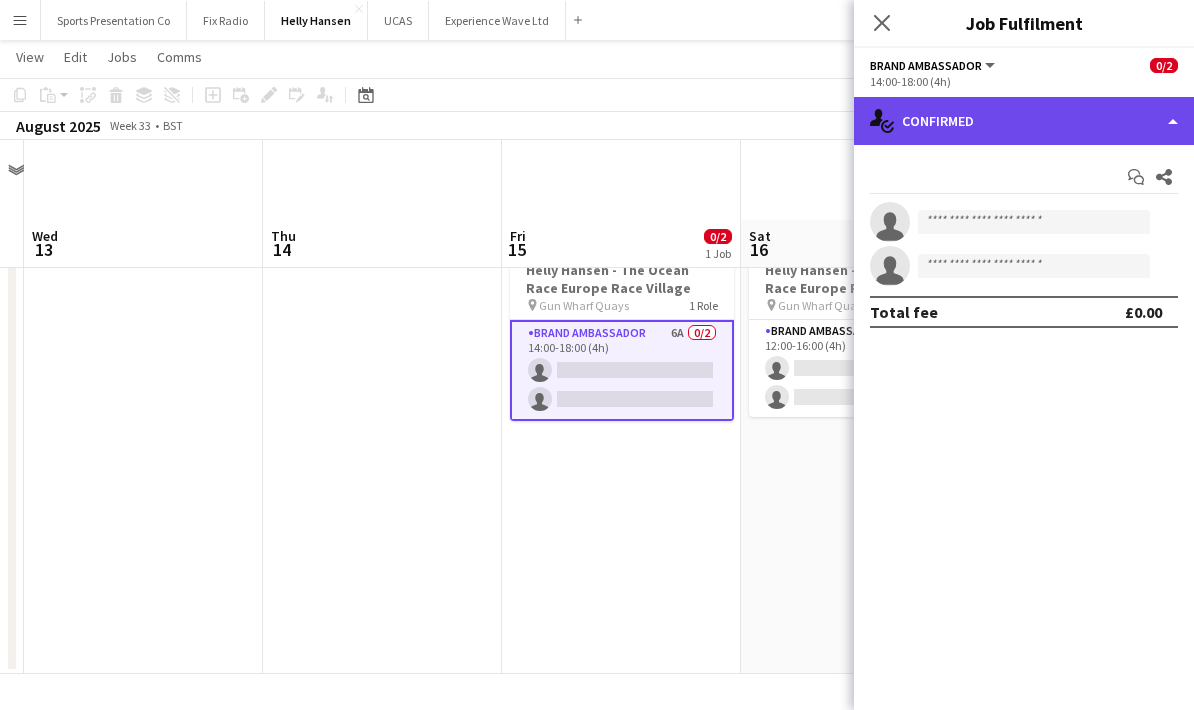 click on "single-neutral-actions-check-2
Confirmed" 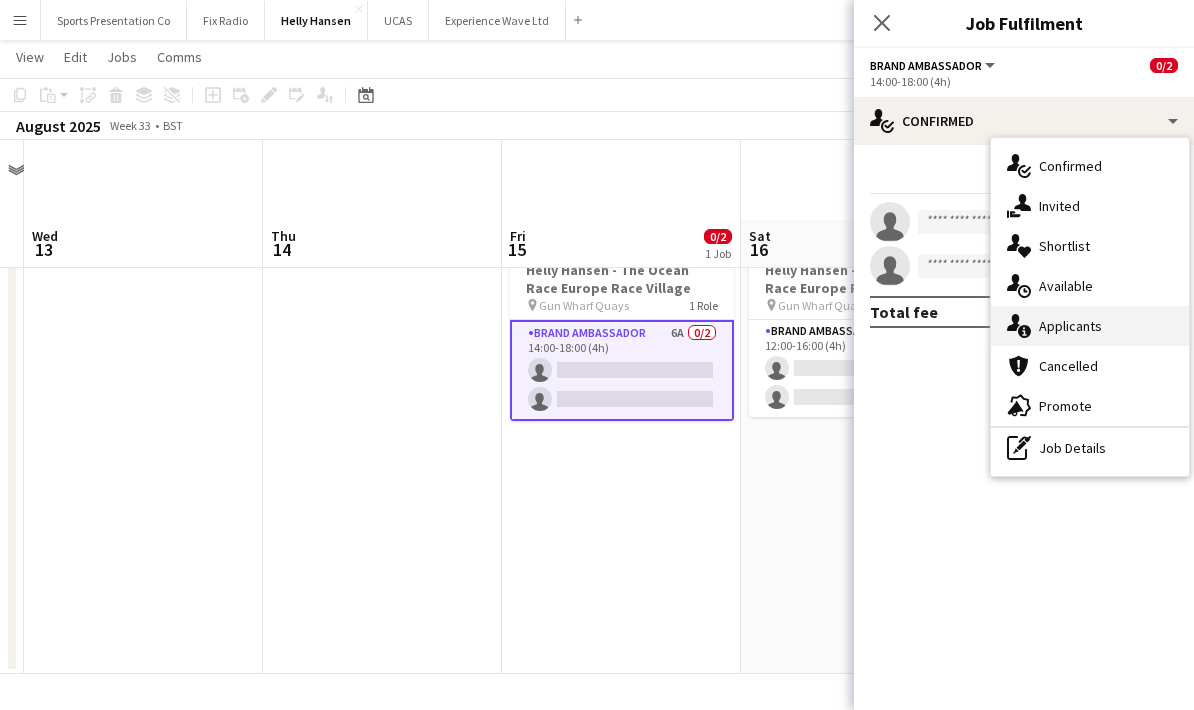click on "single-neutral-actions-information
Applicants" at bounding box center (1090, 326) 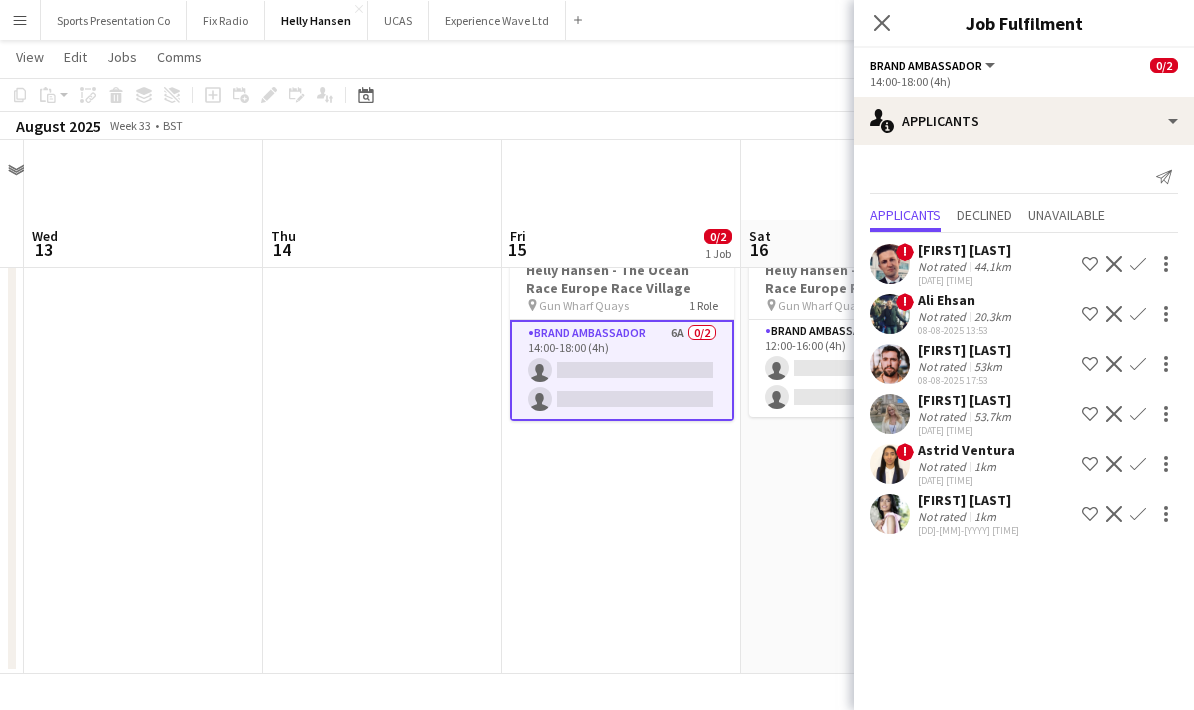 click on "14:00-18:00 (4h)    0/2   Helly Hansen - The Ocean Race Europe Race Village
pin
Gun Wharf Quays   1 Role   Brand Ambassador   6A   0/2   14:00-18:00 (4h)
single-neutral-actions
single-neutral-actions" at bounding box center [621, 449] 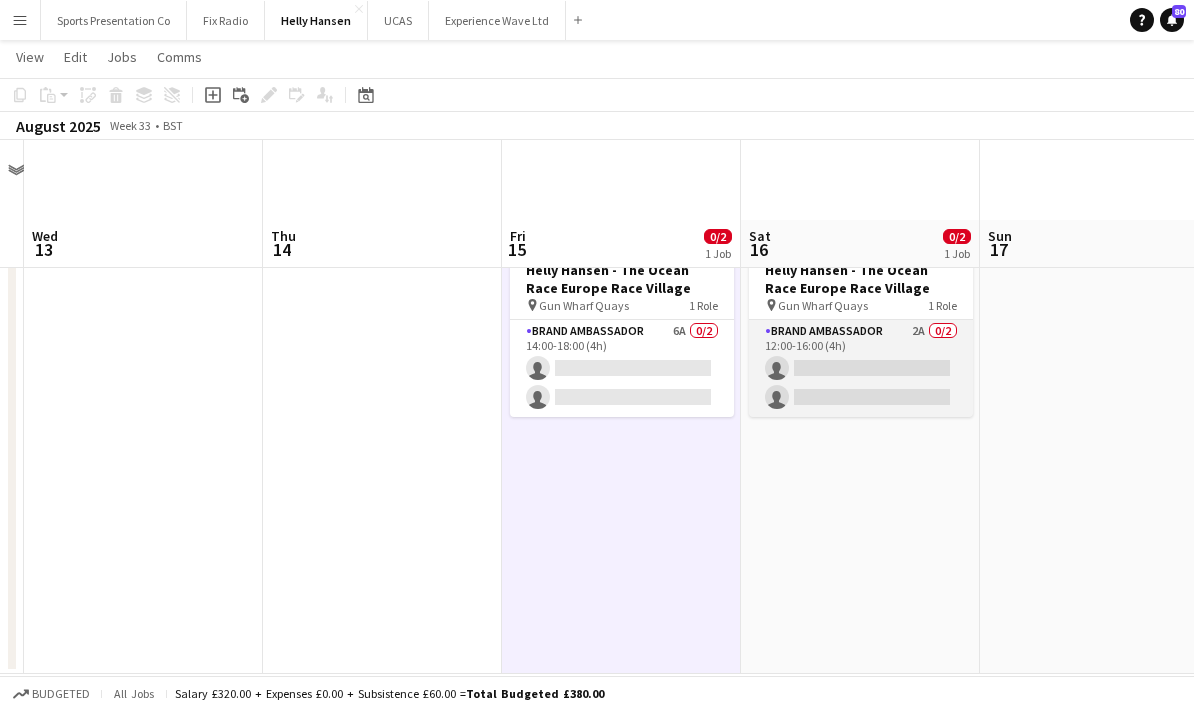 click on "Brand Ambassador   2A   0/2   12:00-16:00 (4h)
single-neutral-actions
single-neutral-actions" at bounding box center [861, 368] 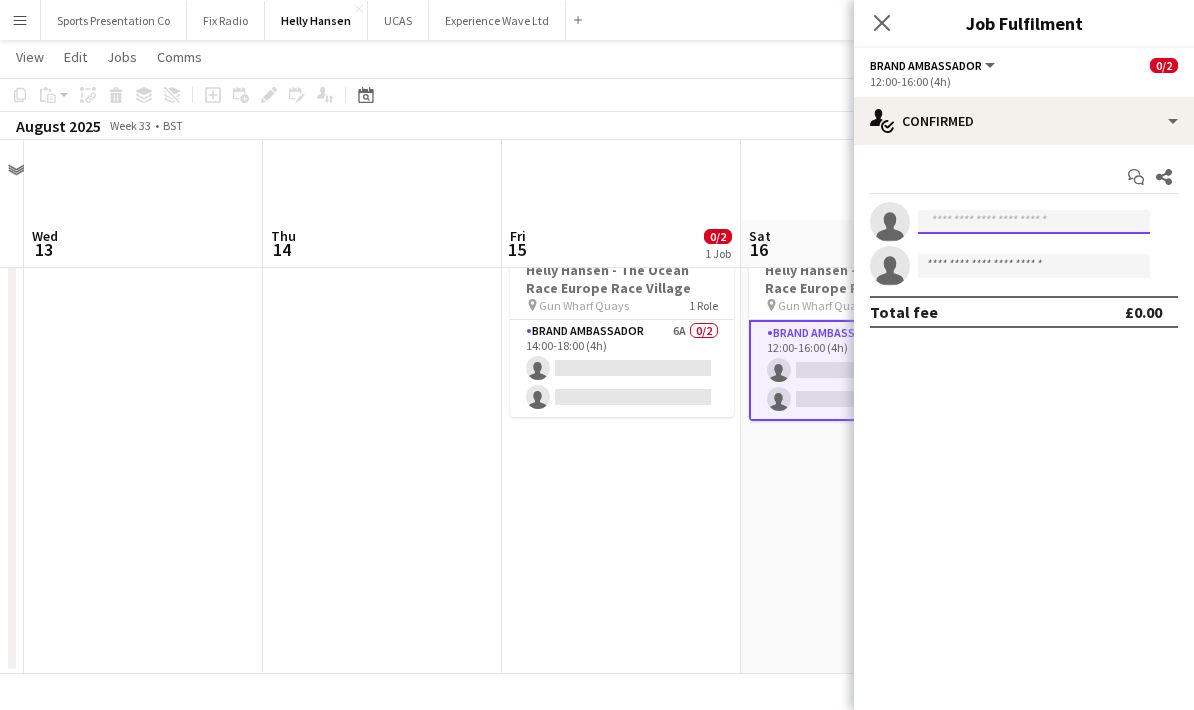 click at bounding box center (1034, 222) 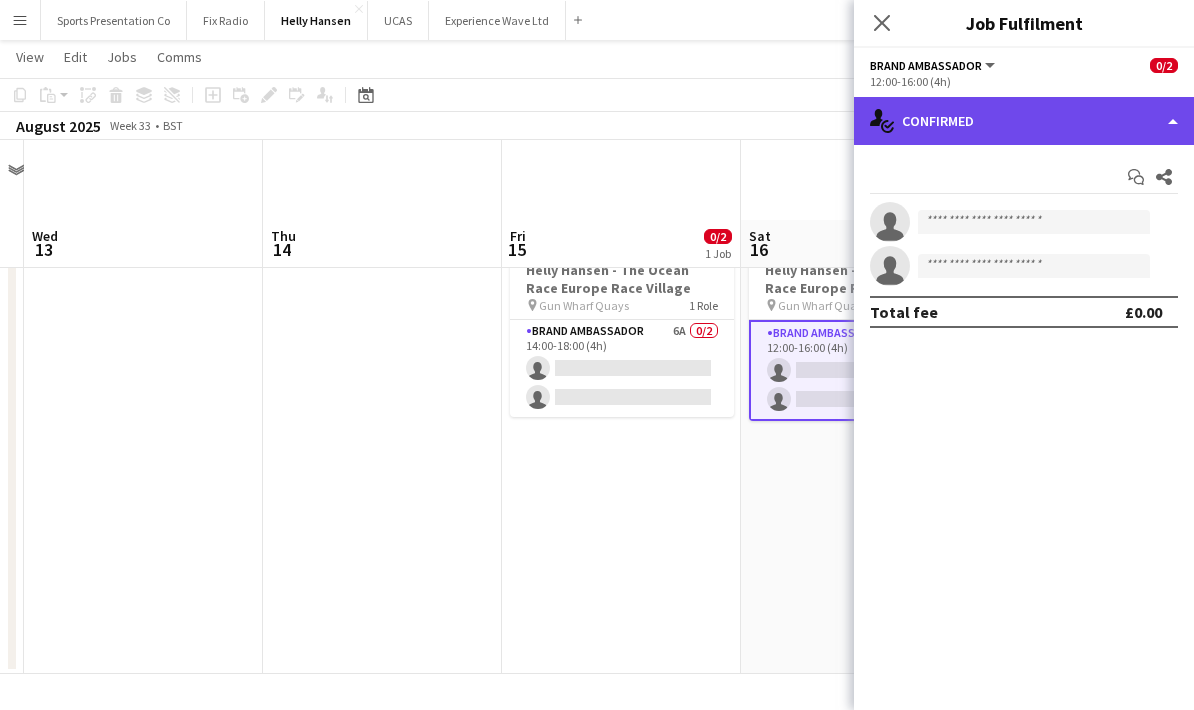 click on "single-neutral-actions-check-2
Confirmed" 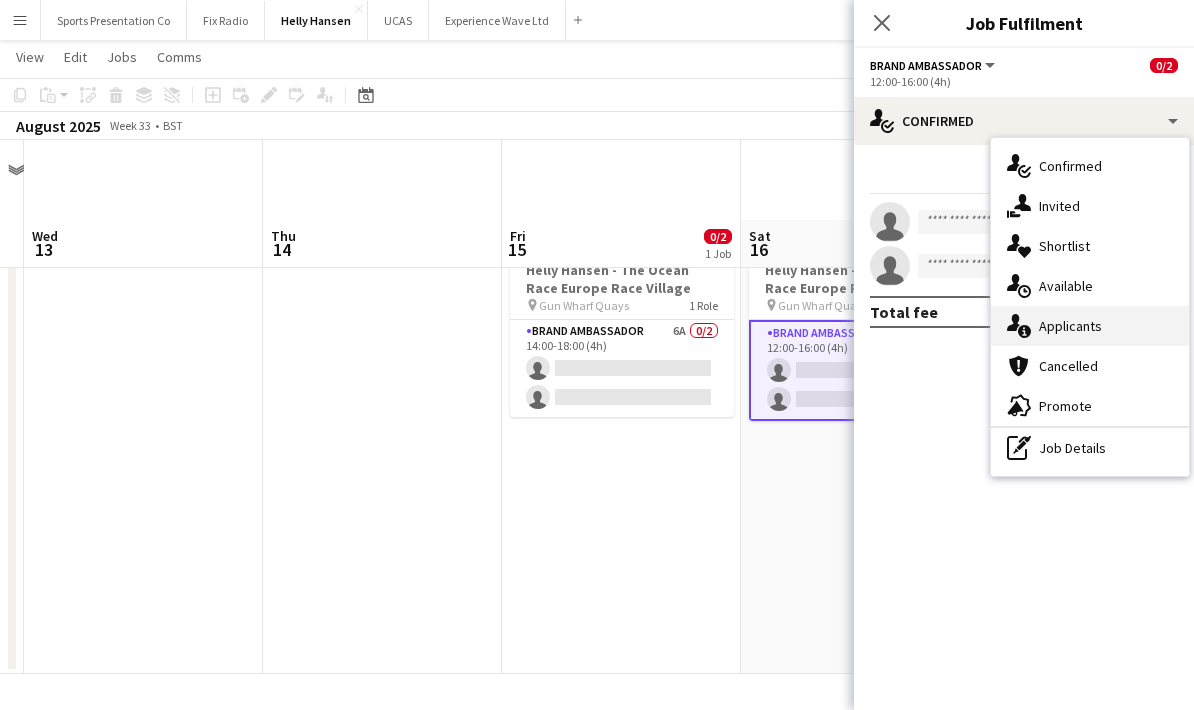 click on "single-neutral-actions-information
Applicants" at bounding box center [1090, 326] 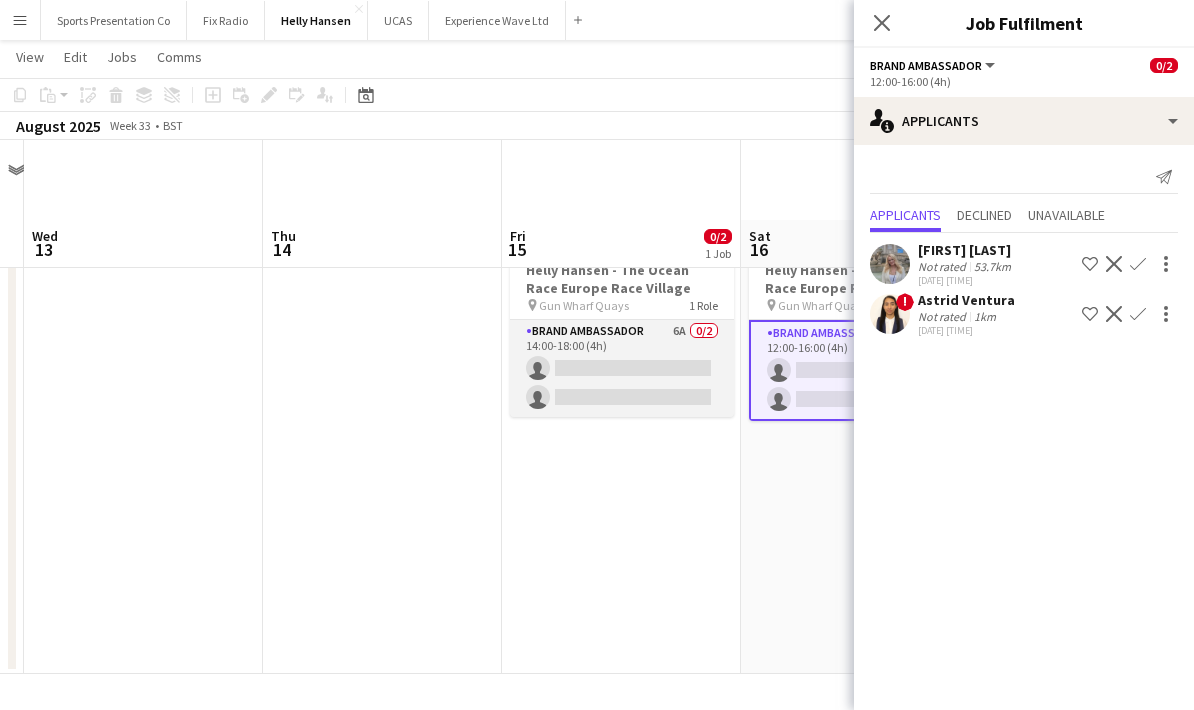 click on "Brand Ambassador   6A   0/2   14:00-18:00 (4h)
single-neutral-actions
single-neutral-actions" at bounding box center (622, 368) 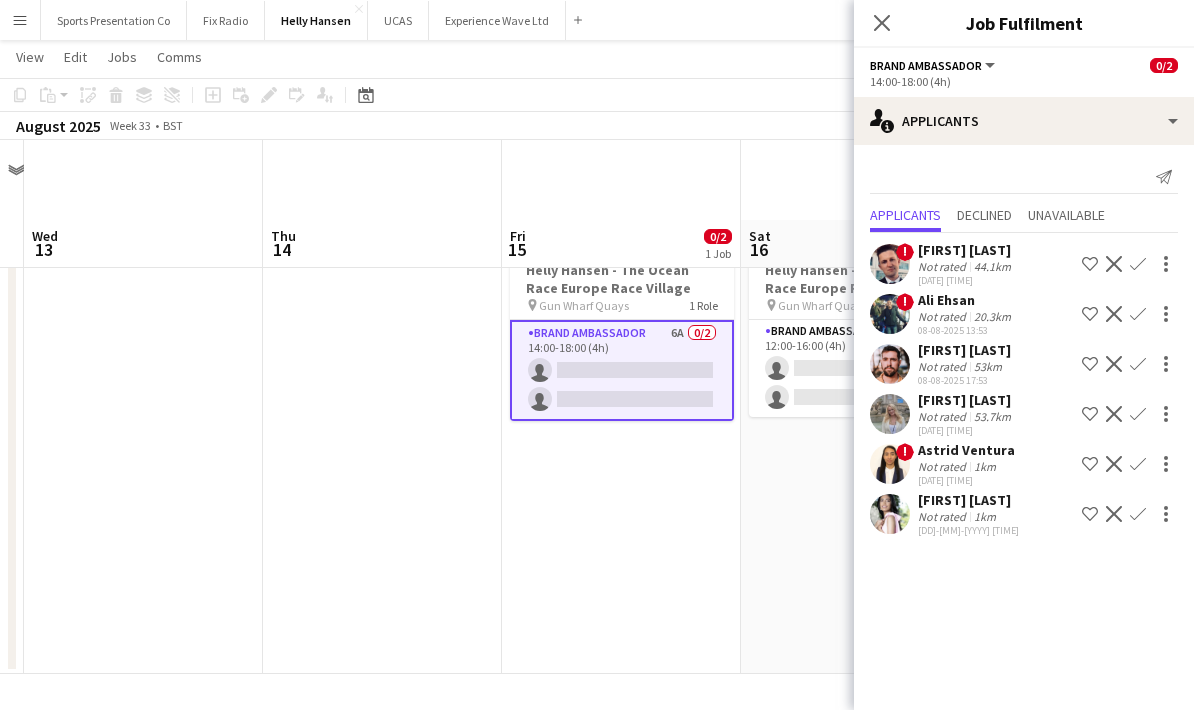 click on "Not rated" at bounding box center (944, 466) 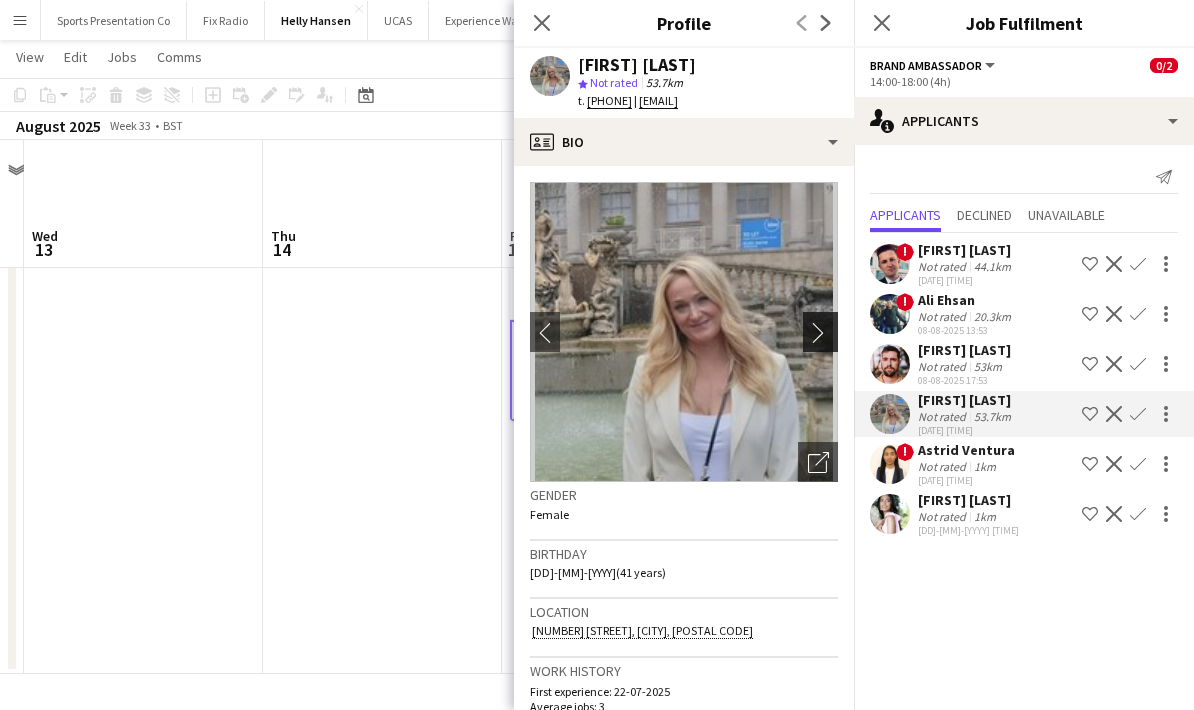 click on "chevron-right" 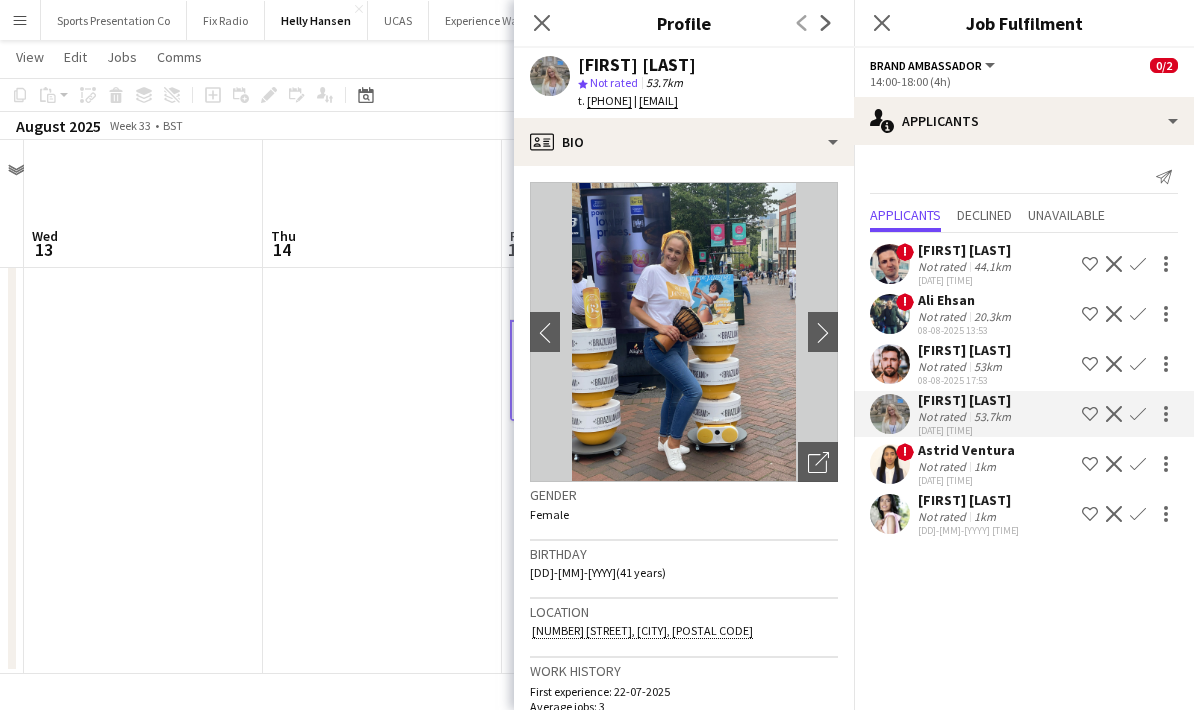 scroll, scrollTop: 0, scrollLeft: 0, axis: both 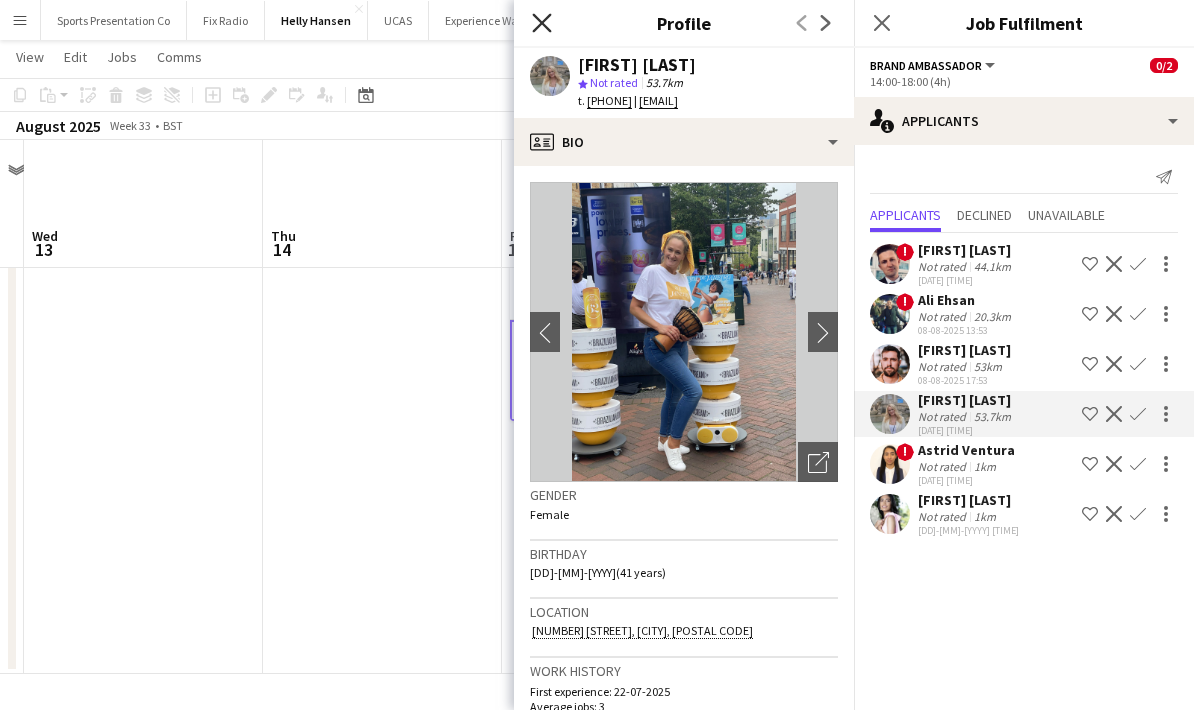 click 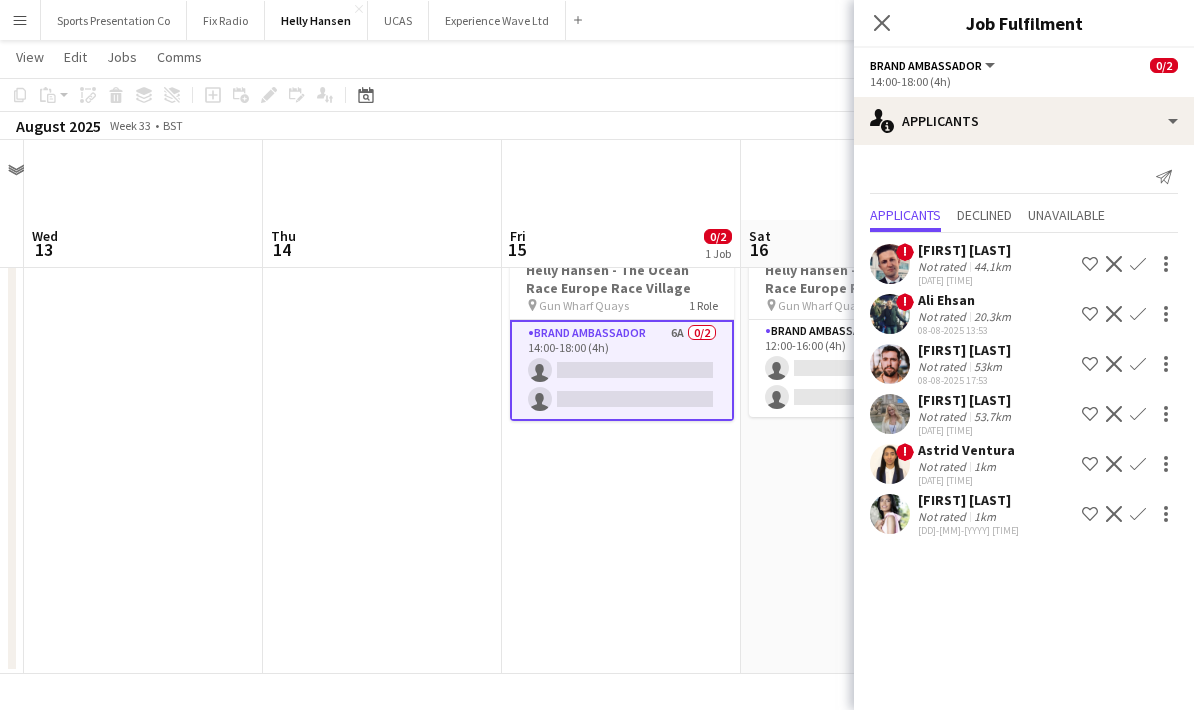 click on "14:00-18:00 (4h)    0/2   Helly Hansen - The Ocean Race Europe Race Village
pin
Gun Wharf Quays   1 Role   Brand Ambassador   6A   0/2   14:00-18:00 (4h)
single-neutral-actions
single-neutral-actions" at bounding box center (621, 449) 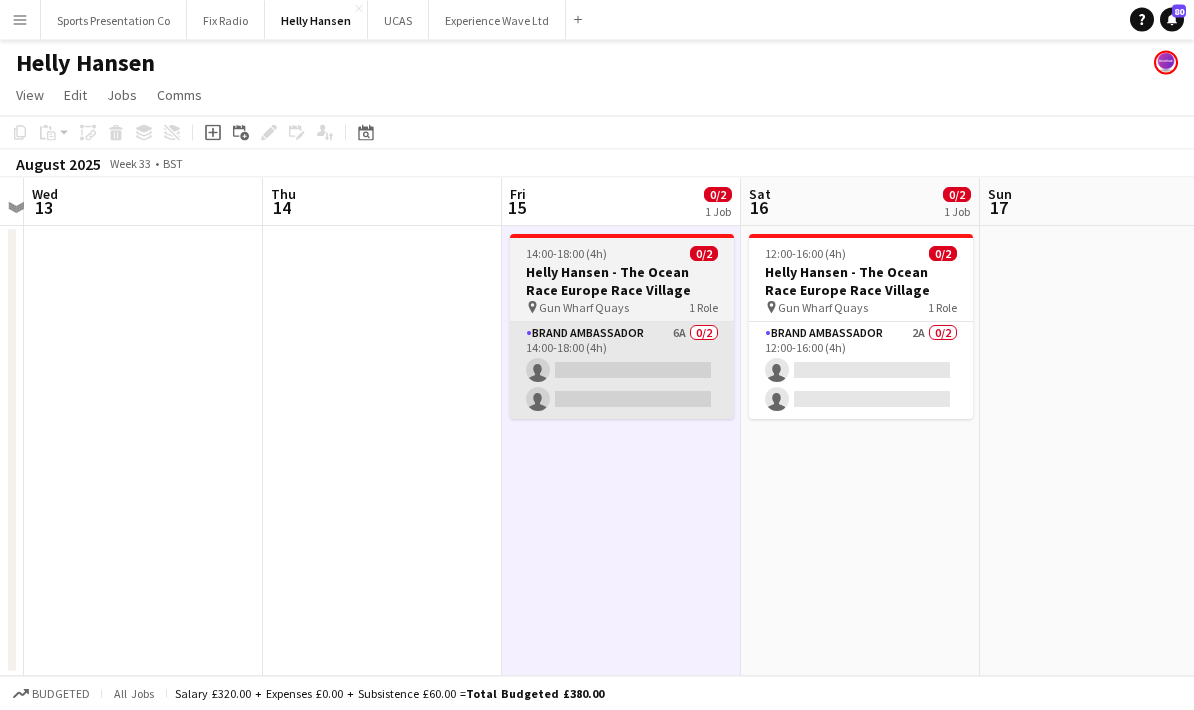 scroll, scrollTop: 0, scrollLeft: 0, axis: both 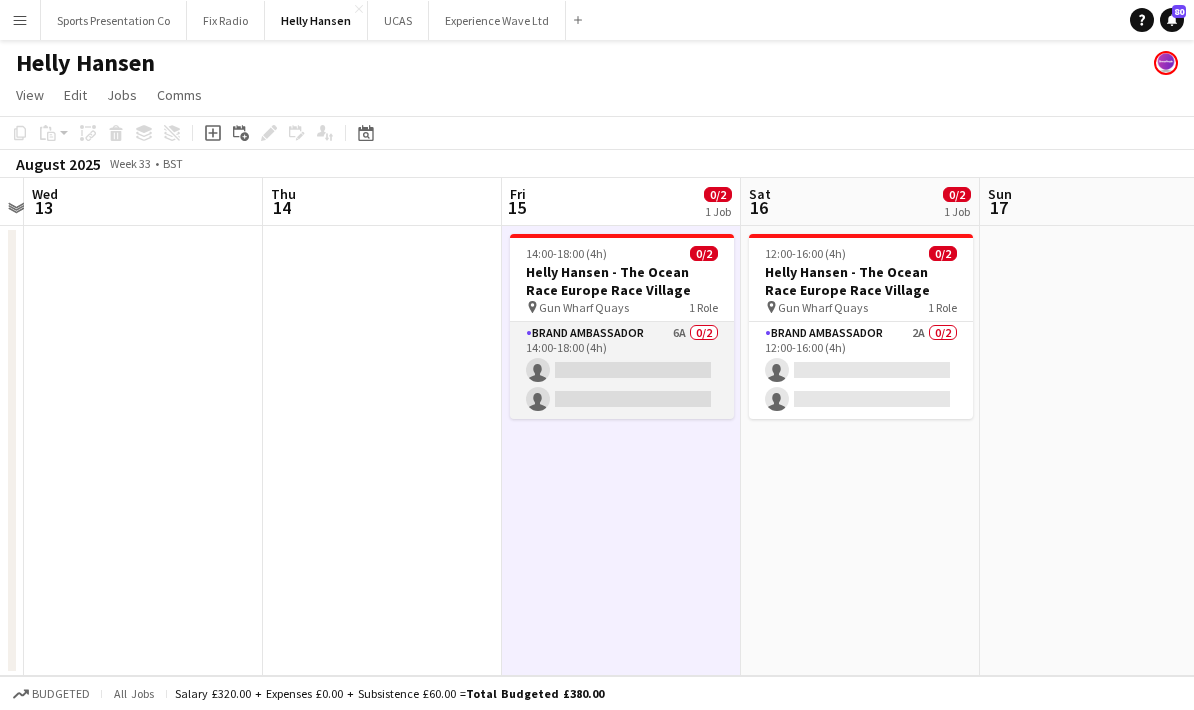 click on "Brand Ambassador   6A   0/2   14:00-18:00 (4h)
single-neutral-actions
single-neutral-actions" at bounding box center (622, 370) 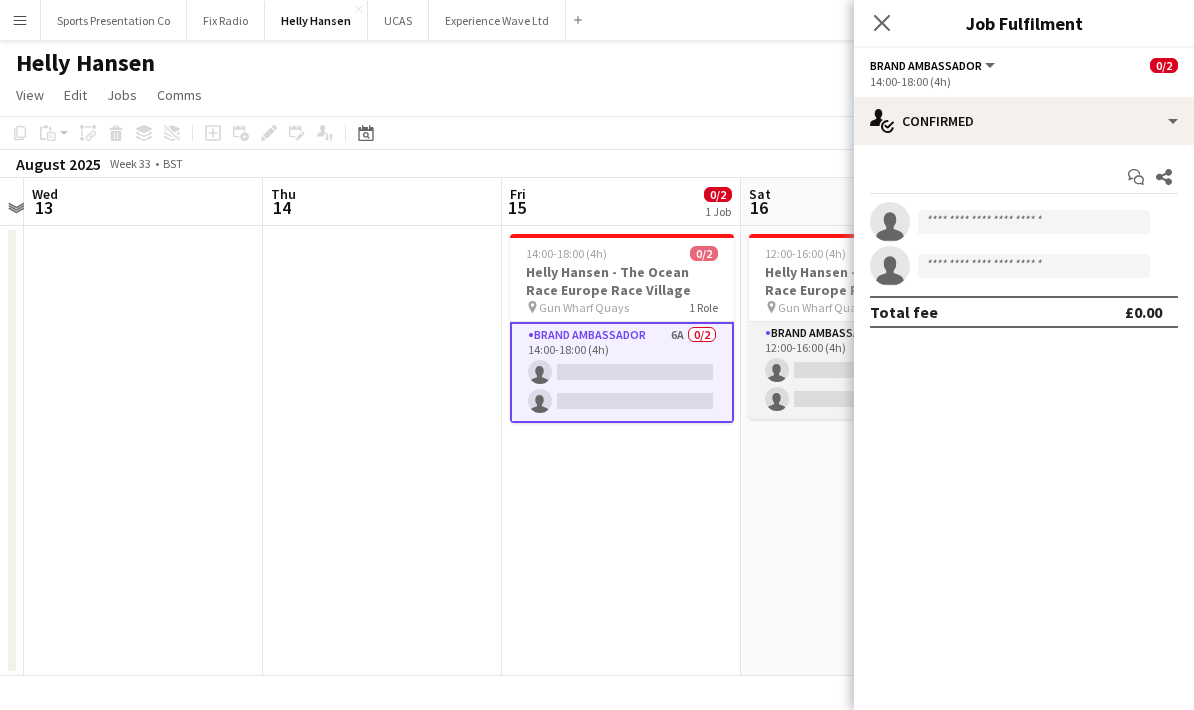 click on "Brand Ambassador   2A   0/2   12:00-16:00 (4h)
single-neutral-actions
single-neutral-actions" at bounding box center [861, 370] 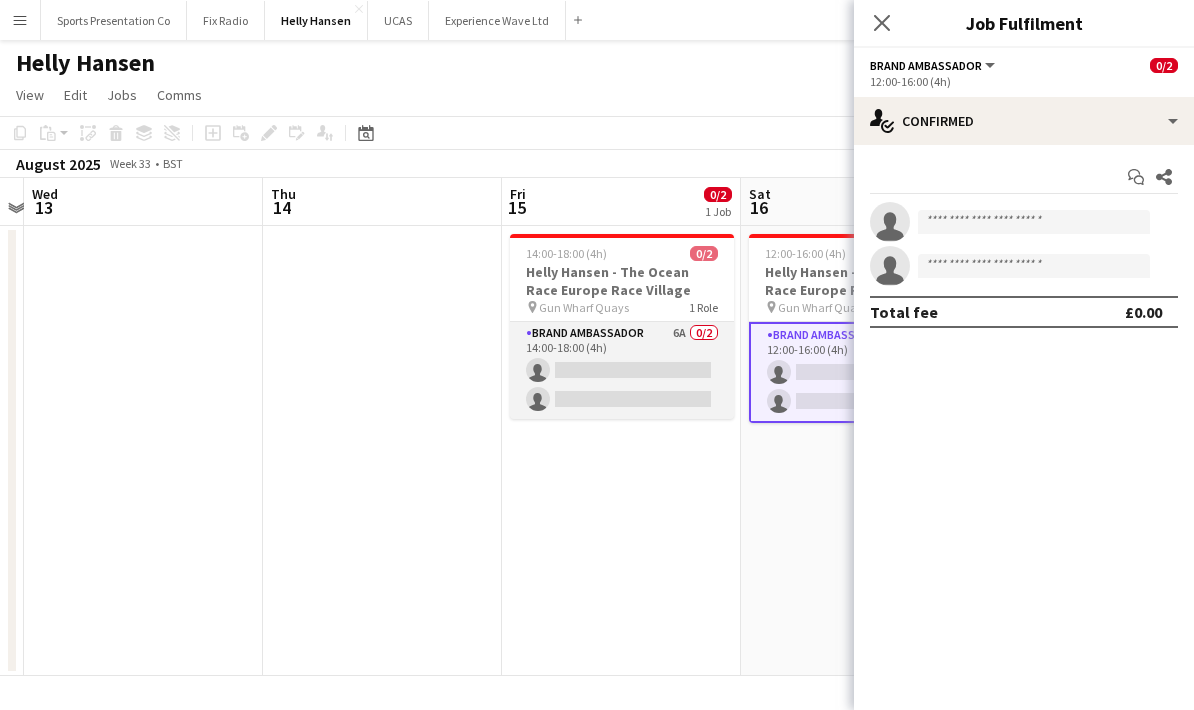 click on "Brand Ambassador   6A   0/2   14:00-18:00 (4h)
single-neutral-actions
single-neutral-actions" at bounding box center (622, 370) 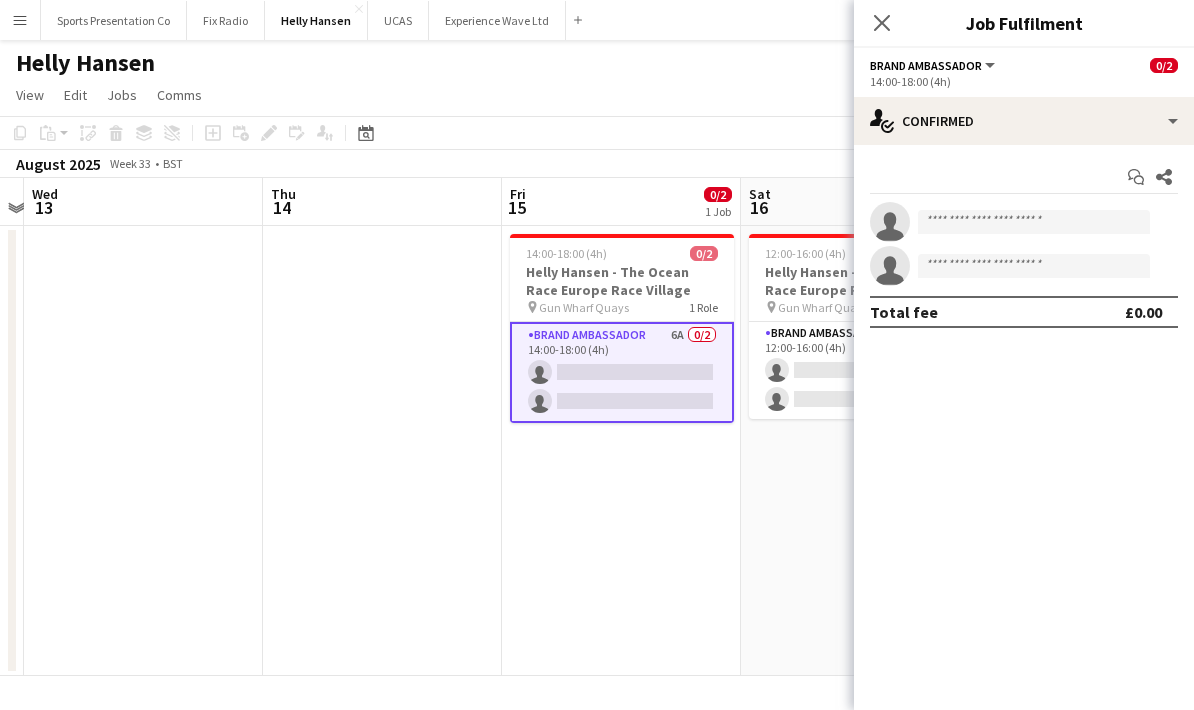 click on "Brand Ambassador   All roles   Brand Ambassador   0/2" 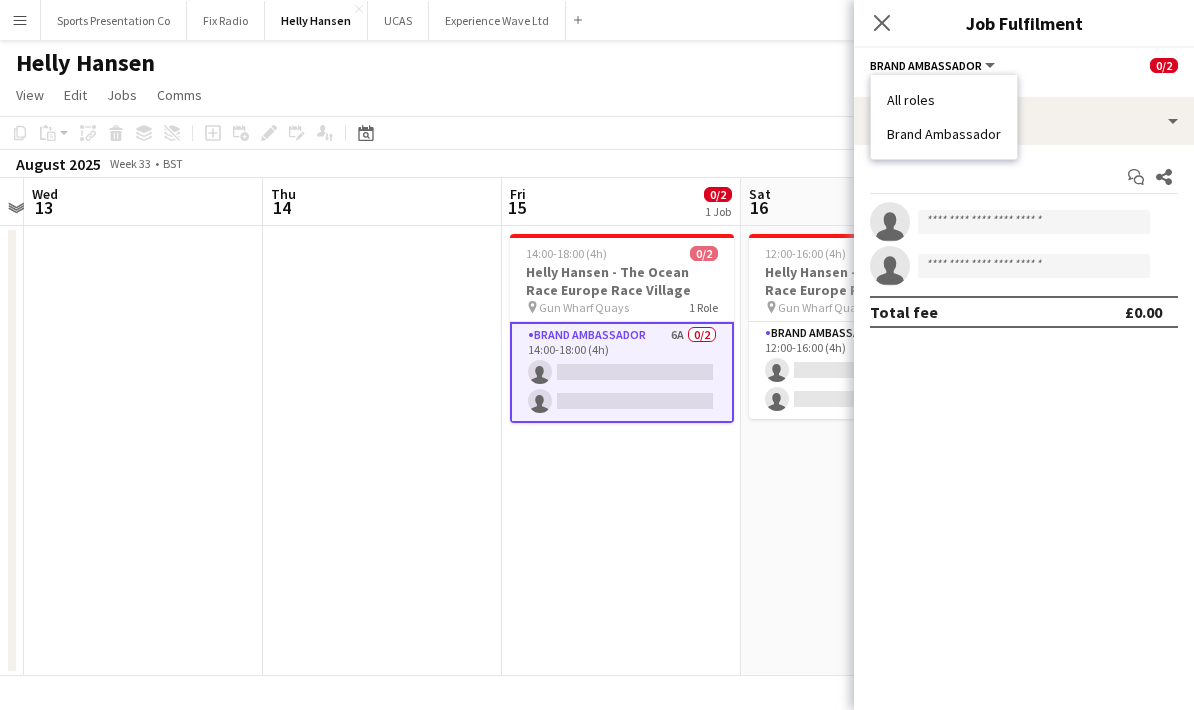 click on "Brand Ambassador   All roles   Brand Ambassador   0/2" 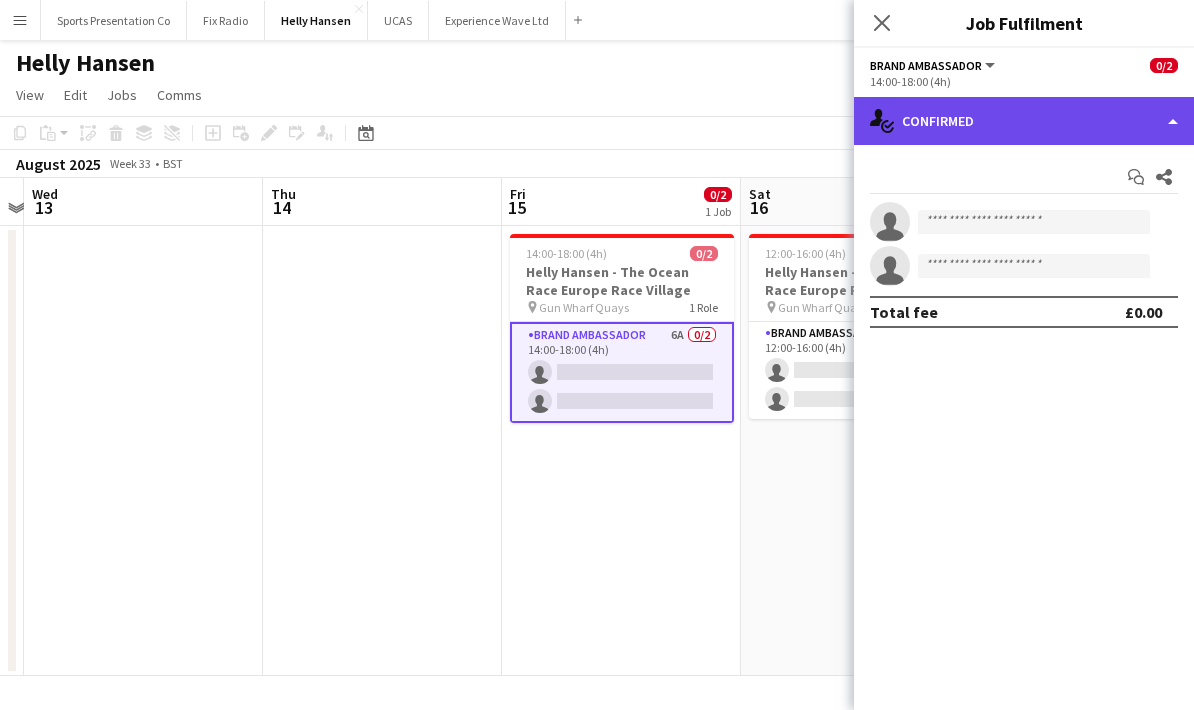 click on "single-neutral-actions-check-2
Confirmed" 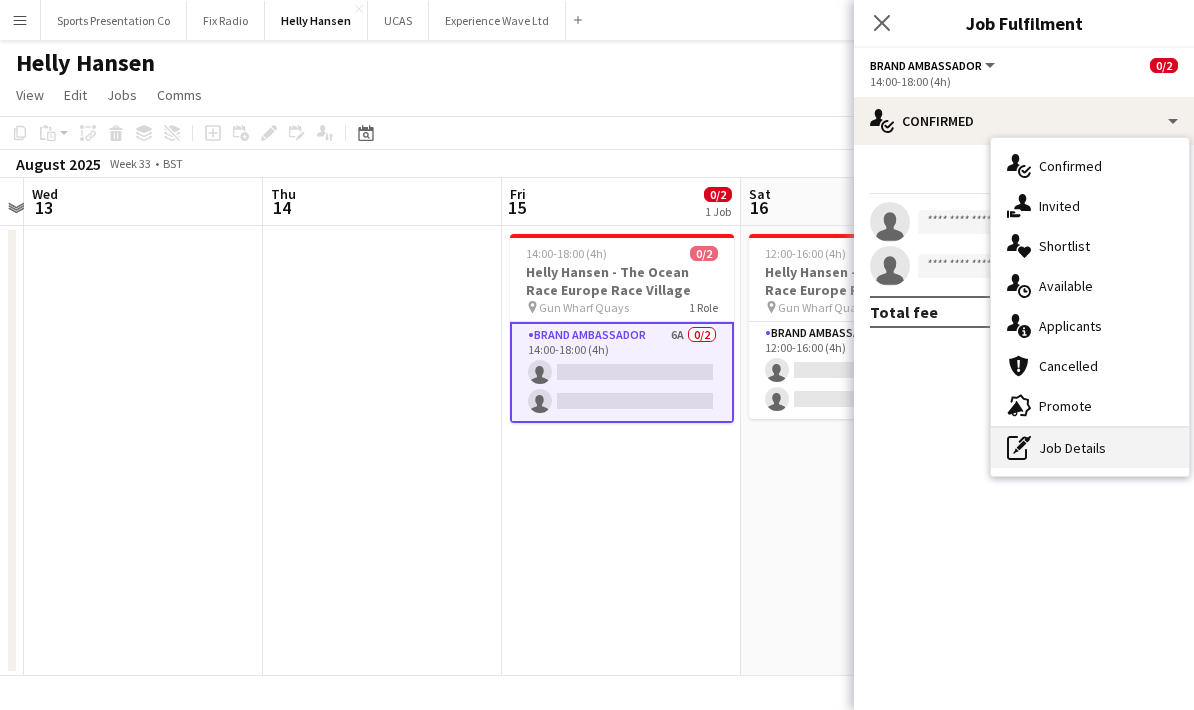 click on "pen-write
Job Details" at bounding box center (1090, 448) 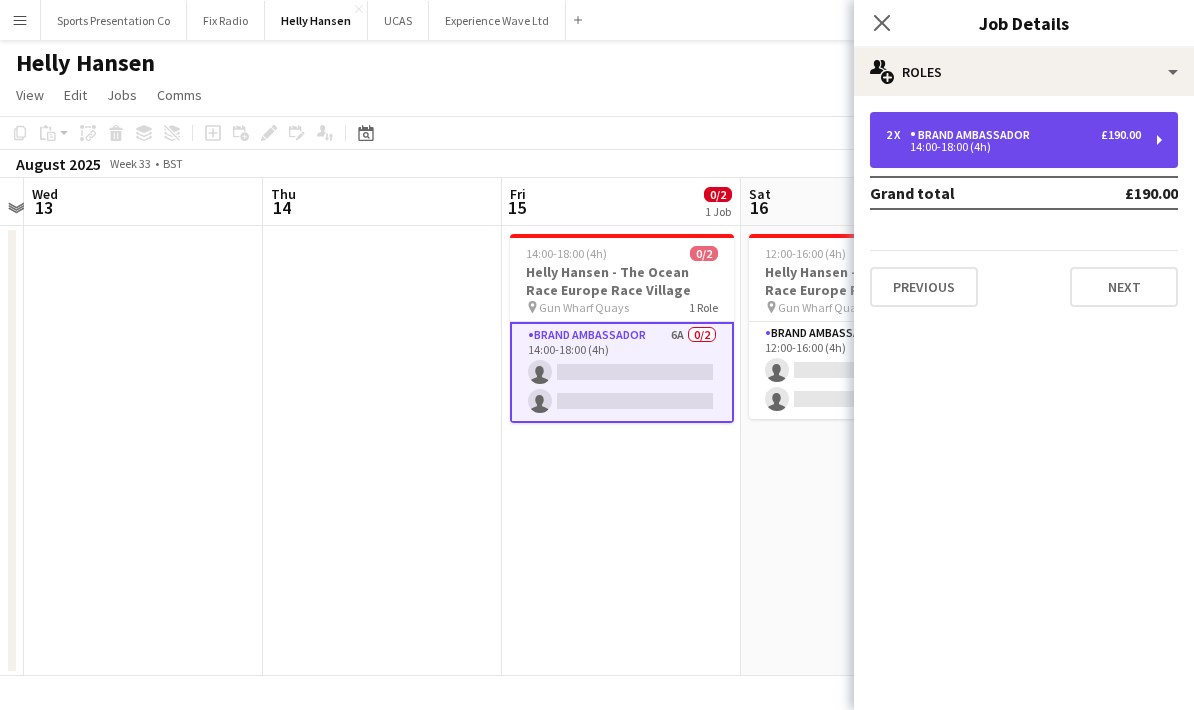 click on "2 x   Brand Ambassador   £190.00   14:00-18:00 (4h)" at bounding box center [1024, 140] 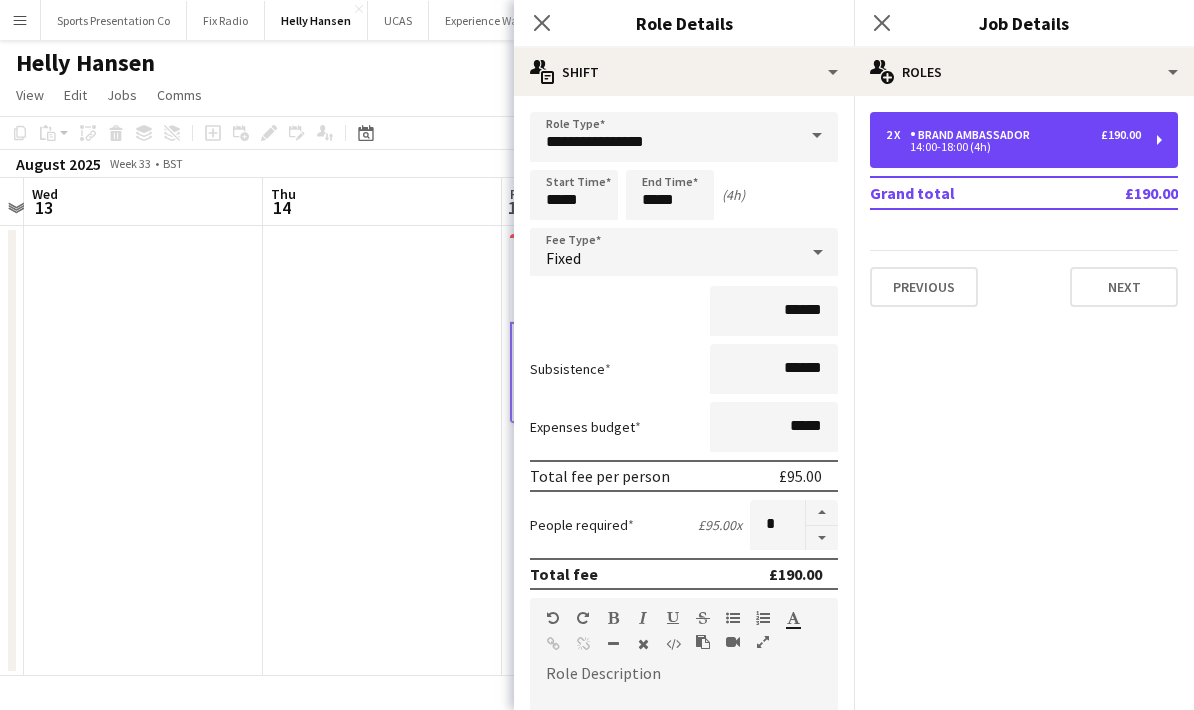 scroll, scrollTop: 0, scrollLeft: 0, axis: both 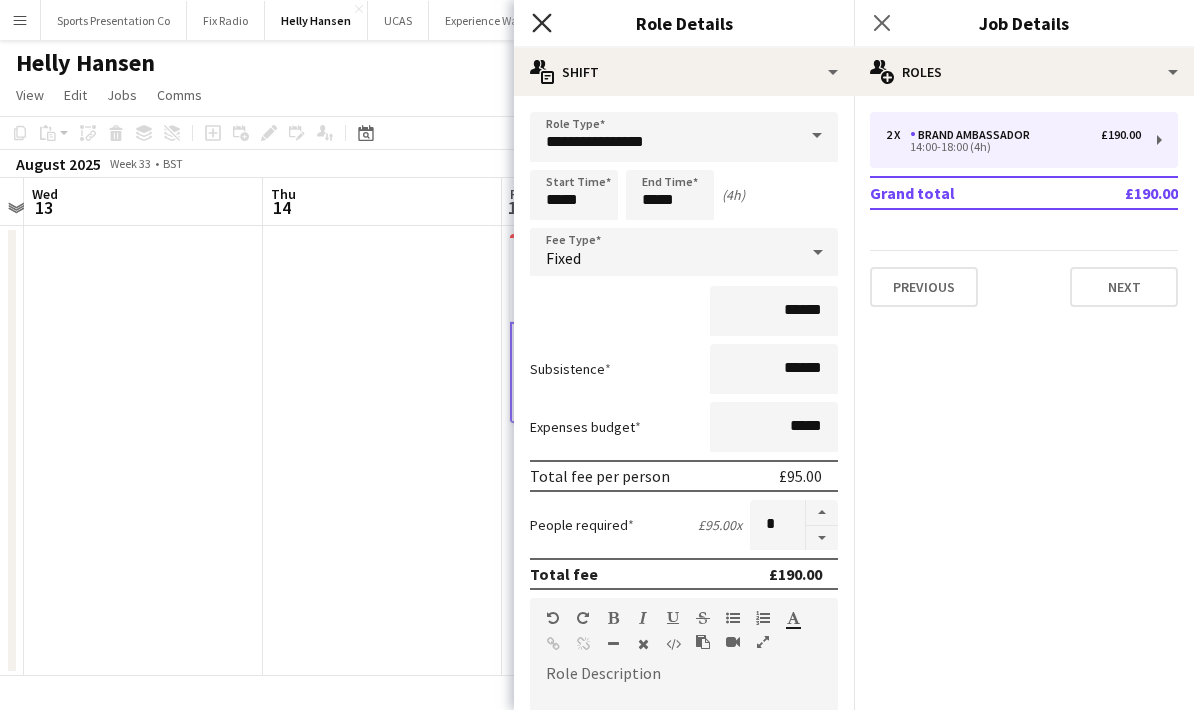 click 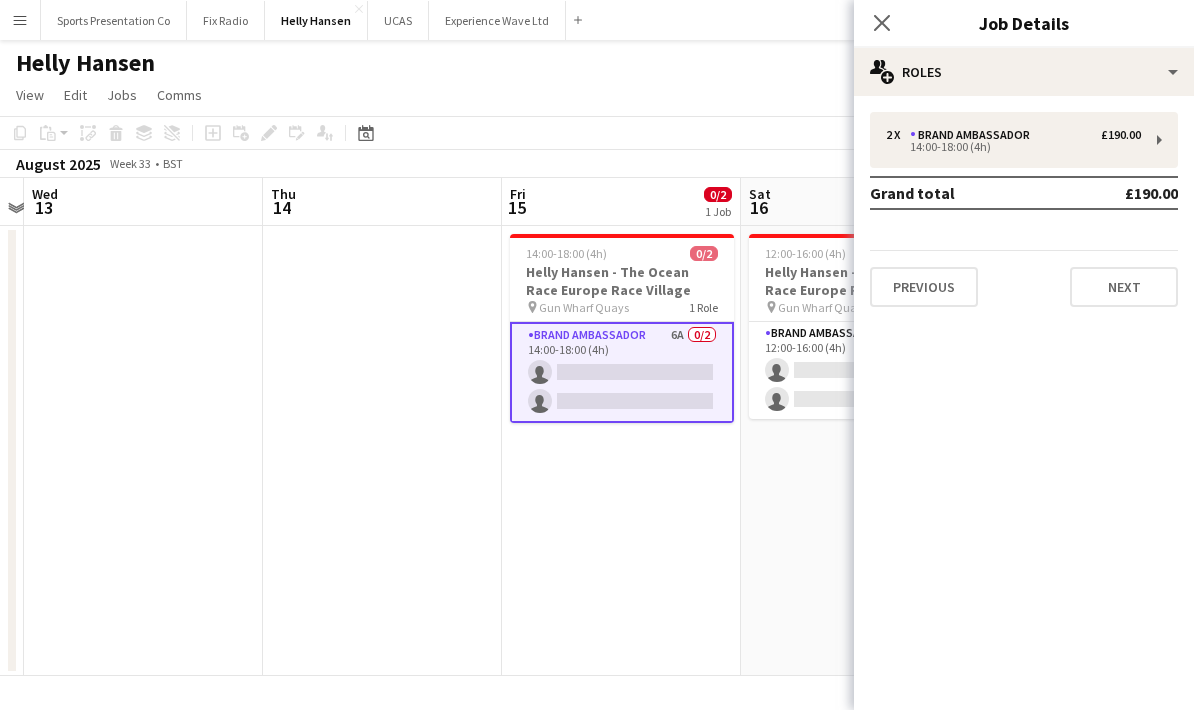 click on "Brand Ambassador   6A   0/2   14:00-18:00 (4h)
single-neutral-actions
single-neutral-actions" at bounding box center (622, 372) 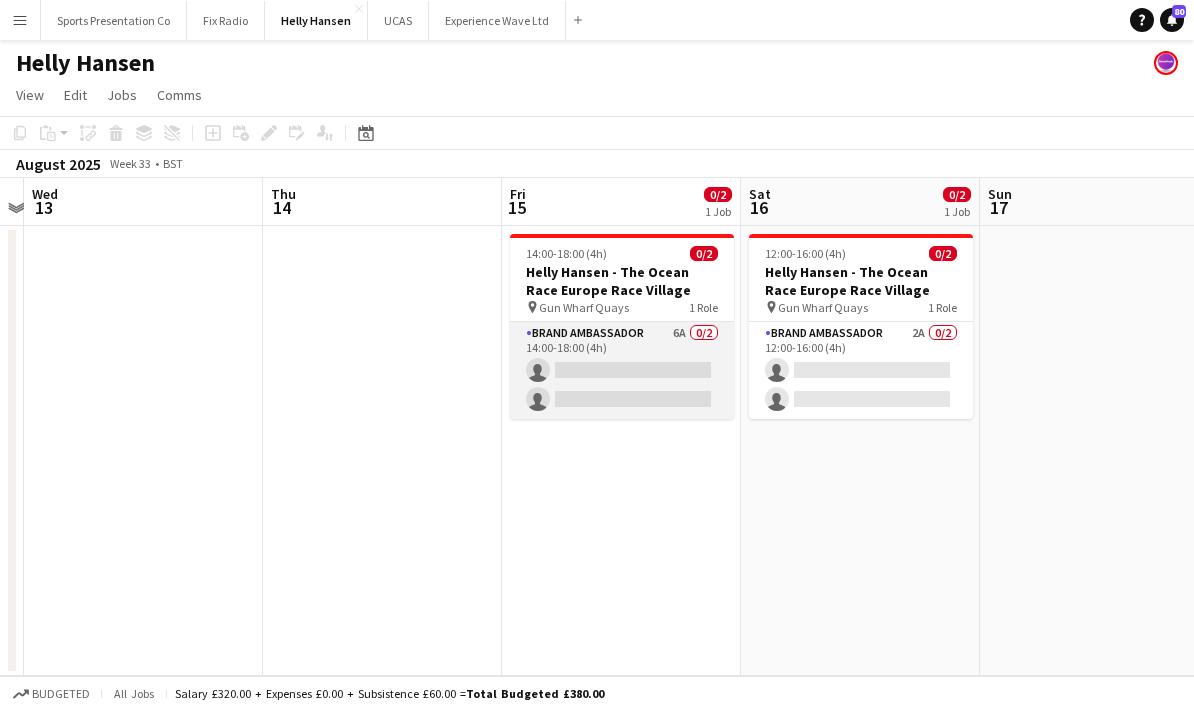 click on "Brand Ambassador   6A   0/2   14:00-18:00 (4h)
single-neutral-actions
single-neutral-actions" at bounding box center [622, 370] 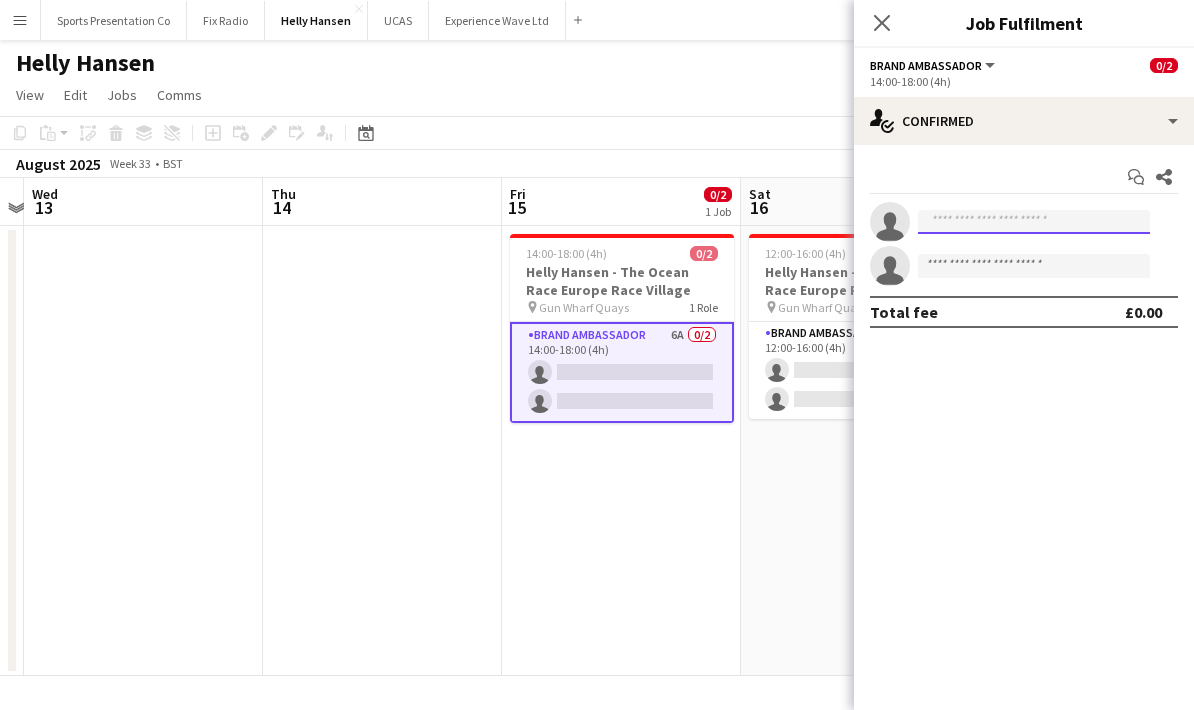 click at bounding box center [1034, 222] 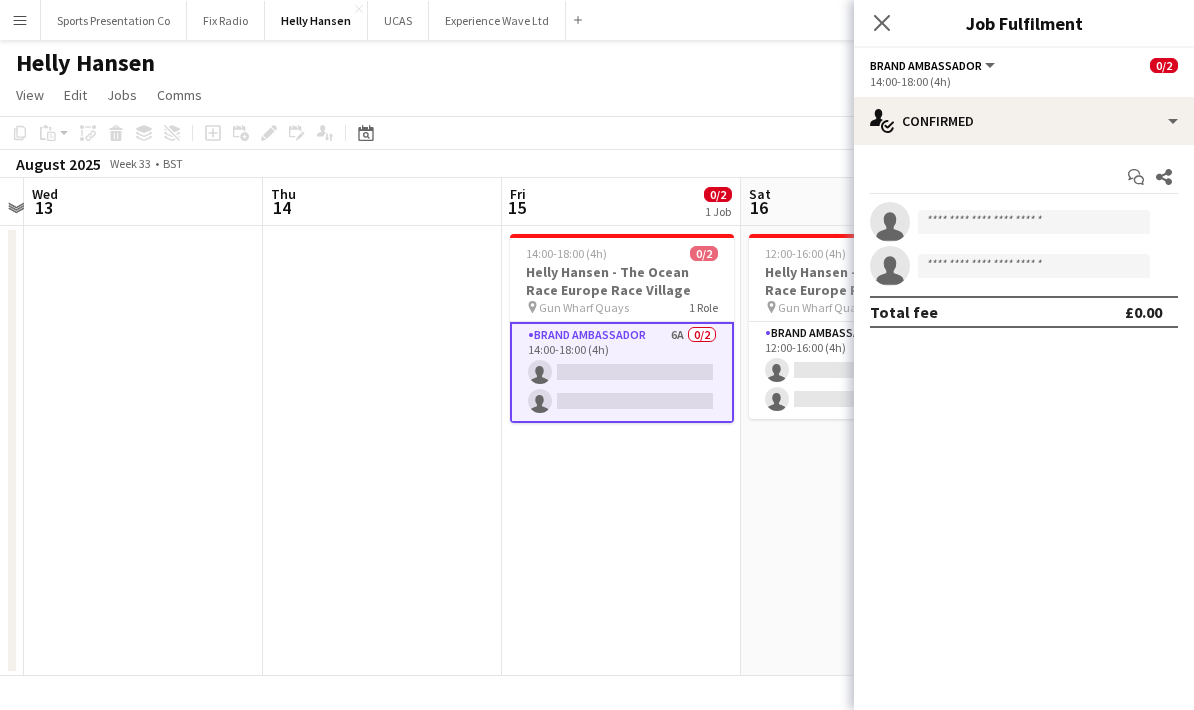 click on "Start chat
Share" at bounding box center (1024, 177) 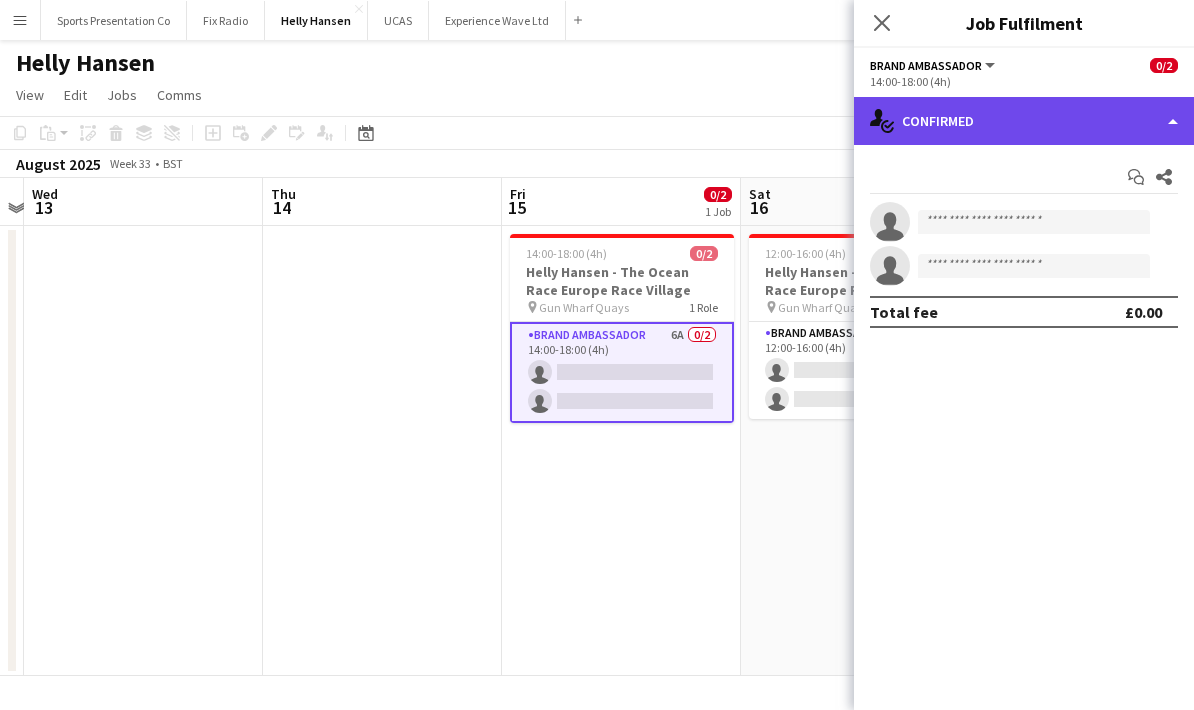 click on "single-neutral-actions-check-2
Confirmed" 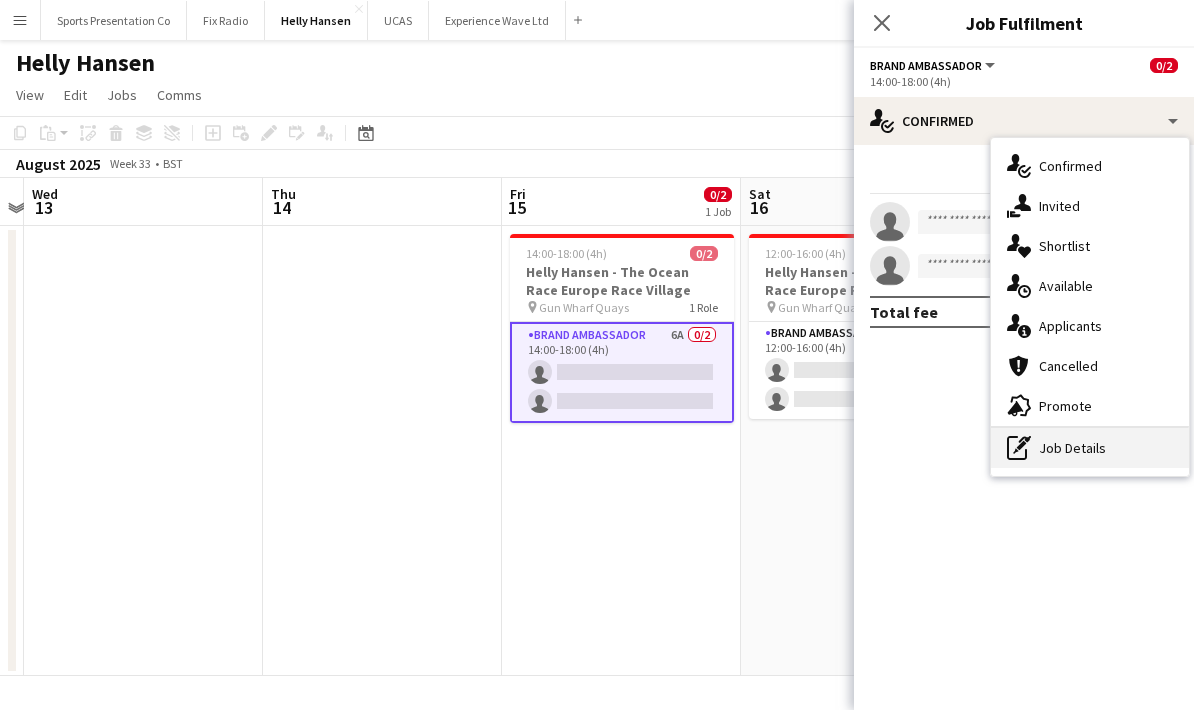 click on "pen-write
Job Details" at bounding box center [1090, 448] 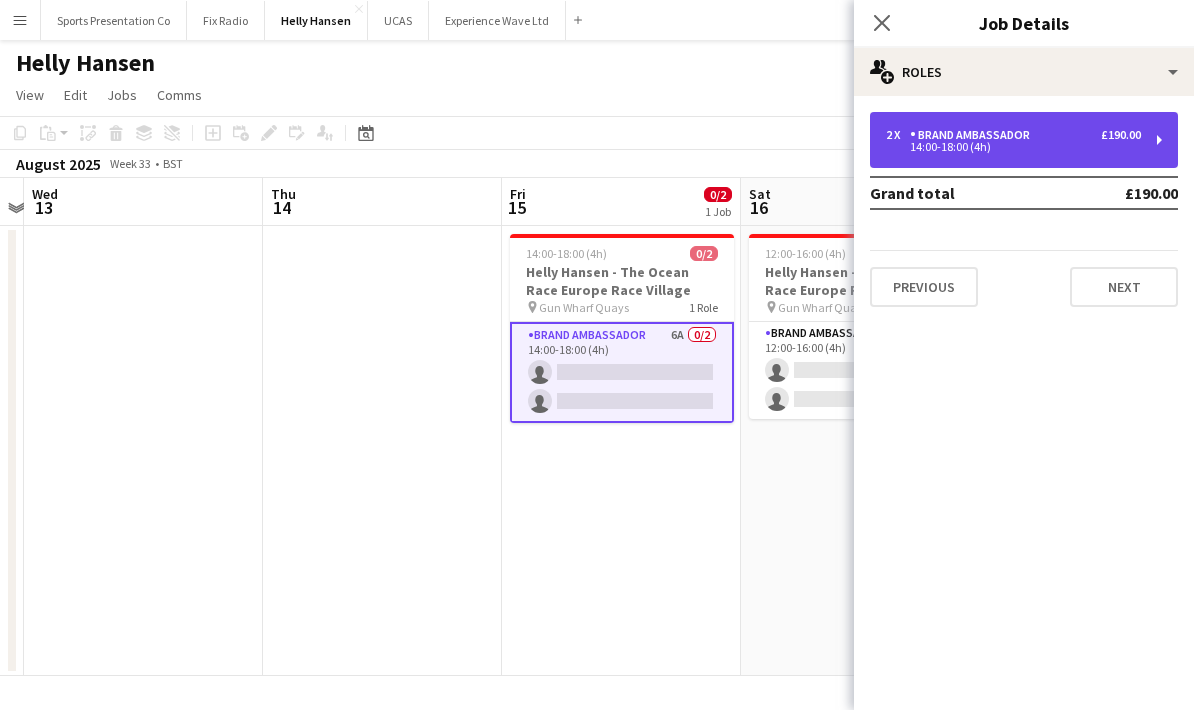 click on "2 x   Brand Ambassador   £190.00" at bounding box center (1013, 135) 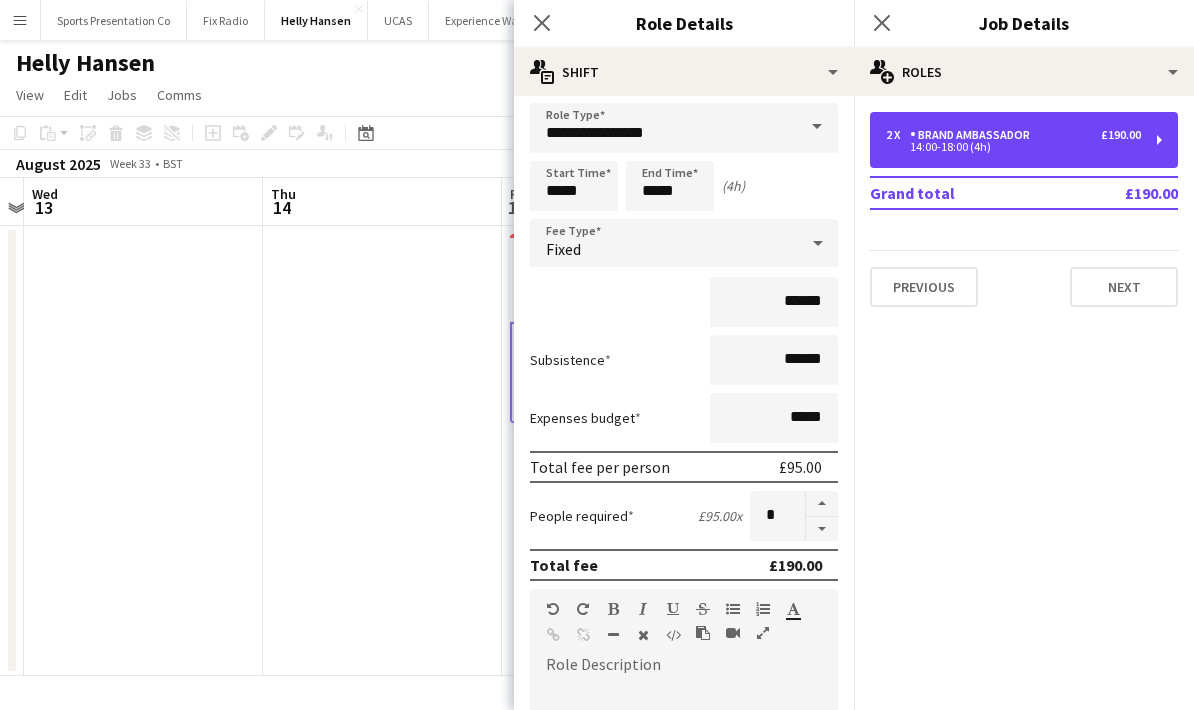 scroll, scrollTop: 1, scrollLeft: 0, axis: vertical 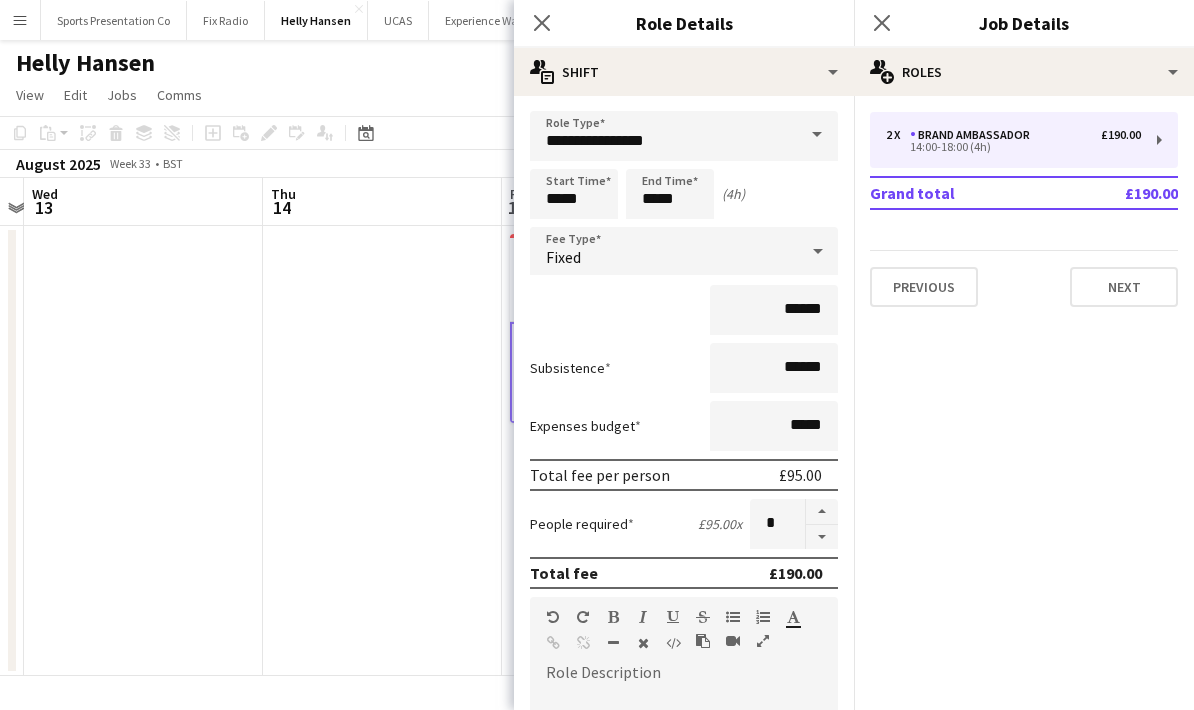 click on "******" at bounding box center (684, 310) 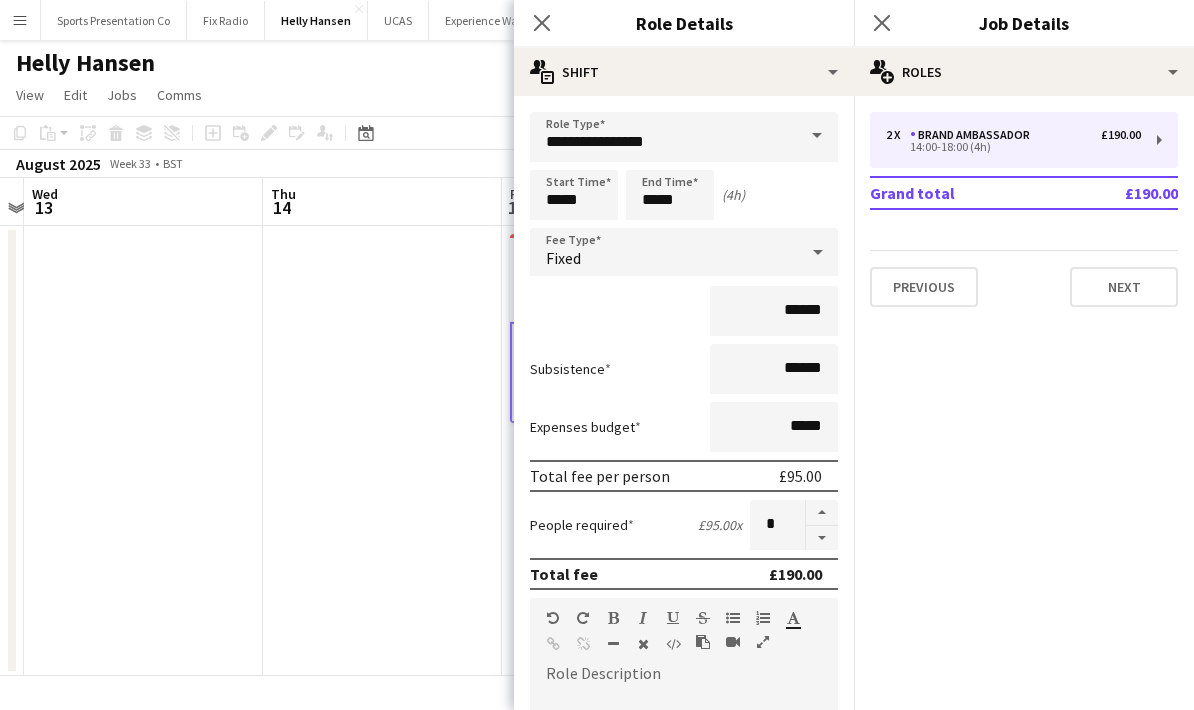 scroll, scrollTop: 0, scrollLeft: 0, axis: both 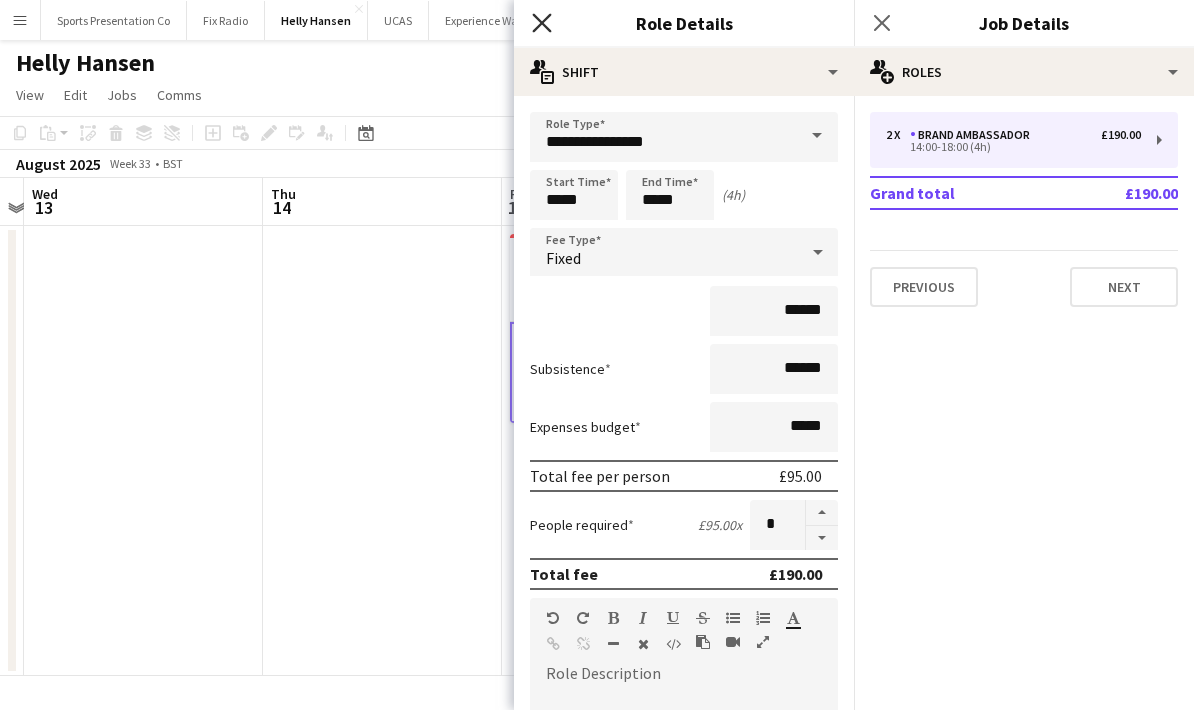 click on "Close pop-in" 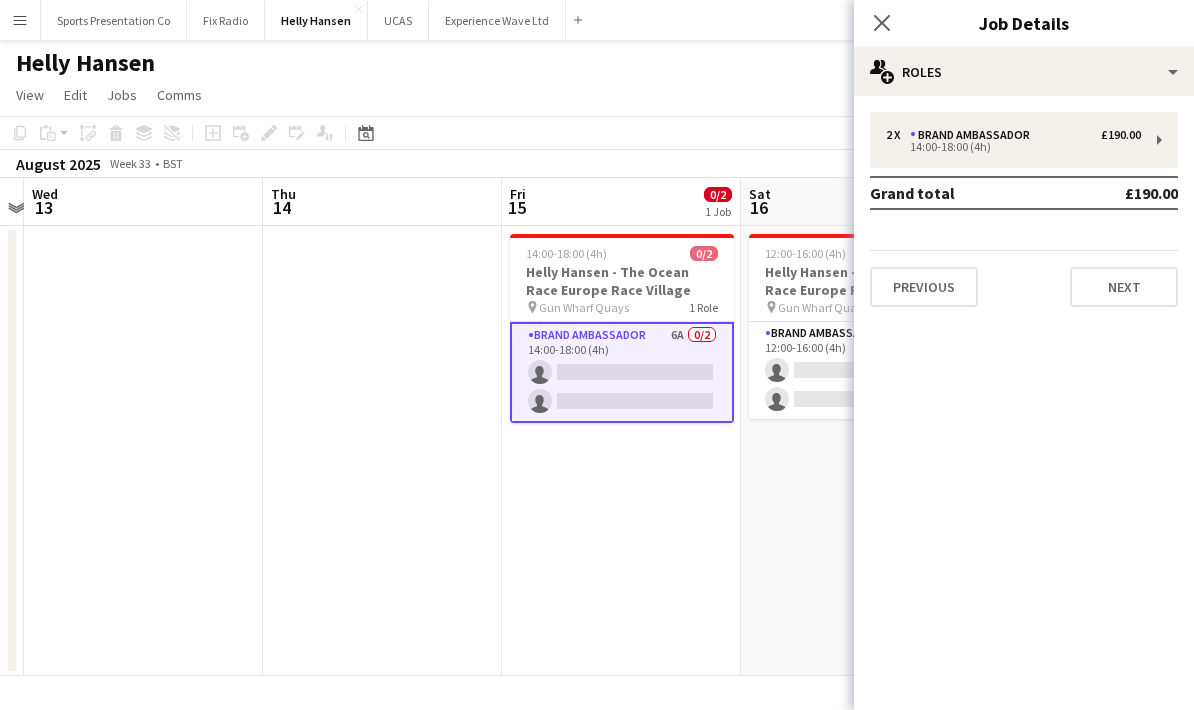 click on "14:00-18:00 (4h)    0/2   Helly Hansen - The Ocean Race Europe Race Village
pin
Gun Wharf Quays   1 Role   Brand Ambassador   6A   0/2   14:00-18:00 (4h)
single-neutral-actions
single-neutral-actions" at bounding box center [621, 451] 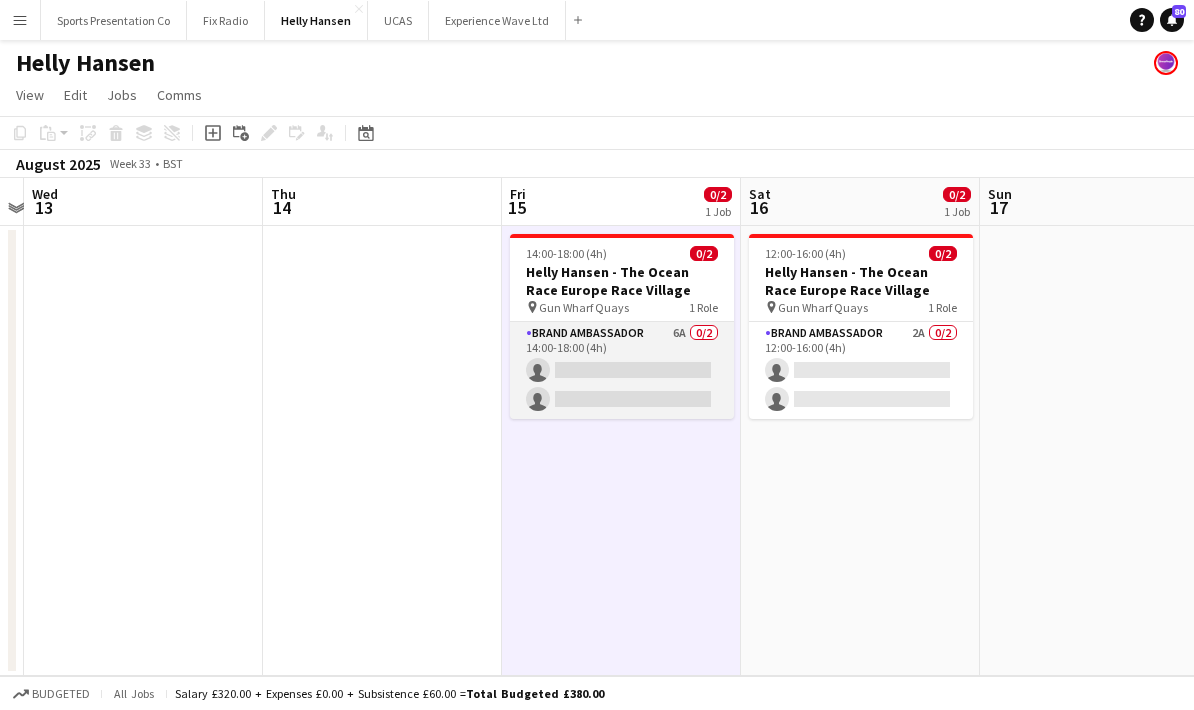 click on "Brand Ambassador   6A   0/2   14:00-18:00 (4h)
single-neutral-actions
single-neutral-actions" at bounding box center (622, 370) 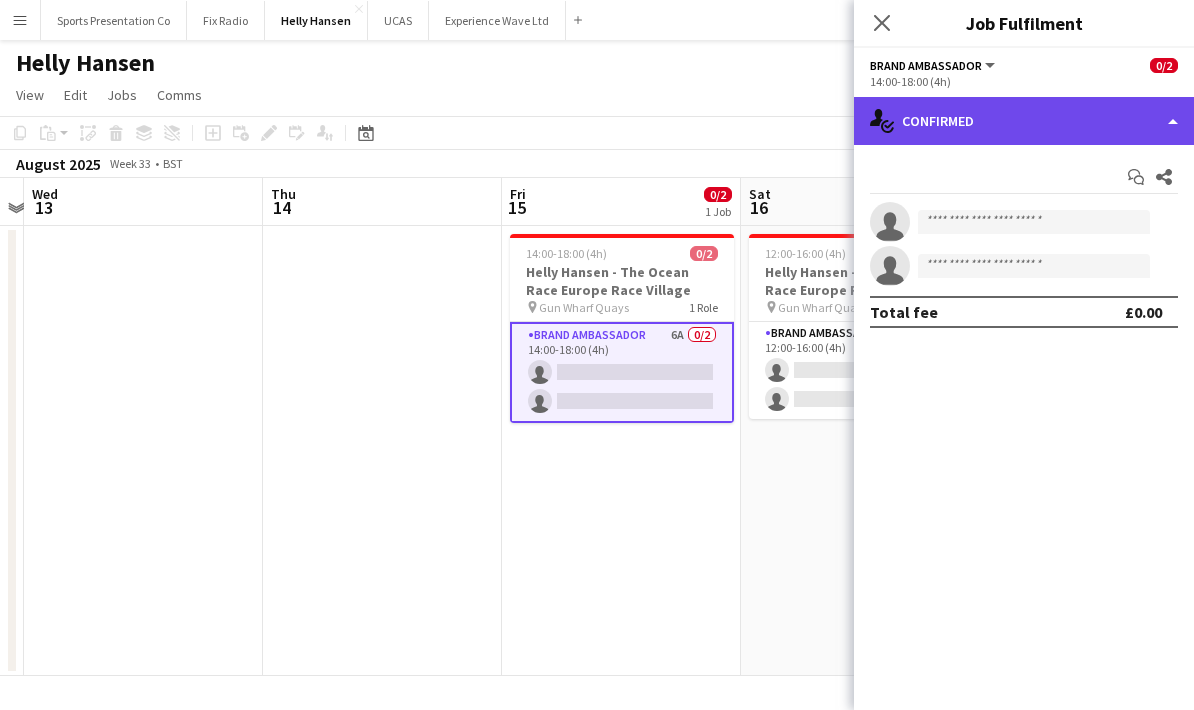click on "single-neutral-actions-check-2
Confirmed" 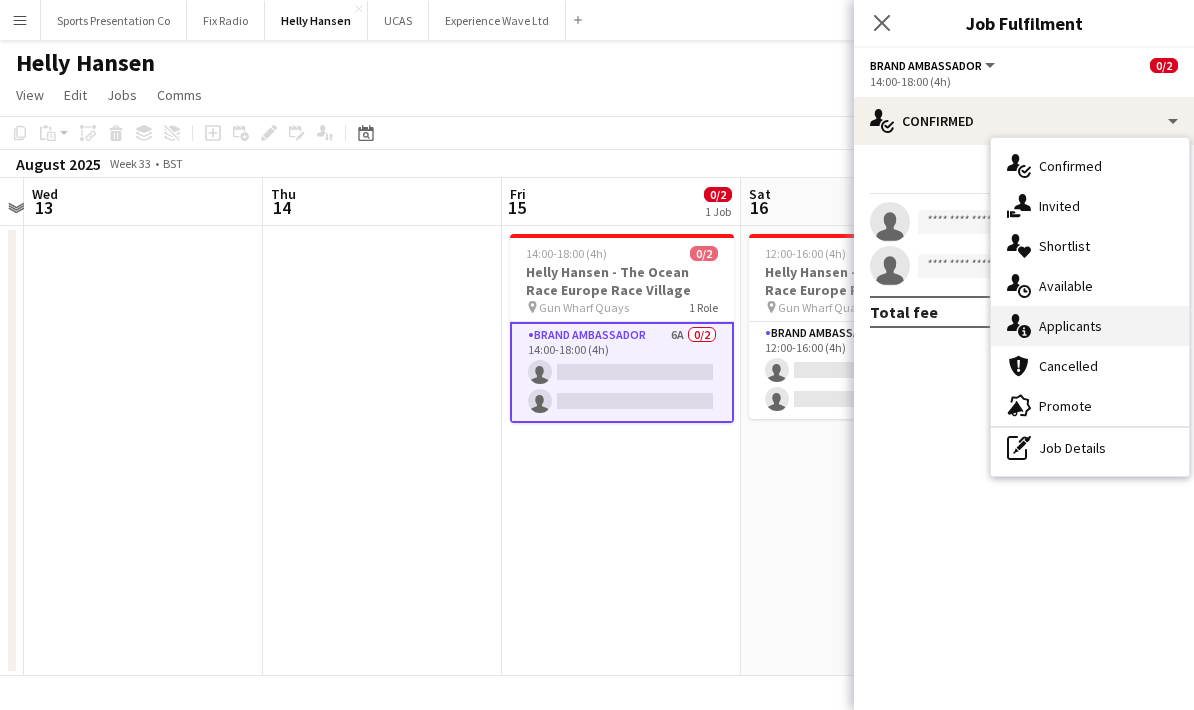 click on "single-neutral-actions-information
Applicants" at bounding box center (1090, 326) 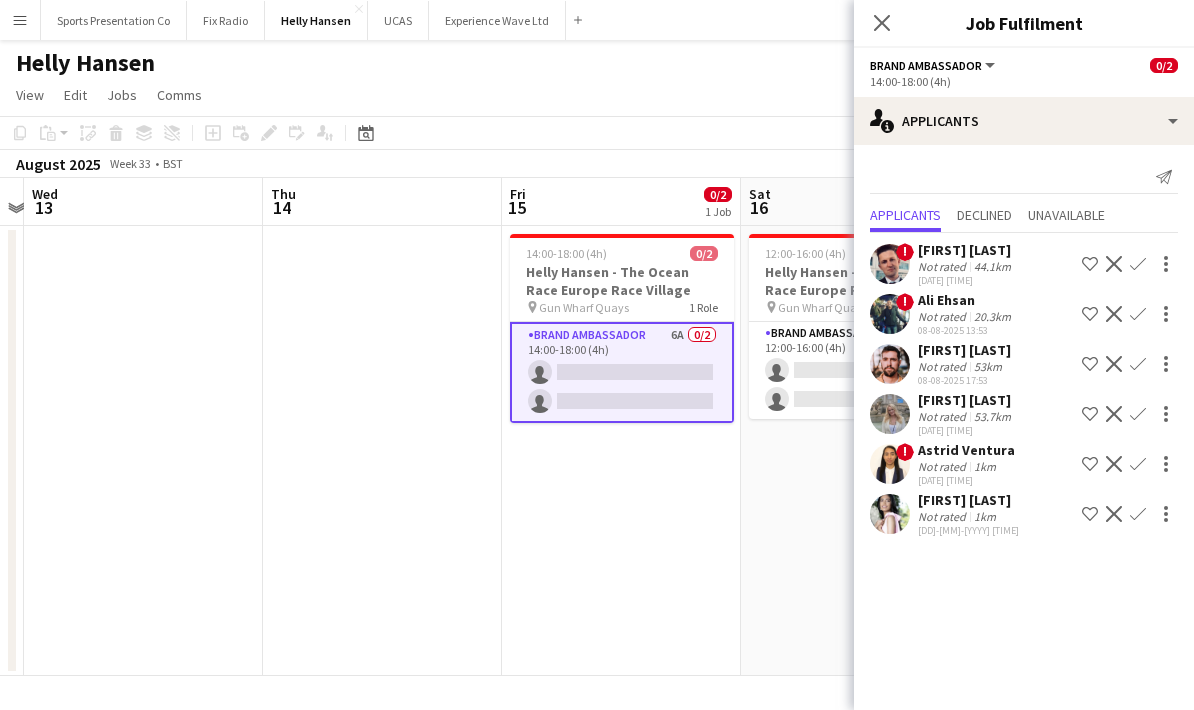 click on "Confirm" at bounding box center (1138, 464) 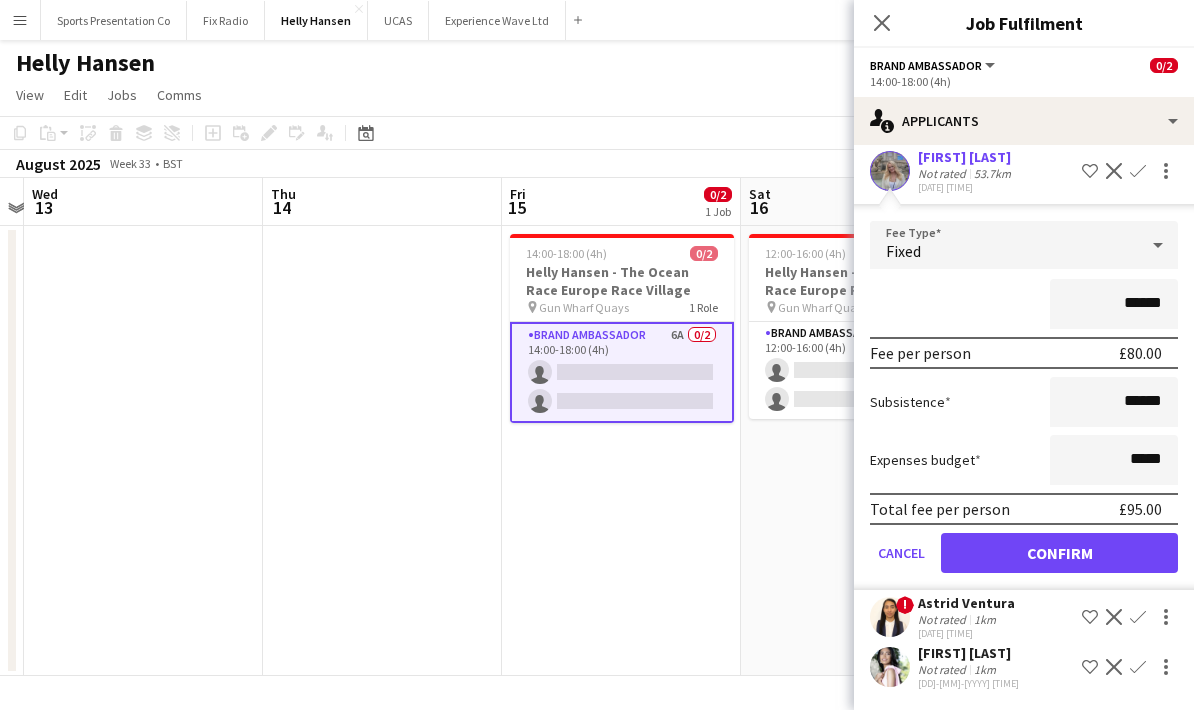 scroll, scrollTop: 246, scrollLeft: 0, axis: vertical 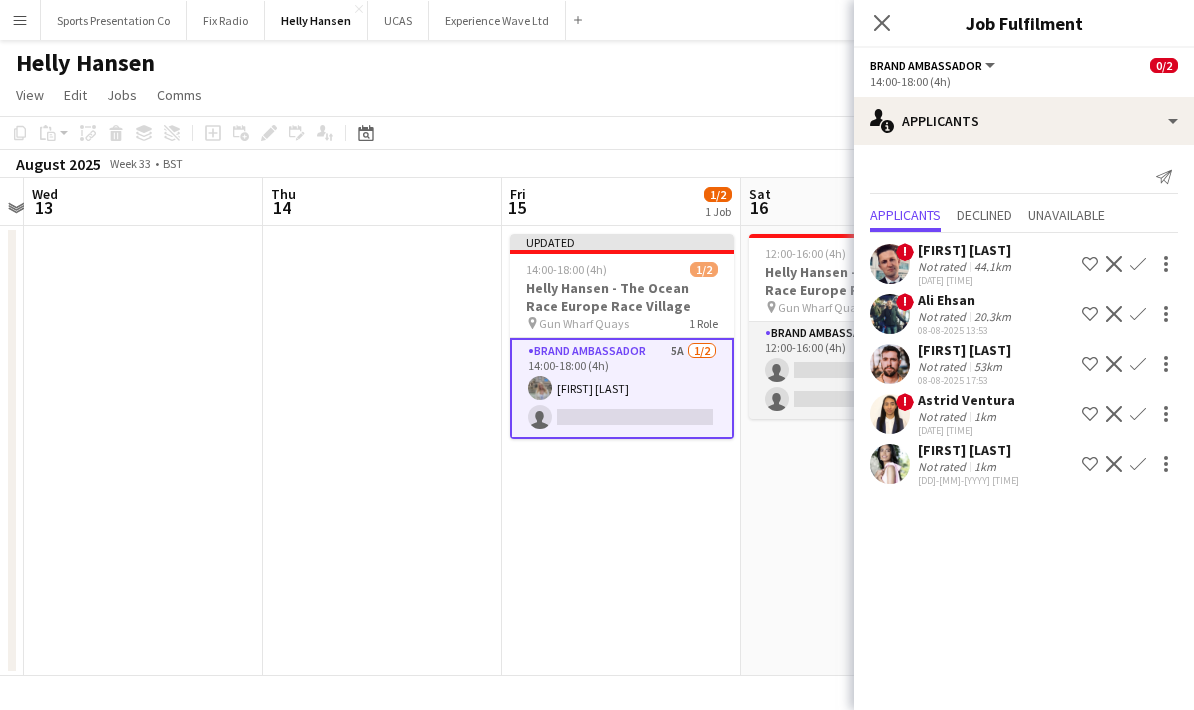 click on "Brand Ambassador   2A   0/2   12:00-16:00 (4h)
single-neutral-actions
single-neutral-actions" at bounding box center [861, 370] 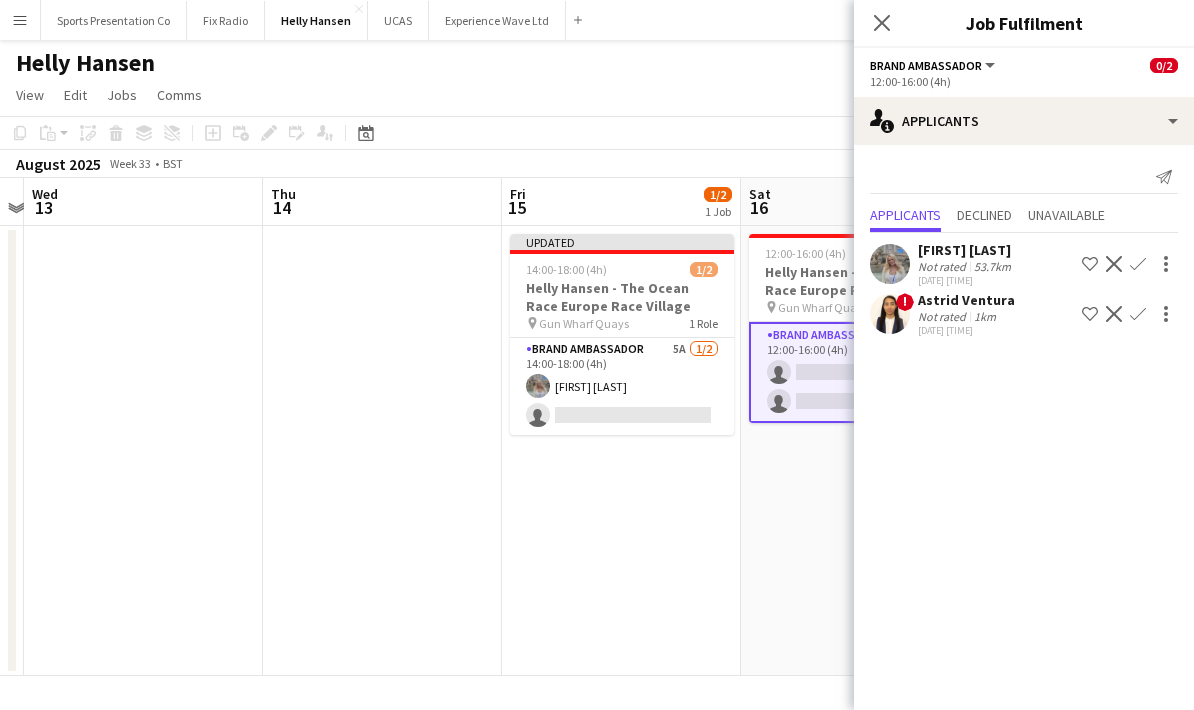 click on "Confirm" at bounding box center (1138, 314) 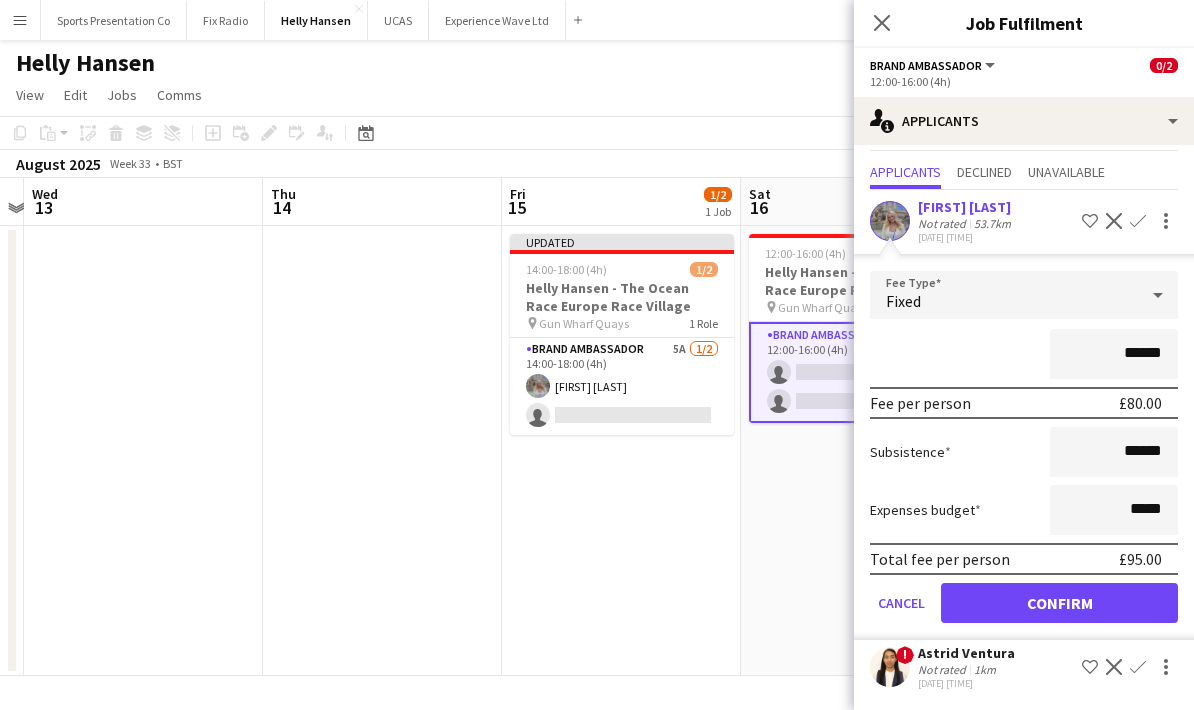 scroll, scrollTop: 46, scrollLeft: 0, axis: vertical 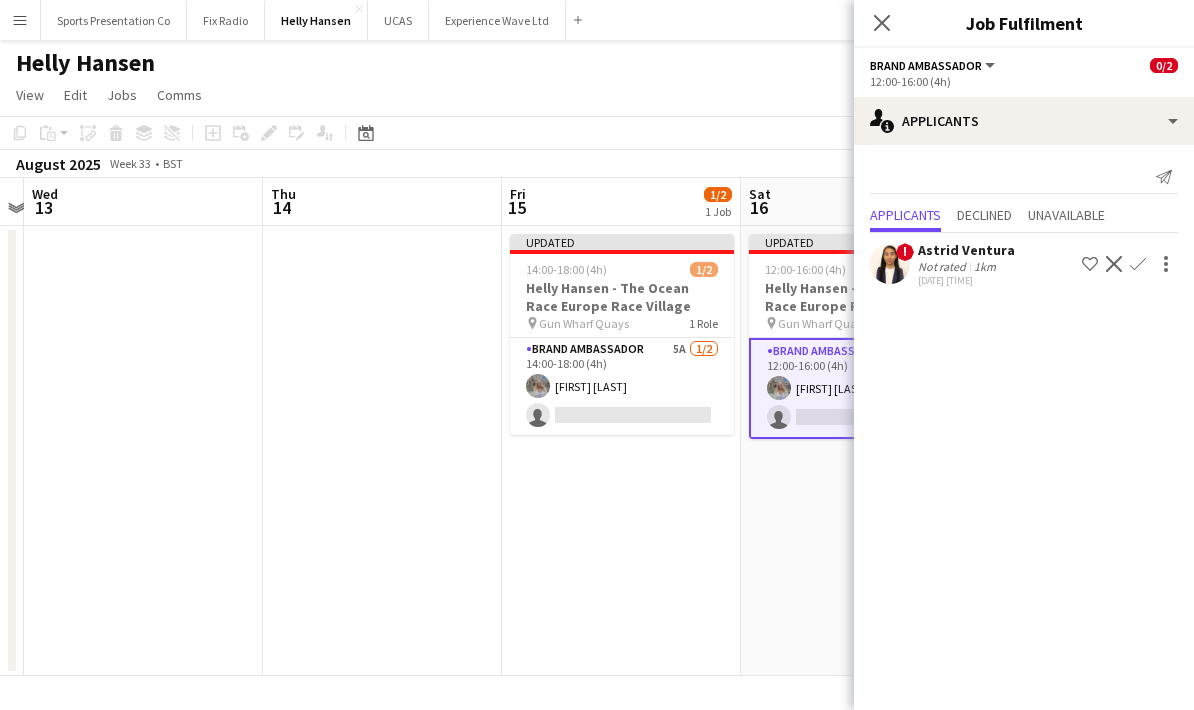 click on "Updated   14:00-18:00 (4h)    1/2   Helly Hansen - The Ocean Race Europe Race Village
pin
Gun Wharf Quays   1 Role   Brand Ambassador   5A   1/2   14:00-18:00 (4h)
Amelia Antell
single-neutral-actions" at bounding box center [621, 451] 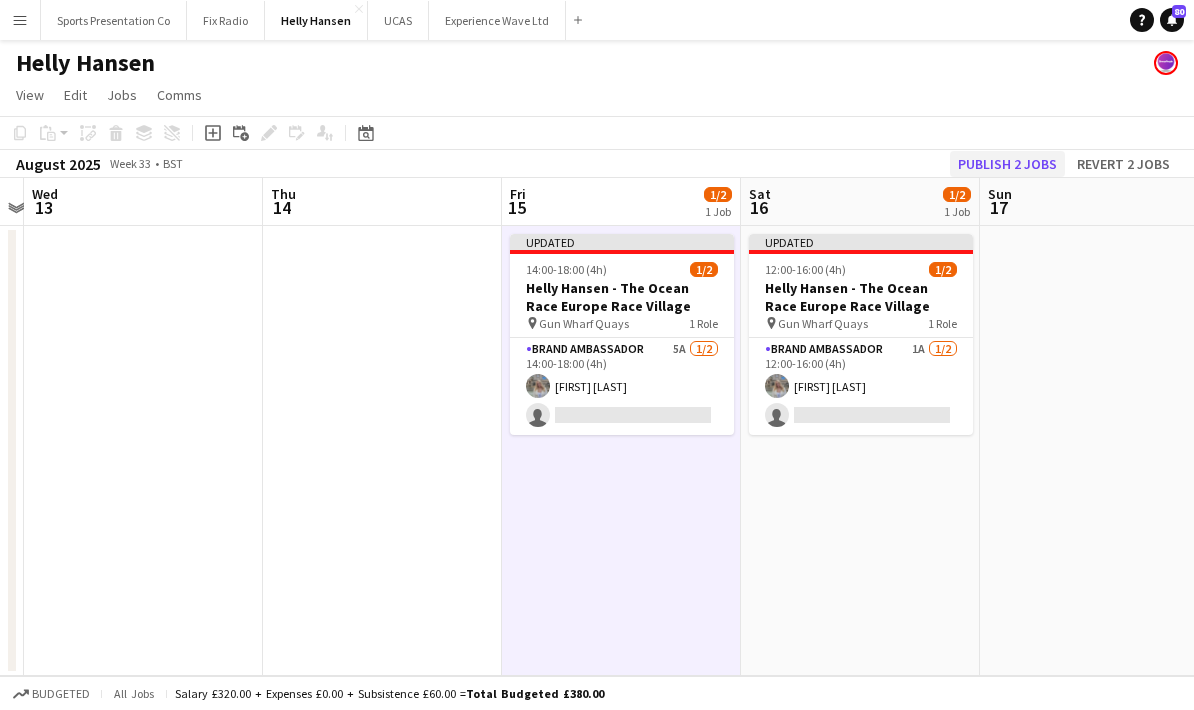 click on "Publish 2 jobs" 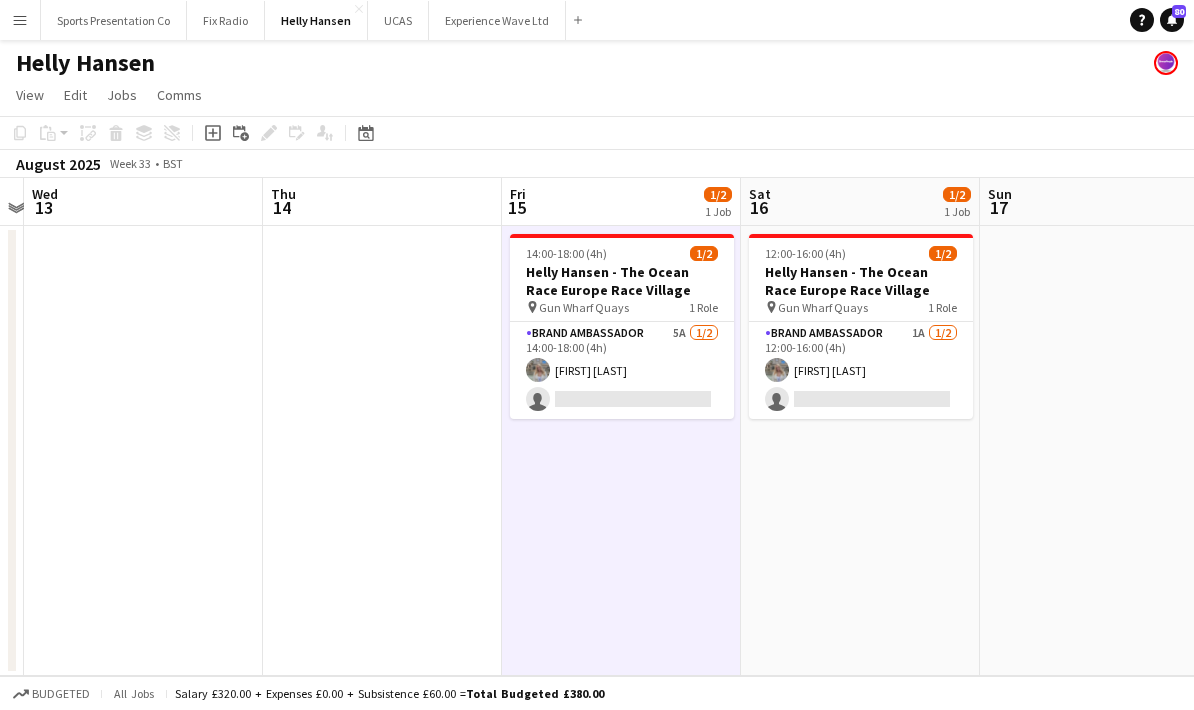 click on "14:00-18:00 (4h)    1/2   Helly Hansen - The Ocean Race Europe Race Village
pin
Gun Wharf Quays   1 Role   Brand Ambassador   5A   1/2   14:00-18:00 (4h)
Amelia Antell
single-neutral-actions" at bounding box center [621, 451] 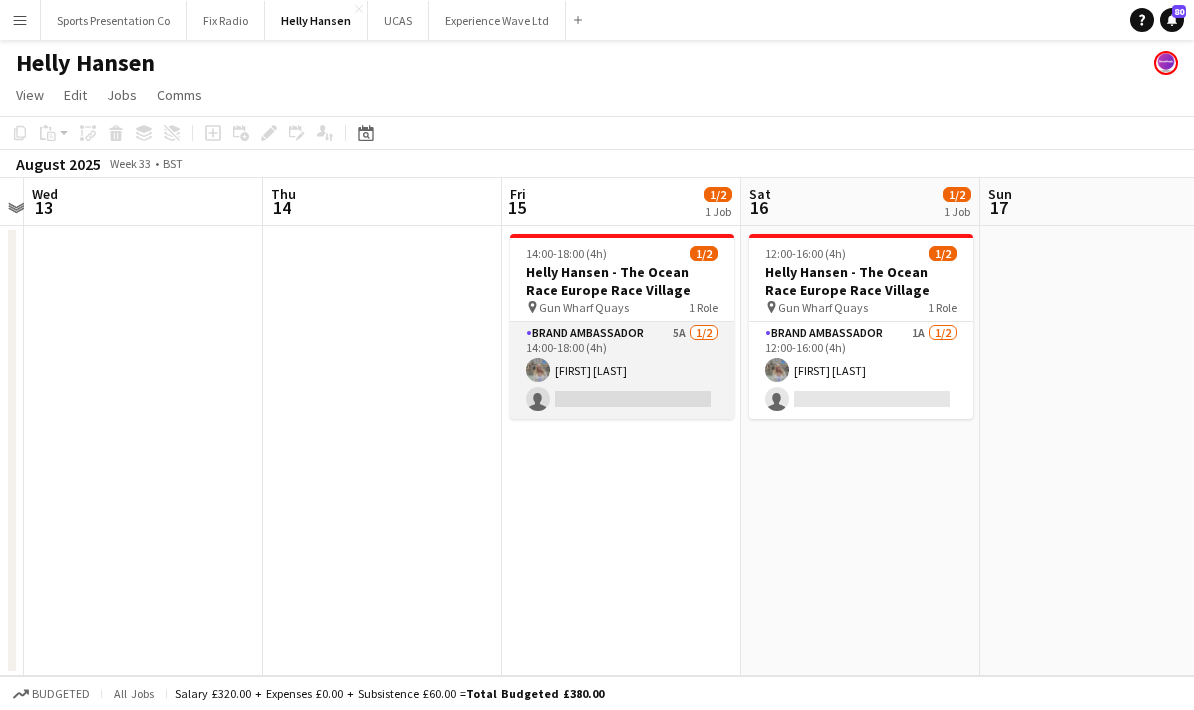 click on "Brand Ambassador   5A   1/2   14:00-18:00 (4h)
Amelia Antell
single-neutral-actions" at bounding box center (622, 370) 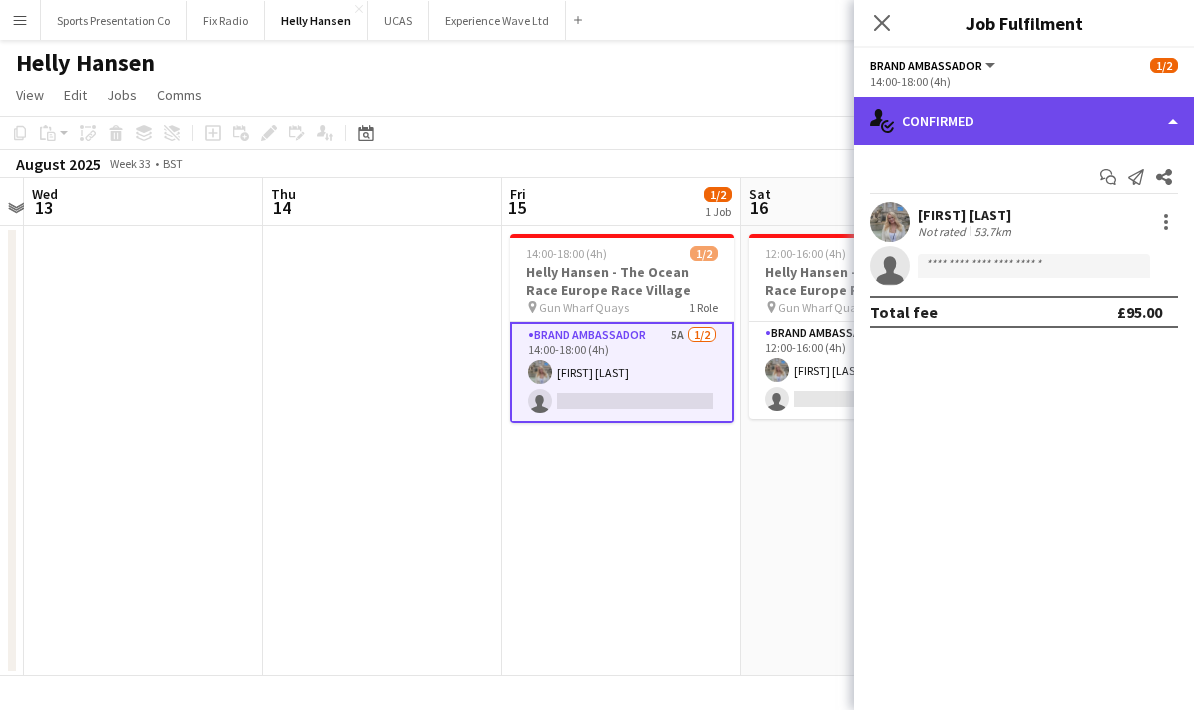 click on "single-neutral-actions-check-2
Confirmed" 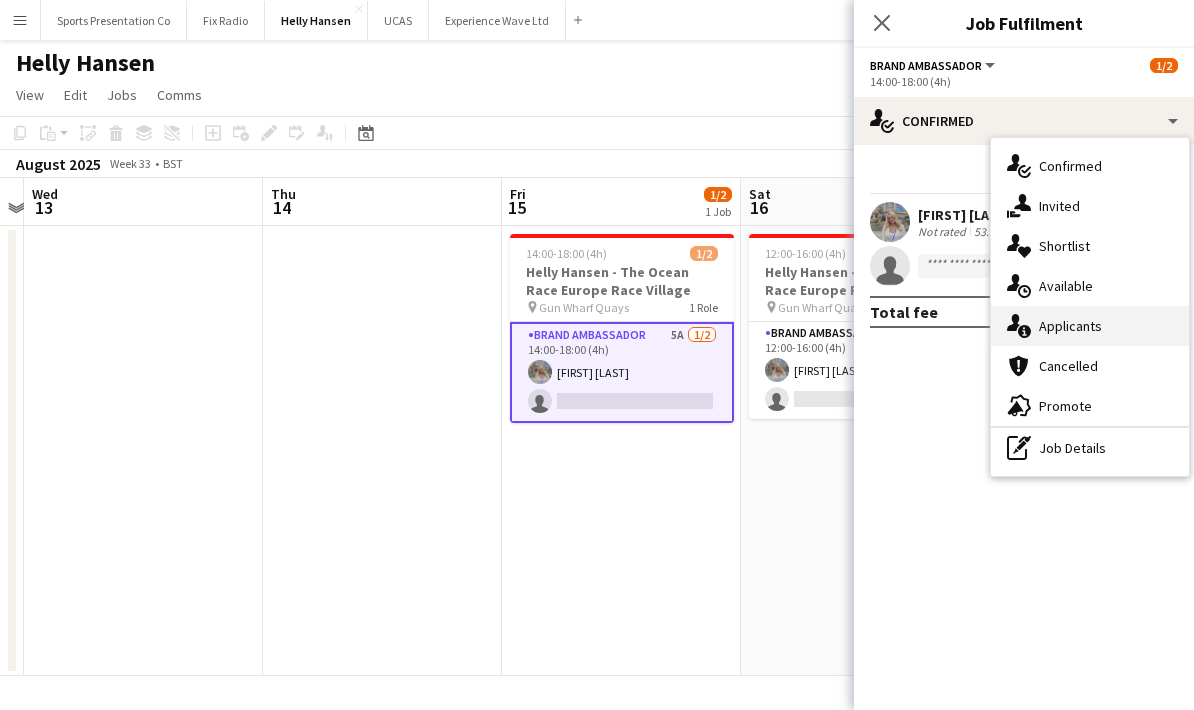 click on "single-neutral-actions-information
Applicants" at bounding box center (1090, 326) 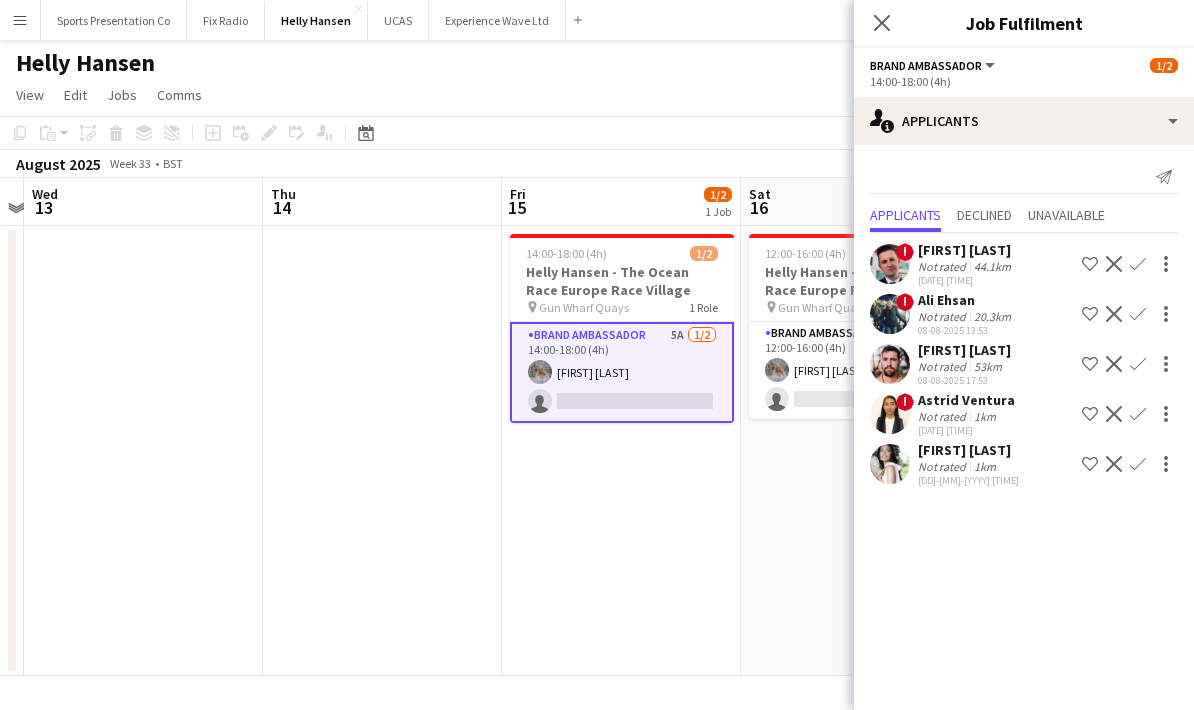click on "12:00-16:00 (4h)    1/2   Helly Hansen - The Ocean Race Europe Race Village
pin
Gun Wharf Quays   1 Role   Brand Ambassador   1A   1/2   12:00-16:00 (4h)
Amelia Antell
single-neutral-actions" at bounding box center (860, 451) 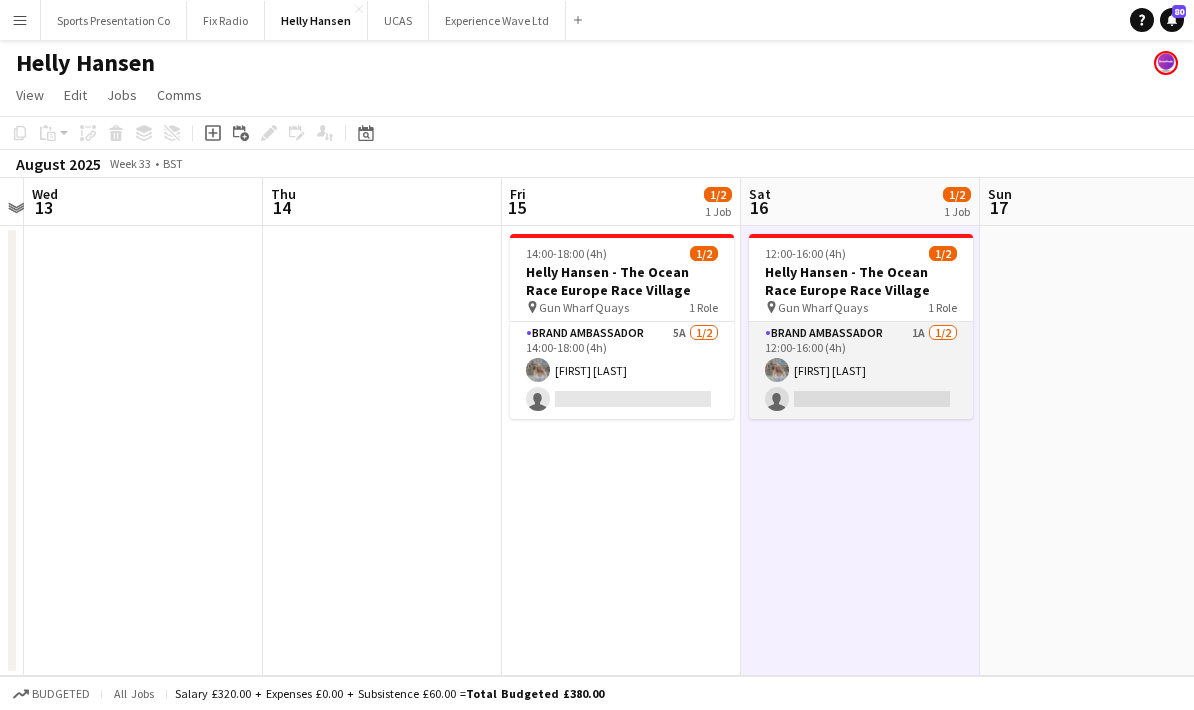 click on "Brand Ambassador   1A   1/2   12:00-16:00 (4h)
Amelia Antell
single-neutral-actions" at bounding box center (861, 370) 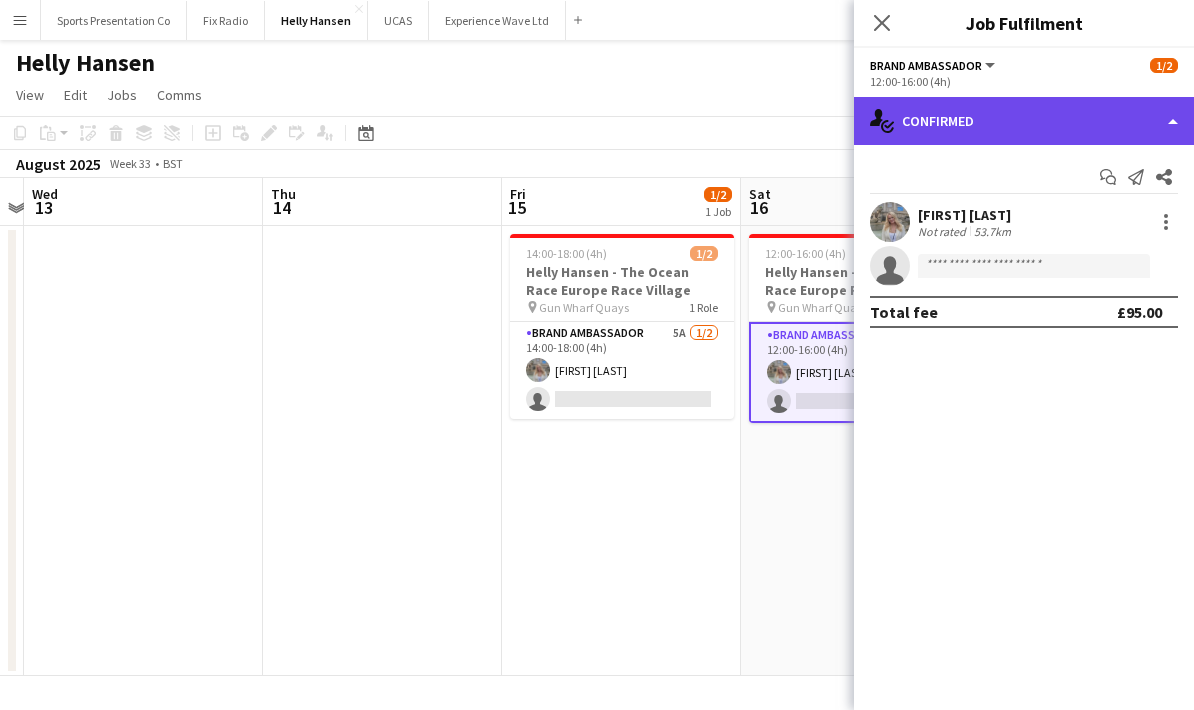 click on "single-neutral-actions-check-2
Confirmed" 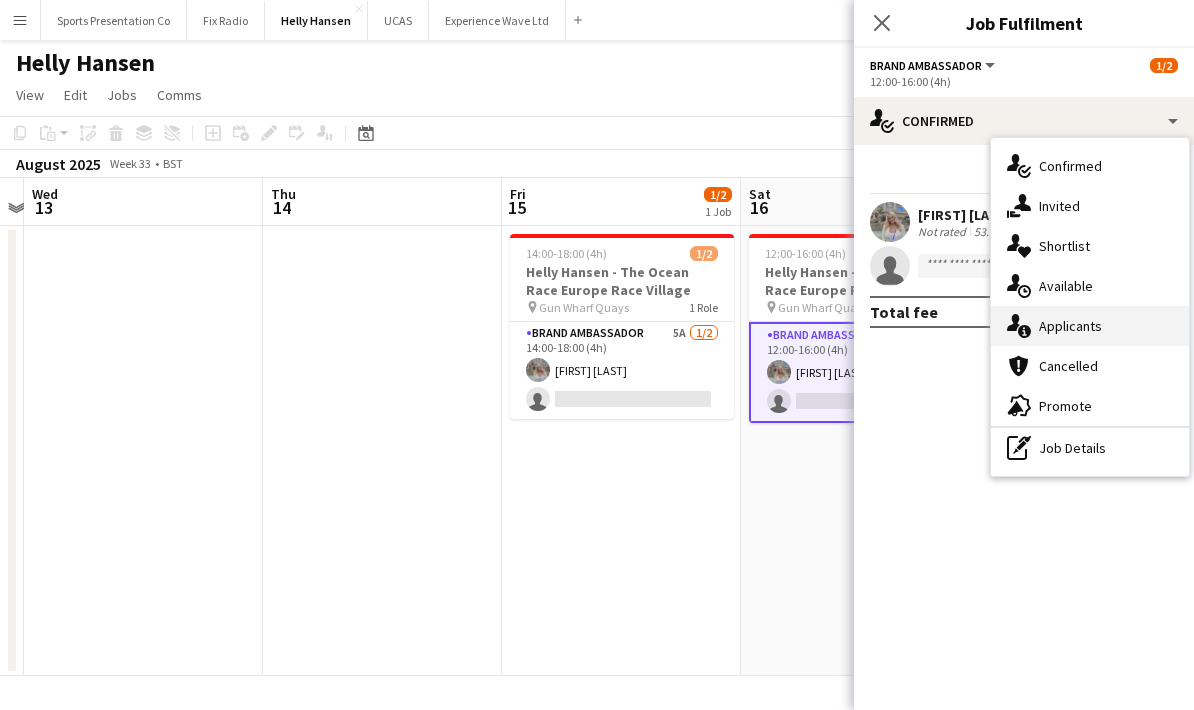 click on "single-neutral-actions-information
Applicants" at bounding box center [1090, 326] 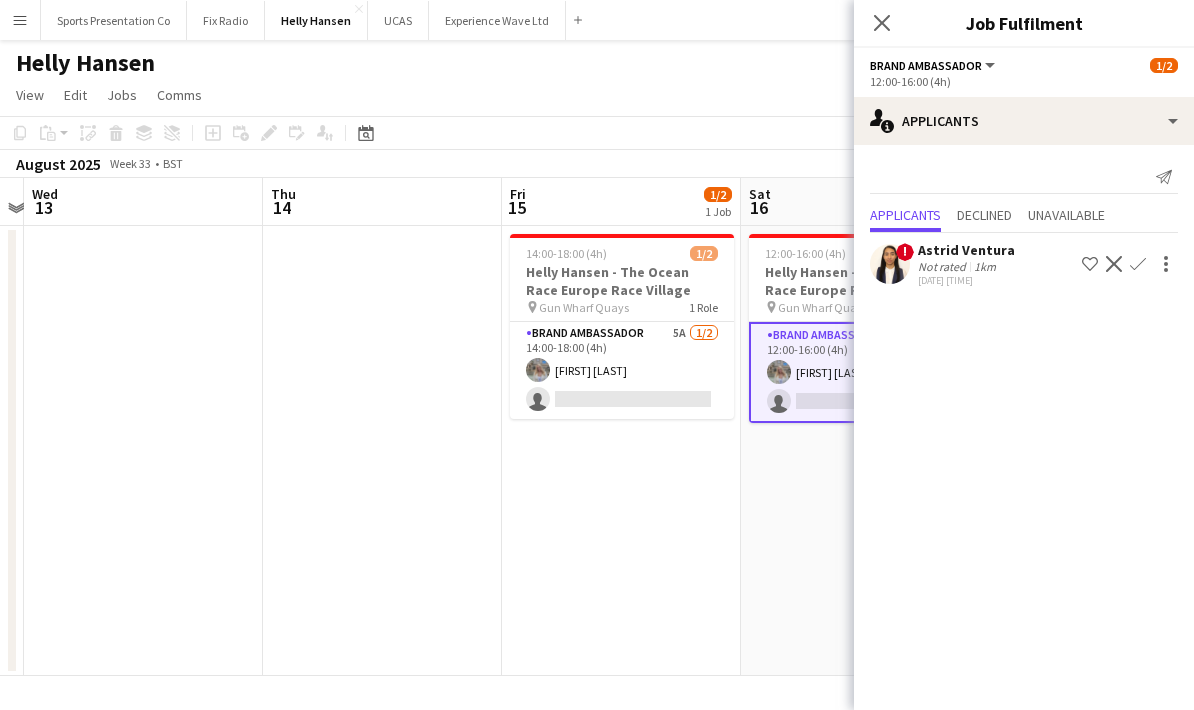 click on "12:00-16:00 (4h)    1/2   Helly Hansen - The Ocean Race Europe Race Village
pin
Gun Wharf Quays   1 Role   Brand Ambassador   1A   1/2   12:00-16:00 (4h)
Amelia Antell
single-neutral-actions" at bounding box center [860, 451] 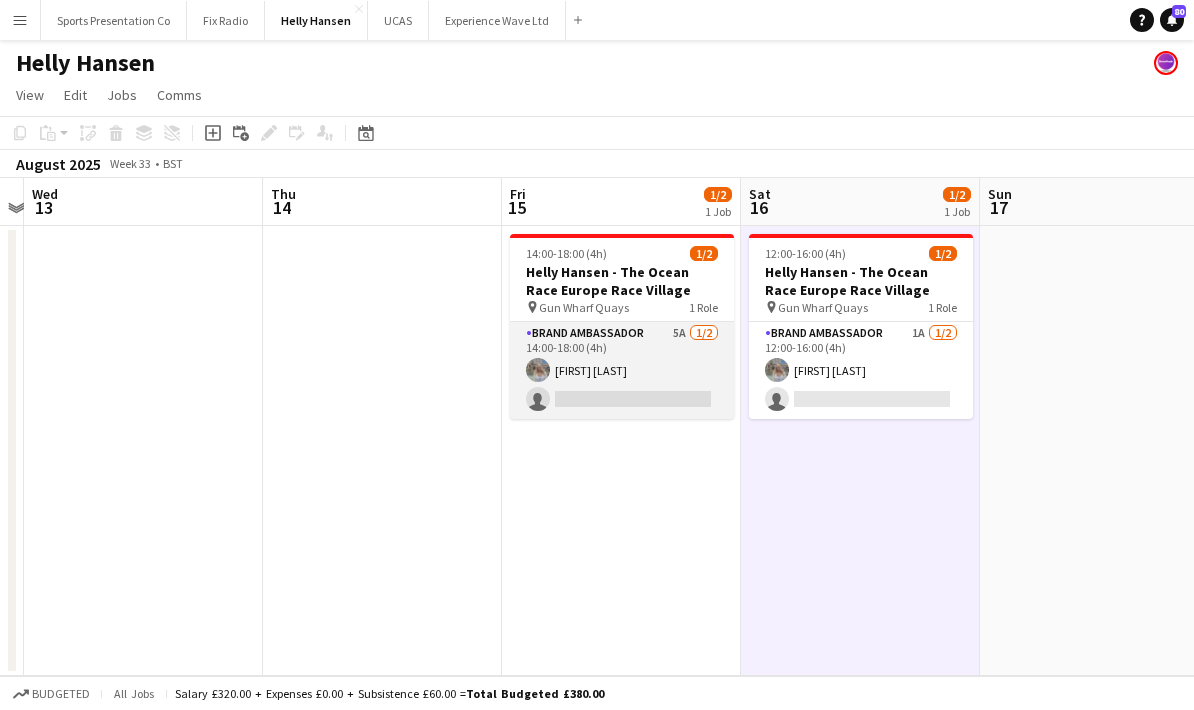 click on "Brand Ambassador   5A   1/2   14:00-18:00 (4h)
Amelia Antell
single-neutral-actions" at bounding box center (622, 370) 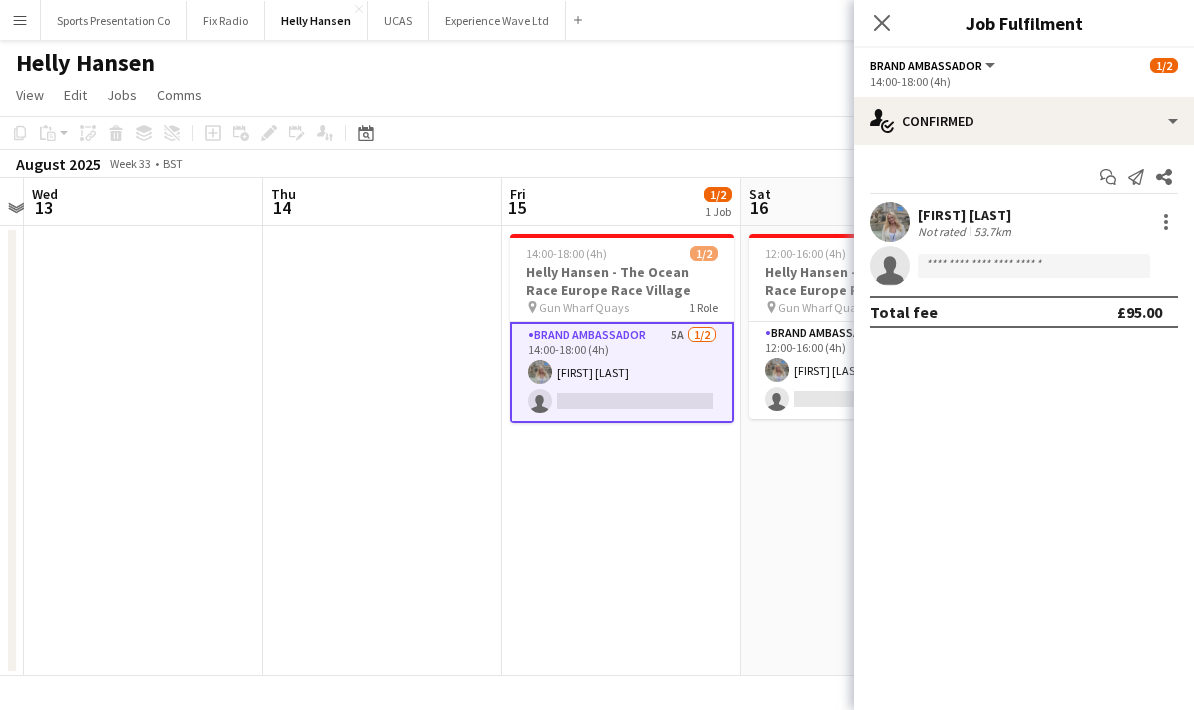 click on "14:00-18:00 (4h)    1/2   Helly Hansen - The Ocean Race Europe Race Village
pin
Gun Wharf Quays   1 Role   Brand Ambassador   5A   1/2   14:00-18:00 (4h)
Amelia Antell
single-neutral-actions" at bounding box center [621, 451] 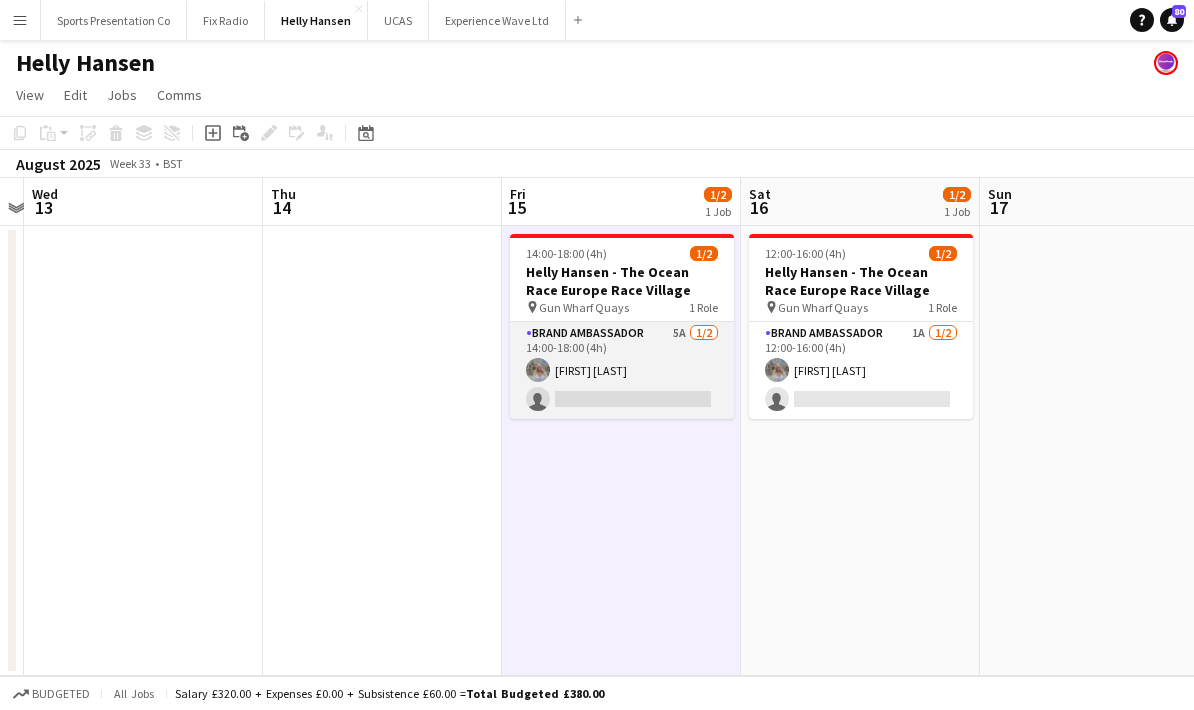 click on "Brand Ambassador   5A   1/2   14:00-18:00 (4h)
Amelia Antell
single-neutral-actions" at bounding box center (622, 370) 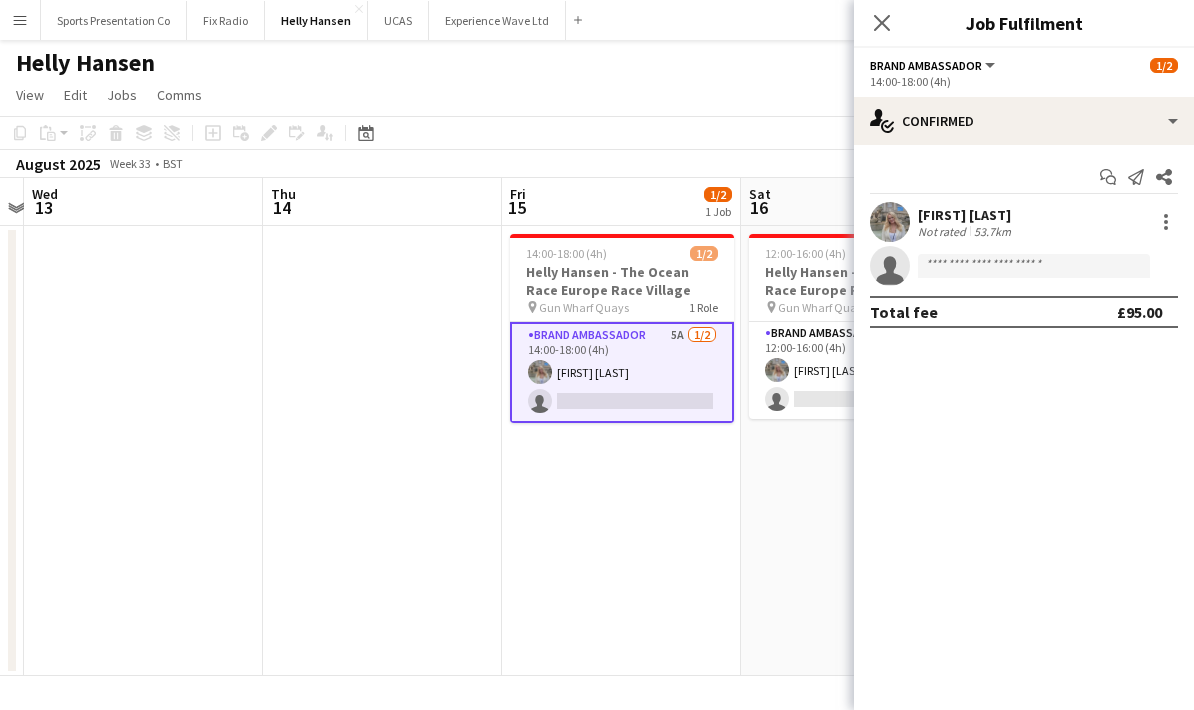 click on "53.7km" at bounding box center [992, 231] 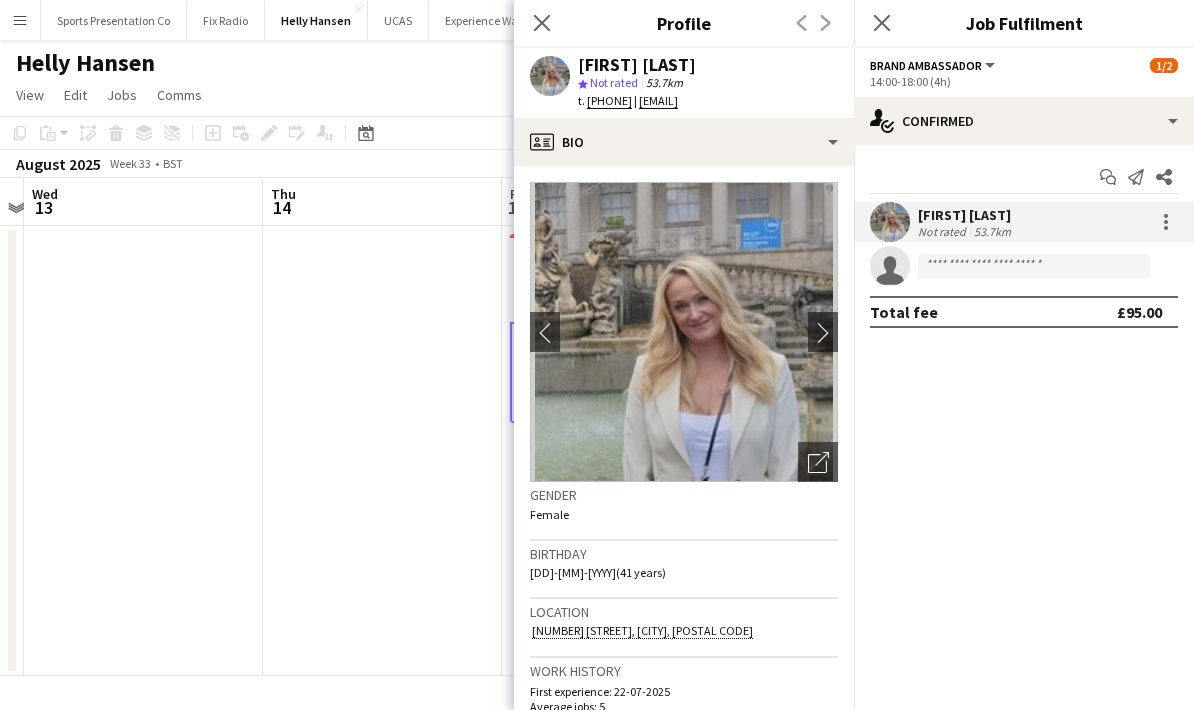 drag, startPoint x: 819, startPoint y: 101, endPoint x: 647, endPoint y: 59, distance: 177.05367 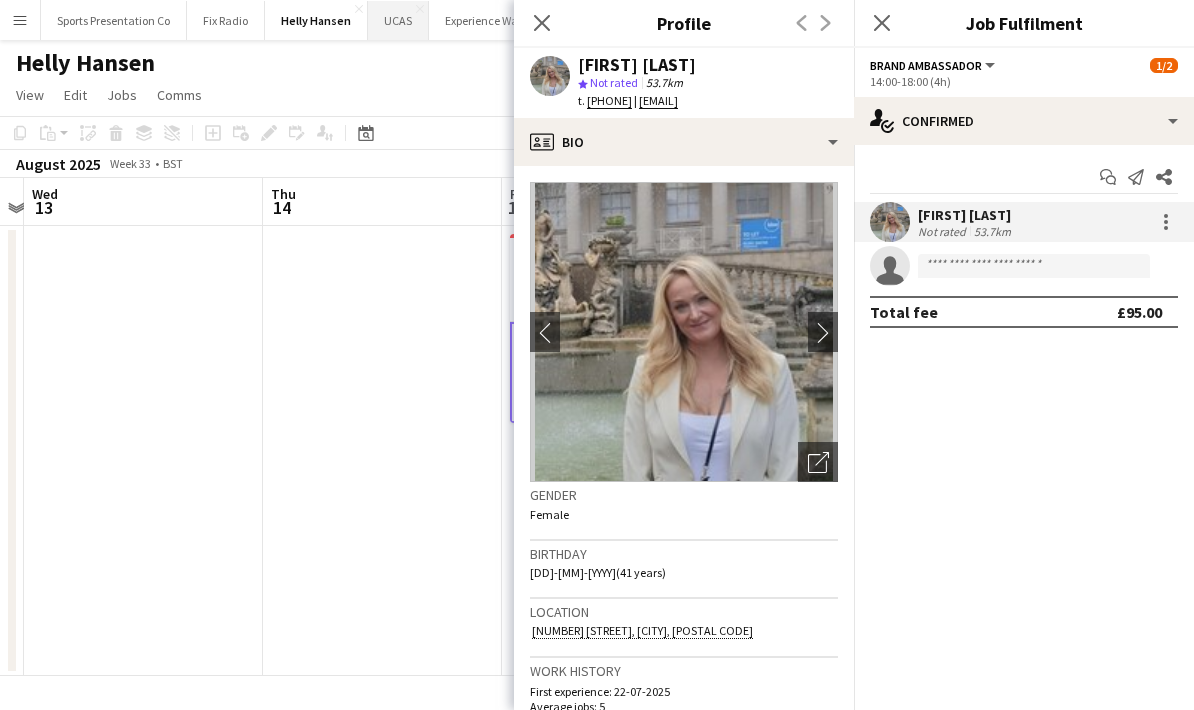 click on "UCAS
Close" at bounding box center (398, 20) 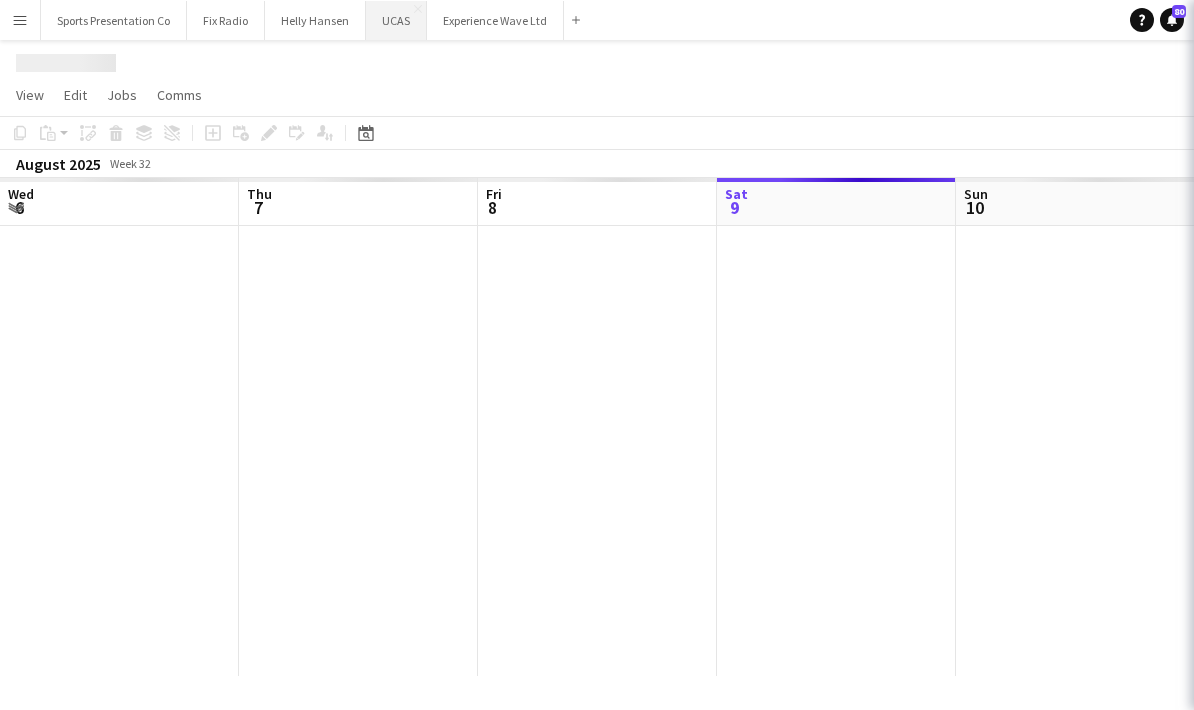 scroll, scrollTop: 0, scrollLeft: 478, axis: horizontal 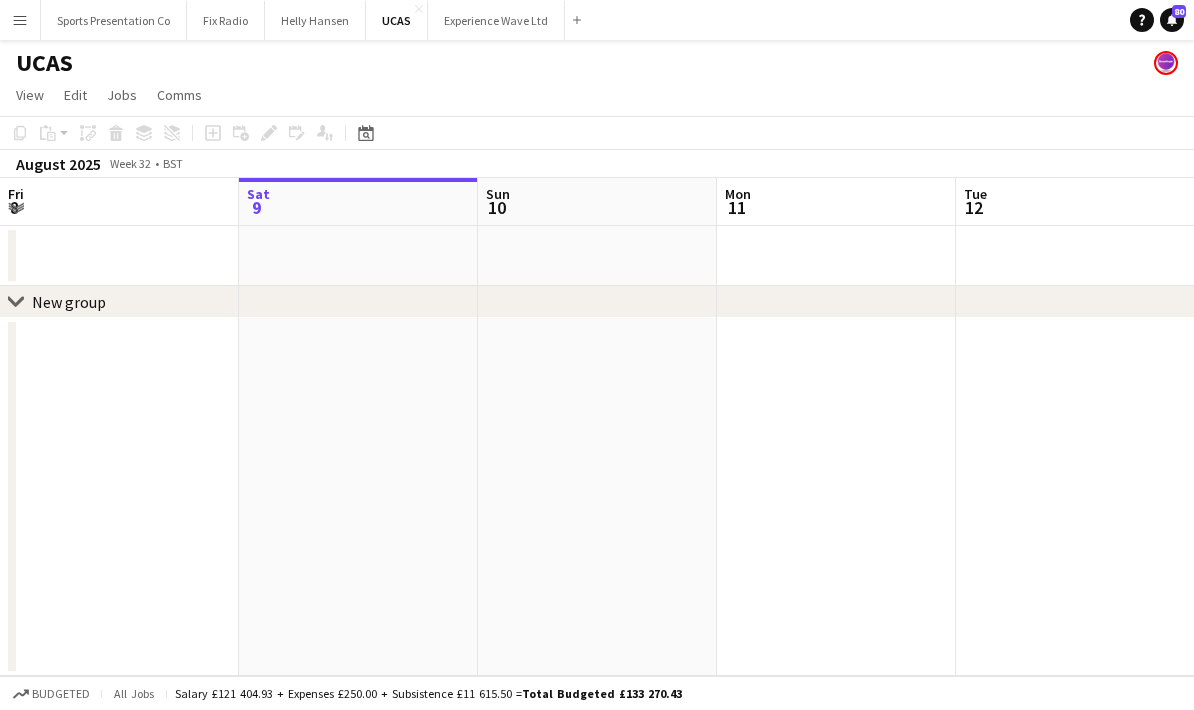 click at bounding box center (597, 256) 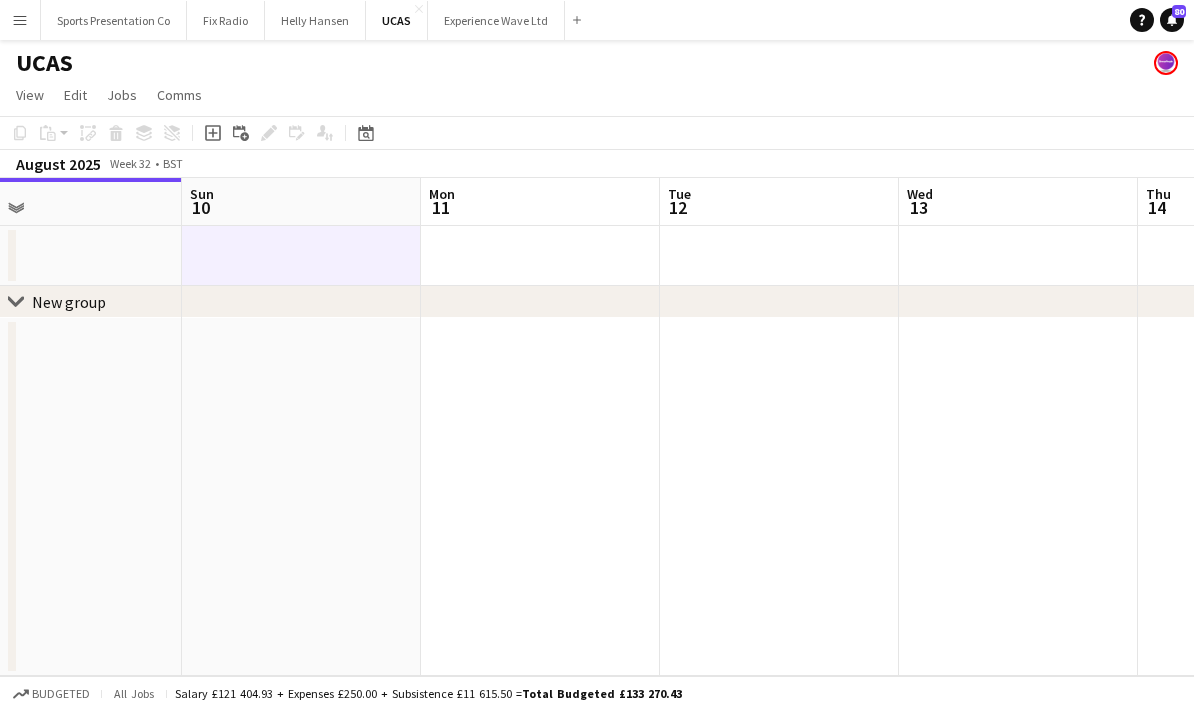 drag, startPoint x: 717, startPoint y: 428, endPoint x: 556, endPoint y: 419, distance: 161.25136 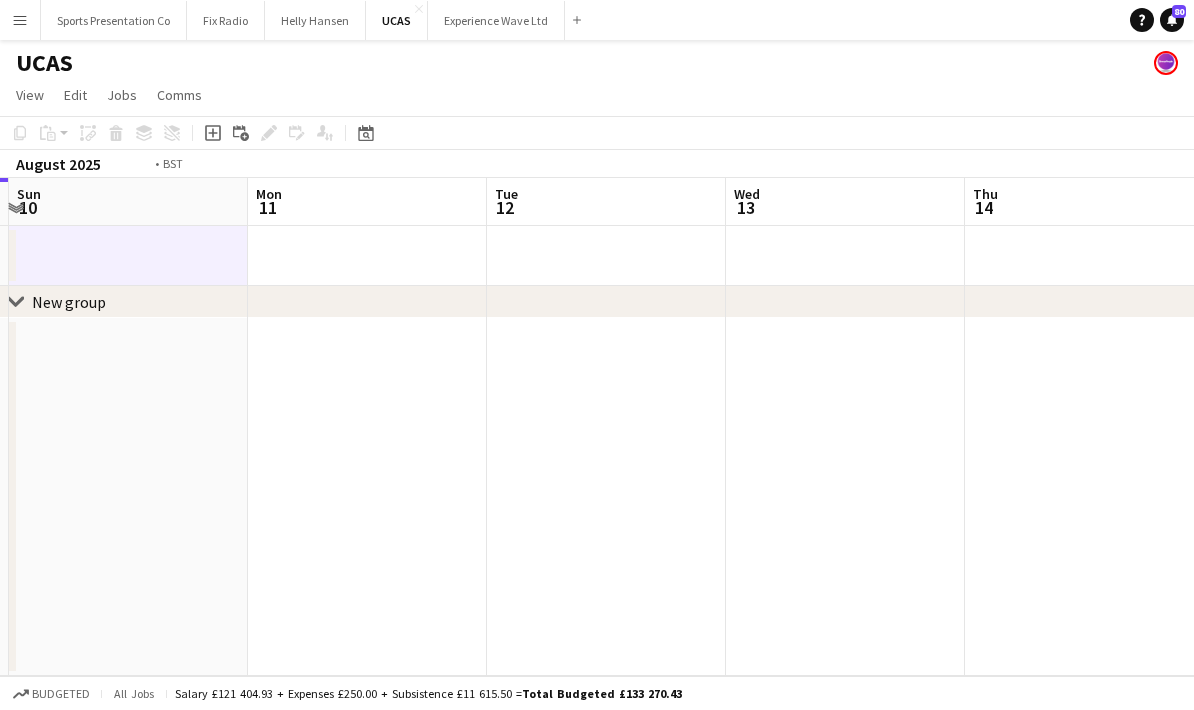 drag, startPoint x: 577, startPoint y: 419, endPoint x: 726, endPoint y: 418, distance: 149.00336 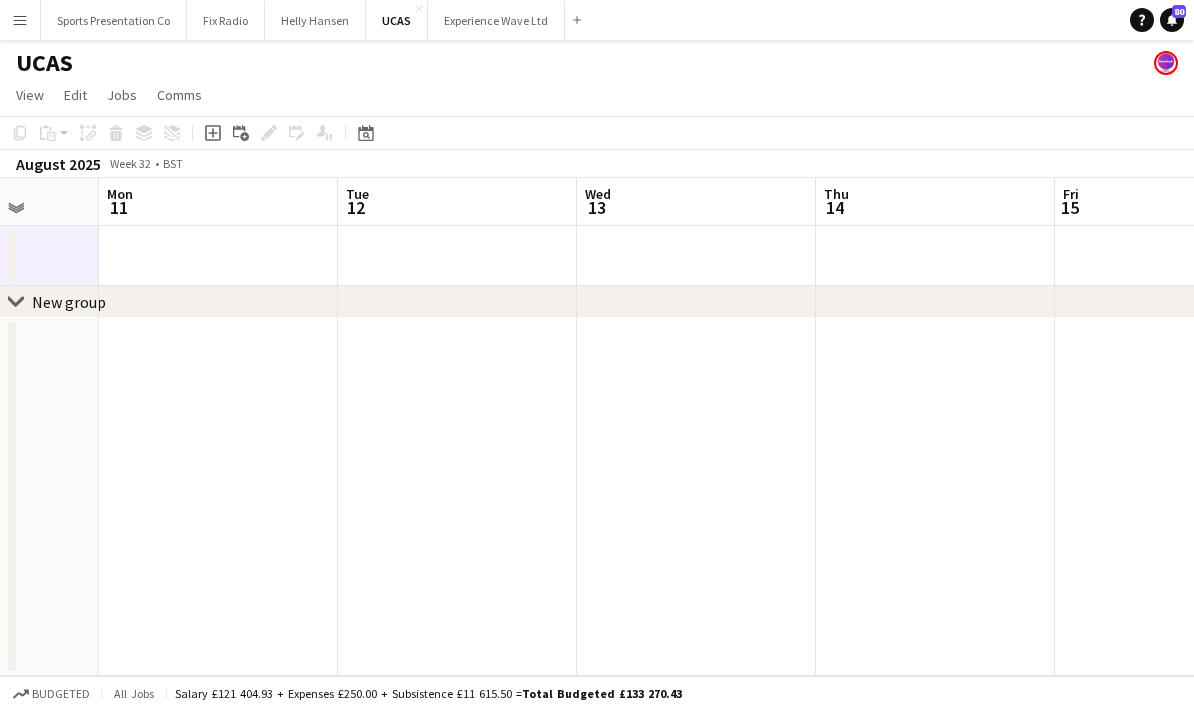 drag, startPoint x: 844, startPoint y: 410, endPoint x: 436, endPoint y: 426, distance: 408.3136 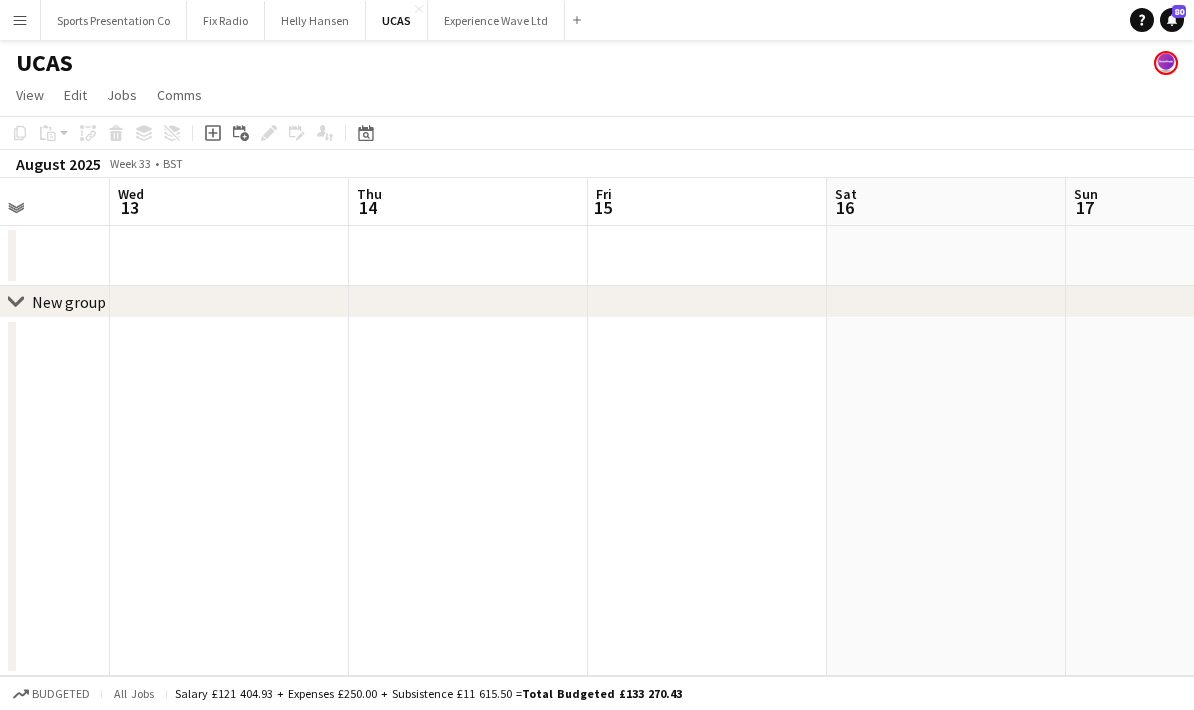 drag, startPoint x: 765, startPoint y: 417, endPoint x: 626, endPoint y: 423, distance: 139.12944 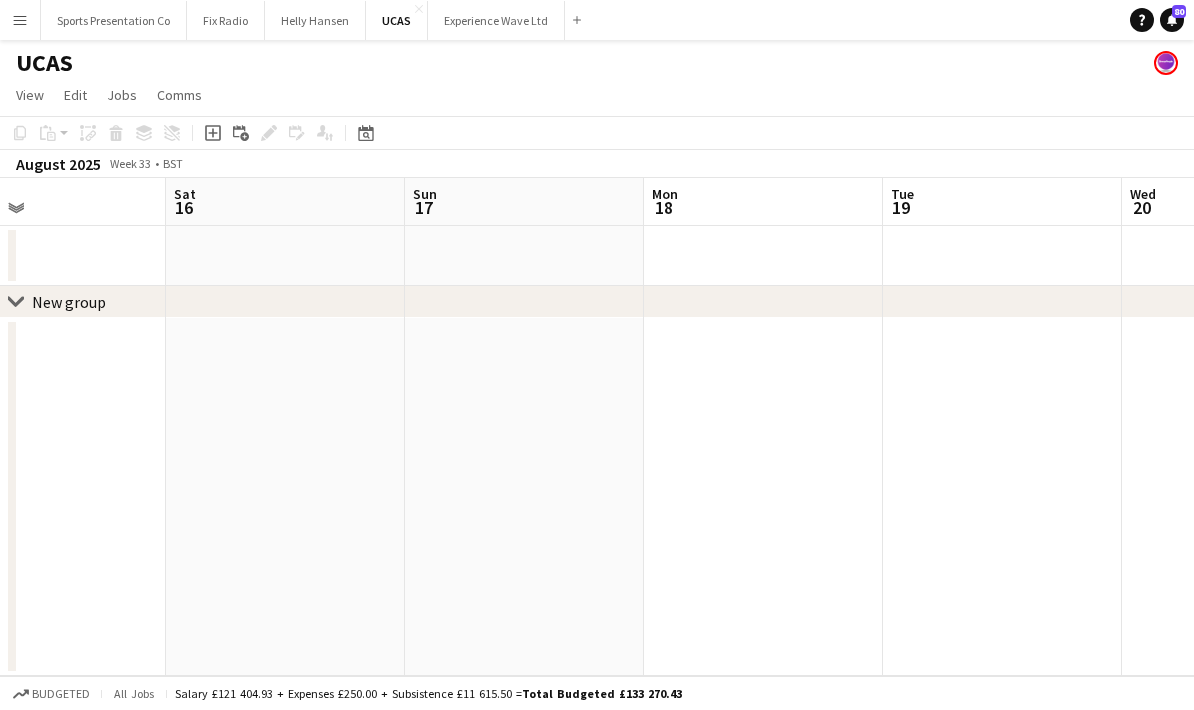 drag, startPoint x: 824, startPoint y: 430, endPoint x: 442, endPoint y: 445, distance: 382.2944 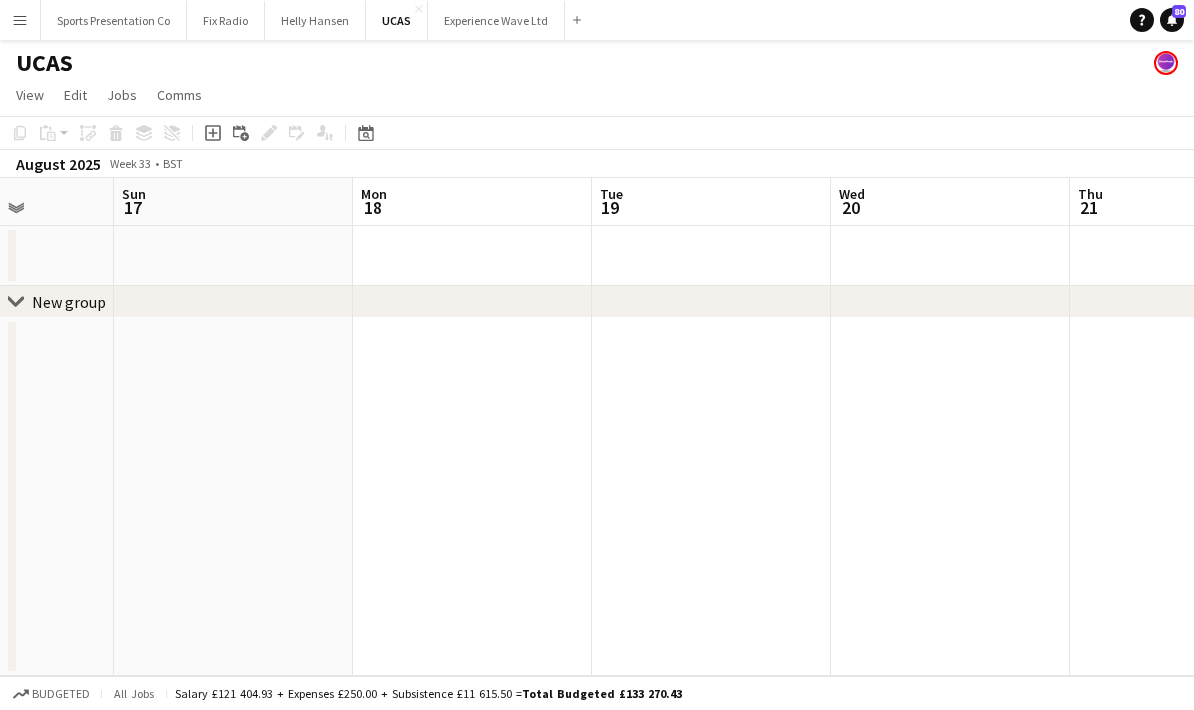 drag, startPoint x: 745, startPoint y: 425, endPoint x: 700, endPoint y: 426, distance: 45.01111 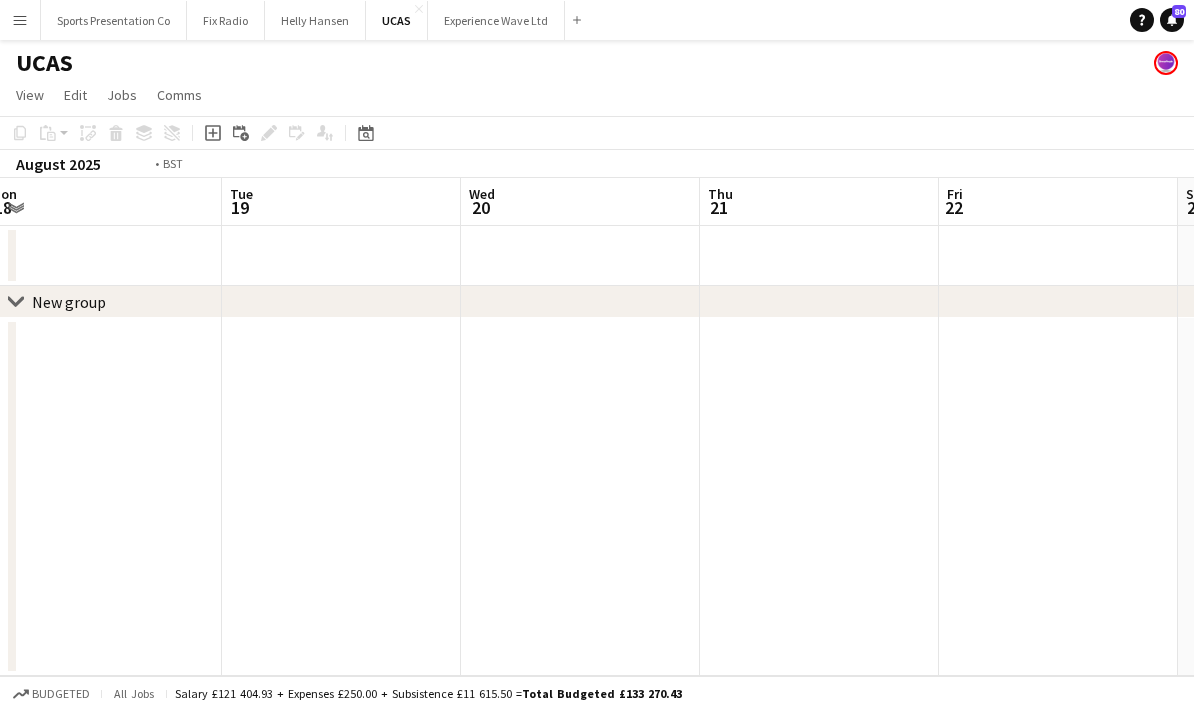 drag, startPoint x: 689, startPoint y: 435, endPoint x: 386, endPoint y: 439, distance: 303.0264 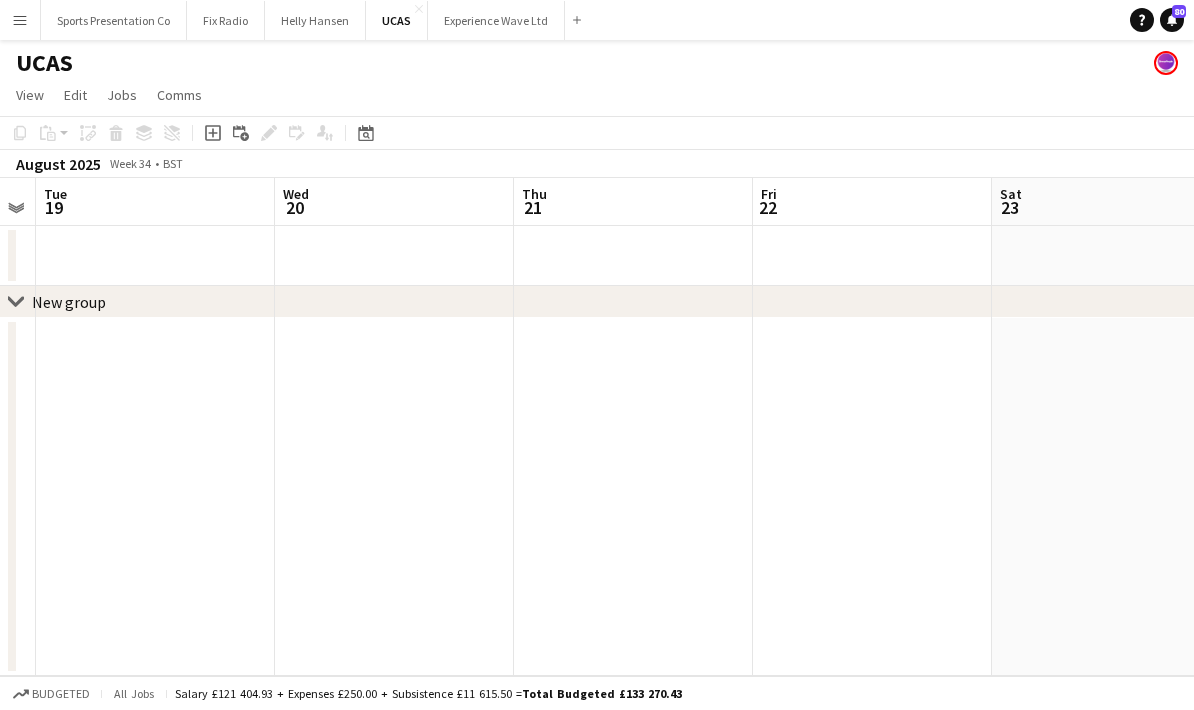 drag, startPoint x: 660, startPoint y: 425, endPoint x: 271, endPoint y: 436, distance: 389.1555 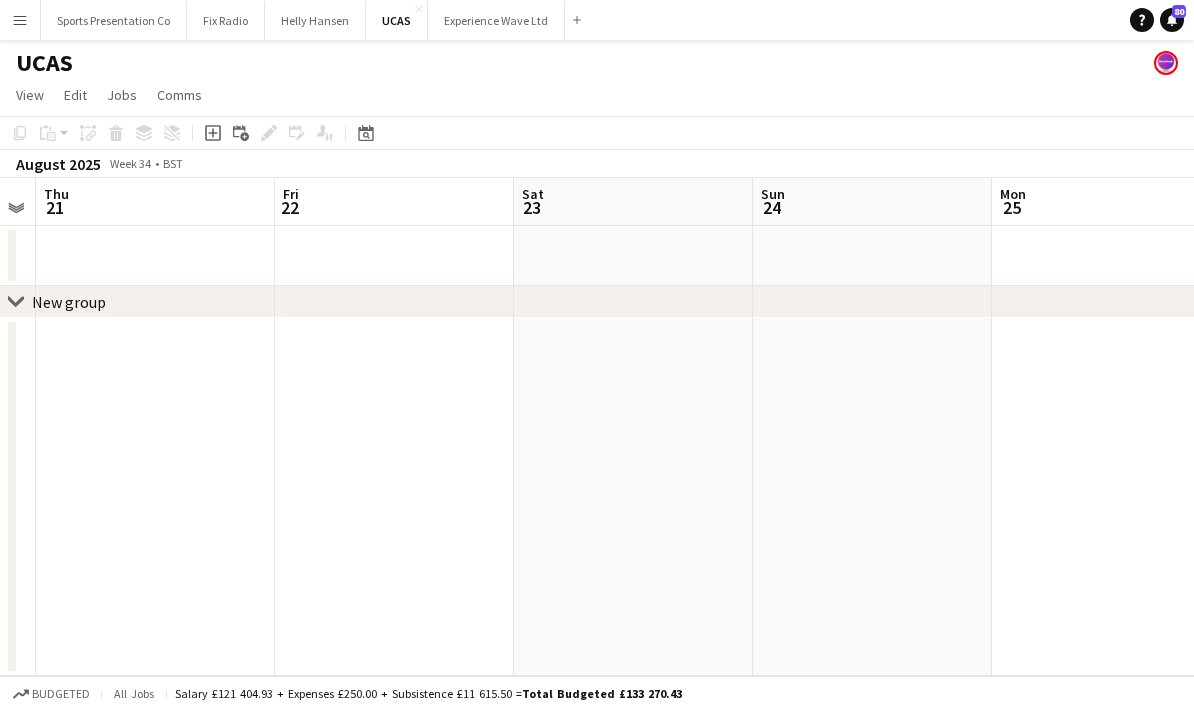 scroll, scrollTop: 0, scrollLeft: 706, axis: horizontal 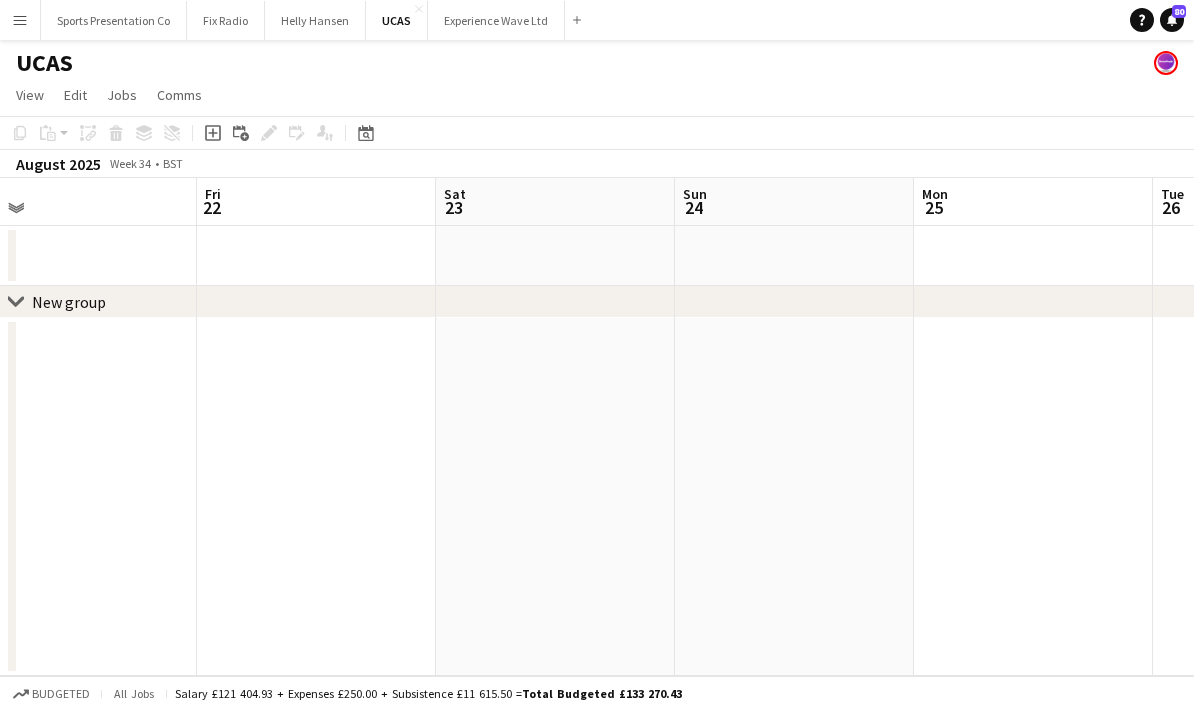 drag, startPoint x: 830, startPoint y: 419, endPoint x: 421, endPoint y: 429, distance: 409.12222 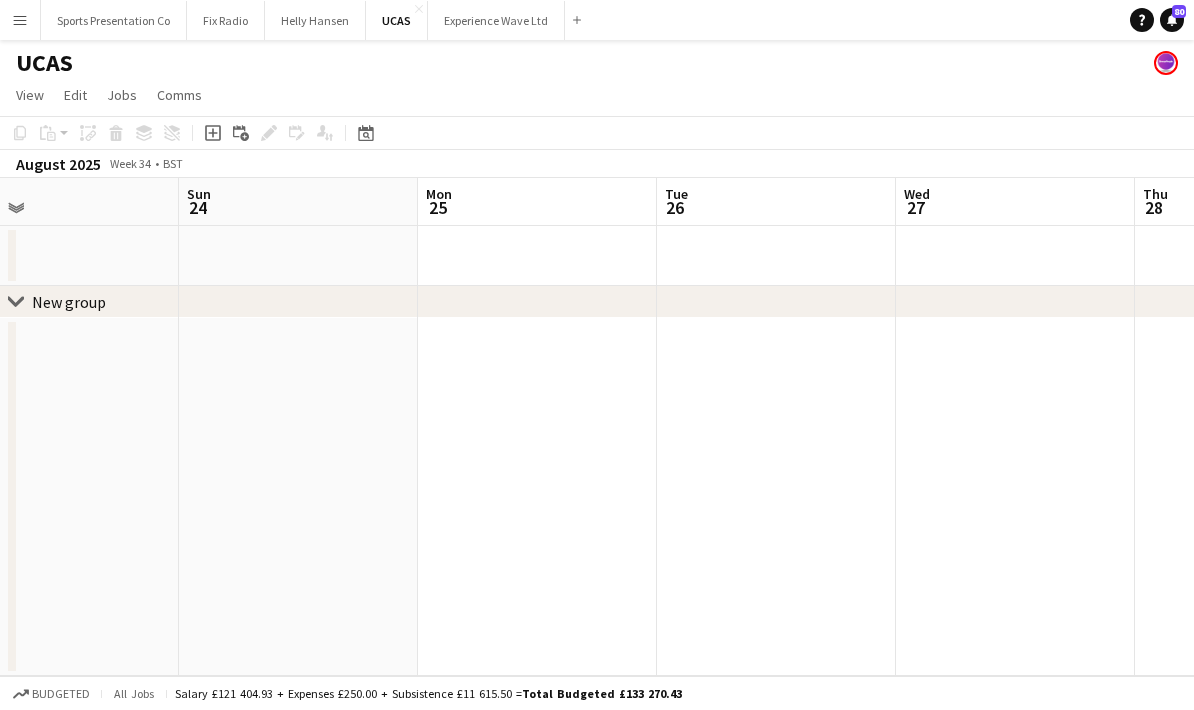 drag, startPoint x: 597, startPoint y: 440, endPoint x: 278, endPoint y: 443, distance: 319.0141 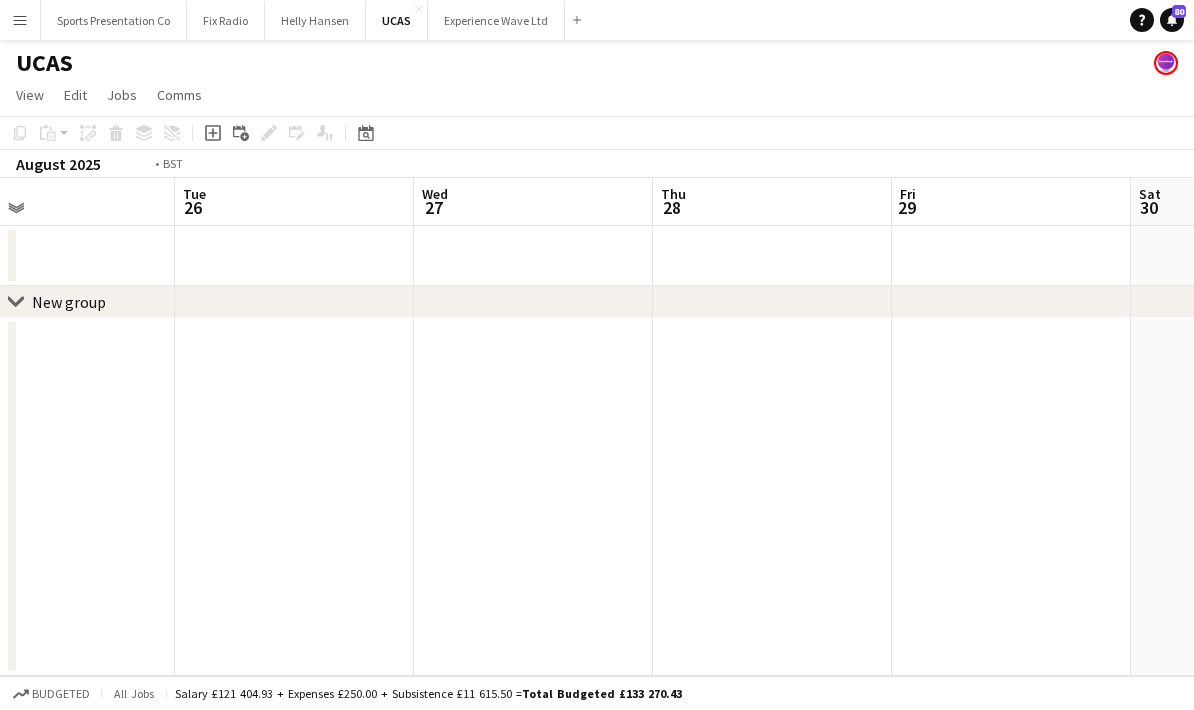 drag, startPoint x: 235, startPoint y: 459, endPoint x: 165, endPoint y: 456, distance: 70.064255 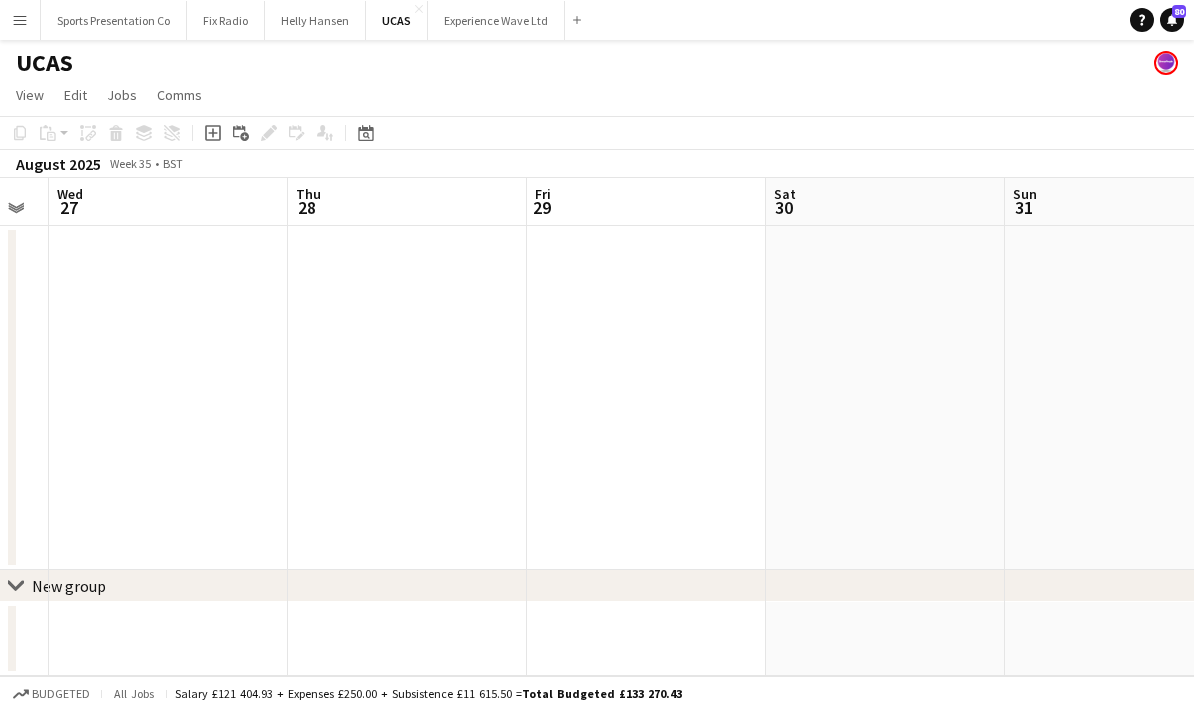 drag, startPoint x: 663, startPoint y: 456, endPoint x: 474, endPoint y: 451, distance: 189.06613 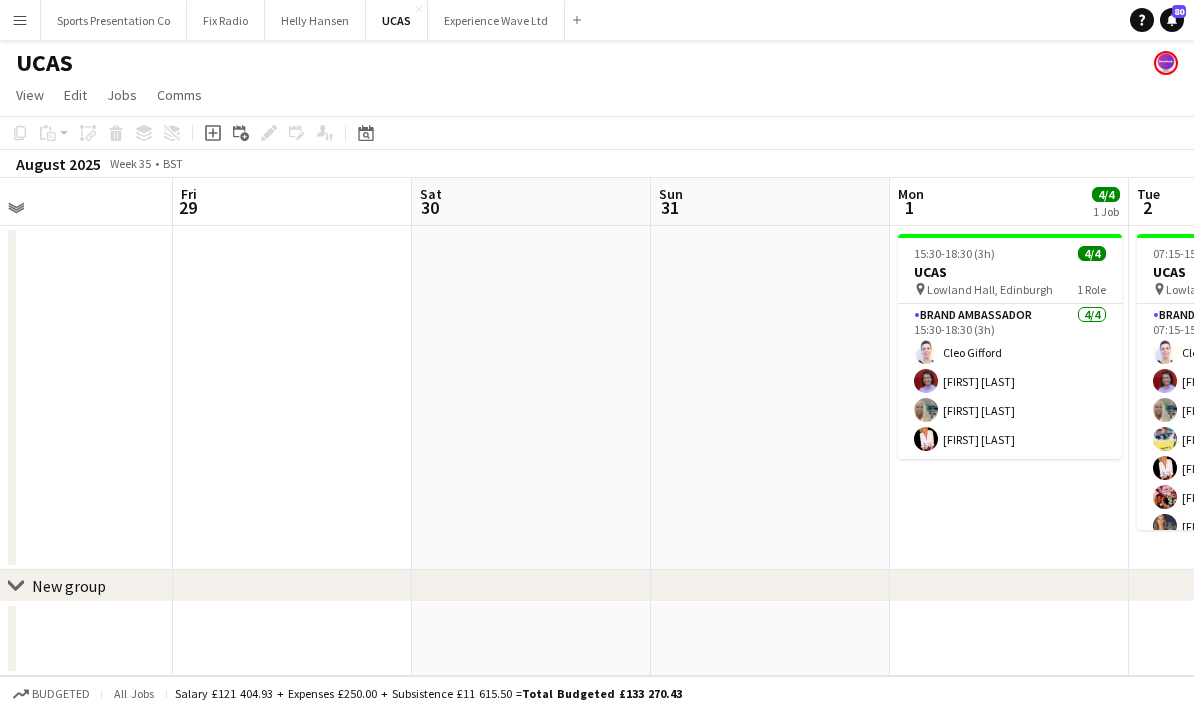 drag, startPoint x: 498, startPoint y: 441, endPoint x: 561, endPoint y: 431, distance: 63.788715 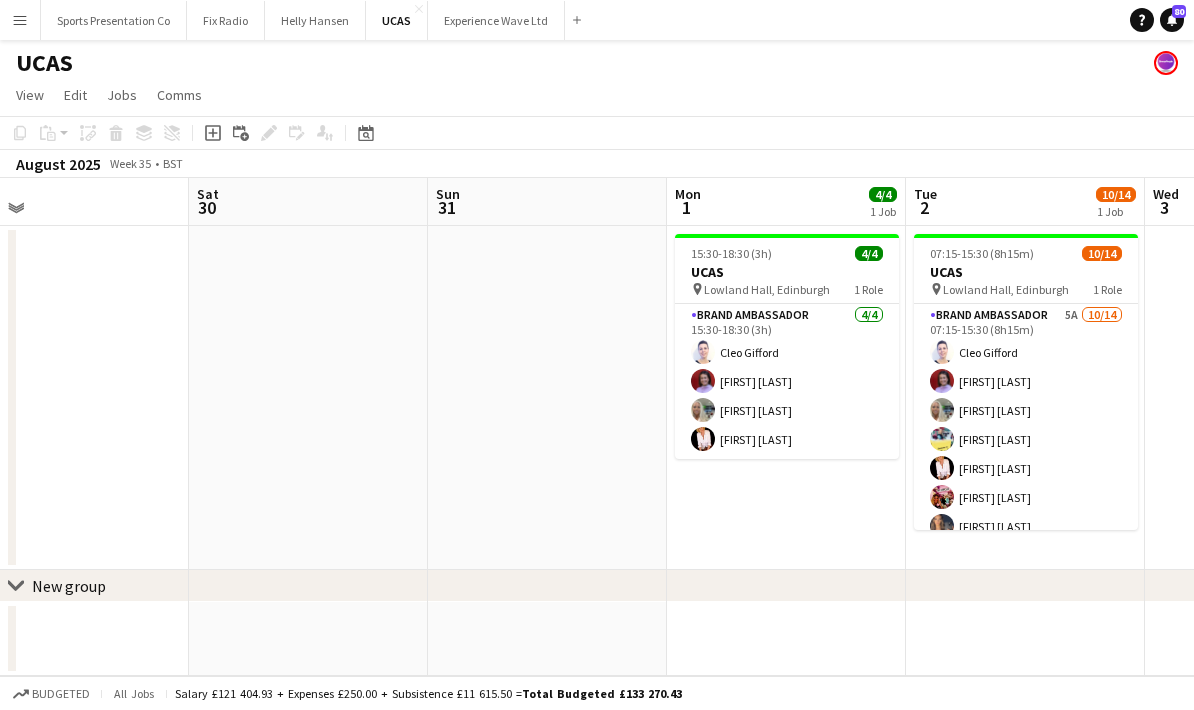 scroll, scrollTop: 0, scrollLeft: 792, axis: horizontal 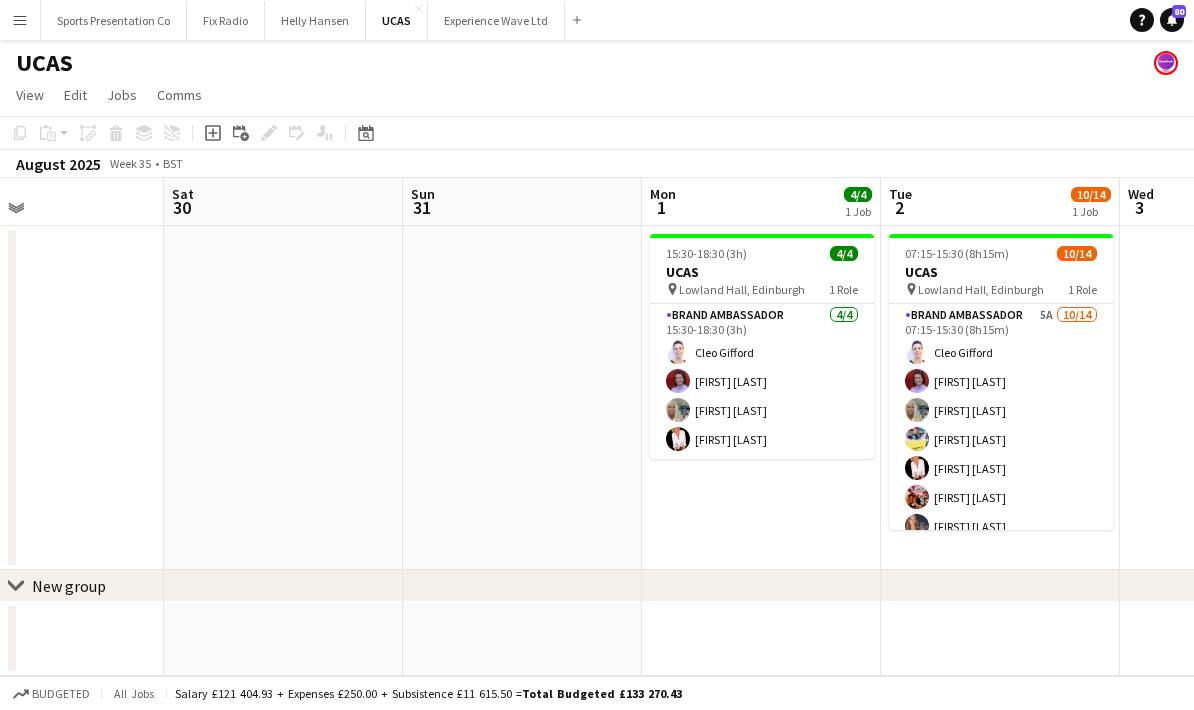 drag, startPoint x: 701, startPoint y: 429, endPoint x: 460, endPoint y: 417, distance: 241.29857 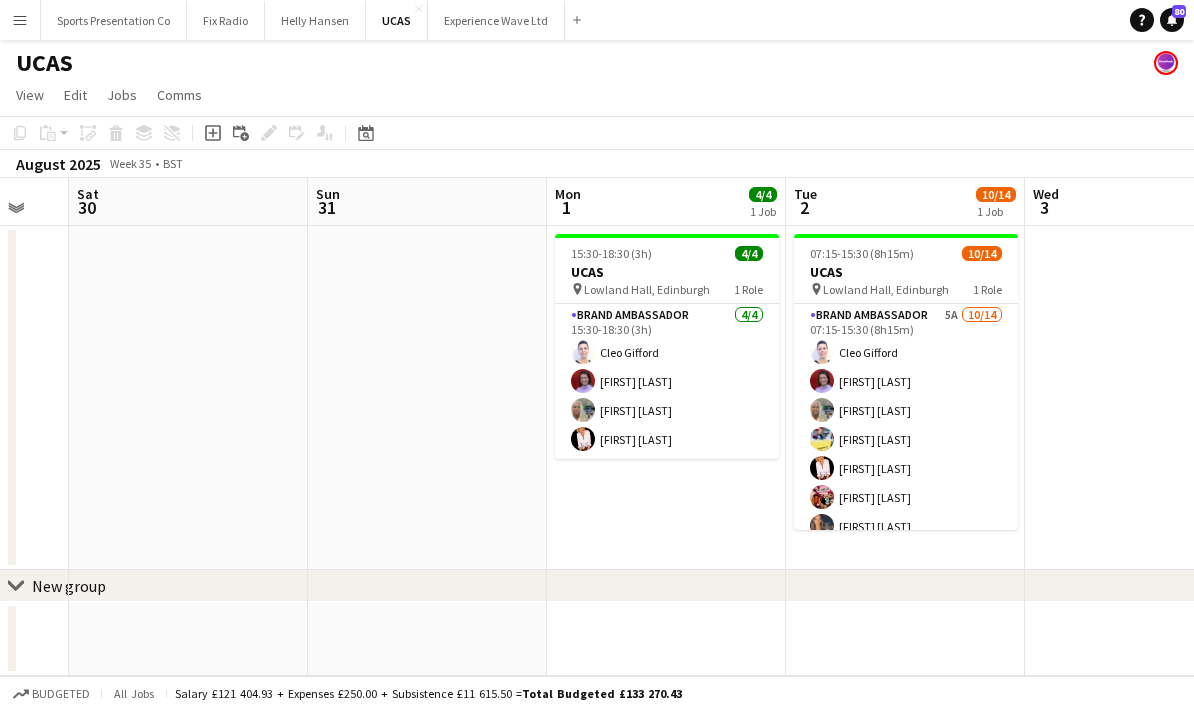 scroll, scrollTop: 0, scrollLeft: 730, axis: horizontal 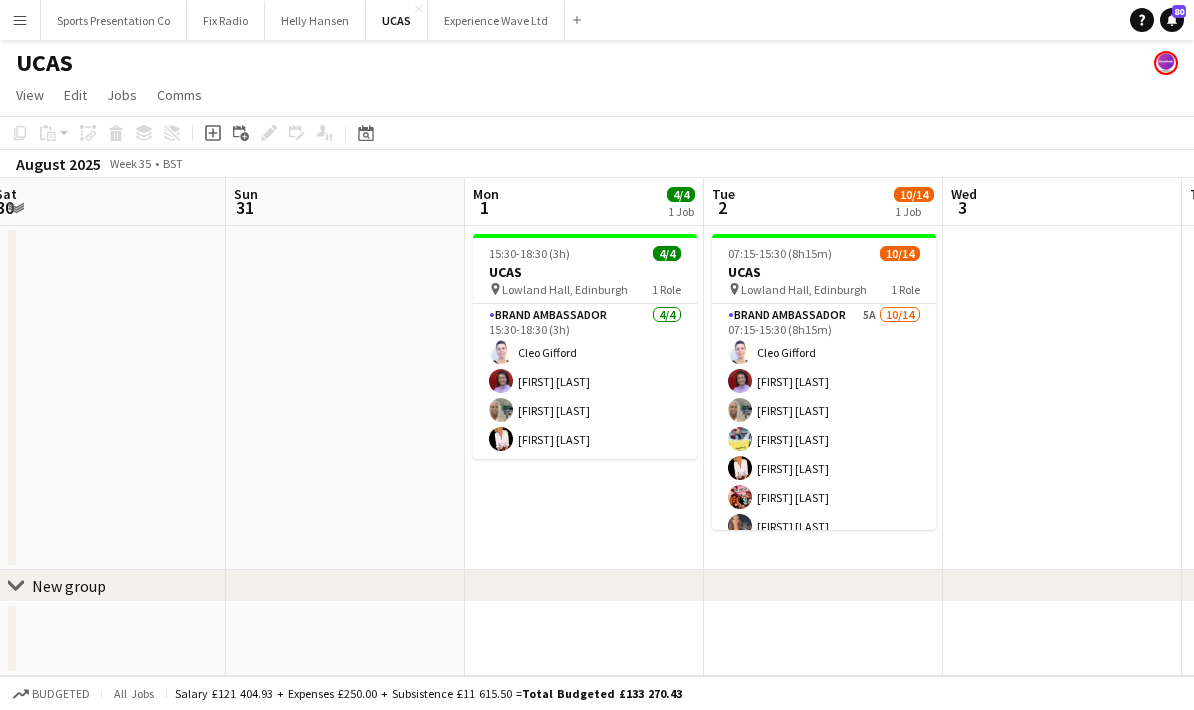drag, startPoint x: 478, startPoint y: 466, endPoint x: 322, endPoint y: 439, distance: 158.31929 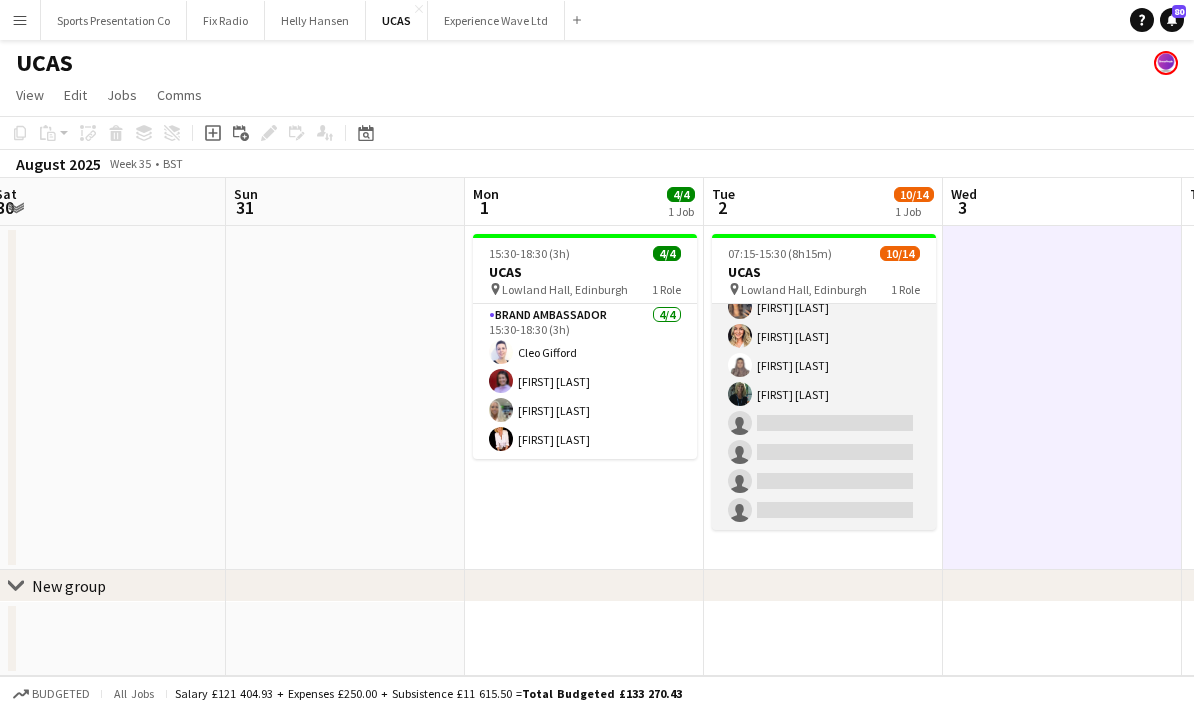 scroll, scrollTop: 219, scrollLeft: 0, axis: vertical 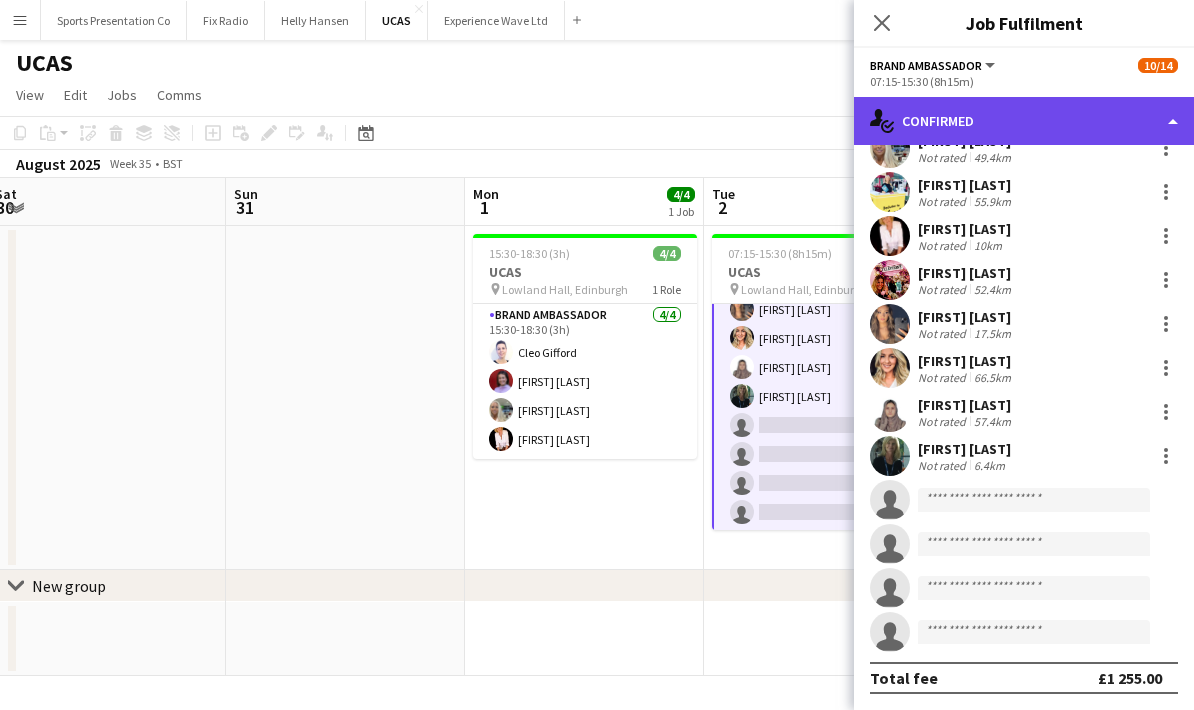 click on "single-neutral-actions-check-2
Confirmed" 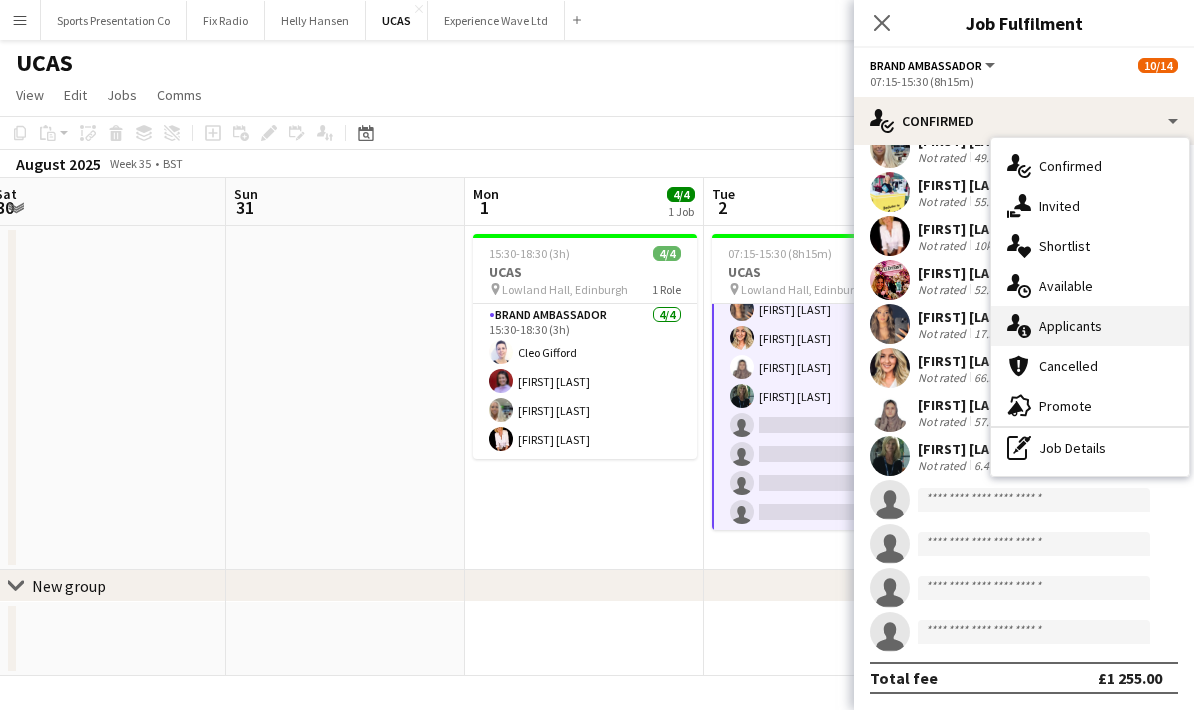 click on "single-neutral-actions-information
Applicants" at bounding box center (1090, 326) 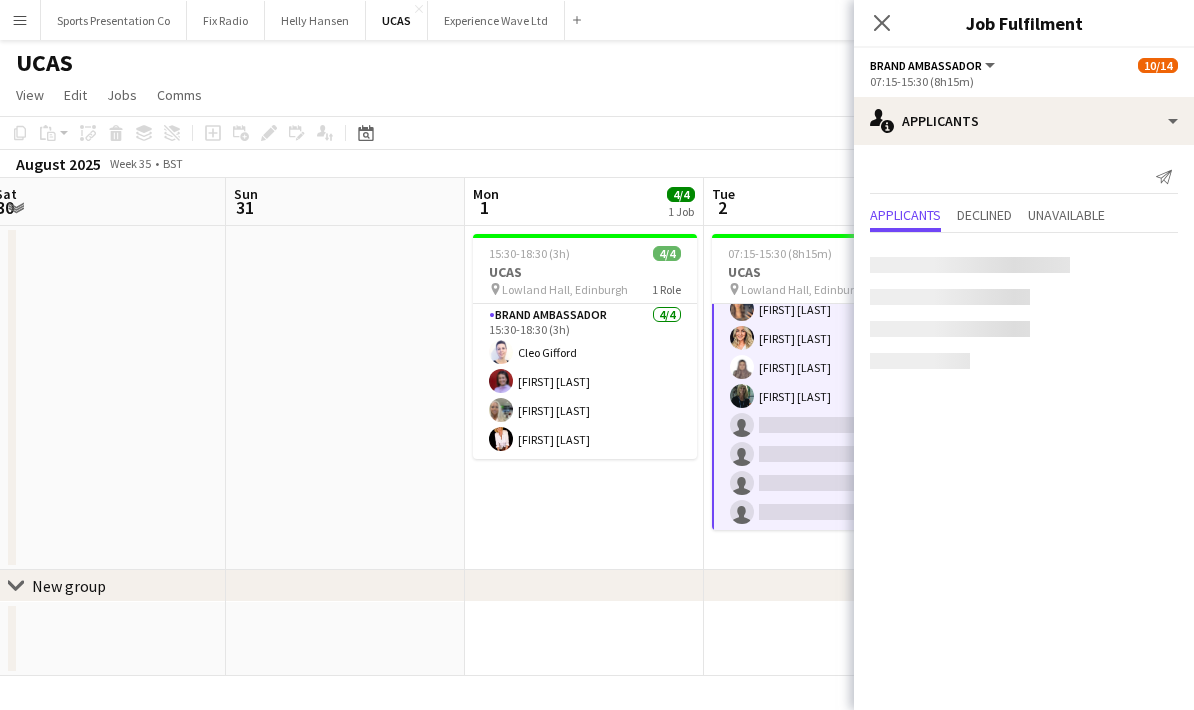 scroll, scrollTop: 0, scrollLeft: 0, axis: both 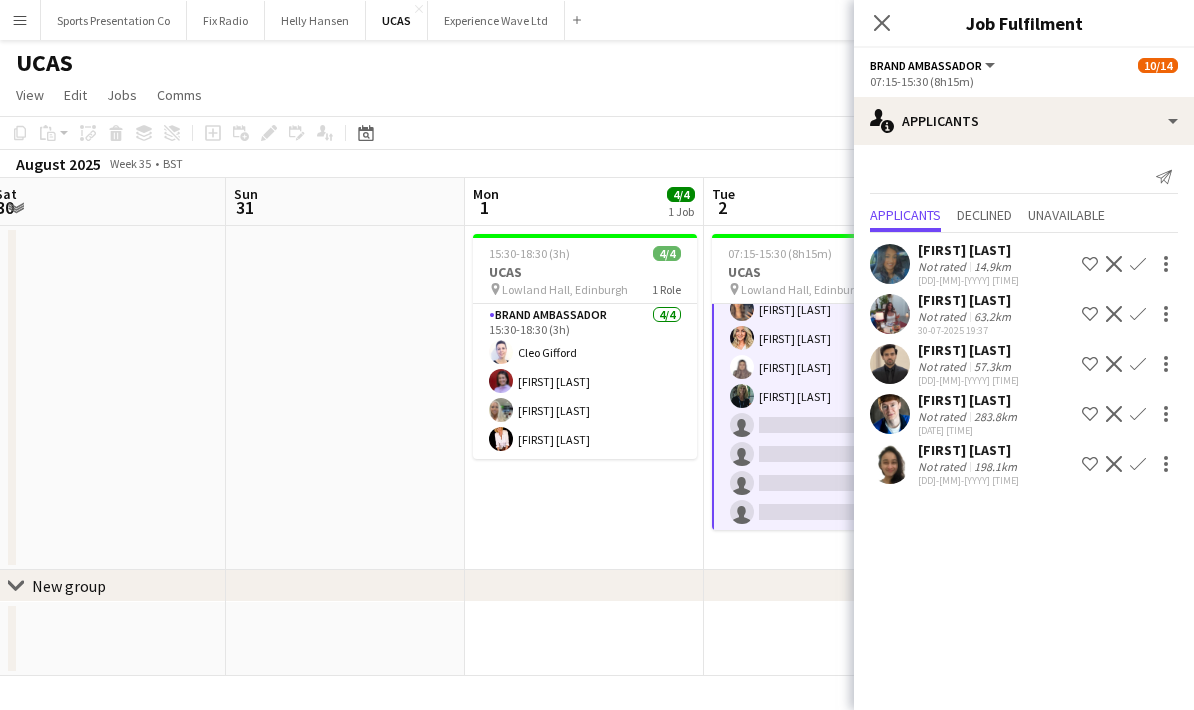 click on "28-07-2025 14:05" at bounding box center [966, 330] 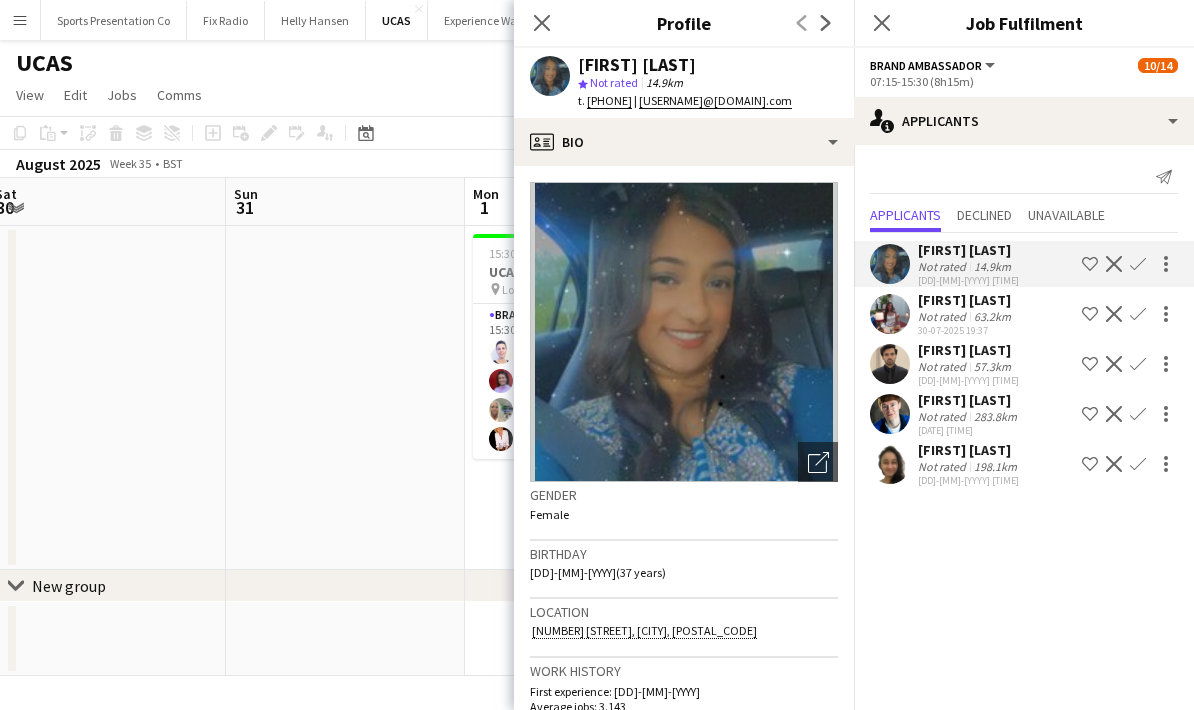 scroll, scrollTop: 0, scrollLeft: 0, axis: both 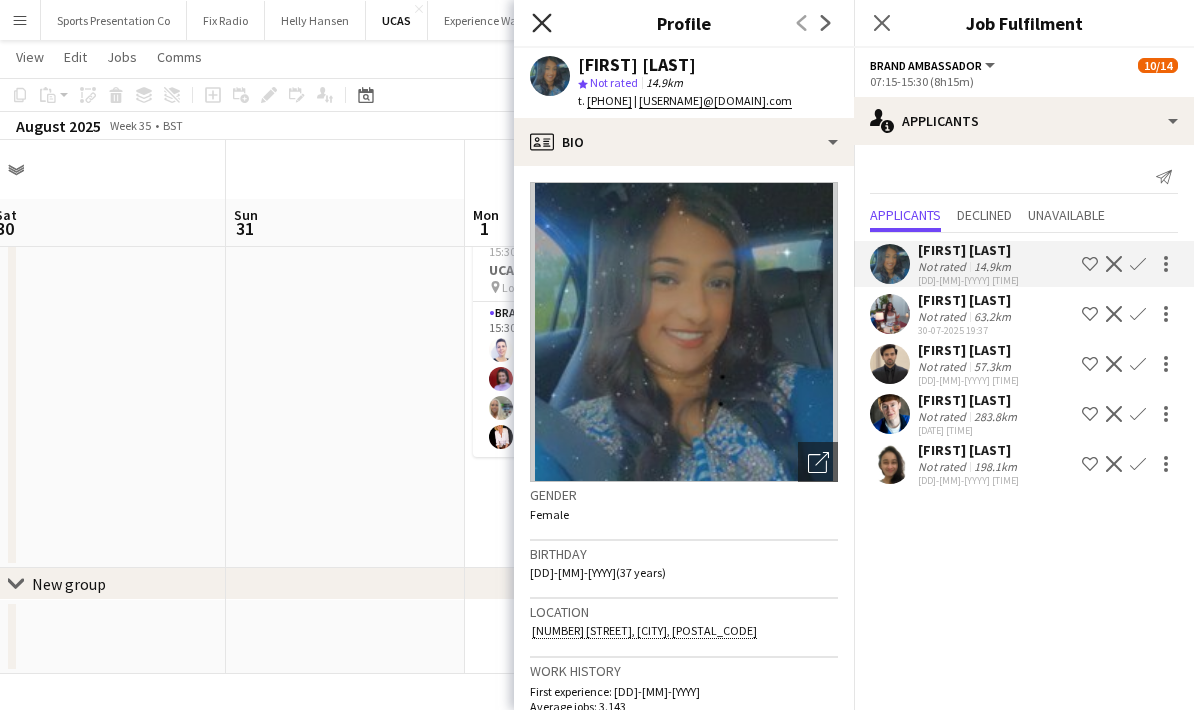 click on "Close pop-in" 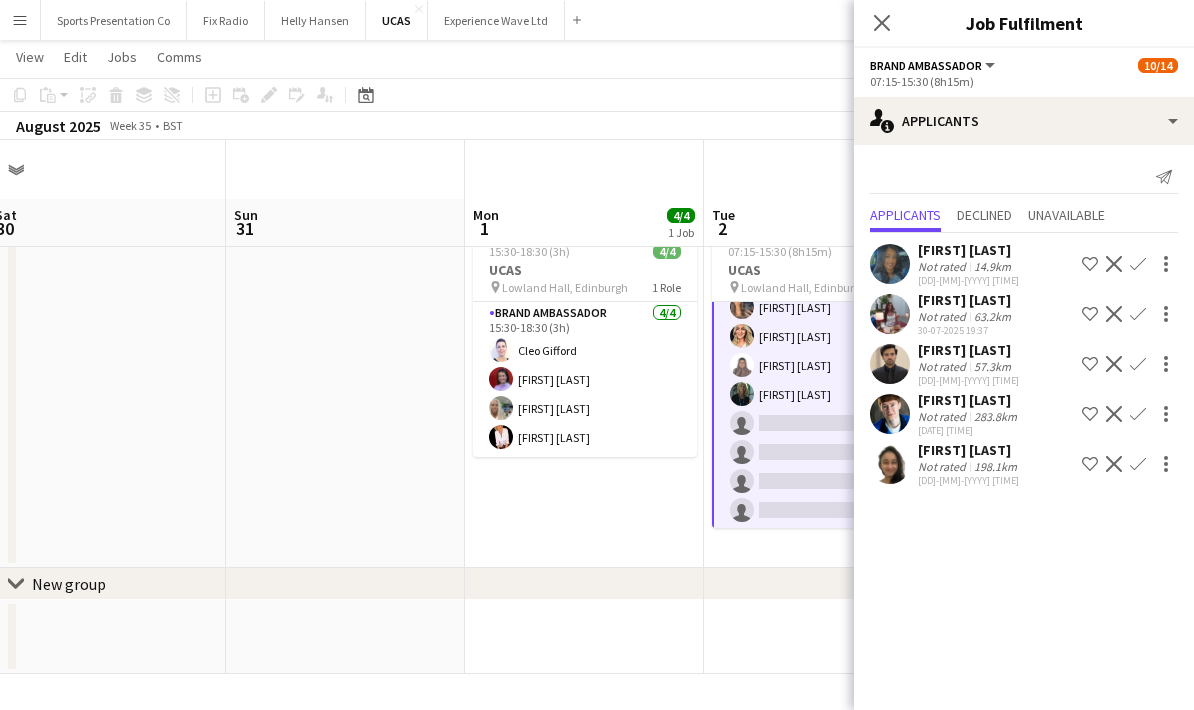 click on "Brand Ambassador   5A   10/14   07:15-15:30 (8h15m)
Cleo Gifford Rachel Adshead-Grant Sharonne Kelly Yvonne Smith Inger Stevenson Adriana Cvandova Aaliyah Learmonth Cheri Cunningham Amna Basra YVONNE CAMPBELL
single-neutral-actions
single-neutral-actions
single-neutral-actions
single-neutral-actions" at bounding box center (824, 307) 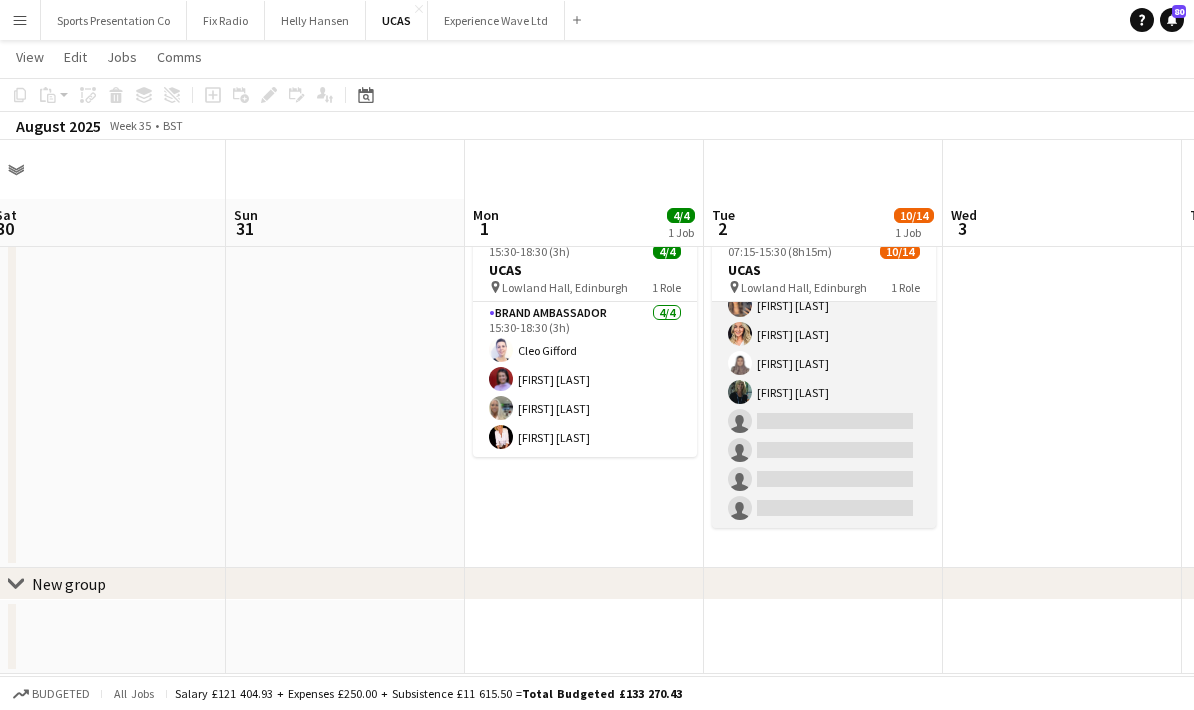 scroll, scrollTop: 0, scrollLeft: 727, axis: horizontal 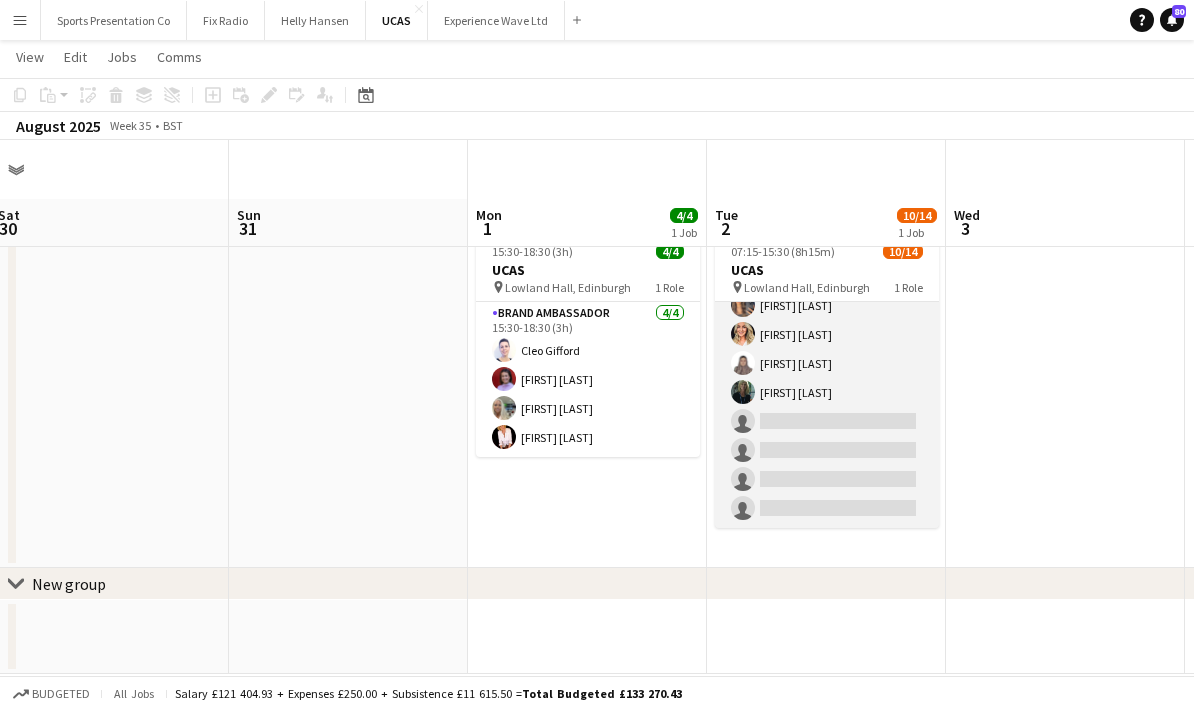 click on "Brand Ambassador   5A   10/14   07:15-15:30 (8h15m)
Cleo Gifford Rachel Adshead-Grant Sharonne Kelly Yvonne Smith Inger Stevenson Adriana Cvandova Aaliyah Learmonth Cheri Cunningham Amna Basra YVONNE CAMPBELL
single-neutral-actions
single-neutral-actions
single-neutral-actions
single-neutral-actions" at bounding box center (827, 305) 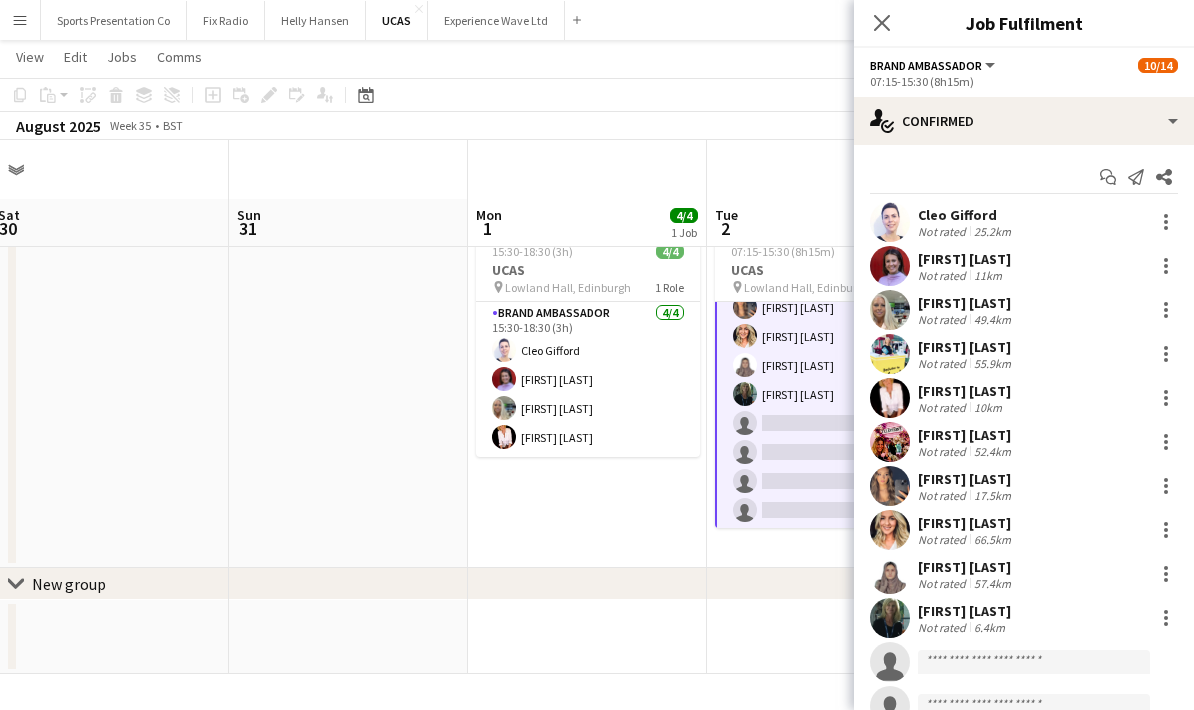 click on "Brand Ambassador   5A   10/14   07:15-15:30 (8h15m)
Cleo Gifford Rachel Adshead-Grant Sharonne Kelly Yvonne Smith Inger Stevenson Adriana Cvandova Aaliyah Learmonth Cheri Cunningham Amna Basra YVONNE CAMPBELL
single-neutral-actions
single-neutral-actions
single-neutral-actions
single-neutral-actions" at bounding box center (827, 307) 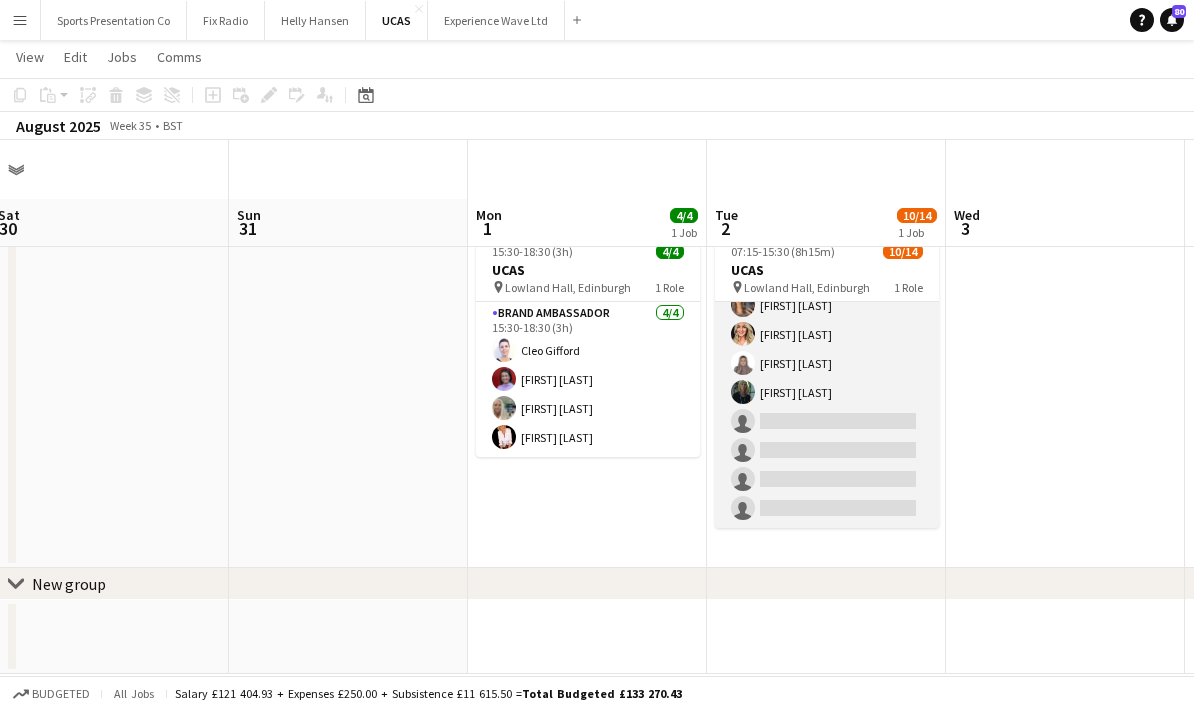 click on "Brand Ambassador   5A   10/14   07:15-15:30 (8h15m)
Cleo Gifford Rachel Adshead-Grant Sharonne Kelly Yvonne Smith Inger Stevenson Adriana Cvandova Aaliyah Learmonth Cheri Cunningham Amna Basra YVONNE CAMPBELL
single-neutral-actions
single-neutral-actions
single-neutral-actions
single-neutral-actions" at bounding box center (827, 305) 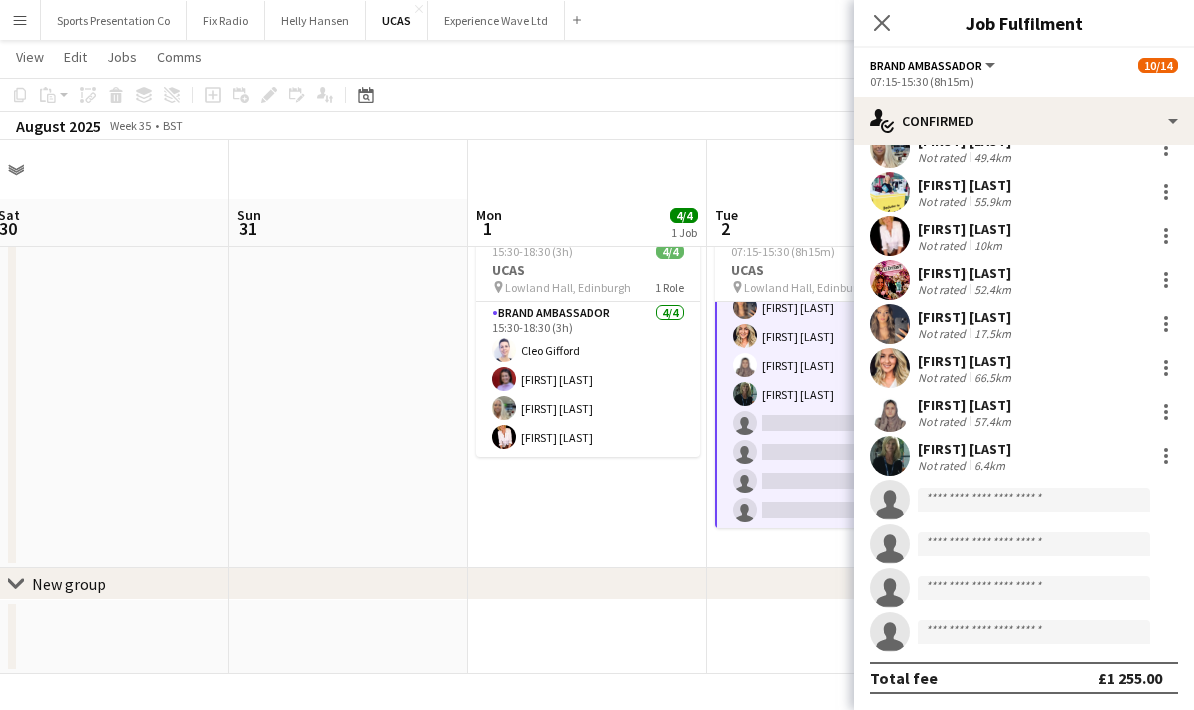scroll, scrollTop: 162, scrollLeft: 0, axis: vertical 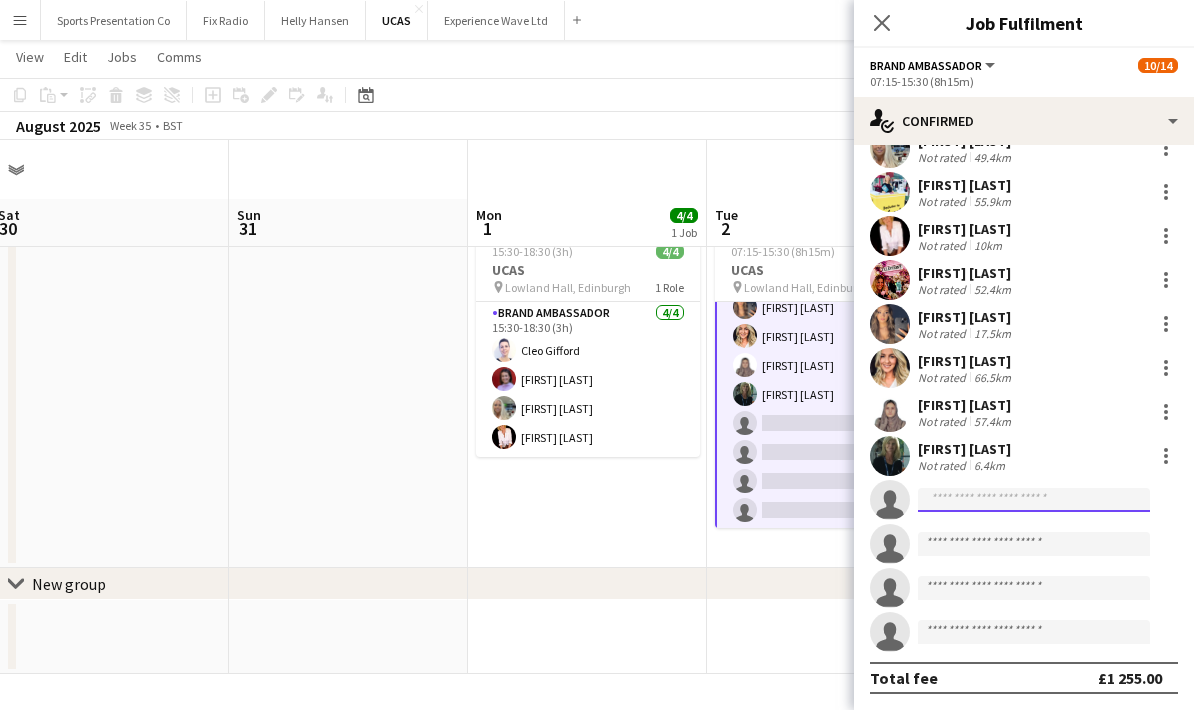 click 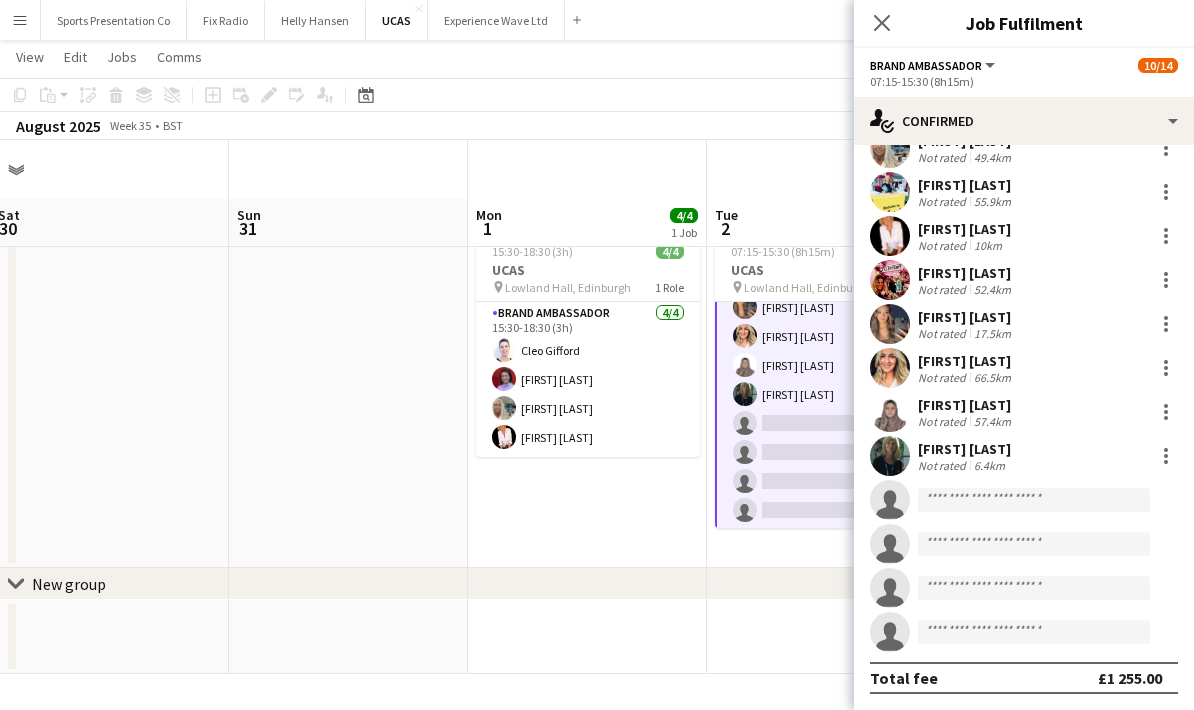 click on "Brand Ambassador   All roles   Brand Ambassador   10/14" 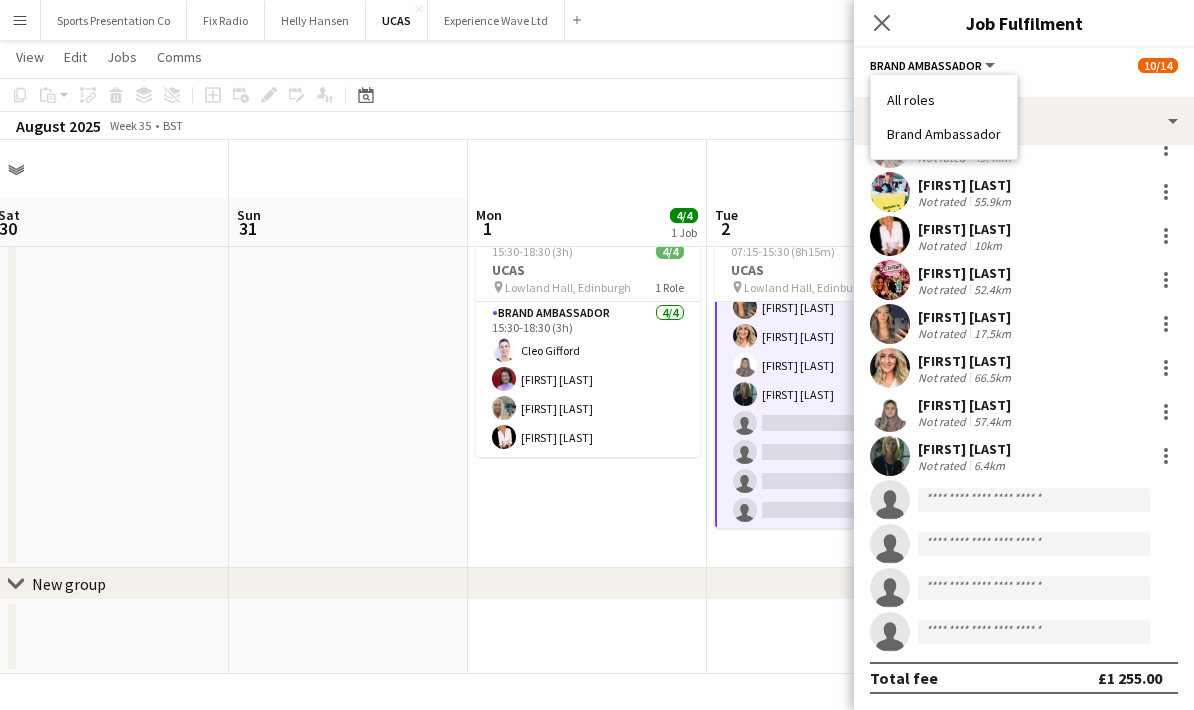 click on "Brand Ambassador   All roles   Brand Ambassador   10/14" 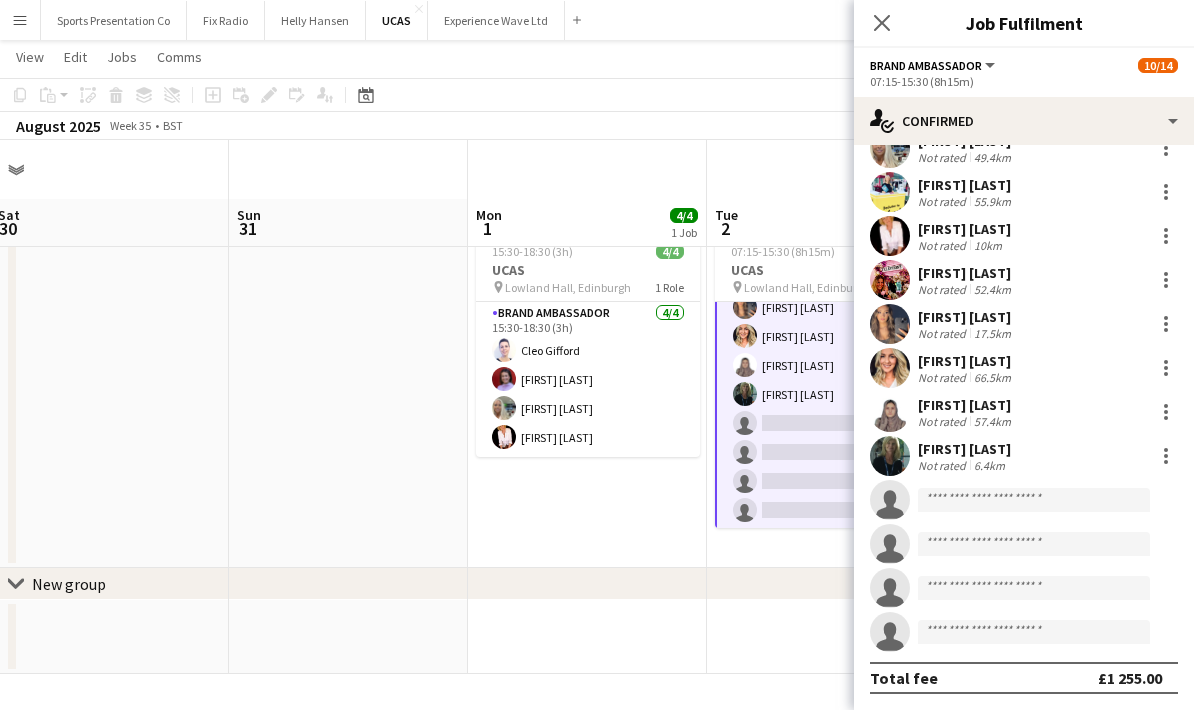 scroll, scrollTop: 12, scrollLeft: 0, axis: vertical 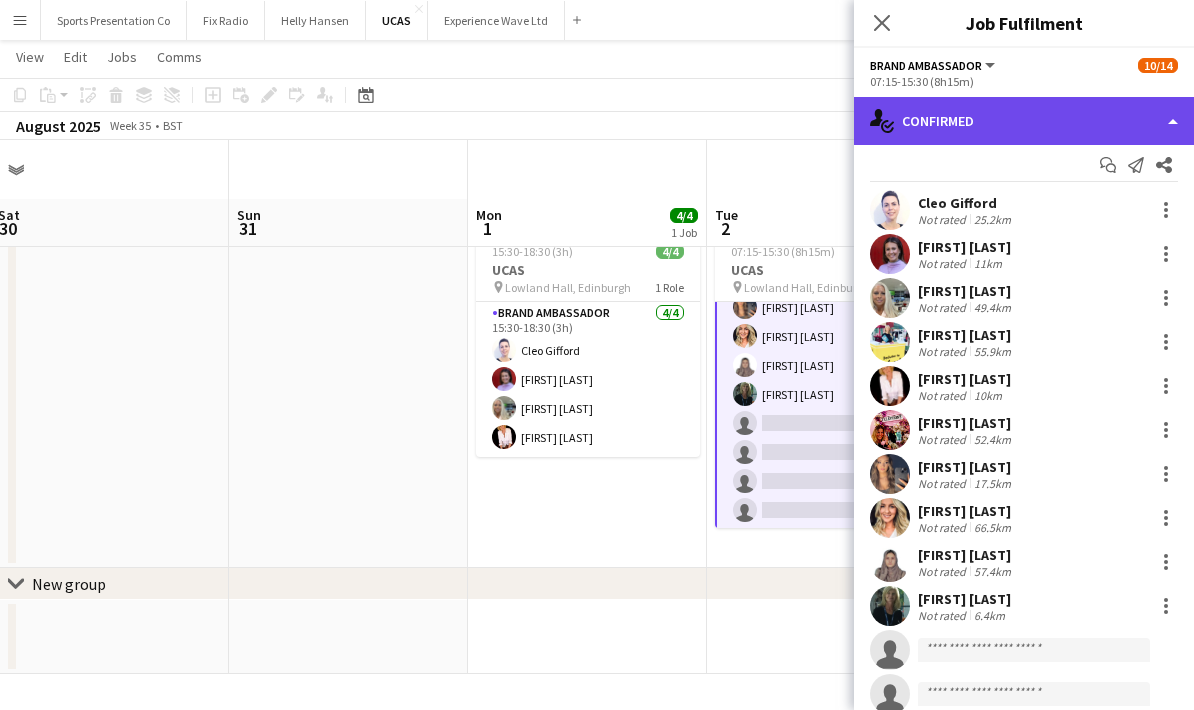click on "single-neutral-actions-check-2
Confirmed" 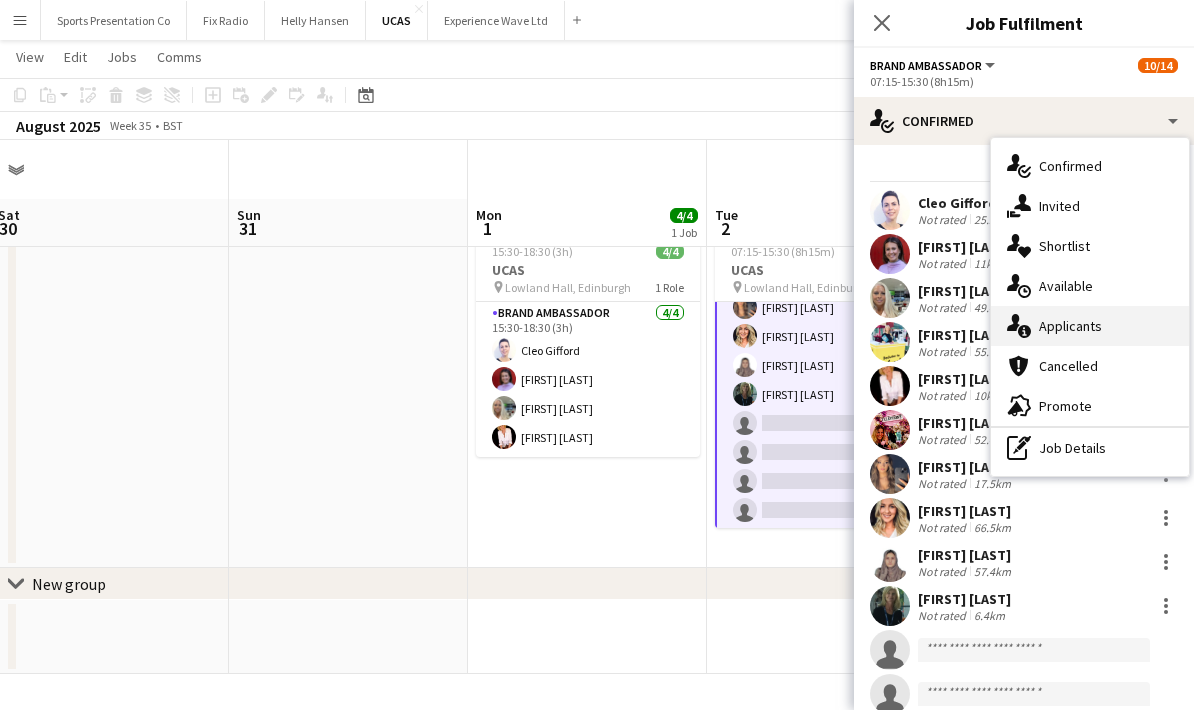 click on "single-neutral-actions-information
Applicants" at bounding box center (1090, 326) 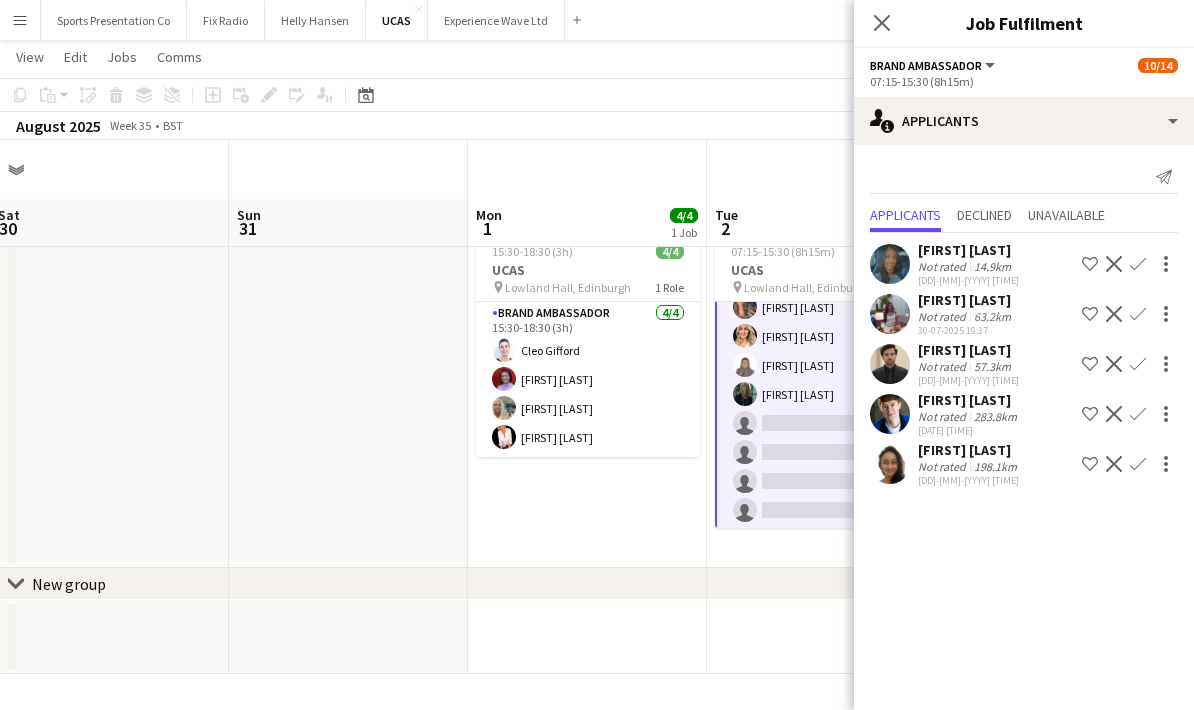 click on "Confirm" at bounding box center (1138, 314) 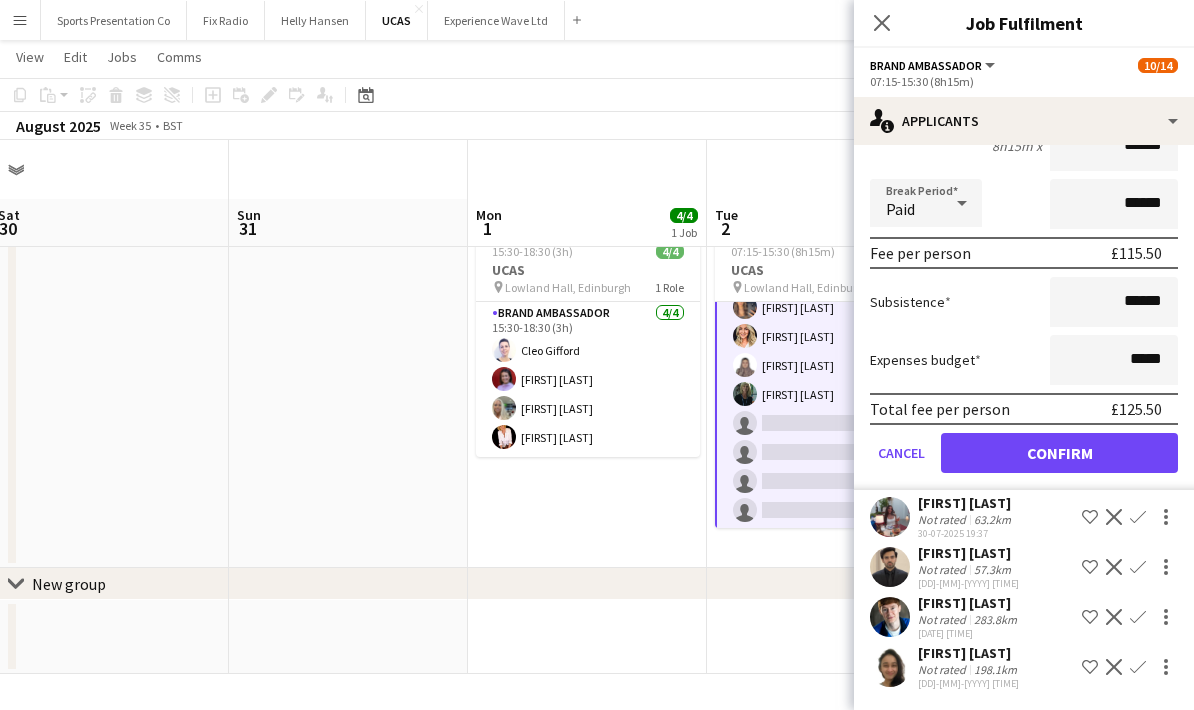 scroll, scrollTop: 255, scrollLeft: 0, axis: vertical 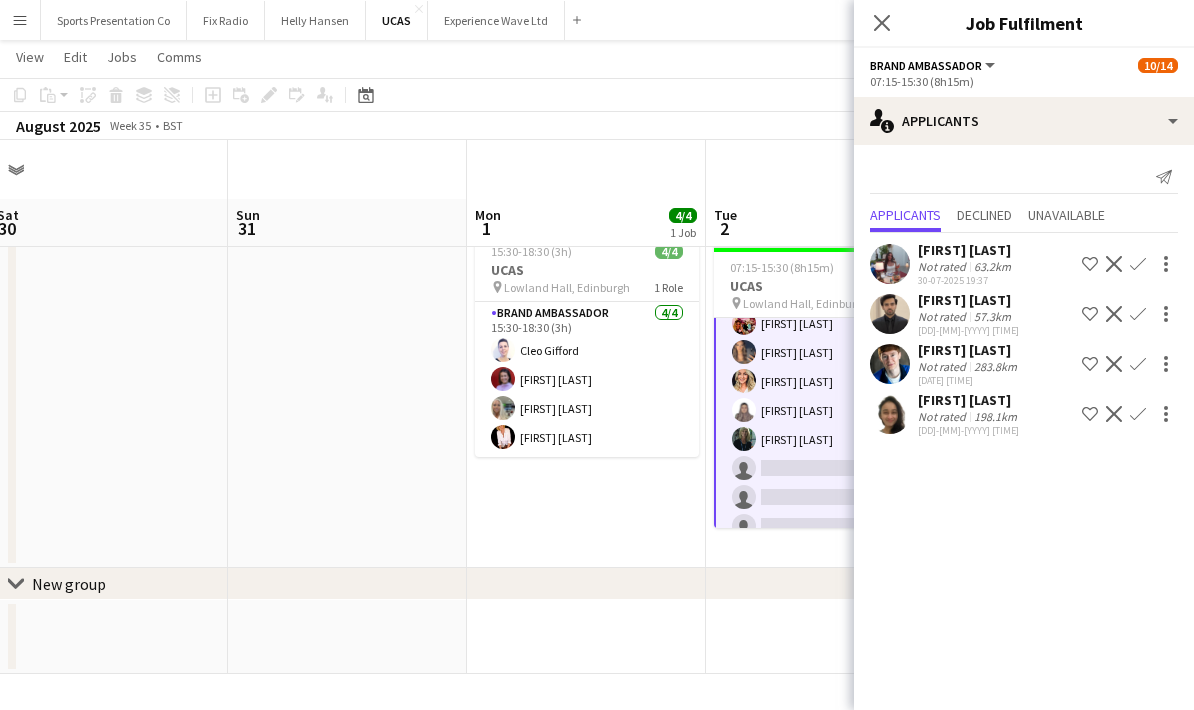 click on "15:30-18:30 (3h)    4/4   UCAS
pin
Lowland Hall, Edinburgh   1 Role   Brand Ambassador   4/4   15:30-18:30 (3h)
Cleo Gifford Rachel Adshead-Grant Sharonne Kelly Inger Stevenson" at bounding box center [586, 396] 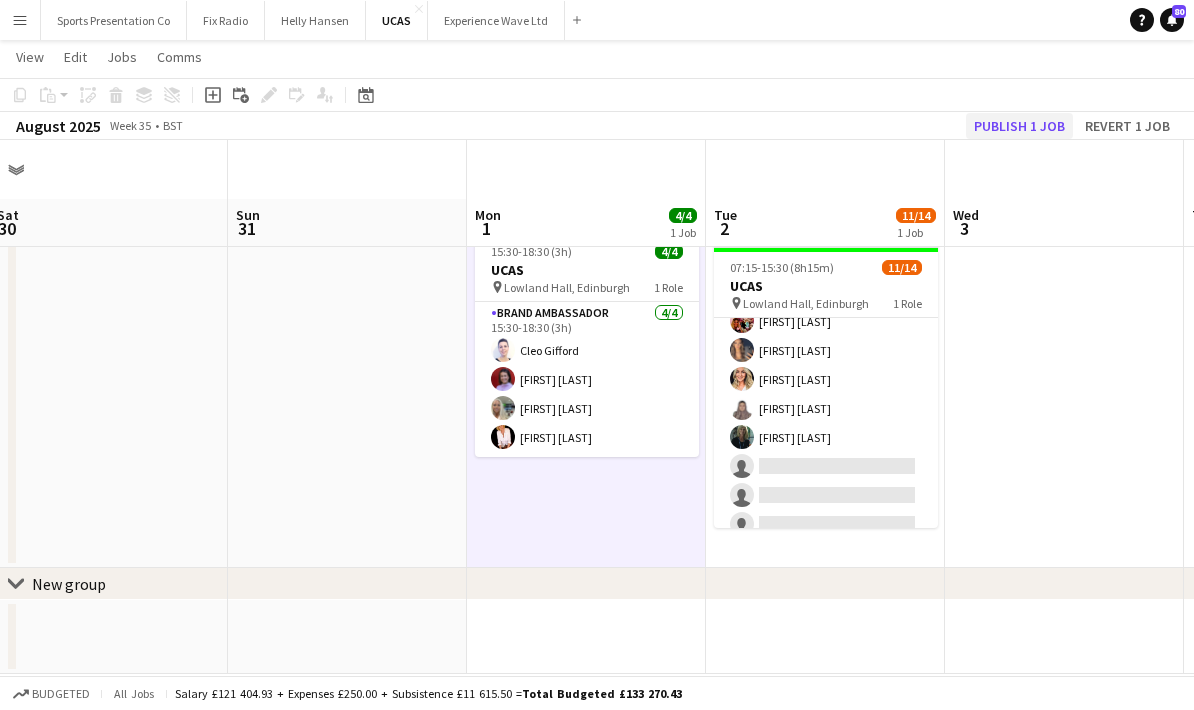 click on "Publish 1 job" 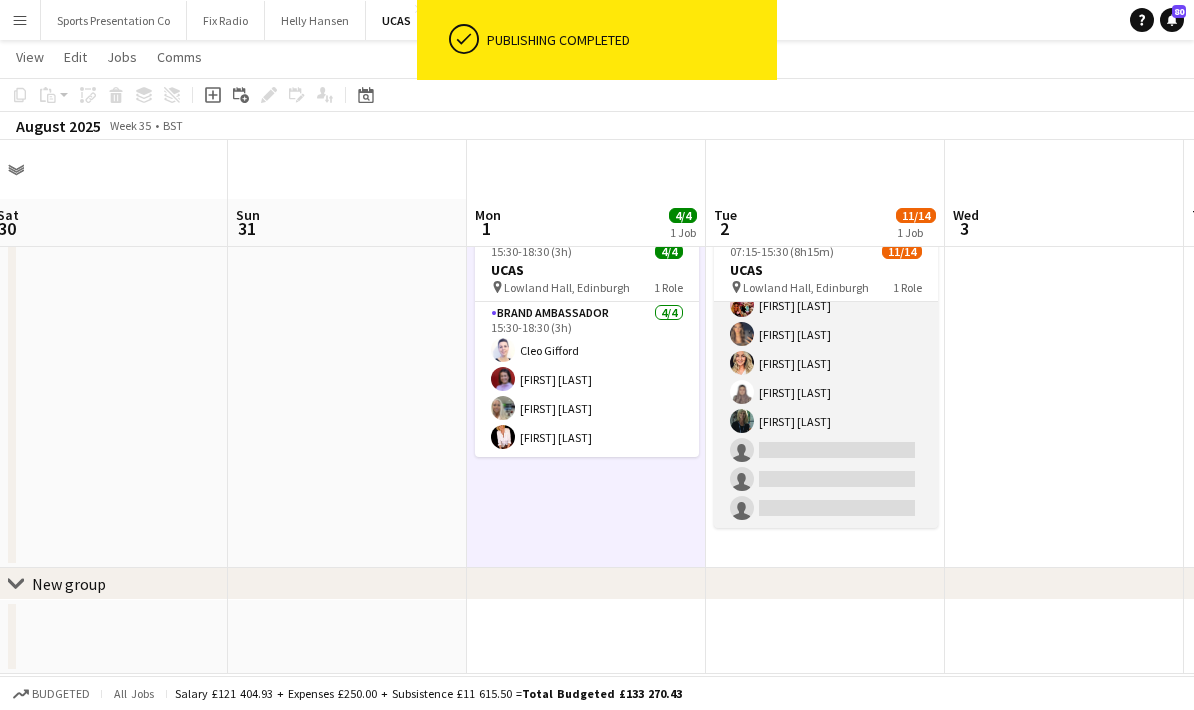 click on "Brand Ambassador   4A   11/14   07:15-15:30 (8h15m)
Mehreen Parvez Cleo Gifford Rachel Adshead-Grant Sharonne Kelly Yvonne Smith Inger Stevenson Adriana Cvandova Aaliyah Learmonth Cheri Cunningham Amna Basra YVONNE CAMPBELL
single-neutral-actions
single-neutral-actions
single-neutral-actions" at bounding box center [826, 305] 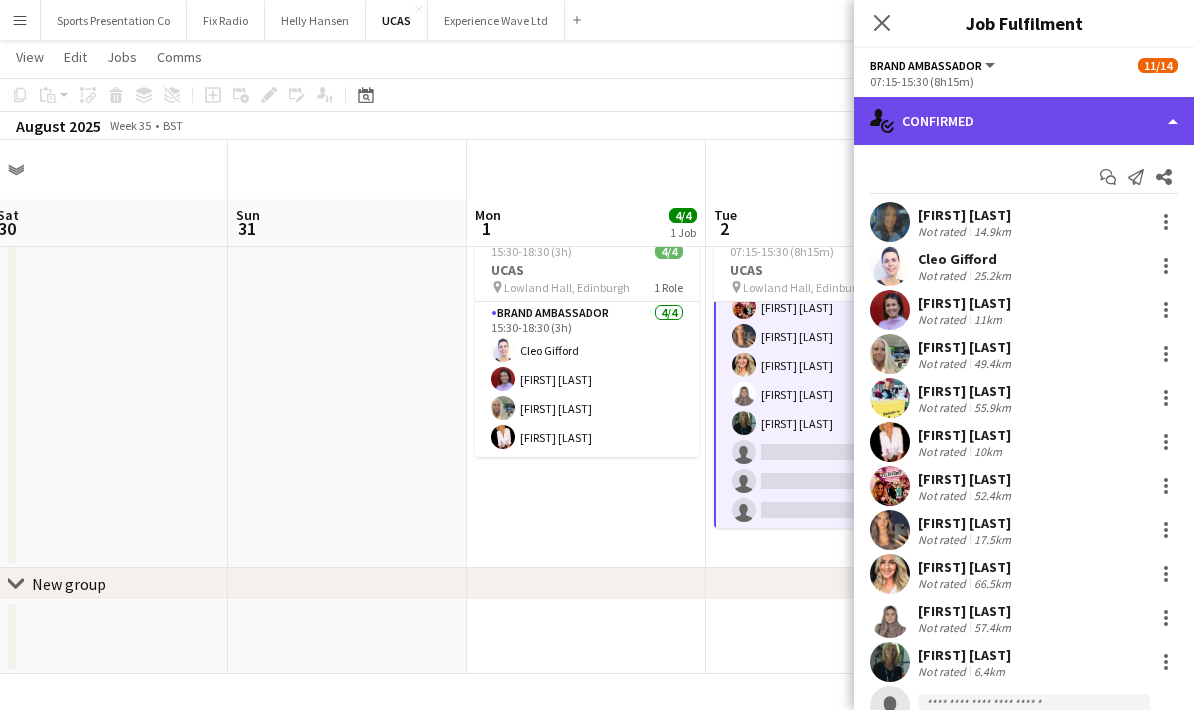 click on "single-neutral-actions-check-2
Confirmed" 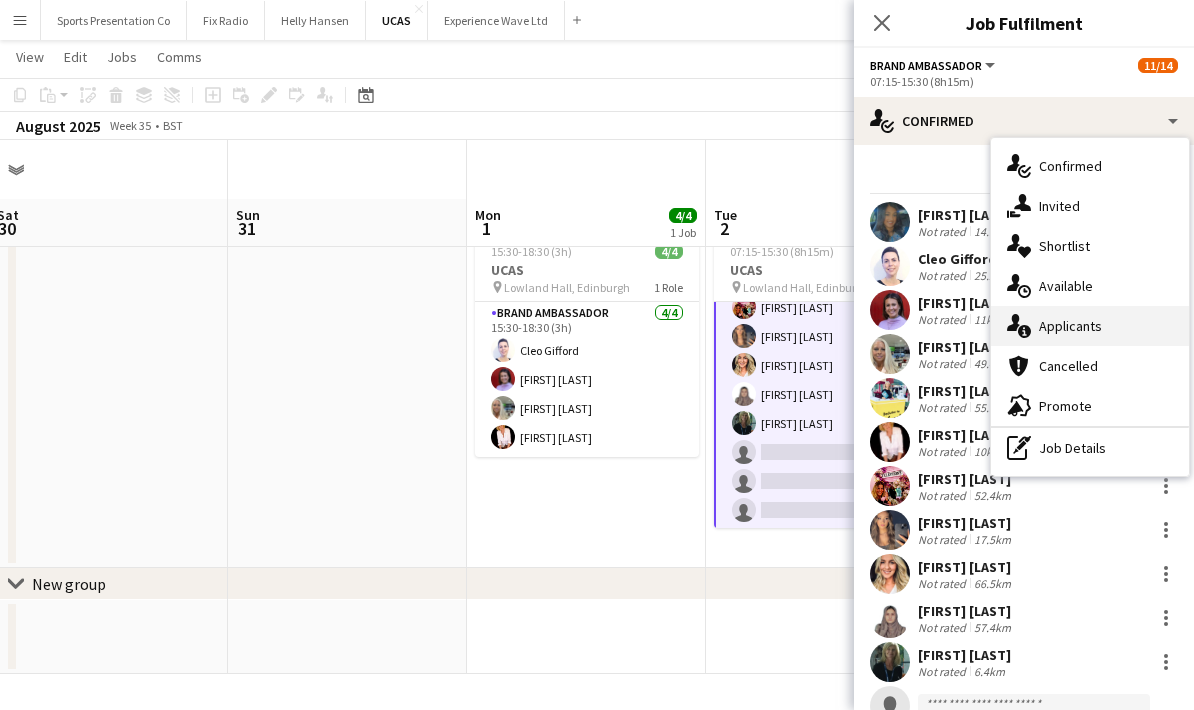 click on "single-neutral-actions-information
Applicants" at bounding box center (1090, 326) 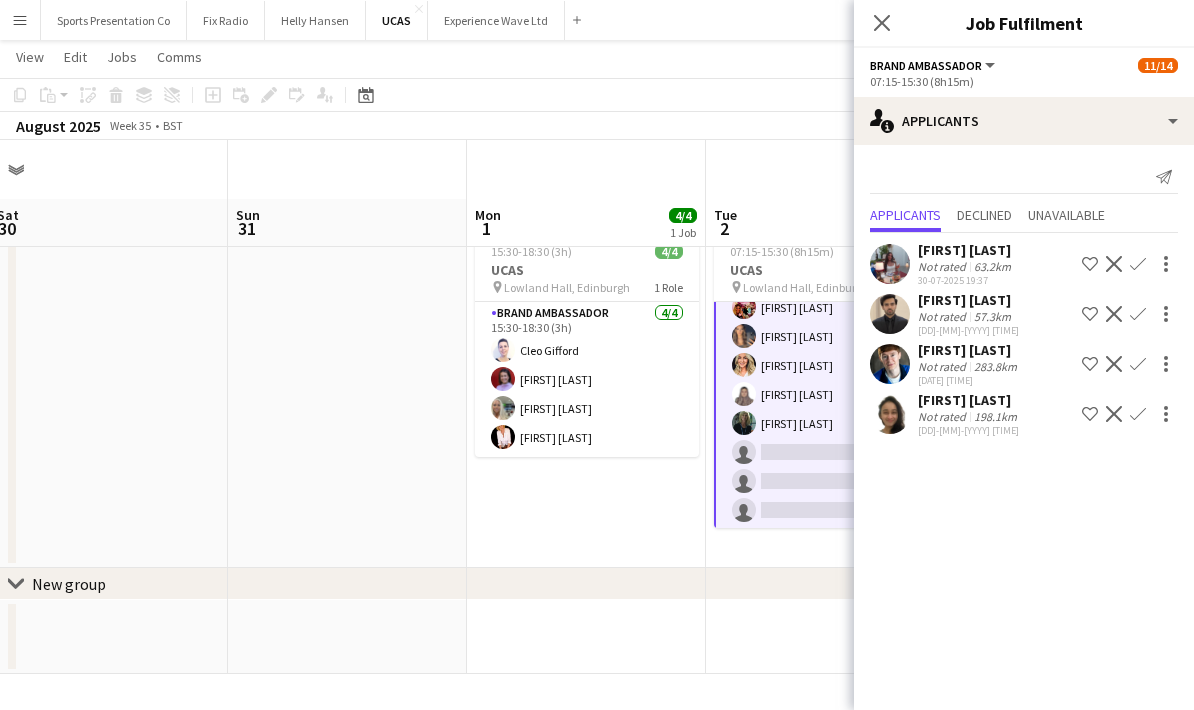 click on "63.2km" at bounding box center (992, 316) 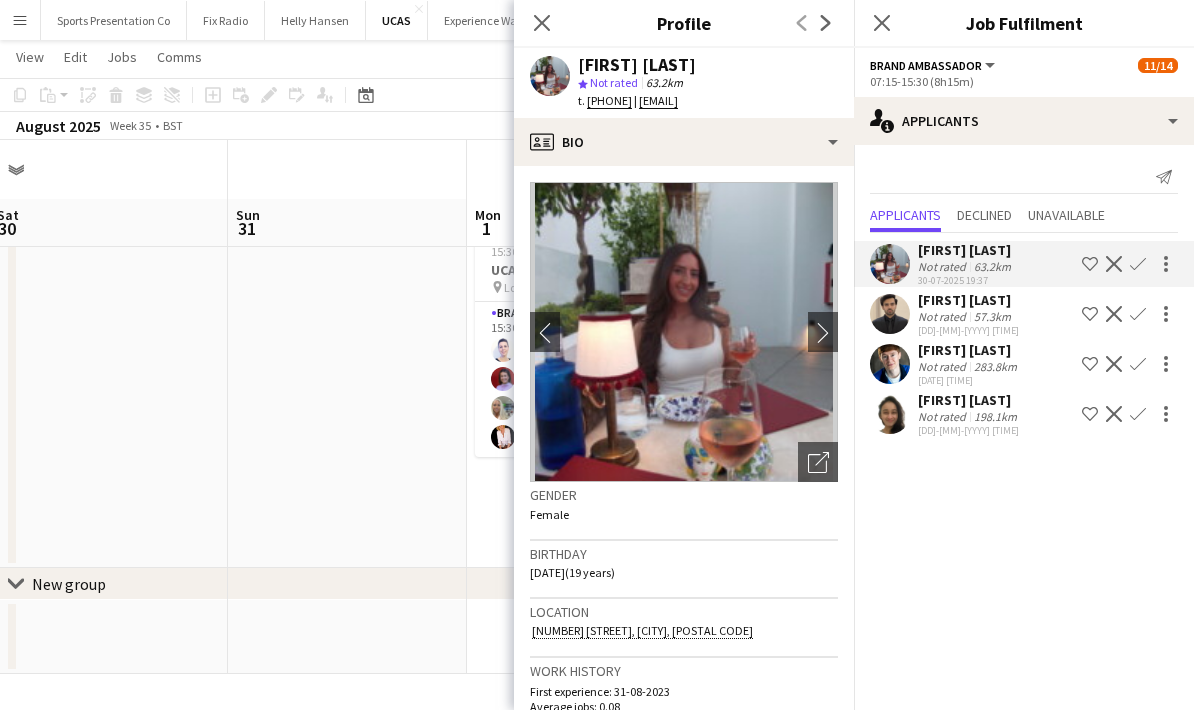 scroll, scrollTop: 0, scrollLeft: 0, axis: both 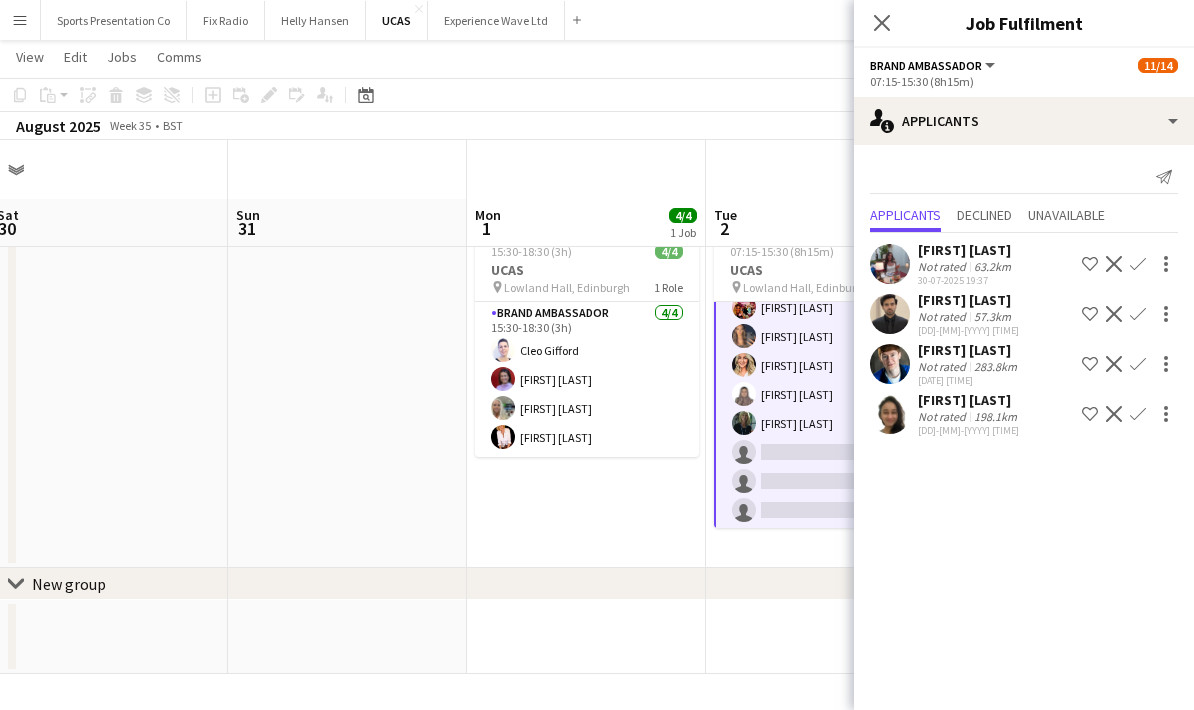 click on "Confirm" at bounding box center (1138, 314) 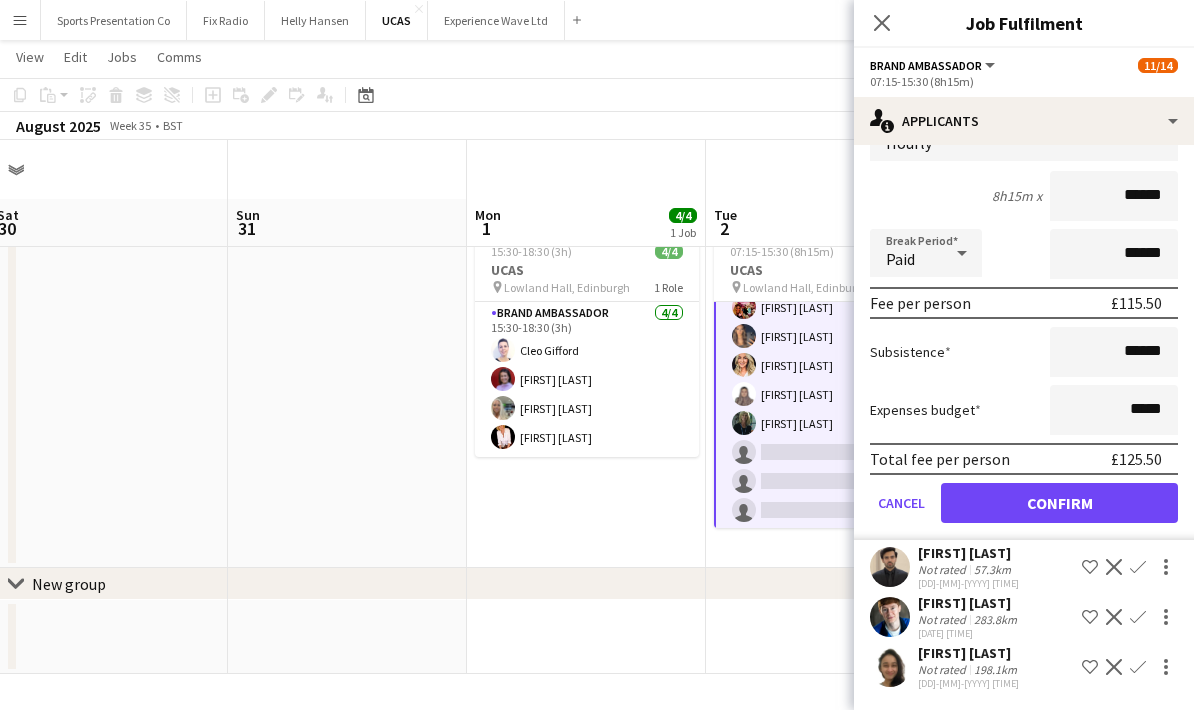 scroll, scrollTop: 205, scrollLeft: 0, axis: vertical 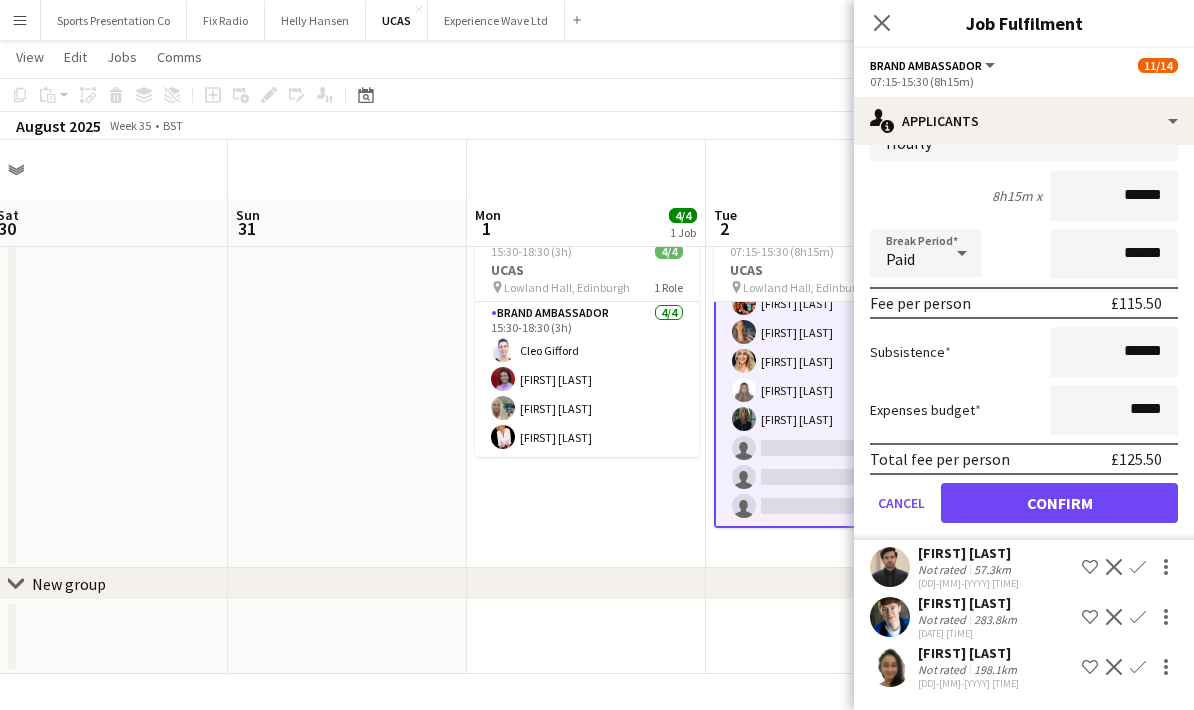 click on "Confirm" 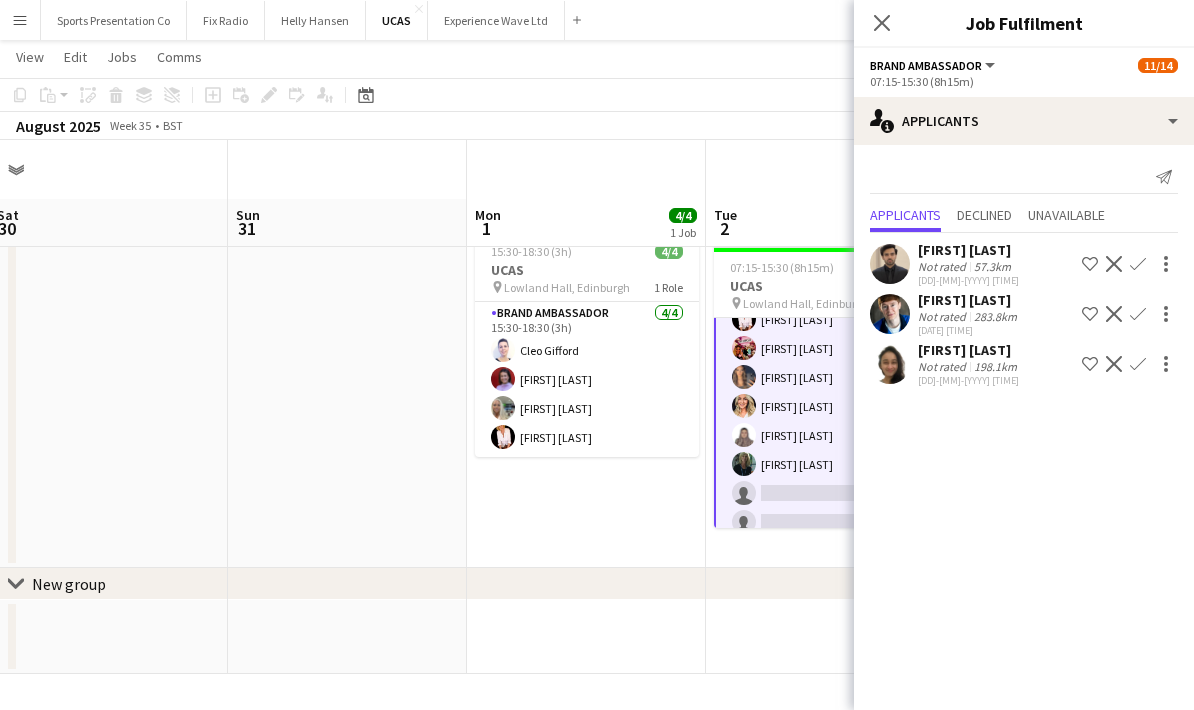 click on "Updated   07:15-15:30 (8h15m)    12/14   UCAS
pin
Lowland Hall, Edinburgh   1 Role   Brand Ambassador   3A   12/14   07:15-15:30 (8h15m)
Mehreen Parvez Mia Dunphy Cleo Gifford Rachel Adshead-Grant Sharonne Kelly Yvonne Smith Inger Stevenson Adriana Cvandova Aaliyah Learmonth Cheri Cunningham Amna Basra YVONNE CAMPBELL
single-neutral-actions
single-neutral-actions" at bounding box center (825, 396) 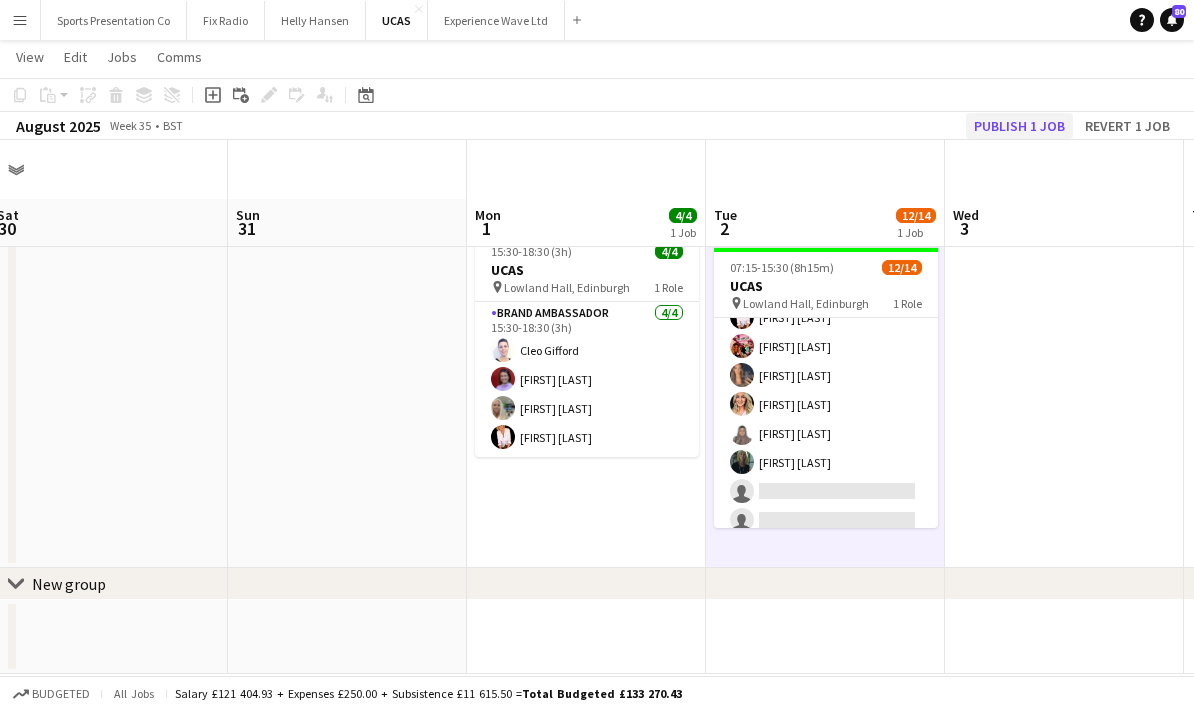 click on "Publish 1 job" 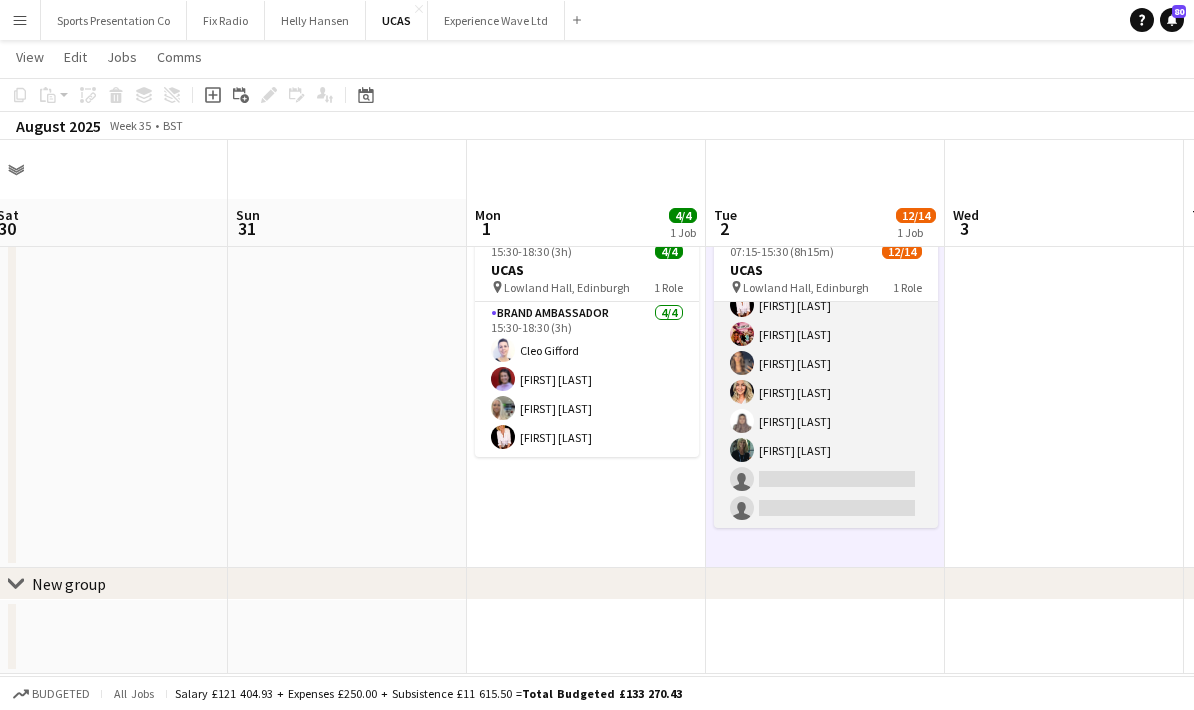 scroll, scrollTop: 219, scrollLeft: 0, axis: vertical 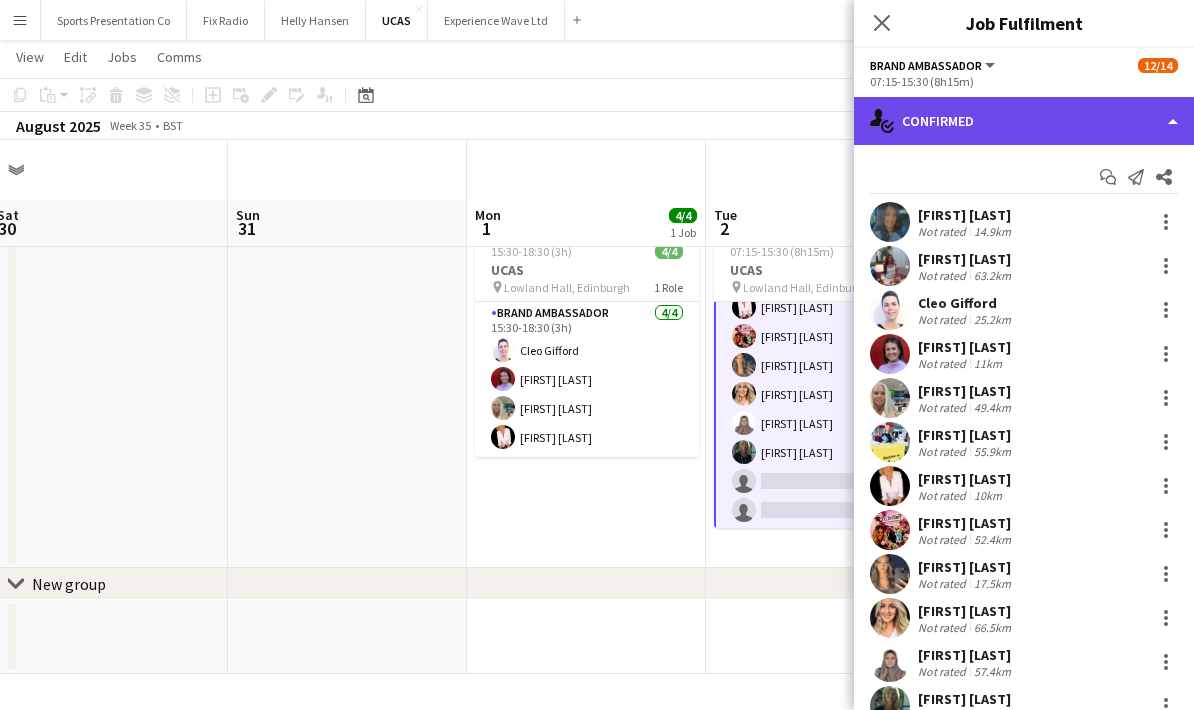 click on "single-neutral-actions-check-2
Confirmed" 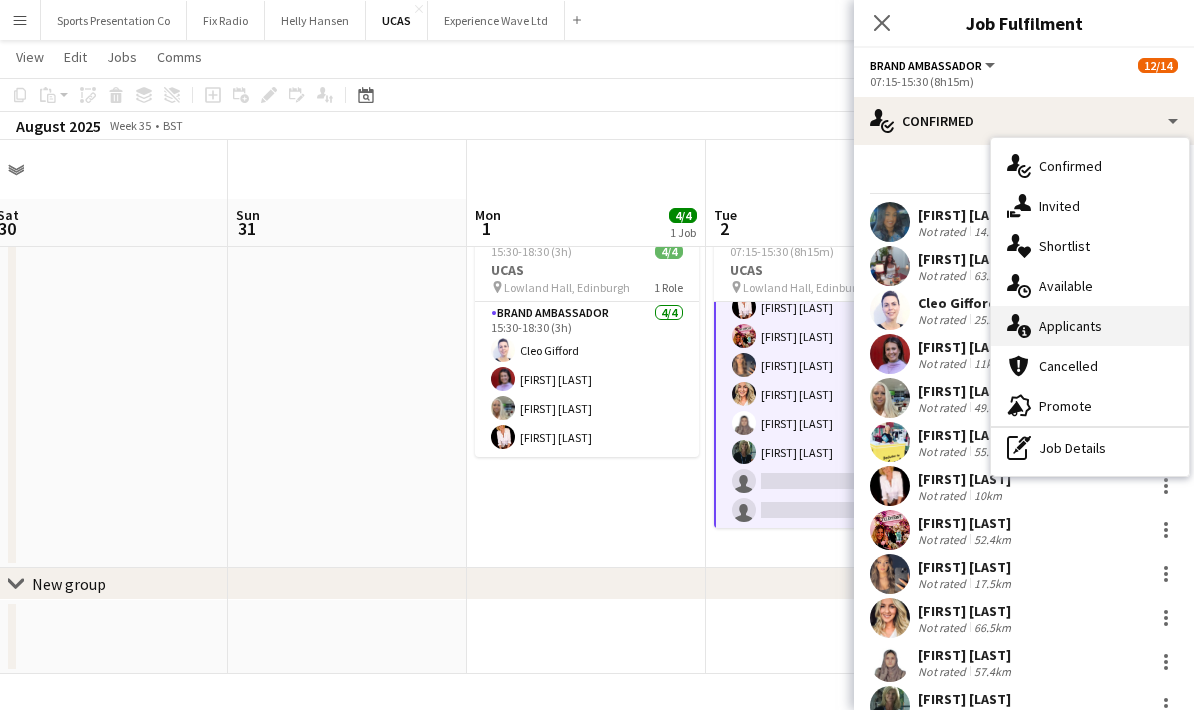 click on "single-neutral-actions-information
Applicants" at bounding box center [1090, 326] 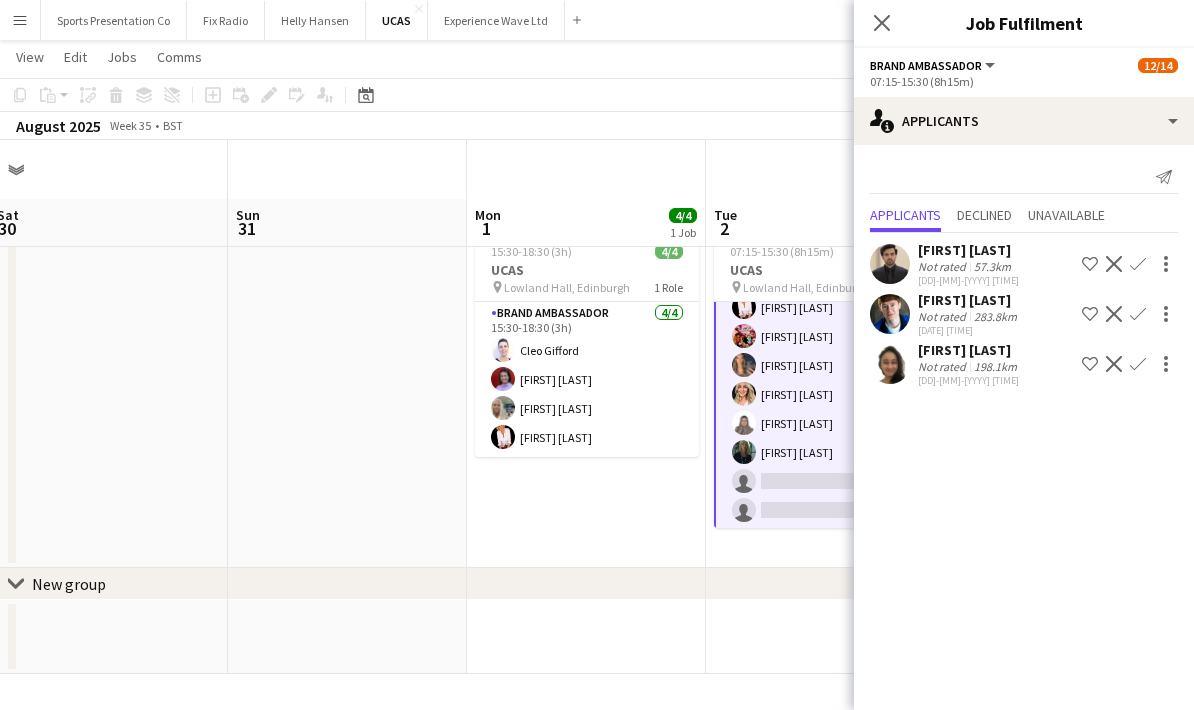 click on "57.3km" at bounding box center [995, 316] 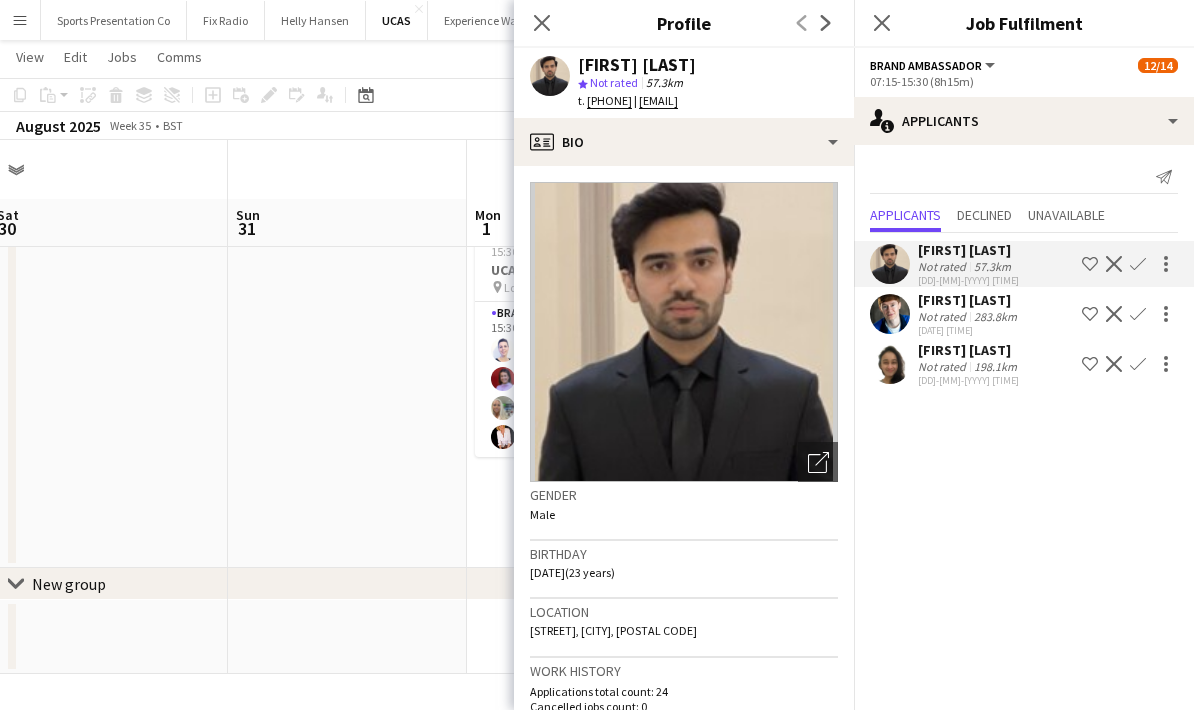 scroll, scrollTop: 0, scrollLeft: 0, axis: both 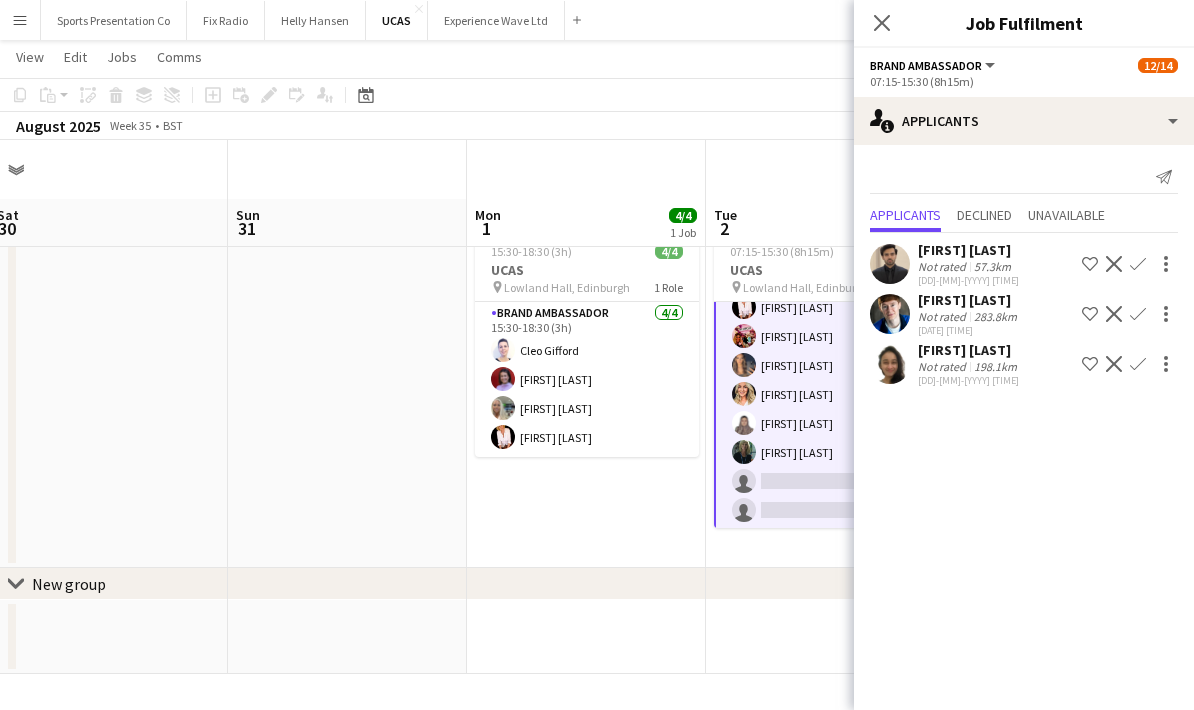 click on "Confirm" at bounding box center (1138, 314) 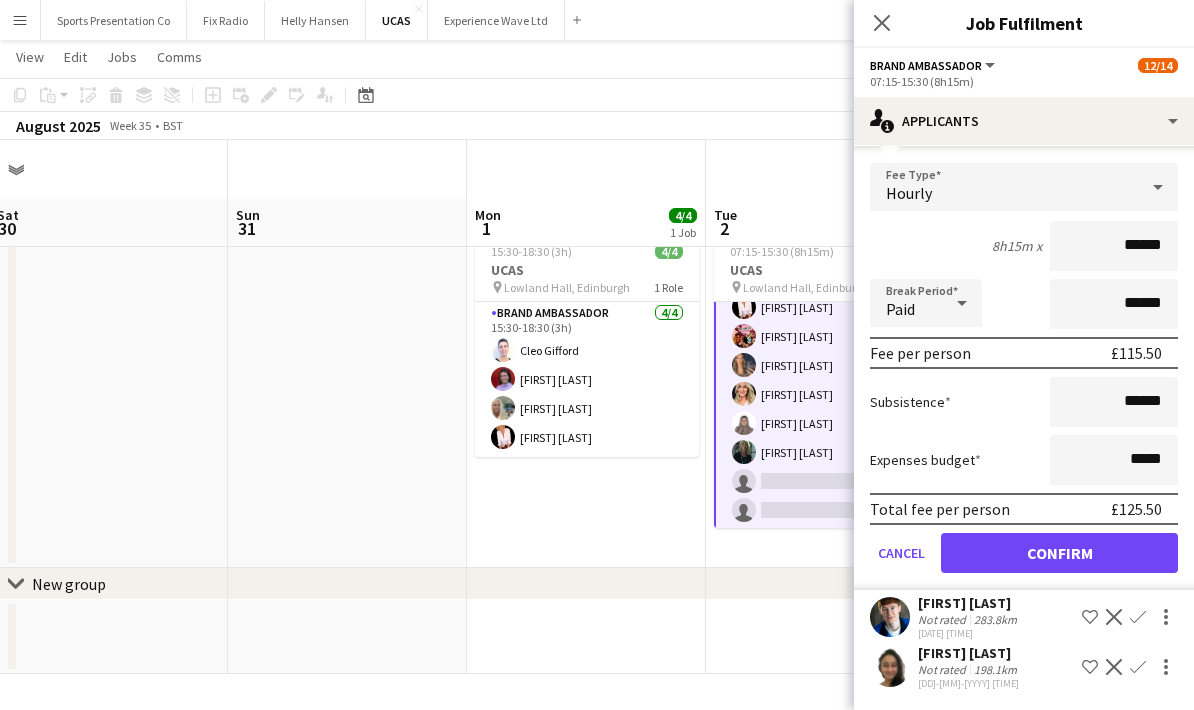 scroll, scrollTop: 155, scrollLeft: 0, axis: vertical 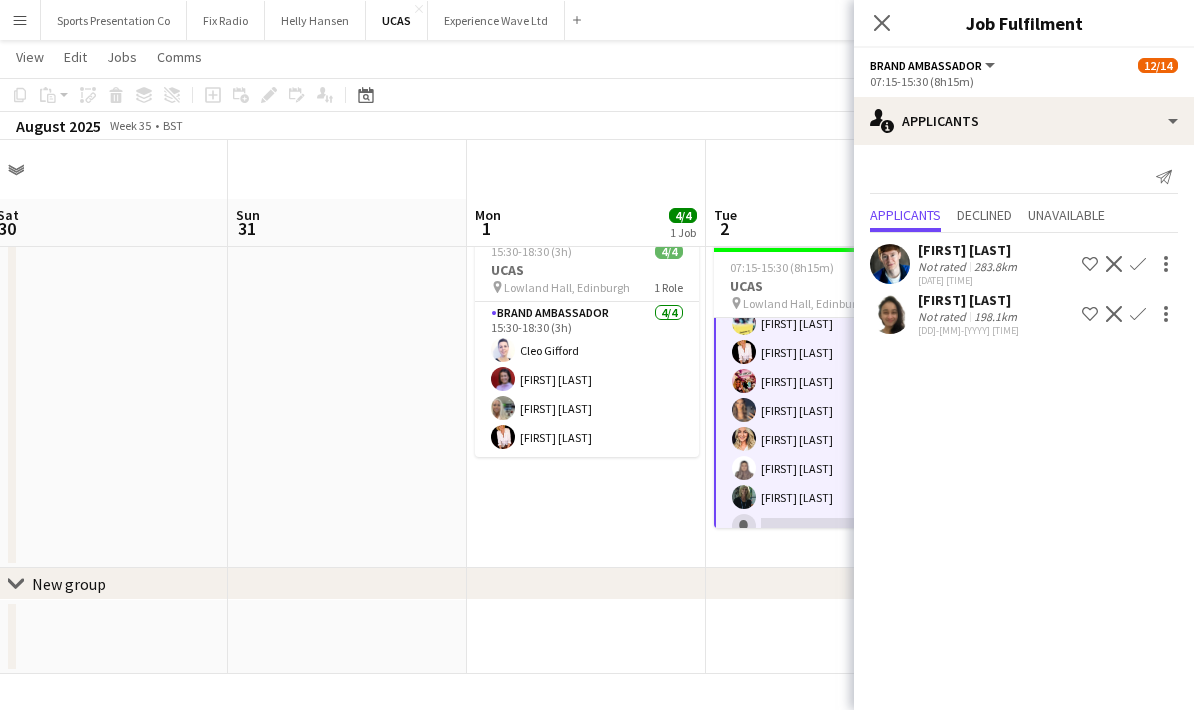 click on "15:30-18:30 (3h)    4/4   UCAS
pin
Lowland Hall, Edinburgh   1 Role   Brand Ambassador   4/4   15:30-18:30 (3h)
Cleo Gifford Rachel Adshead-Grant Sharonne Kelly Inger Stevenson" at bounding box center [586, 396] 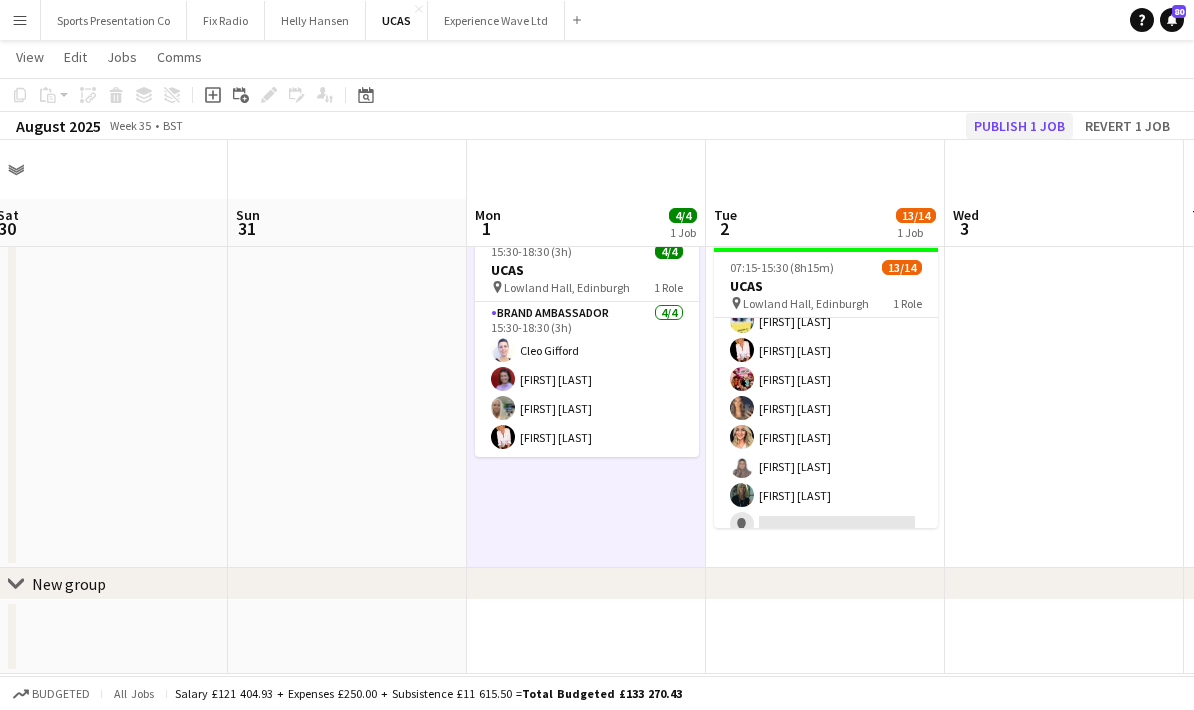 click on "Publish 1 job" 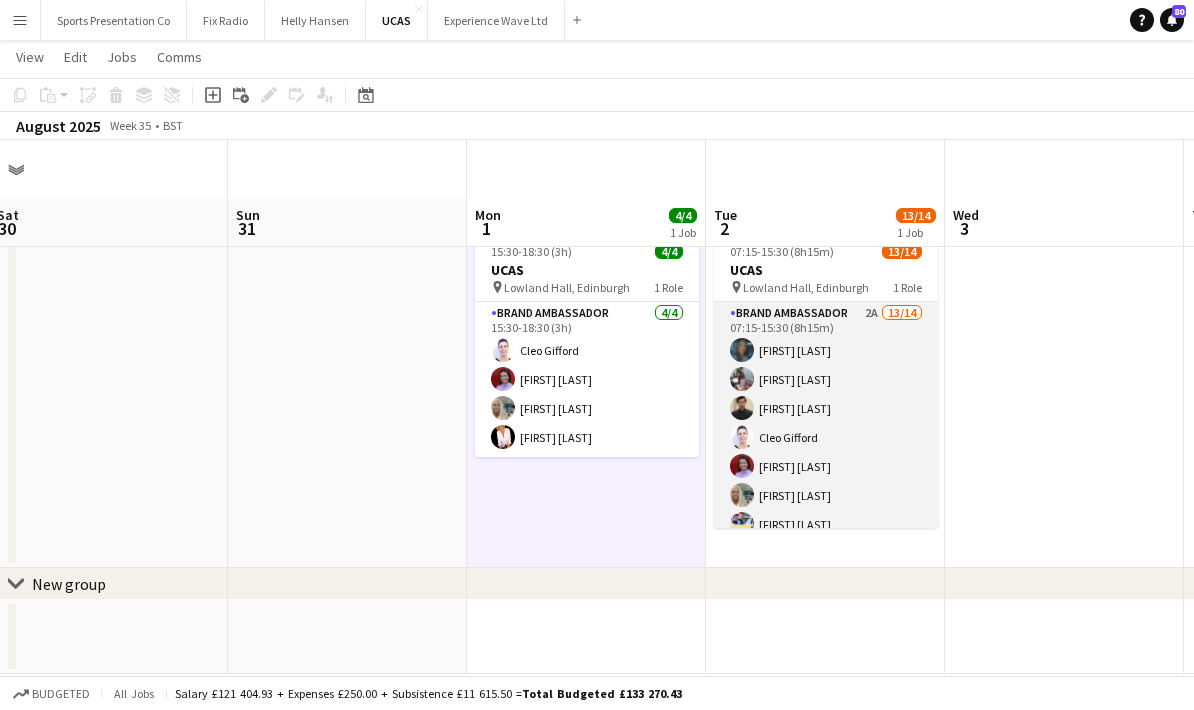 scroll, scrollTop: 0, scrollLeft: 0, axis: both 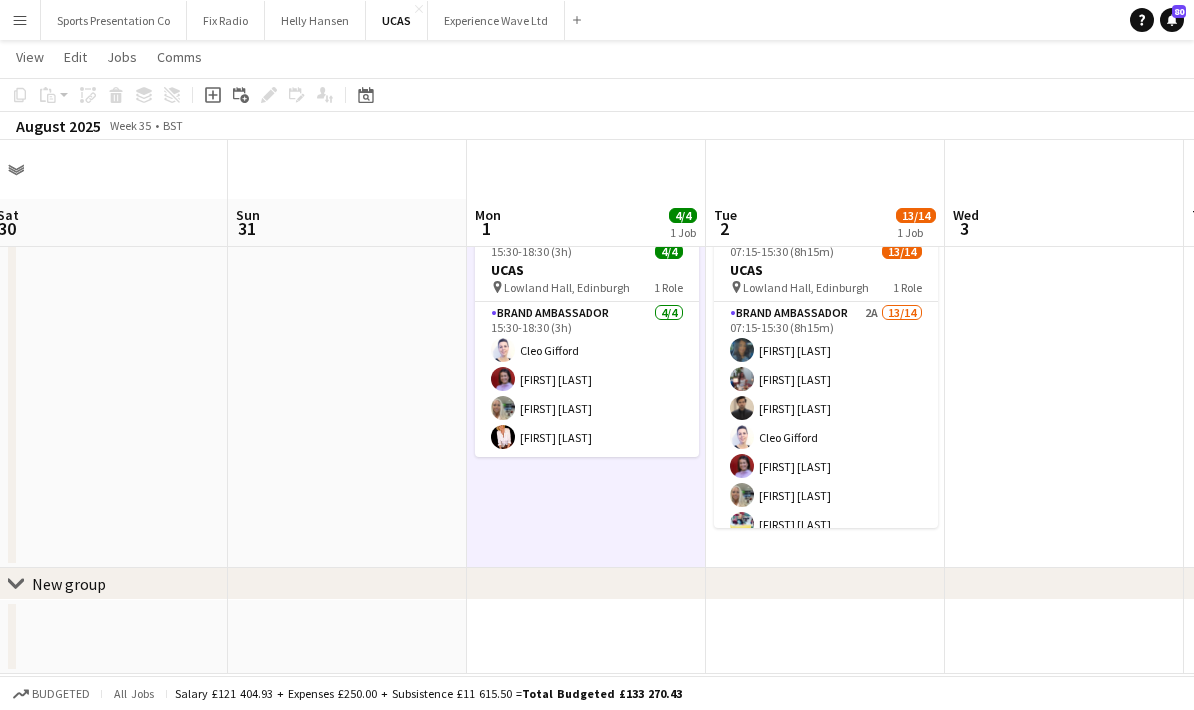 click on "Menu" at bounding box center (20, 20) 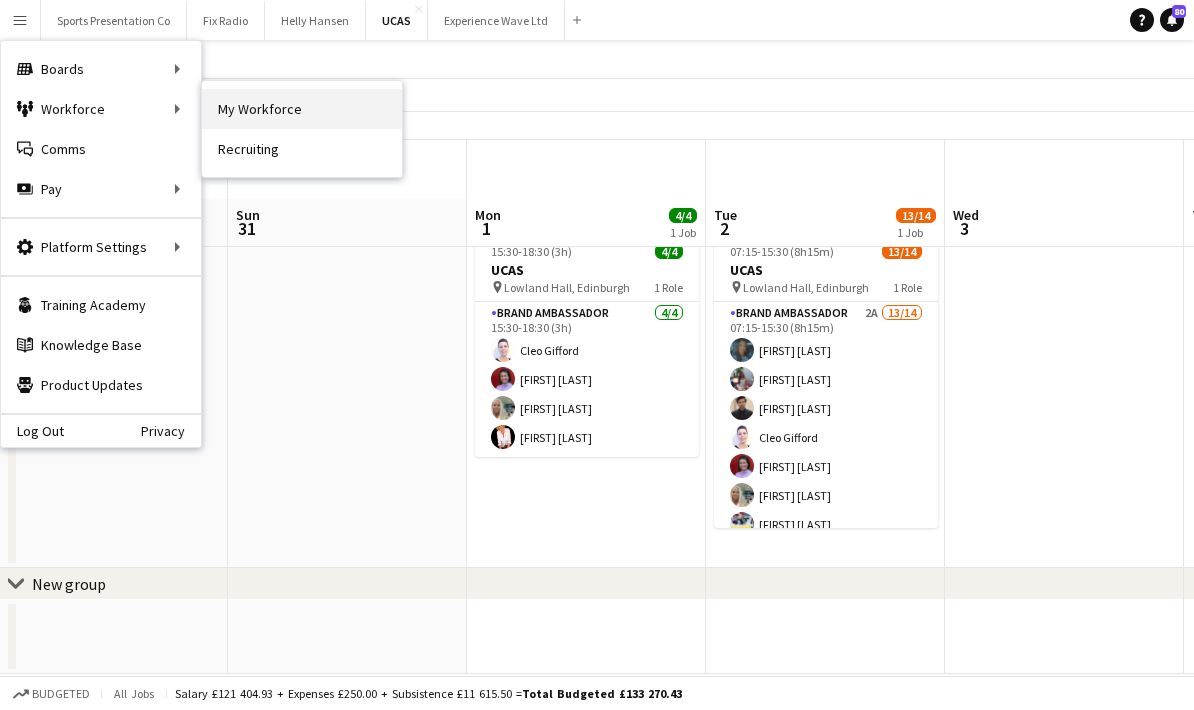 click on "My Workforce" at bounding box center [302, 109] 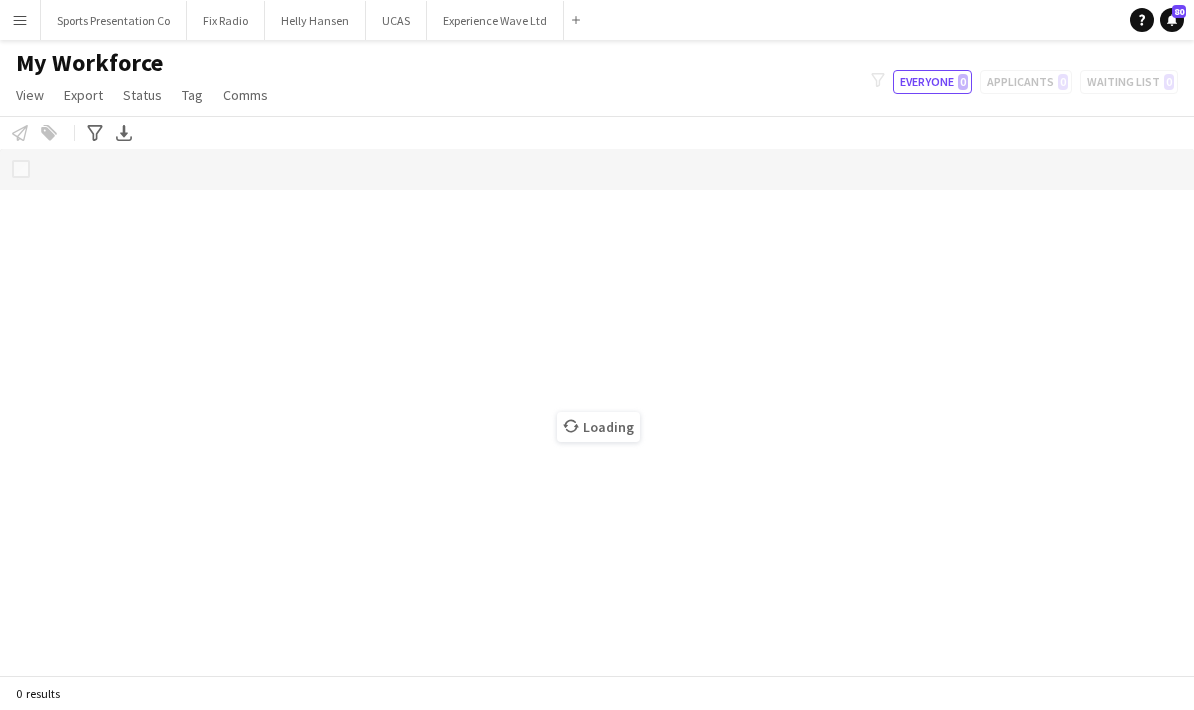 scroll, scrollTop: 0, scrollLeft: 0, axis: both 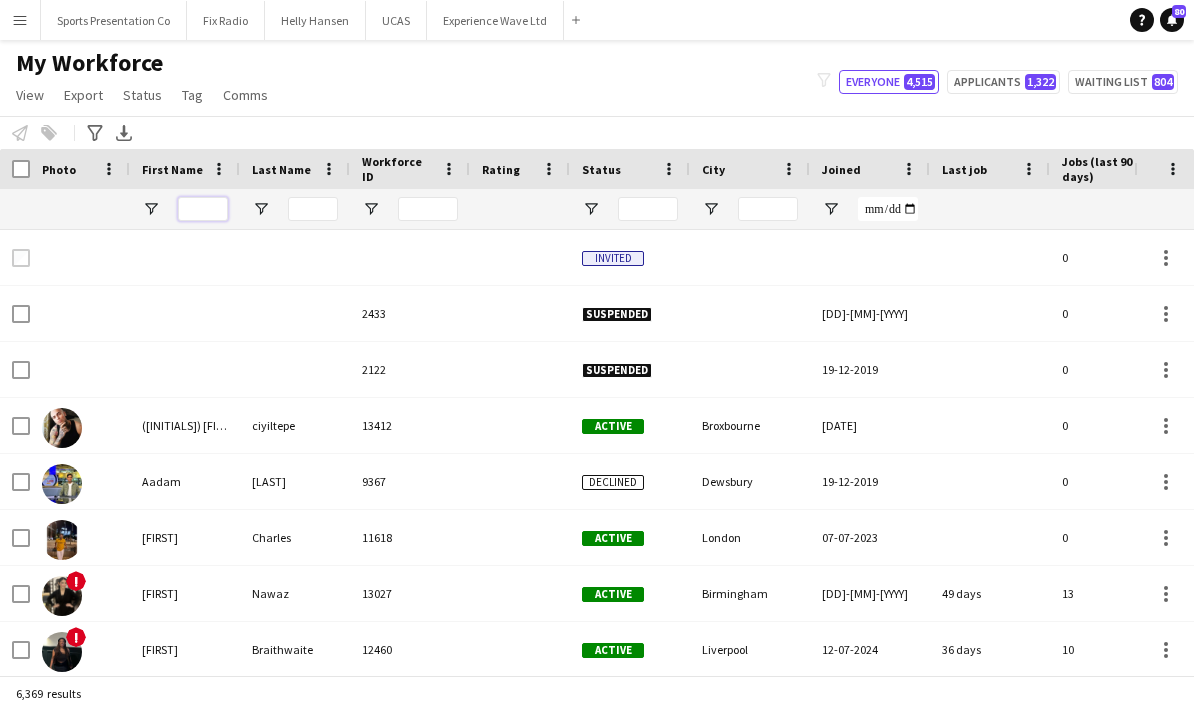 click at bounding box center [203, 209] 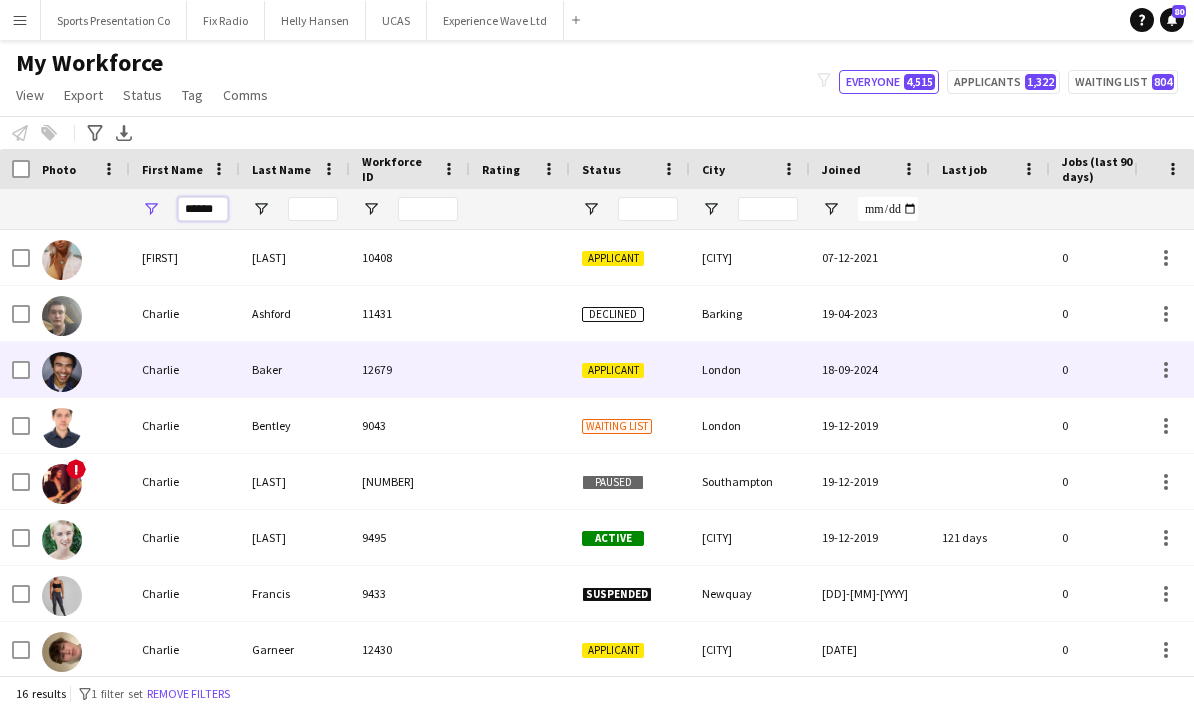 scroll, scrollTop: 3, scrollLeft: 0, axis: vertical 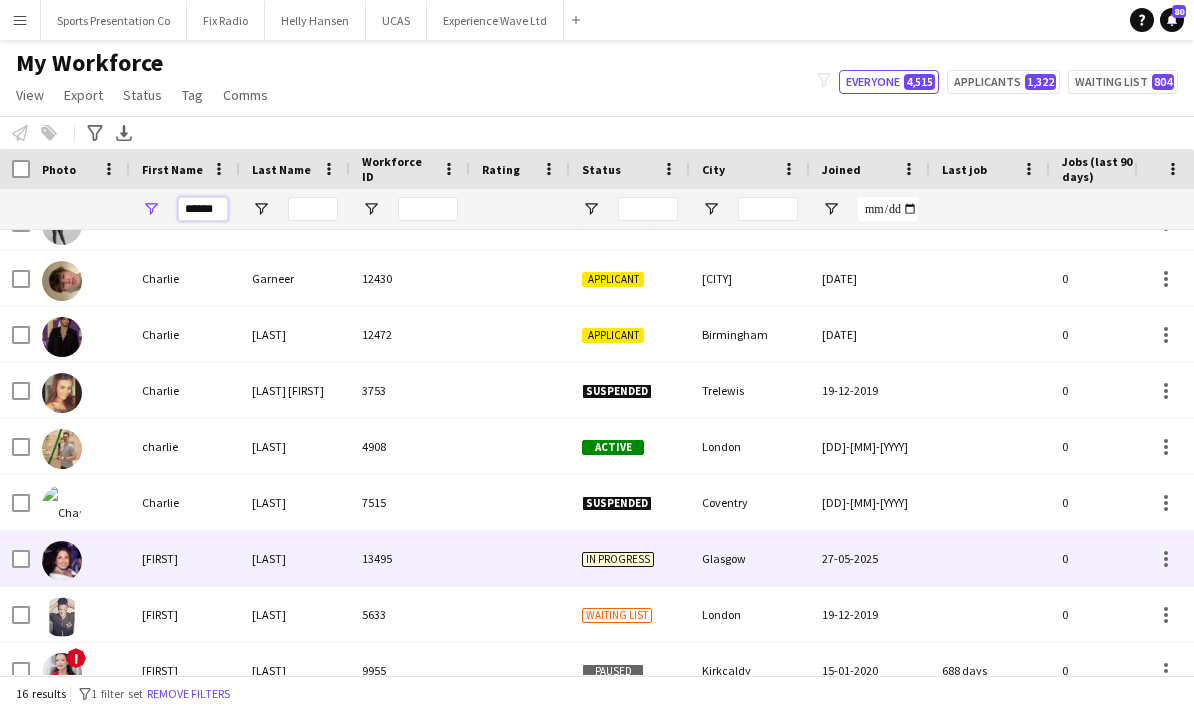 type on "******" 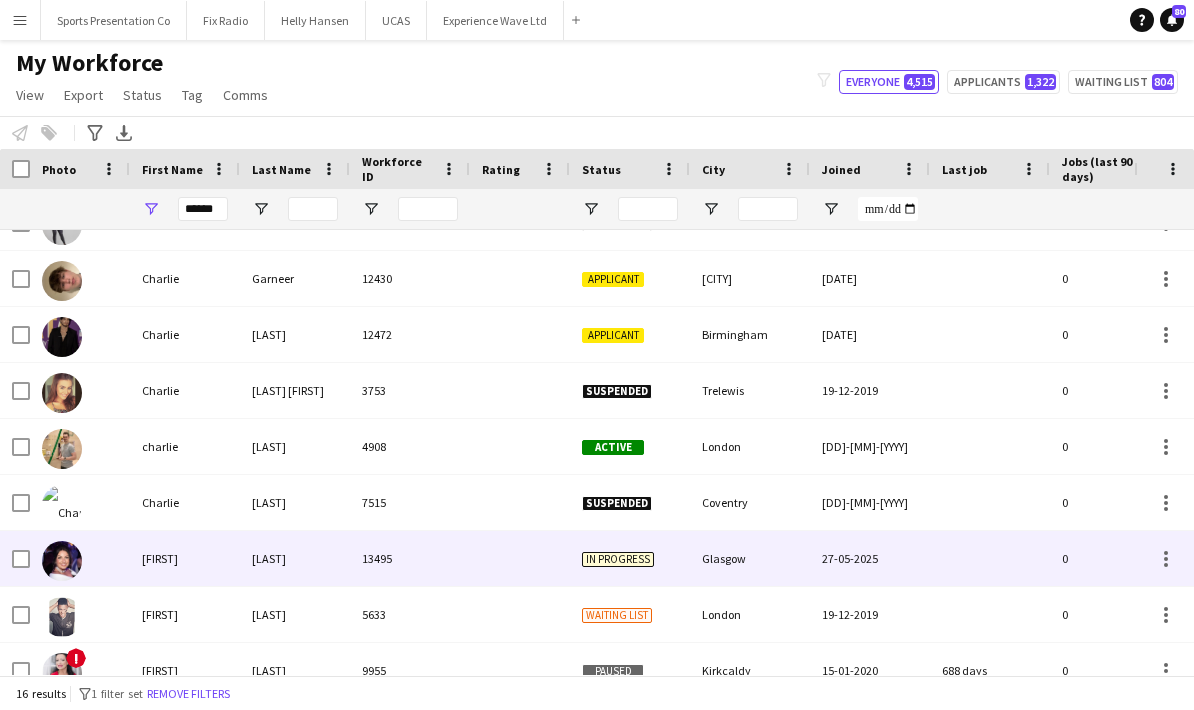 click on "CHARLIENE" at bounding box center (185, 558) 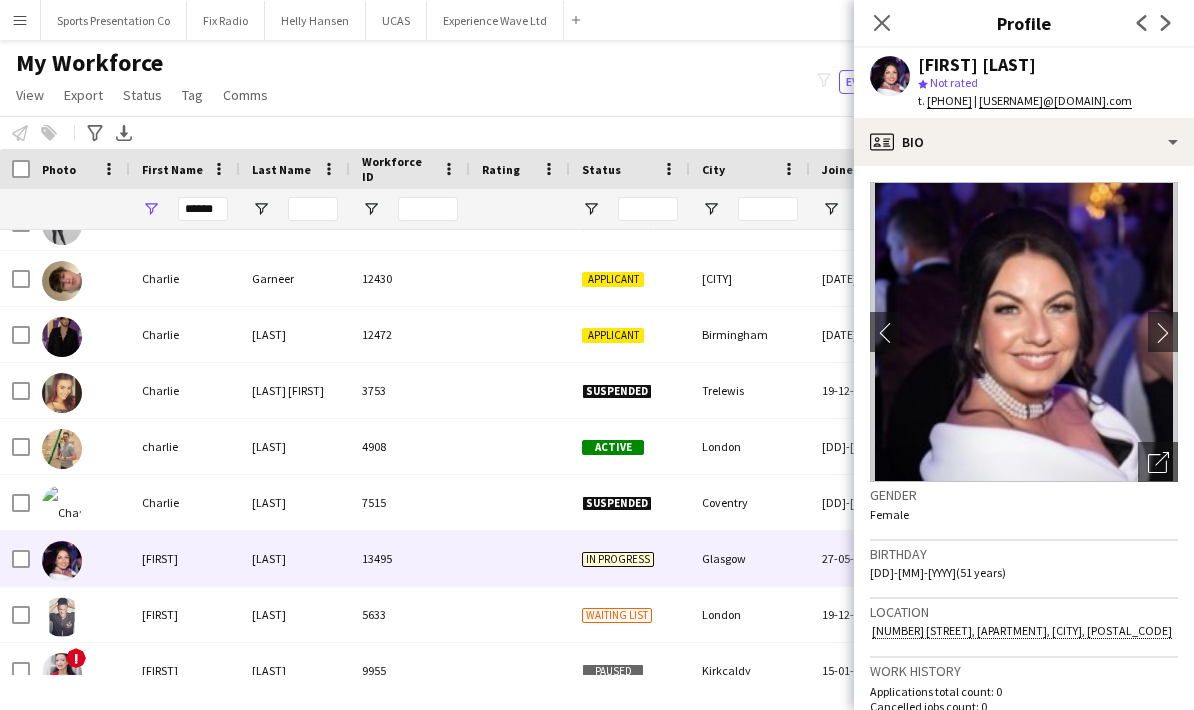 scroll, scrollTop: 0, scrollLeft: 0, axis: both 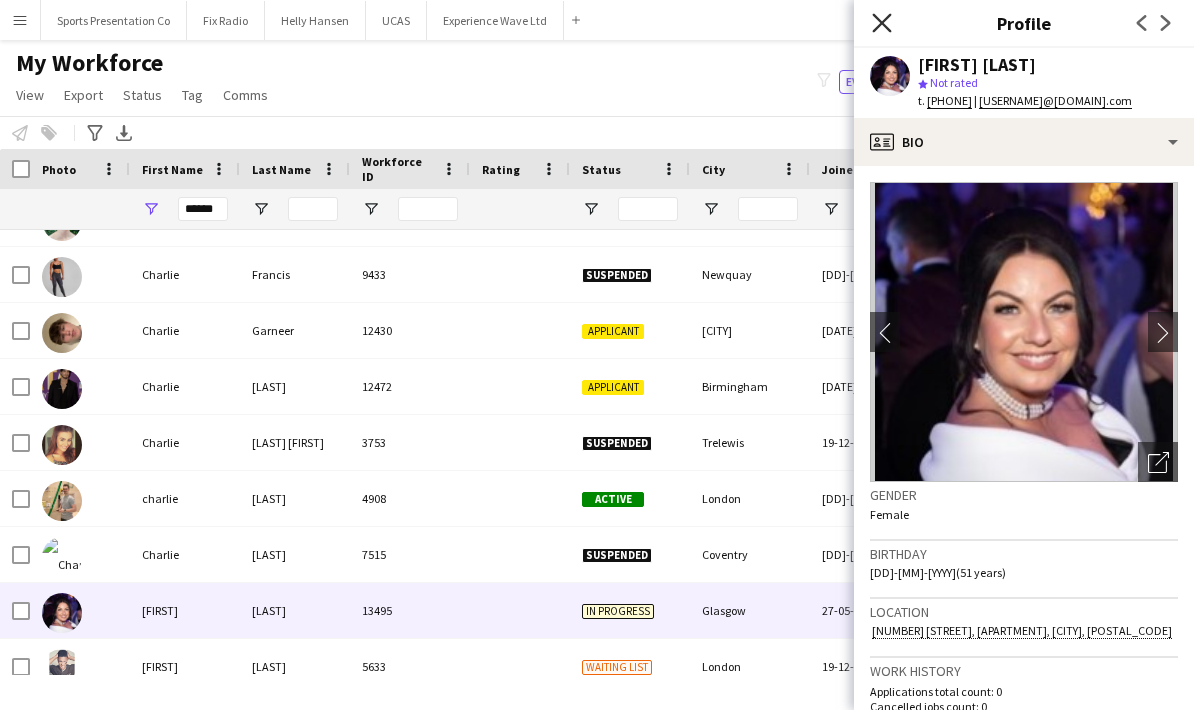 click on "Close pop-in" 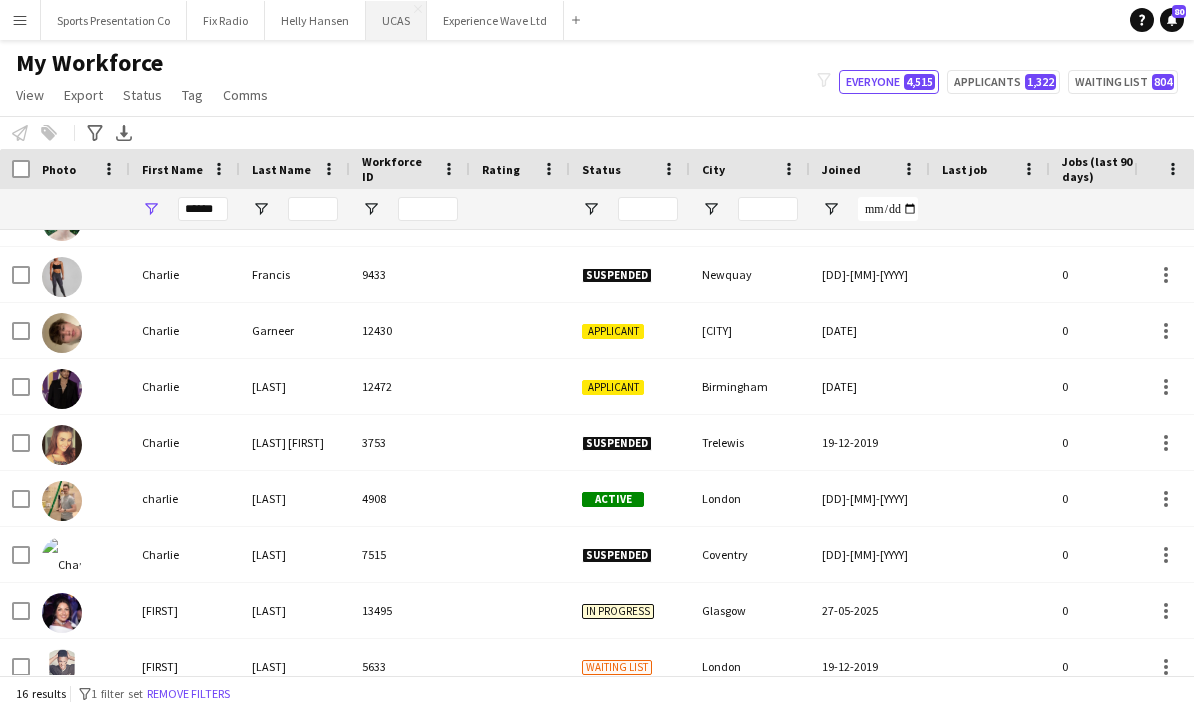 click on "UCAS
Close" at bounding box center (396, 20) 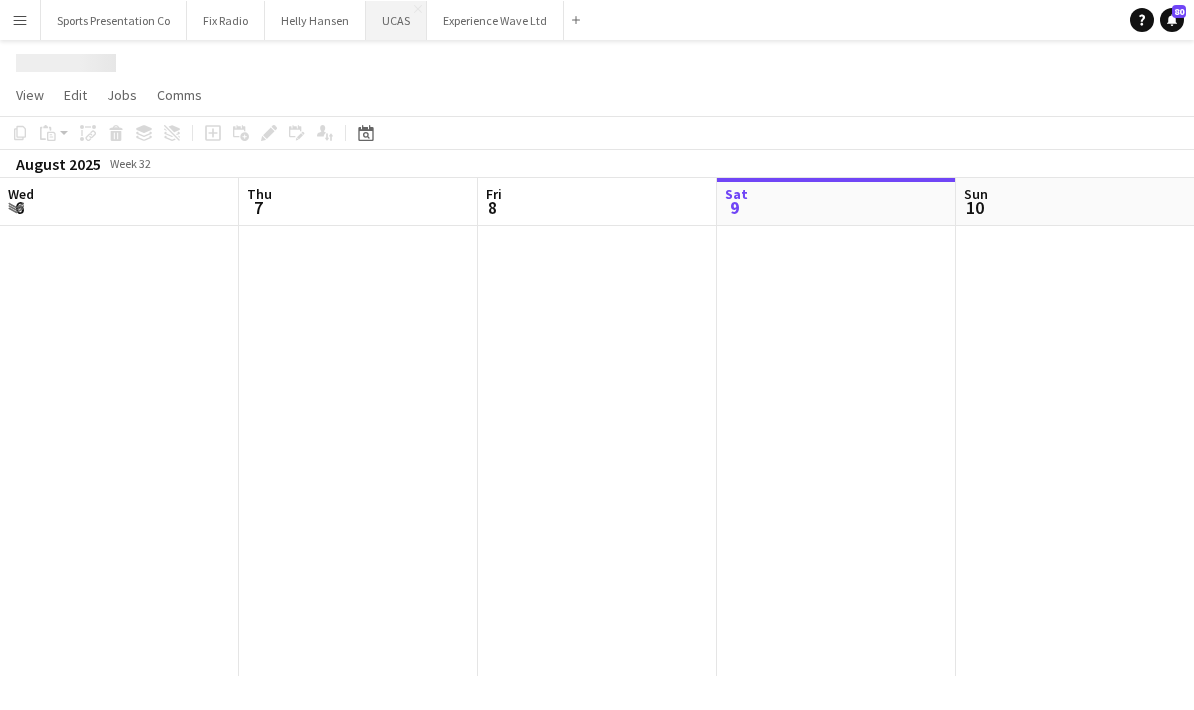 scroll, scrollTop: 0, scrollLeft: 0, axis: both 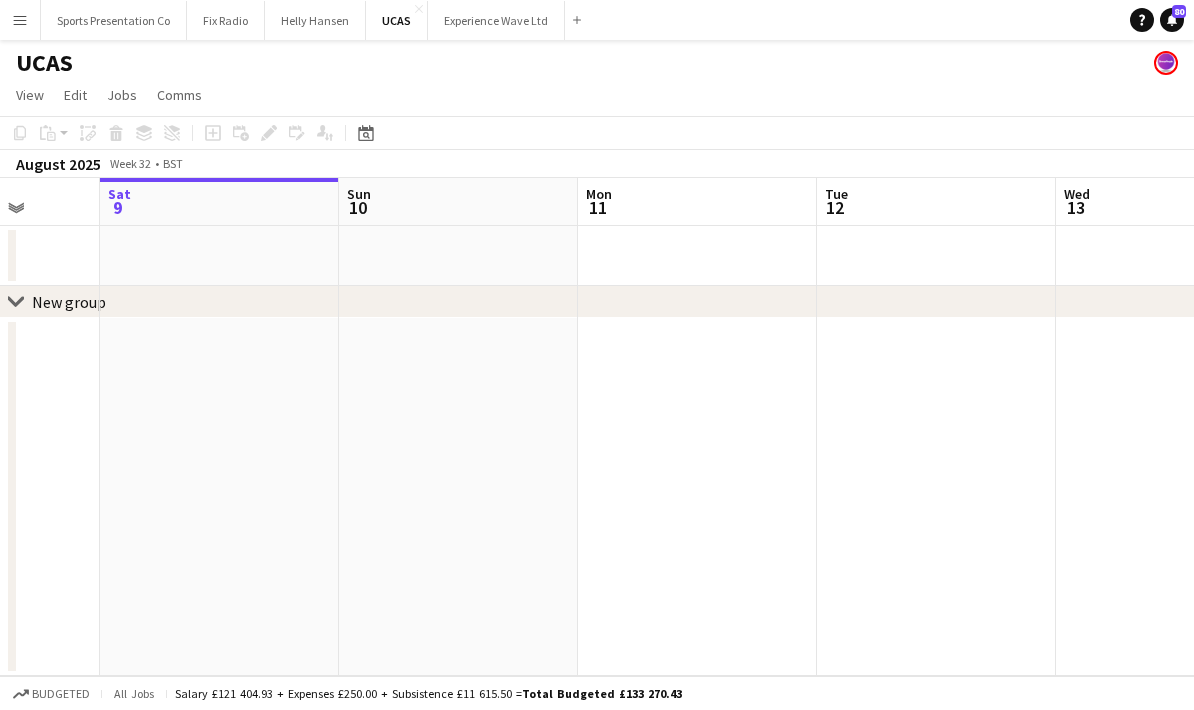 drag, startPoint x: 747, startPoint y: 258, endPoint x: 779, endPoint y: 238, distance: 37.735924 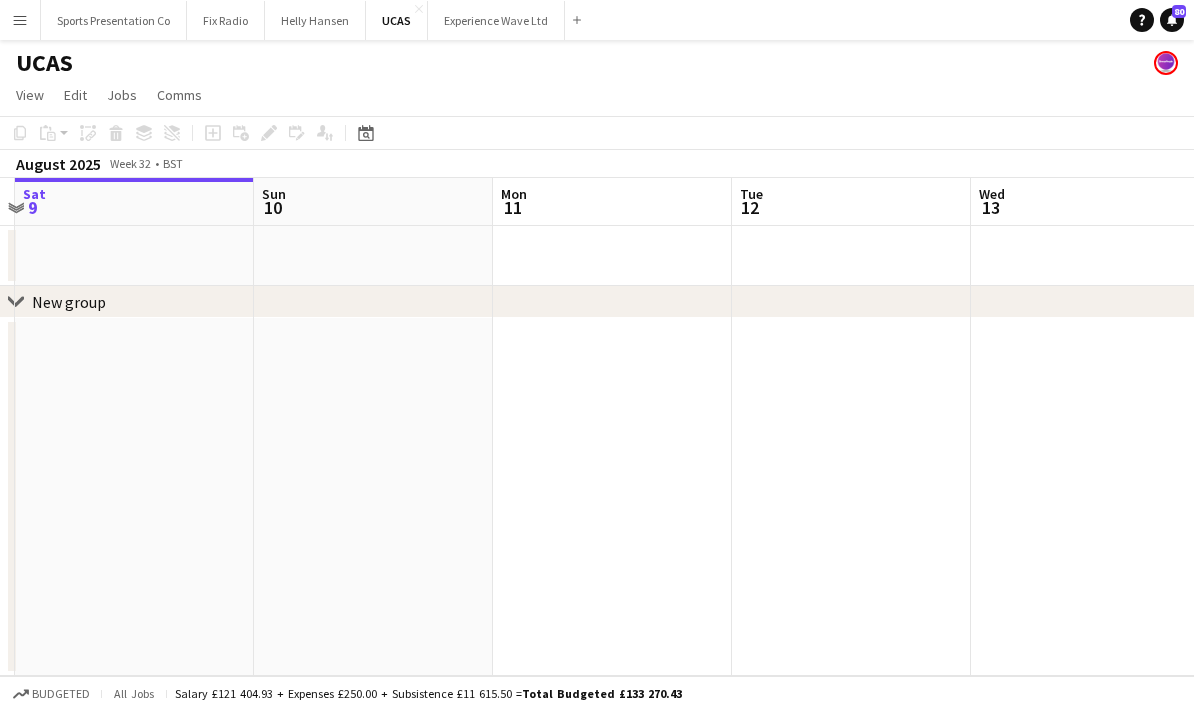 drag, startPoint x: 757, startPoint y: 238, endPoint x: 685, endPoint y: 248, distance: 72.691124 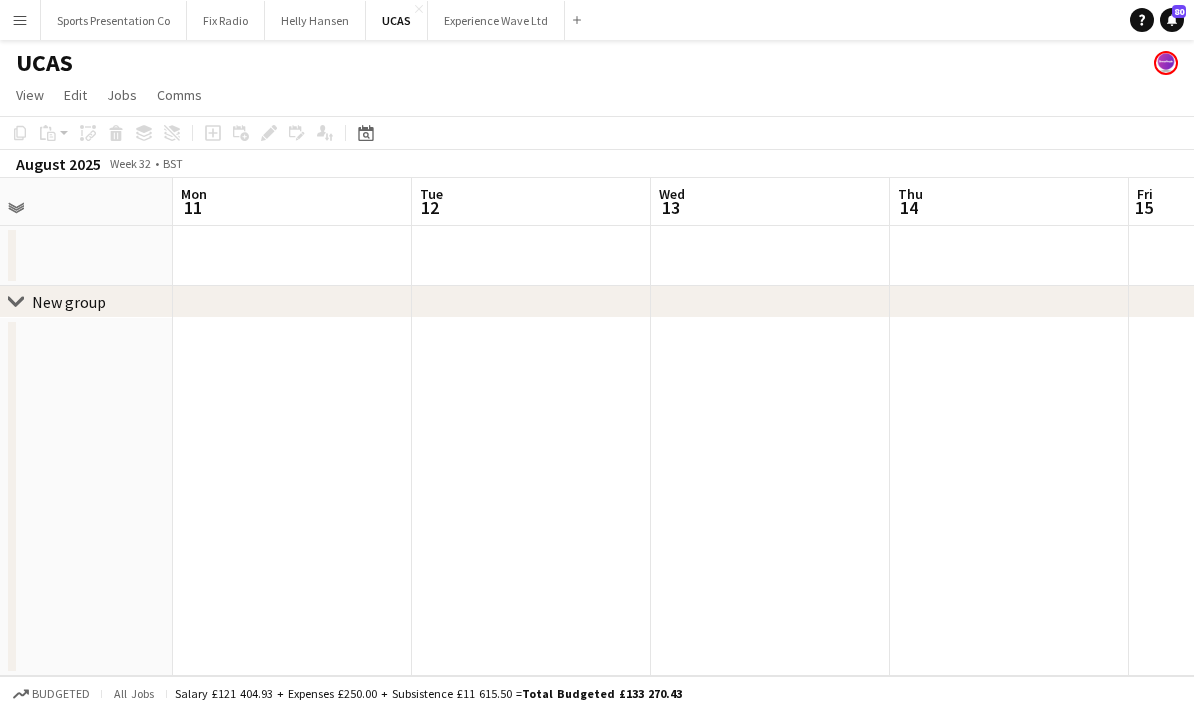 drag, startPoint x: 548, startPoint y: 257, endPoint x: 794, endPoint y: 238, distance: 246.73265 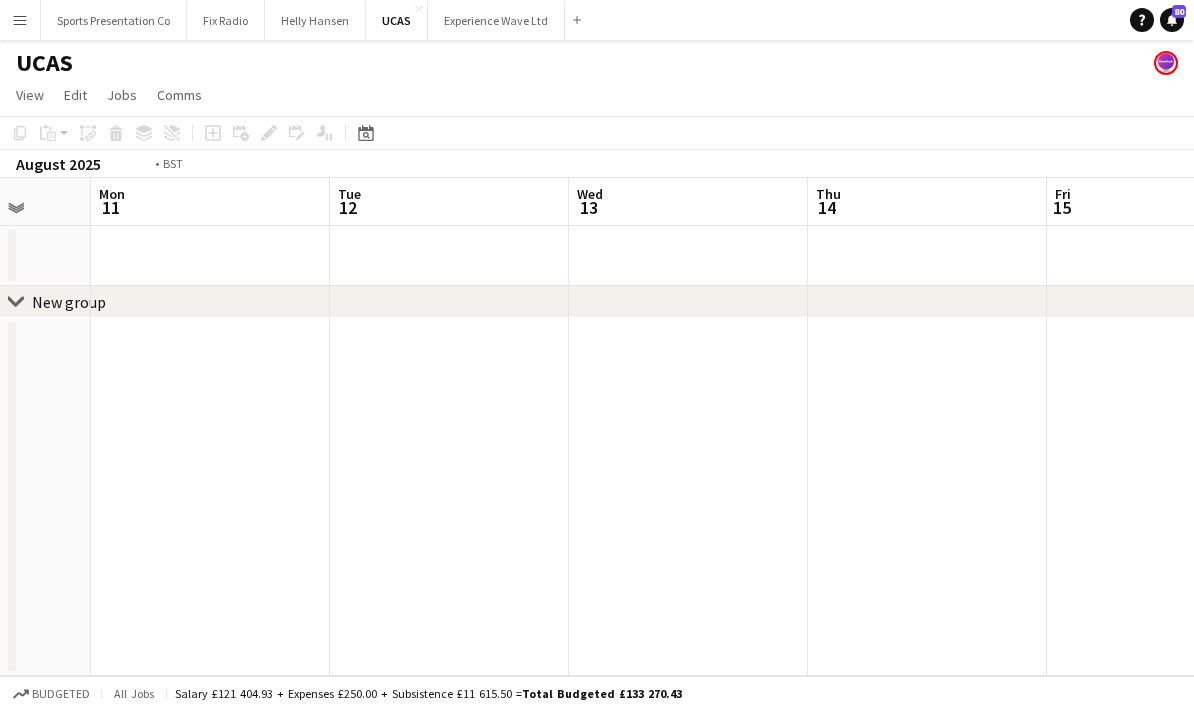 drag, startPoint x: 723, startPoint y: 243, endPoint x: 573, endPoint y: 270, distance: 152.41063 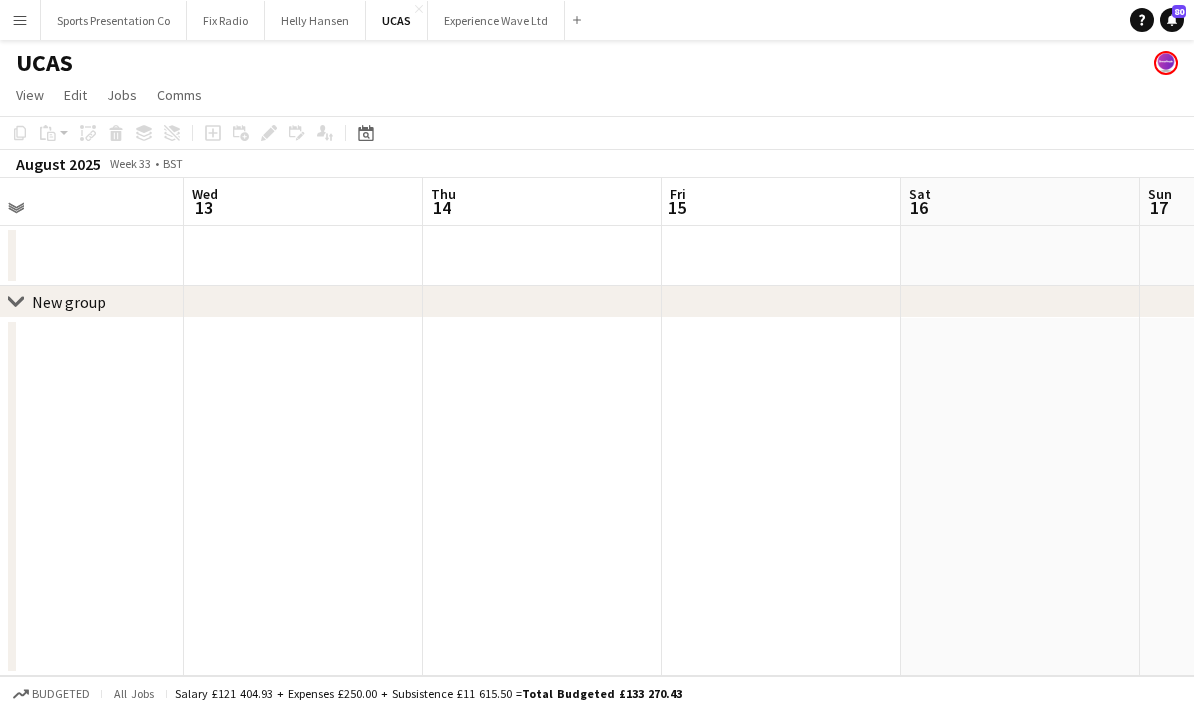 drag, startPoint x: 652, startPoint y: 272, endPoint x: 823, endPoint y: 240, distance: 173.96838 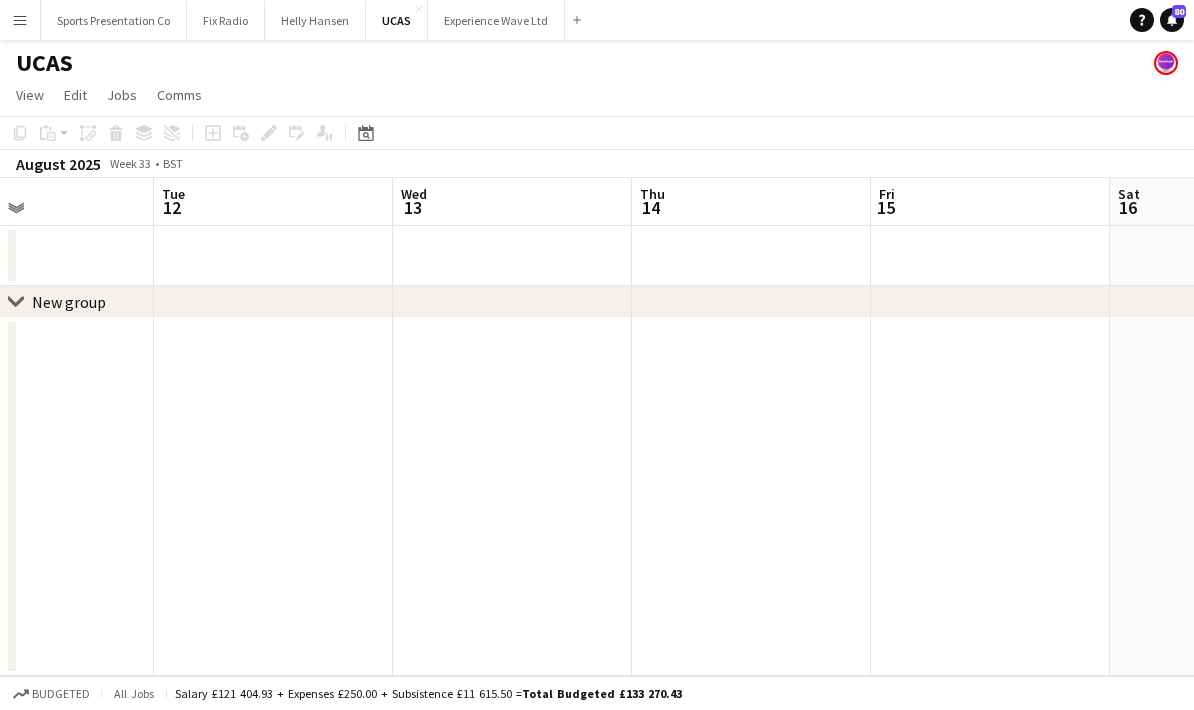 drag, startPoint x: 684, startPoint y: 241, endPoint x: 569, endPoint y: 253, distance: 115.62439 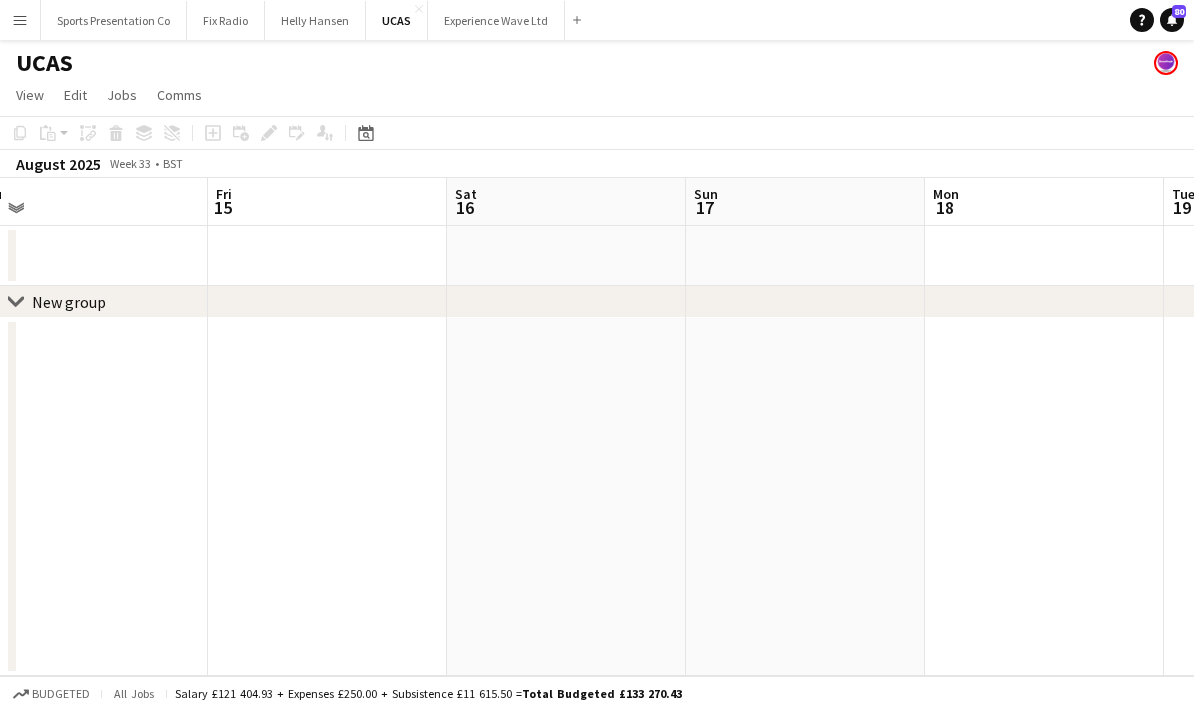 drag, startPoint x: 775, startPoint y: 254, endPoint x: 843, endPoint y: 254, distance: 68 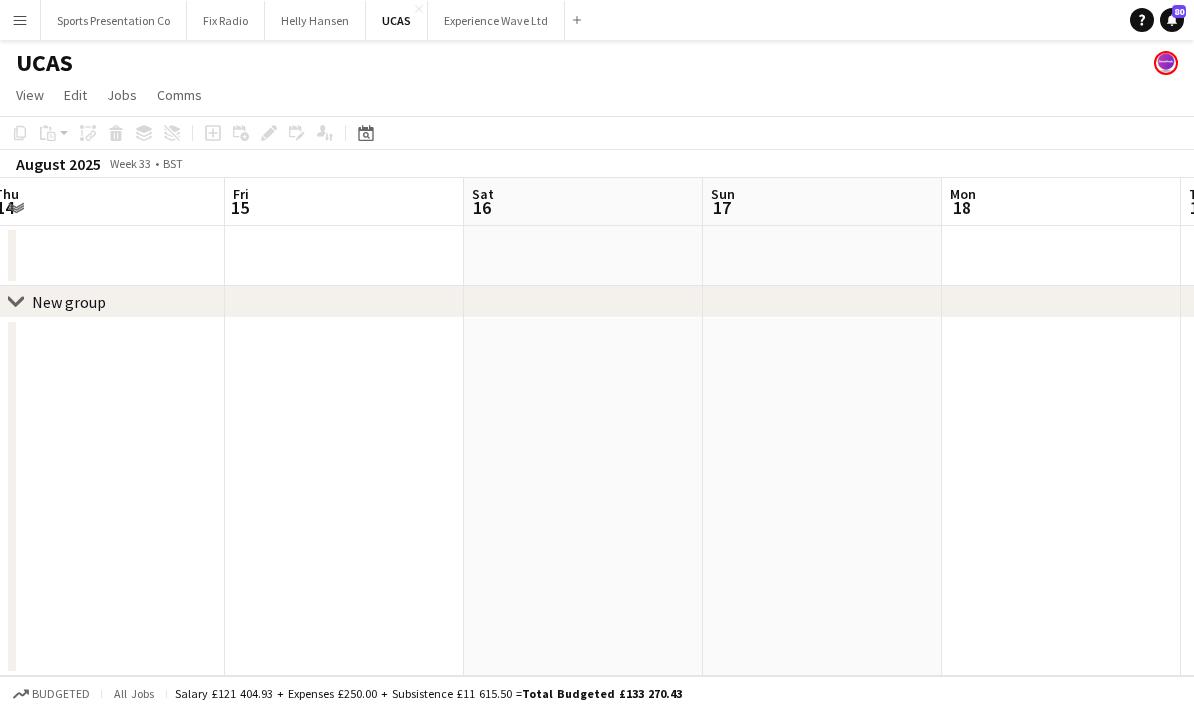 drag, startPoint x: 846, startPoint y: 256, endPoint x: 657, endPoint y: 254, distance: 189.01057 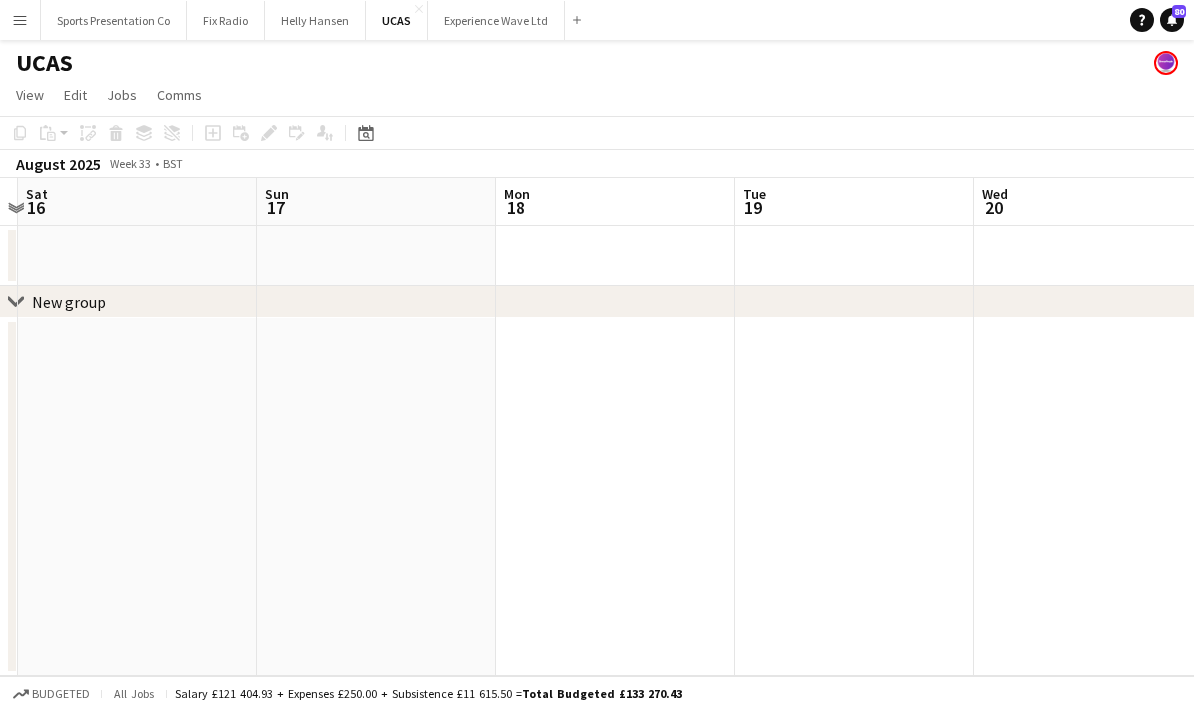drag, startPoint x: 767, startPoint y: 244, endPoint x: 751, endPoint y: 239, distance: 16.763054 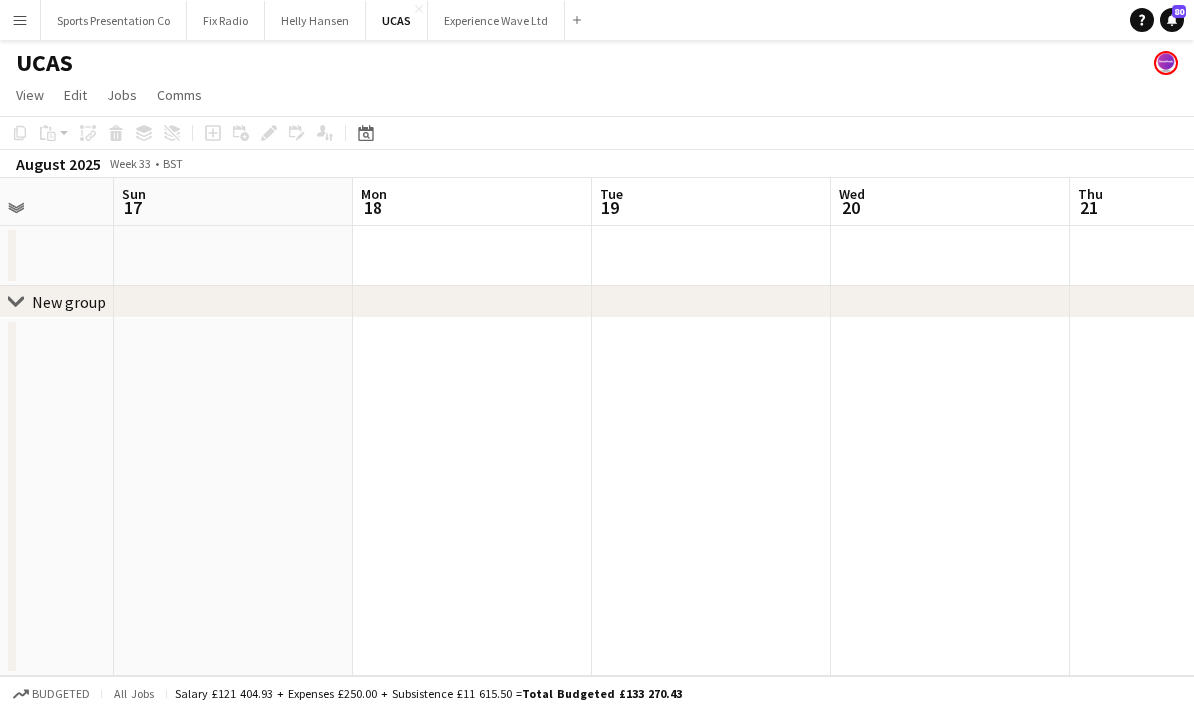 drag, startPoint x: 800, startPoint y: 244, endPoint x: 725, endPoint y: 241, distance: 75.059975 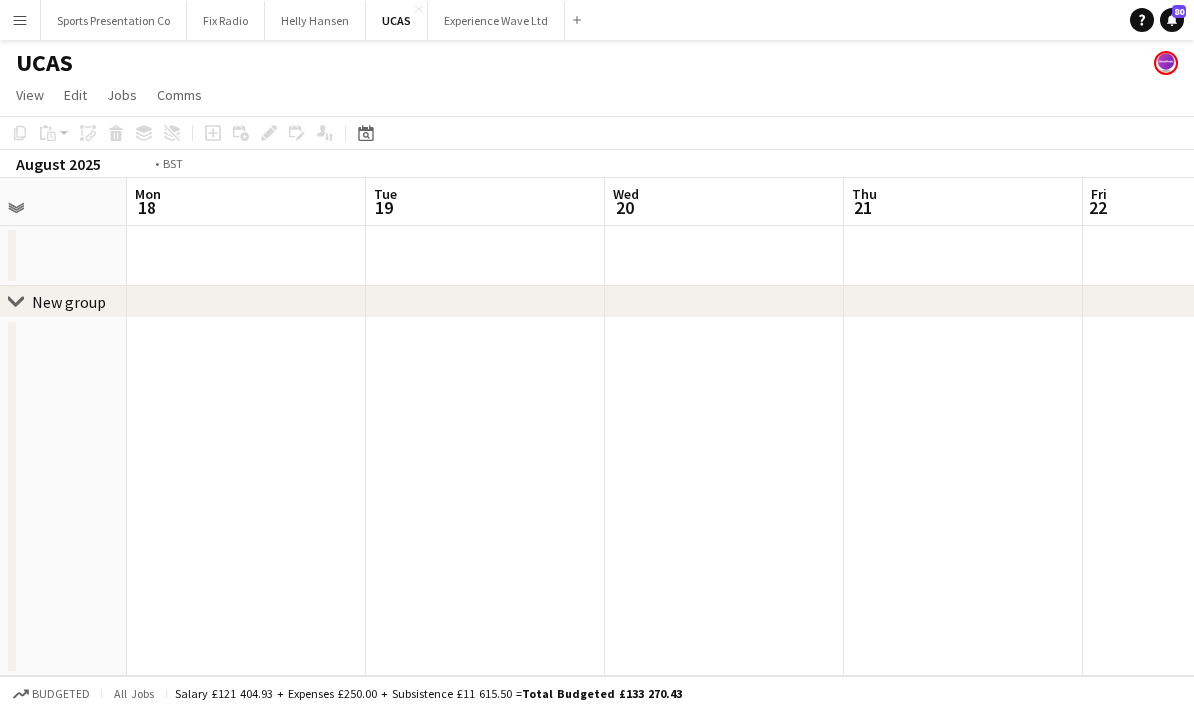 drag, startPoint x: 821, startPoint y: 245, endPoint x: 593, endPoint y: 243, distance: 228.00877 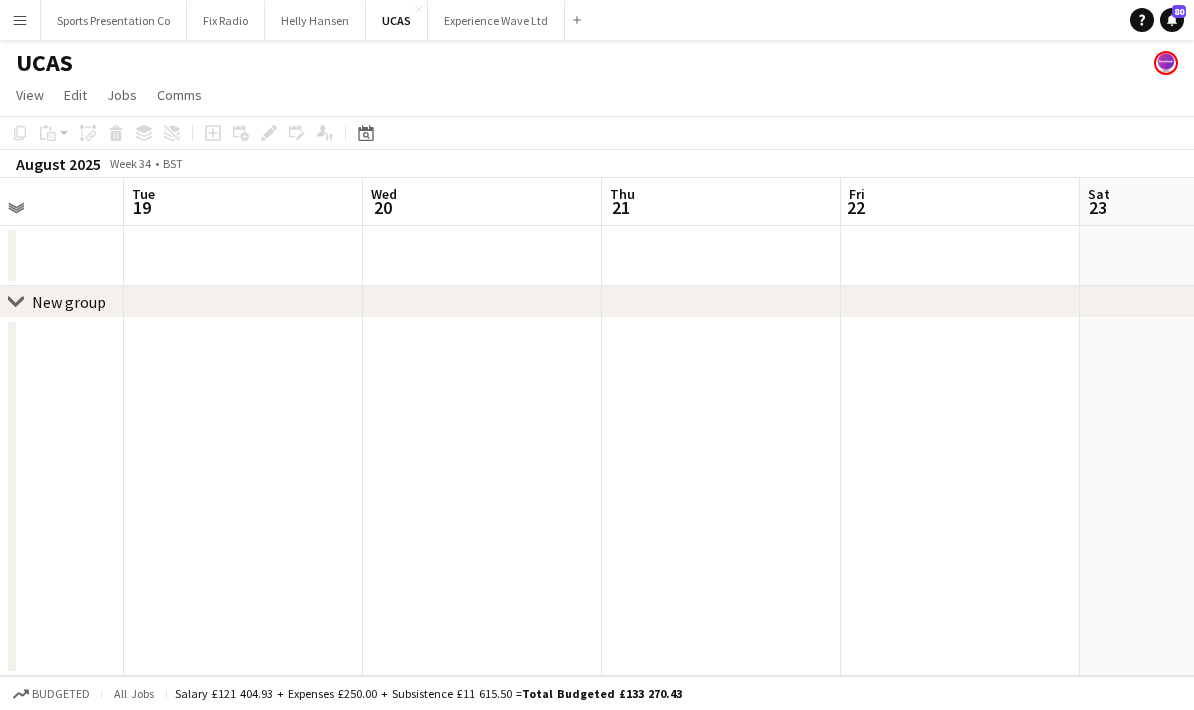 drag, startPoint x: 751, startPoint y: 253, endPoint x: 633, endPoint y: 254, distance: 118.004234 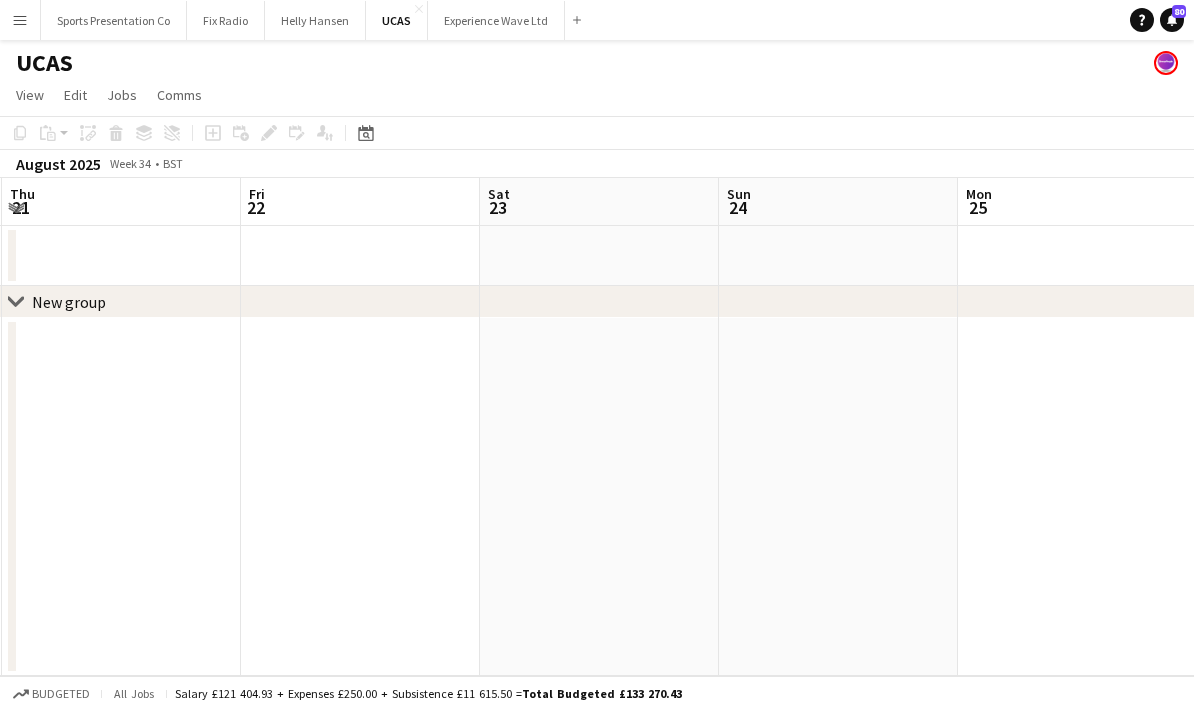 drag, startPoint x: 820, startPoint y: 257, endPoint x: 679, endPoint y: 237, distance: 142.41138 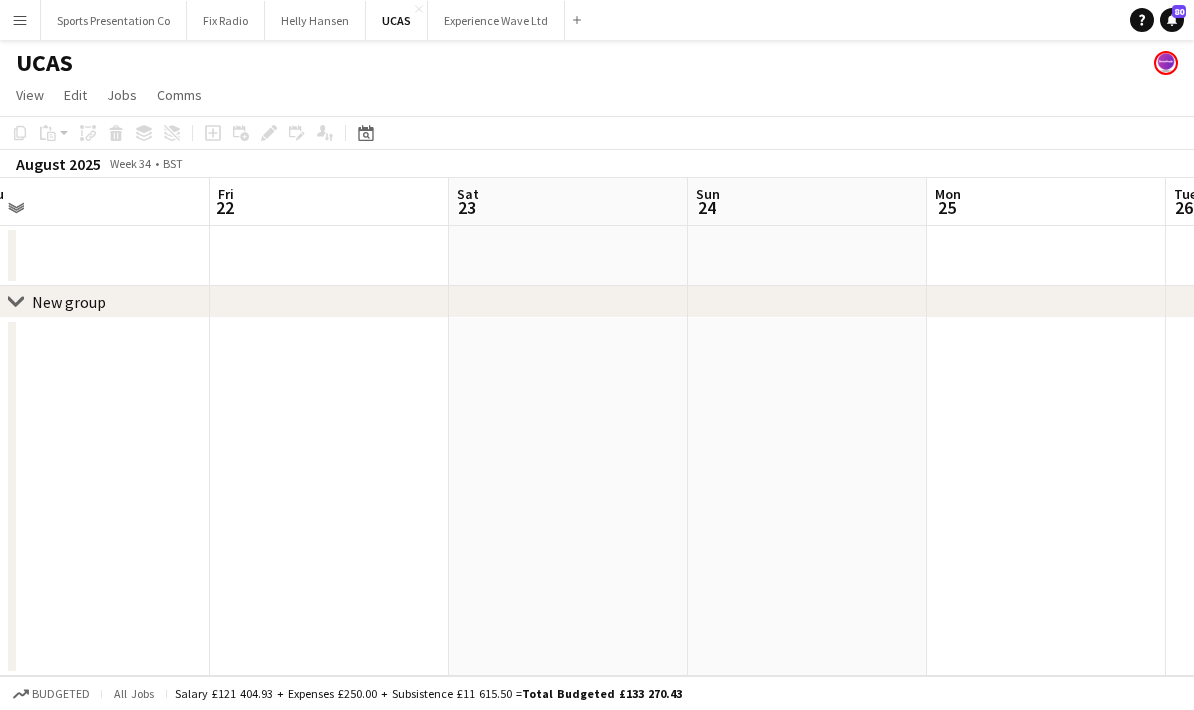 drag, startPoint x: 754, startPoint y: 247, endPoint x: 445, endPoint y: 251, distance: 309.02588 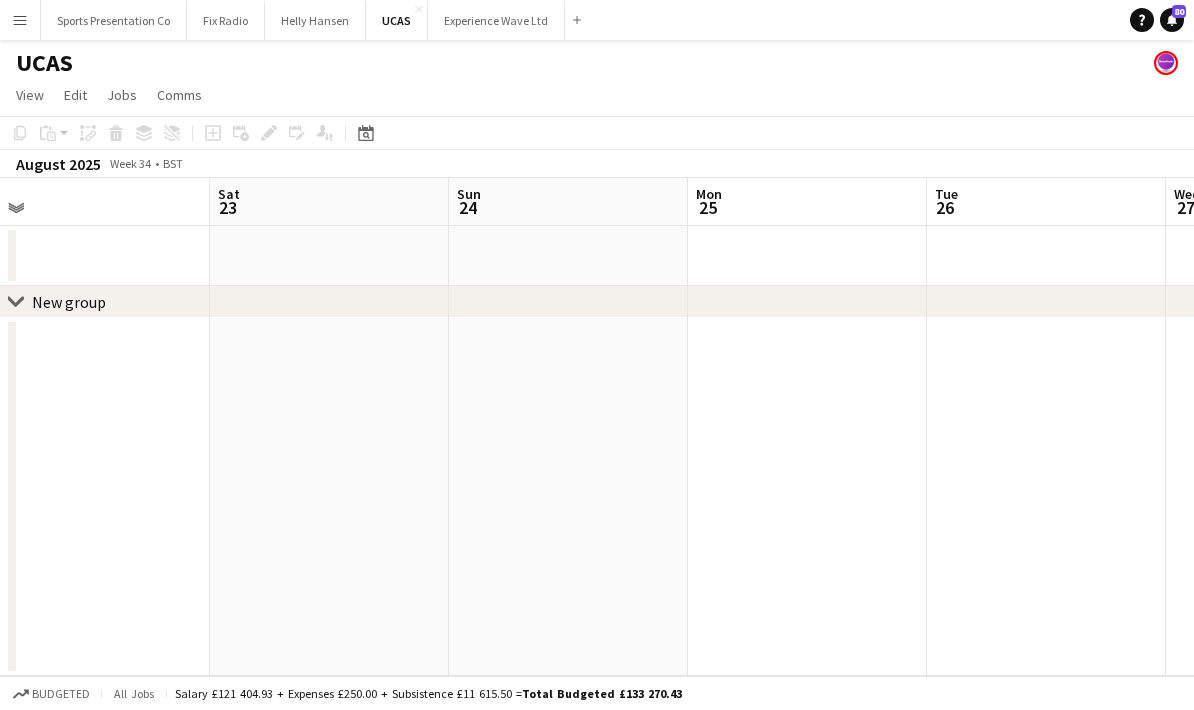 scroll, scrollTop: 0, scrollLeft: 660, axis: horizontal 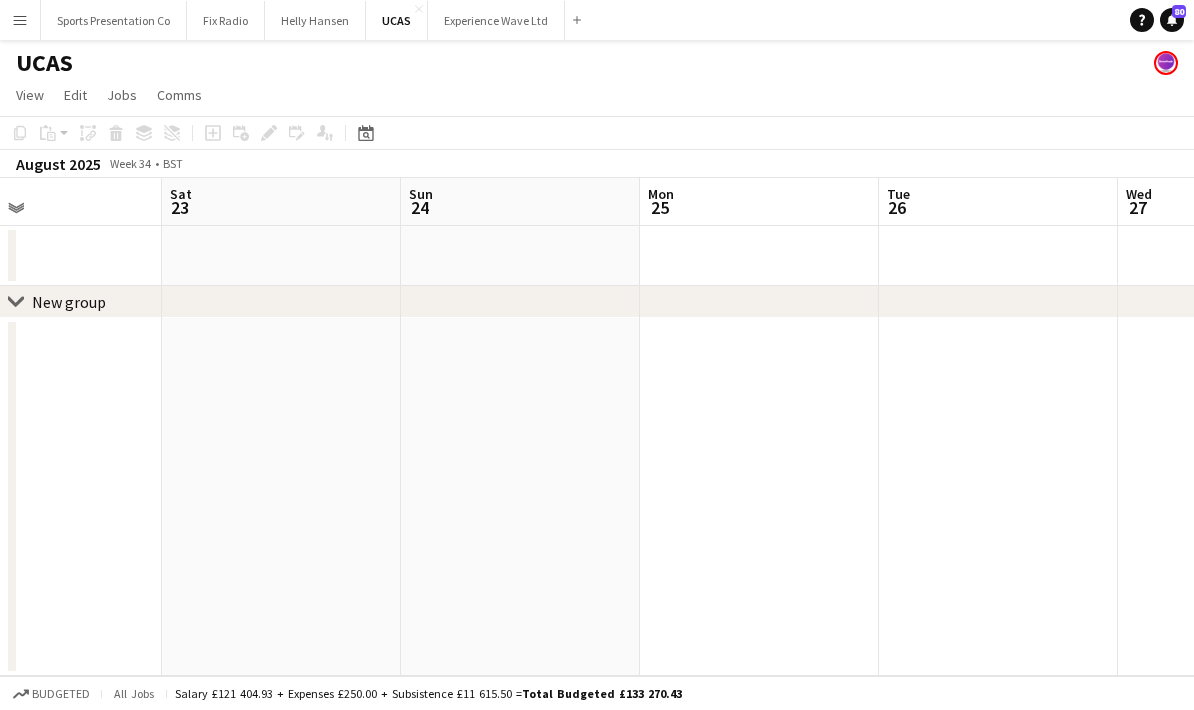drag, startPoint x: 887, startPoint y: 248, endPoint x: 659, endPoint y: 287, distance: 231.31148 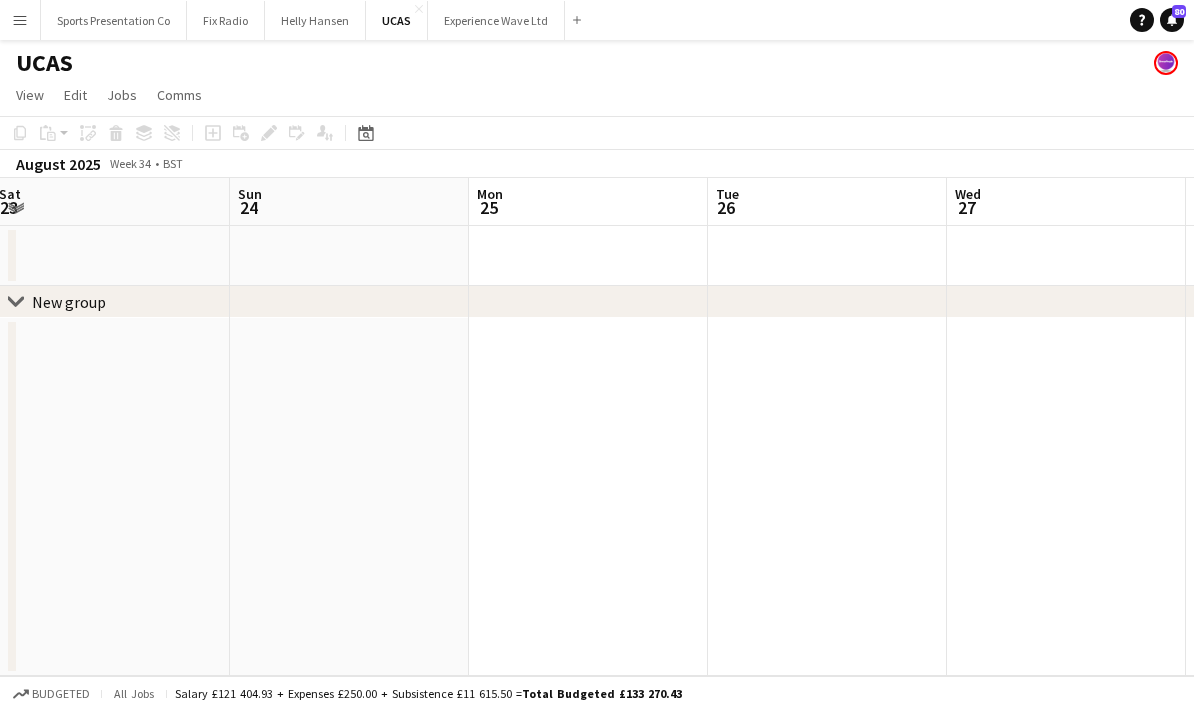 drag, startPoint x: 536, startPoint y: 286, endPoint x: 660, endPoint y: 280, distance: 124.14507 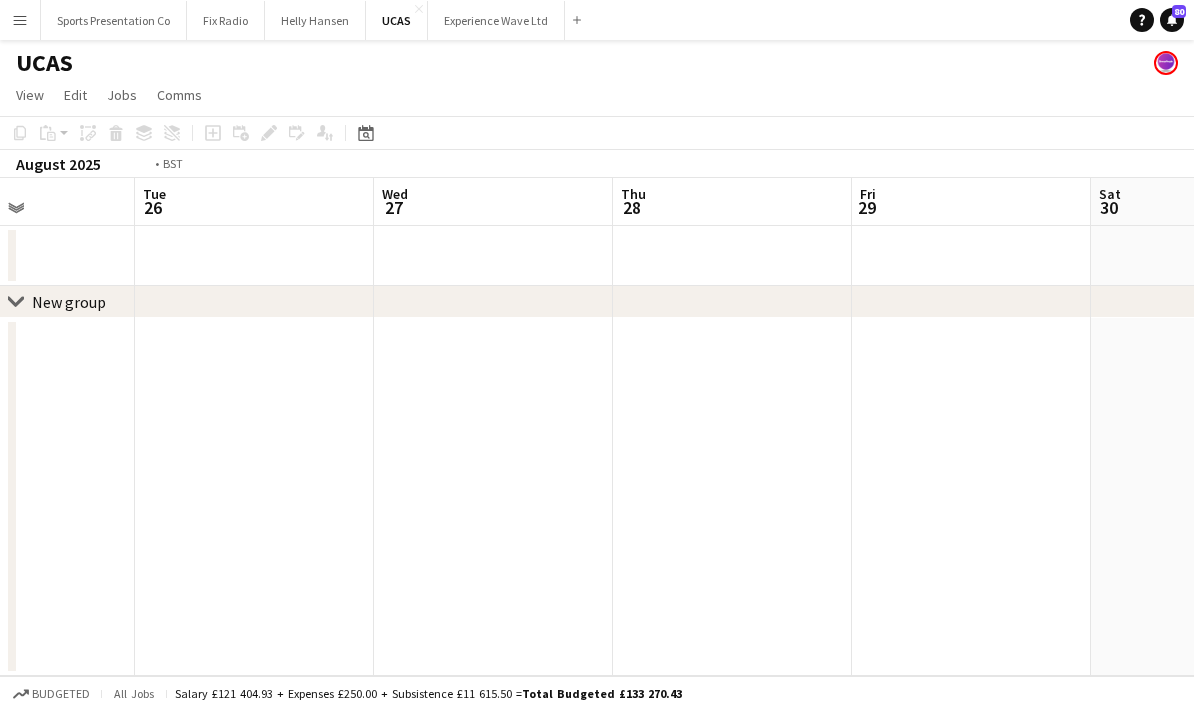 drag, startPoint x: 546, startPoint y: 268, endPoint x: 548, endPoint y: 246, distance: 22.090721 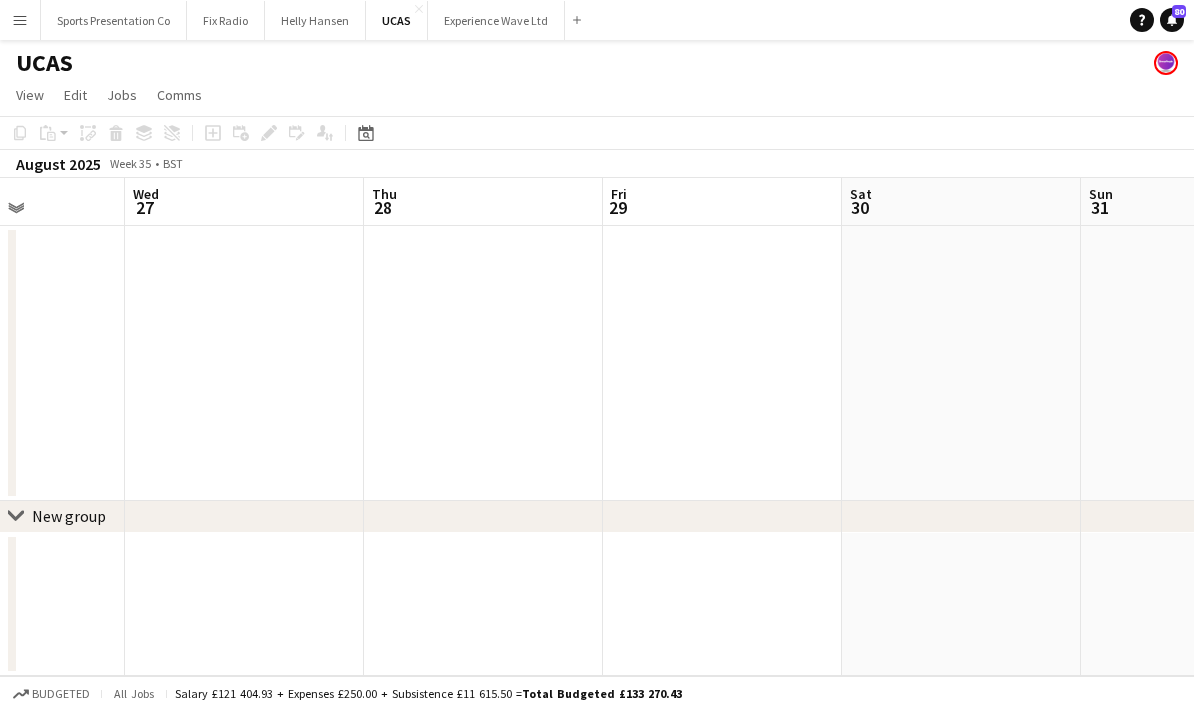 drag, startPoint x: 485, startPoint y: 254, endPoint x: 581, endPoint y: 275, distance: 98.270035 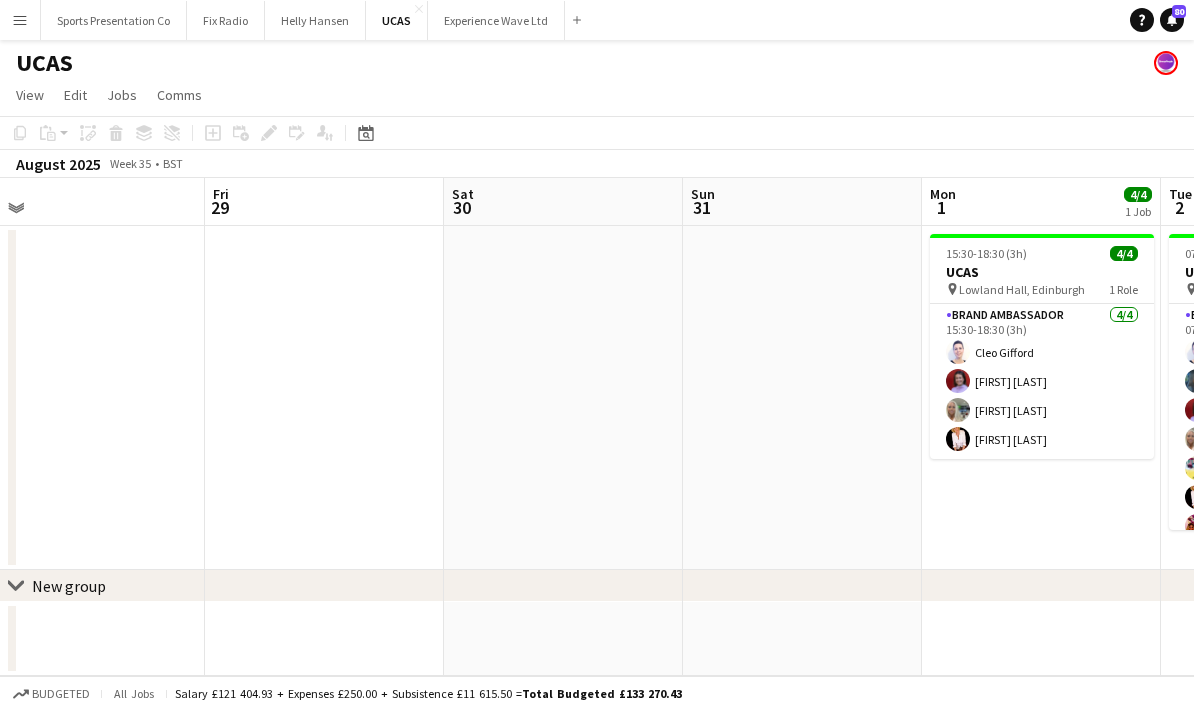 drag, startPoint x: 420, startPoint y: 297, endPoint x: 386, endPoint y: 299, distance: 34.058773 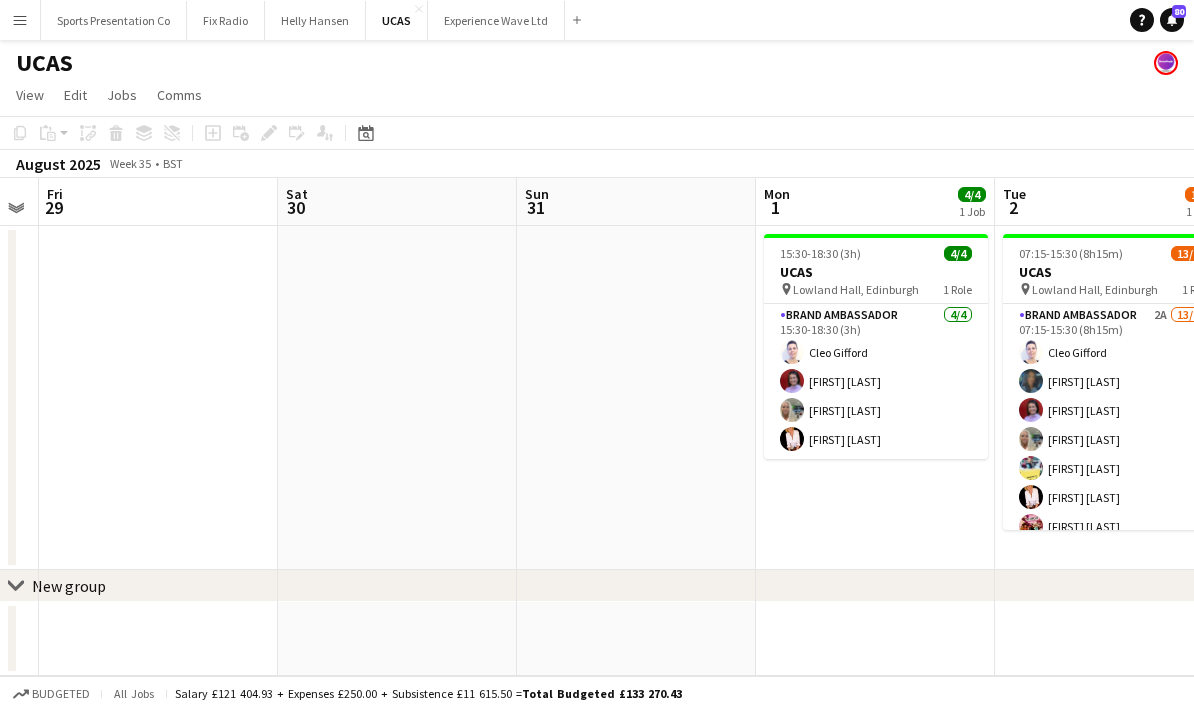 drag, startPoint x: 642, startPoint y: 302, endPoint x: 492, endPoint y: 307, distance: 150.08331 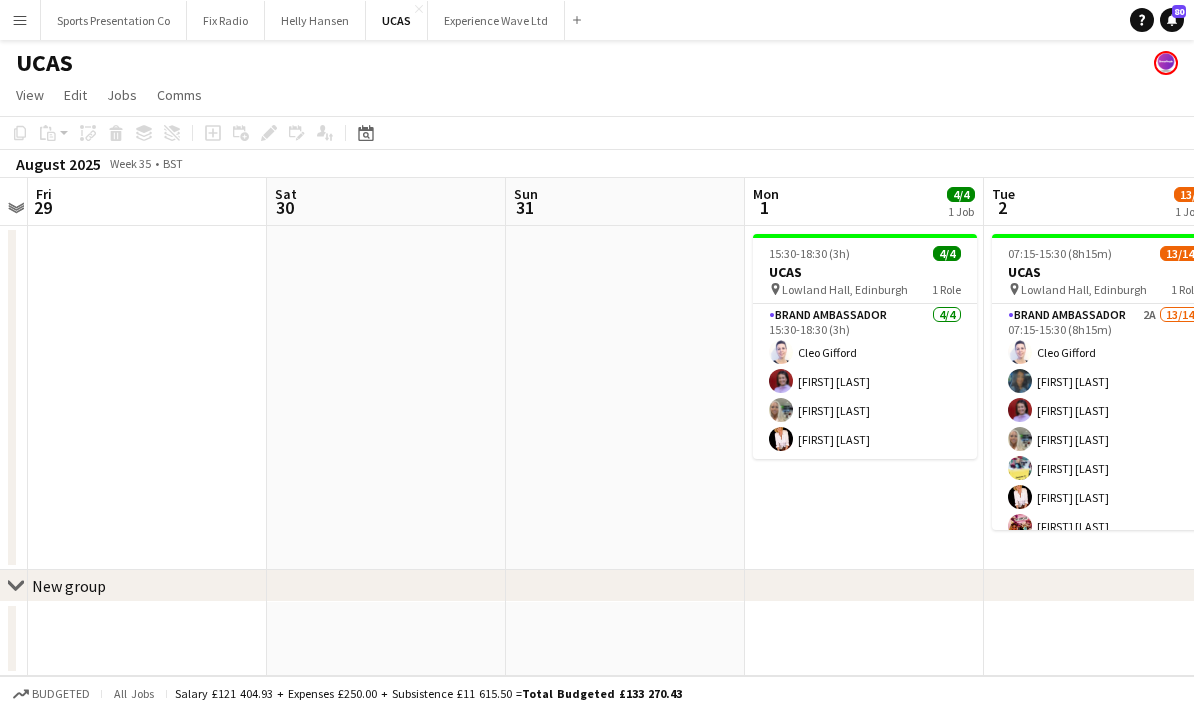 drag, startPoint x: 493, startPoint y: 342, endPoint x: 263, endPoint y: 343, distance: 230.00217 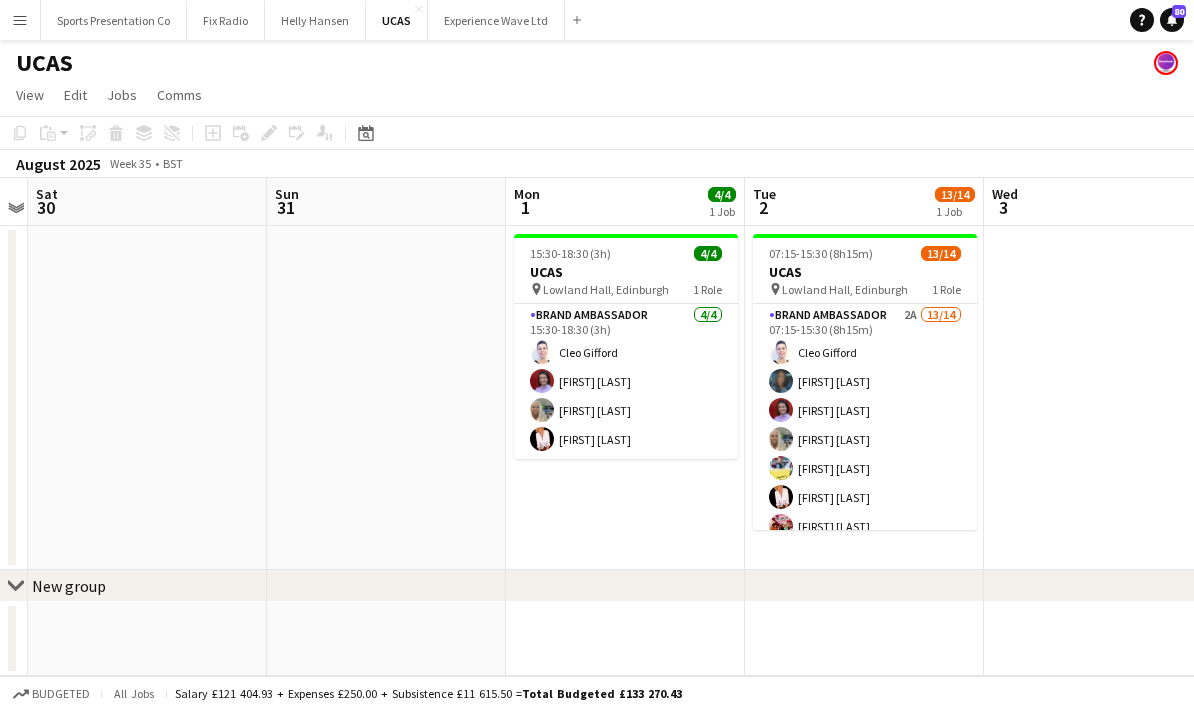 scroll, scrollTop: 0, scrollLeft: 733, axis: horizontal 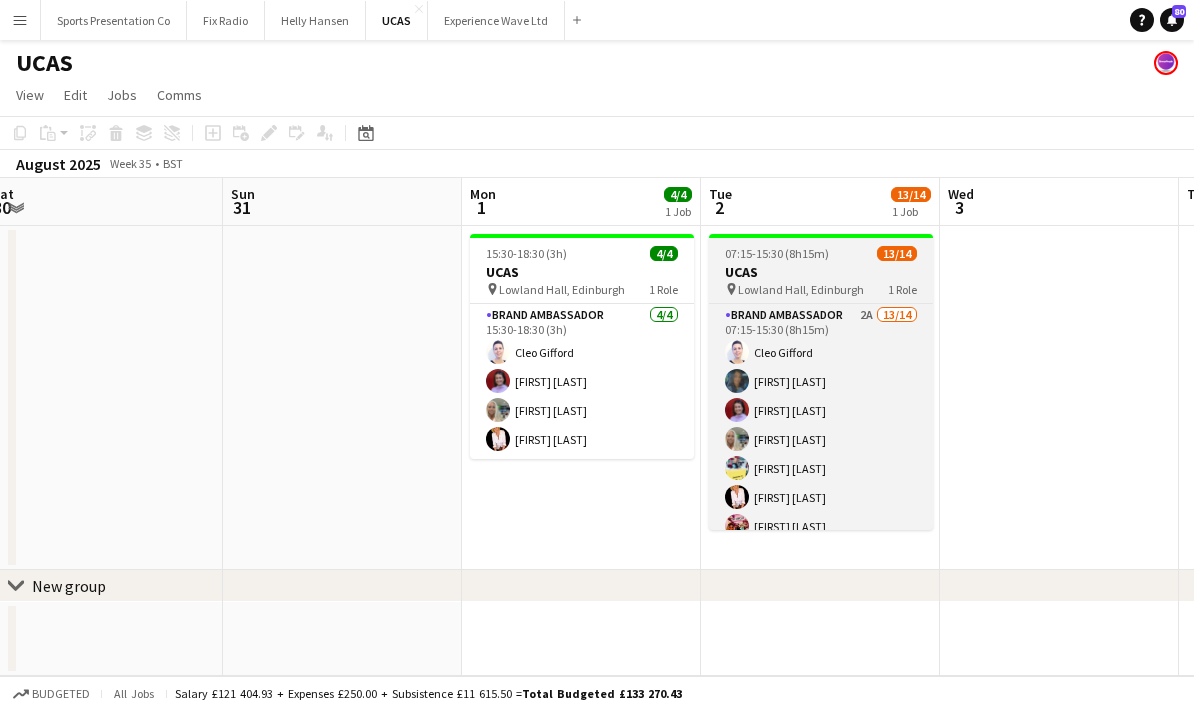 click on "UCAS" at bounding box center [821, 272] 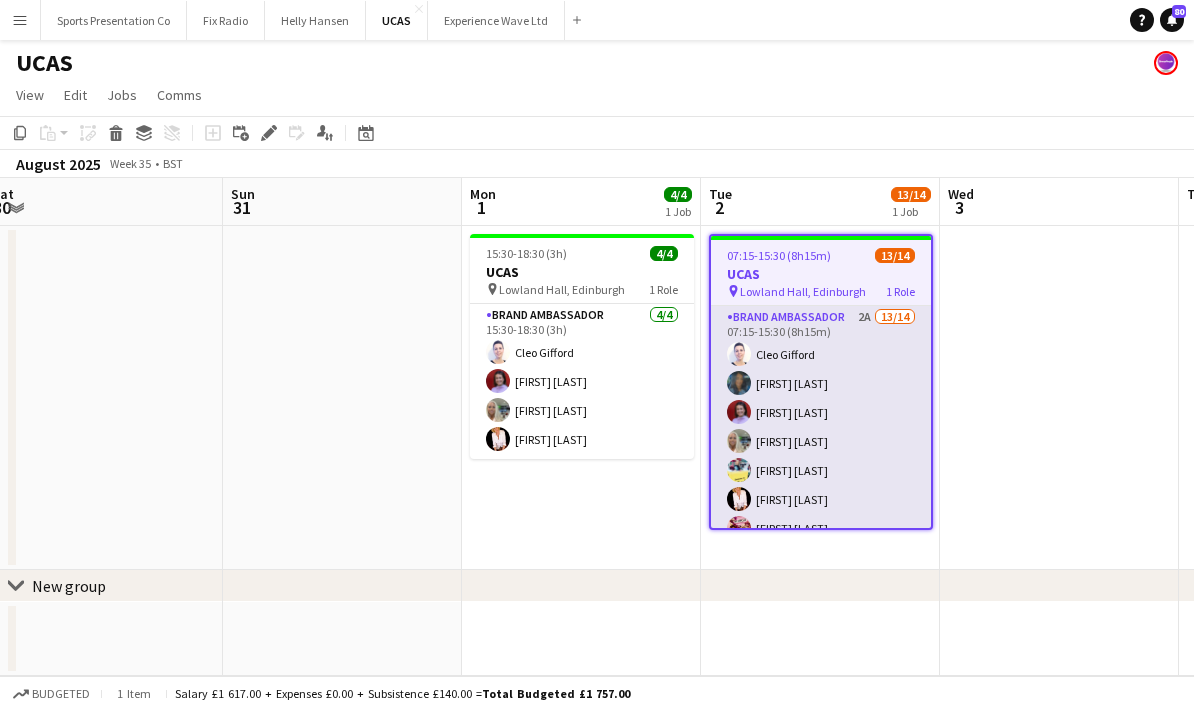 click on "Brand Ambassador   2A   13/14   07:15-15:30 (8h15m)
Cleo Gifford Mehreen Parvez Rachel Adshead-Grant Sharonne Kelly Yvonne Smith Inger Stevenson Adriana Cvandova Aaliyah Learmonth Mia Dunphy Rehman Rana Cheri Cunningham Amna Basra YVONNE CAMPBELL
single-neutral-actions" at bounding box center [821, 528] 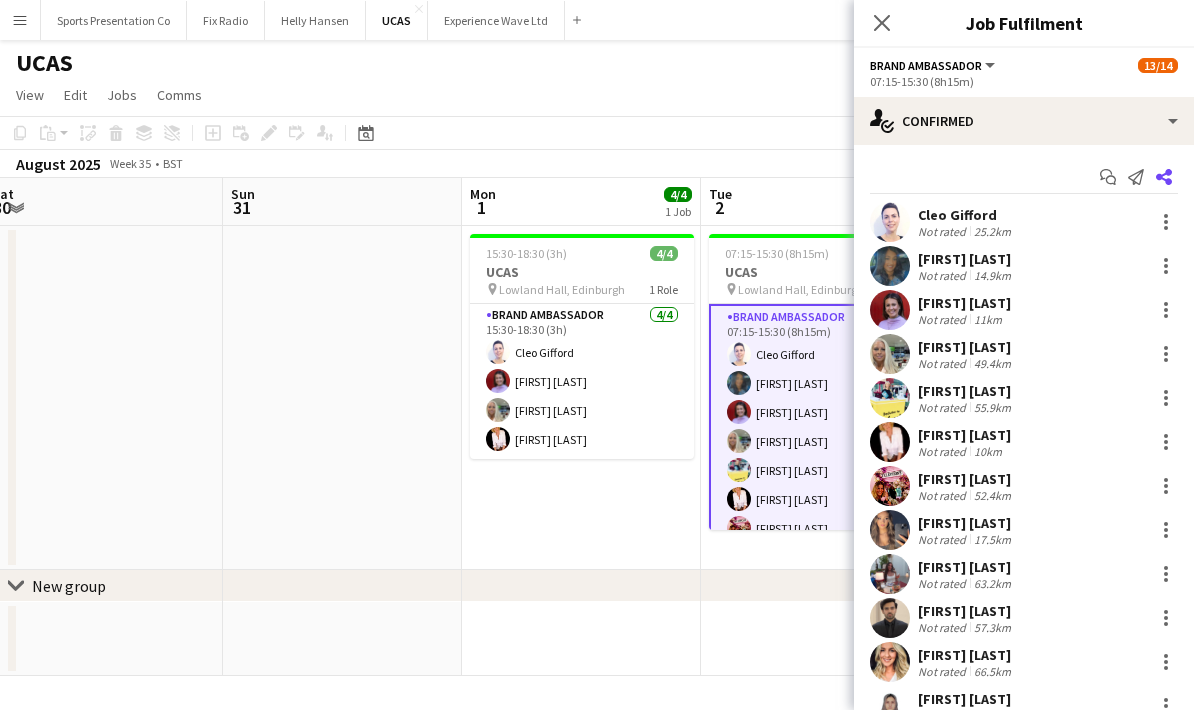 click on "Share" at bounding box center [1164, 177] 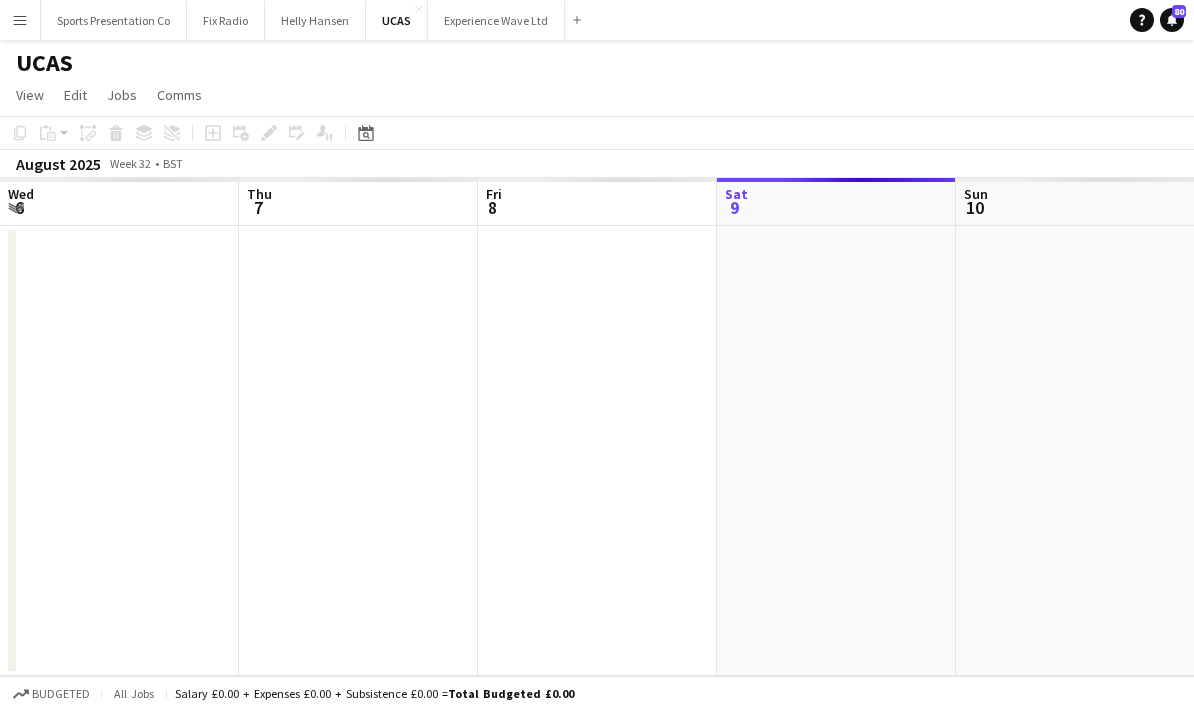 scroll, scrollTop: 0, scrollLeft: 478, axis: horizontal 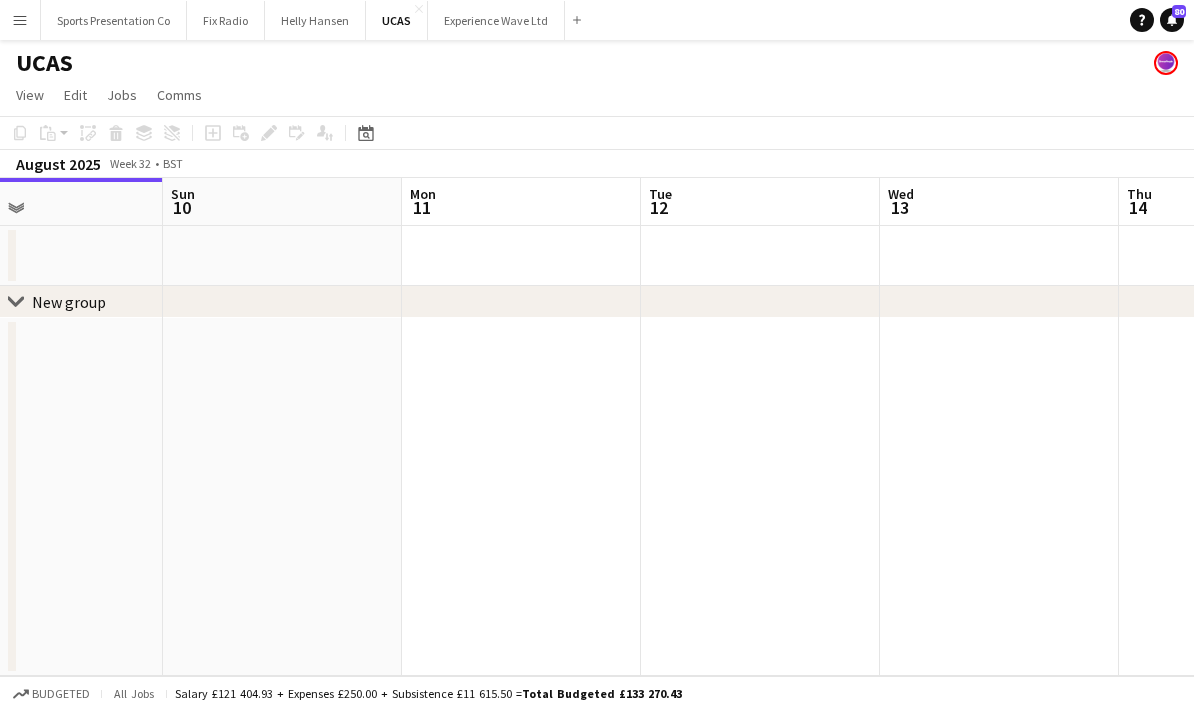 drag, startPoint x: 857, startPoint y: 393, endPoint x: 375, endPoint y: 414, distance: 482.45724 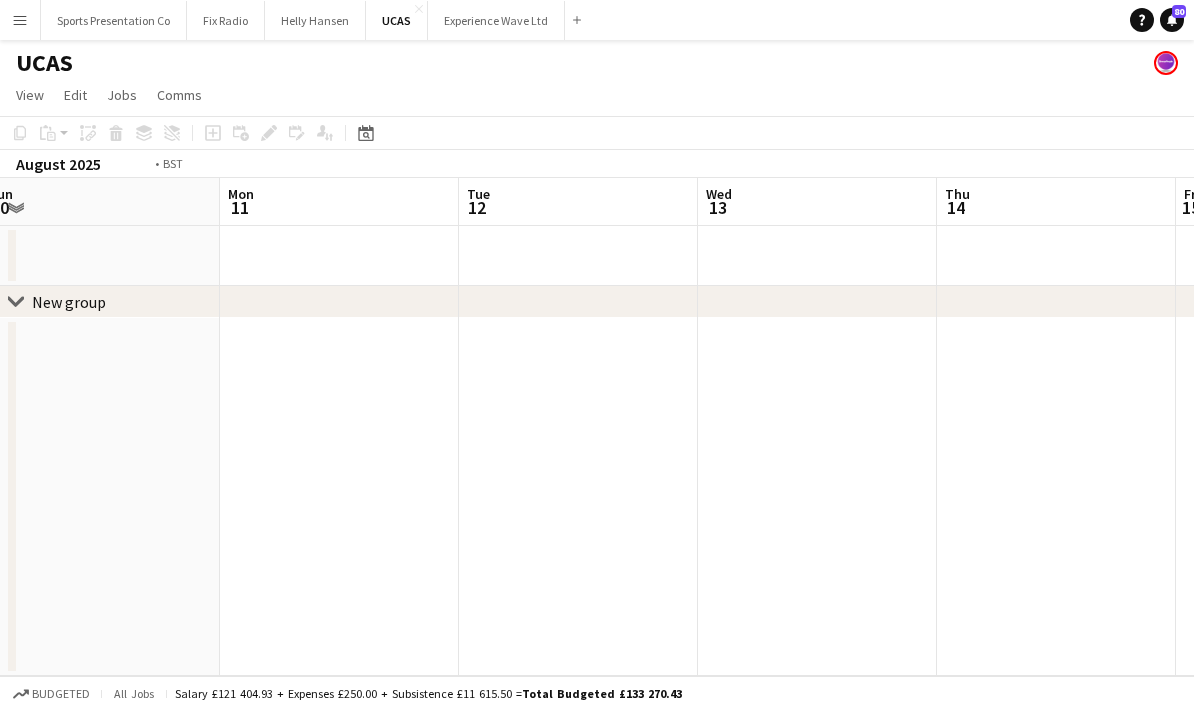 drag, startPoint x: 971, startPoint y: 332, endPoint x: 525, endPoint y: 365, distance: 447.21918 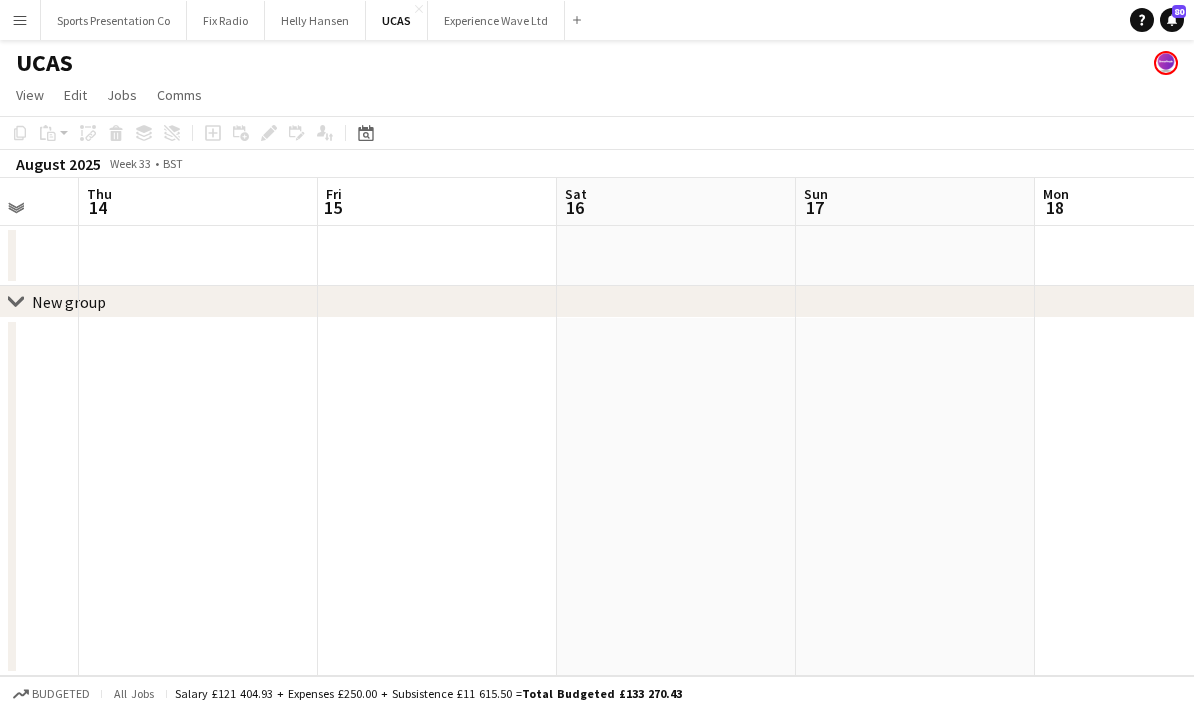 drag, startPoint x: 663, startPoint y: 422, endPoint x: 550, endPoint y: 436, distance: 113.86395 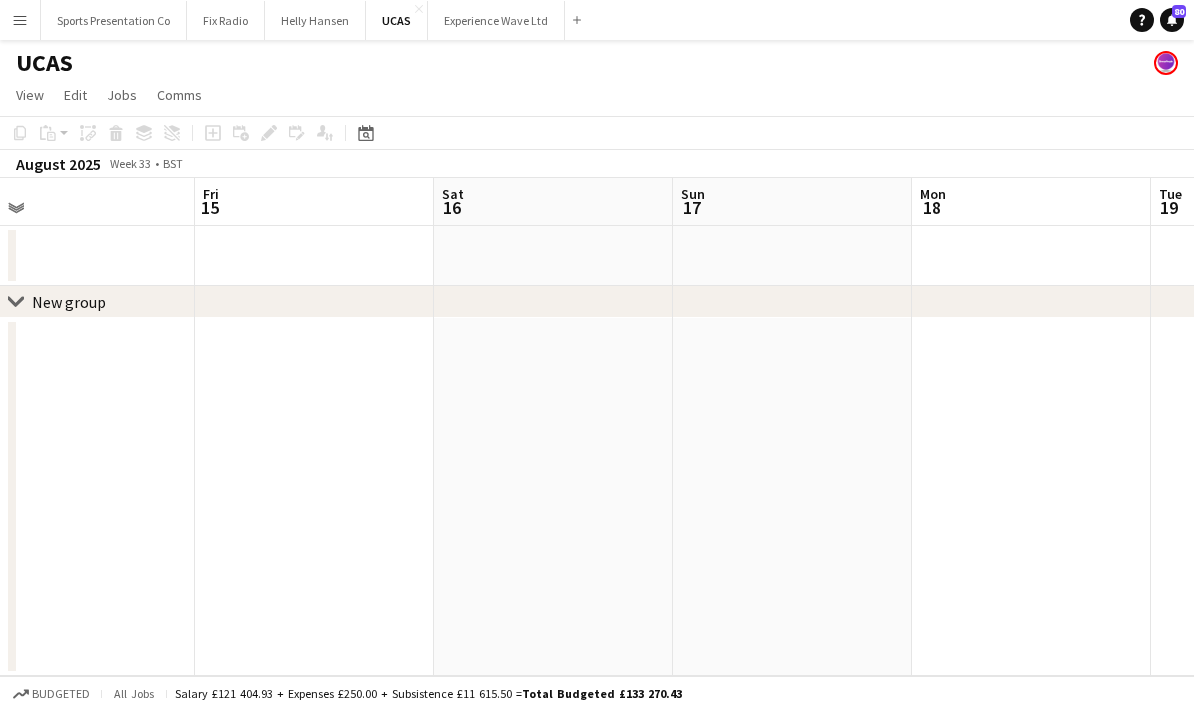 drag, startPoint x: 652, startPoint y: 455, endPoint x: 489, endPoint y: 450, distance: 163.07668 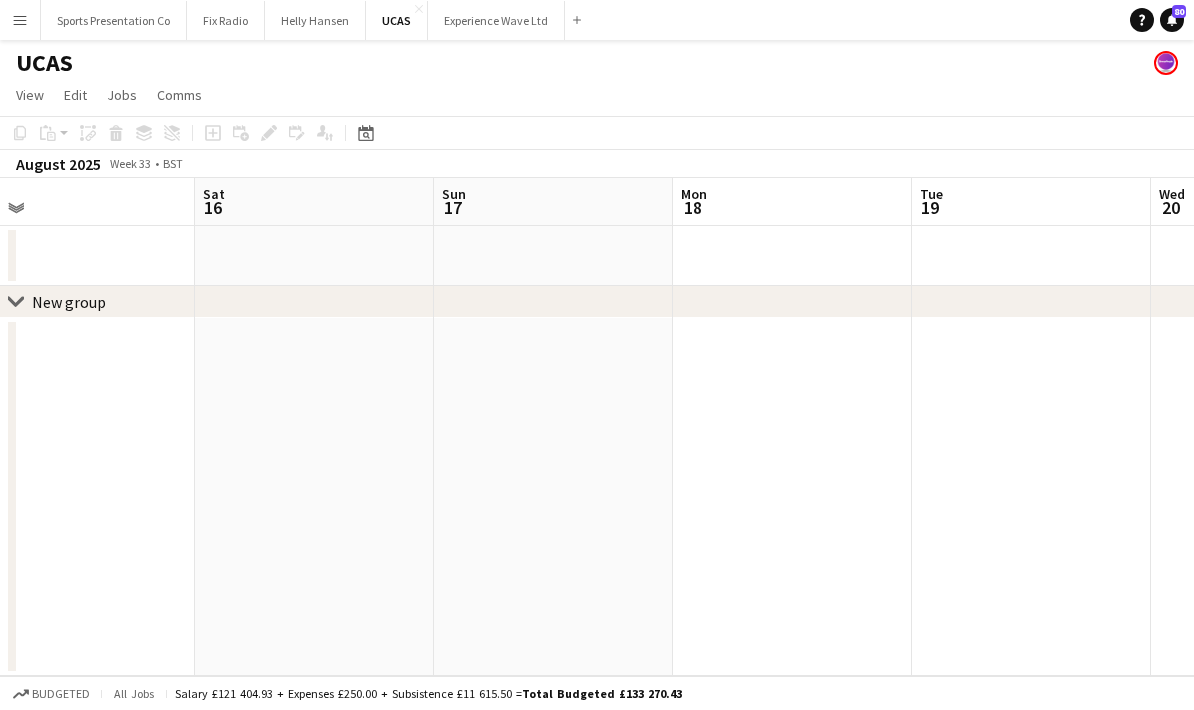 scroll, scrollTop: 0, scrollLeft: 778, axis: horizontal 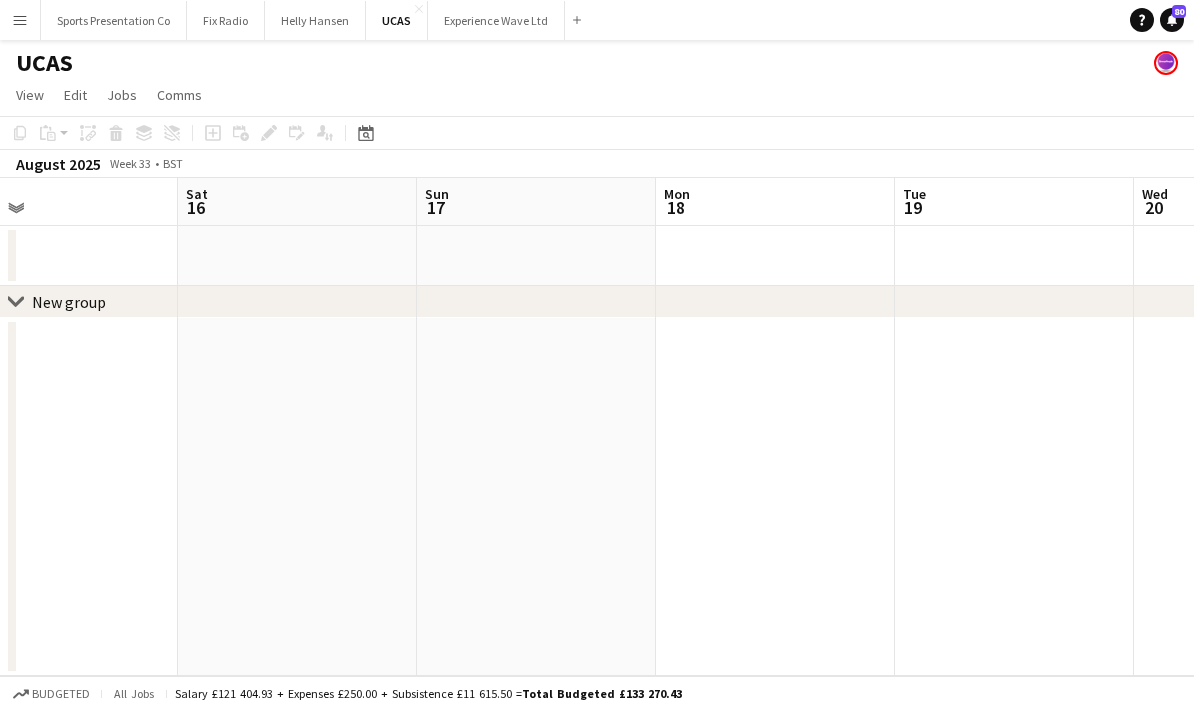 click at bounding box center (1014, 497) 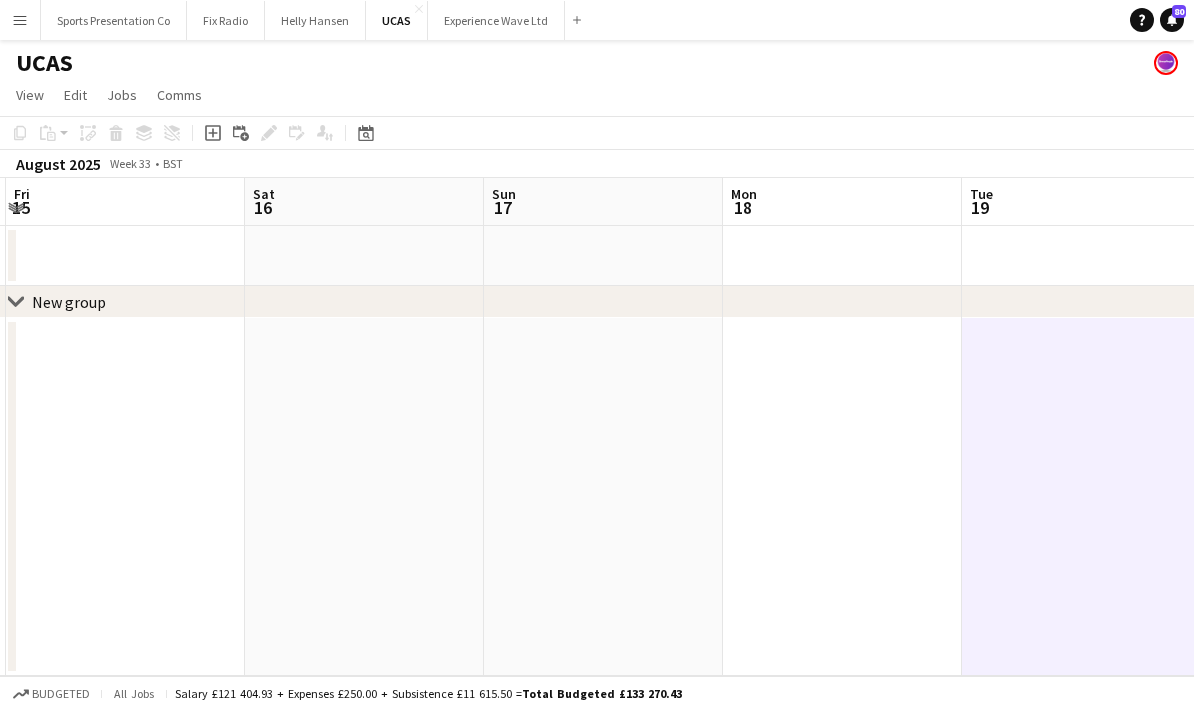 drag, startPoint x: 981, startPoint y: 448, endPoint x: 586, endPoint y: 420, distance: 395.99115 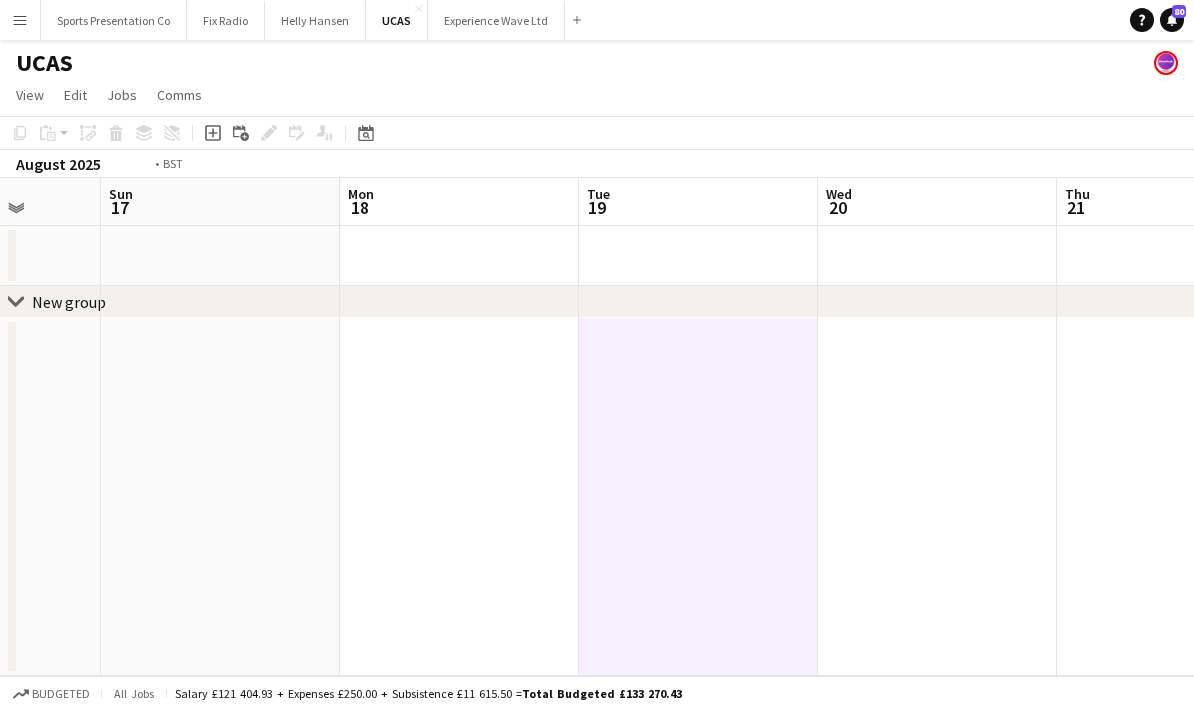 drag, startPoint x: 909, startPoint y: 450, endPoint x: 626, endPoint y: 412, distance: 285.53983 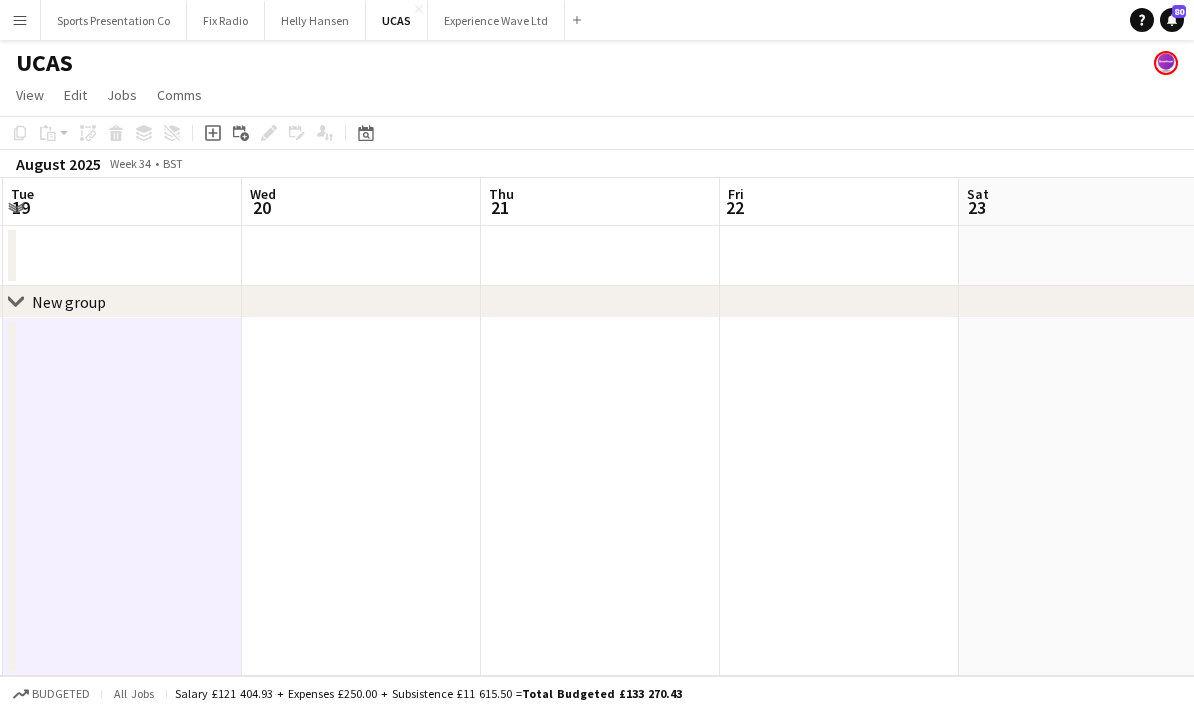 drag, startPoint x: 812, startPoint y: 430, endPoint x: 624, endPoint y: 419, distance: 188.32153 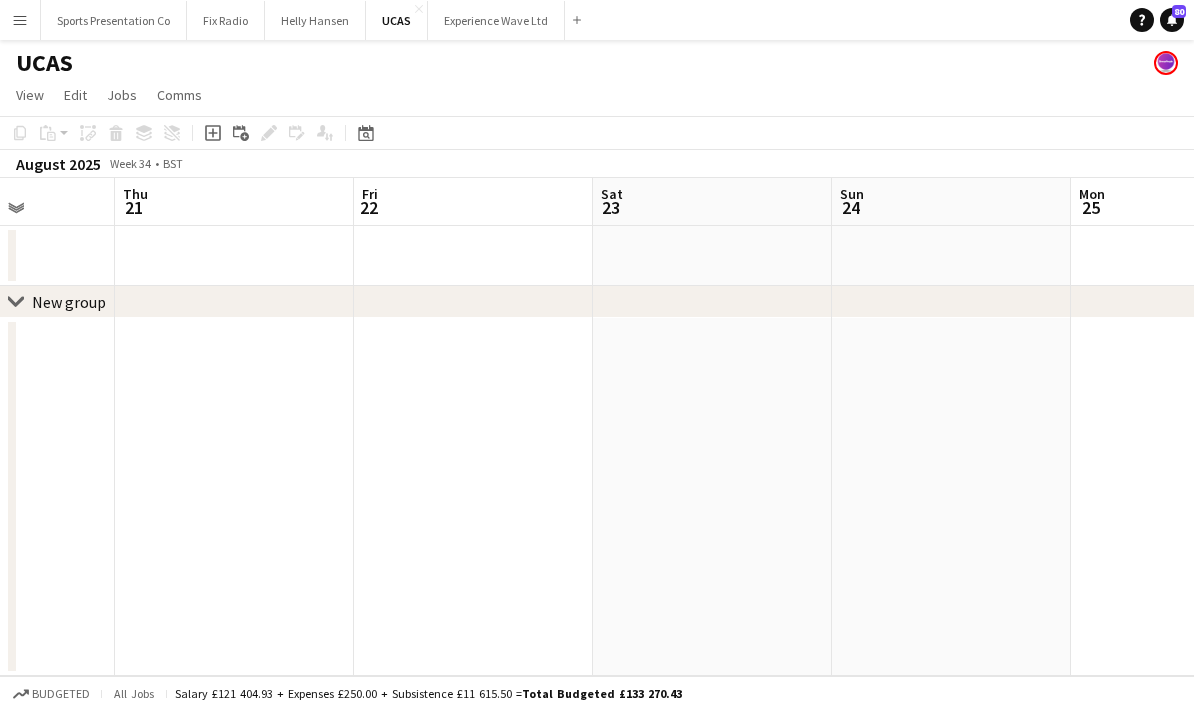 drag, startPoint x: 879, startPoint y: 431, endPoint x: 574, endPoint y: 413, distance: 305.5307 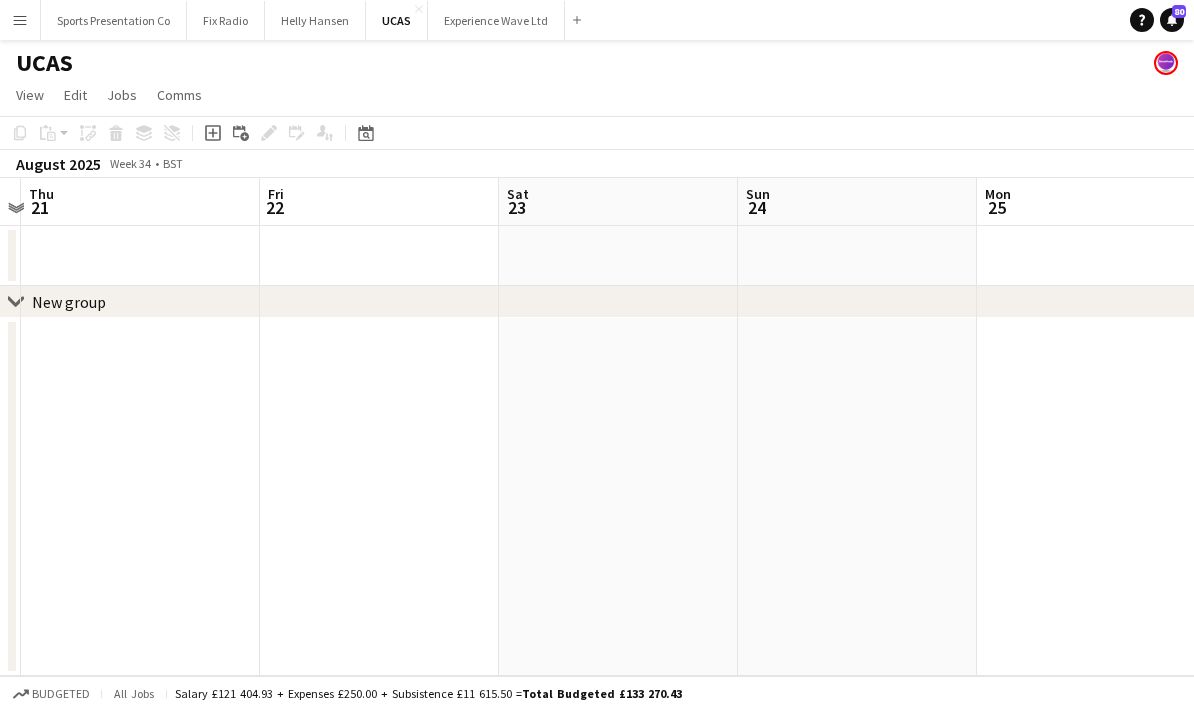 drag 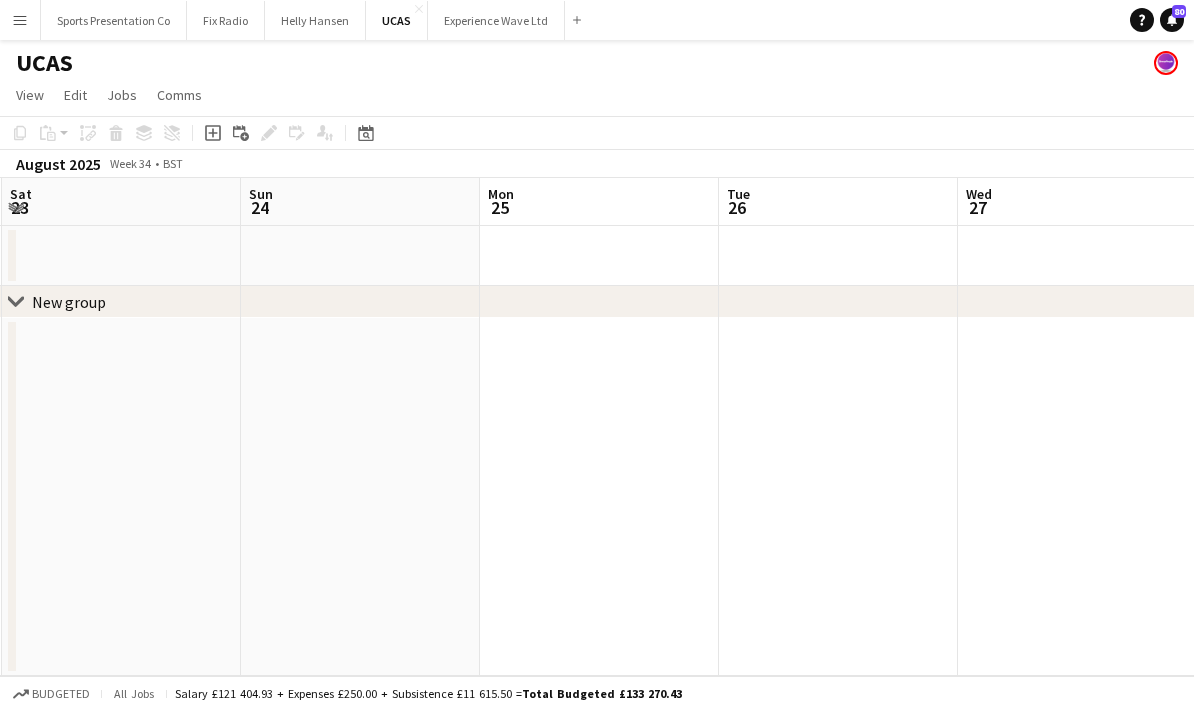 click on "Wed   20   Thu   21   Fri   22   Sat   23   Sun   24   Mon   25   Tue   26   Wed   27   Thu   28   Fri   29" at bounding box center (597, 427) 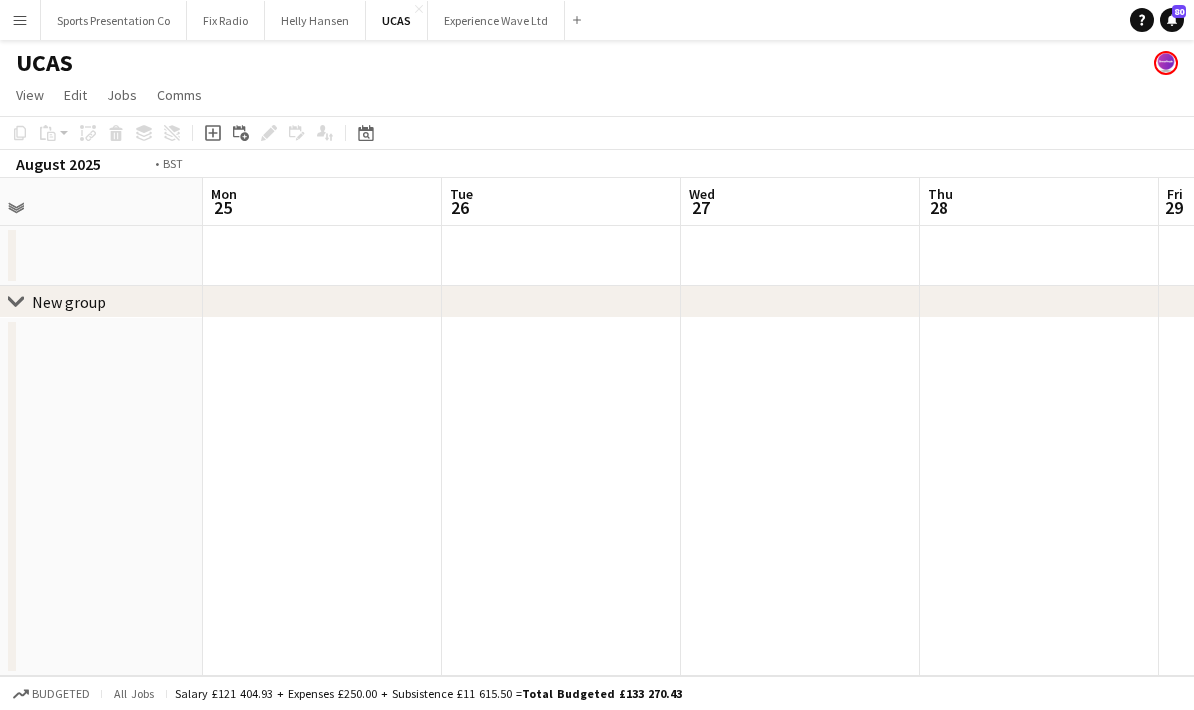 click on "Thu   21   Fri   22   Sat   23   Sun   24   Mon   25   Tue   26   Wed   27   Thu   28   Fri   29   Sat   30" at bounding box center (597, 427) 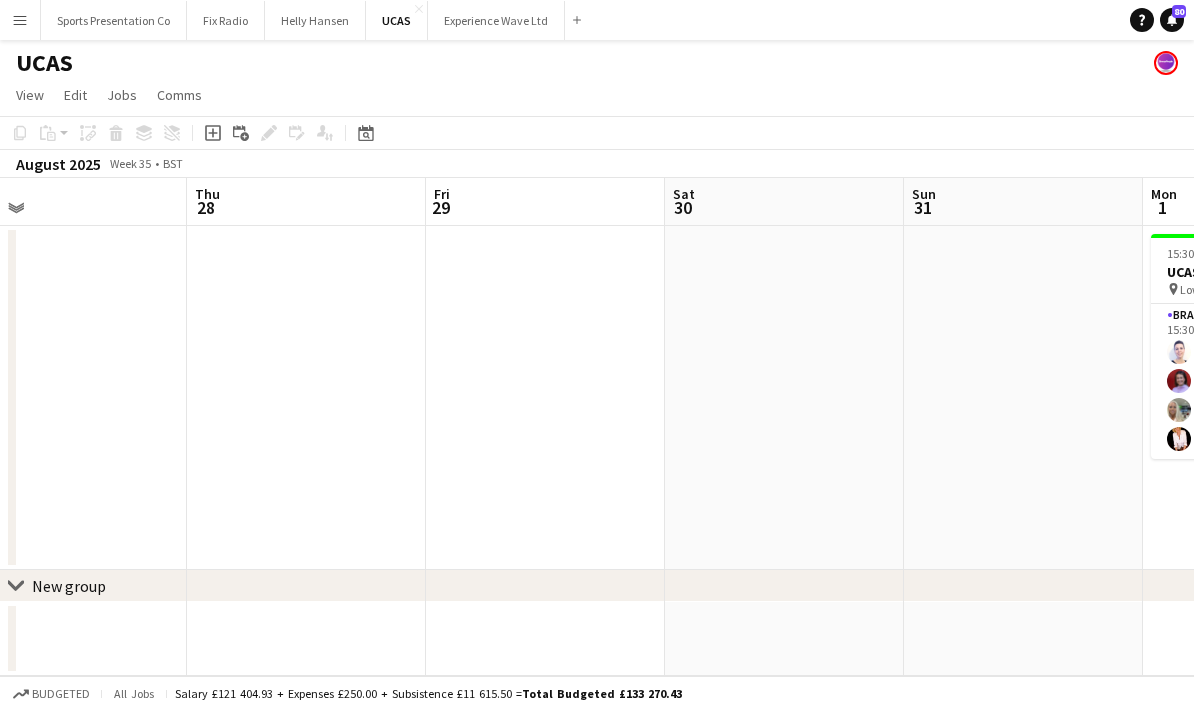 click on "Sun   24   Mon   25   Tue   26   Wed   27   Thu   28   Fri   29   Sat   30   Sun   31   Mon   1   4/4   1 Job   Tue   2   13/14   1 Job      15:30-18:30 (3h)    4/4   UCAS
pin
Lowland Hall, Edinburgh   1 Role   Brand Ambassador   4/4   15:30-18:30 (3h)
Cleo Gifford Rachel Adshead-Grant Sharonne Kelly Inger Stevenson     07:15-15:30 (8h15m)    13/14   UCAS
pin
Lowland Hall, Edinburgh   1 Role   Brand Ambassador   2A   13/14   07:15-15:30 (8h15m)
Cleo Gifford
user
Rachel Adshead-Grant Sharonne Kelly
user
Inger Stevenson
user
user
user
user
user
user
user
single-neutral-actions" at bounding box center (597, 427) 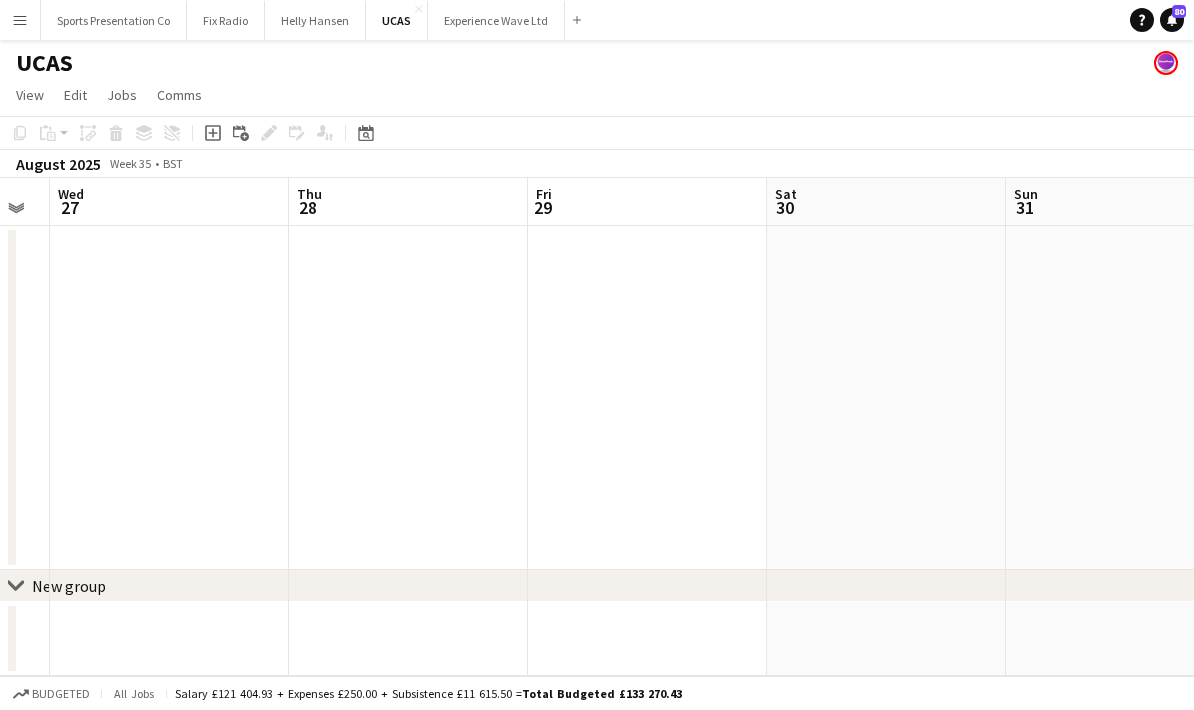 click on "Sun   24   Mon   25   Tue   26   Wed   27   Thu   28   Fri   29   Sat   30   Sun   31   Mon   1   4/4   1 Job   Tue   2   13/14   1 Job      15:30-18:30 (3h)    4/4   UCAS
pin
Lowland Hall, Edinburgh   1 Role   Brand Ambassador   4/4   15:30-18:30 (3h)
Cleo Gifford Rachel Adshead-Grant Sharonne Kelly Inger Stevenson     07:15-15:30 (8h15m)    13/14   UCAS
pin
Lowland Hall, Edinburgh   1 Role   Brand Ambassador   2A   13/14   07:15-15:30 (8h15m)
Cleo Gifford Mehreen Parvez Rachel Adshead-Grant Sharonne Kelly Yvonne Smith Inger Stevenson Adriana Cvandova Aaliyah Learmonth Mia Dunphy Rehman Rana Cheri Cunningham Amna Basra YVONNE CAMPBELL
single-neutral-actions" at bounding box center (597, 427) 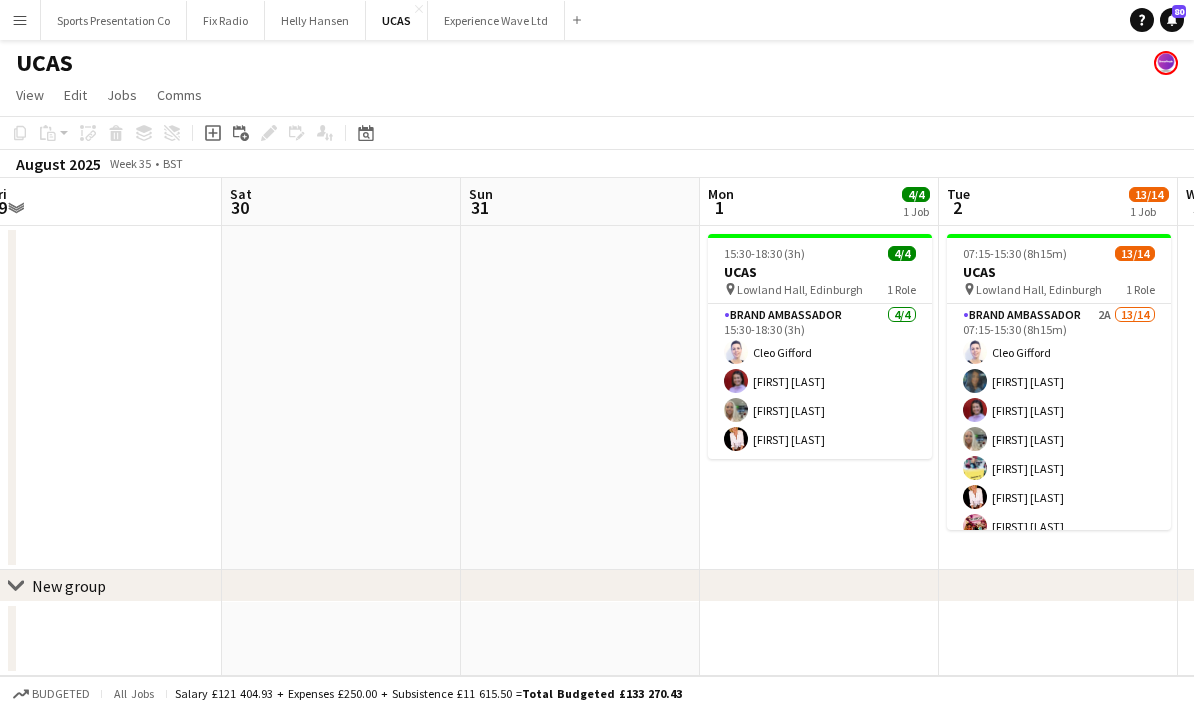 click on "Tue   26   Wed   27   Thu   28   Fri   29   Sat   30   Sun   31   Mon   1   4/4   1 Job   Tue   2   13/14   1 Job   Wed   3   Thu   4      15:30-18:30 (3h)    4/4   UCAS
pin
Lowland Hall, Edinburgh   1 Role   Brand Ambassador   4/4   15:30-18:30 (3h)
Cleo Gifford Rachel Adshead-Grant Sharonne Kelly Inger Stevenson     07:15-15:30 (8h15m)    13/14   UCAS
pin
Lowland Hall, Edinburgh   1 Role   Brand Ambassador   2A   13/14   07:15-15:30 (8h15m)
Cleo Gifford Mehreen Parvez Rachel Adshead-Grant Sharonne Kelly Yvonne Smith Inger Stevenson Adriana Cvandova Aaliyah Learmonth Mia Dunphy Rehman Rana Cheri Cunningham Amna Basra YVONNE CAMPBELL
single-neutral-actions" at bounding box center [597, 427] 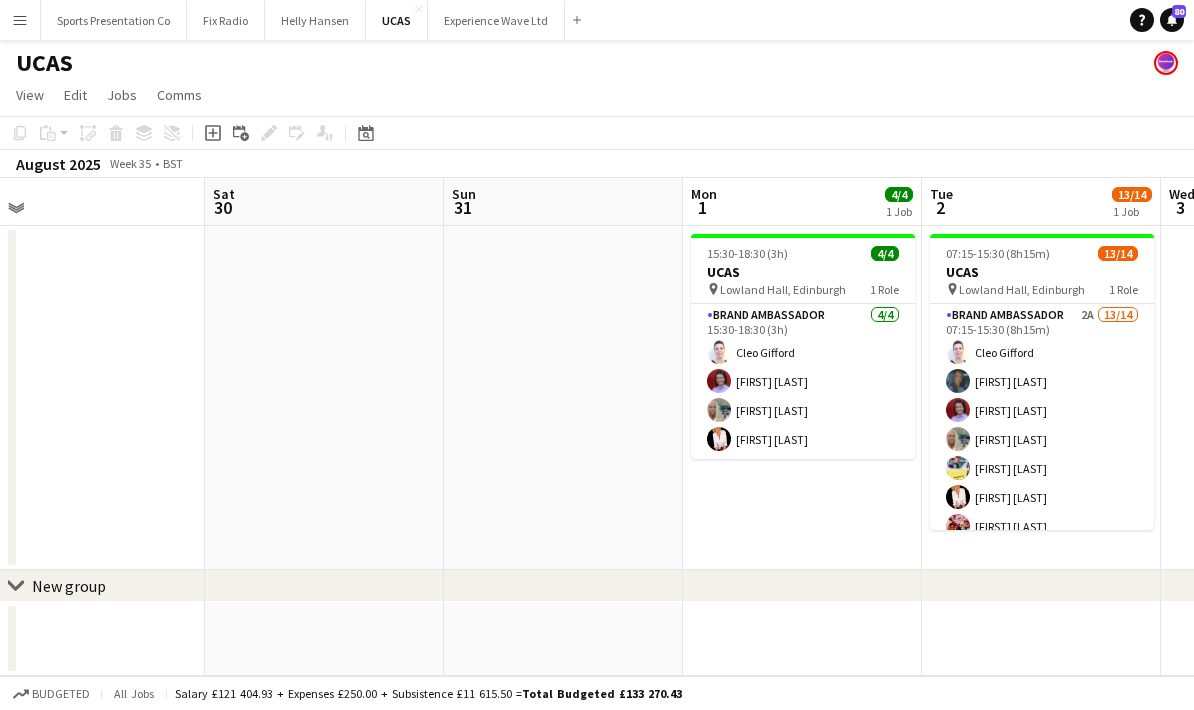 click on "chevron-right
New group" 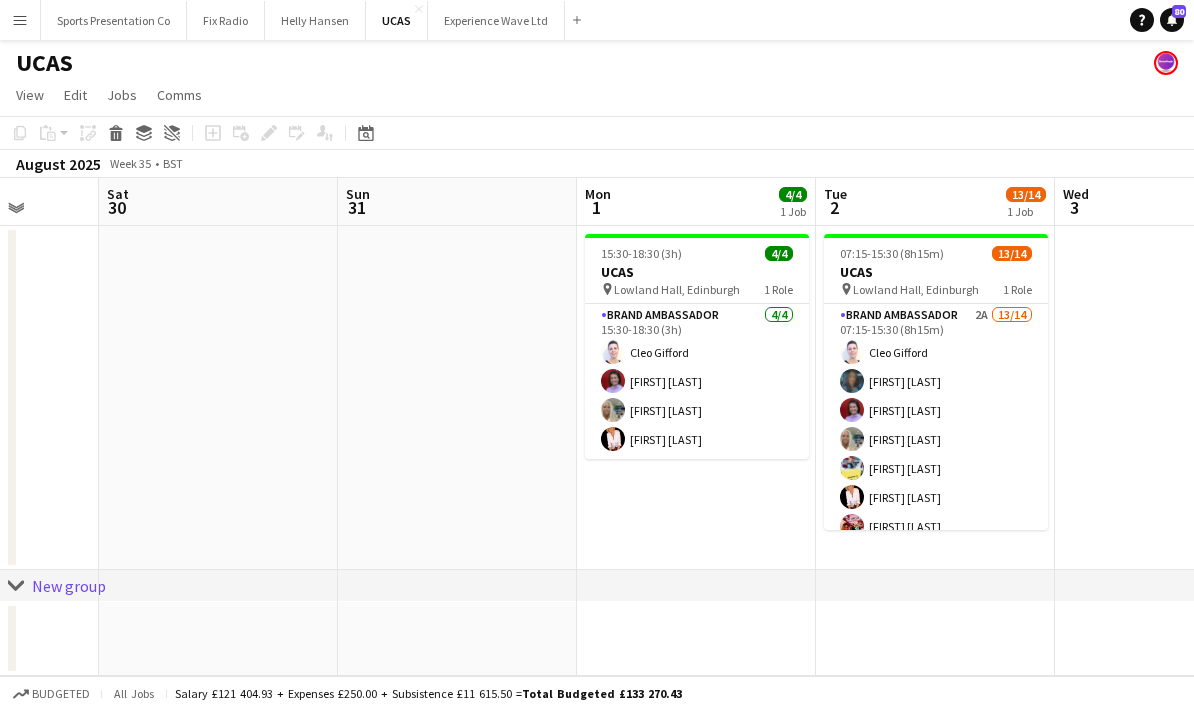 scroll, scrollTop: 0, scrollLeft: 772, axis: horizontal 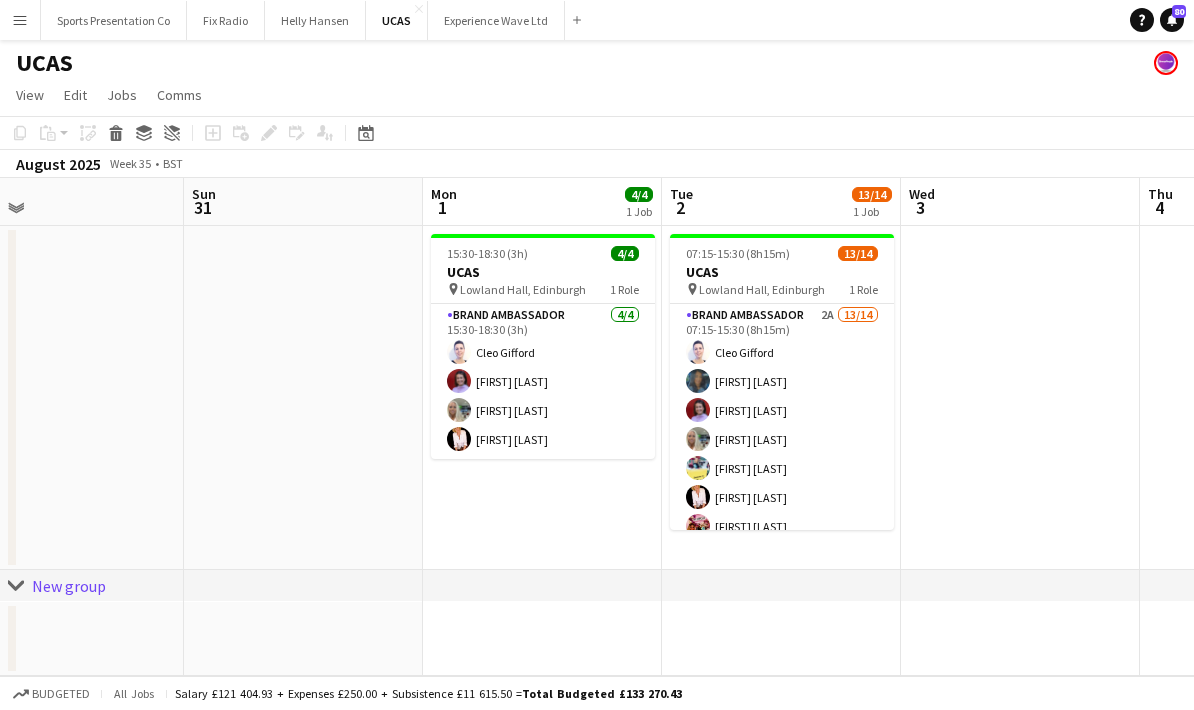 click on "Wed   27   Thu   28   Fri   29   Sat   30   Sun   31   Mon   1   4/4   1 Job   Tue   2   13/14   1 Job   Wed   3   Thu   4   Fri   5      15:30-18:30 (3h)    4/4   UCAS
pin
Lowland Hall, Edinburgh   1 Role   Brand Ambassador   4/4   15:30-18:30 (3h)
Cleo Gifford Rachel Adshead-Grant Sharonne Kelly Inger Stevenson     07:15-15:30 (8h15m)    13/14   UCAS
pin
Lowland Hall, Edinburgh   1 Role   Brand Ambassador   2A   13/14   07:15-15:30 (8h15m)
Cleo Gifford Mehreen Parvez Rachel Adshead-Grant Sharonne Kelly Yvonne Smith Inger Stevenson Adriana Cvandova Aaliyah Learmonth Mia Dunphy Rehman Rana Cheri Cunningham Amna Basra YVONNE CAMPBELL
single-neutral-actions" at bounding box center (597, 427) 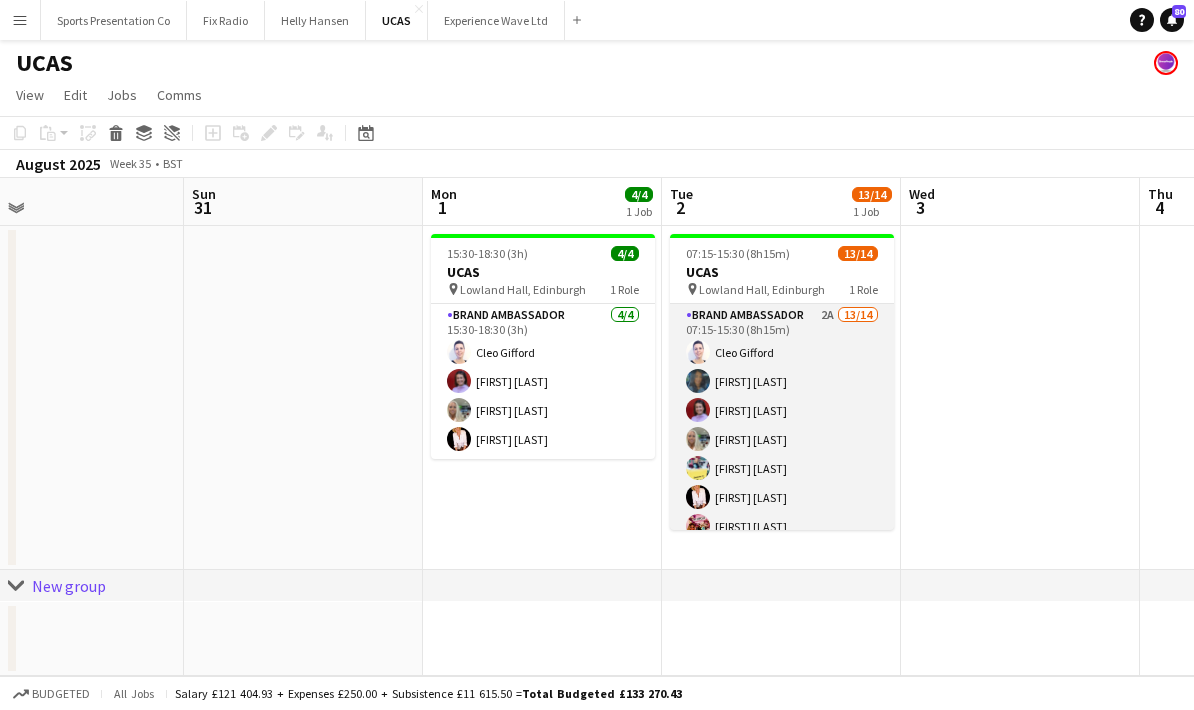 click on "Brand Ambassador   2A   13/14   07:15-15:30 (8h15m)
Cleo Gifford Mehreen Parvez Rachel Adshead-Grant Sharonne Kelly Yvonne Smith Inger Stevenson Adriana Cvandova Aaliyah Learmonth Mia Dunphy Rehman Rana Cheri Cunningham Amna Basra YVONNE CAMPBELL
single-neutral-actions" at bounding box center [782, 526] 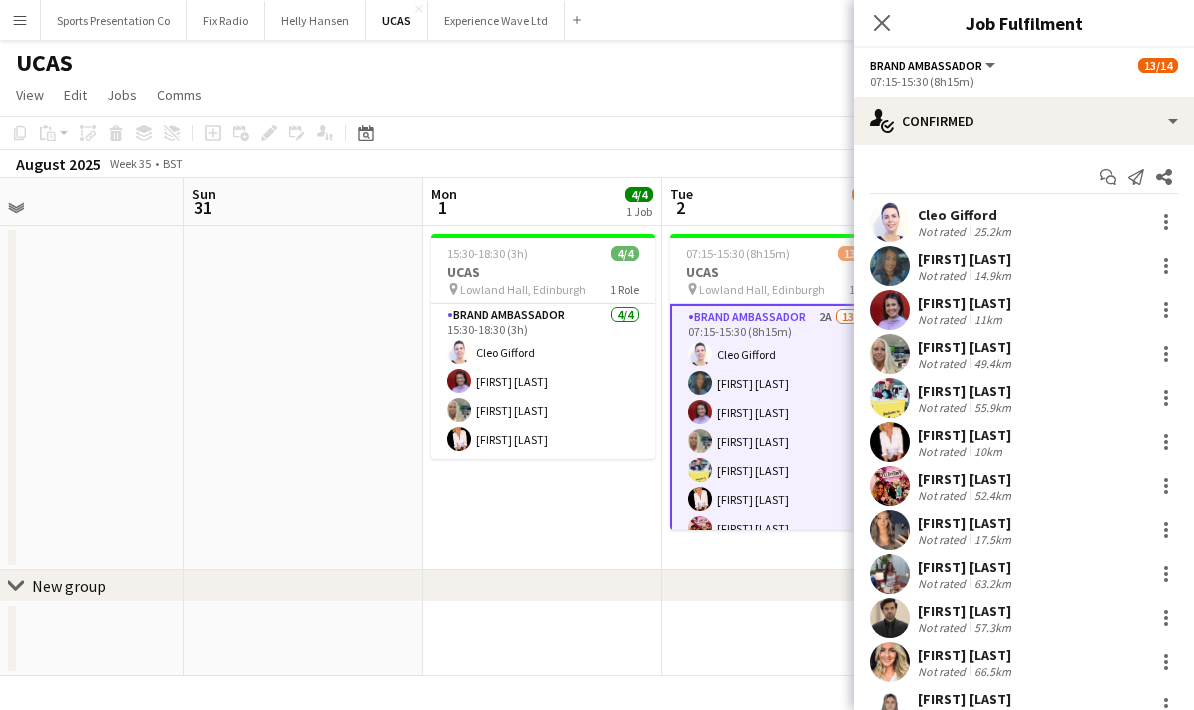 click on "Start chat
Send notification
Share
Cleo Gifford   Not rated   25.2km   Mehreen Parvez   Not rated   14.9km   Rachel Adshead-Grant   Not rated   11km   Sharonne Kelly   Not rated   49.4km   Yvonne Smith   Not rated   55.9km   Inger Stevenson   Not rated   10km   Adriana Cvandova   Not rated   52.4km   Aaliyah Learmonth   Not rated   17.5km   Mia Dunphy   Not rated   63.2km   Rehman Rana   Not rated   57.3km   Cheri Cunningham   Not rated   66.5km   Amna Basra   Not rated   57.4km   YVONNE CAMPBELL   Not rated   6.4km
single-neutral-actions
Total fee   £1 631.50" at bounding box center [1024, 508] 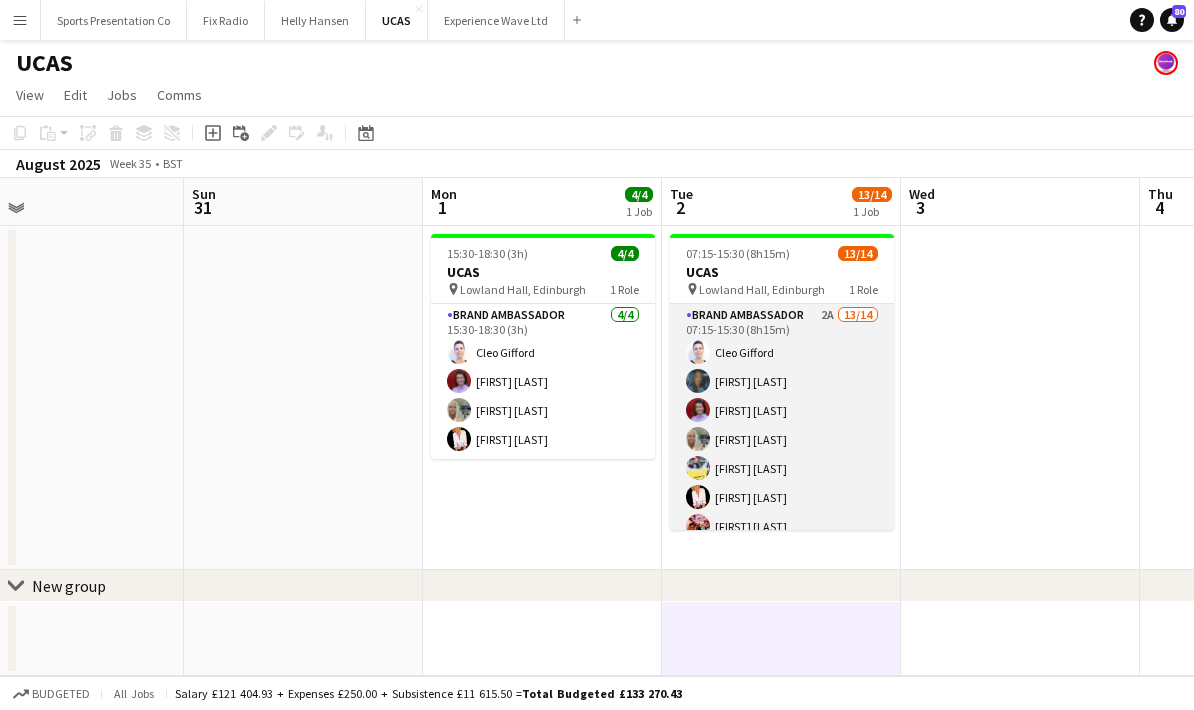 click on "Brand Ambassador   2A   13/14   07:15-15:30 (8h15m)
Cleo Gifford Mehreen Parvez Rachel Adshead-Grant Sharonne Kelly Yvonne Smith Inger Stevenson Adriana Cvandova Aaliyah Learmonth Mia Dunphy Rehman Rana Cheri Cunningham Amna Basra YVONNE CAMPBELL
single-neutral-actions" at bounding box center [782, 526] 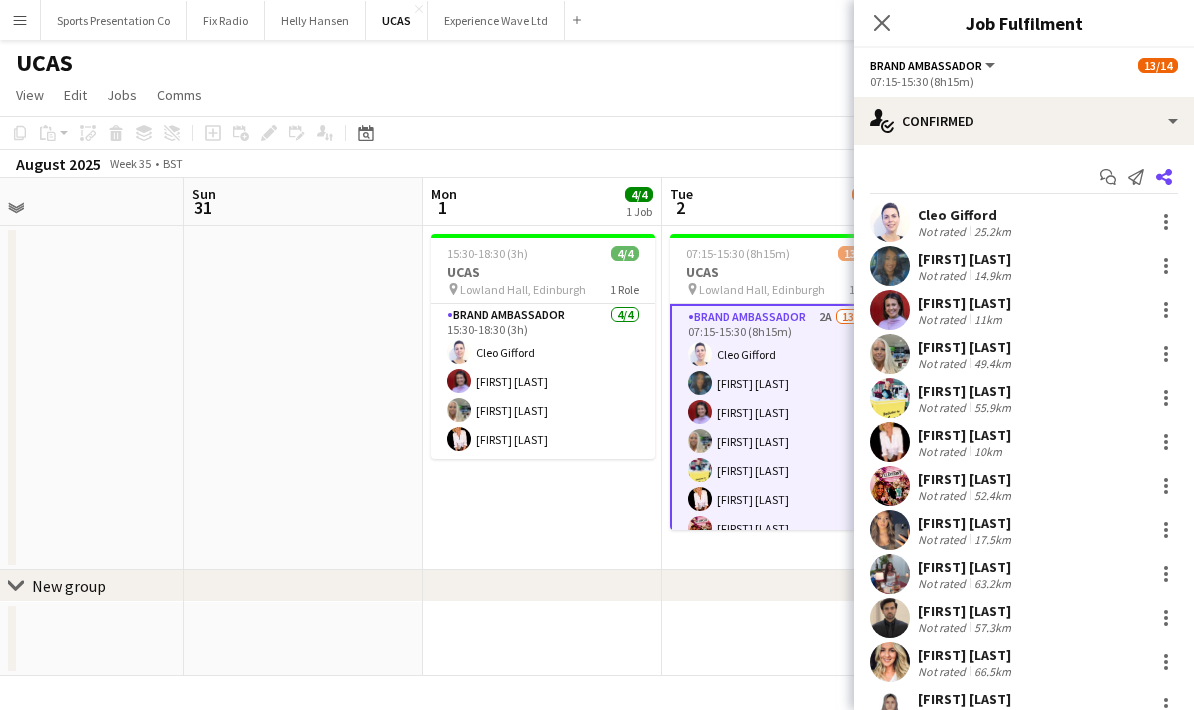 click on "Share" at bounding box center [1164, 177] 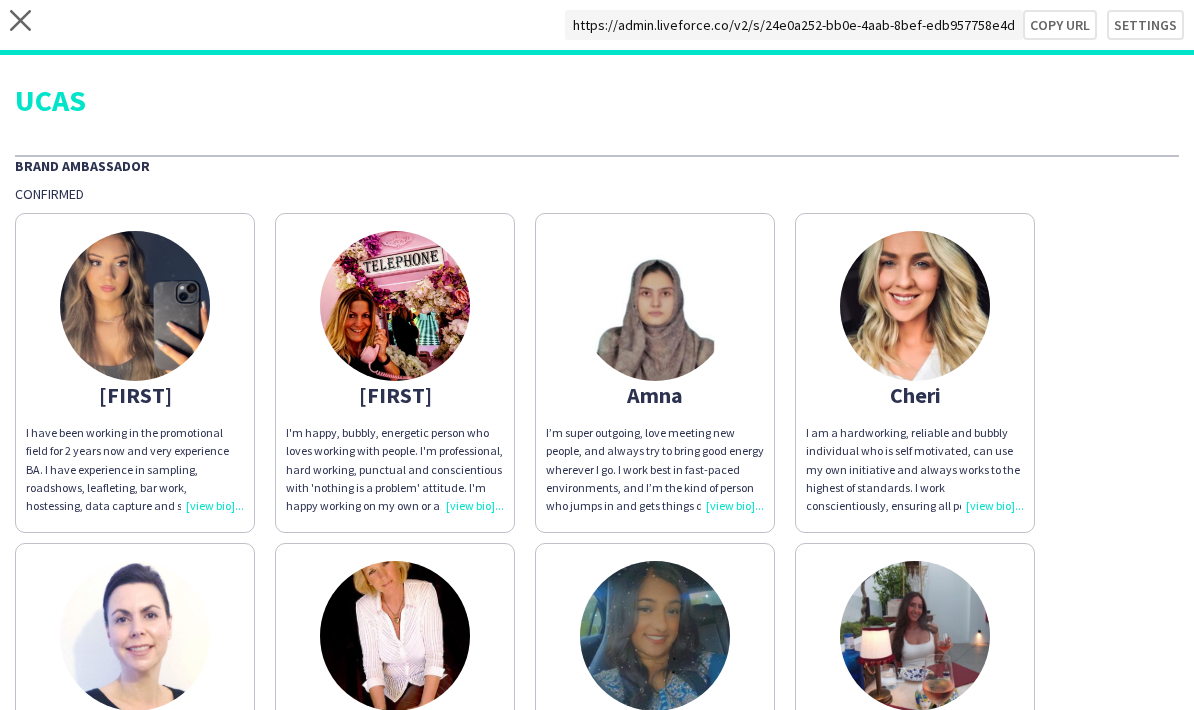 scroll, scrollTop: 59, scrollLeft: 0, axis: vertical 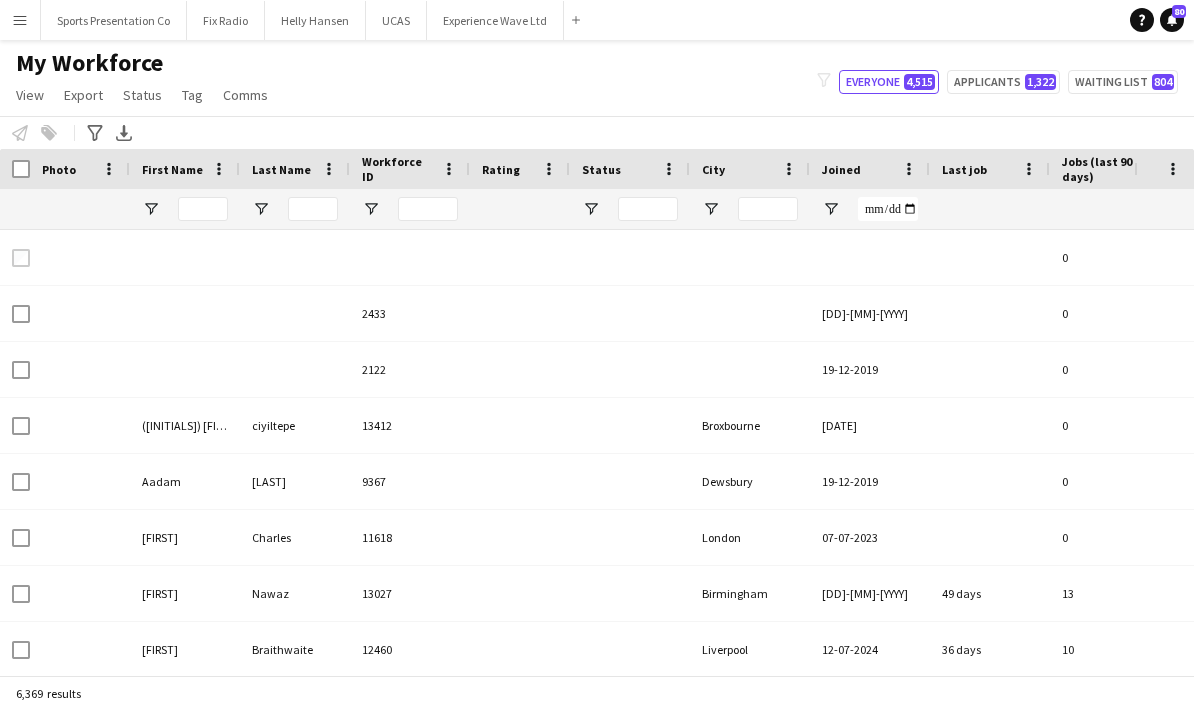 type on "******" 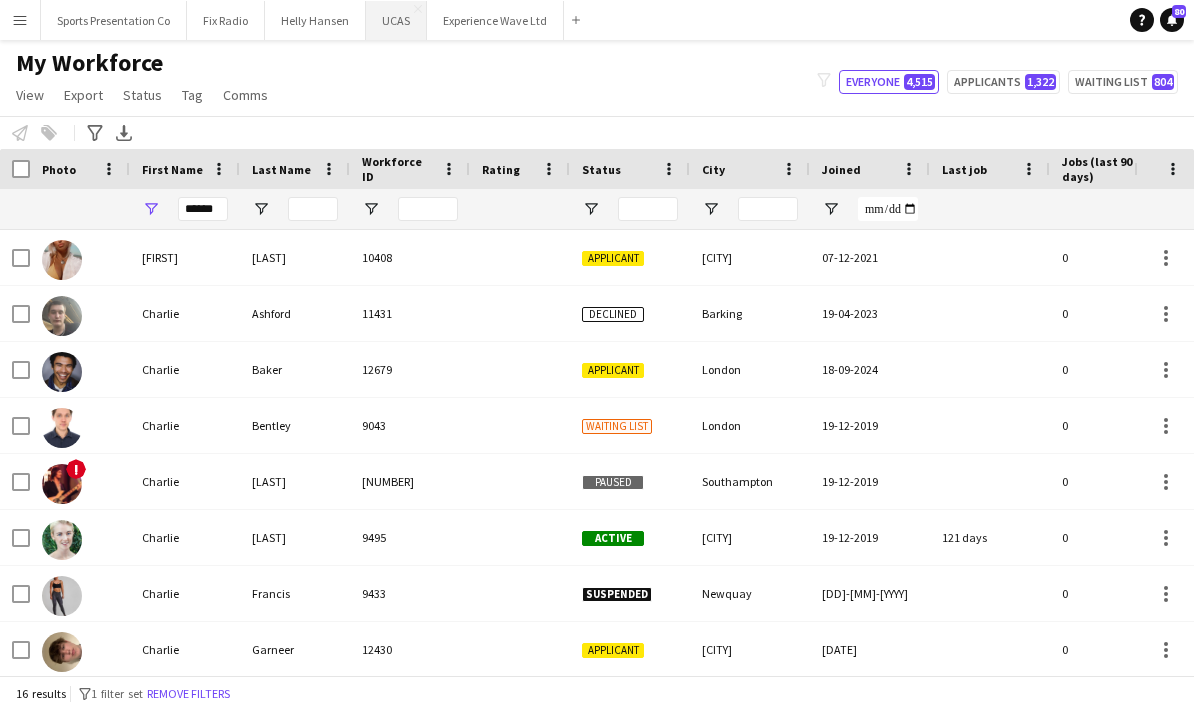 click on "UCAS
Close" at bounding box center (396, 20) 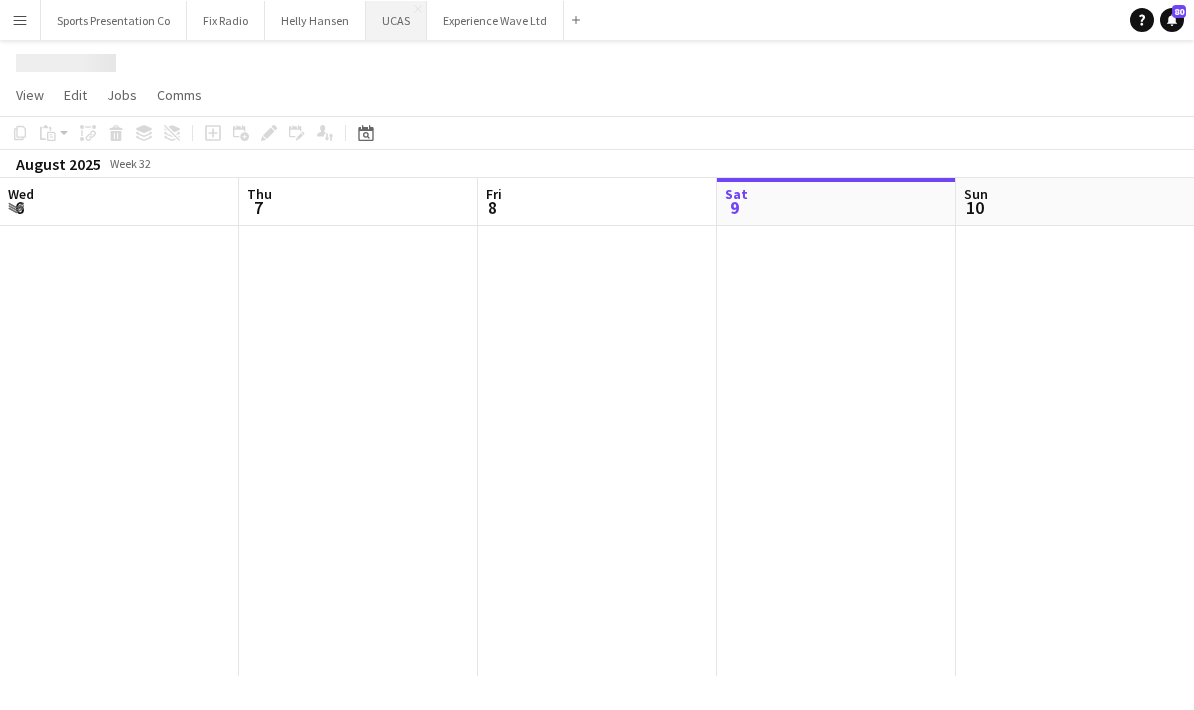 scroll, scrollTop: 0, scrollLeft: 0, axis: both 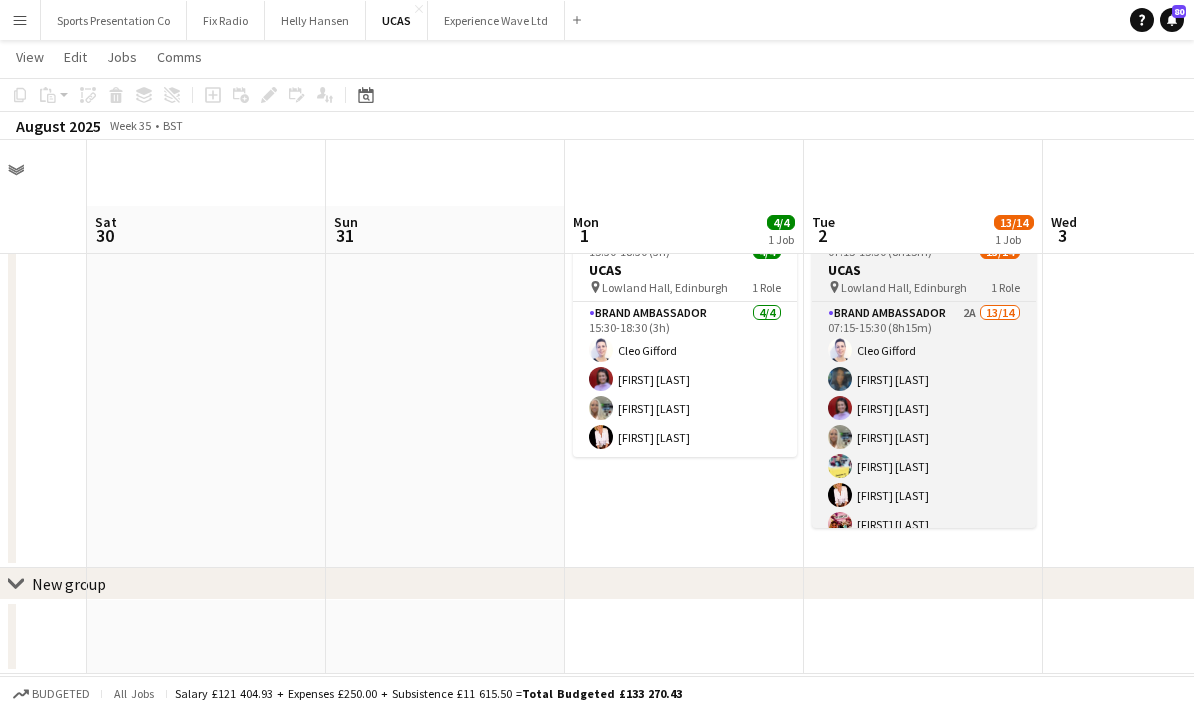 click on "UCAS" at bounding box center (924, 270) 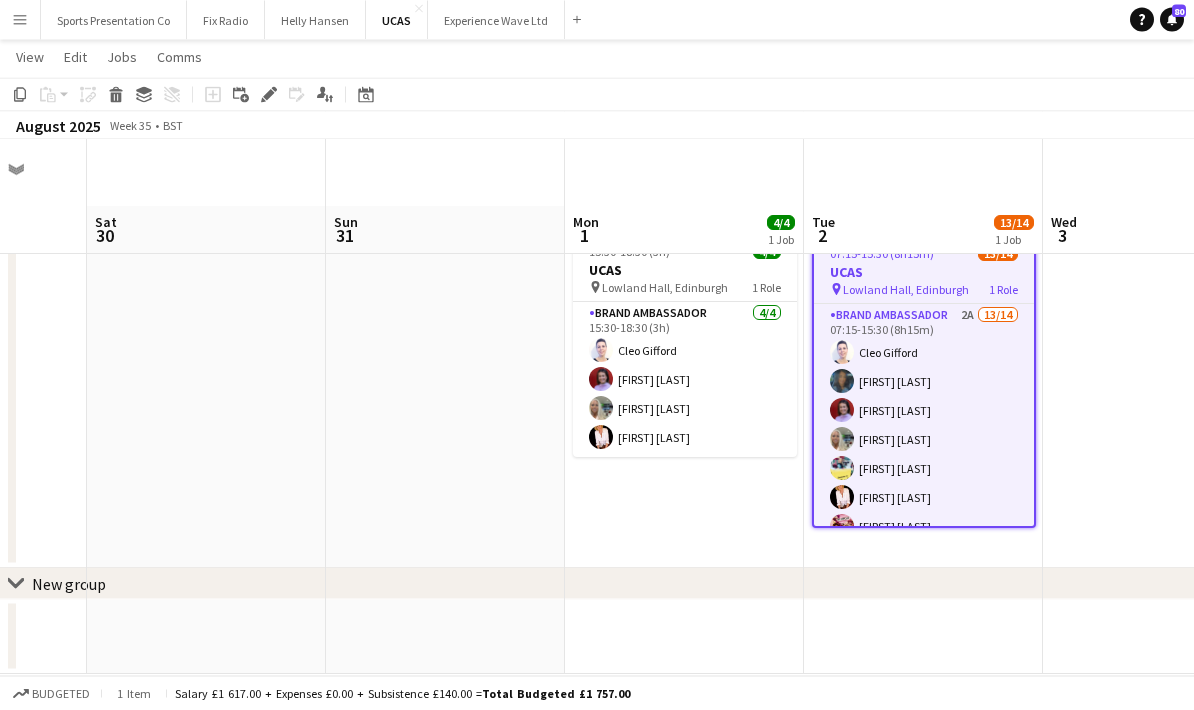 scroll, scrollTop: 0, scrollLeft: 0, axis: both 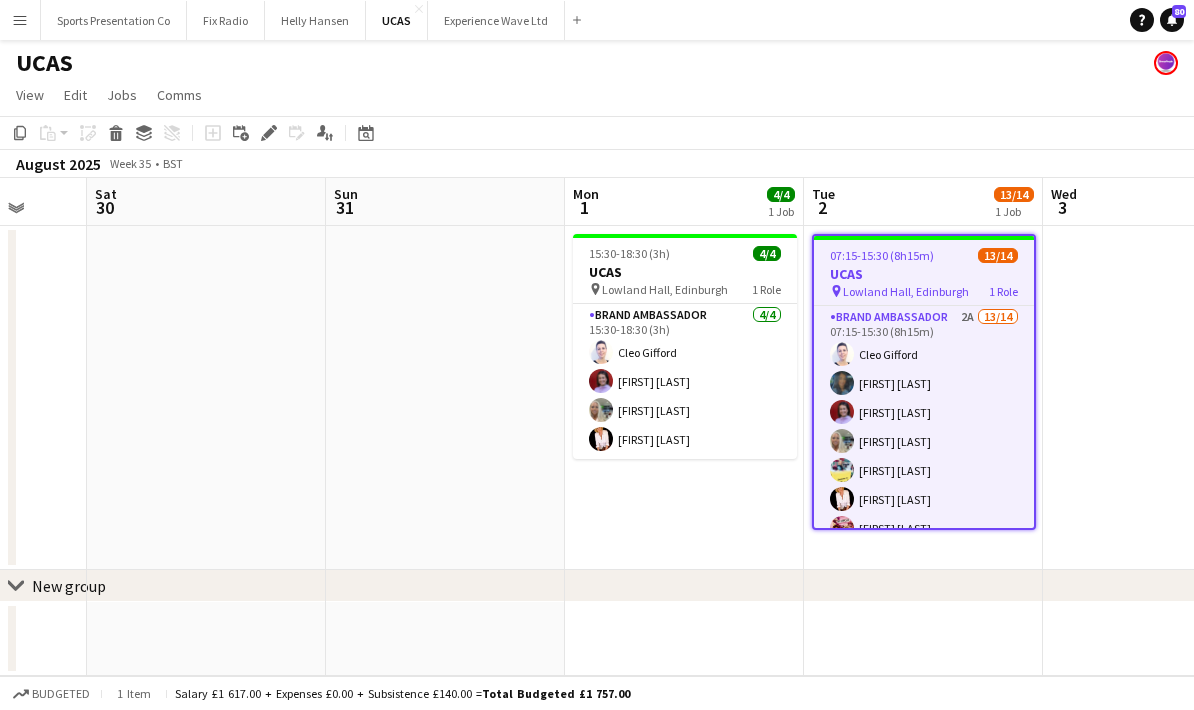 click on "UCAS" at bounding box center [924, 274] 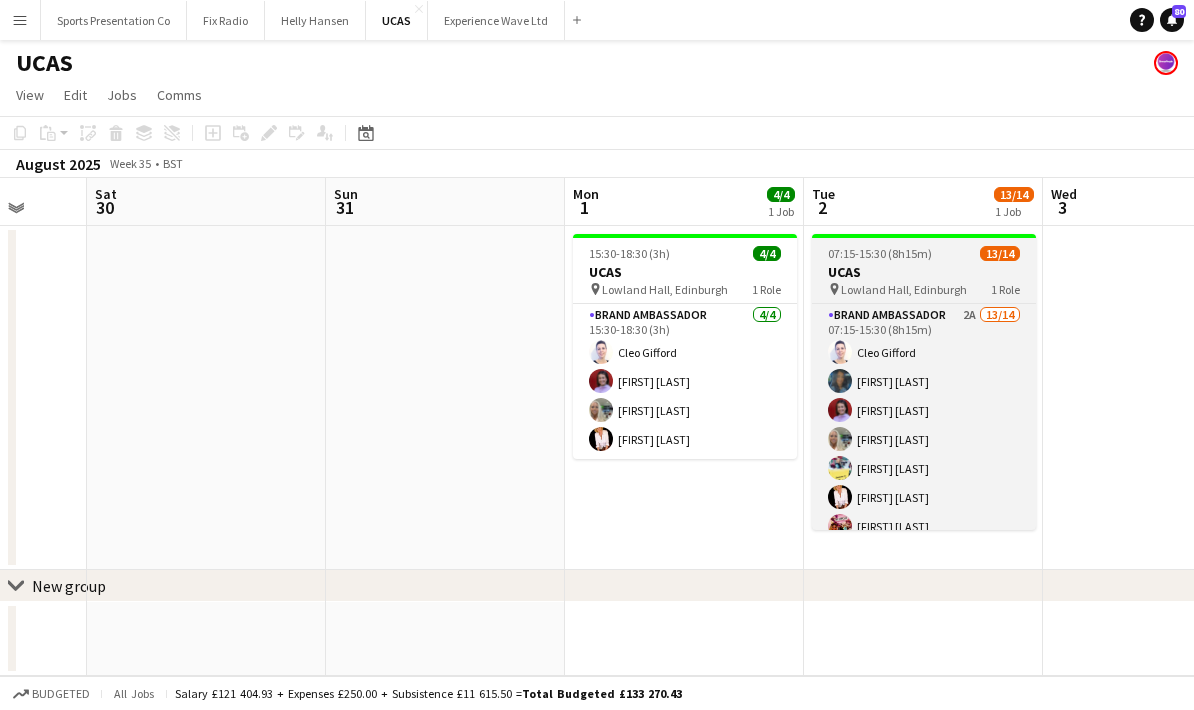 click on "UCAS" at bounding box center (924, 272) 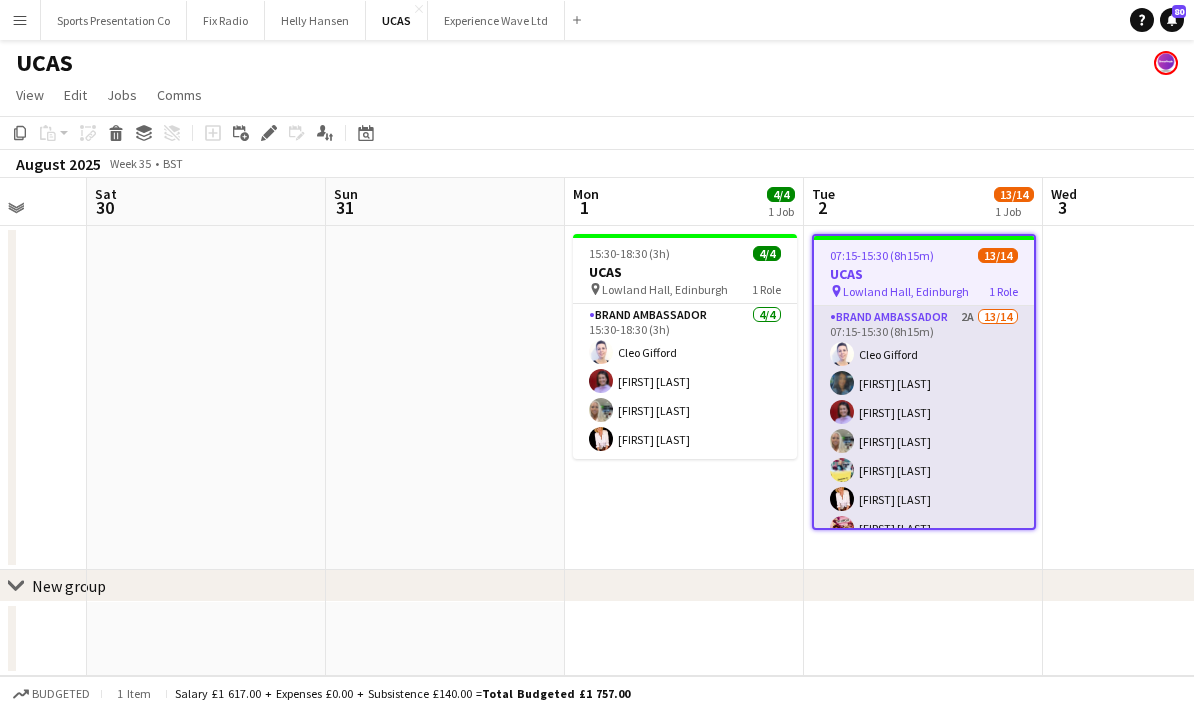 click on "Brand Ambassador   2A   13/14   07:15-15:30 (8h15m)
Cleo Gifford Mehreen Parvez Rachel Adshead-Grant Sharonne Kelly Yvonne Smith Inger Stevenson Adriana Cvandova Aaliyah Learmonth Mia Dunphy Rehman Rana Cheri Cunningham Amna Basra YVONNE CAMPBELL
single-neutral-actions" at bounding box center [924, 528] 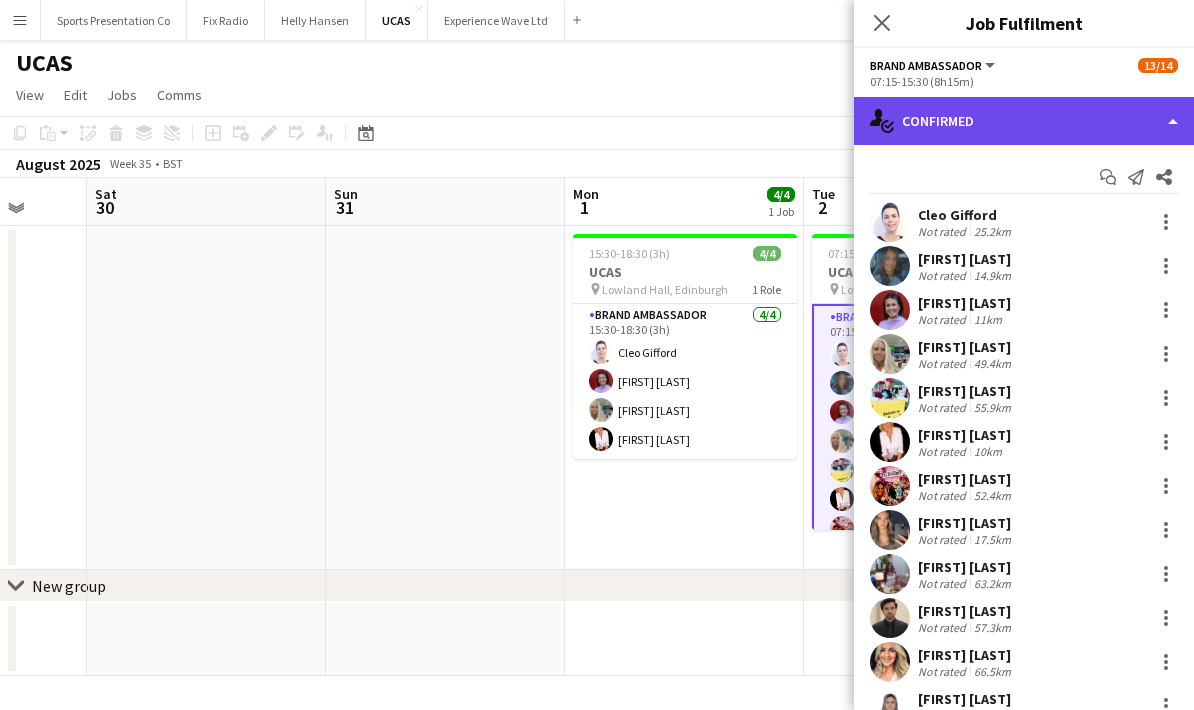 click on "single-neutral-actions-check-2
Confirmed" 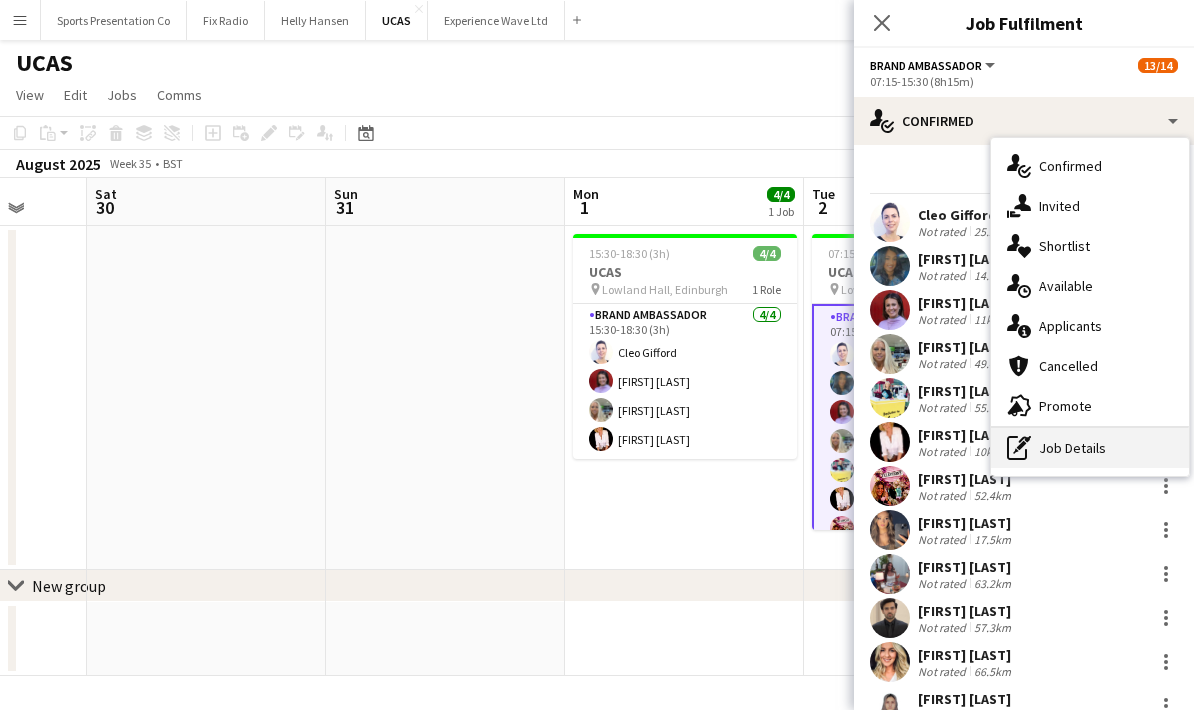 click on "pen-write
Job Details" at bounding box center [1090, 448] 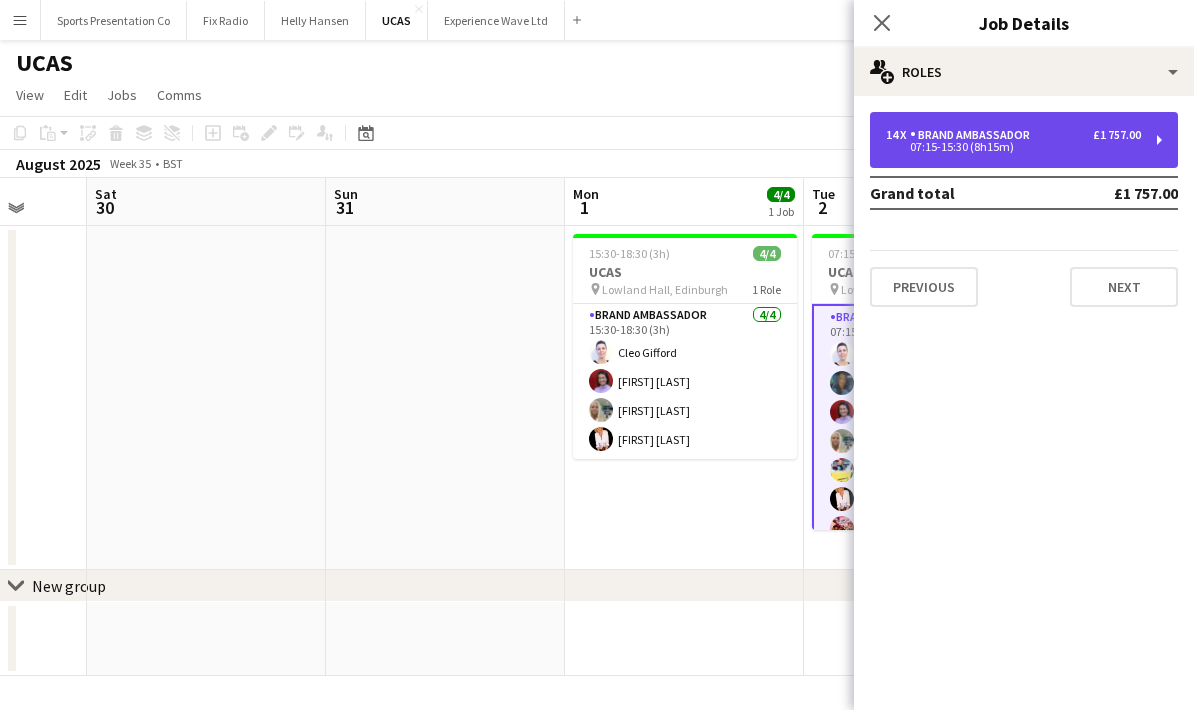 click on "£1 757.00" at bounding box center [1117, 135] 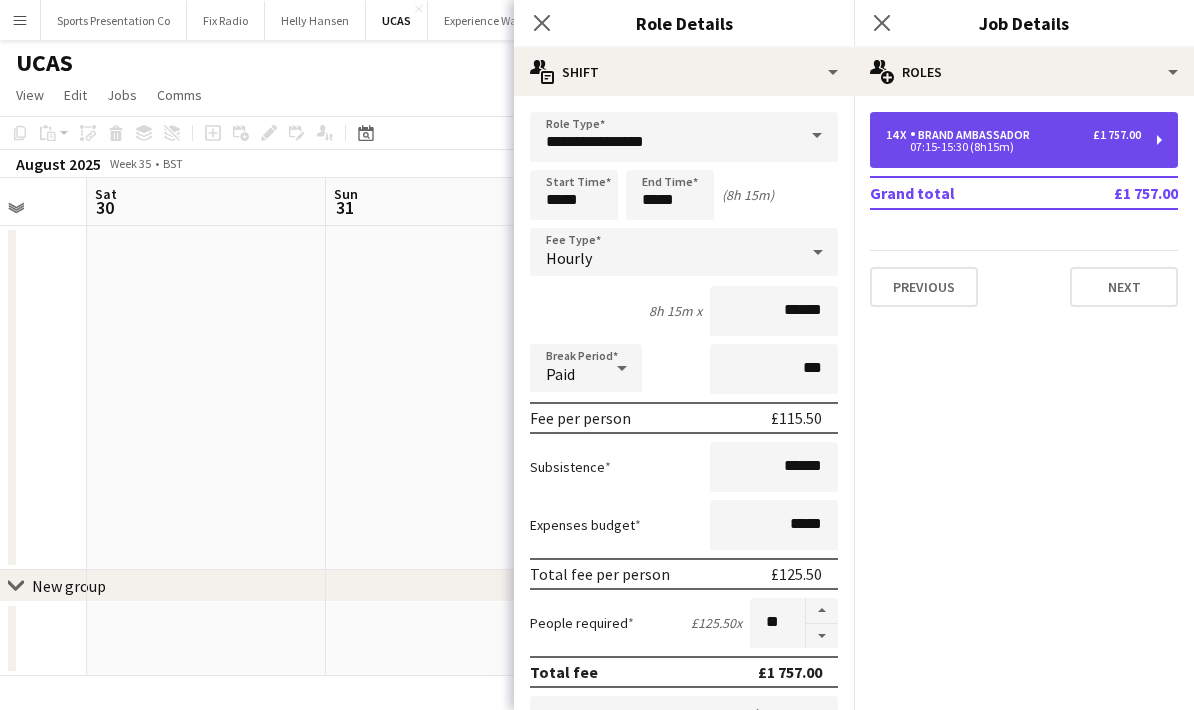 scroll, scrollTop: 0, scrollLeft: 0, axis: both 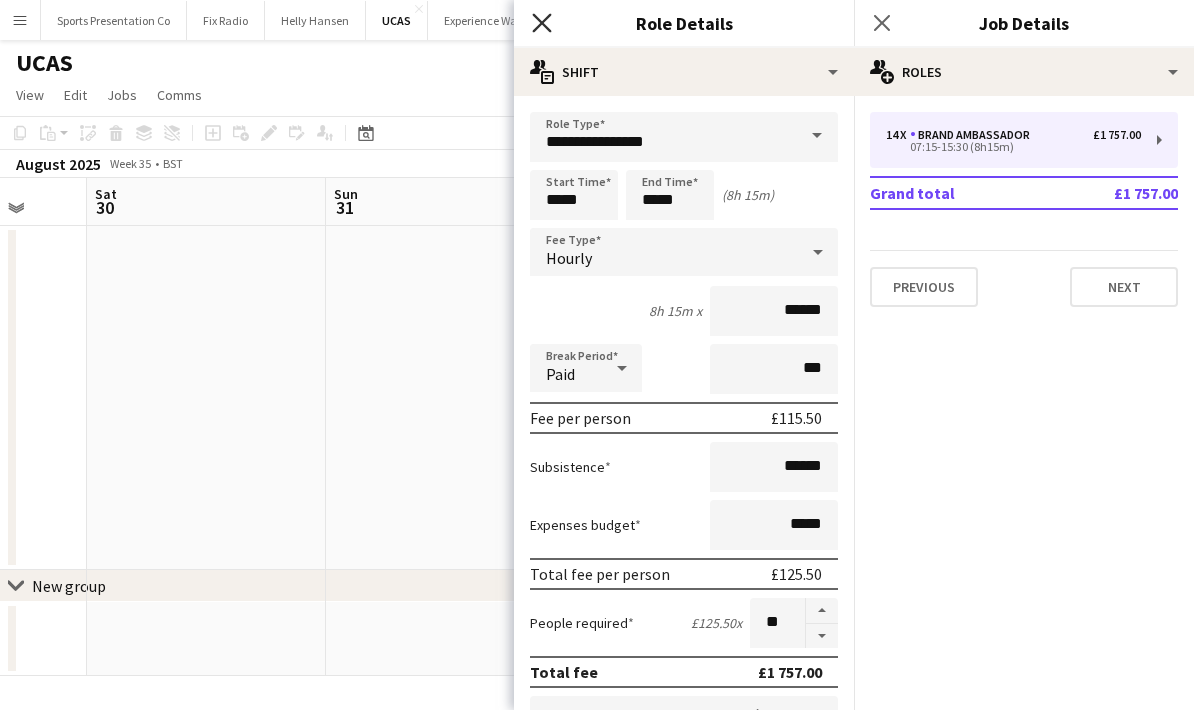 click on "Close pop-in" 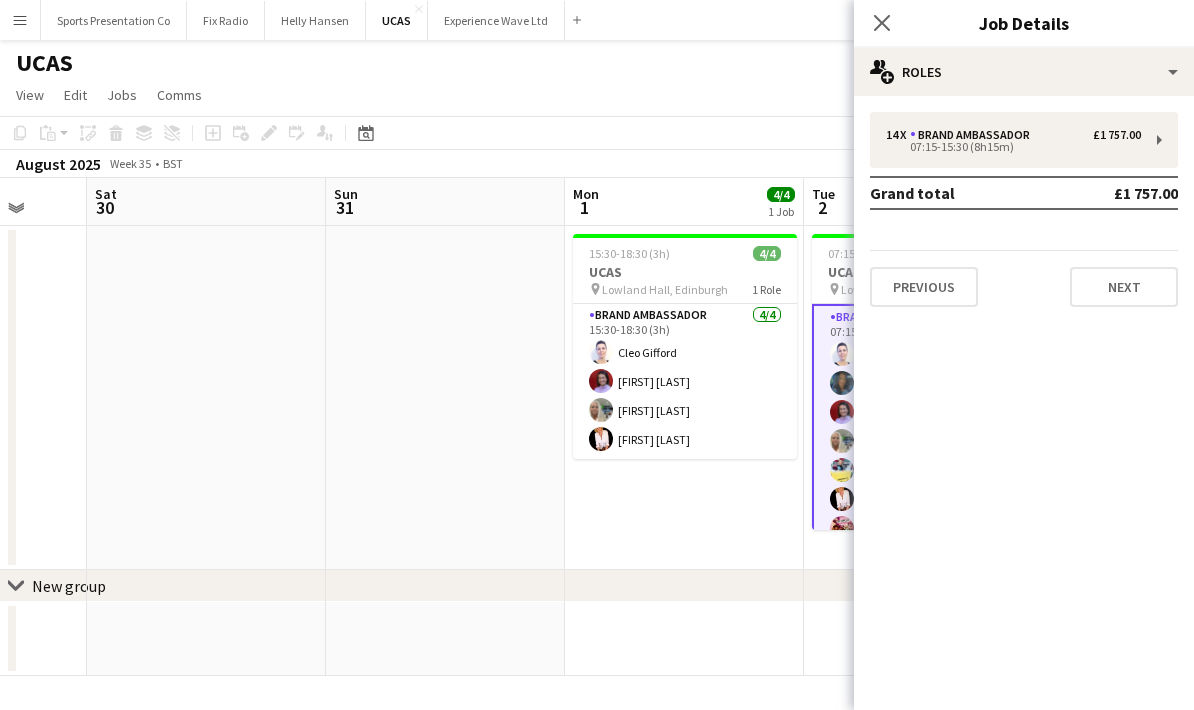click on "15:30-18:30 (3h)    4/4   UCAS
pin
Lowland Hall, Edinburgh   1 Role   Brand Ambassador   4/4   15:30-18:30 (3h)
Cleo Gifford Rachel Adshead-Grant Sharonne Kelly Inger Stevenson" at bounding box center (684, 398) 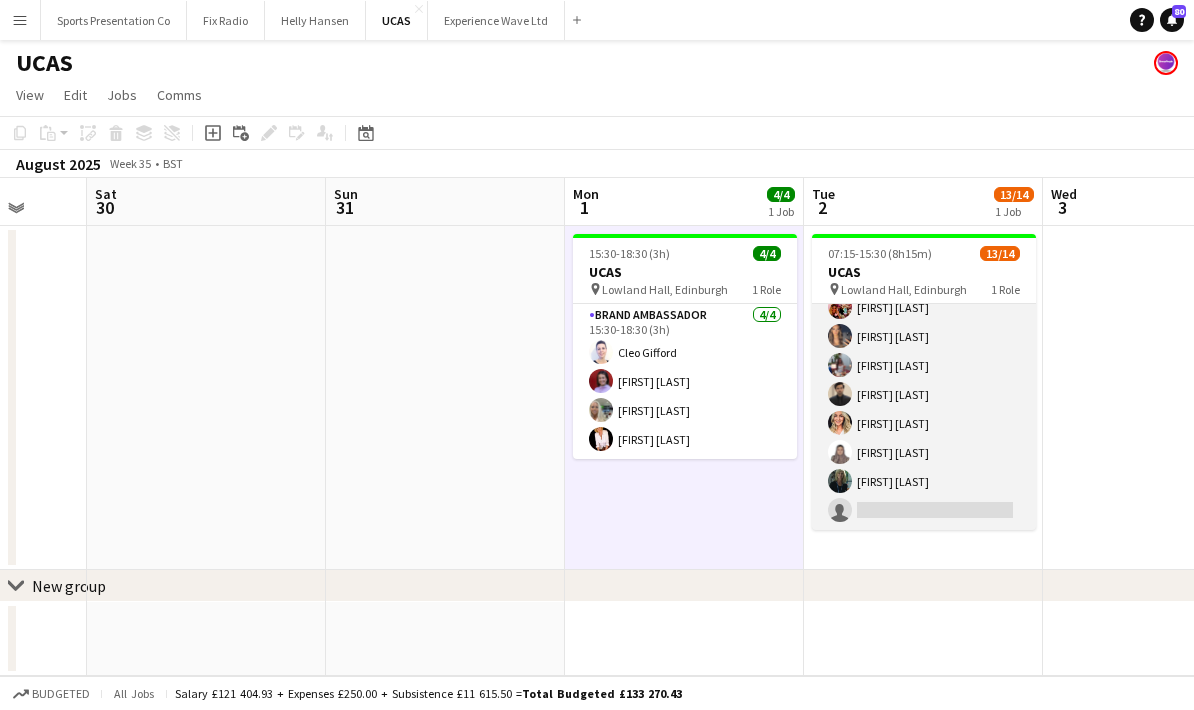 scroll, scrollTop: 219, scrollLeft: 0, axis: vertical 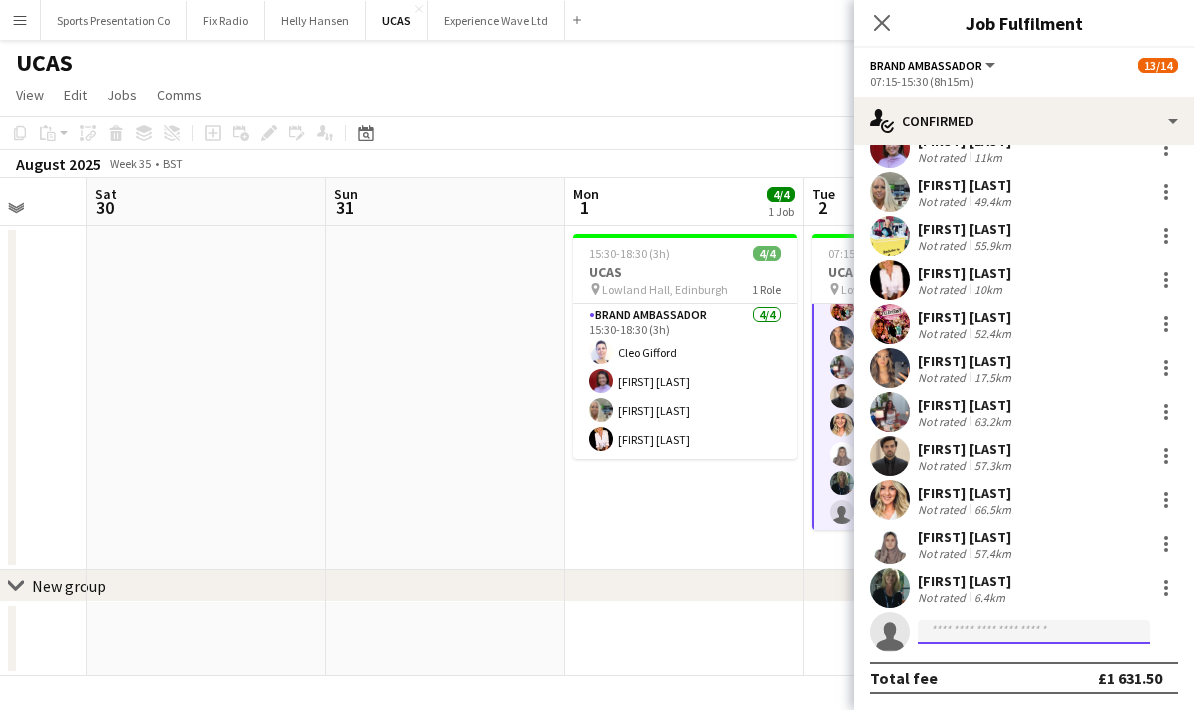 click 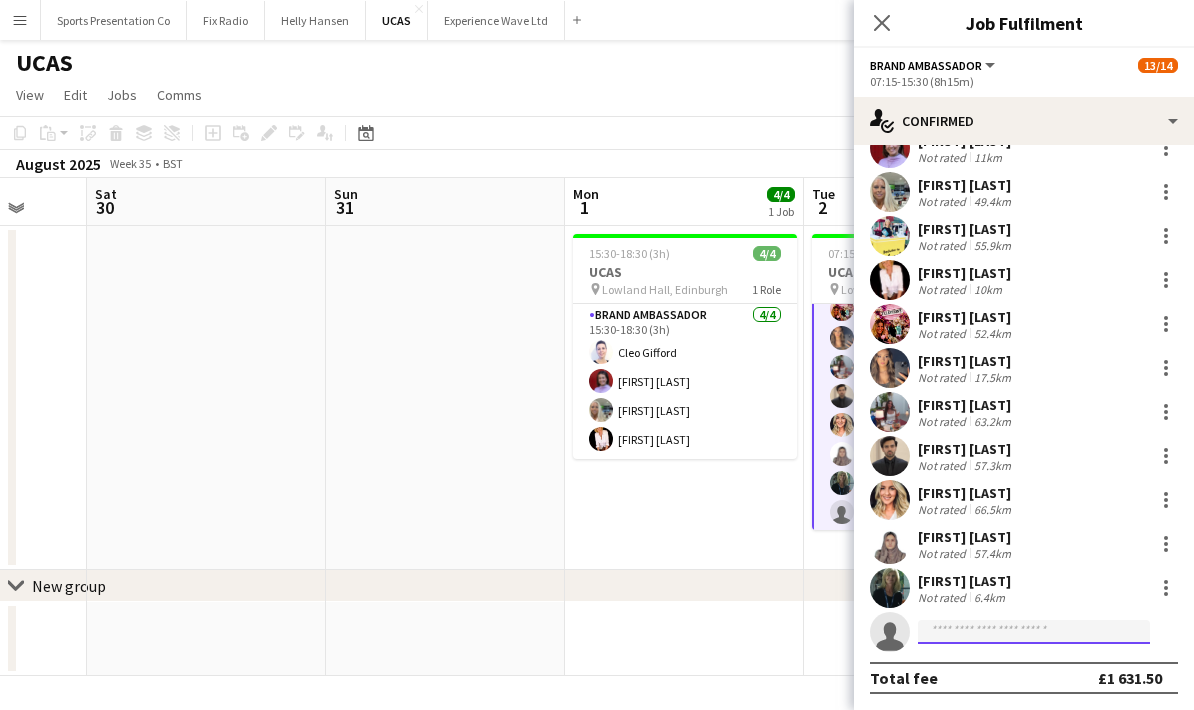 scroll, scrollTop: 13, scrollLeft: 0, axis: vertical 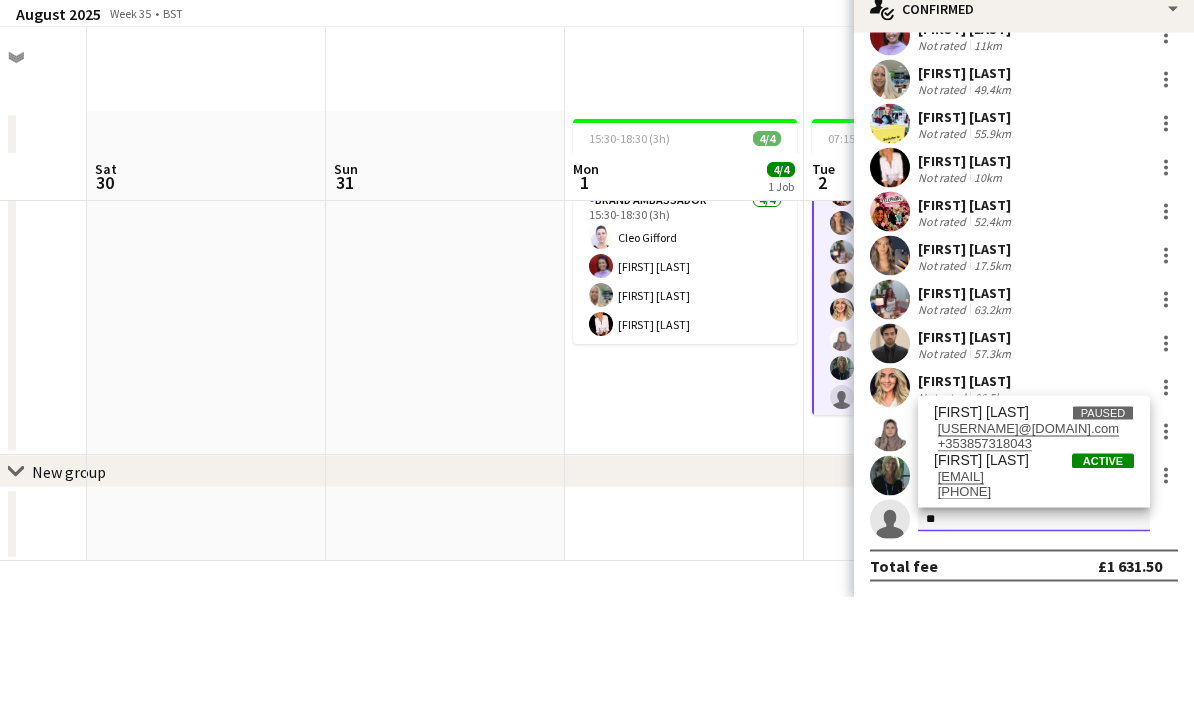 type on "*" 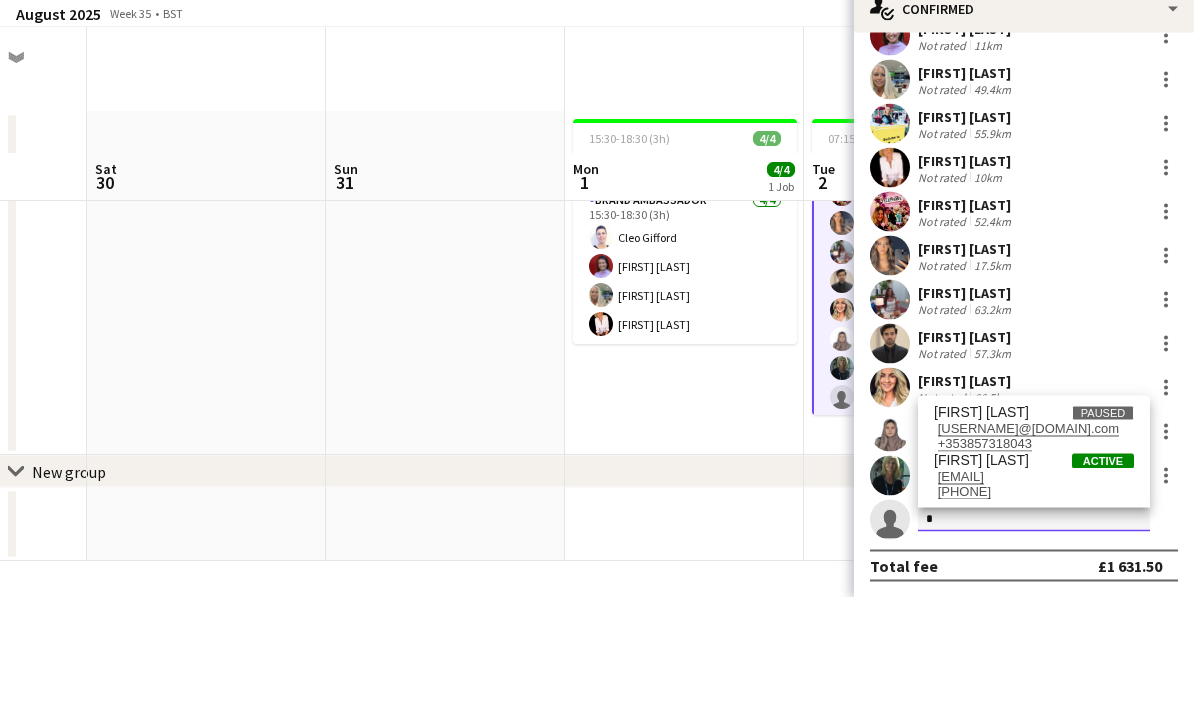 type 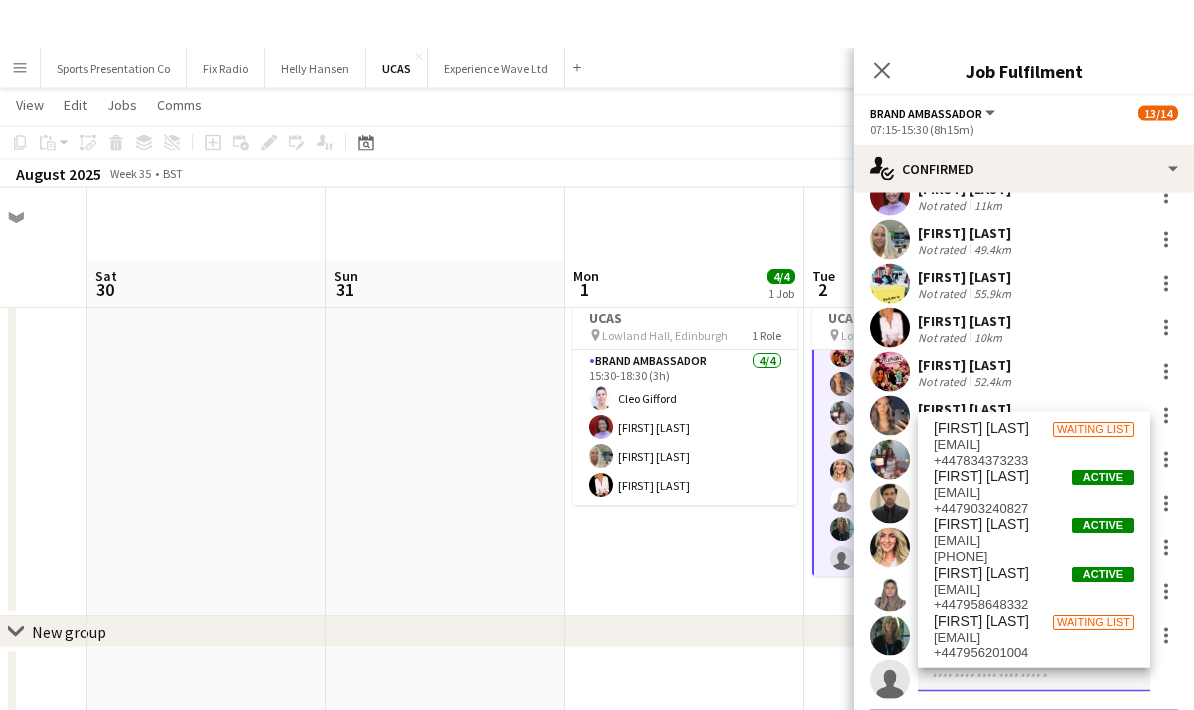 scroll, scrollTop: 0, scrollLeft: 0, axis: both 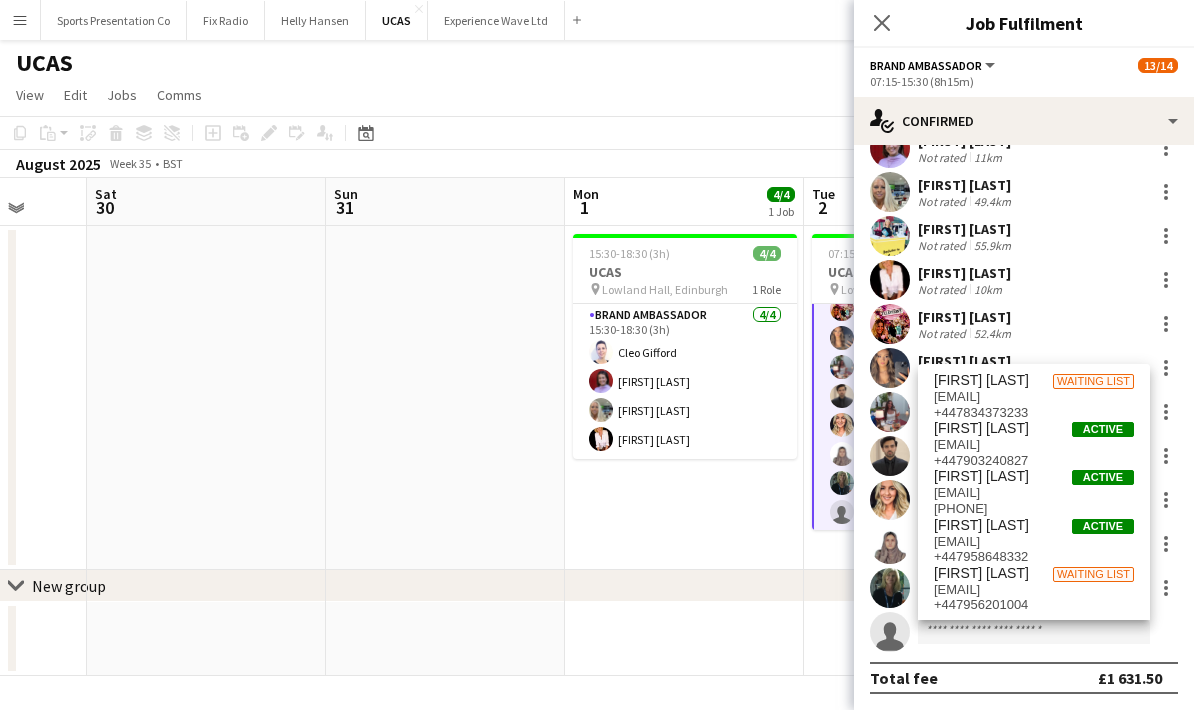 click on "Menu" at bounding box center (20, 20) 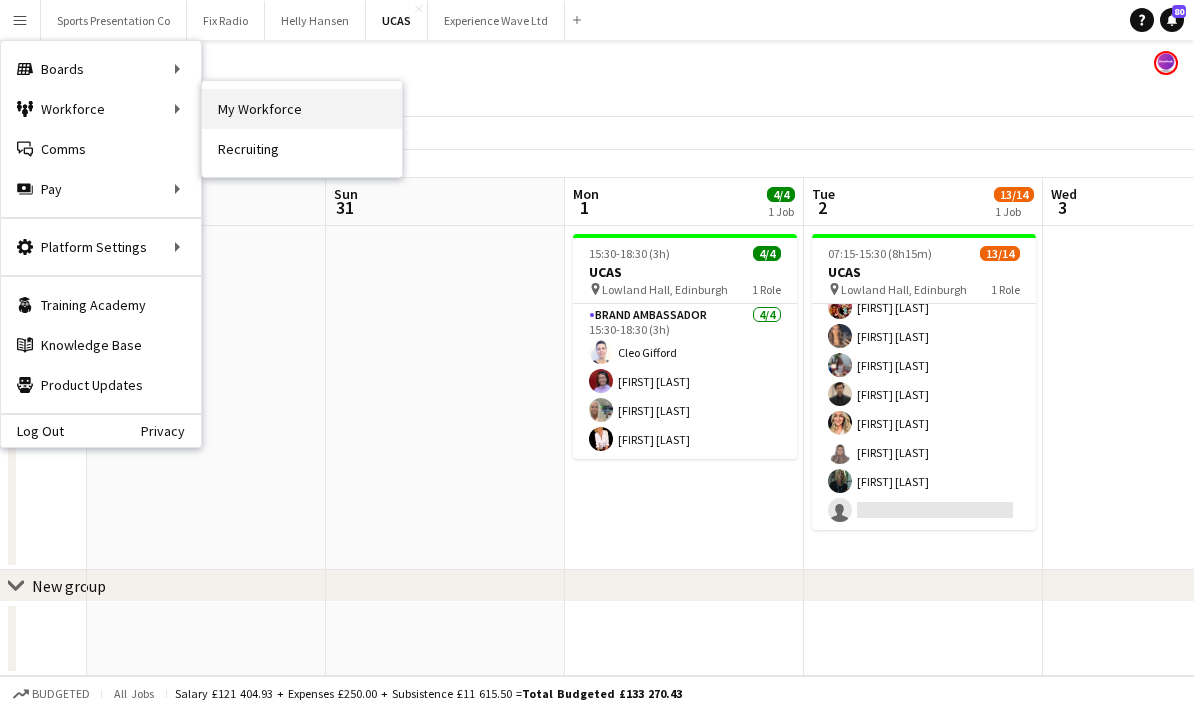 click on "My Workforce" at bounding box center (302, 109) 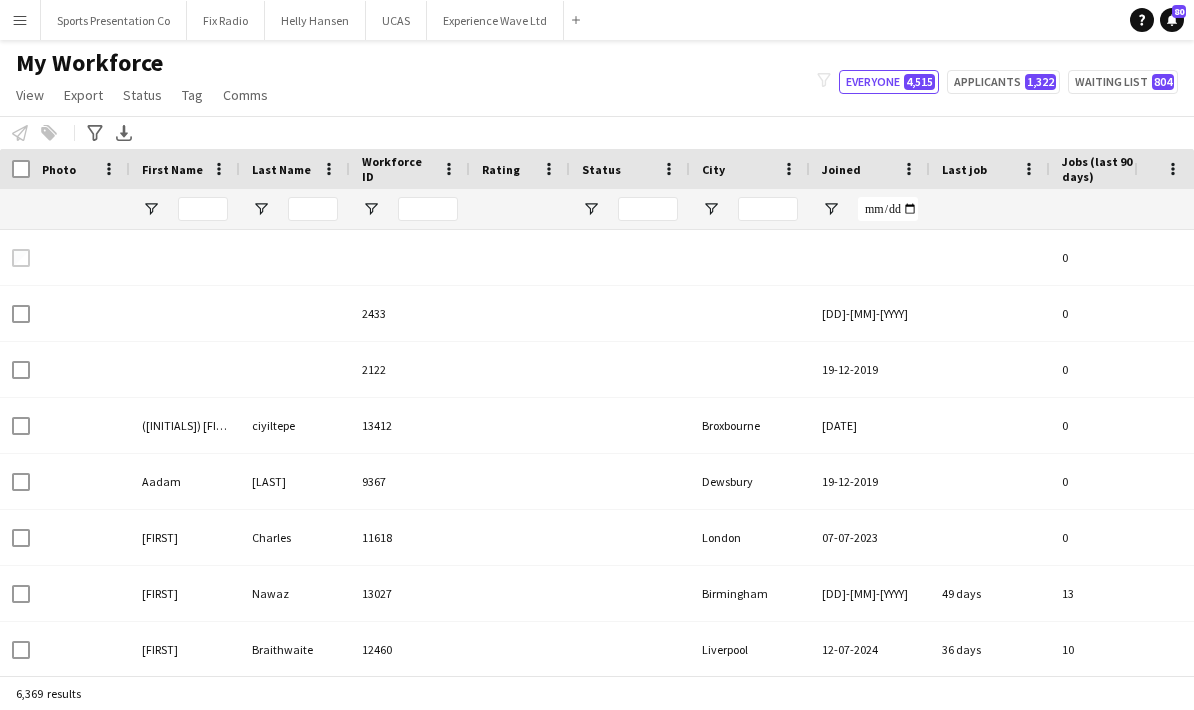 type on "******" 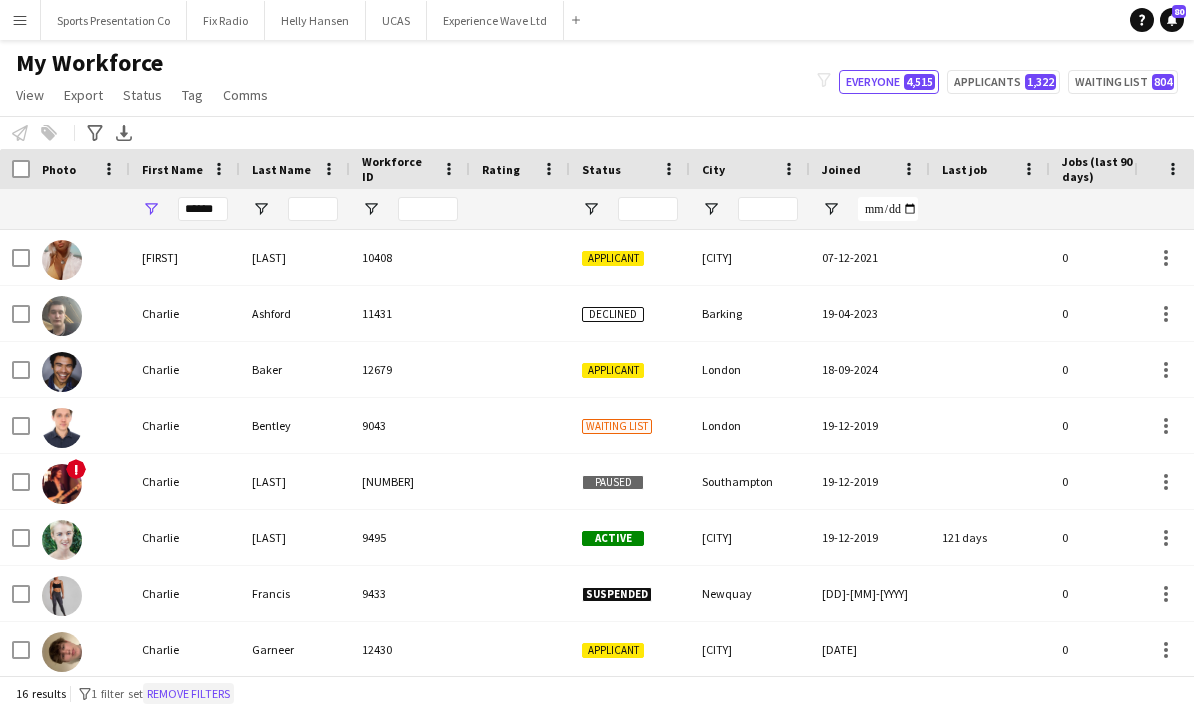 click on "Remove filters" 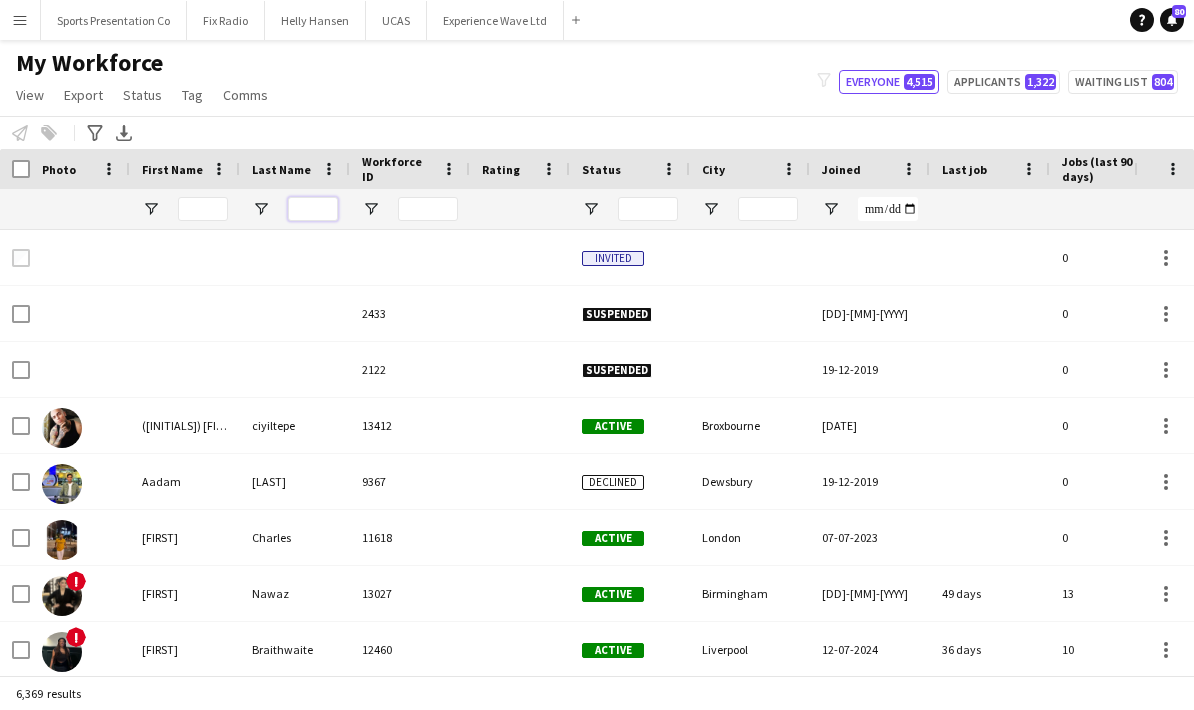click at bounding box center [313, 209] 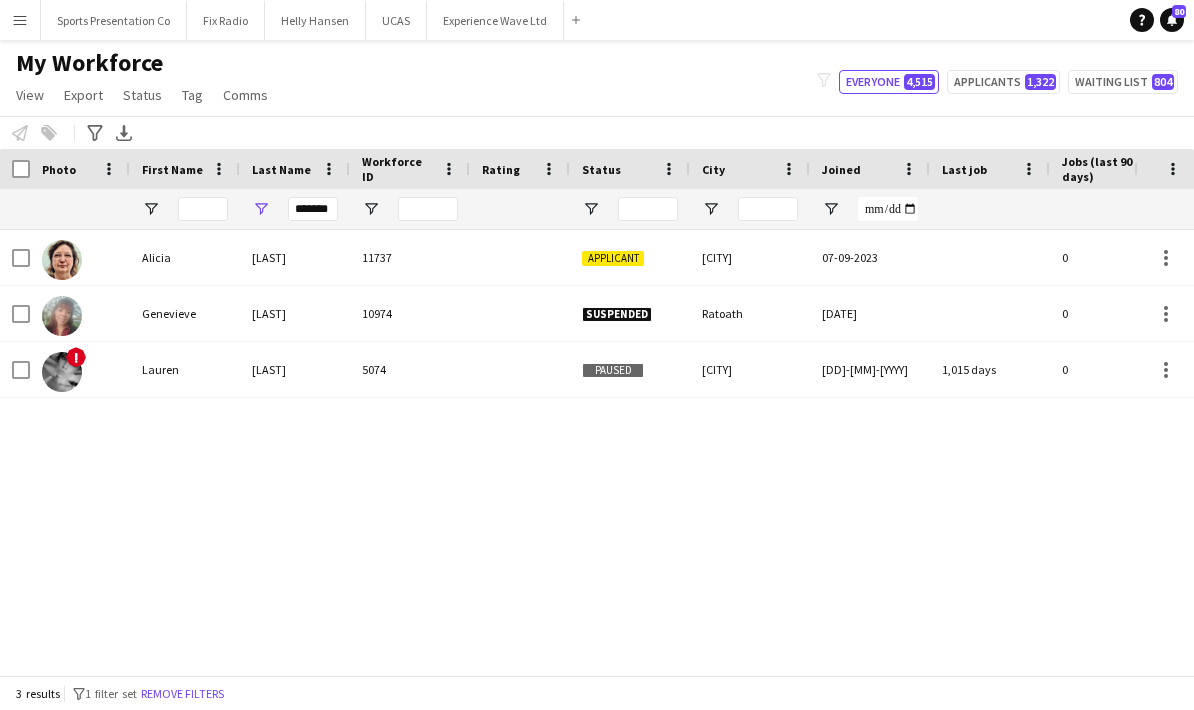 drag, startPoint x: 321, startPoint y: 208, endPoint x: 256, endPoint y: 273, distance: 91.92388 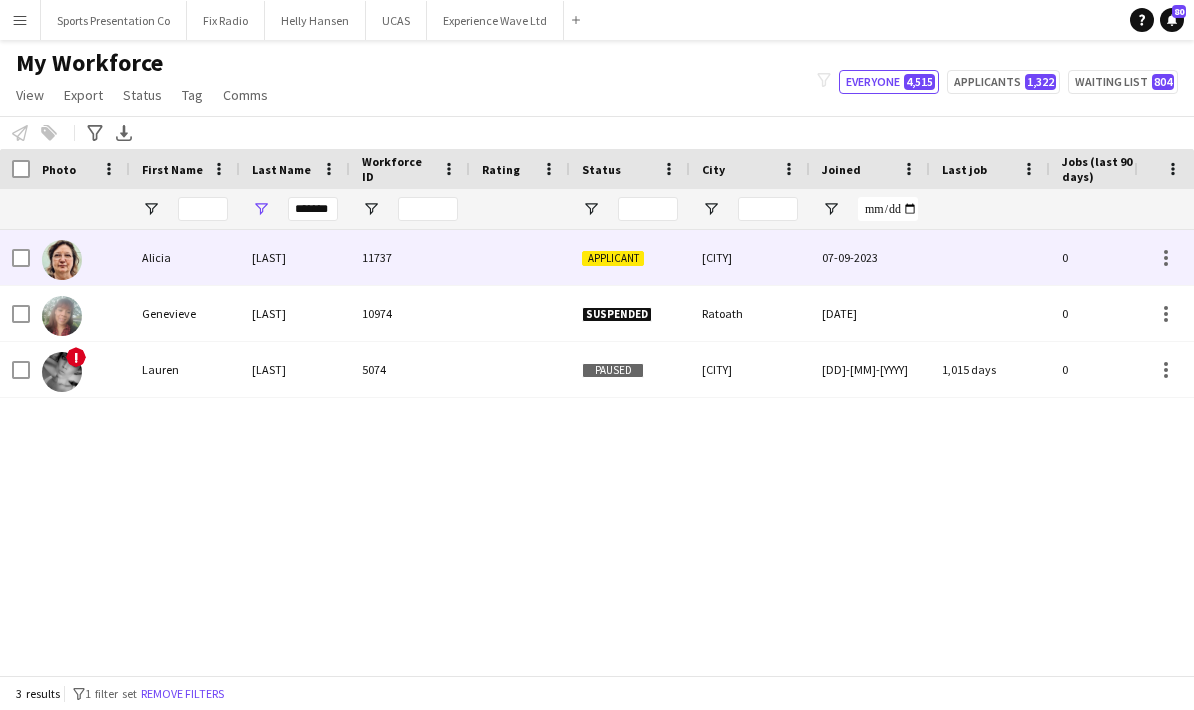 click on "Hendrick" at bounding box center [295, 257] 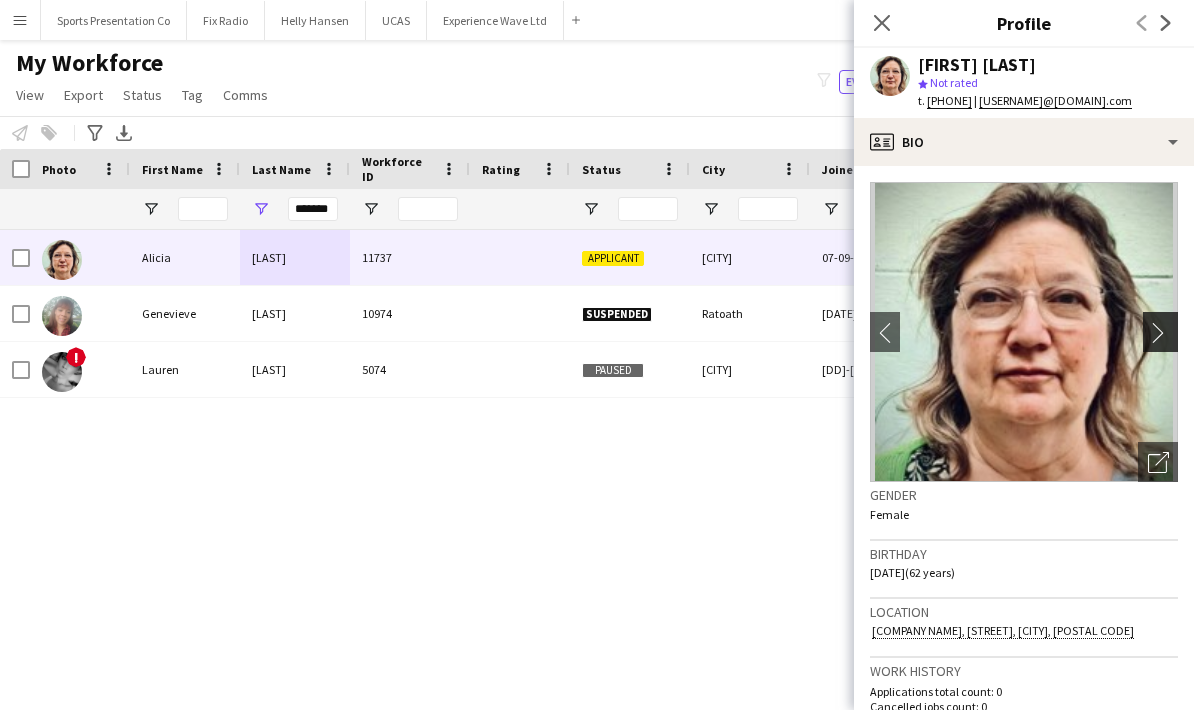 click on "chevron-right" 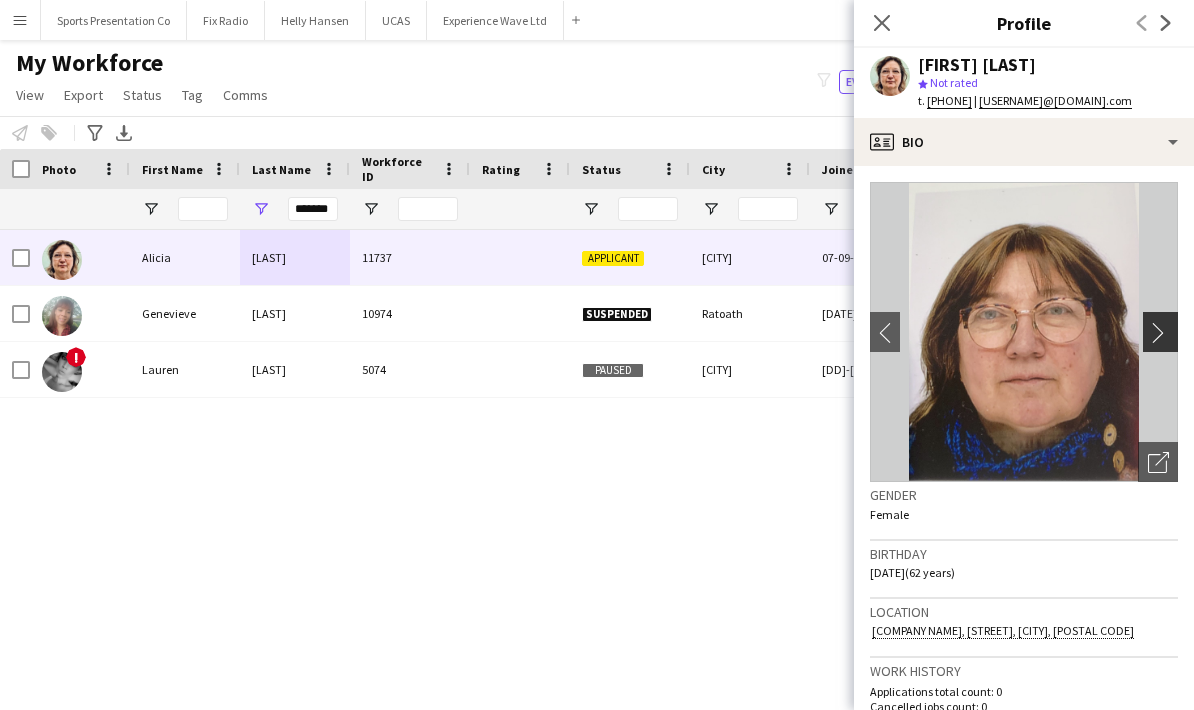 click on "chevron-right" 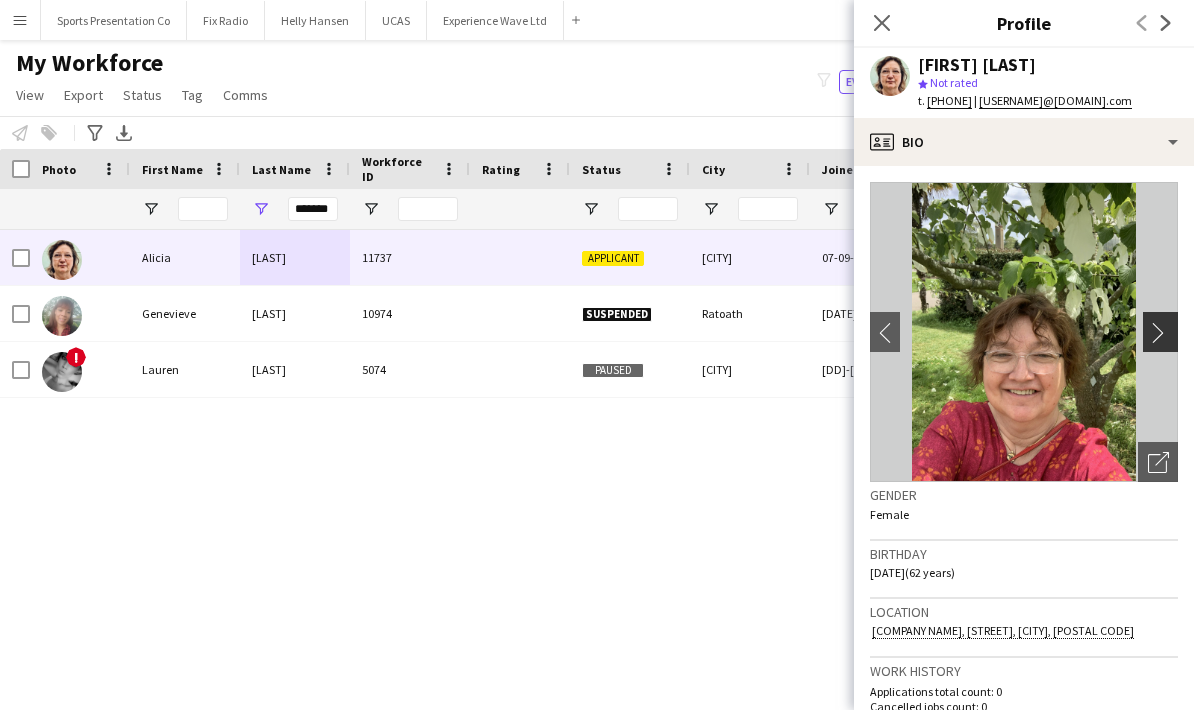 click on "chevron-right" 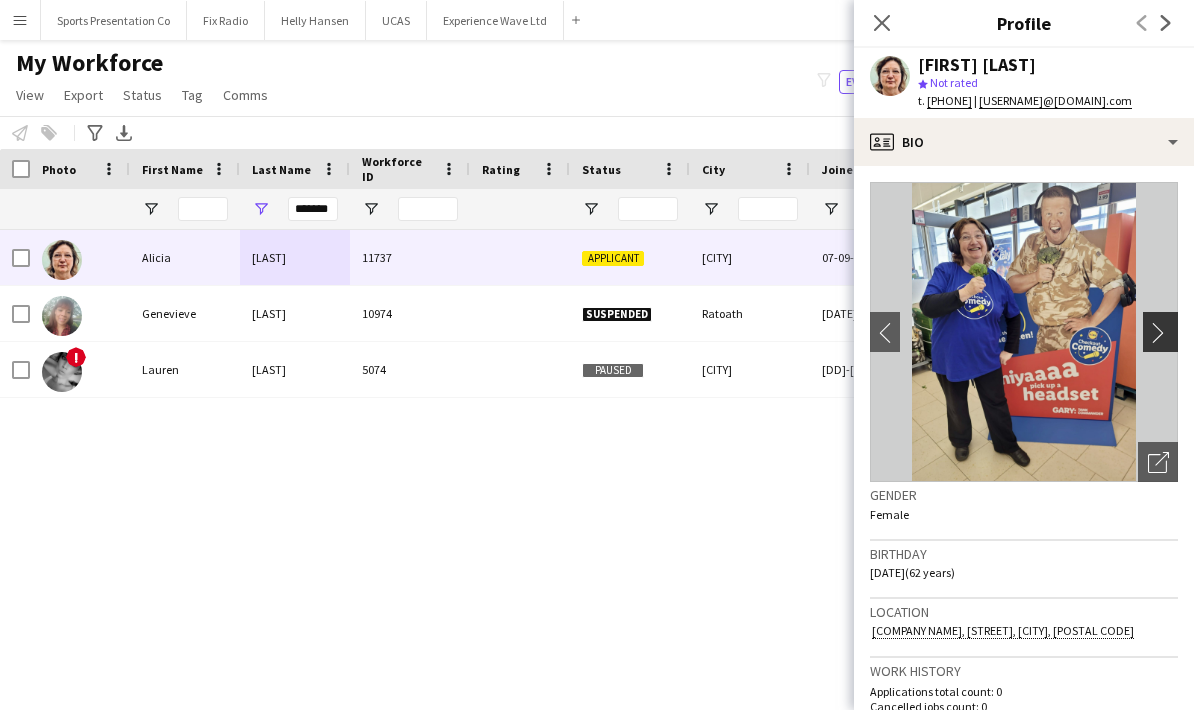 click on "chevron-right" 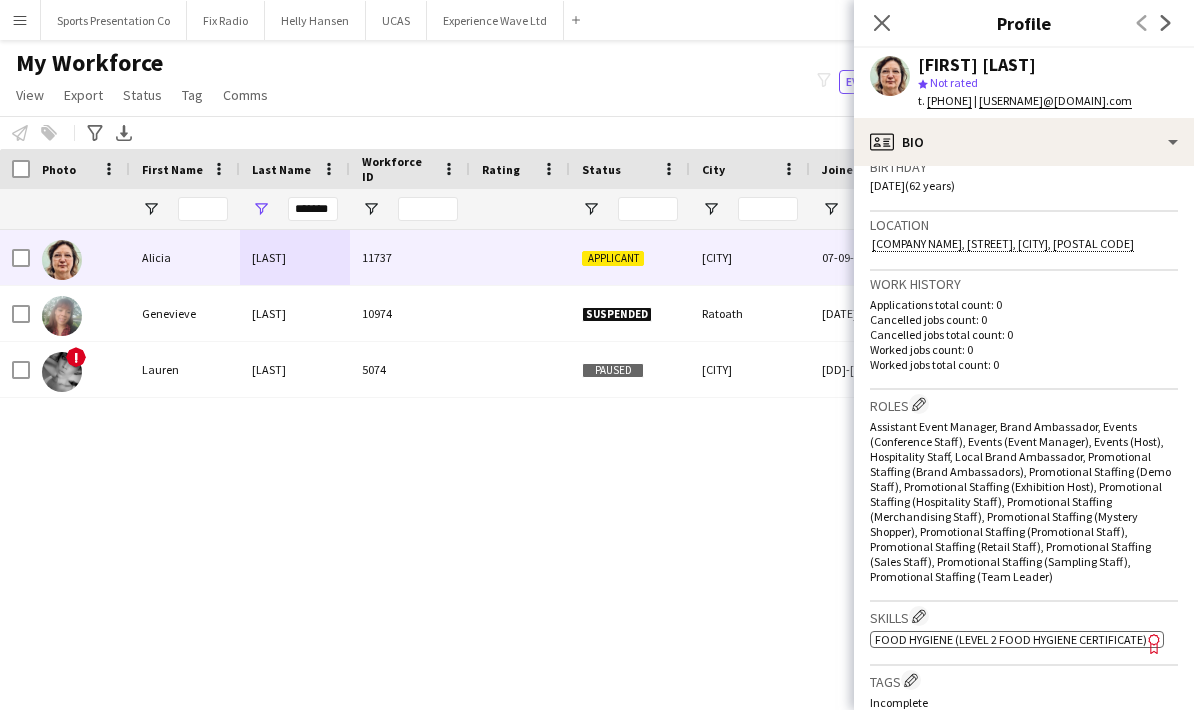 scroll, scrollTop: 343, scrollLeft: 0, axis: vertical 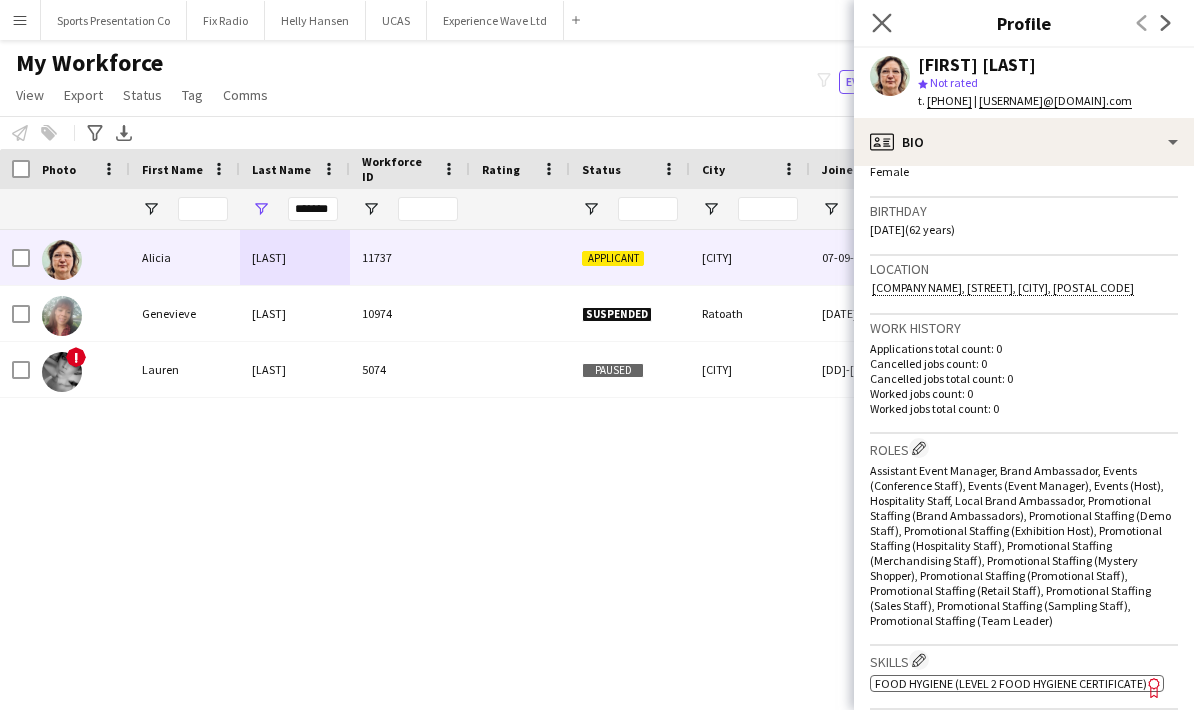 click on "Close pop-in" 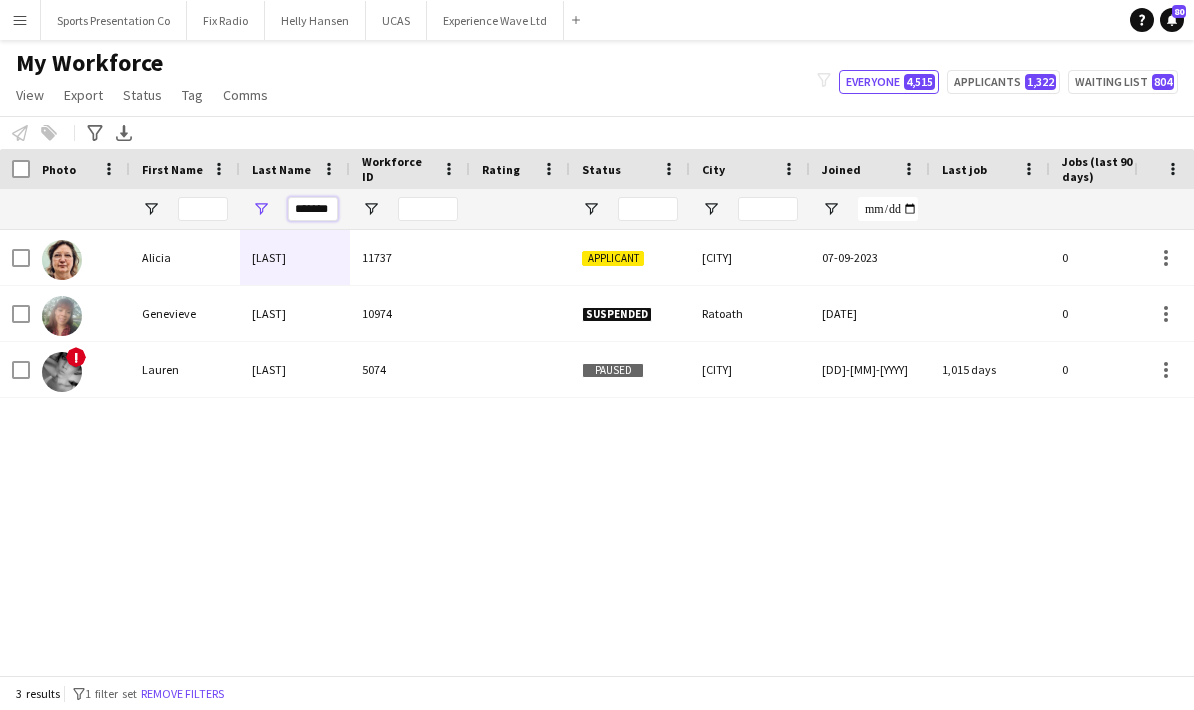 click on "*******" at bounding box center (313, 209) 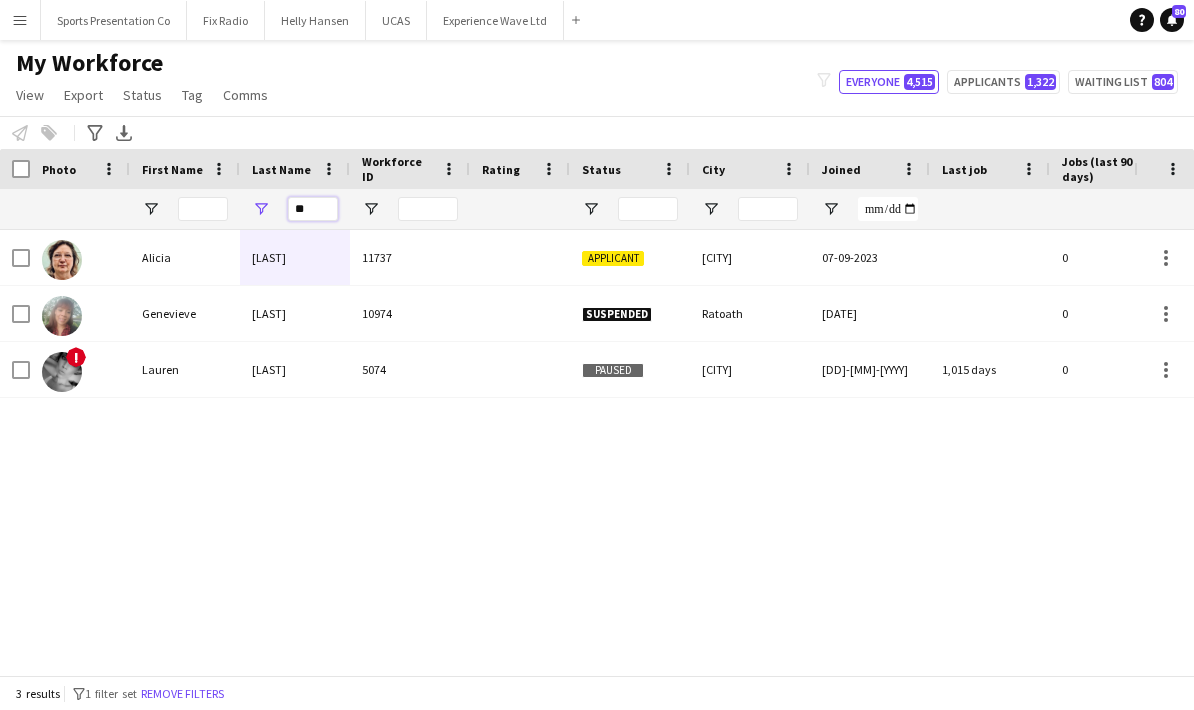 type on "*" 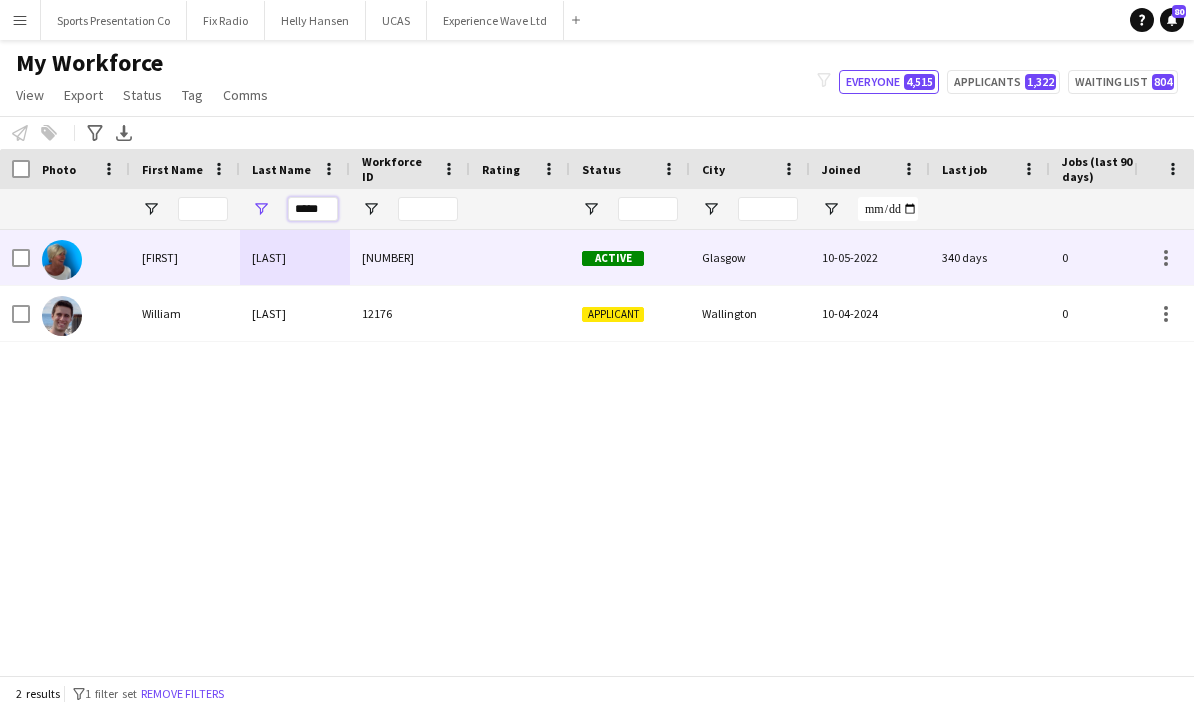type on "*****" 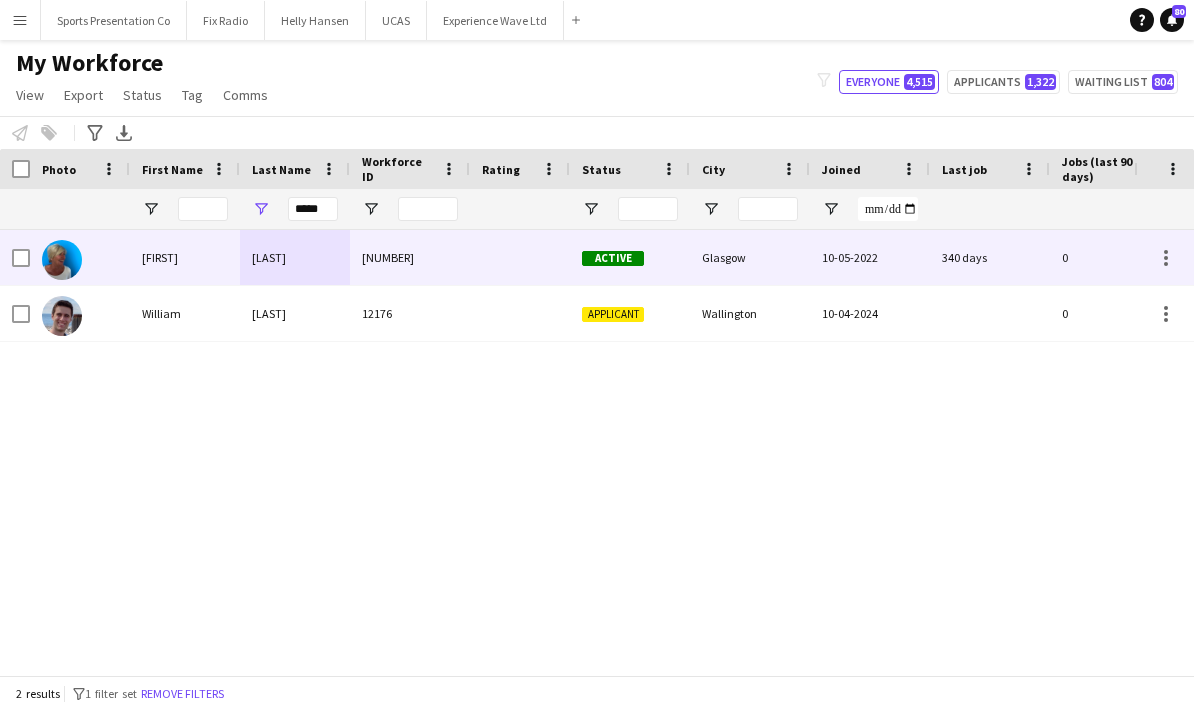 click on "Janine" at bounding box center (185, 257) 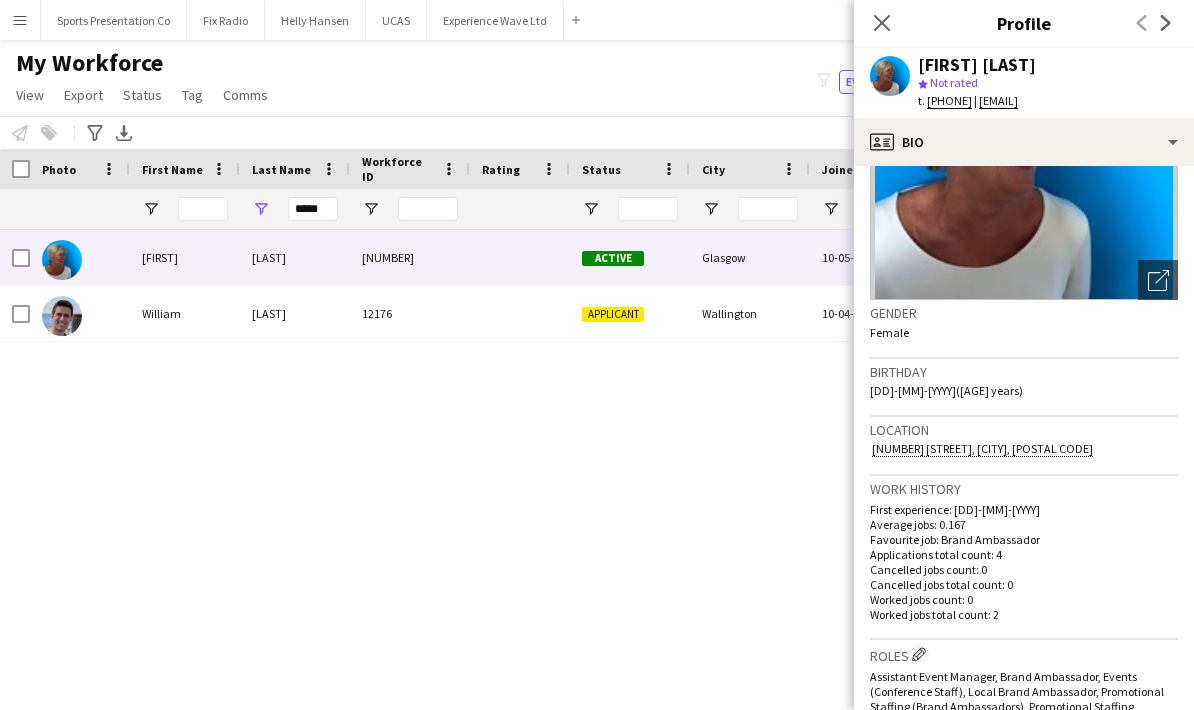 scroll, scrollTop: 14, scrollLeft: 0, axis: vertical 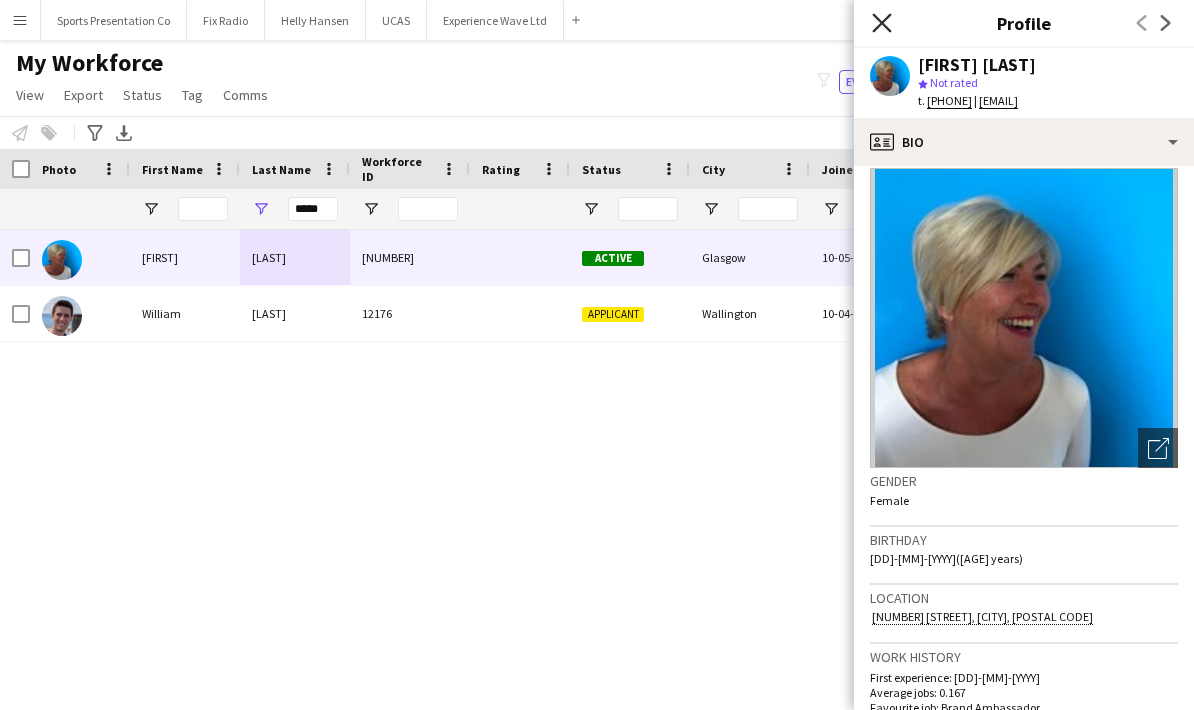 click on "Close pop-in" 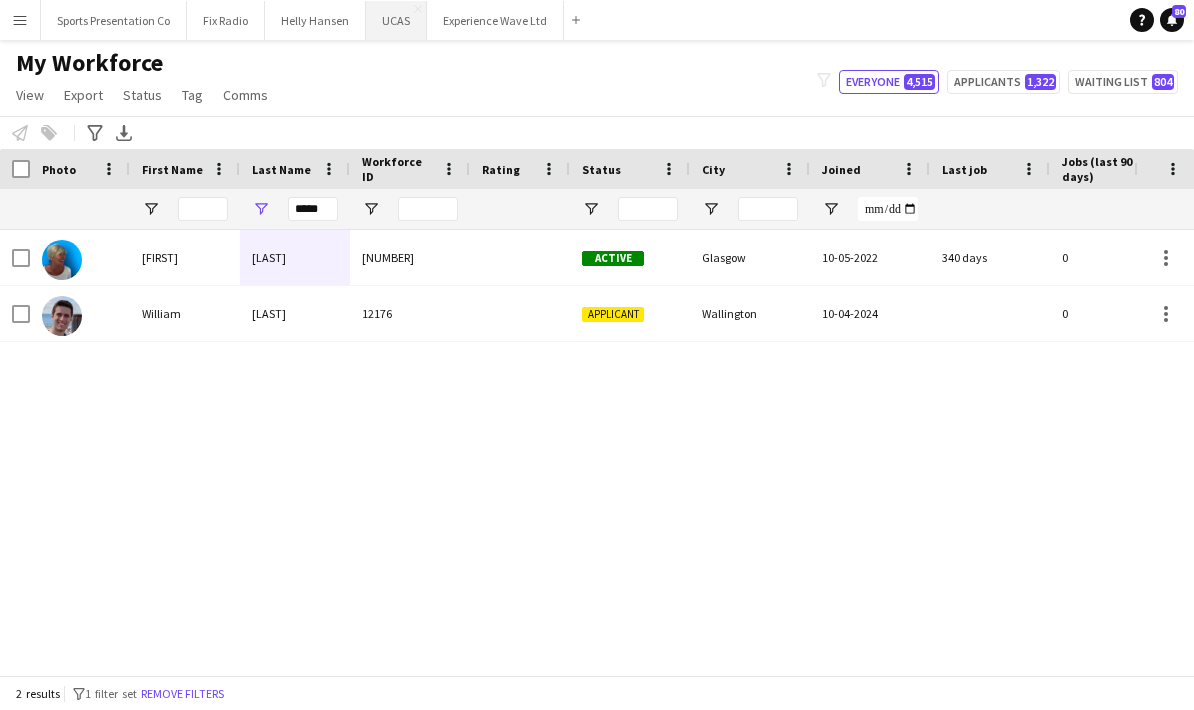 click on "UCAS
Close" at bounding box center (396, 20) 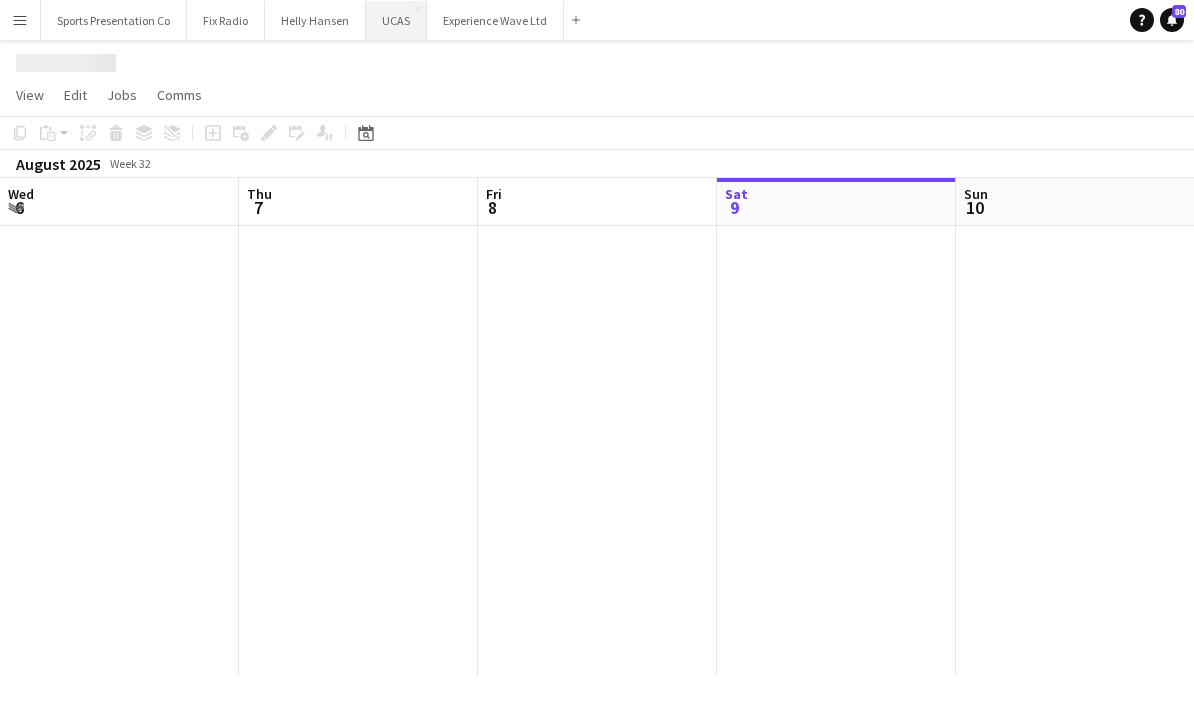 scroll, scrollTop: 0, scrollLeft: 478, axis: horizontal 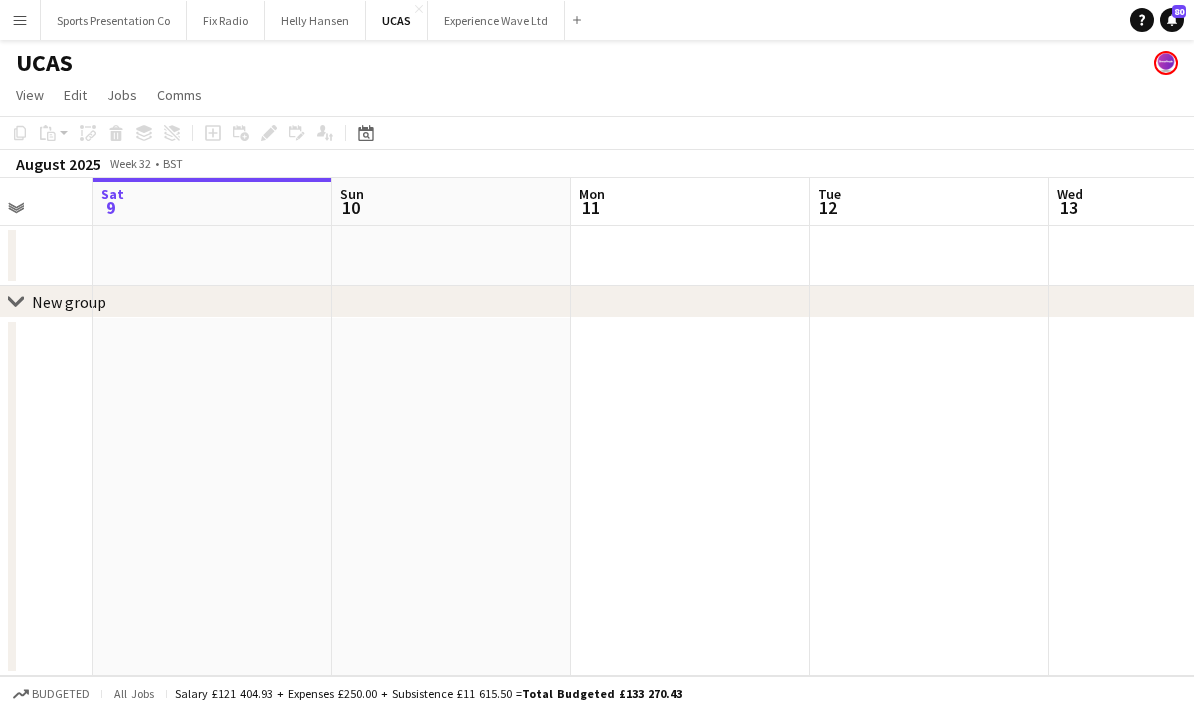 drag, startPoint x: 848, startPoint y: 244, endPoint x: 263, endPoint y: 313, distance: 589.0552 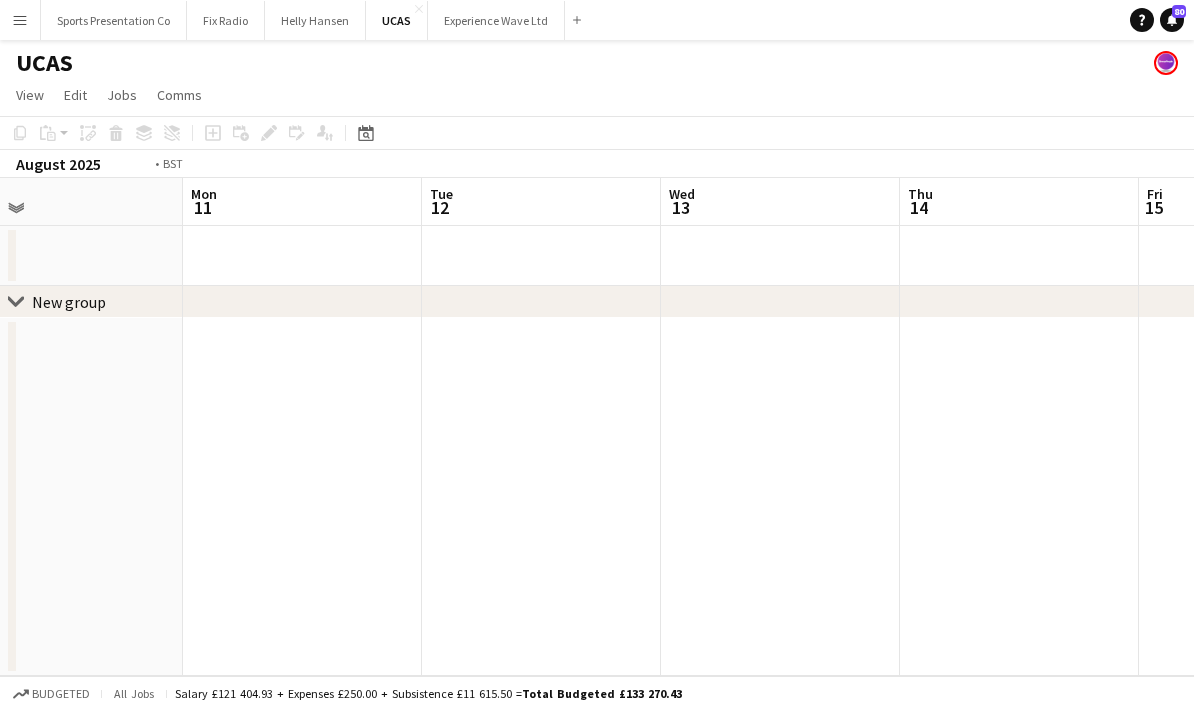 drag, startPoint x: 789, startPoint y: 259, endPoint x: 435, endPoint y: 290, distance: 355.35477 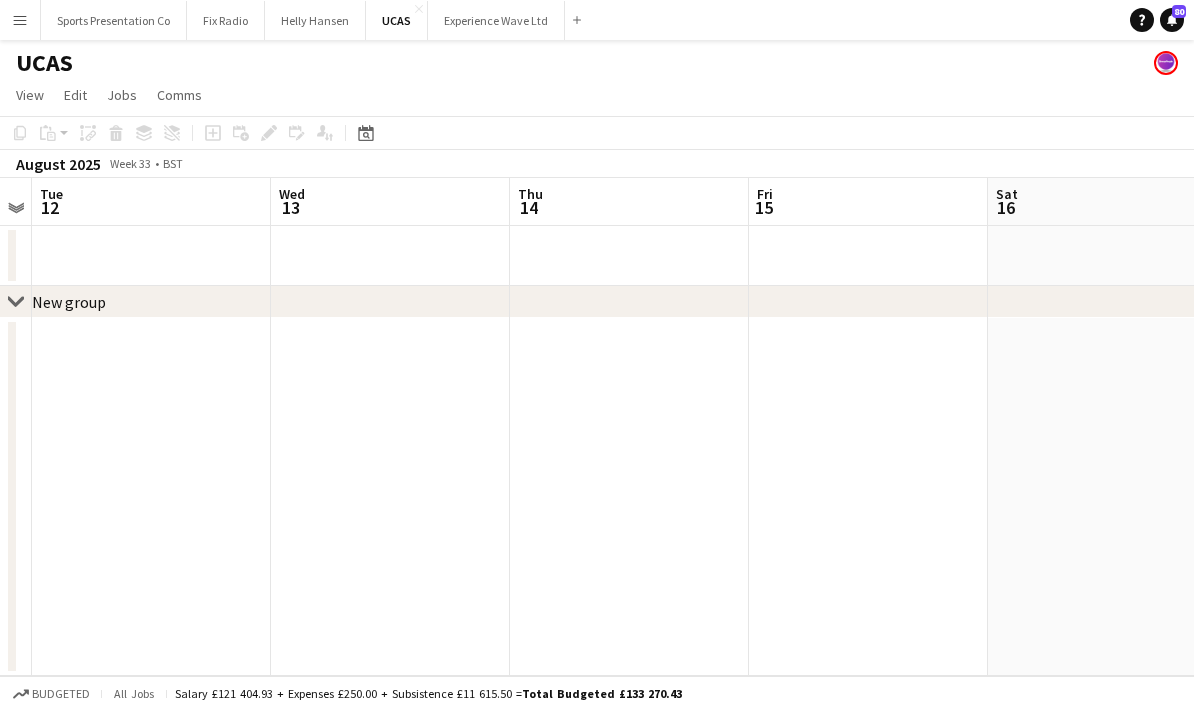 drag, startPoint x: 683, startPoint y: 263, endPoint x: 619, endPoint y: 237, distance: 69.079666 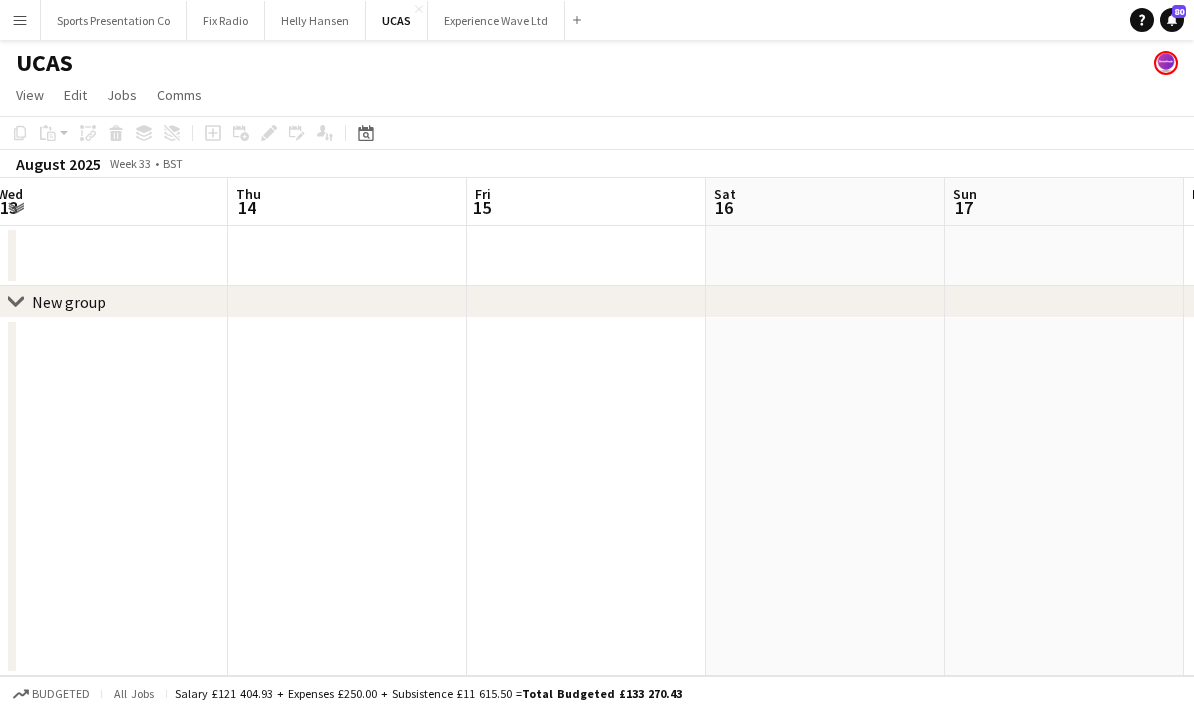 drag, startPoint x: 653, startPoint y: 231, endPoint x: 386, endPoint y: 280, distance: 271.459 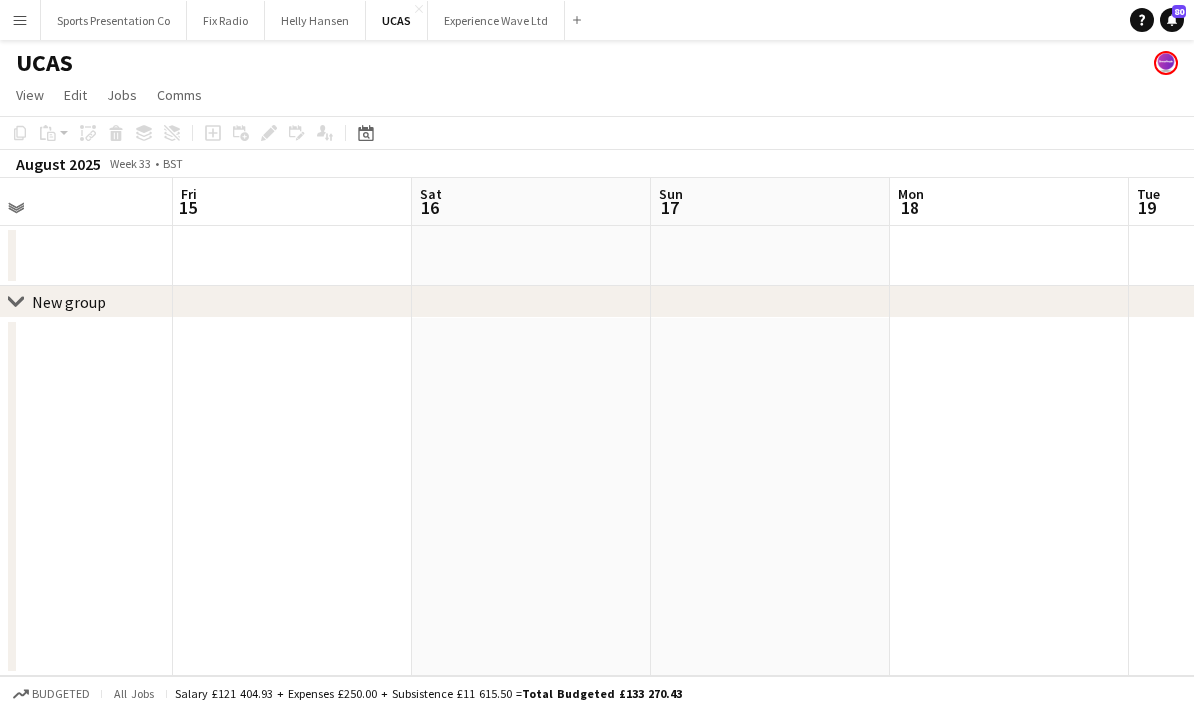 drag, startPoint x: 691, startPoint y: 257, endPoint x: 397, endPoint y: 288, distance: 295.62982 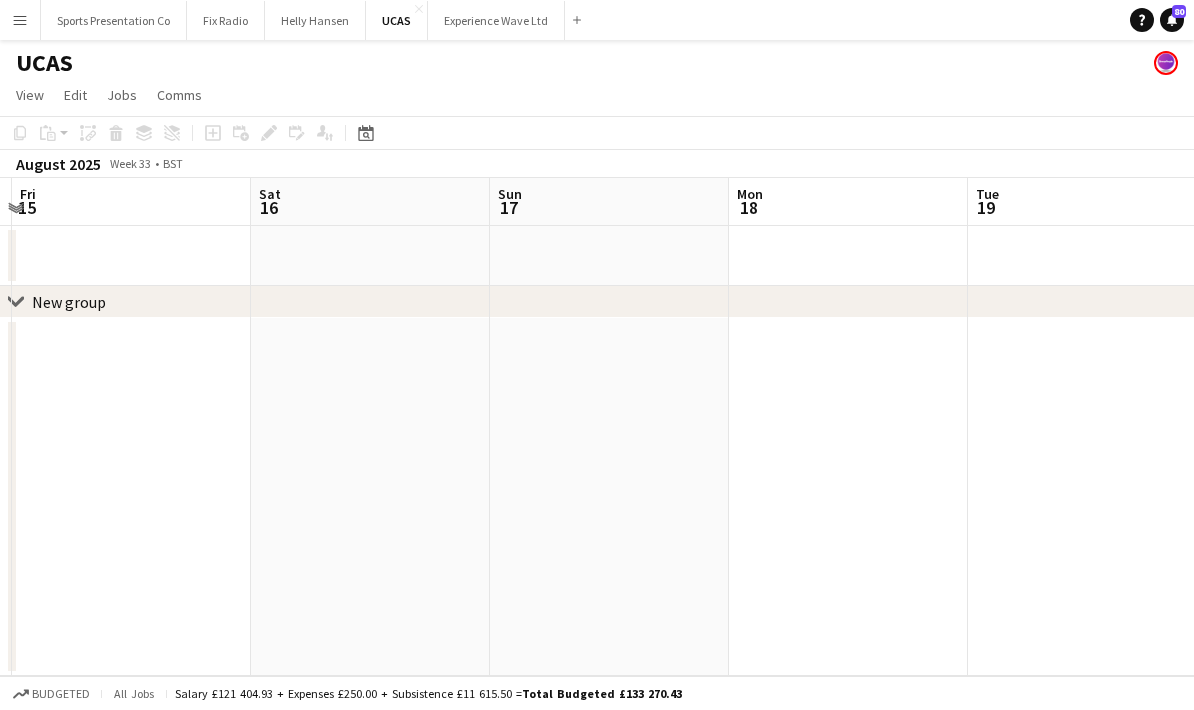 drag, startPoint x: 653, startPoint y: 257, endPoint x: 364, endPoint y: 295, distance: 291.48755 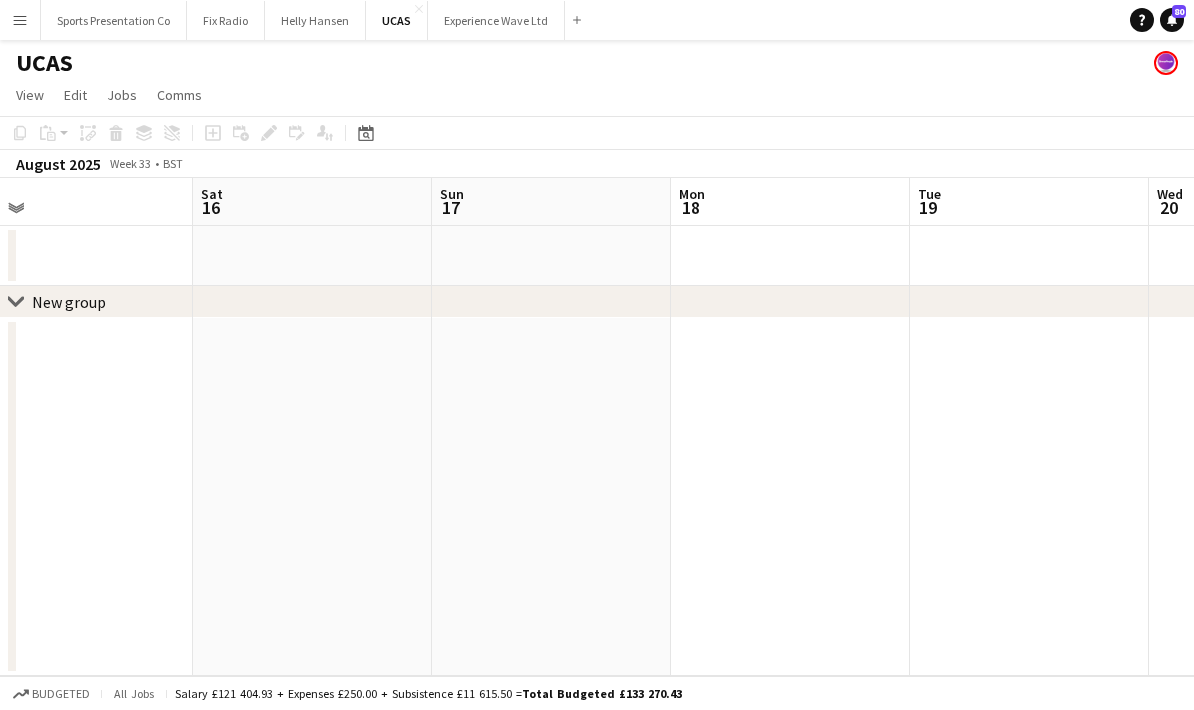 drag, startPoint x: 835, startPoint y: 256, endPoint x: 538, endPoint y: 279, distance: 297.88925 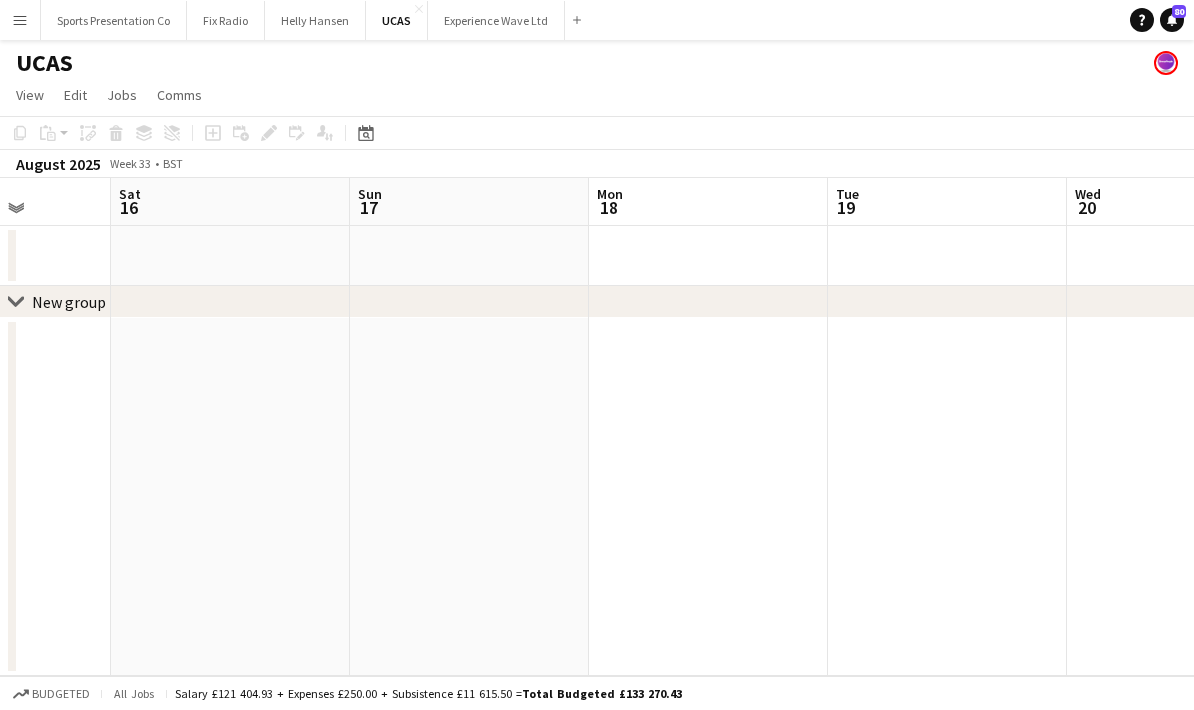 drag, startPoint x: 789, startPoint y: 244, endPoint x: 468, endPoint y: 257, distance: 321.26312 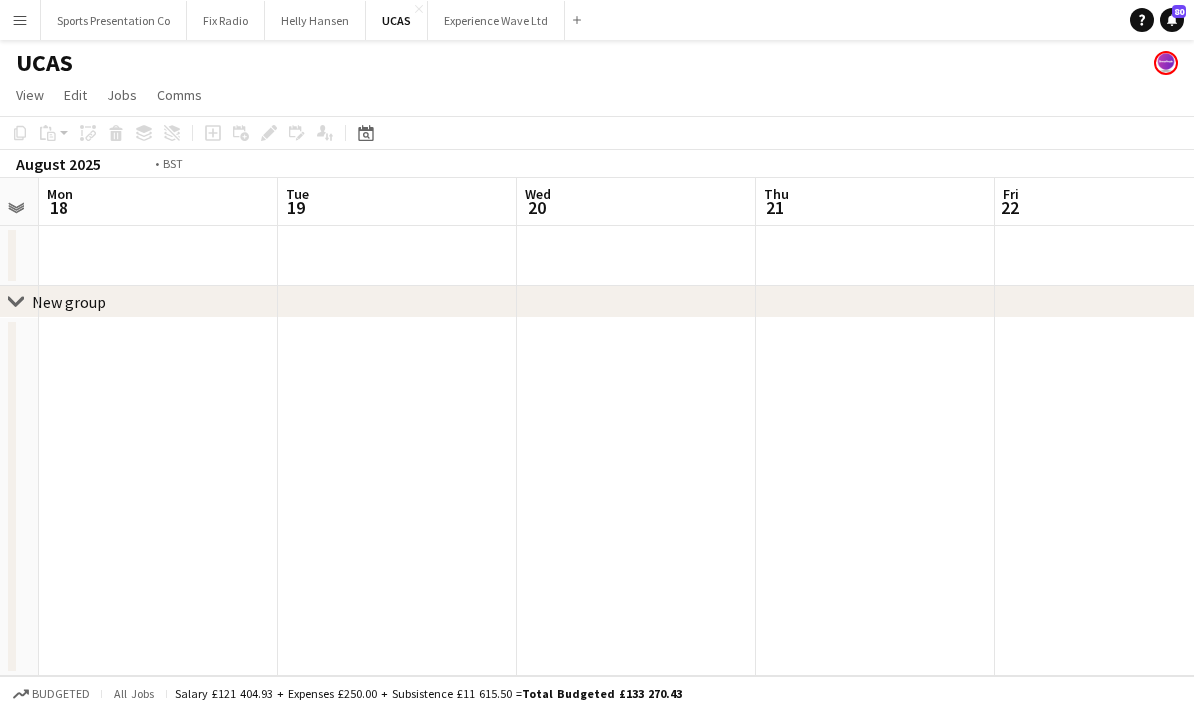 drag, startPoint x: 714, startPoint y: 244, endPoint x: 388, endPoint y: 259, distance: 326.3449 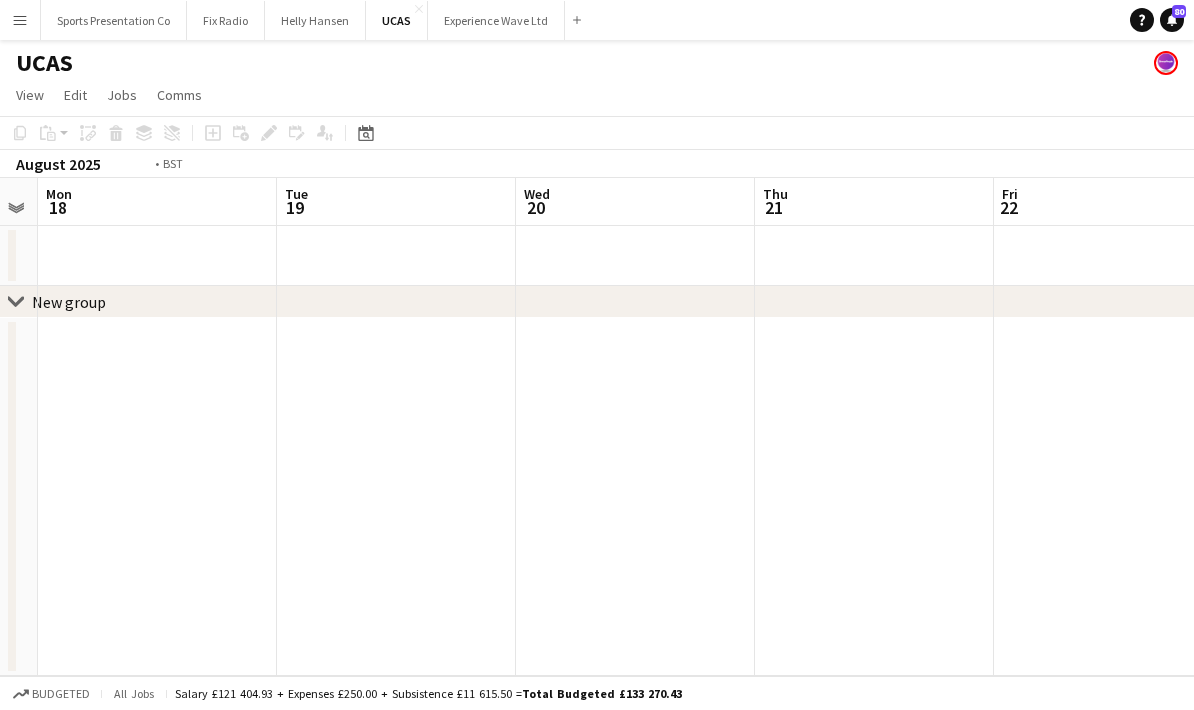 click on "Fri   15   Sat   16   Sun   17   Mon   18   Tue   19   Wed   20   Thu   21   Fri   22   Sat   23   Sun   24" at bounding box center [597, 427] 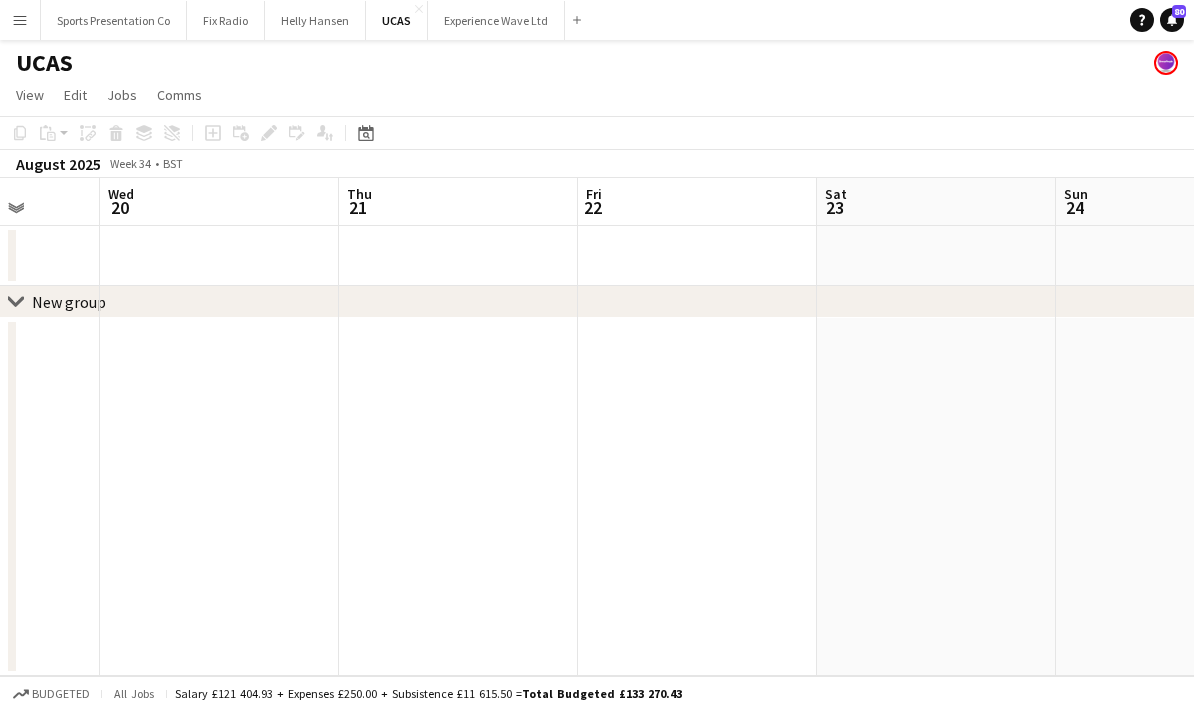 scroll, scrollTop: 0, scrollLeft: 750, axis: horizontal 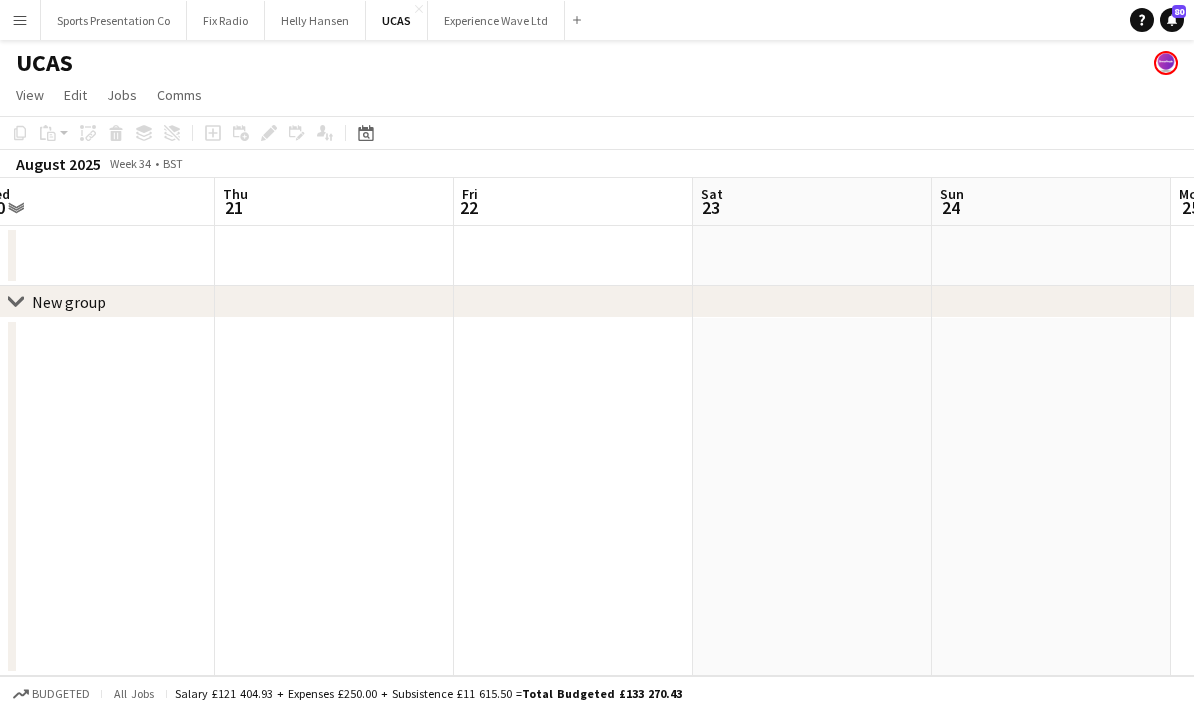 drag, startPoint x: 555, startPoint y: 266, endPoint x: 465, endPoint y: 261, distance: 90.13878 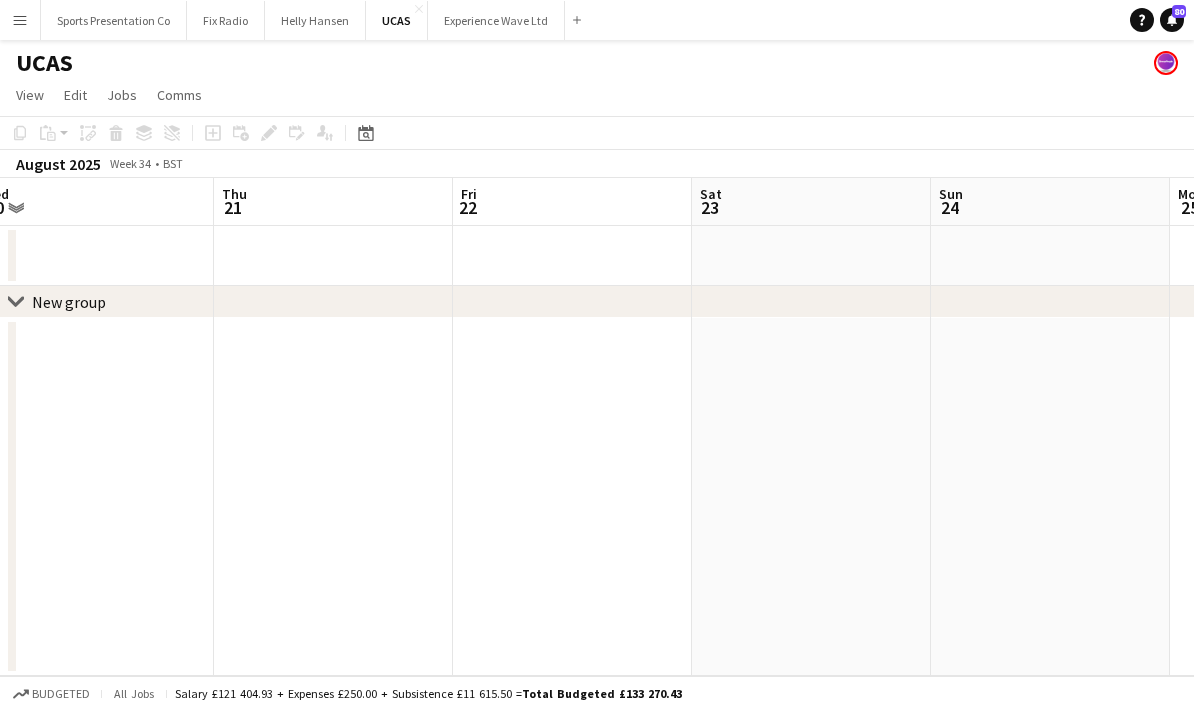 click on "Sun   17   Mon   18   Tue   19   Wed   20   Thu   21   Fri   22   Sat   23   Sun   24   Mon   25   Tue   26" at bounding box center [597, 427] 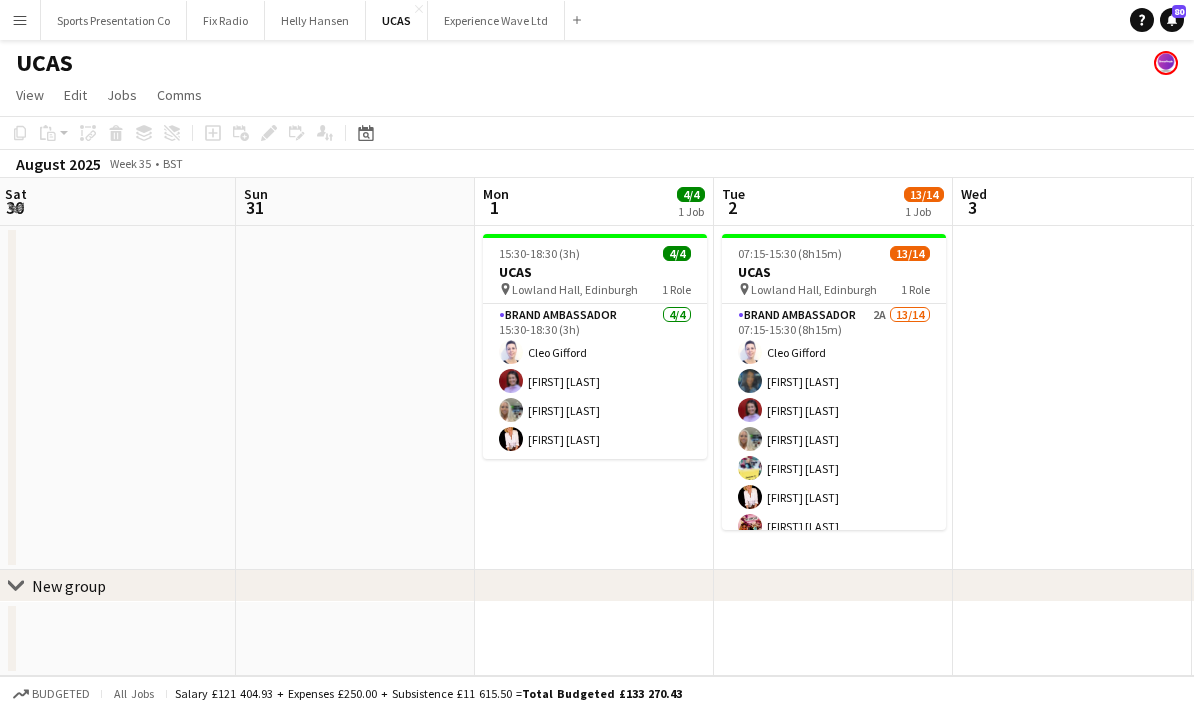 scroll, scrollTop: 0, scrollLeft: 729, axis: horizontal 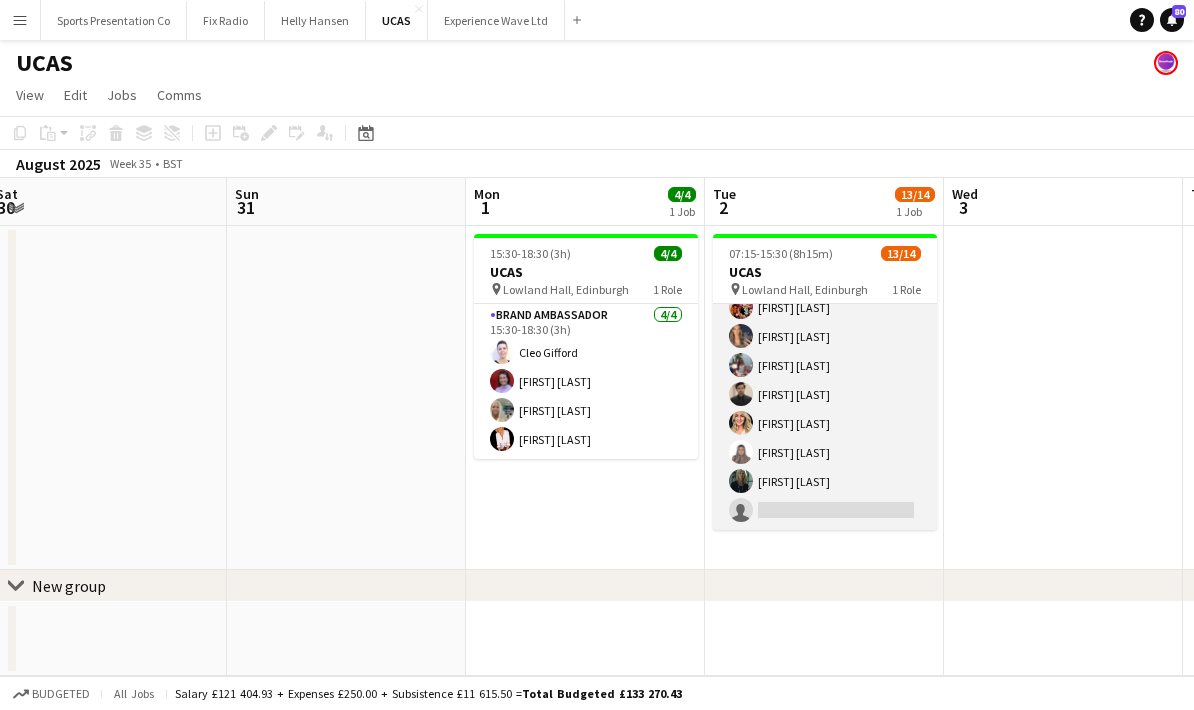 click on "Brand Ambassador   2A   13/14   07:15-15:30 (8h15m)
Cleo Gifford Mehreen Parvez Rachel Adshead-Grant Sharonne Kelly Yvonne Smith Inger Stevenson Adriana Cvandova Aaliyah Learmonth Mia Dunphy Rehman Rana Cheri Cunningham Amna Basra YVONNE CAMPBELL
single-neutral-actions" at bounding box center (825, 307) 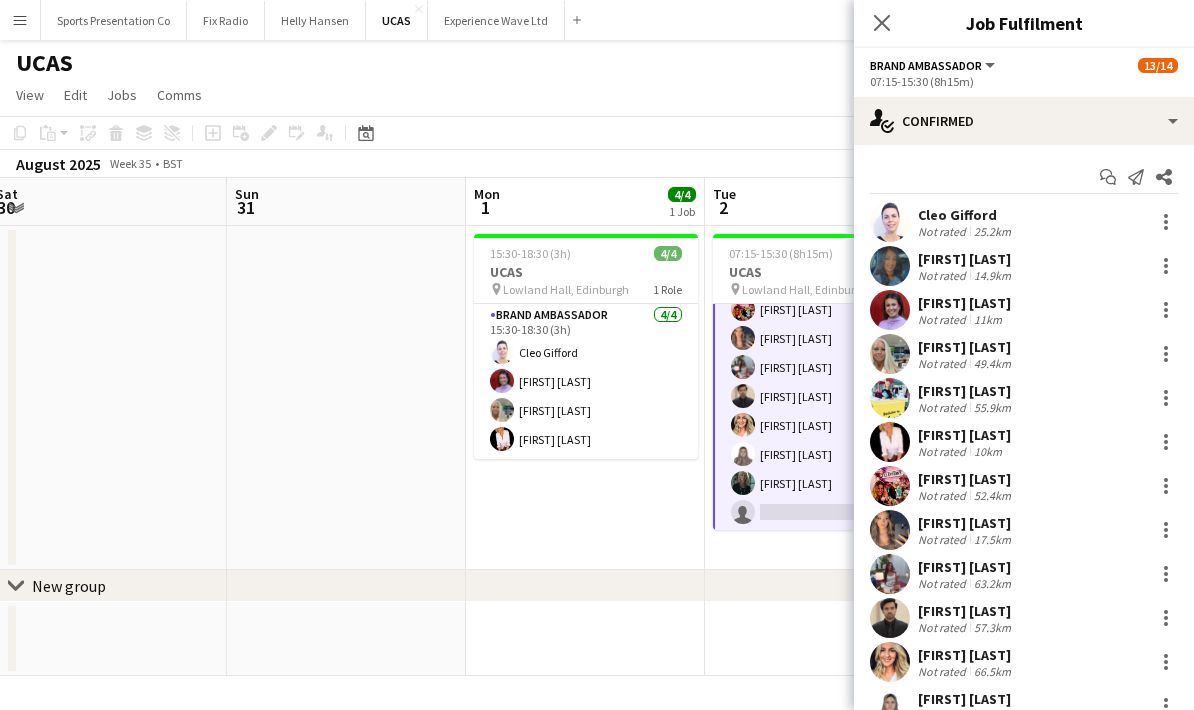 click on "Brand Ambassador   2A   13/14   07:15-15:30 (8h15m)
Cleo Gifford Mehreen Parvez Rachel Adshead-Grant Sharonne Kelly Yvonne Smith Inger Stevenson Adriana Cvandova Aaliyah Learmonth Mia Dunphy Rehman Rana Cheri Cunningham Amna Basra YVONNE CAMPBELL
single-neutral-actions" at bounding box center [825, 309] 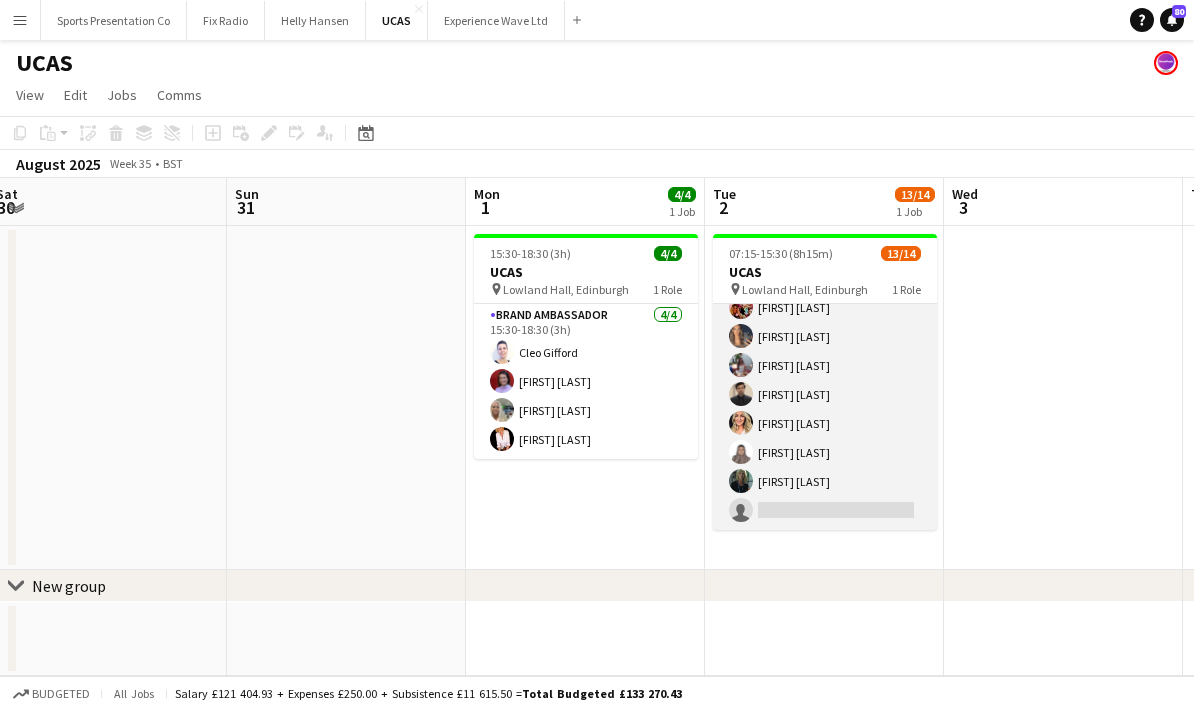 click on "Brand Ambassador   2A   13/14   07:15-15:30 (8h15m)
Cleo Gifford Mehreen Parvez Rachel Adshead-Grant Sharonne Kelly Yvonne Smith Inger Stevenson Adriana Cvandova Aaliyah Learmonth Mia Dunphy Rehman Rana Cheri Cunningham Amna Basra YVONNE CAMPBELL
single-neutral-actions" at bounding box center [825, 307] 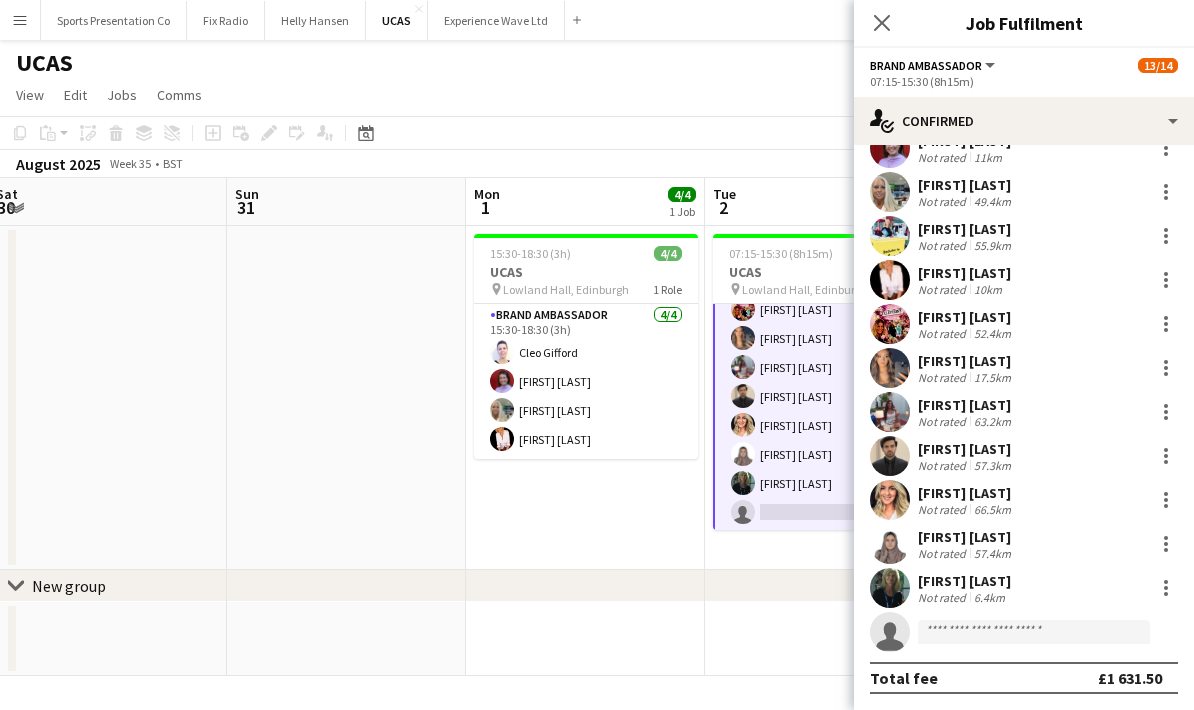 scroll, scrollTop: 162, scrollLeft: 0, axis: vertical 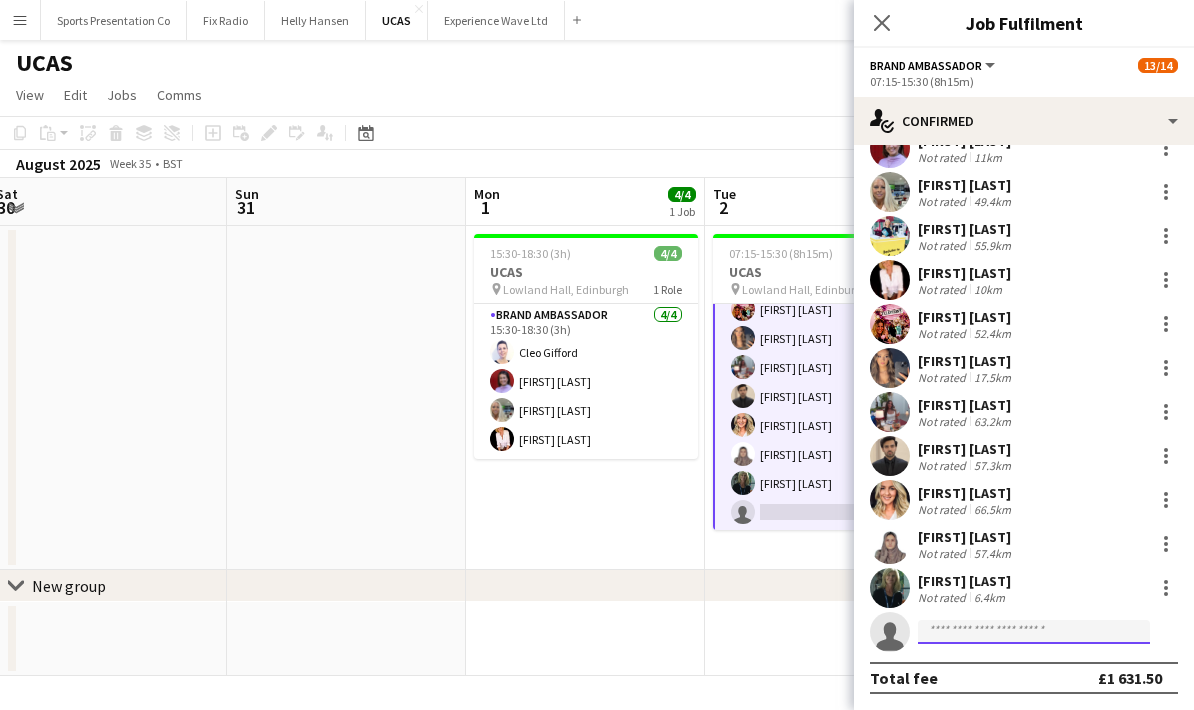 click 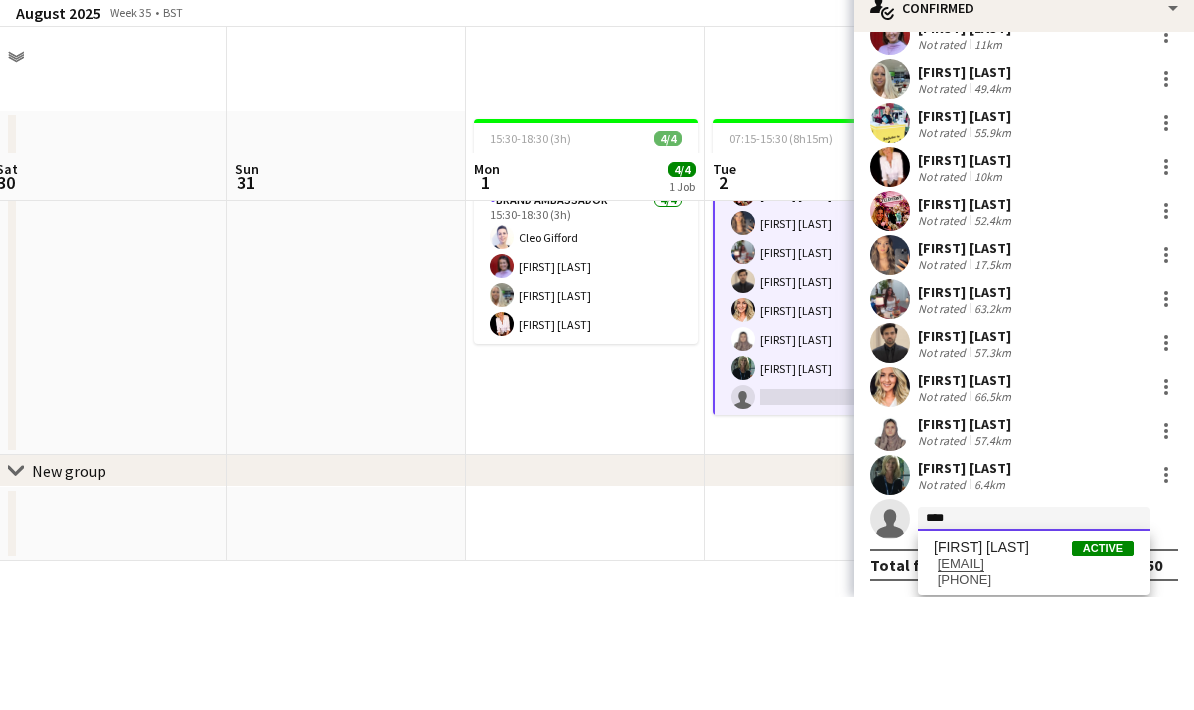 scroll, scrollTop: 80, scrollLeft: 0, axis: vertical 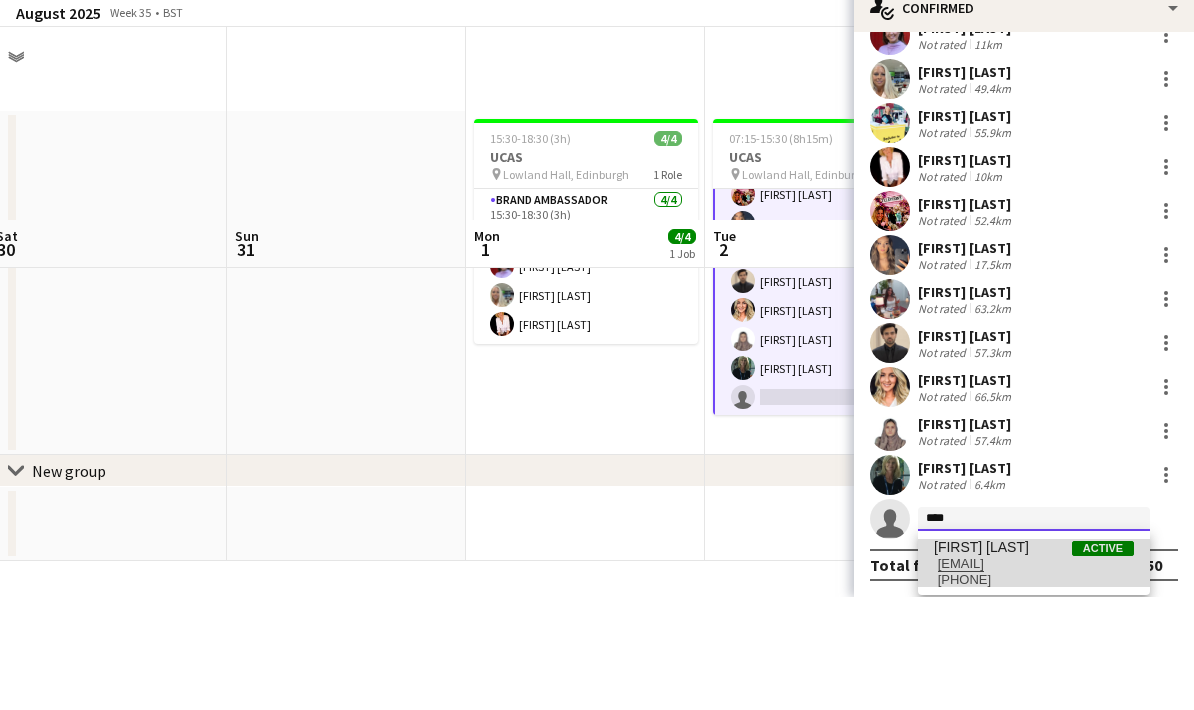 type on "****" 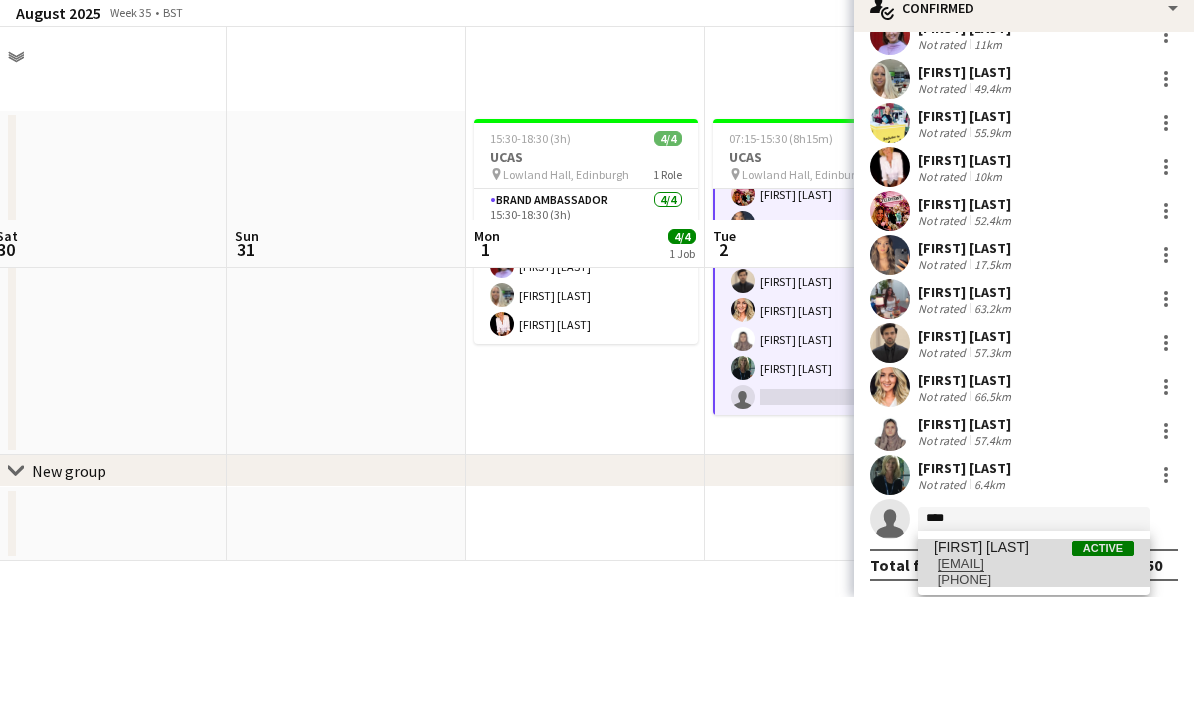 click on "Janine Malcolm" at bounding box center (981, 660) 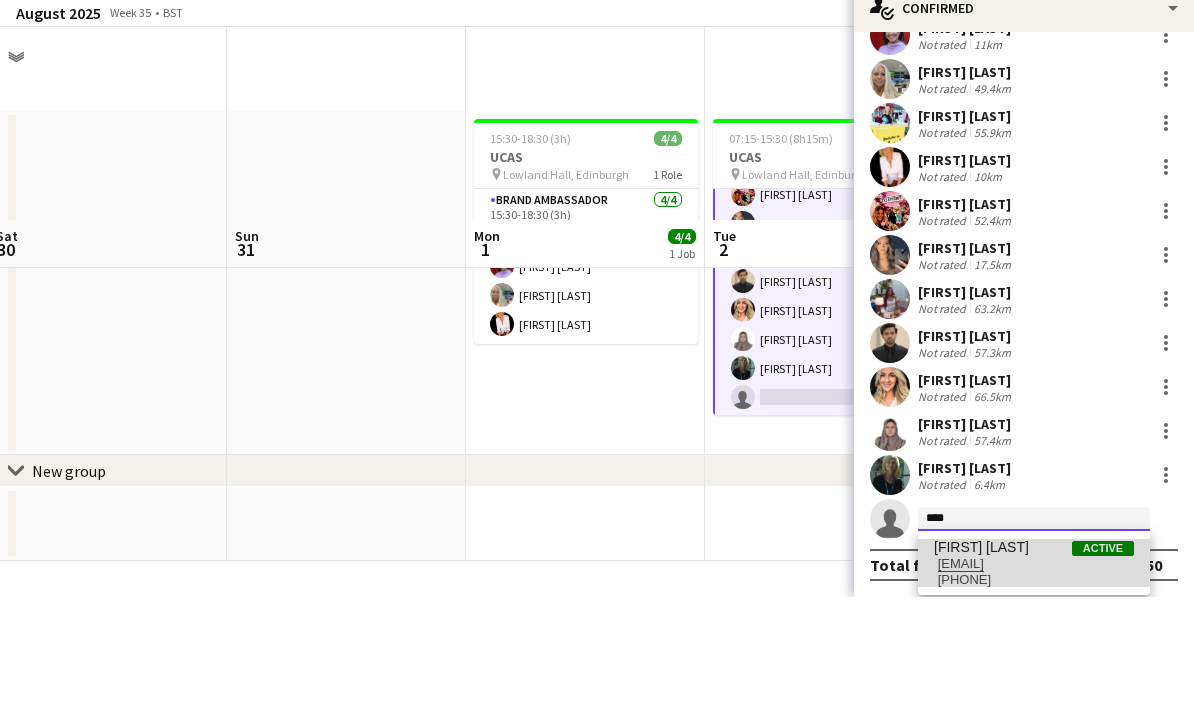 type 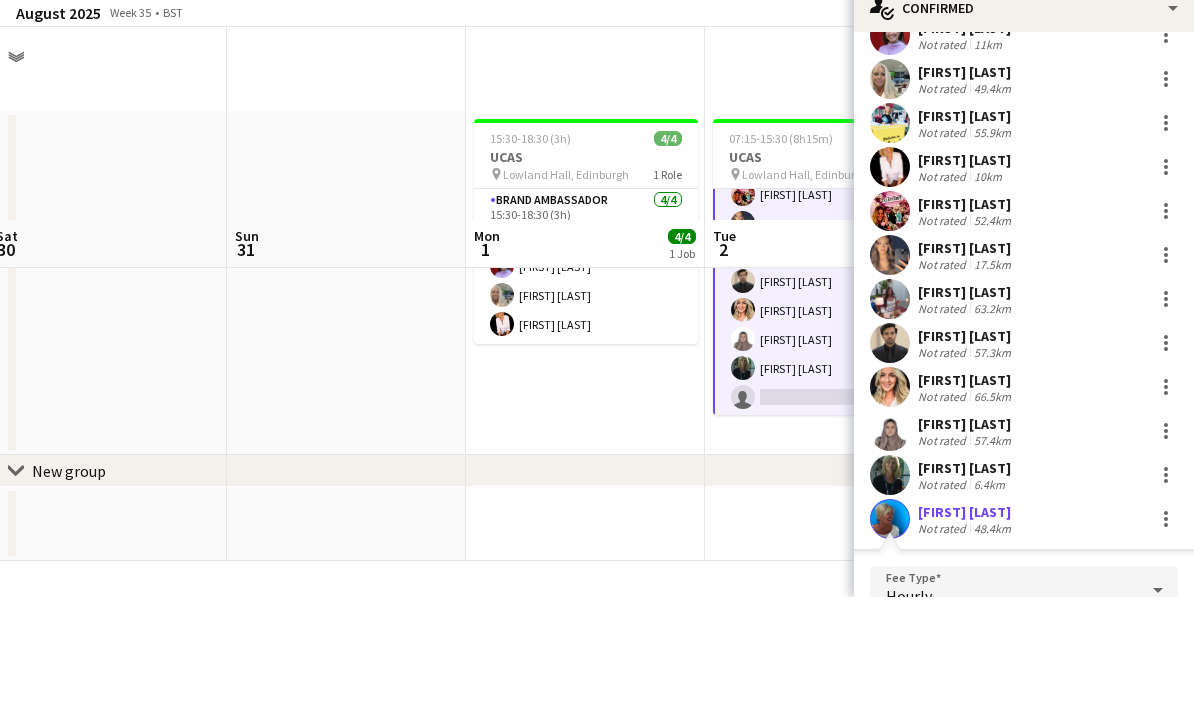 scroll, scrollTop: 496, scrollLeft: 0, axis: vertical 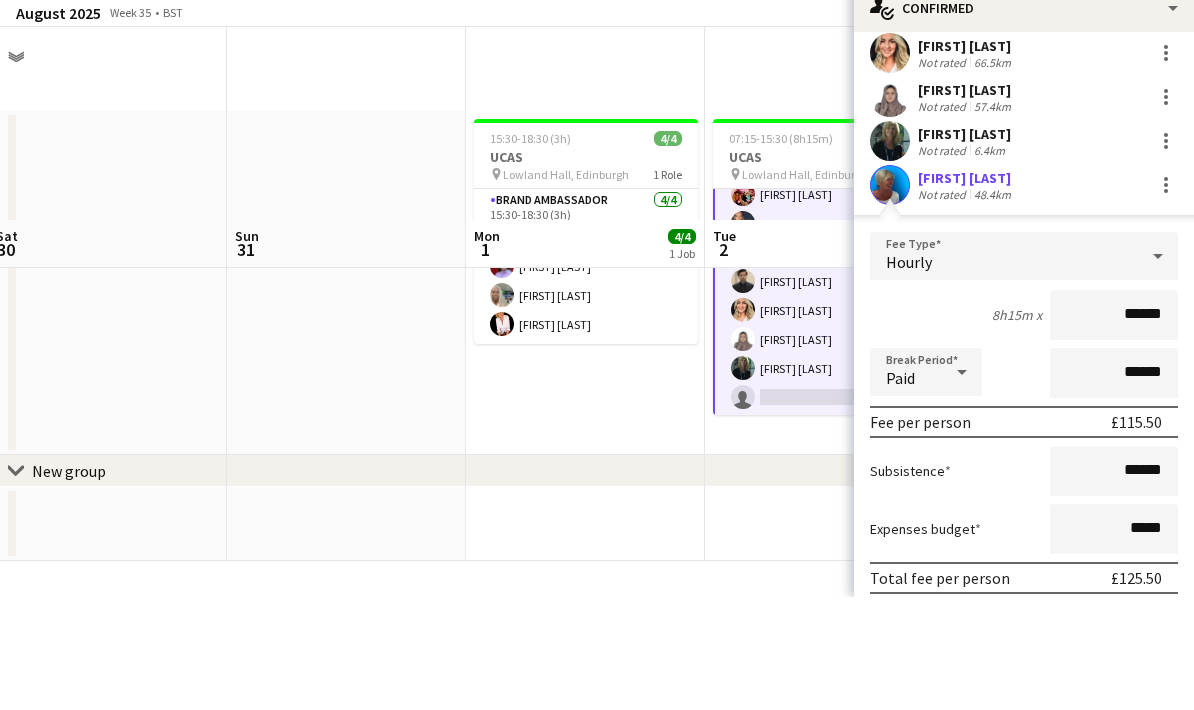 click on "8h15m x  ******" at bounding box center (1024, 428) 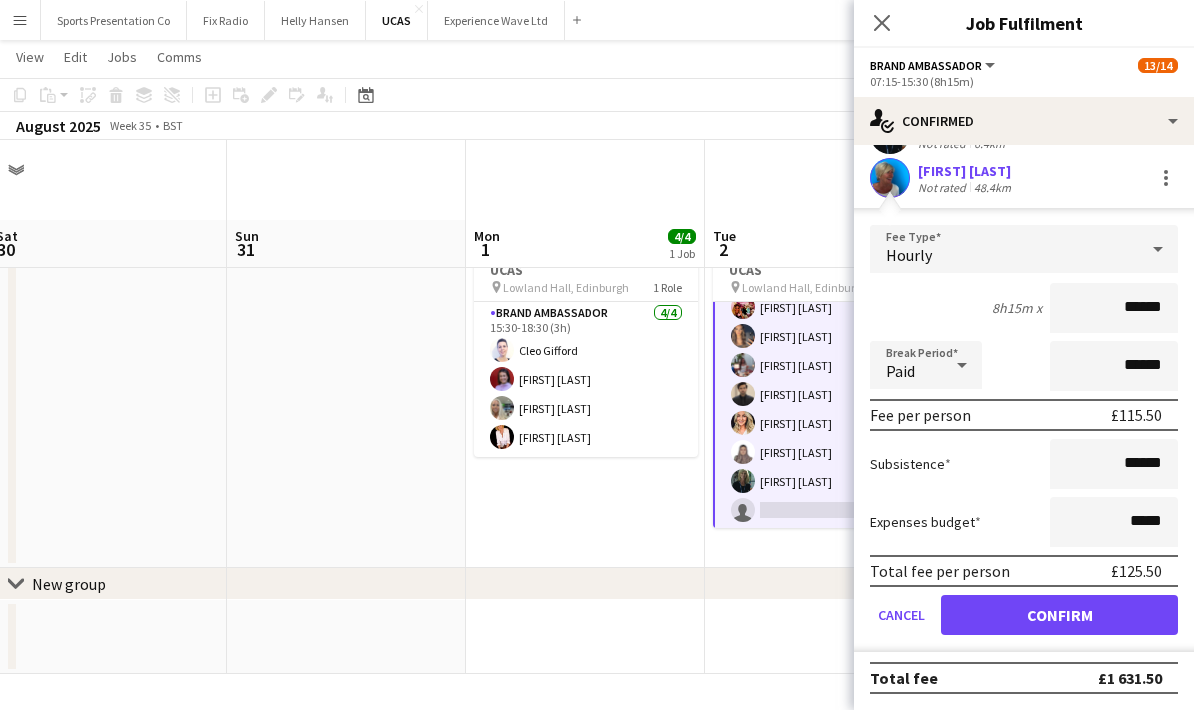 scroll, scrollTop: 620, scrollLeft: 0, axis: vertical 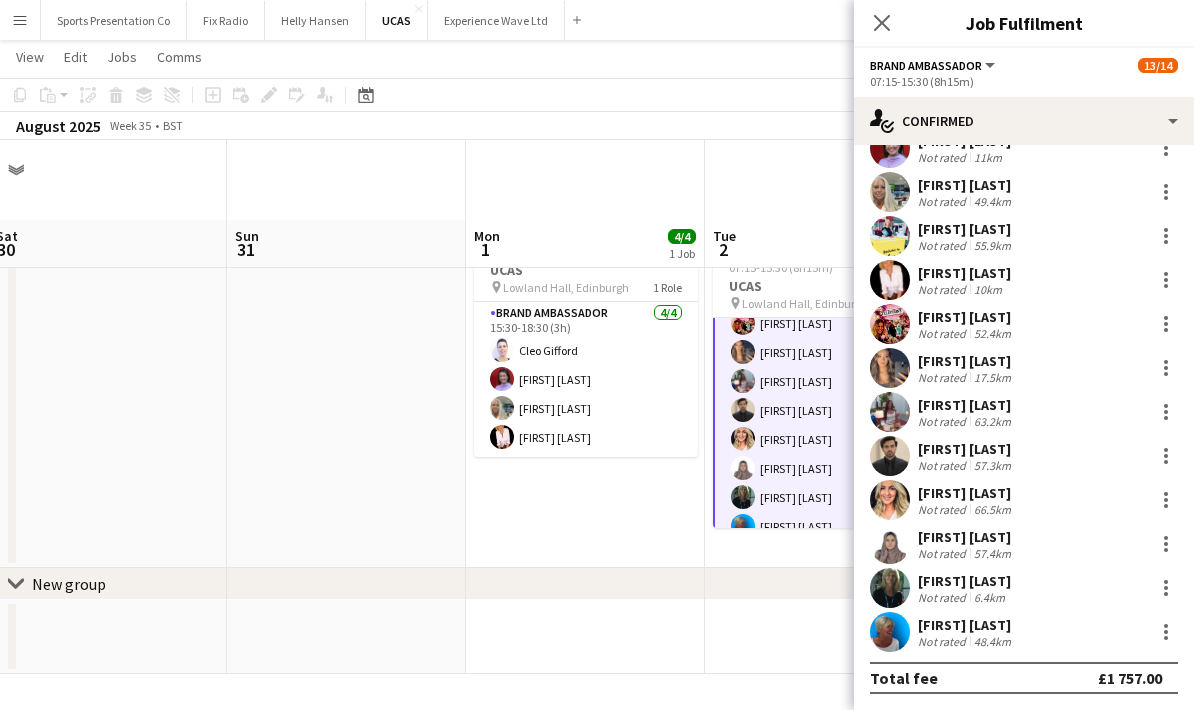 click at bounding box center (824, 637) 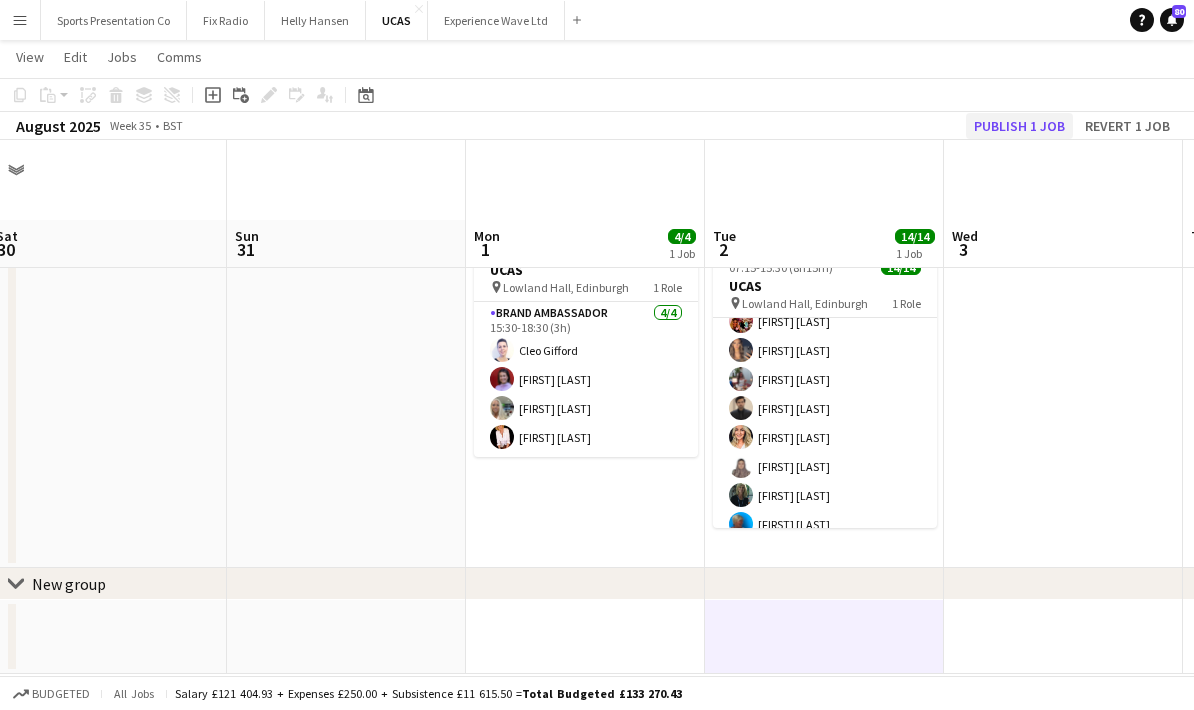 click on "Publish 1 job" 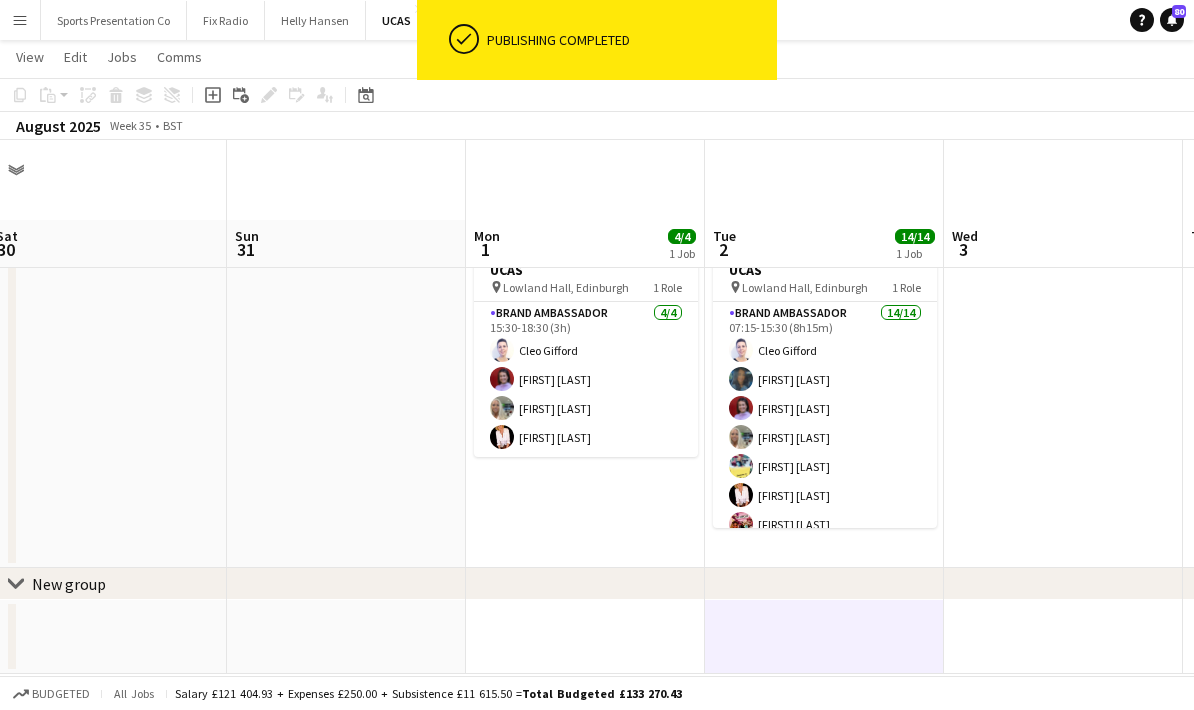 scroll, scrollTop: -1, scrollLeft: 0, axis: vertical 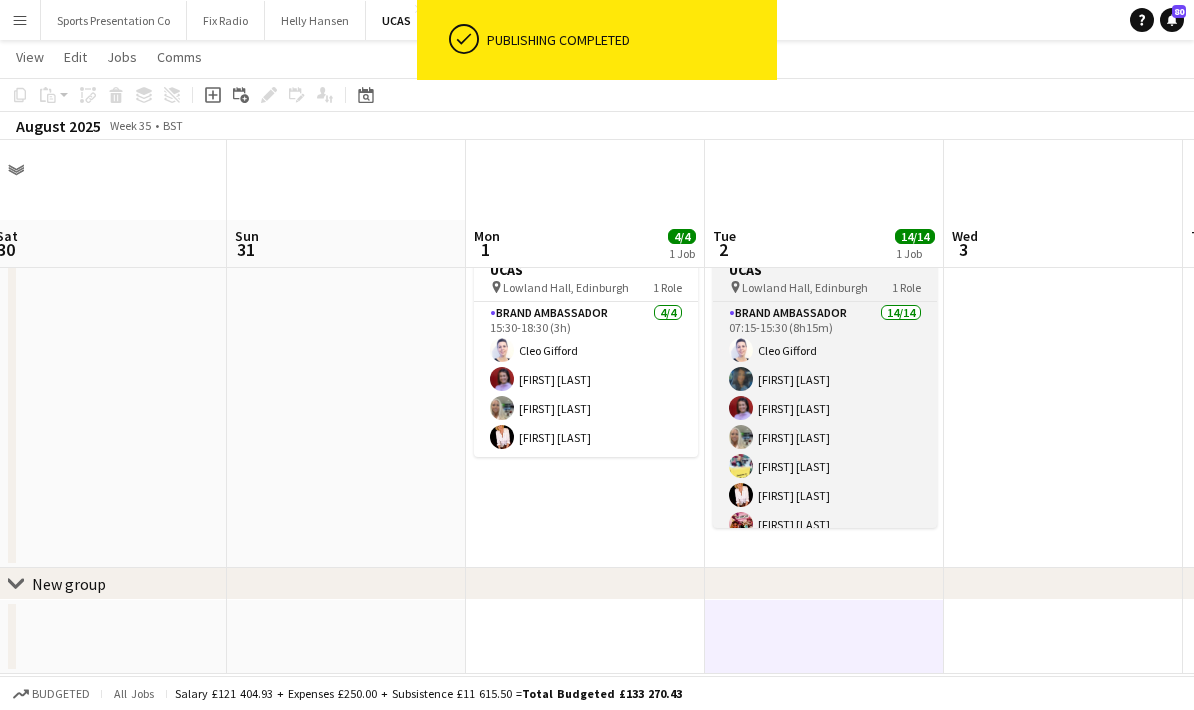 click on "Lowland Hall, Edinburgh" at bounding box center [805, 287] 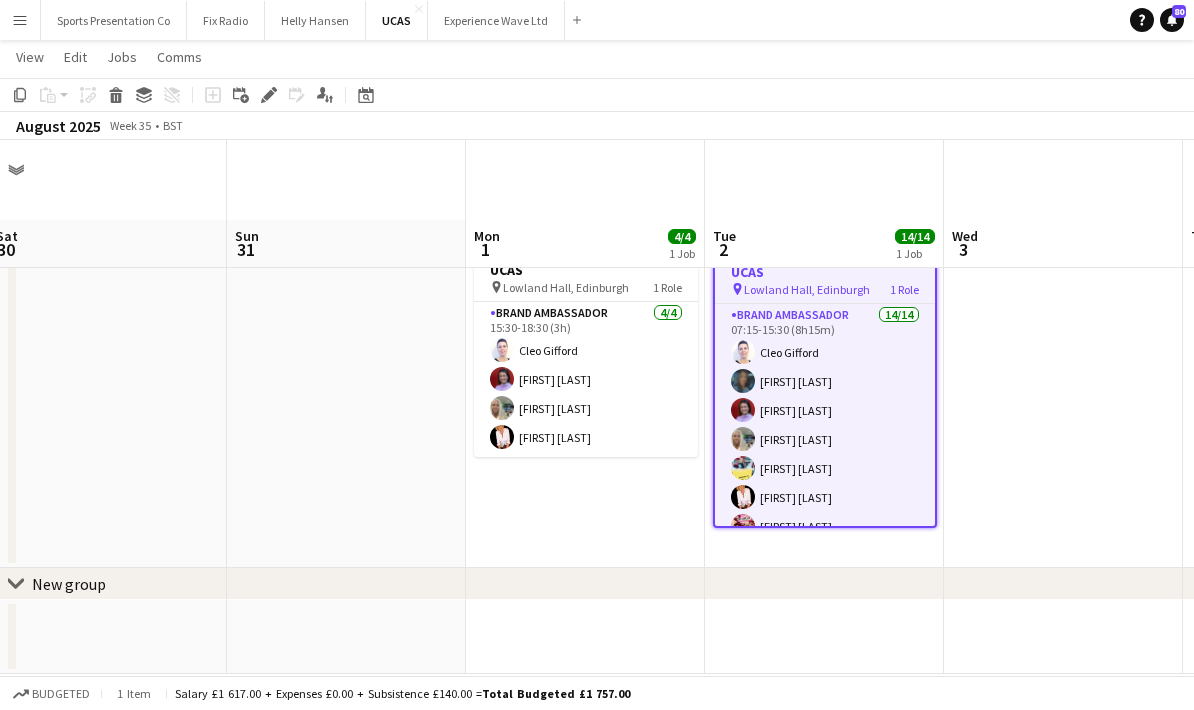 scroll, scrollTop: -1, scrollLeft: 0, axis: vertical 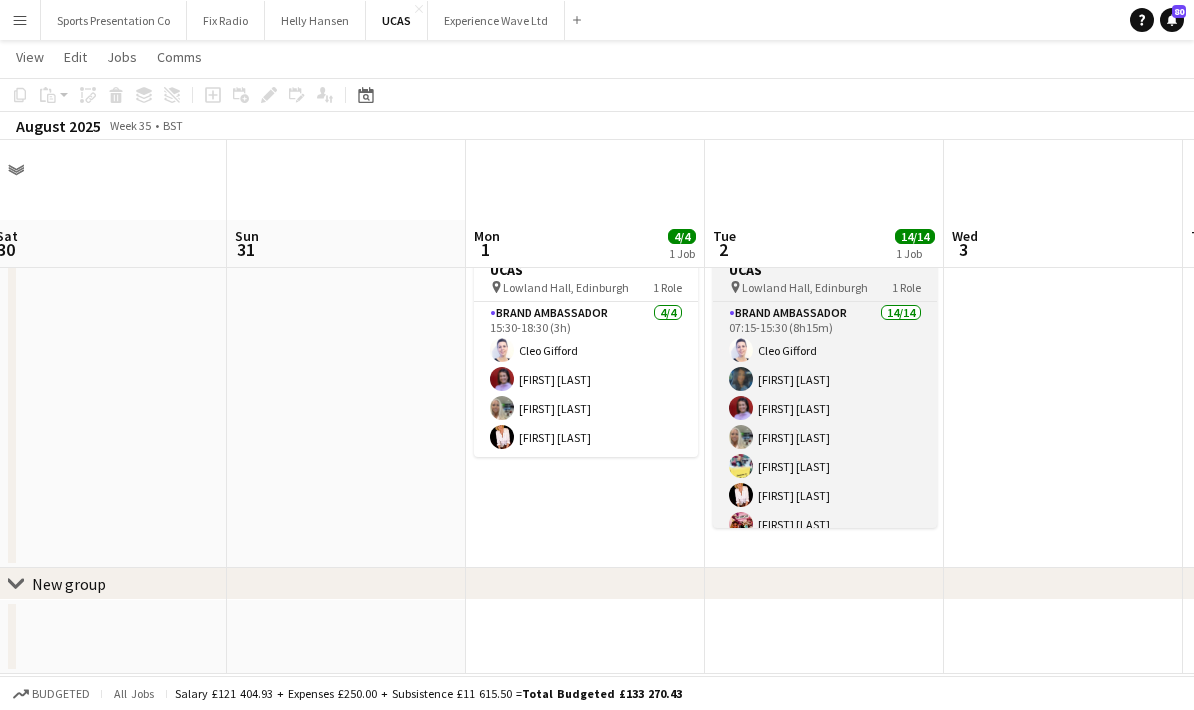 click on "Brand Ambassador   14/14   07:15-15:30 (8h15m)
Cleo Gifford Mehreen Parvez Rachel Adshead-Grant Sharonne Kelly Yvonne Smith Inger Stevenson Adriana Cvandova Aaliyah Learmonth Mia Dunphy Rehman Rana Cheri Cunningham Amna Basra YVONNE CAMPBELL Janine Malcolm" at bounding box center (825, 524) 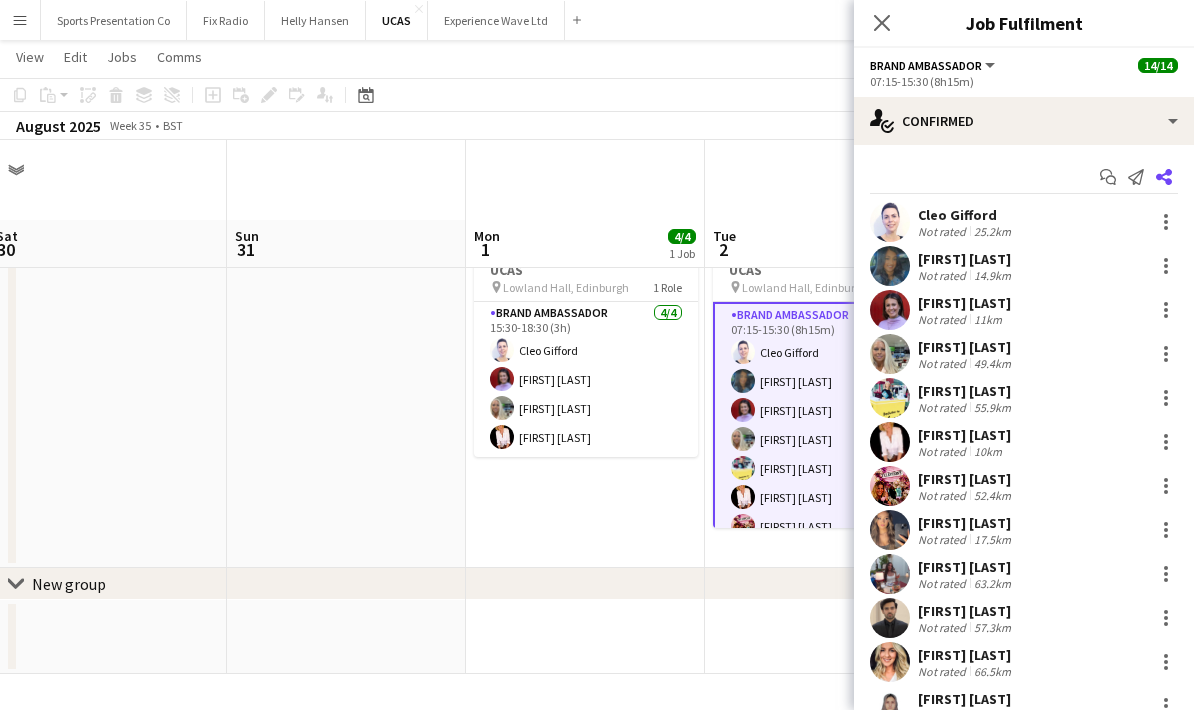 click 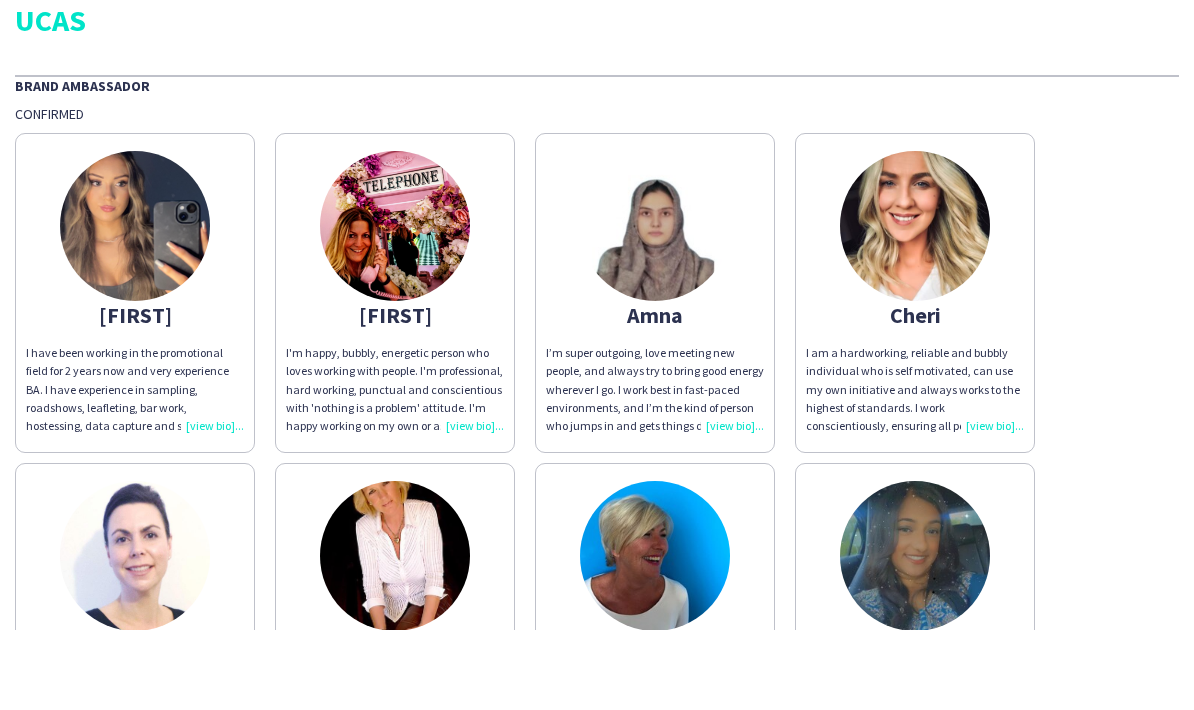 scroll, scrollTop: 80, scrollLeft: 0, axis: vertical 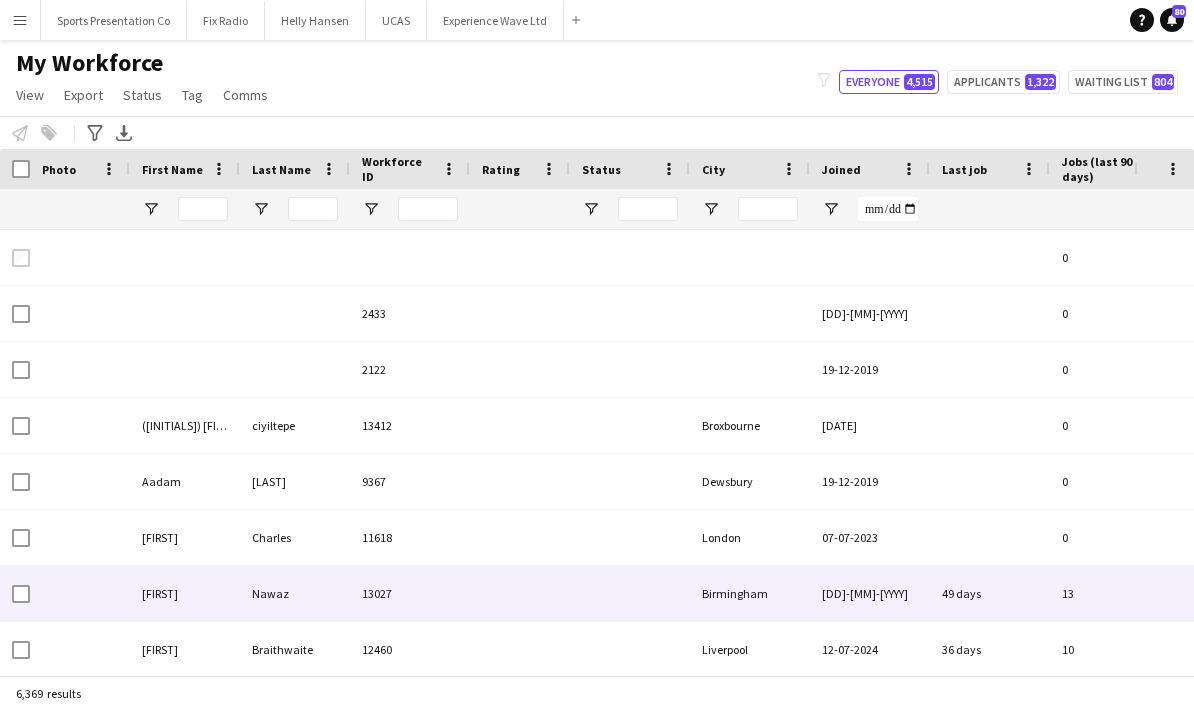 type on "*****" 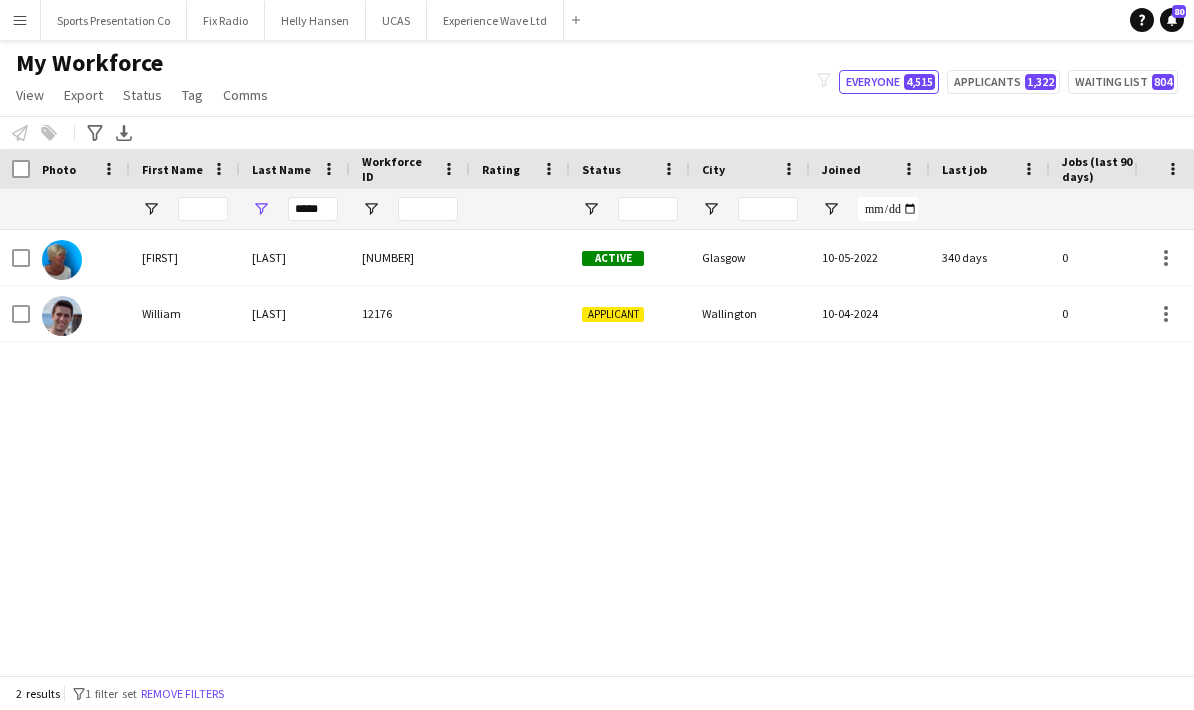 click on "Menu
Boards
Boards   Boards   All jobs   Status
Workforce
Workforce   My Workforce   Recruiting
Comms
Comms
Pay
Pay   Approvals   Payments   Reports   Invoices
Platform Settings
Platform Settings   App settings   Your settings   Profiles
Training Academy
Training Academy
Knowledge Base
Knowledge Base
Product Updates
Product Updates   Log Out   Privacy   Sports Presentation Co
Close
Fix Radio
Close
Helly Hansen
Close
UCAS
Close
Experience Wave Ltd
Close
Add
Help
Notifications
80" at bounding box center (597, 355) 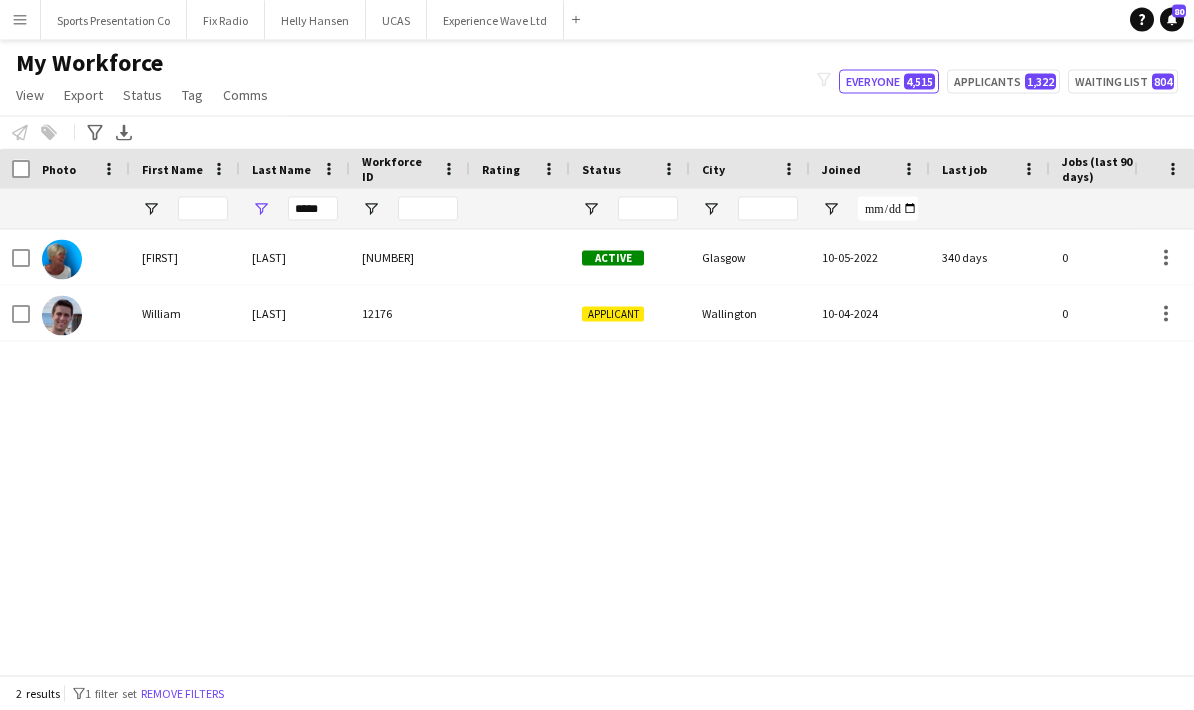 scroll, scrollTop: 42, scrollLeft: 0, axis: vertical 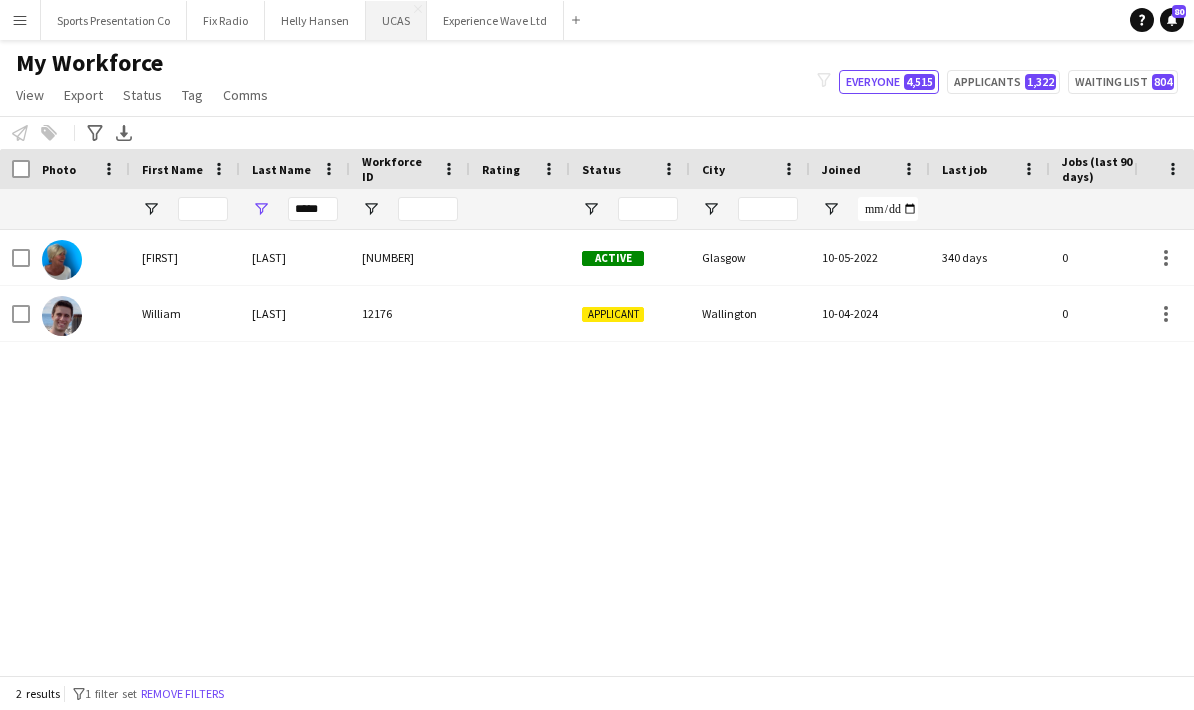click on "UCAS
Close" at bounding box center (396, 20) 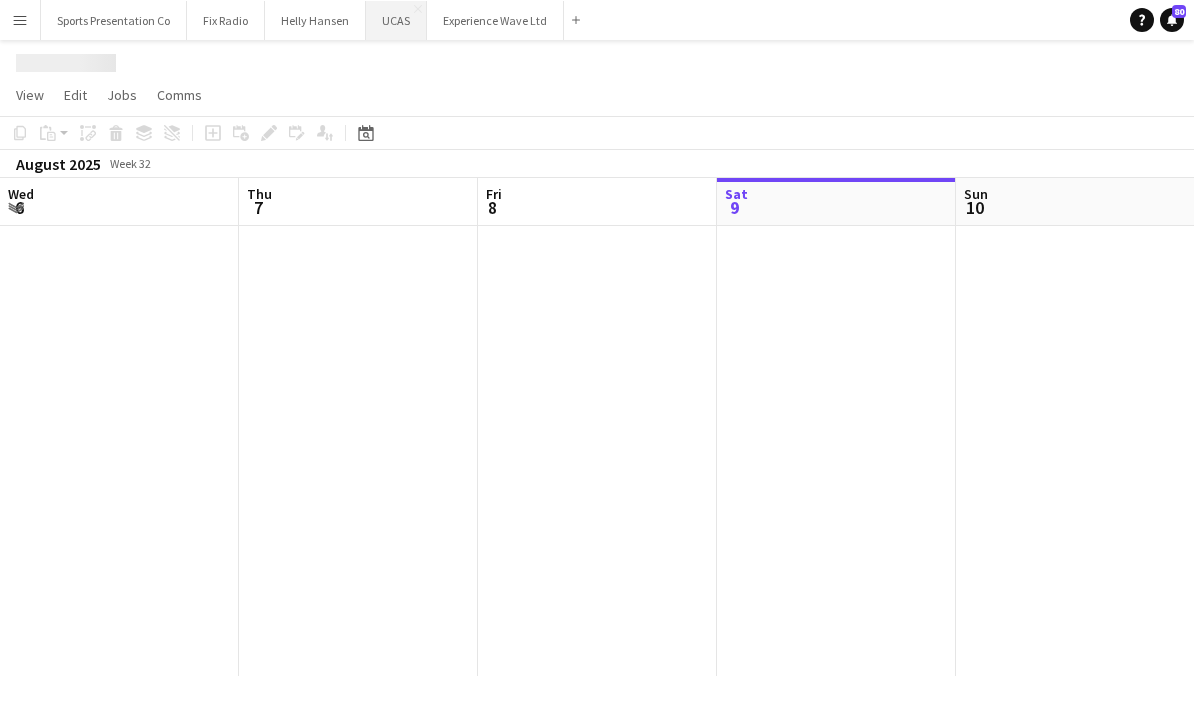 scroll, scrollTop: 0, scrollLeft: 0, axis: both 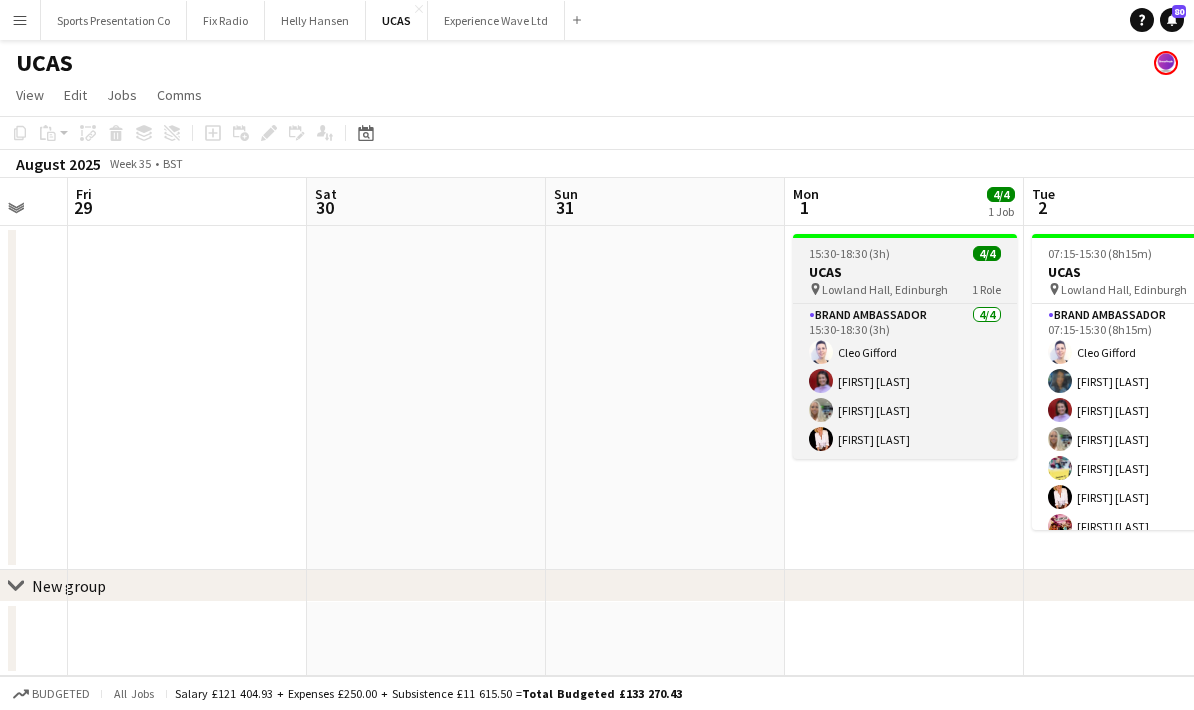 click on "UCAS" at bounding box center (905, 272) 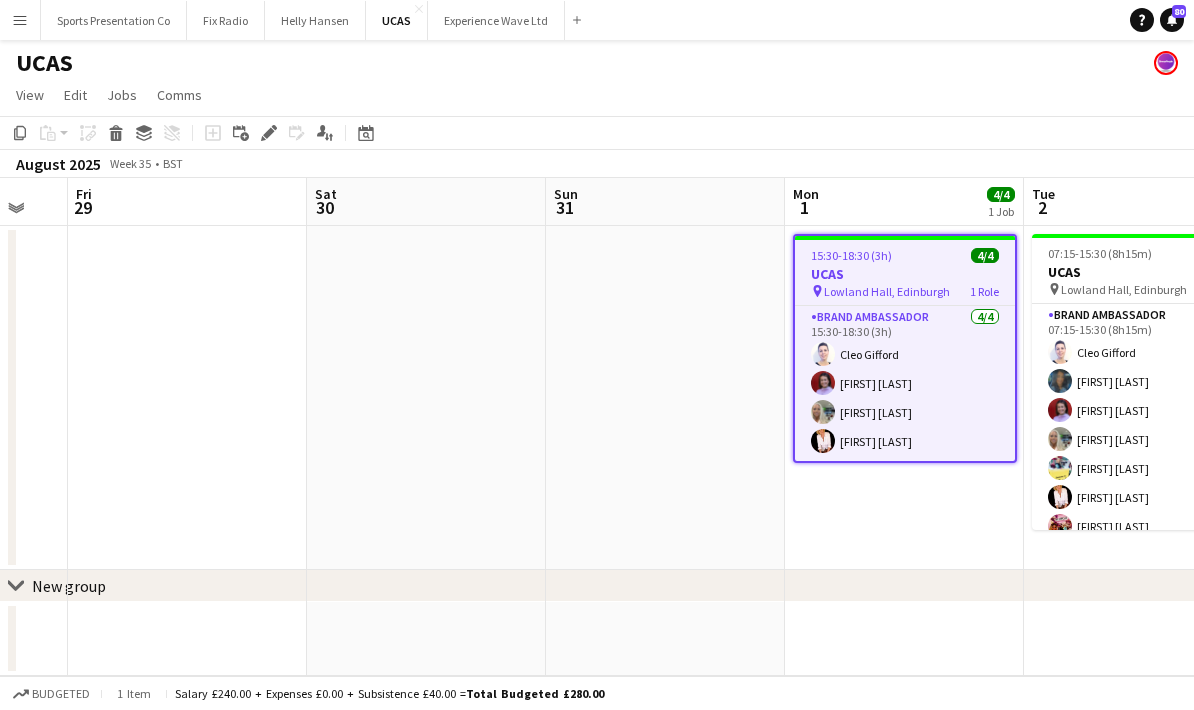 click on "15:30-18:30 (3h)    4/4   UCAS
pin
Lowland Hall, Edinburgh   1 Role   Brand Ambassador   4/4   15:30-18:30 (3h)
Cleo Gifford Rachel Adshead-Grant Sharonne Kelly Inger Stevenson" at bounding box center (905, 348) 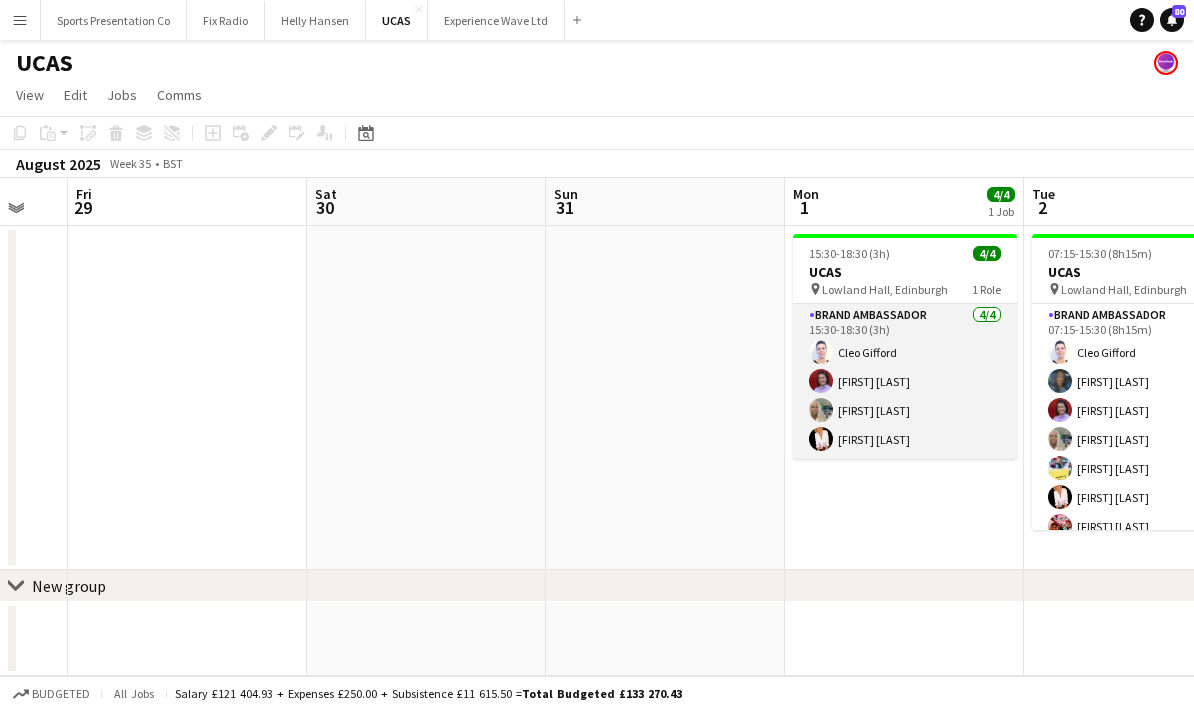 click on "Brand Ambassador   4/4   15:30-18:30 (3h)
Cleo Gifford Rachel Adshead-Grant Sharonne Kelly Inger Stevenson" at bounding box center (905, 381) 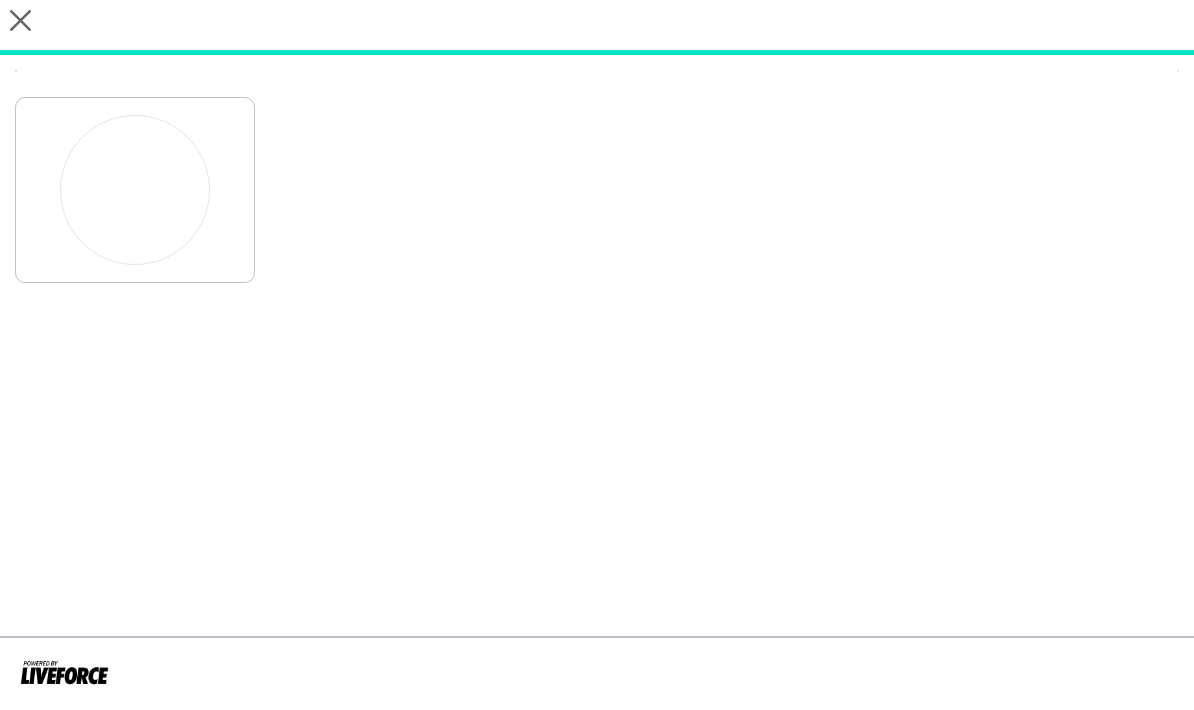 scroll, scrollTop: 0, scrollLeft: 0, axis: both 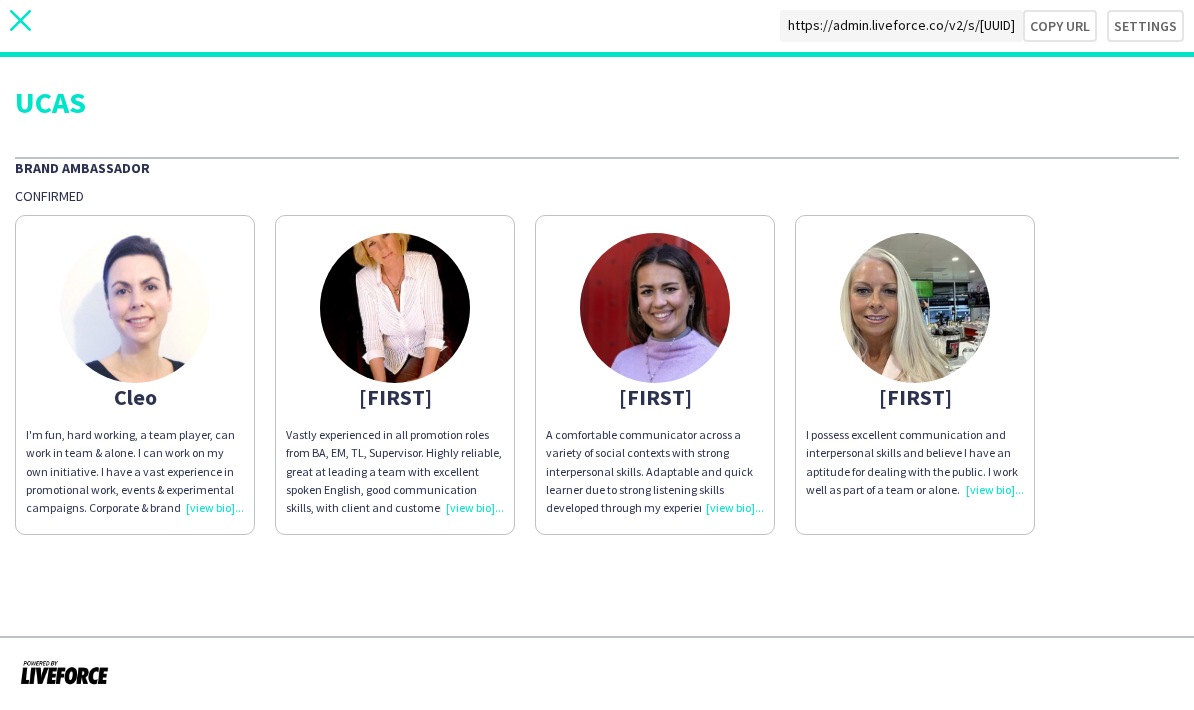 click 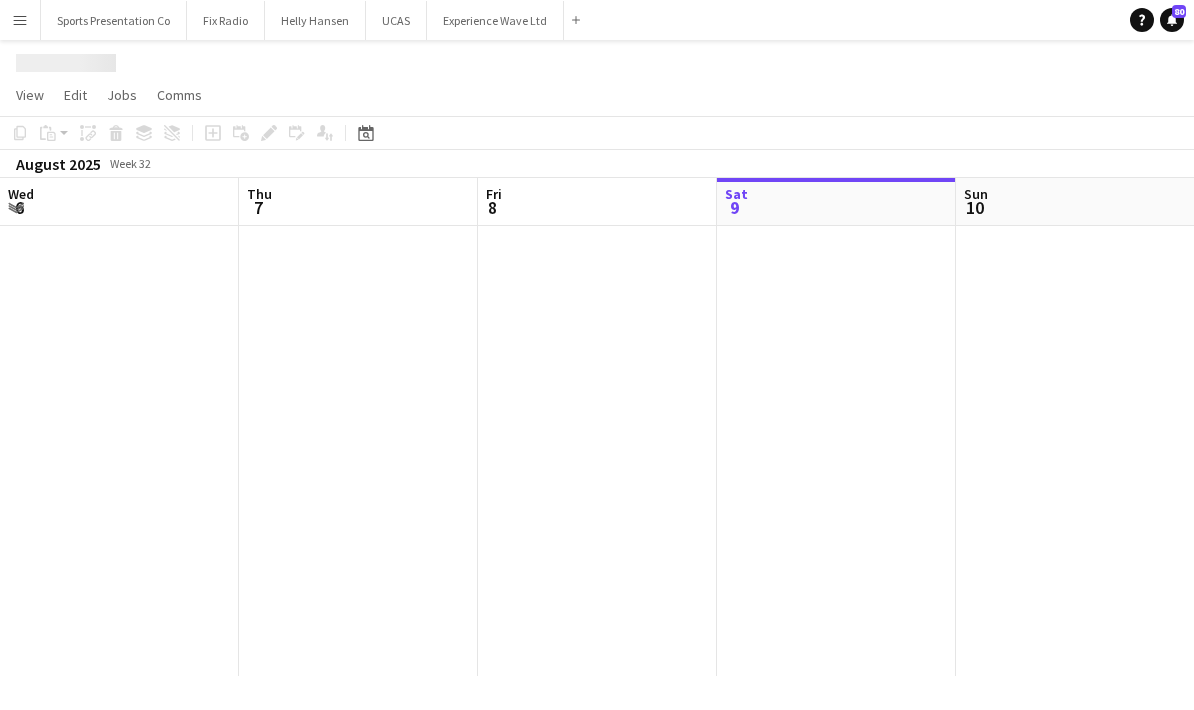 scroll, scrollTop: 0, scrollLeft: 478, axis: horizontal 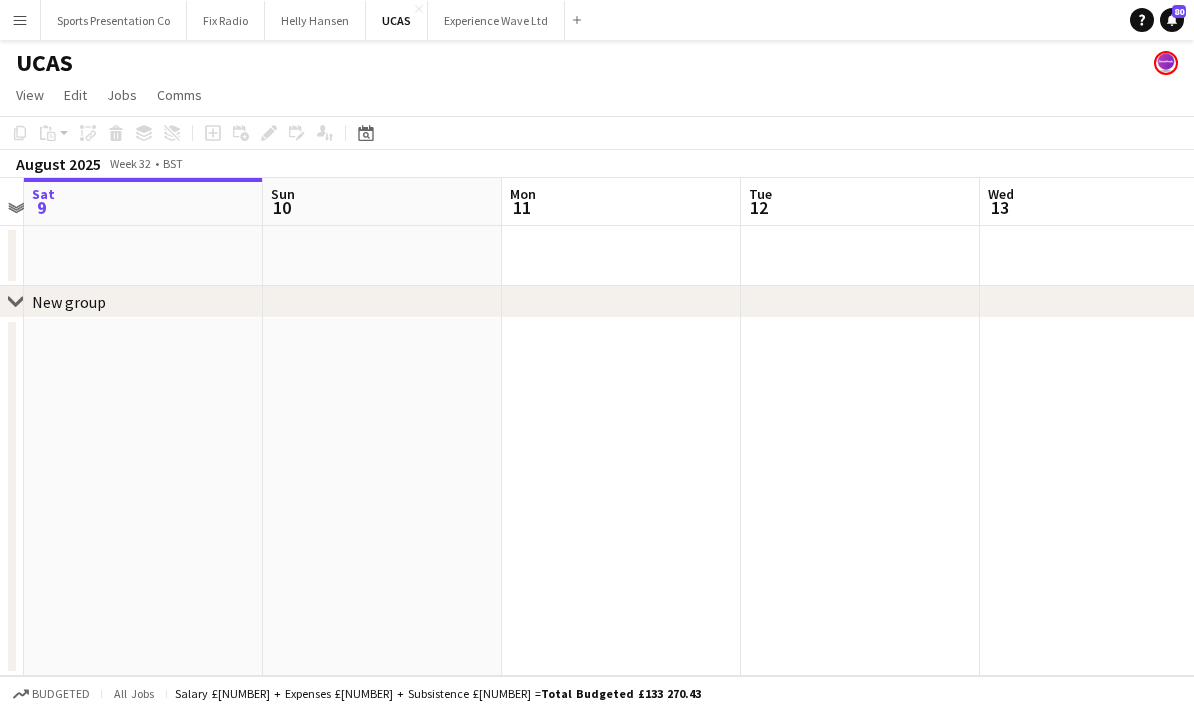 drag, startPoint x: 600, startPoint y: 257, endPoint x: 426, endPoint y: 256, distance: 174.00287 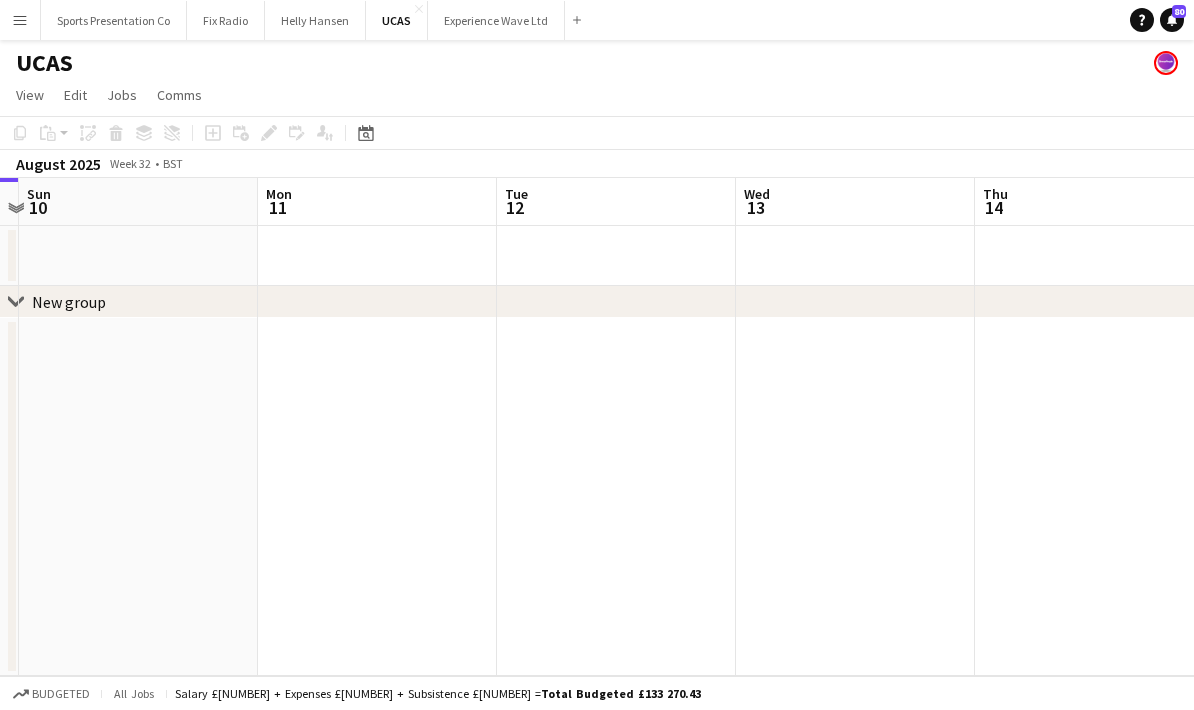 drag, startPoint x: 657, startPoint y: 246, endPoint x: 455, endPoint y: 265, distance: 202.8916 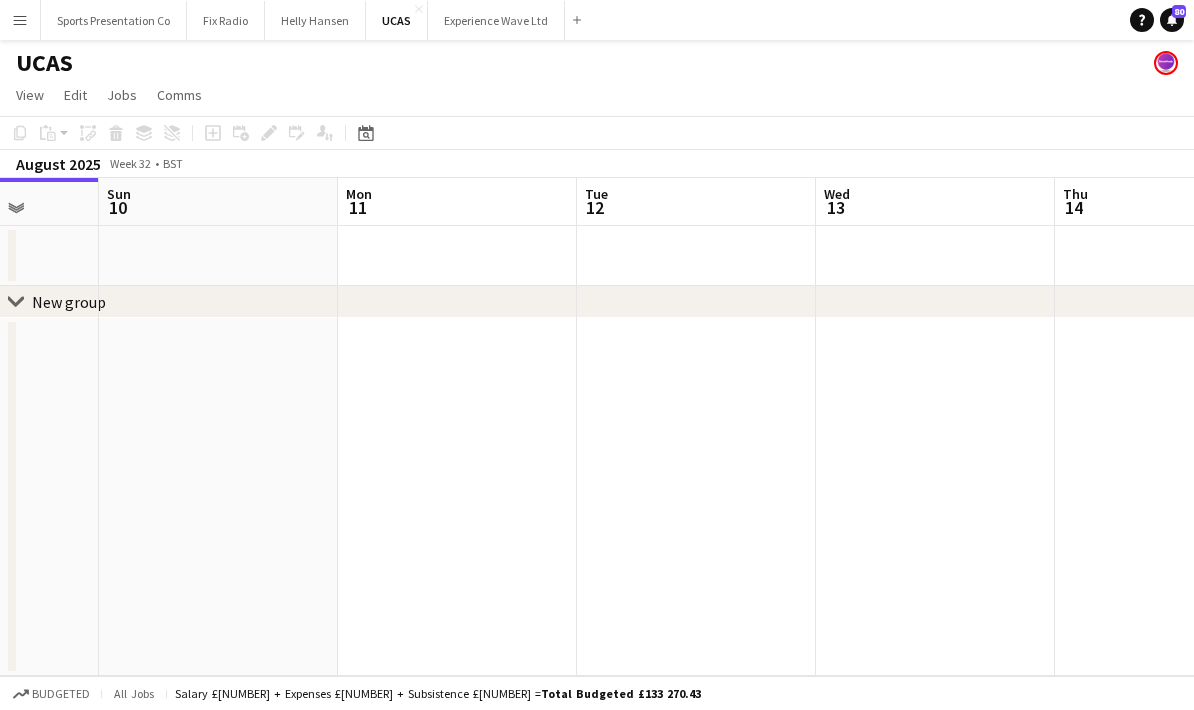 click on "Thu   [NUMBER]   Fri   [NUMBER]   Sat   [NUMBER]   Sun   [NUMBER]   Mon   [NUMBER]   Tue   [NUMBER]   Wed   [NUMBER]   Thu   [NUMBER]   Fri   [NUMBER]   Sat   [NUMBER]" at bounding box center (597, 427) 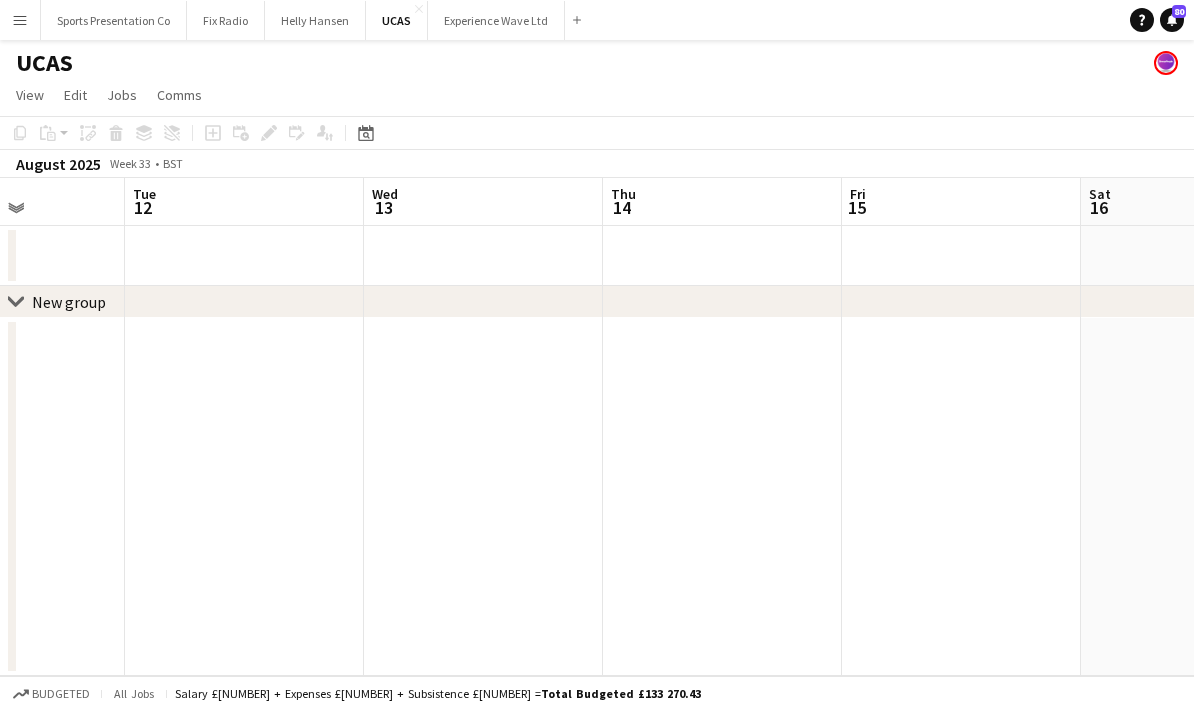 drag, startPoint x: 732, startPoint y: 259, endPoint x: 545, endPoint y: 261, distance: 187.0107 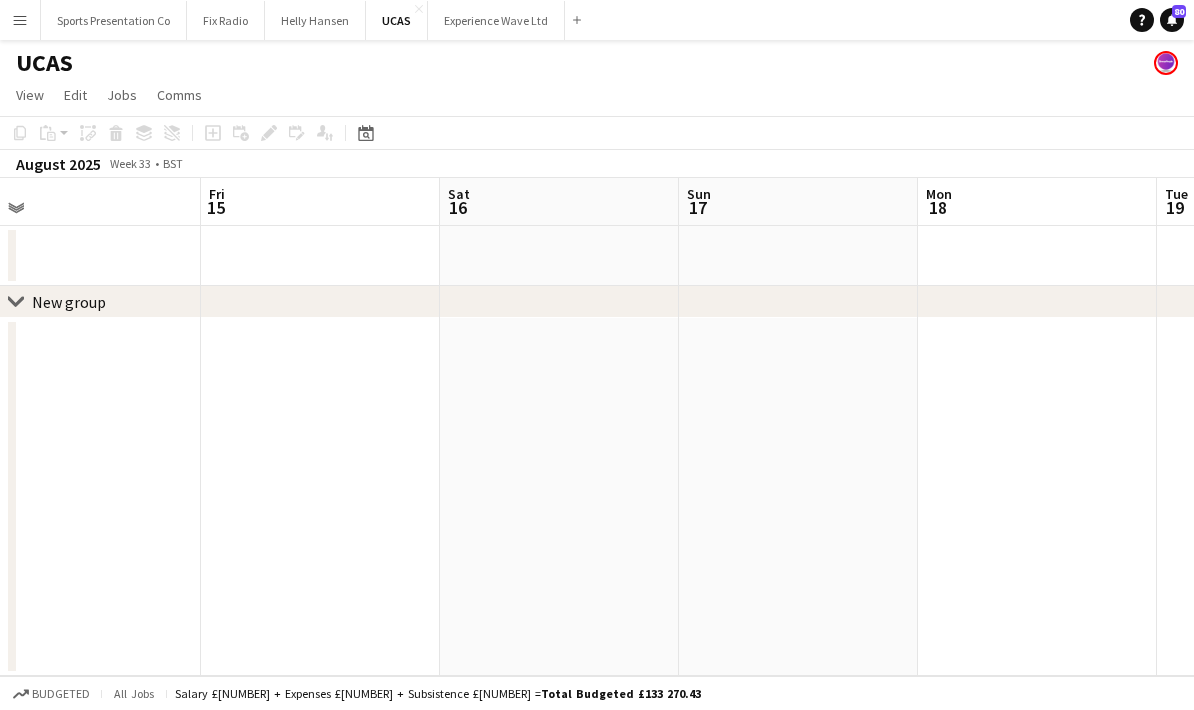 drag, startPoint x: 910, startPoint y: 265, endPoint x: 405, endPoint y: 249, distance: 505.2534 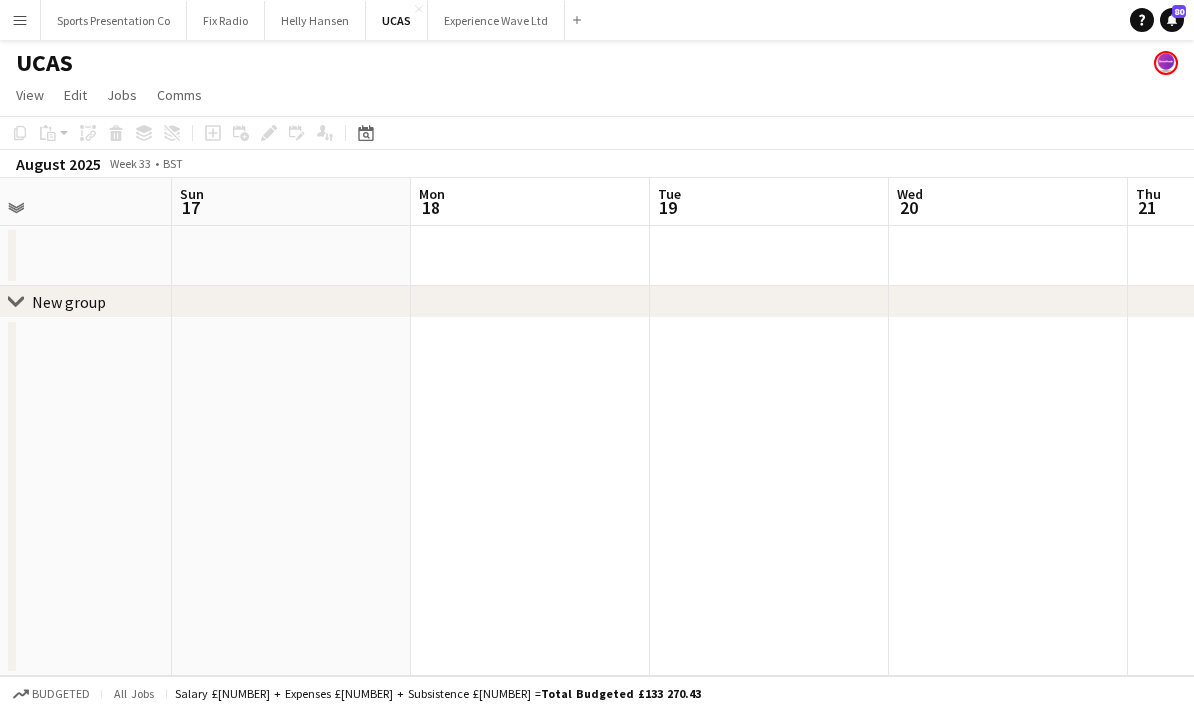 drag, startPoint x: 1010, startPoint y: 249, endPoint x: 472, endPoint y: 255, distance: 538.03345 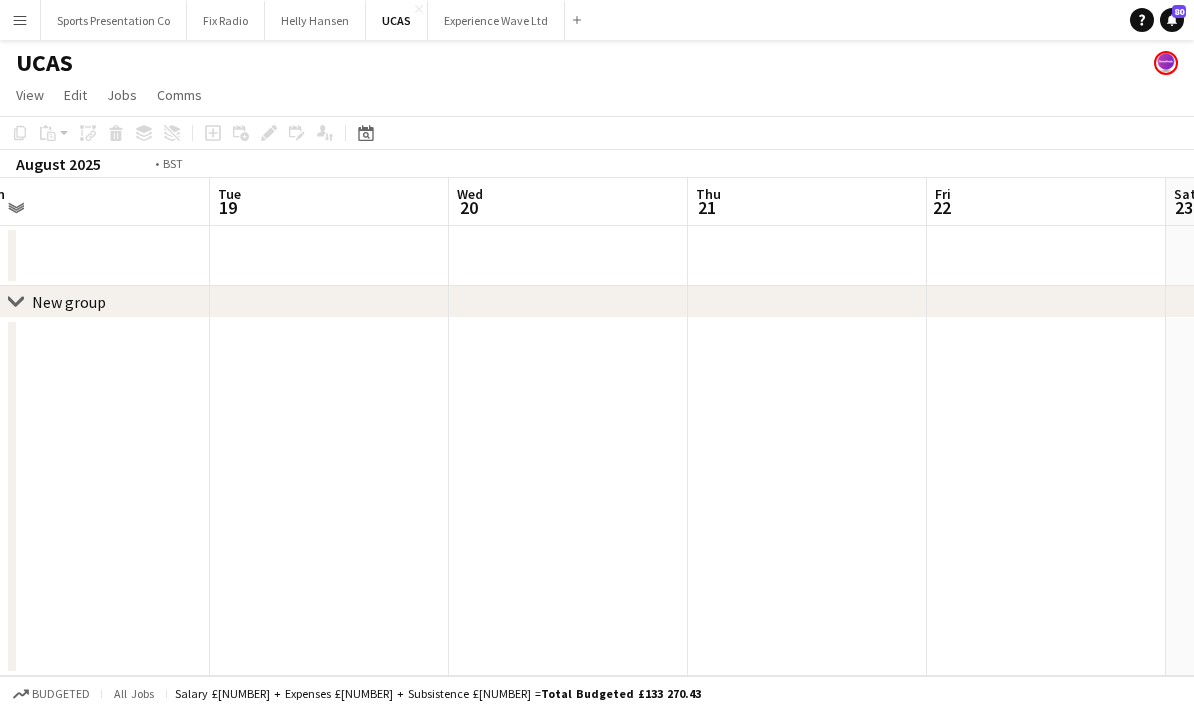 drag, startPoint x: 1034, startPoint y: 263, endPoint x: 642, endPoint y: 277, distance: 392.2499 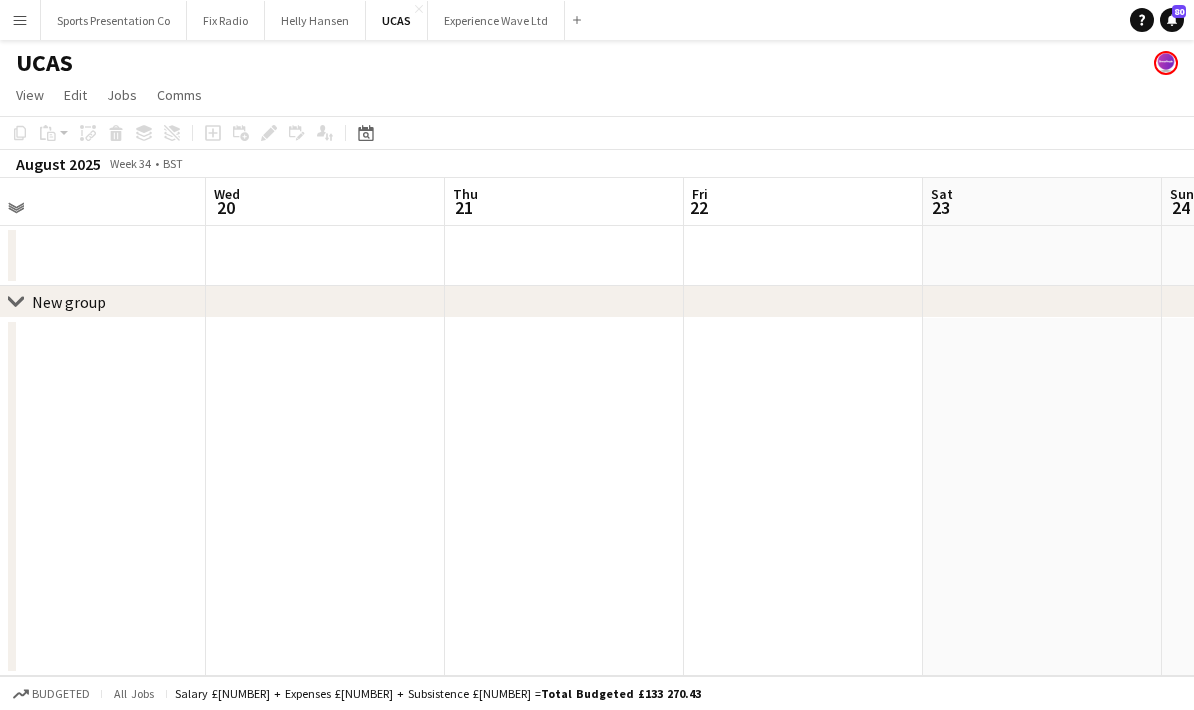 drag, startPoint x: 957, startPoint y: 265, endPoint x: 647, endPoint y: 272, distance: 310.079 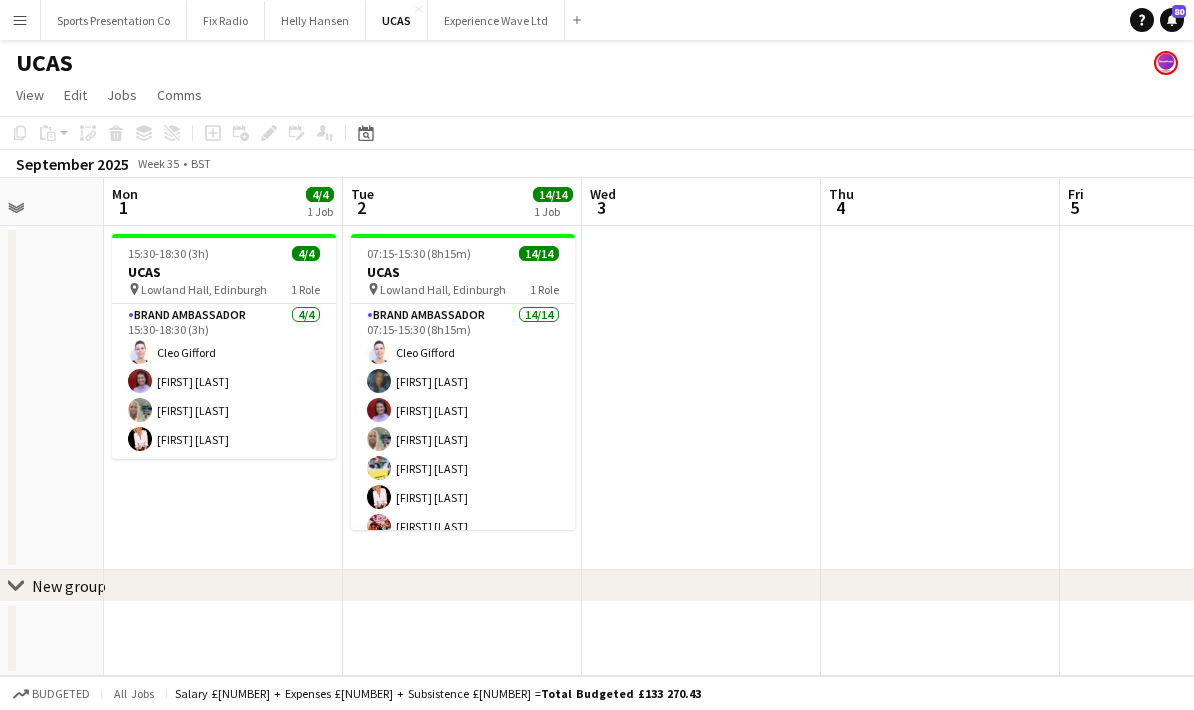 scroll, scrollTop: 0, scrollLeft: 613, axis: horizontal 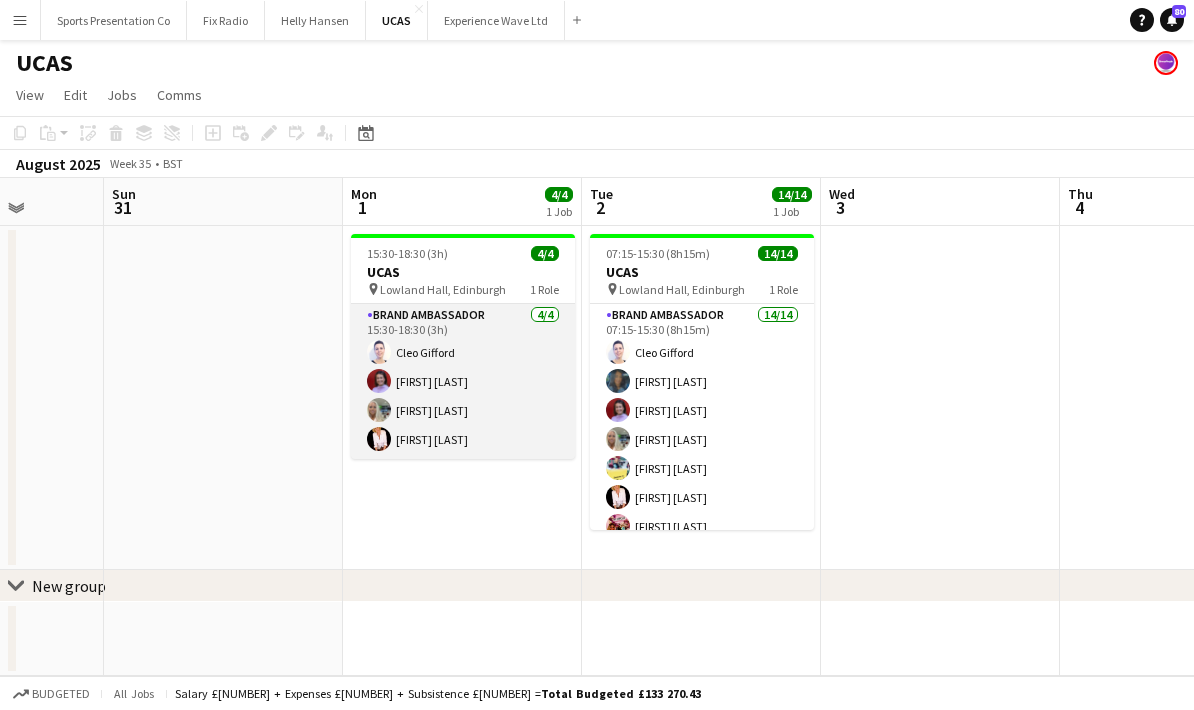 click on "Brand Ambassador   [NUMBER]/[NUMBER]   [TIME]-[TIME] ([TIME])
[FIRST] [LAST] [FIRST] [LAST] [FIRST] [LAST] [FIRST] [LAST]" at bounding box center [463, 381] 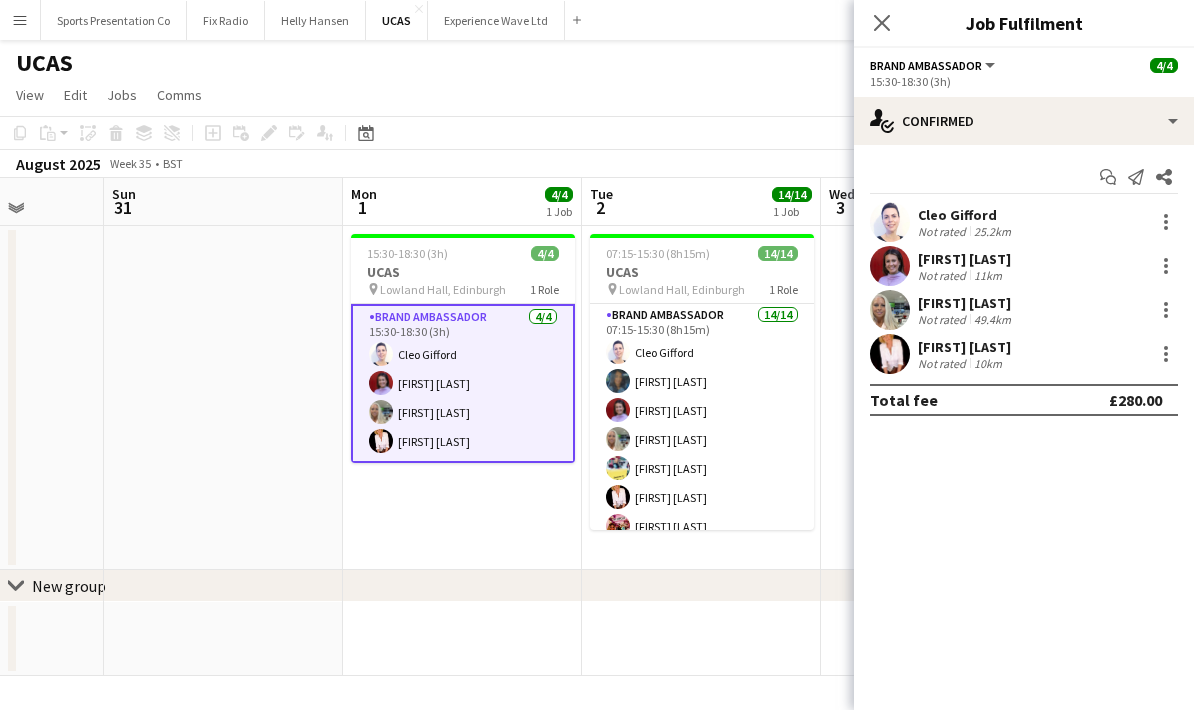 click on "Not rated" at bounding box center [944, 231] 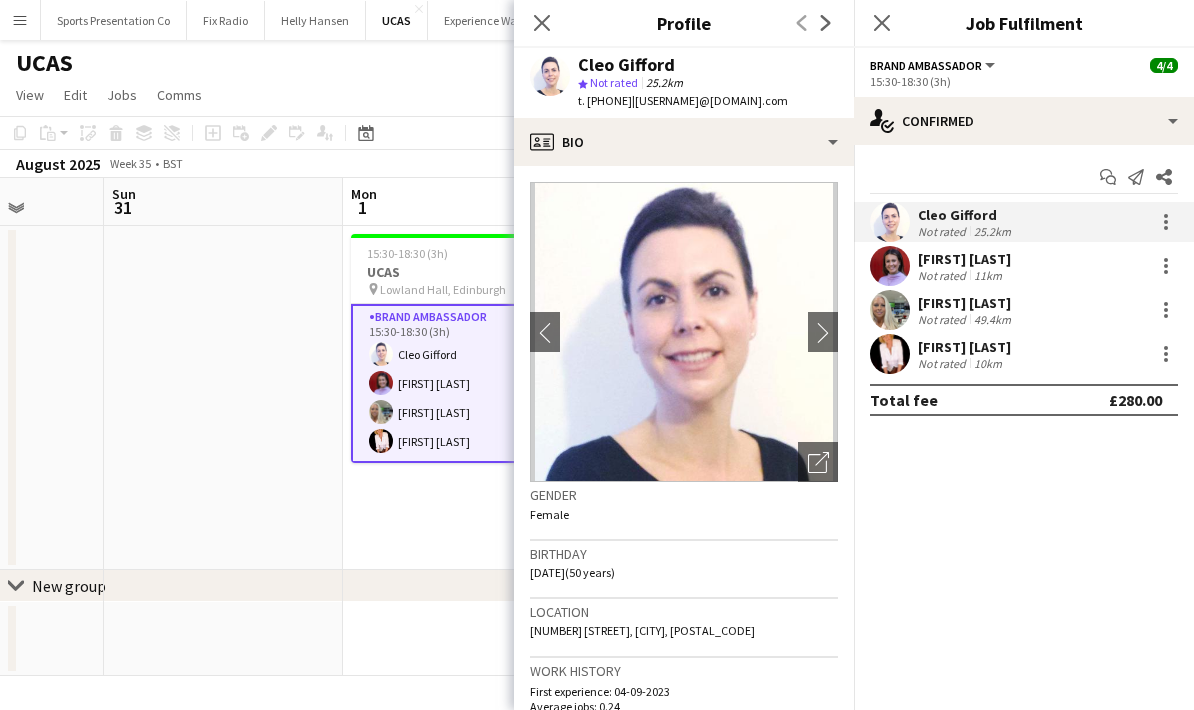 drag, startPoint x: 814, startPoint y: 107, endPoint x: 589, endPoint y: 66, distance: 228.70505 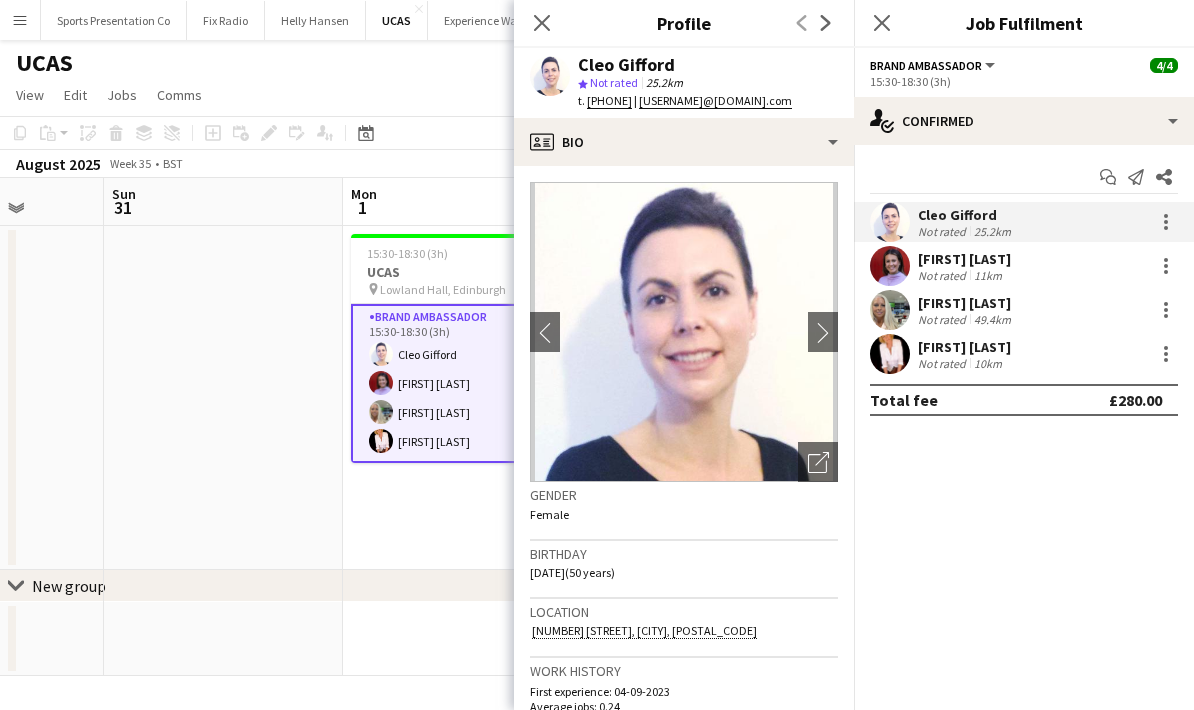 copy on "[FIRST] [LAST]
star
Not rated   [NUMBER]km   t. [PHONE]   |   [USERNAME]@[DOMAIN].com" 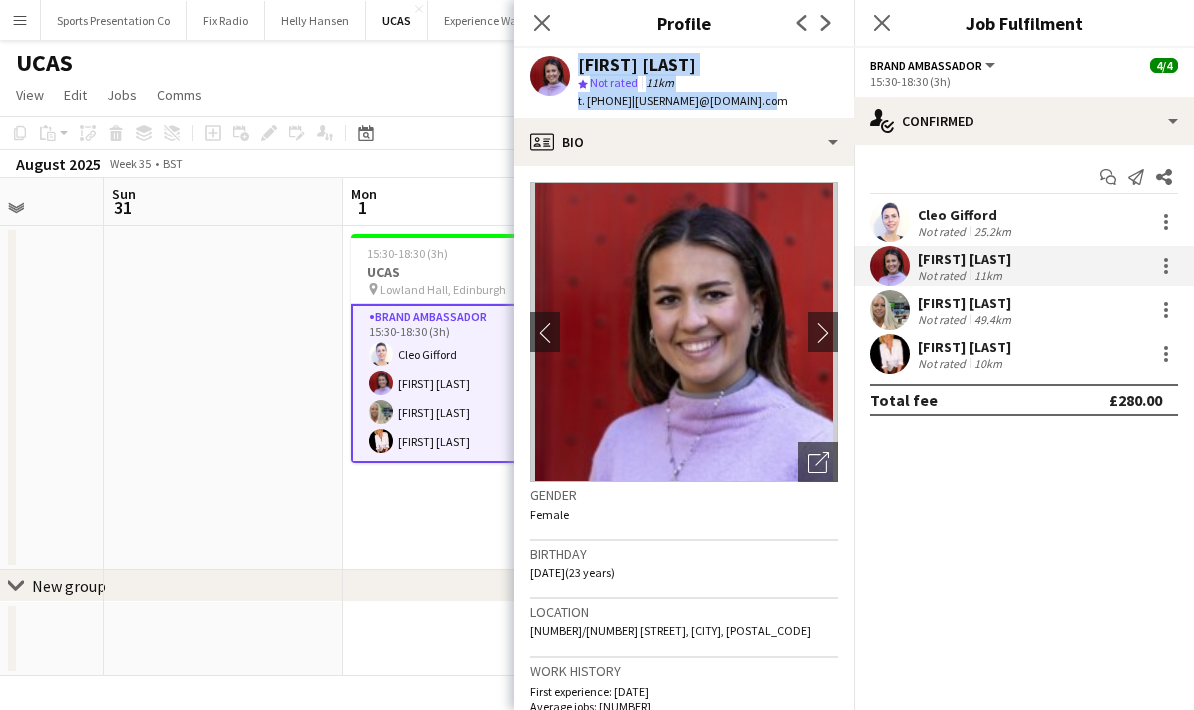 drag, startPoint x: 802, startPoint y: 105, endPoint x: 563, endPoint y: 77, distance: 240.63458 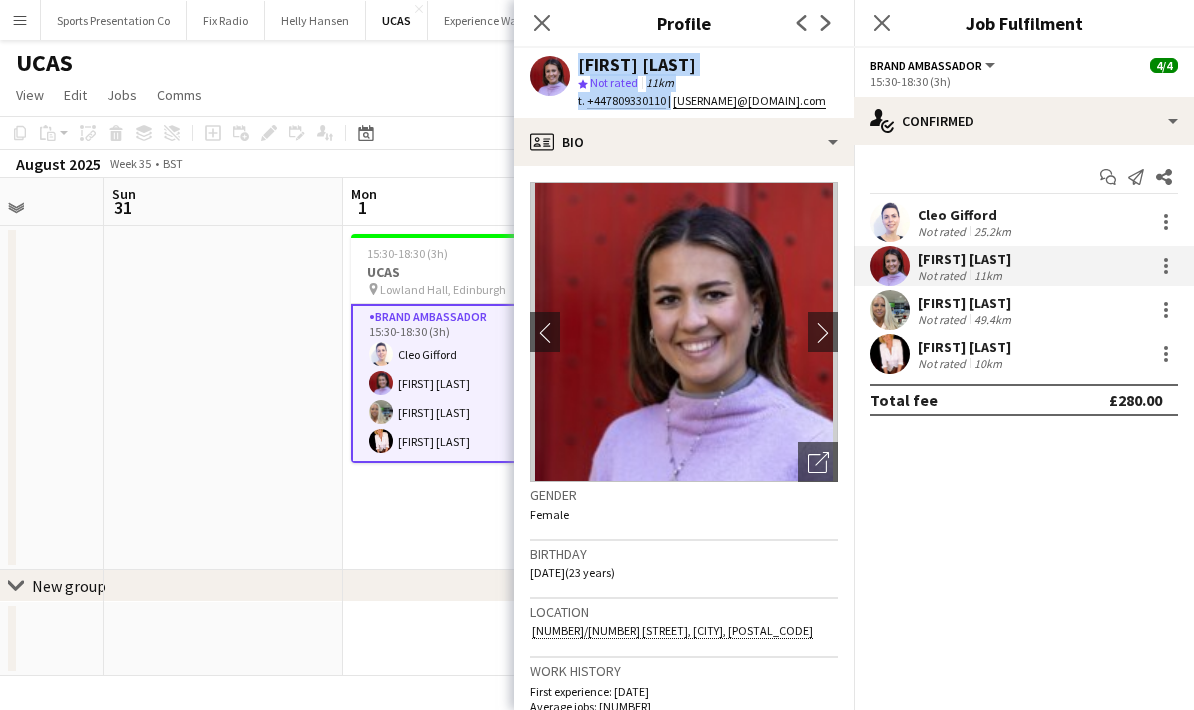 copy on "[FIRST] [LAST]
star
Not rated   [NUMBER]km   t. [PHONE]   |   [USERNAME]@[DOMAIN].com" 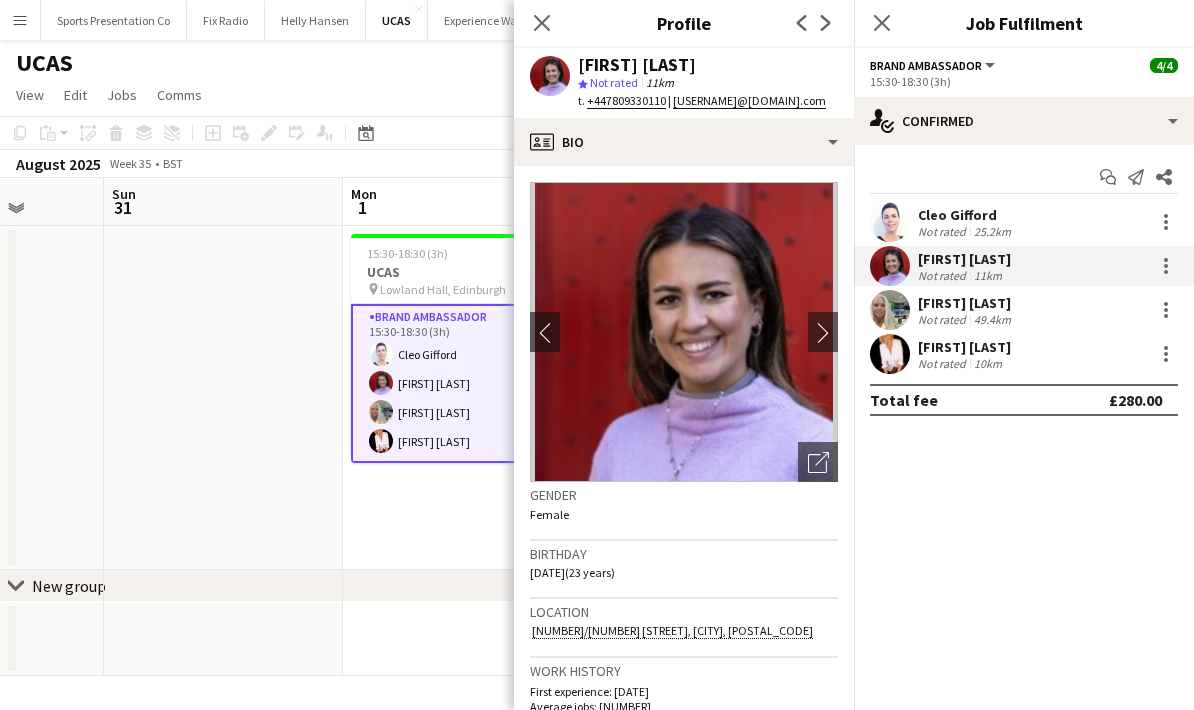 click on "Sharonne Kelly   Not rated   49.4km" at bounding box center (1024, 310) 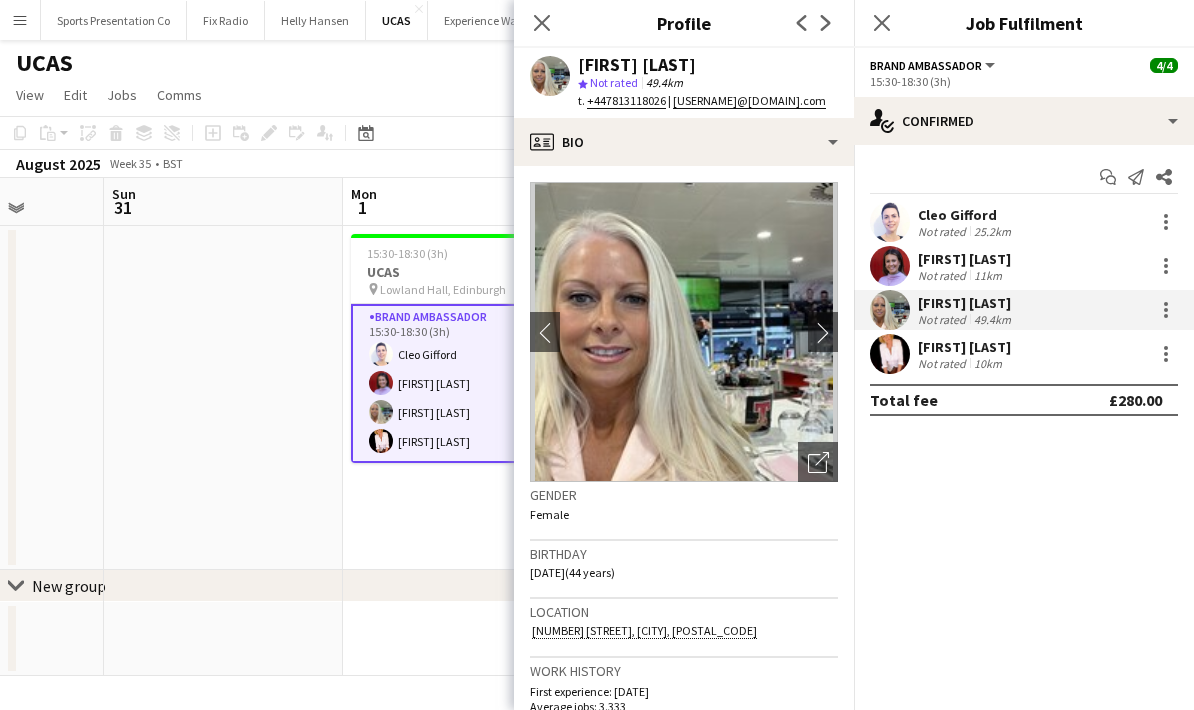 drag, startPoint x: 972, startPoint y: 327, endPoint x: 568, endPoint y: 55, distance: 487.03183 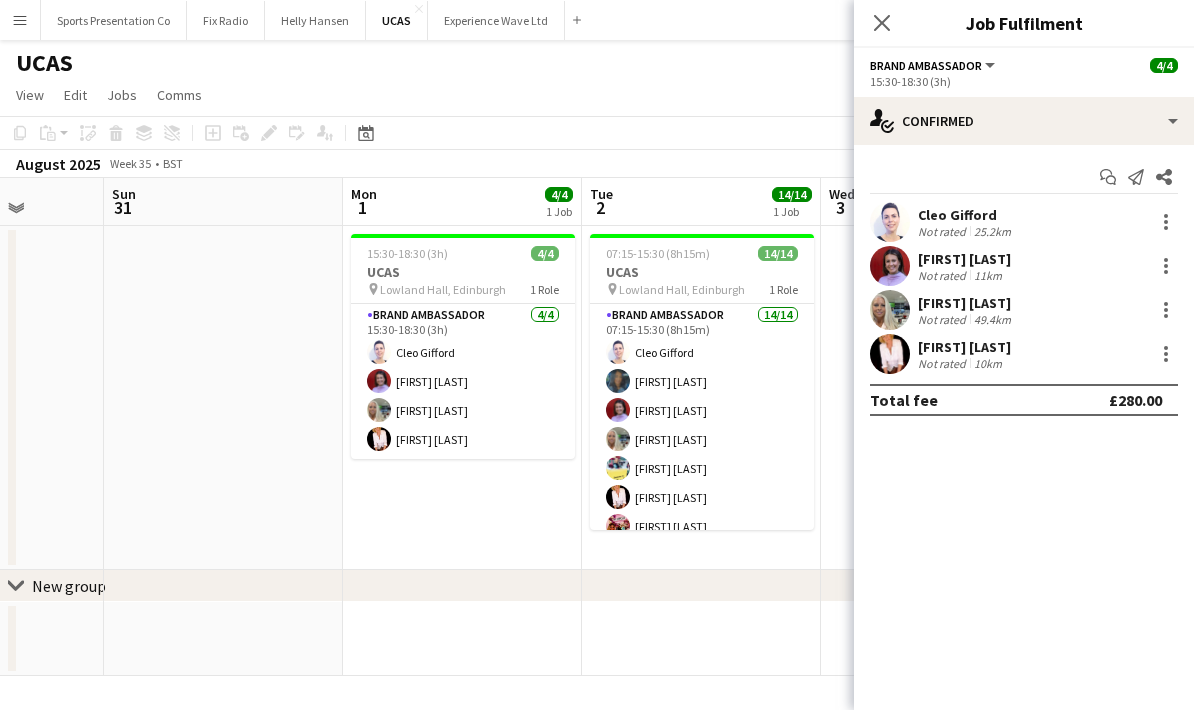 click on "[FIRST] [LAST]" at bounding box center [964, 347] 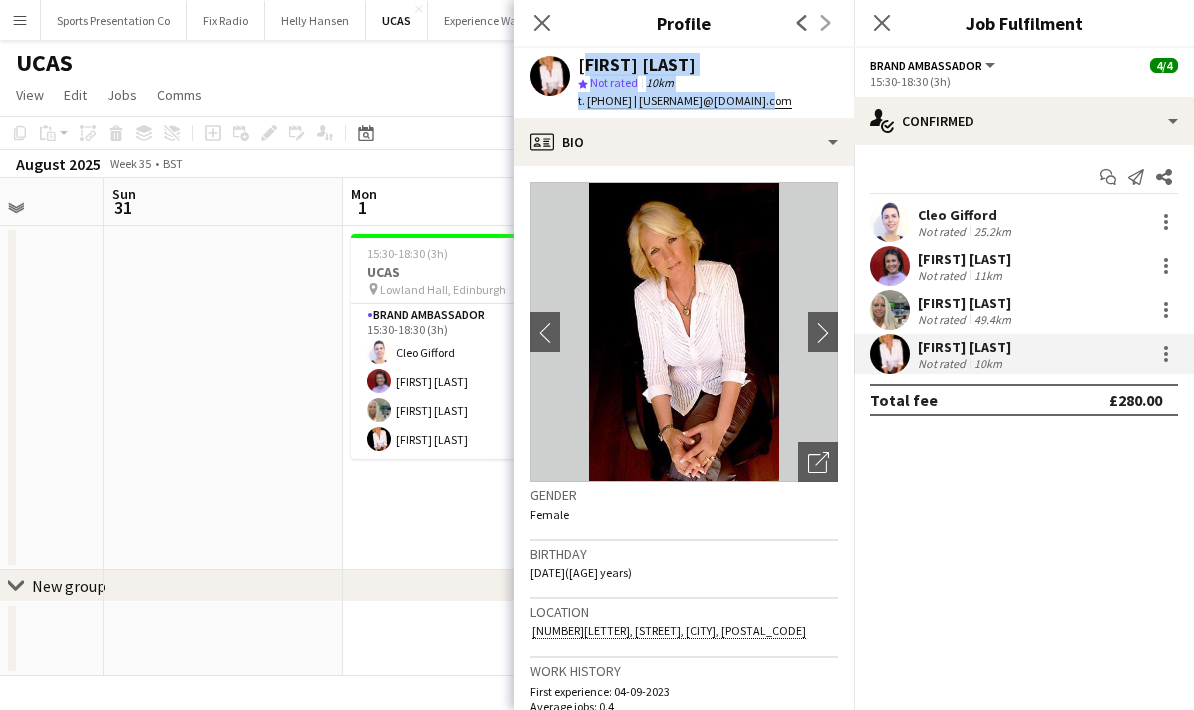 drag, startPoint x: 969, startPoint y: 353, endPoint x: 578, endPoint y: 59, distance: 489.20038 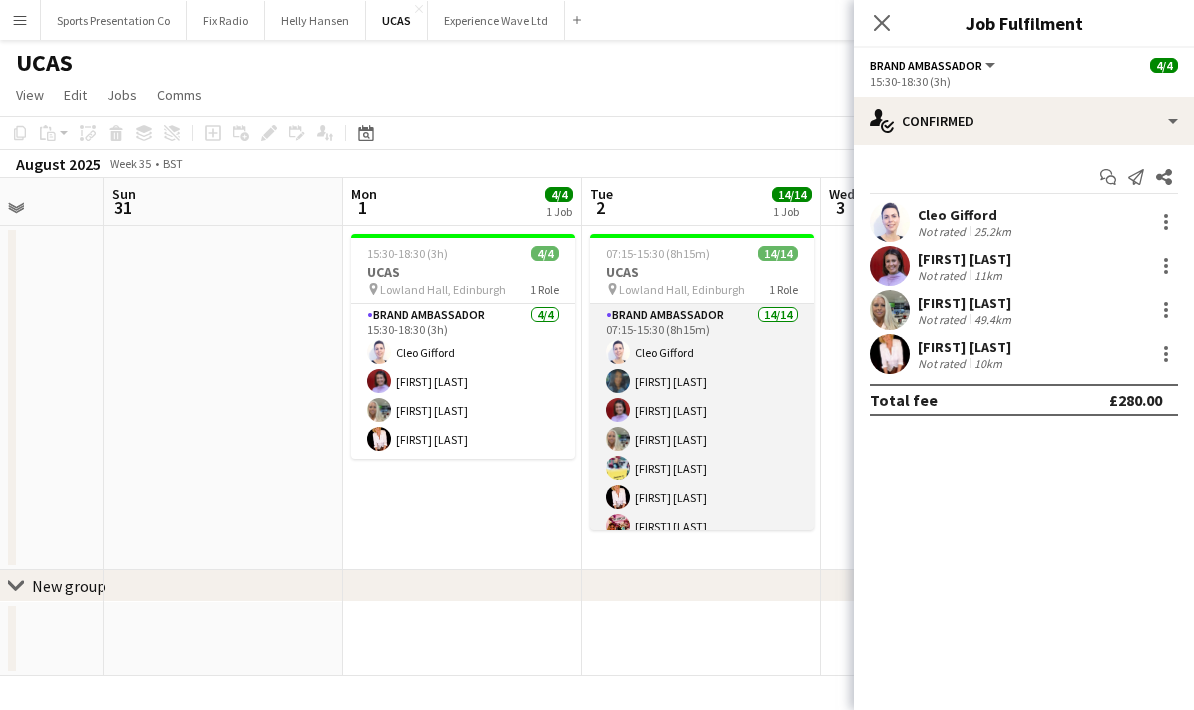 click on "Brand Ambassador   14/14   07:15-15:30 (8h15m)
[FIRST] [LAST] [FIRST] [LAST] [FIRST] [LAST] [FIRST] [LAST] [FIRST] [LAST] [FIRST] [LAST] [FIRST] [LAST] [FIRST] [LAST] [FIRST] [LAST] [FIRST] [LAST] [FIRST] [LAST] [FIRST] [LAST]" at bounding box center [702, 526] 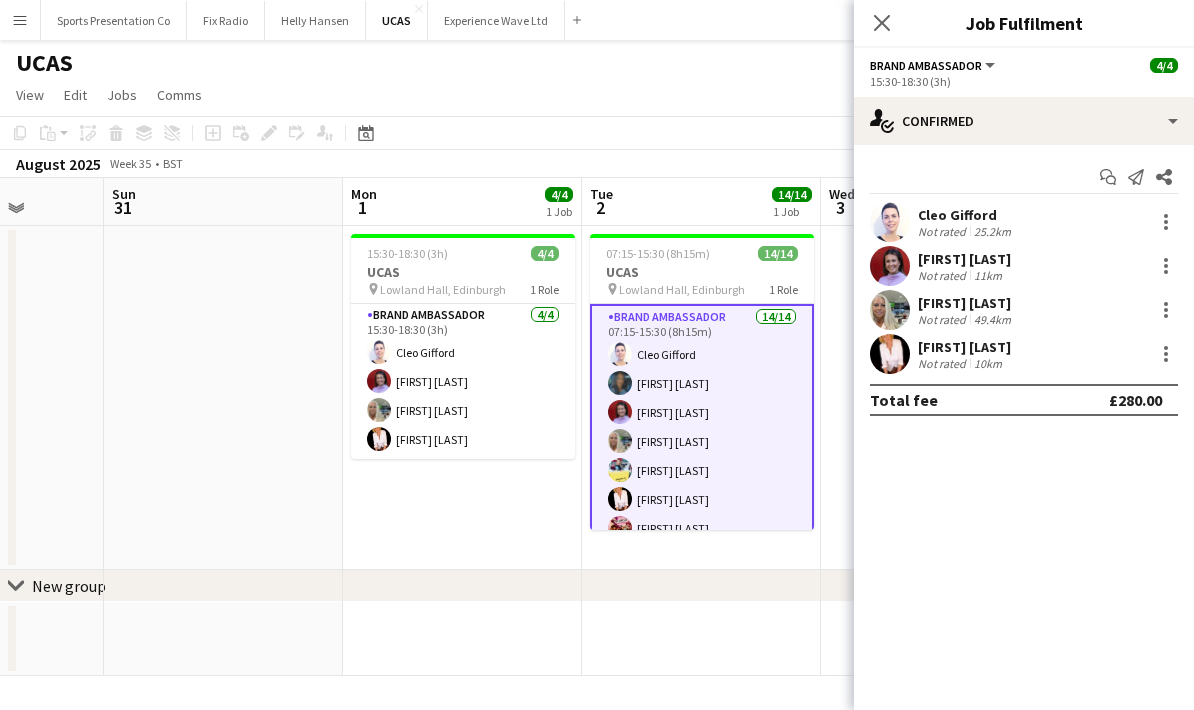 click on "Brand Ambassador   14/14   07:15-15:30 (8h15m)
[FIRST] [LAST] [FIRST] [LAST] [FIRST] [LAST] [FIRST] [LAST] [FIRST] [LAST] [FIRST] [LAST] [FIRST] [LAST] [FIRST] [LAST] [FIRST] [LAST] [FIRST] [LAST] [FIRST] [LAST] [FIRST] [LAST]" at bounding box center [702, 528] 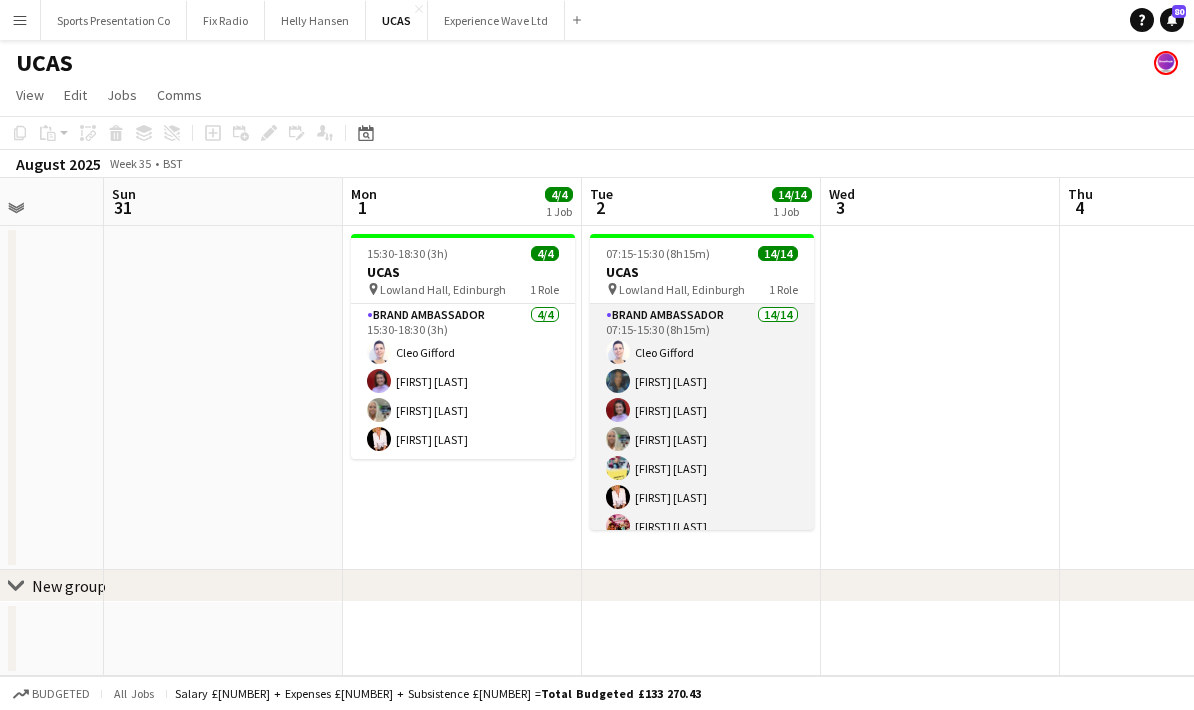 click on "Brand Ambassador   14/14   07:15-15:30 (8h15m)
[FIRST] [LAST] [FIRST] [LAST] [FIRST] [LAST] [FIRST] [LAST] [FIRST] [LAST] [FIRST] [LAST] [FIRST] [LAST] [FIRST] [LAST] [FIRST] [LAST] [FIRST] [LAST] [FIRST] [LAST] [FIRST] [LAST]" at bounding box center (702, 526) 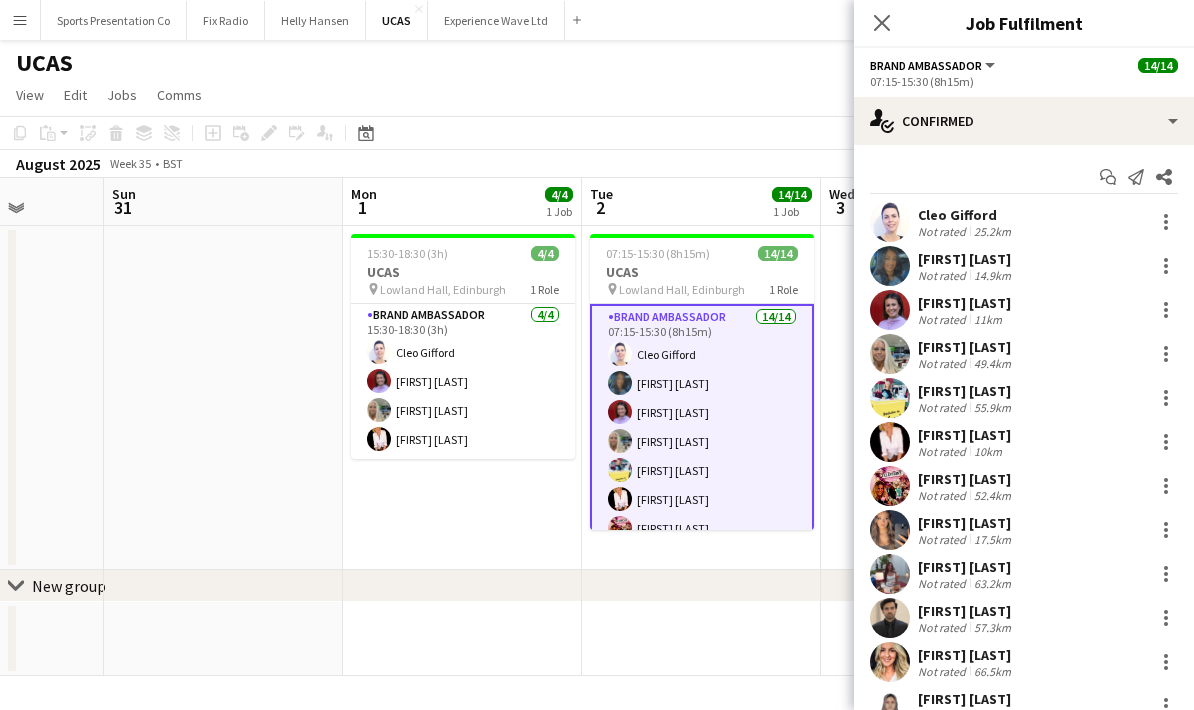click on "14.9km" at bounding box center (992, 275) 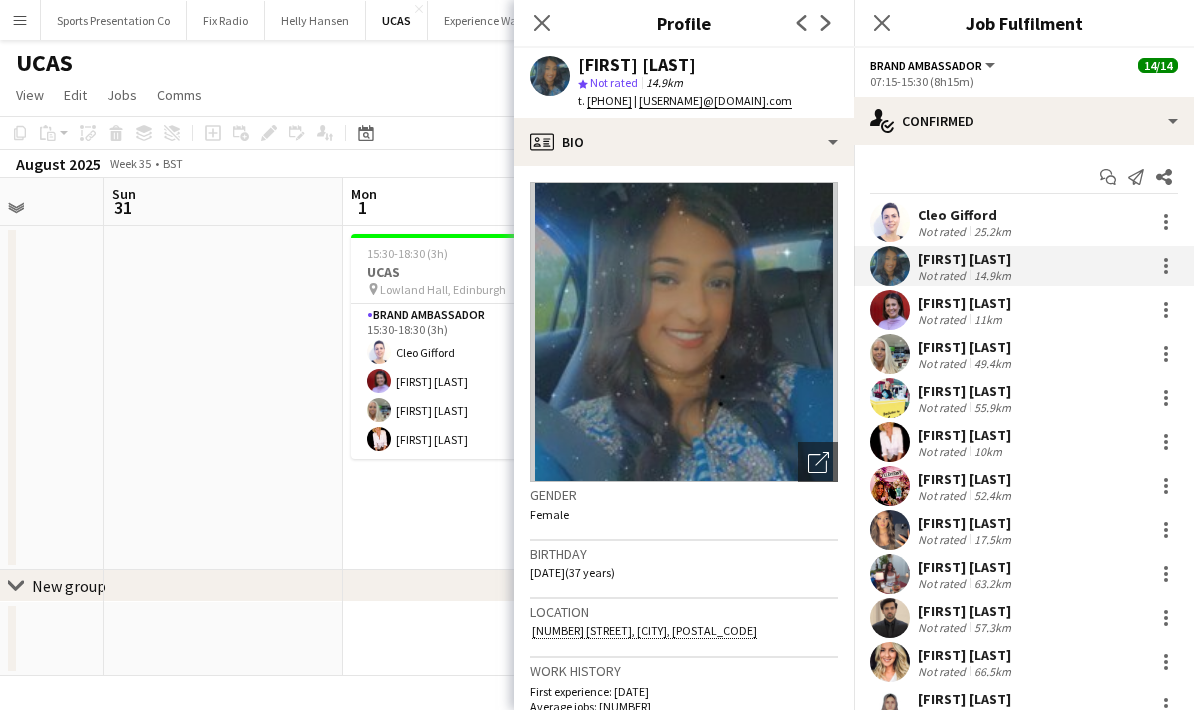 drag, startPoint x: 1013, startPoint y: 267, endPoint x: 572, endPoint y: 53, distance: 490.18057 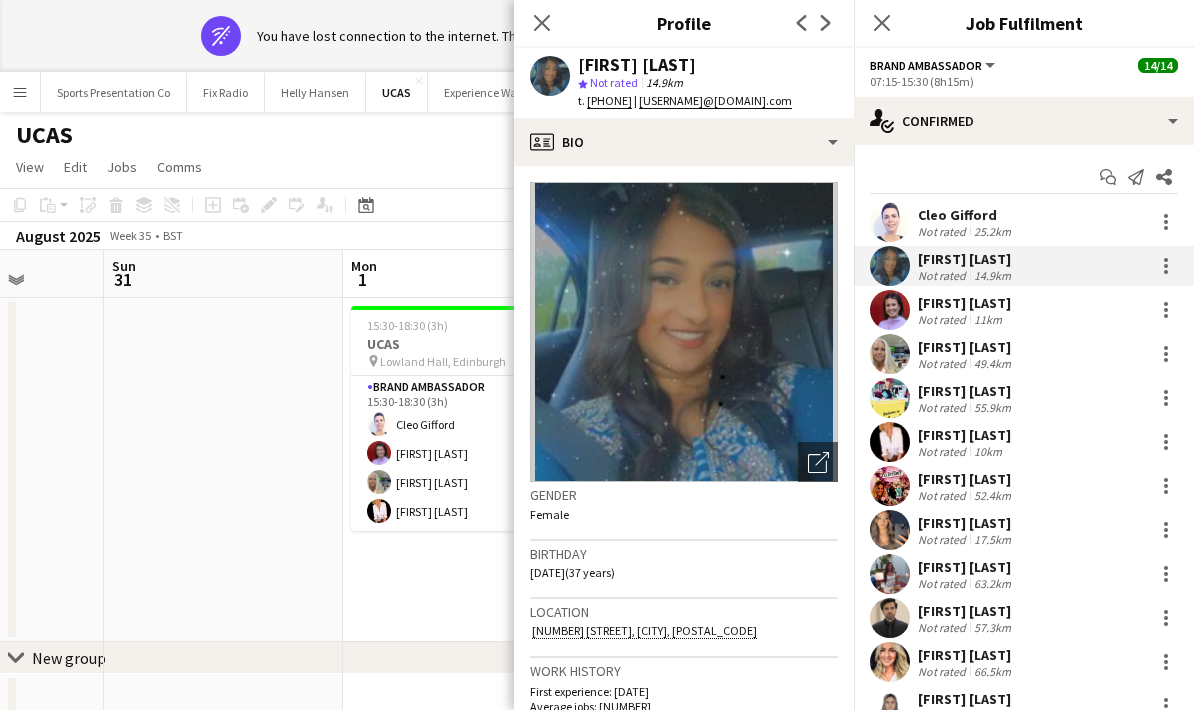 click on "49.4km" at bounding box center [992, 363] 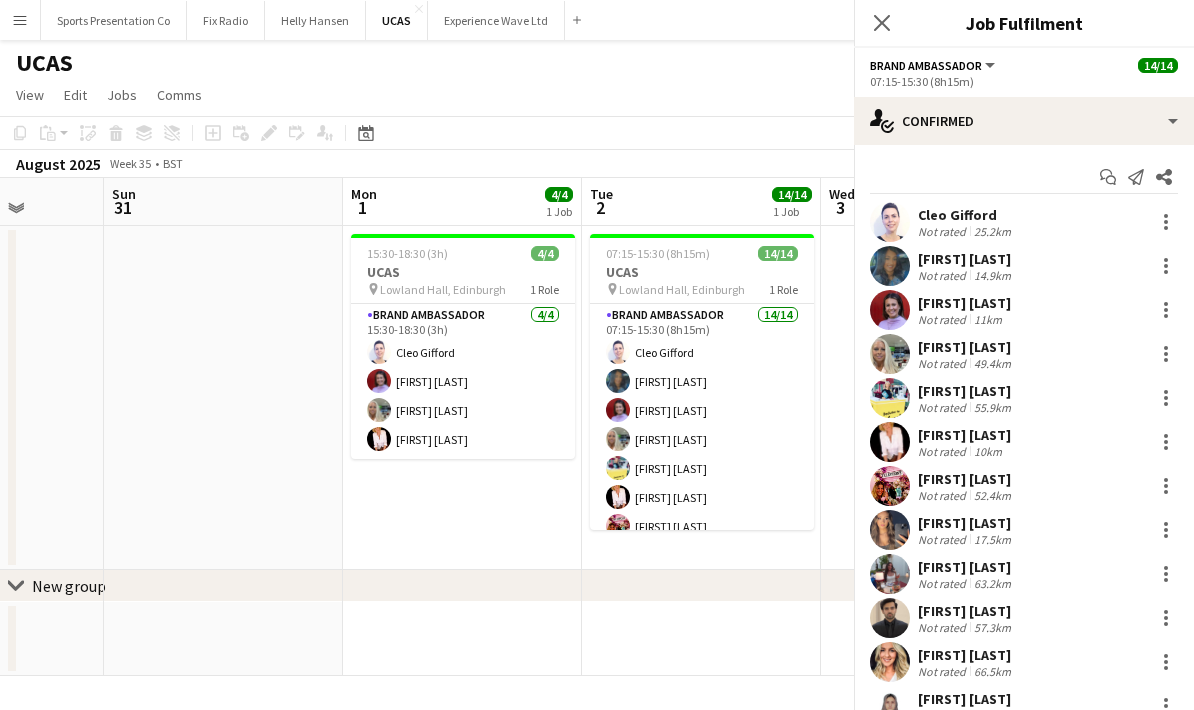 click on "55.9km" at bounding box center (992, 407) 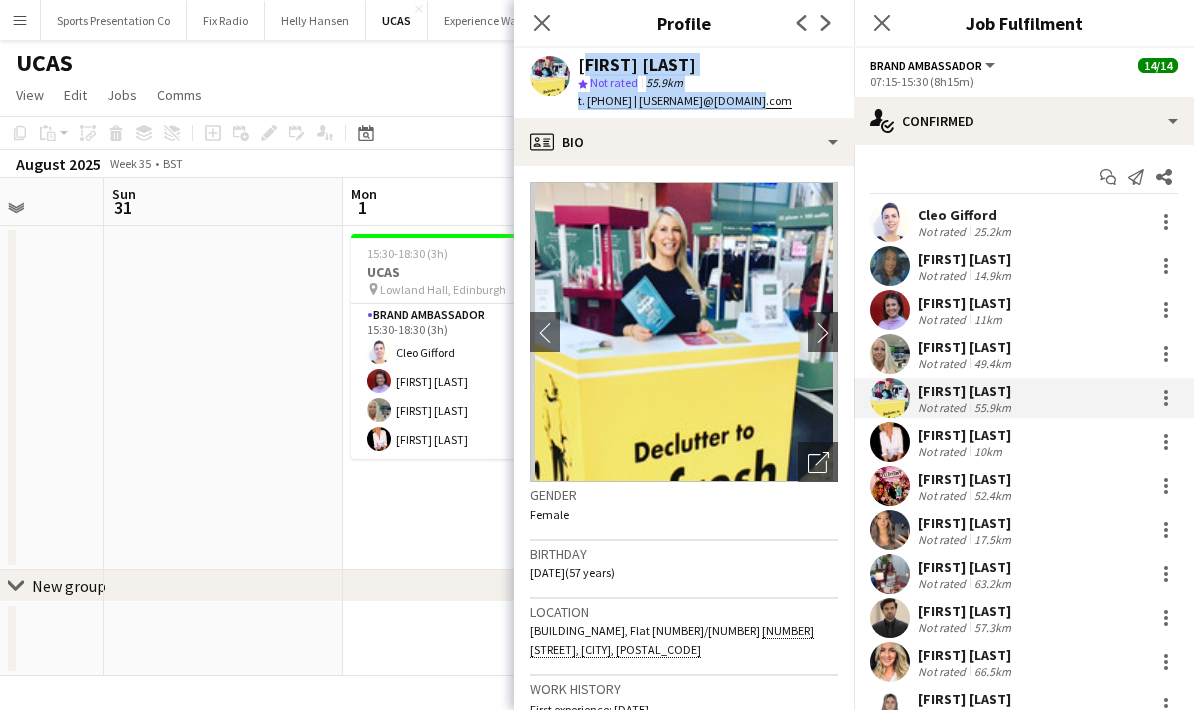 drag, startPoint x: 985, startPoint y: 403, endPoint x: 580, endPoint y: 63, distance: 528.7958 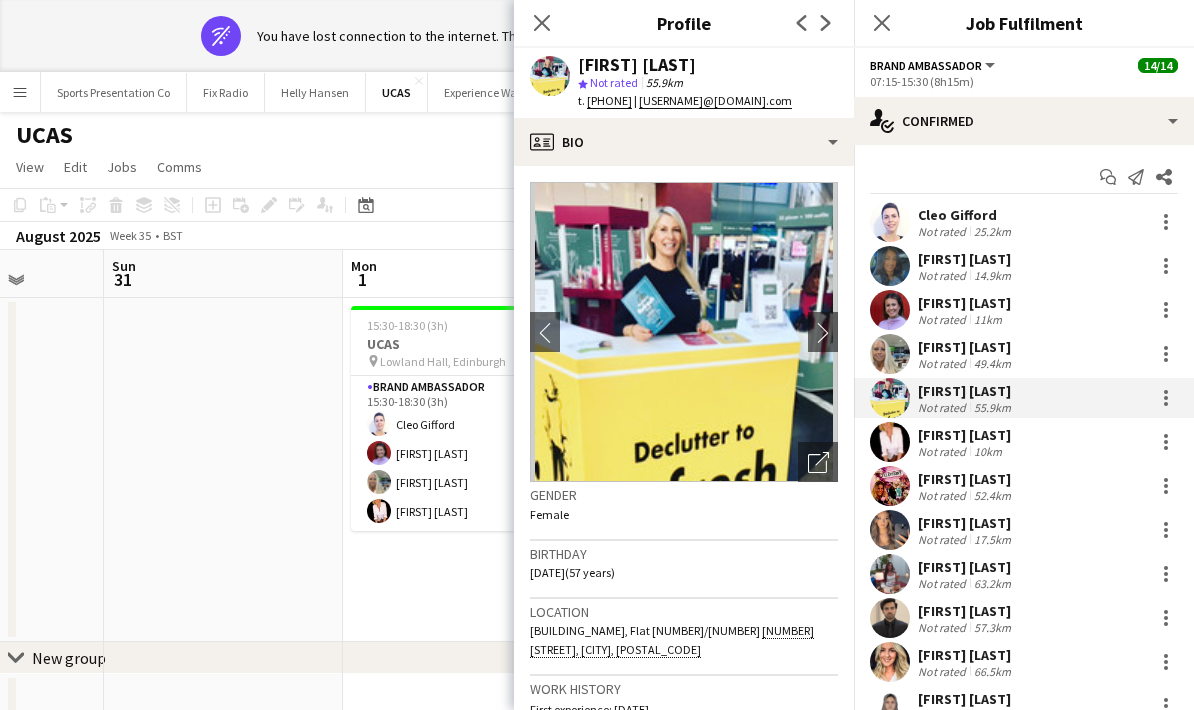 click on "Not rated" at bounding box center [944, 495] 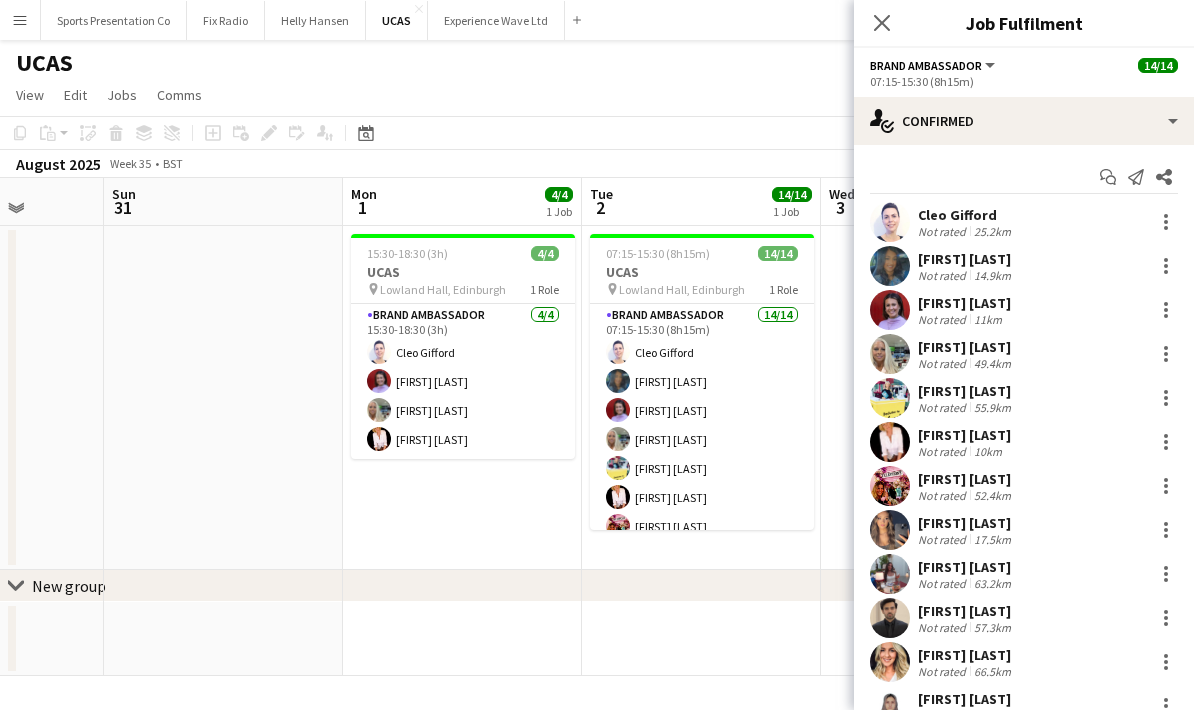 click on "52.4km" at bounding box center [992, 495] 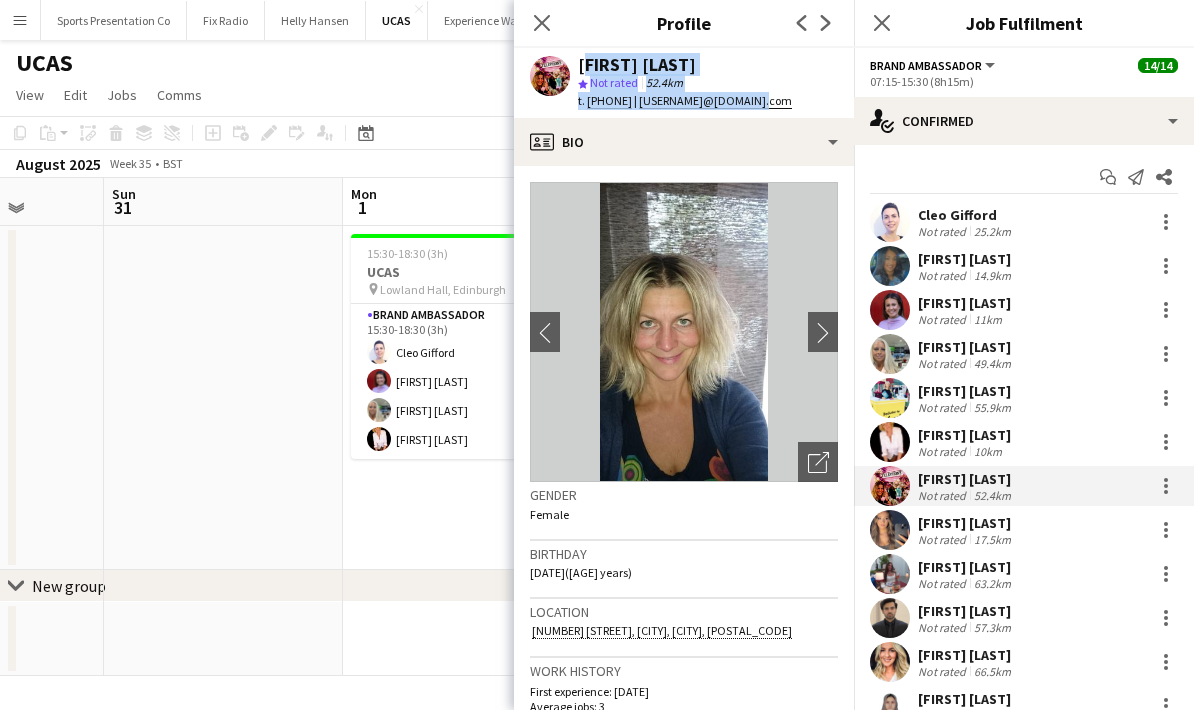 drag, startPoint x: 968, startPoint y: 489, endPoint x: 581, endPoint y: 66, distance: 573.3219 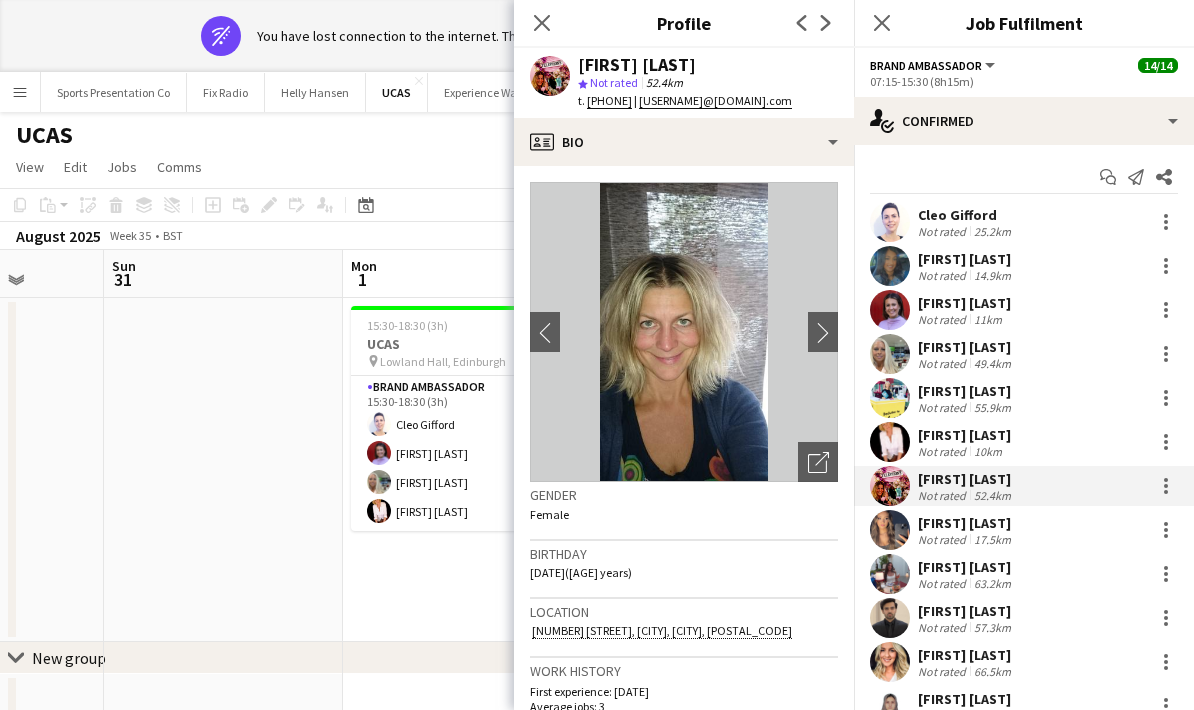 click on "Aaliyah Learmonth" at bounding box center [966, 523] 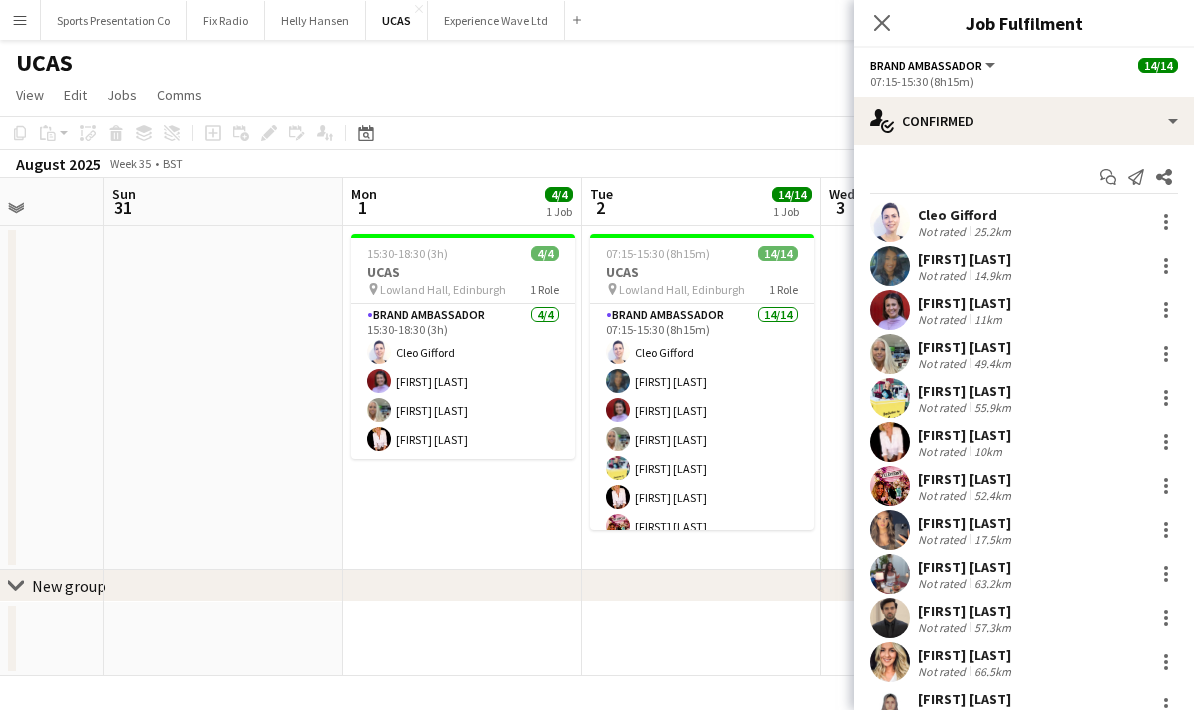 drag, startPoint x: 984, startPoint y: 525, endPoint x: 678, endPoint y: 66, distance: 551.64935 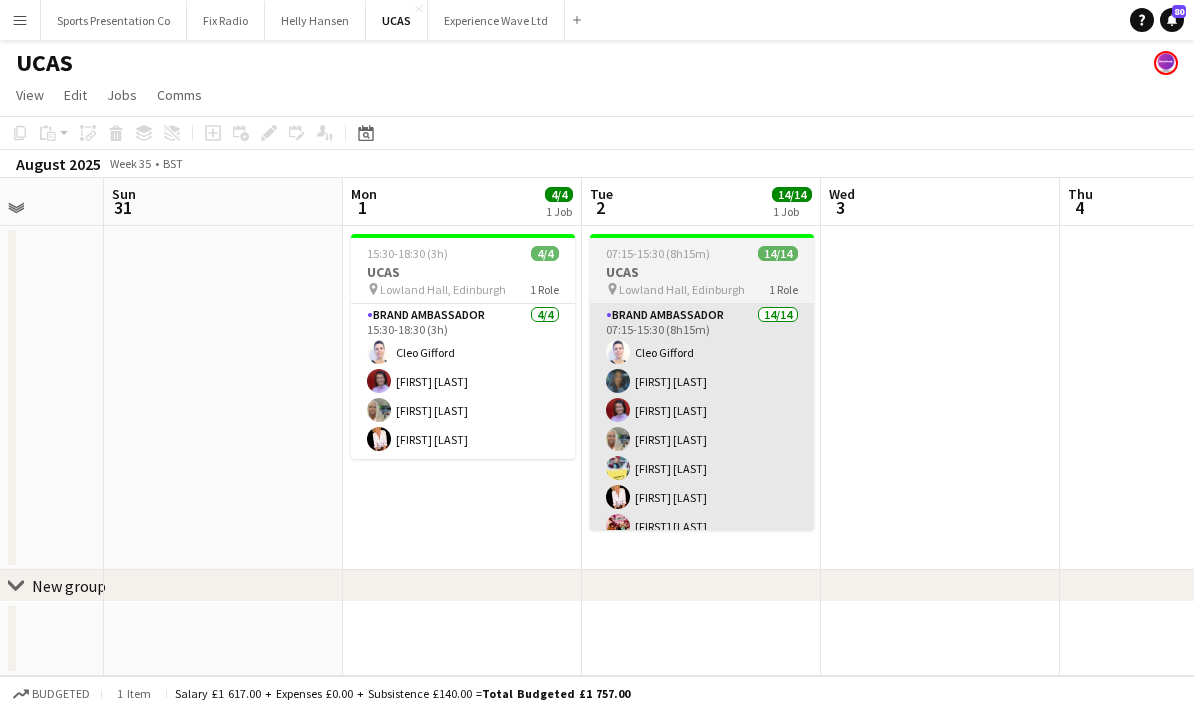click on "Brand Ambassador   14/14   07:15-15:30 (8h15m)
Cleo Gifford Mehreen Parvez Rachel Adshead-Grant Sharonne Kelly Yvonne Smith Inger Stevenson Adriana Cvandova Aaliyah Learmonth Mia Dunphy Rehman Rana Cheri Cunningham Amna Basra YVONNE CAMPBELL Janine Malcolm" at bounding box center (702, 526) 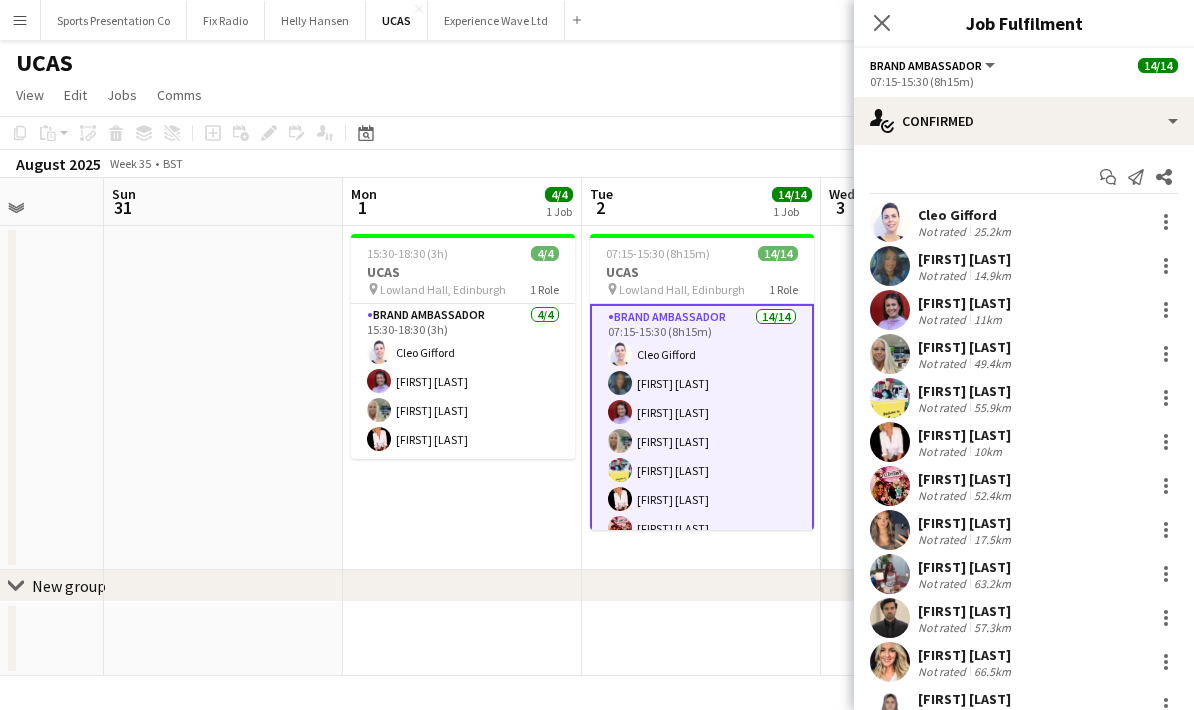 click on "17.5km" at bounding box center (992, 539) 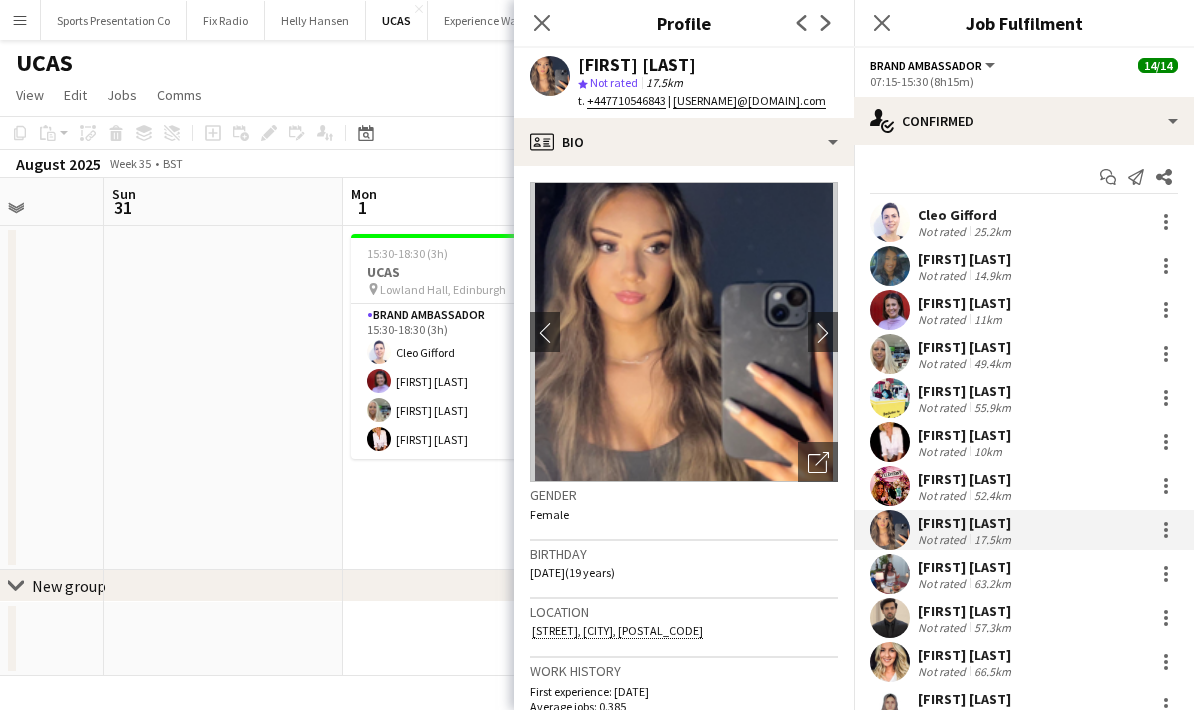 drag, startPoint x: 1012, startPoint y: 542, endPoint x: 580, endPoint y: 63, distance: 645.031 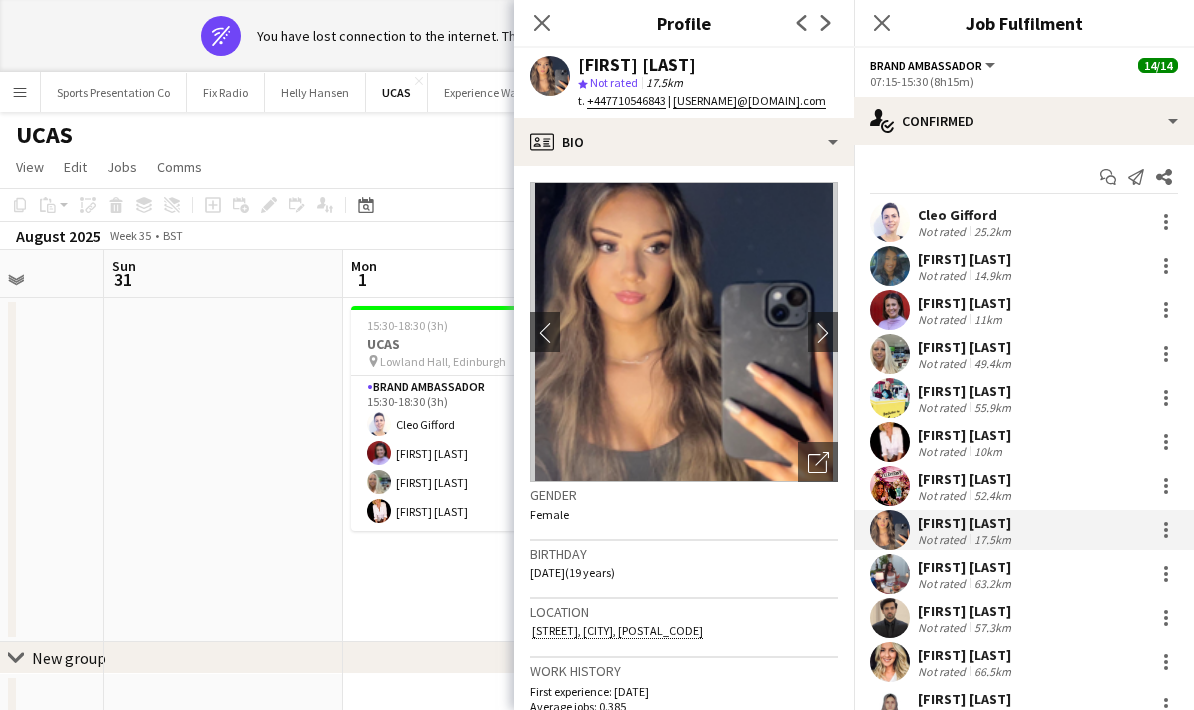 click on "Not rated" at bounding box center [944, 583] 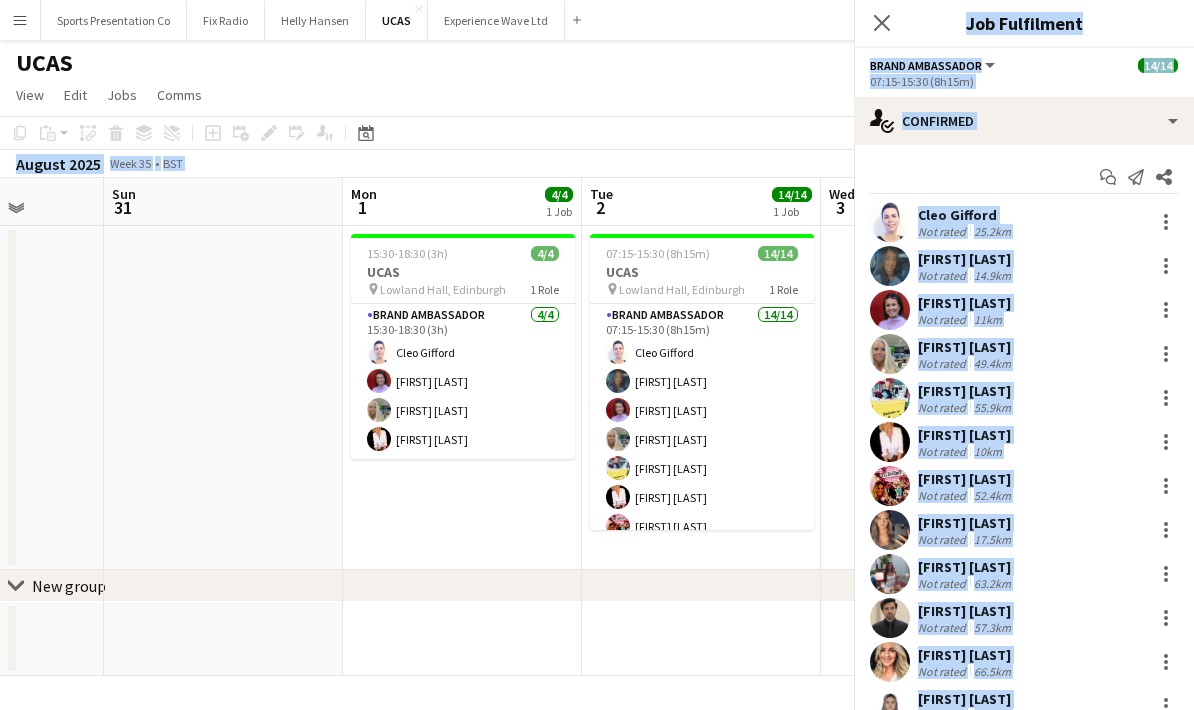 drag, startPoint x: 950, startPoint y: 578, endPoint x: 605, endPoint y: 82, distance: 604.1862 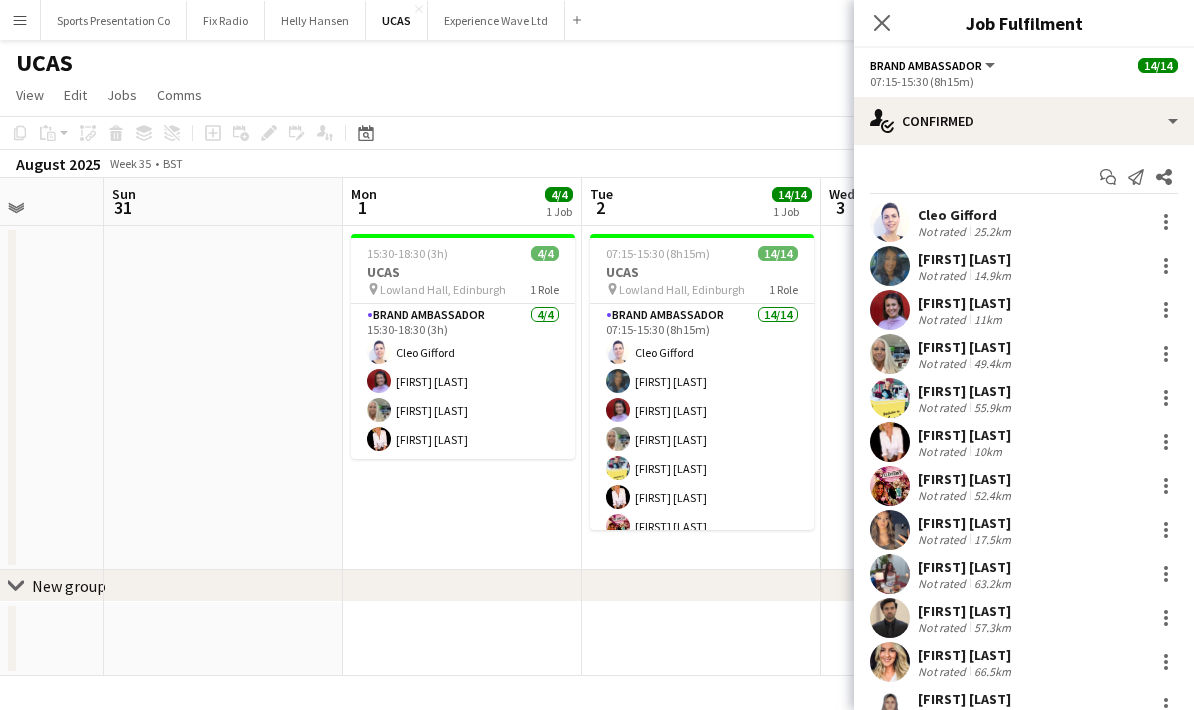 click on "View  Day view expanded Day view collapsed Month view Date picker Jump to today Expand Linked Jobs Collapse Linked Jobs  Edit  Copy Ctrl+C  Paste  Without Crew Ctrl+V With Crew Ctrl+Shift+V Paste as linked job  Group  Group Ungroup  Jobs  New Job Edit Job Delete Job New Linked Job Edit Linked Jobs Job fulfilment Promote Role Copy Role URL  Comms  Notify confirmed crew Create chat" 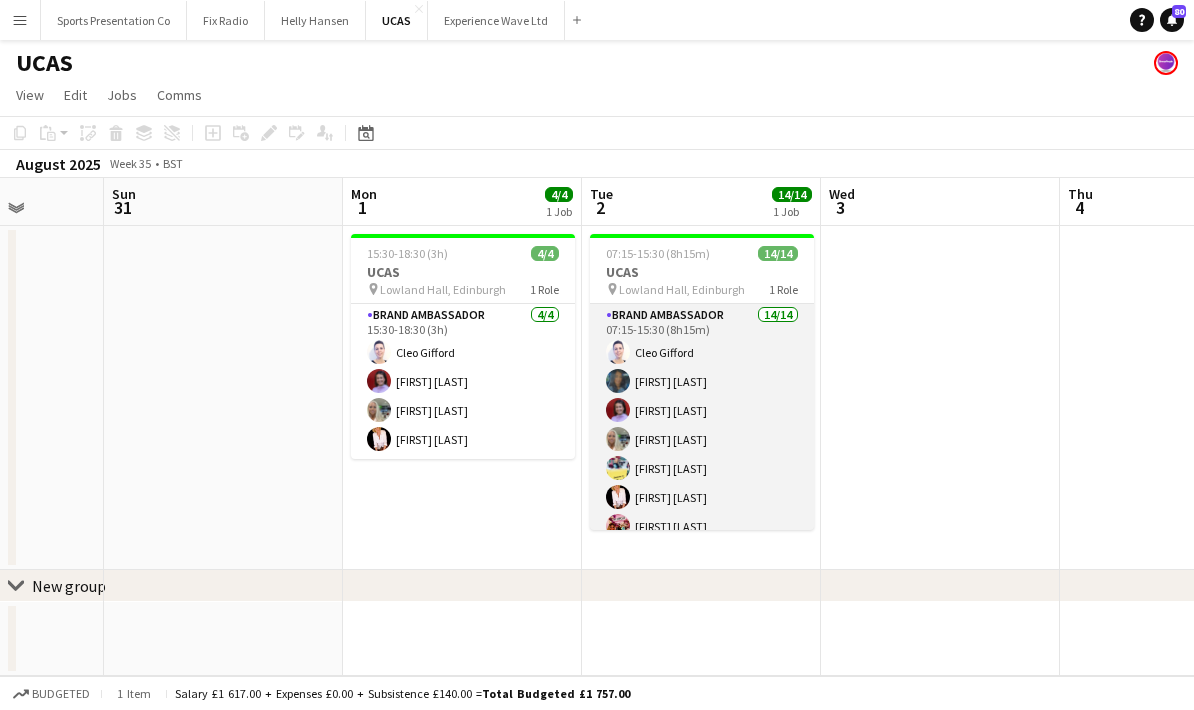 click on "Brand Ambassador   14/14   07:15-15:30 (8h15m)
Cleo Gifford Mehreen Parvez Rachel Adshead-Grant Sharonne Kelly Yvonne Smith Inger Stevenson Adriana Cvandova Aaliyah Learmonth Mia Dunphy Rehman Rana Cheri Cunningham Amna Basra YVONNE CAMPBELL Janine Malcolm" at bounding box center (702, 526) 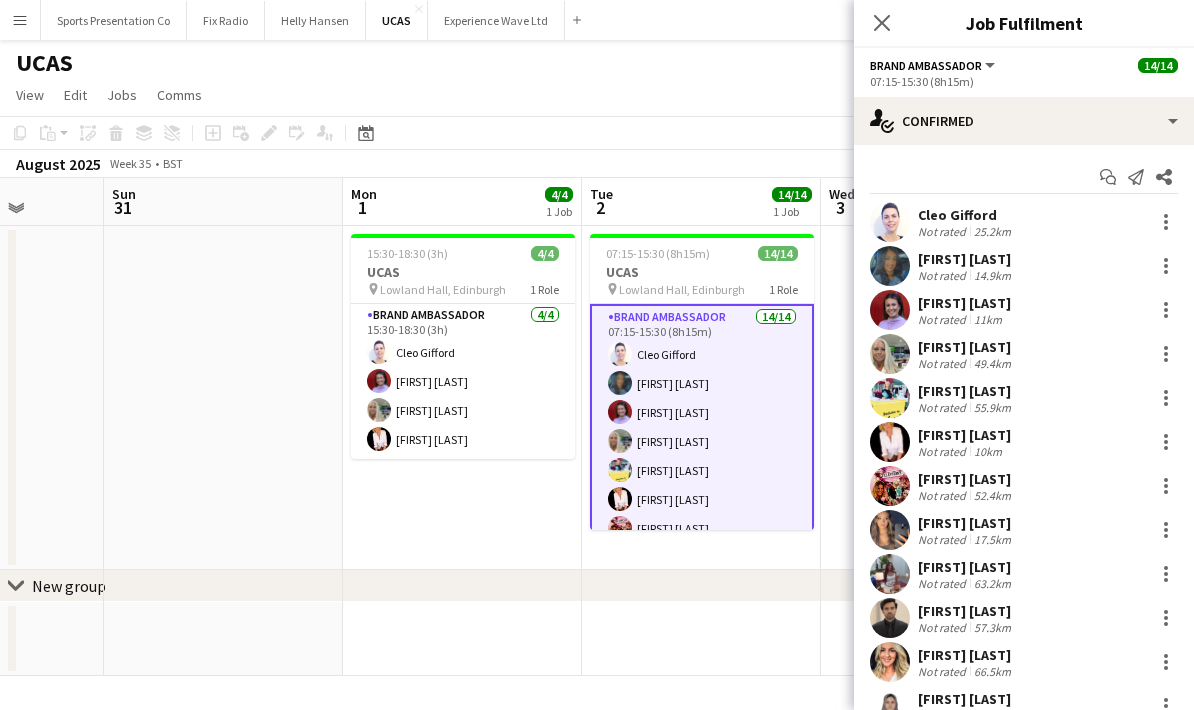 click on "Mia Dunphy   Not rated   63.2km" at bounding box center (1024, 574) 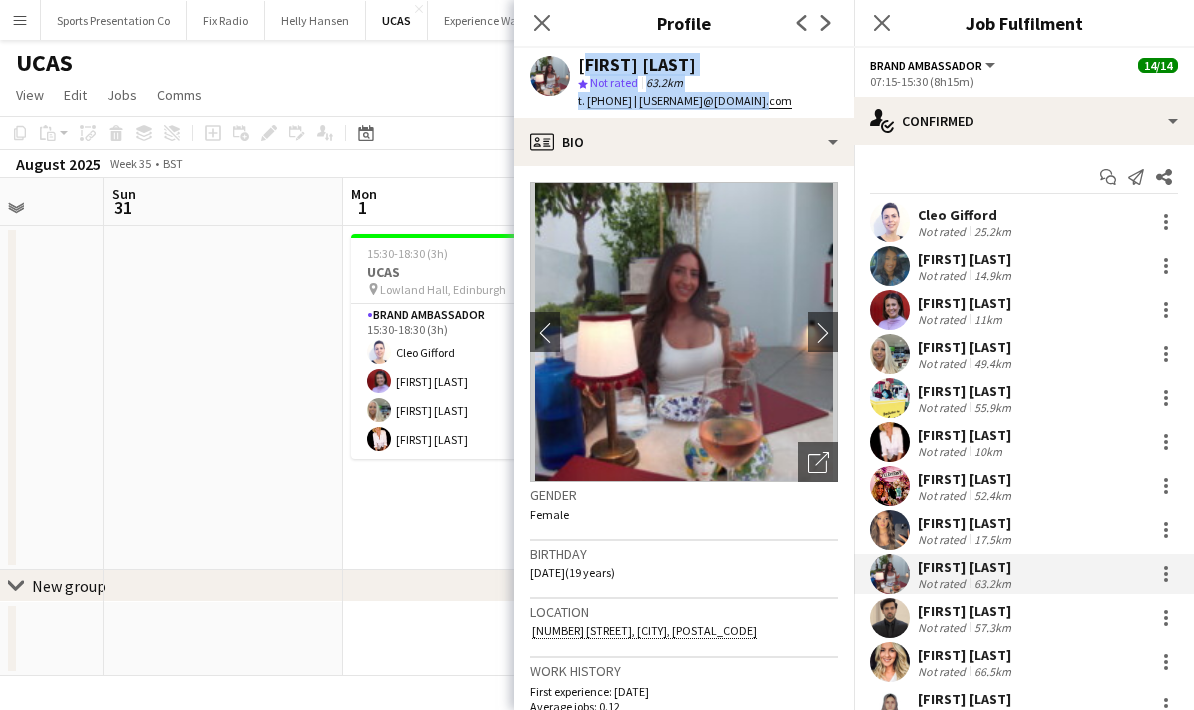 drag, startPoint x: 1019, startPoint y: 579, endPoint x: 580, endPoint y: 57, distance: 682.0594 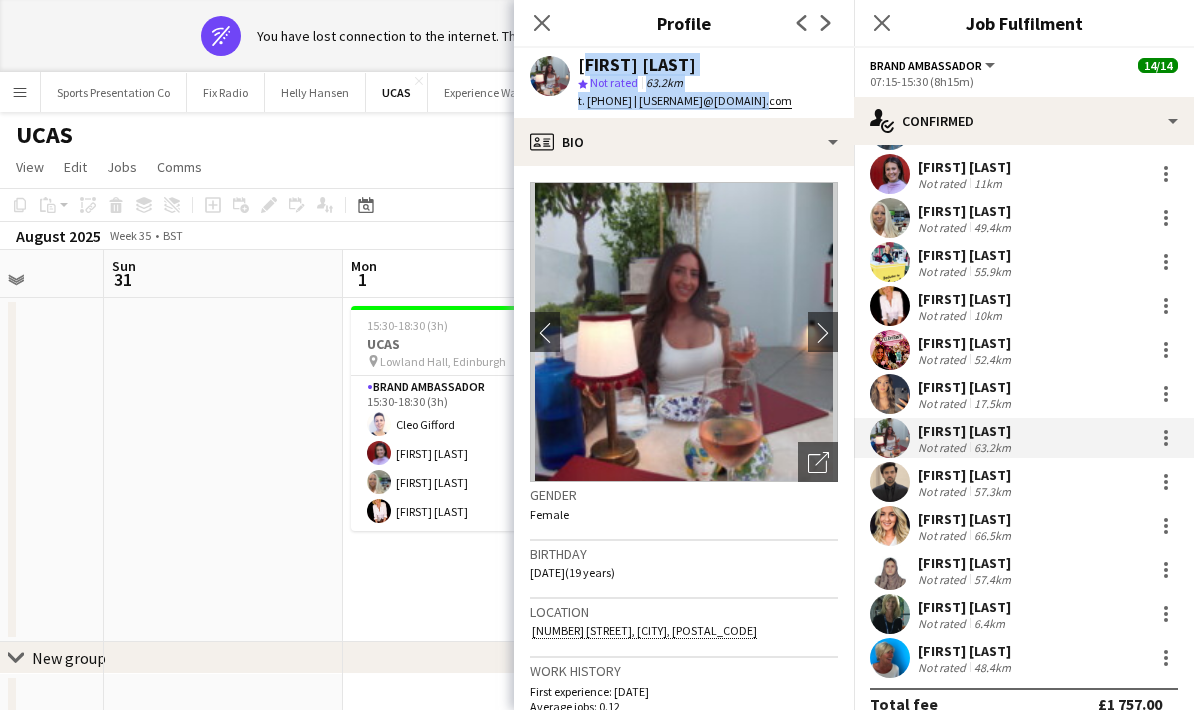 scroll, scrollTop: 137, scrollLeft: 0, axis: vertical 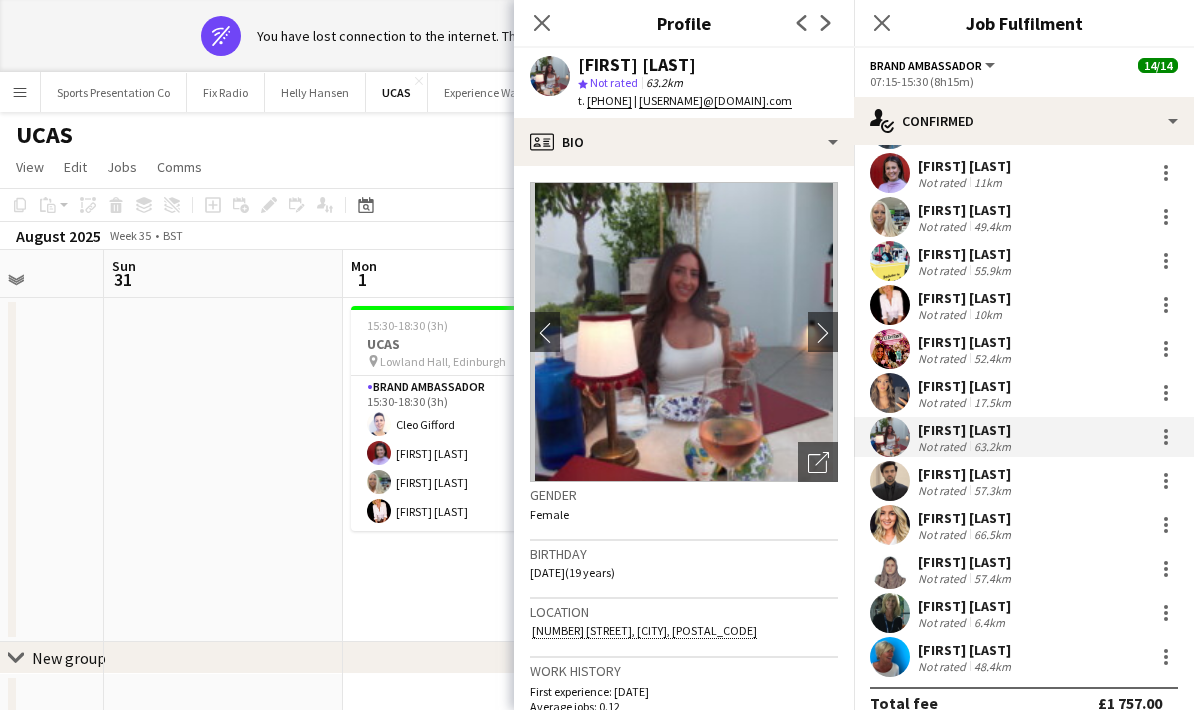 click on "57.3km" at bounding box center (992, 490) 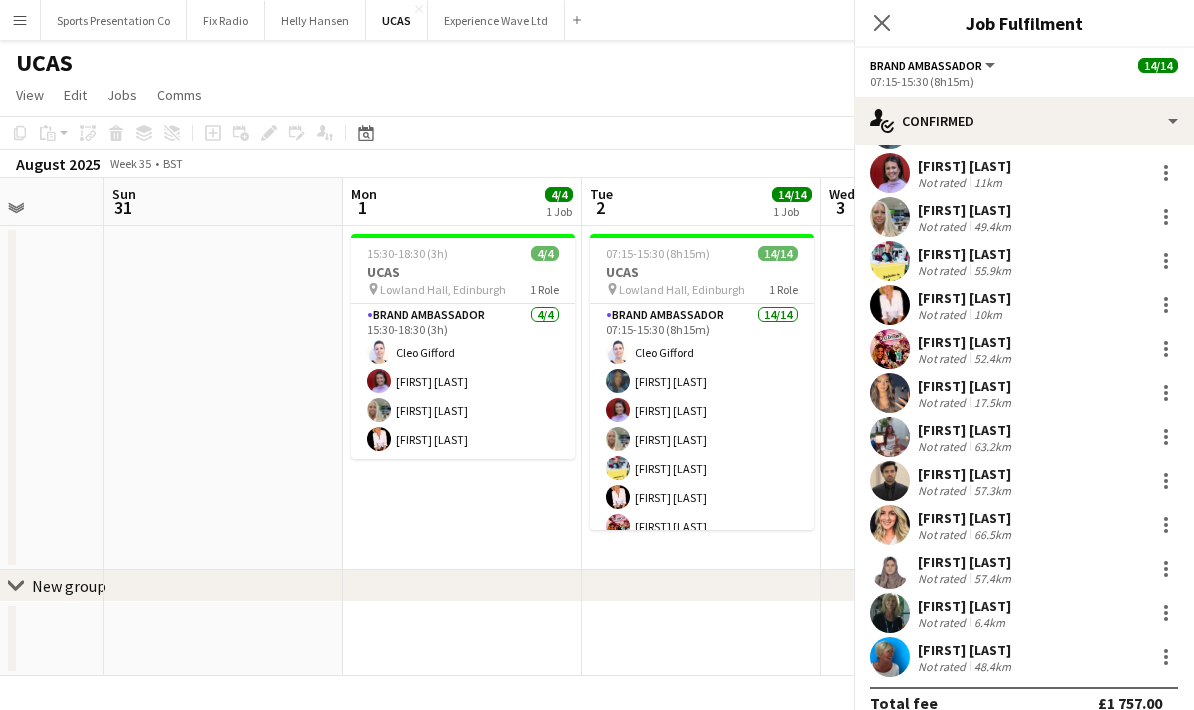 drag, startPoint x: 976, startPoint y: 484, endPoint x: 582, endPoint y: 67, distance: 573.69415 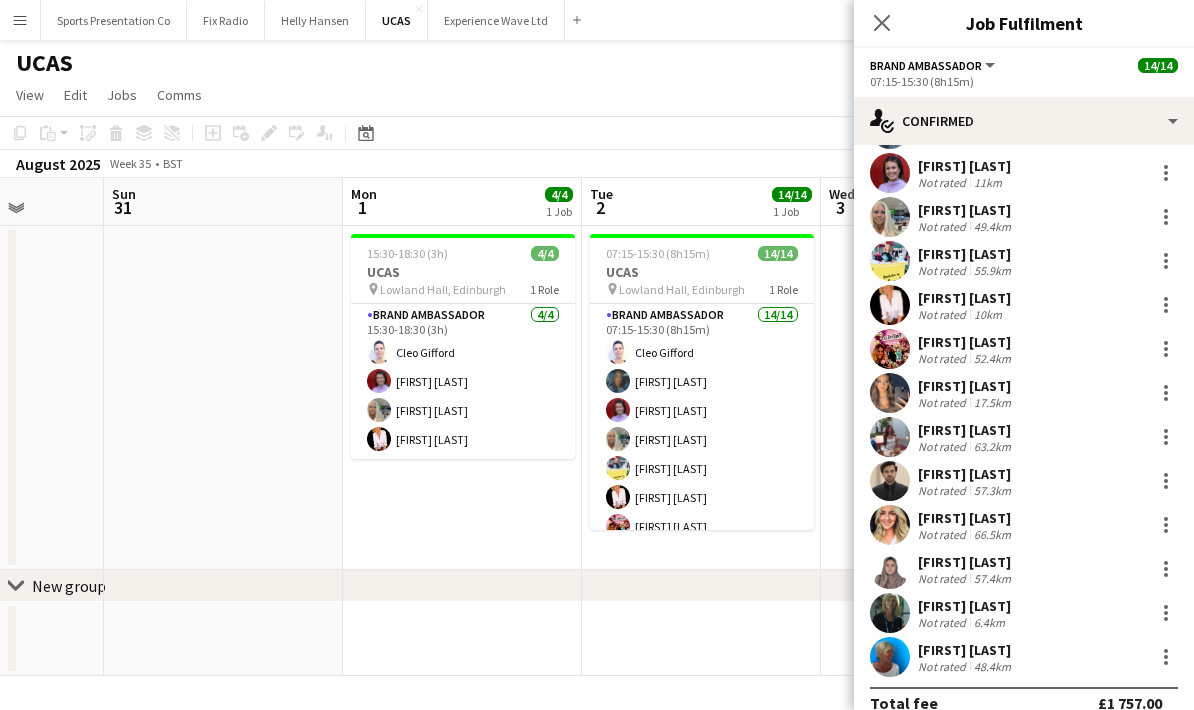 click on "Cheri Cunningham" at bounding box center [966, 518] 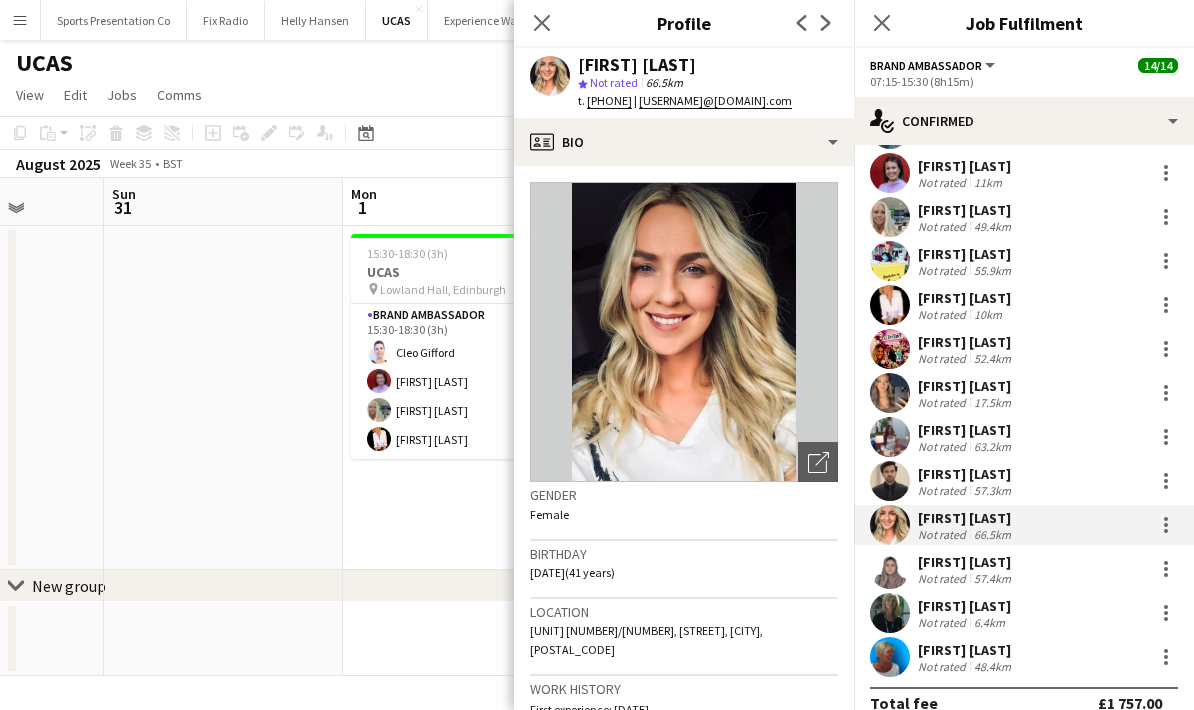 click on "57.3km" at bounding box center (992, 490) 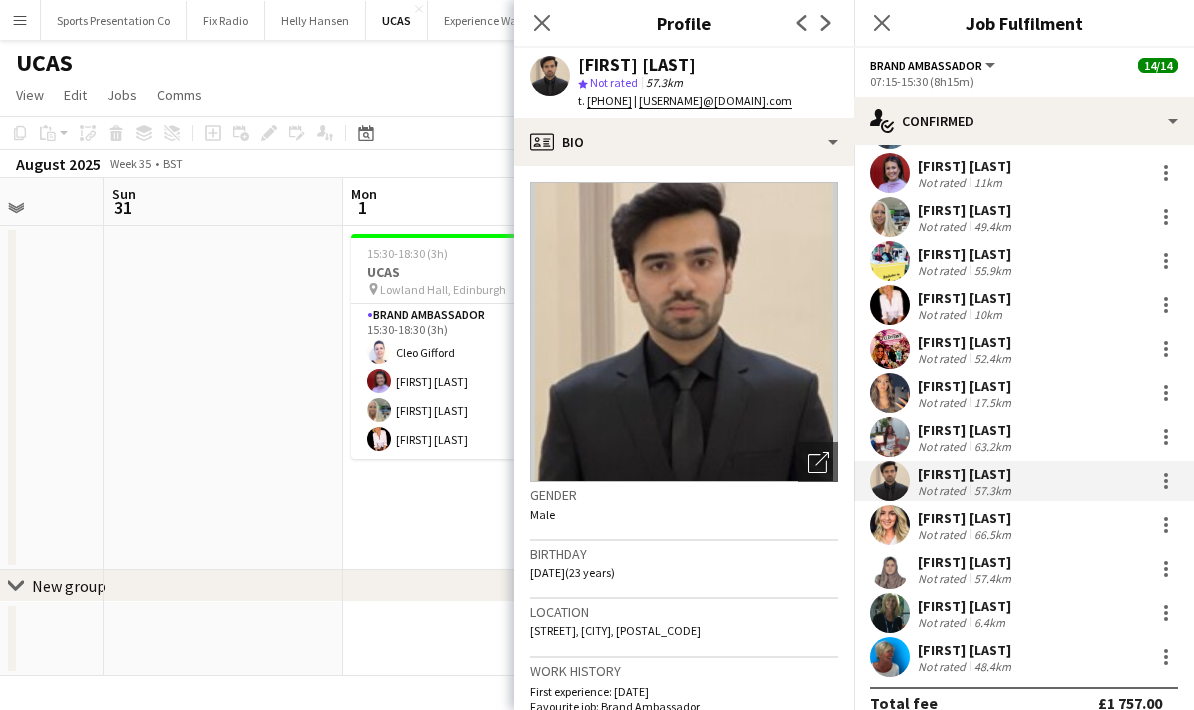 drag, startPoint x: 982, startPoint y: 484, endPoint x: 578, endPoint y: 68, distance: 579.88965 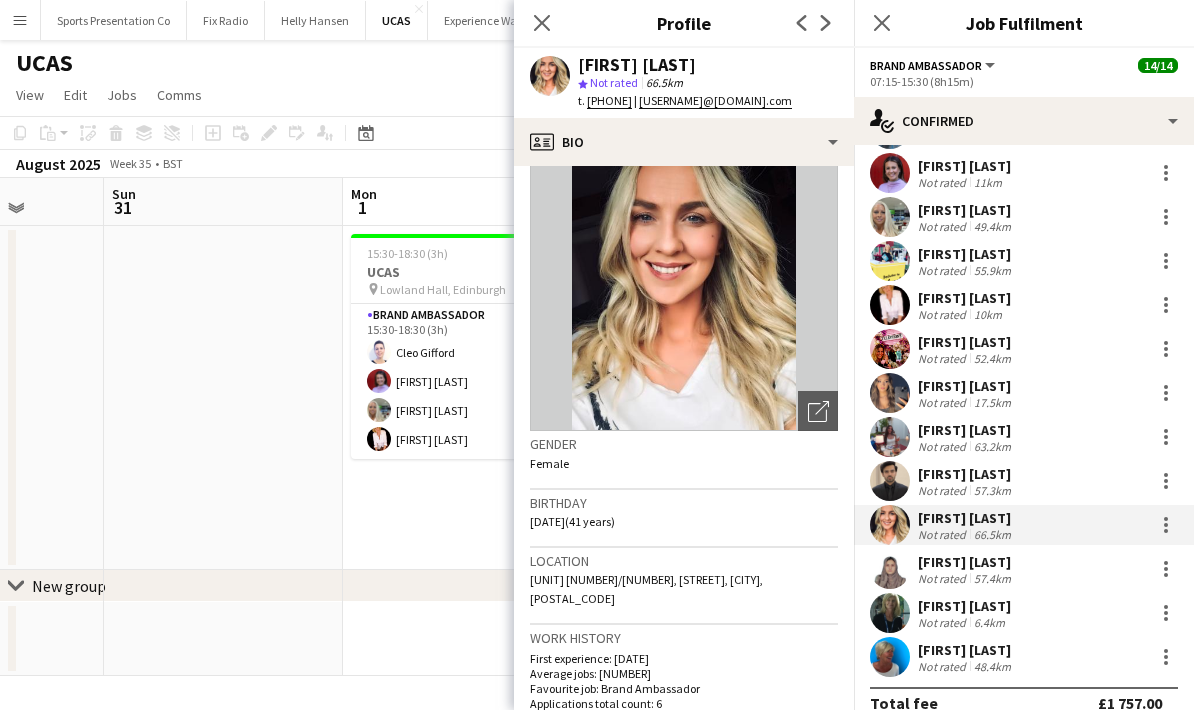 scroll, scrollTop: 20, scrollLeft: 0, axis: vertical 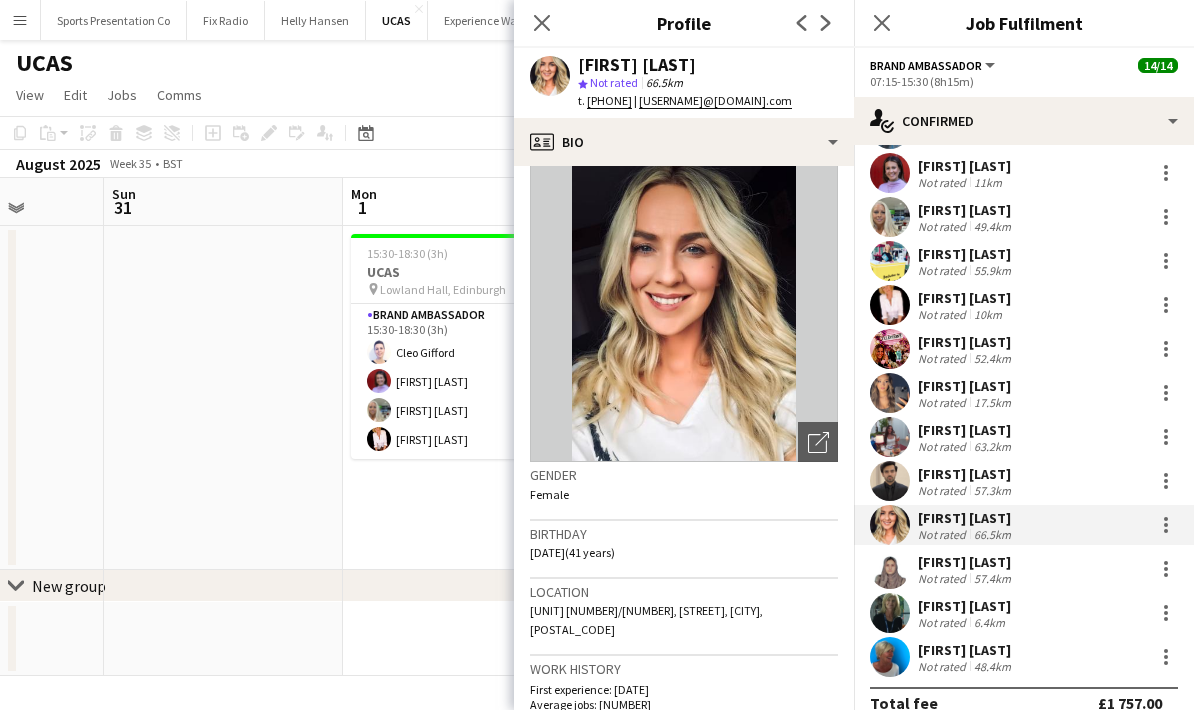 click on "Cheri Cunningham
star
Not rated   66.5km   t.   +447826575208    |    ri_c20@hotmail.com" 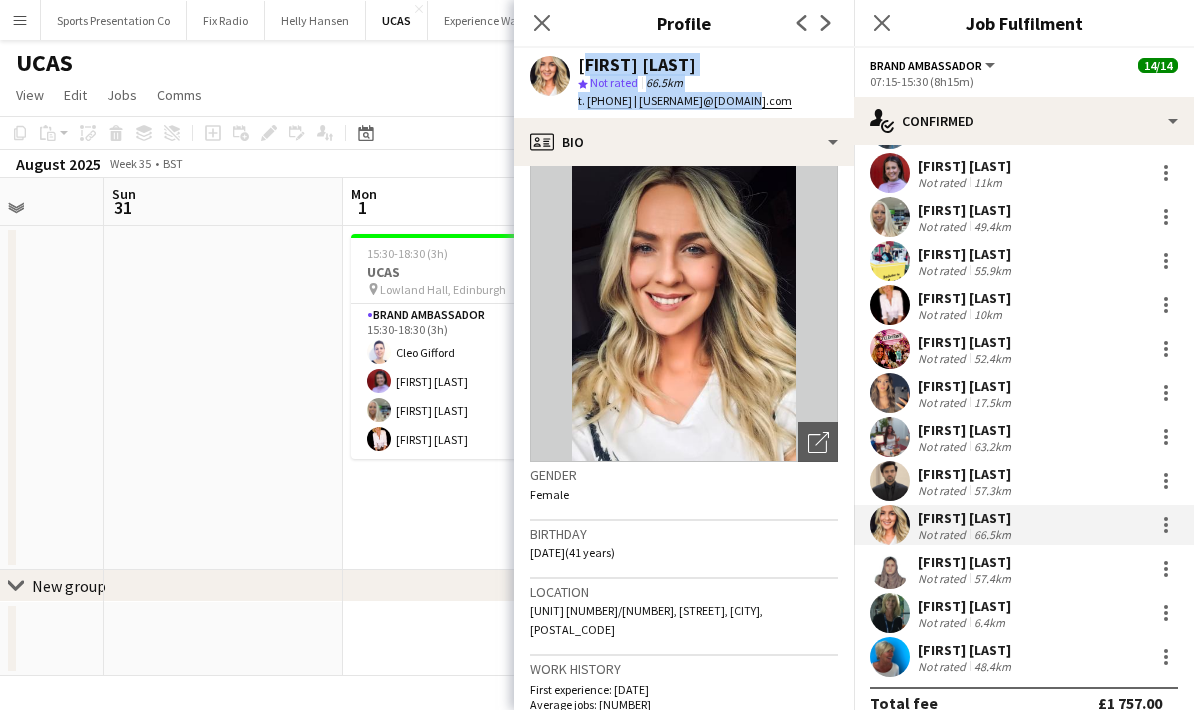 drag, startPoint x: 796, startPoint y: 103, endPoint x: 581, endPoint y: 61, distance: 219.06392 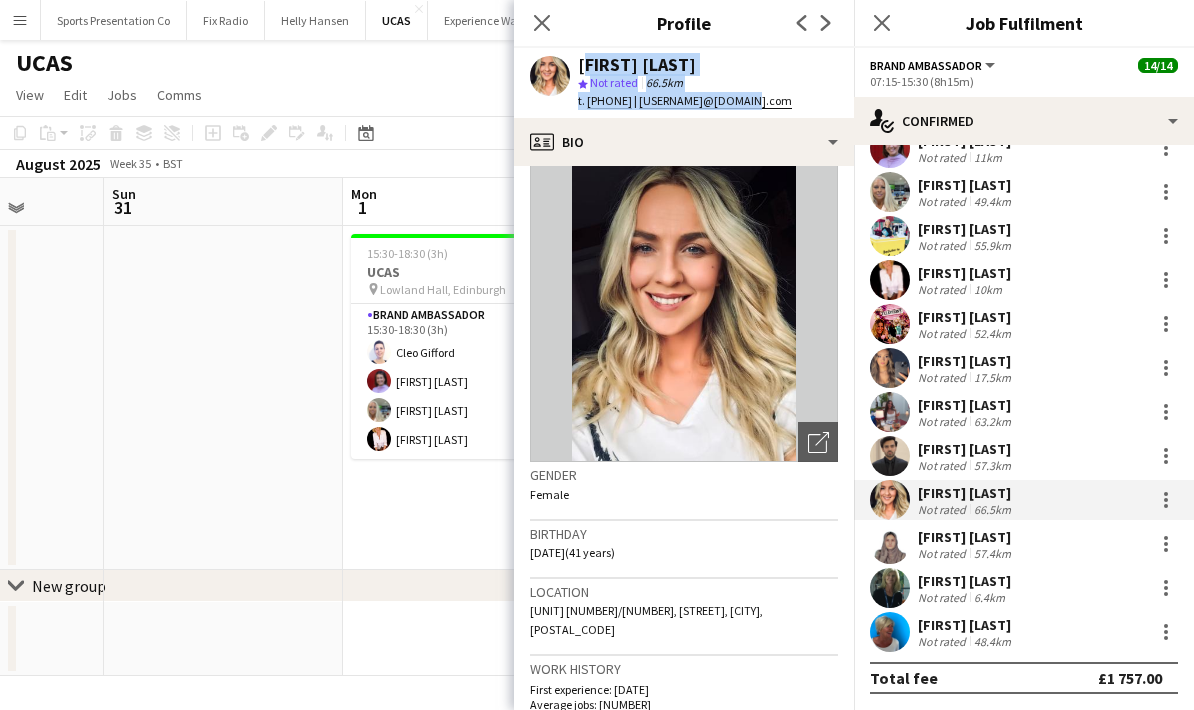scroll, scrollTop: 162, scrollLeft: 0, axis: vertical 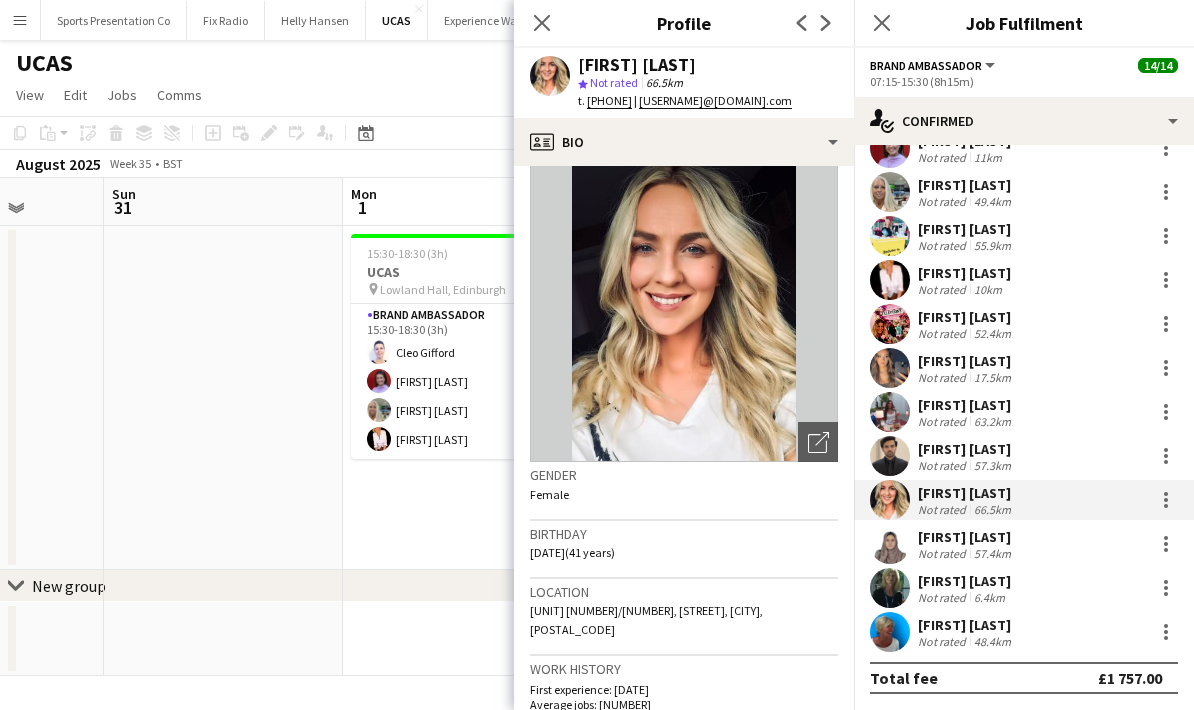 click on "57.4km" at bounding box center (992, 553) 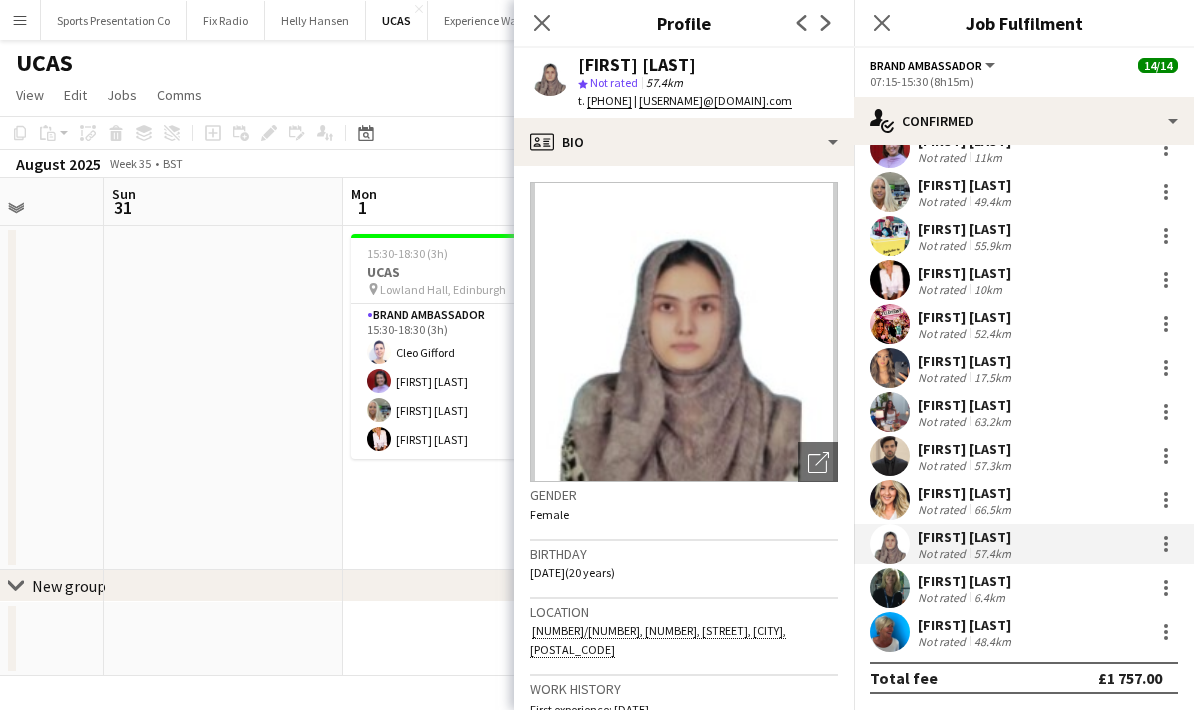 drag, startPoint x: 1007, startPoint y: 548, endPoint x: 579, endPoint y: 66, distance: 644.5991 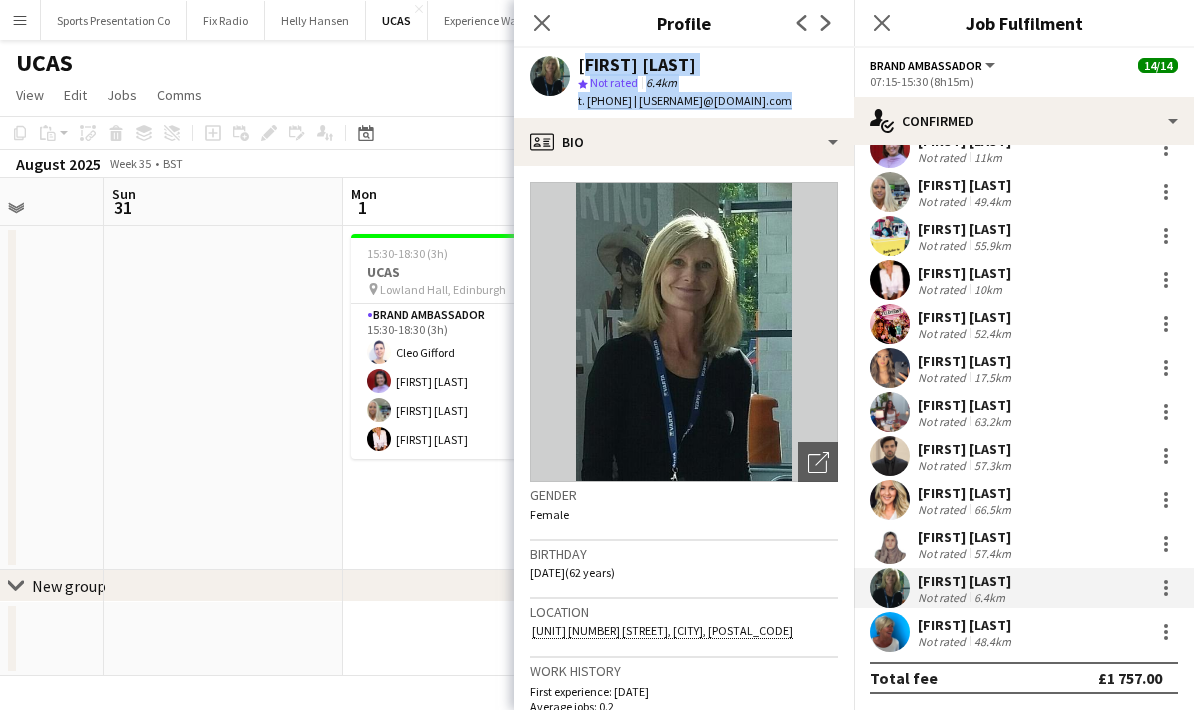 drag, startPoint x: 954, startPoint y: 585, endPoint x: 580, endPoint y: 67, distance: 638.90533 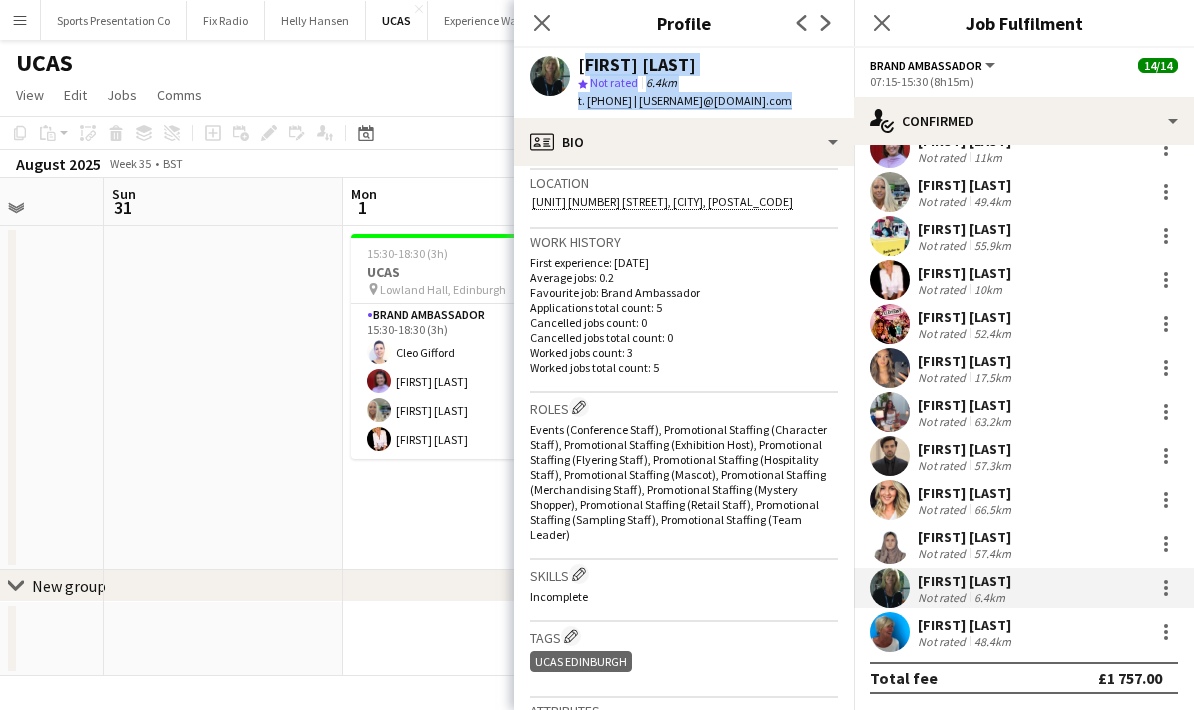 scroll, scrollTop: 537, scrollLeft: 0, axis: vertical 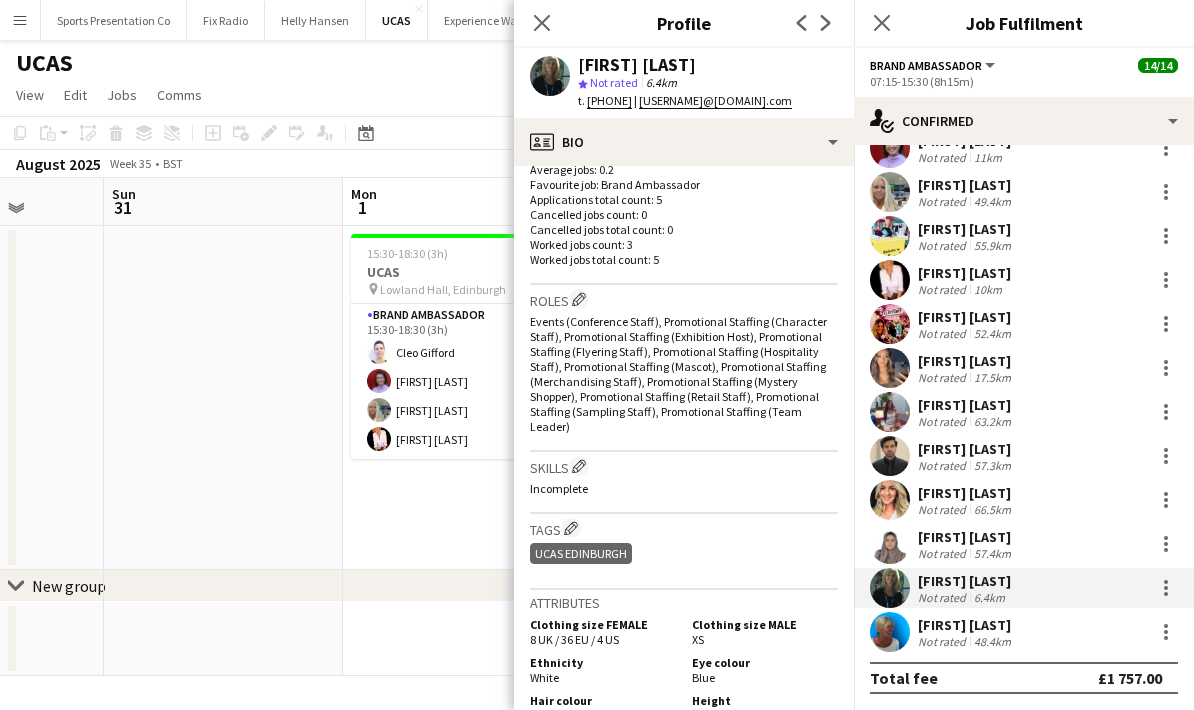click on "48.4km" at bounding box center [992, 641] 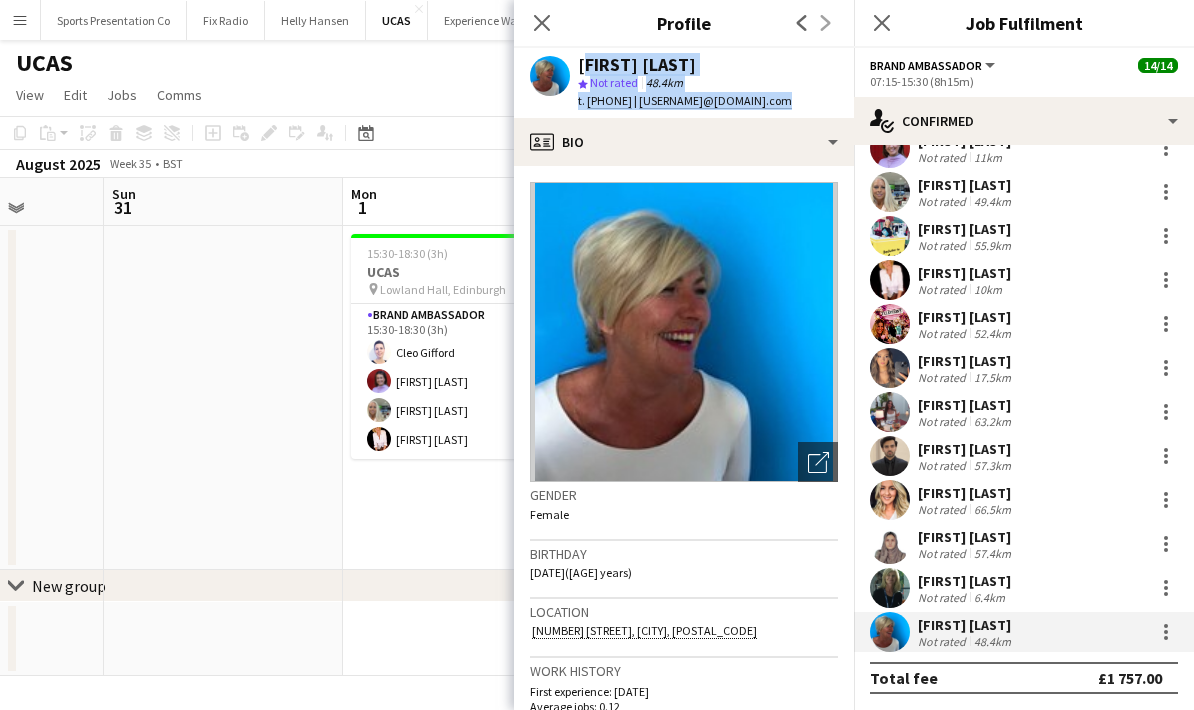 drag, startPoint x: 1005, startPoint y: 634, endPoint x: 582, endPoint y: 67, distance: 707.4023 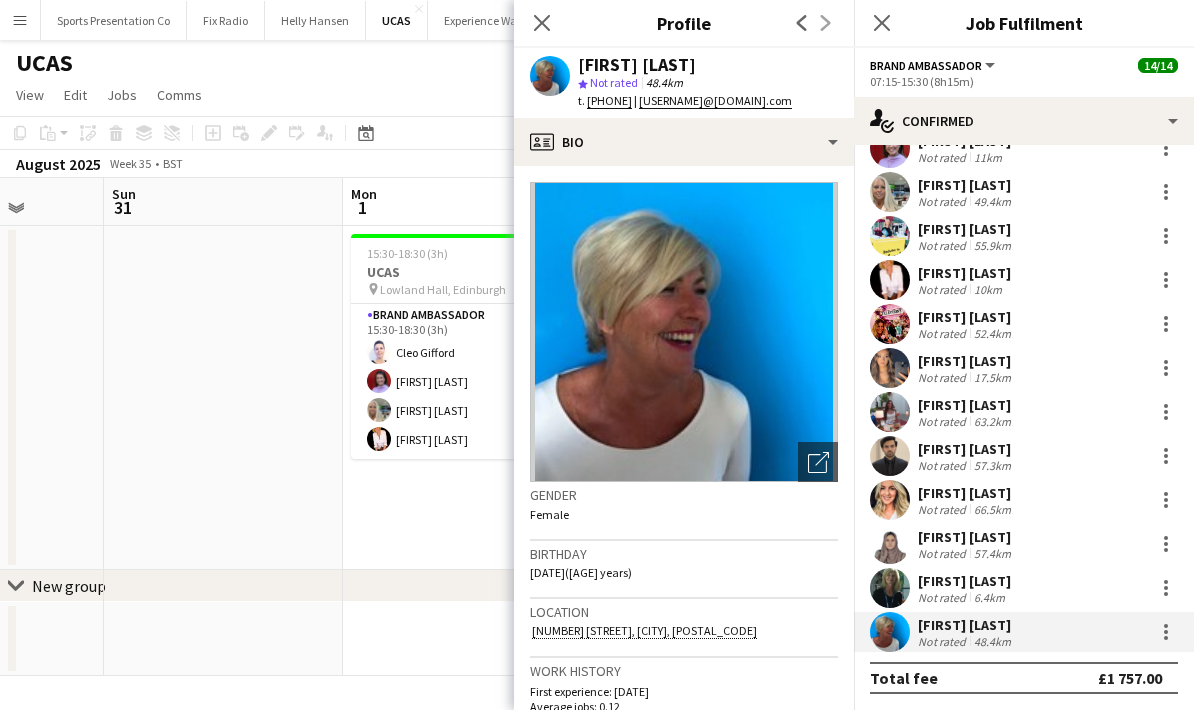 click on "15:30-18:30 (3h)    4/4   UCAS
pin
Lowland Hall, Edinburgh   1 Role   Brand Ambassador   4/4   15:30-18:30 (3h)
Cleo Gifford Rachel Adshead-Grant Sharonne Kelly Inger Stevenson" at bounding box center (462, 398) 